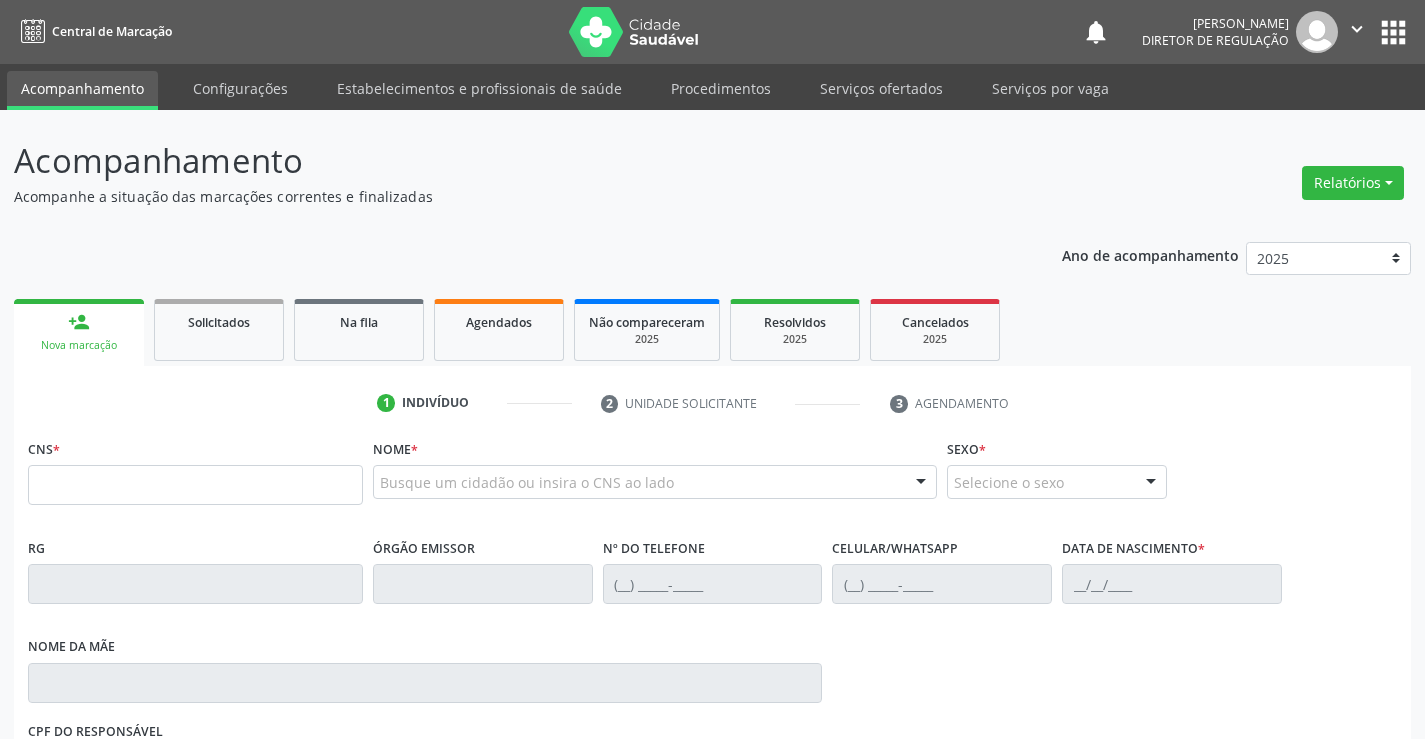 scroll, scrollTop: 0, scrollLeft: 0, axis: both 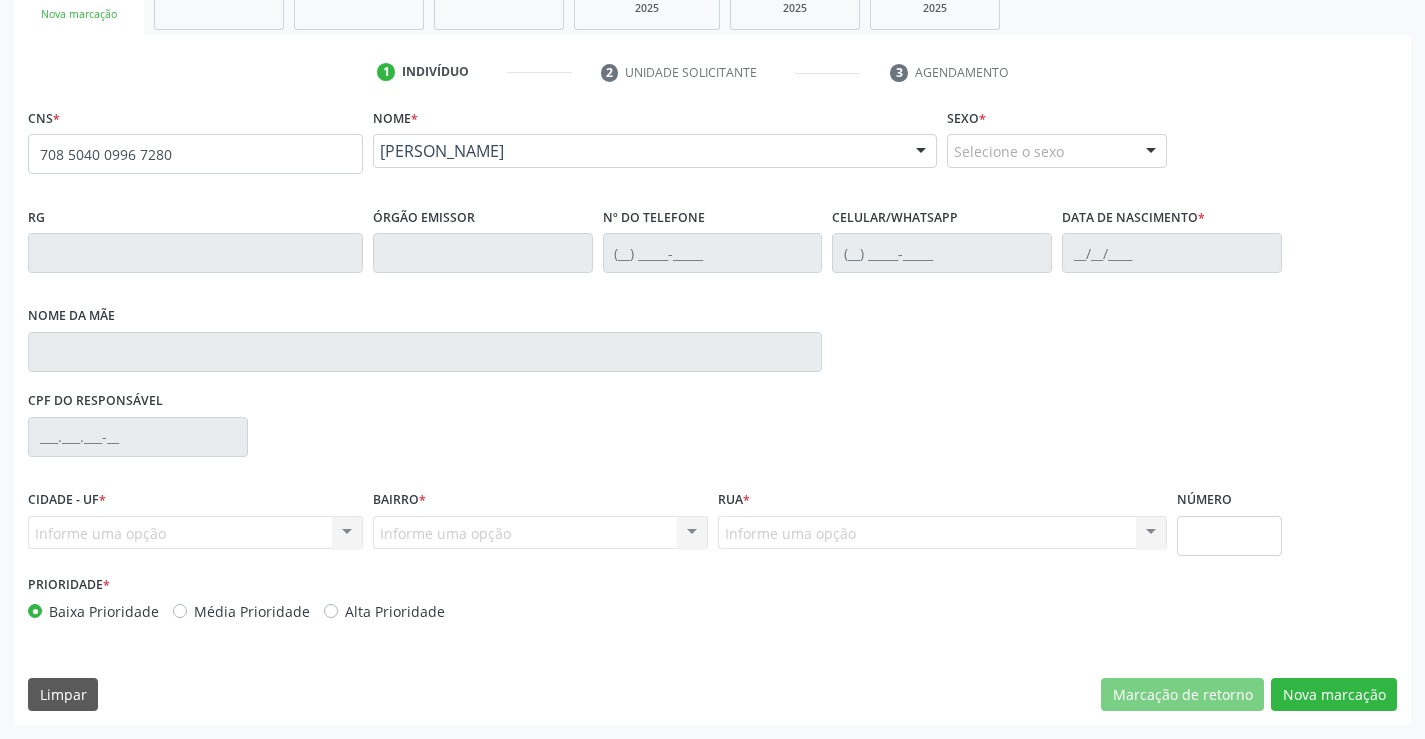 type on "708 5040 0996 7280" 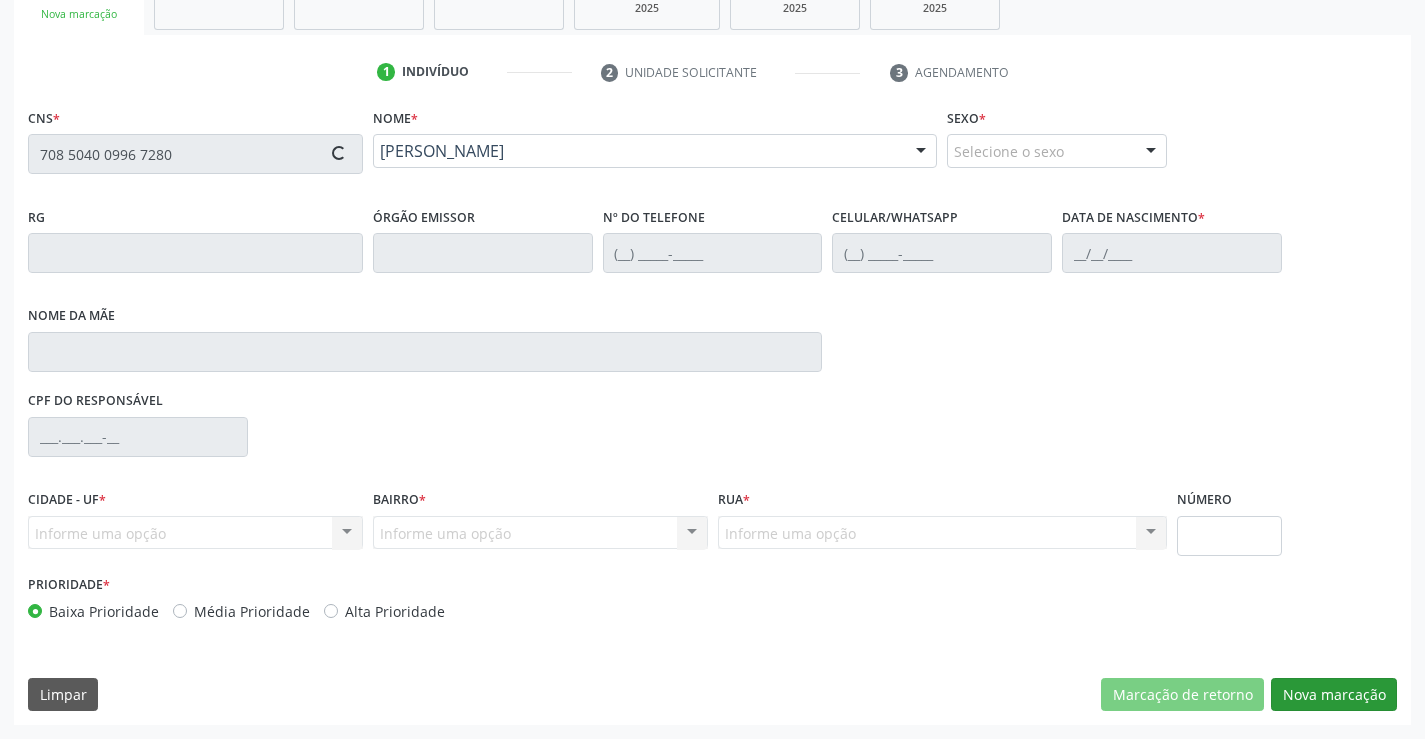 type on "(74) 9819-0162" 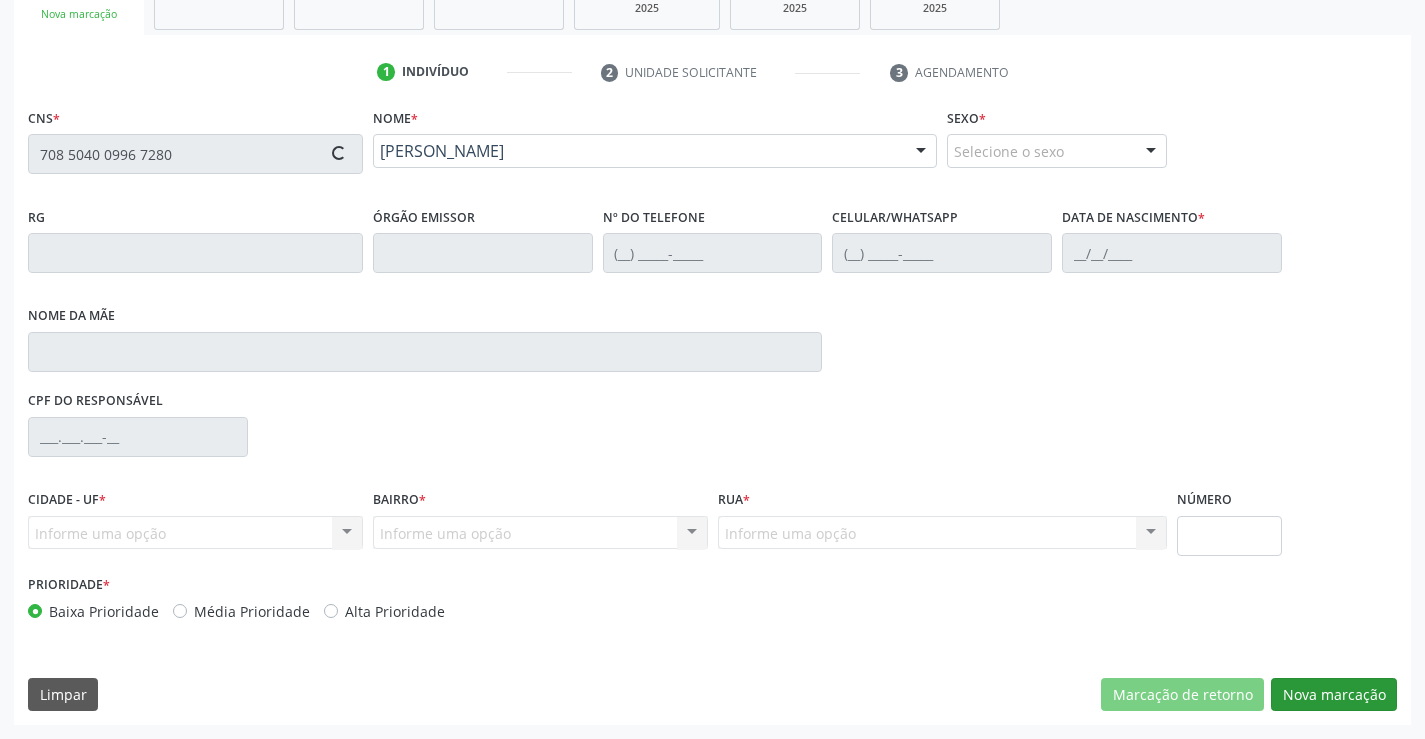 type on "(74) 9819-0162" 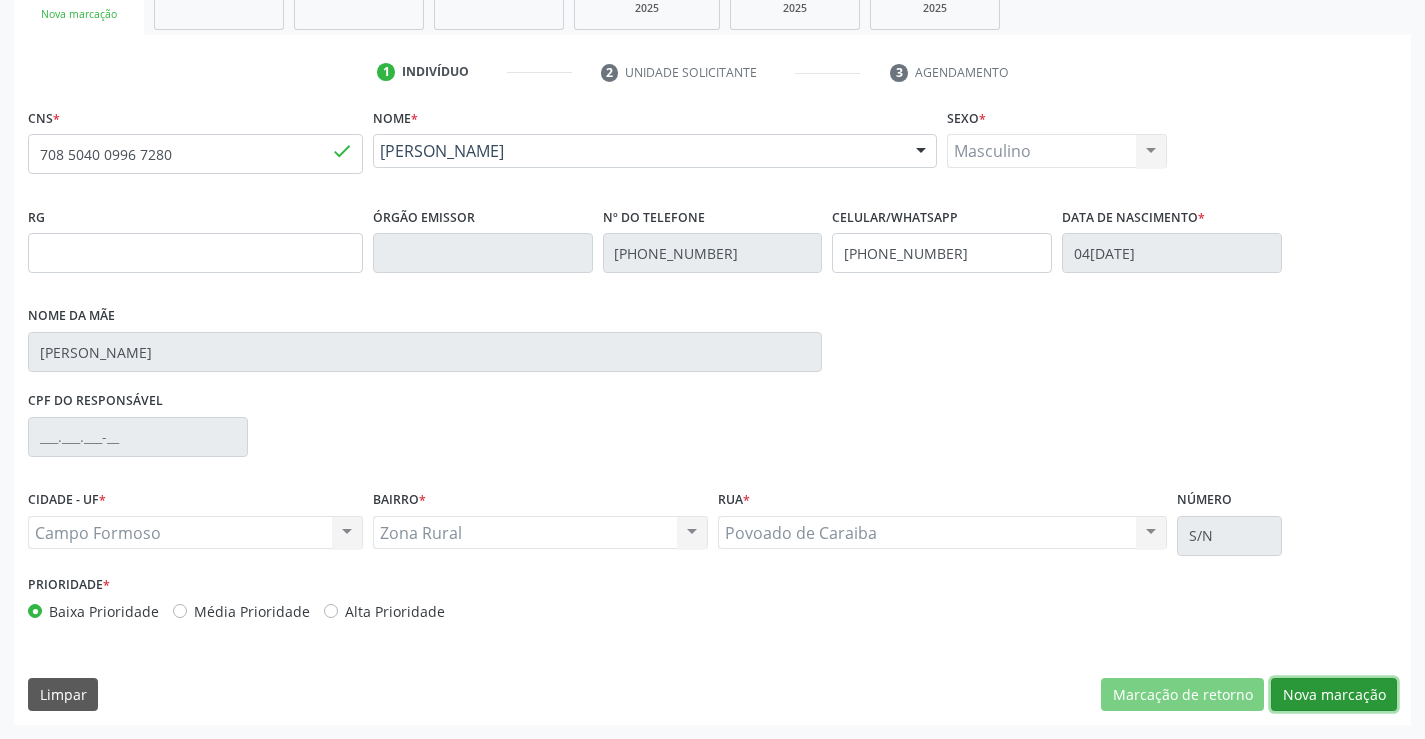 click on "Nova marcação" at bounding box center (1334, 695) 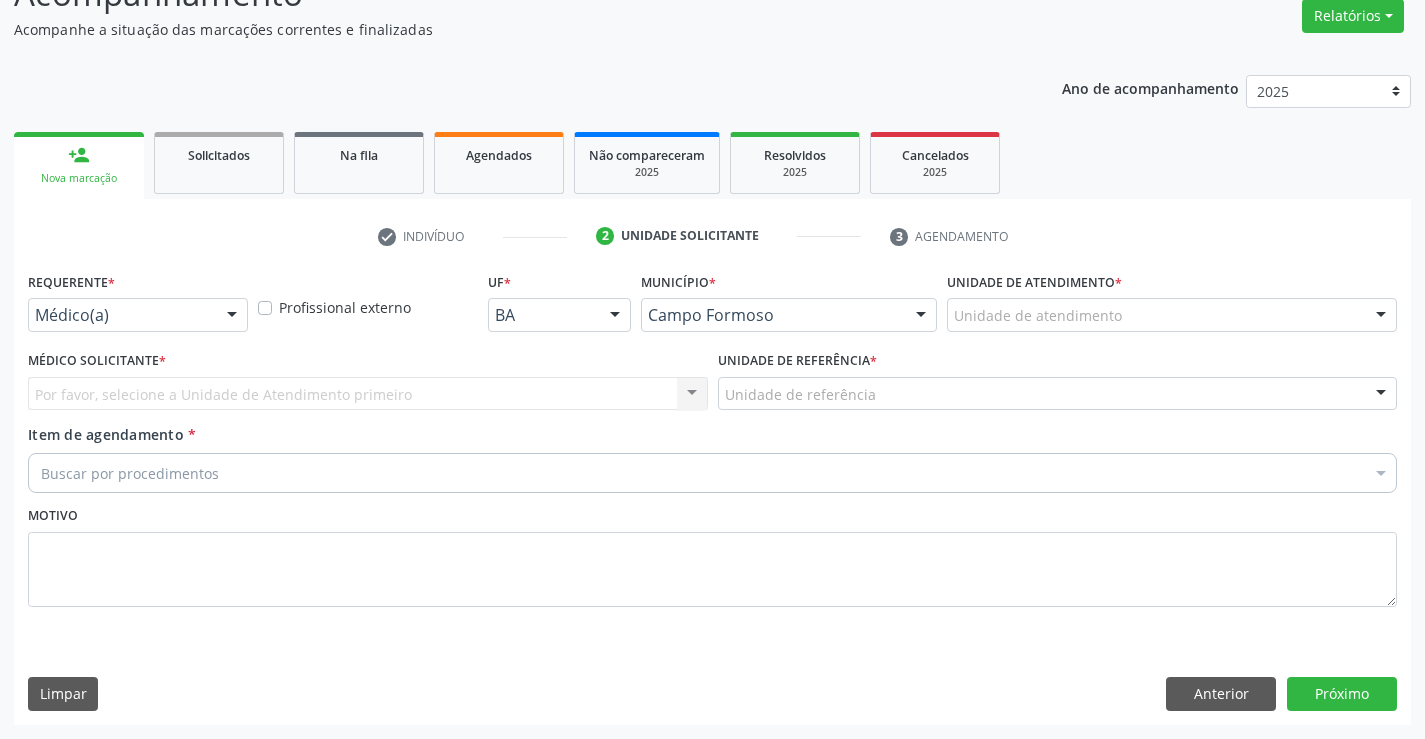 scroll, scrollTop: 167, scrollLeft: 0, axis: vertical 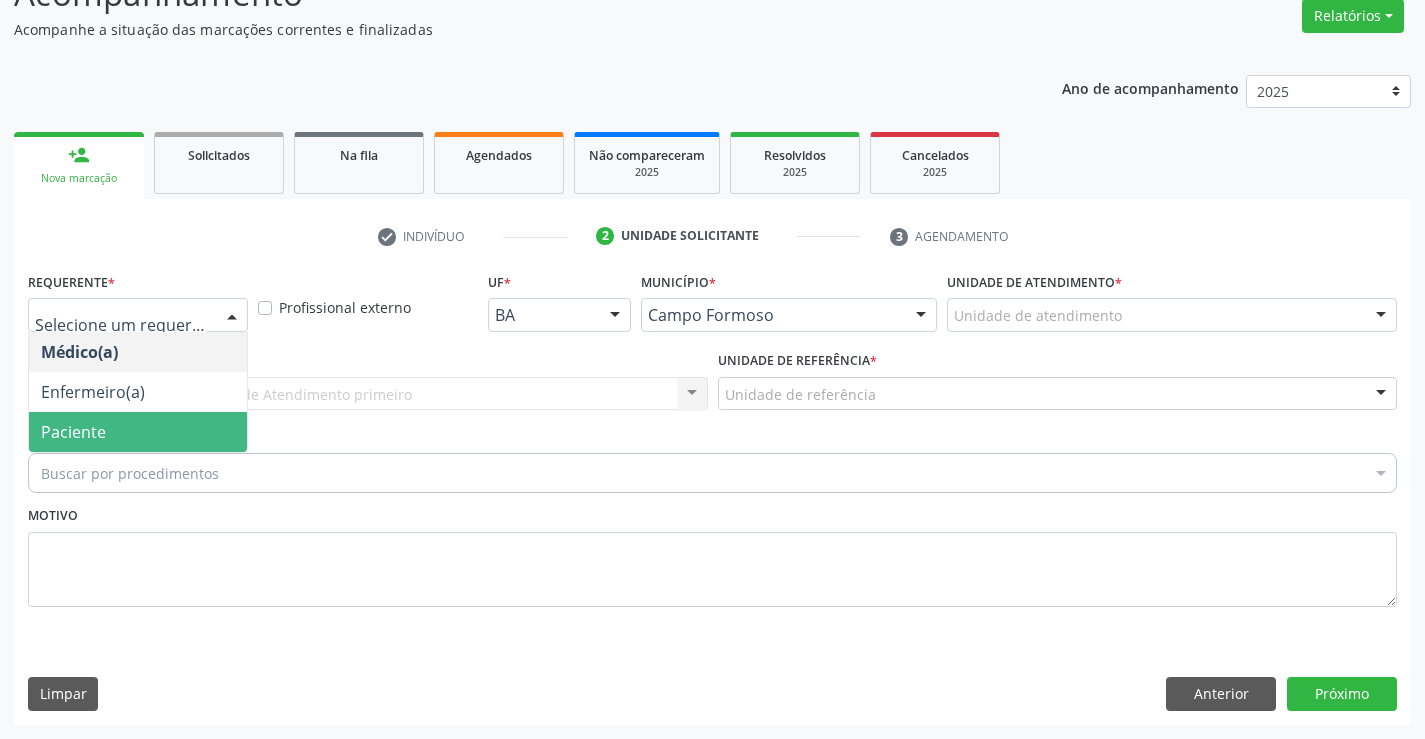 click on "Paciente" at bounding box center (138, 432) 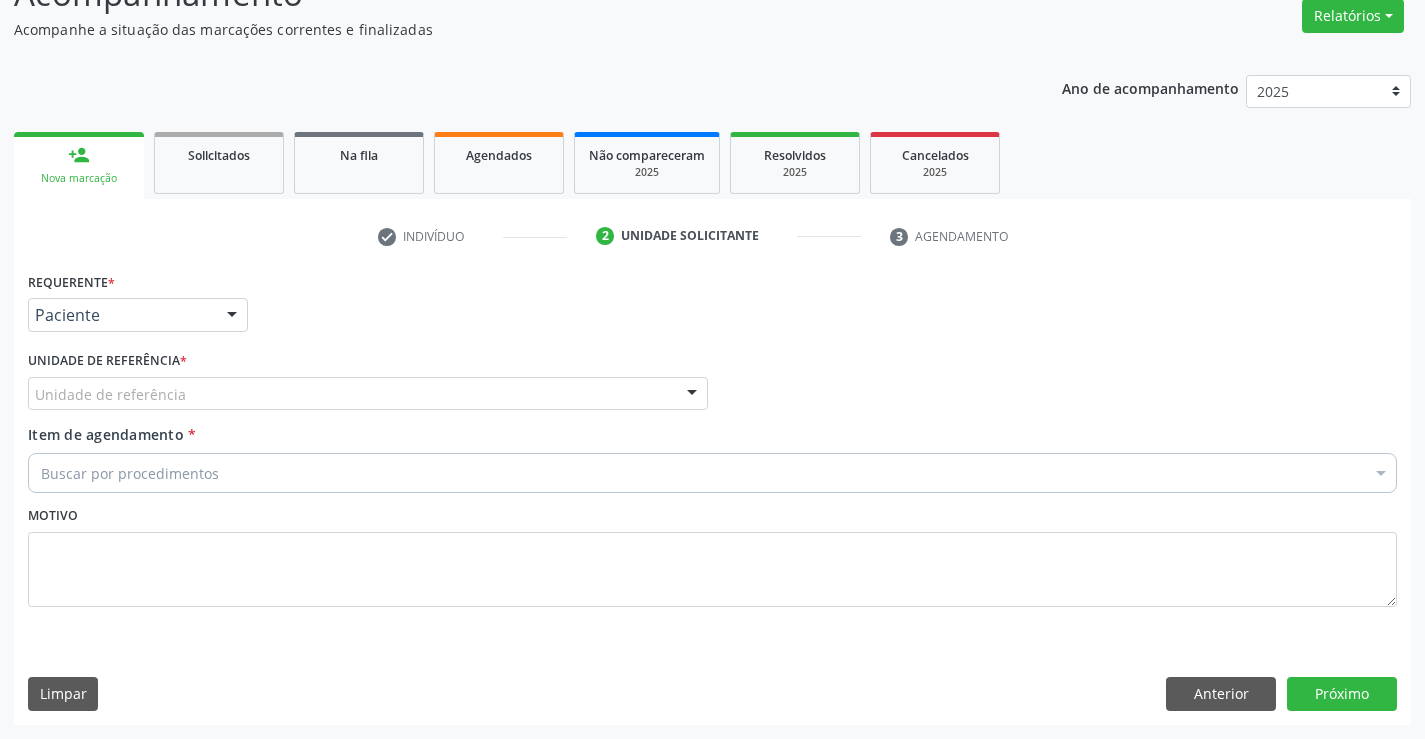 click on "Unidade de referência" at bounding box center (368, 394) 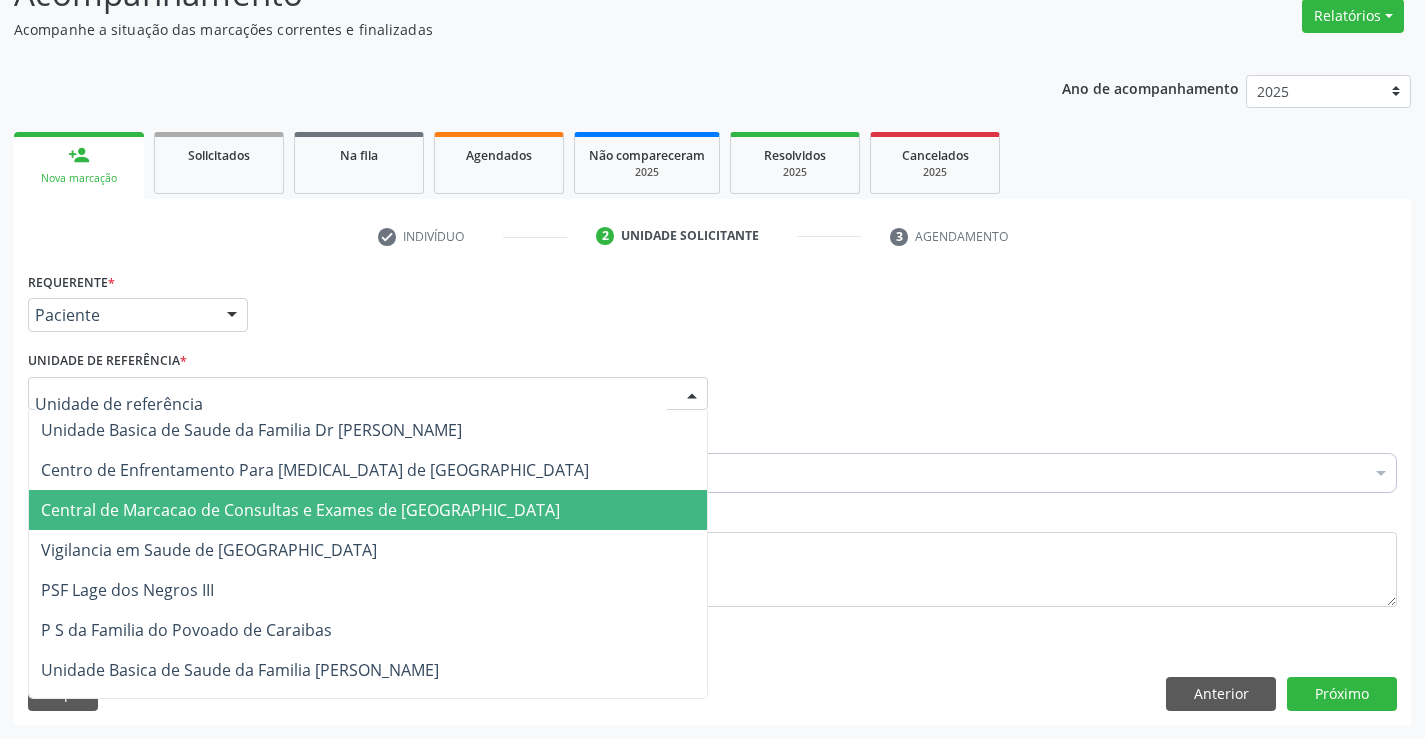click on "Central de Marcacao de Consultas e Exames de [GEOGRAPHIC_DATA]" at bounding box center (300, 510) 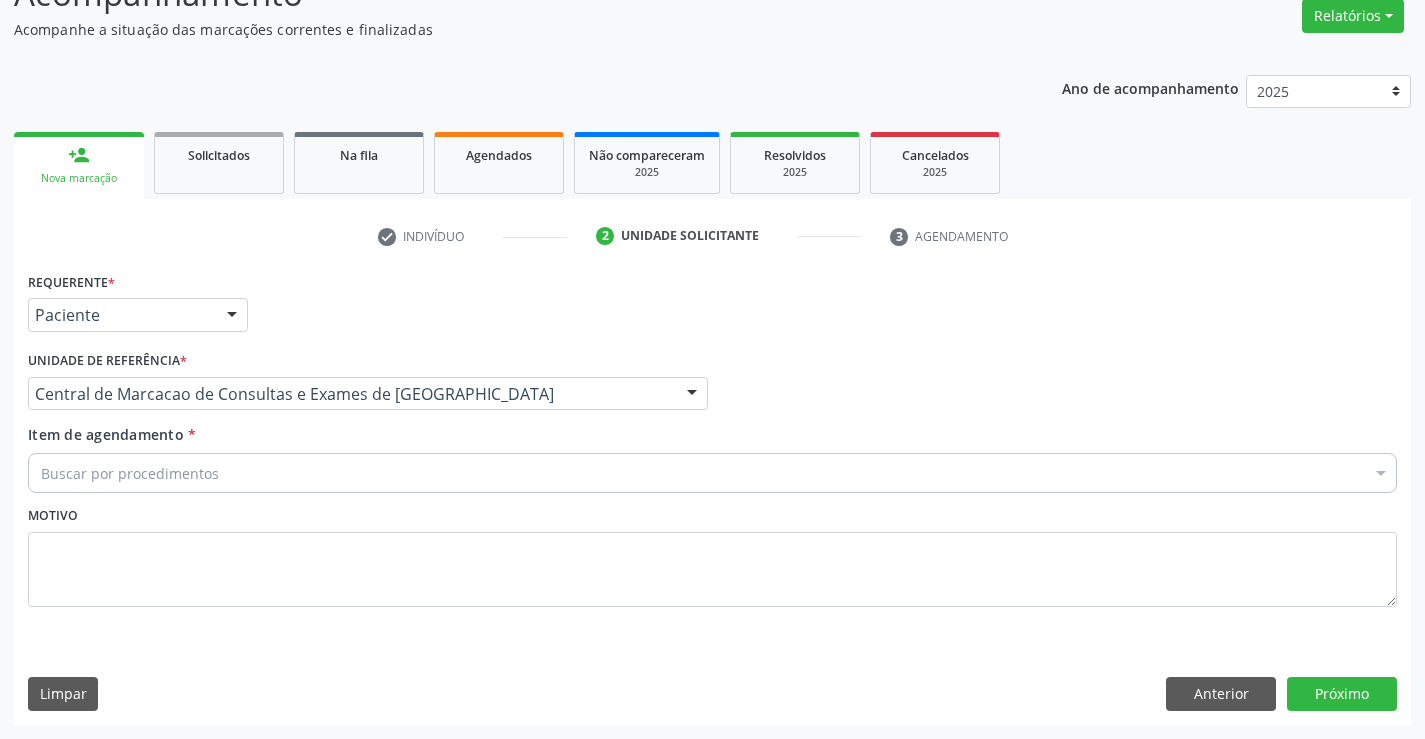 click on "Buscar por procedimentos" at bounding box center [712, 473] 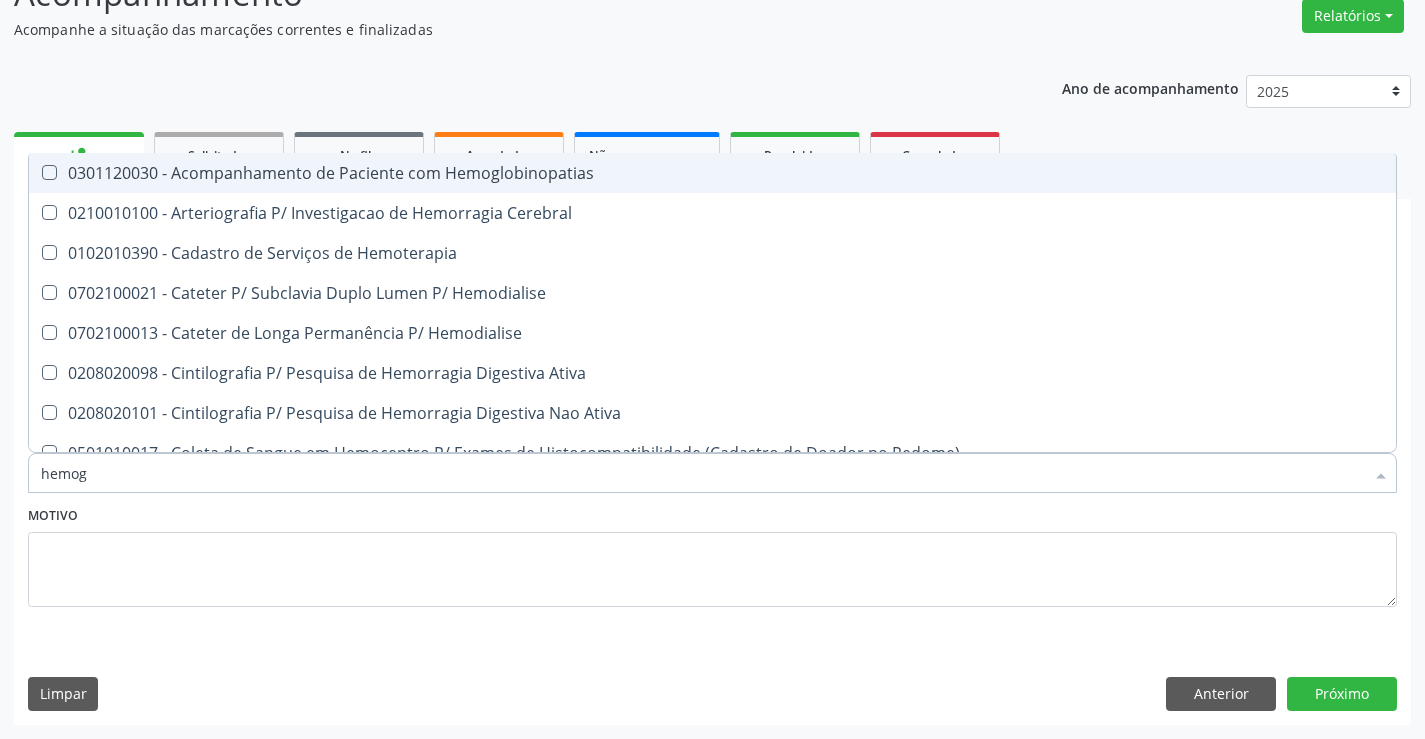 type on "hemogr" 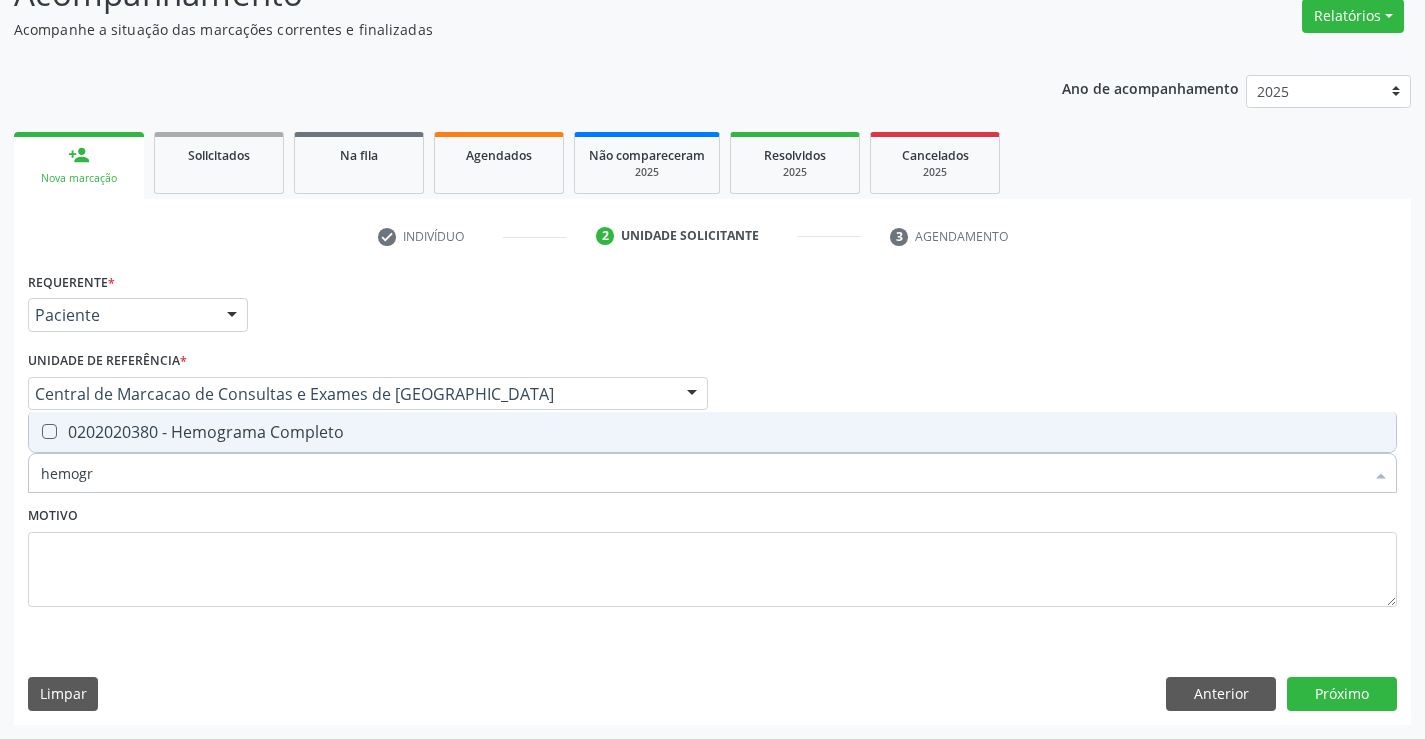 click on "0202020380 - Hemograma Completo" at bounding box center [712, 432] 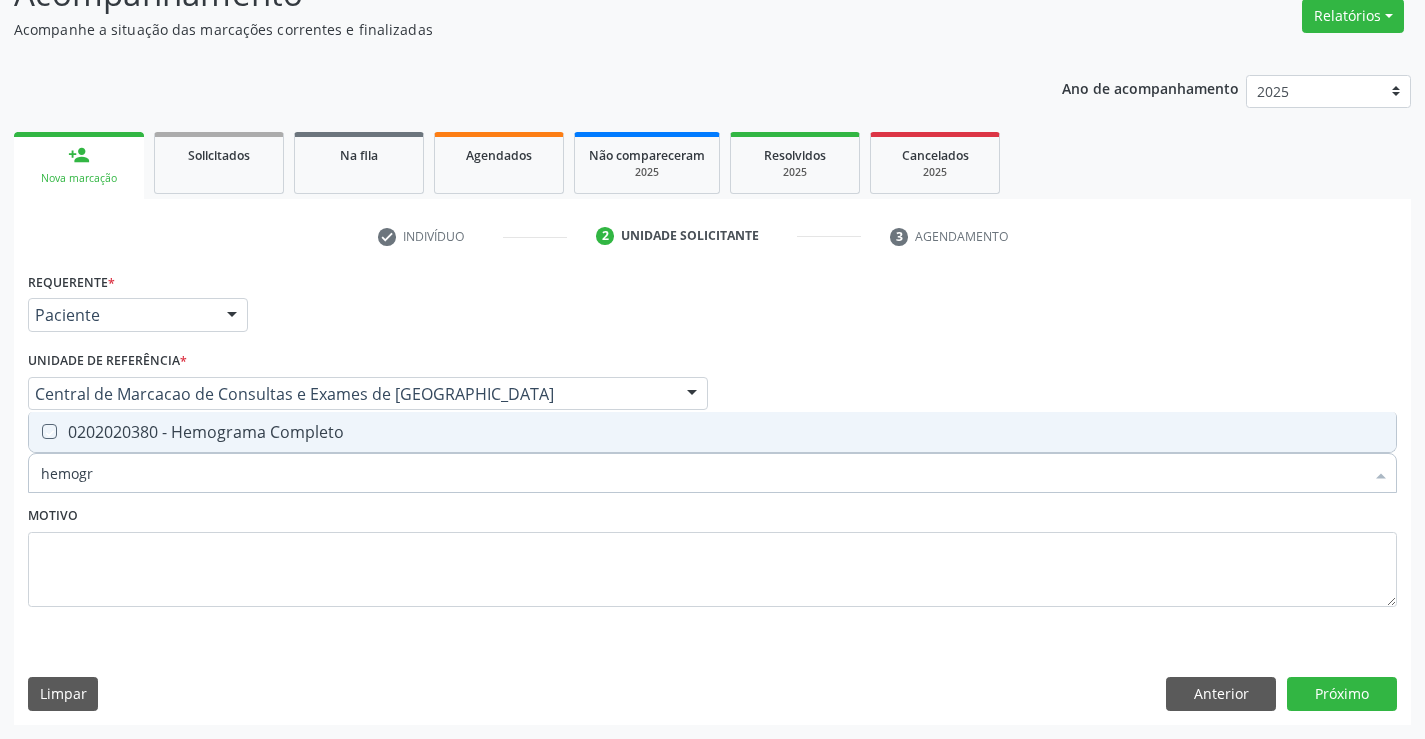 checkbox on "true" 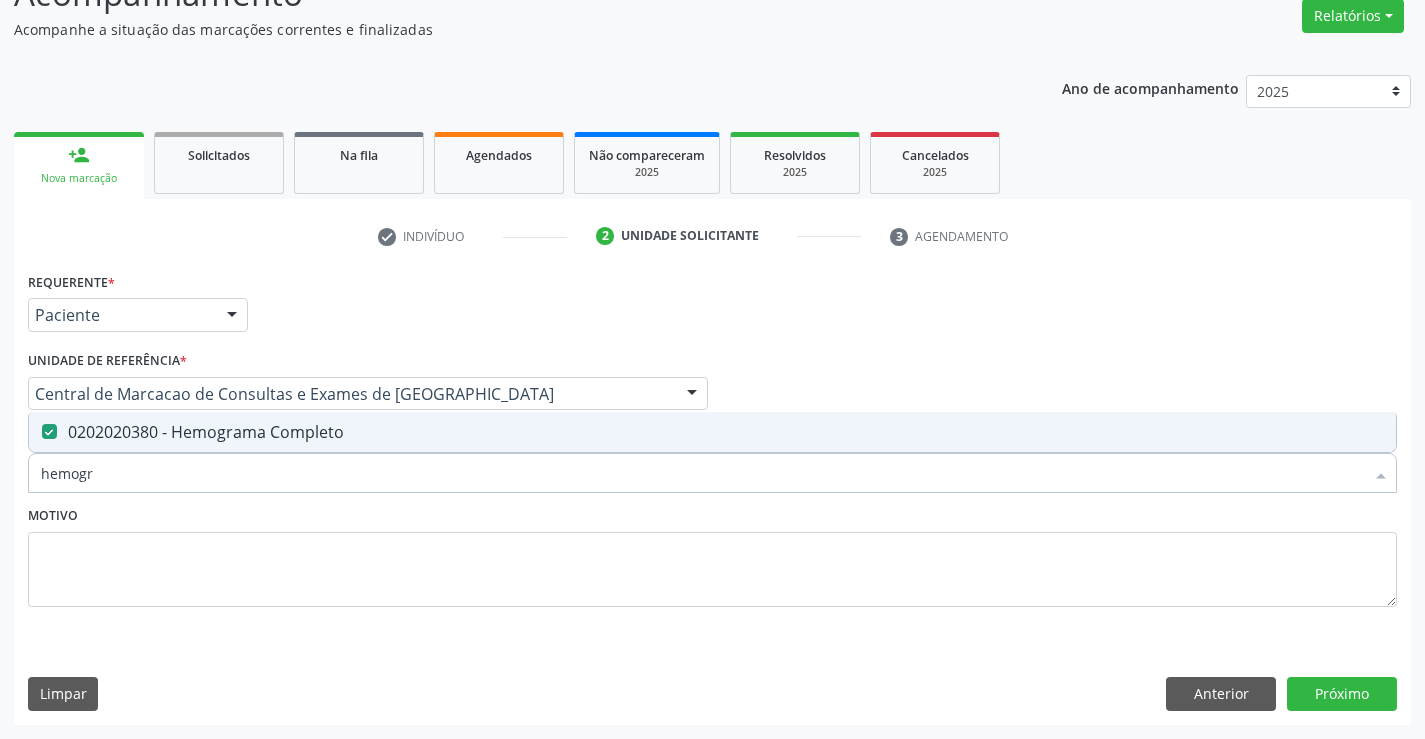type on "hemogr" 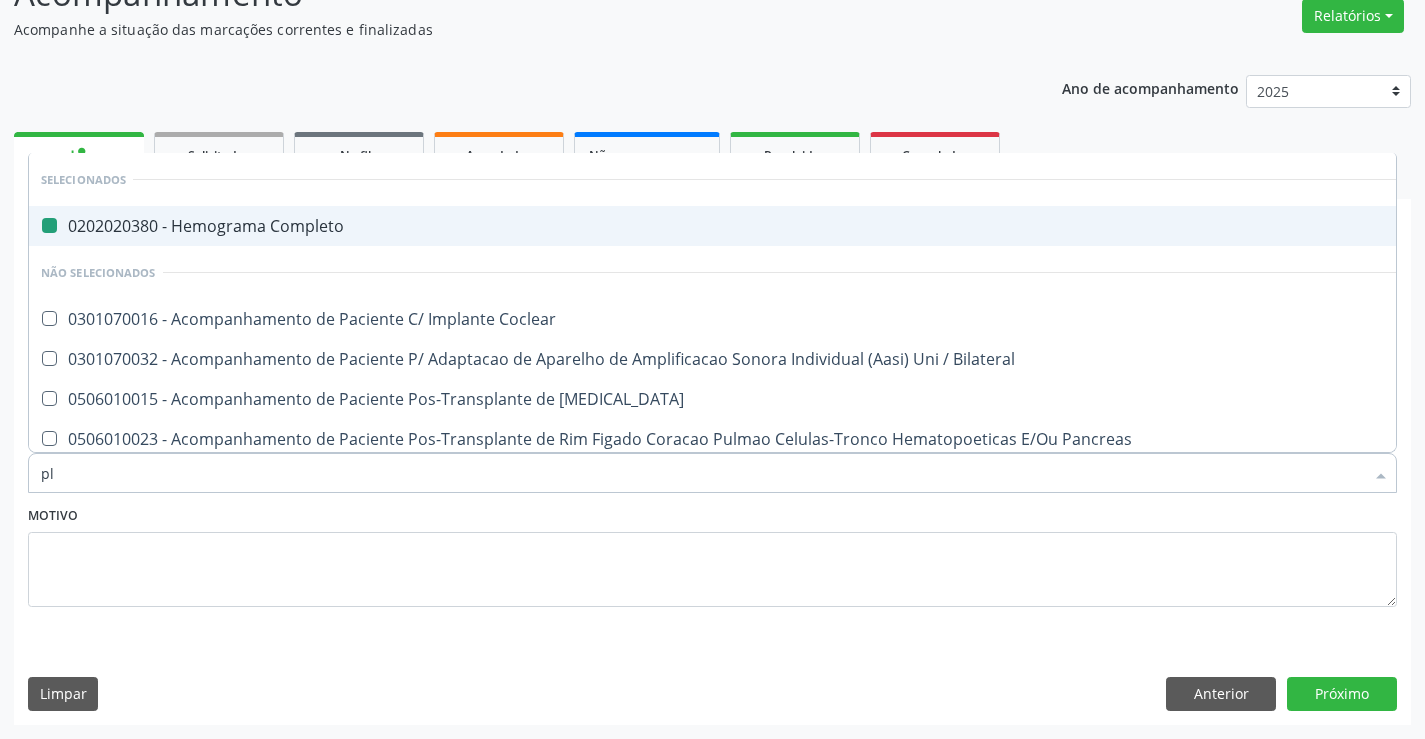 type on "pla" 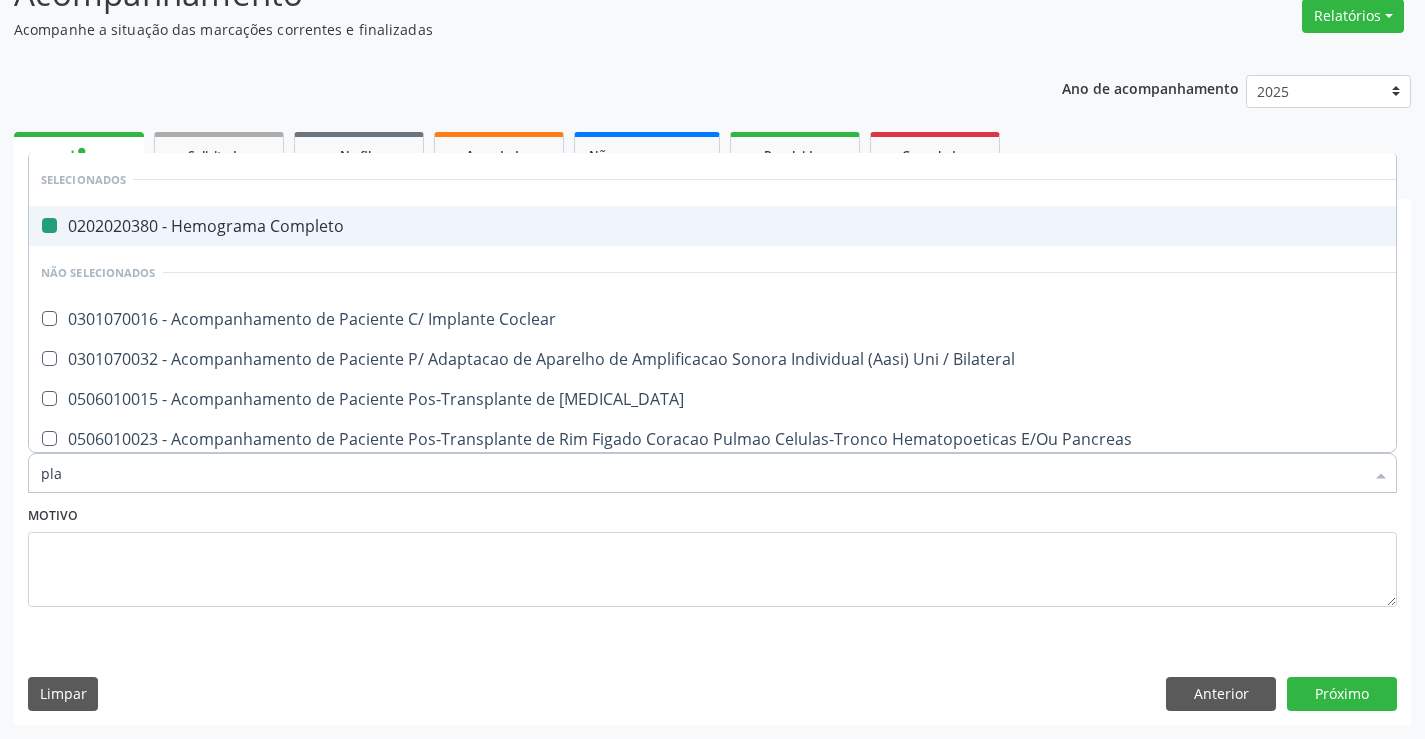 checkbox on "false" 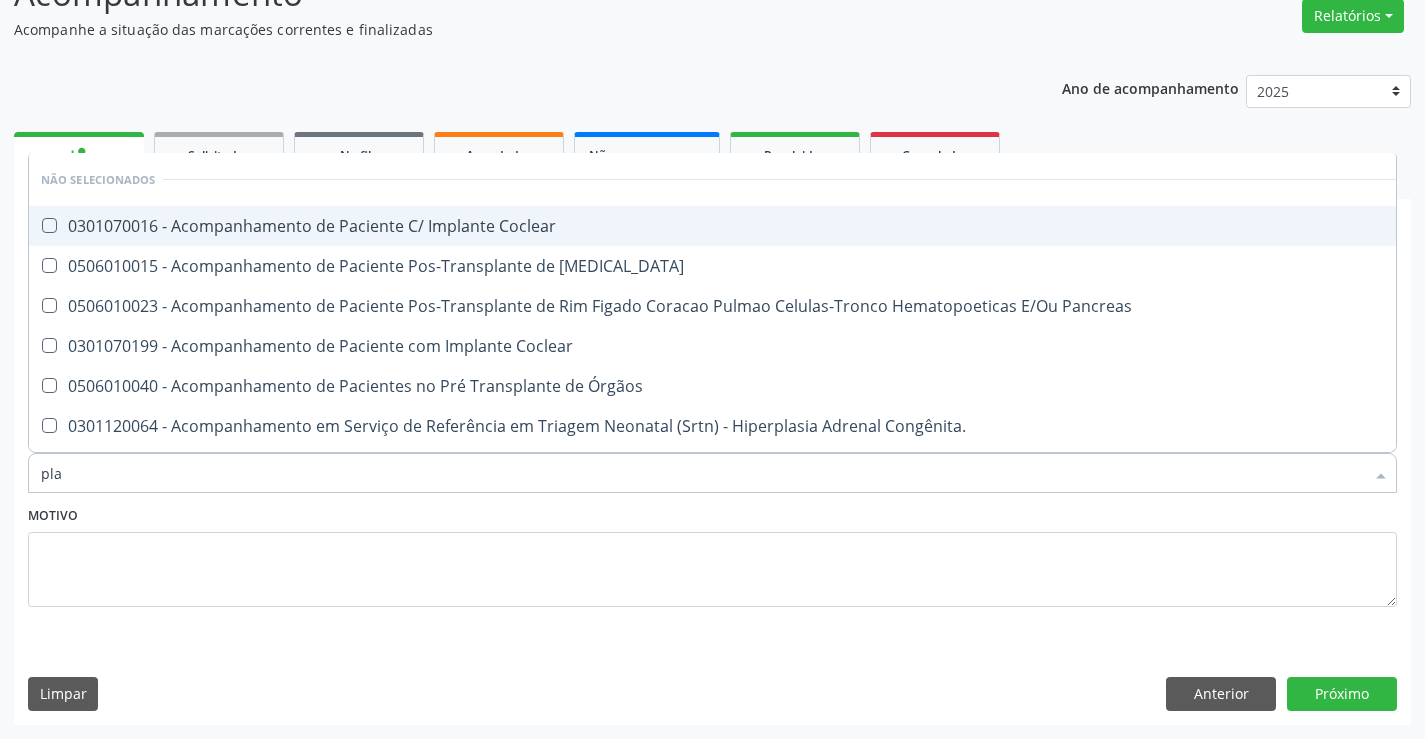 type on "plaq" 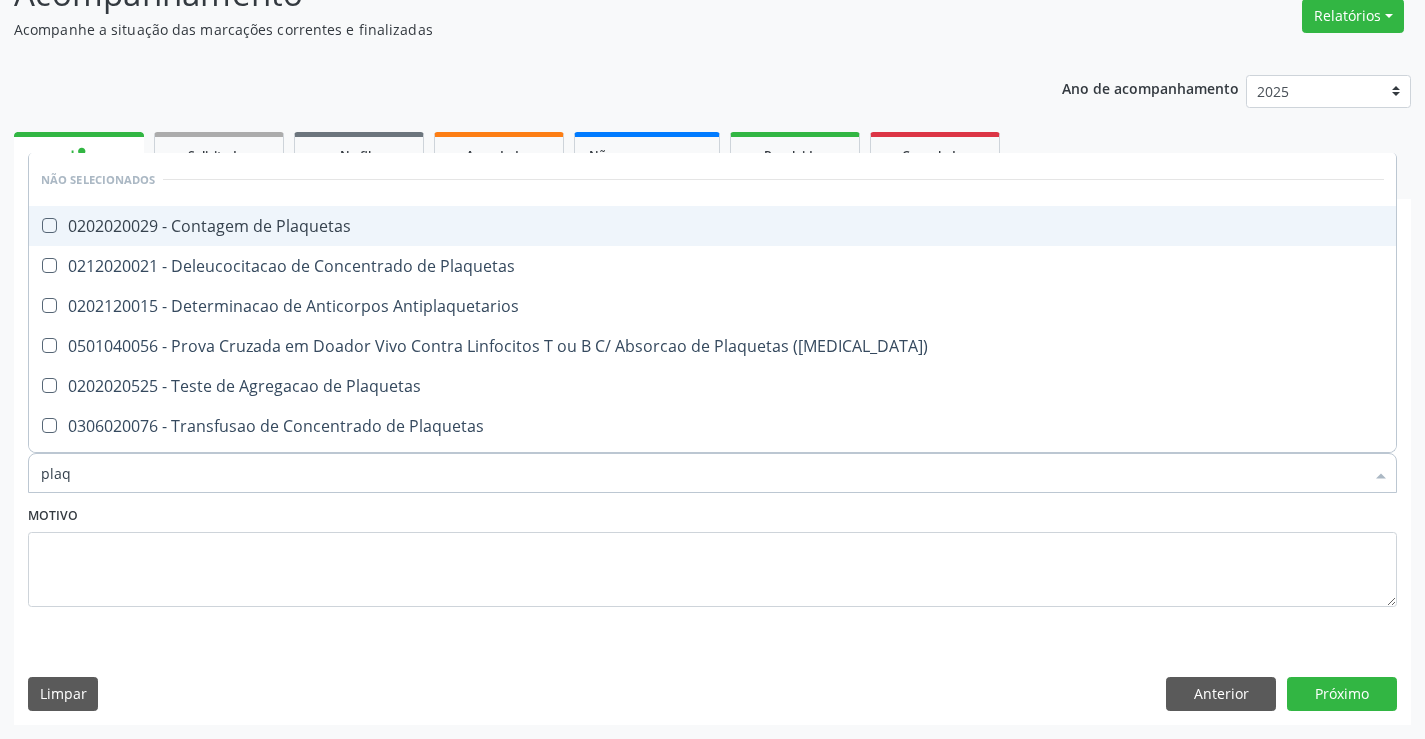 drag, startPoint x: 320, startPoint y: 236, endPoint x: 321, endPoint y: 391, distance: 155.00322 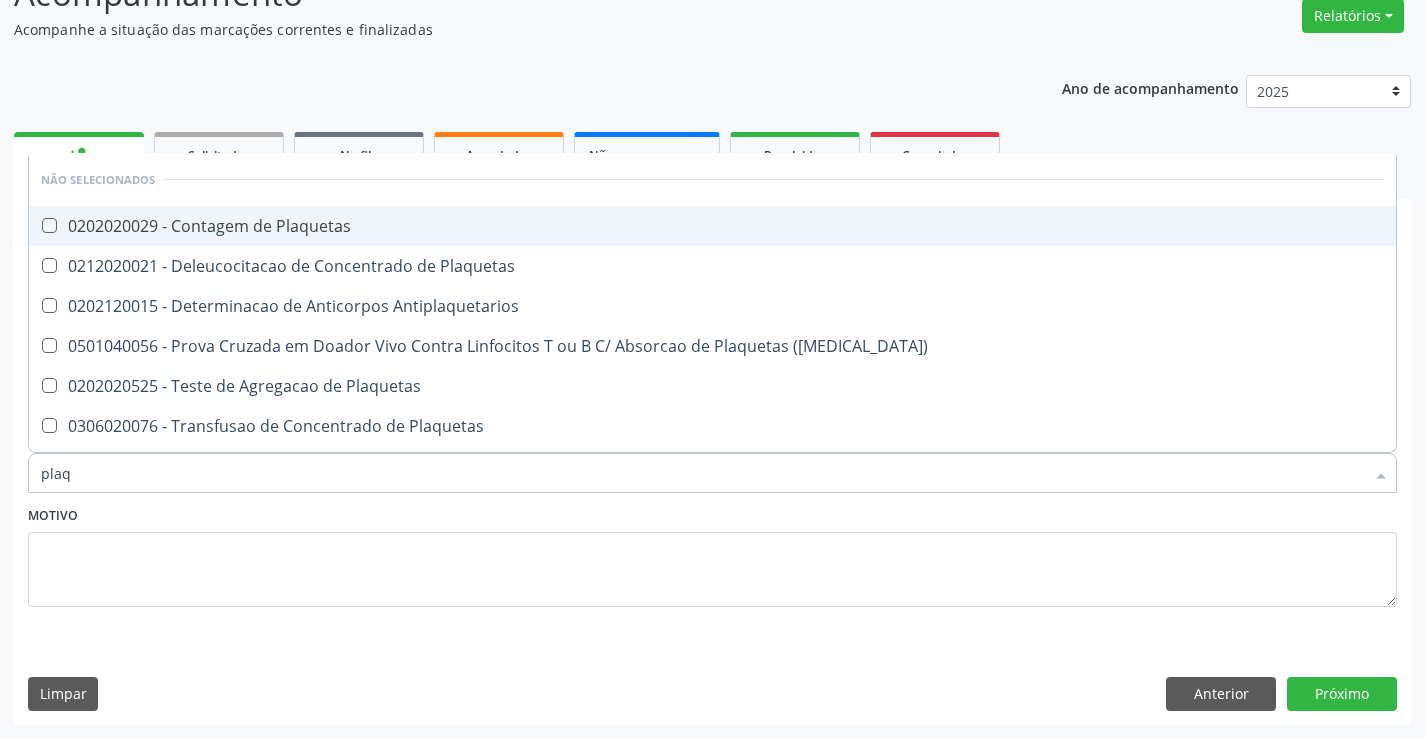checkbox on "true" 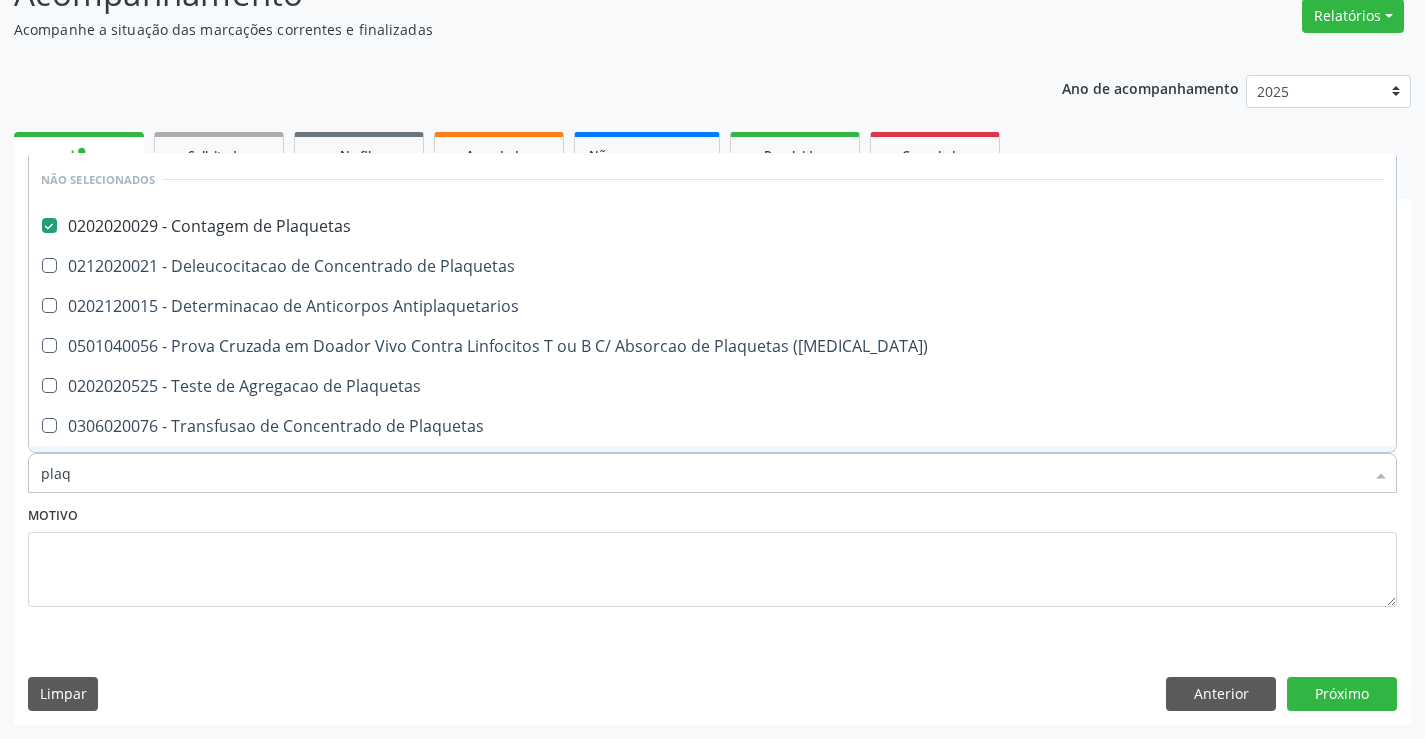 type on "plaq" 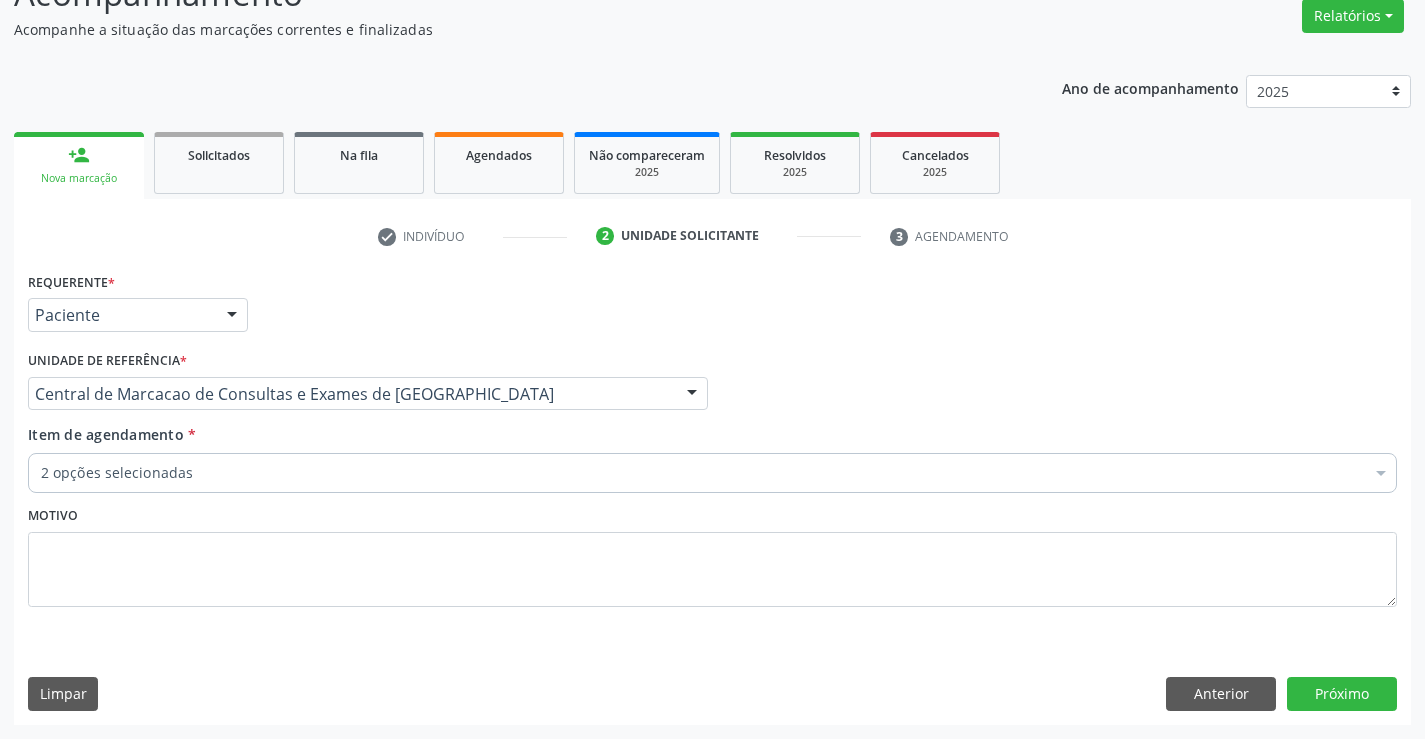 checkbox on "true" 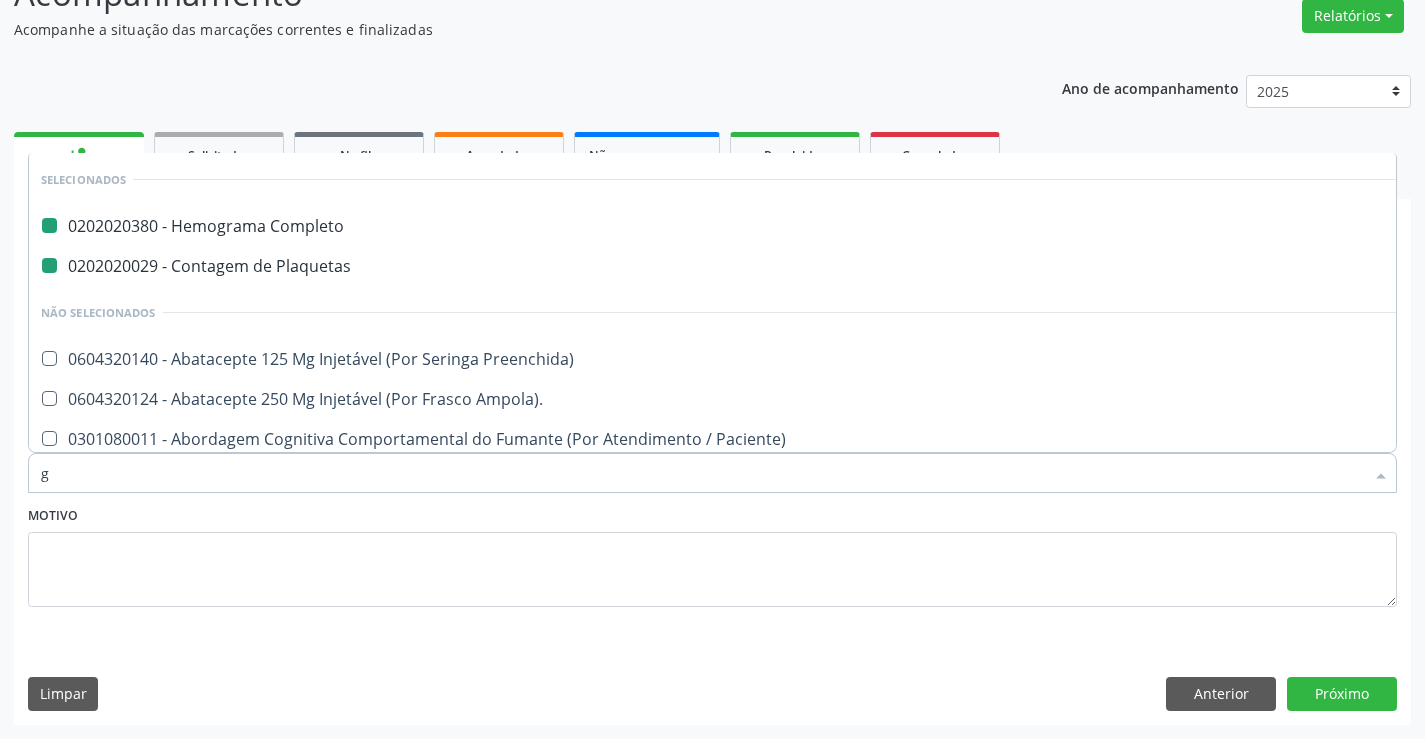 type on "gl" 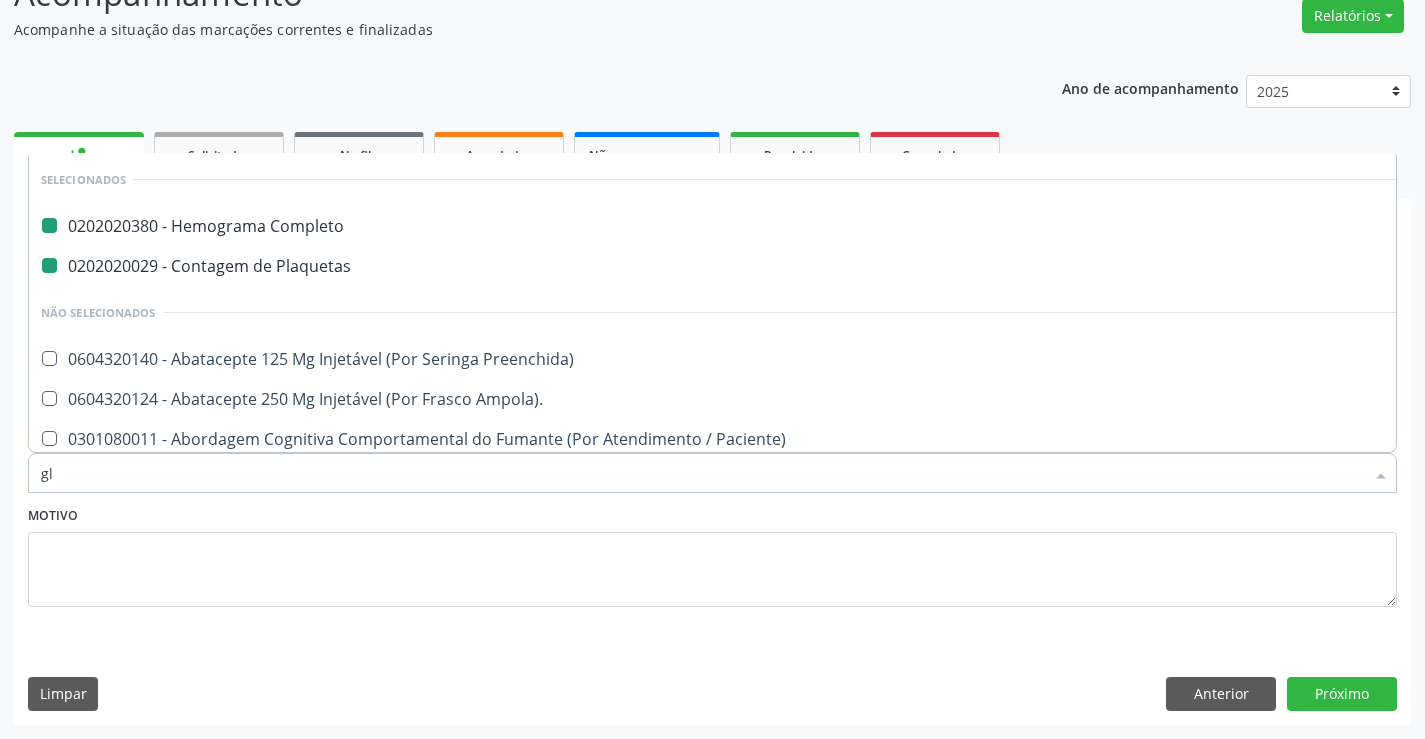 checkbox on "false" 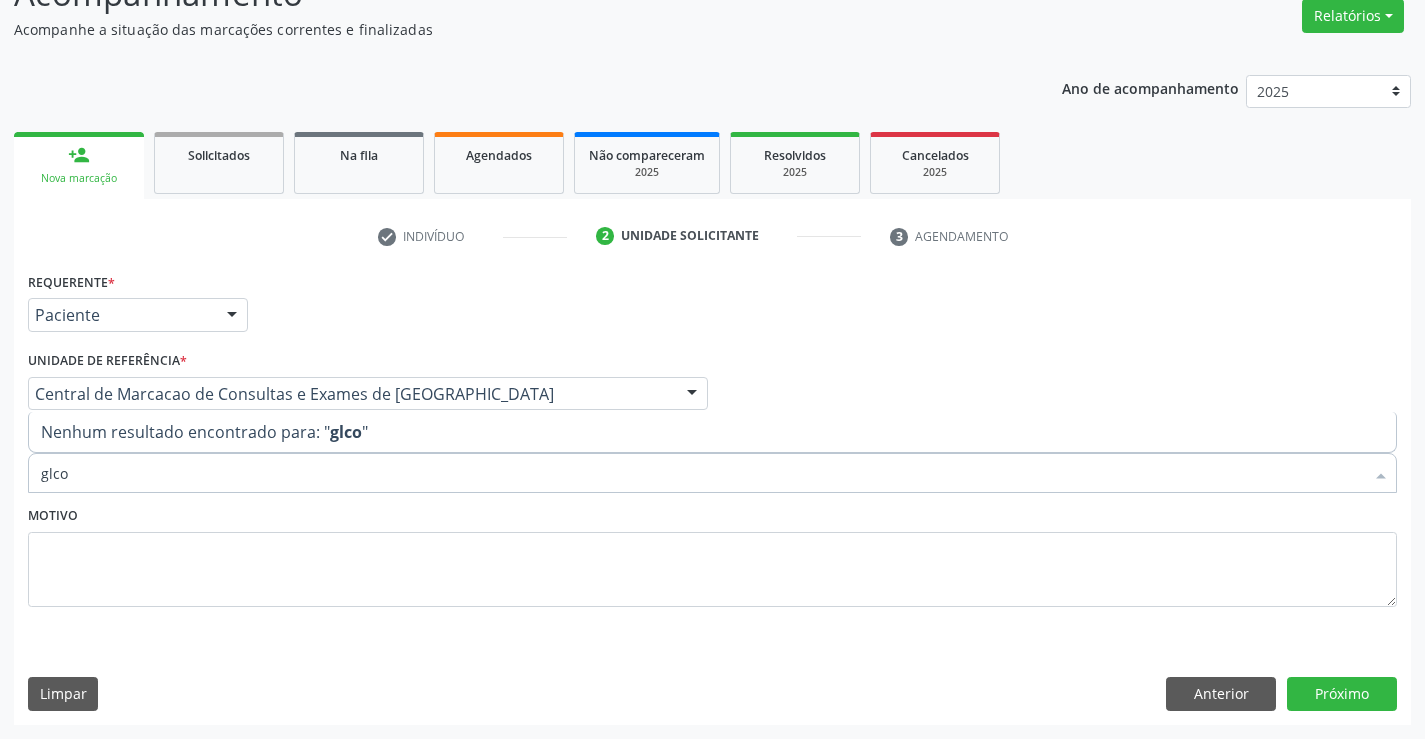 click on "glco" at bounding box center [702, 473] 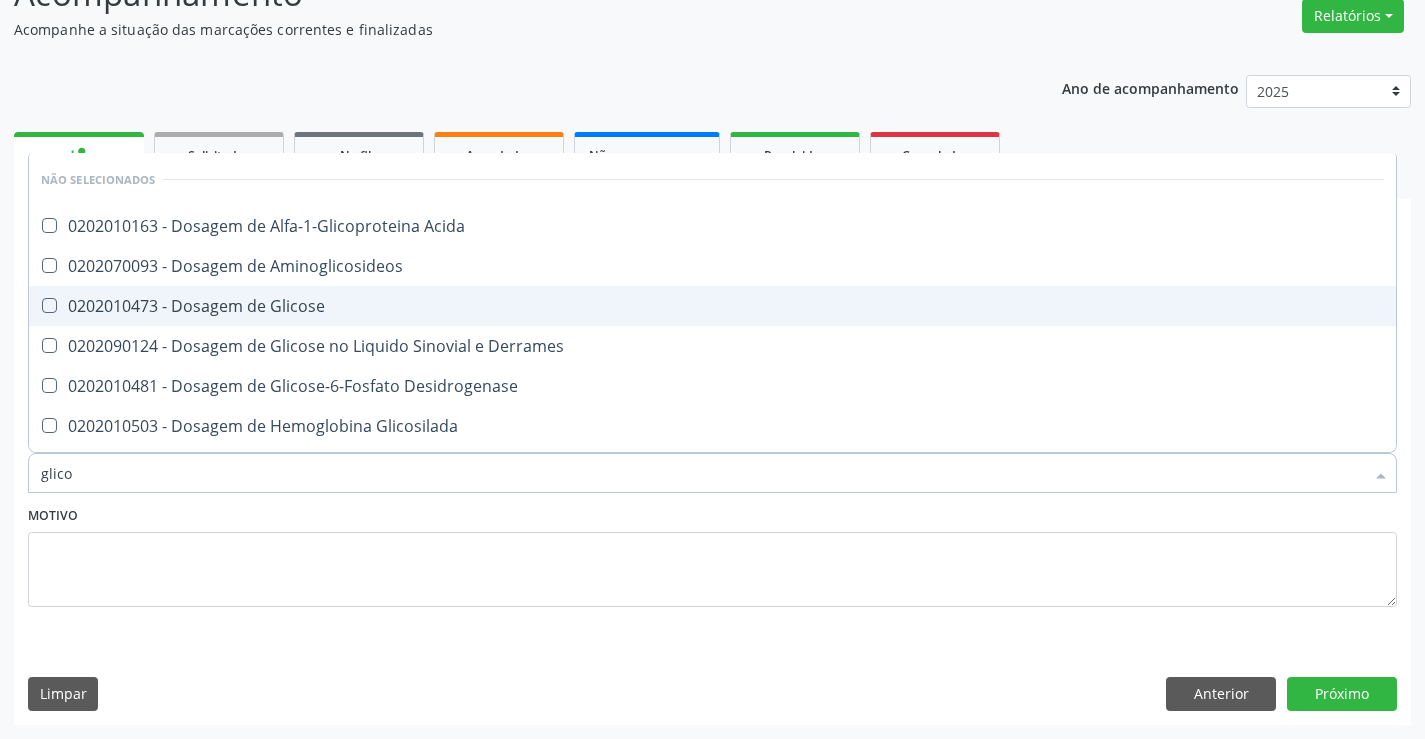 click on "0202010473 - Dosagem de Glicose" at bounding box center (712, 306) 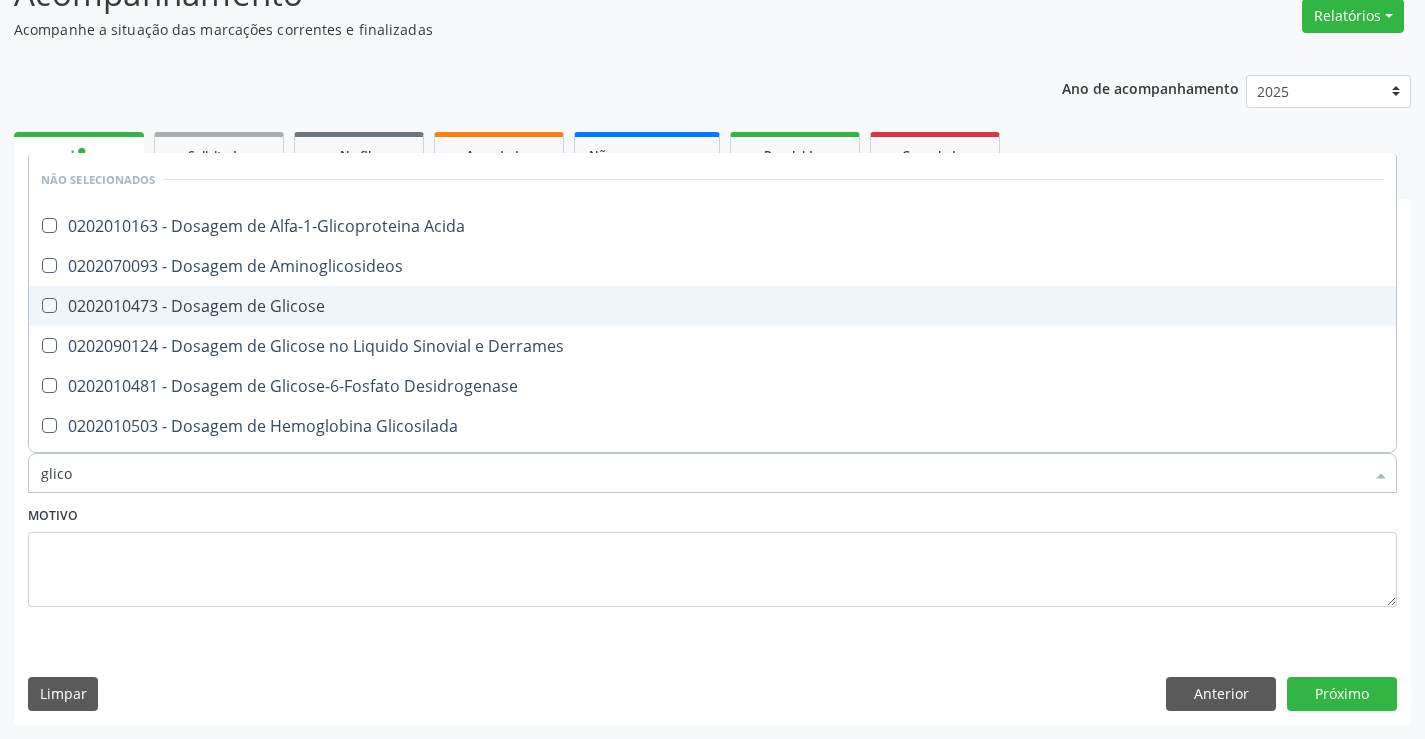 checkbox on "true" 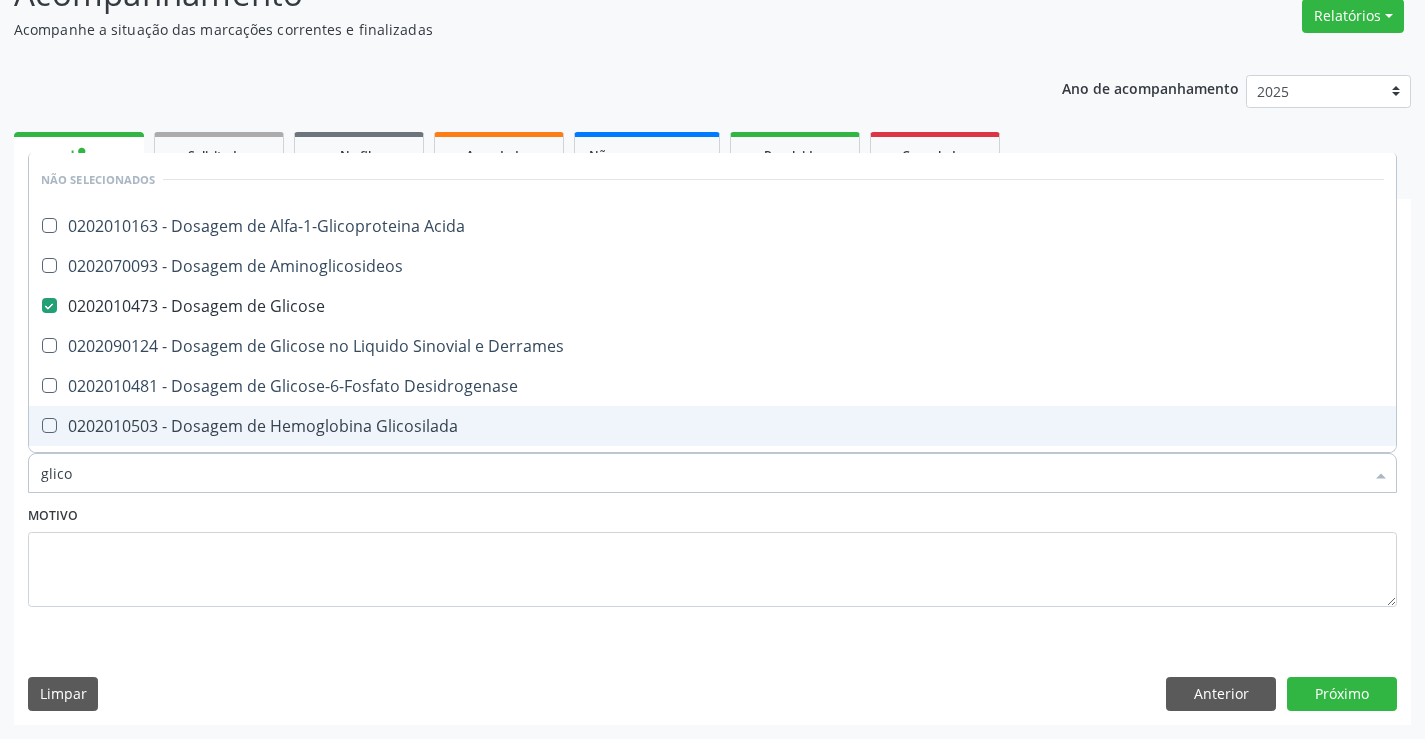 click on "Motivo" at bounding box center [712, 554] 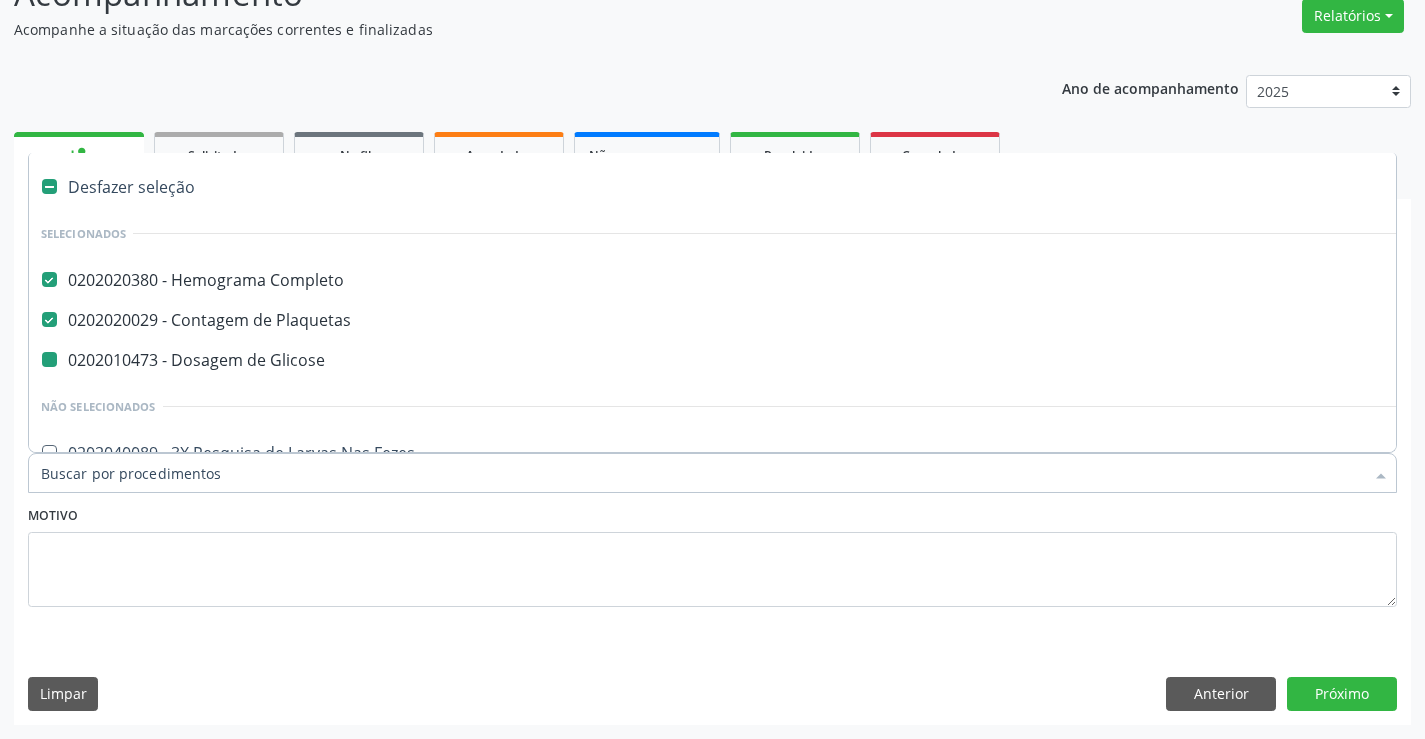 type on "u" 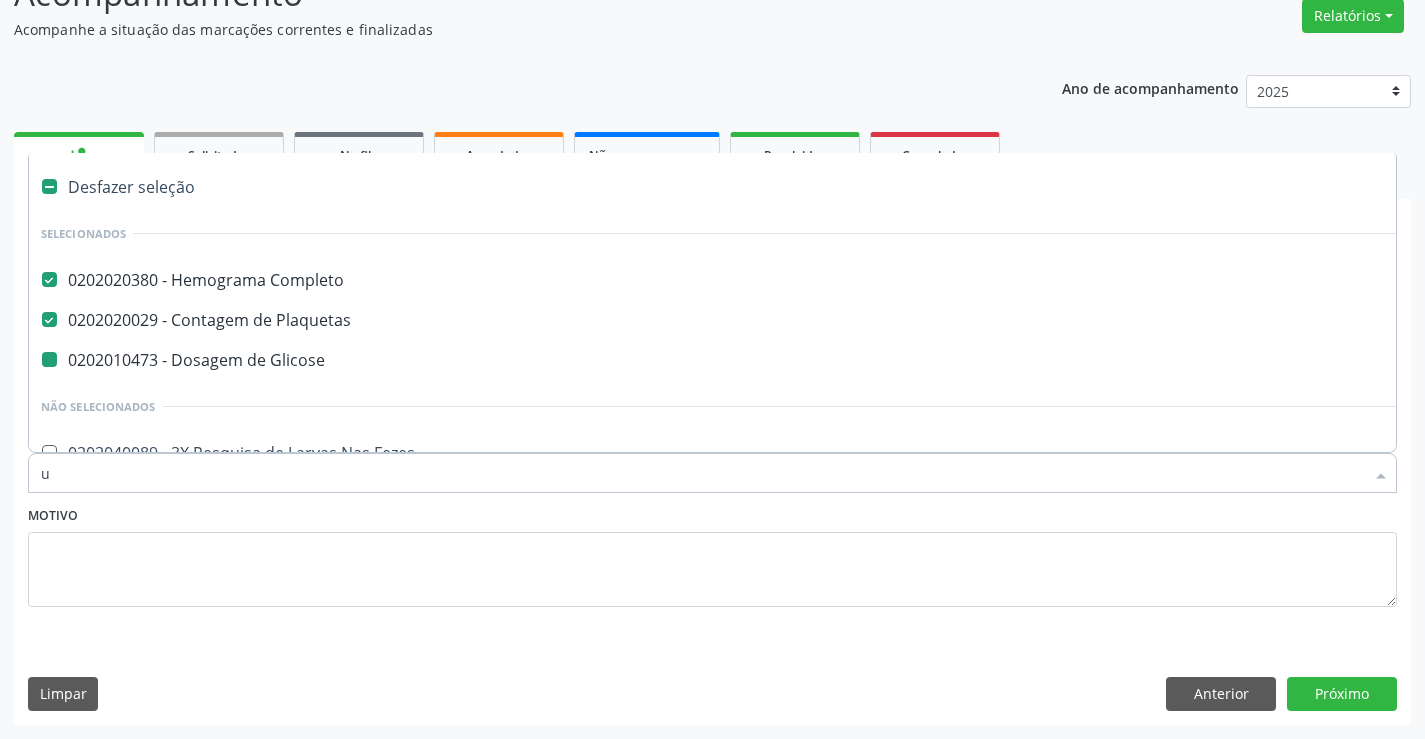 checkbox on "false" 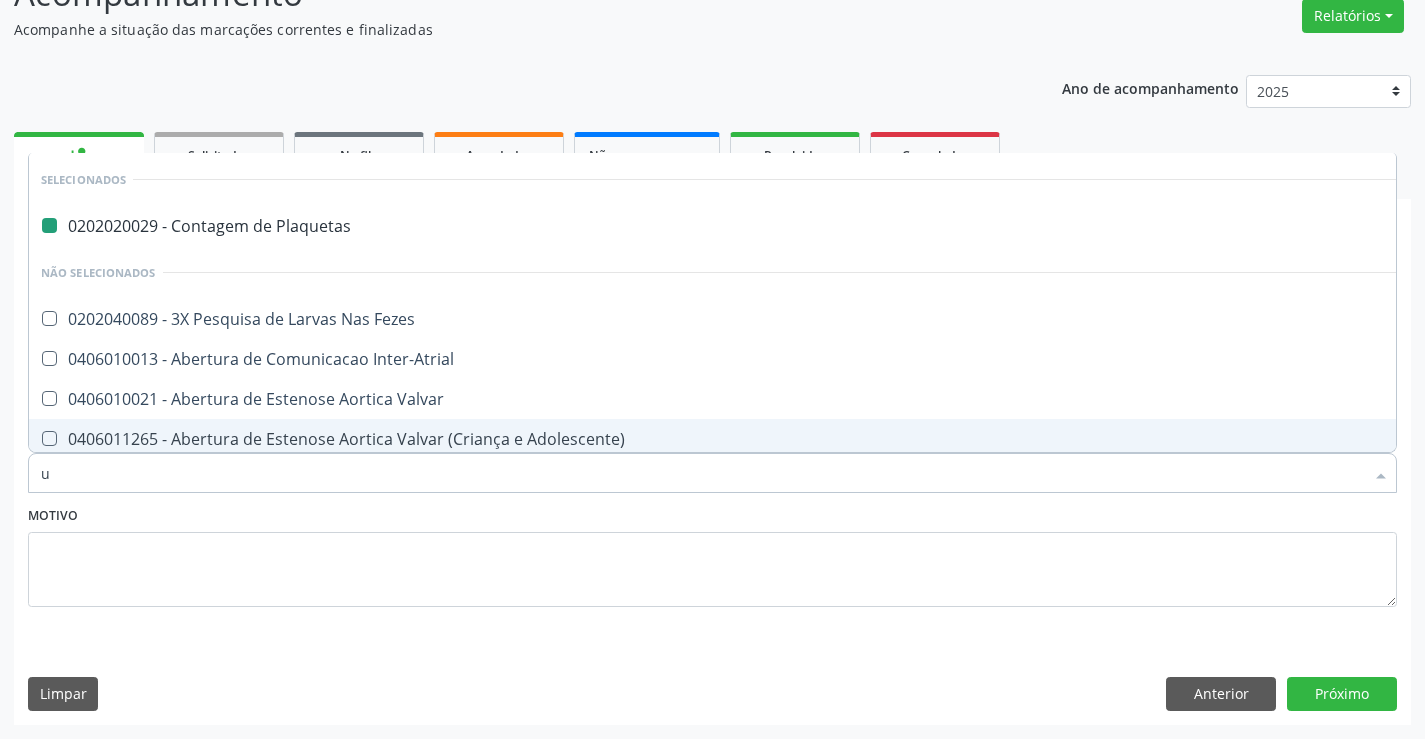type on "ur" 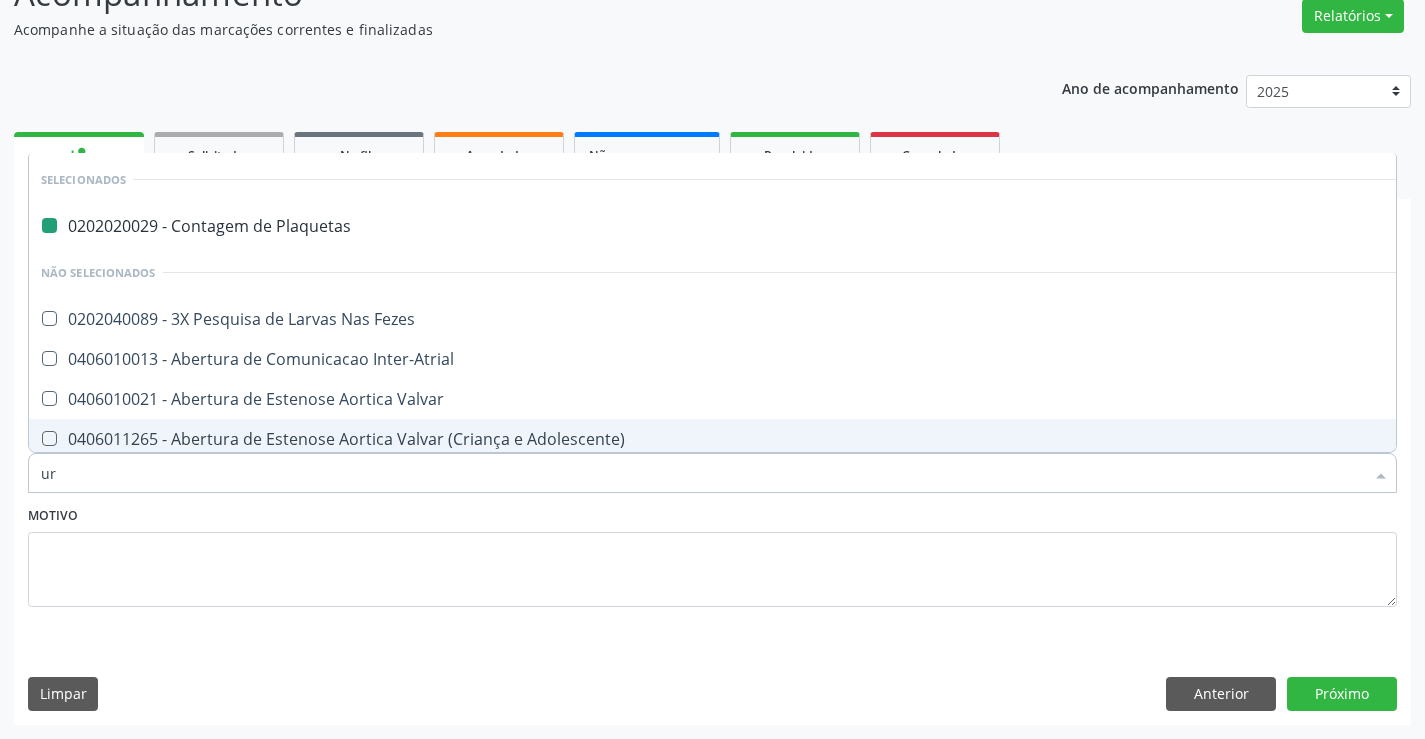 checkbox on "false" 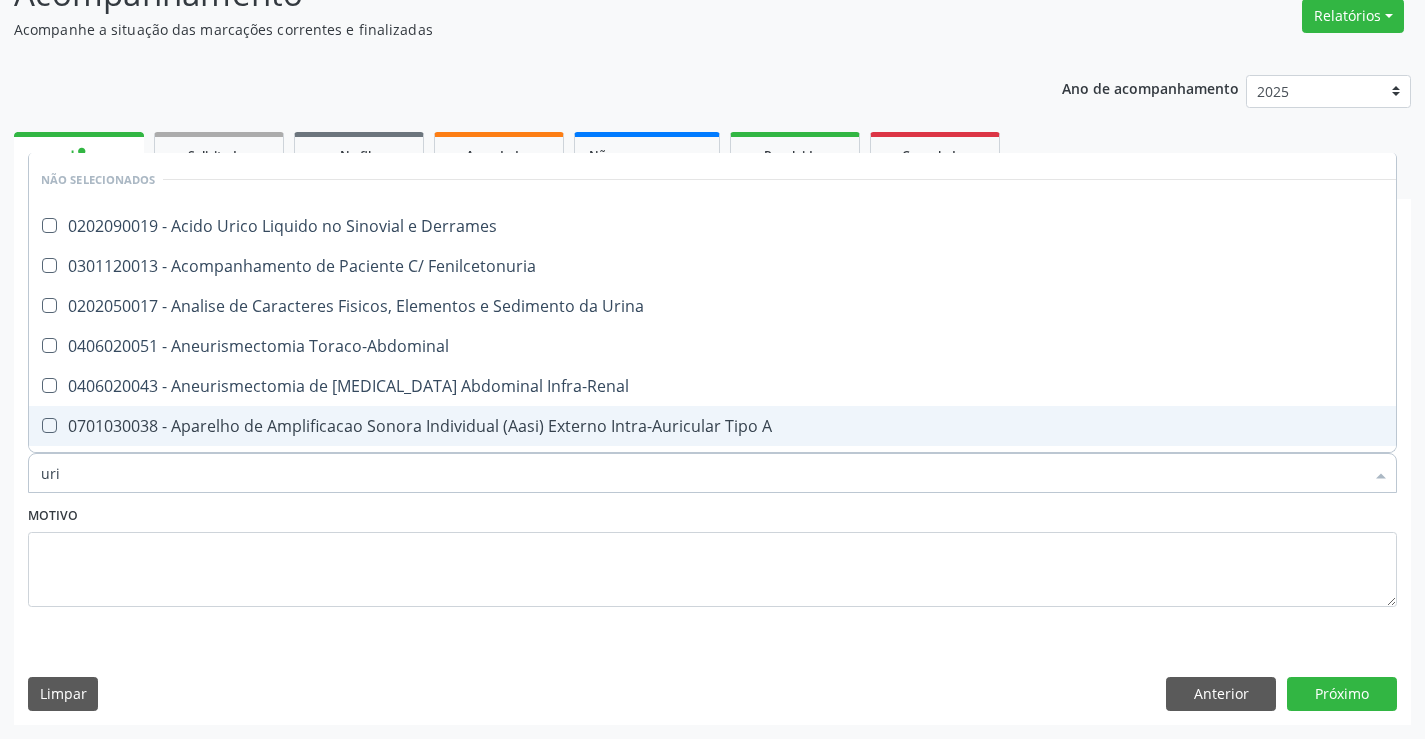 type on "urin" 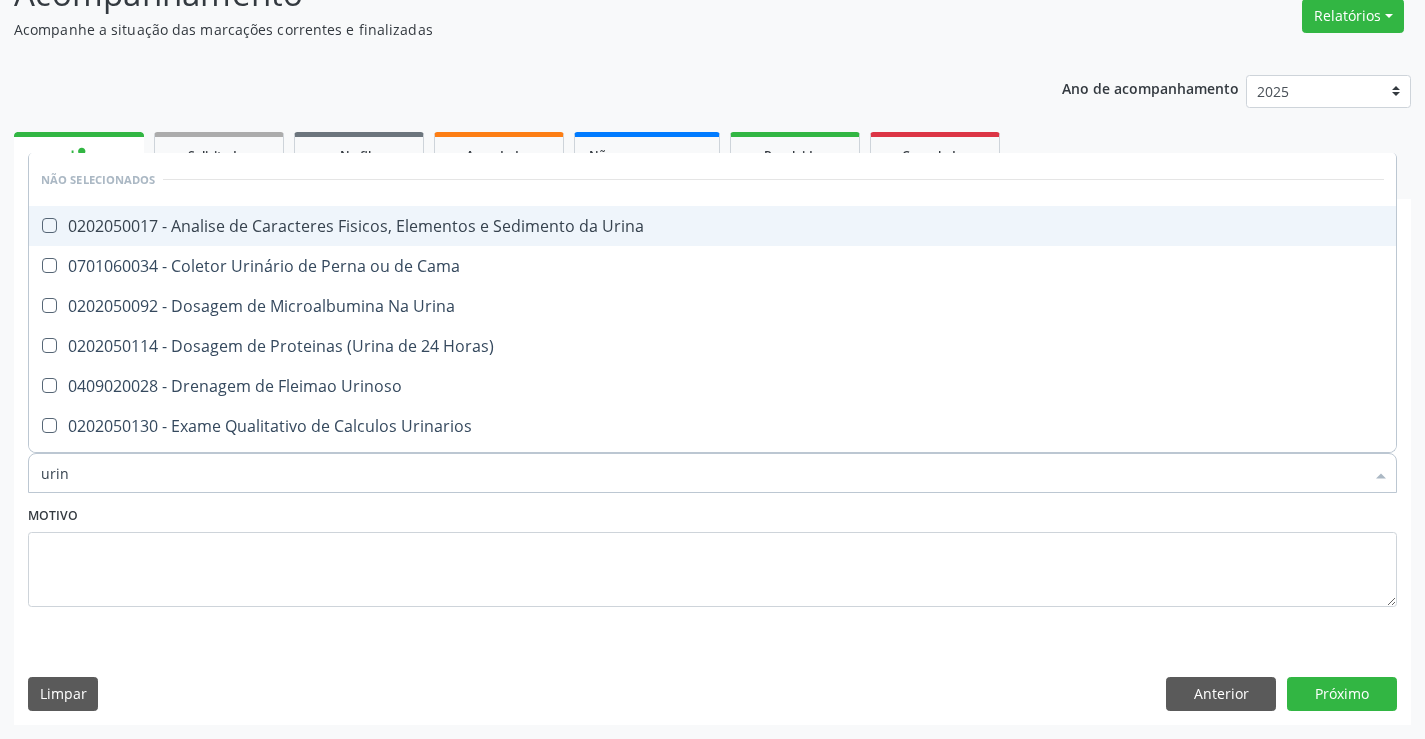 click on "0202050017 - Analise de Caracteres Fisicos, Elementos e Sedimento da Urina" at bounding box center (712, 226) 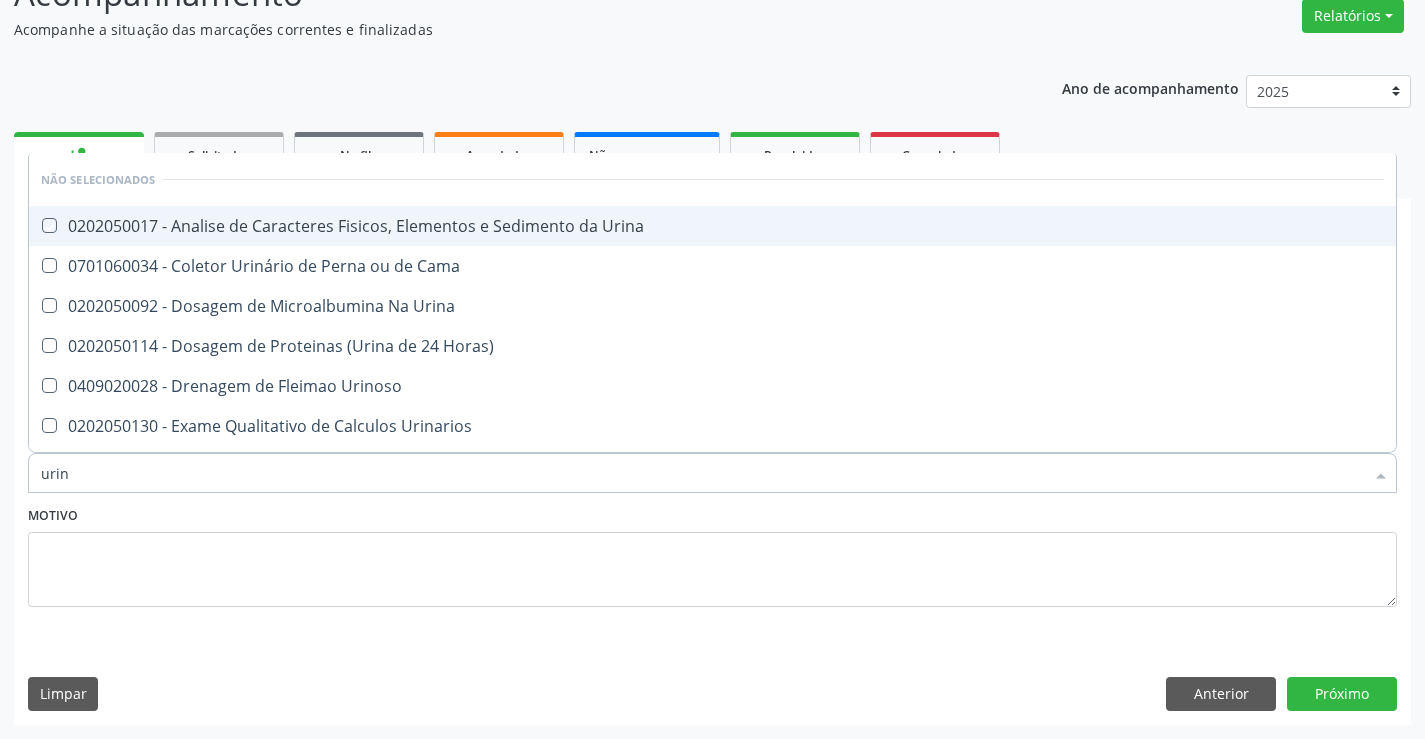 checkbox on "true" 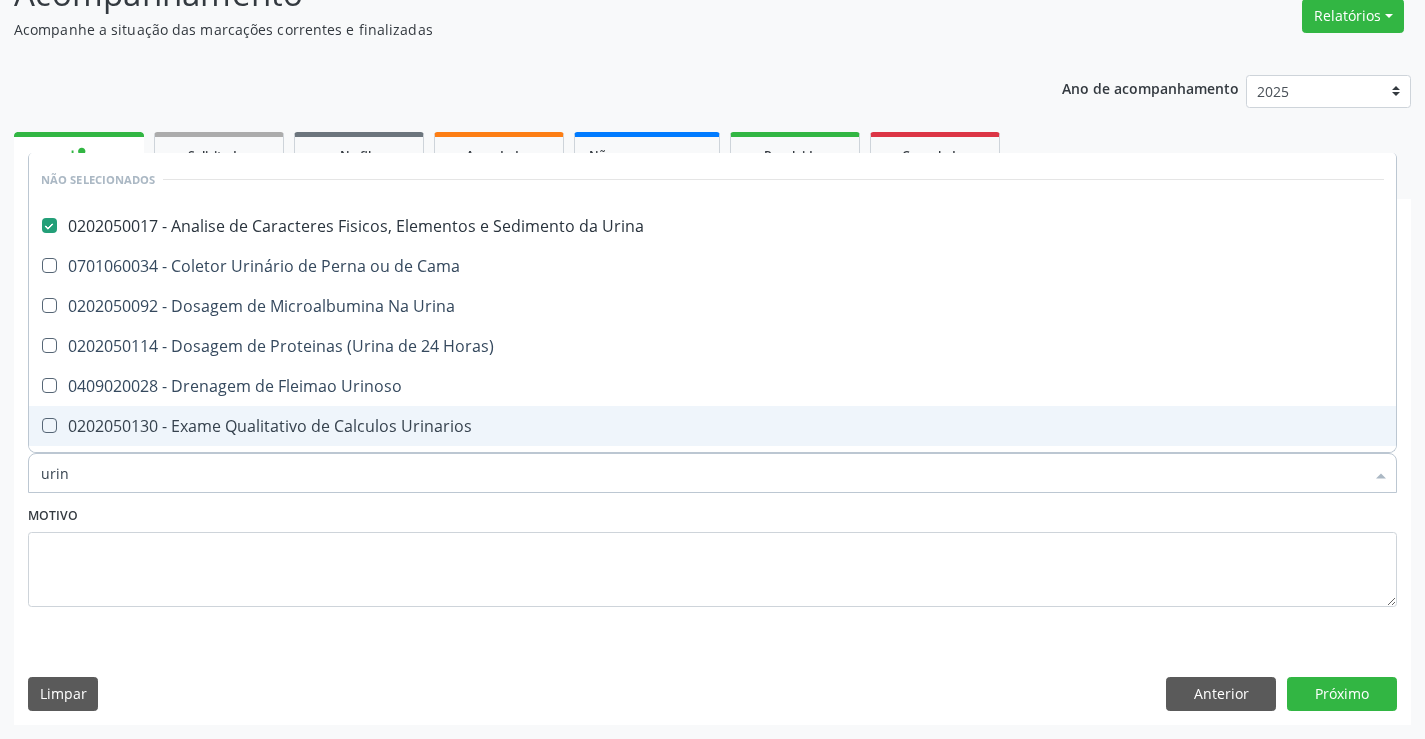 click on "Motivo" at bounding box center (712, 554) 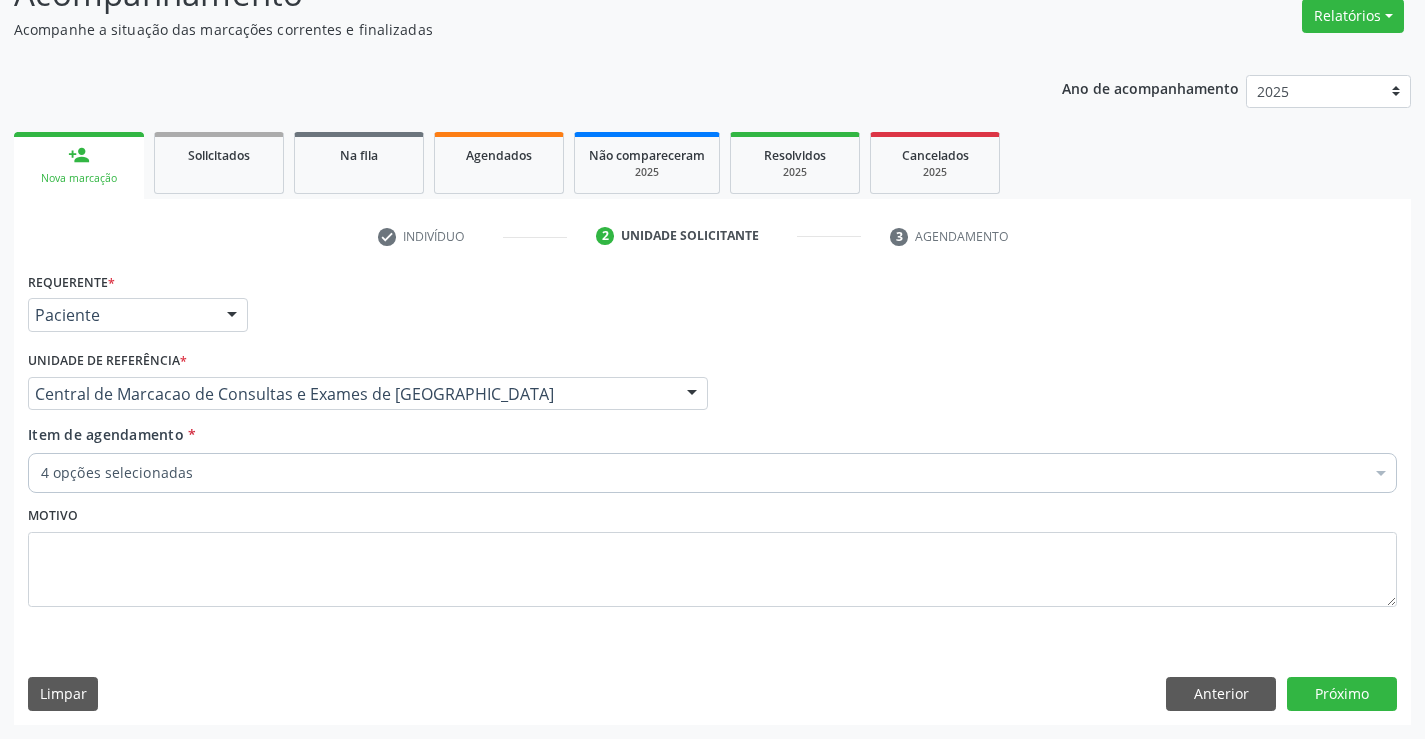 click on "4 opções selecionadas" at bounding box center [712, 473] 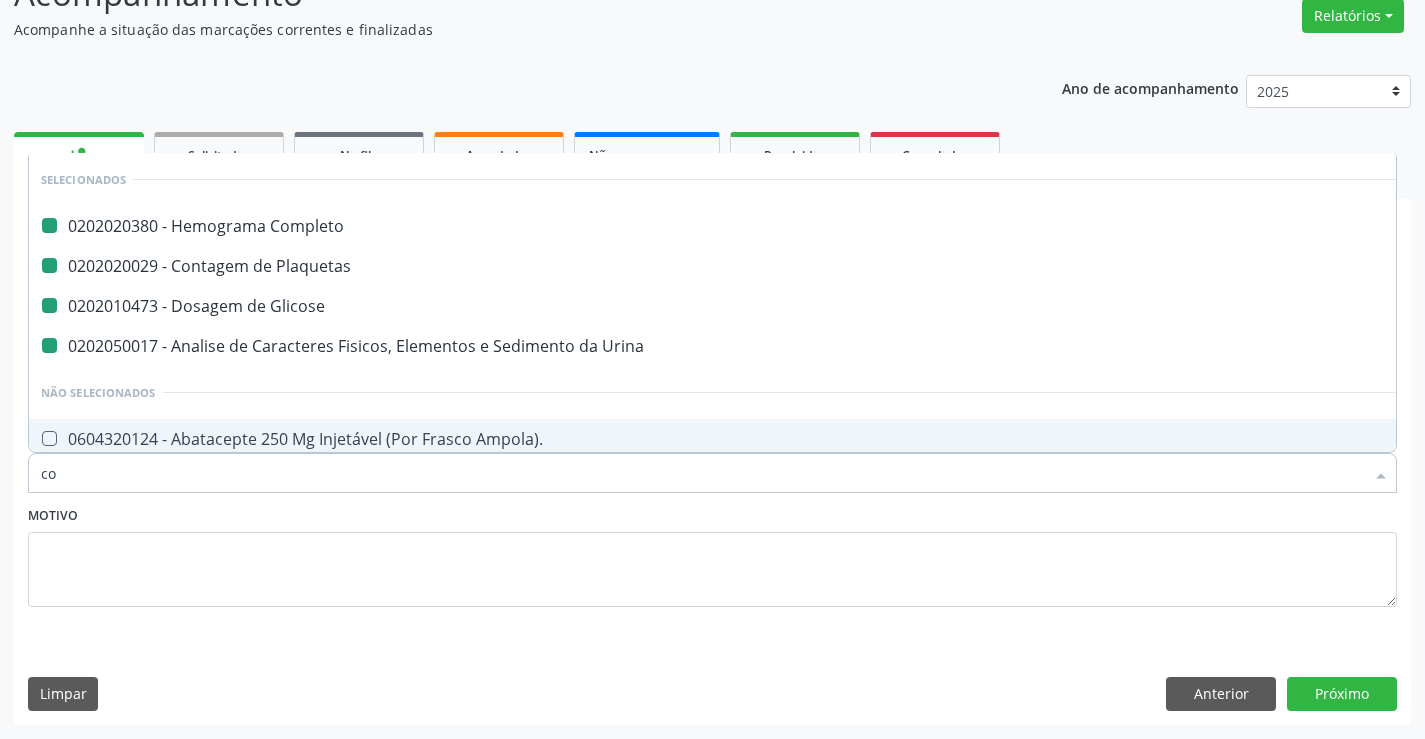 type on "col" 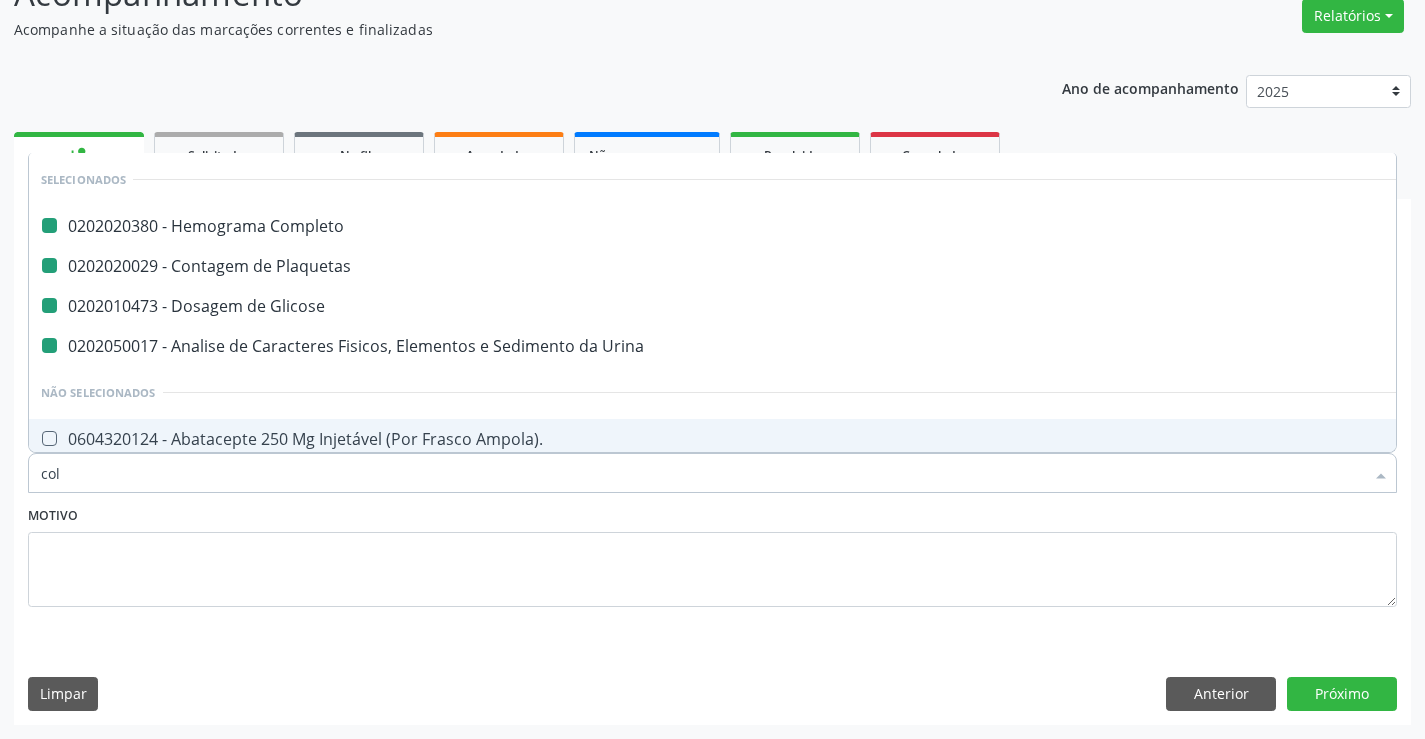 checkbox on "false" 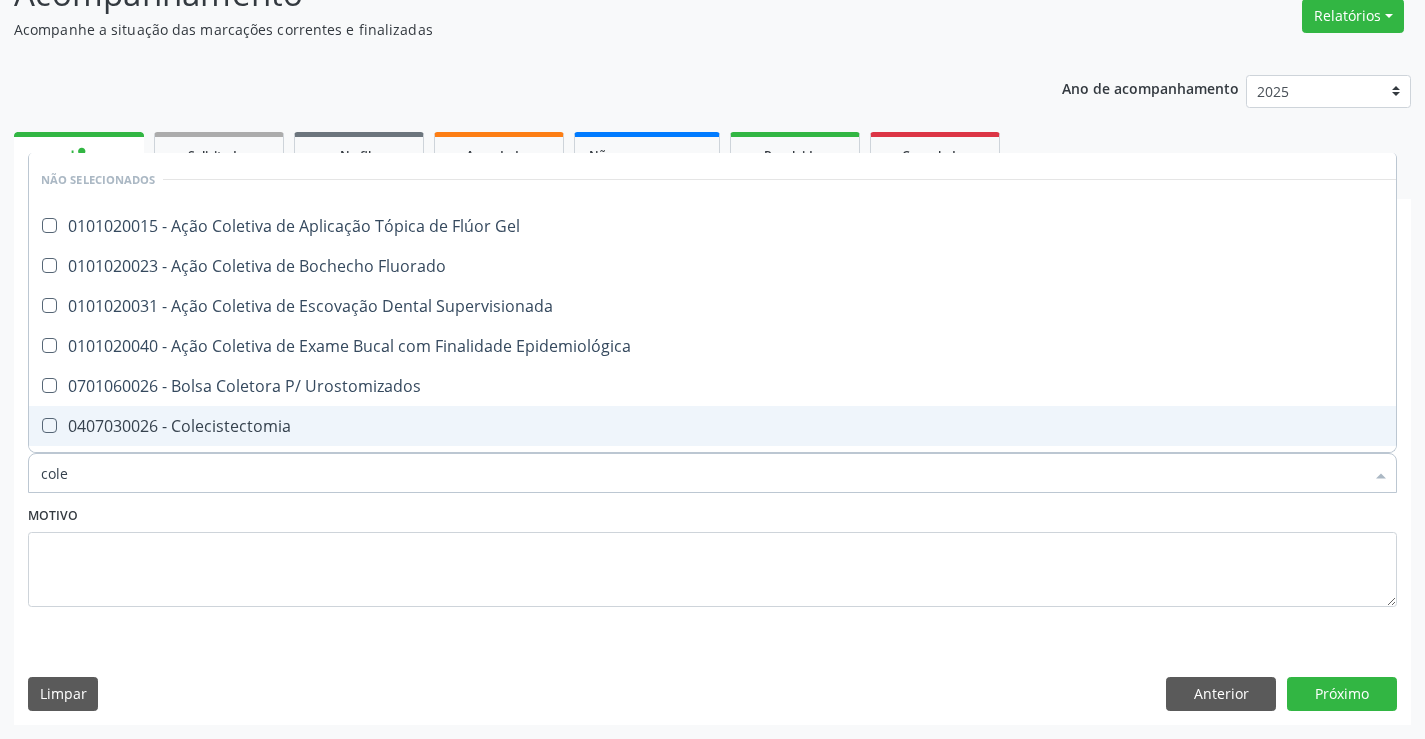 type on "coles" 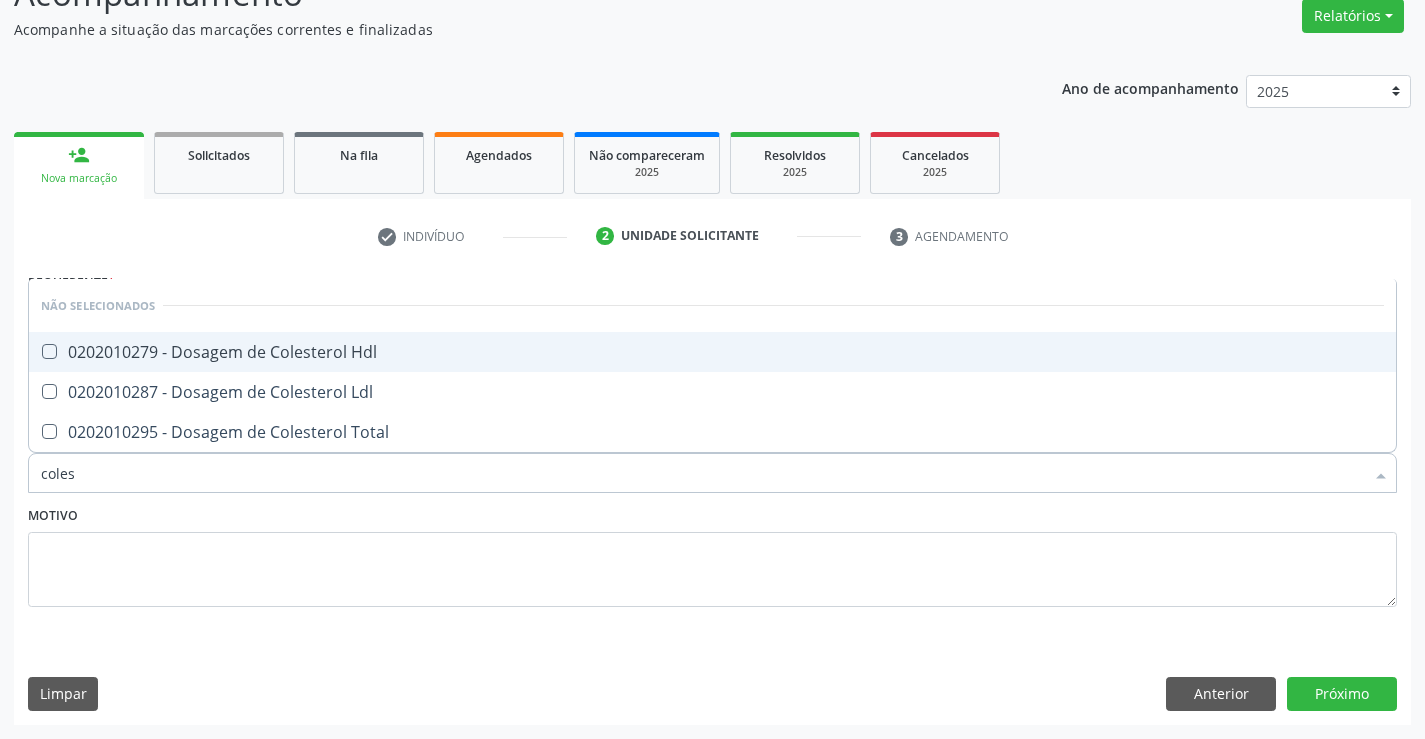 click on "0202010279 - Dosagem de Colesterol Hdl" at bounding box center [712, 352] 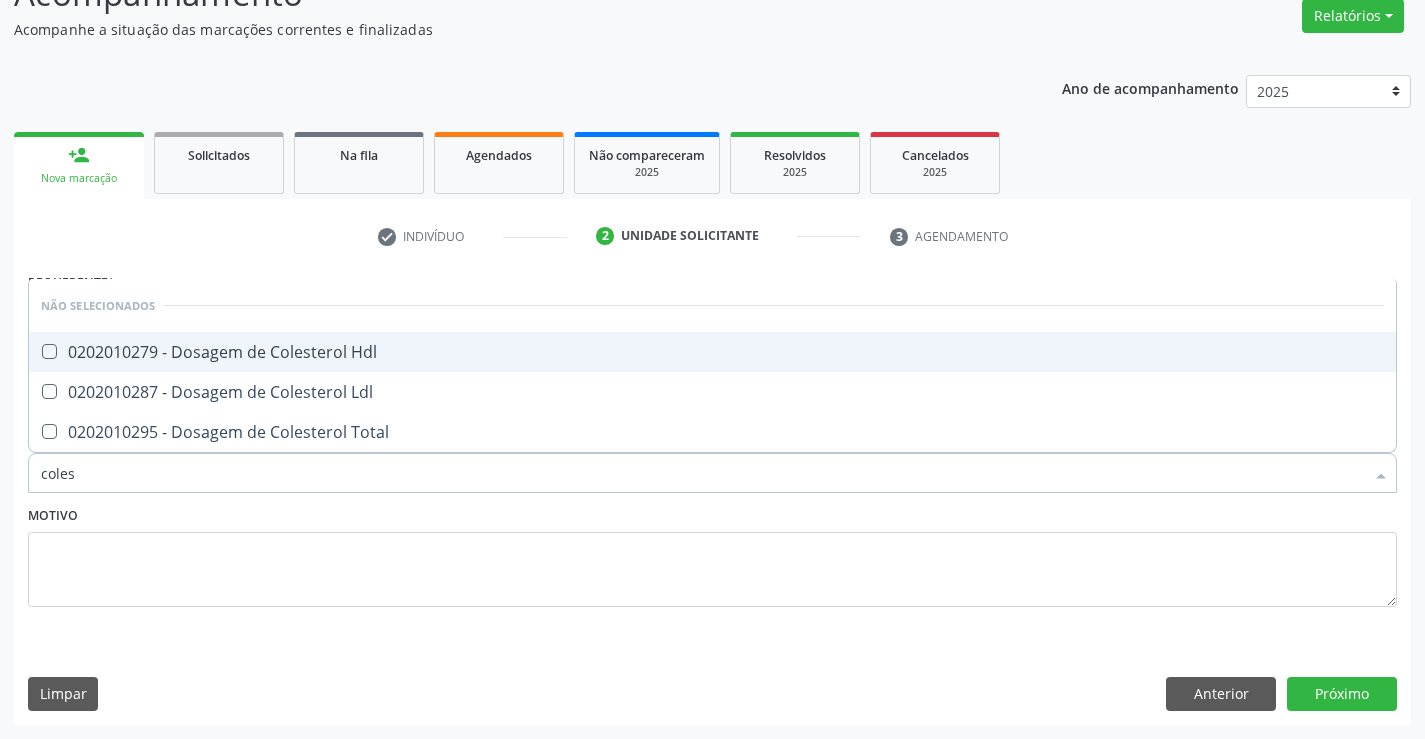 checkbox on "true" 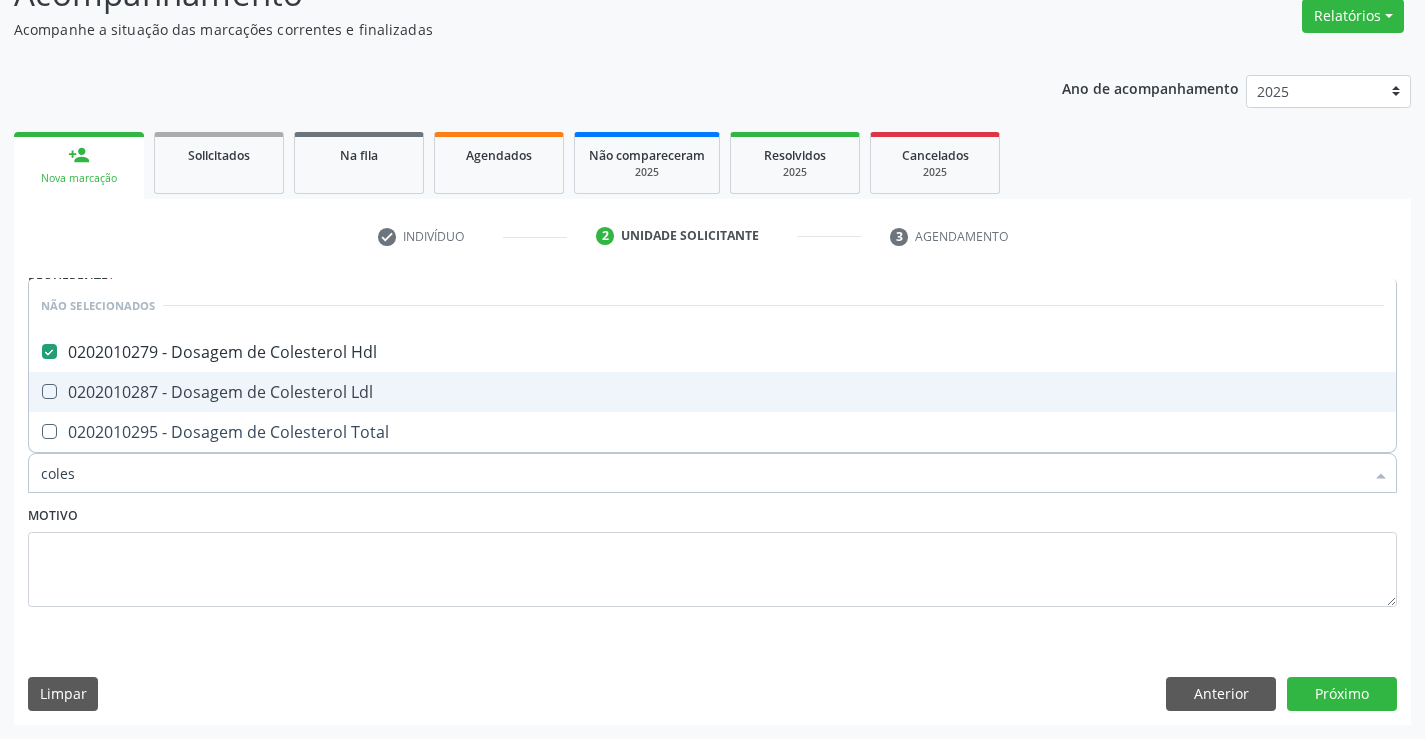 click on "0202010287 - Dosagem de Colesterol Ldl" at bounding box center (712, 392) 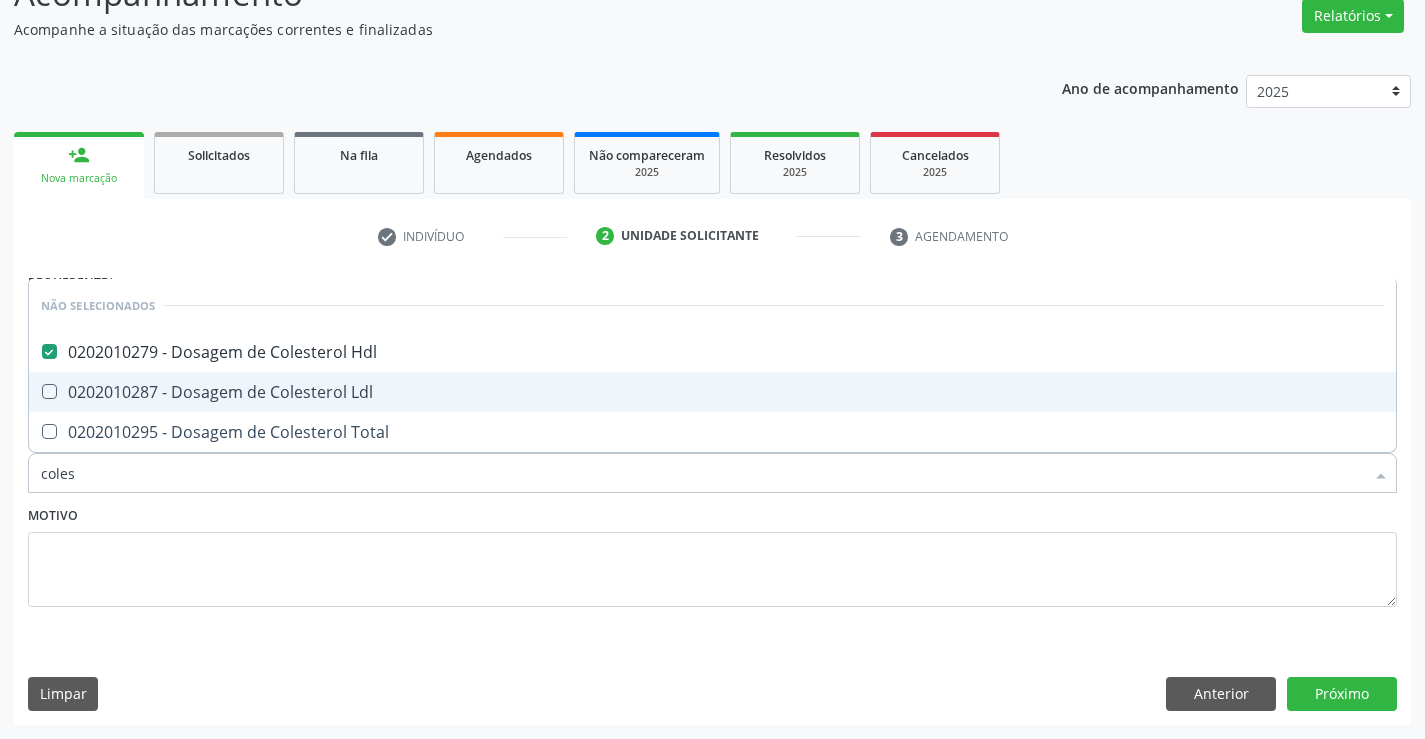 checkbox on "true" 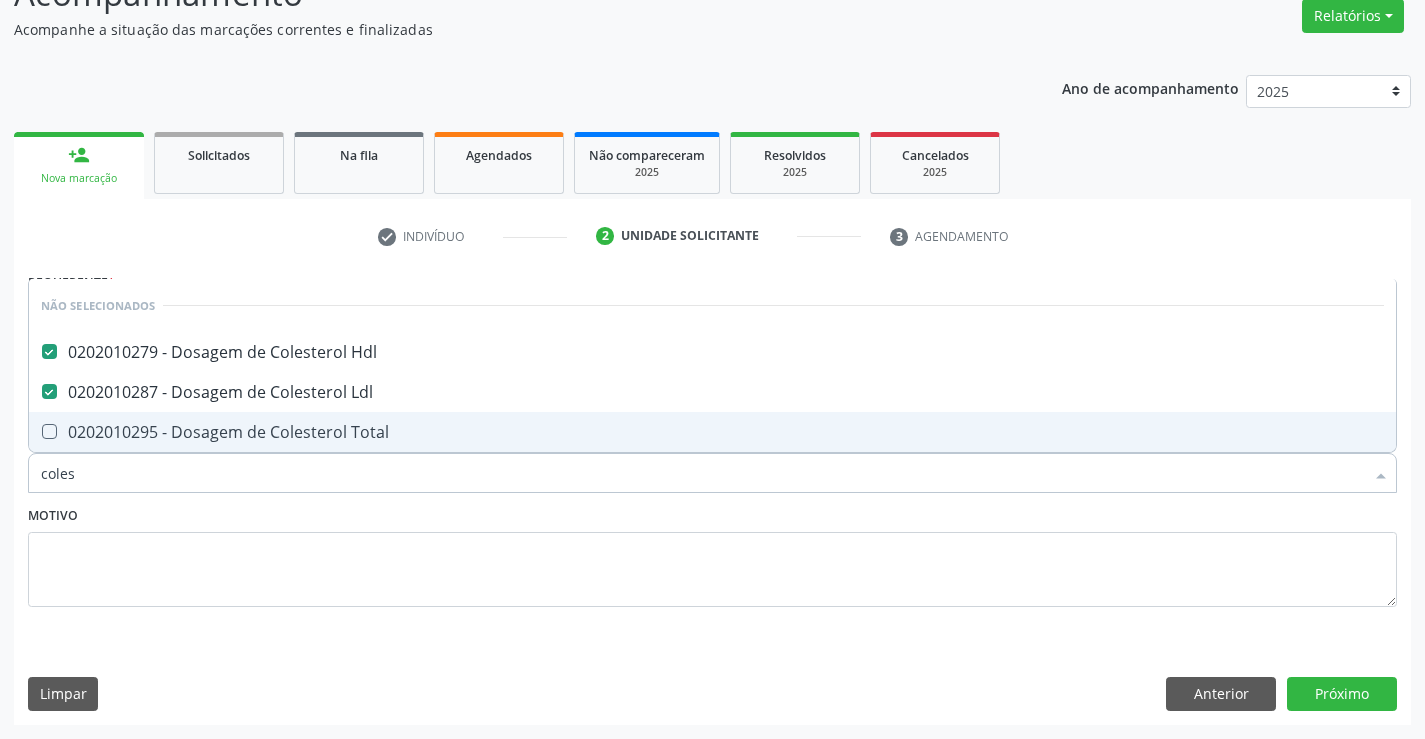 drag, startPoint x: 346, startPoint y: 444, endPoint x: 343, endPoint y: 485, distance: 41.109608 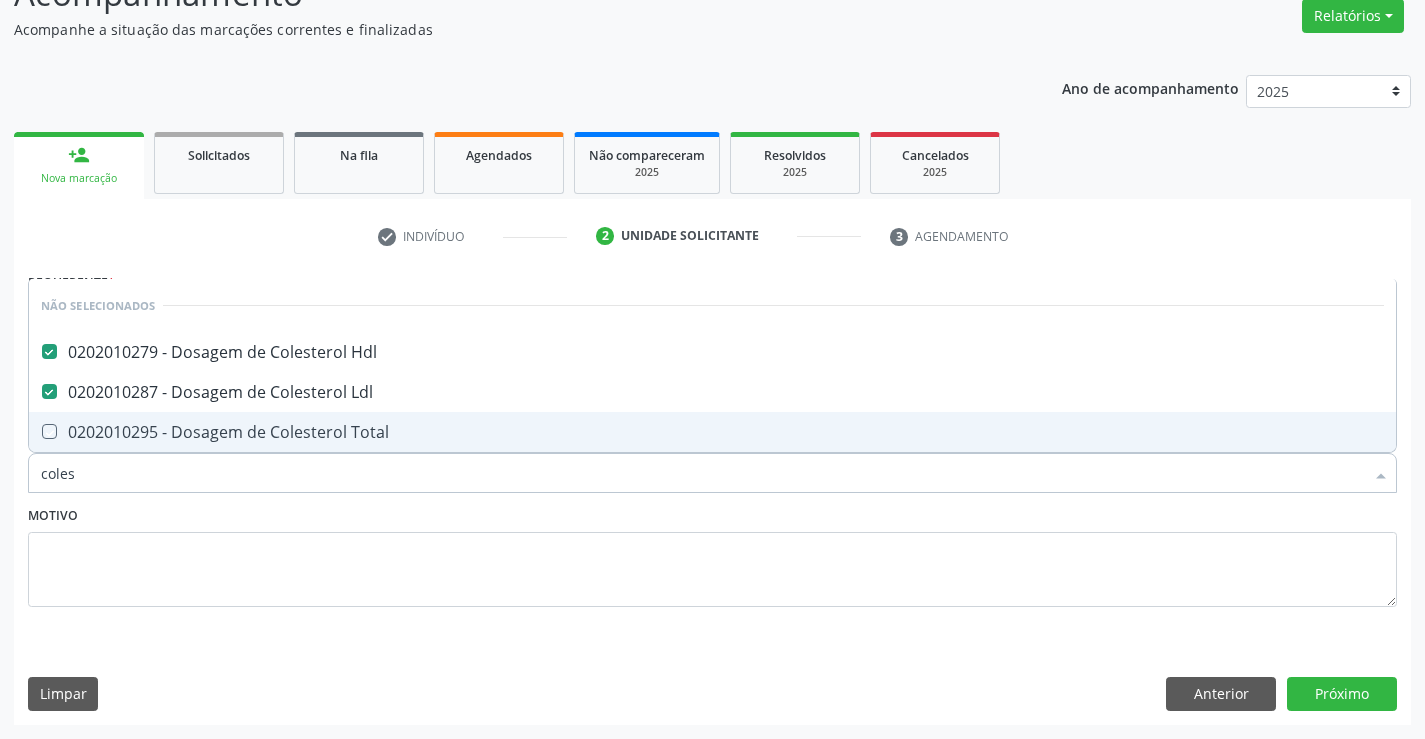 checkbox on "true" 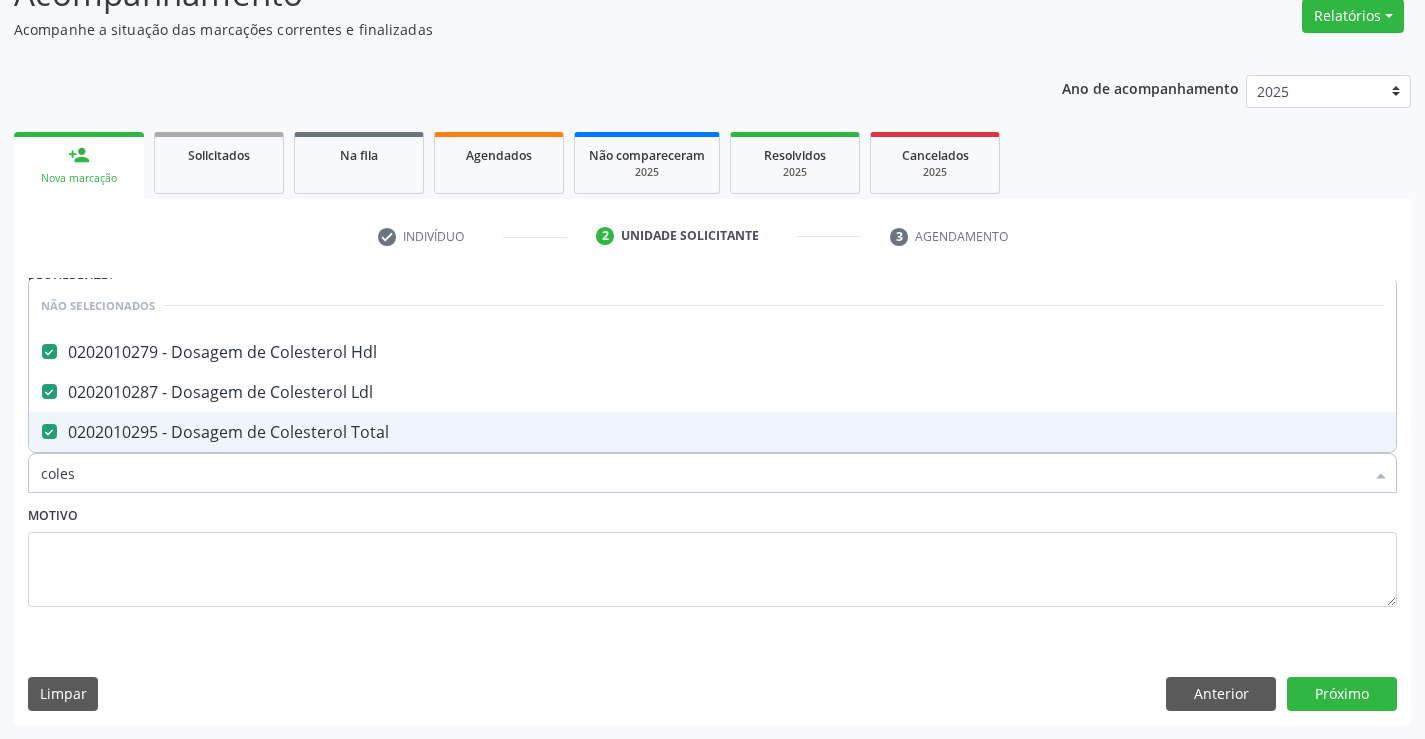 type on "coles" 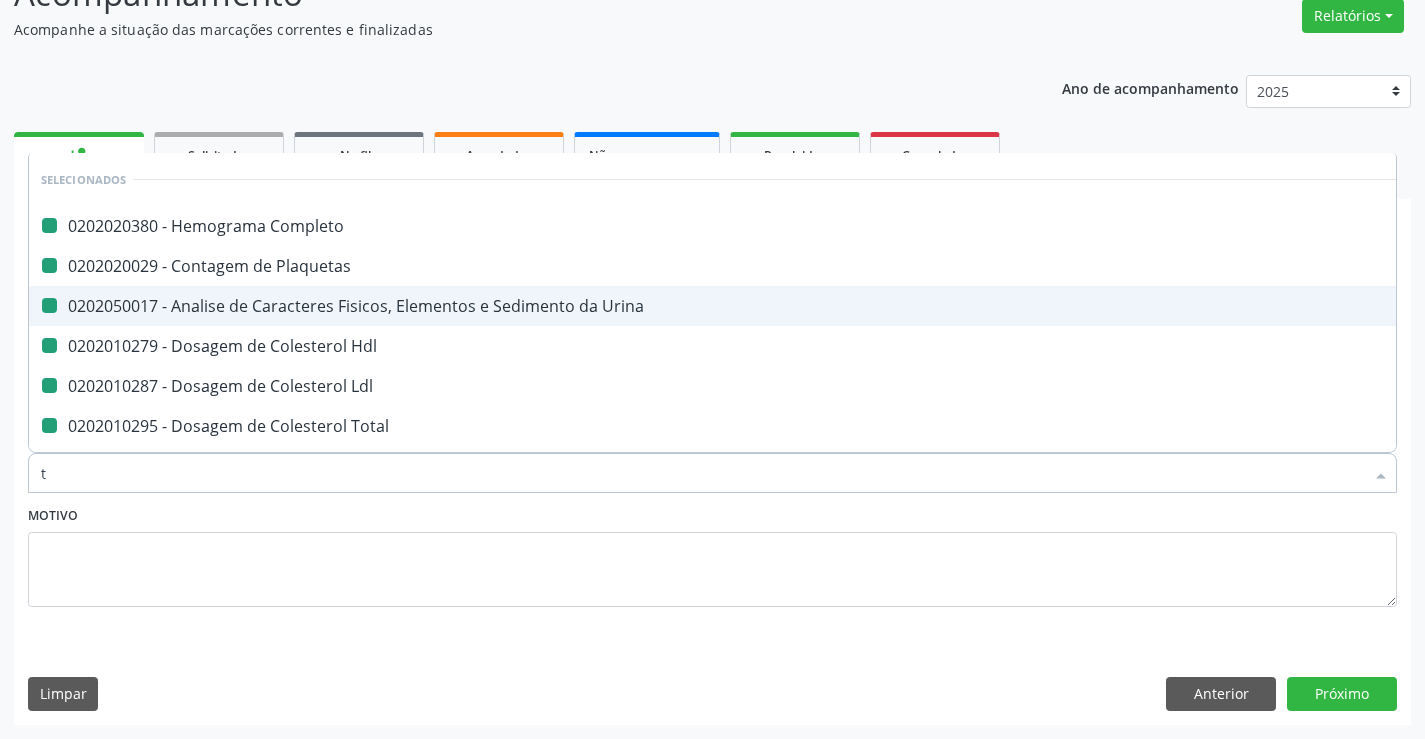 type on "tr" 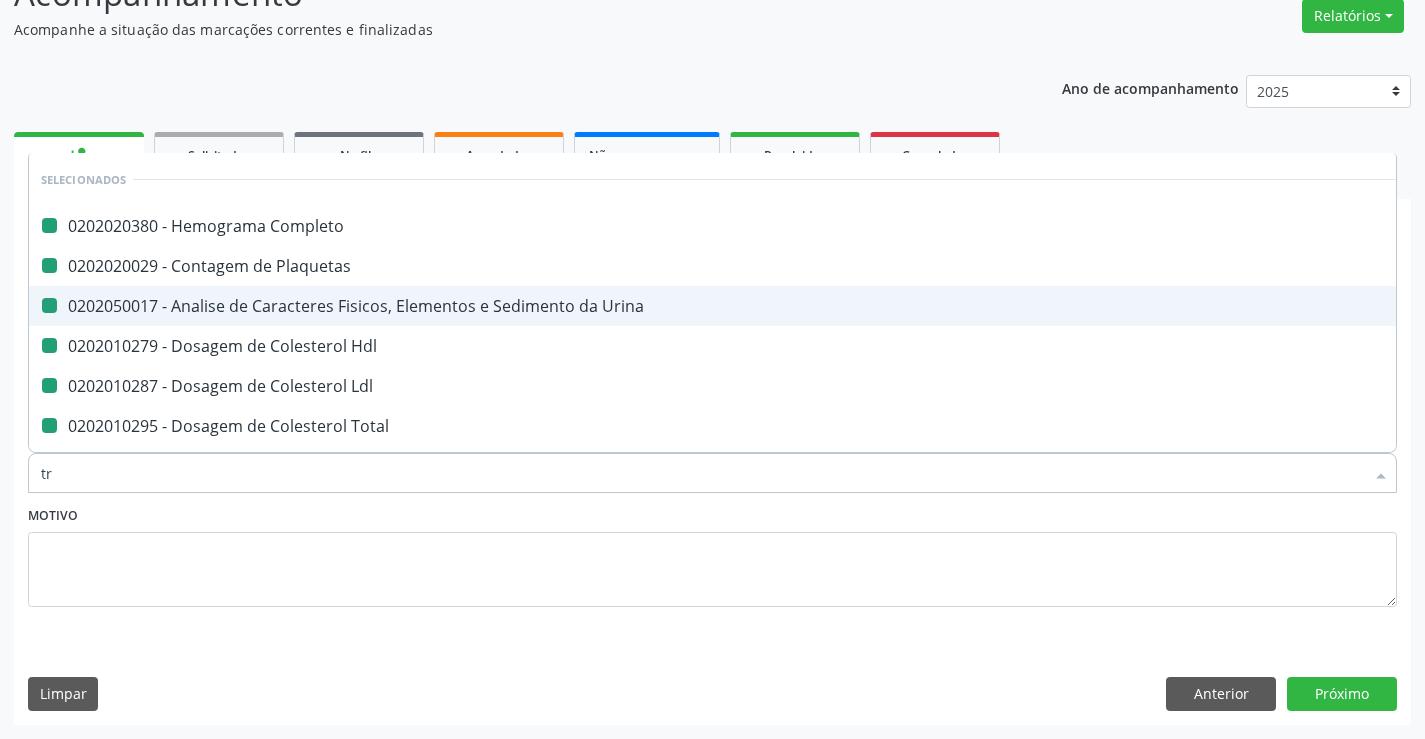 checkbox on "false" 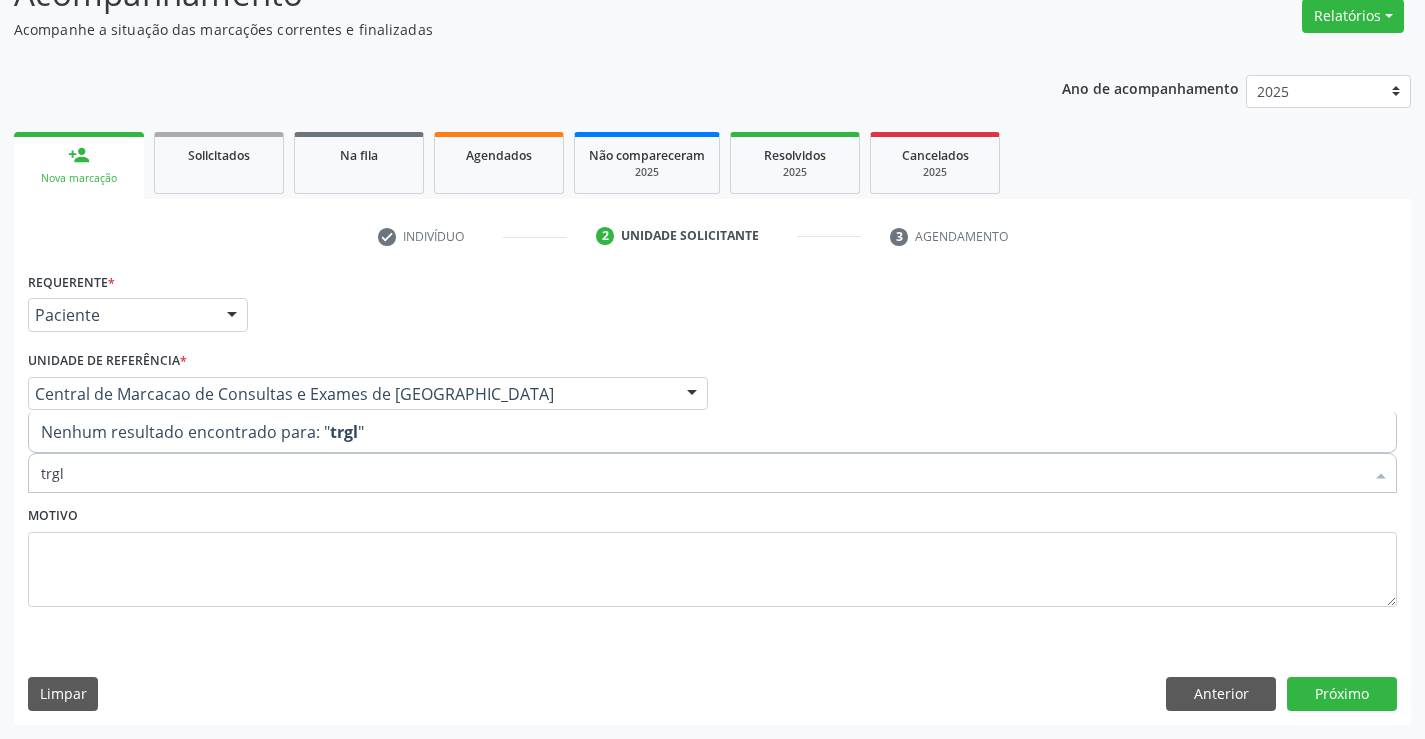 click on "trgl" at bounding box center [702, 473] 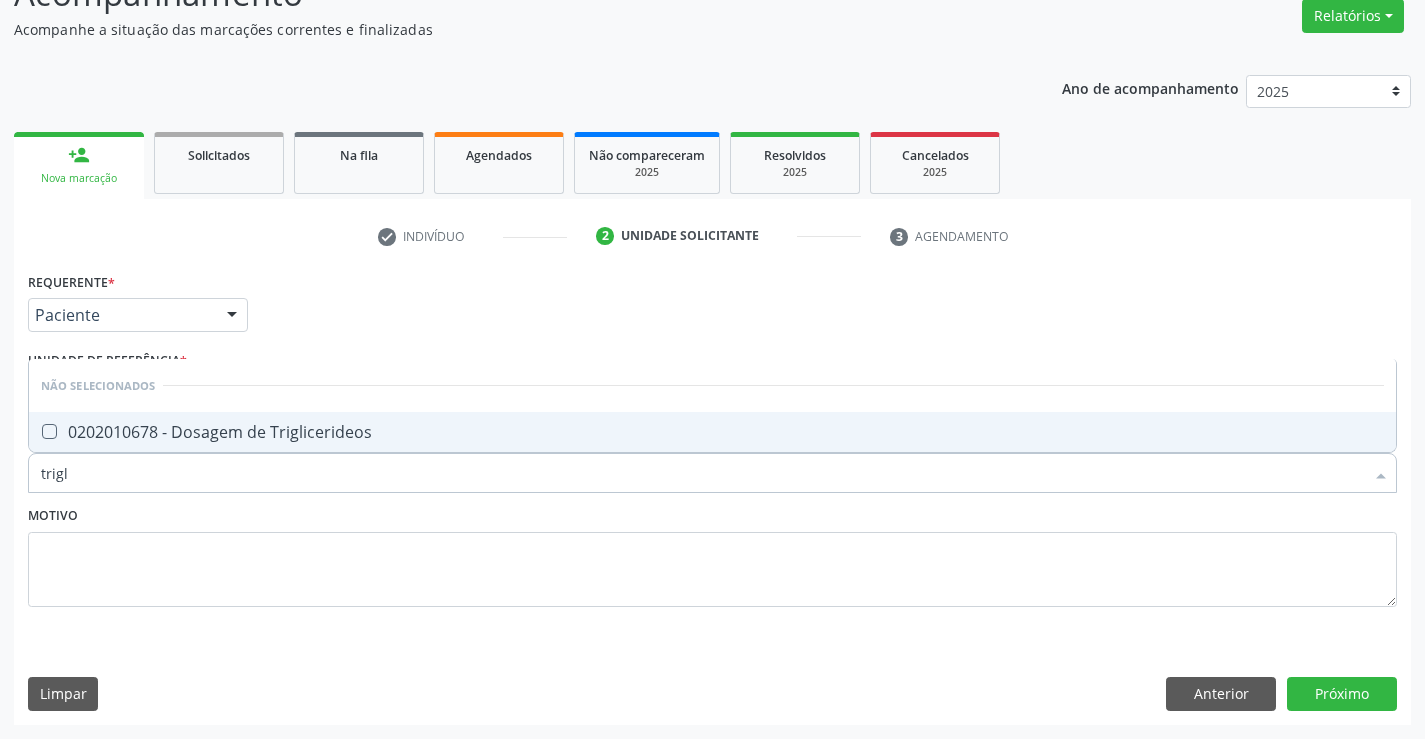 click on "0202010678 - Dosagem de Triglicerideos" at bounding box center (712, 432) 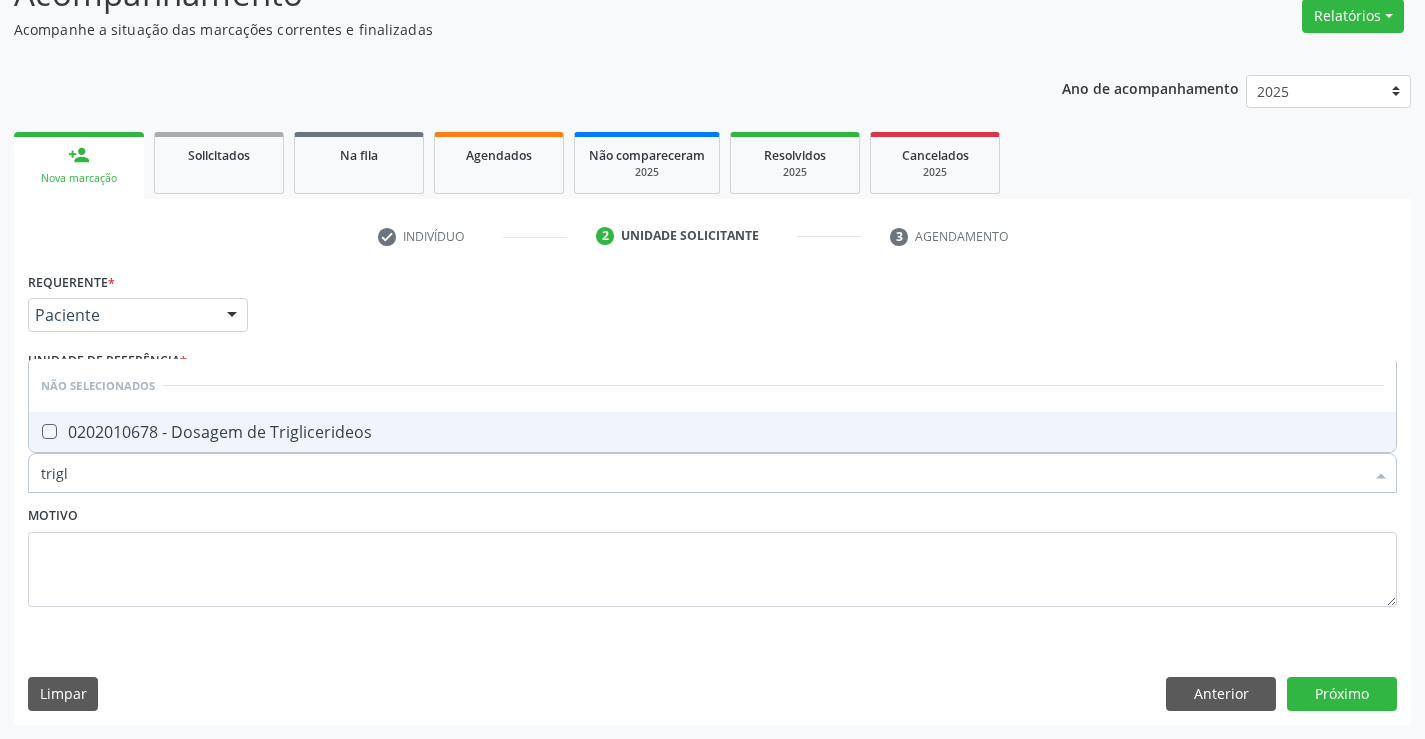 checkbox on "true" 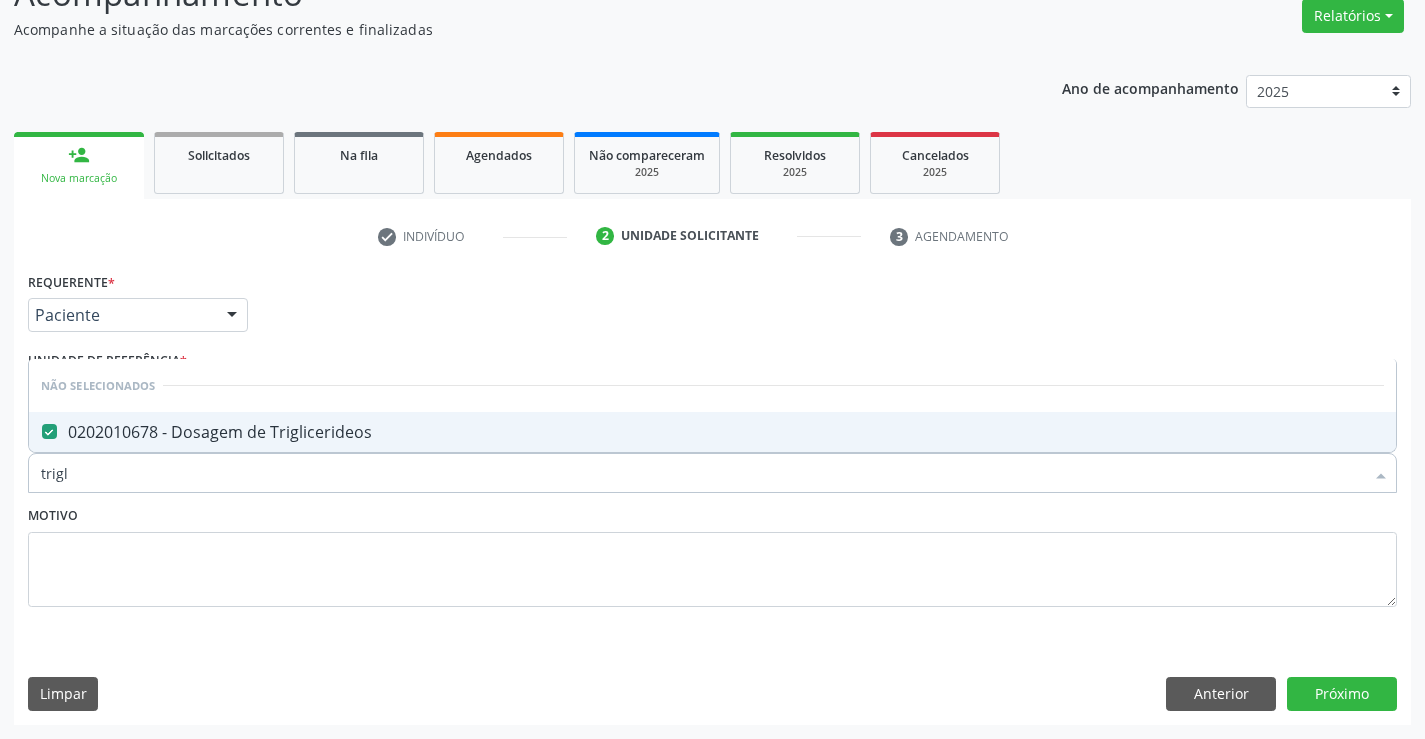 click on "Motivo" at bounding box center [712, 554] 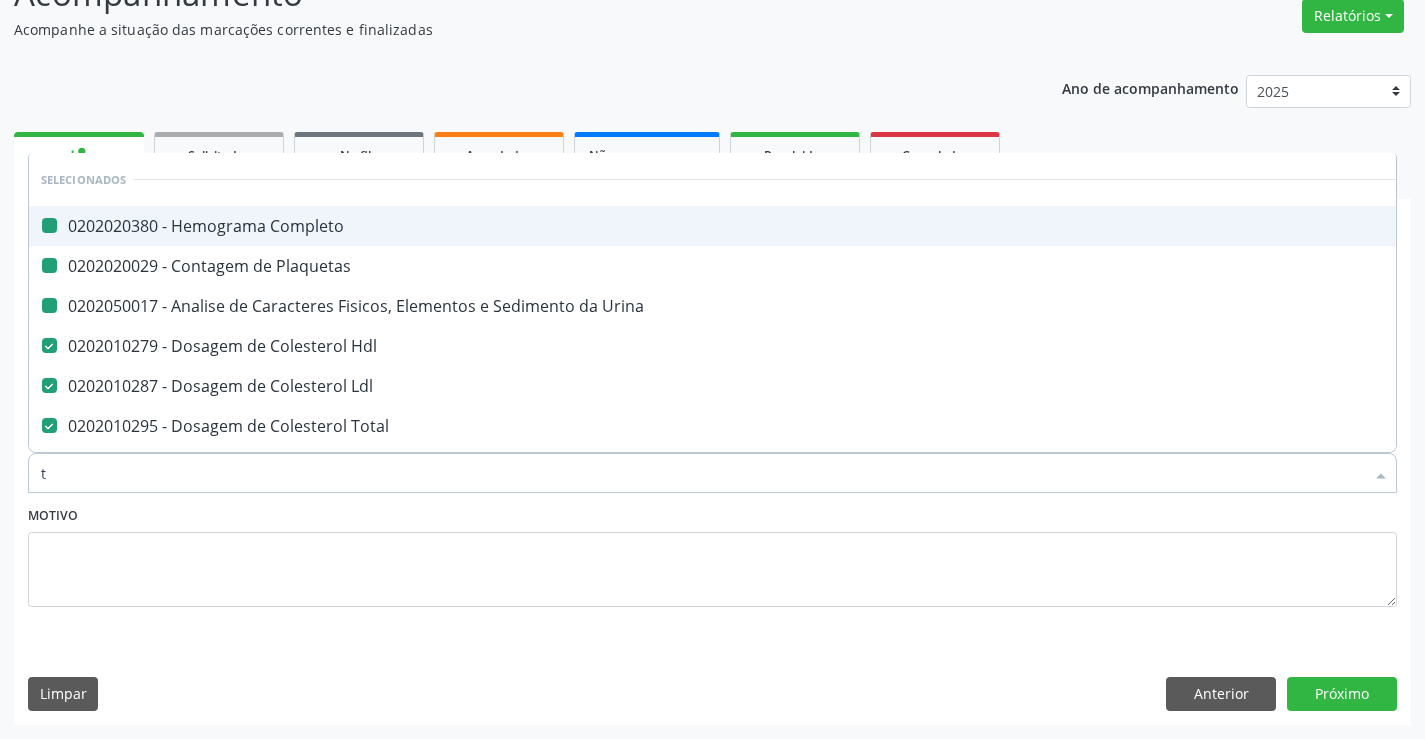type on "tg" 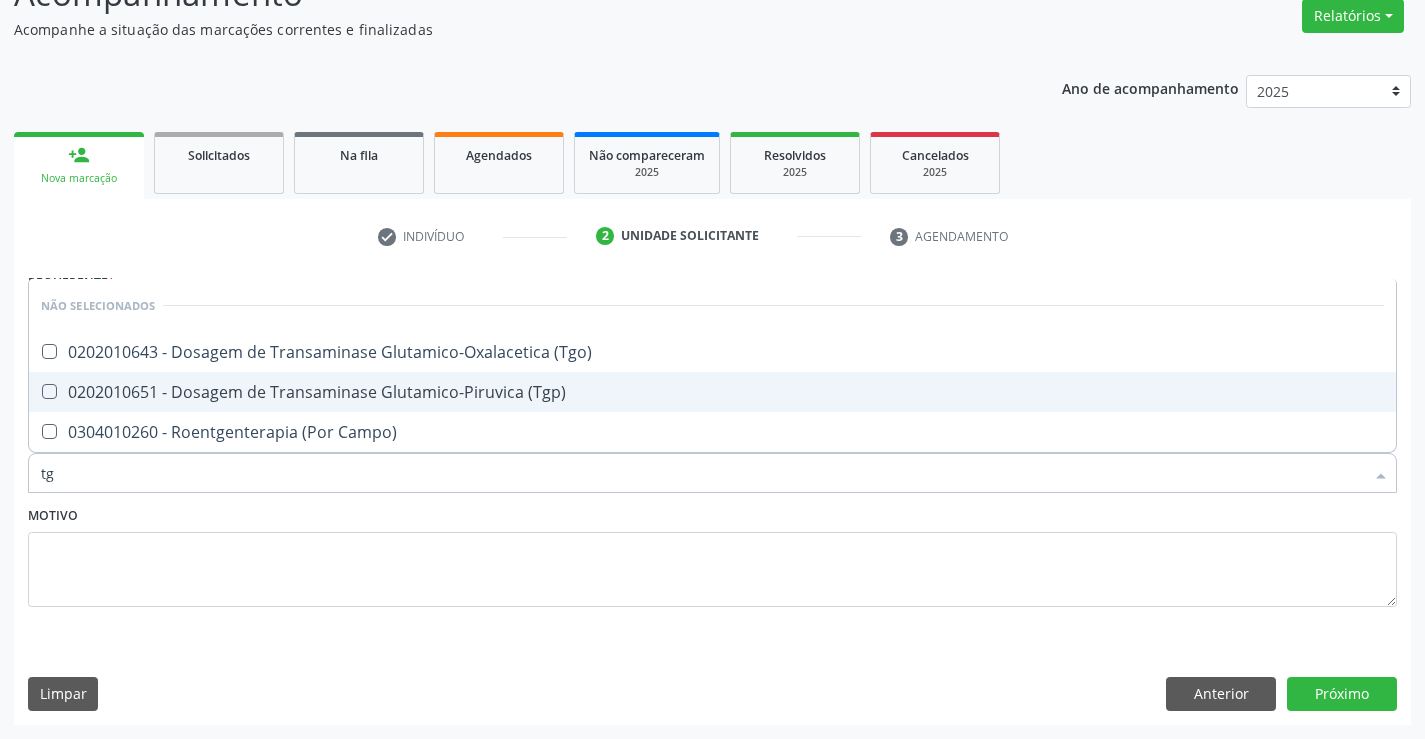 click on "0202010651 - Dosagem de Transaminase Glutamico-Piruvica (Tgp)" at bounding box center [712, 392] 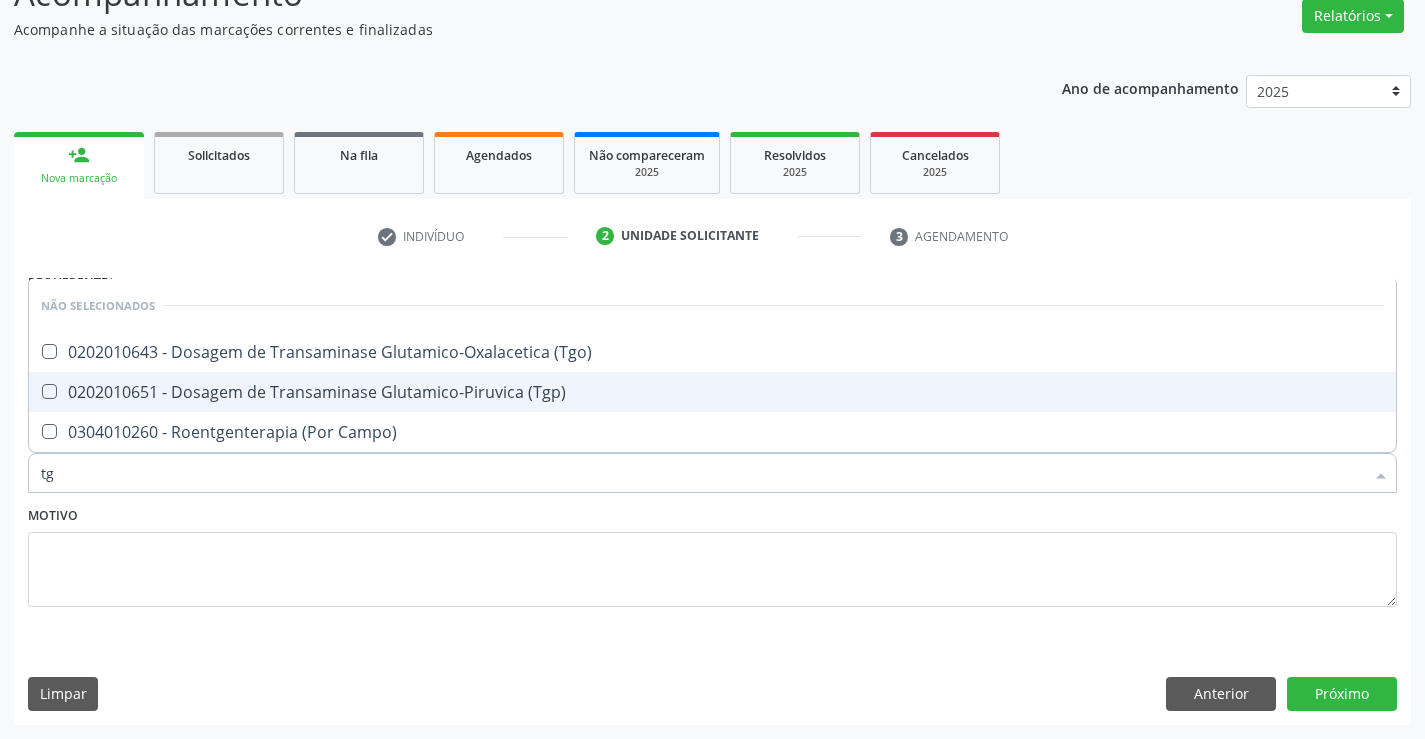 checkbox on "true" 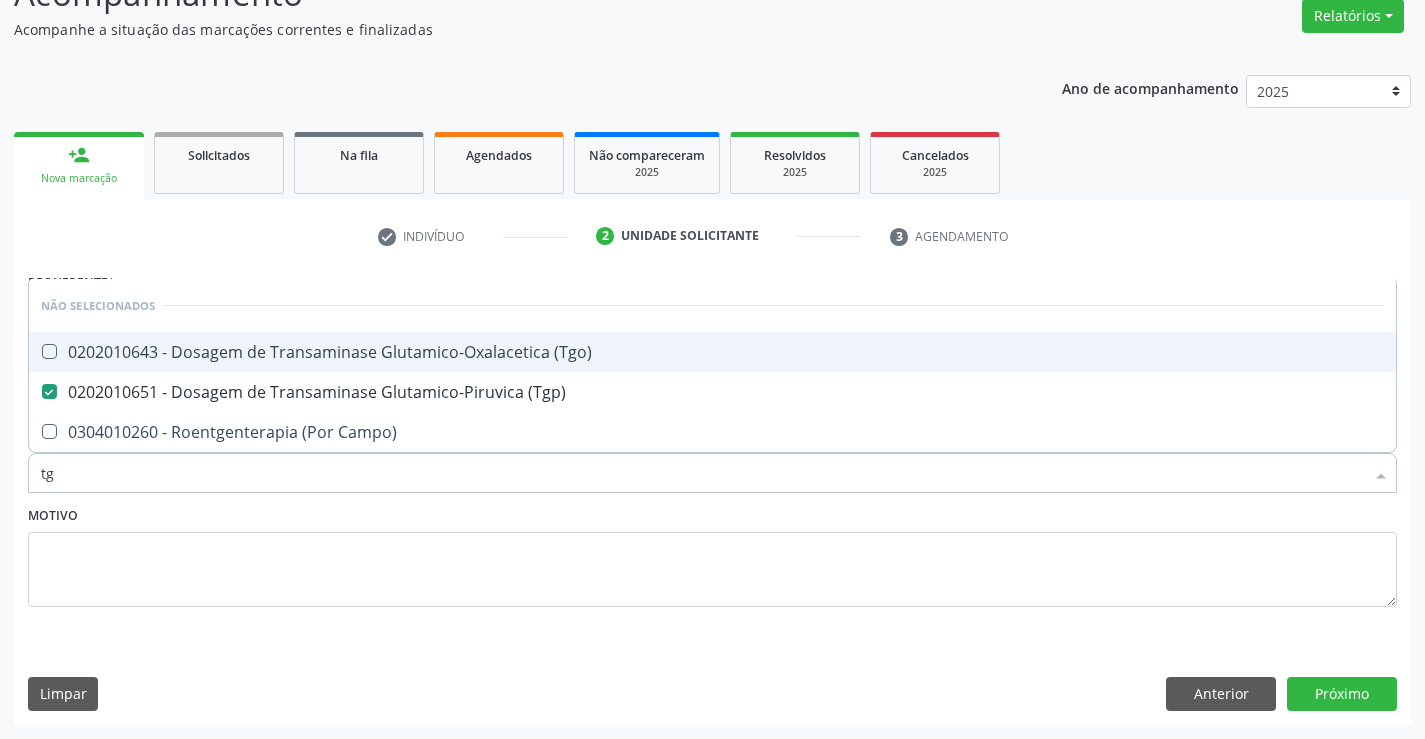 click on "0202010643 - Dosagem de Transaminase Glutamico-Oxalacetica (Tgo)" at bounding box center (712, 352) 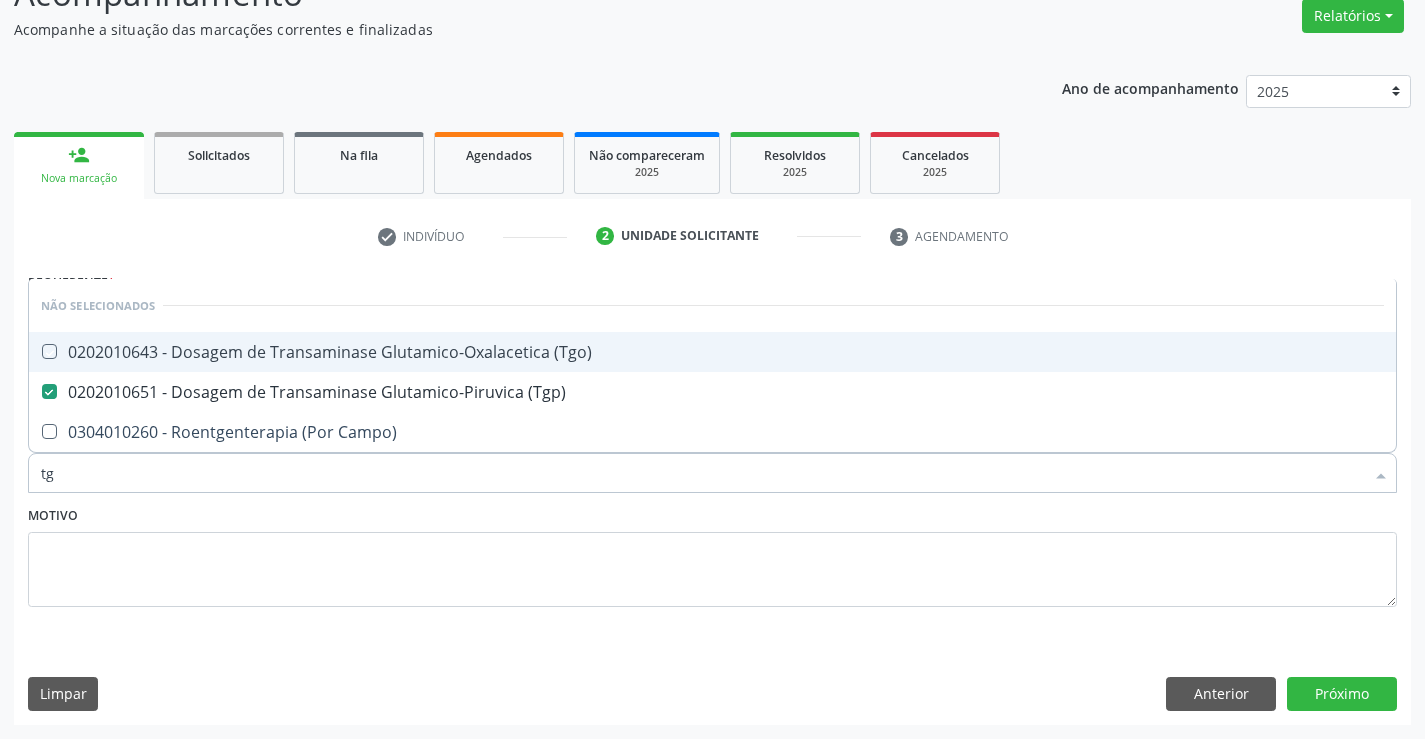 checkbox on "true" 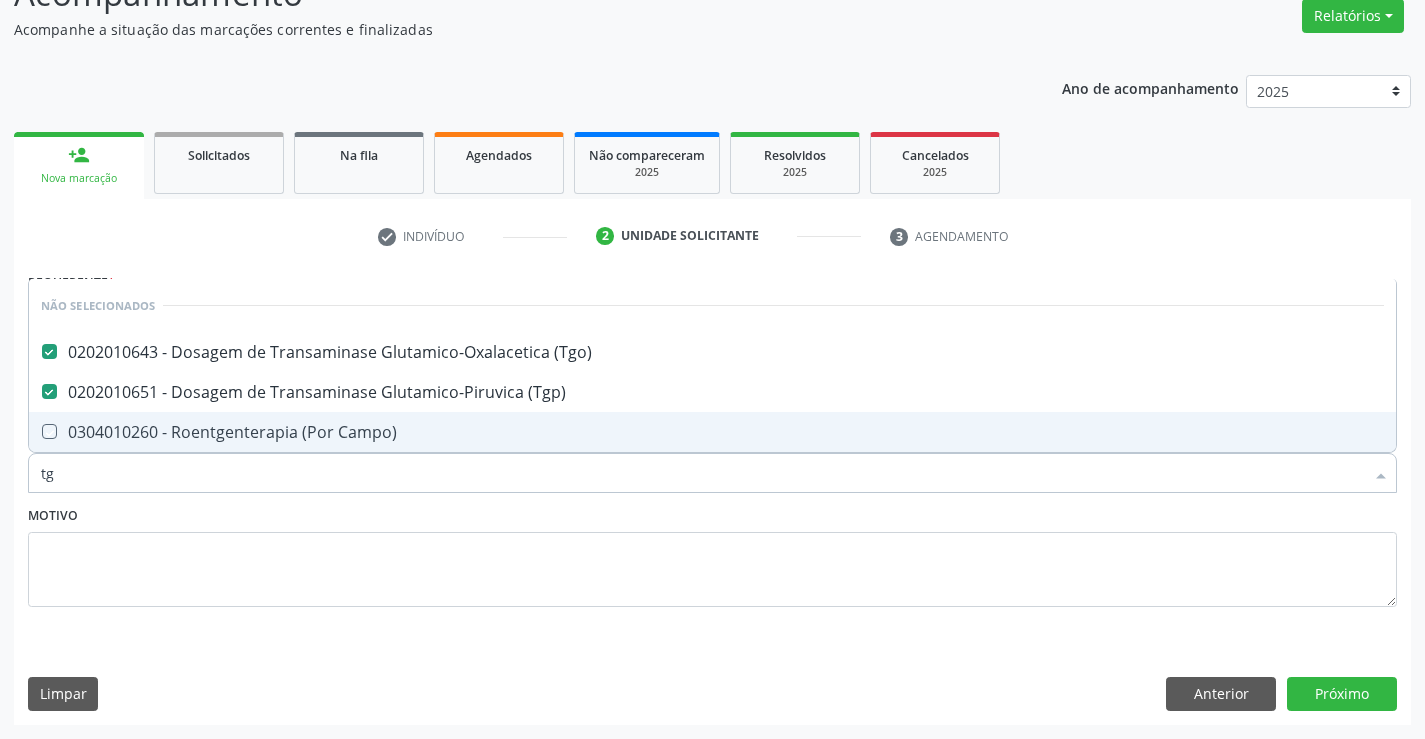 click on "Motivo" at bounding box center [712, 554] 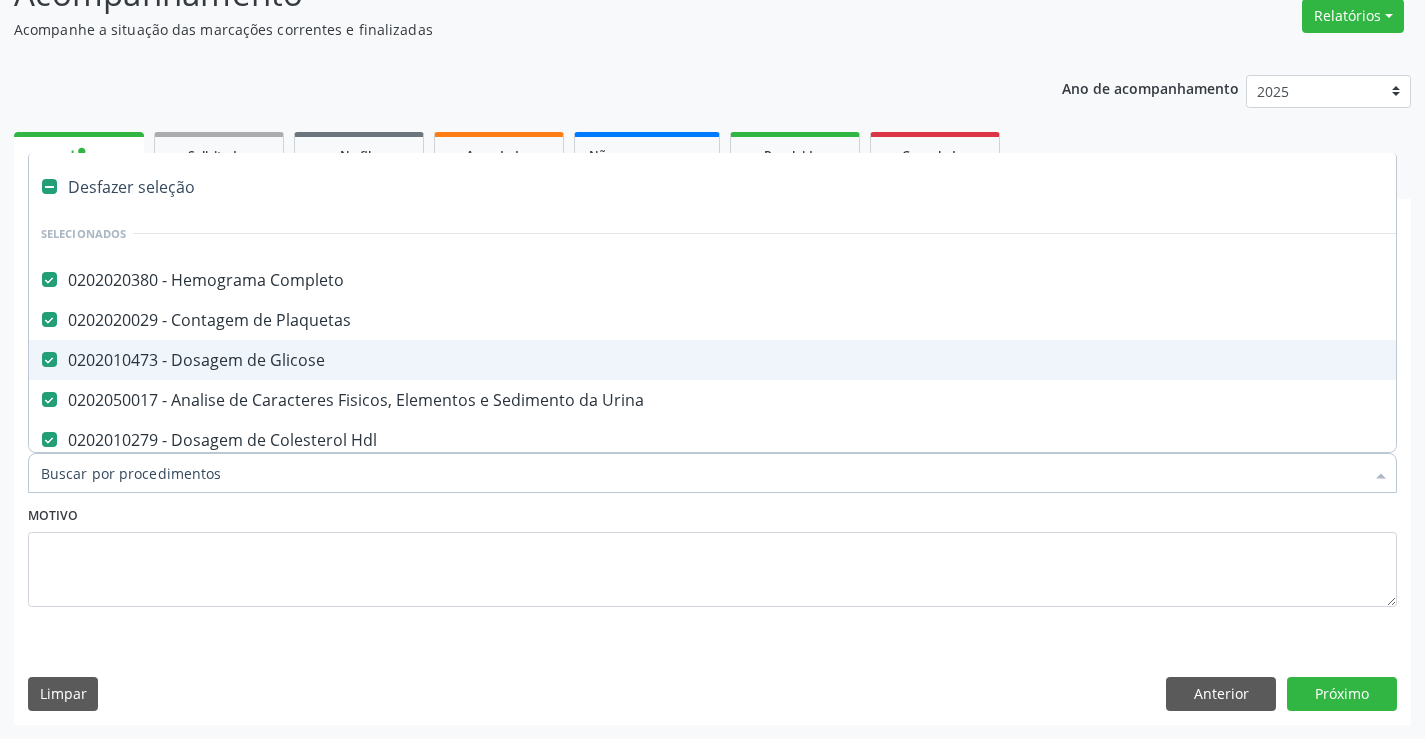 type on "u" 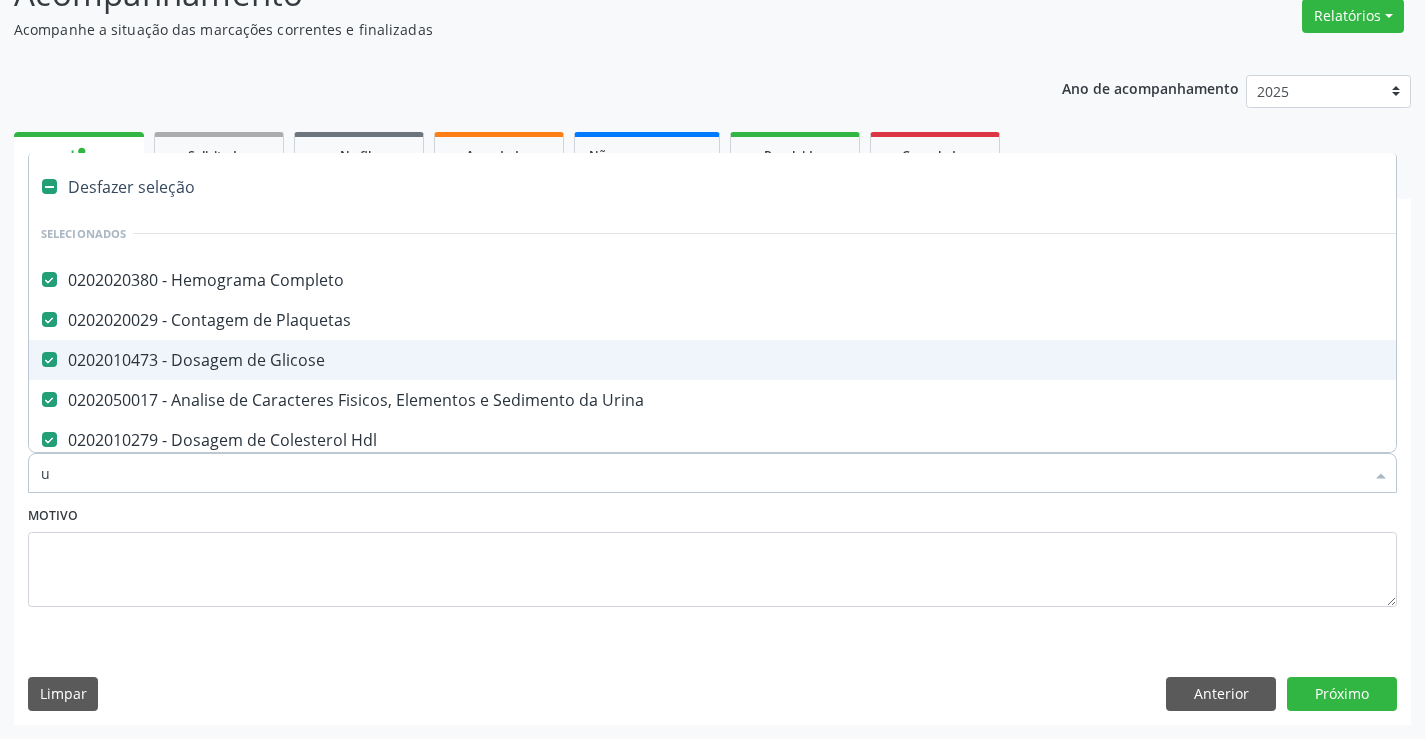 checkbox on "false" 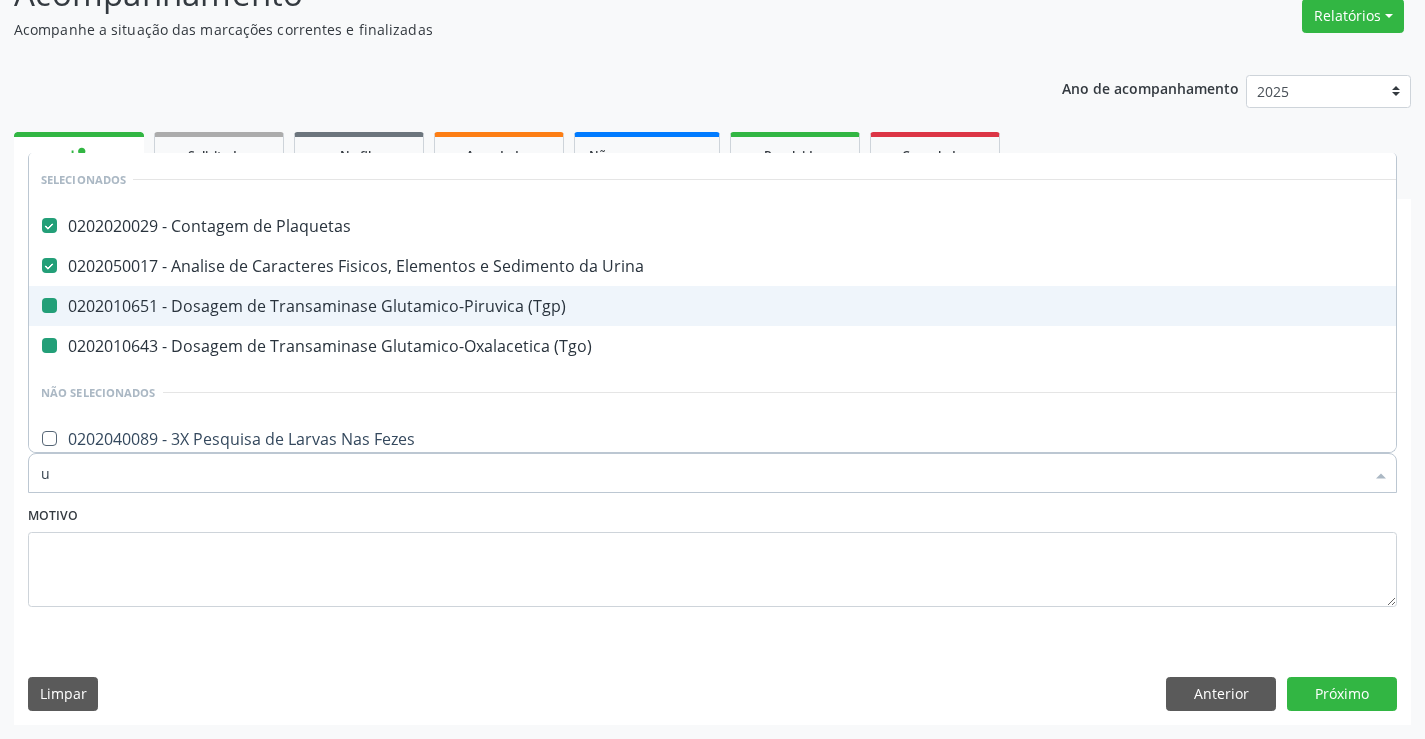 type on "ur" 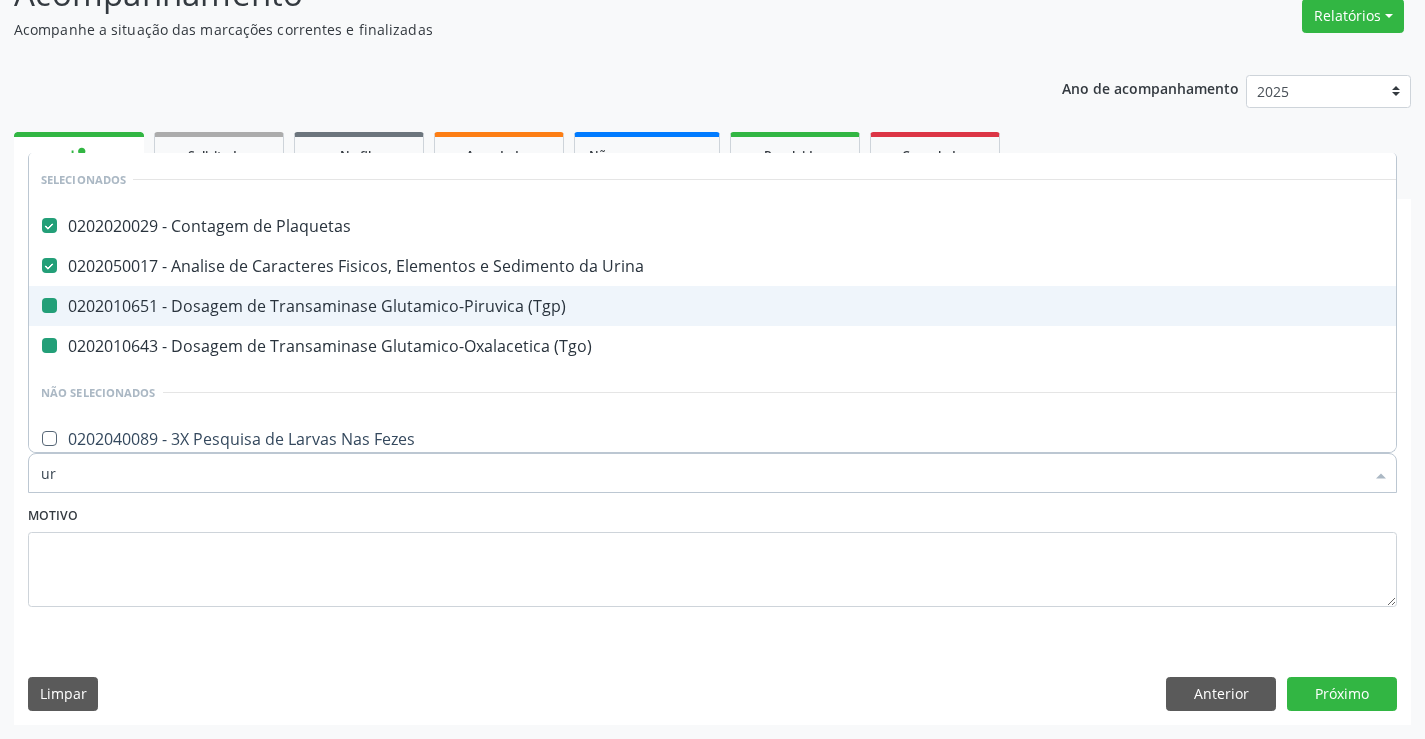 checkbox on "false" 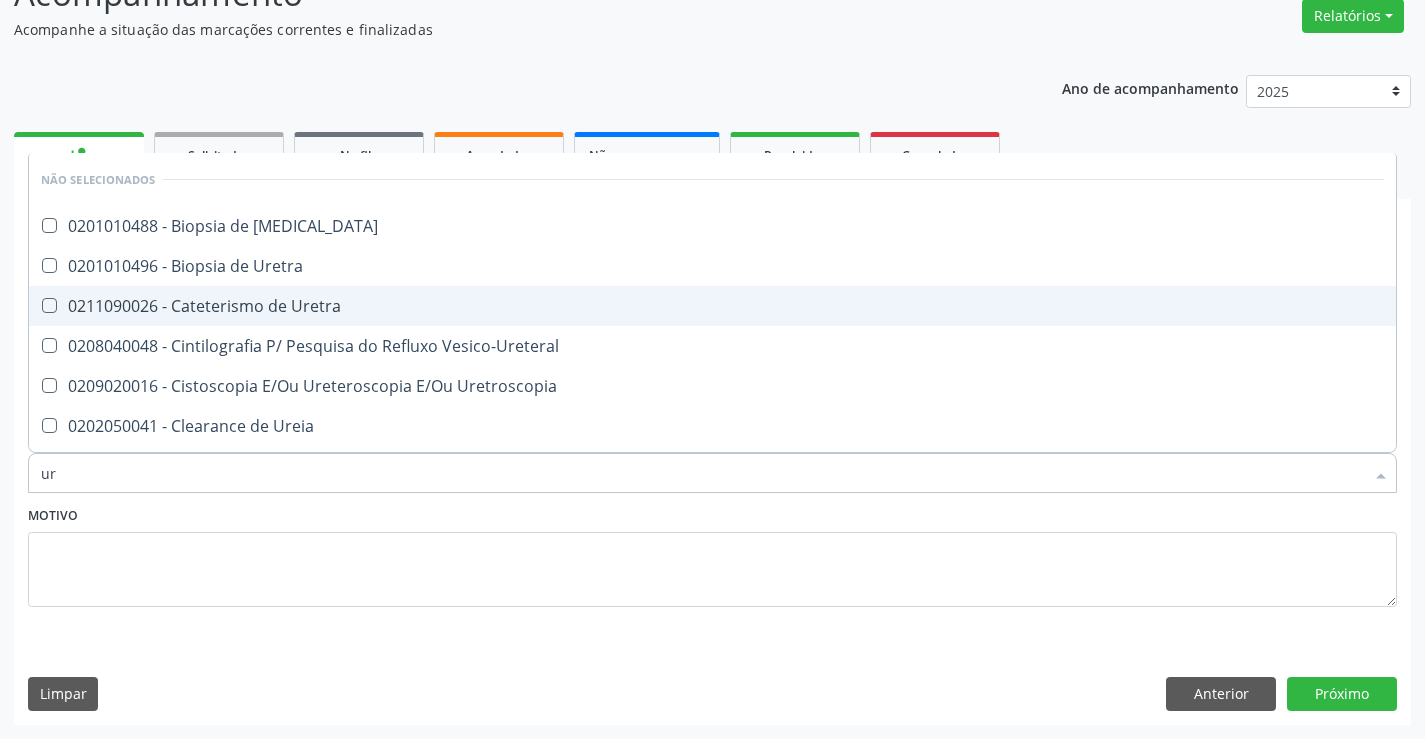 type on "ure" 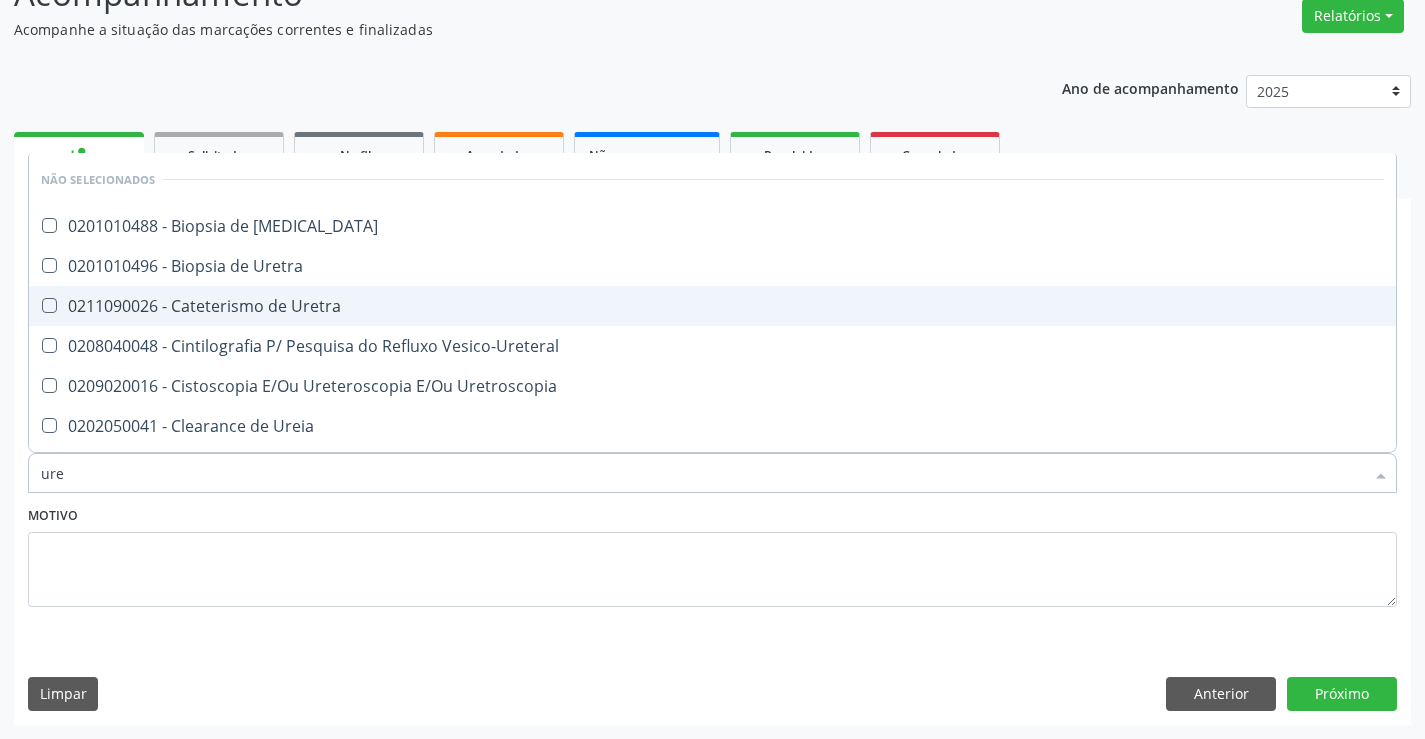 checkbox on "false" 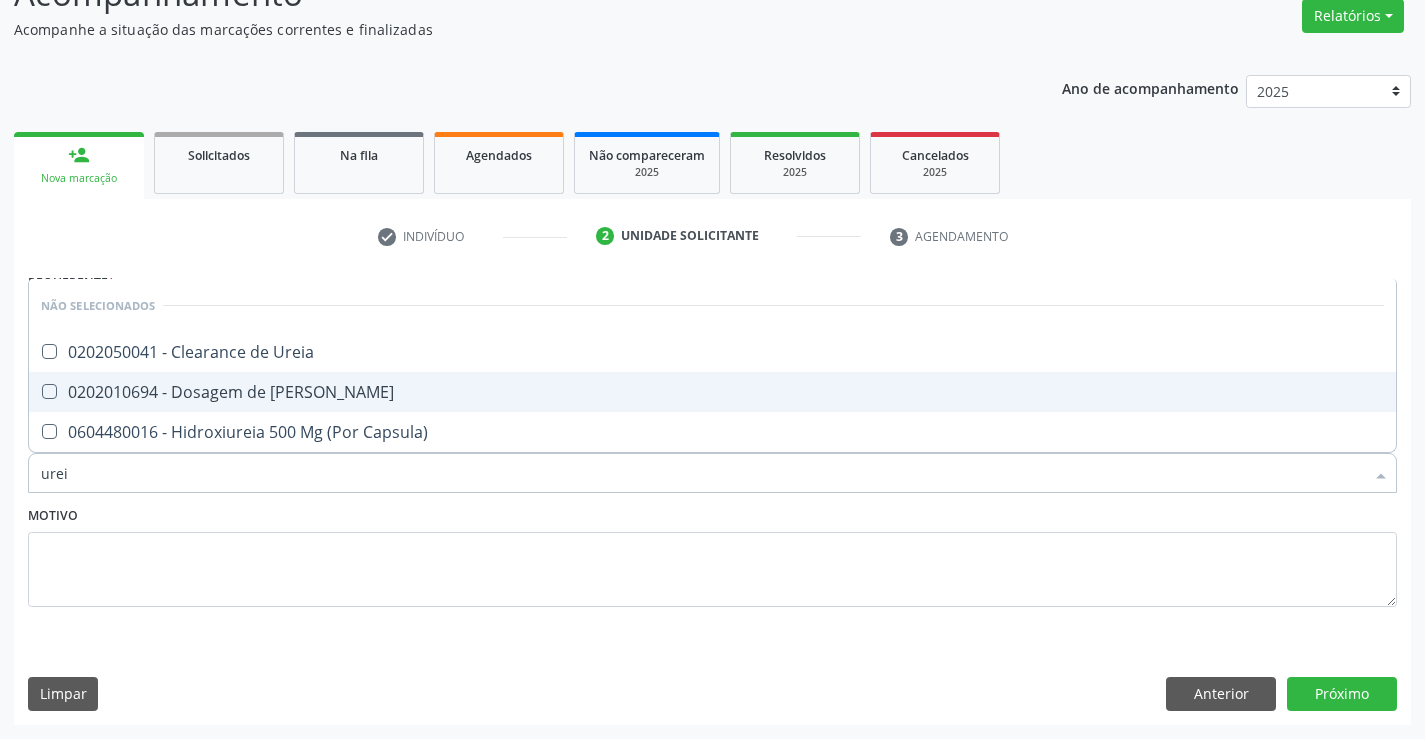 click on "0202010694 - Dosagem de [PERSON_NAME]" at bounding box center (712, 392) 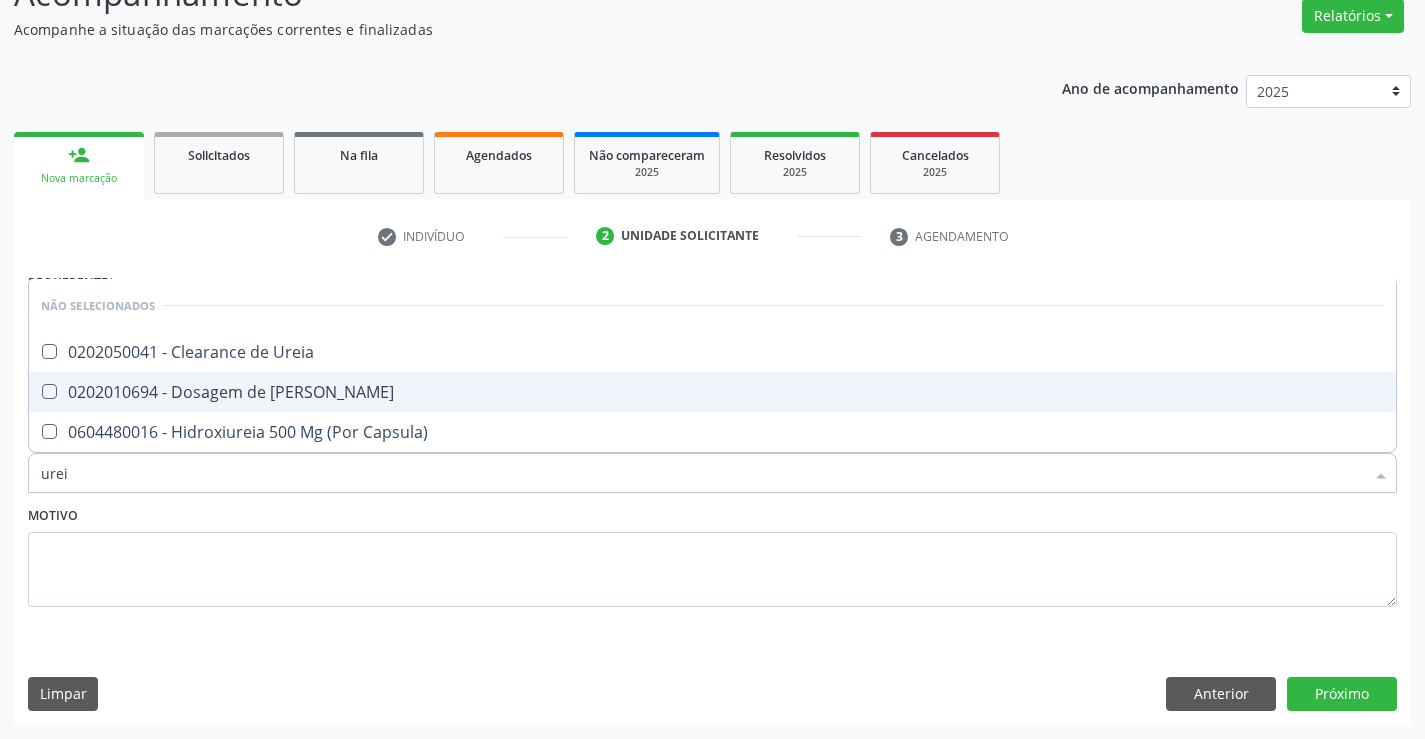 checkbox on "true" 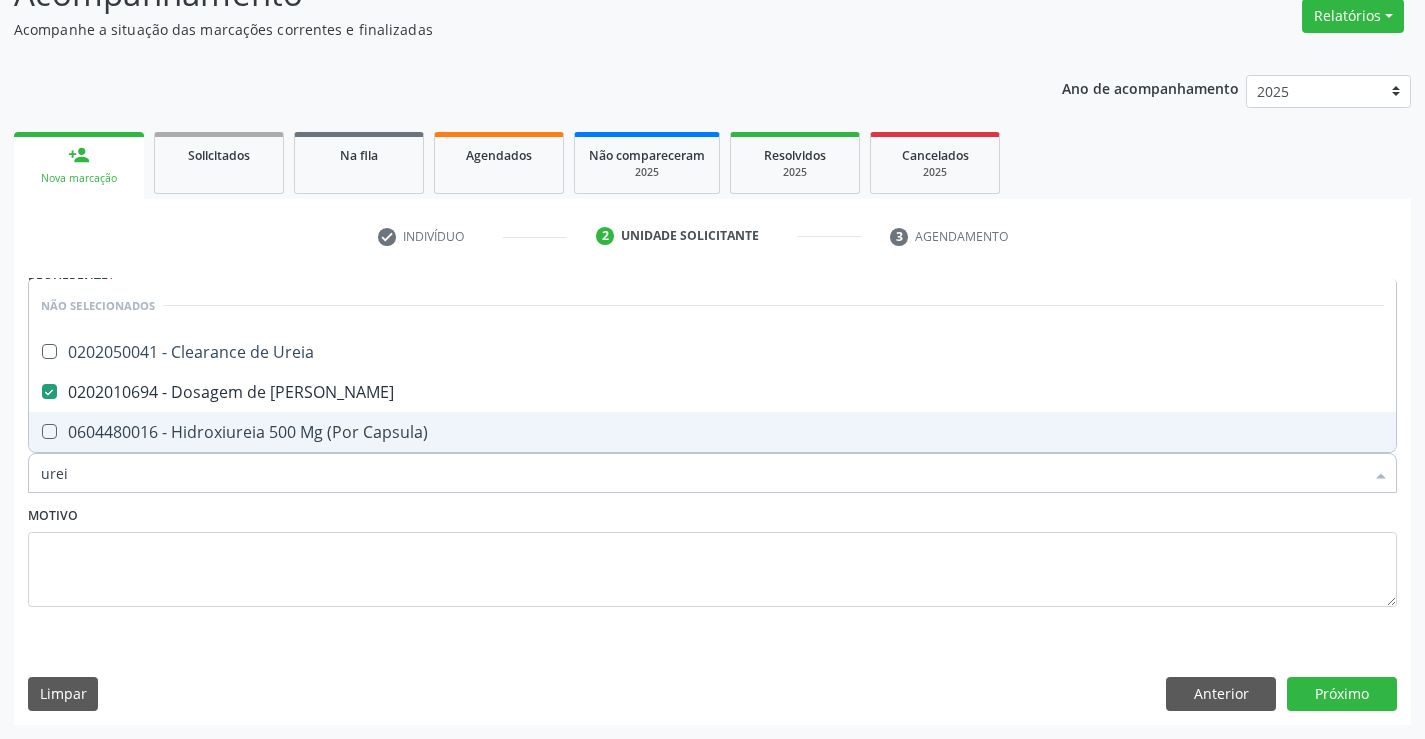 type on "urei" 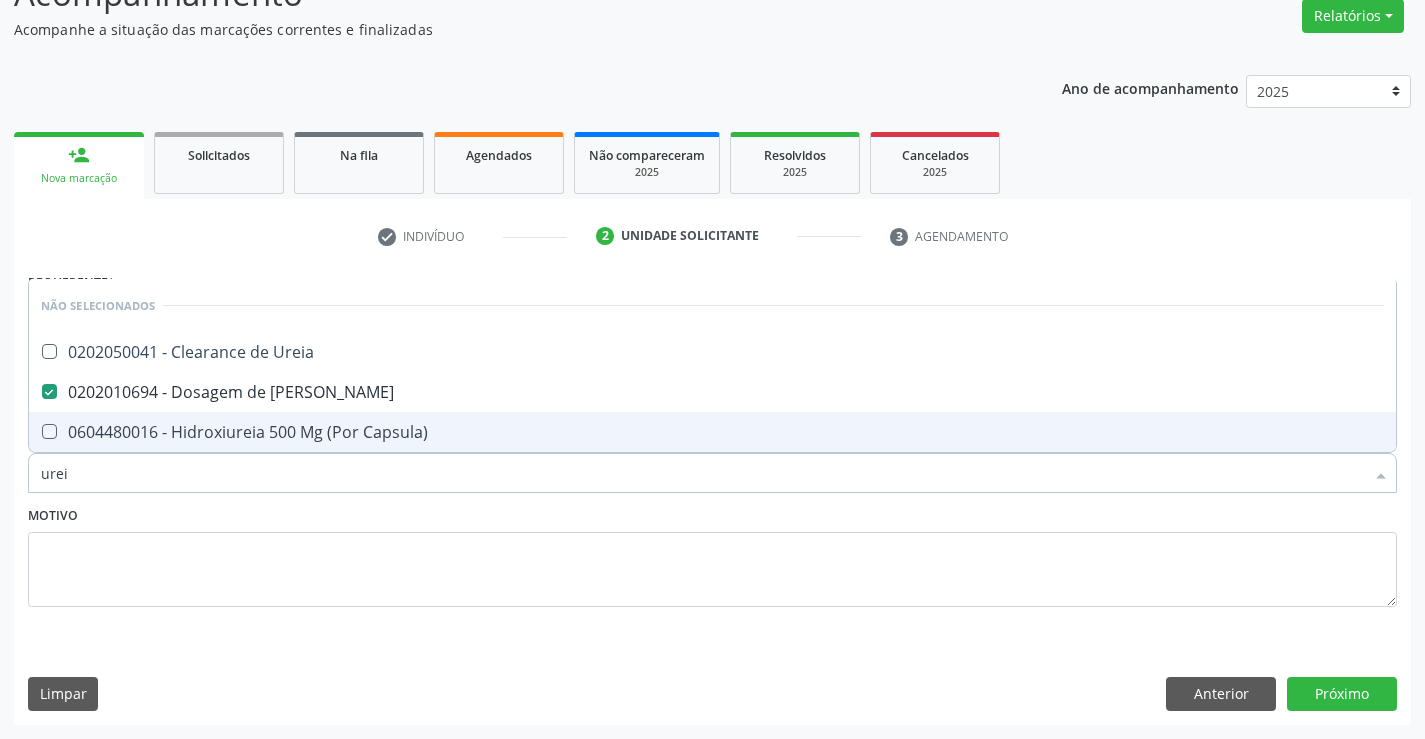 click on "Motivo" at bounding box center (712, 554) 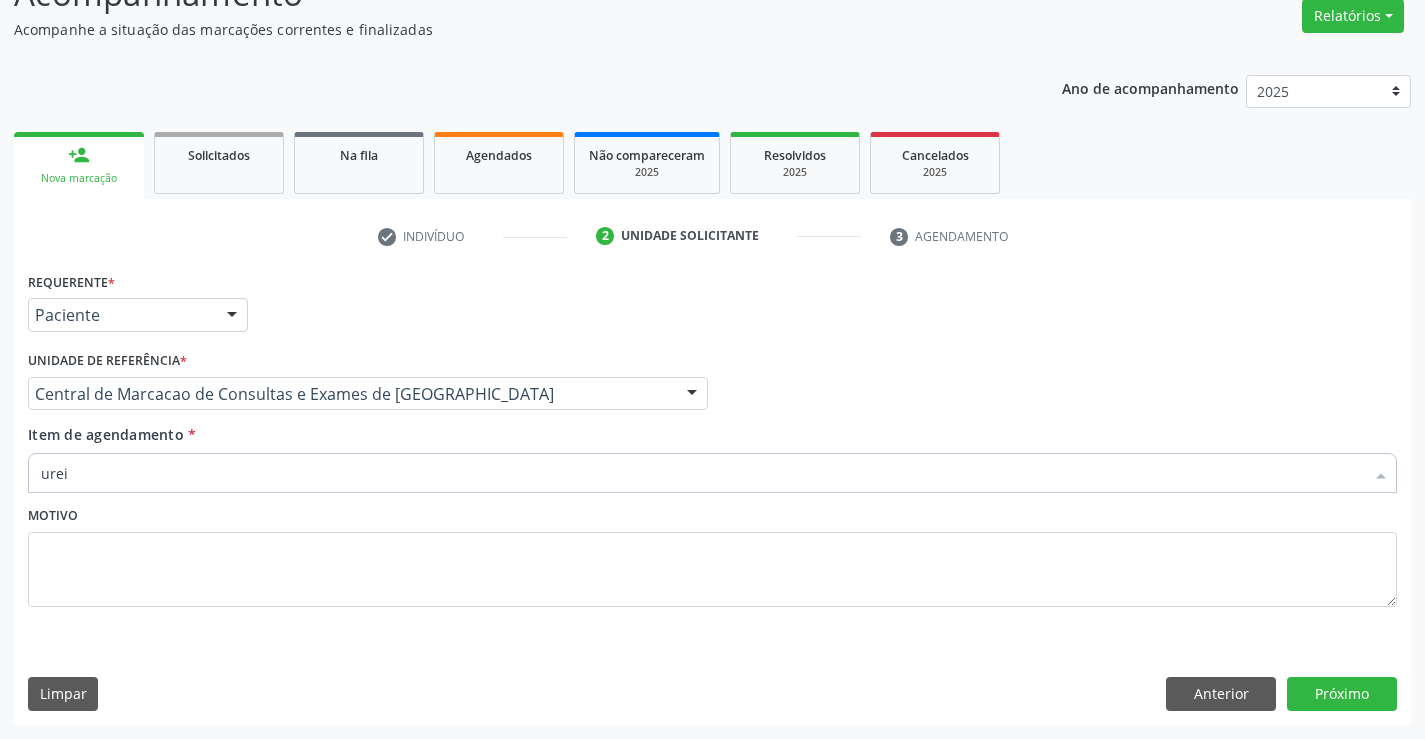 type 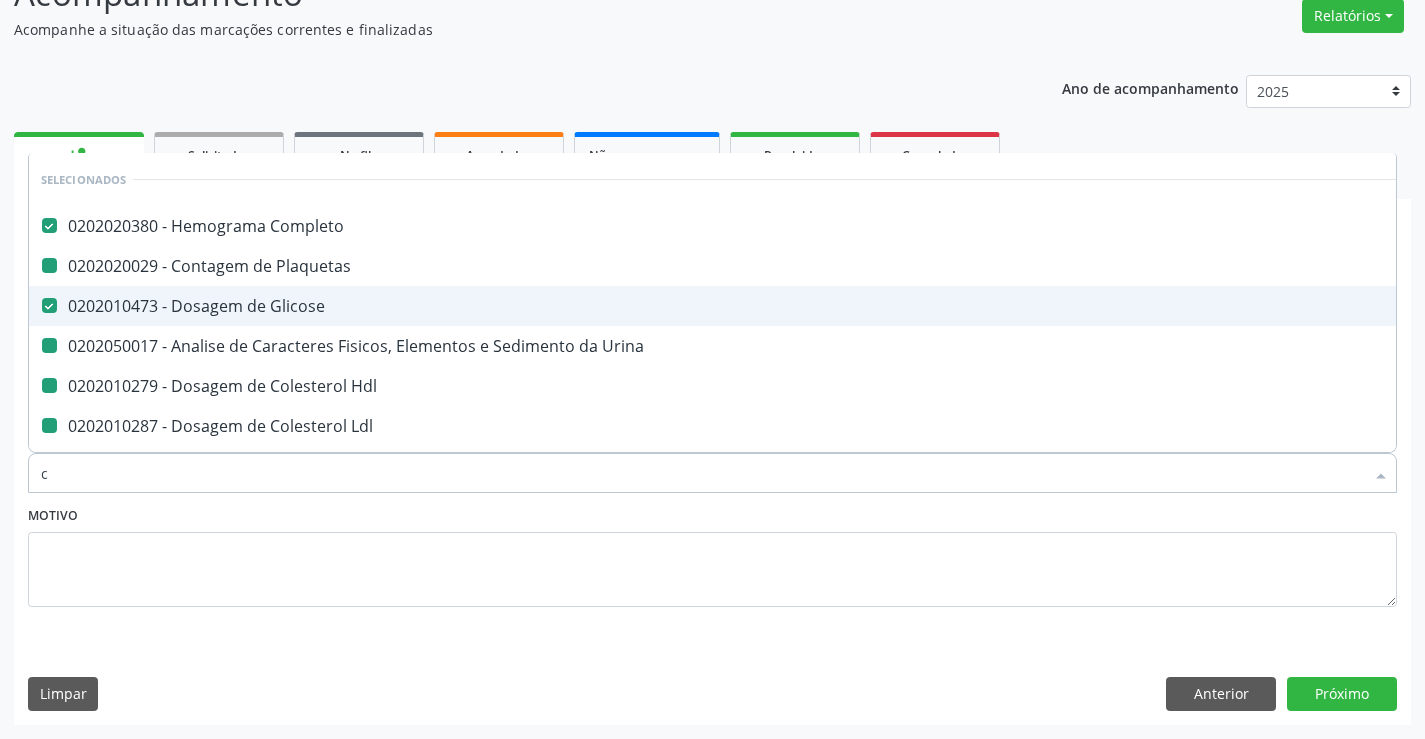 type on "cr" 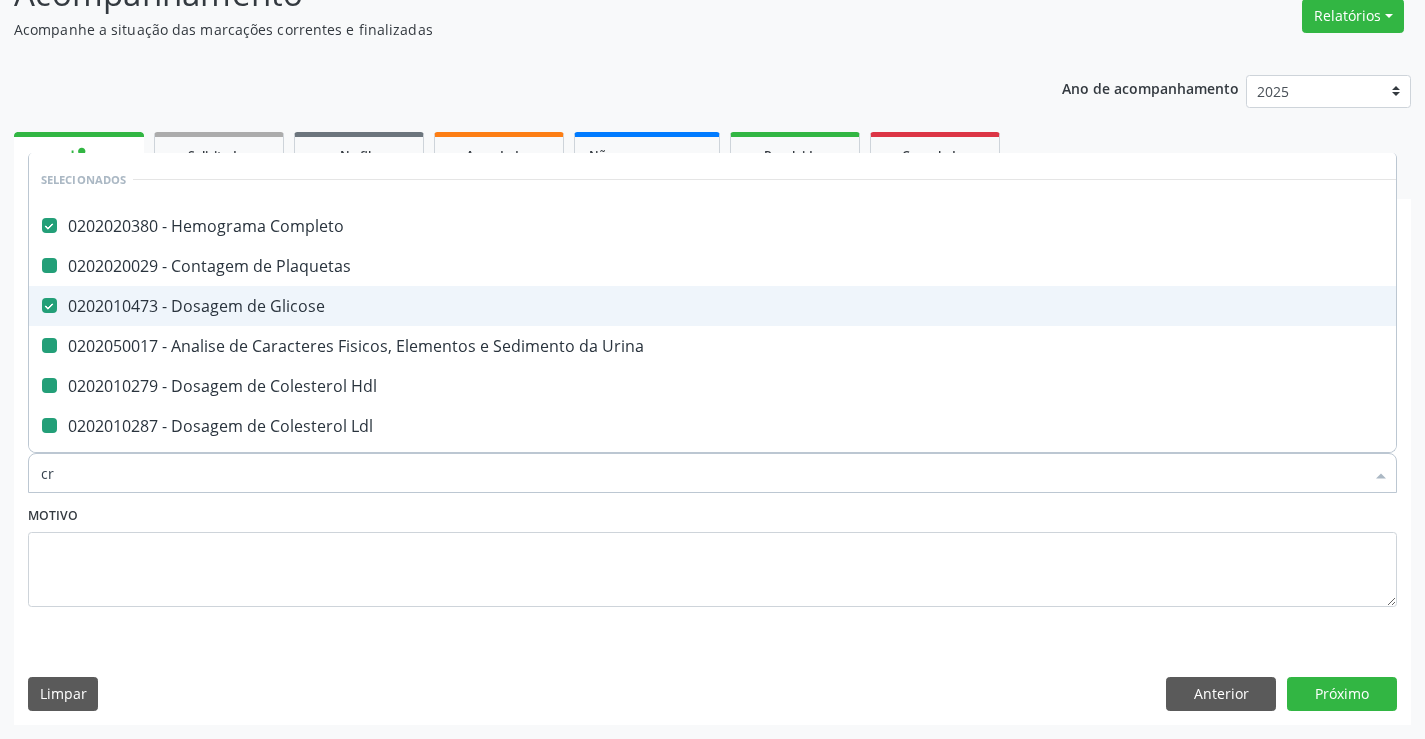 checkbox on "false" 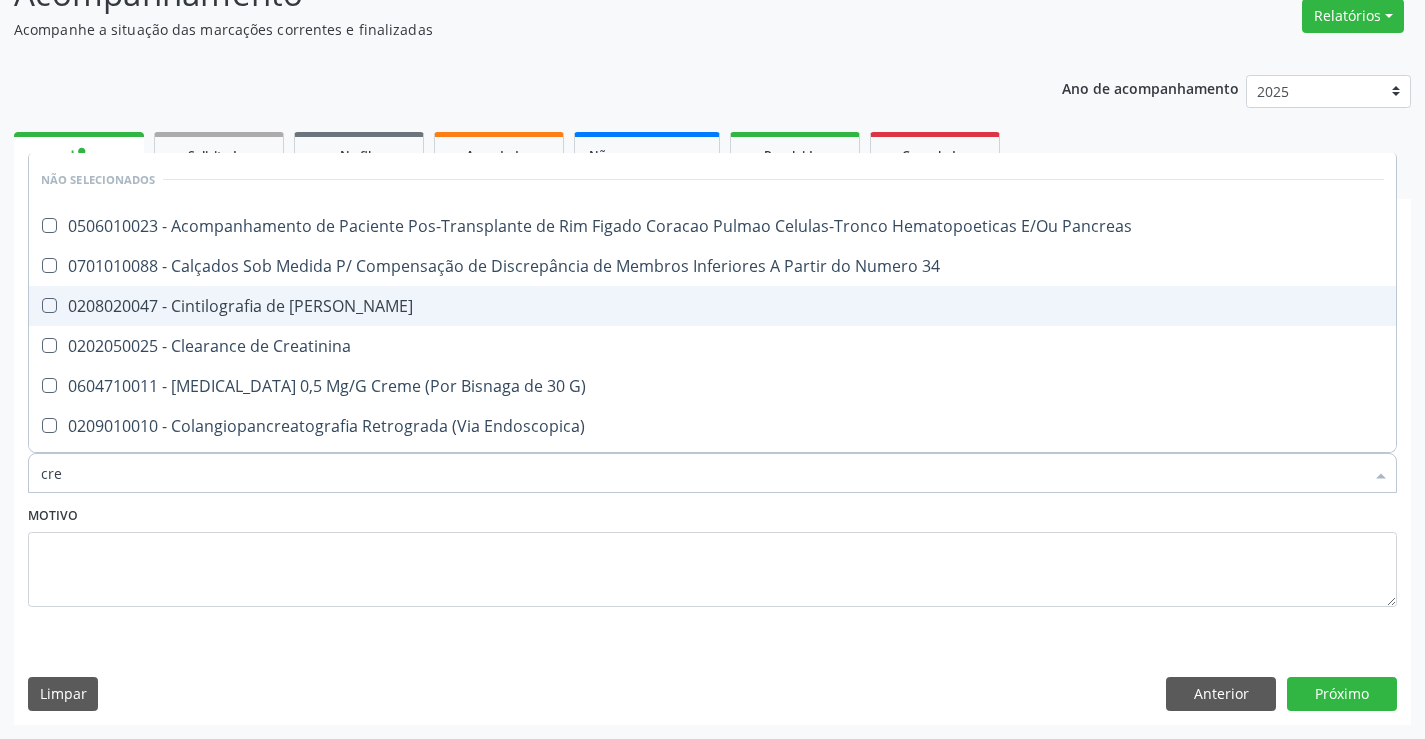 type on "crea" 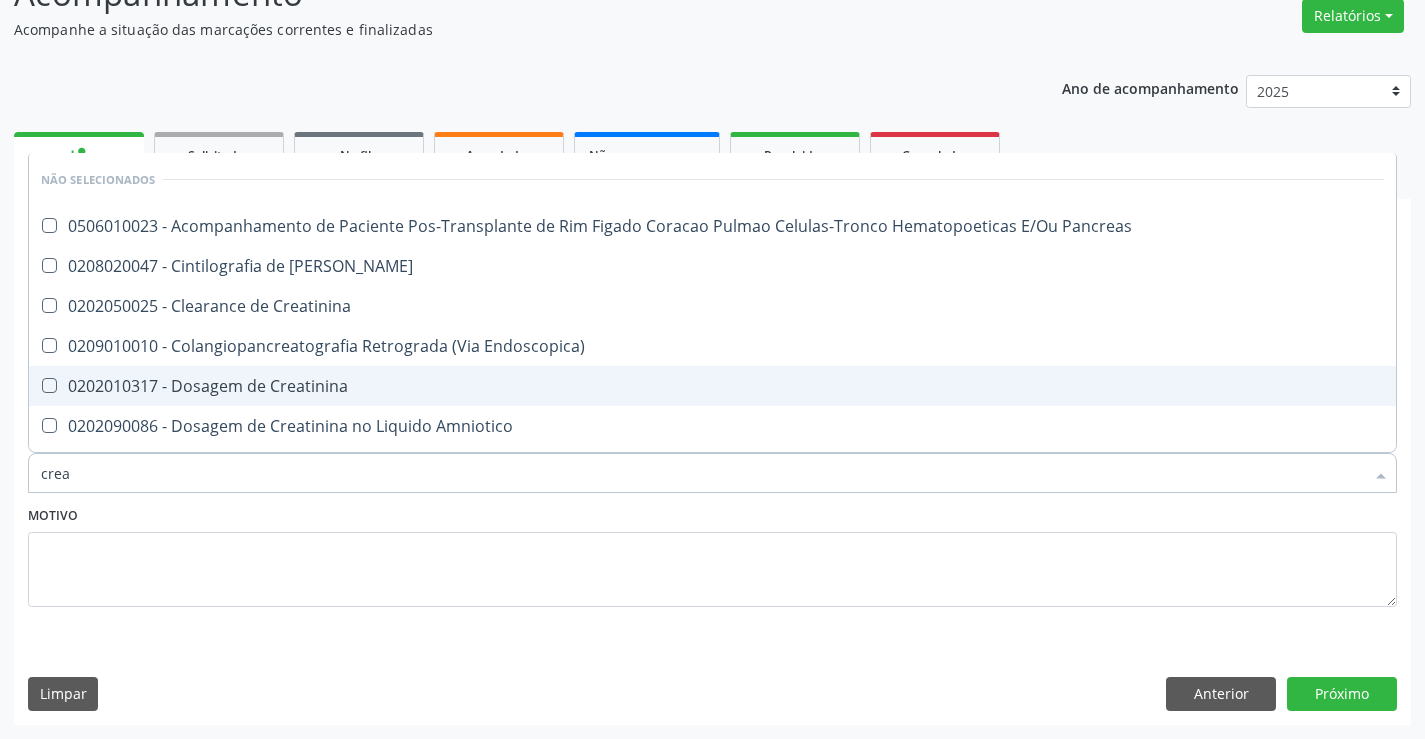 click on "0202010317 - Dosagem de Creatinina" at bounding box center [712, 386] 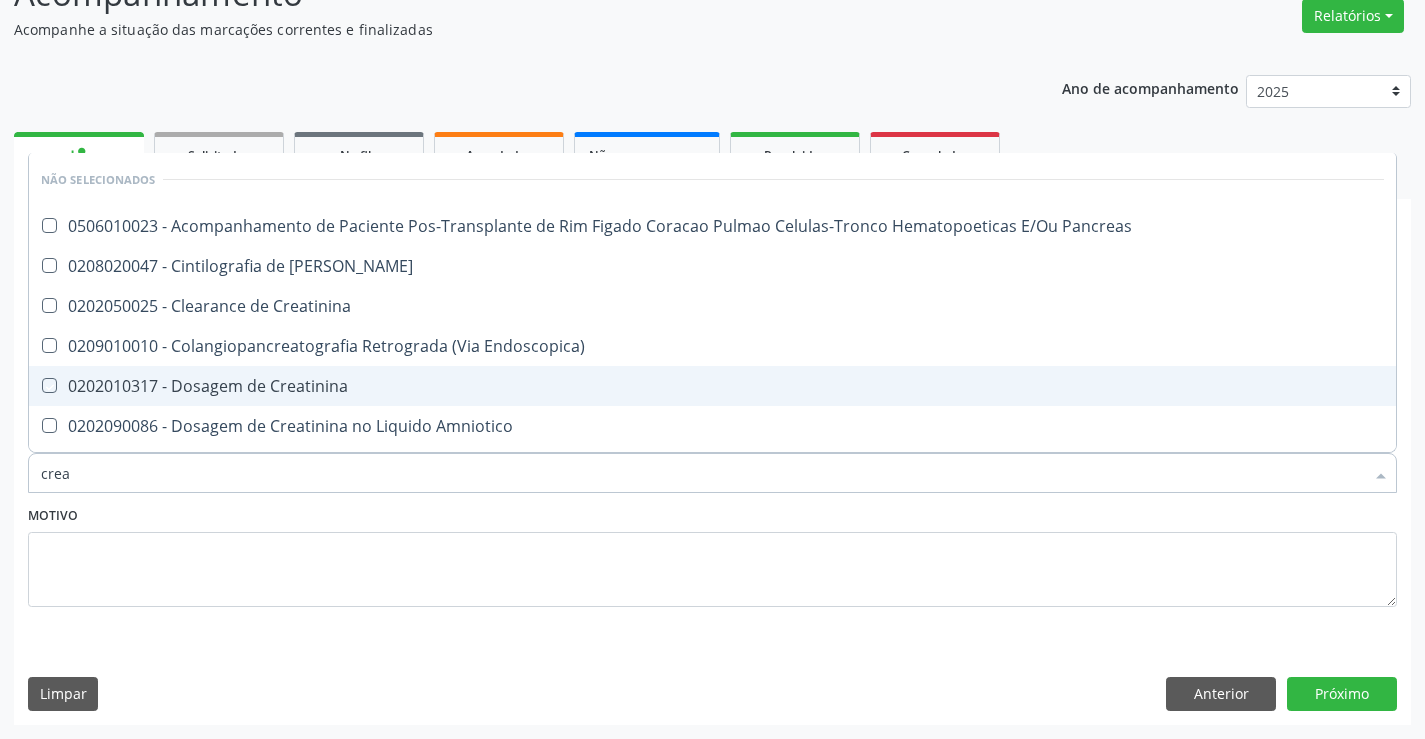 checkbox on "true" 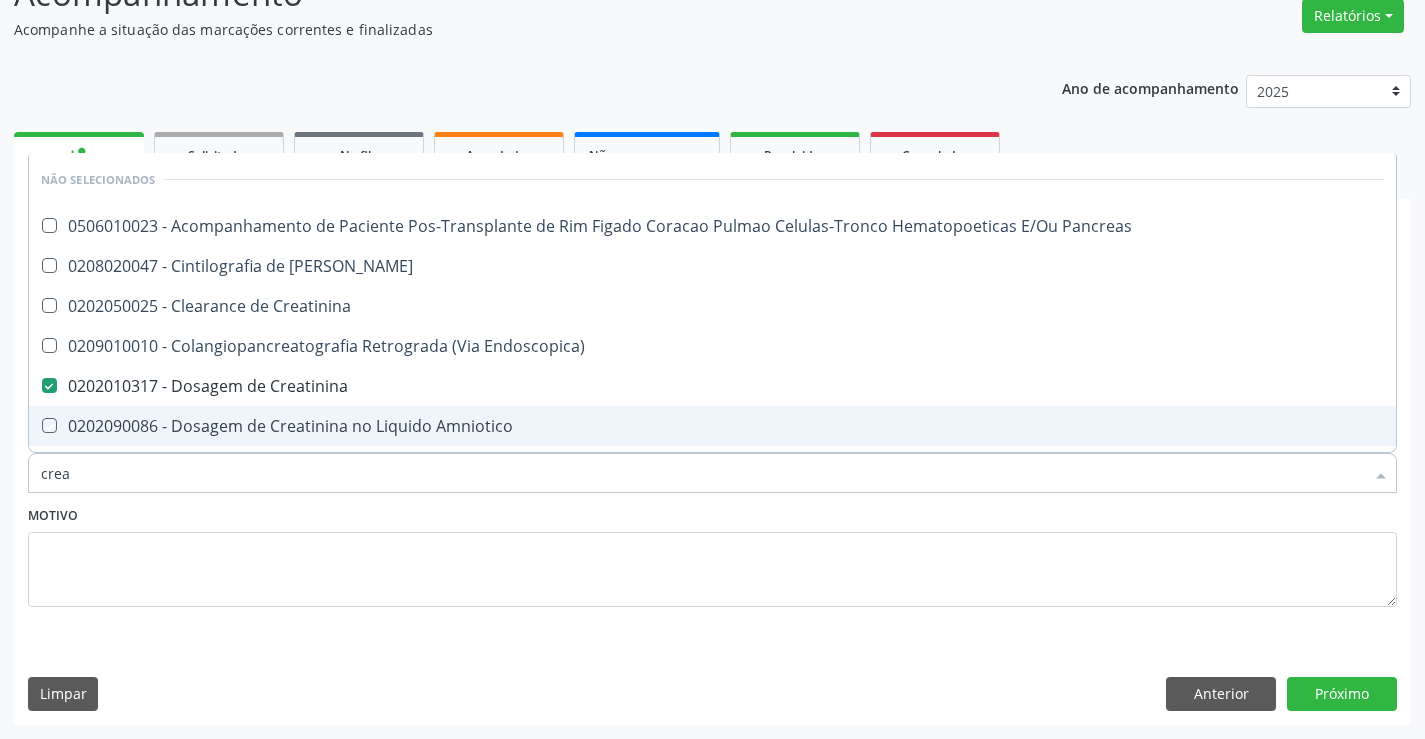 click on "Motivo" at bounding box center (712, 554) 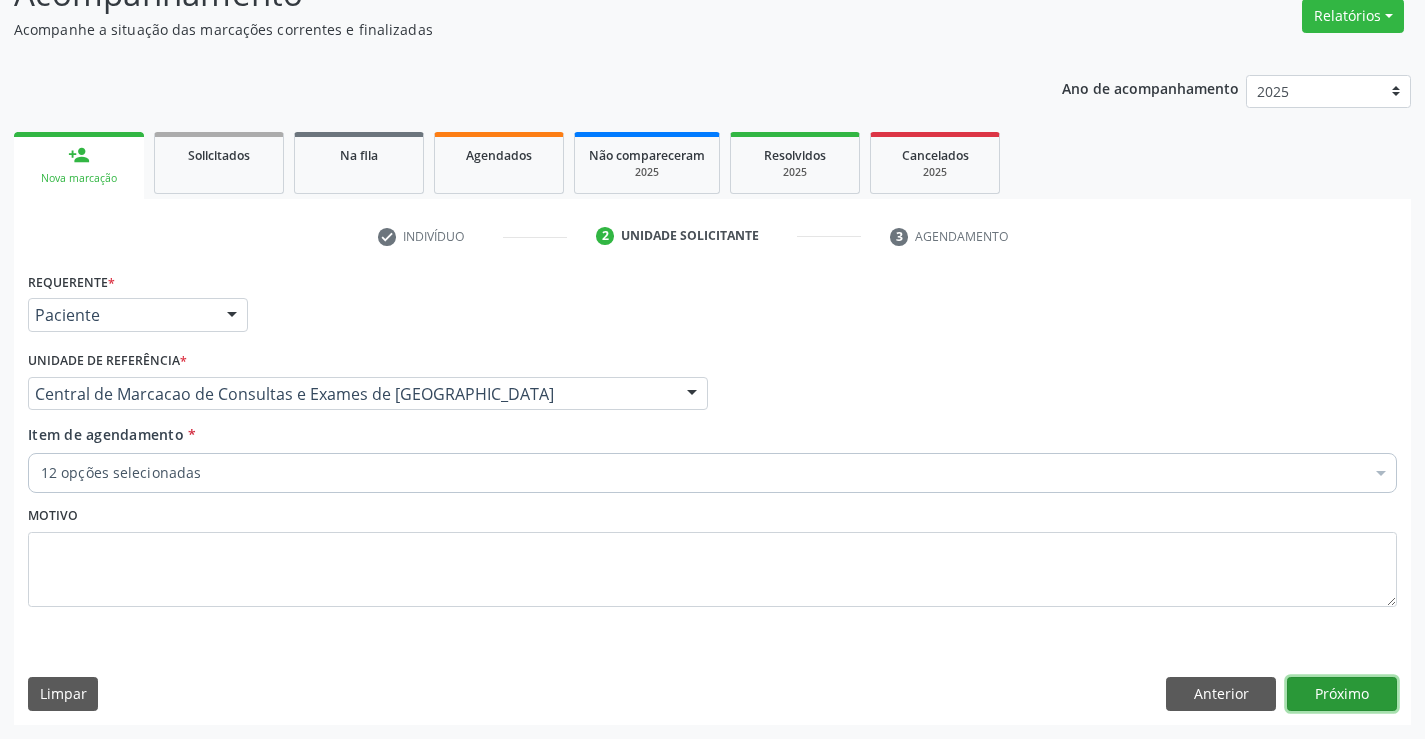click on "Próximo" at bounding box center [1342, 694] 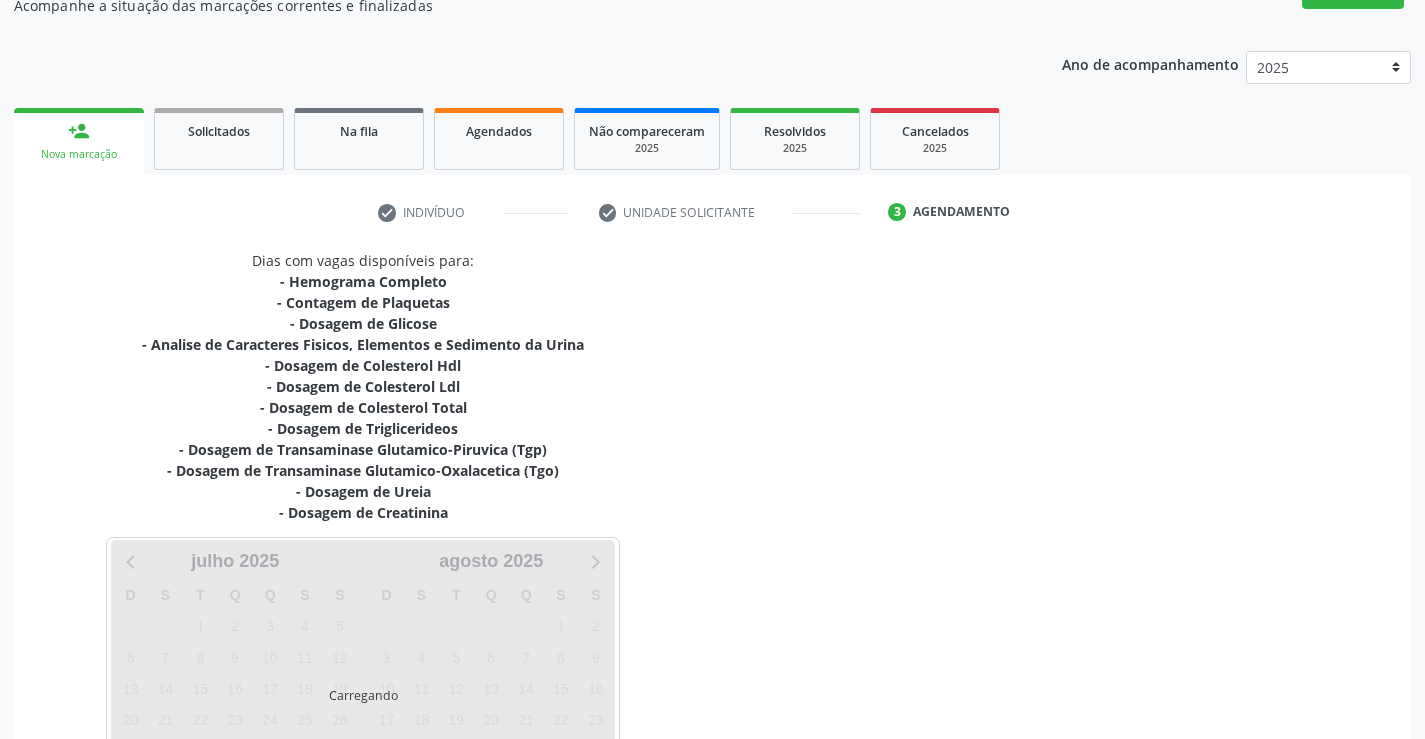 scroll, scrollTop: 362, scrollLeft: 0, axis: vertical 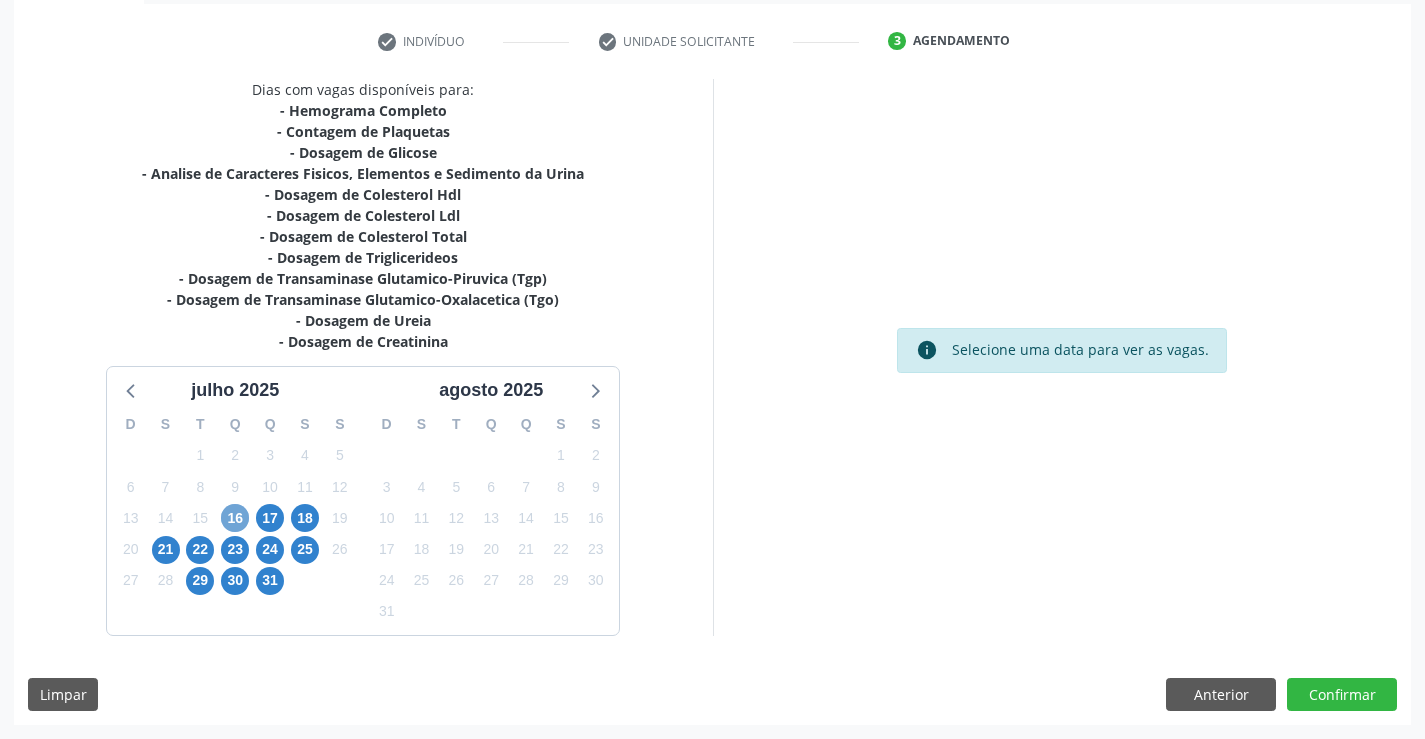click on "16" at bounding box center (235, 518) 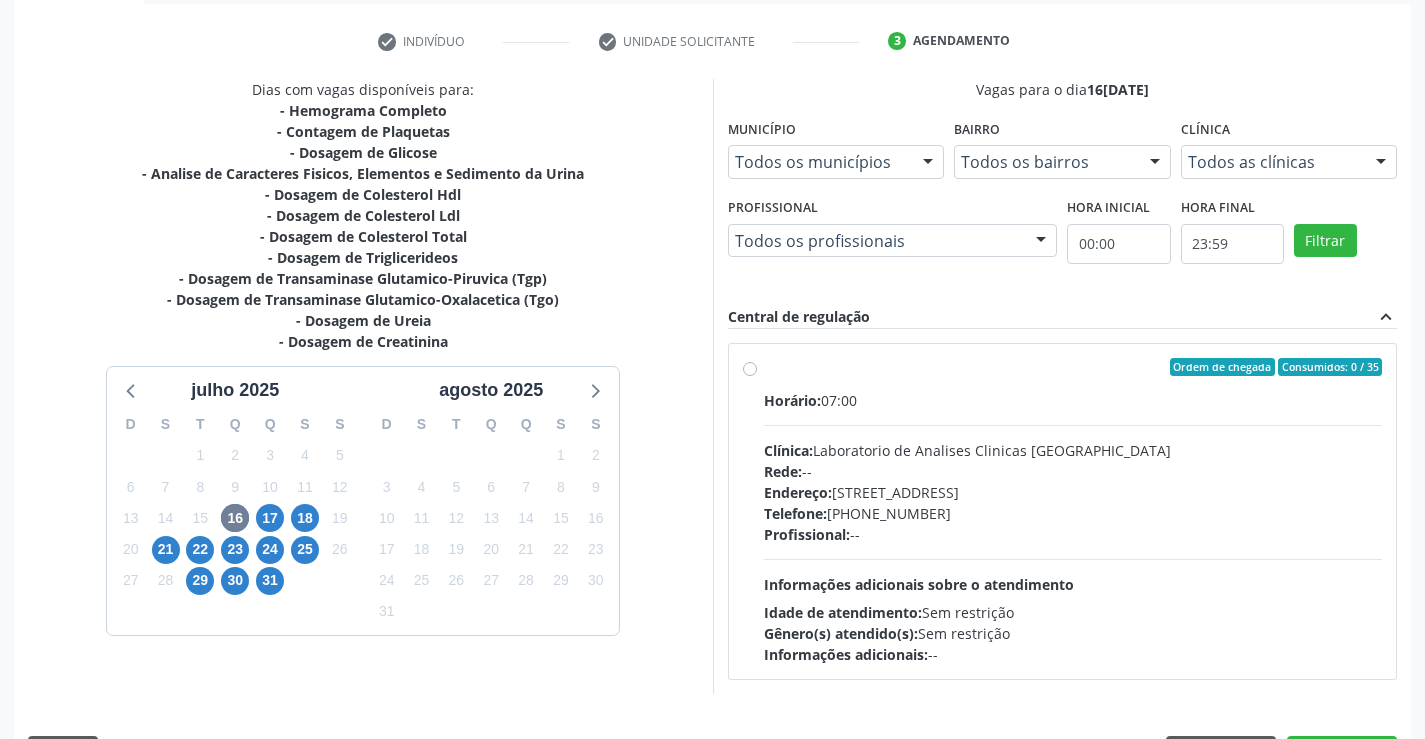 drag, startPoint x: 1018, startPoint y: 391, endPoint x: 1357, endPoint y: 380, distance: 339.1784 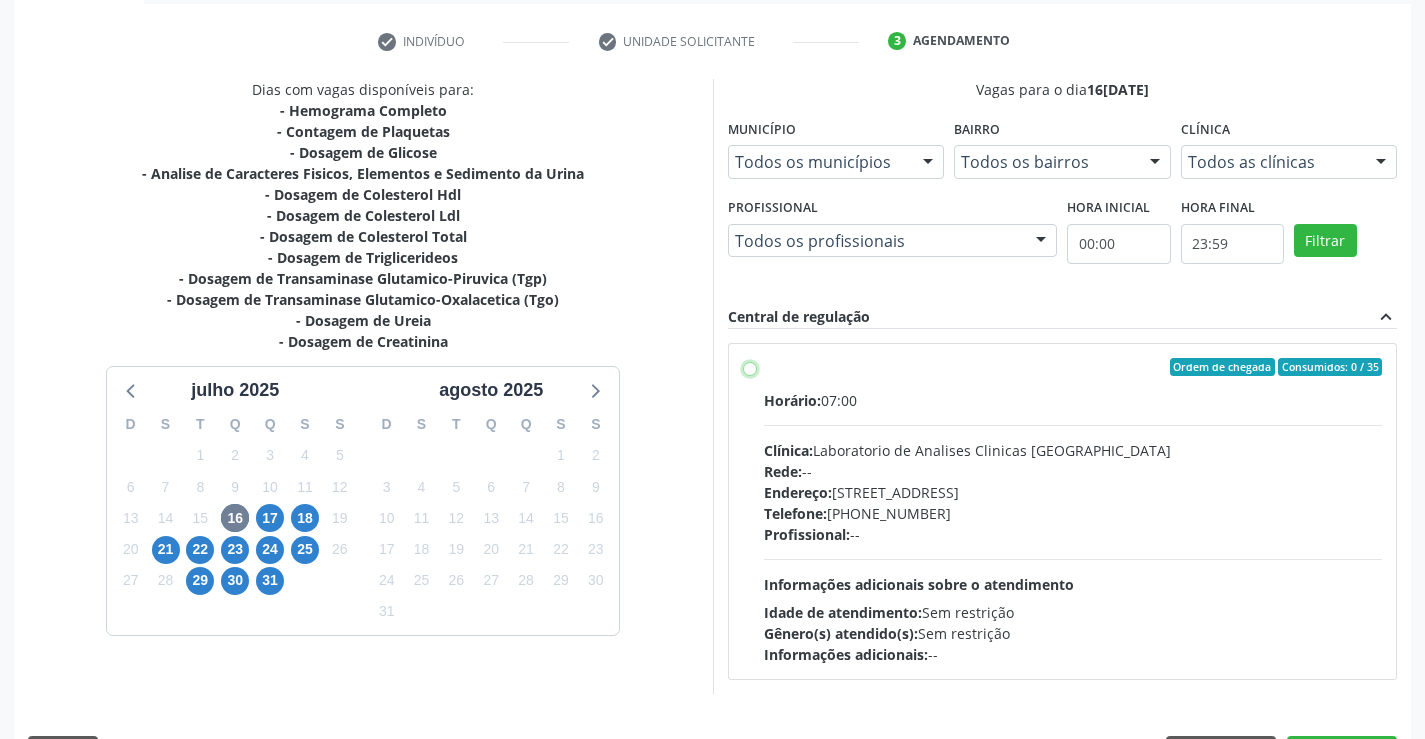 click on "Ordem de chegada
Consumidos: 0 / 35
Horário:   07:00
Clínica:  Laboratorio de Analises Clinicas Sao Francisco
Rede:
--
Endereço:   Terreo, nº 258, Centro, Campo Formoso - BA
Telefone:   (74) 36453588
Profissional:
--
Informações adicionais sobre o atendimento
Idade de atendimento:
Sem restrição
Gênero(s) atendido(s):
Sem restrição
Informações adicionais:
--" at bounding box center [750, 367] 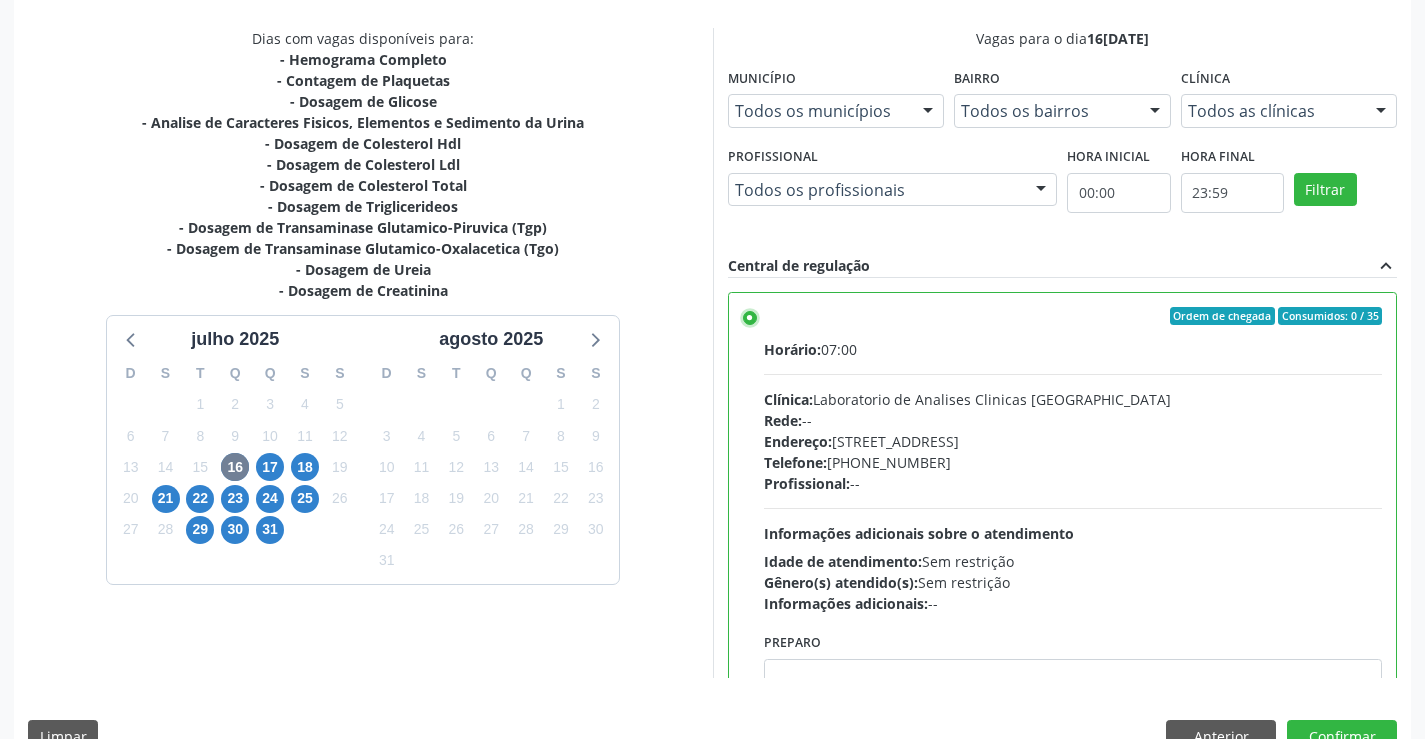 scroll, scrollTop: 456, scrollLeft: 0, axis: vertical 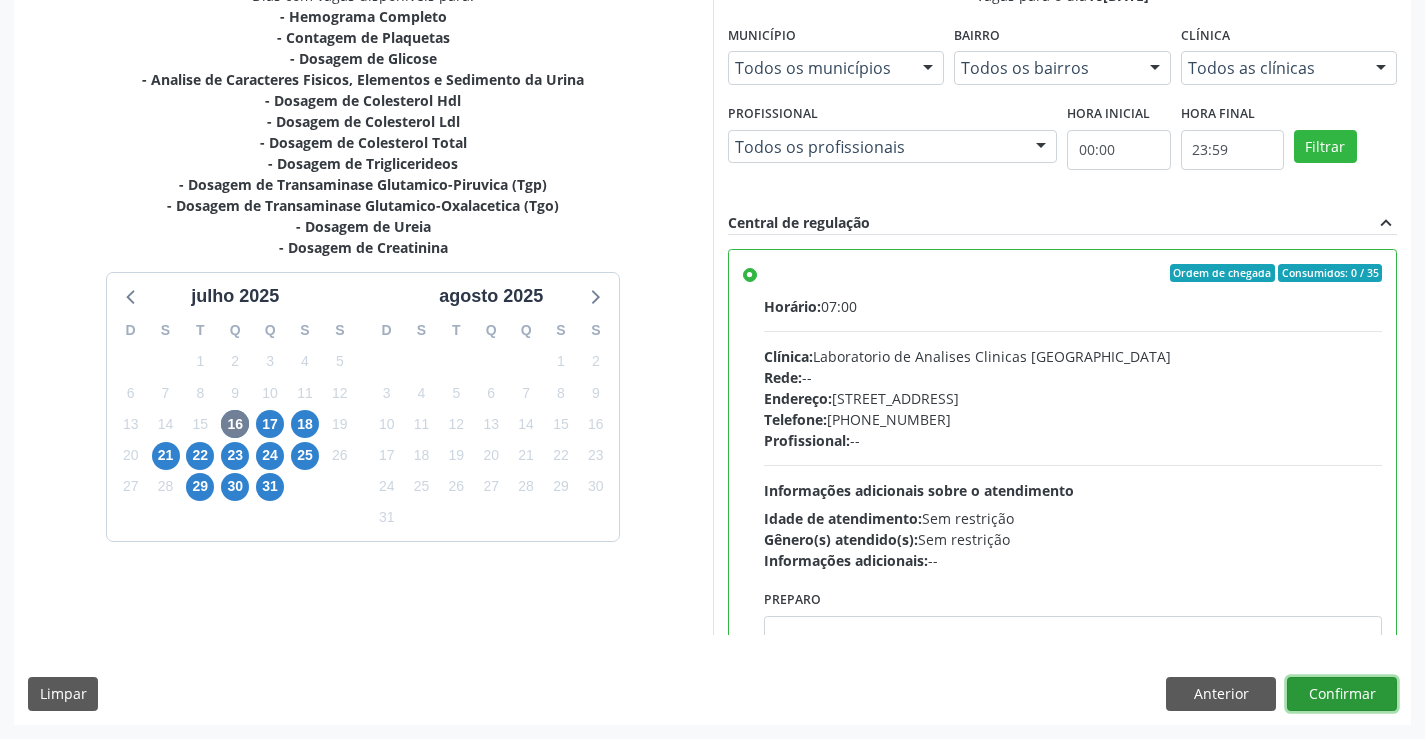 click on "Confirmar" at bounding box center [1342, 694] 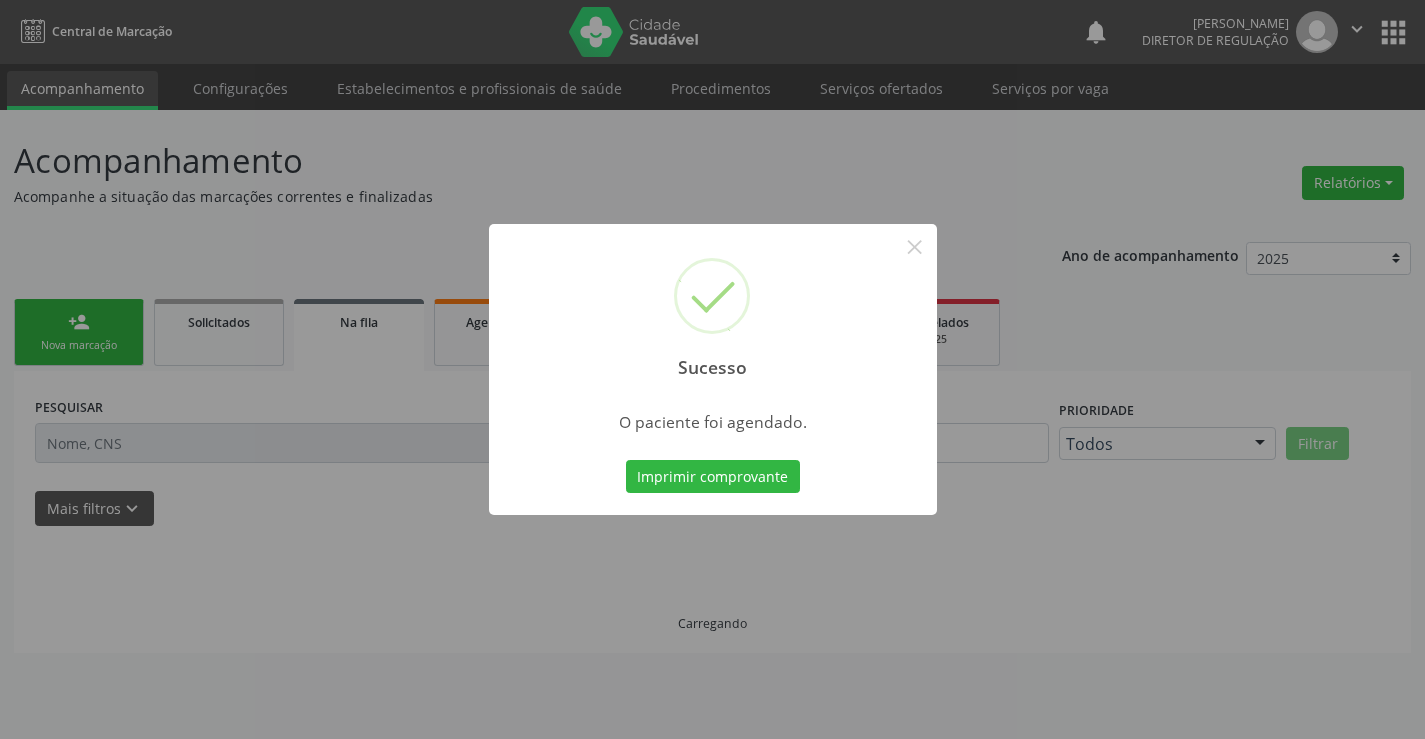 scroll, scrollTop: 0, scrollLeft: 0, axis: both 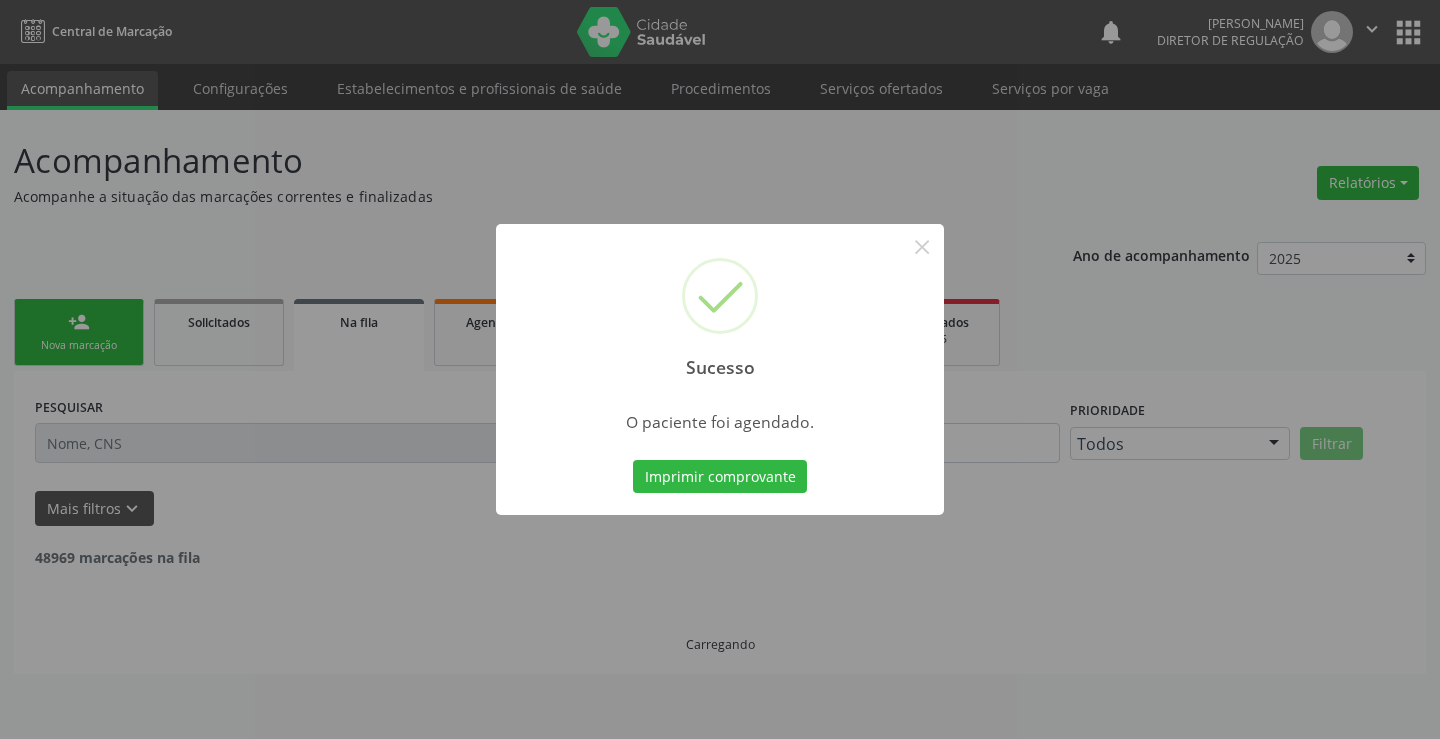 type 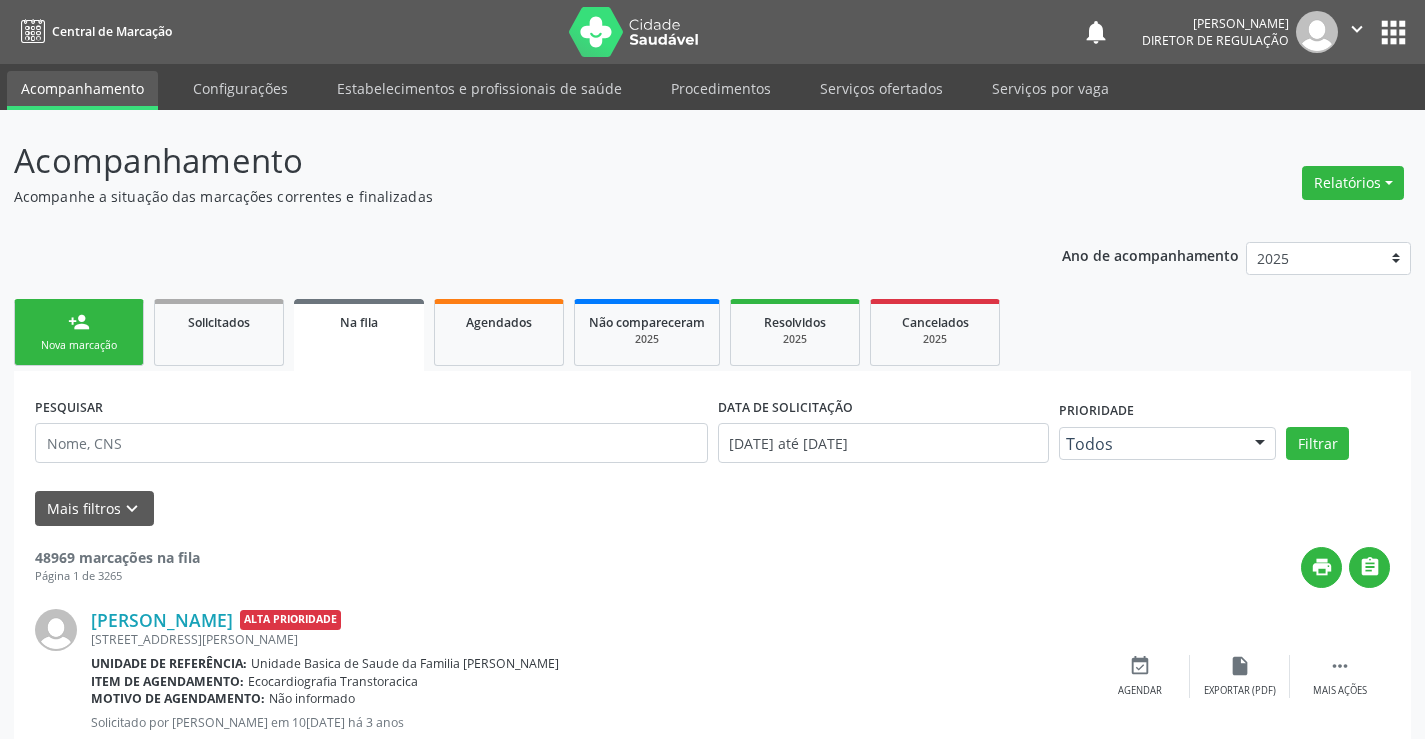 click on "person_add
Nova marcação" at bounding box center (79, 332) 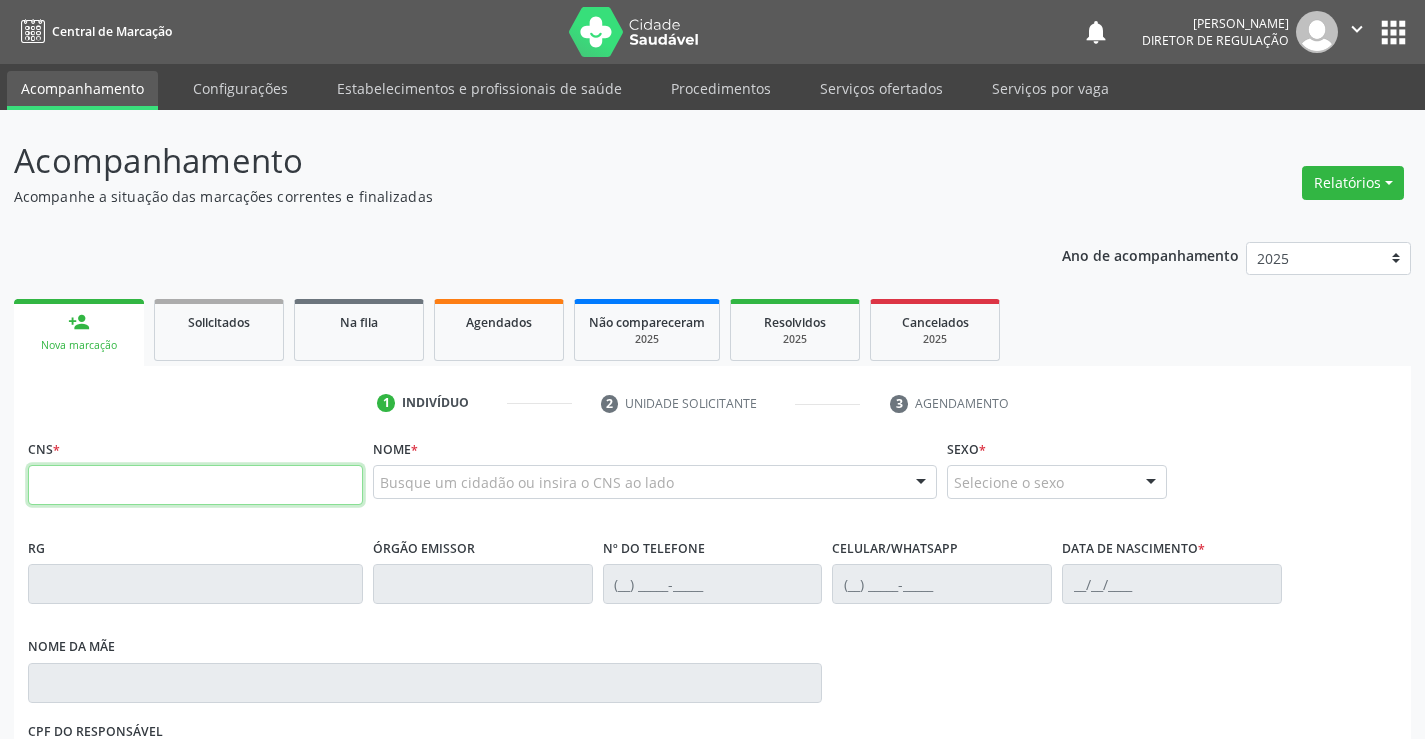 click at bounding box center (195, 485) 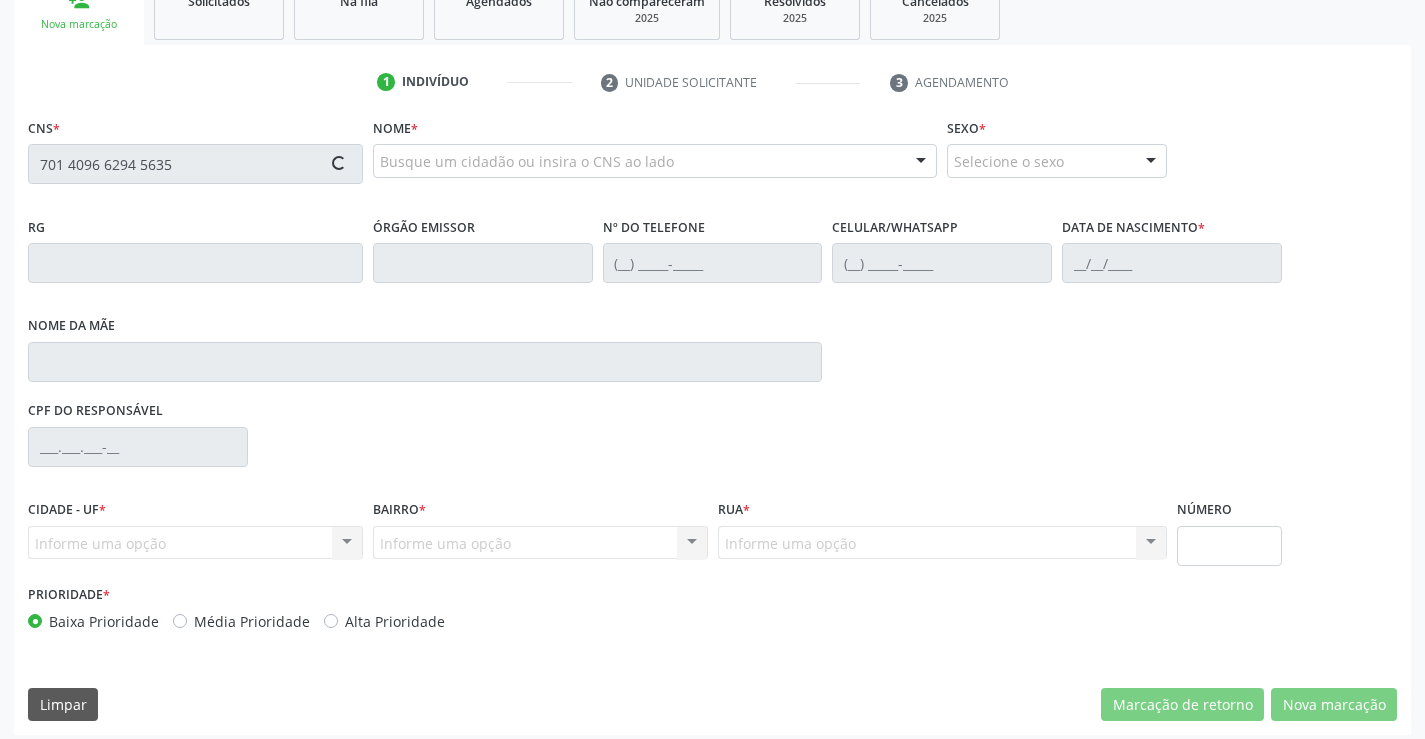 type on "701 4096 6294 5635" 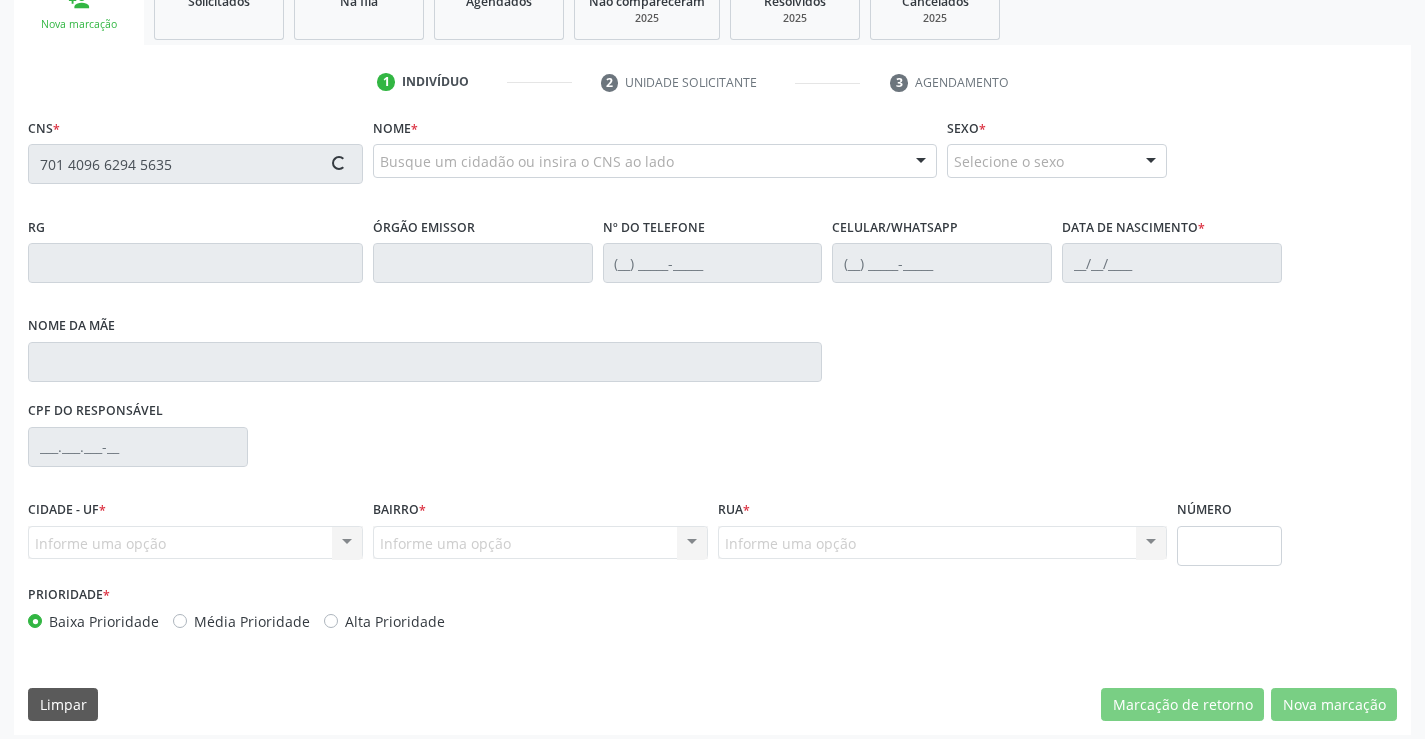 scroll, scrollTop: 331, scrollLeft: 0, axis: vertical 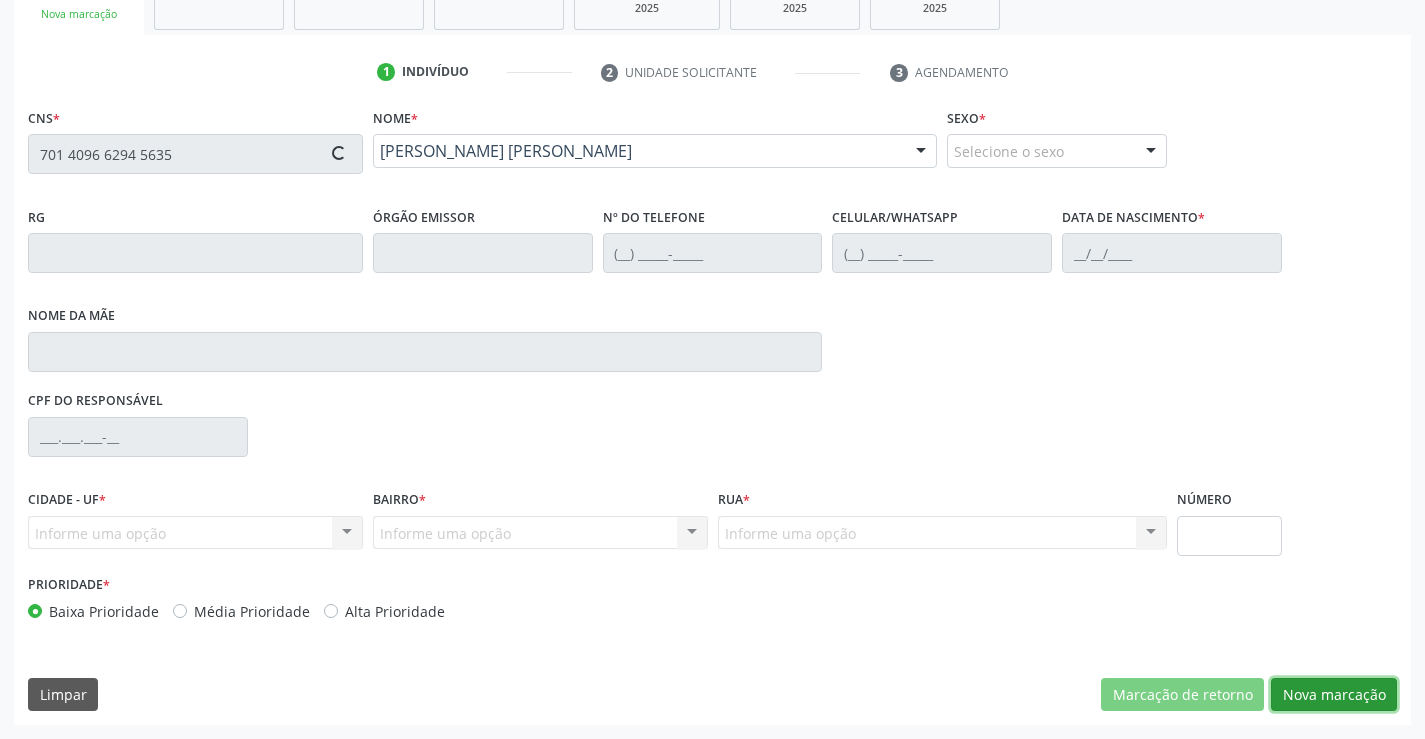 type on "0[DATE]" 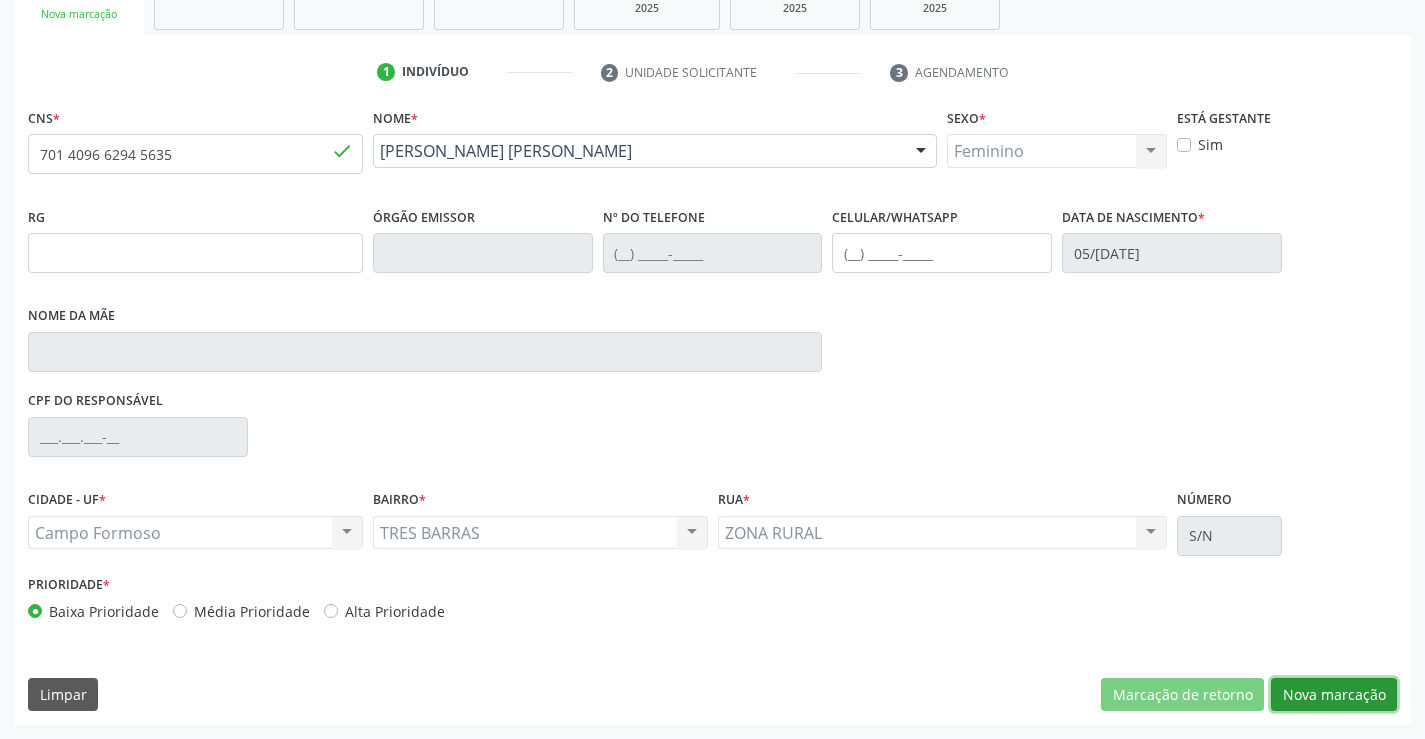 click on "Nova marcação" at bounding box center [1334, 695] 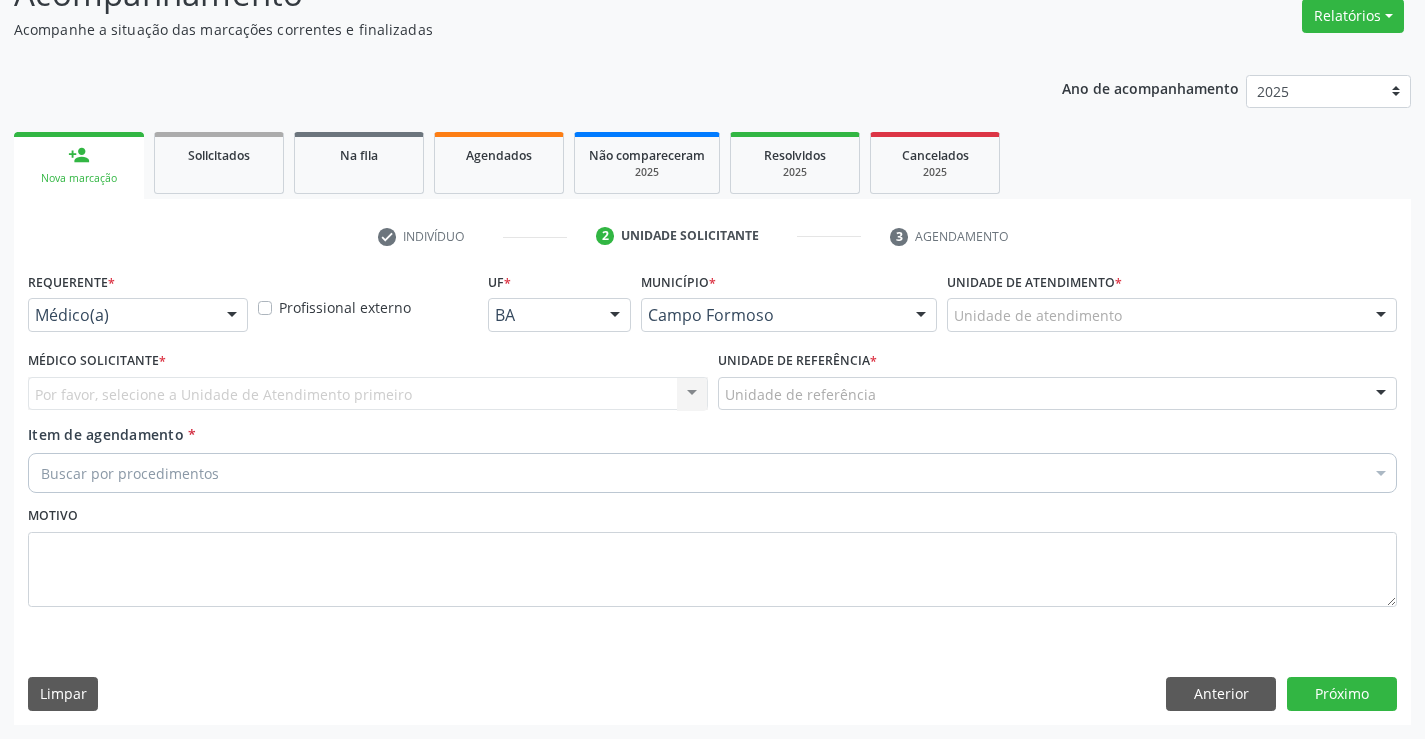 scroll, scrollTop: 167, scrollLeft: 0, axis: vertical 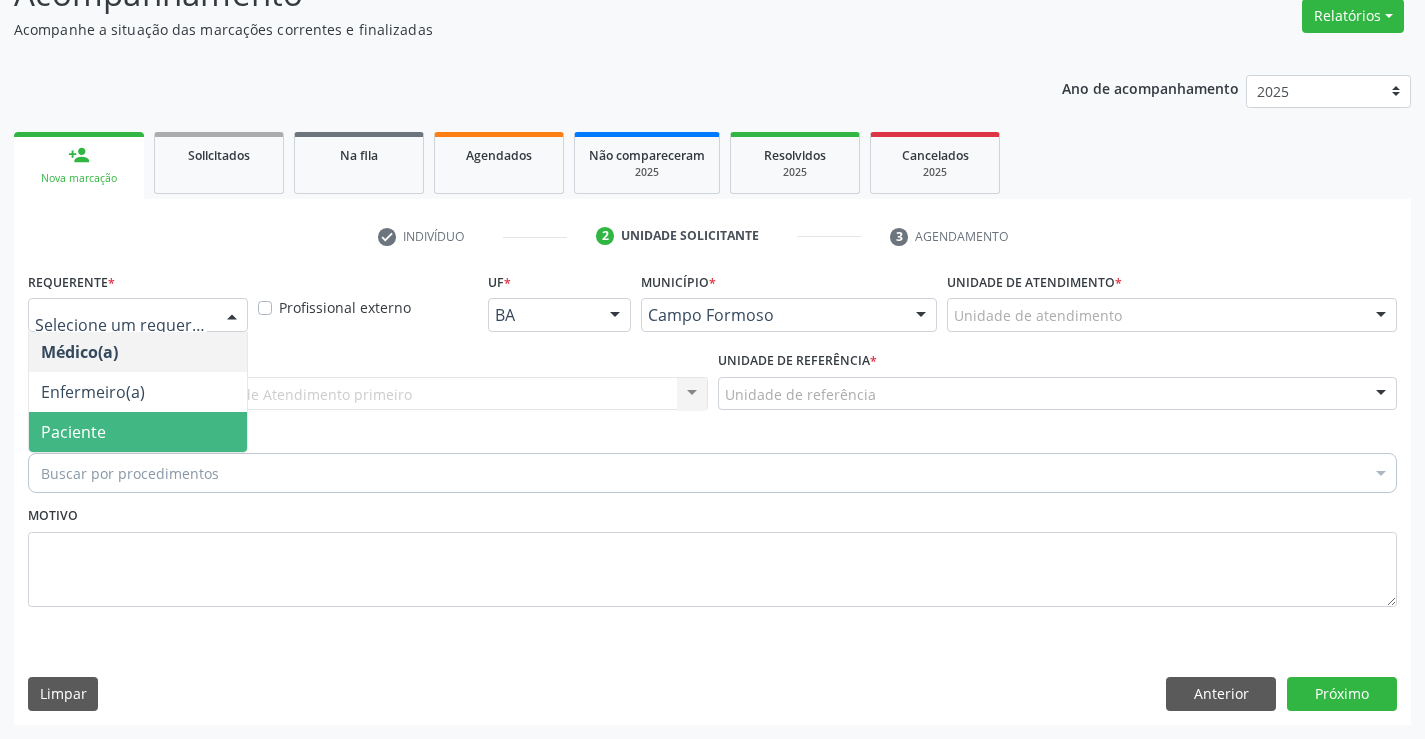 drag, startPoint x: 147, startPoint y: 411, endPoint x: 394, endPoint y: 394, distance: 247.58434 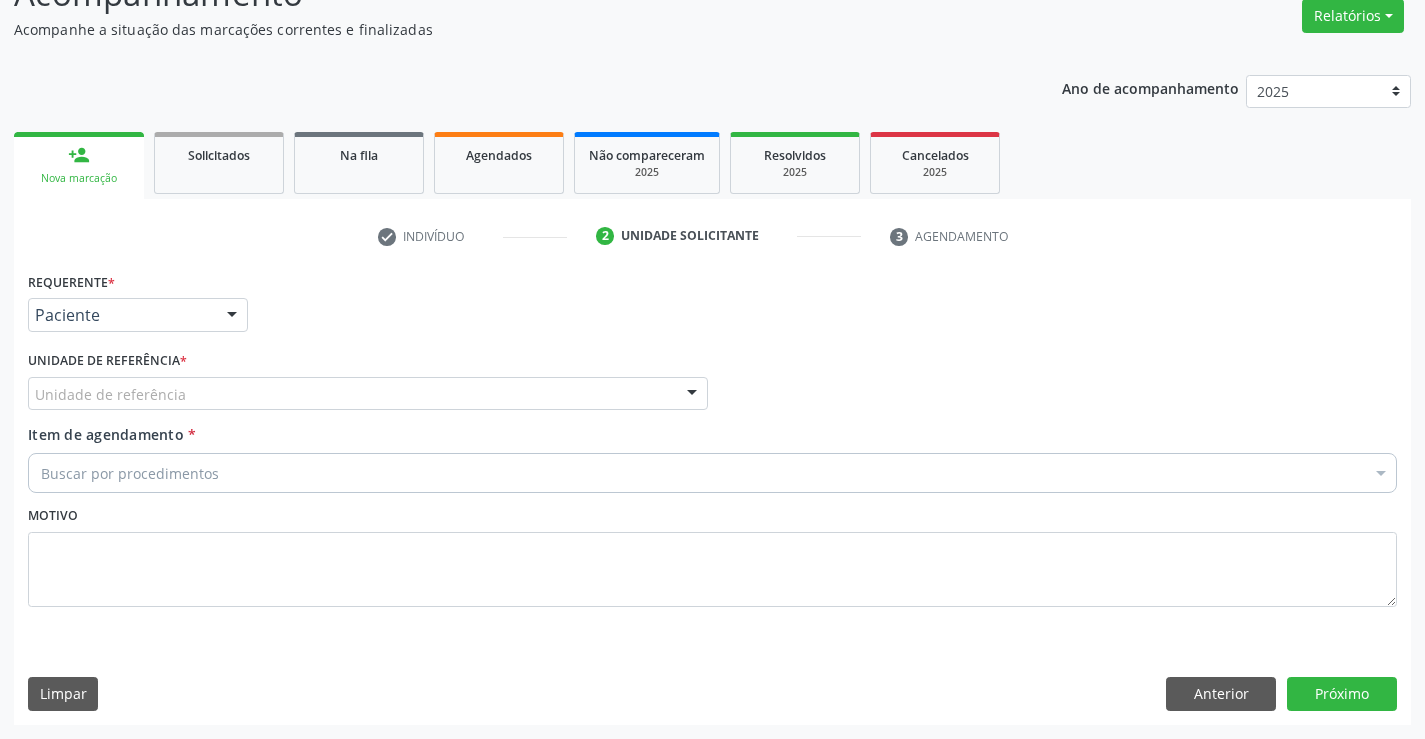 click on "Unidade de referência" at bounding box center [368, 394] 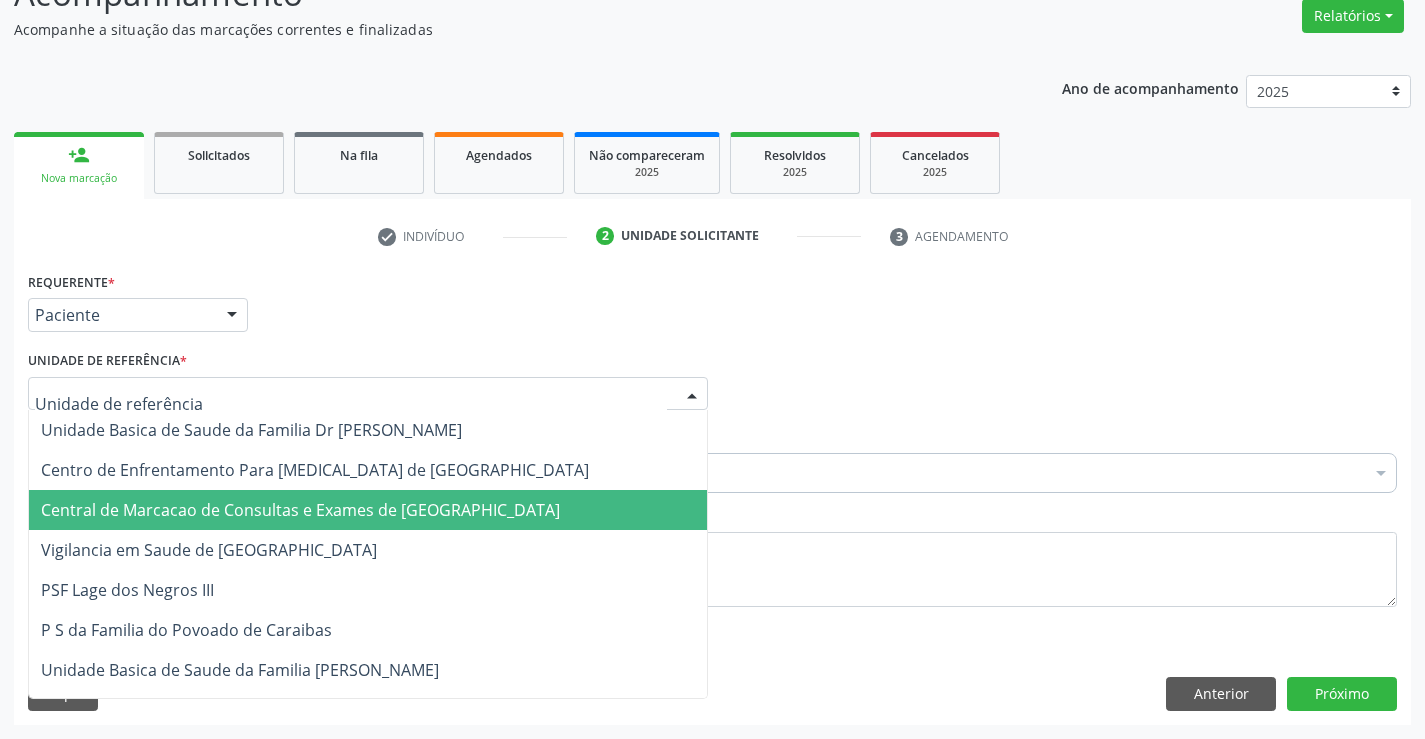 click on "Central de Marcacao de Consultas e Exames de [GEOGRAPHIC_DATA]" at bounding box center [368, 510] 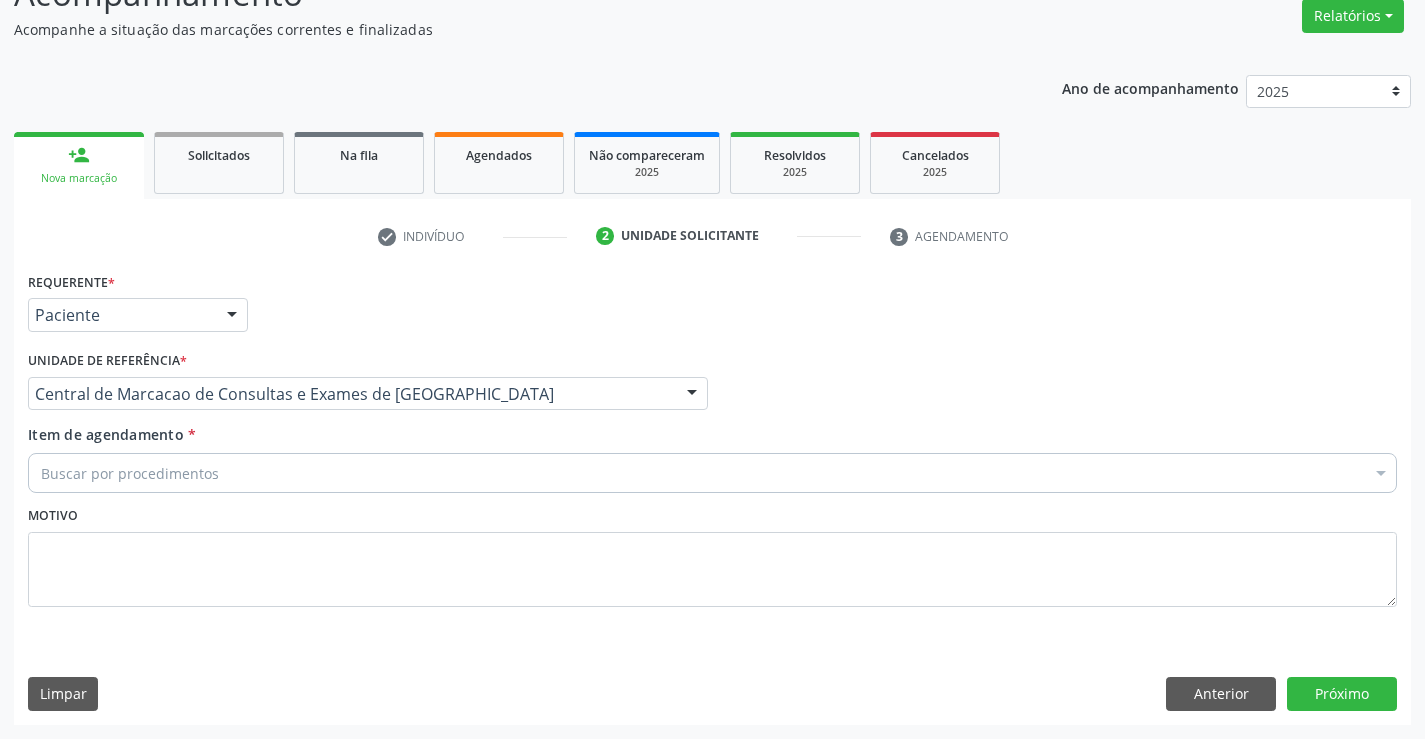 click on "Buscar por procedimentos" at bounding box center (712, 473) 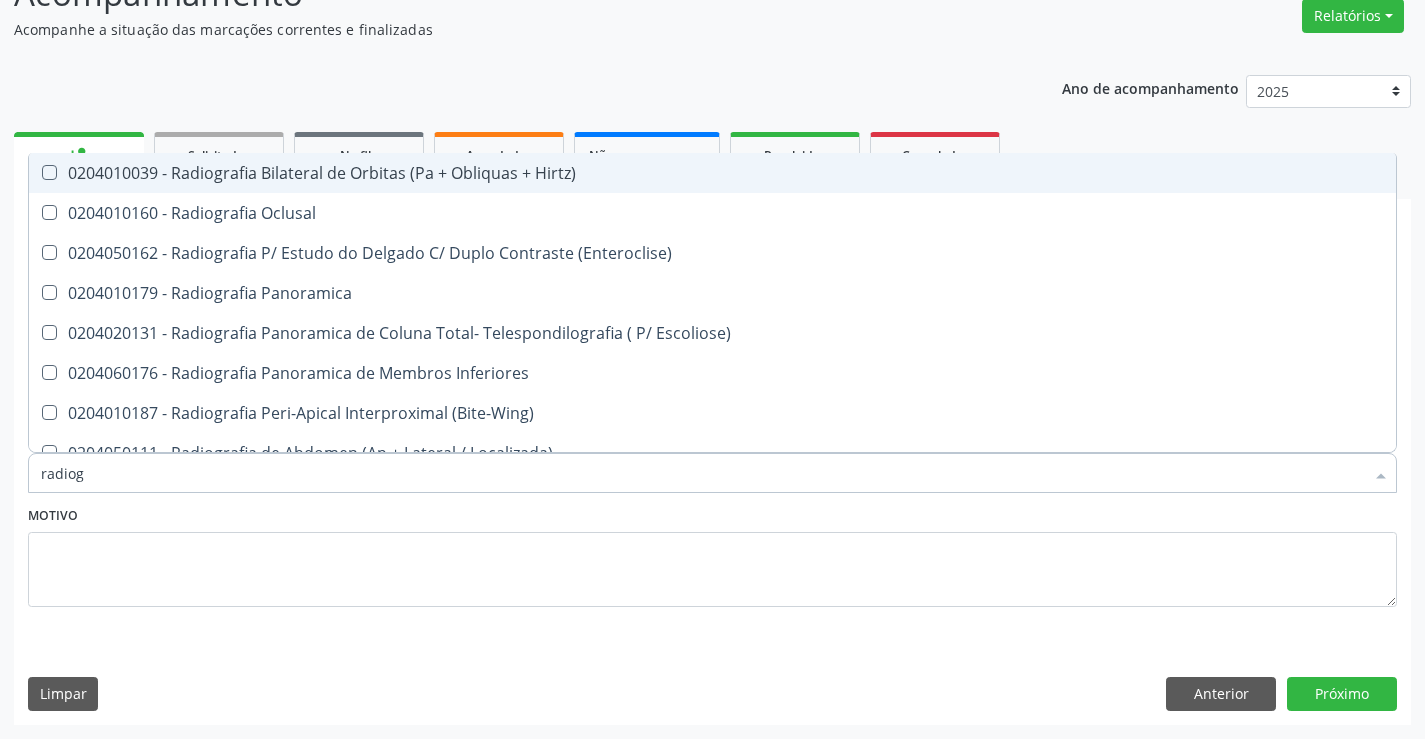 type on "radiogr" 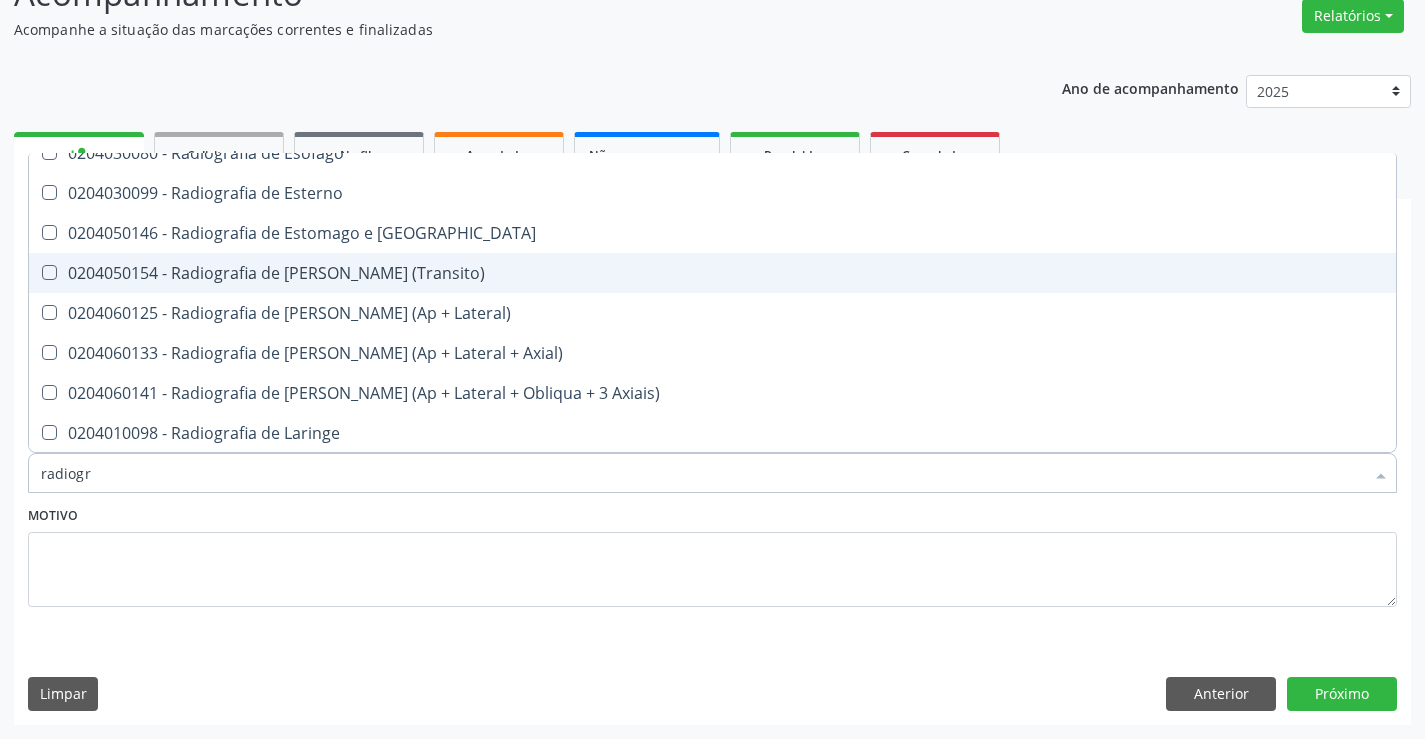scroll, scrollTop: 1800, scrollLeft: 0, axis: vertical 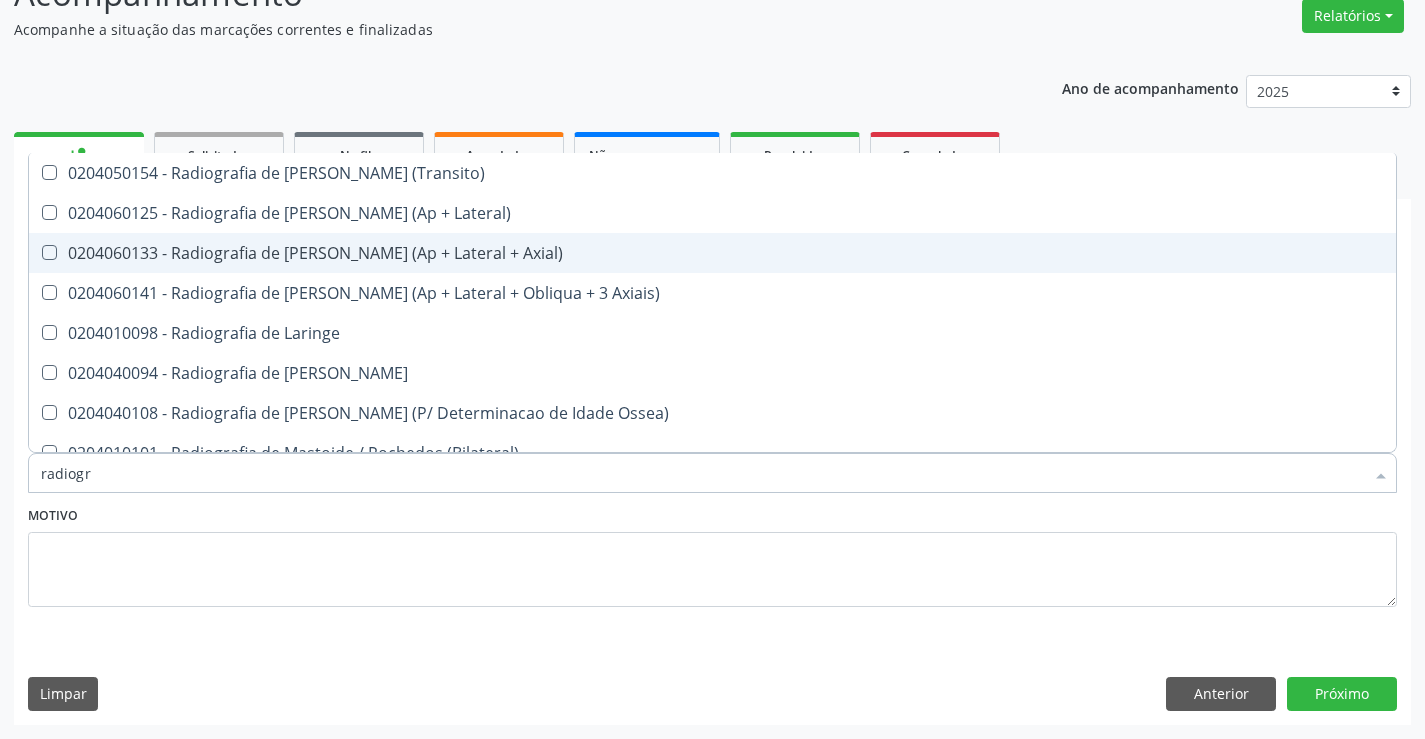click on "0204060133 - Radiografia de [PERSON_NAME] (Ap + Lateral + Axial)" at bounding box center (712, 253) 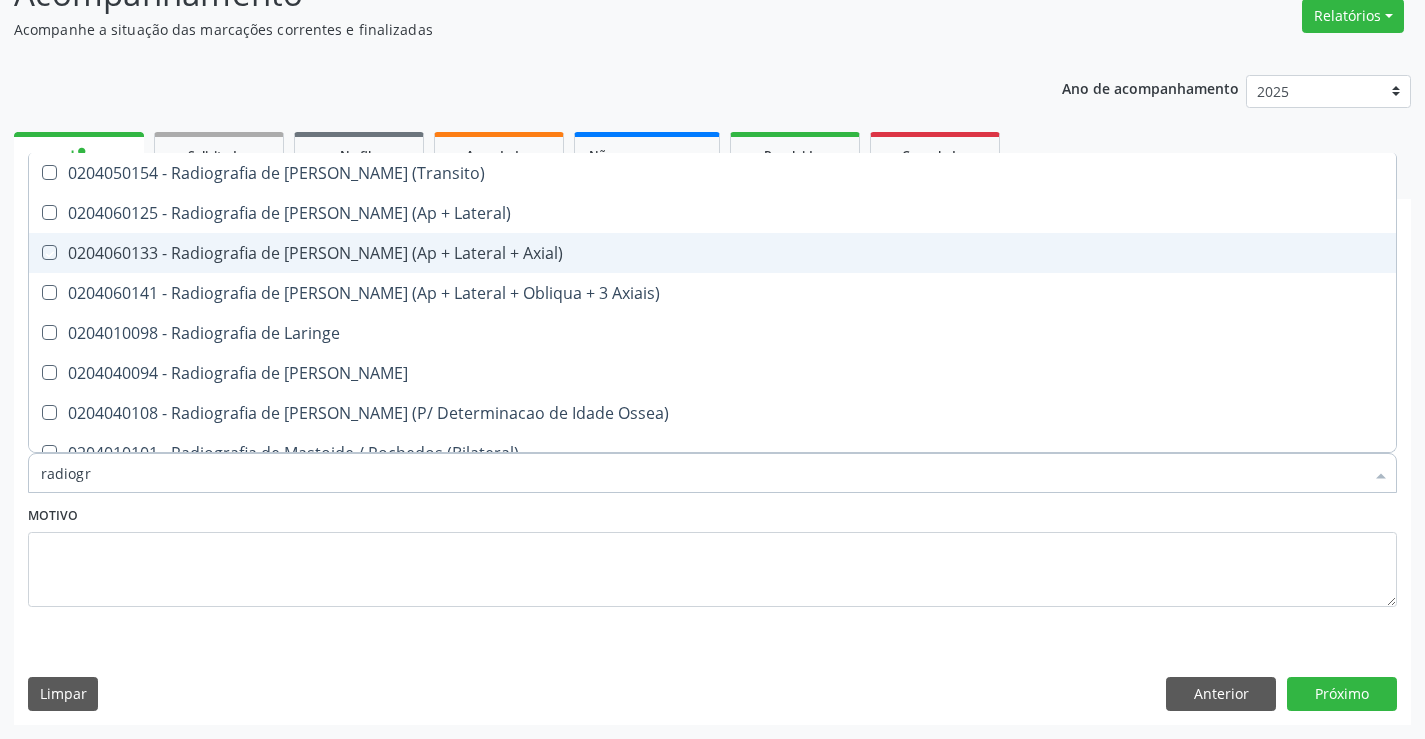 checkbox on "true" 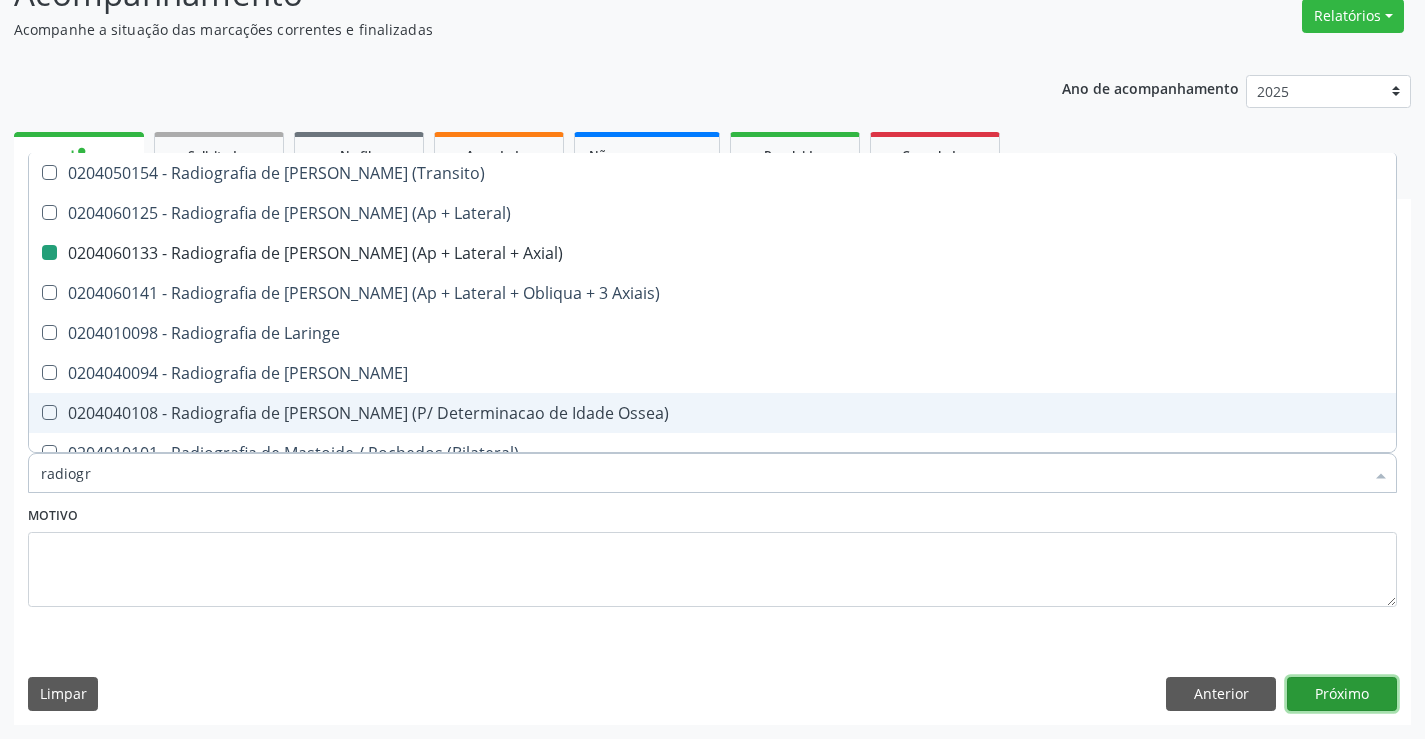 click on "Próximo" at bounding box center [1342, 694] 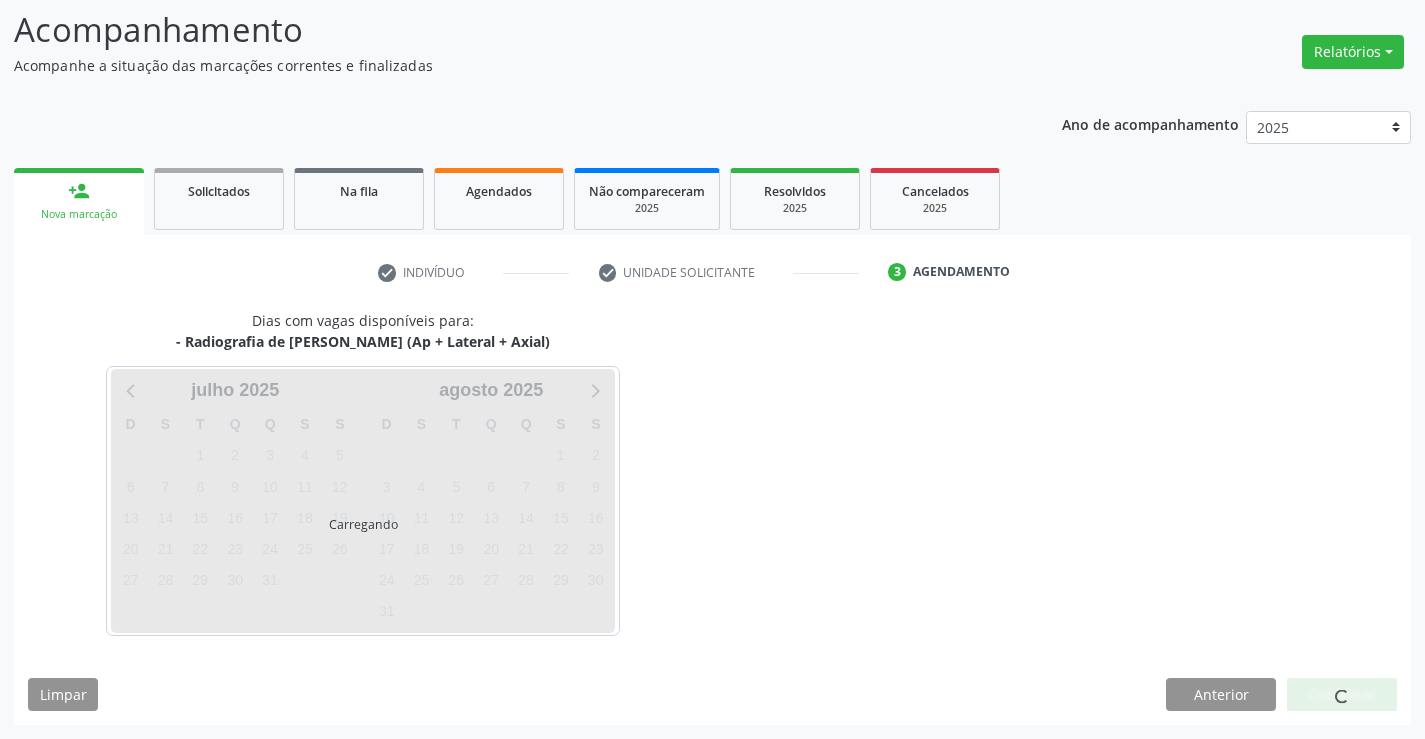 scroll, scrollTop: 131, scrollLeft: 0, axis: vertical 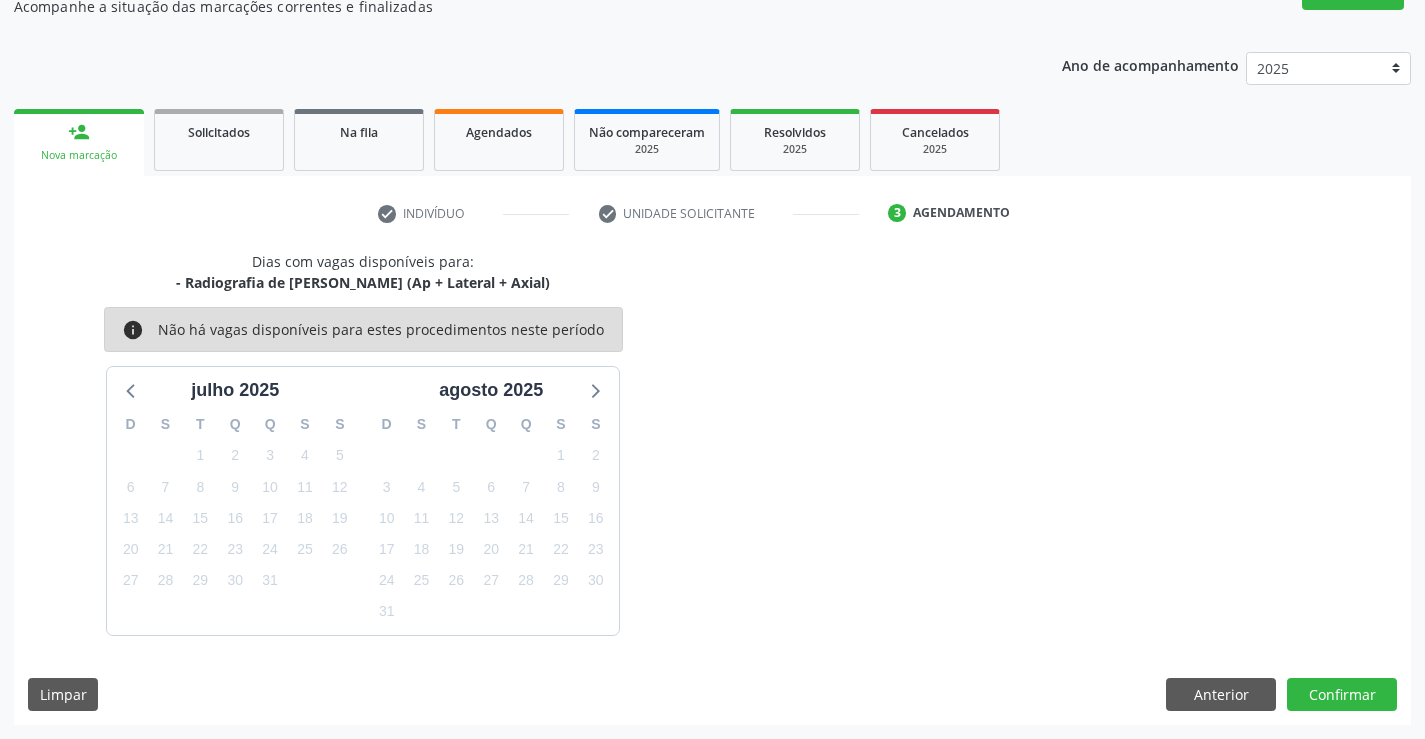 click on "Limpar
Anterior
Confirmar" at bounding box center [712, 695] 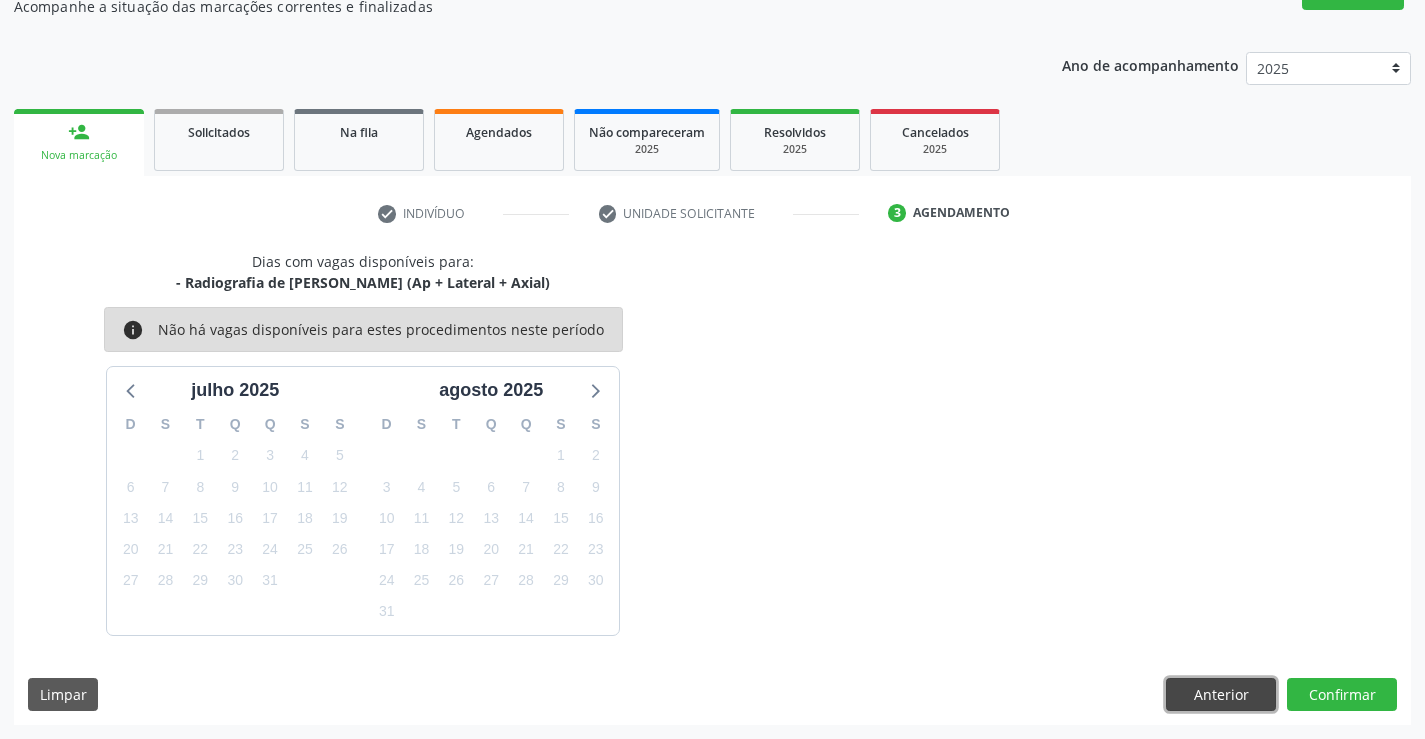 click on "Anterior" at bounding box center (1221, 695) 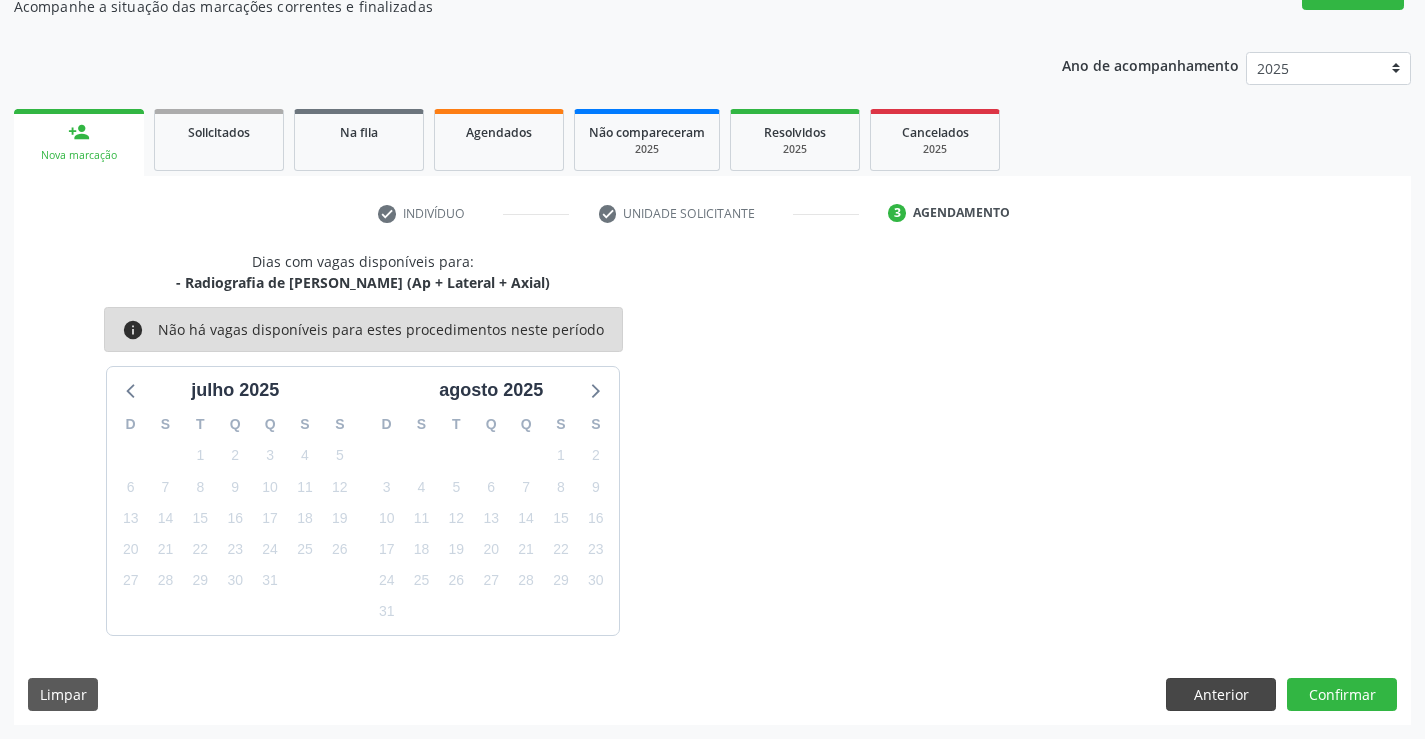 scroll, scrollTop: 167, scrollLeft: 0, axis: vertical 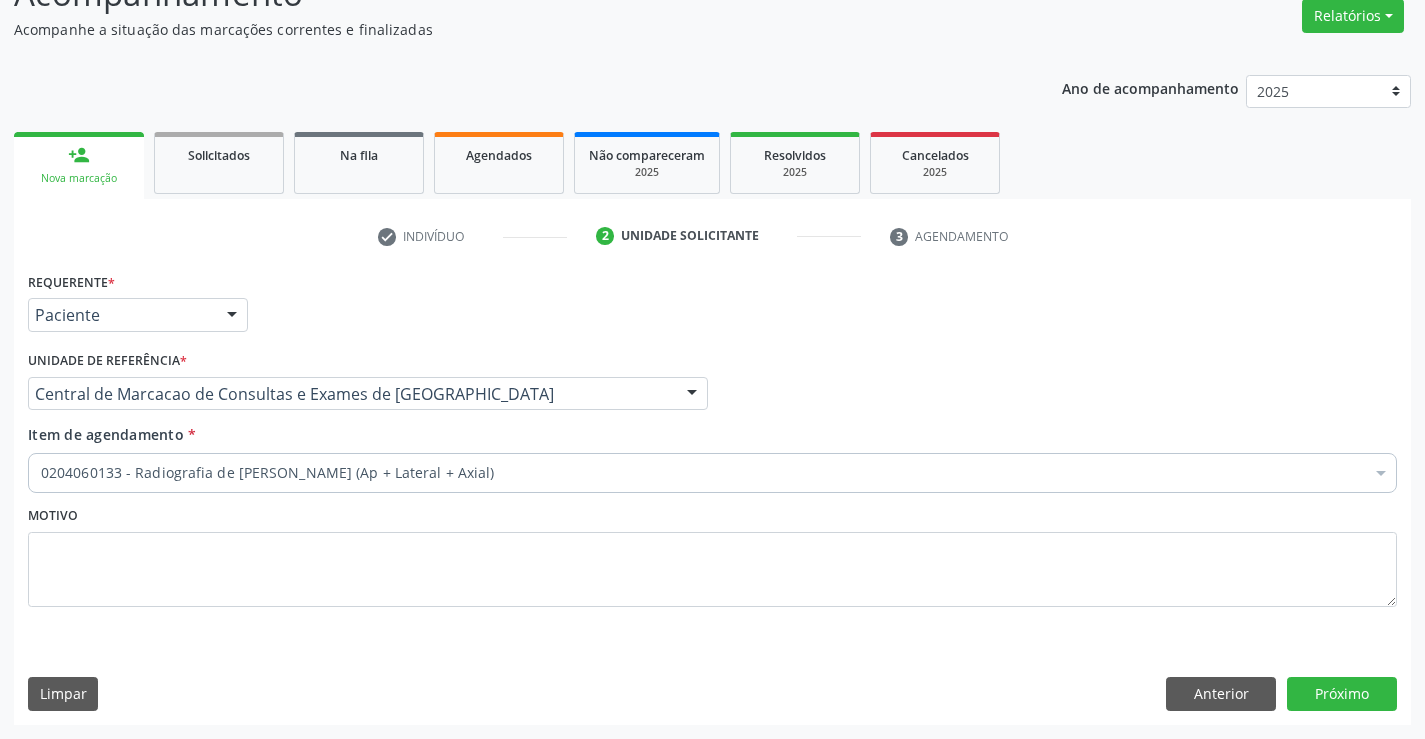 click on "0204060133 - Radiografia de [PERSON_NAME] (Ap + Lateral + Axial)" at bounding box center [712, 473] 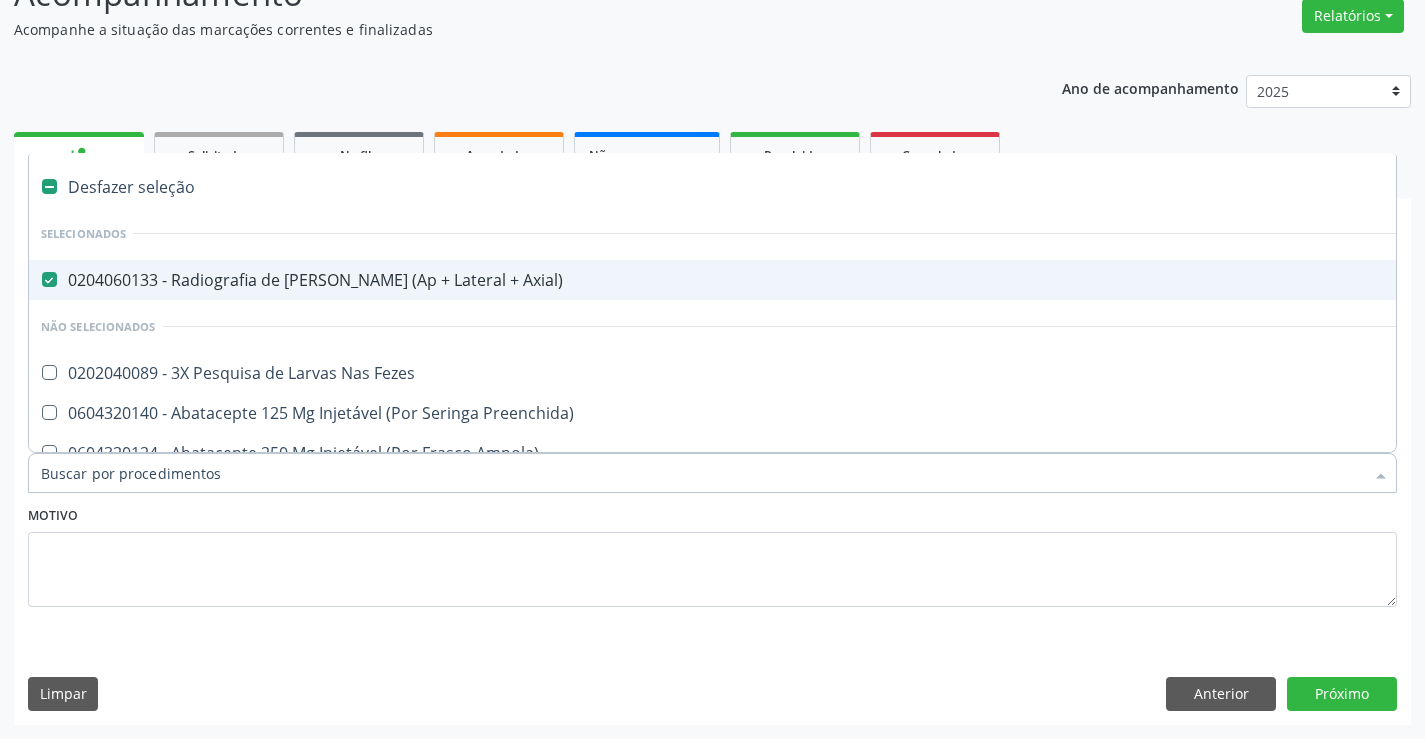 click on "Selecionados" at bounding box center (819, 233) 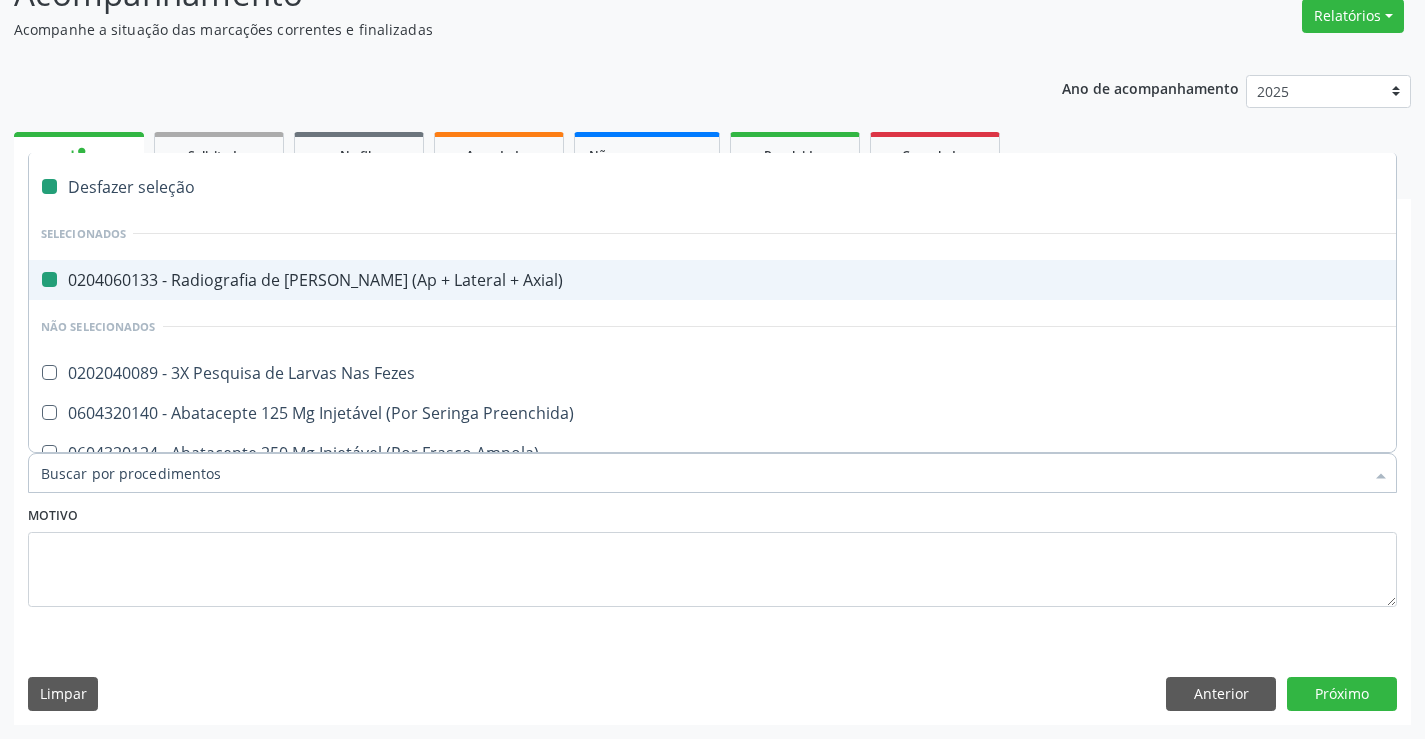 checkbox on "false" 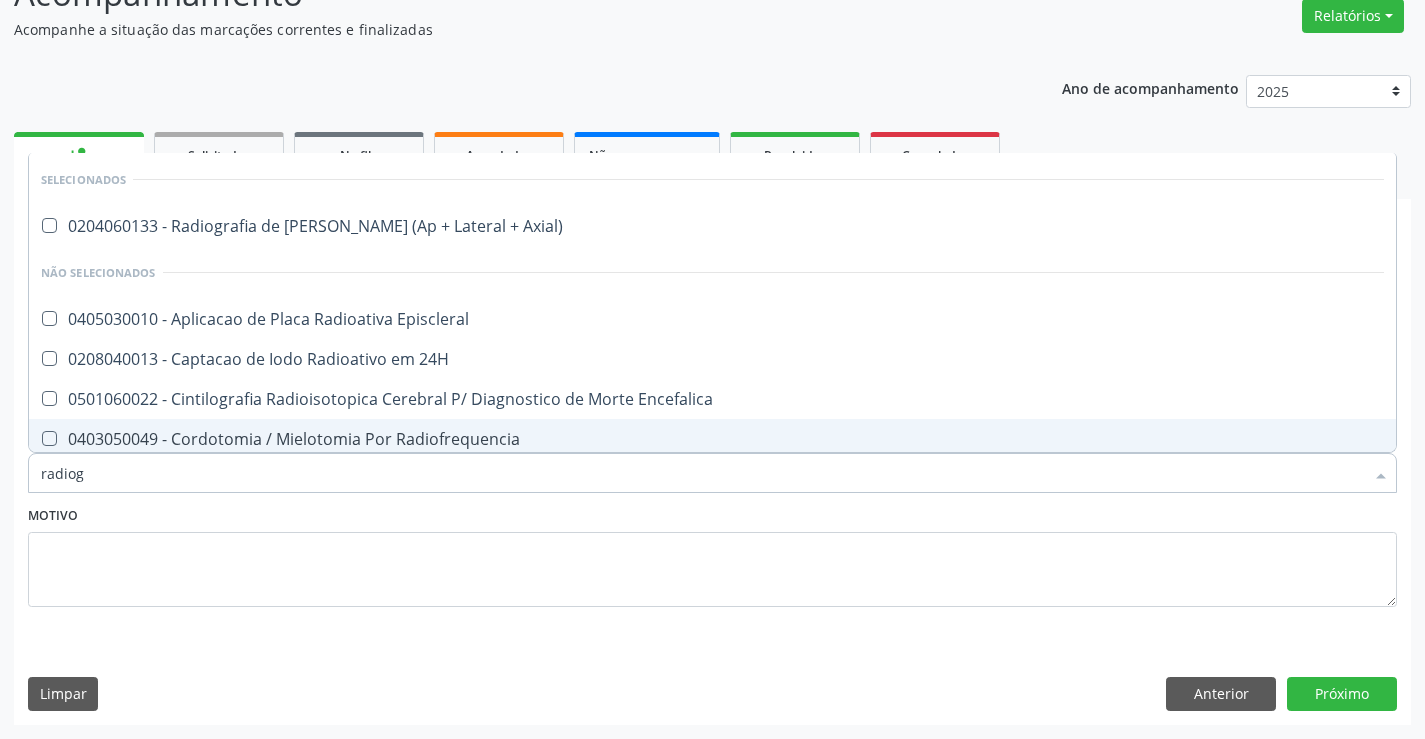 type on "radiogr" 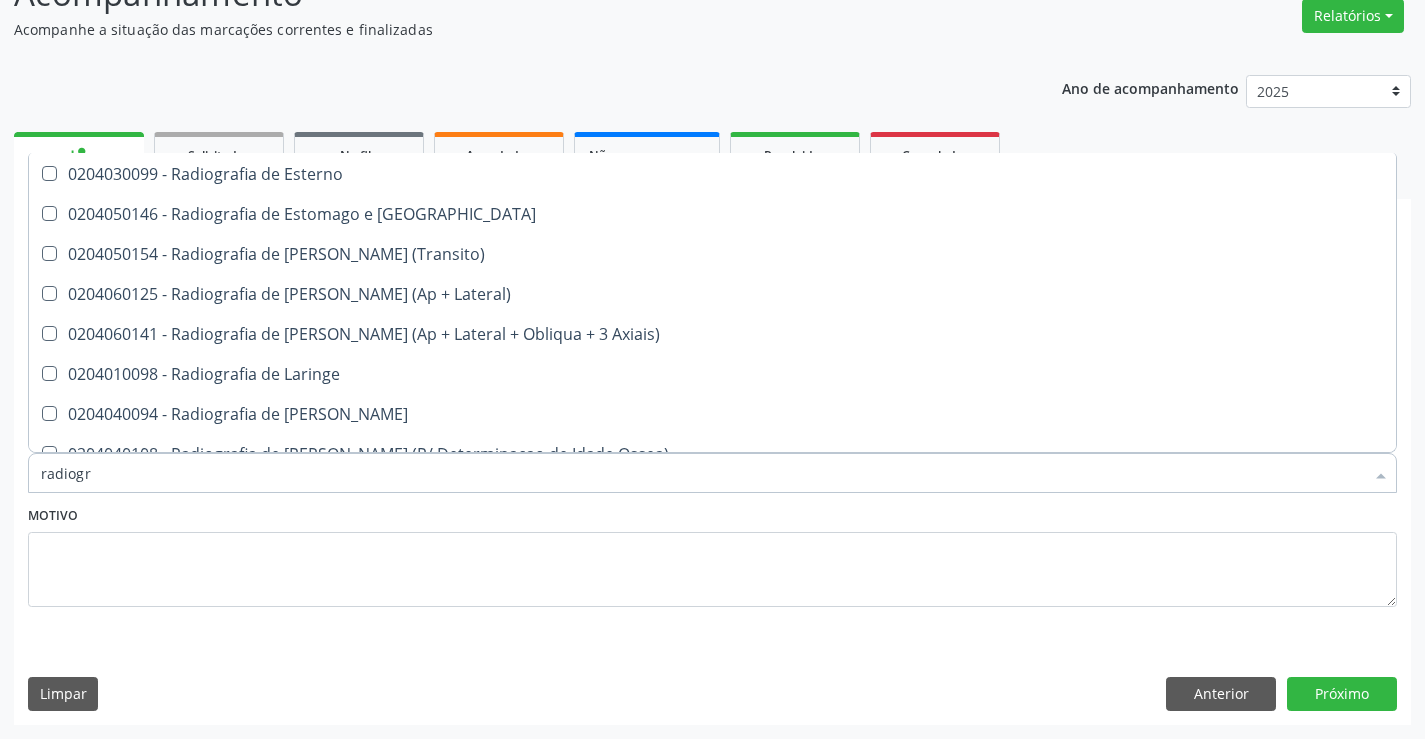 scroll, scrollTop: 1900, scrollLeft: 0, axis: vertical 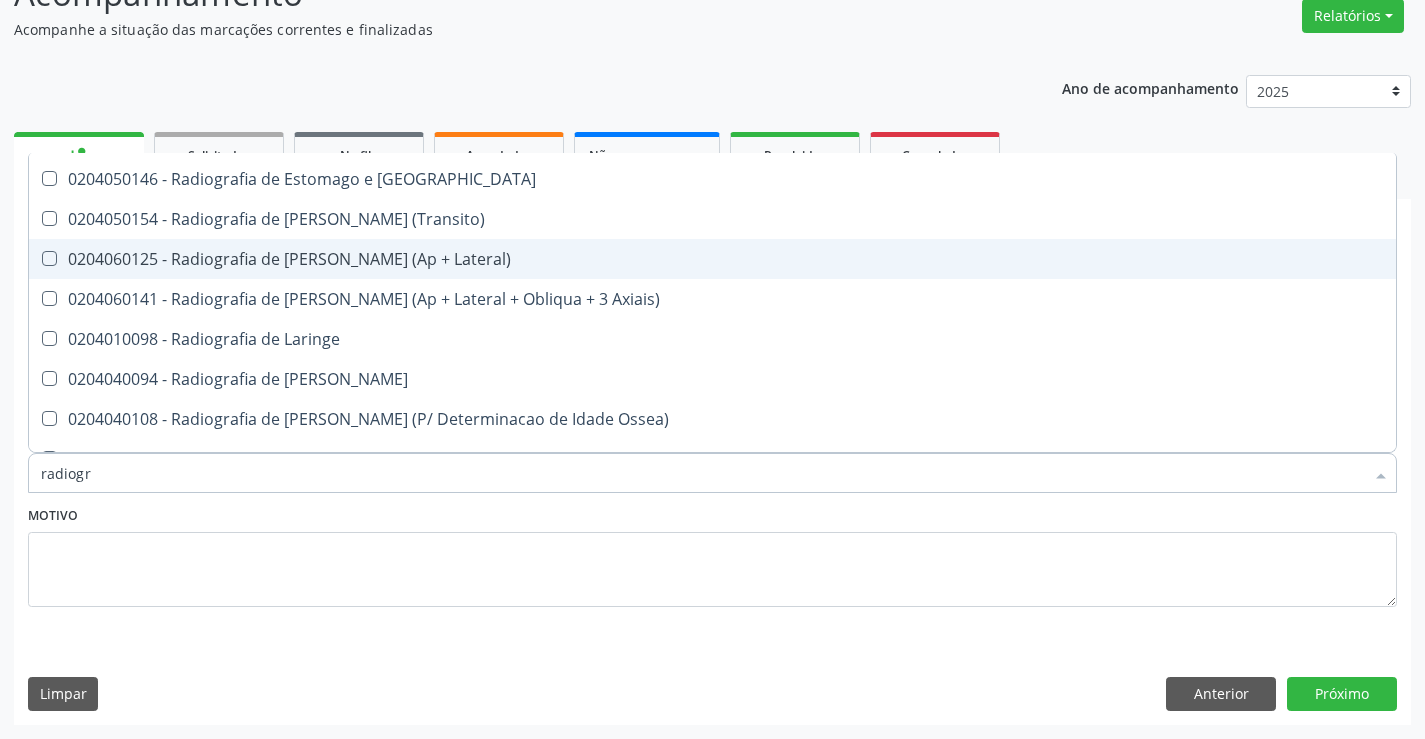 click on "0204060125 - Radiografia de [PERSON_NAME] (Ap + Lateral)" at bounding box center [712, 259] 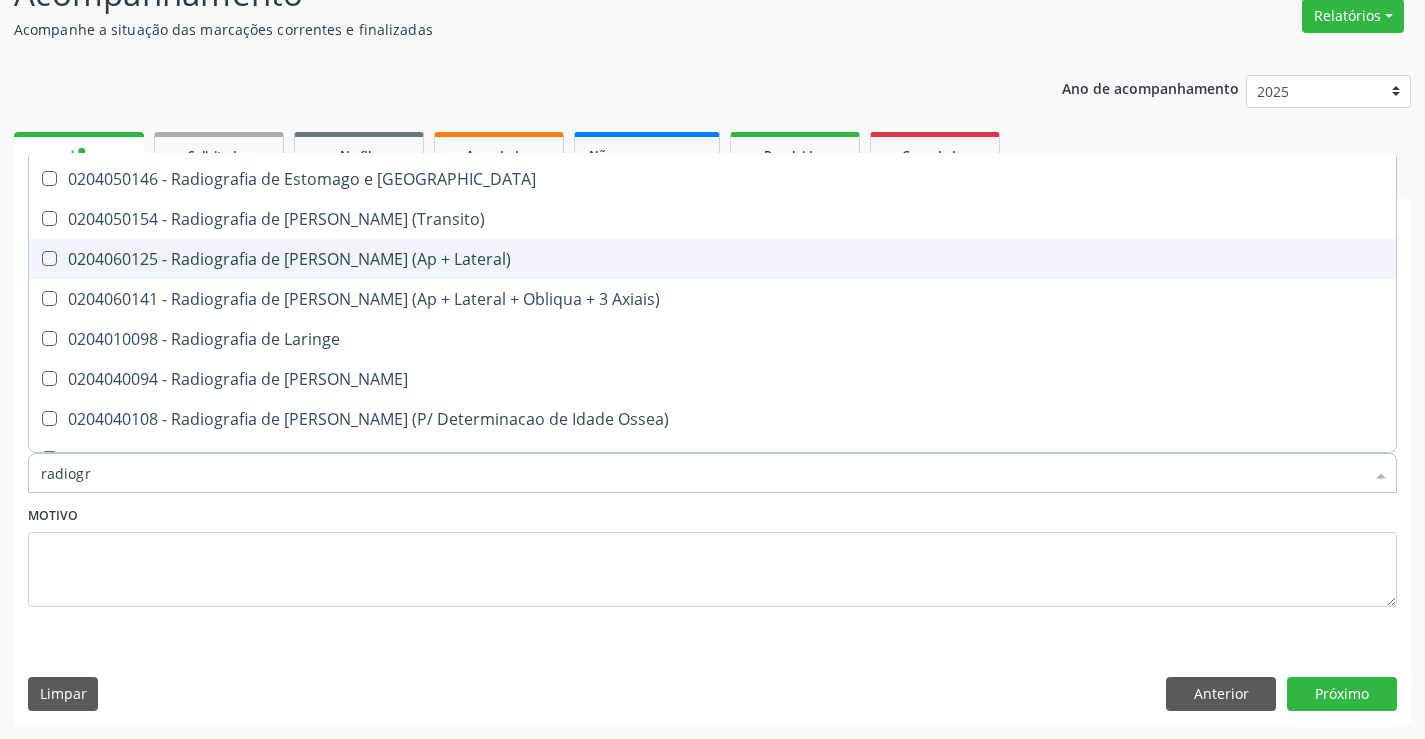 checkbox on "true" 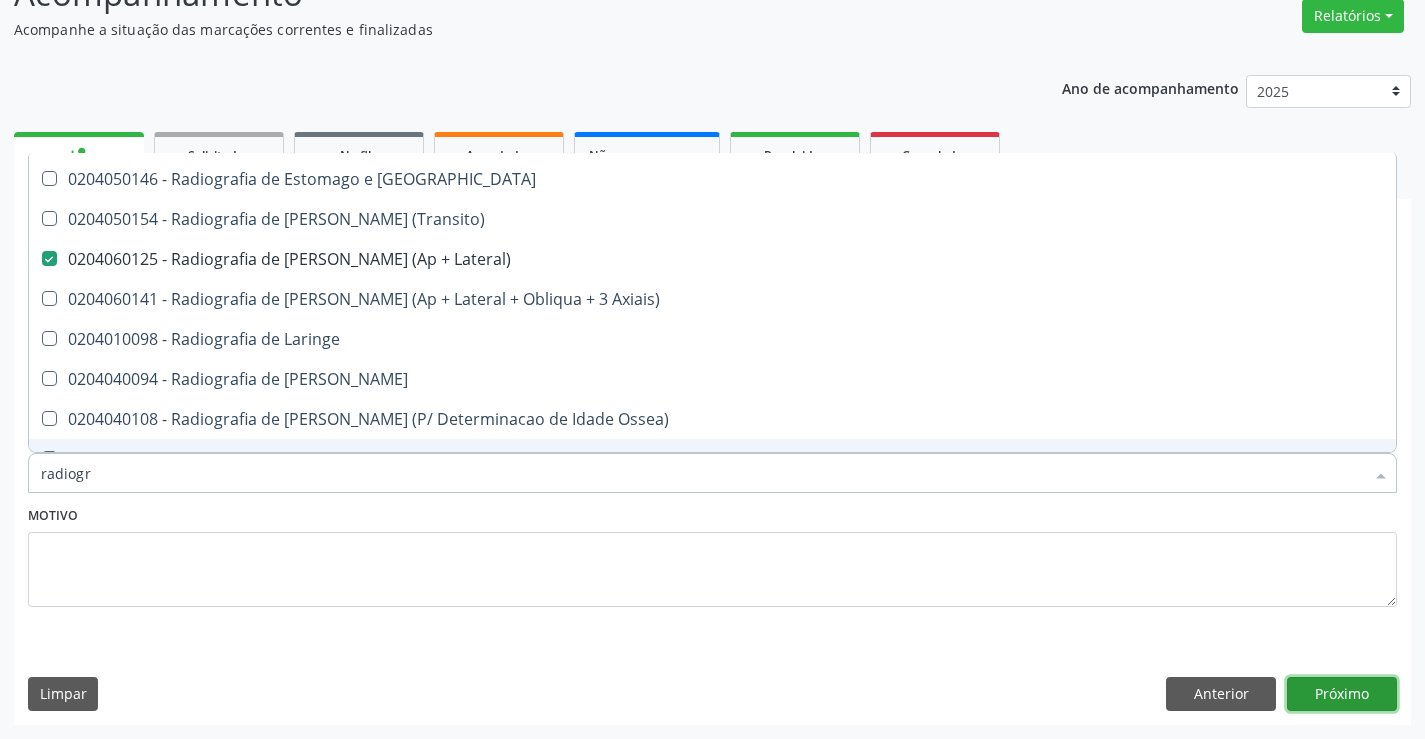 click on "Próximo" at bounding box center [1342, 694] 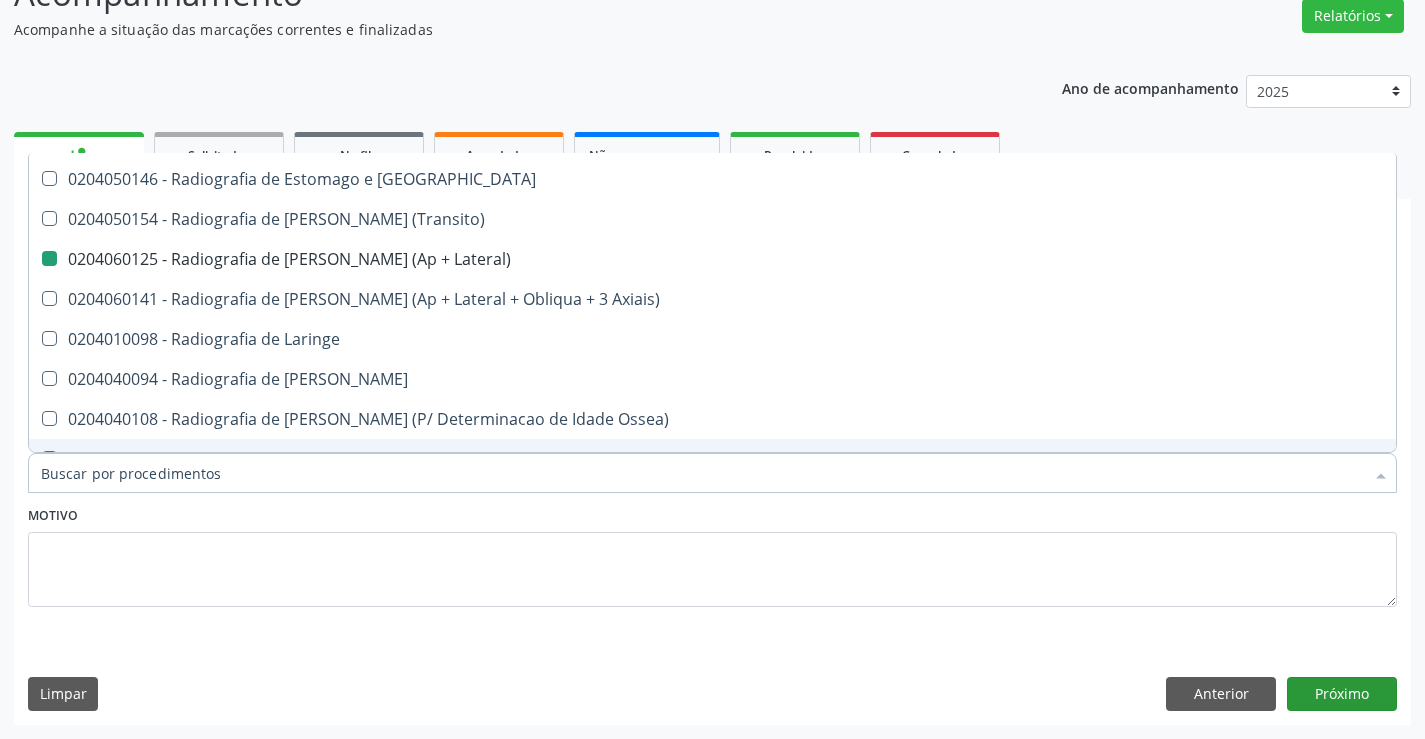 scroll, scrollTop: 131, scrollLeft: 0, axis: vertical 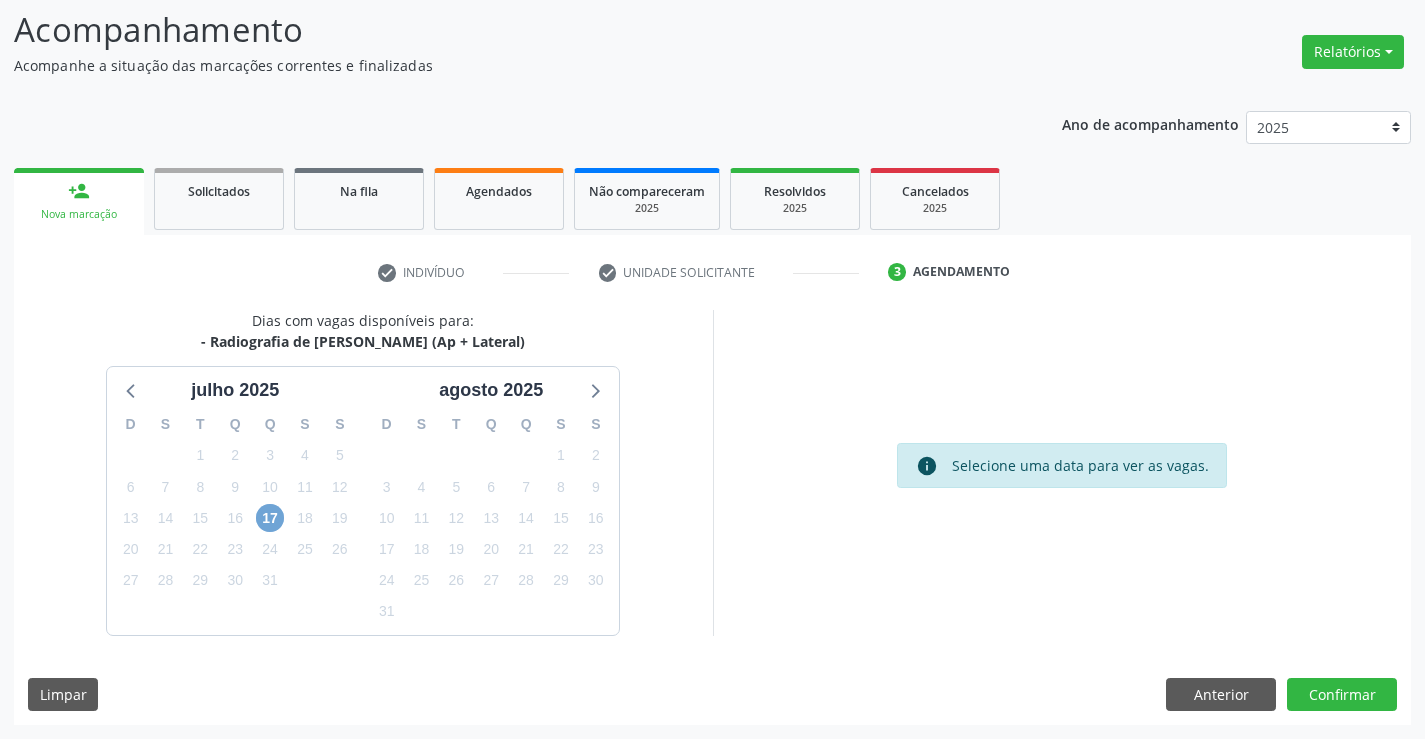 click on "17" at bounding box center (270, 518) 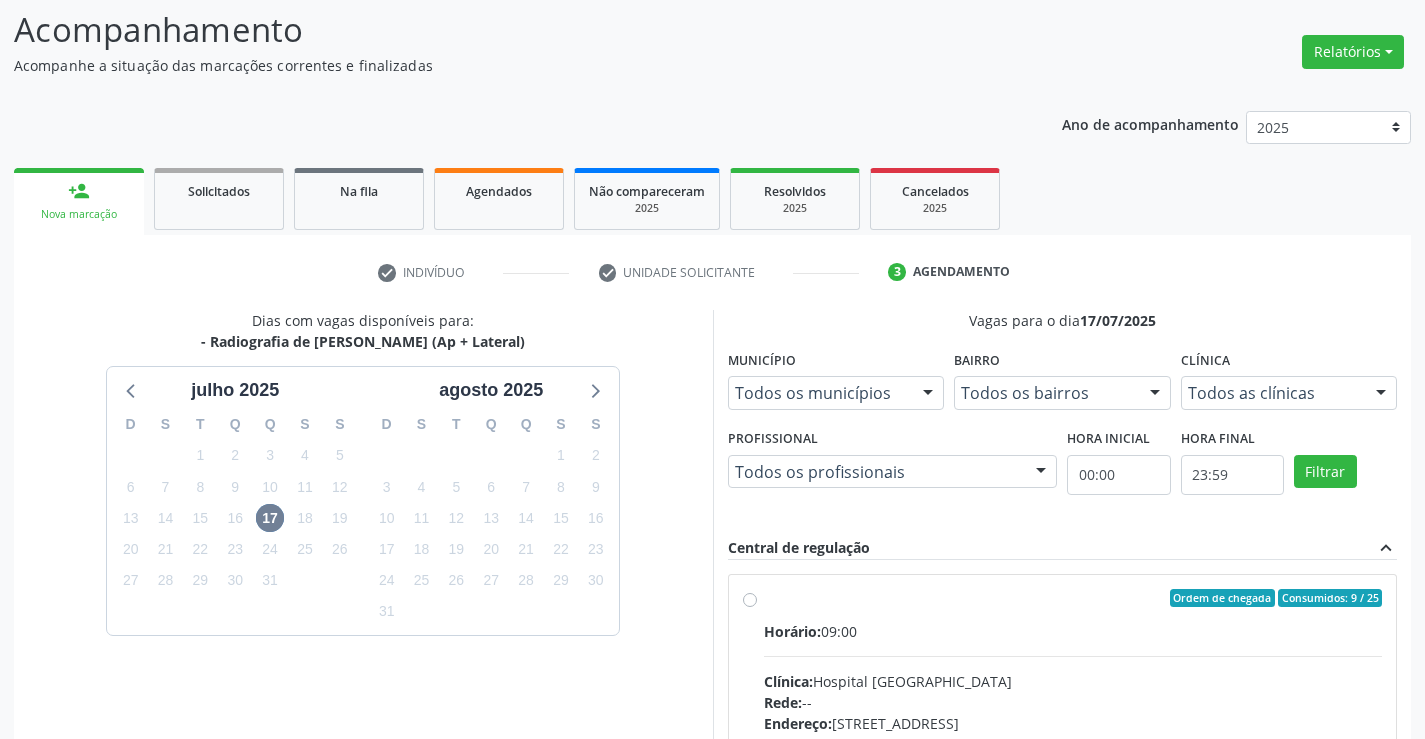 click on "Ordem de chegada
Consumidos: 9 / 25
Horário:   09:00
Clínica:  Hospital Sao Francisco
Rede:
--
Endereço:   Blocos, nº 258, Centro, Campo Formoso - BA
Telefone:   (74) 36451217
Profissional:
Joel da Rocha Almeida
Informações adicionais sobre o atendimento
Idade de atendimento:
de 0 a 120 anos
Gênero(s) atendido(s):
Masculino e Feminino
Informações adicionais:
--" at bounding box center [1073, 742] 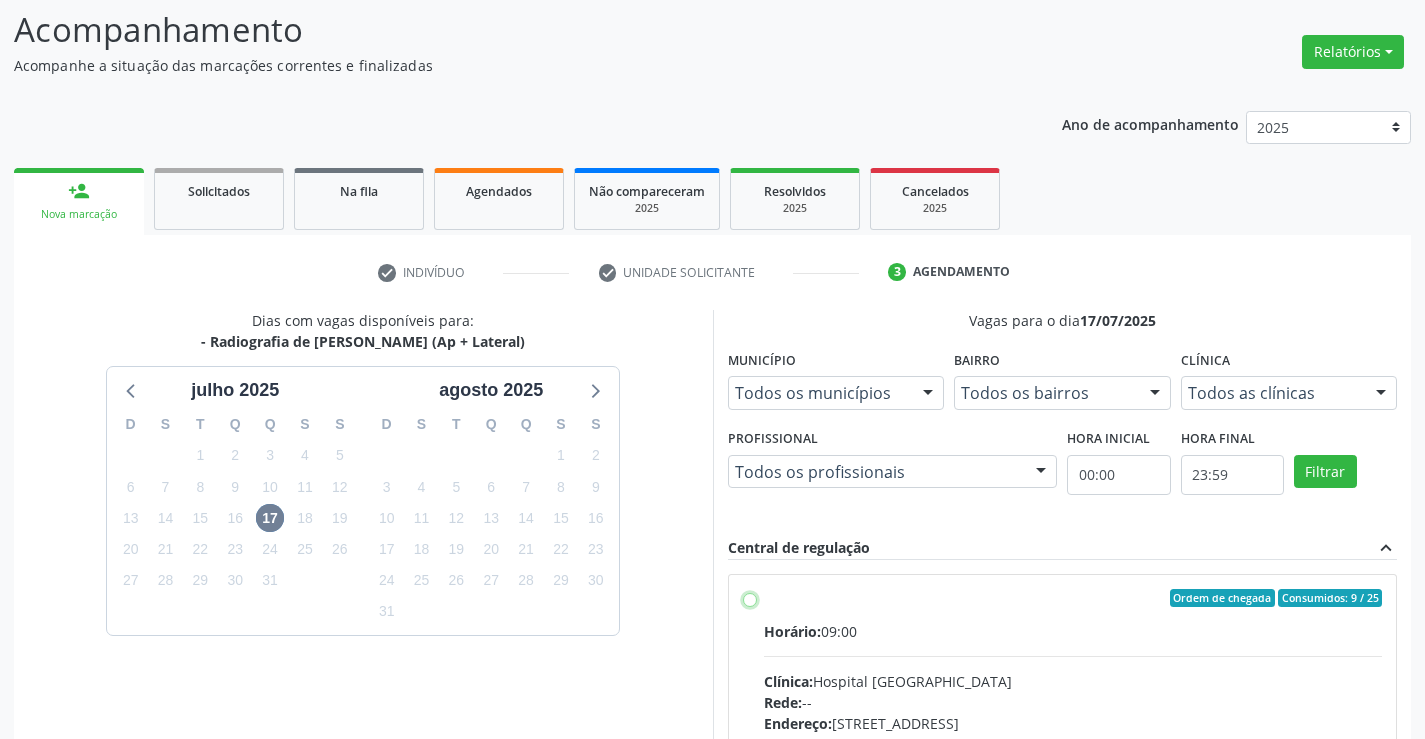 click on "Ordem de chegada
Consumidos: 9 / 25
Horário:   09:00
Clínica:  Hospital Sao Francisco
Rede:
--
Endereço:   Blocos, nº 258, Centro, Campo Formoso - BA
Telefone:   (74) 36451217
Profissional:
Joel da Rocha Almeida
Informações adicionais sobre o atendimento
Idade de atendimento:
de 0 a 120 anos
Gênero(s) atendido(s):
Masculino e Feminino
Informações adicionais:
--" at bounding box center (750, 598) 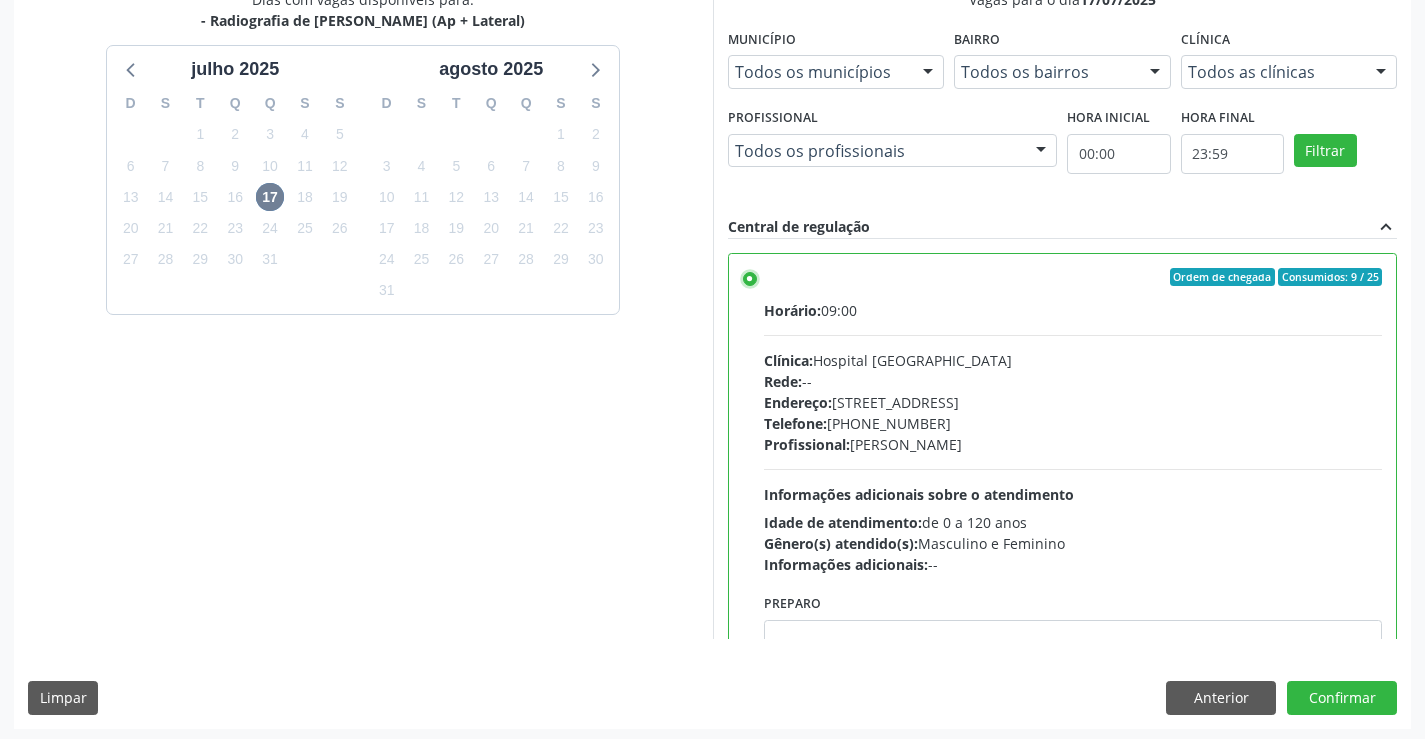 scroll, scrollTop: 456, scrollLeft: 0, axis: vertical 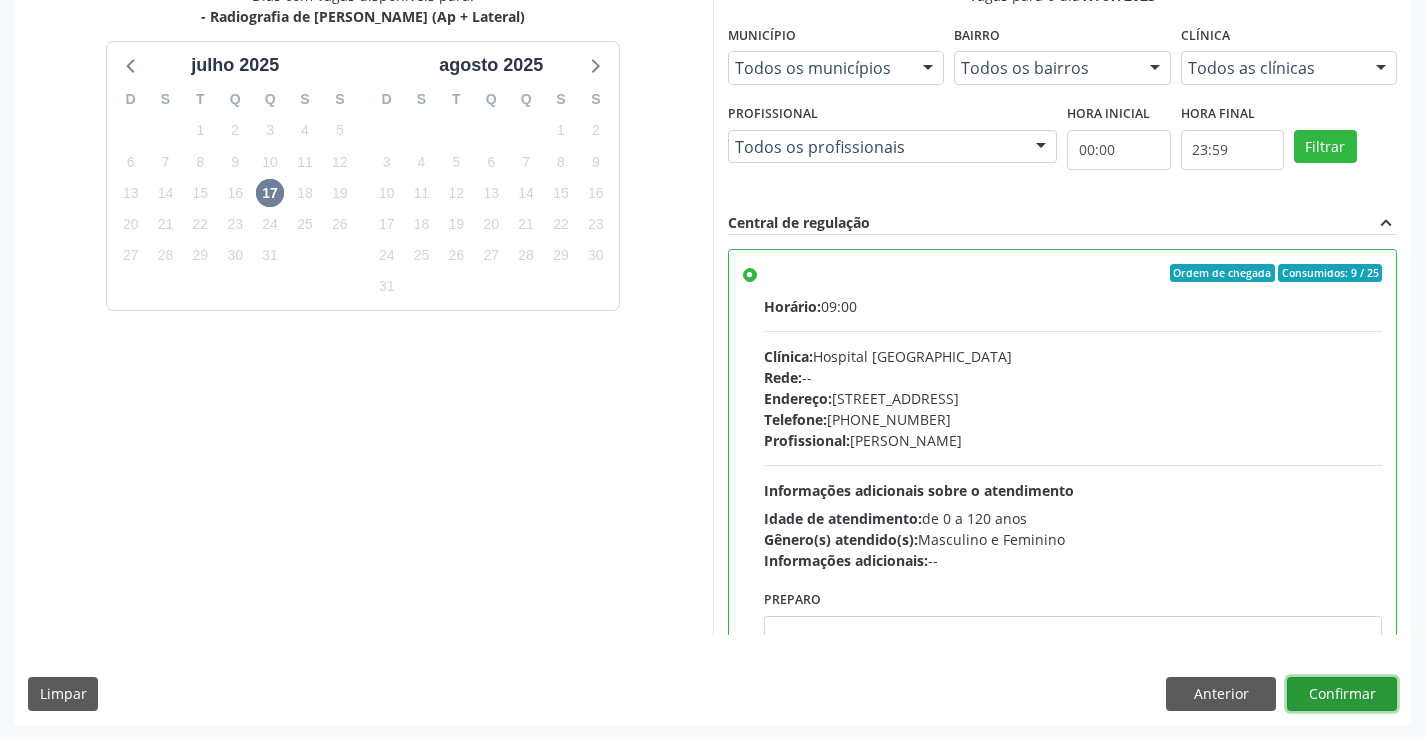 click on "Confirmar" at bounding box center [1342, 694] 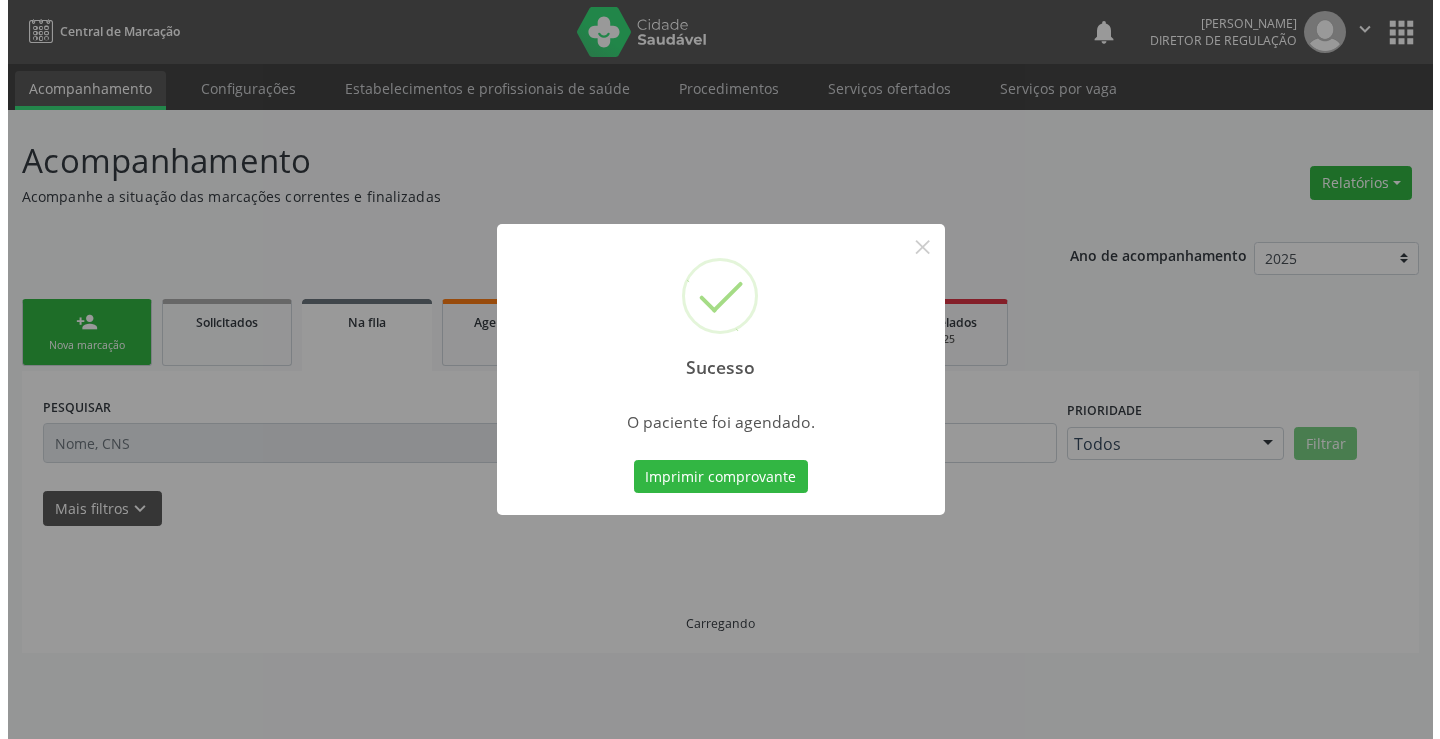 scroll, scrollTop: 0, scrollLeft: 0, axis: both 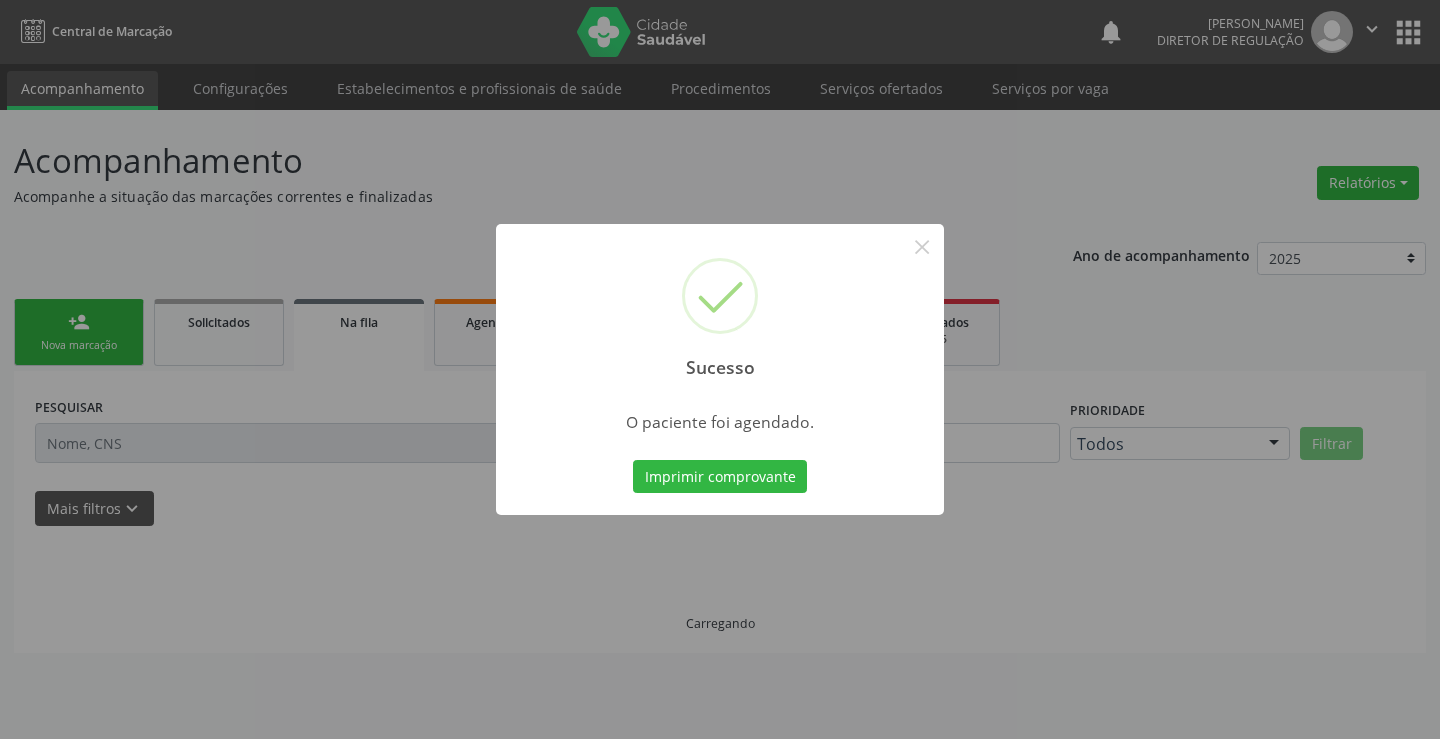 type 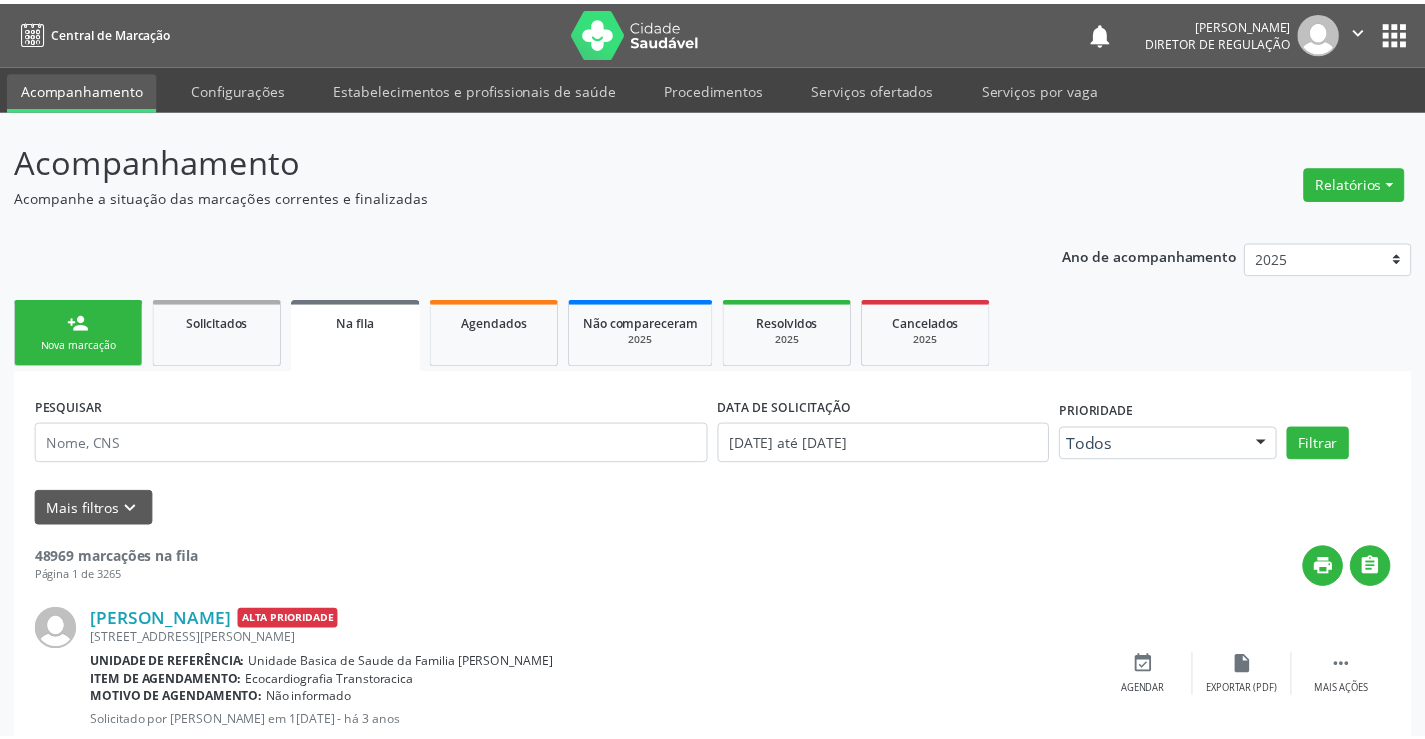 scroll, scrollTop: 0, scrollLeft: 0, axis: both 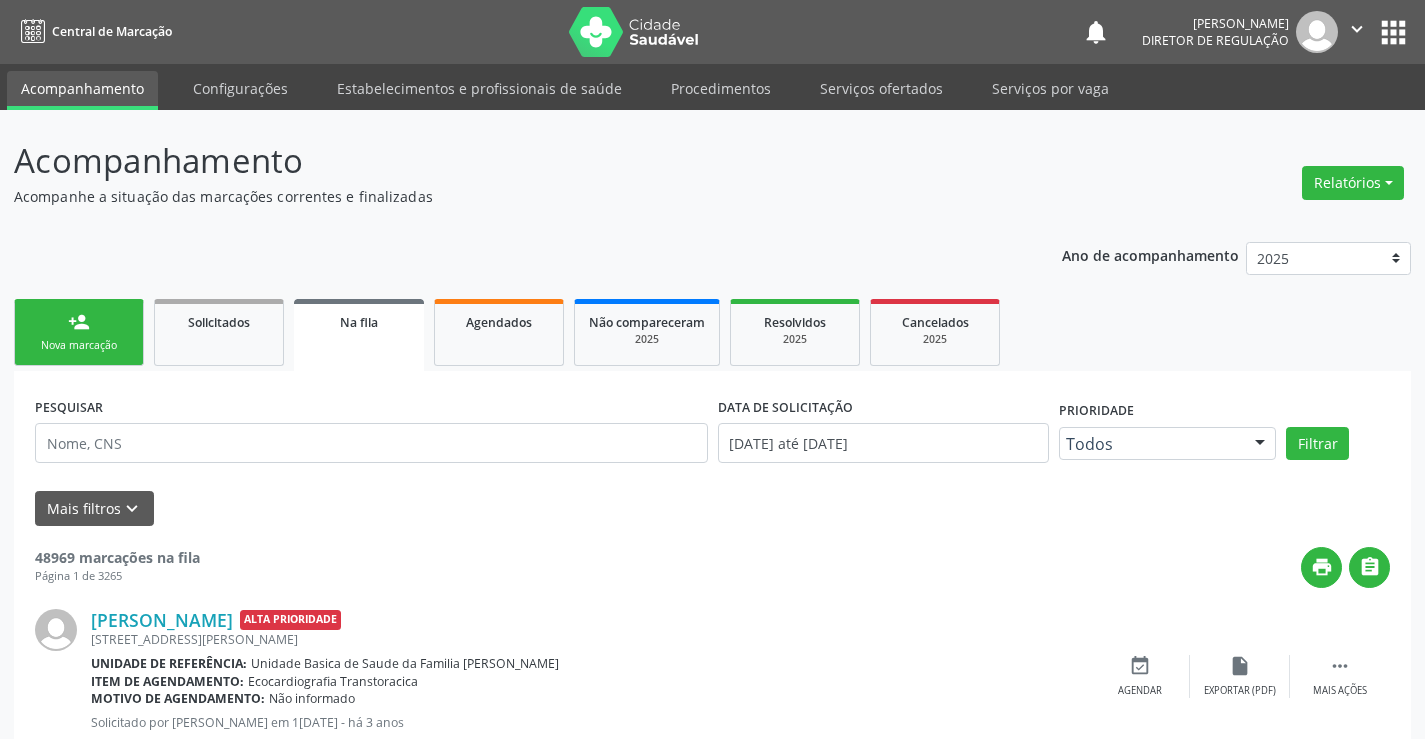 click on "person_add
Nova marcação" at bounding box center (79, 332) 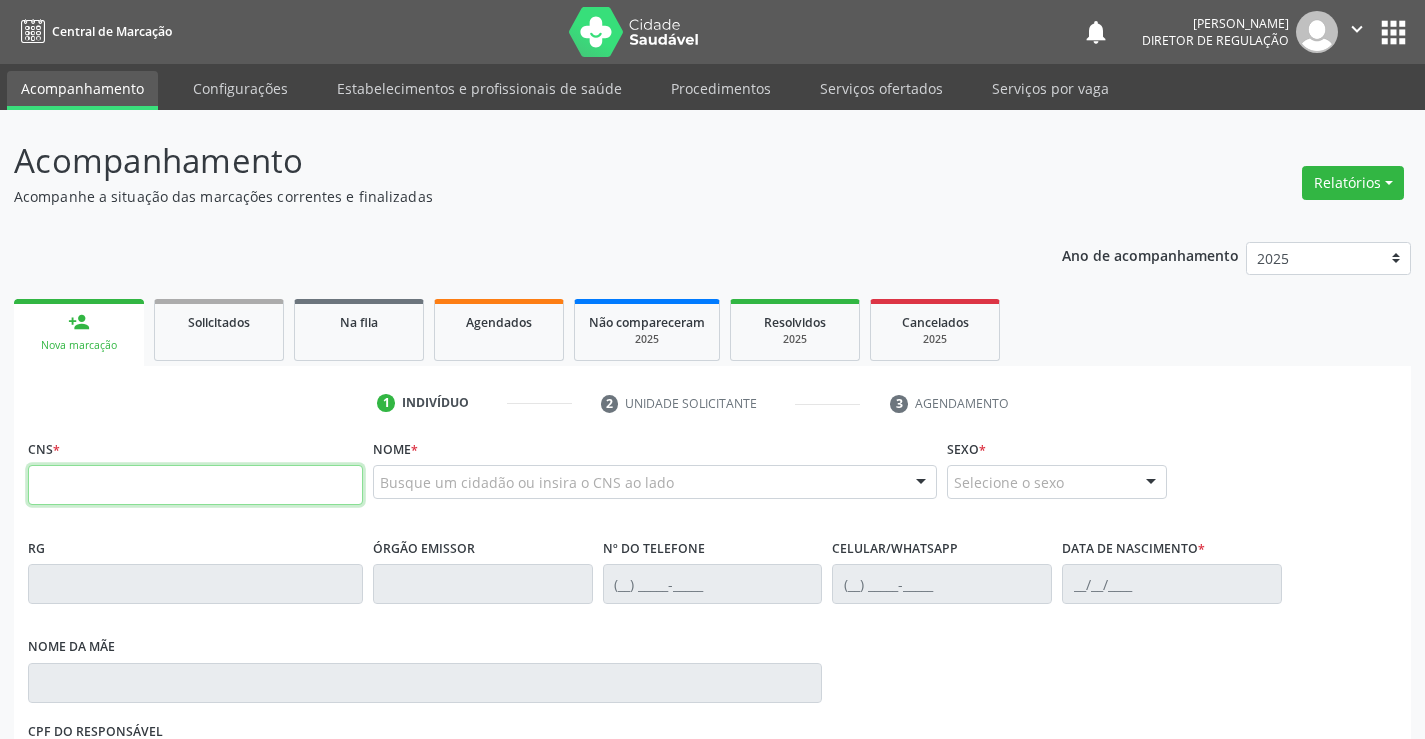 click at bounding box center (195, 485) 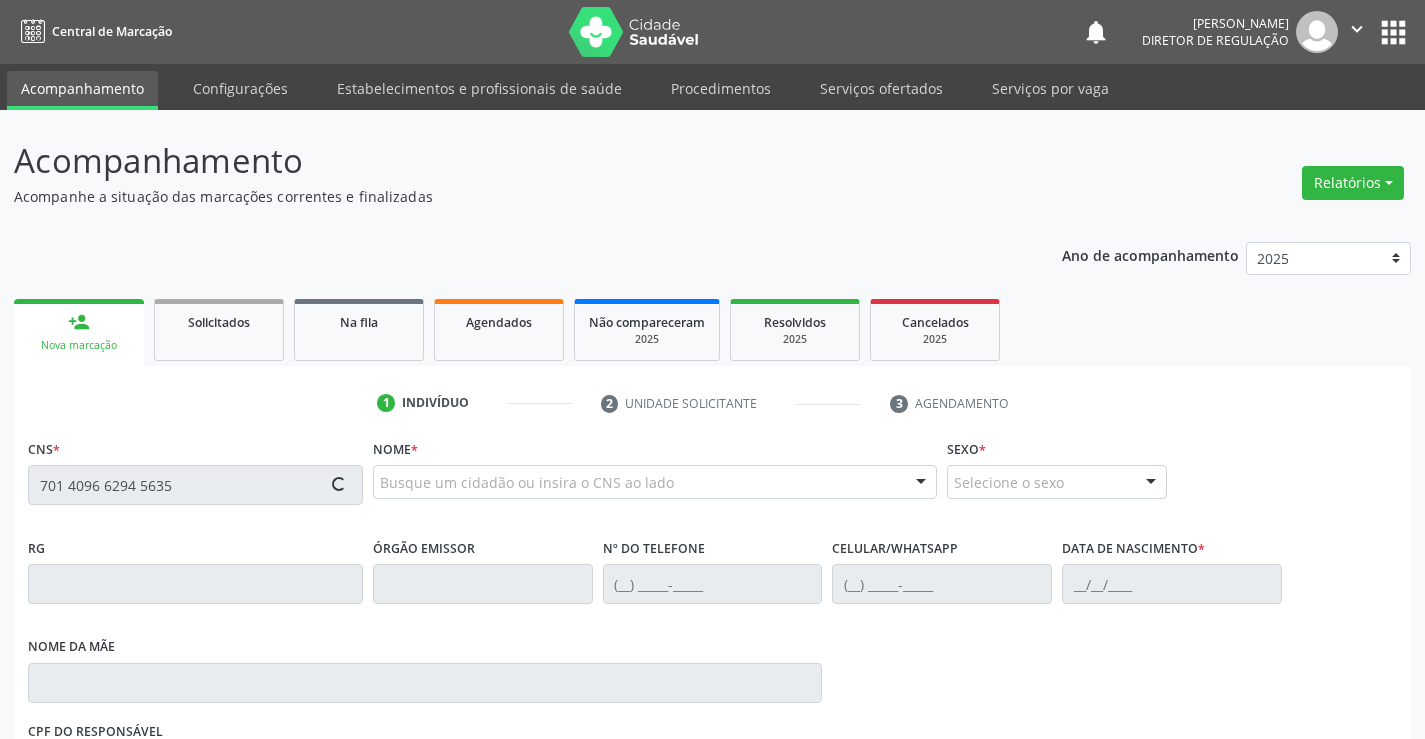 type on "701 4096 6294 5635" 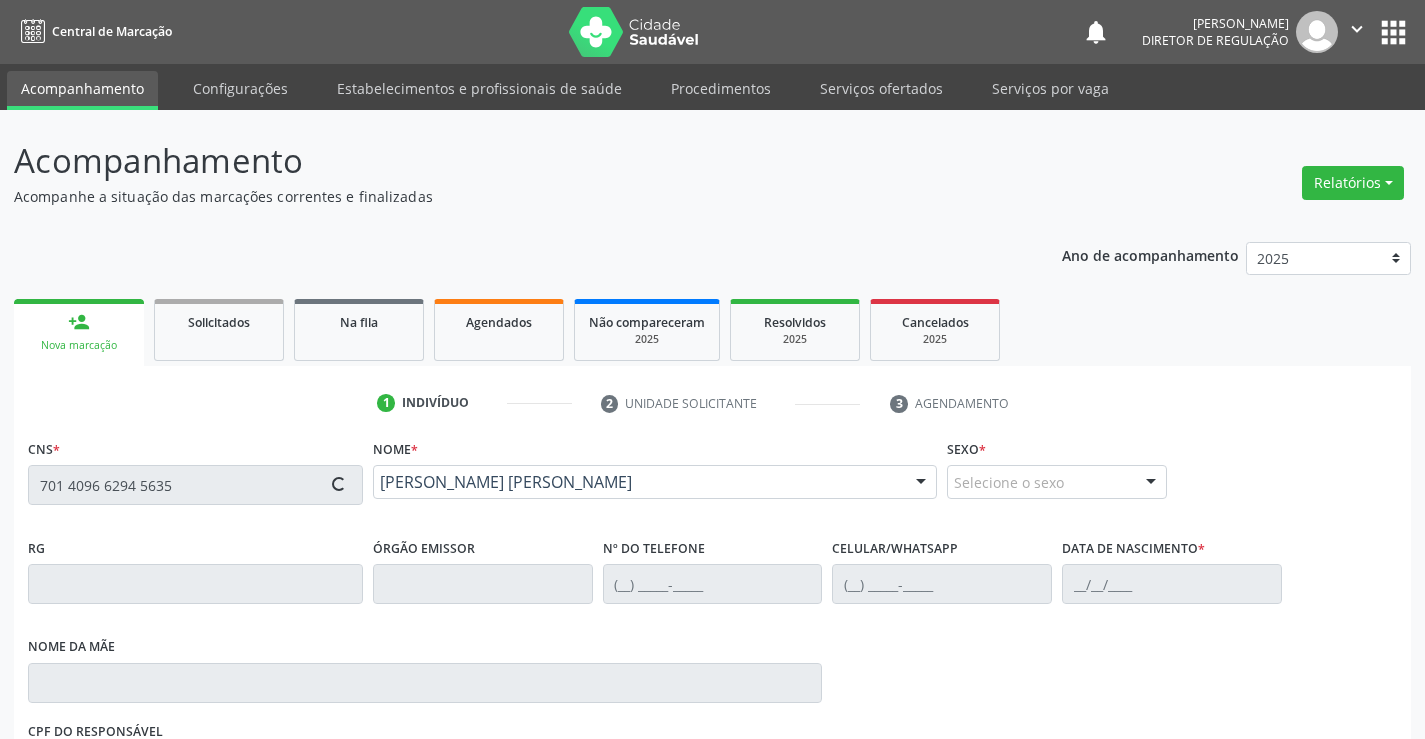 type on "0[DATE]" 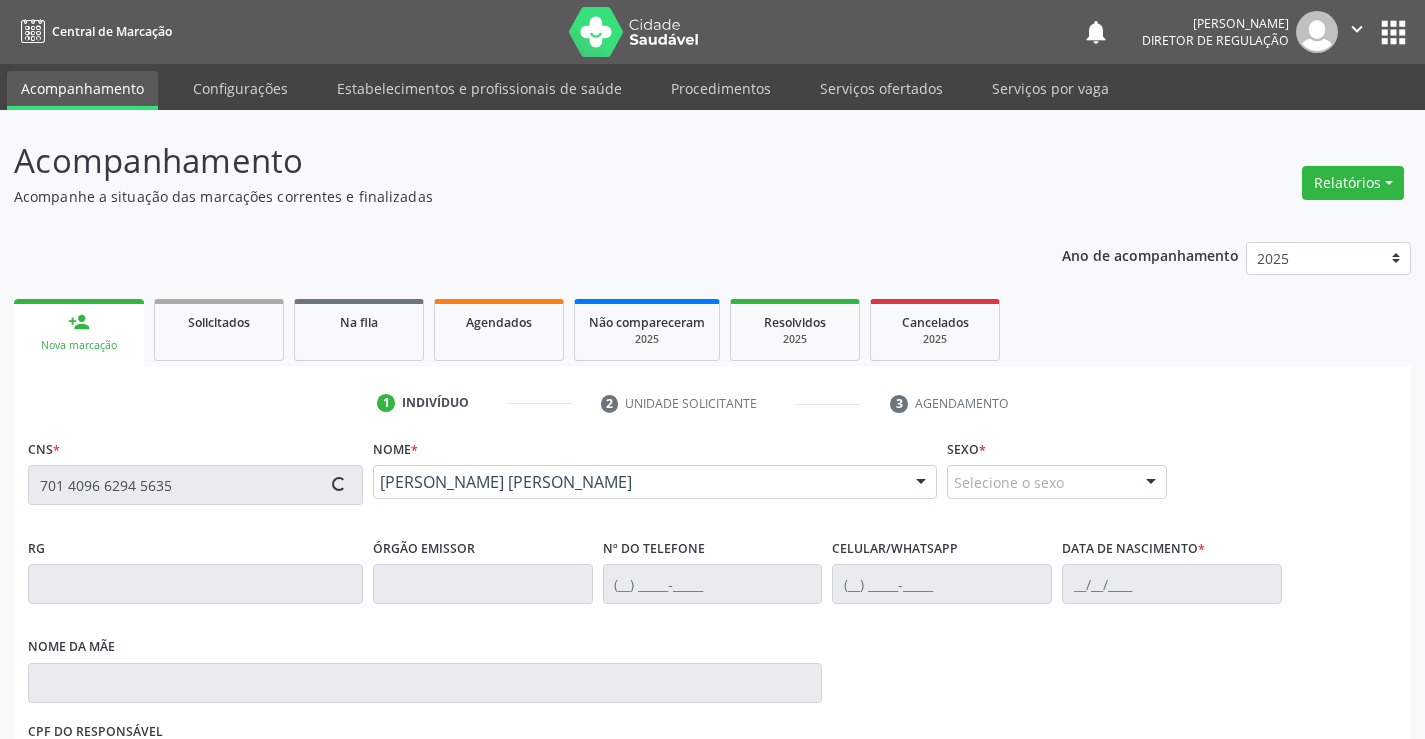 type on "S/N" 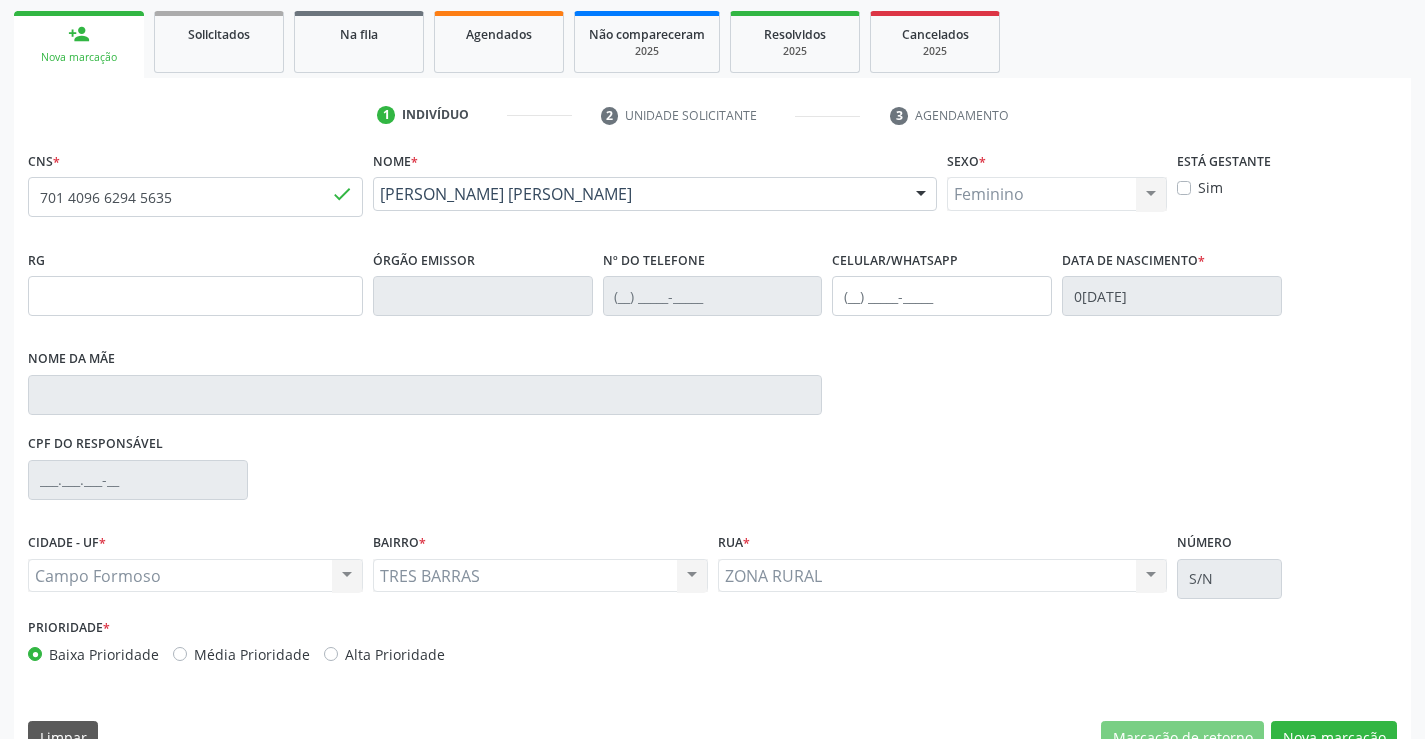 scroll, scrollTop: 331, scrollLeft: 0, axis: vertical 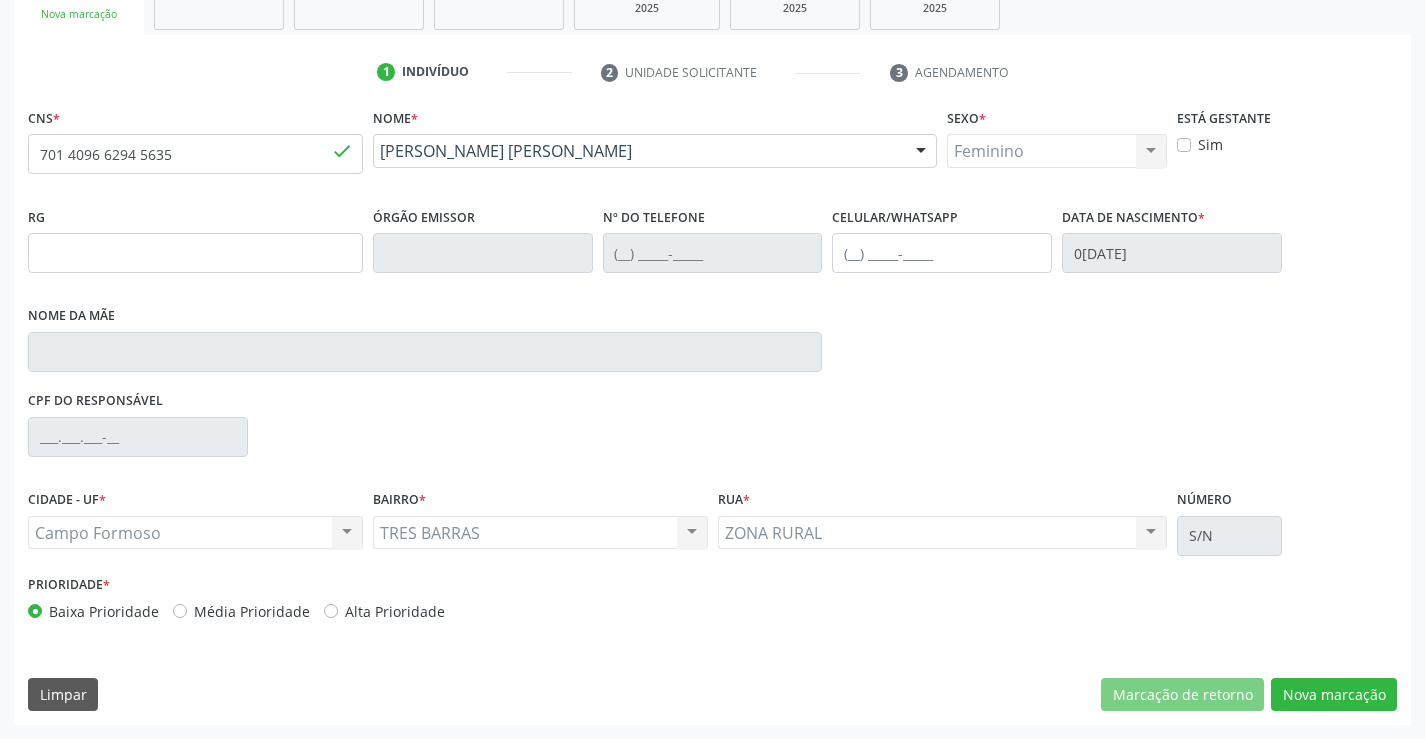 click on "CNS
*
701 4096 6294 5635       done
Nome
*
[PERSON_NAME]
[PERSON_NAME]
CNS:
701 4096 6294 5635
CPF:    --   Nascimento:
[DATE]
Nenhum resultado encontrado para: "   "
Digite o nome ou CNS para buscar um indivíduo
Sexo
*
Feminino         Masculino   Feminino
Nenhum resultado encontrado para: "   "
Não há nenhuma opção para ser exibida.
Está gestante
Sim
RG
Órgão emissor
Nº do Telefone
Celular/WhatsApp
Data de nascimento
*
[DATE]
Nome da mãe
CPF do responsável
[GEOGRAPHIC_DATA]
*
[GEOGRAPHIC_DATA]         [GEOGRAPHIC_DATA]
Nenhum resultado encontrado para: "" at bounding box center [712, 414] 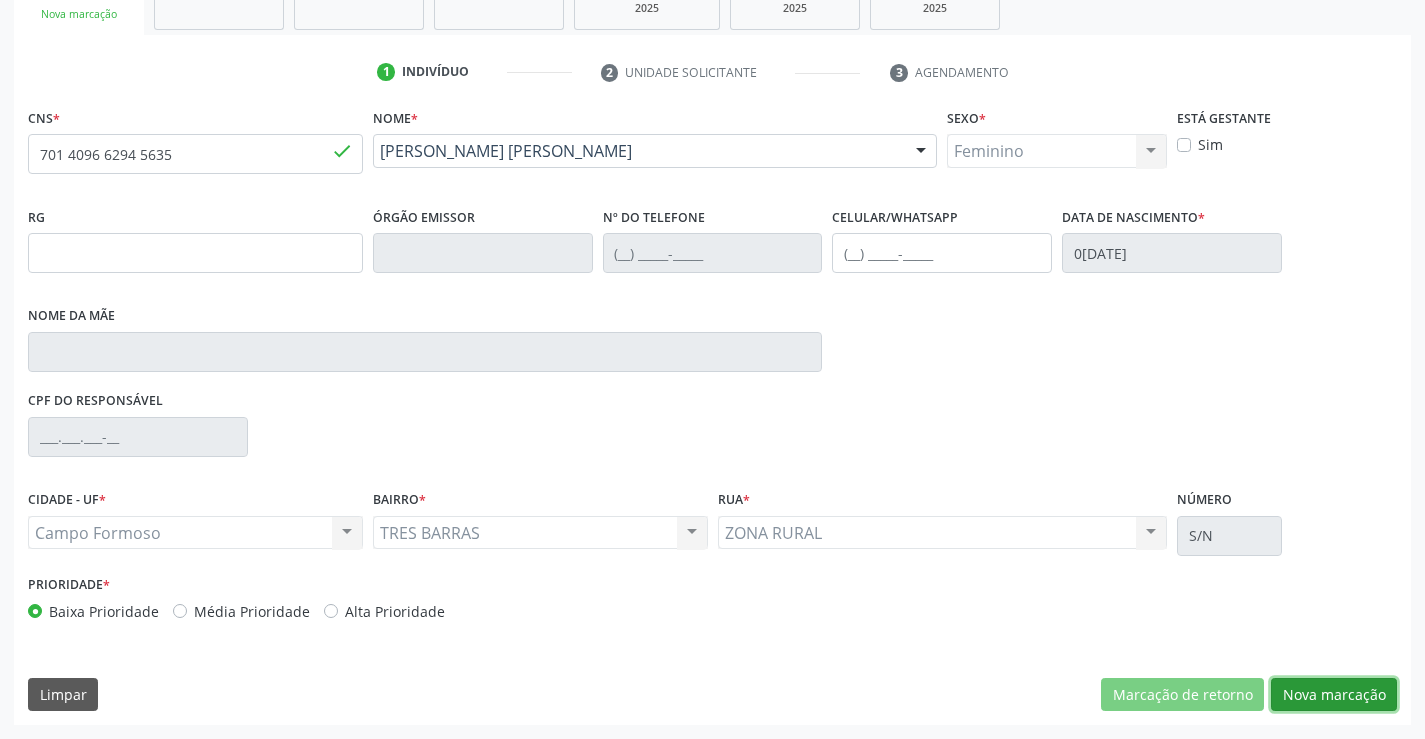 click on "Nova marcação" at bounding box center [1334, 695] 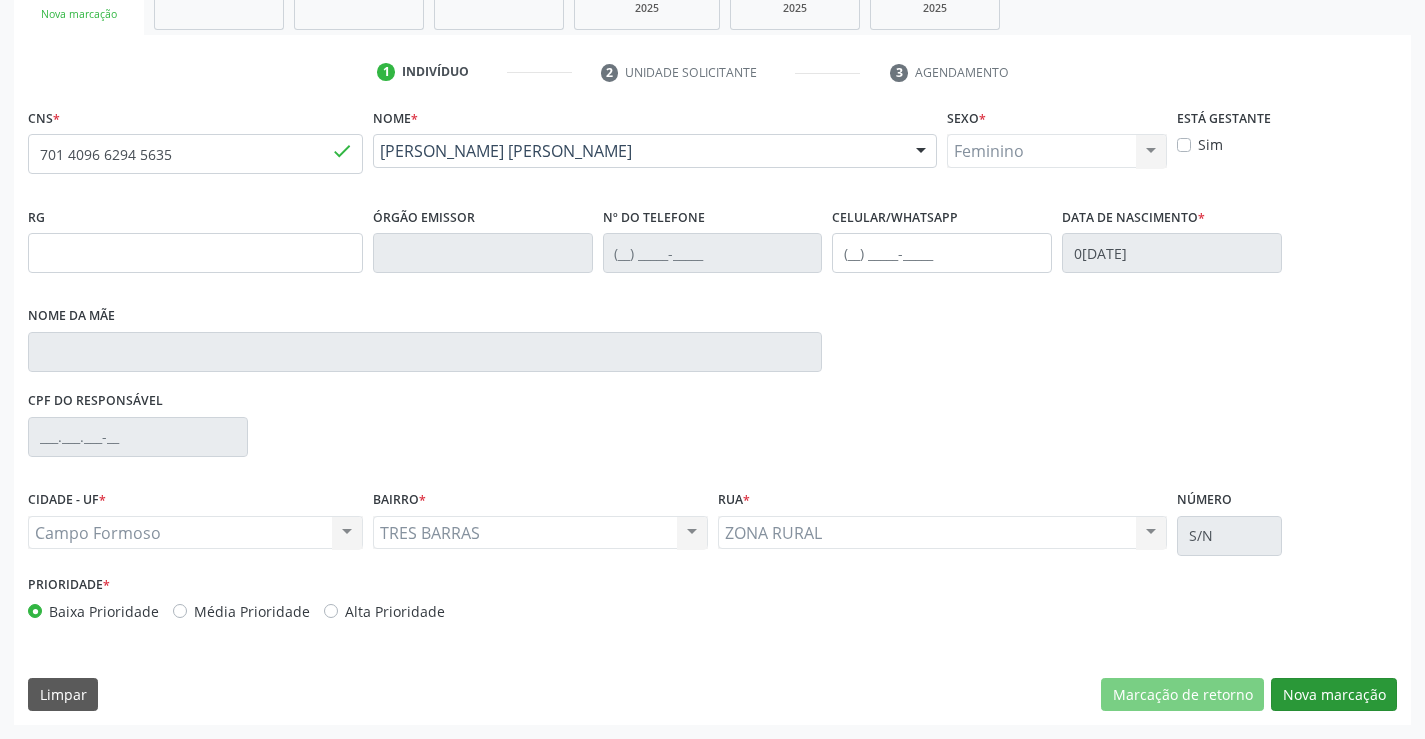 scroll, scrollTop: 167, scrollLeft: 0, axis: vertical 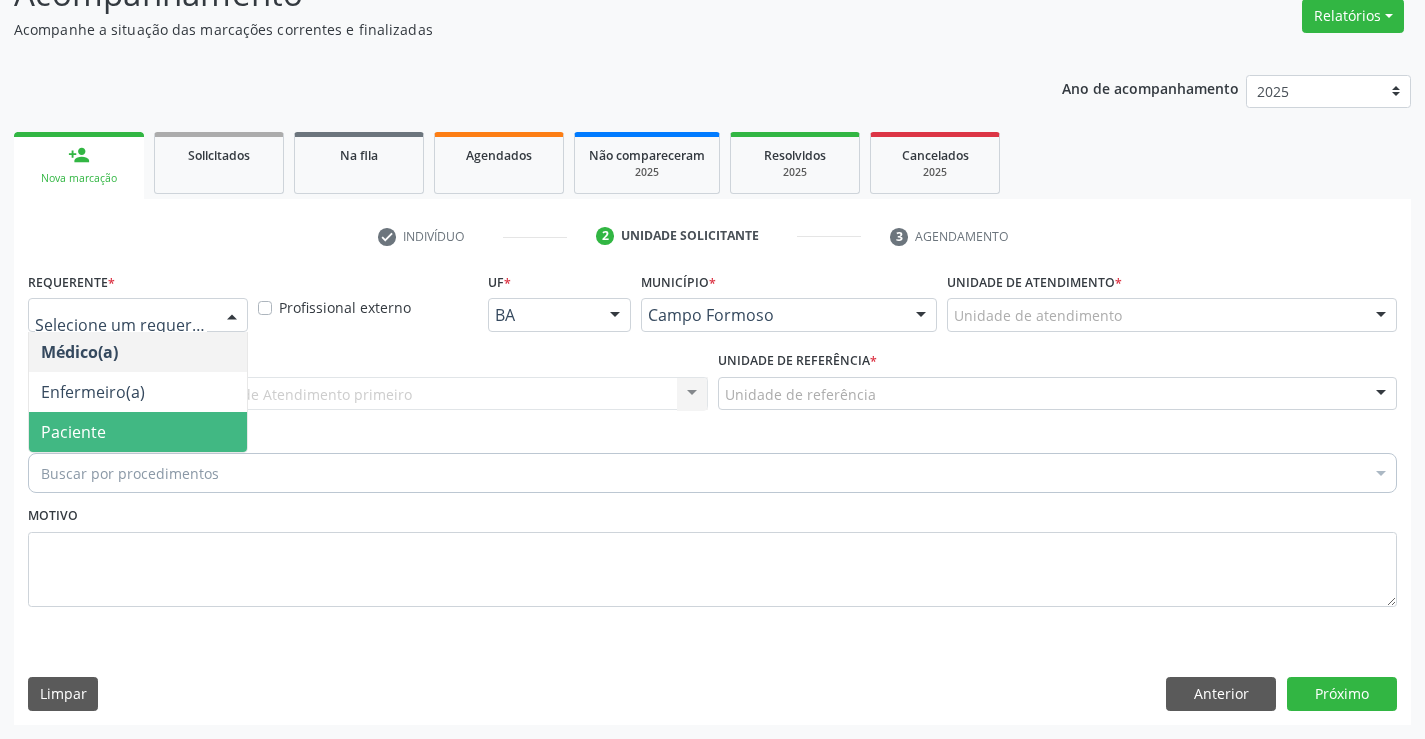 click on "Paciente" at bounding box center [138, 432] 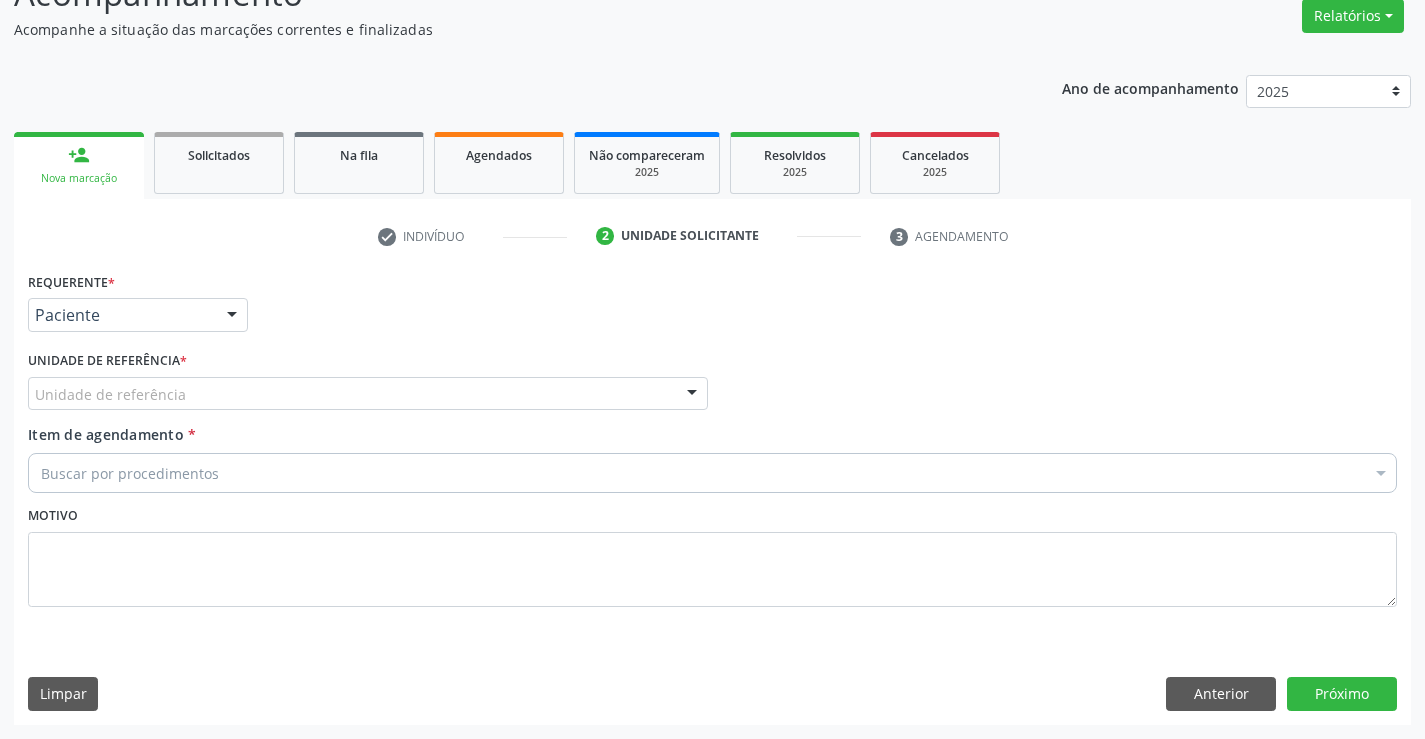 click on "Unidade de referência" at bounding box center (368, 394) 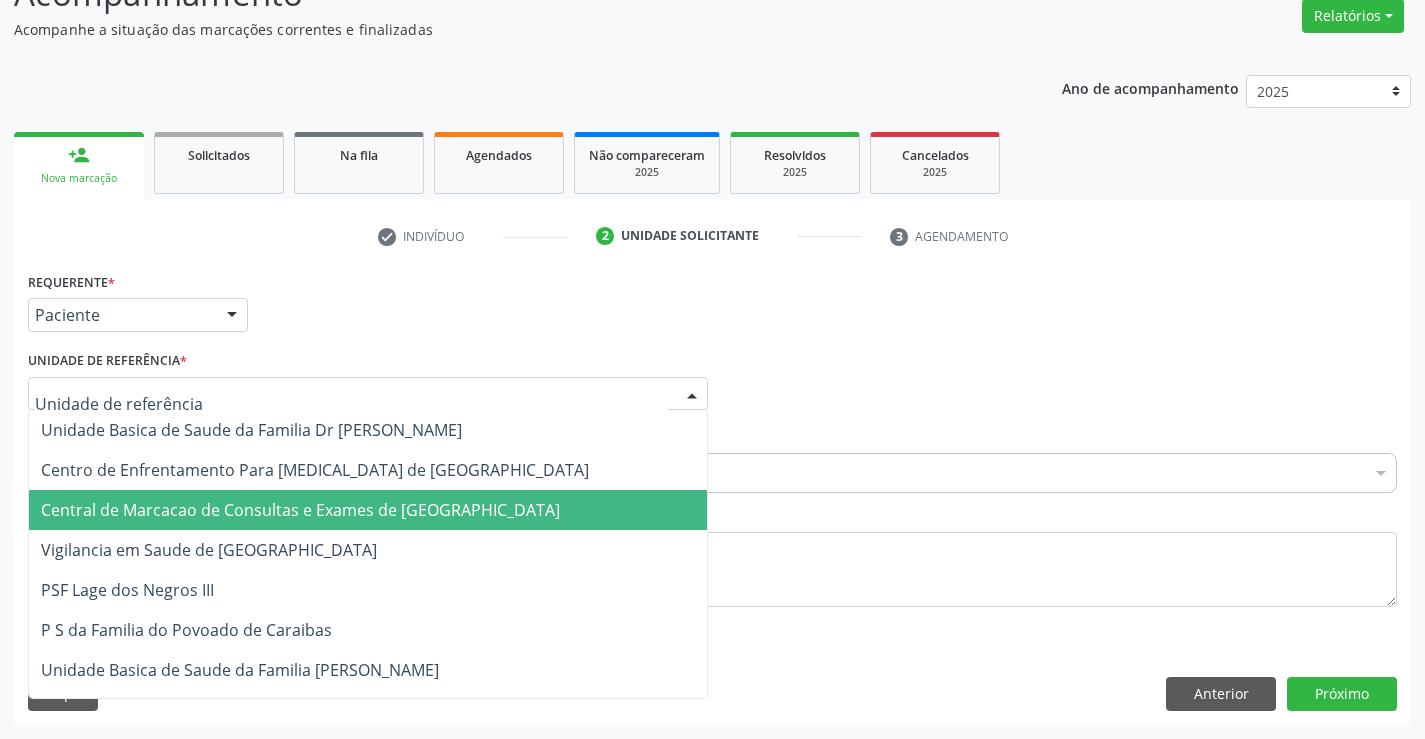 click on "Central de Marcacao de Consultas e Exames de [GEOGRAPHIC_DATA]" at bounding box center [368, 510] 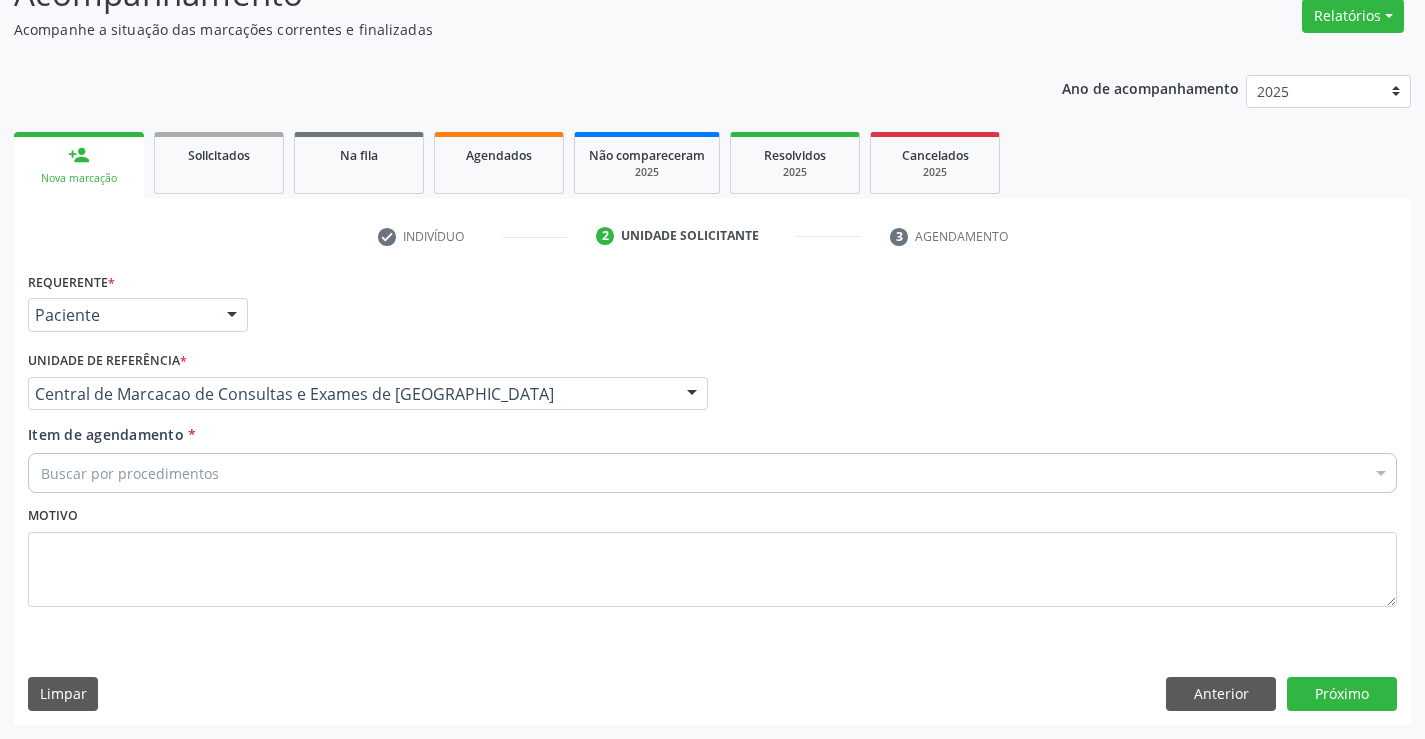 click on "Buscar por procedimentos" at bounding box center (712, 473) 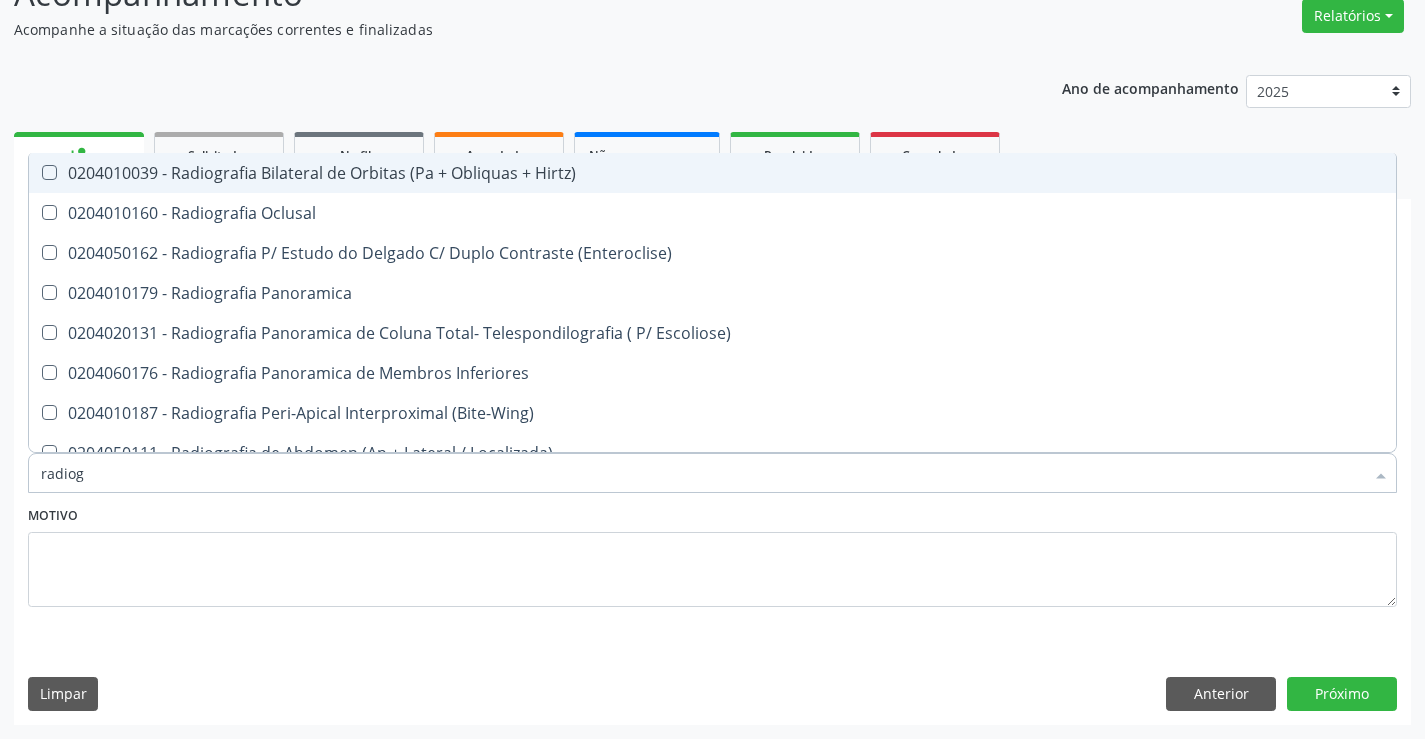 type on "radiogr" 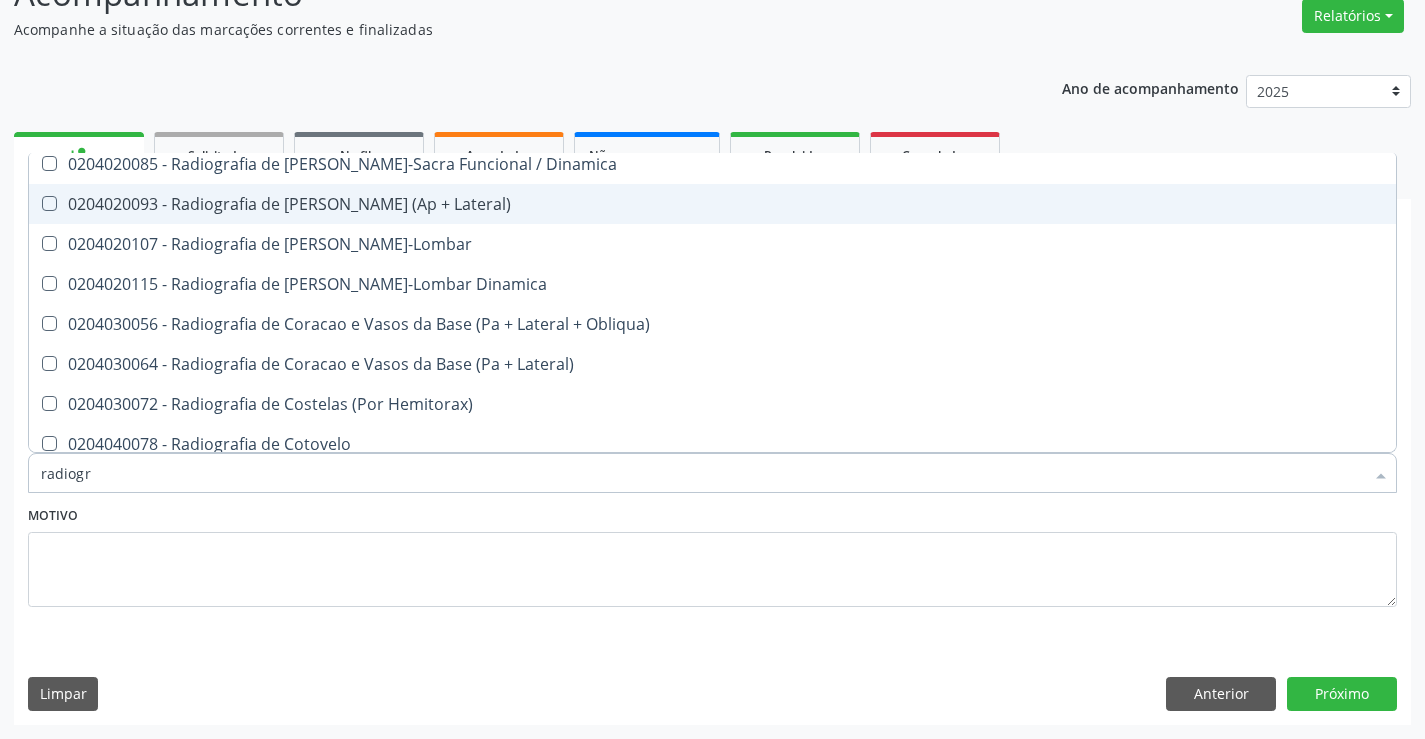 scroll, scrollTop: 1200, scrollLeft: 0, axis: vertical 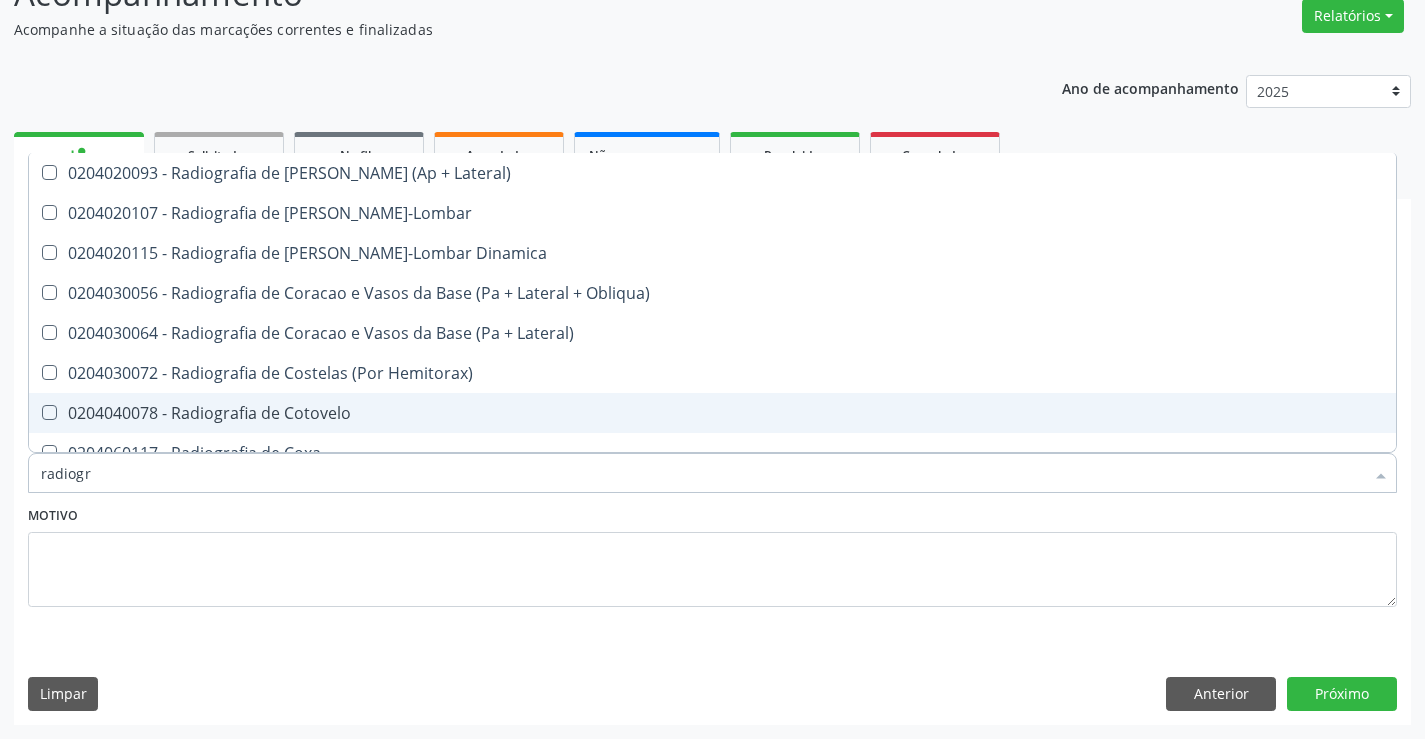 click on "0204040078 - Radiografia de Cotovelo" at bounding box center [712, 413] 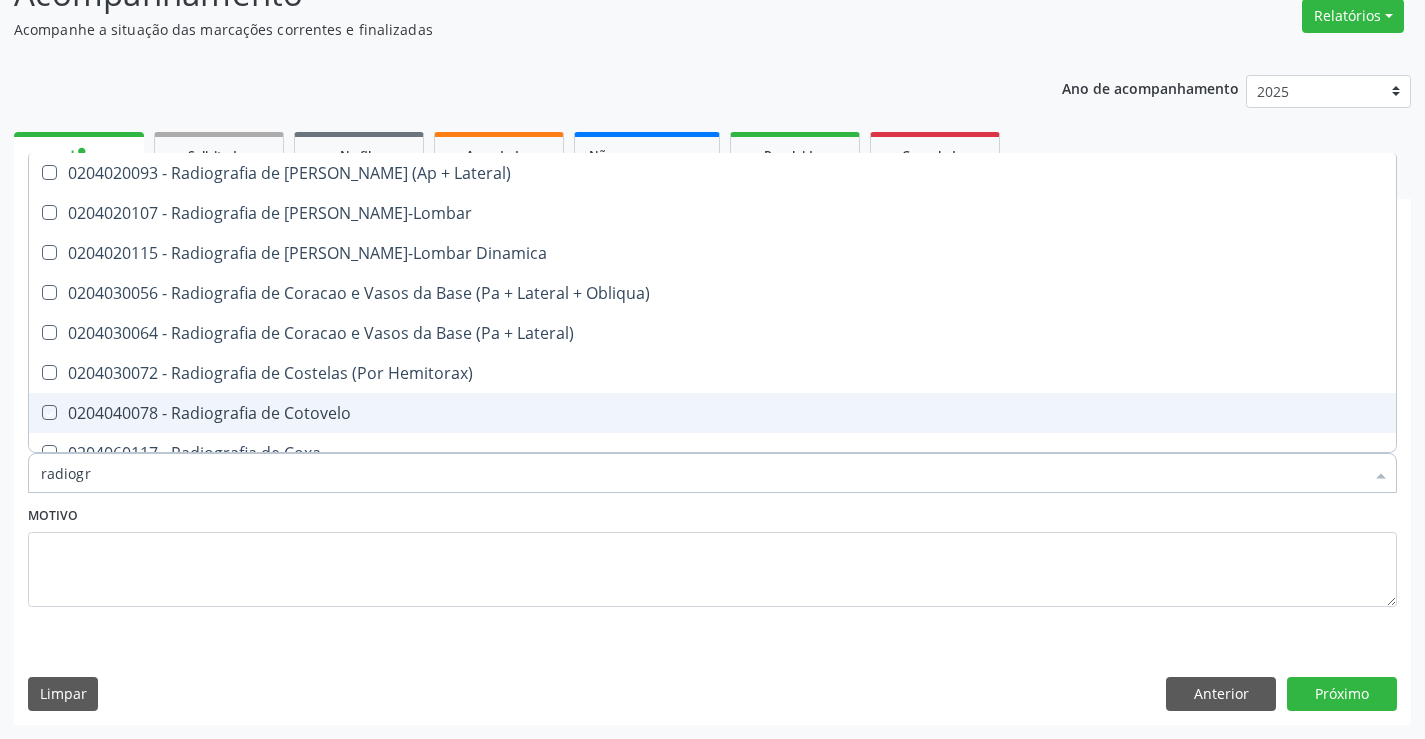 checkbox on "true" 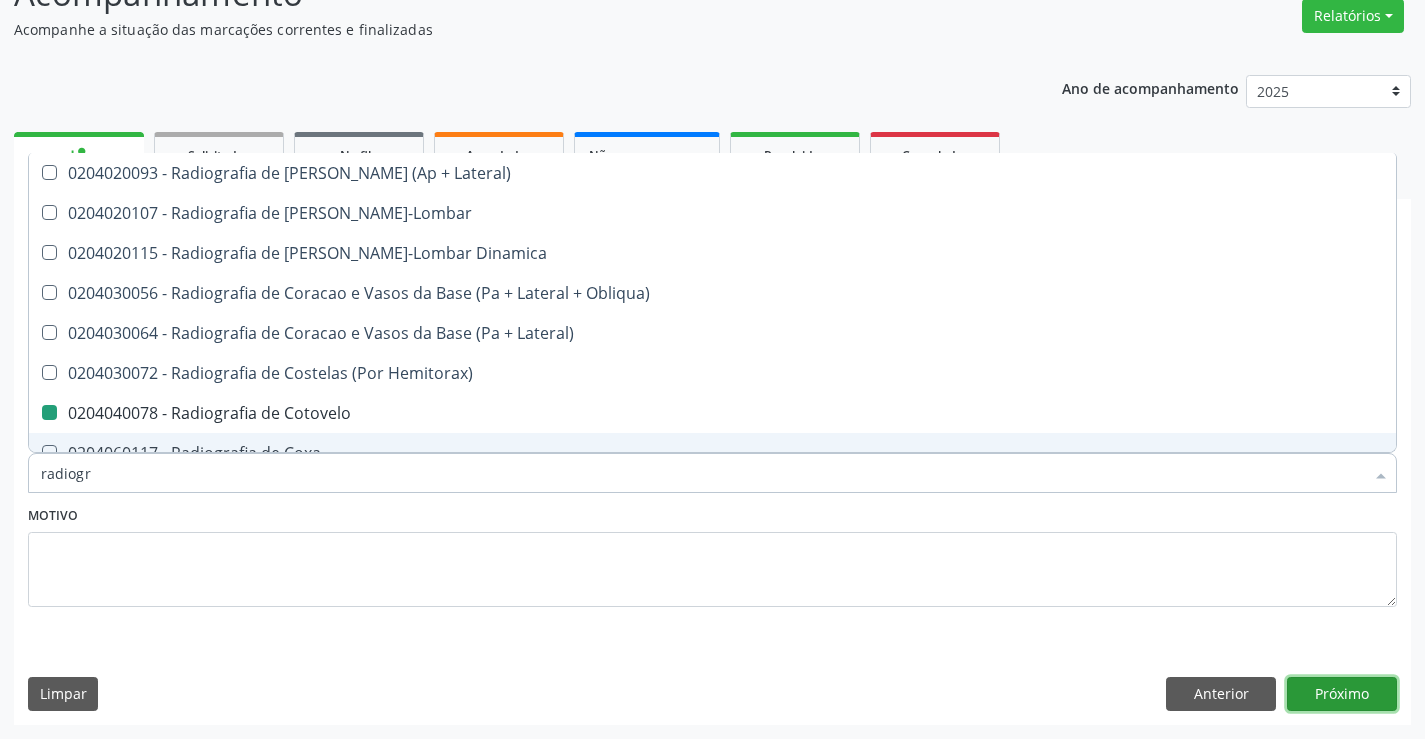 click on "Próximo" at bounding box center [1342, 694] 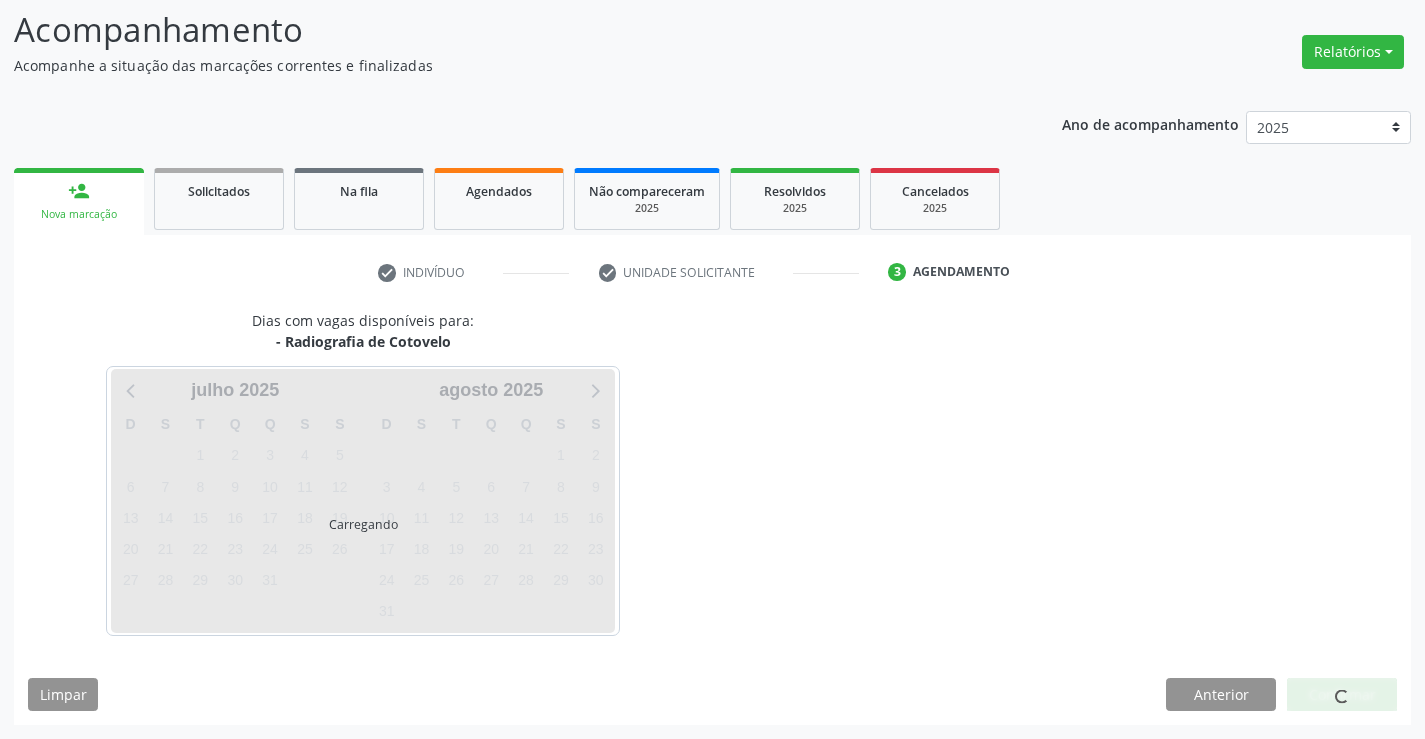 scroll, scrollTop: 131, scrollLeft: 0, axis: vertical 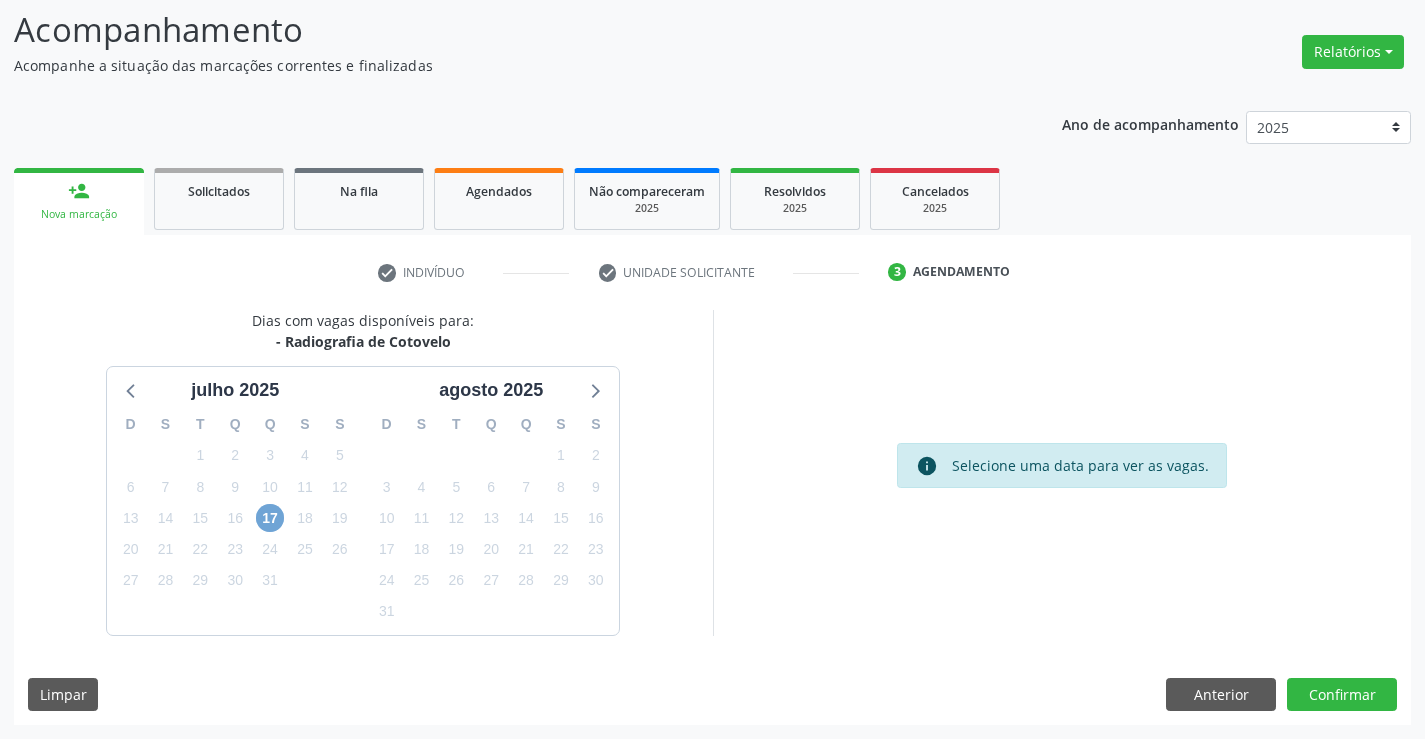 click on "17" at bounding box center [270, 518] 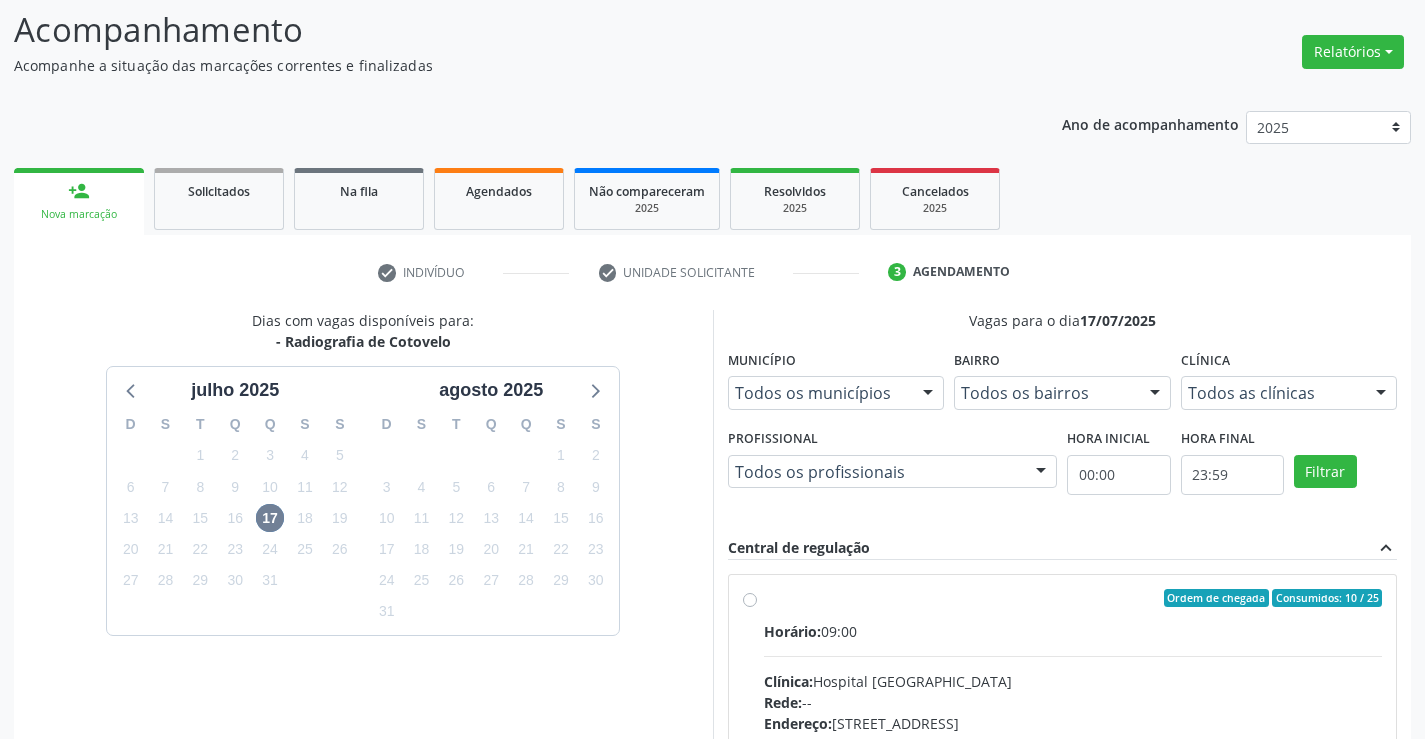 drag, startPoint x: 924, startPoint y: 609, endPoint x: 1253, endPoint y: 592, distance: 329.4389 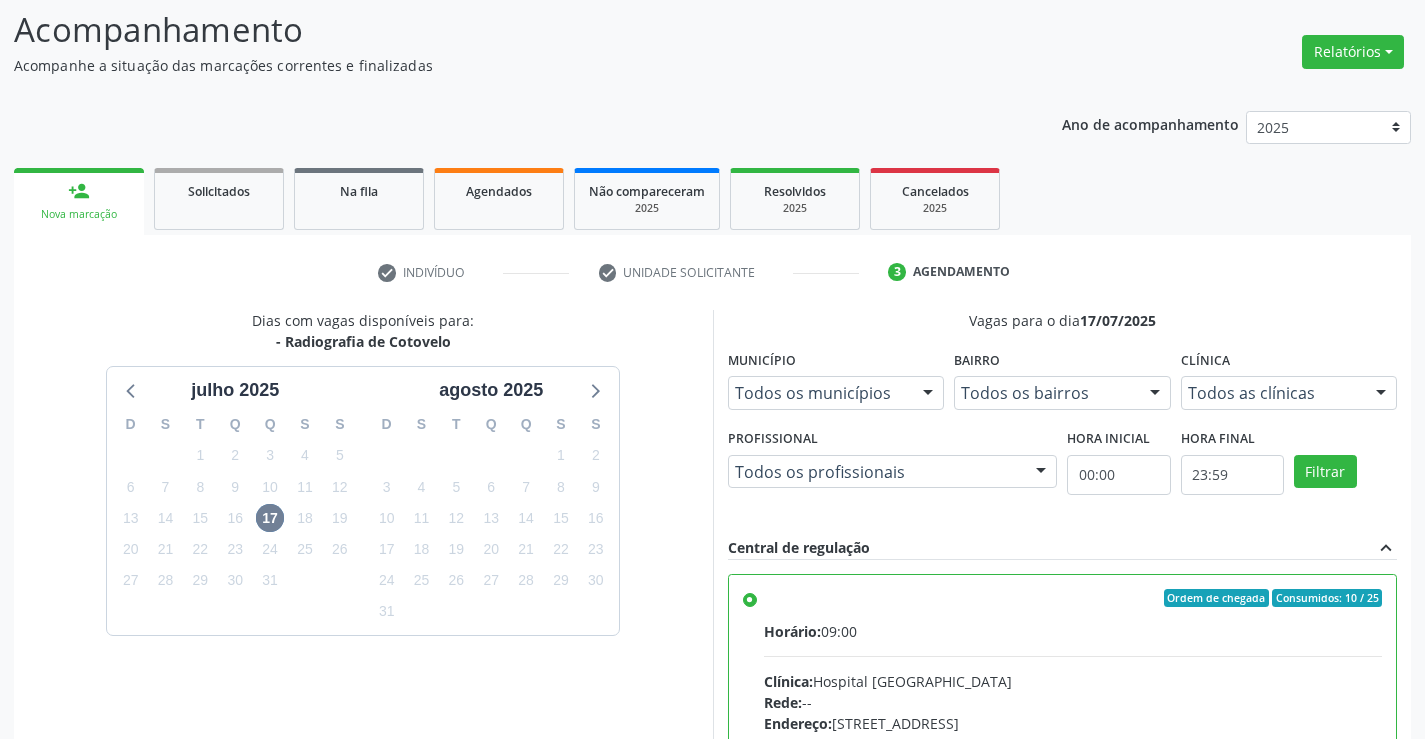scroll, scrollTop: 456, scrollLeft: 0, axis: vertical 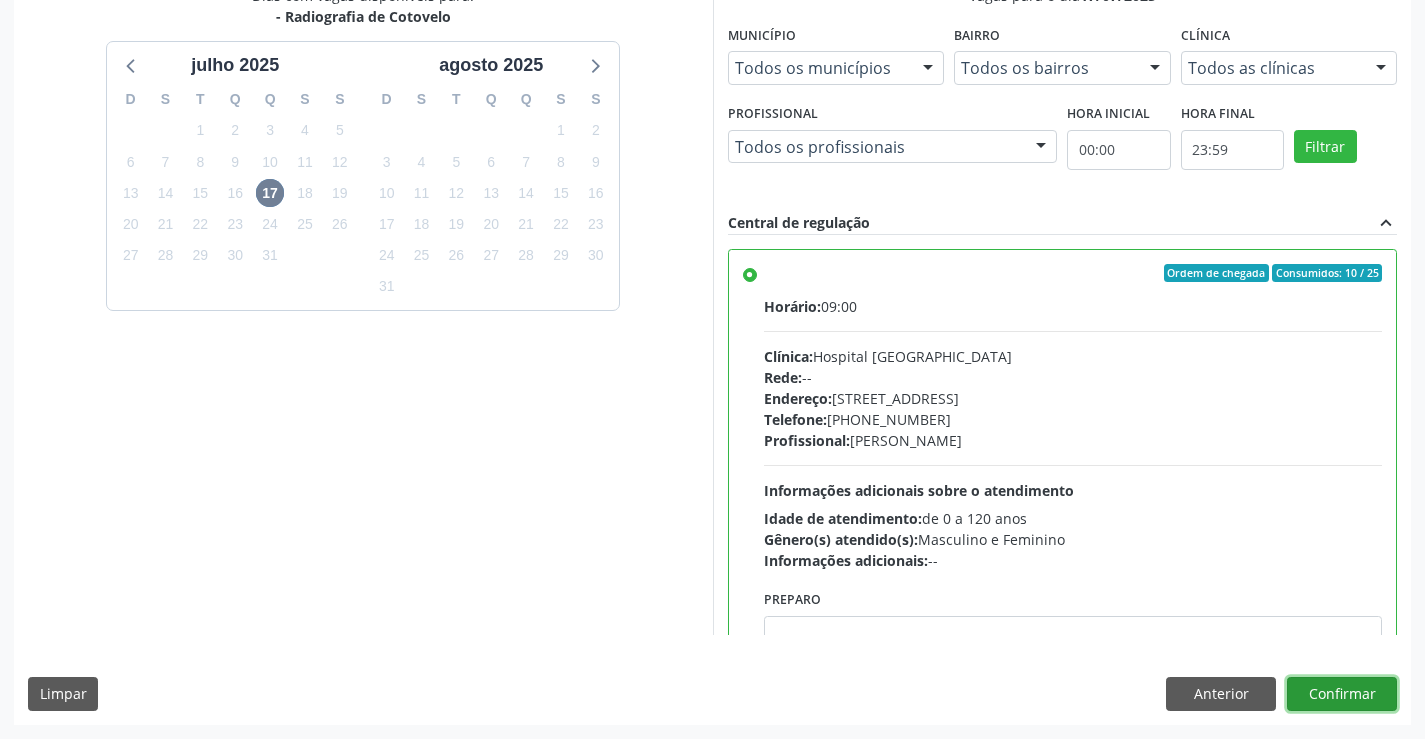click on "Confirmar" at bounding box center [1342, 694] 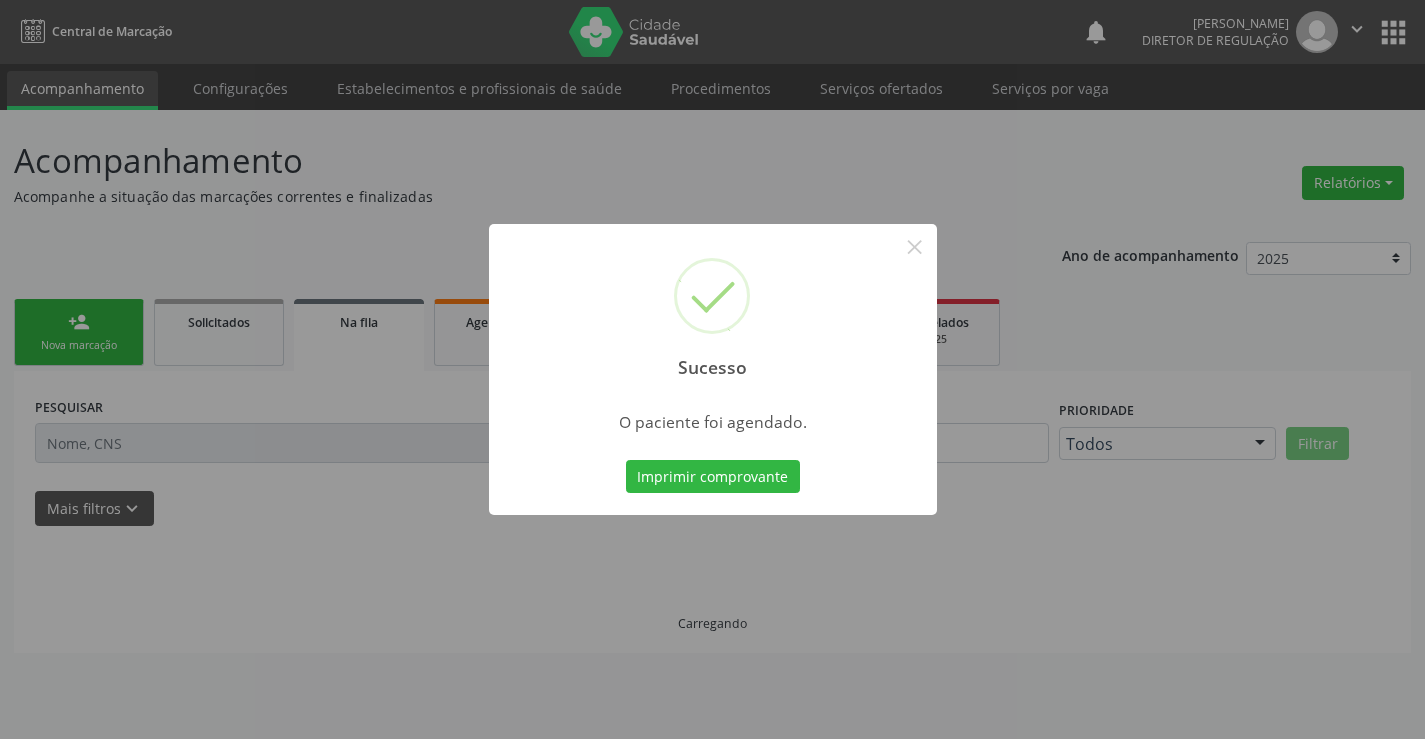 scroll, scrollTop: 0, scrollLeft: 0, axis: both 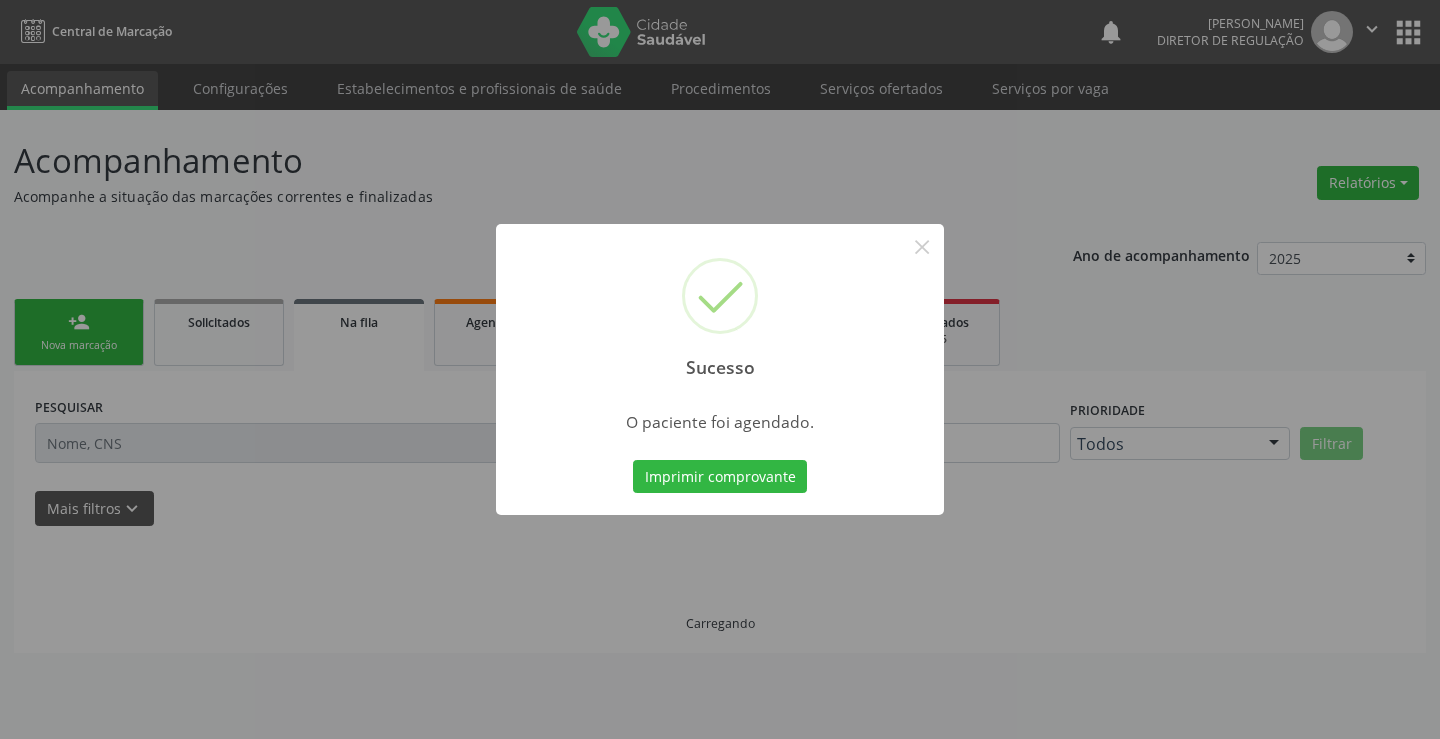type 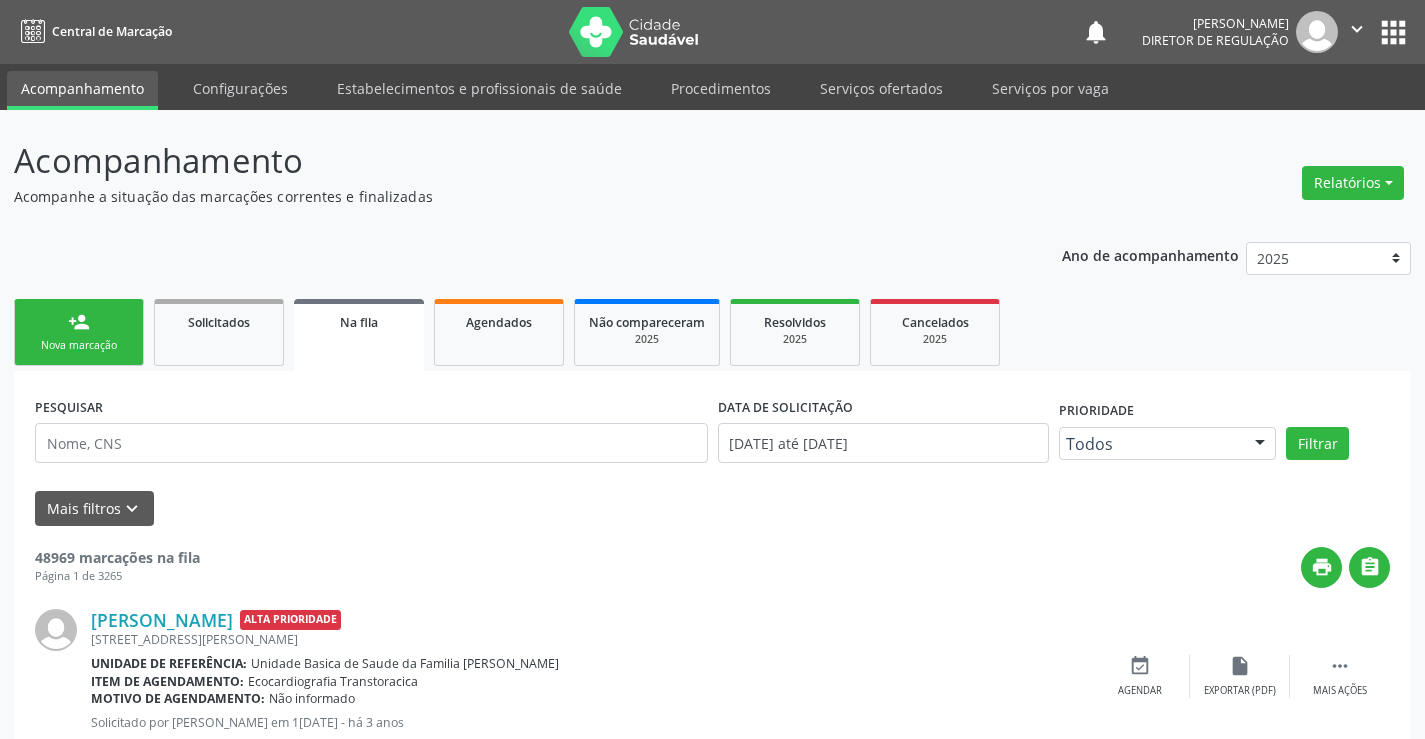 click on "person_add" at bounding box center (79, 322) 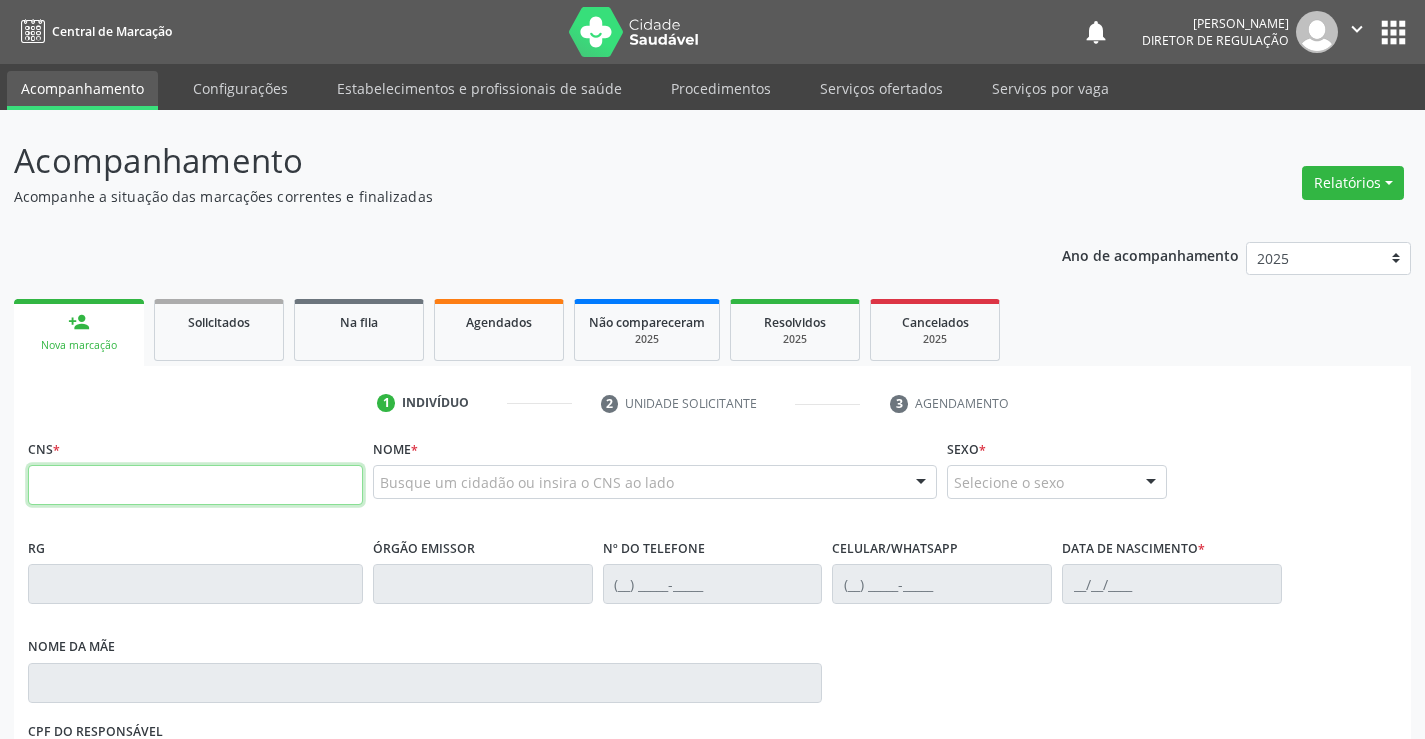 drag, startPoint x: 70, startPoint y: 326, endPoint x: 73, endPoint y: 472, distance: 146.03082 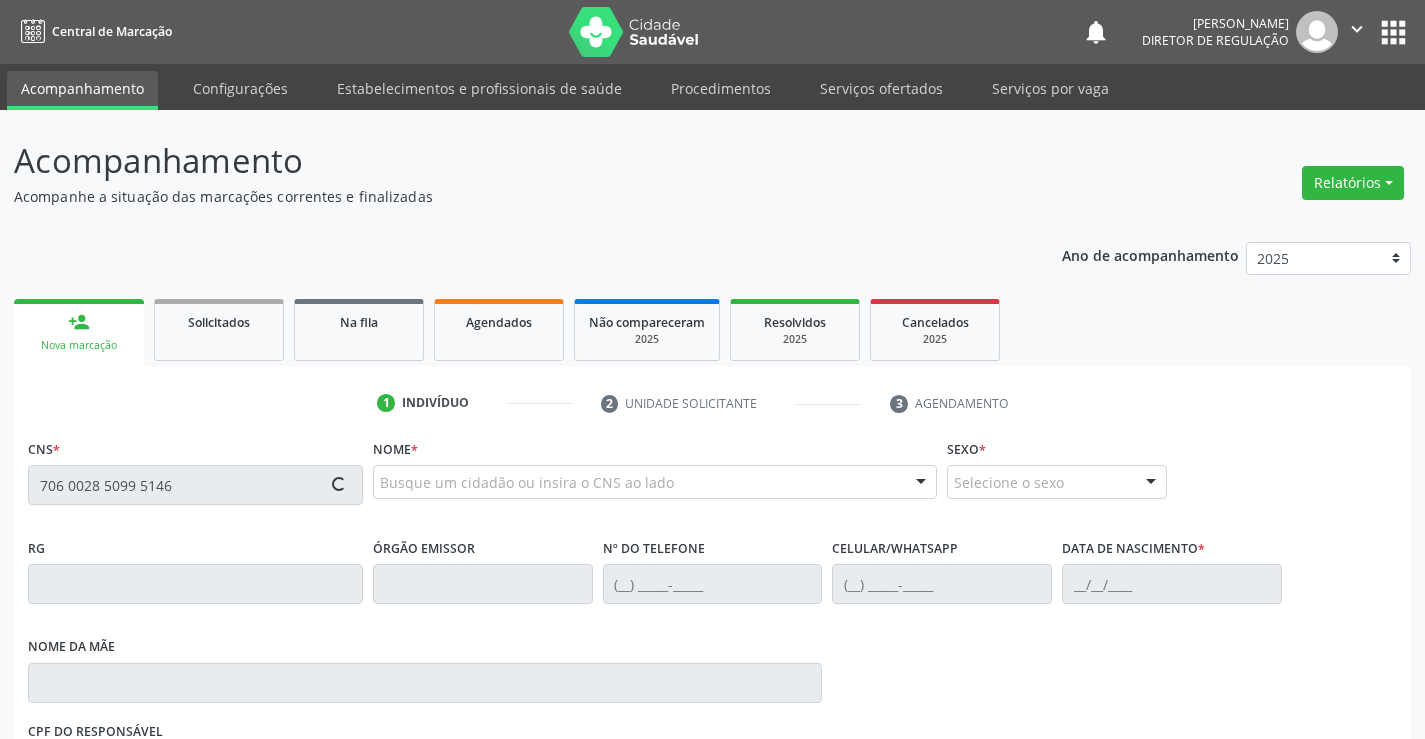 type on "706 0028 5099 5146" 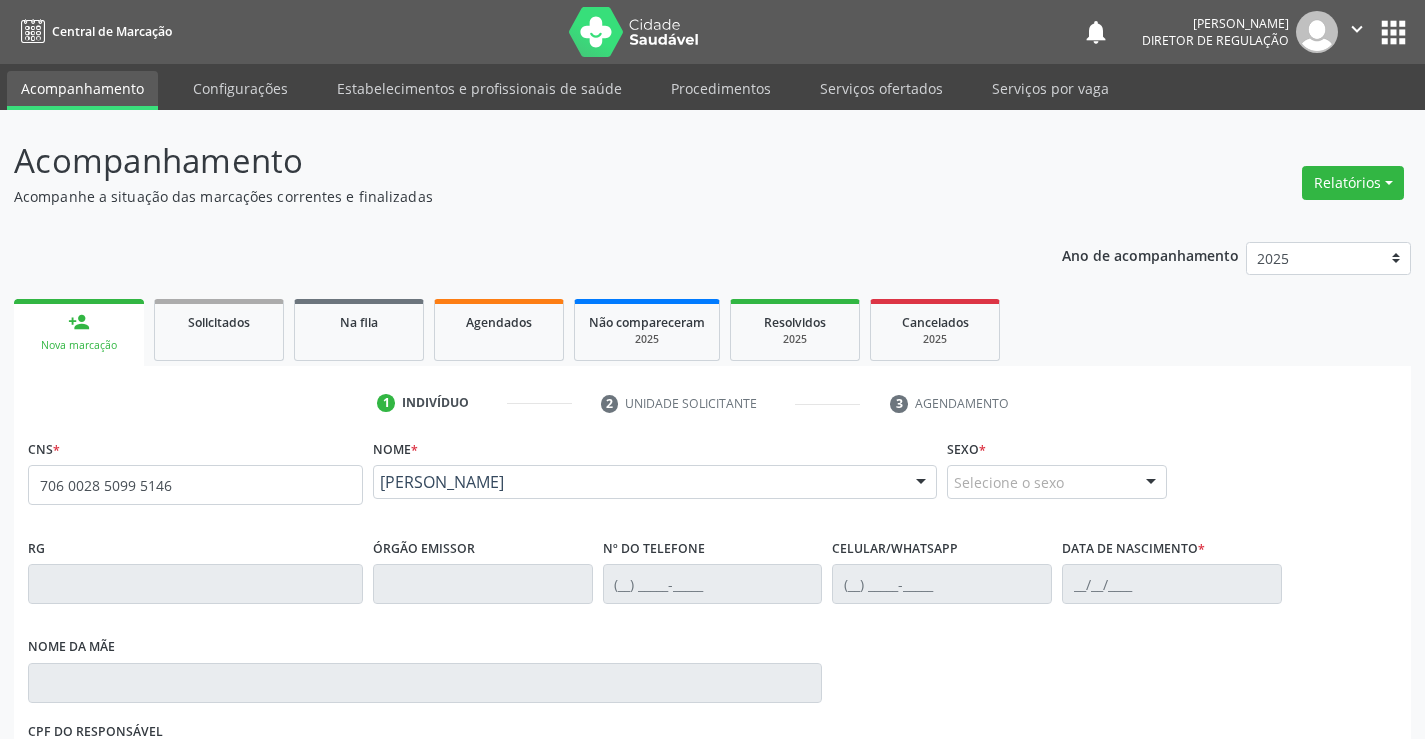 scroll, scrollTop: 331, scrollLeft: 0, axis: vertical 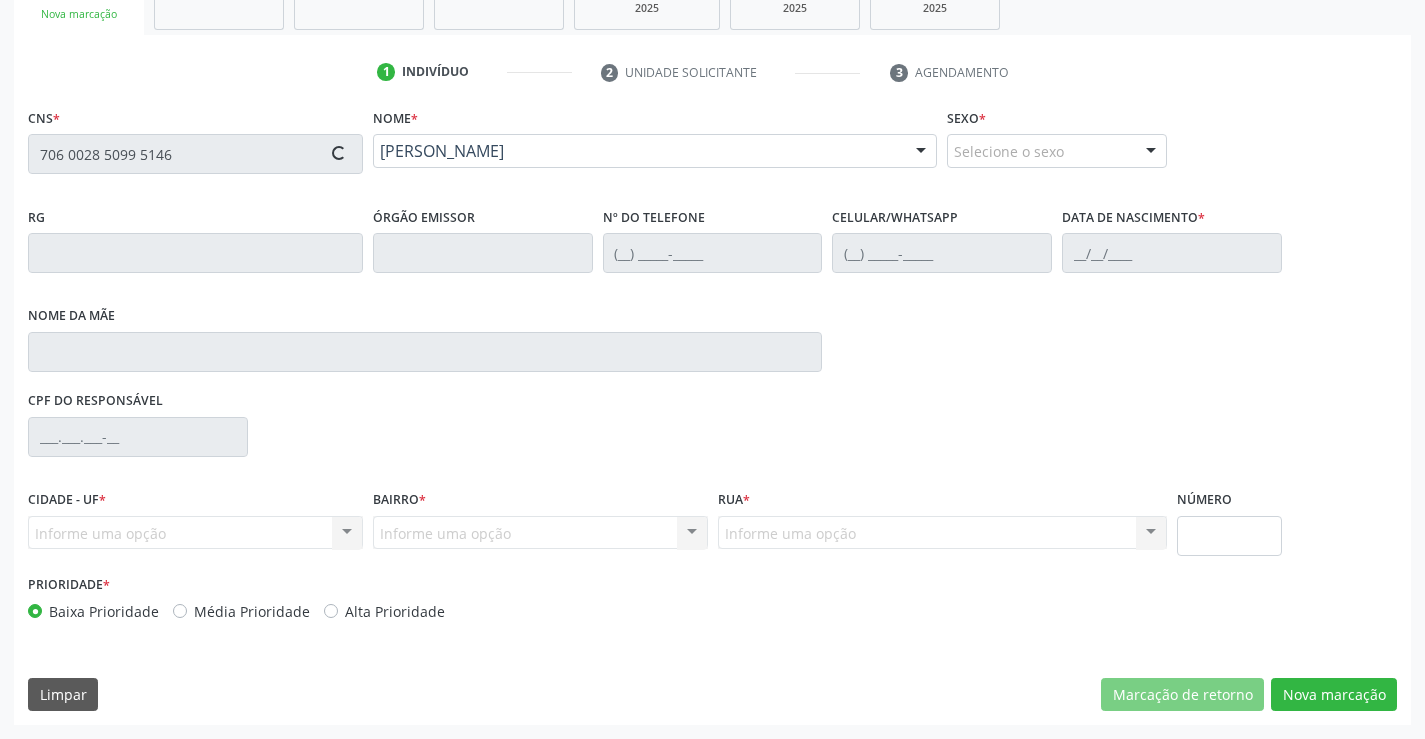 type on "2225044716" 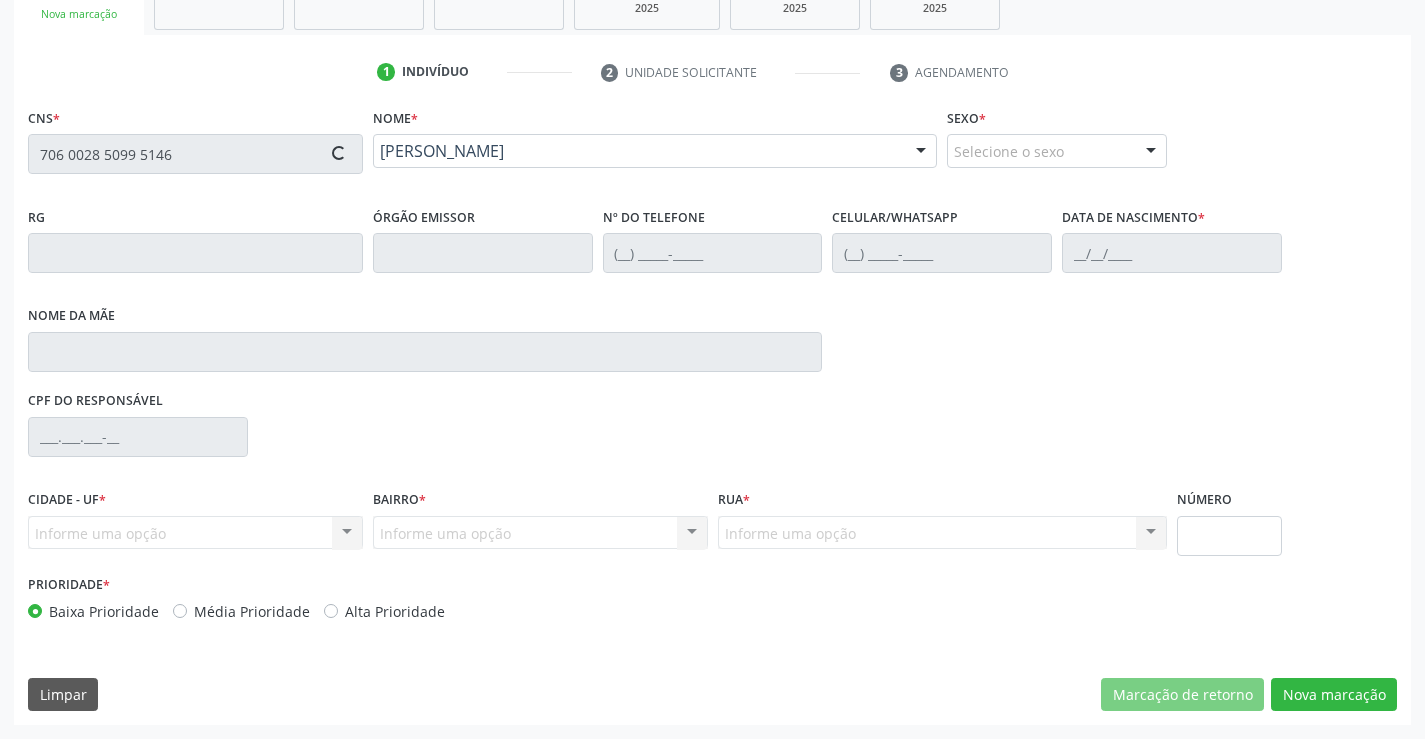 type on "[PHONE_NUMBER]" 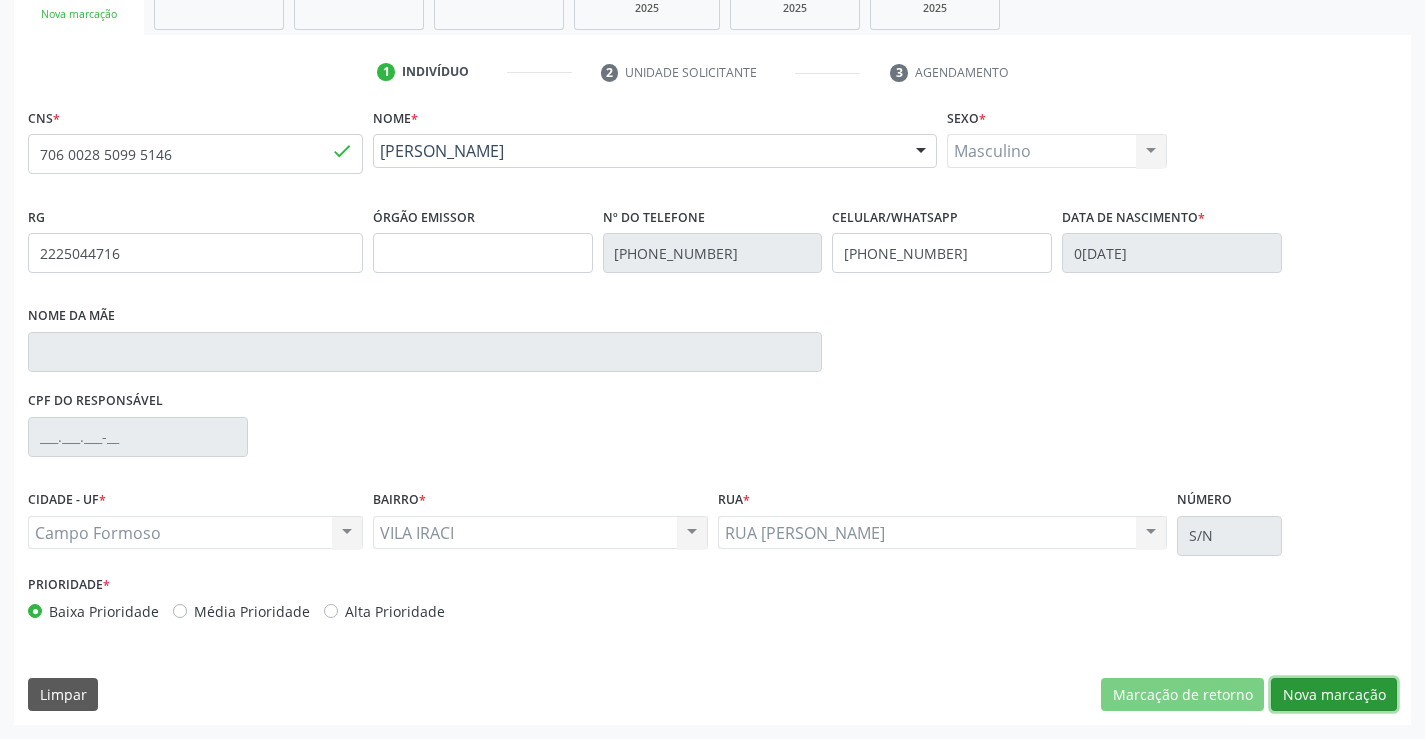 click on "Nova marcação" at bounding box center (1334, 695) 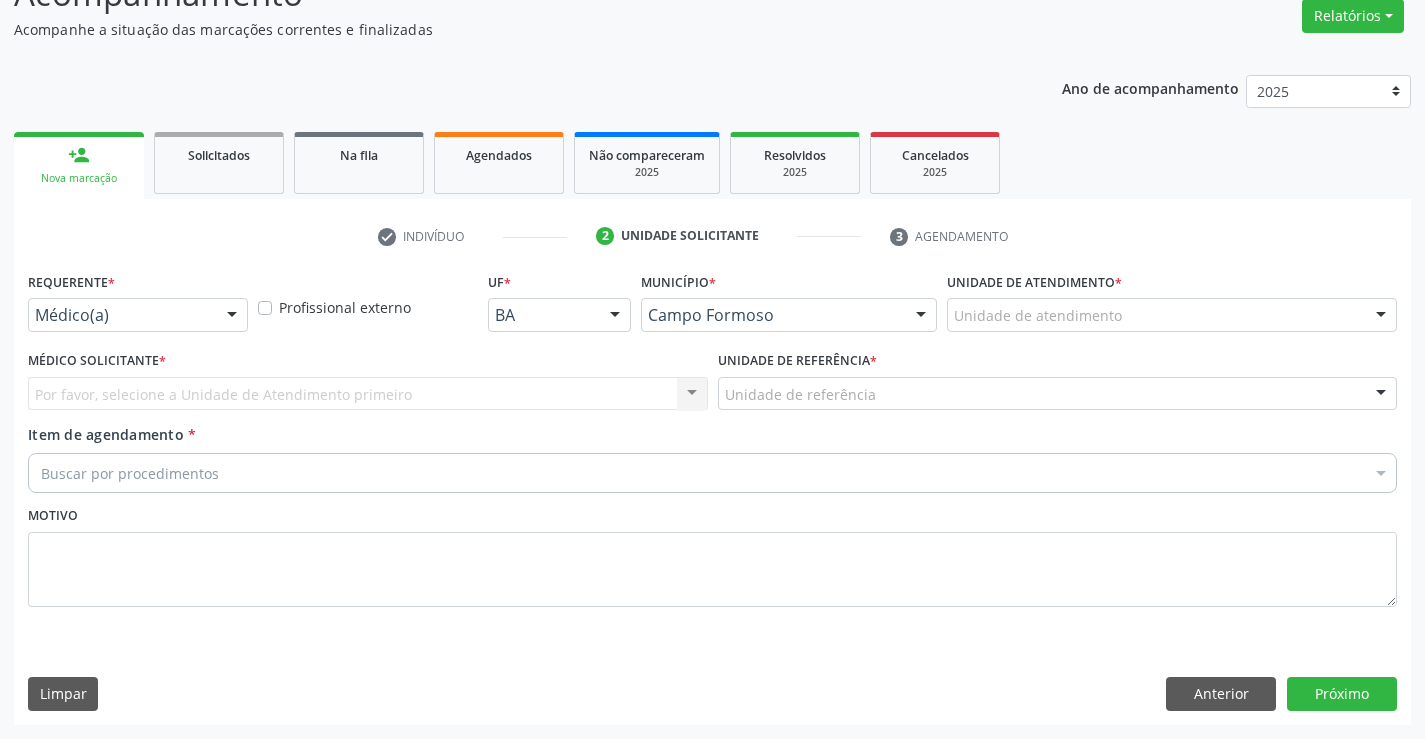 scroll, scrollTop: 167, scrollLeft: 0, axis: vertical 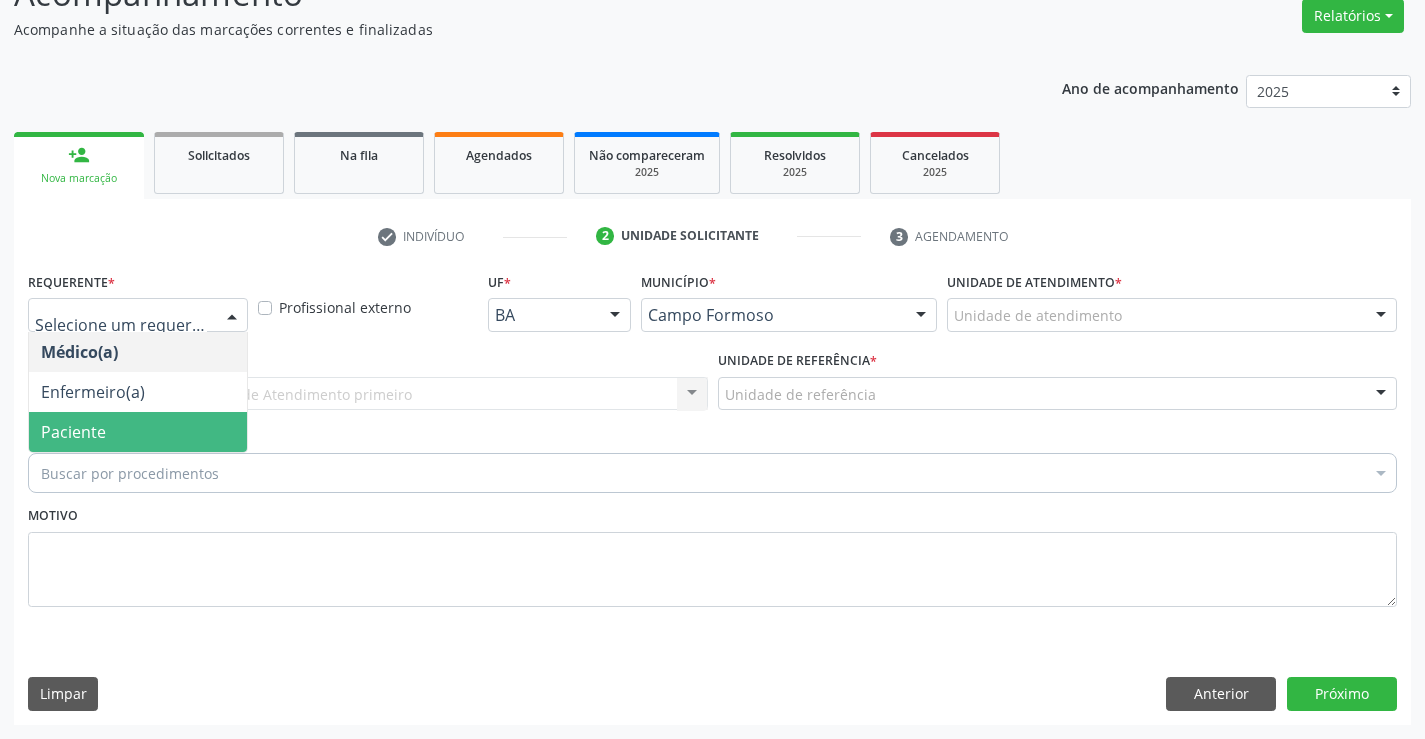 click on "Paciente" at bounding box center (138, 432) 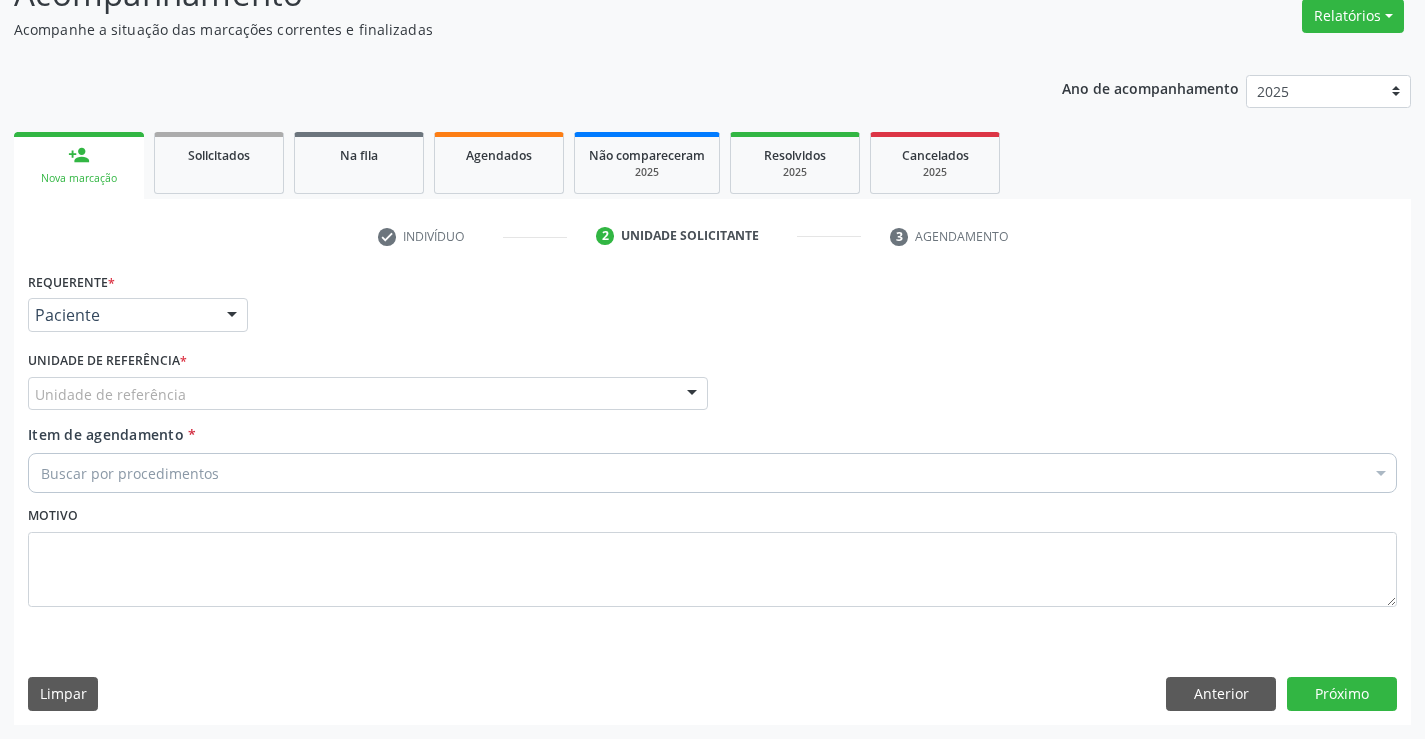 click on "Unidade de referência" at bounding box center [368, 394] 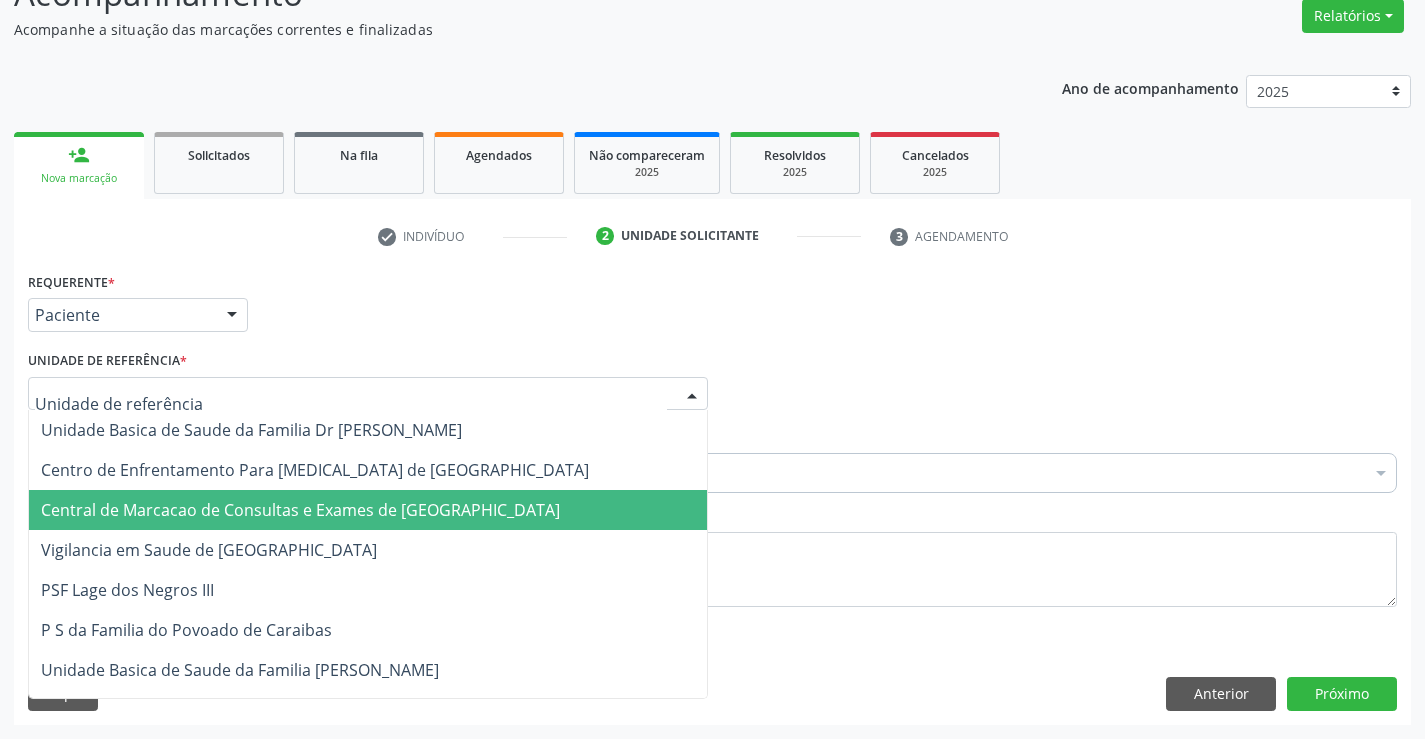 click on "Central de Marcacao de Consultas e Exames de [GEOGRAPHIC_DATA]" at bounding box center [368, 510] 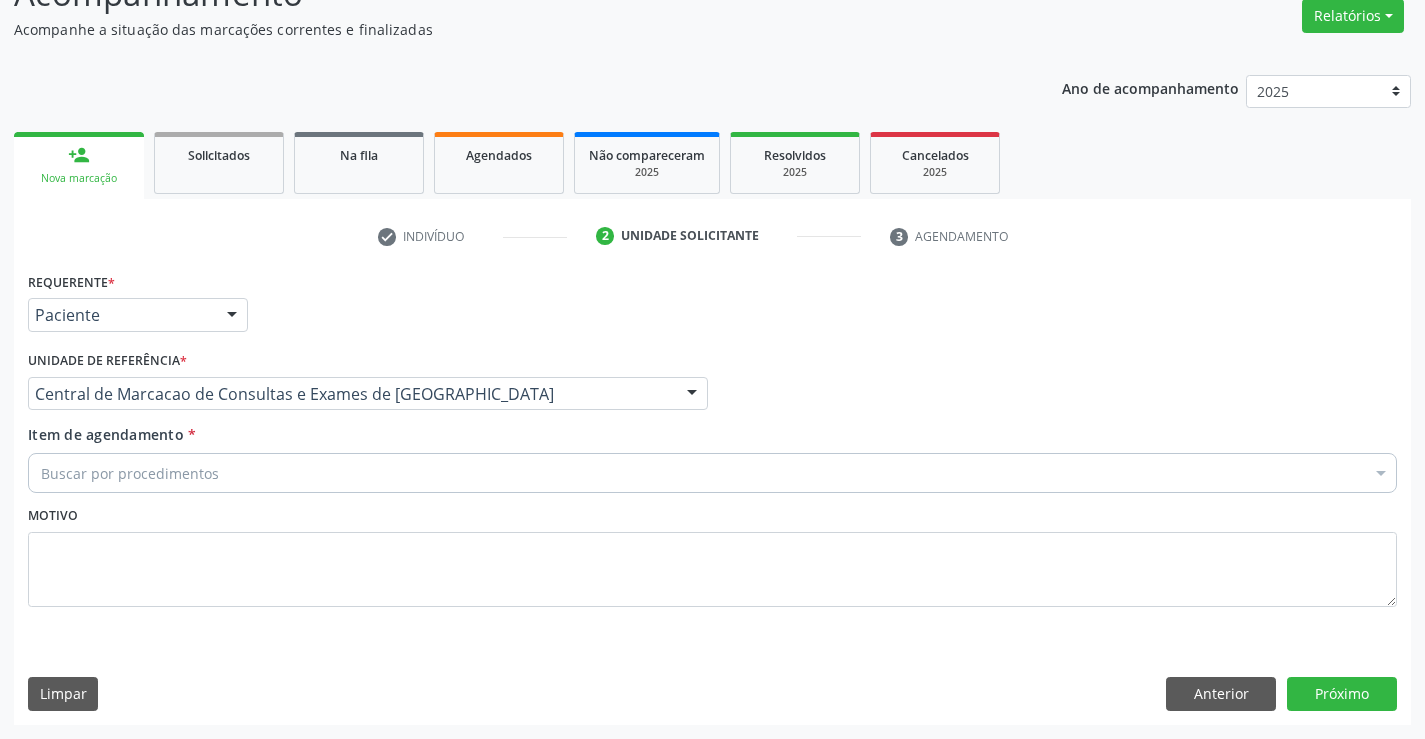 click on "Buscar por procedimentos" at bounding box center (712, 473) 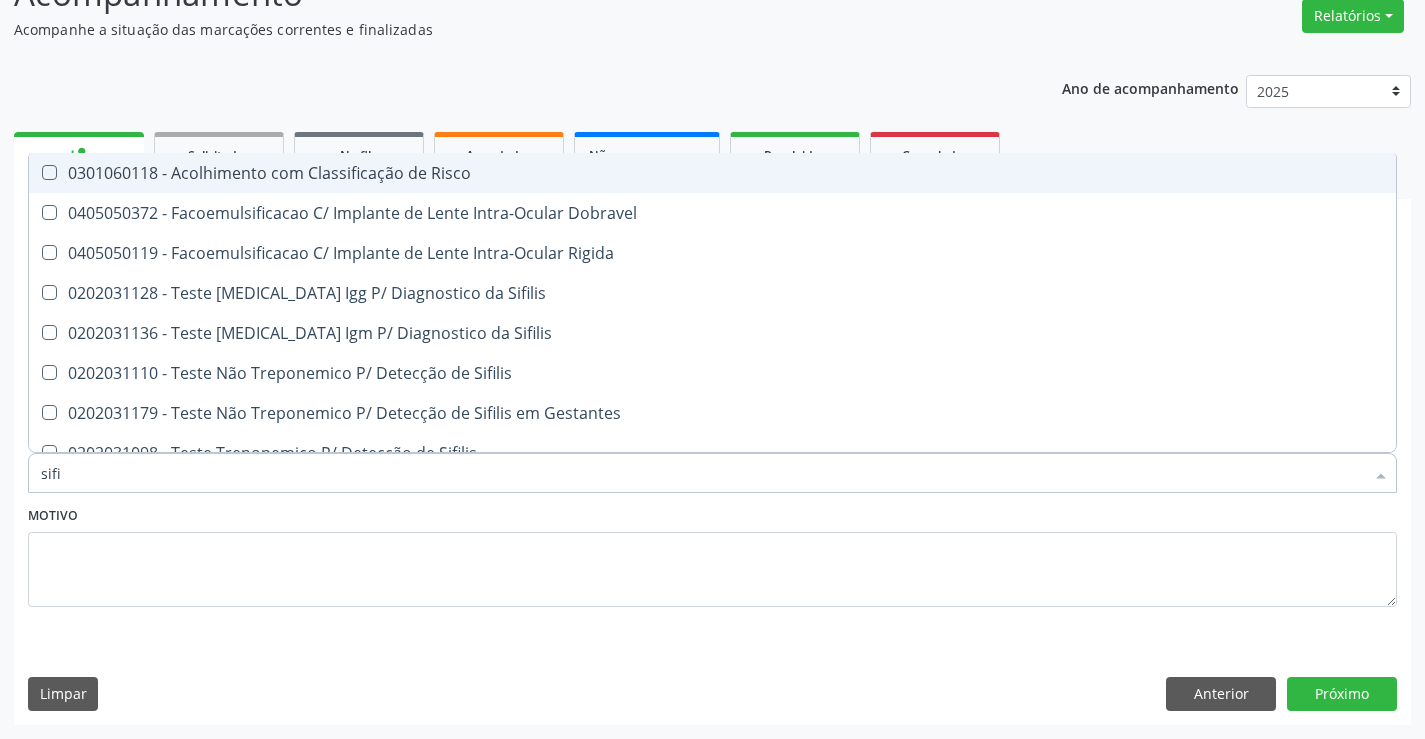type on "sifil" 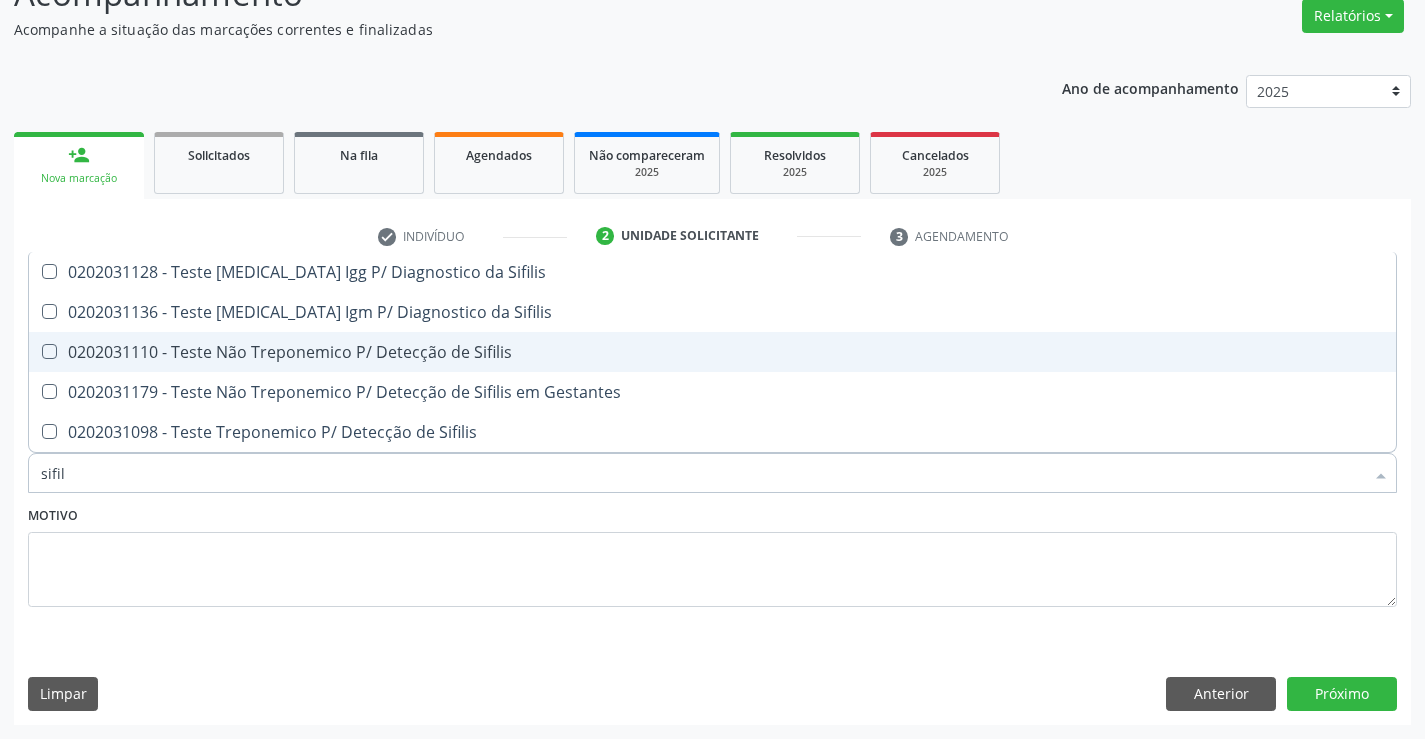 click on "0202031110 - Teste Não Treponemico P/ Detecção de Sifilis" at bounding box center (712, 352) 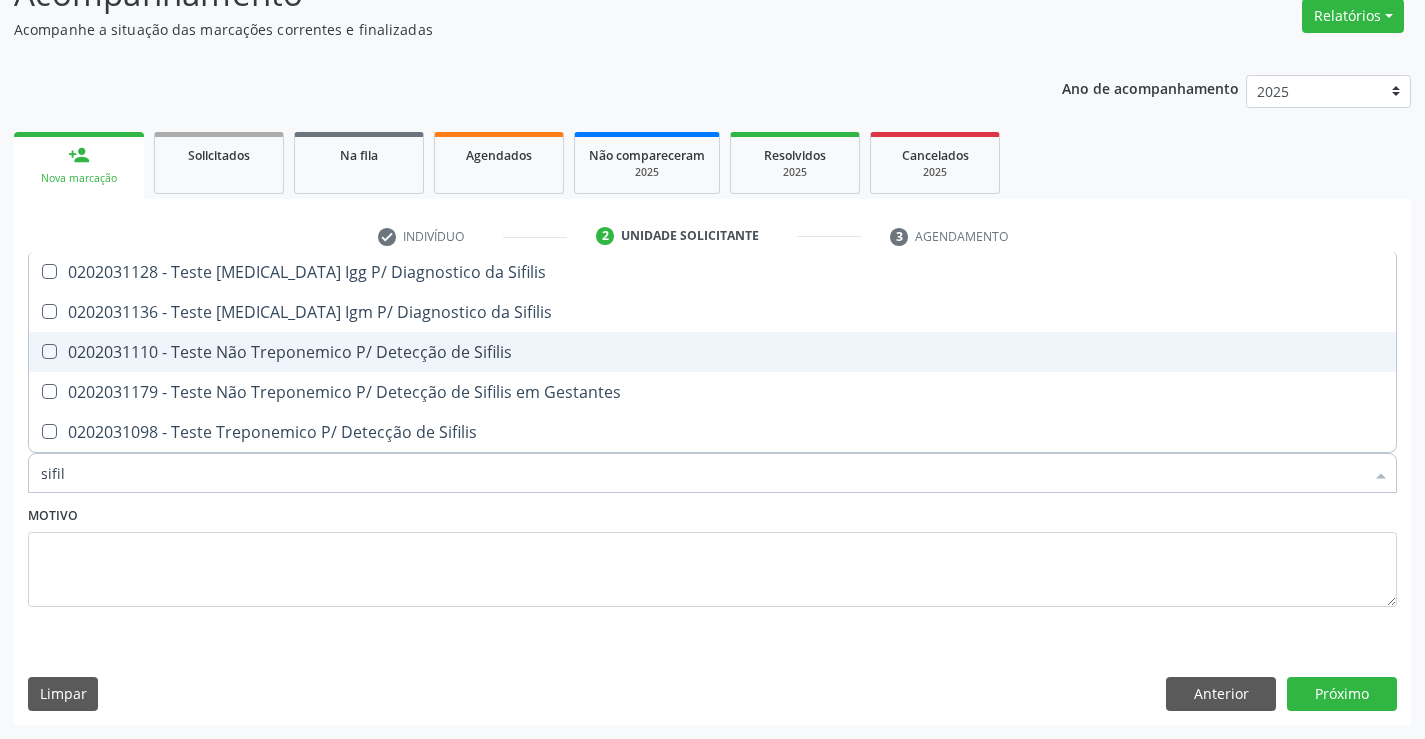 checkbox on "true" 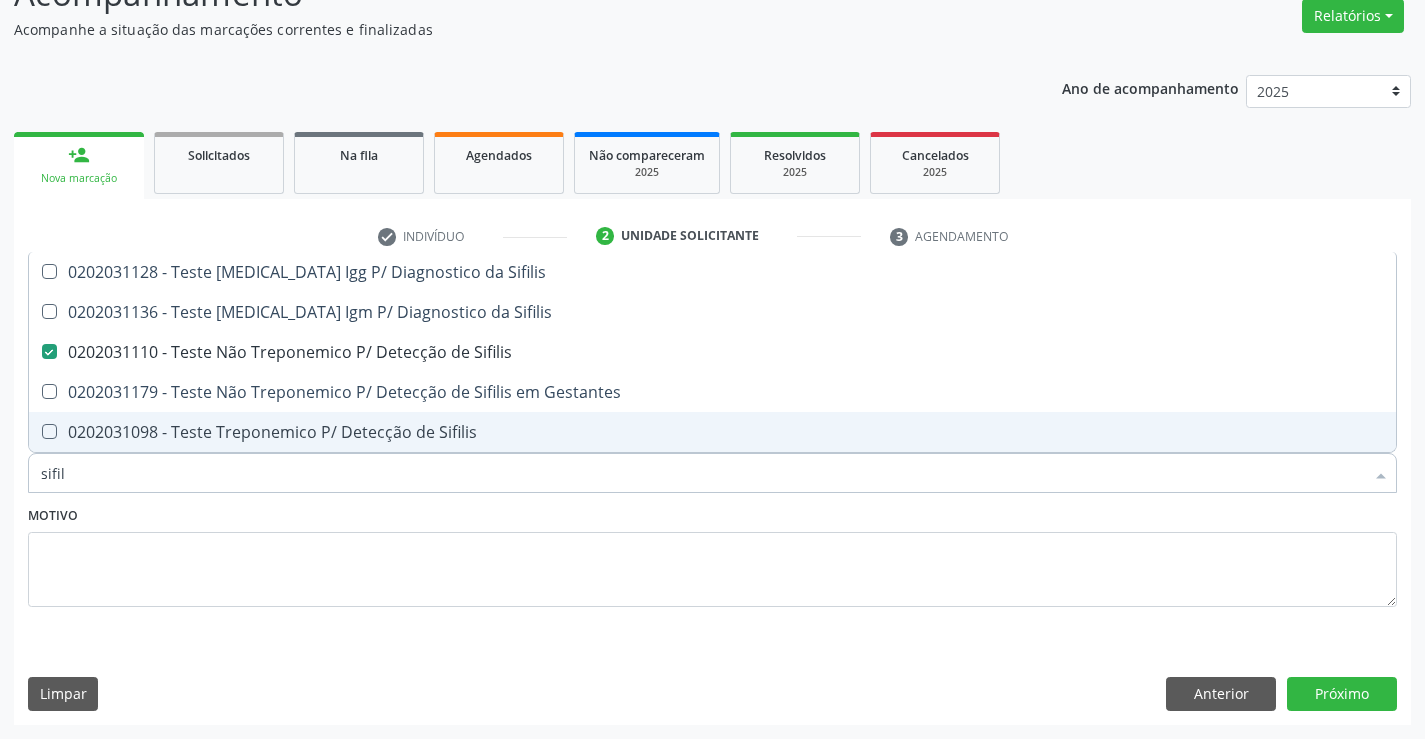 type on "sifil" 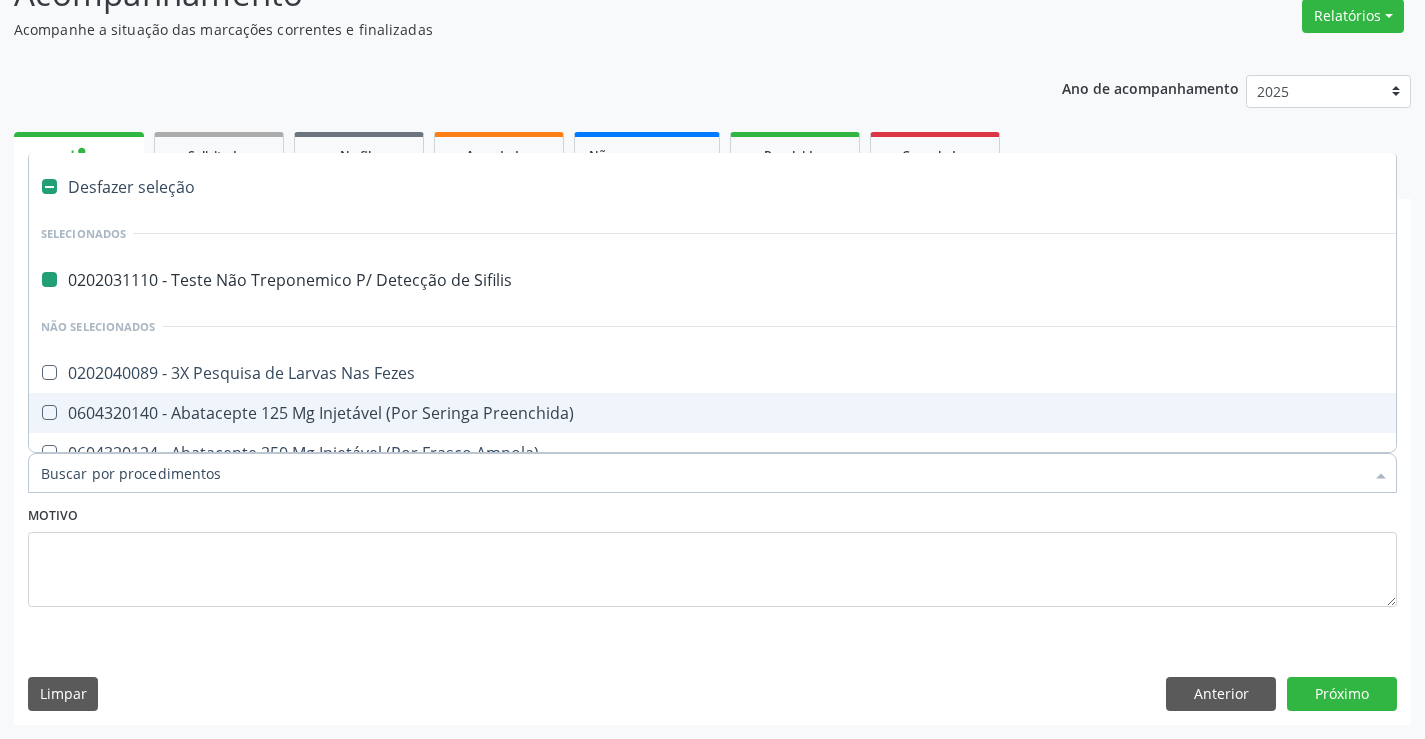 type on "h" 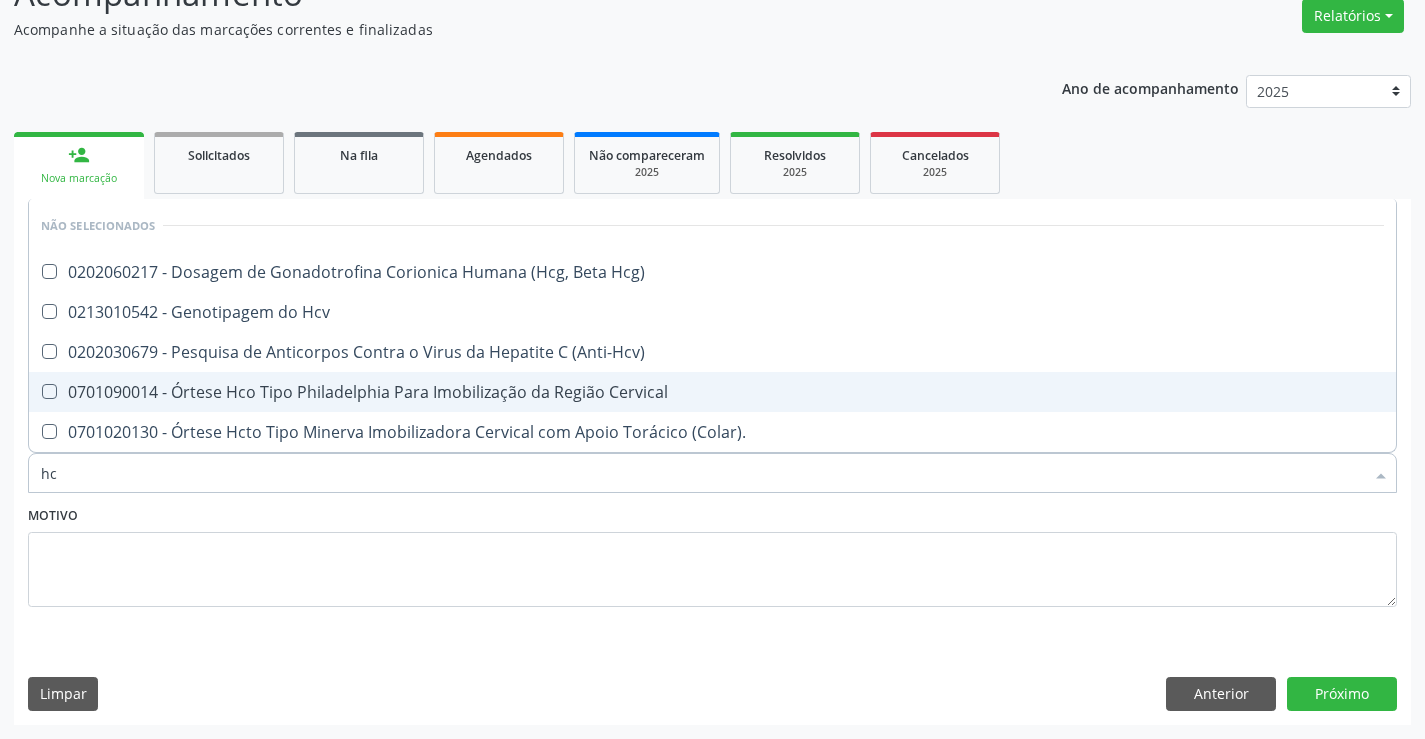 type on "hcv" 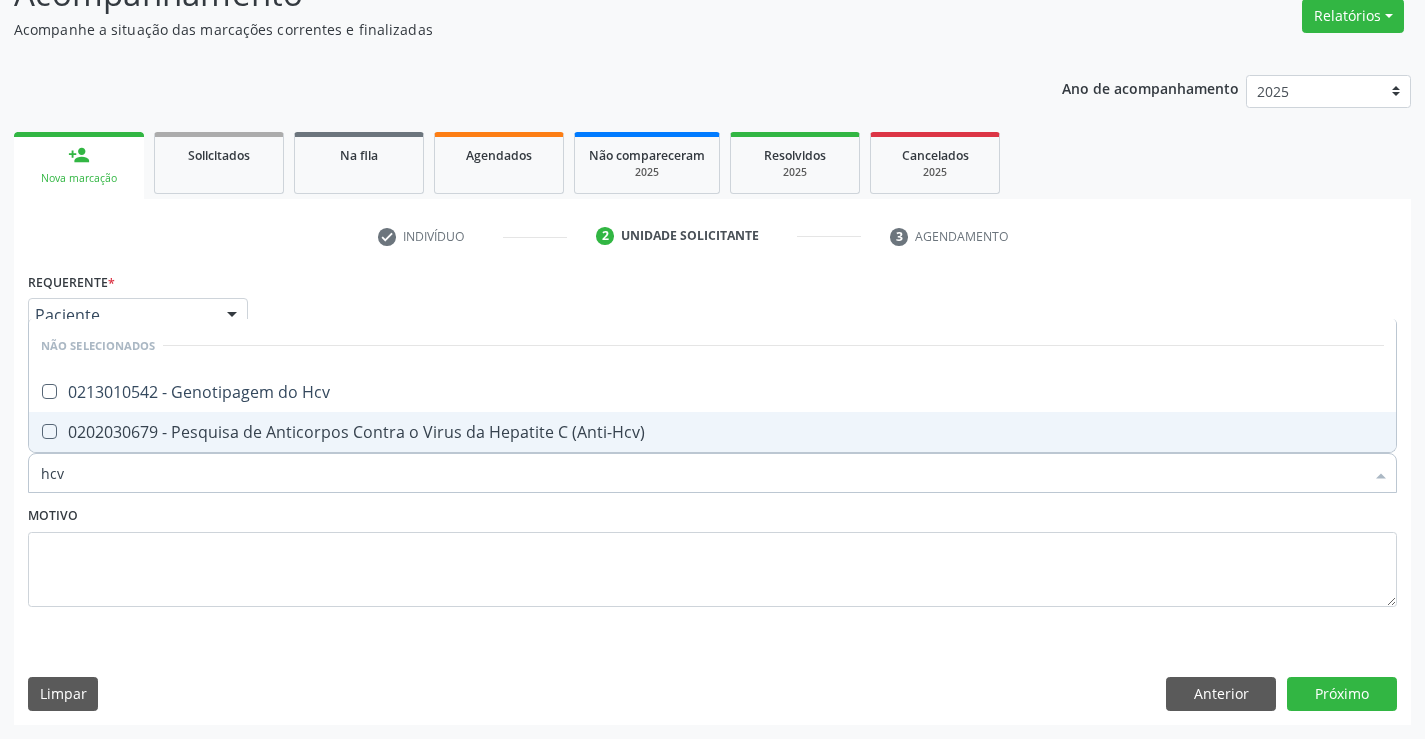 click on "0202030679 - Pesquisa de Anticorpos Contra o Virus da Hepatite C (Anti-Hcv)" at bounding box center (712, 432) 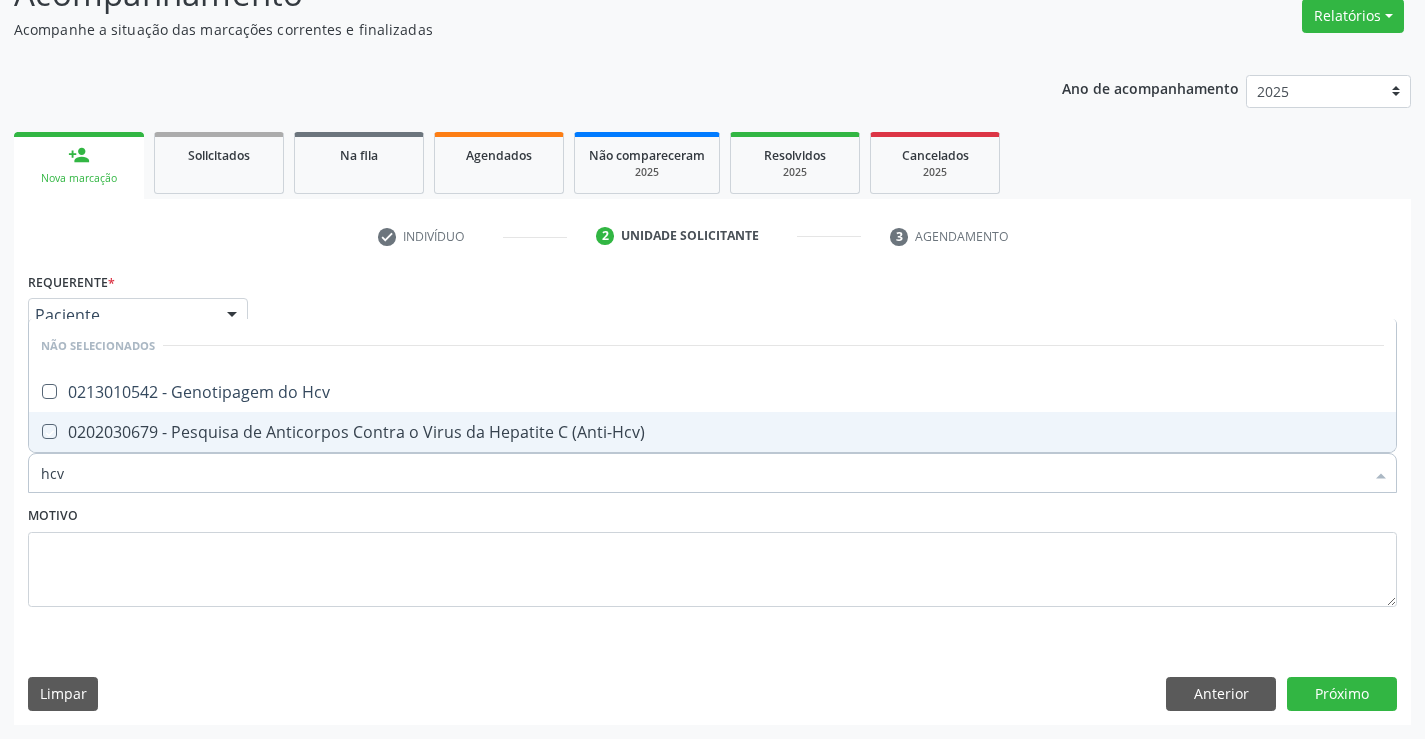 checkbox on "true" 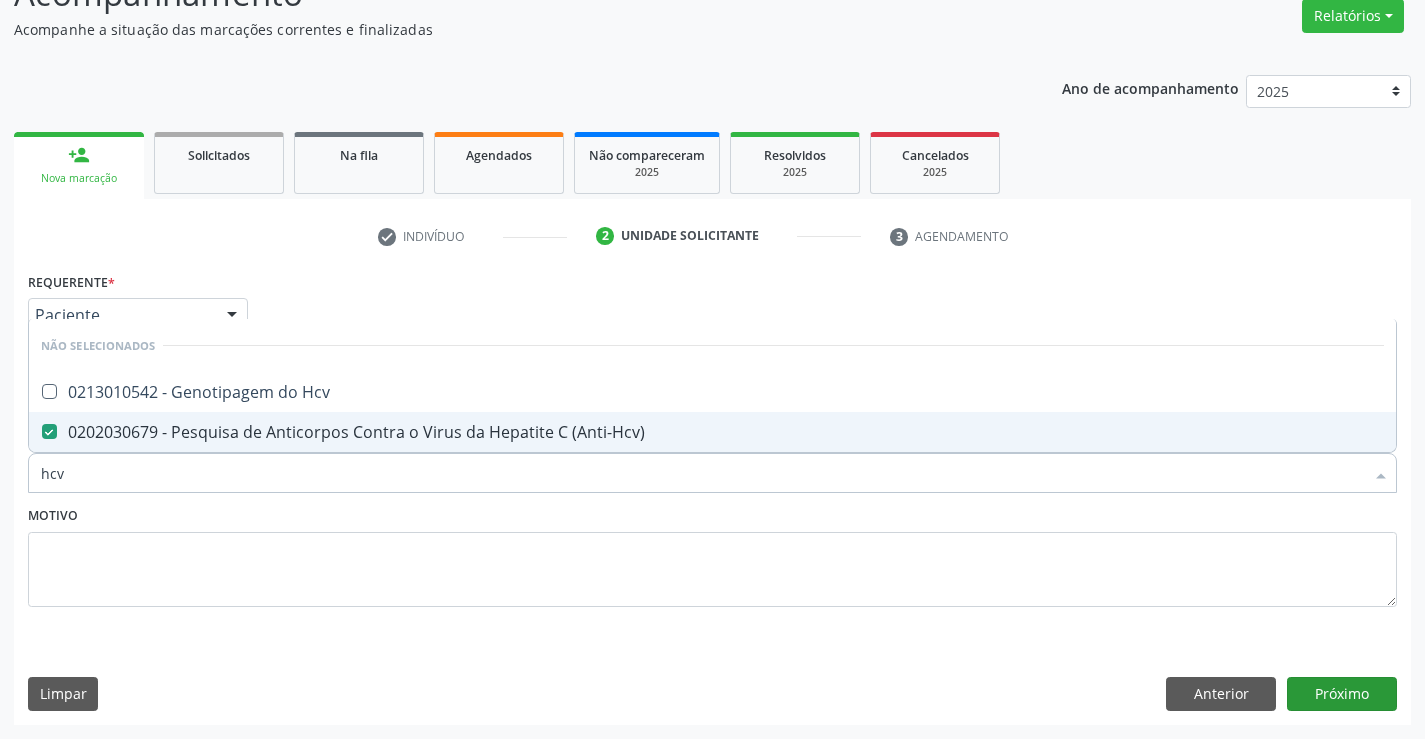 type on "hcv" 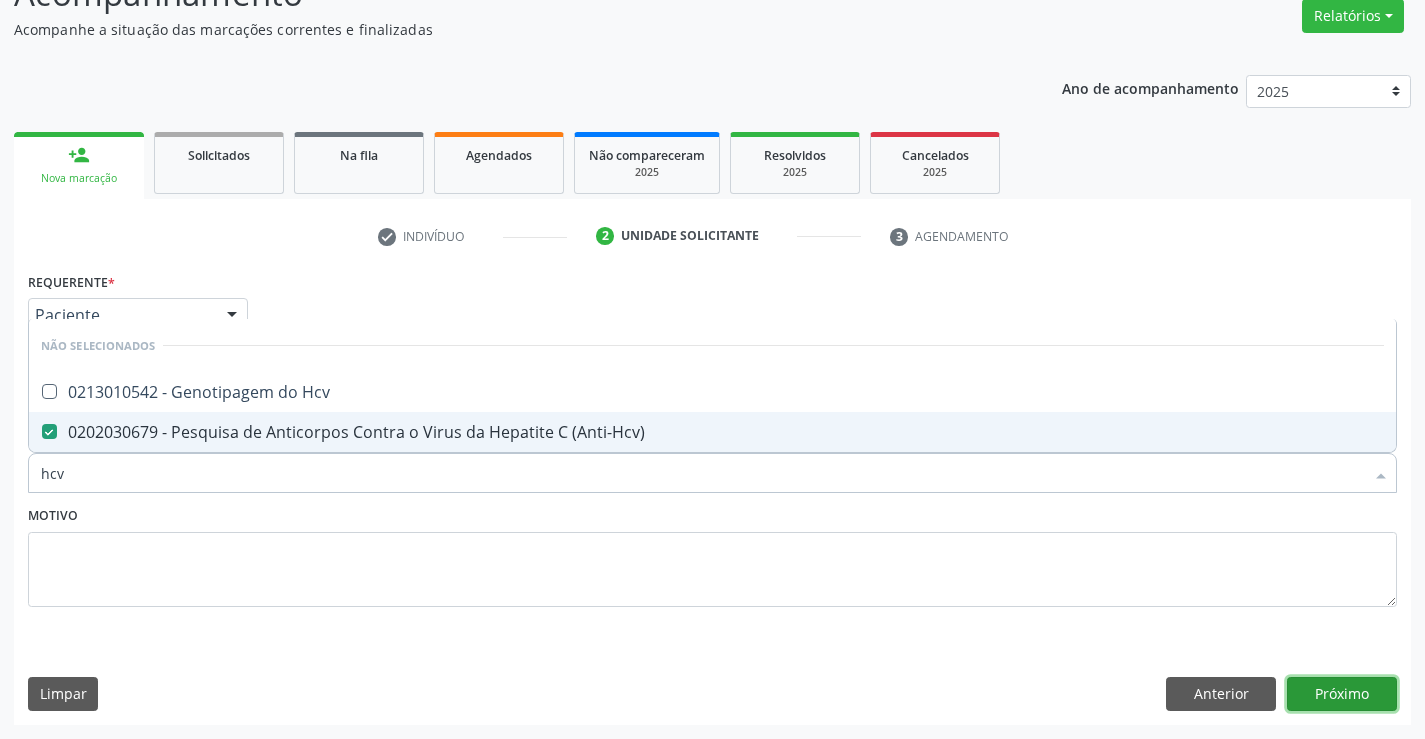 click on "Próximo" at bounding box center [1342, 694] 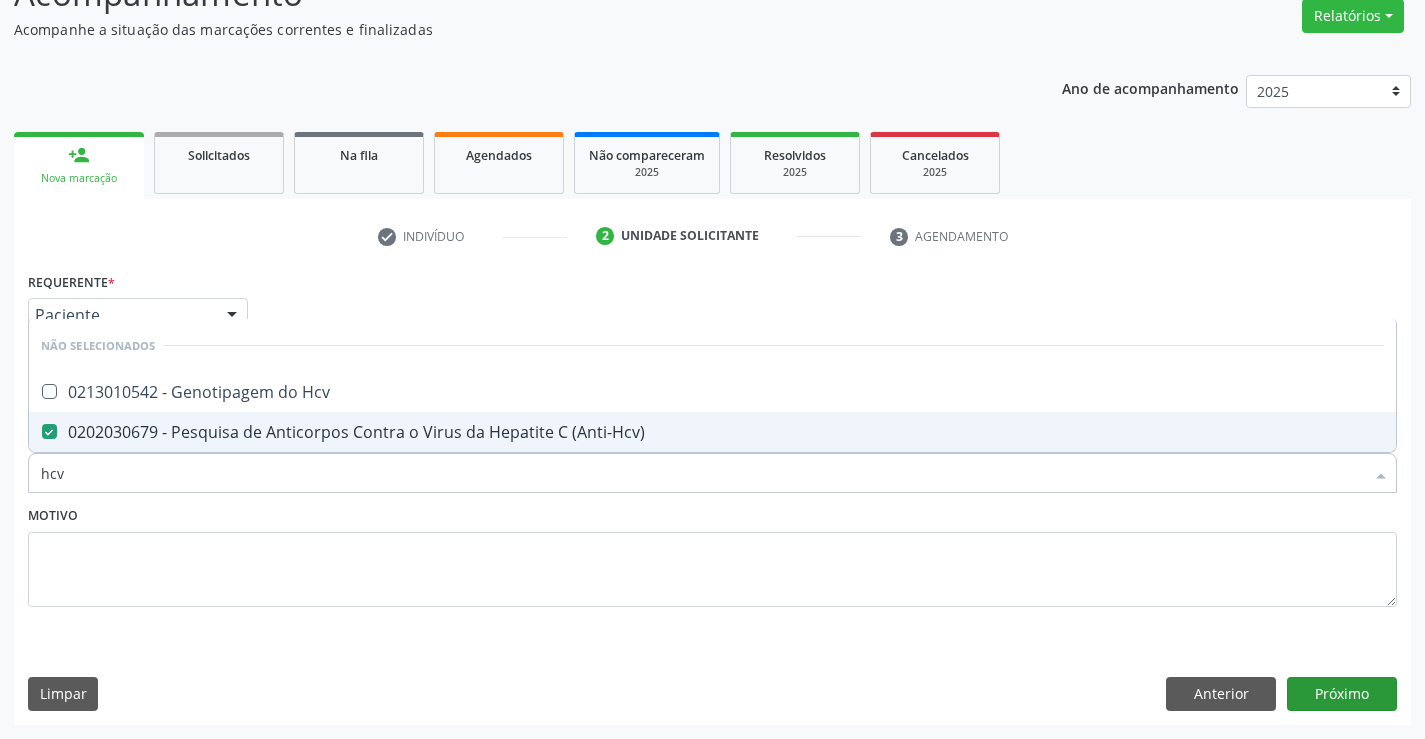 type 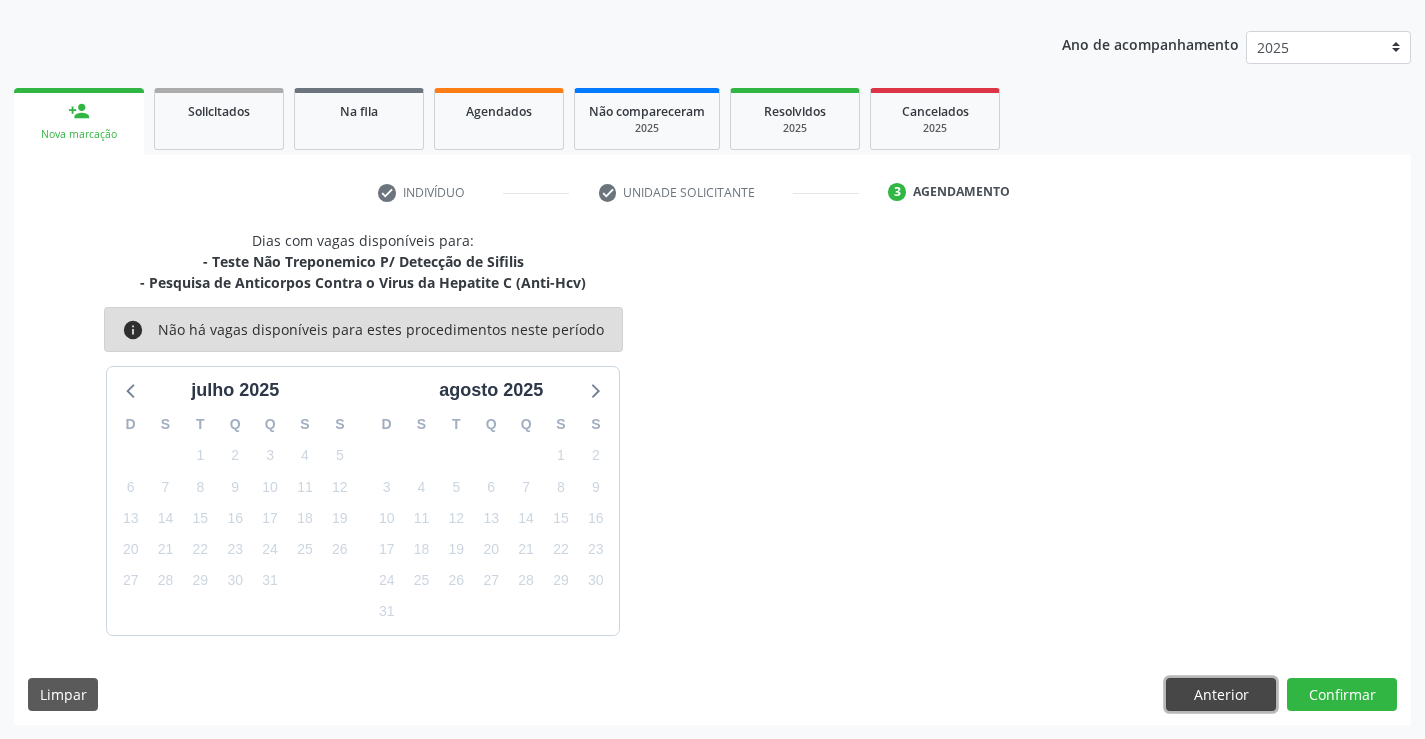 drag, startPoint x: 1201, startPoint y: 698, endPoint x: 696, endPoint y: 519, distance: 535.7854 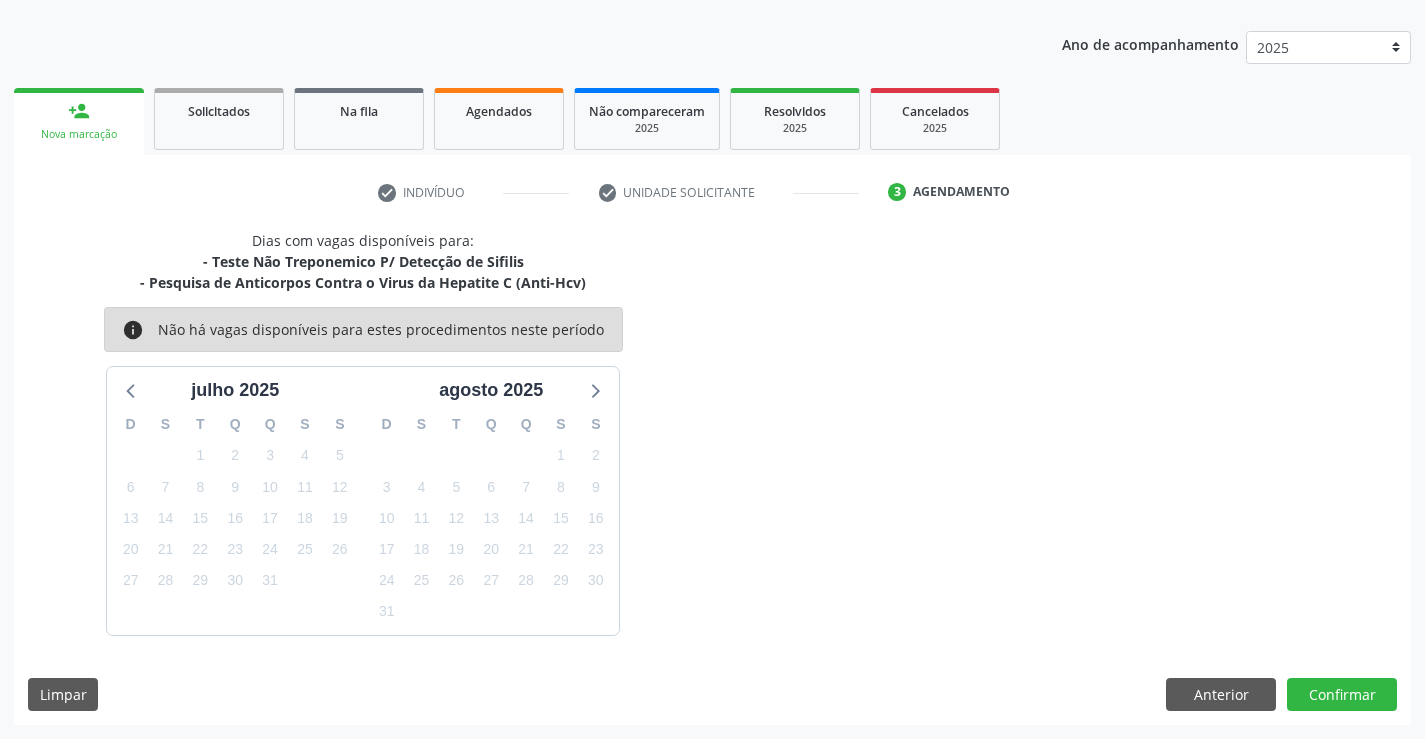scroll, scrollTop: 167, scrollLeft: 0, axis: vertical 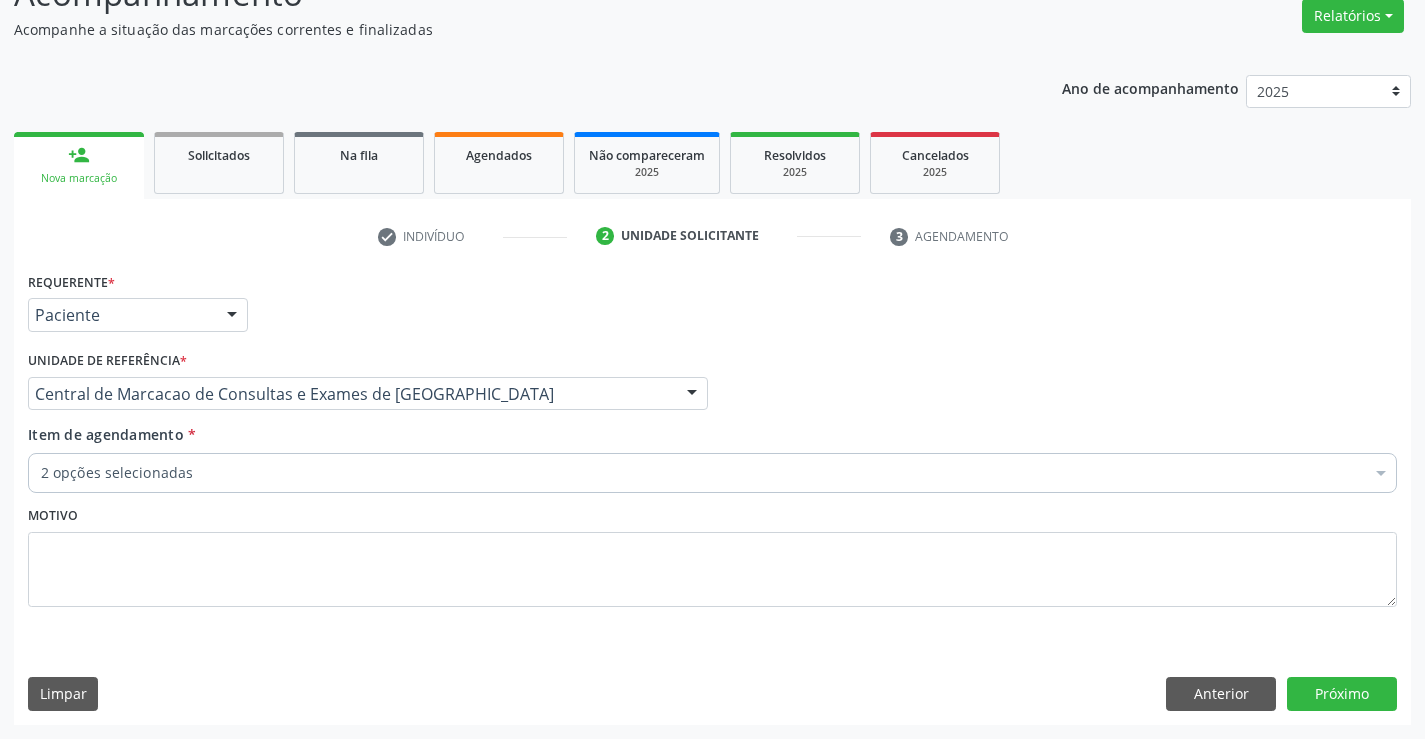 click on "2 opções selecionadas" at bounding box center (712, 473) 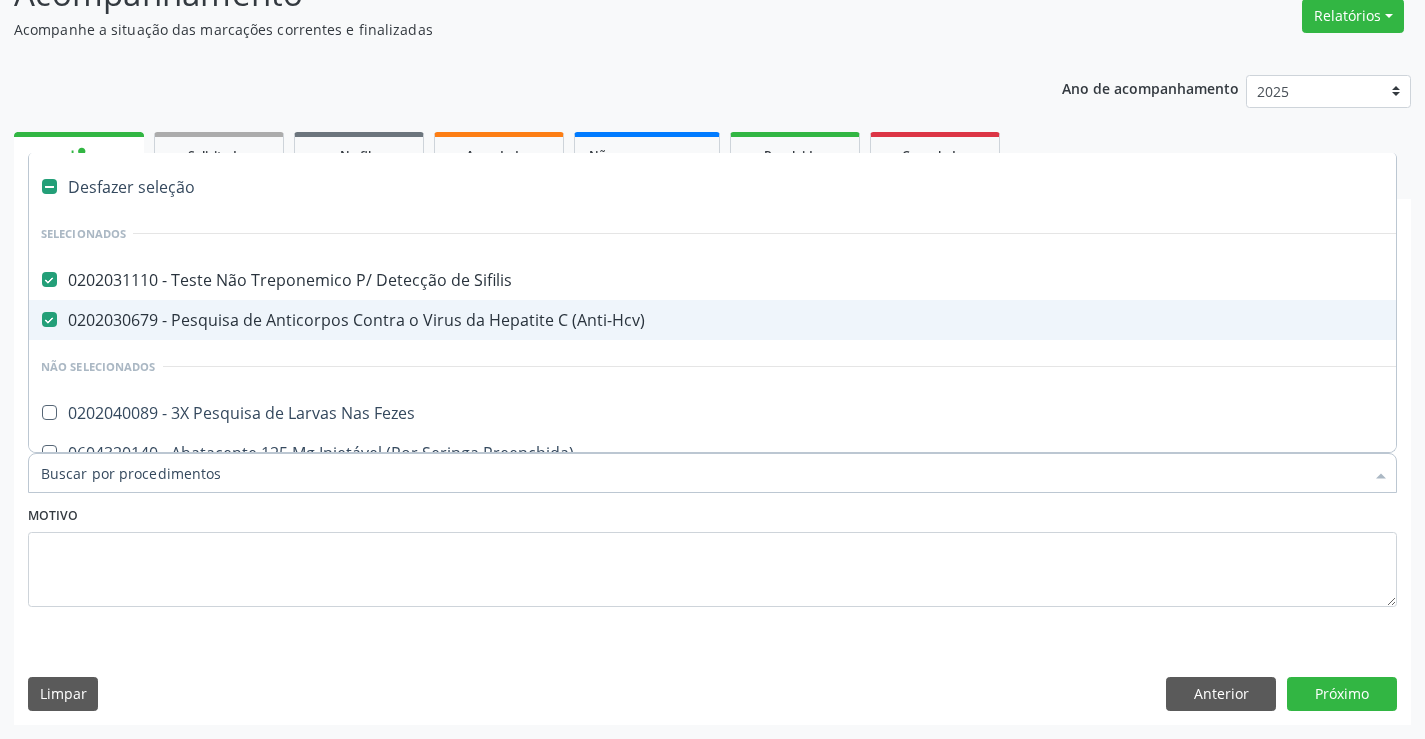 click on "0202030679 - Pesquisa de Anticorpos Contra o Virus da Hepatite C (Anti-Hcv)" at bounding box center (819, 320) 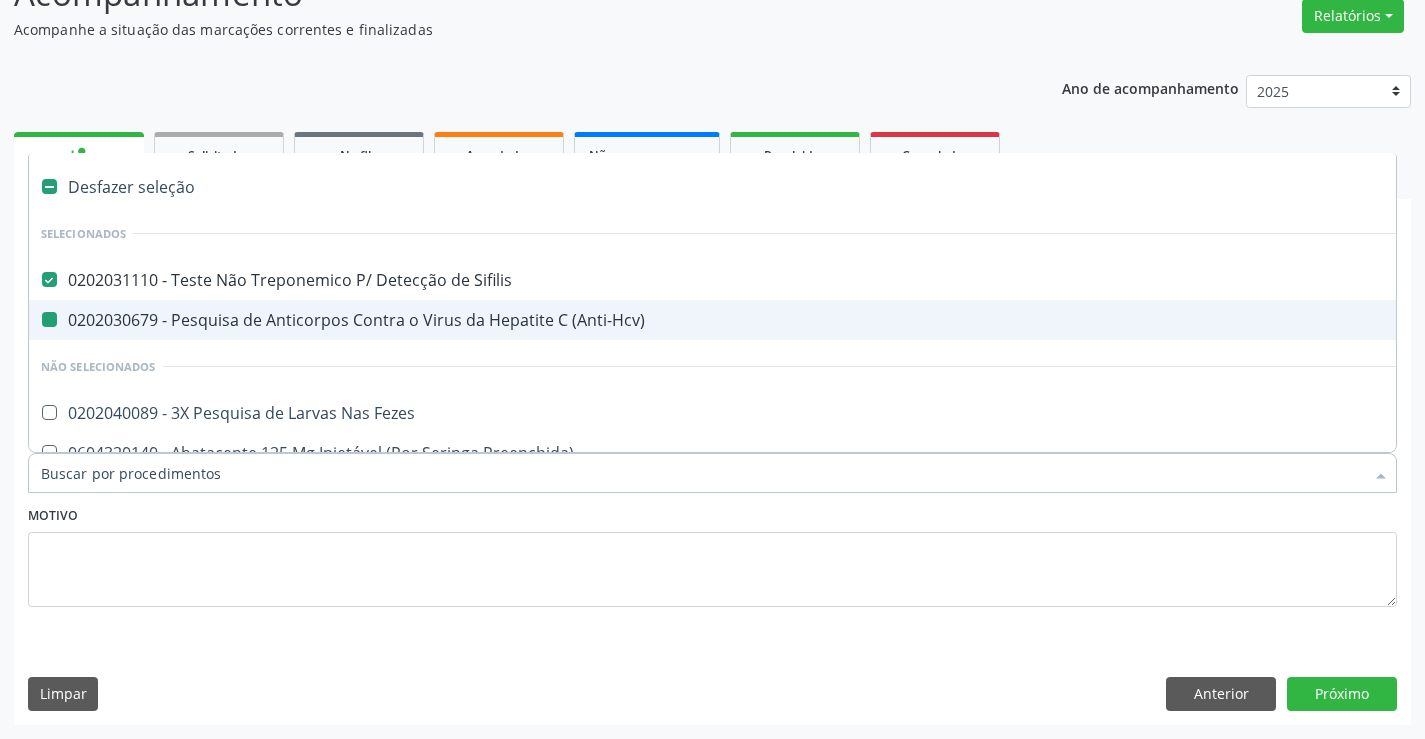 checkbox on "false" 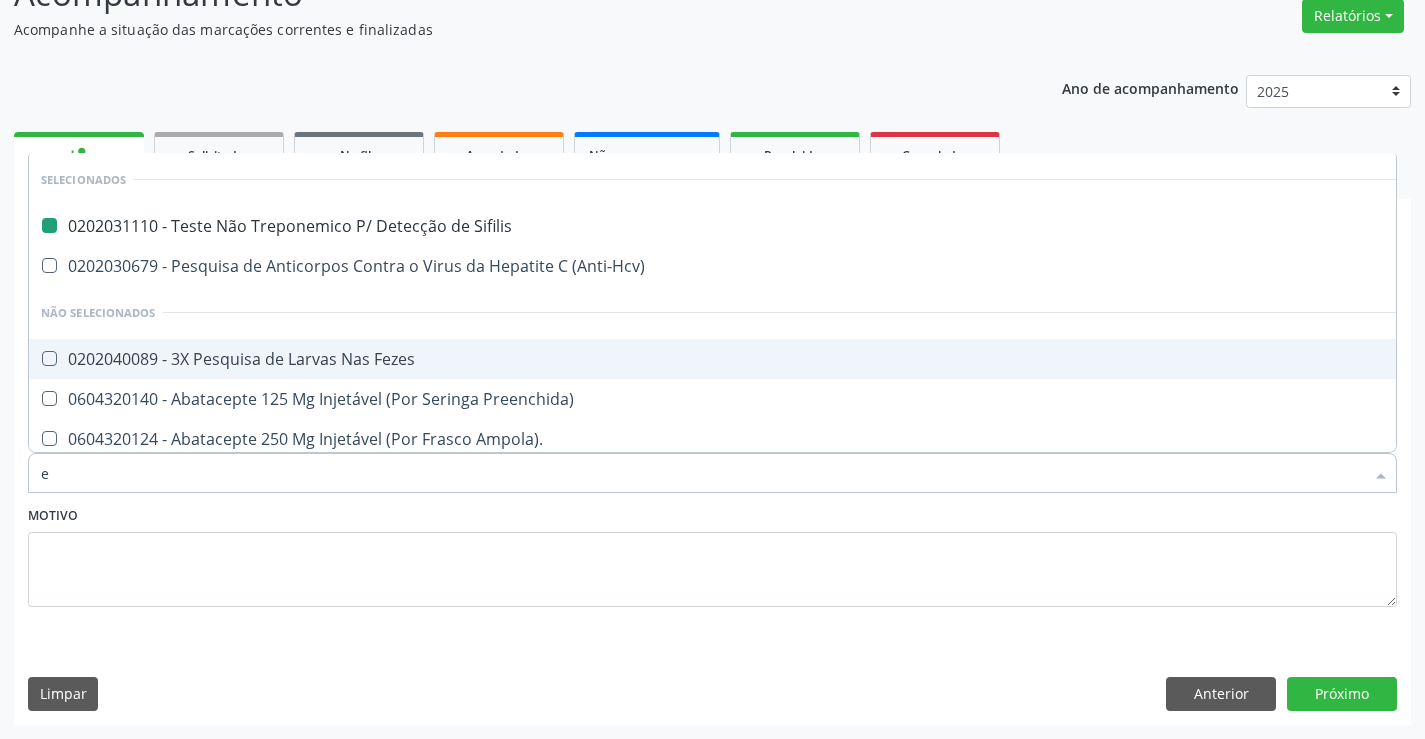 type on "el" 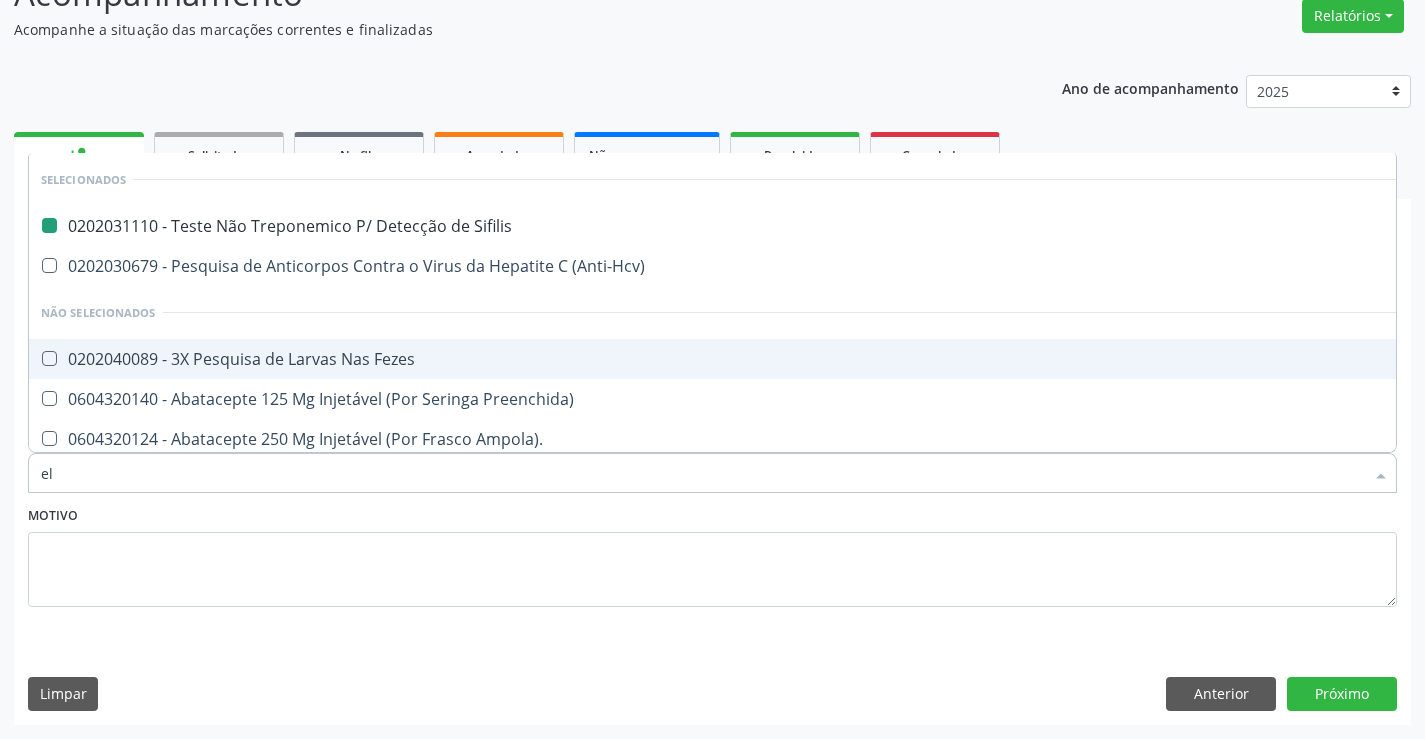 checkbox on "false" 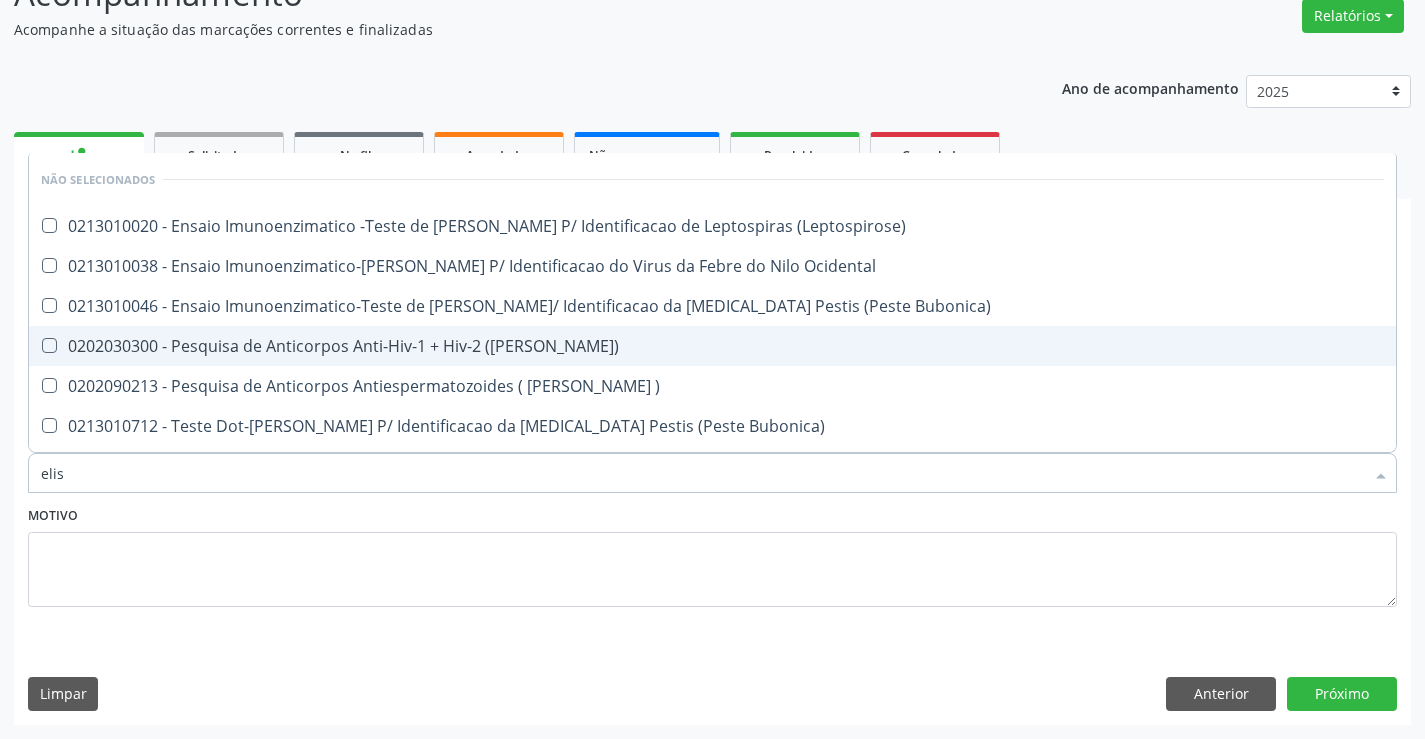 type on "[PERSON_NAME]" 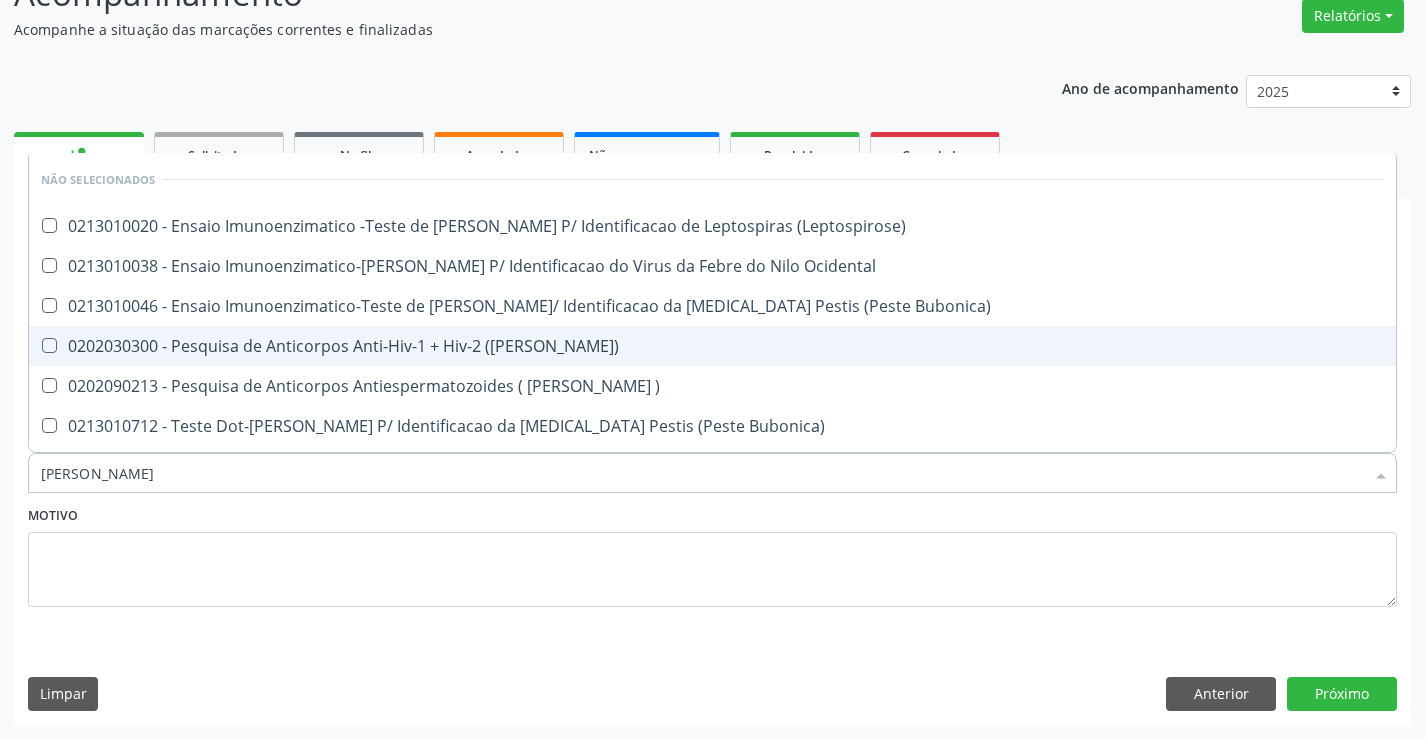 click on "0202030300 - Pesquisa de Anticorpos Anti-Hiv-1 + Hiv-2 ([PERSON_NAME])" at bounding box center (712, 346) 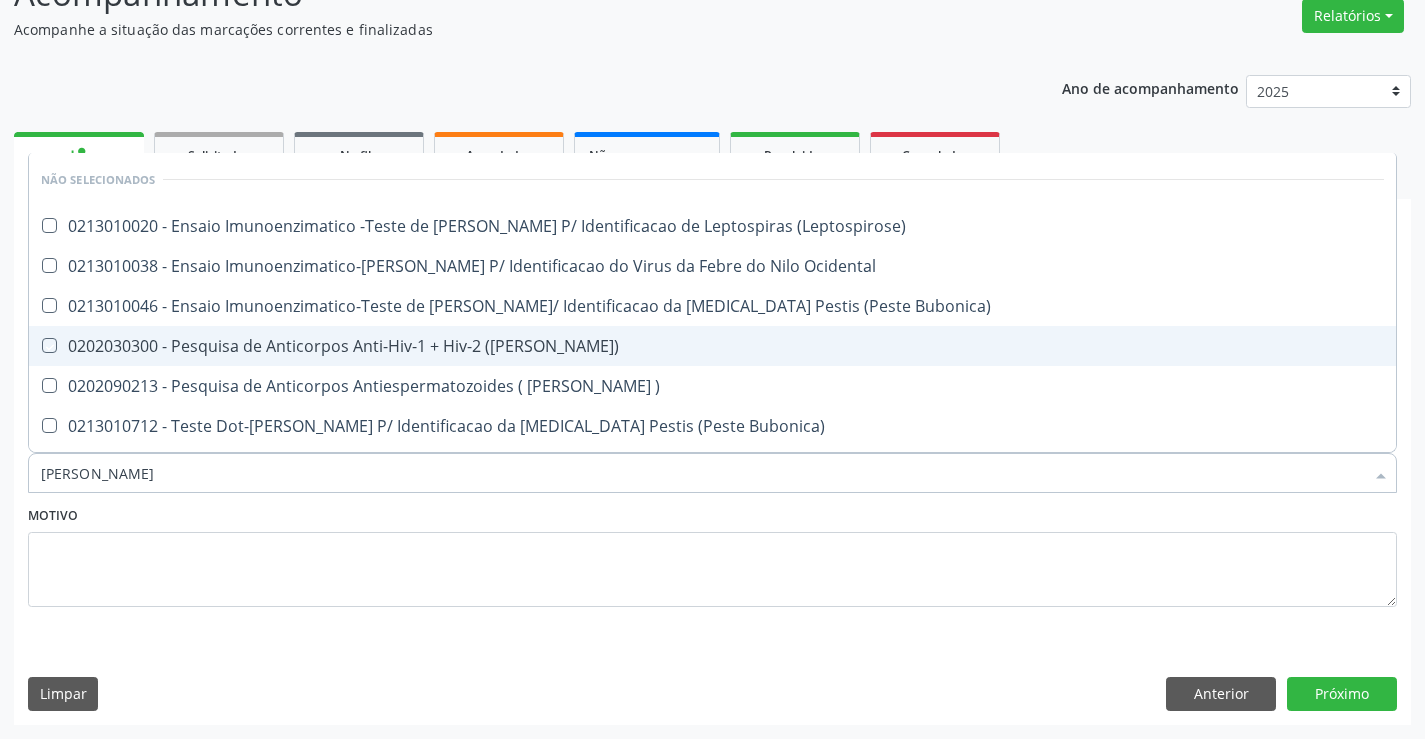 checkbox on "true" 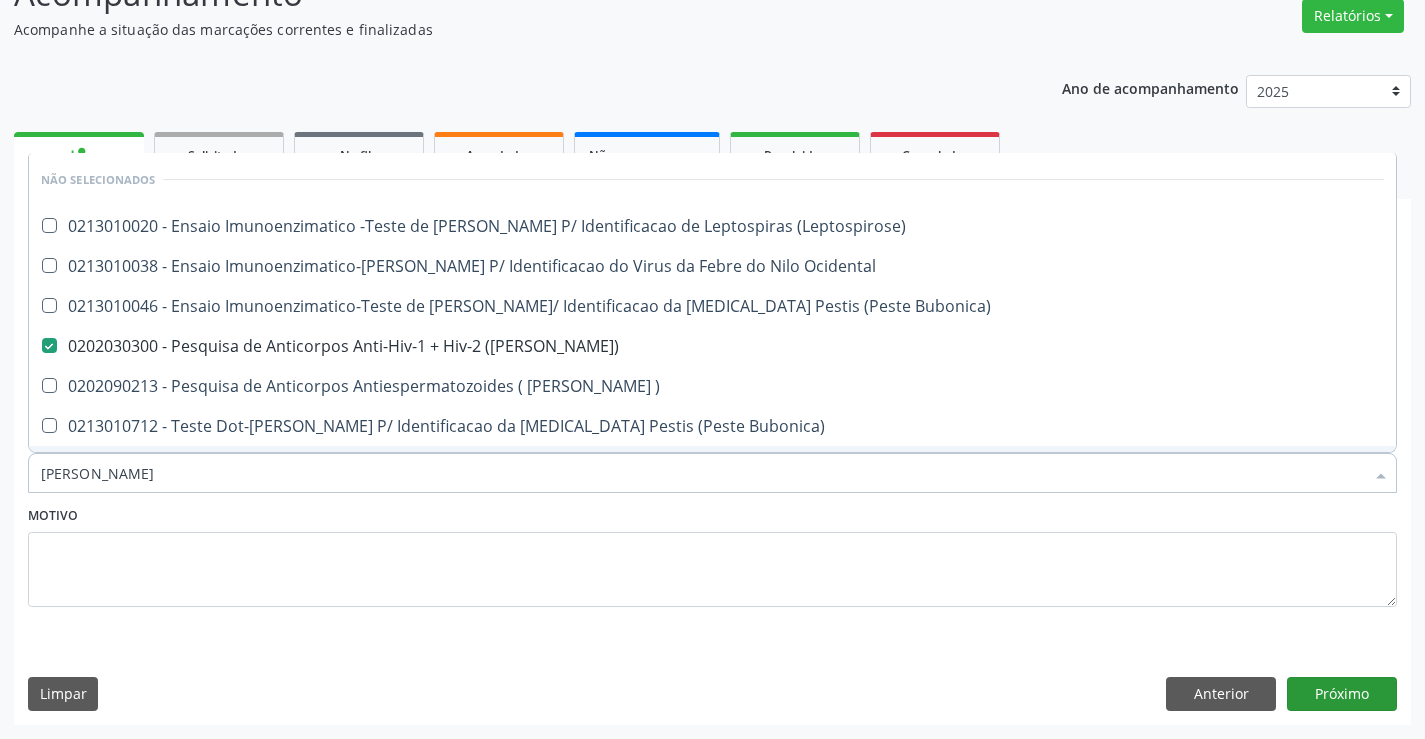type on "[PERSON_NAME]" 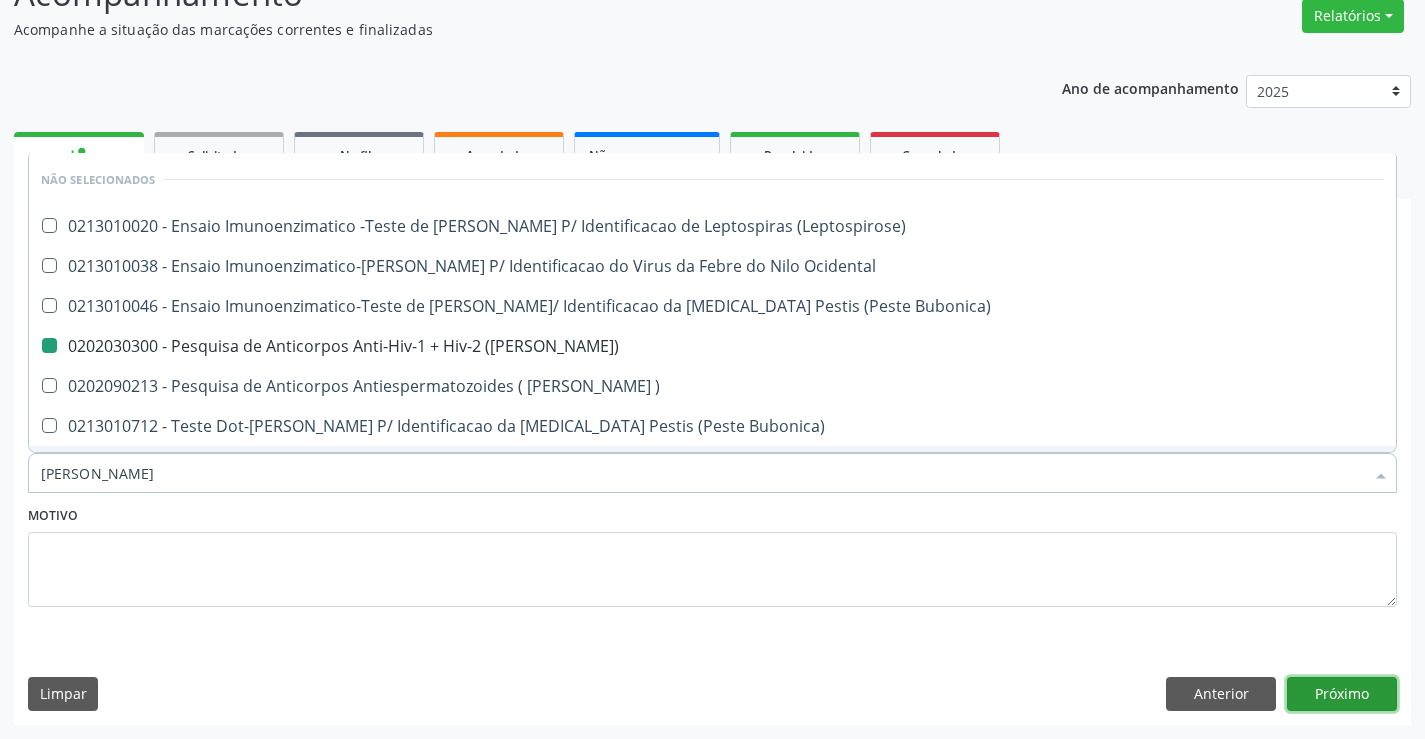 click on "Próximo" at bounding box center (1342, 694) 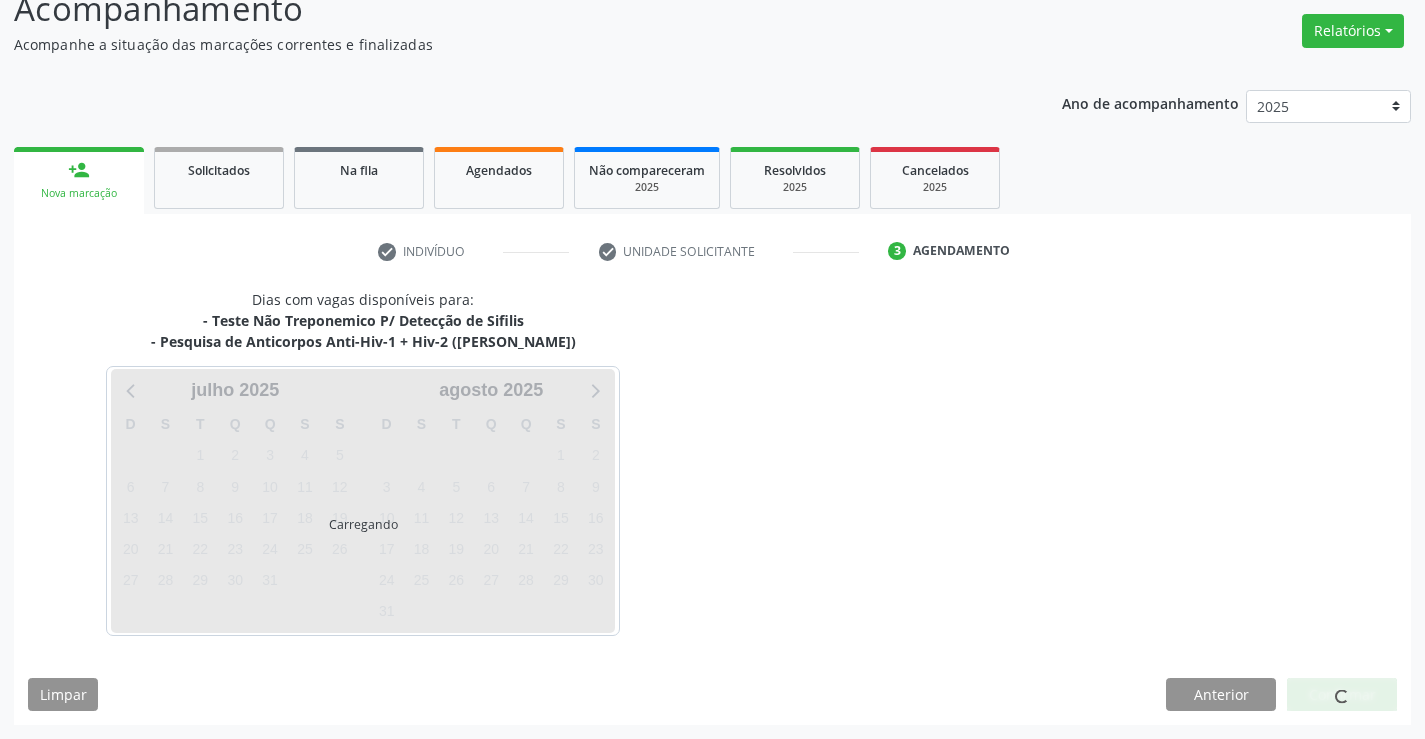 scroll, scrollTop: 152, scrollLeft: 0, axis: vertical 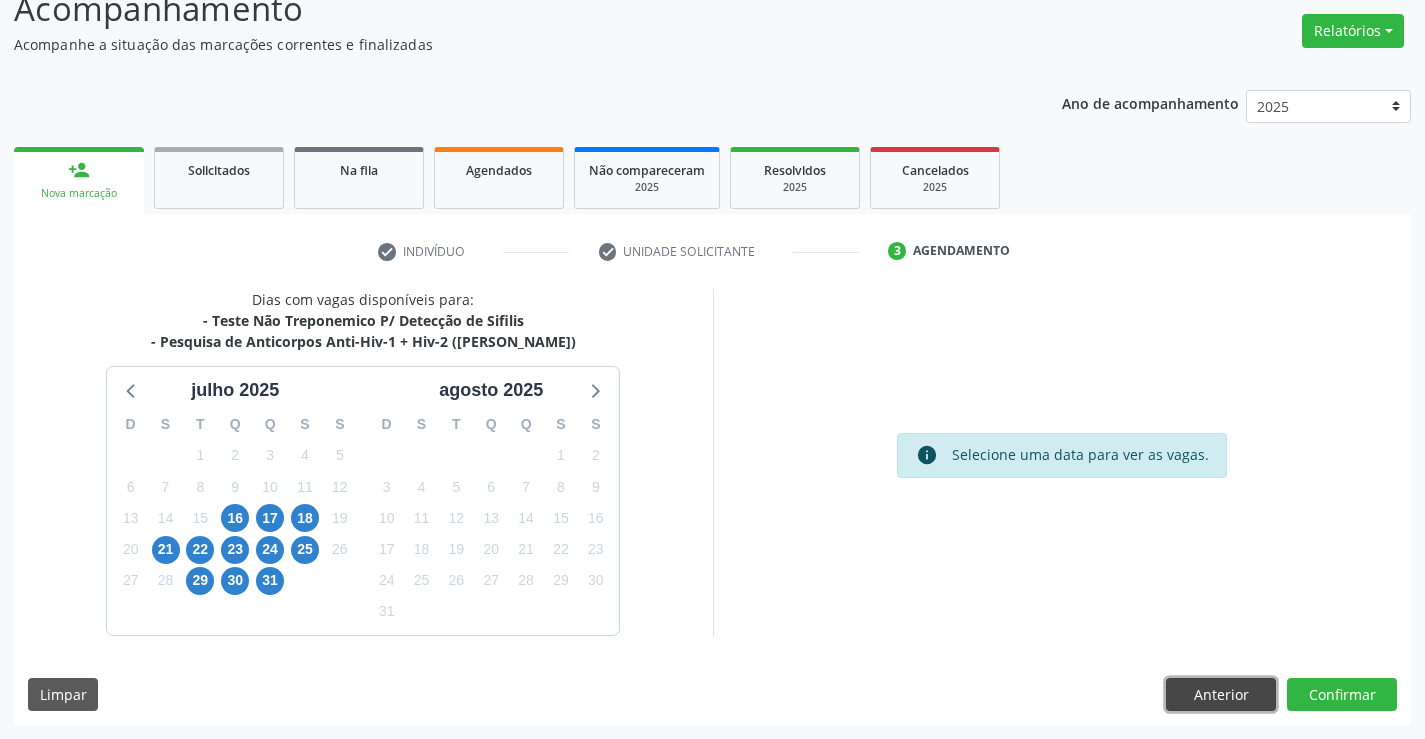 click on "Anterior" at bounding box center (1221, 695) 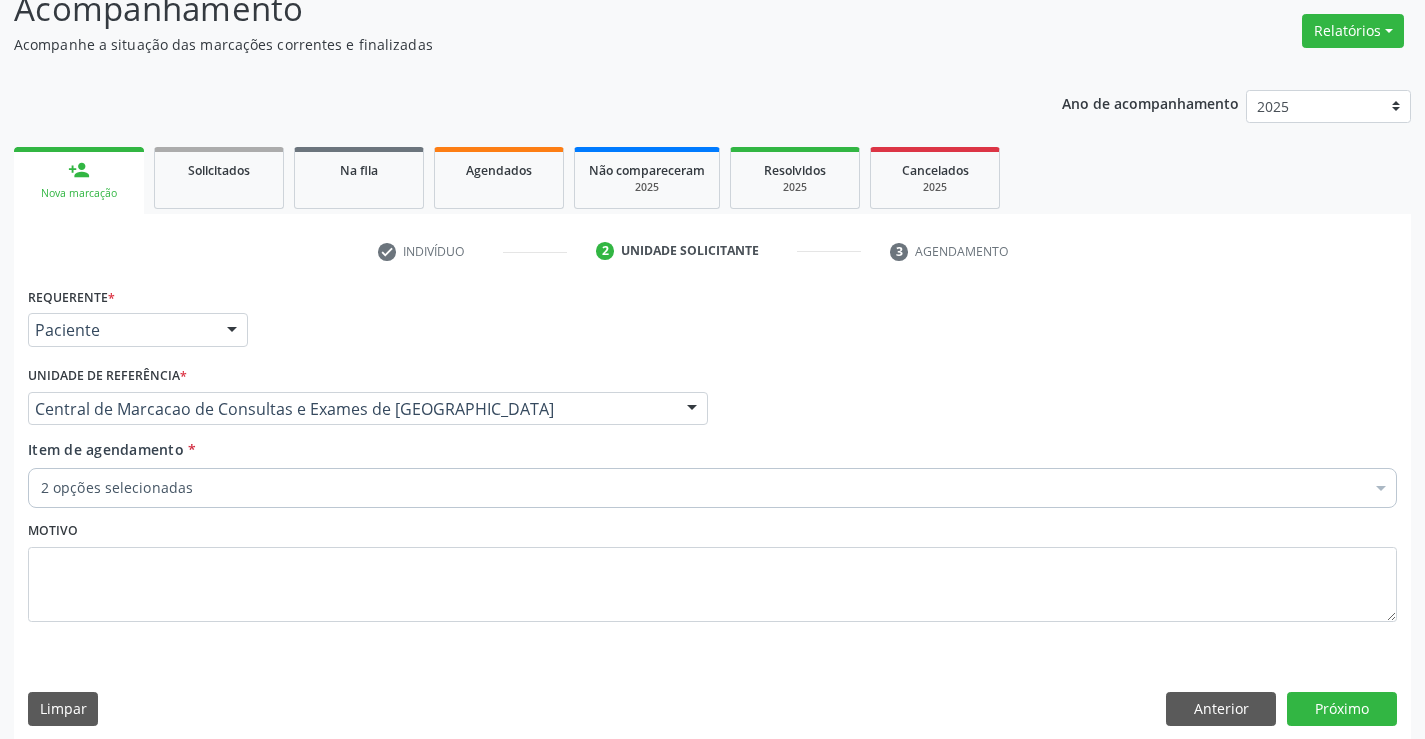 drag, startPoint x: 634, startPoint y: 482, endPoint x: 651, endPoint y: 473, distance: 19.235384 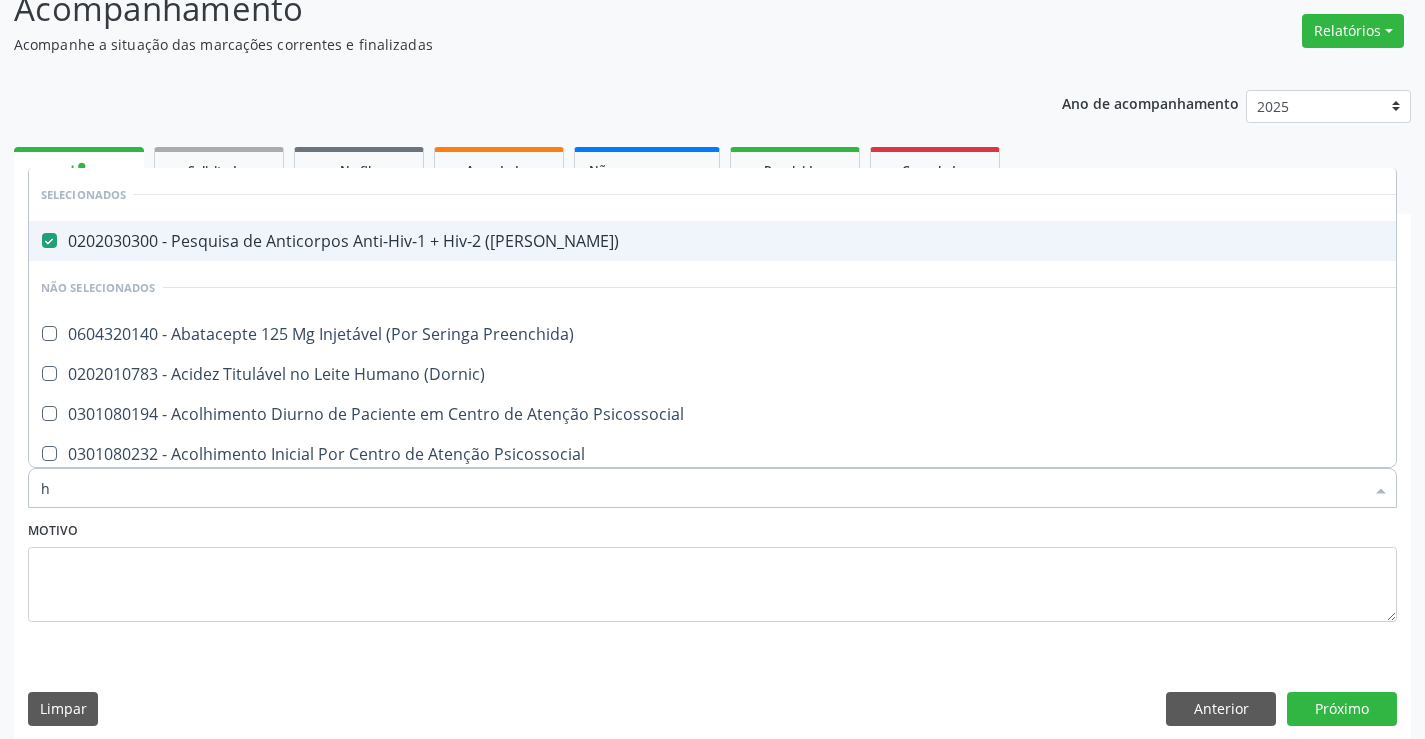 type on "he" 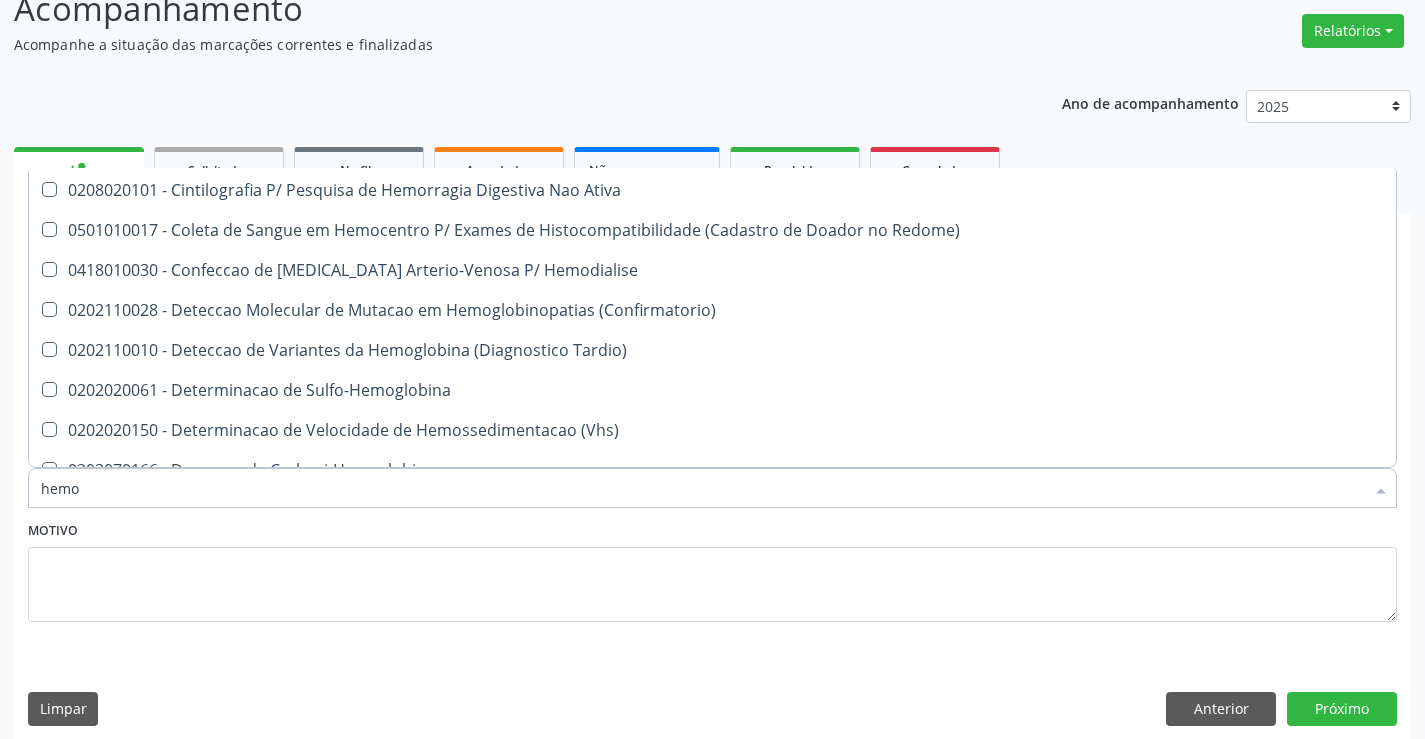 scroll, scrollTop: 300, scrollLeft: 0, axis: vertical 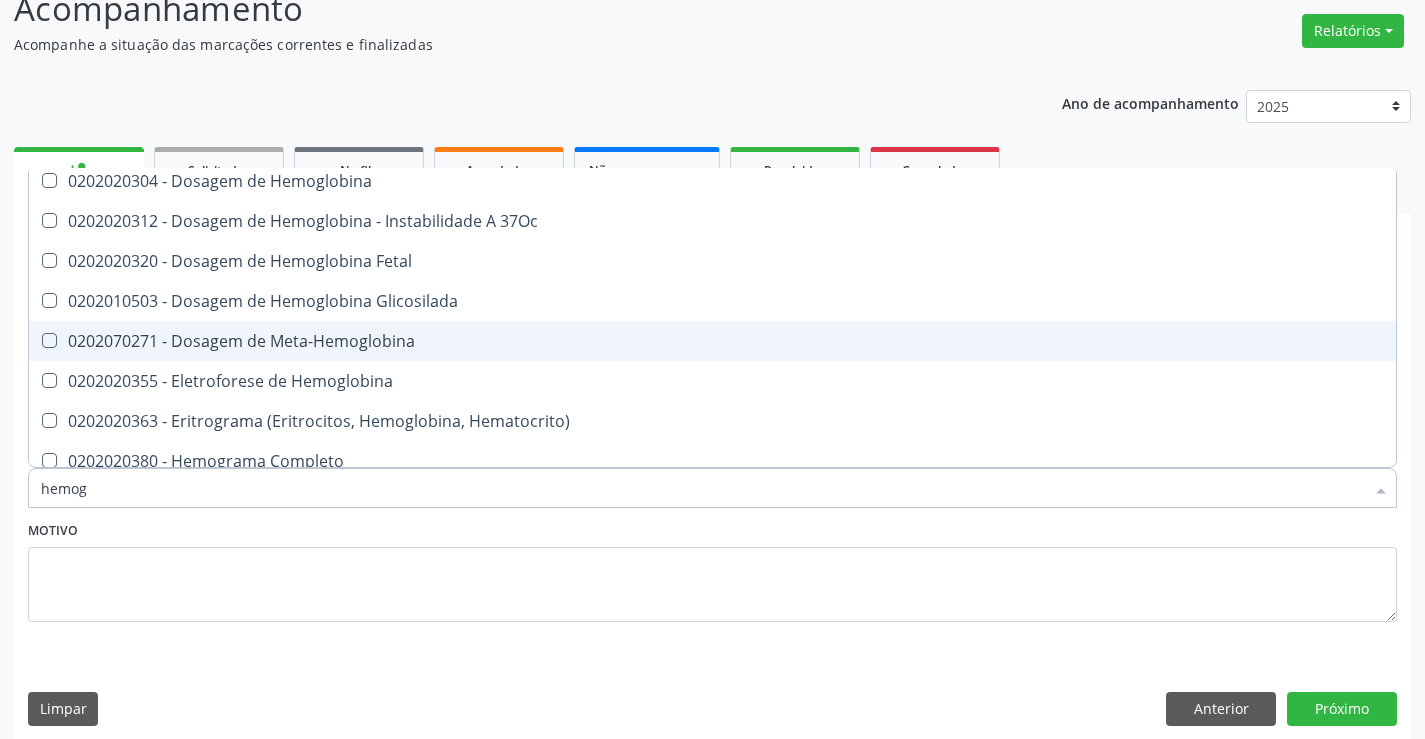 type on "hemogr" 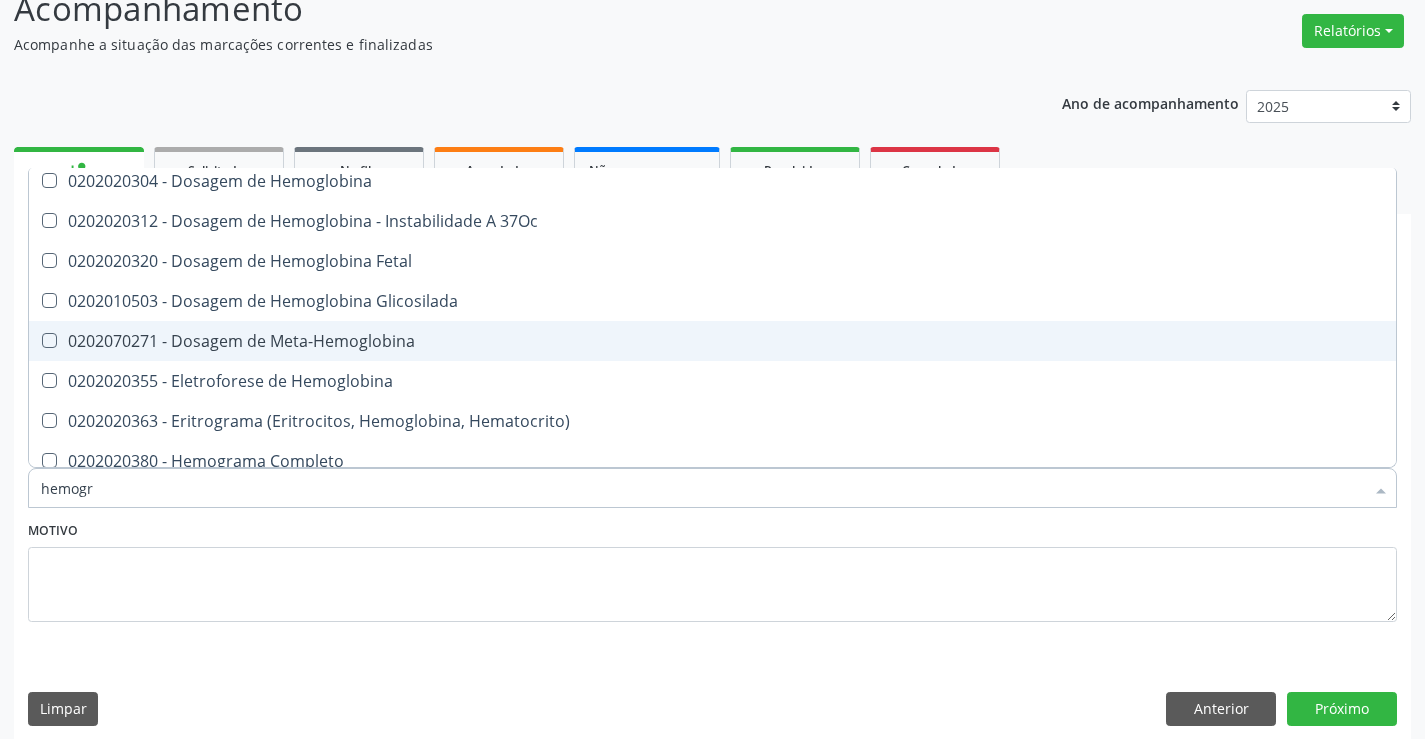 scroll, scrollTop: 0, scrollLeft: 0, axis: both 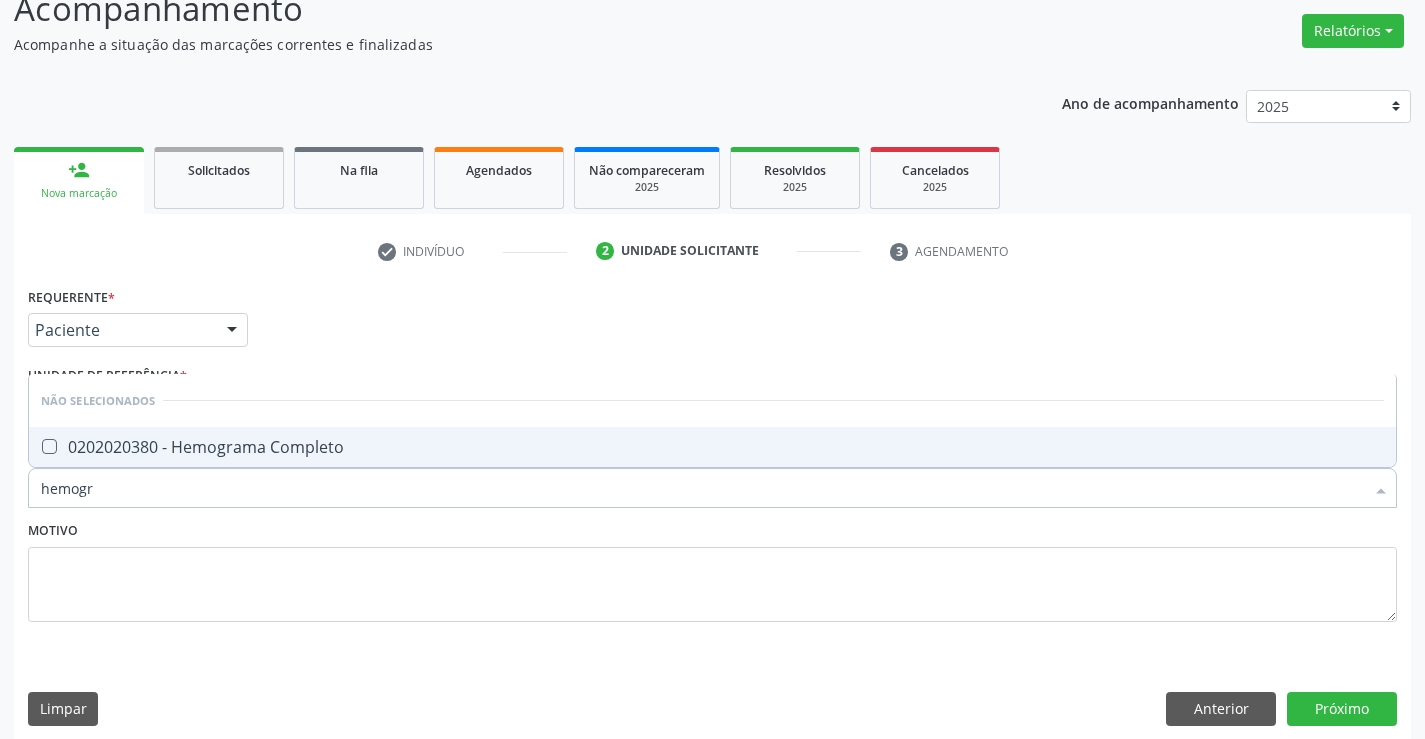 click on "Não selecionados" at bounding box center [712, 400] 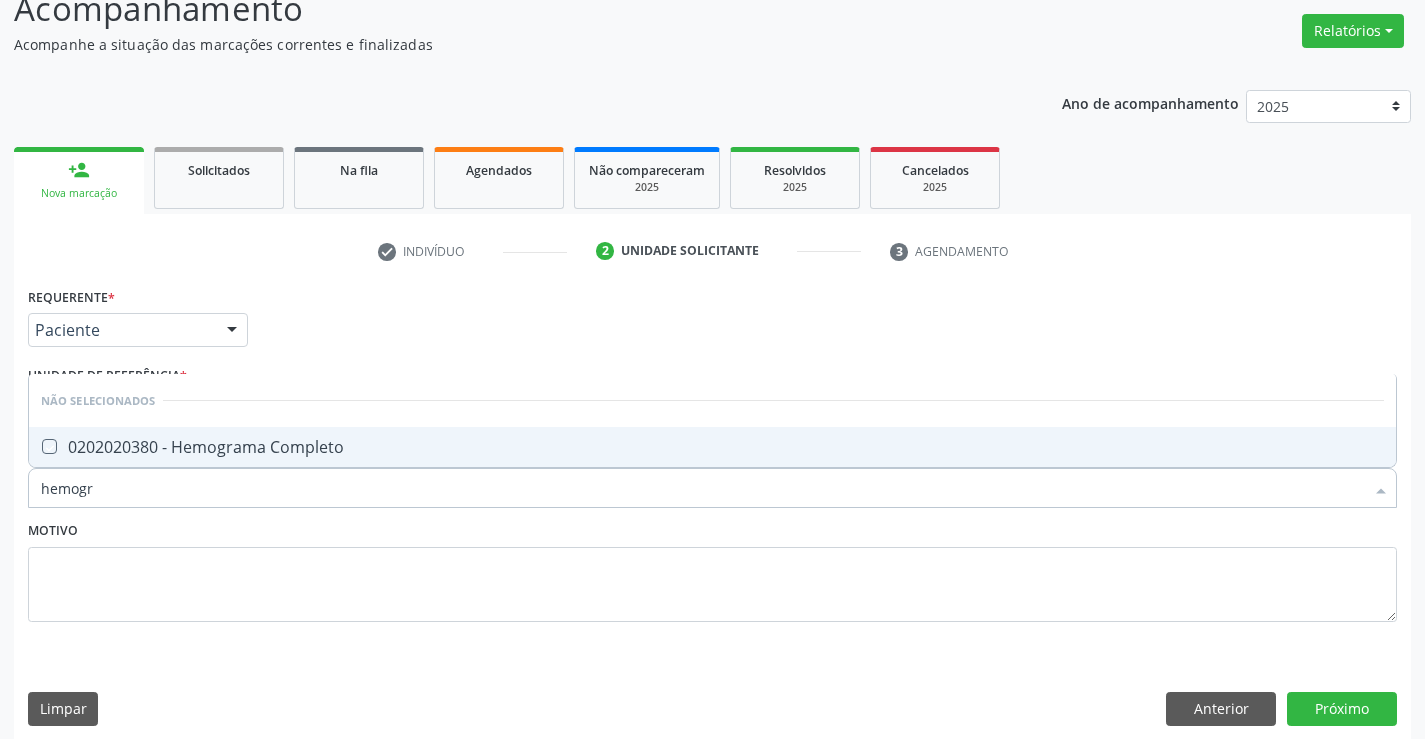 checkbox on "true" 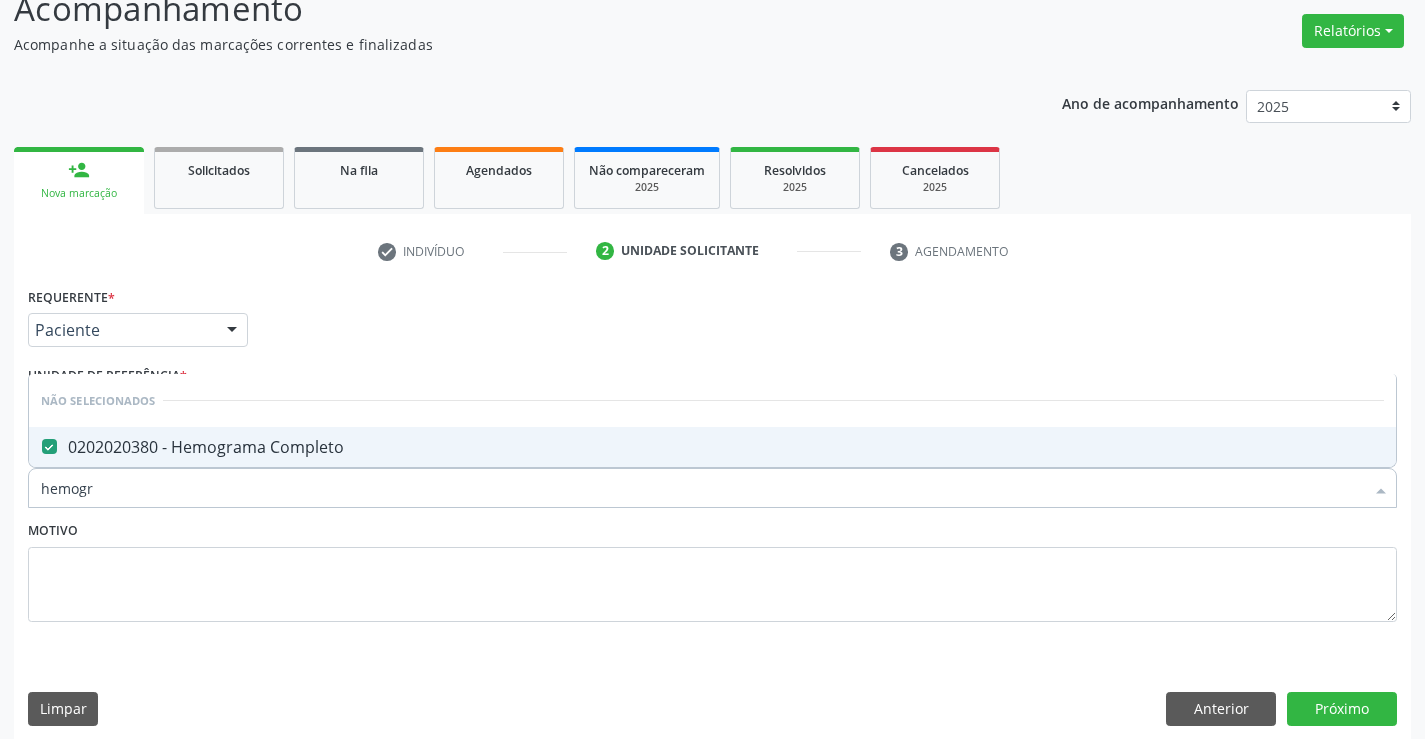 type on "hemogr" 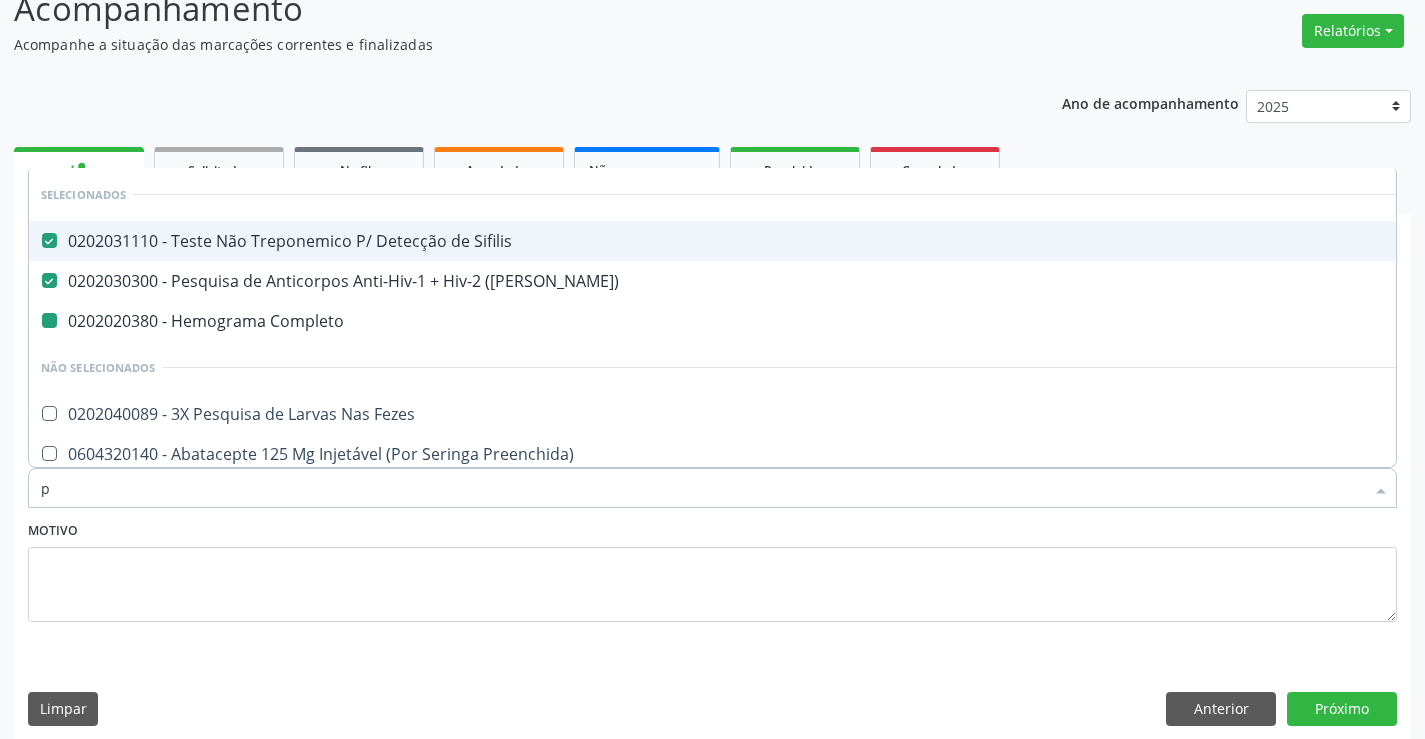 type on "pl" 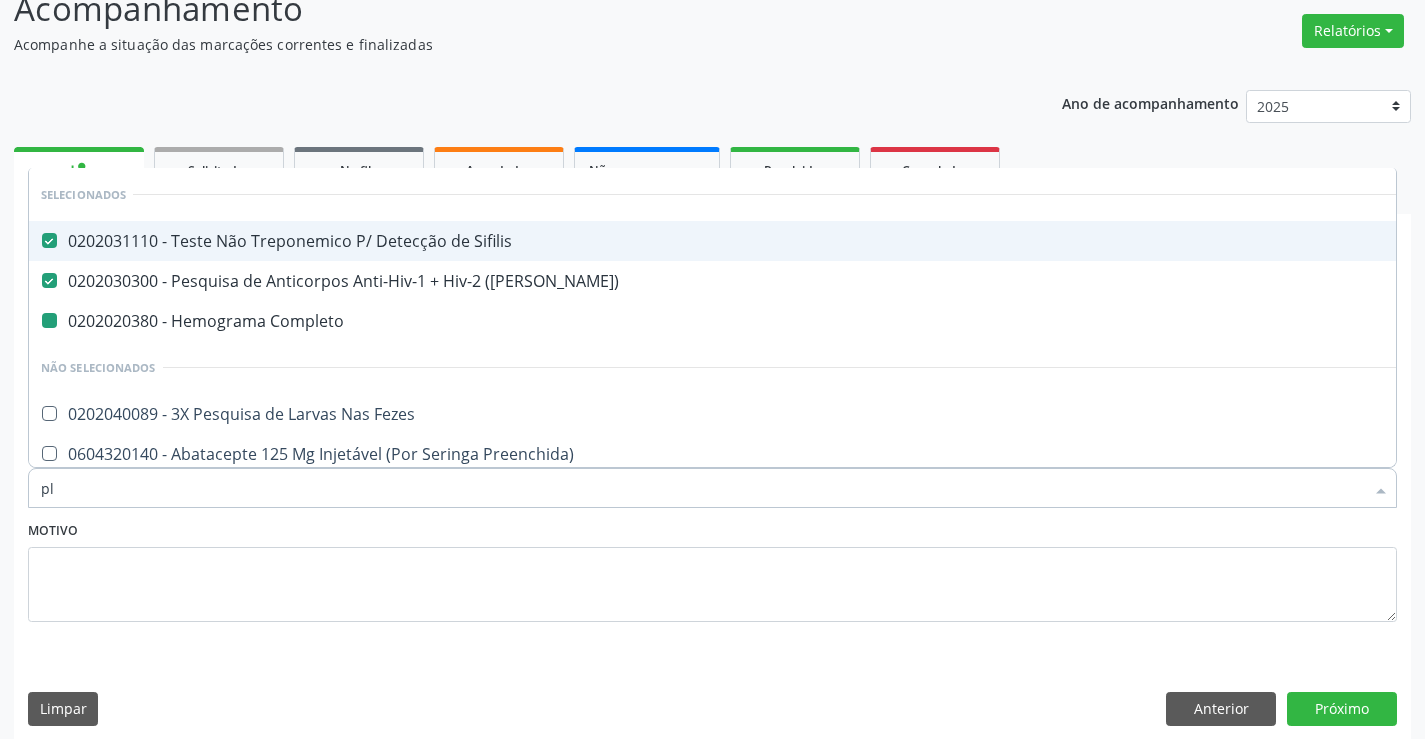 checkbox on "false" 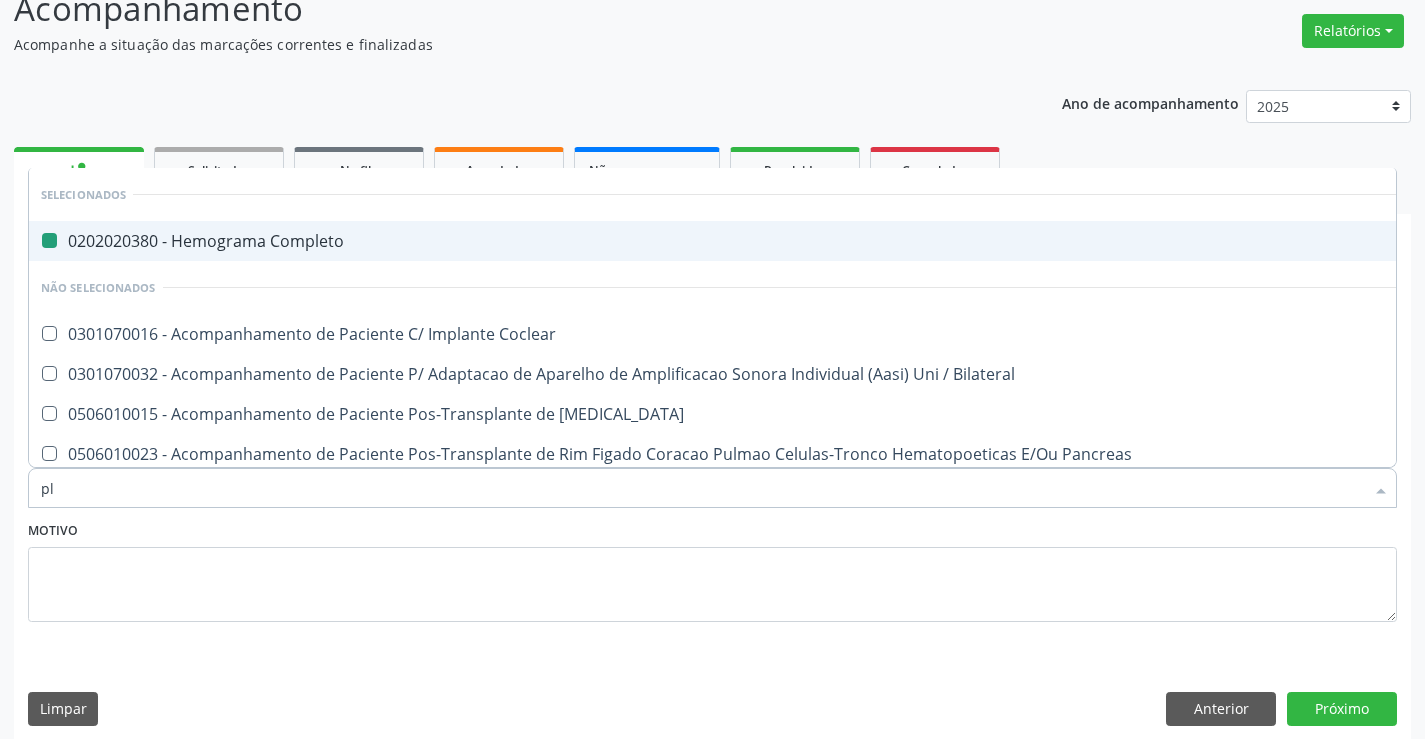 type on "pla" 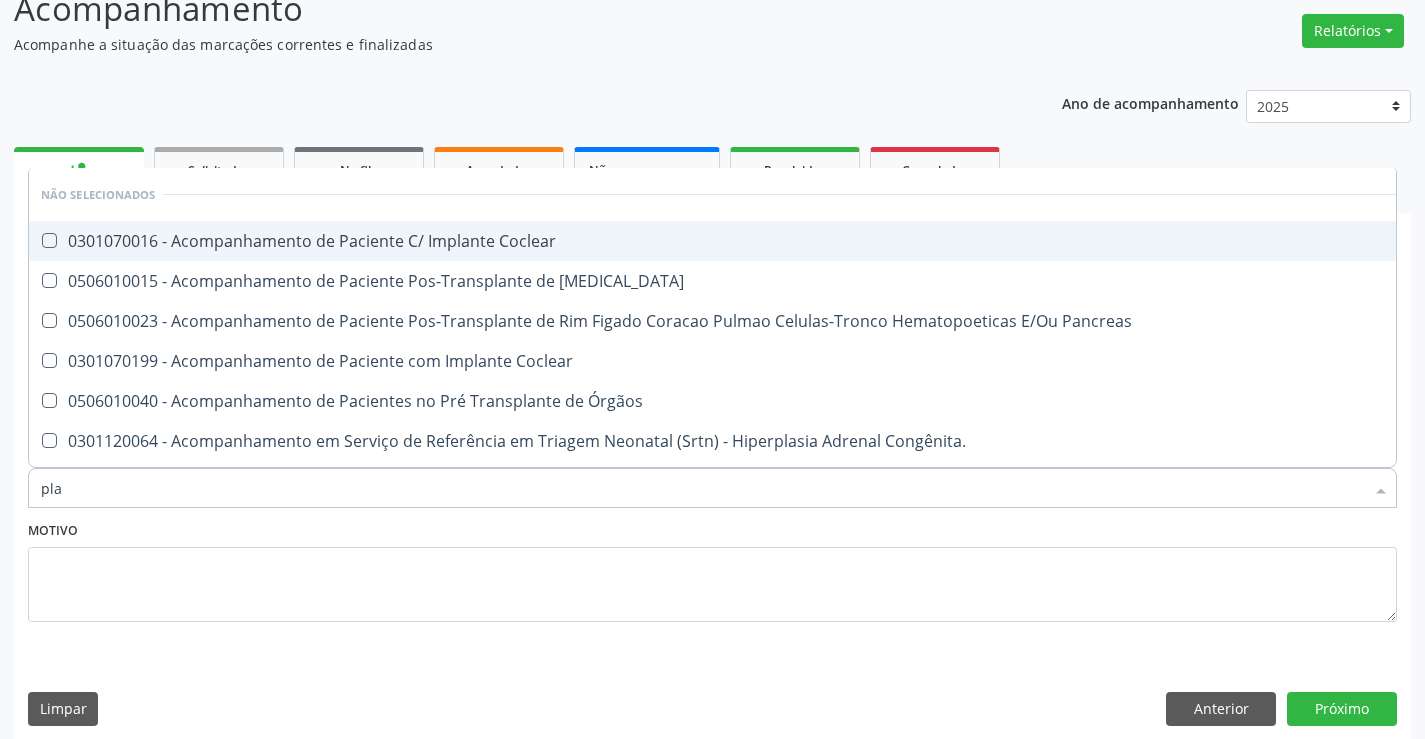 type on "plaq" 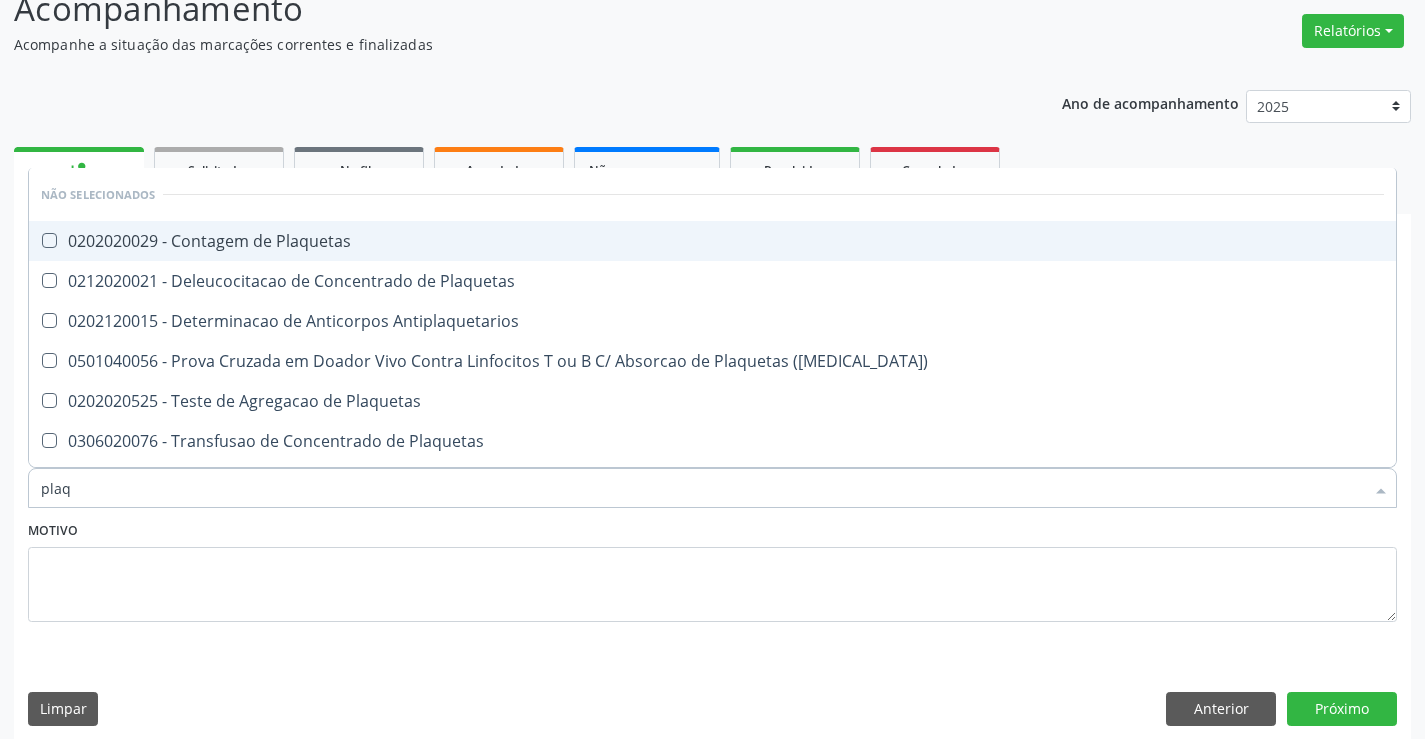 click on "0202020029 - Contagem de Plaquetas" at bounding box center (712, 241) 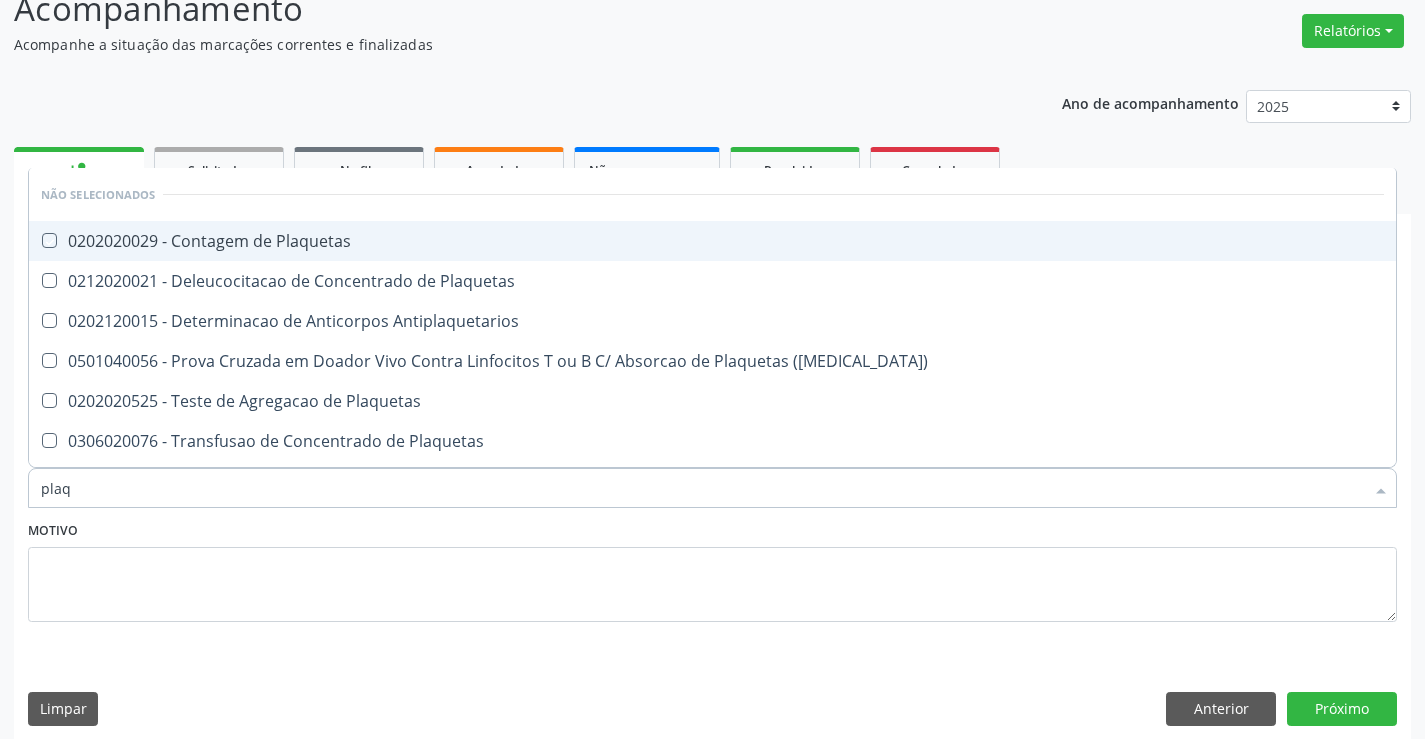 checkbox on "true" 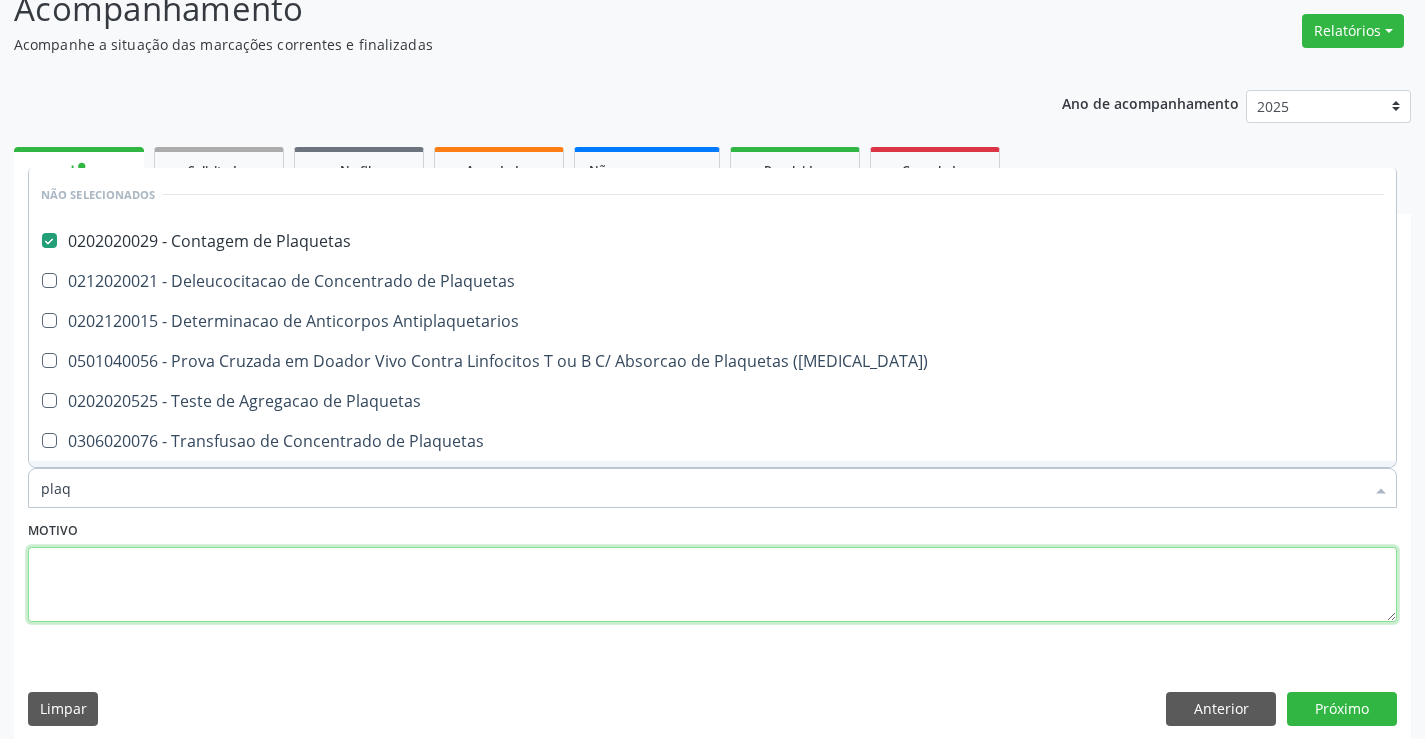 click at bounding box center (712, 585) 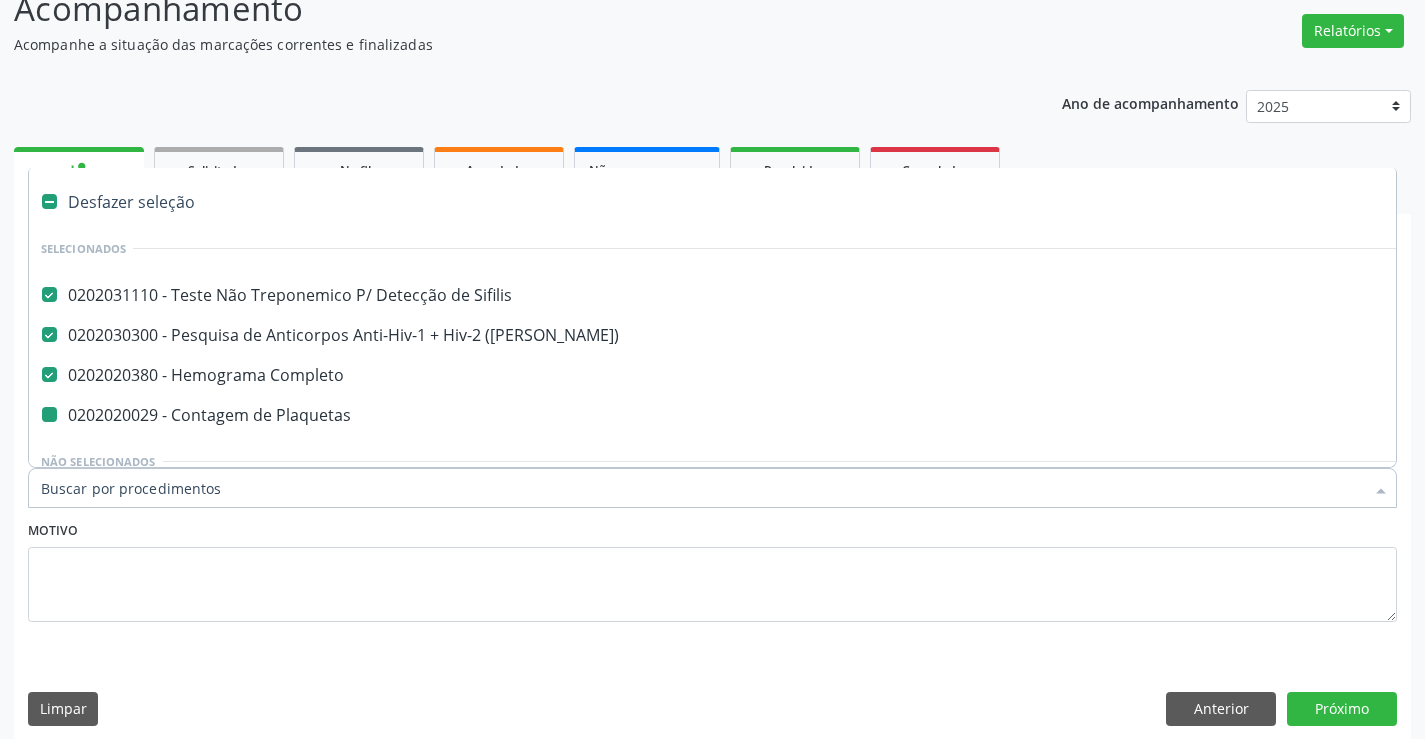 type on "u" 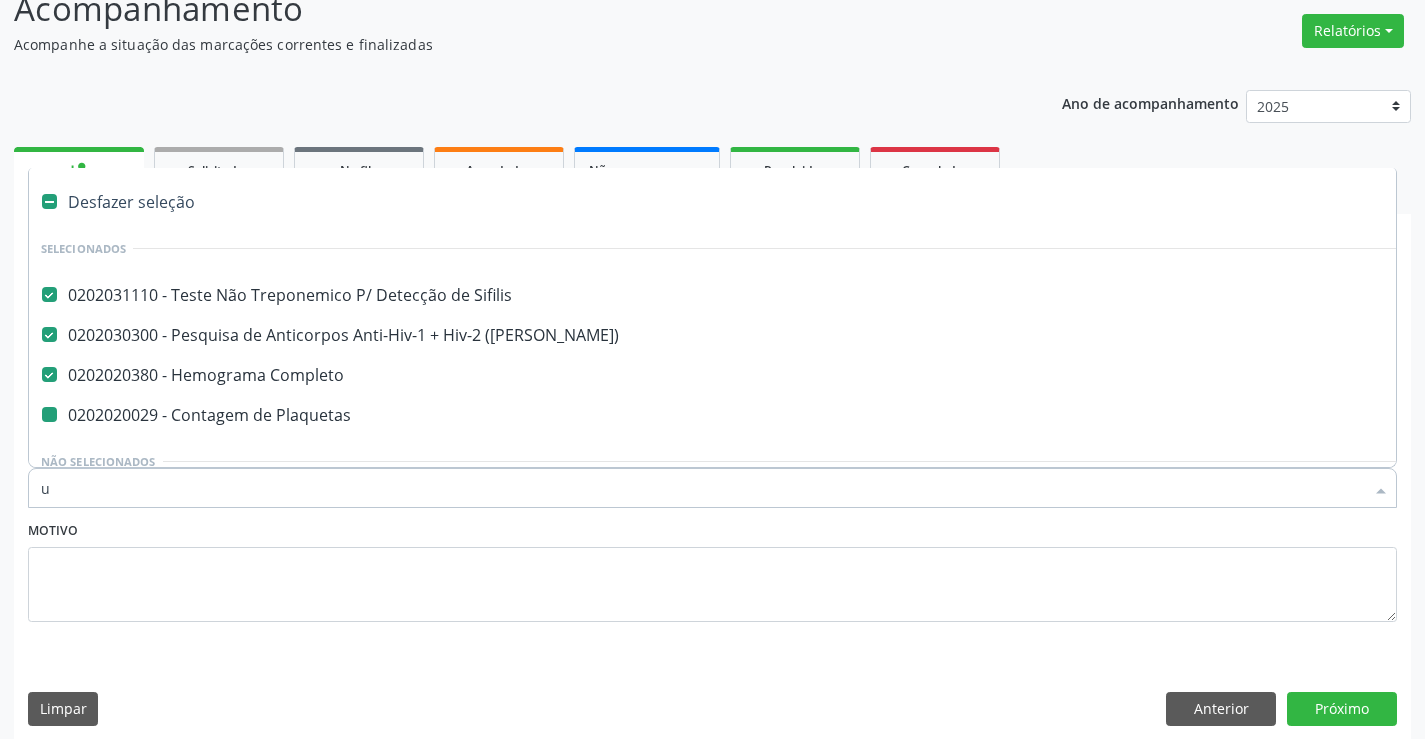 checkbox on "false" 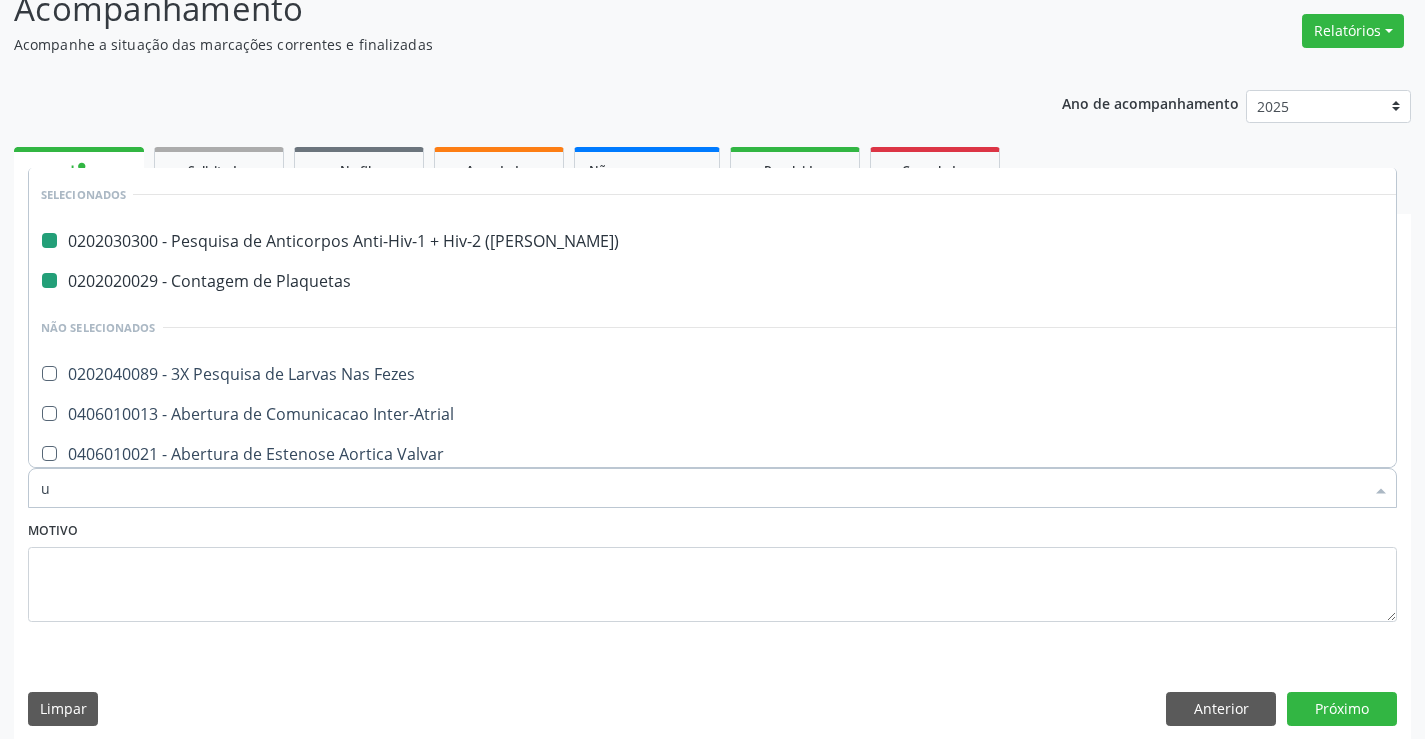 type on "ur" 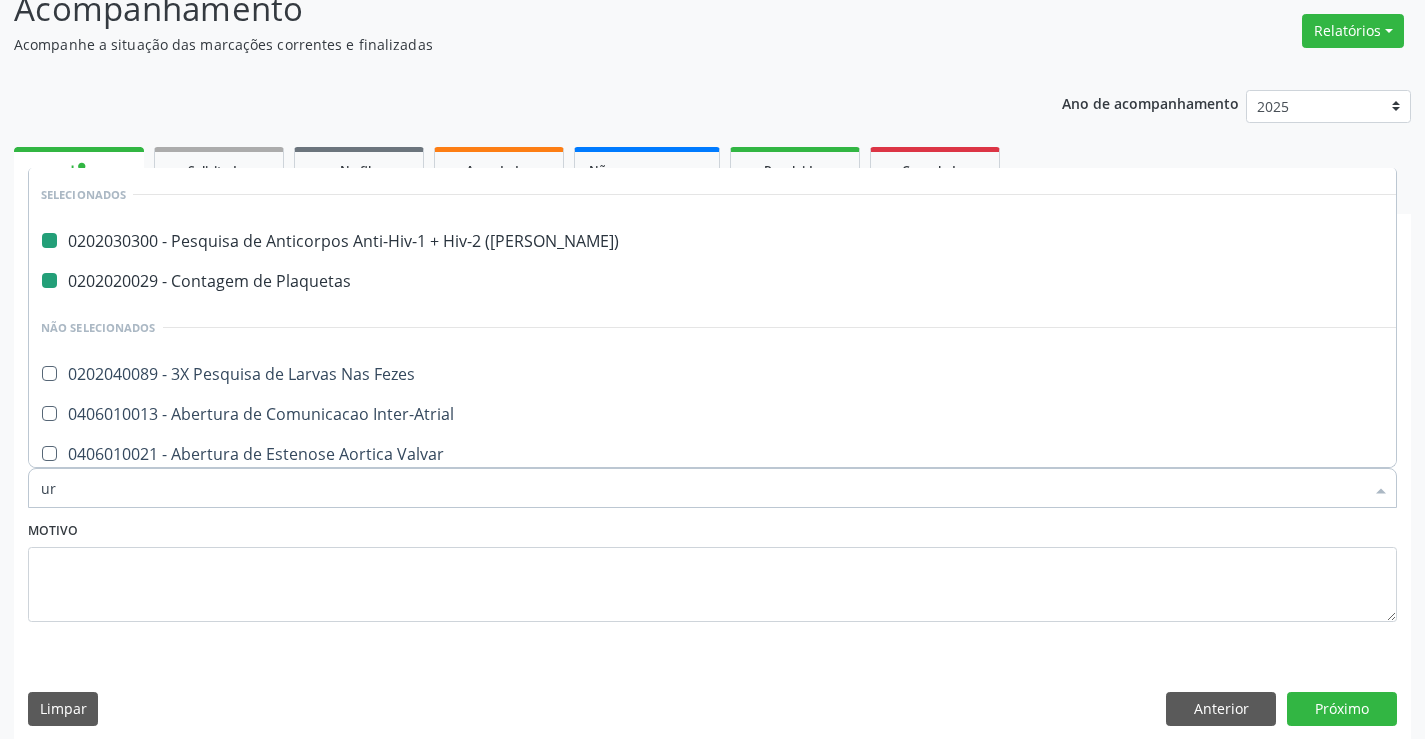 checkbox on "false" 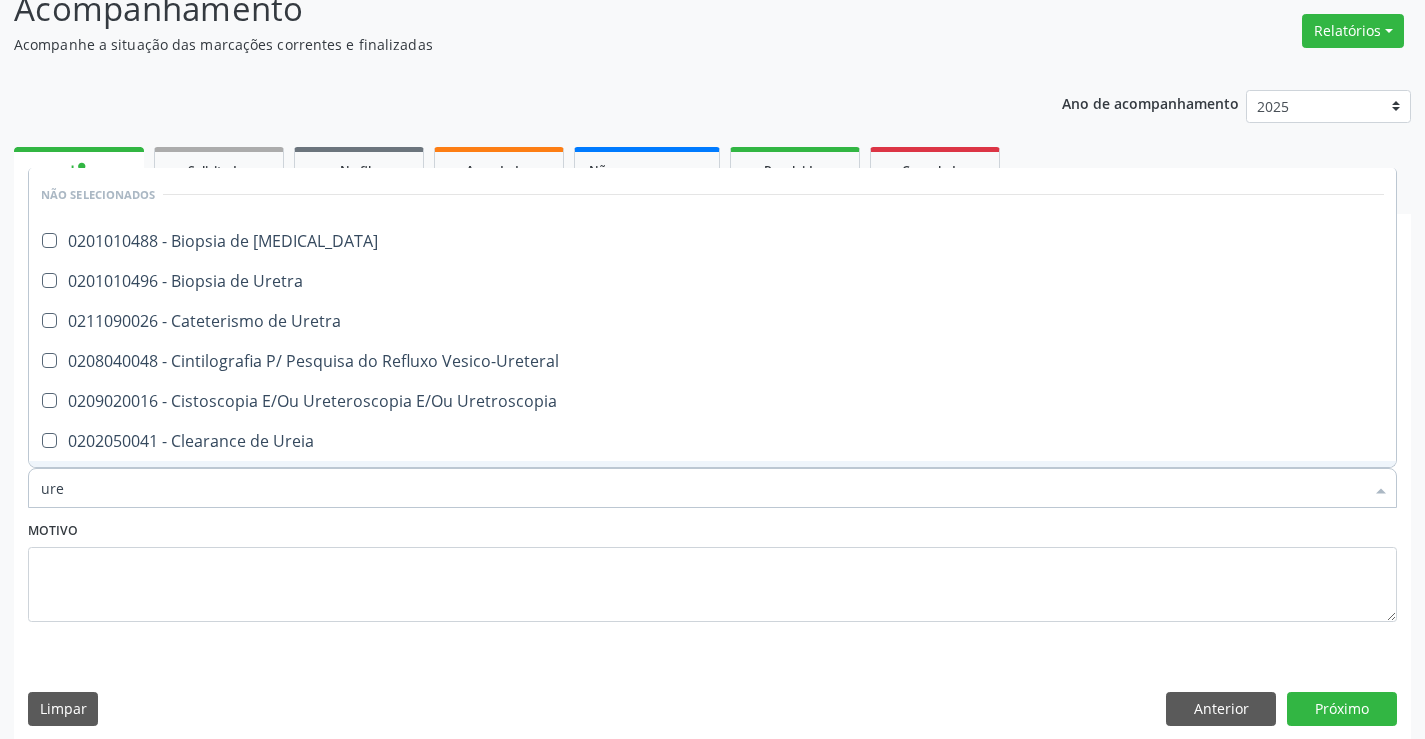 type on "urei" 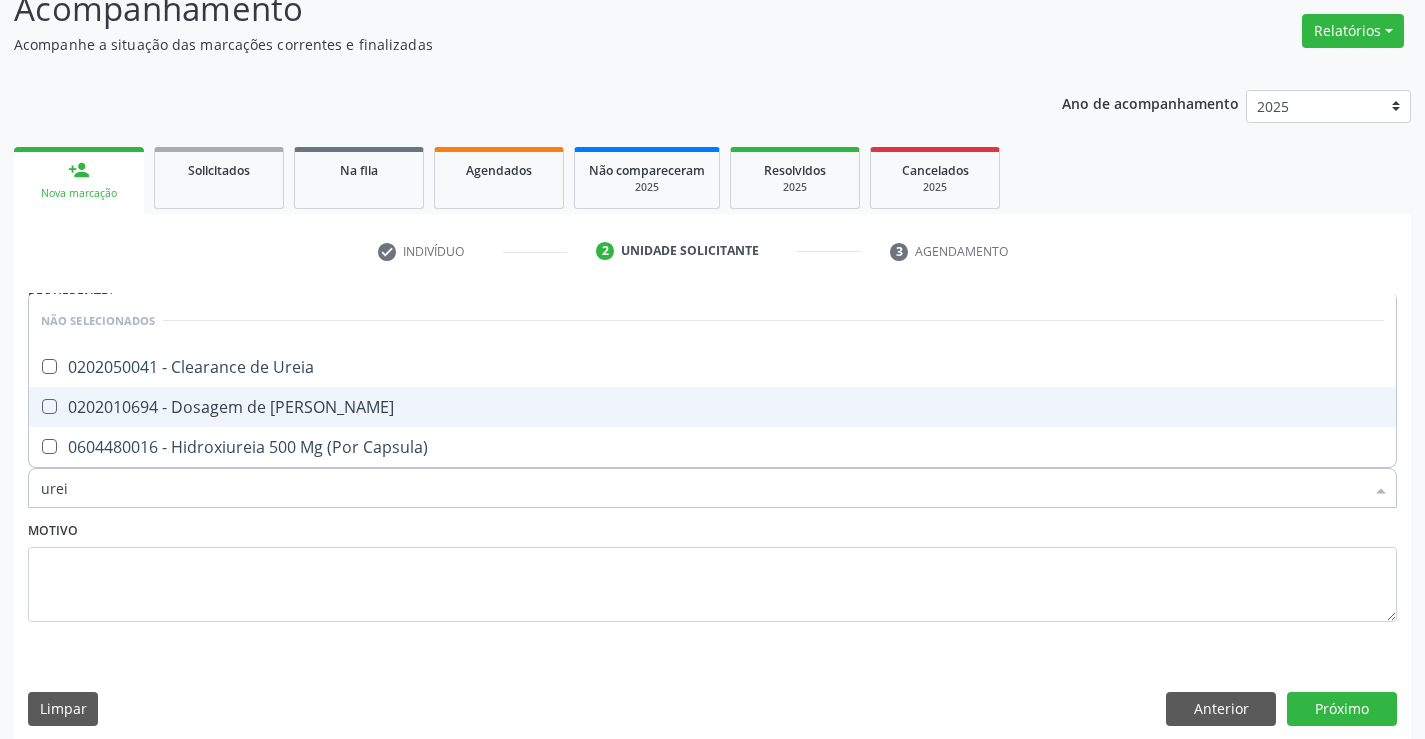 click on "0202010694 - Dosagem de [PERSON_NAME]" at bounding box center [712, 407] 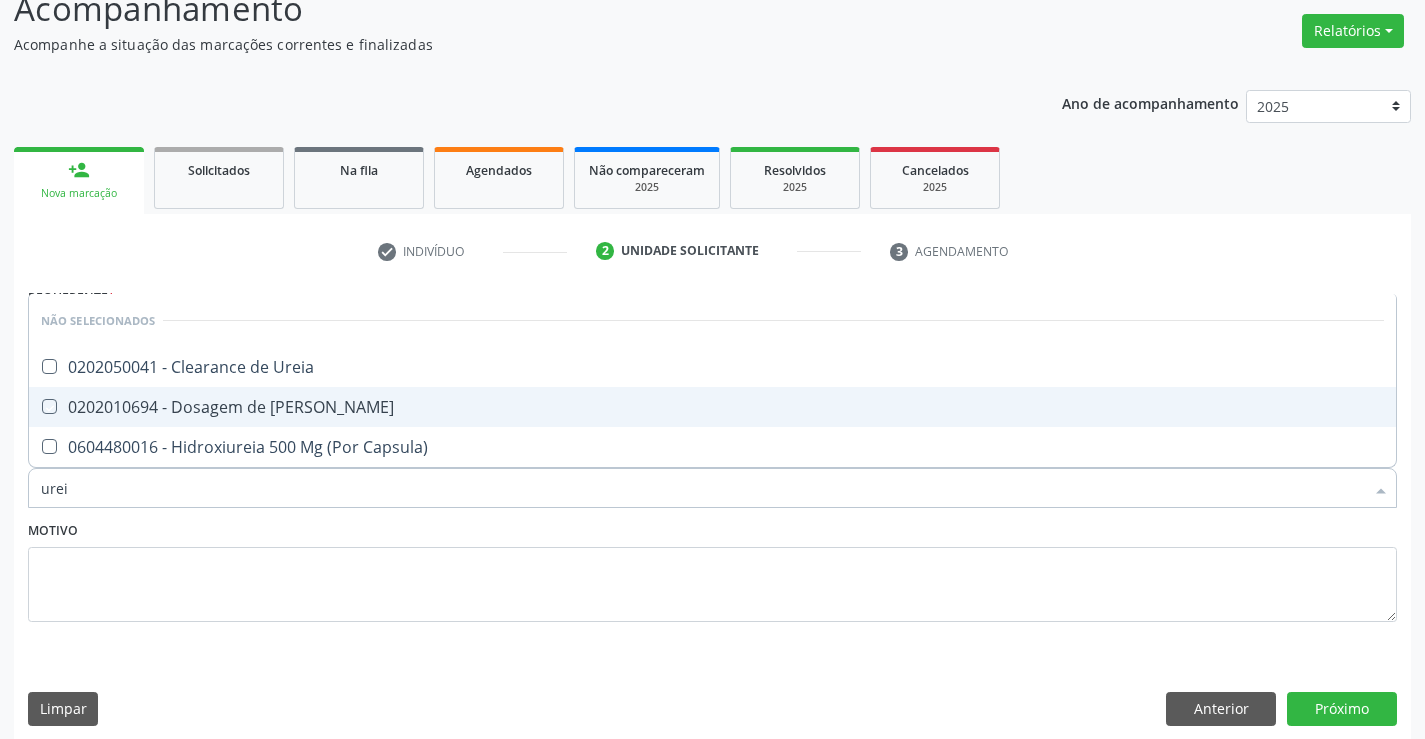 checkbox on "true" 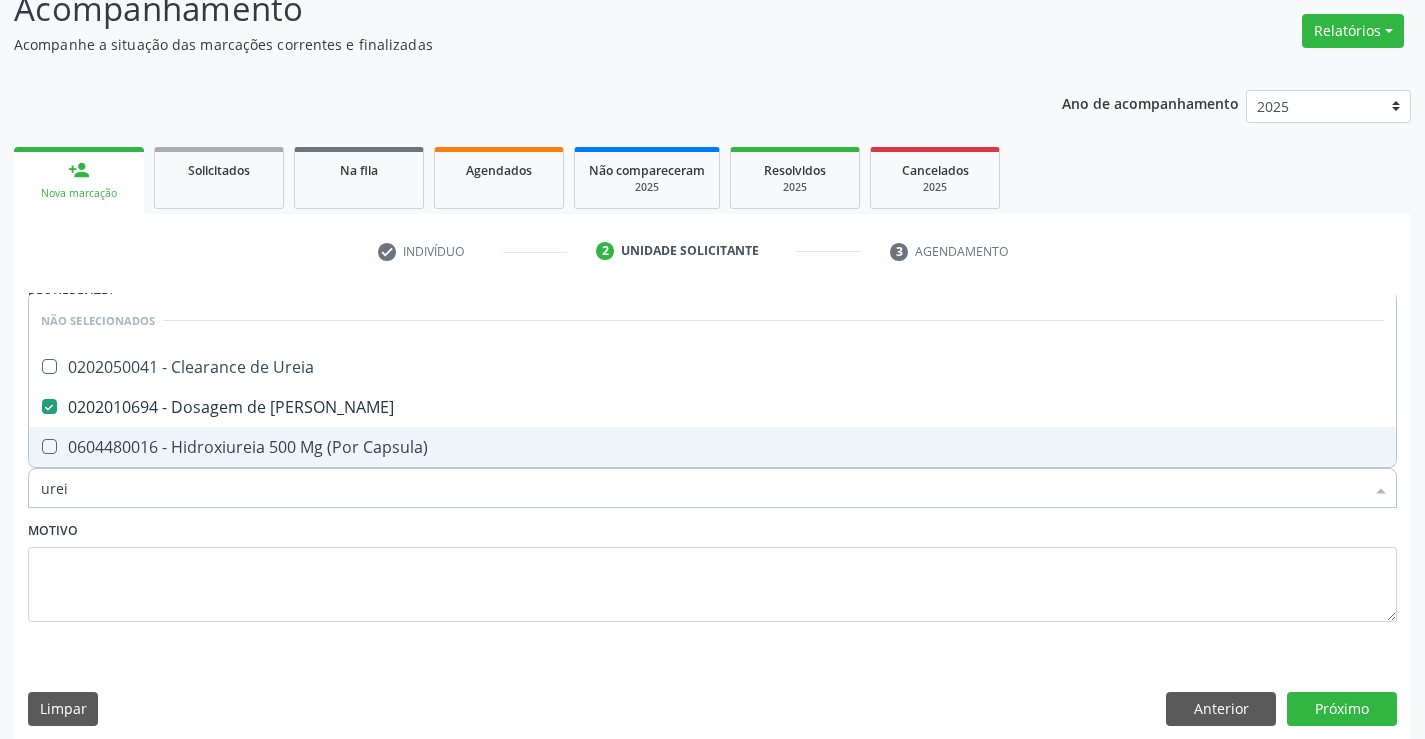 type on "urei" 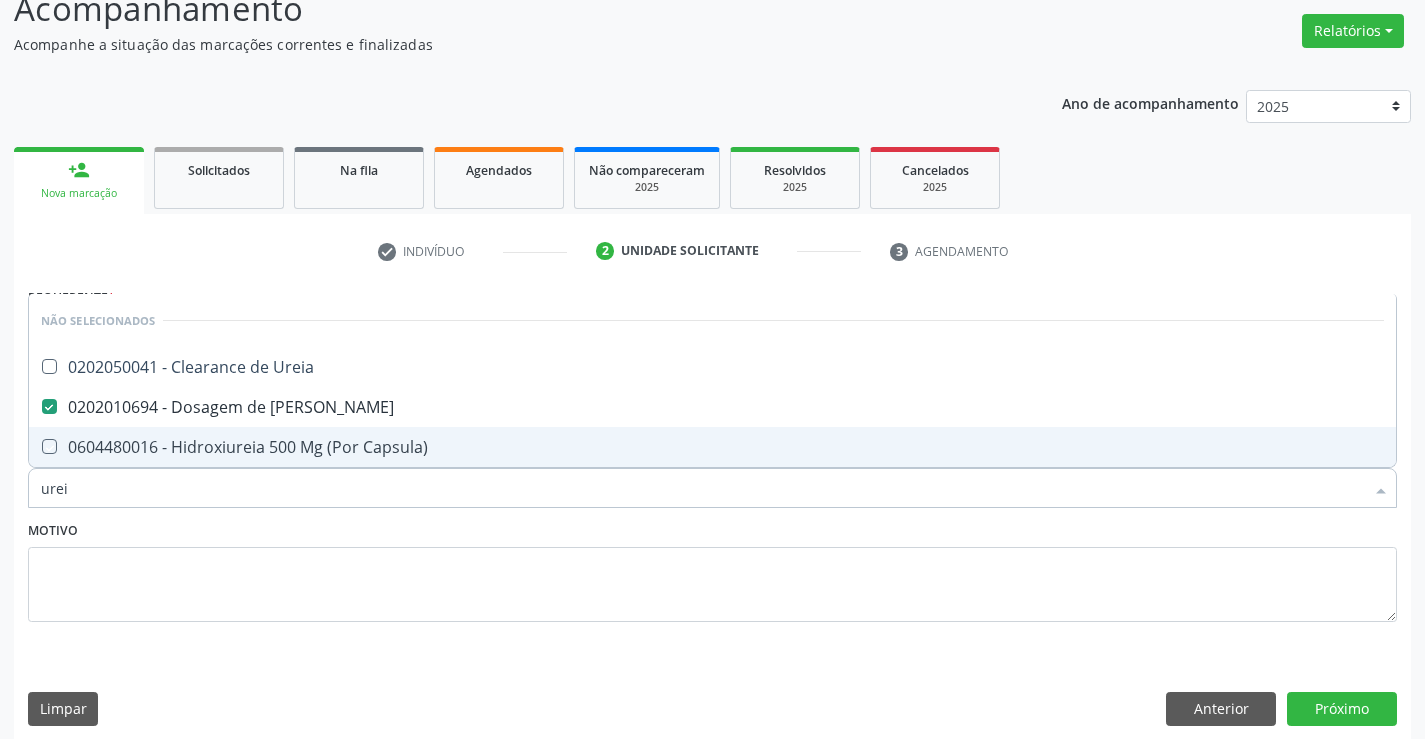 click on "Motivo" at bounding box center (712, 569) 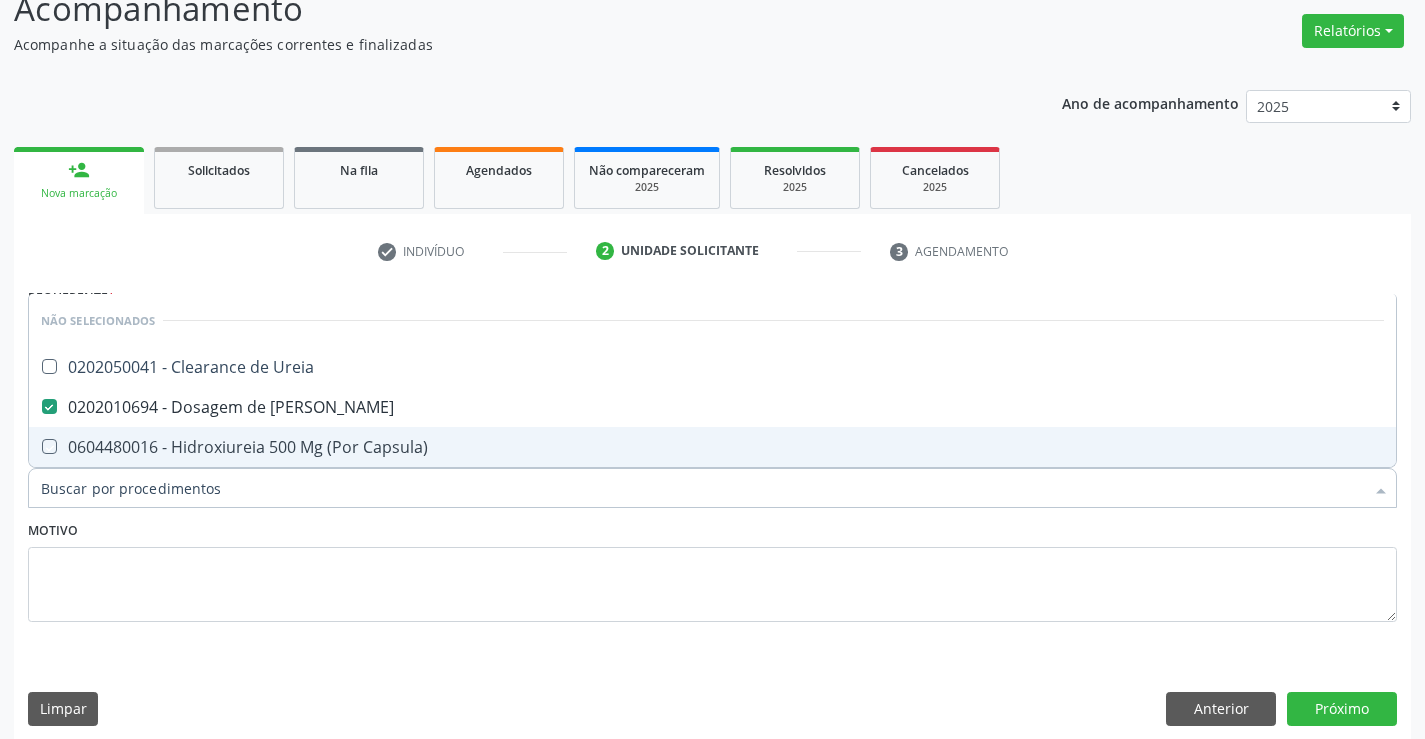 checkbox on "true" 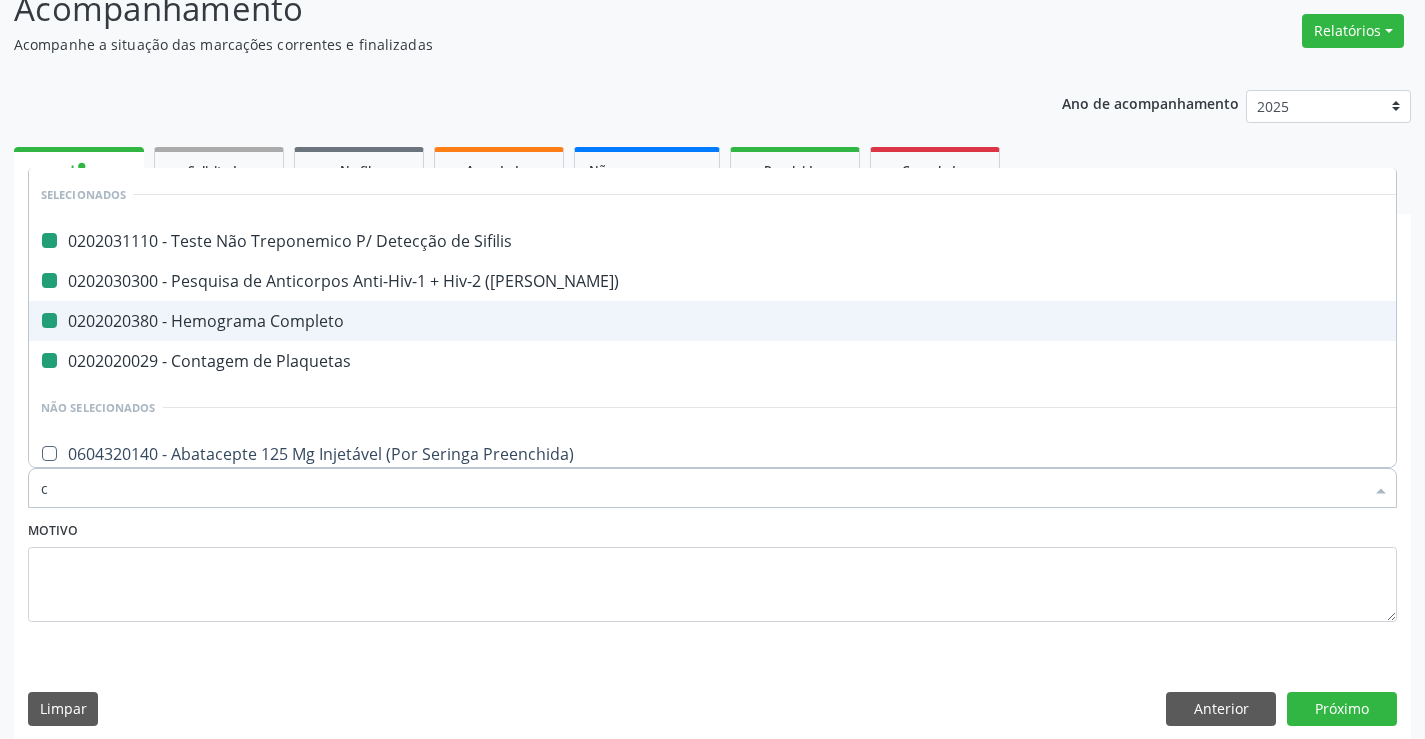 type on "cr" 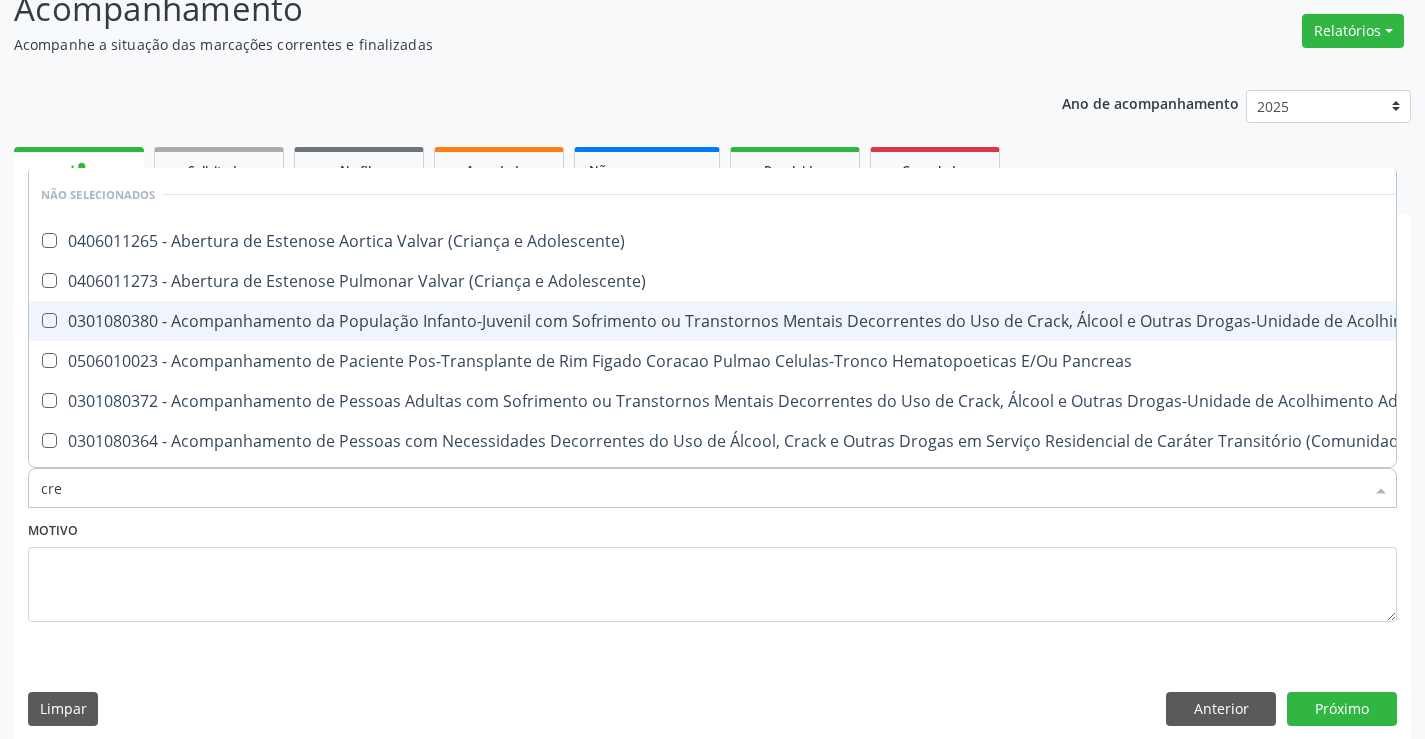 type on "crea" 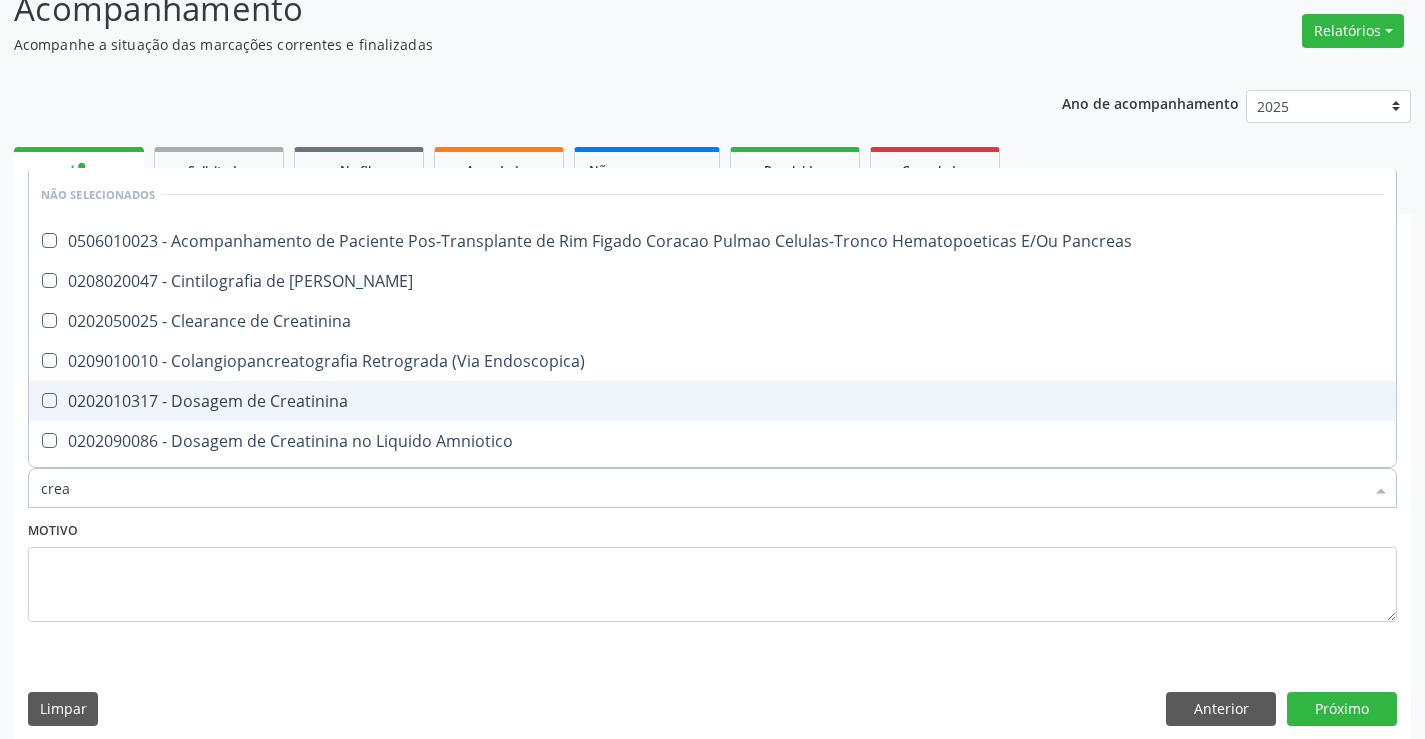 click on "0202010317 - Dosagem de Creatinina" at bounding box center (712, 401) 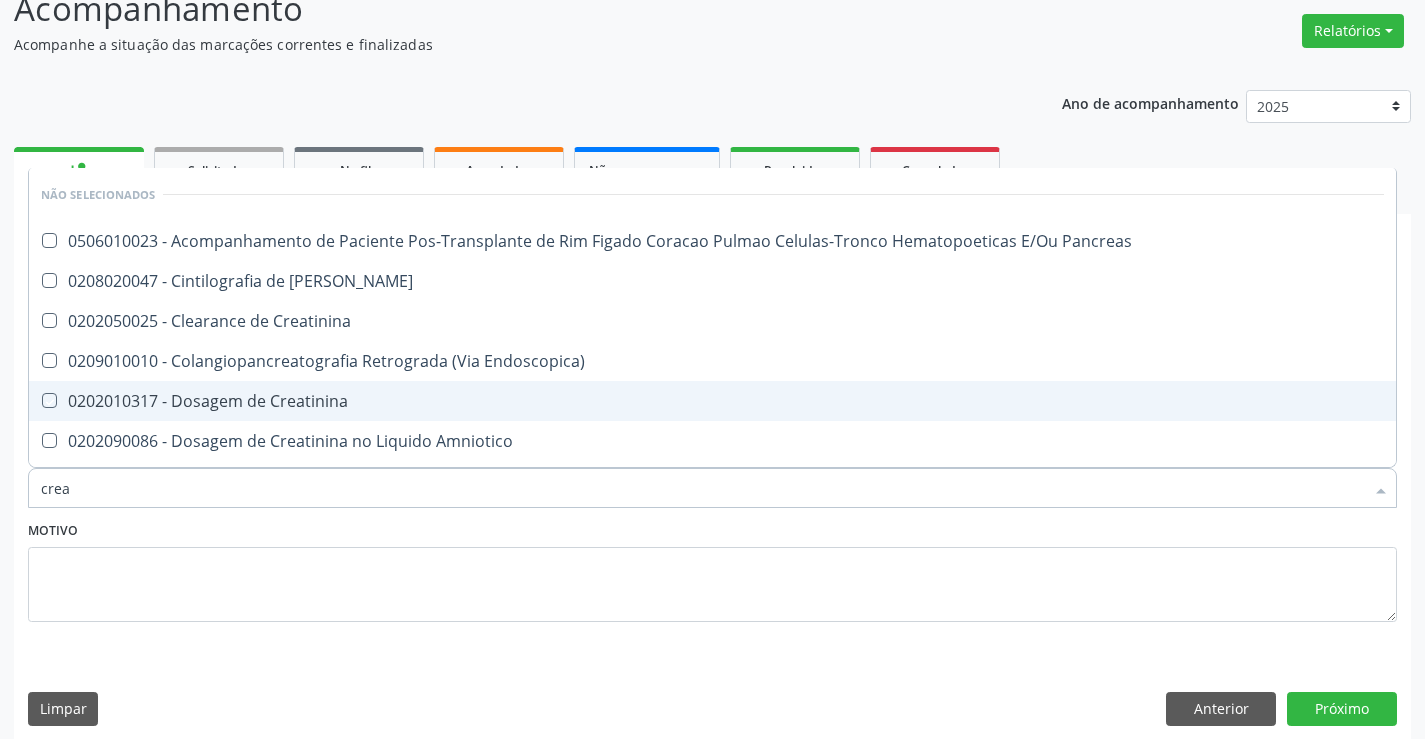 checkbox on "true" 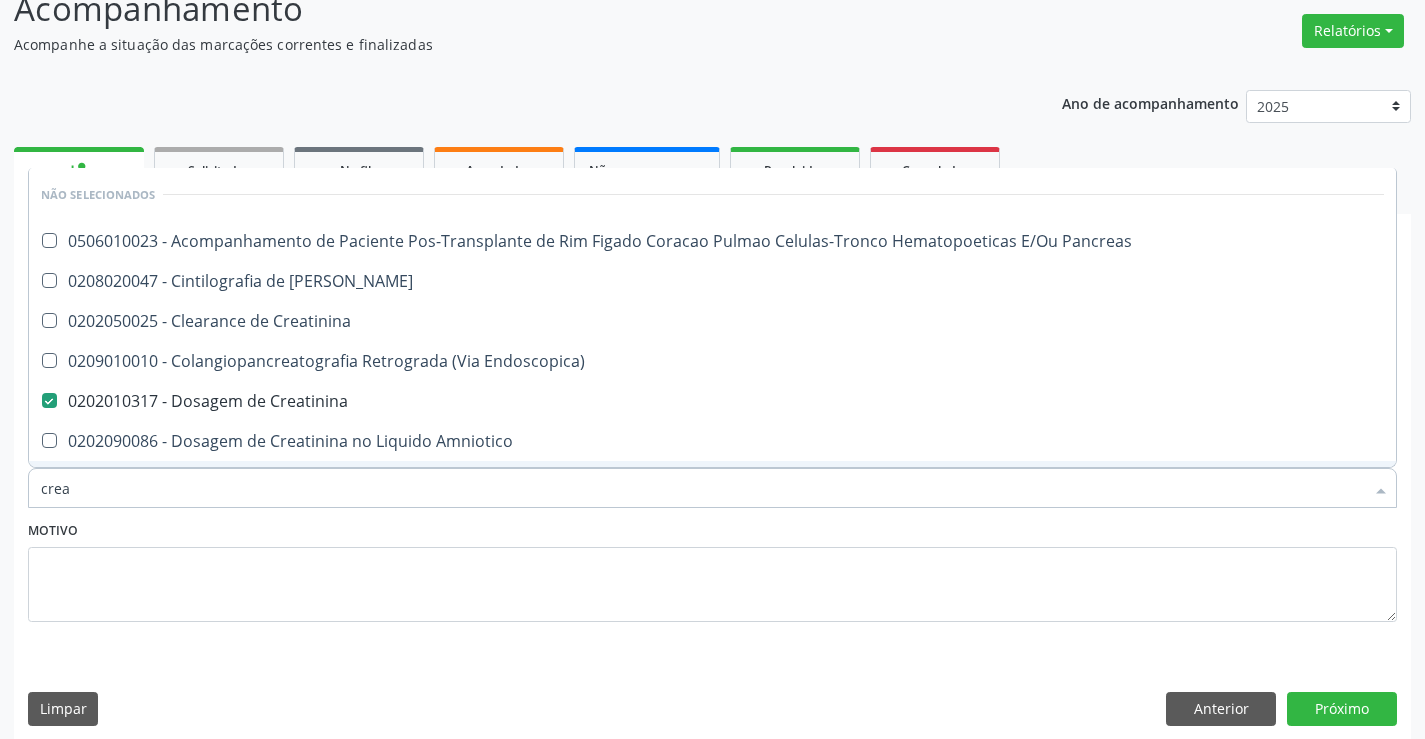 click on "Motivo" at bounding box center [712, 569] 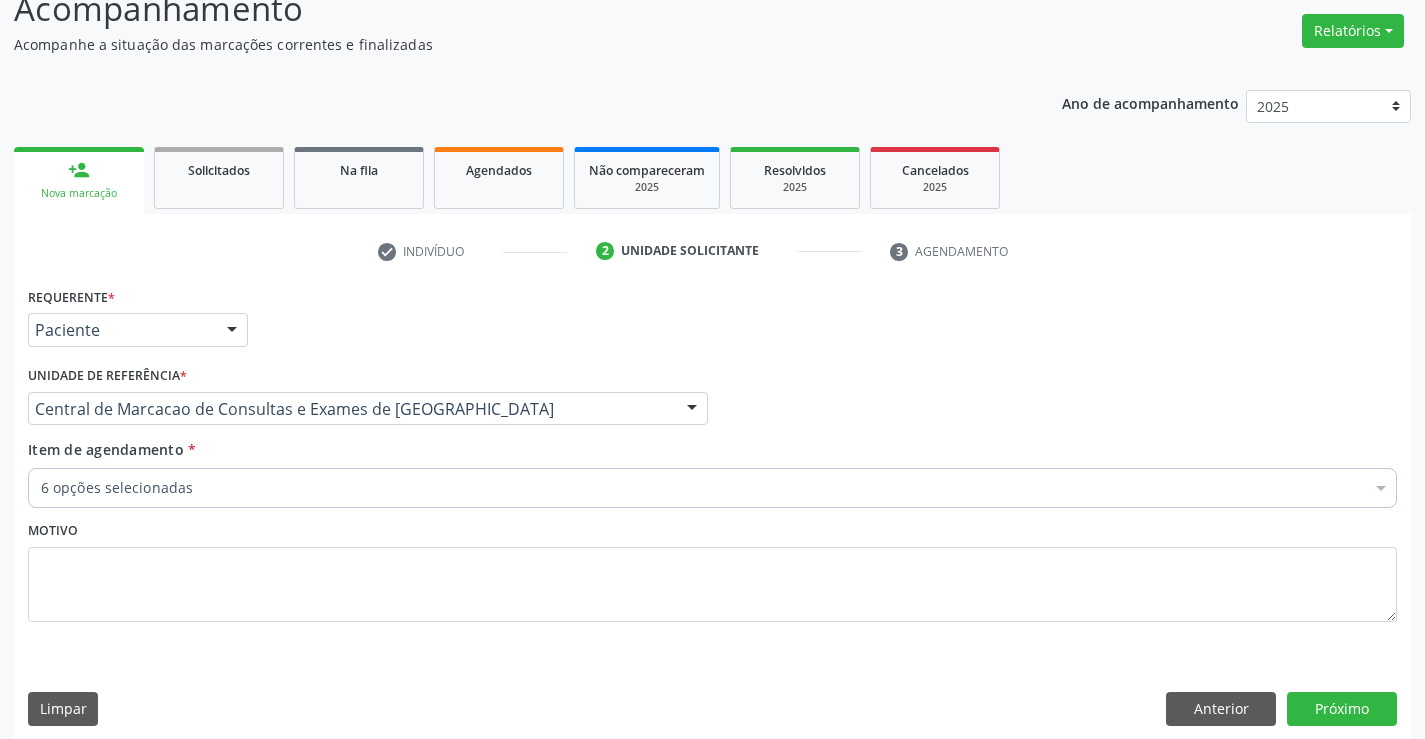 scroll, scrollTop: 114, scrollLeft: 0, axis: vertical 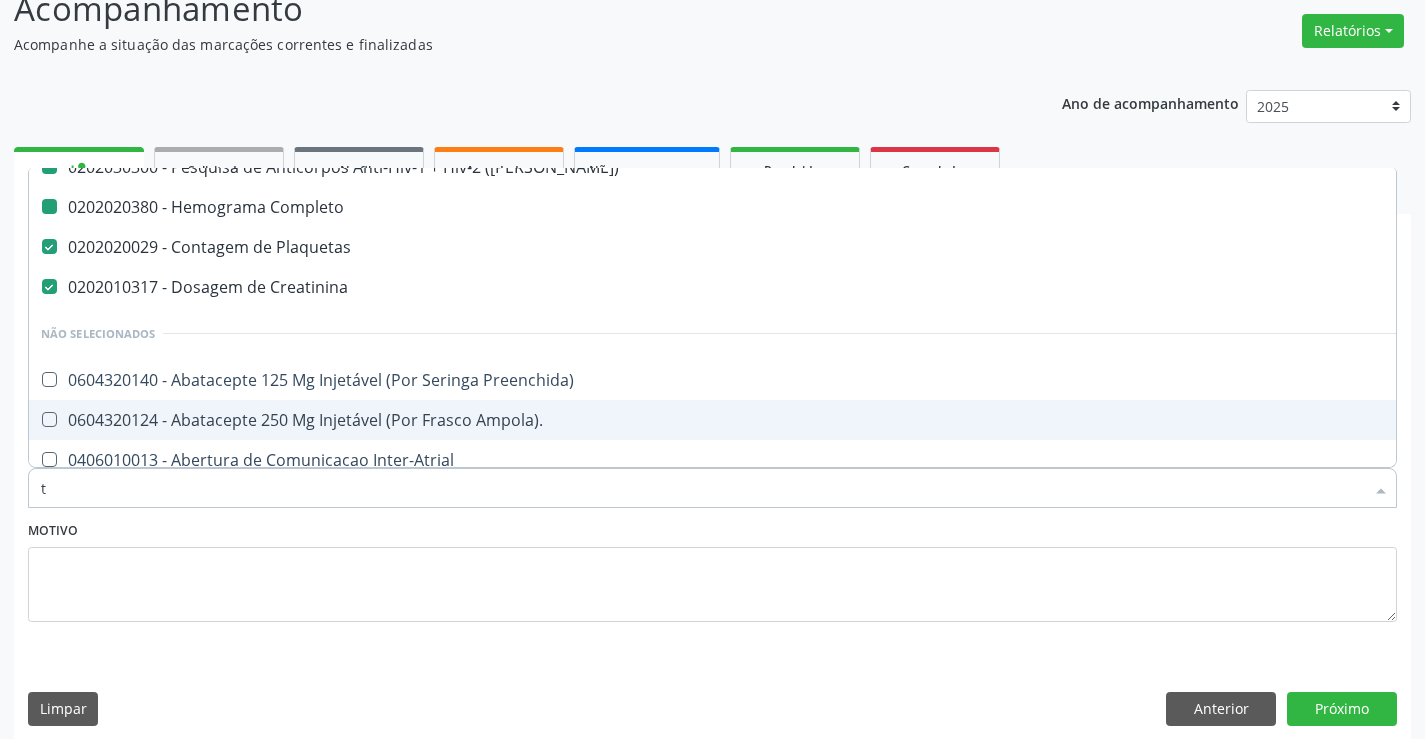 type on "tg" 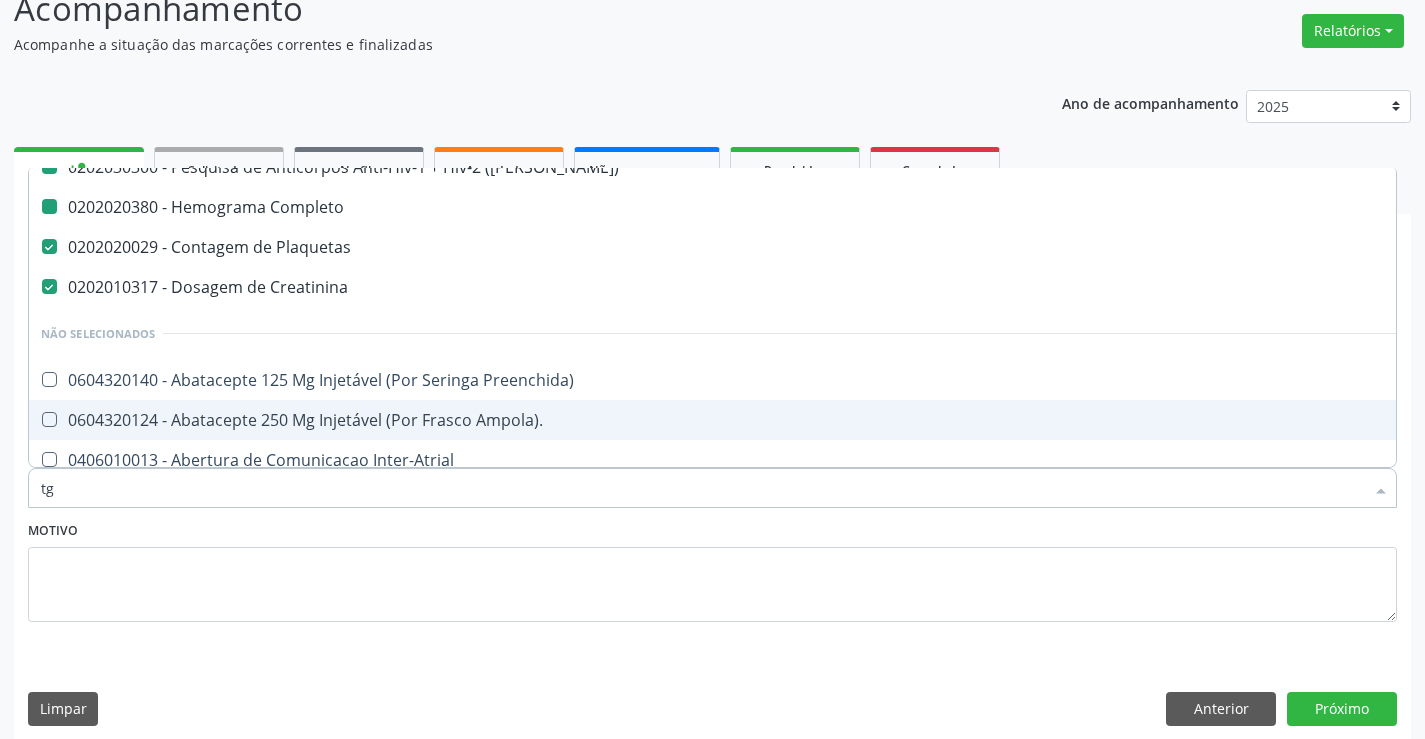 checkbox on "false" 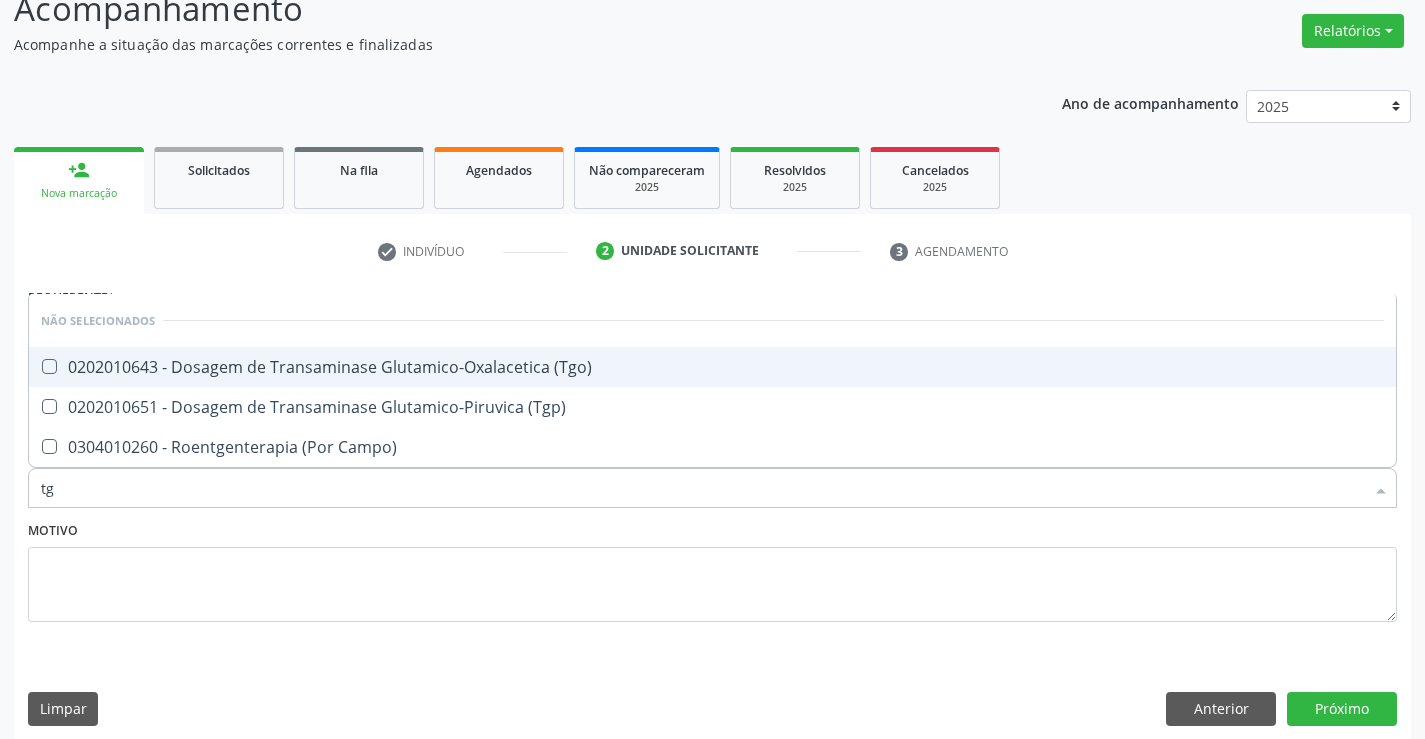 click on "0202010643 - Dosagem de Transaminase Glutamico-Oxalacetica (Tgo)" at bounding box center [712, 367] 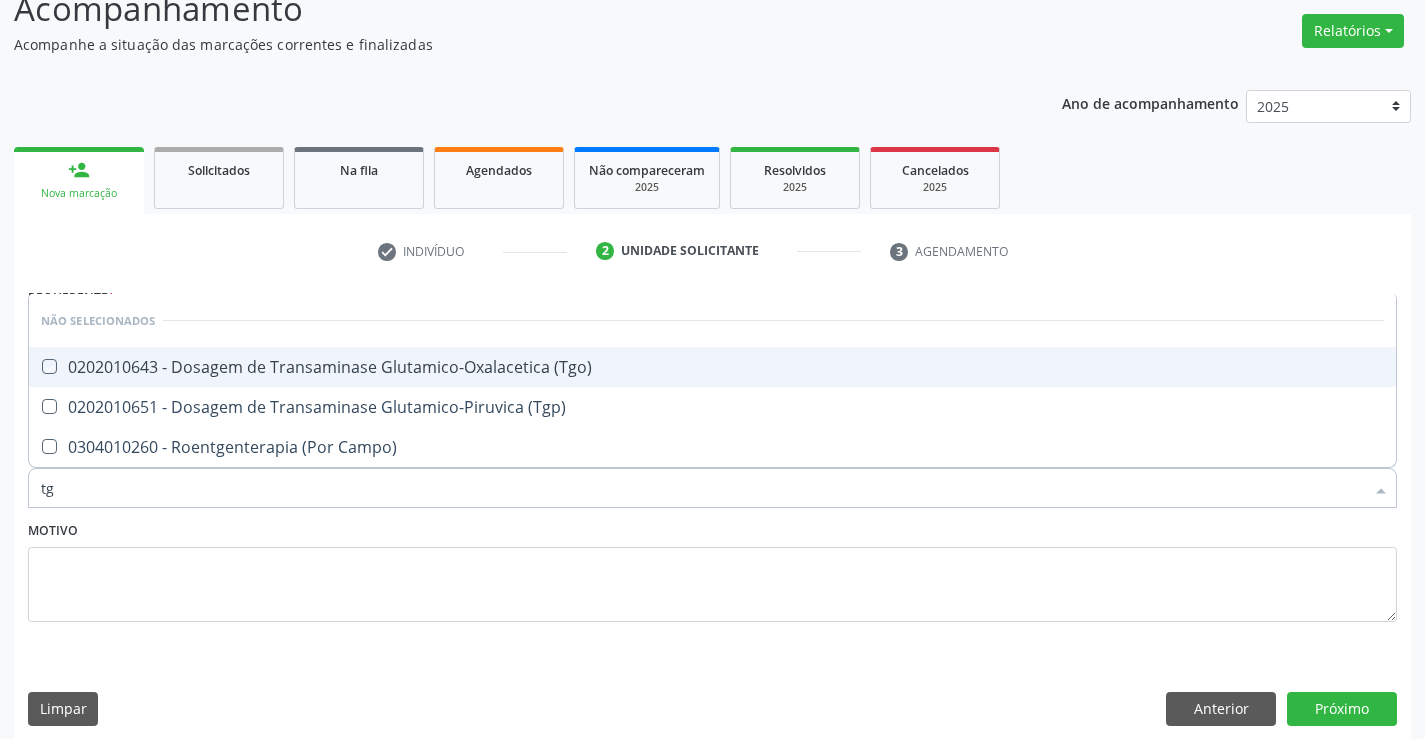 checkbox on "true" 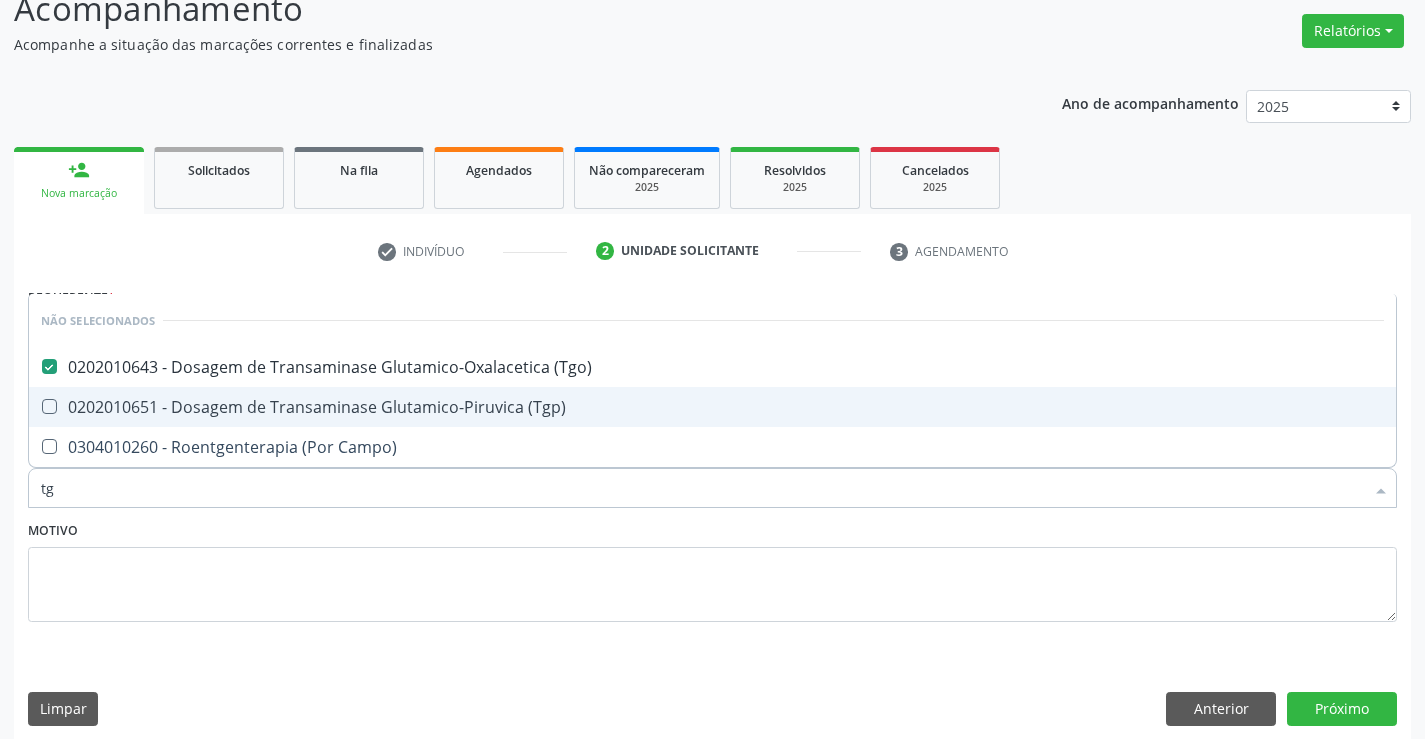 click on "0202010651 - Dosagem de Transaminase Glutamico-Piruvica (Tgp)" at bounding box center [712, 407] 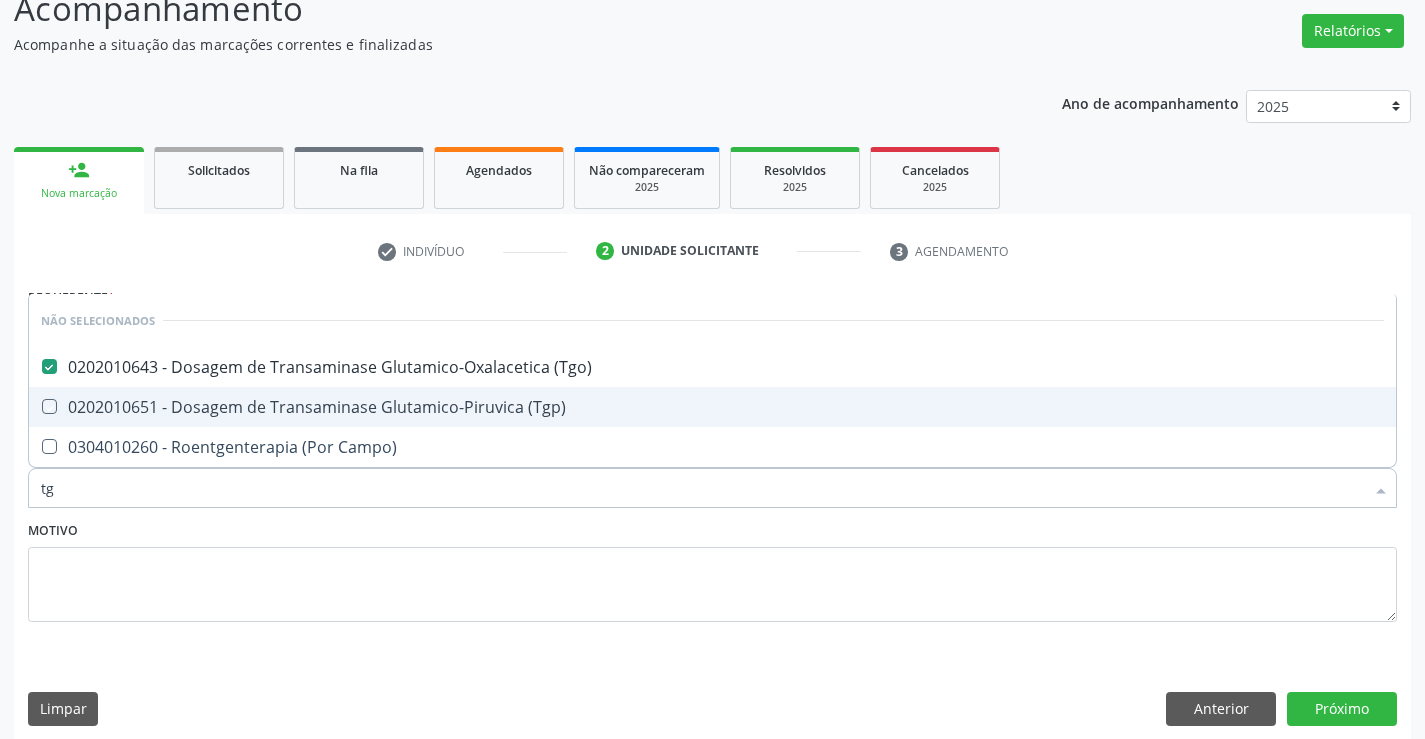 checkbox on "true" 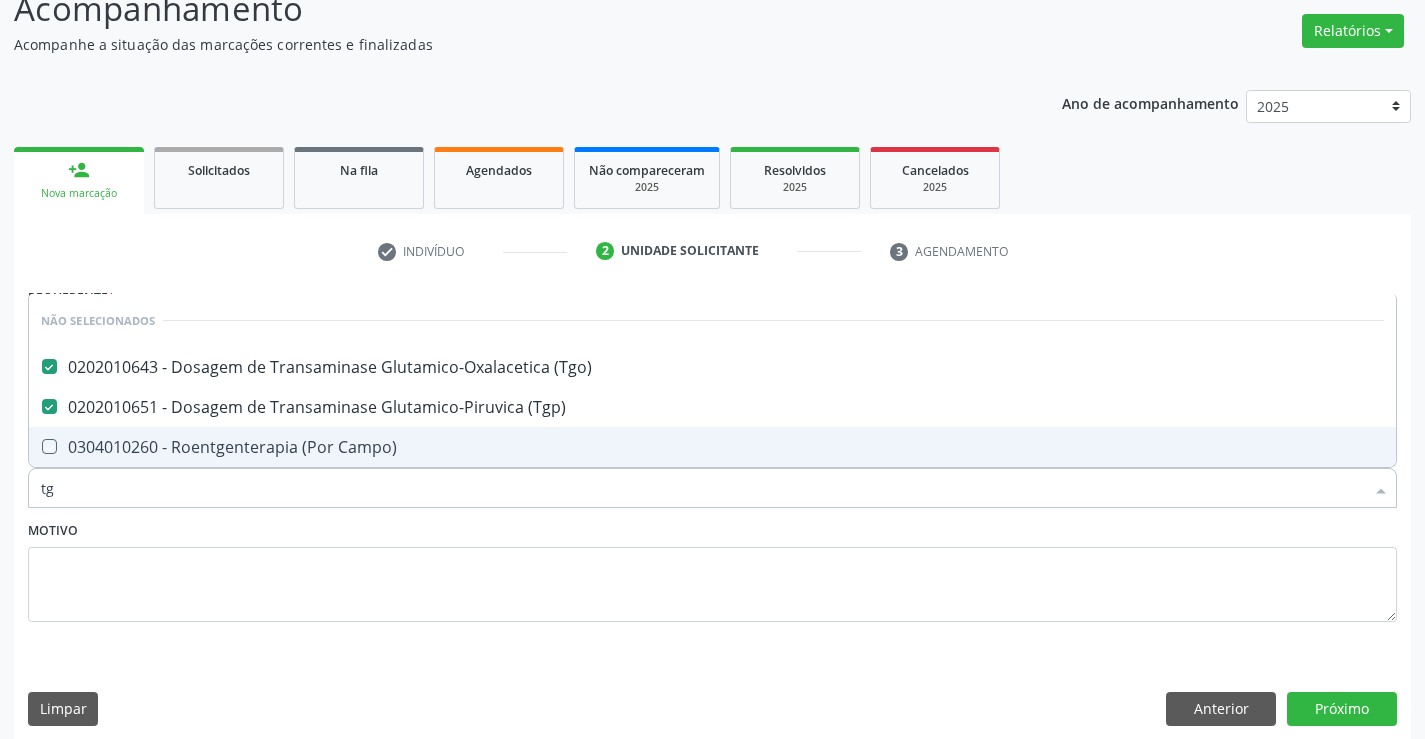 click on "Motivo" at bounding box center [712, 569] 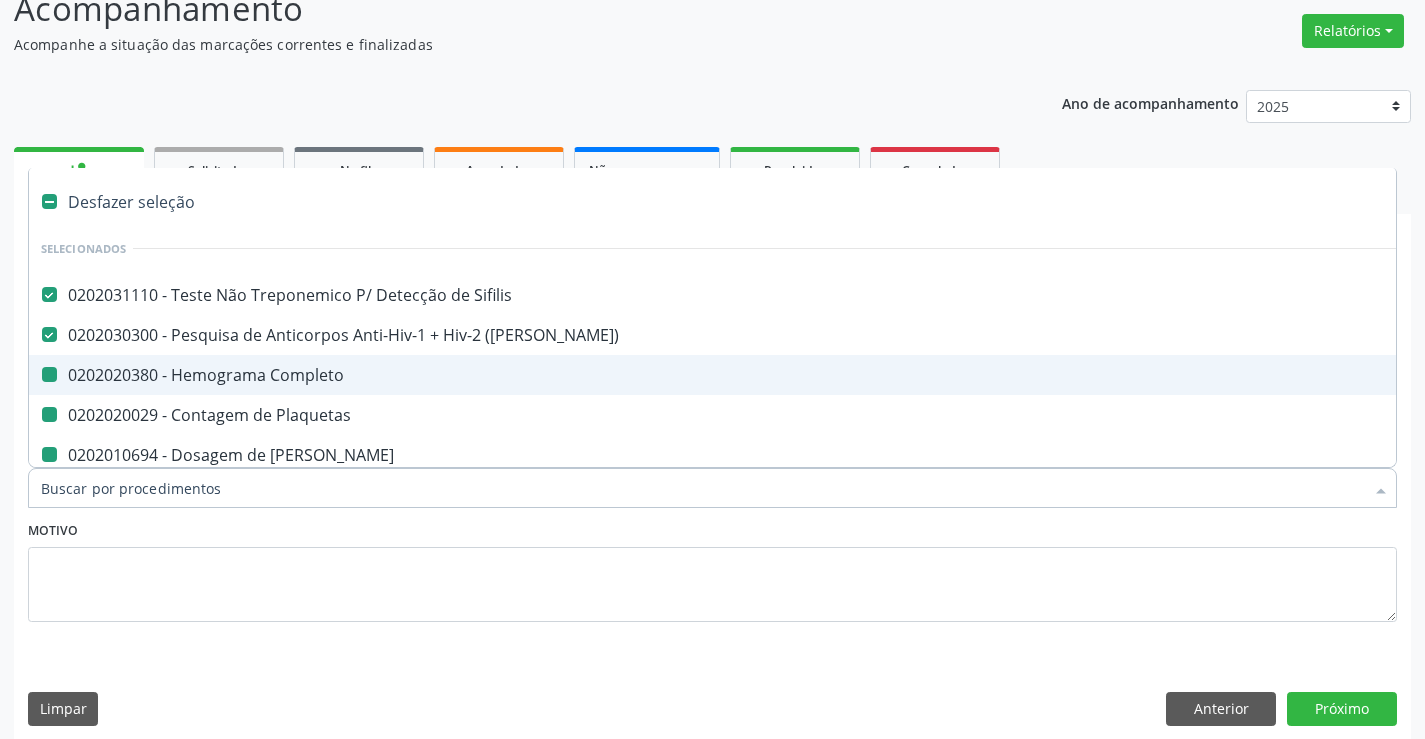 type on "f" 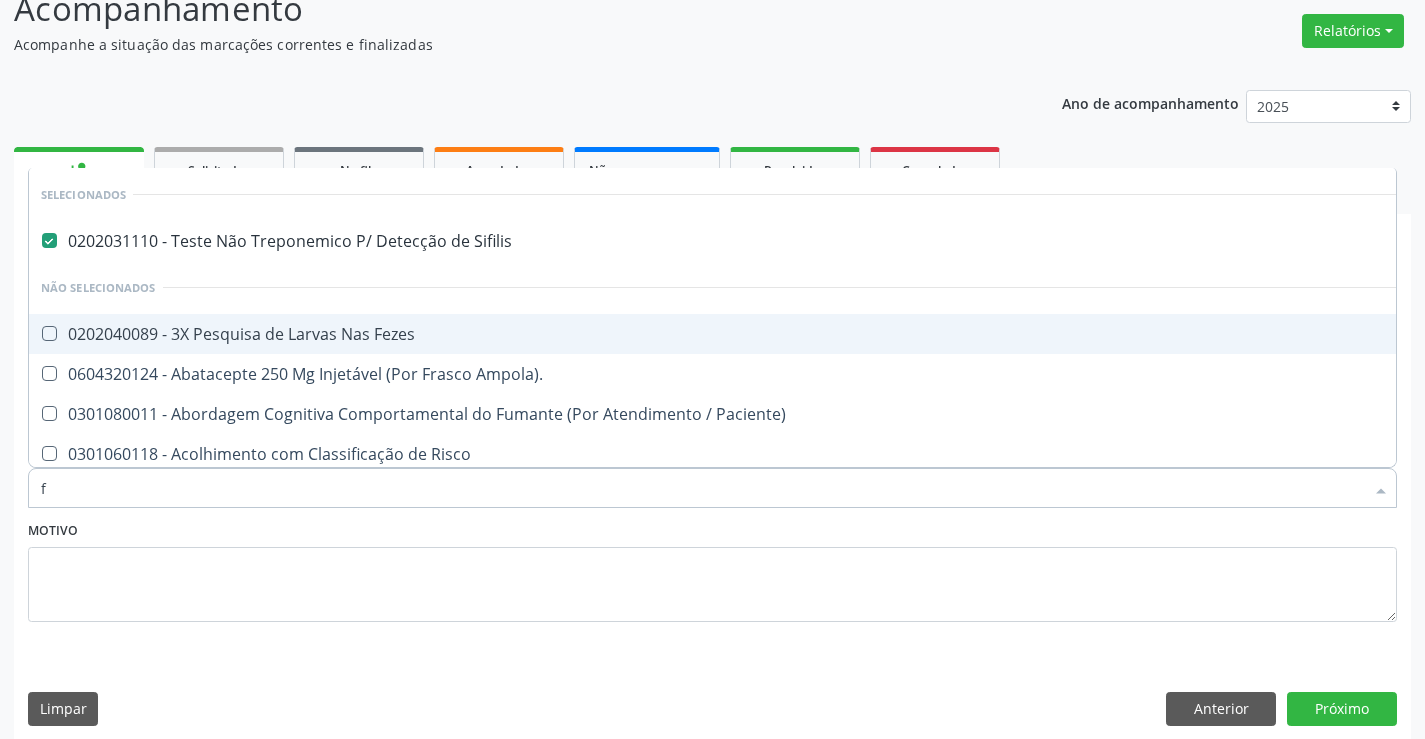 checkbox on "false" 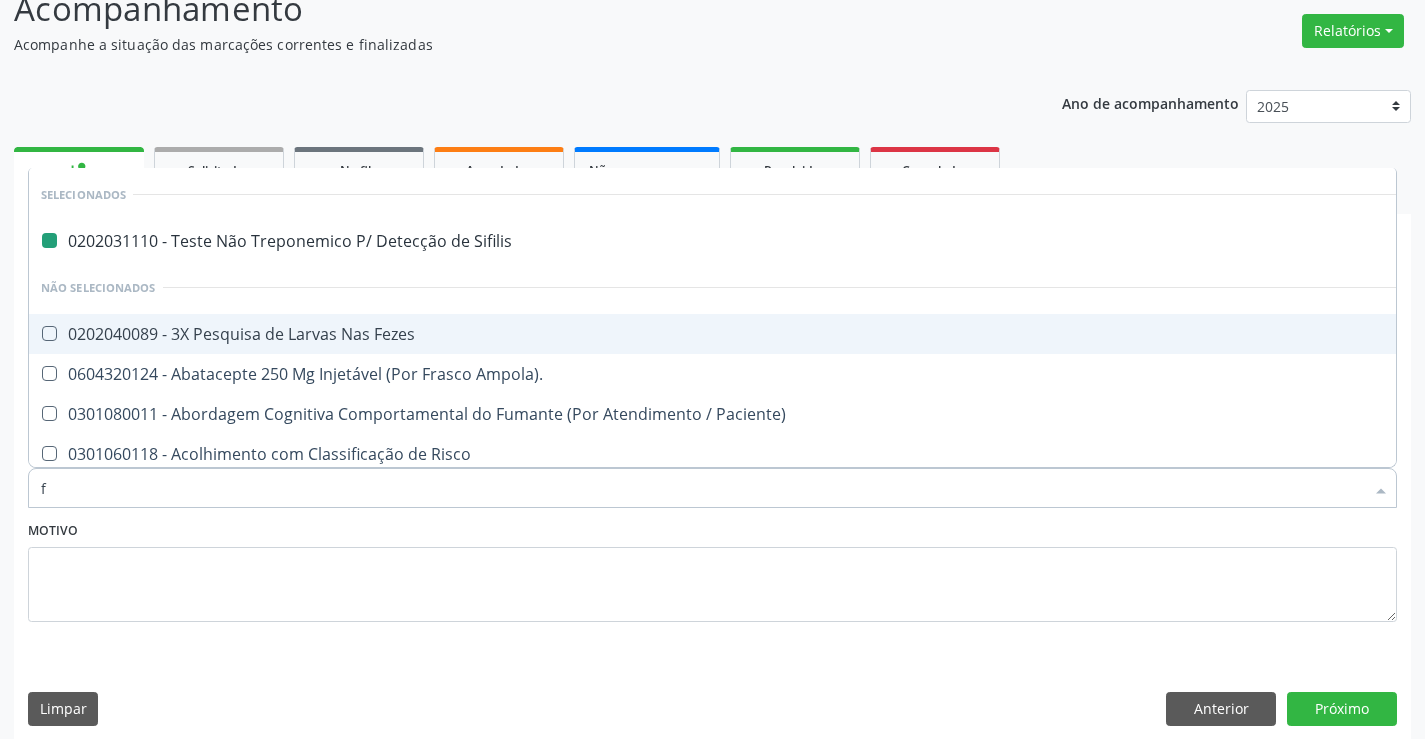 type on "fo" 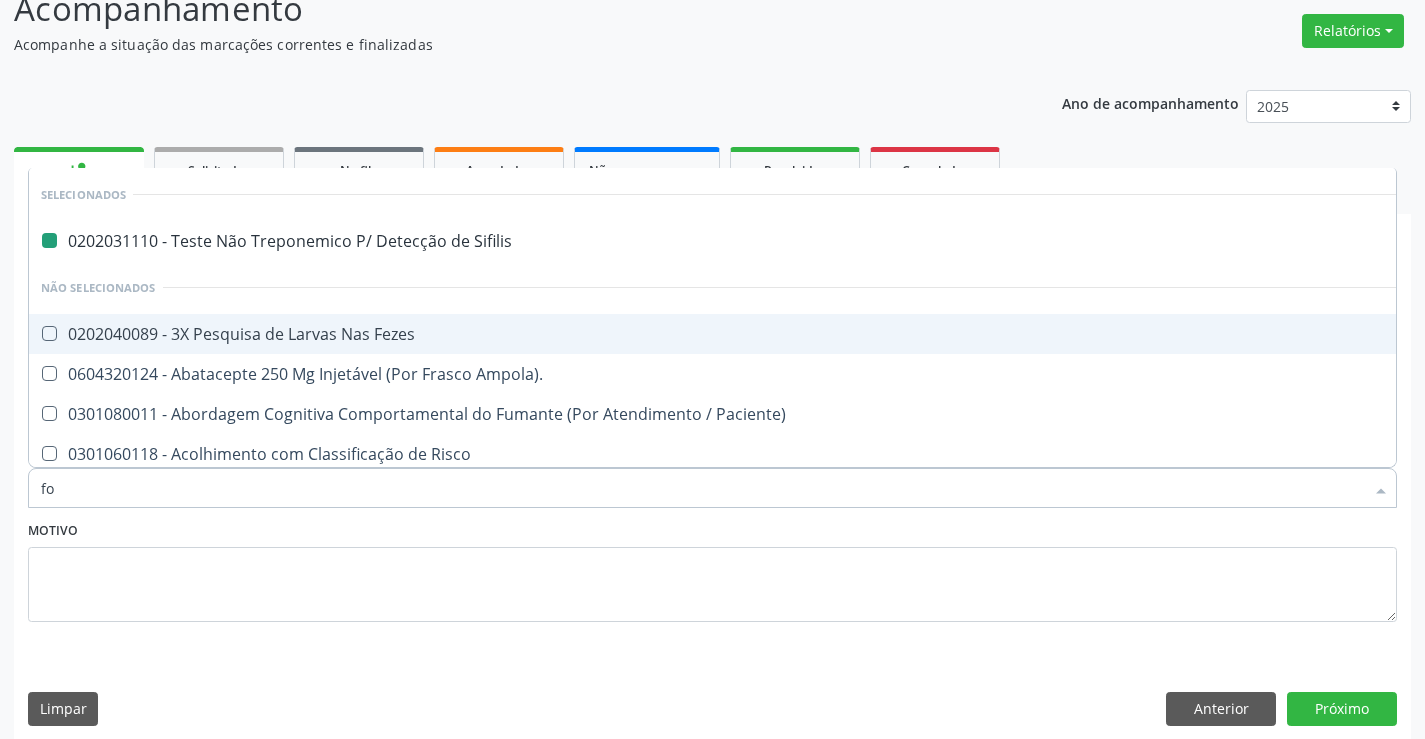 checkbox on "false" 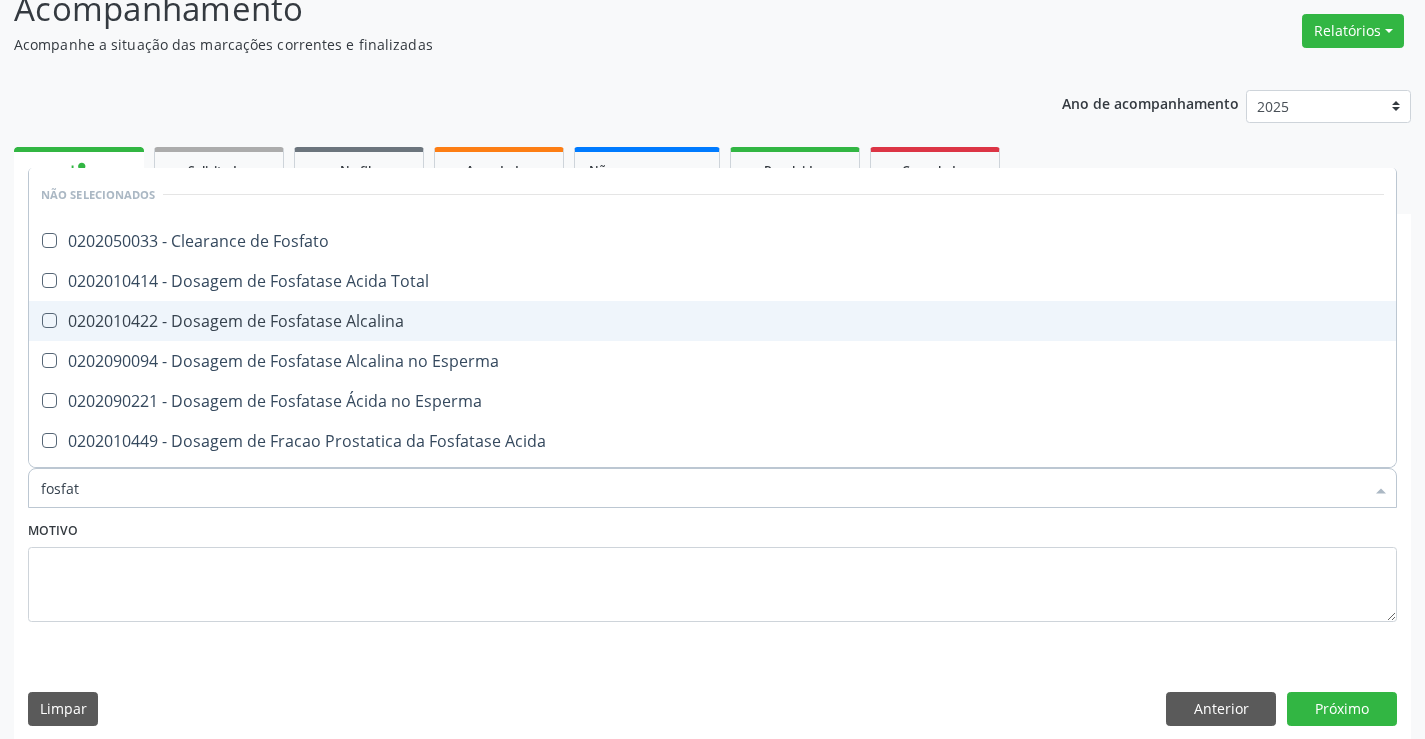 type on "fosfata" 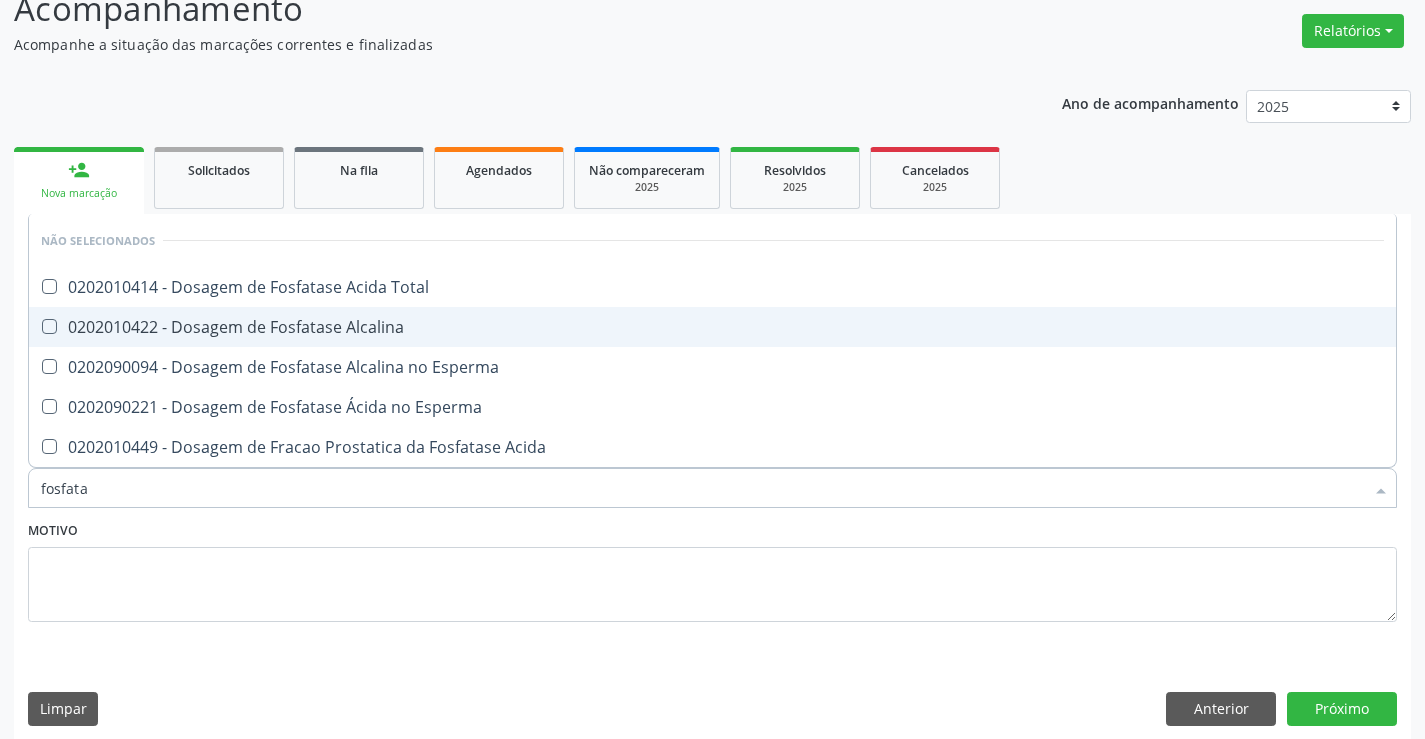 click on "0202010422 - Dosagem de Fosfatase Alcalina" at bounding box center [712, 327] 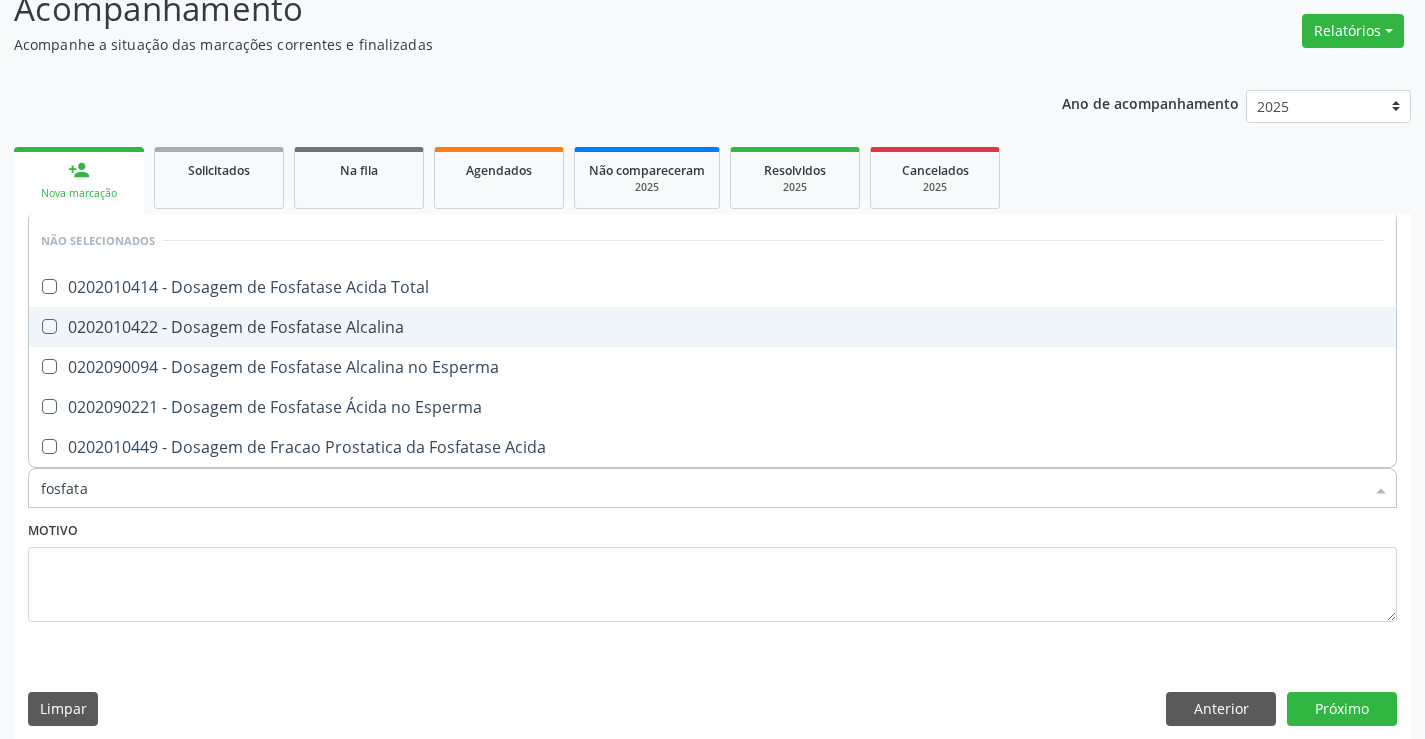 checkbox on "true" 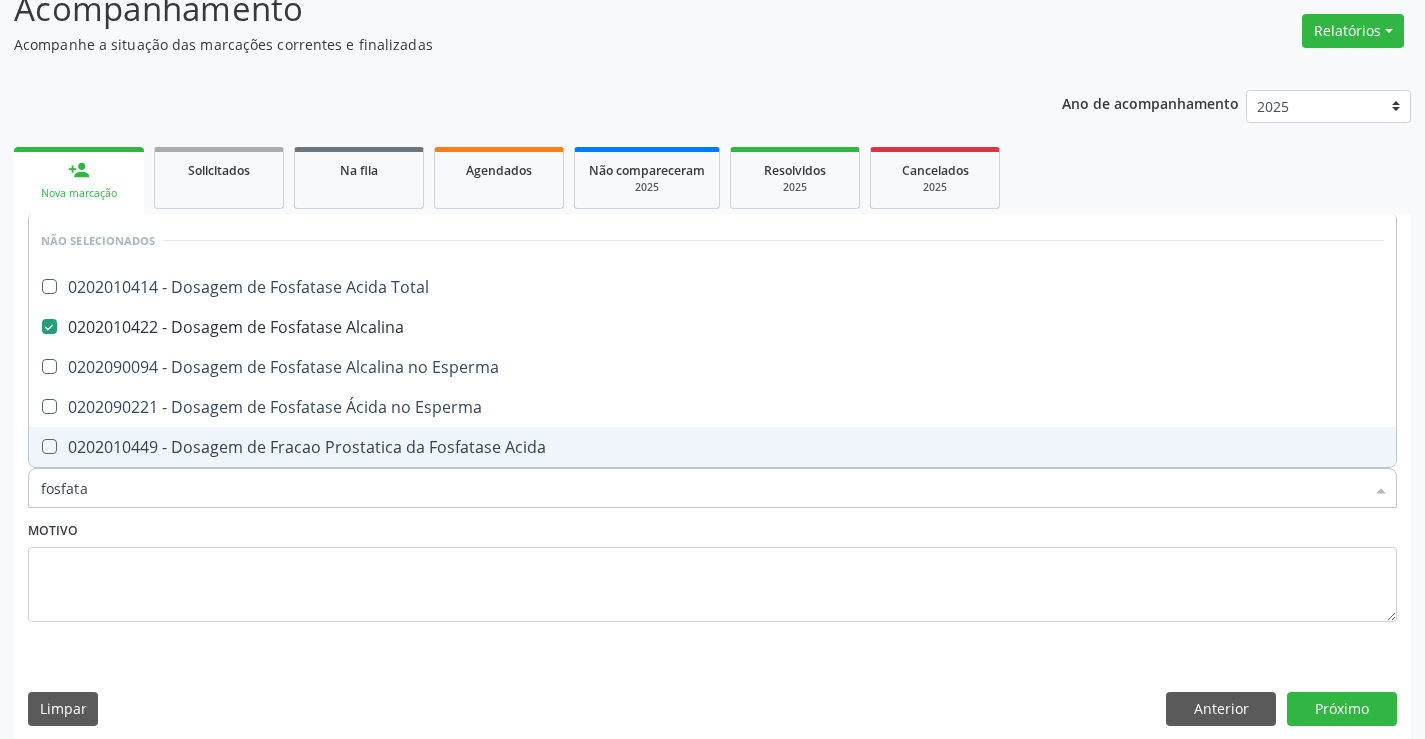 click on "Motivo" at bounding box center (712, 569) 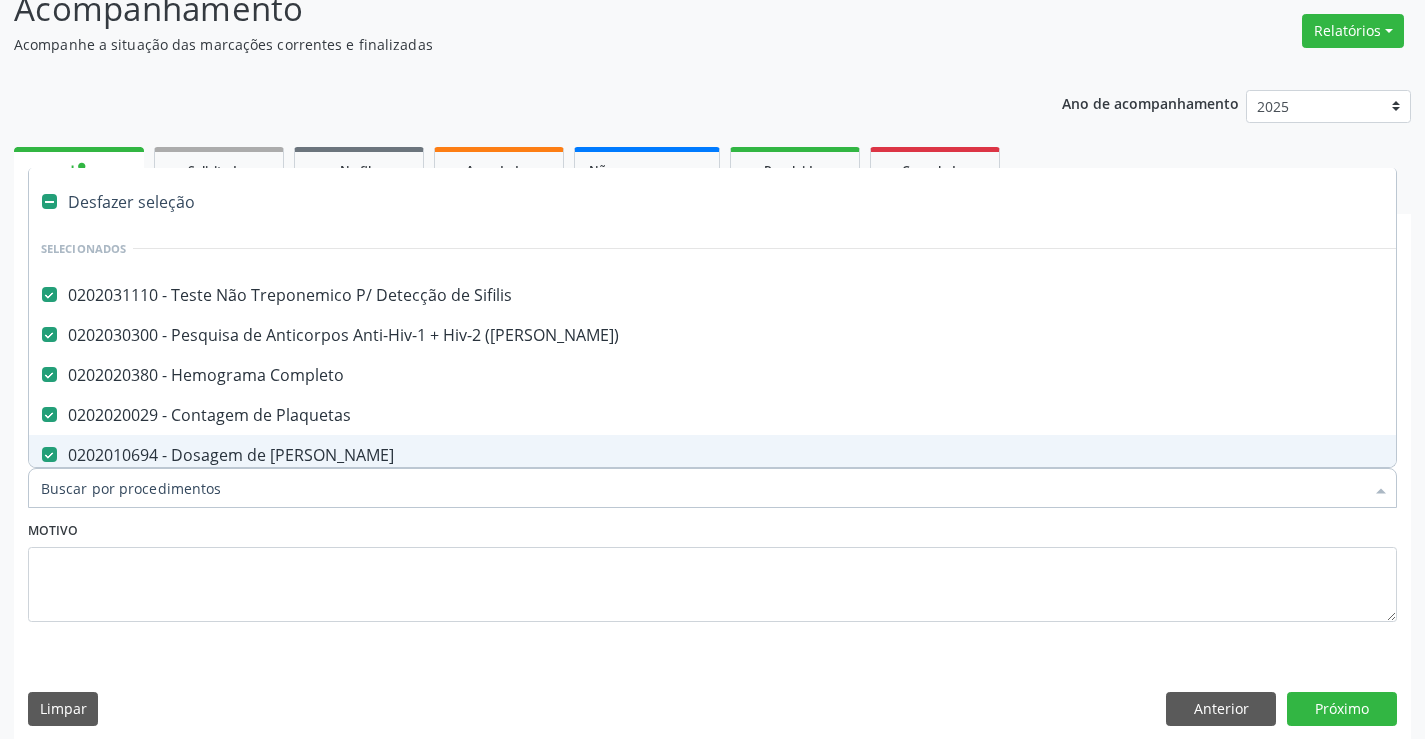 type on "g" 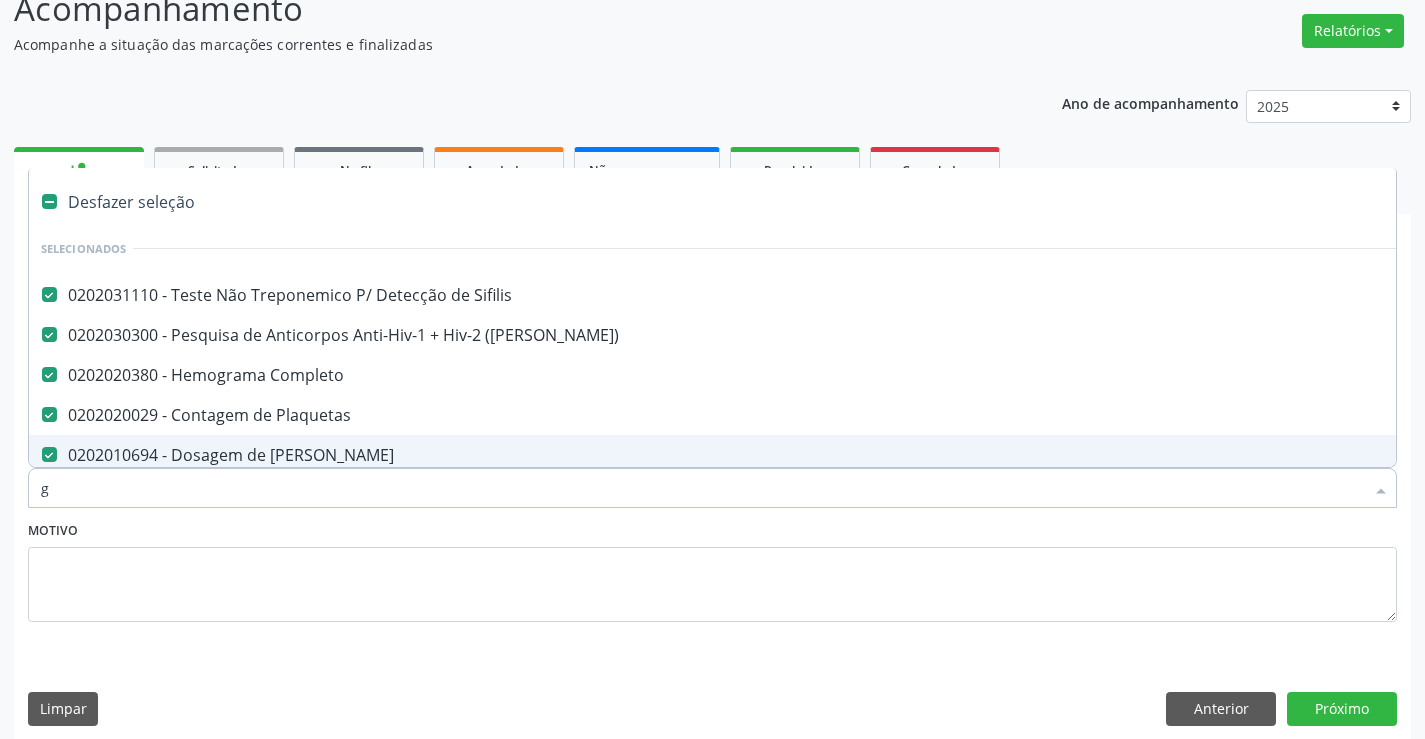 checkbox on "false" 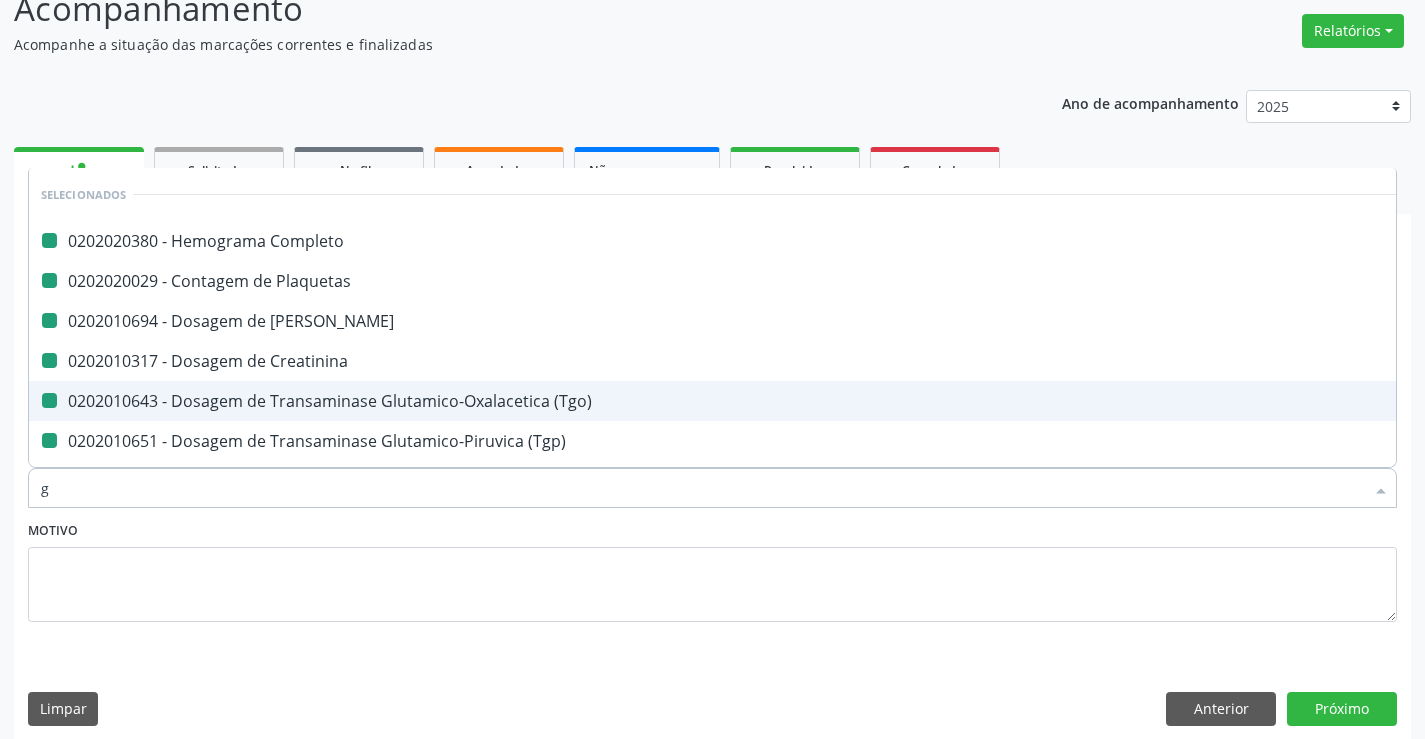 type on "ga" 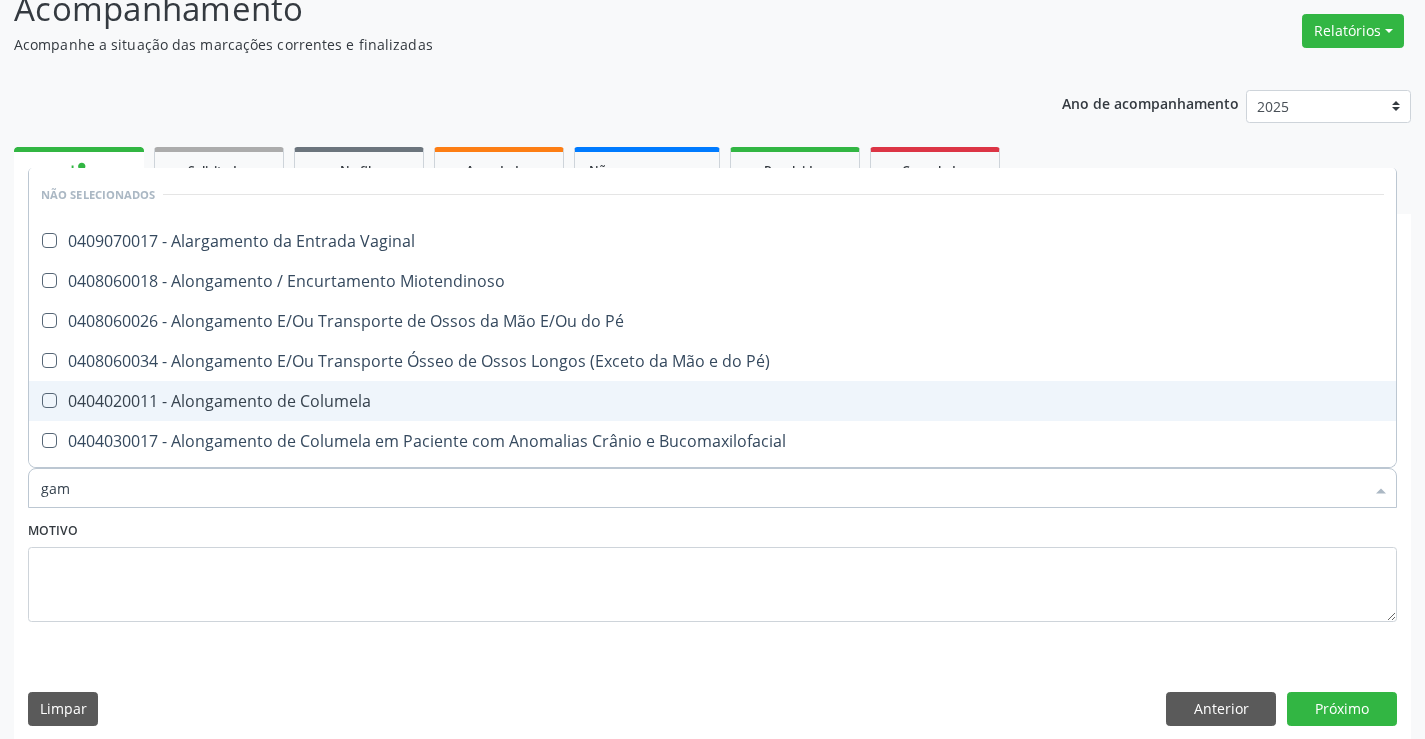 type on "gama" 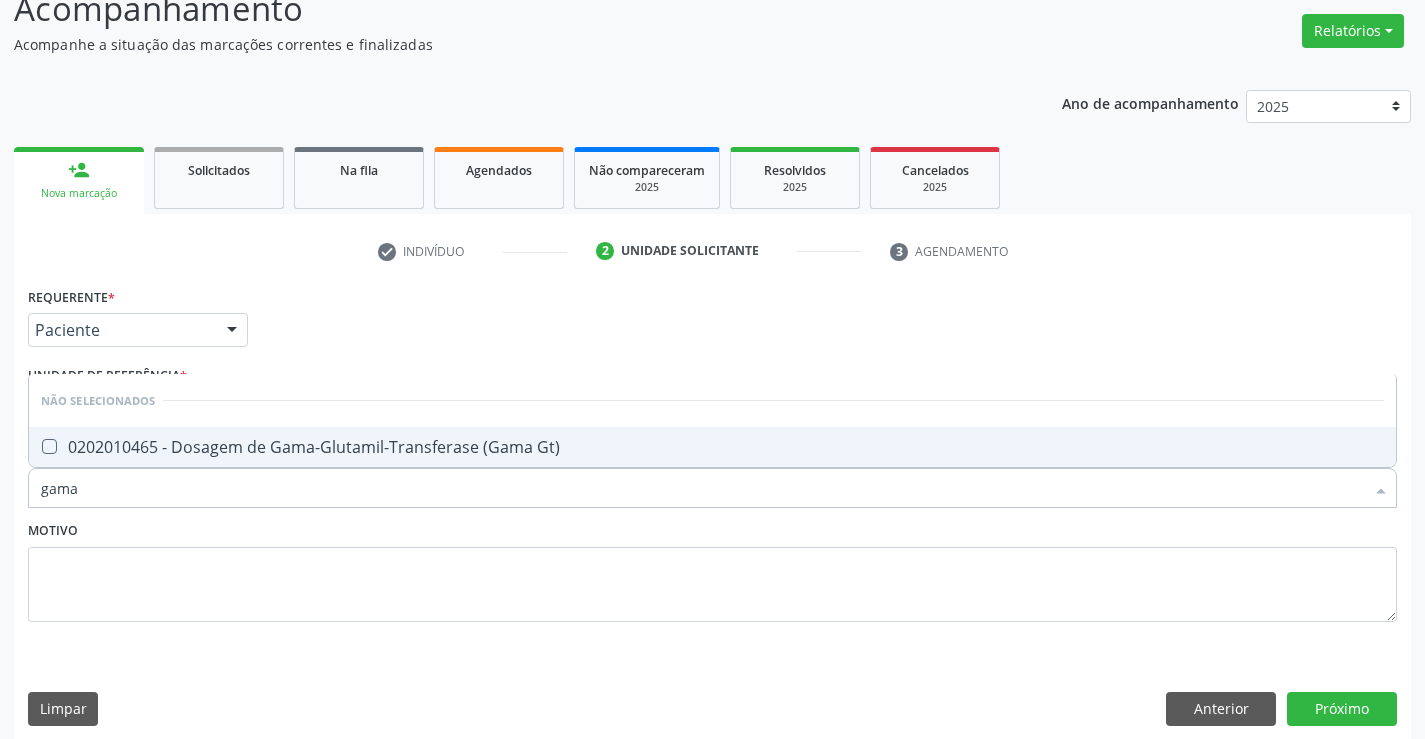 click on "0202010465 - Dosagem de Gama-Glutamil-Transferase (Gama Gt)" at bounding box center [712, 447] 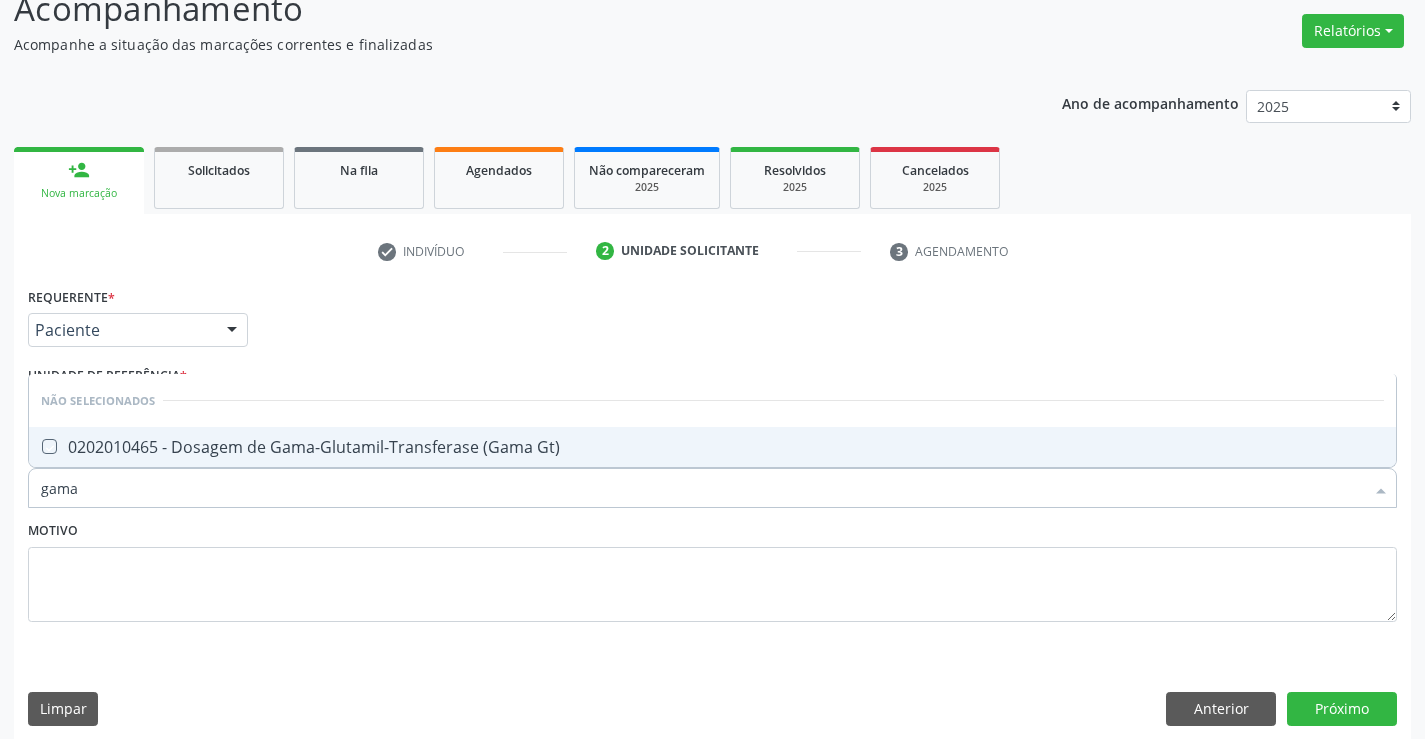 checkbox on "true" 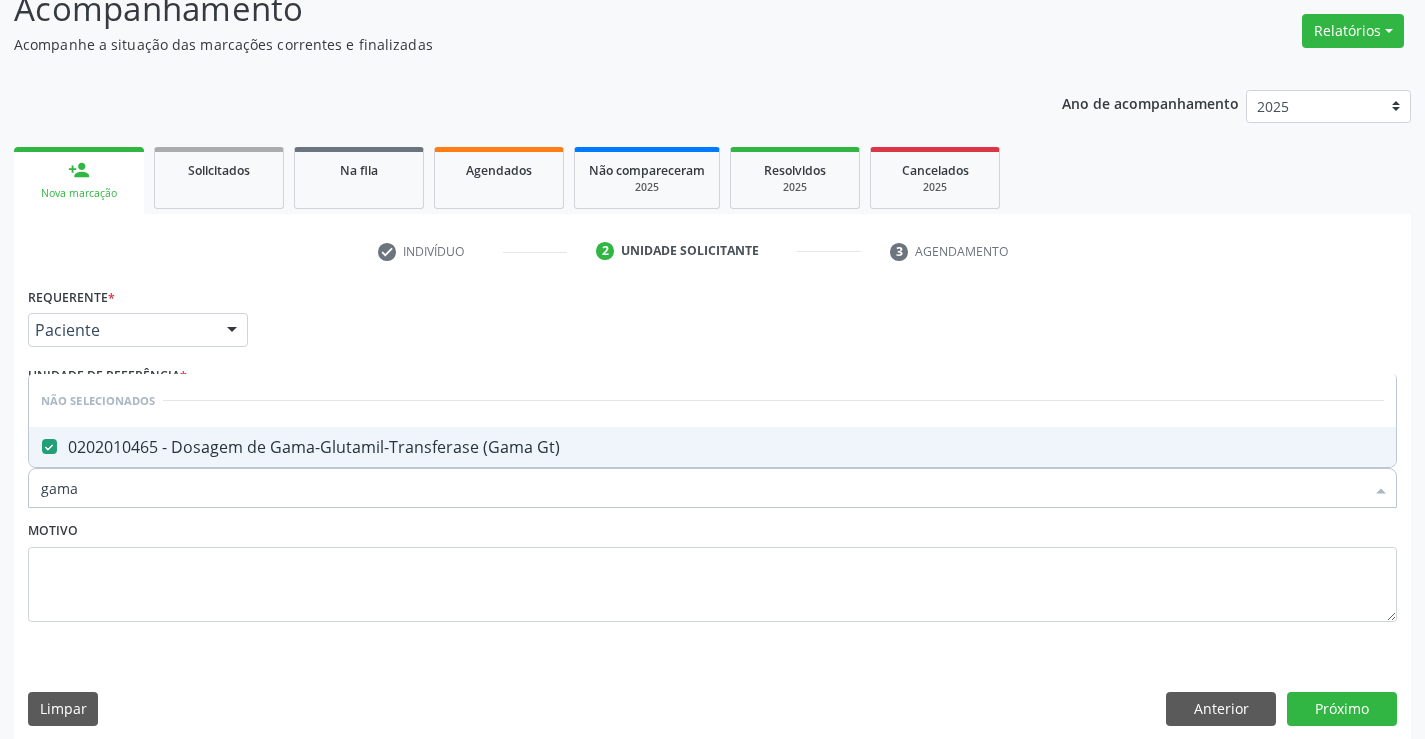 click on "Motivo" at bounding box center [712, 569] 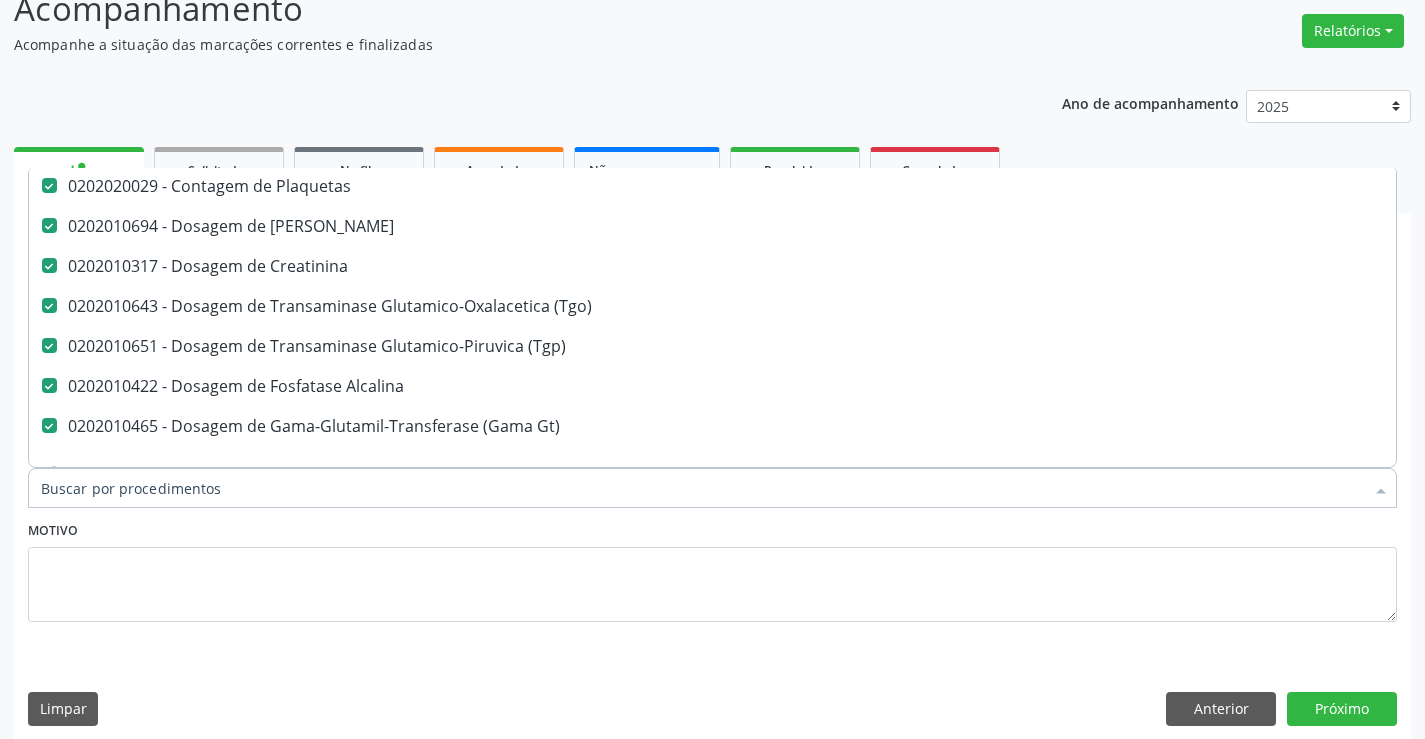 scroll, scrollTop: 300, scrollLeft: 0, axis: vertical 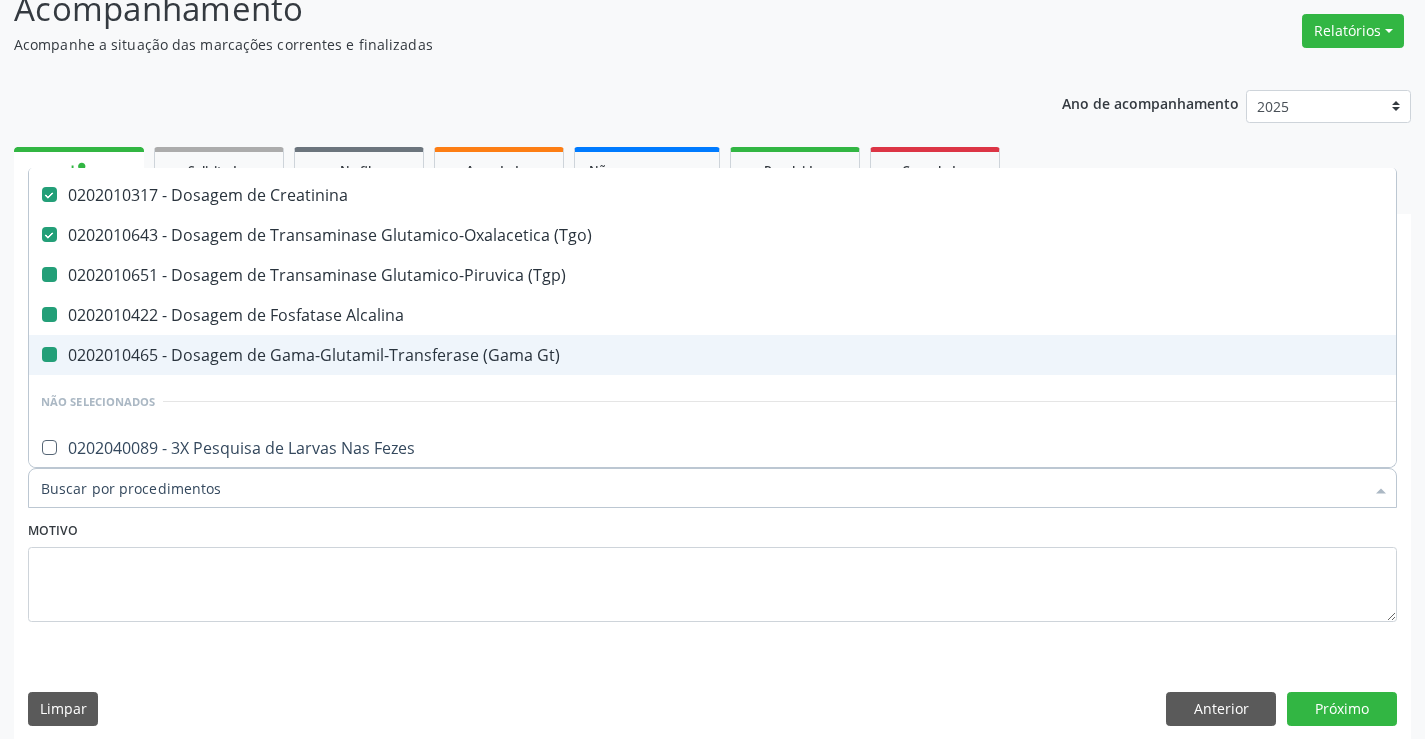 type on "u" 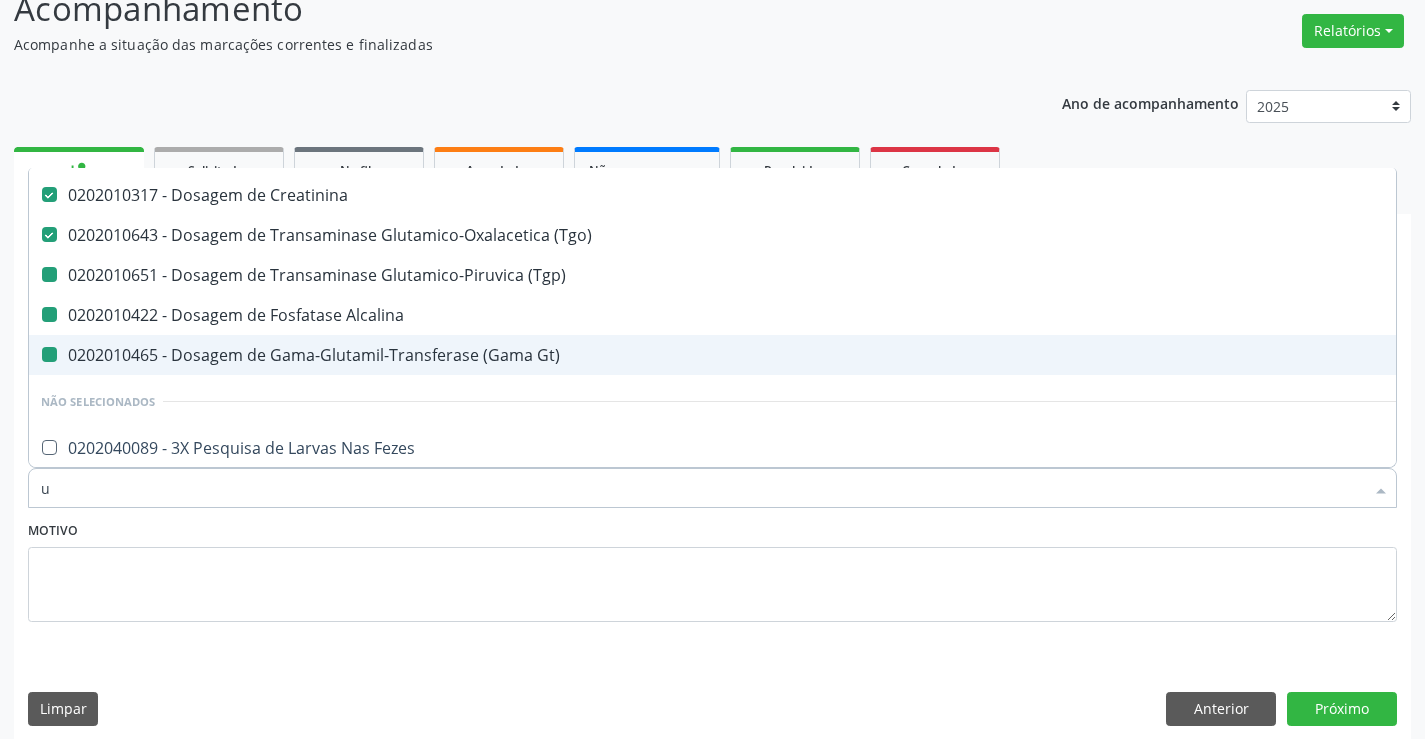 checkbox on "false" 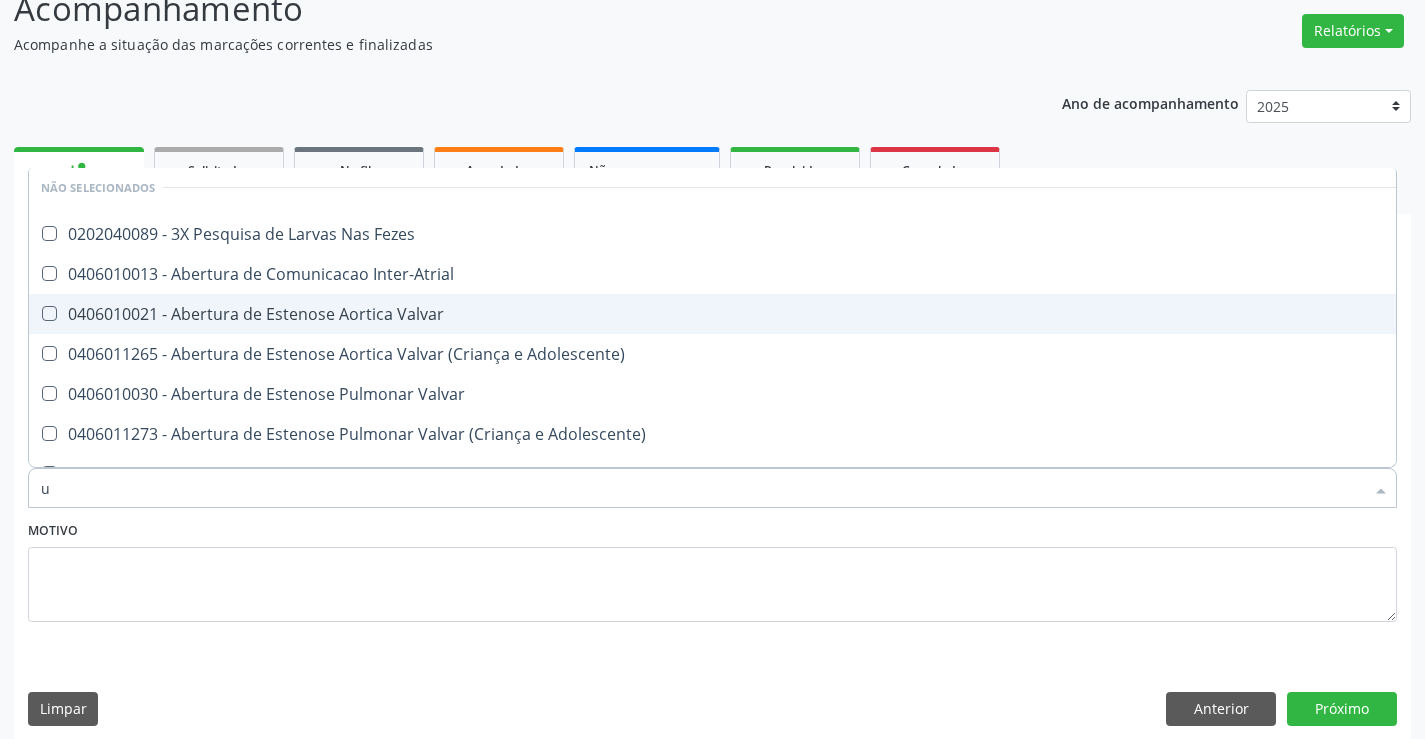 type on "ur" 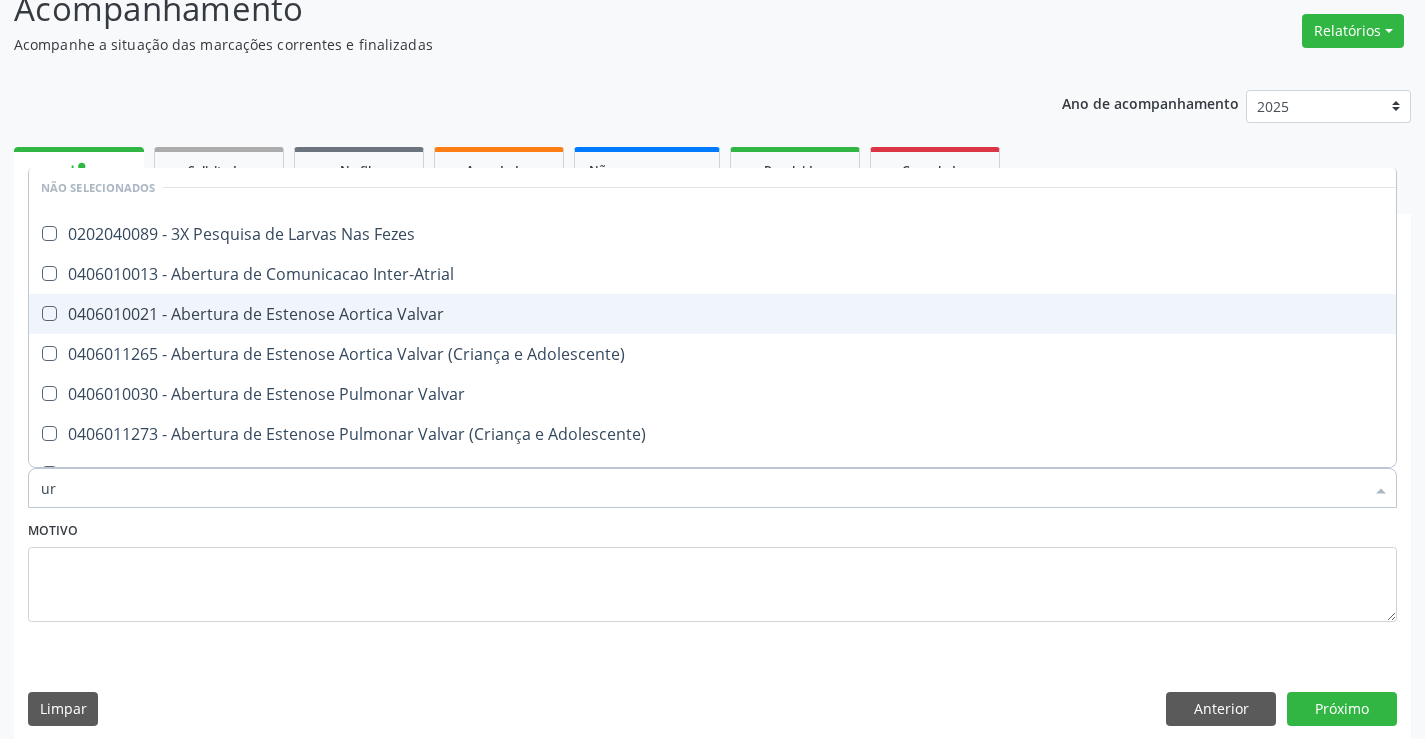 checkbox on "false" 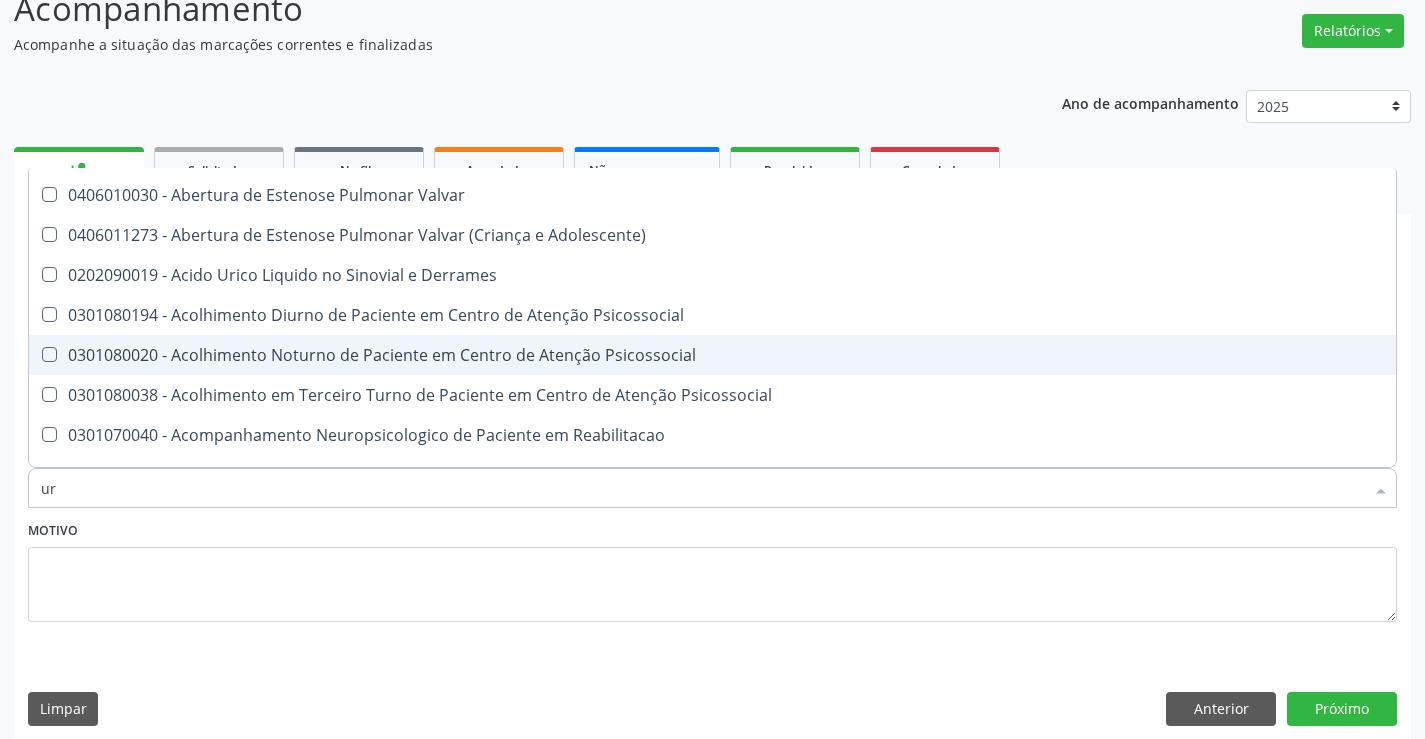 type on "uri" 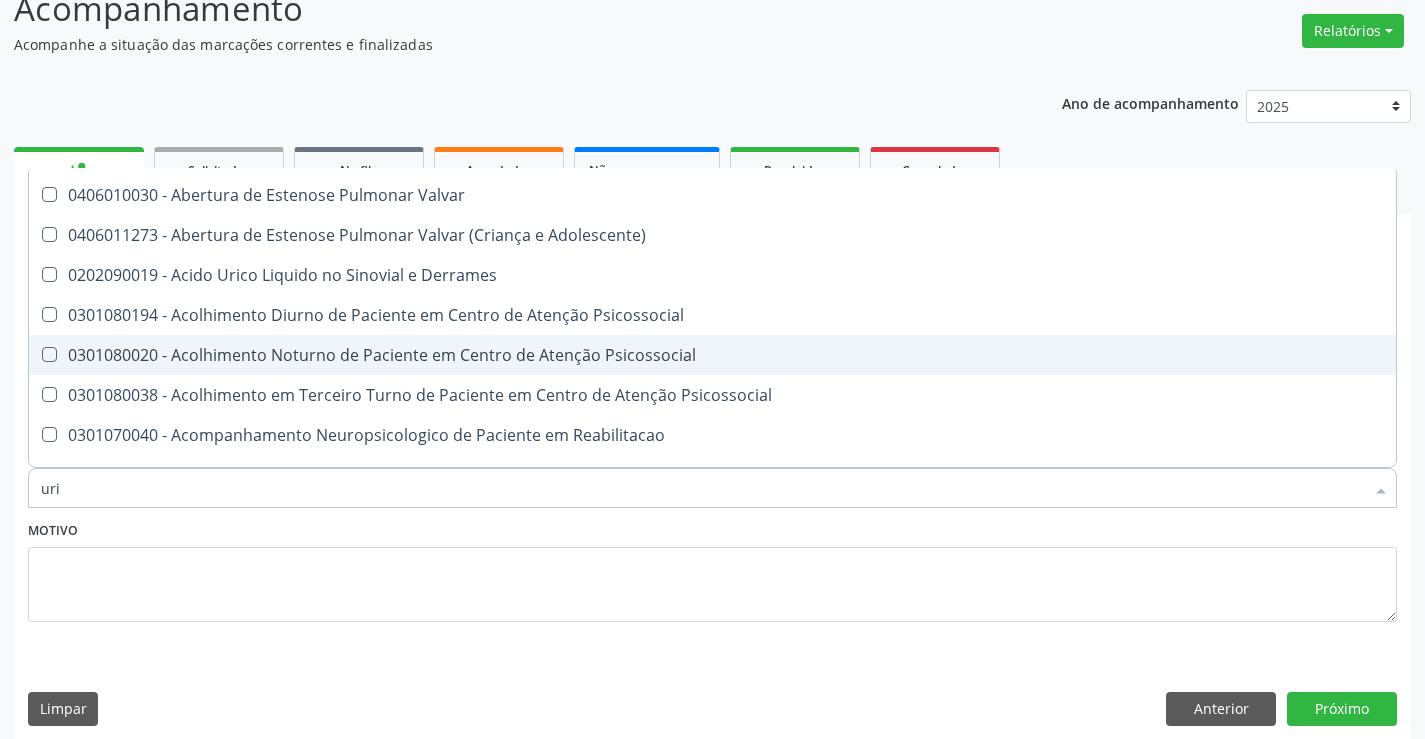 scroll, scrollTop: 246, scrollLeft: 0, axis: vertical 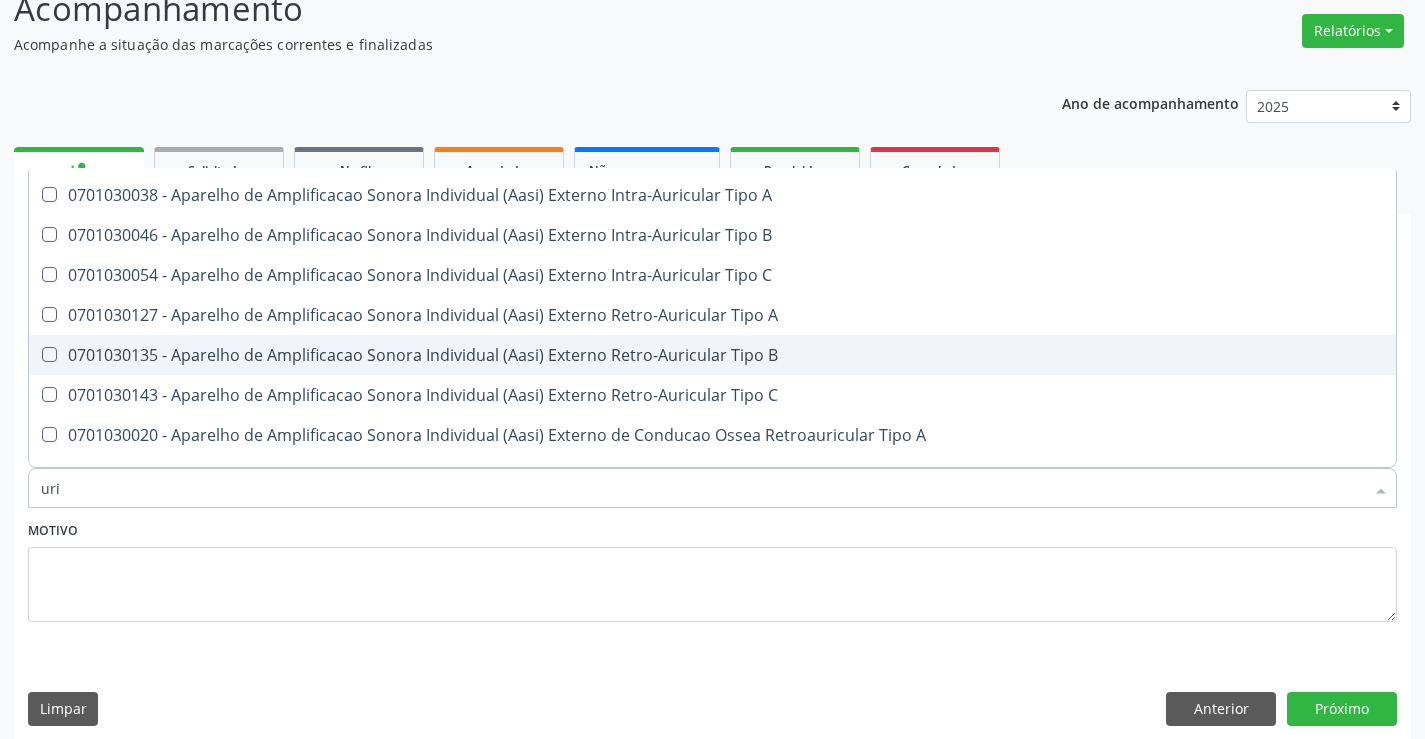type on "urin" 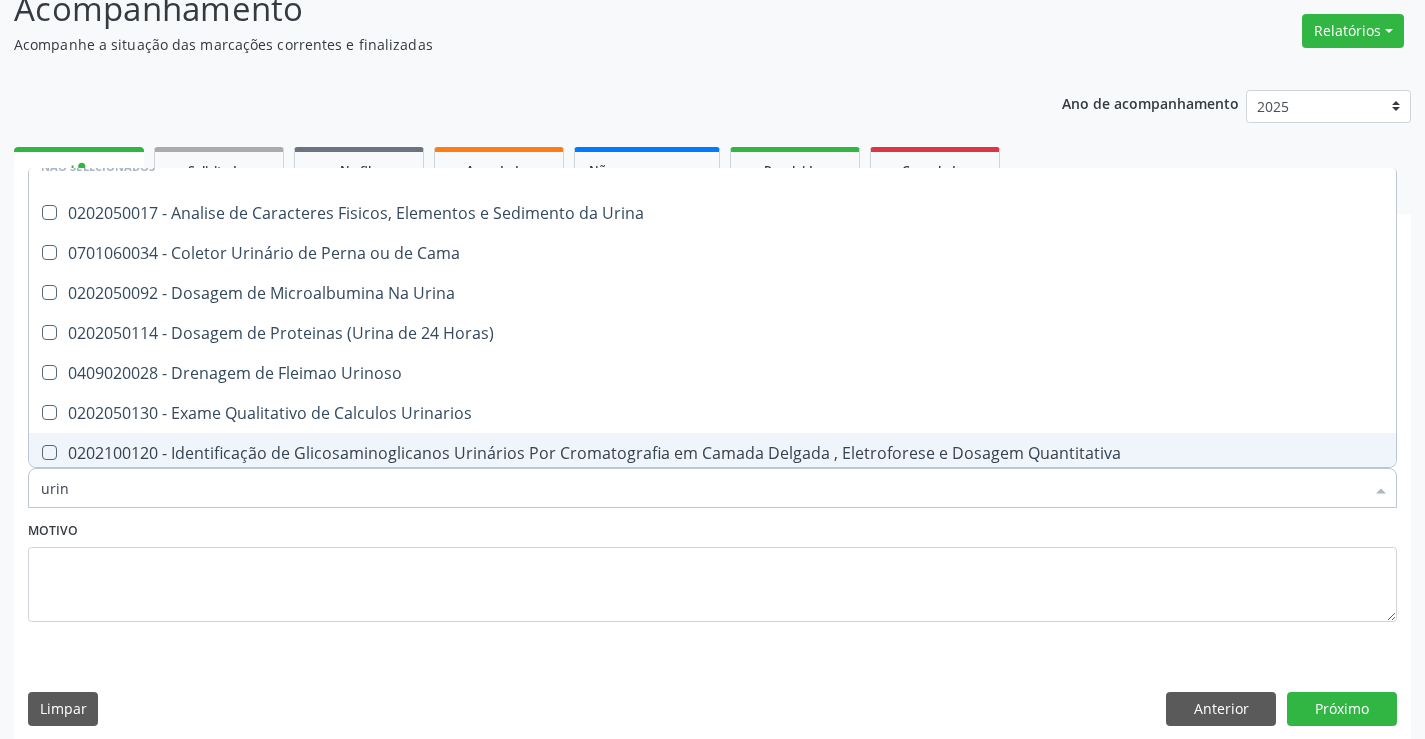 scroll, scrollTop: 0, scrollLeft: 0, axis: both 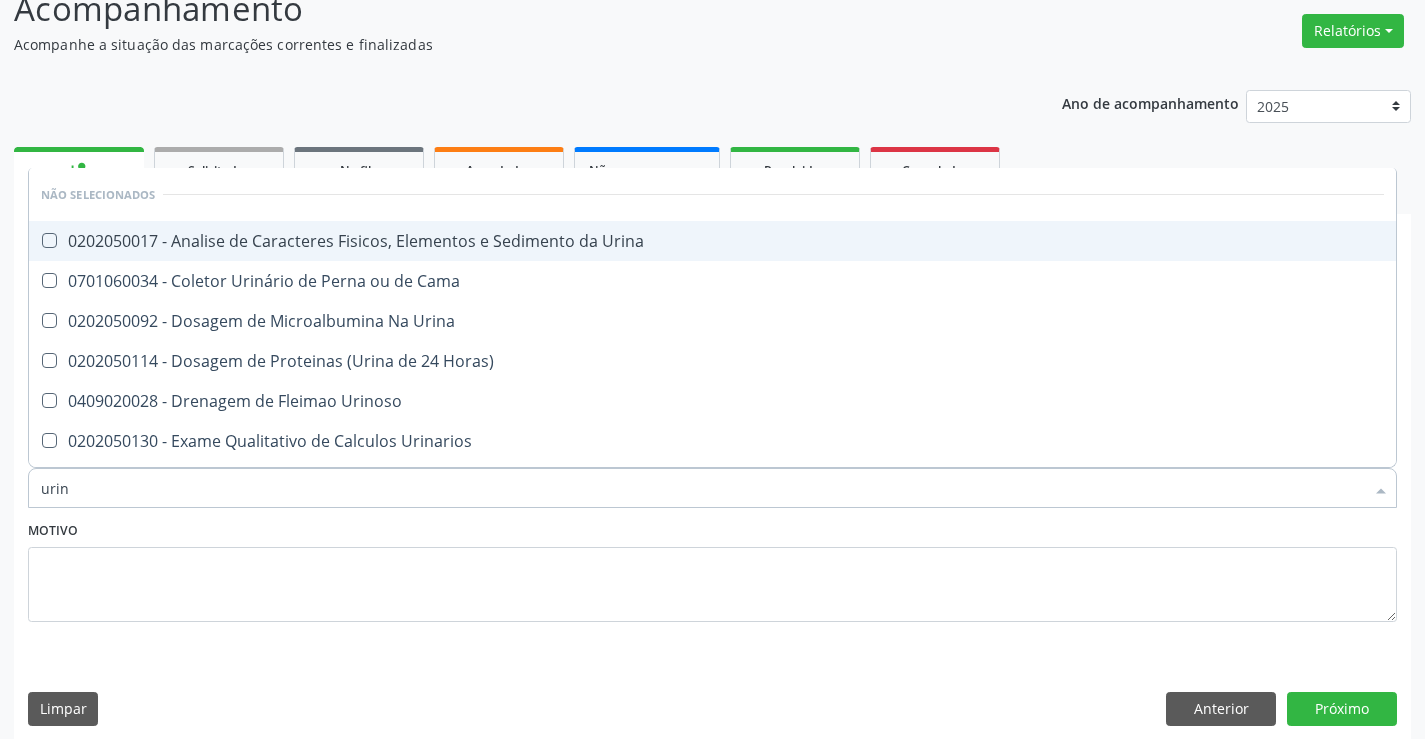 click on "0202050017 - Analise de Caracteres Fisicos, Elementos e Sedimento da Urina" at bounding box center (712, 241) 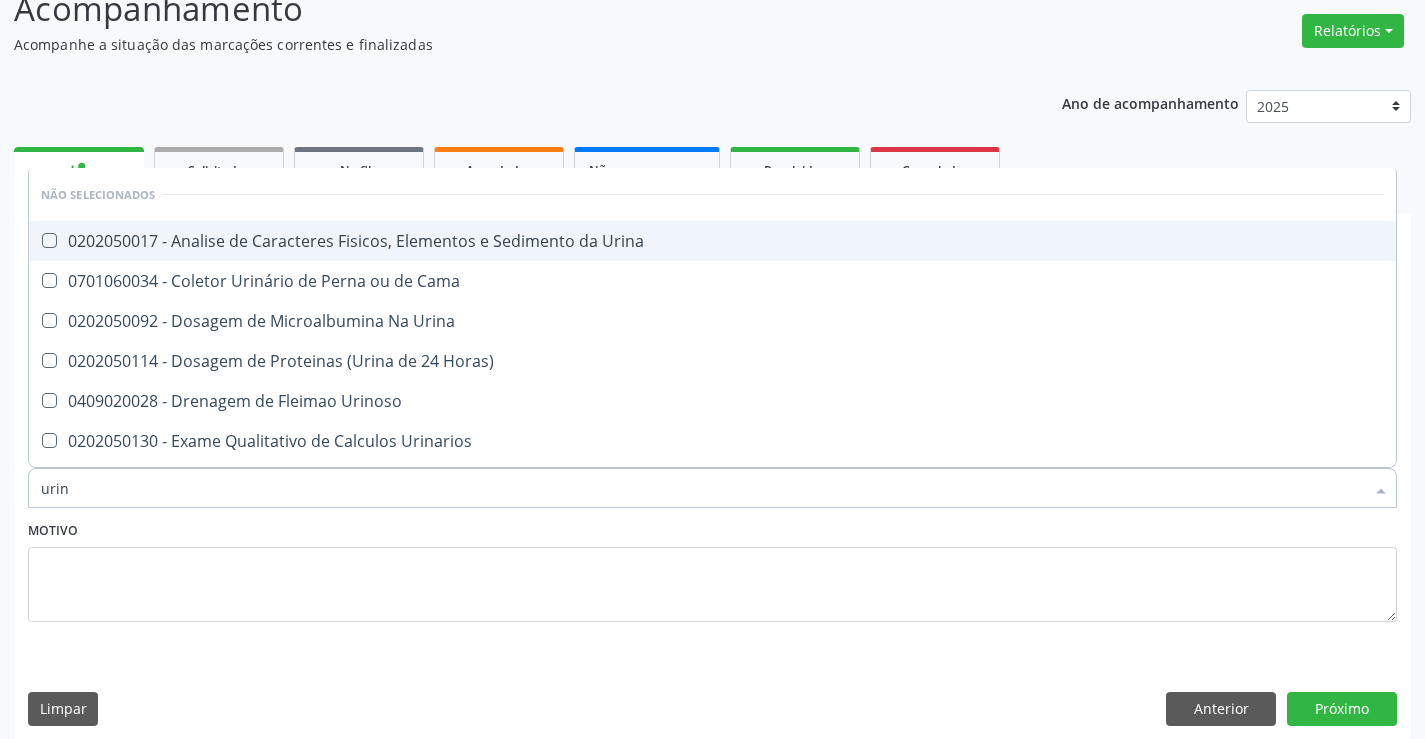 checkbox on "true" 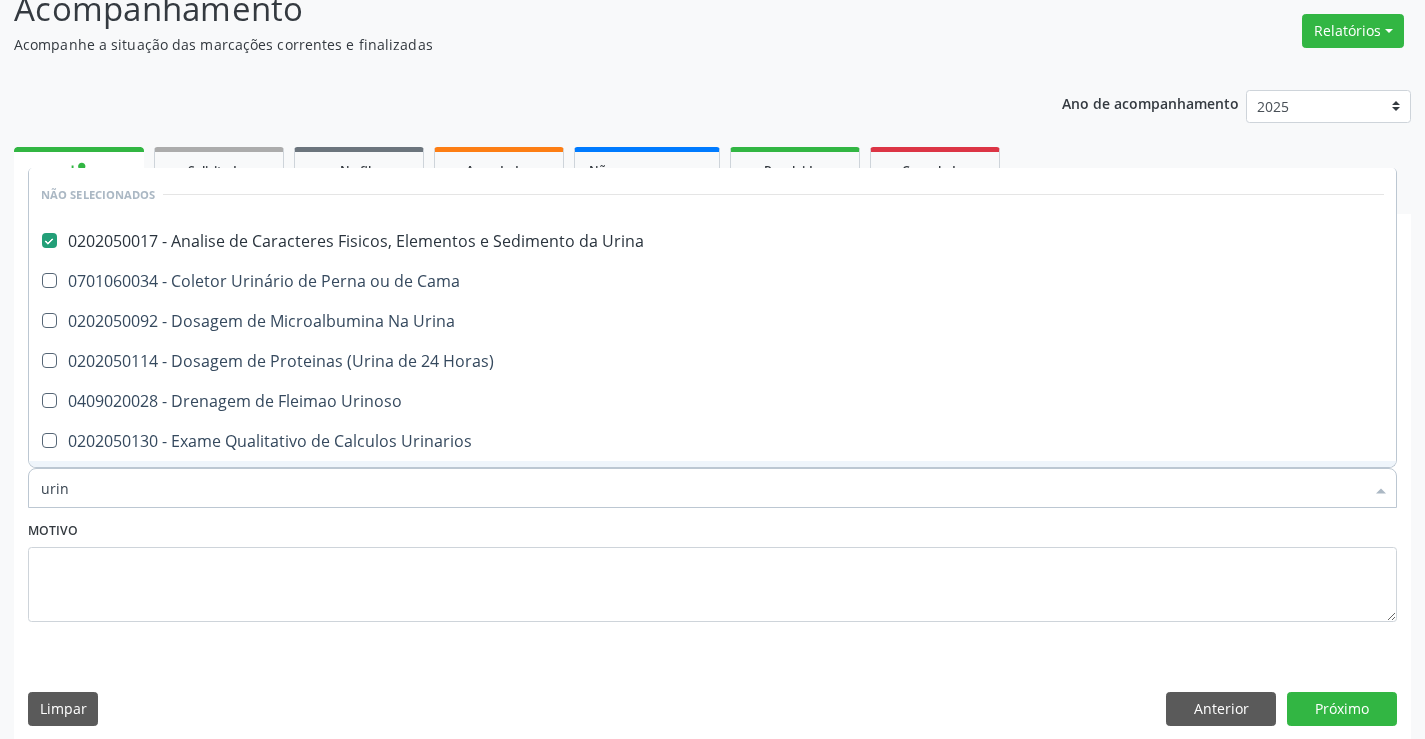 click on "Motivo" at bounding box center [712, 569] 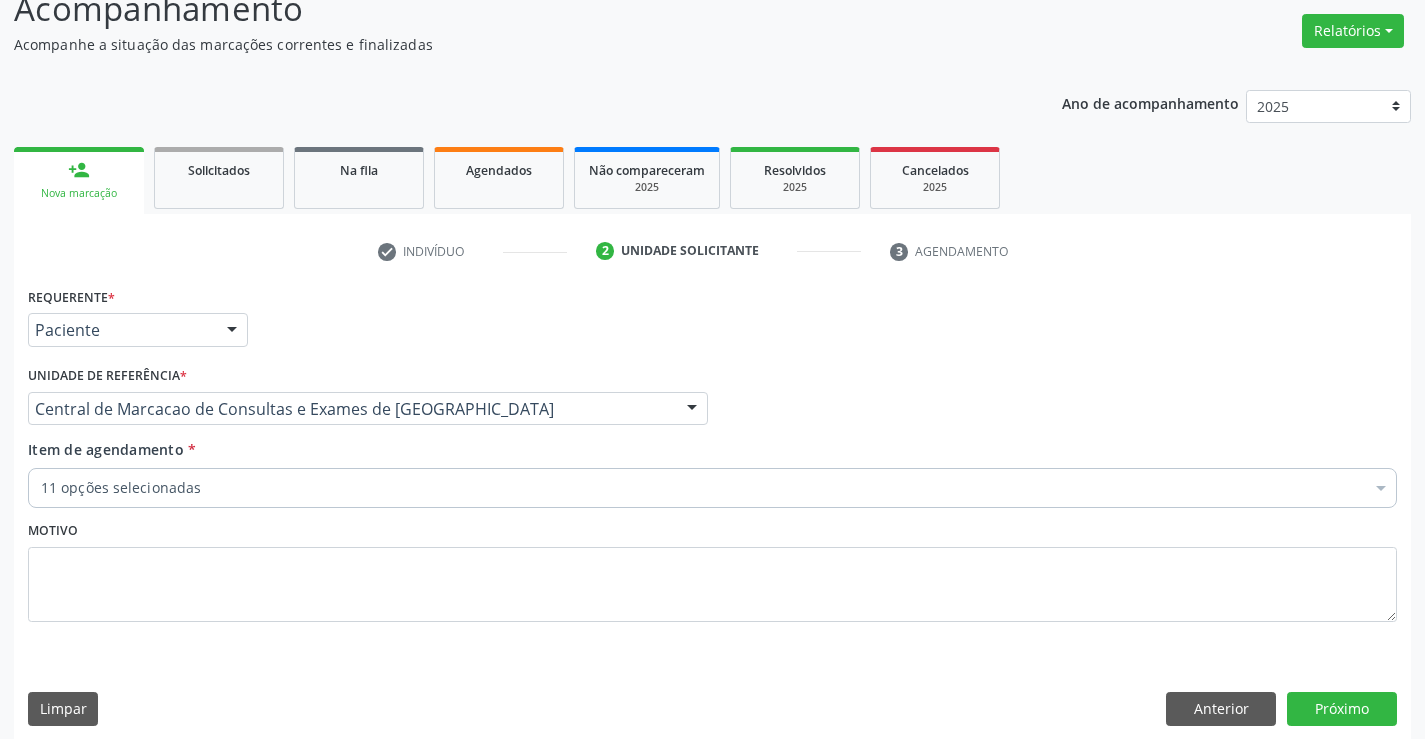 click on "11 opções selecionadas" at bounding box center [712, 488] 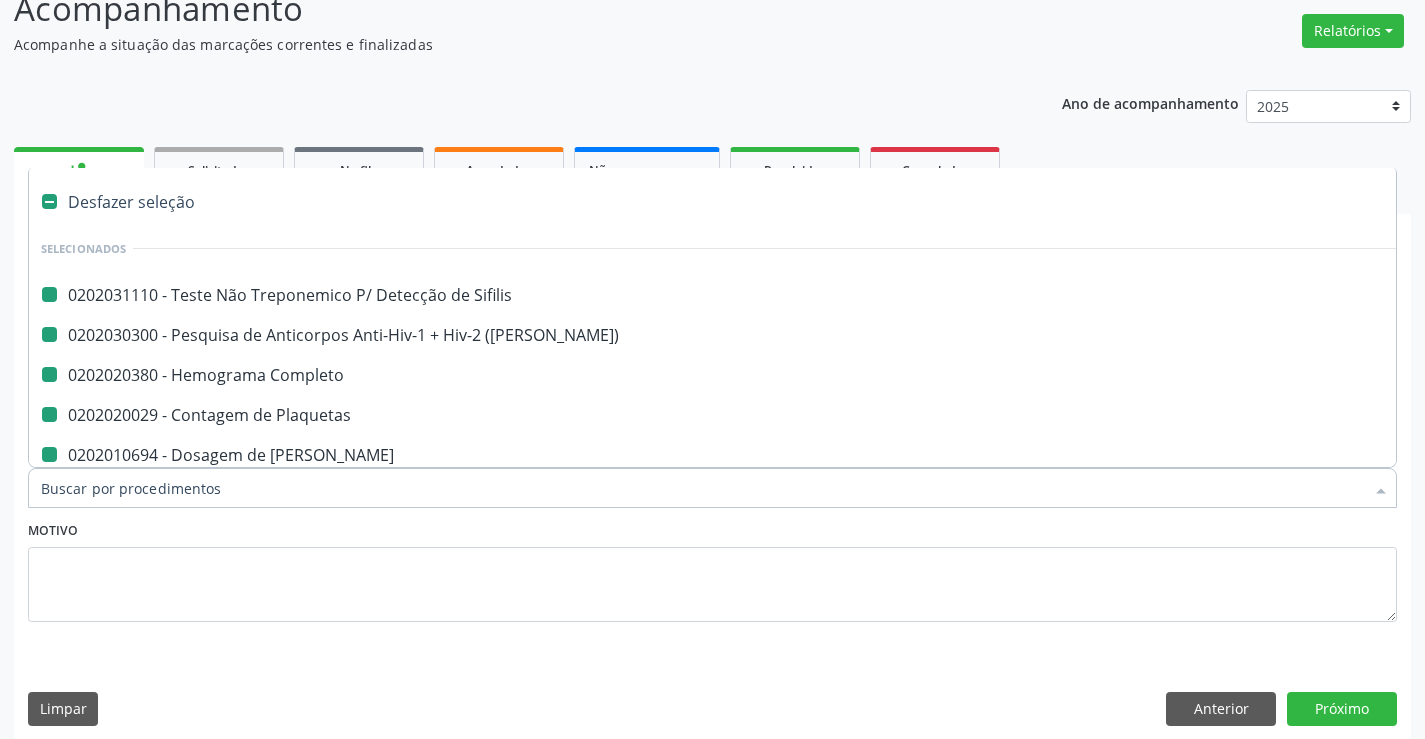 type on "b" 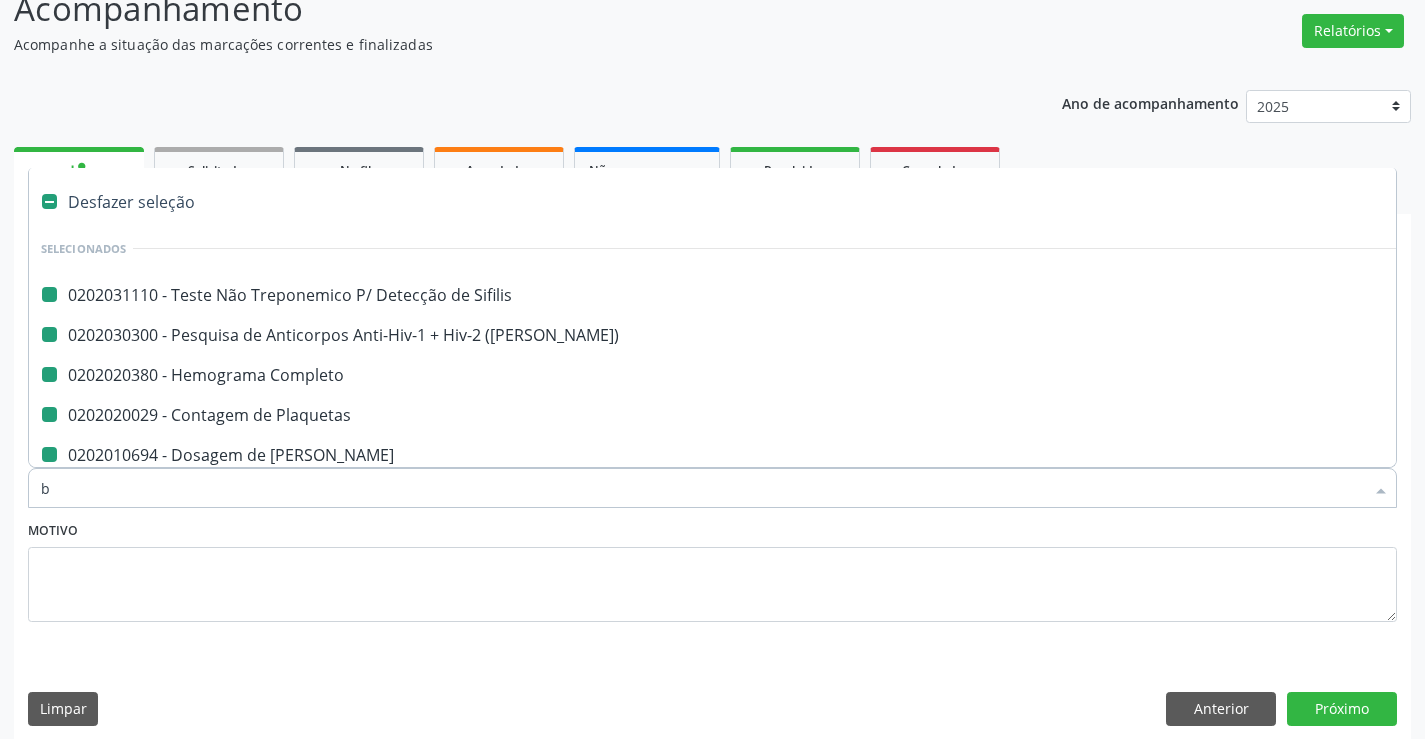 checkbox on "false" 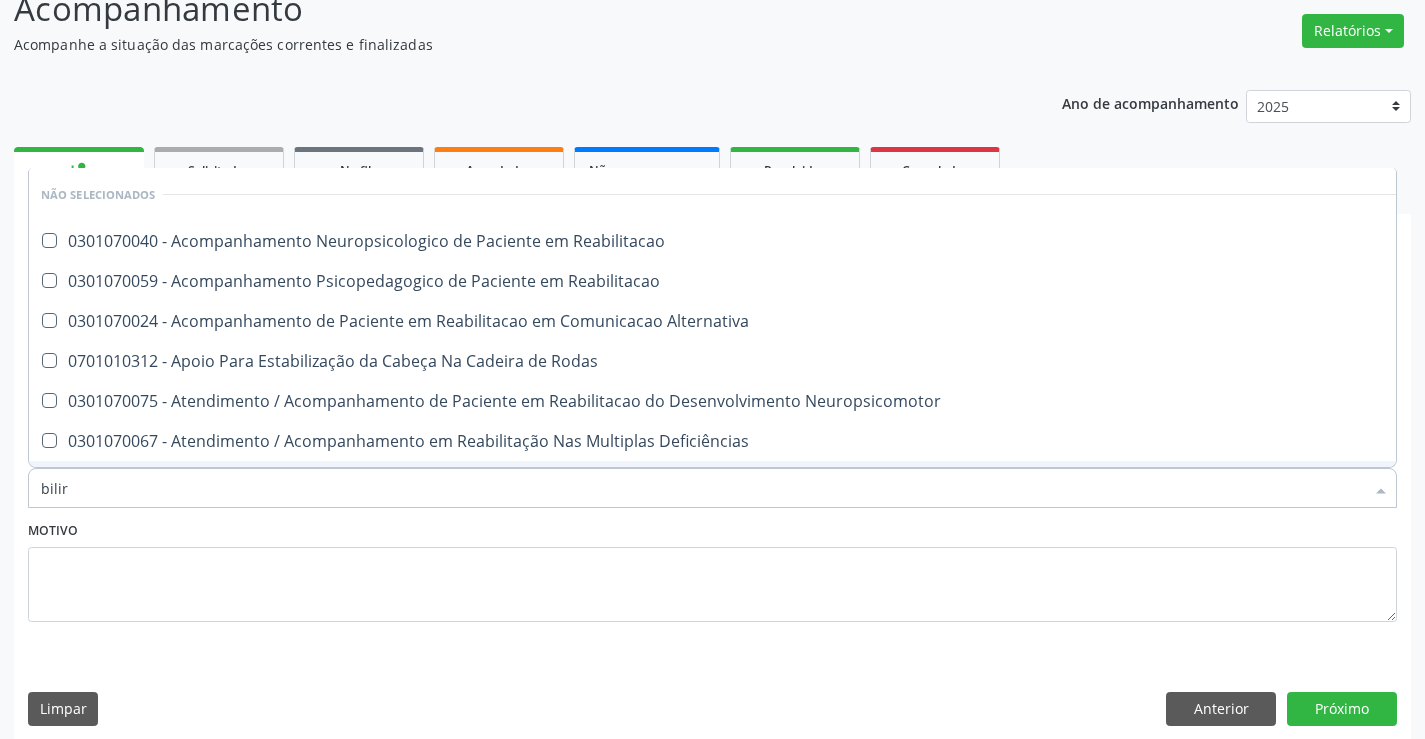 type on "bilirr" 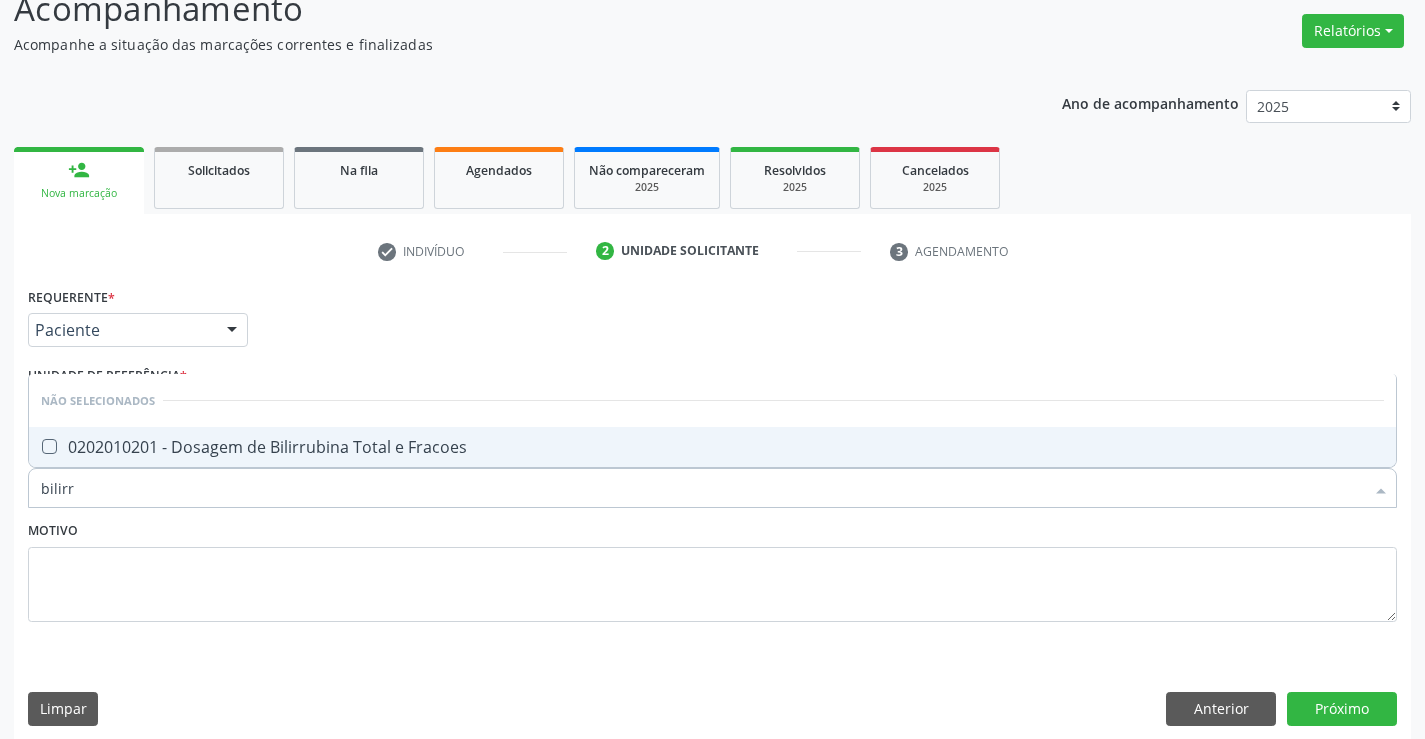 click on "0202010201 - Dosagem de Bilirrubina Total e Fracoes" at bounding box center [712, 447] 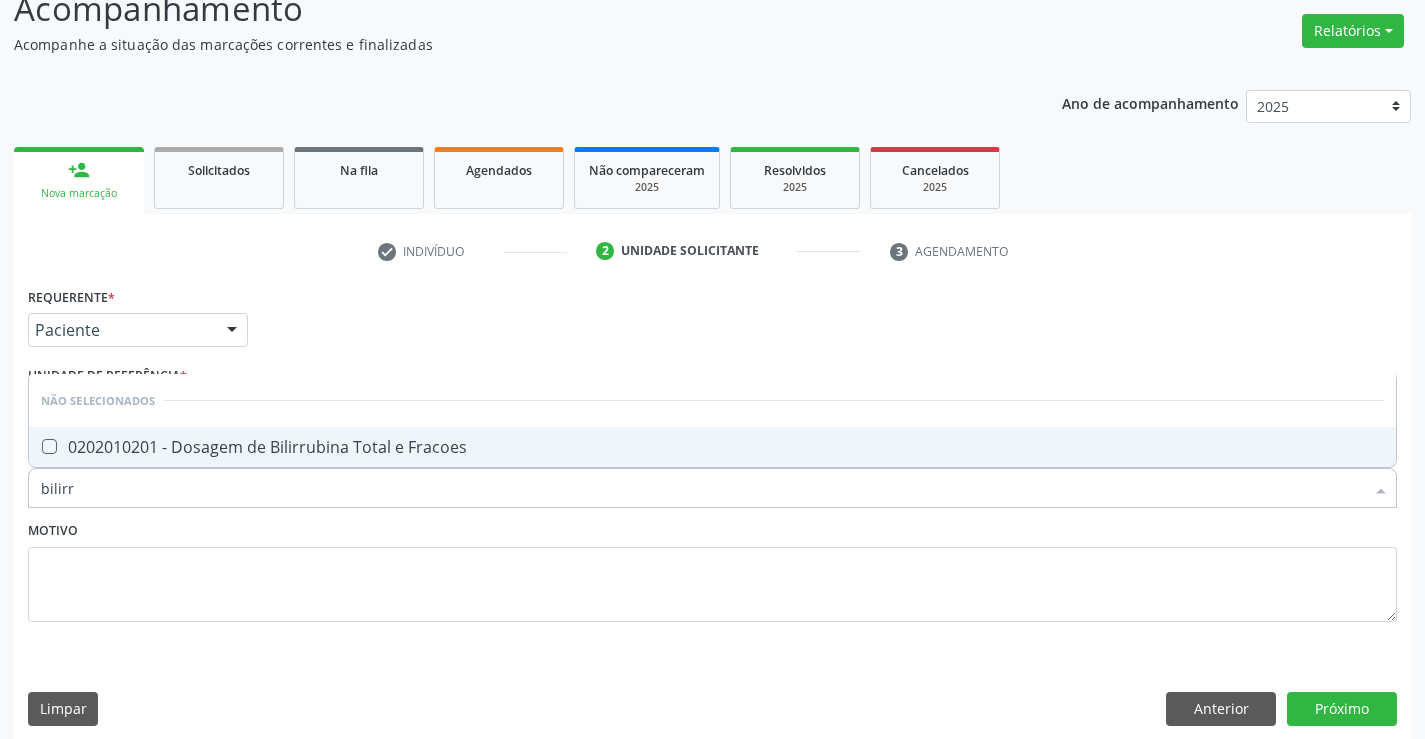 checkbox on "true" 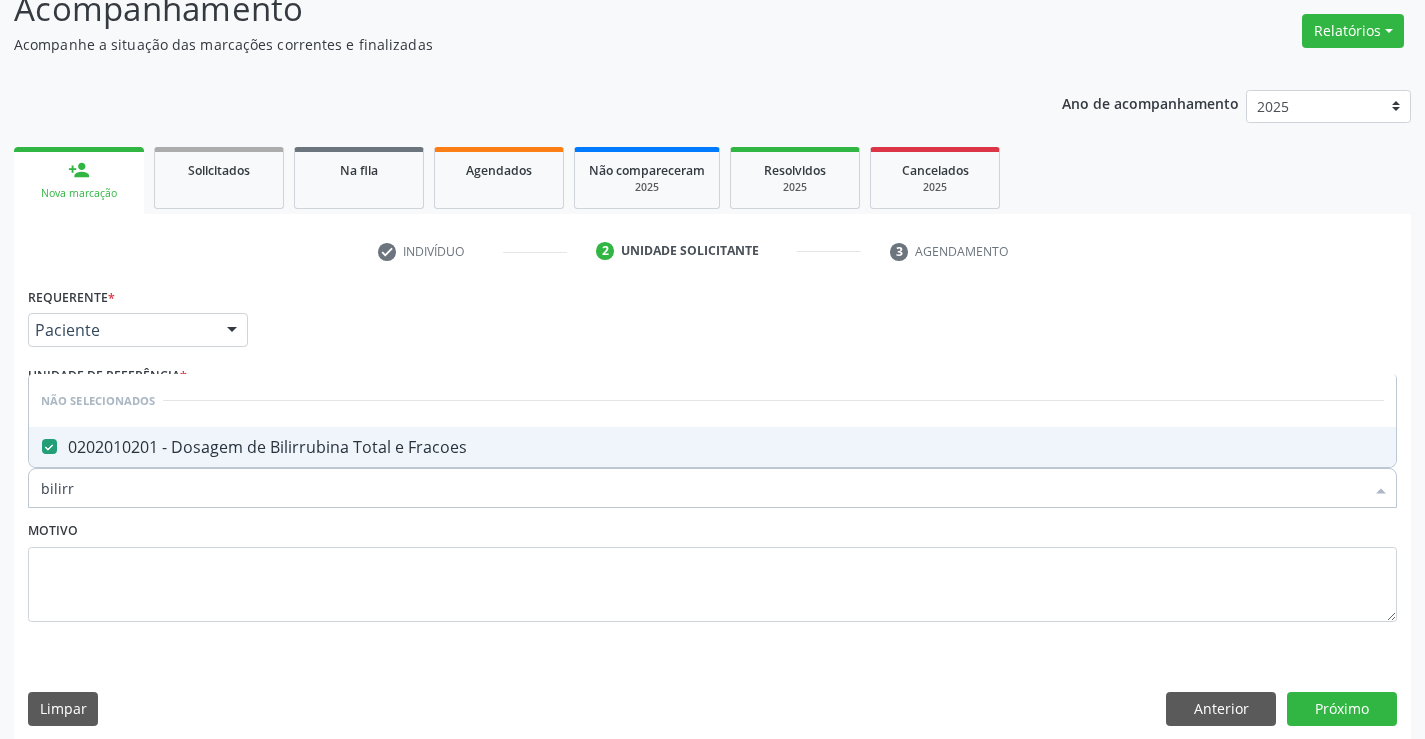 click on "Motivo" at bounding box center [712, 569] 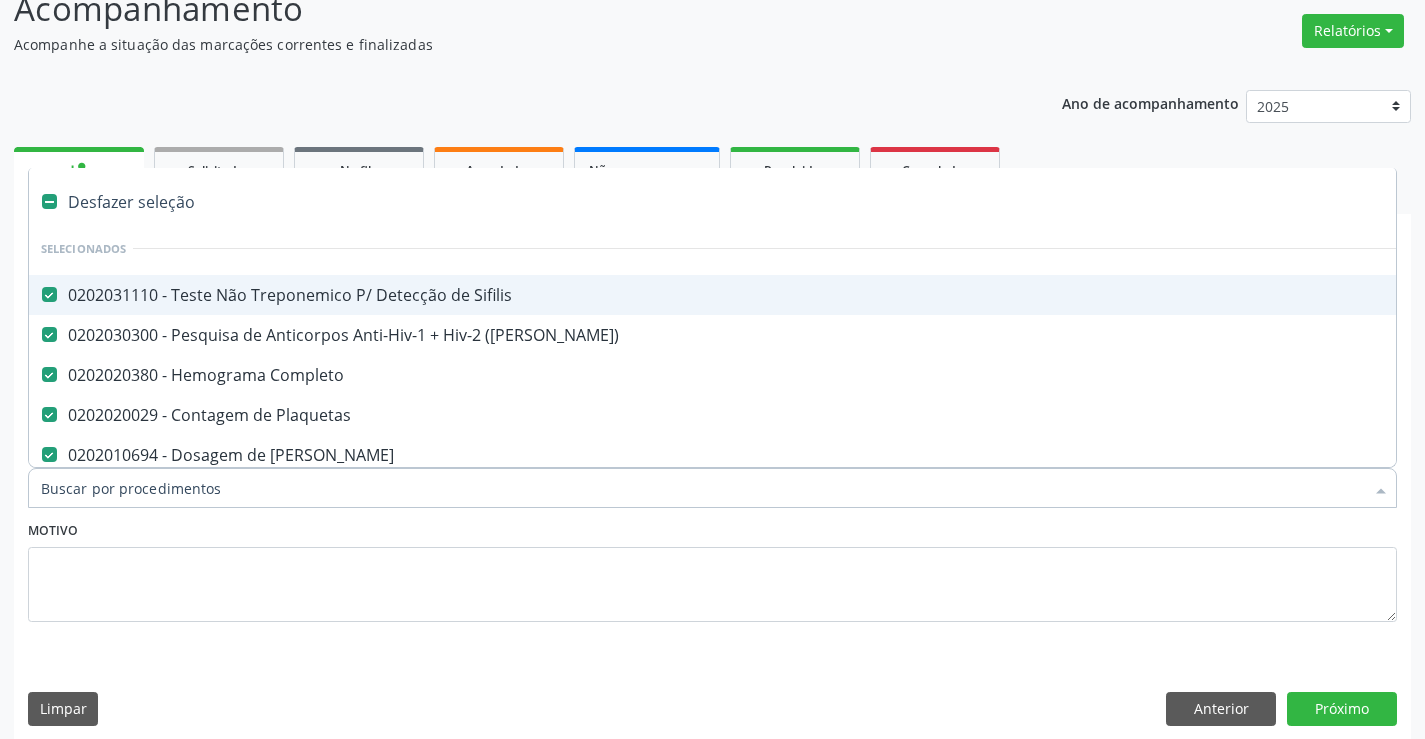 type on "g" 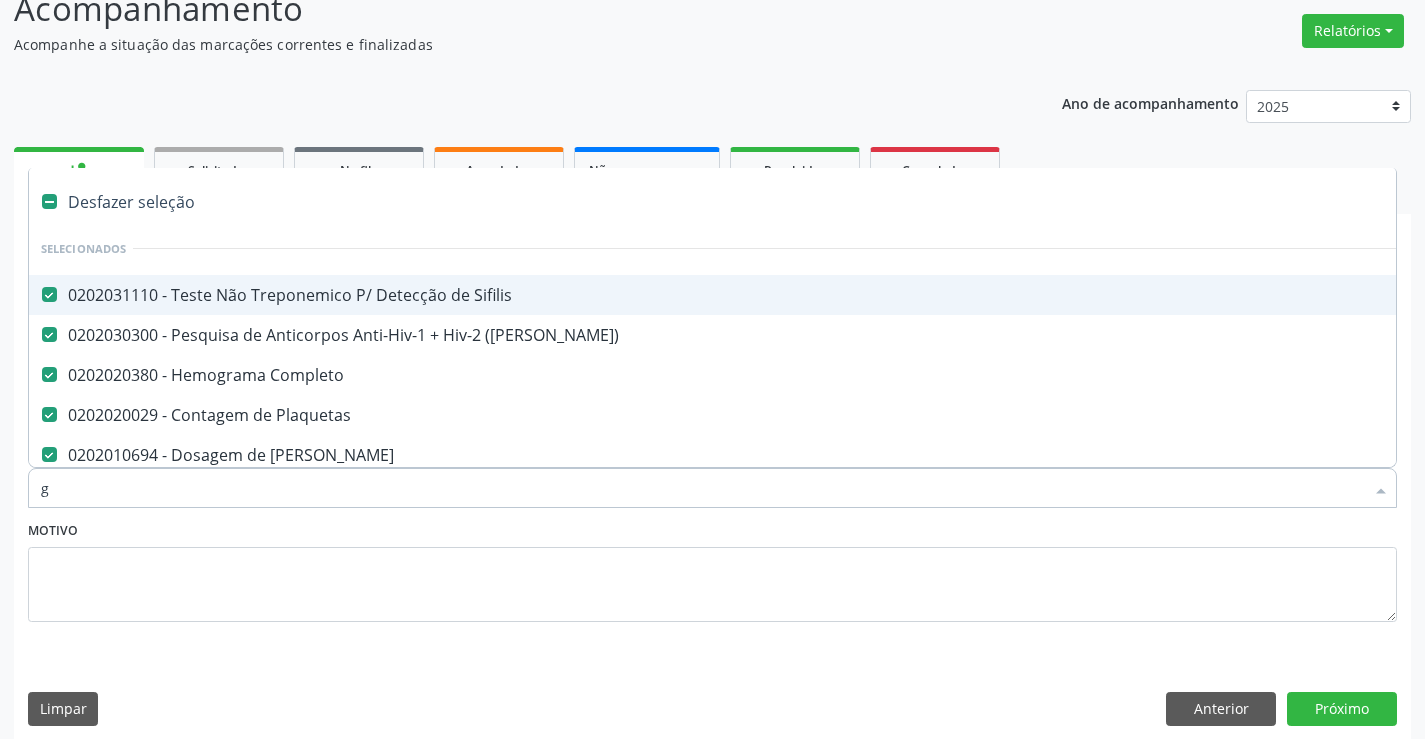 checkbox on "false" 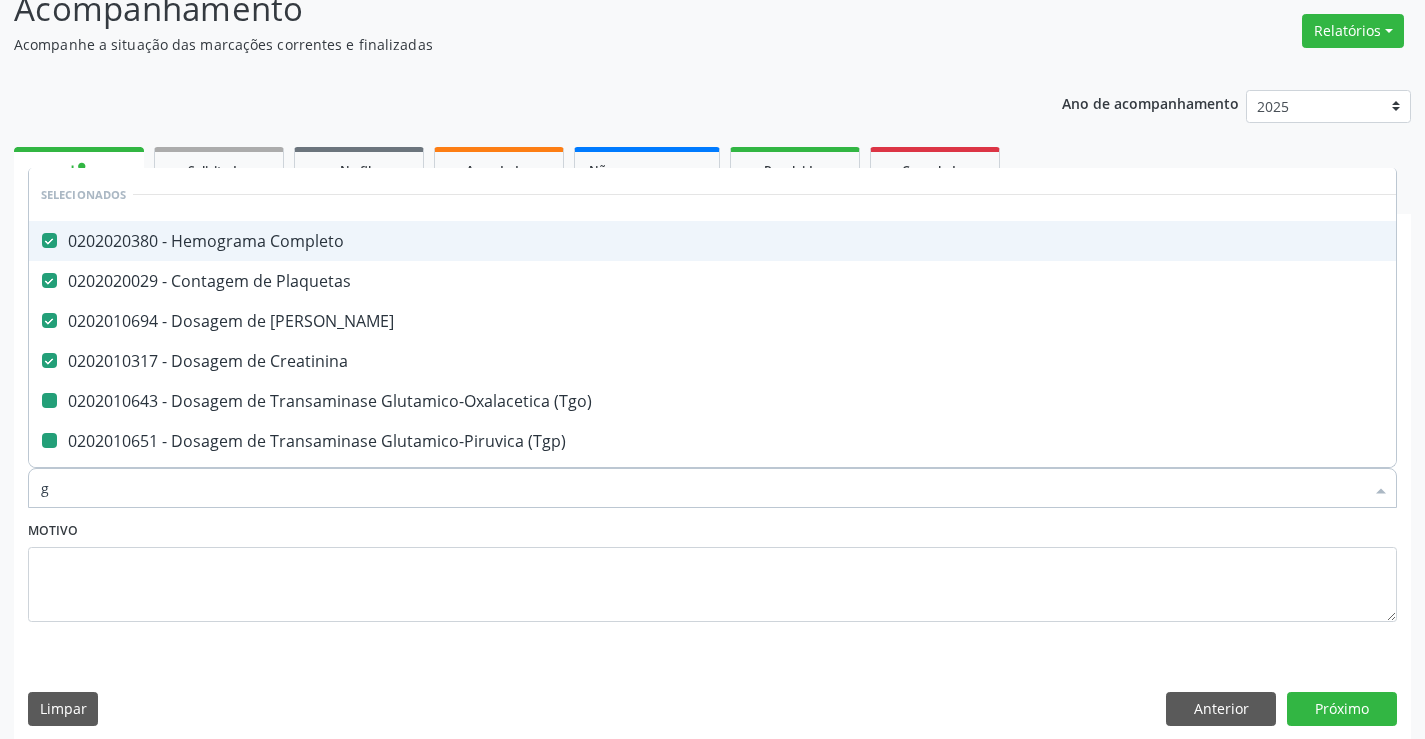 type on "gl" 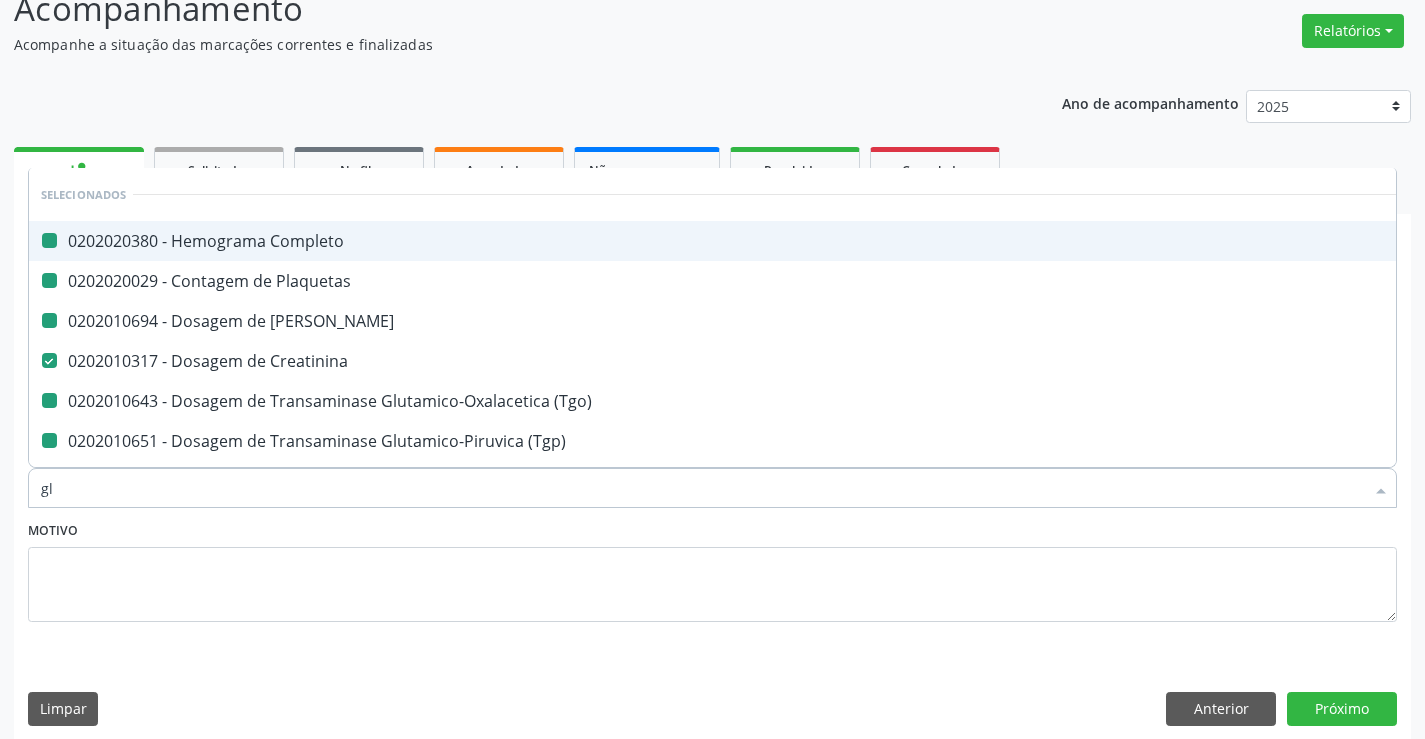 type on "gli" 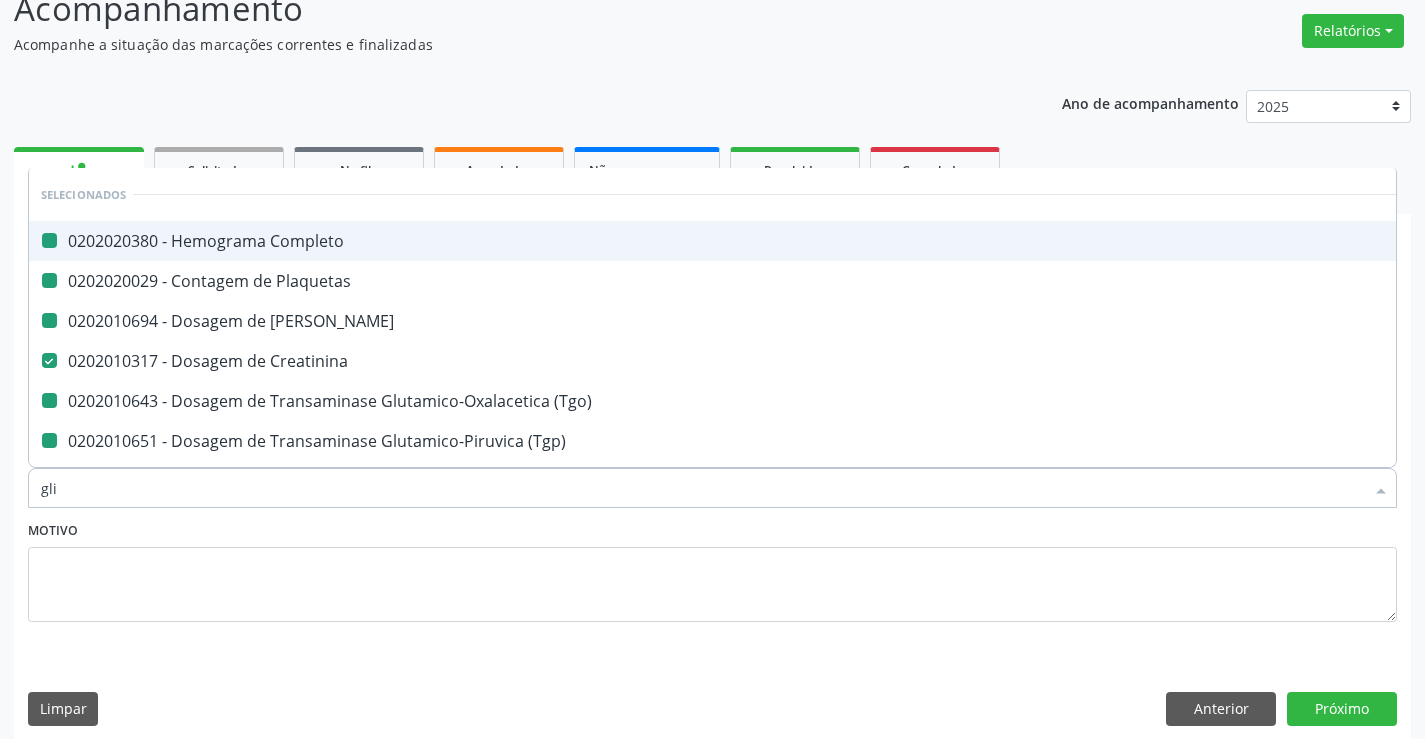 checkbox on "false" 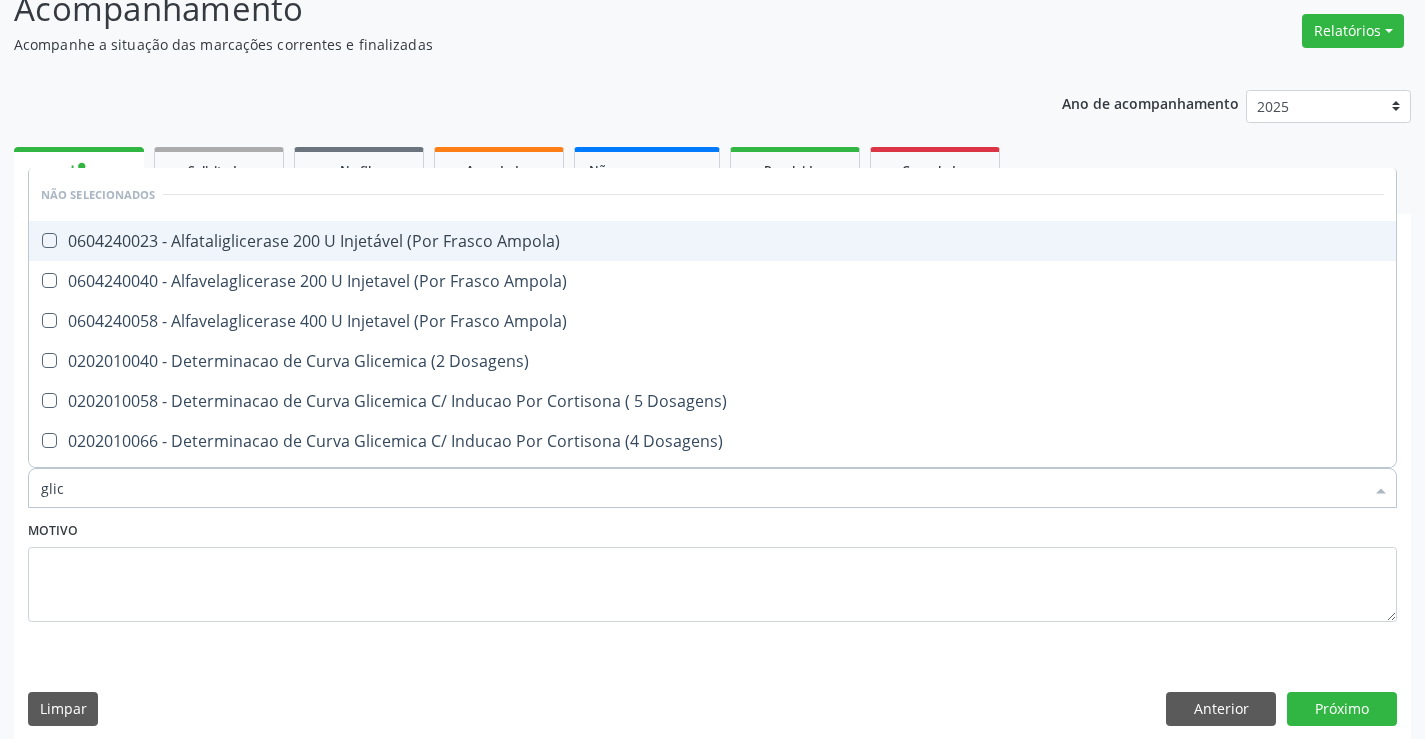 type on "glico" 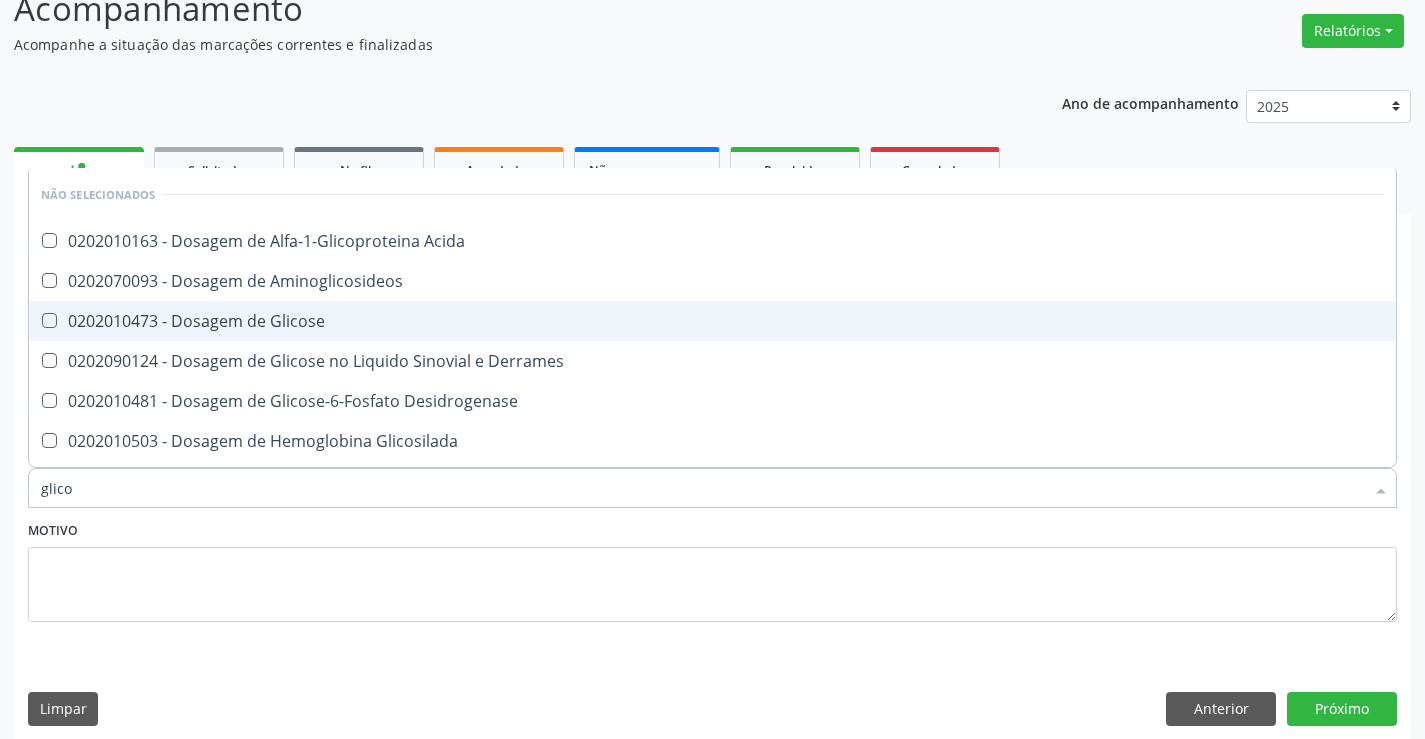 click on "0202010473 - Dosagem de Glicose" at bounding box center [712, 321] 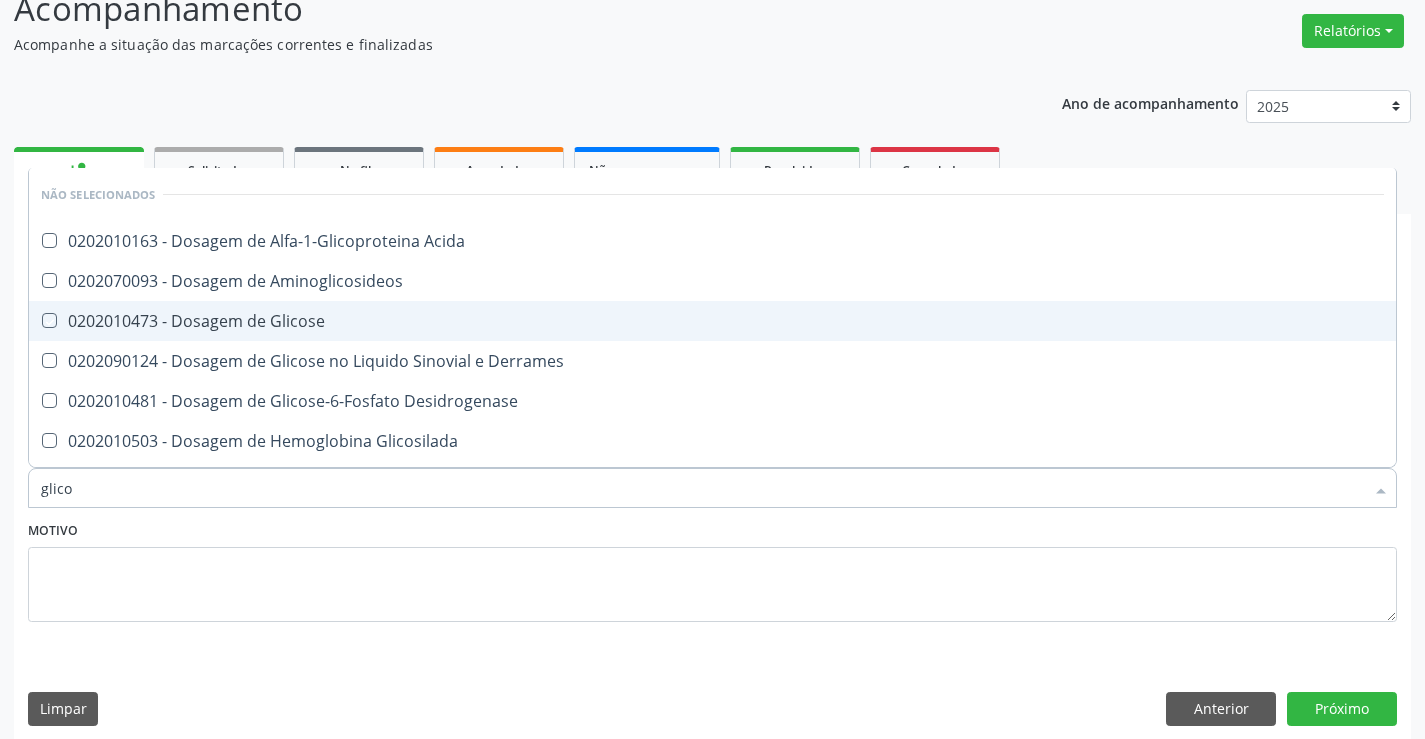 checkbox on "true" 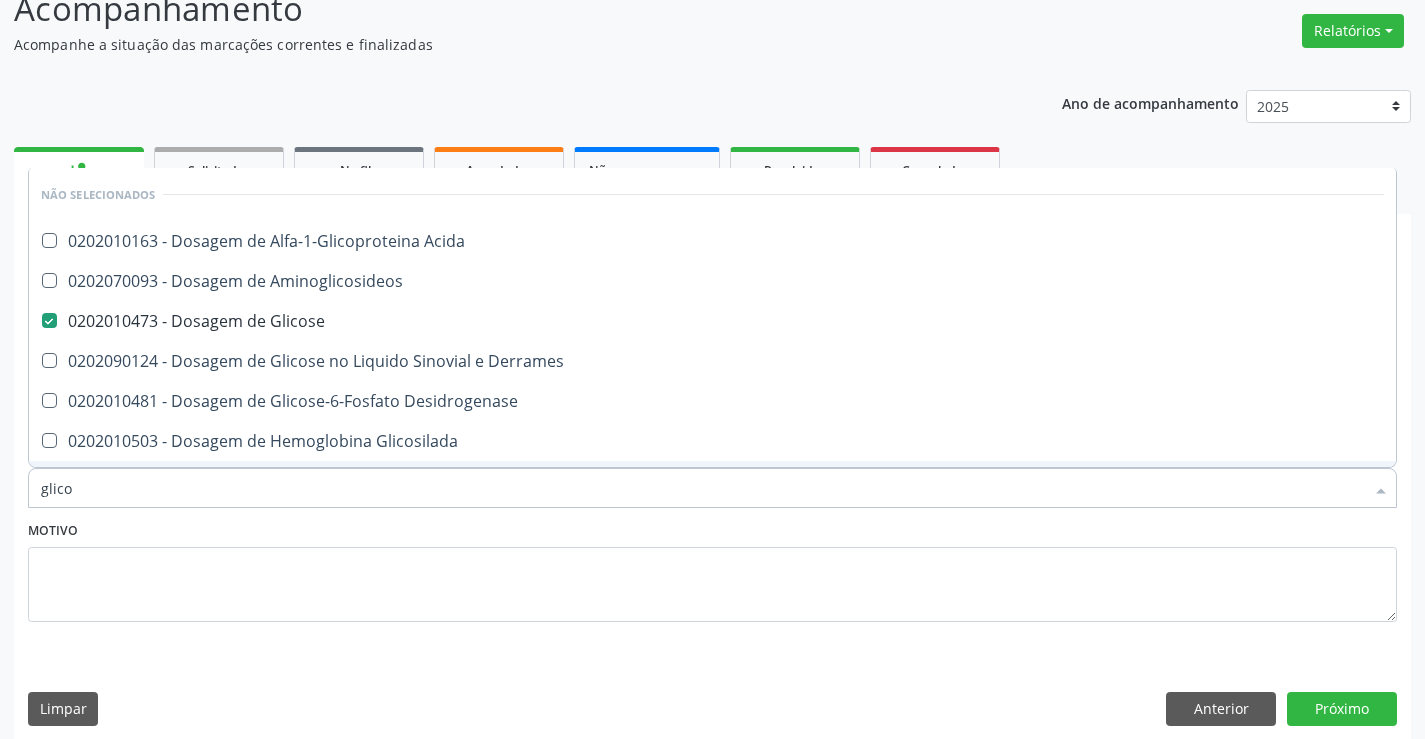click on "Motivo" at bounding box center [712, 569] 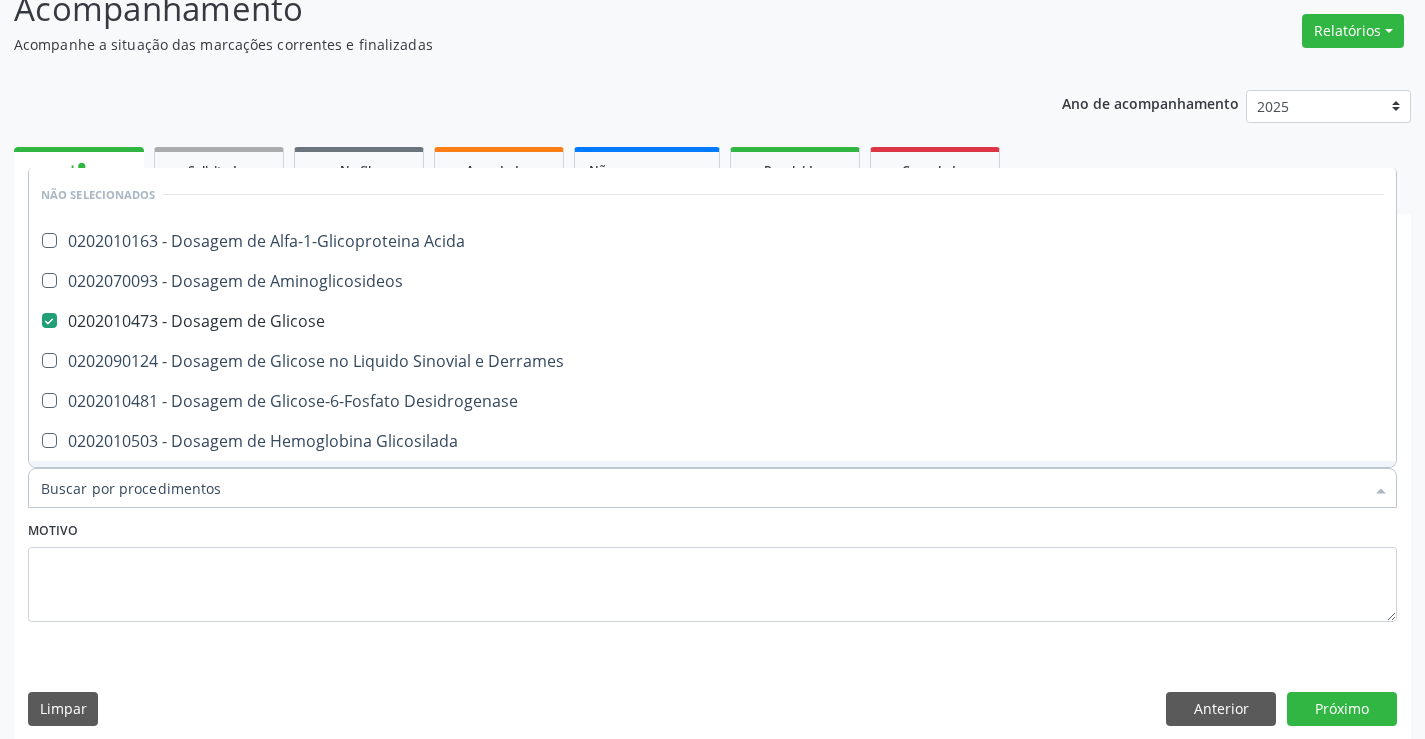 checkbox on "true" 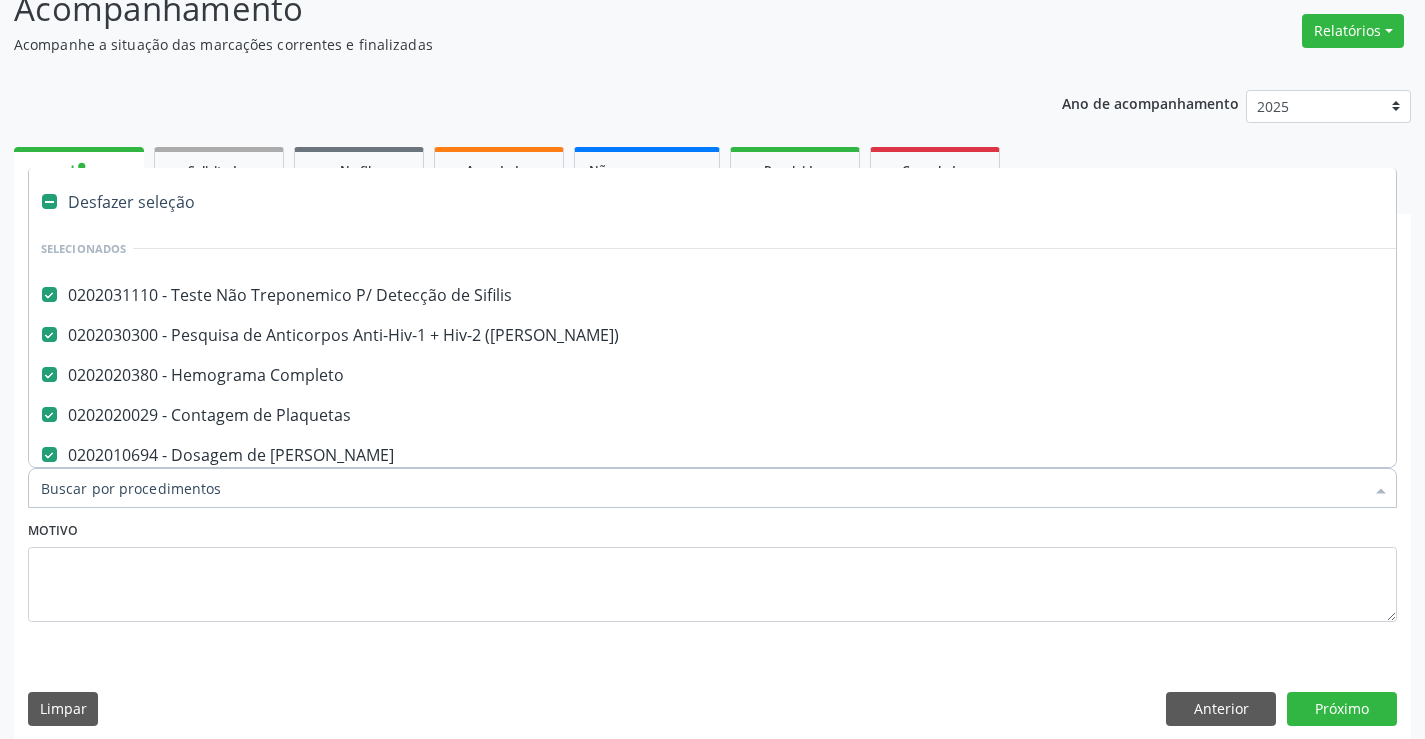 type on "c" 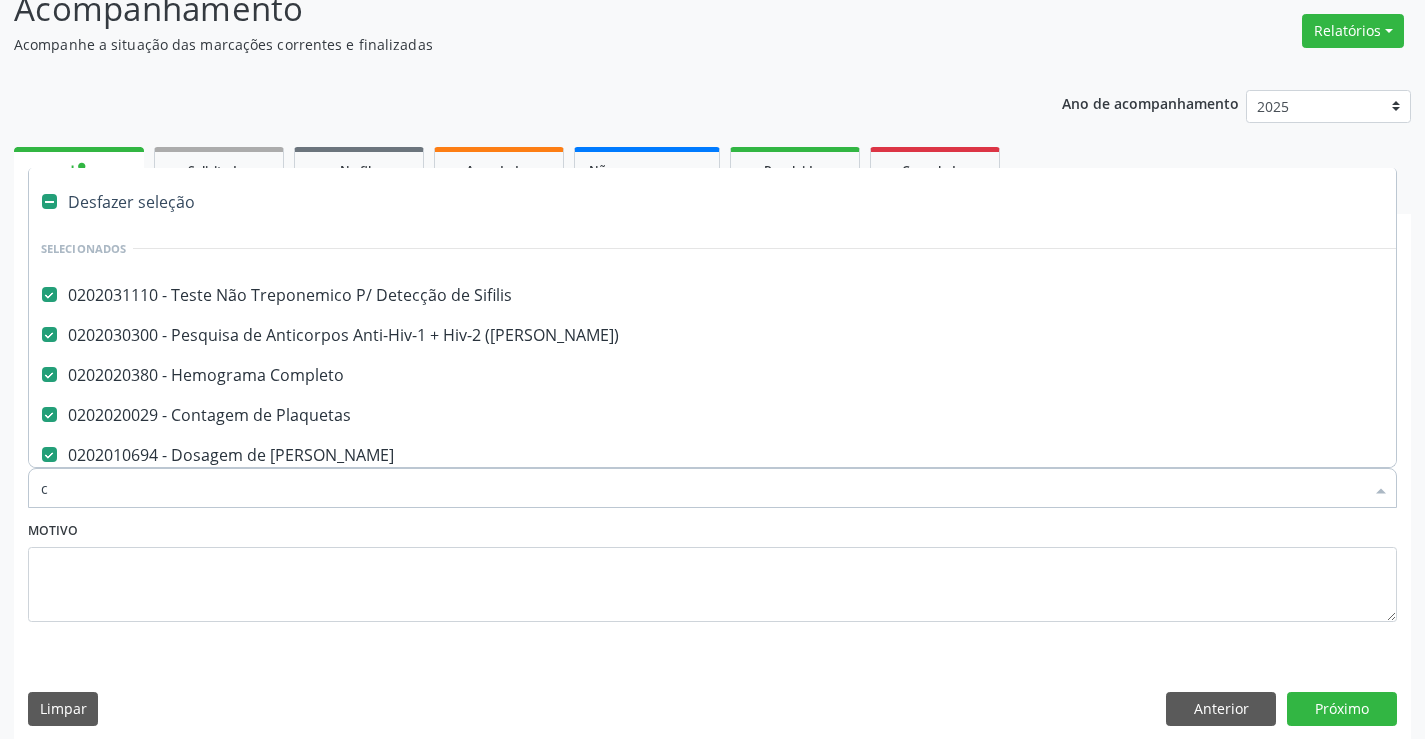 checkbox on "false" 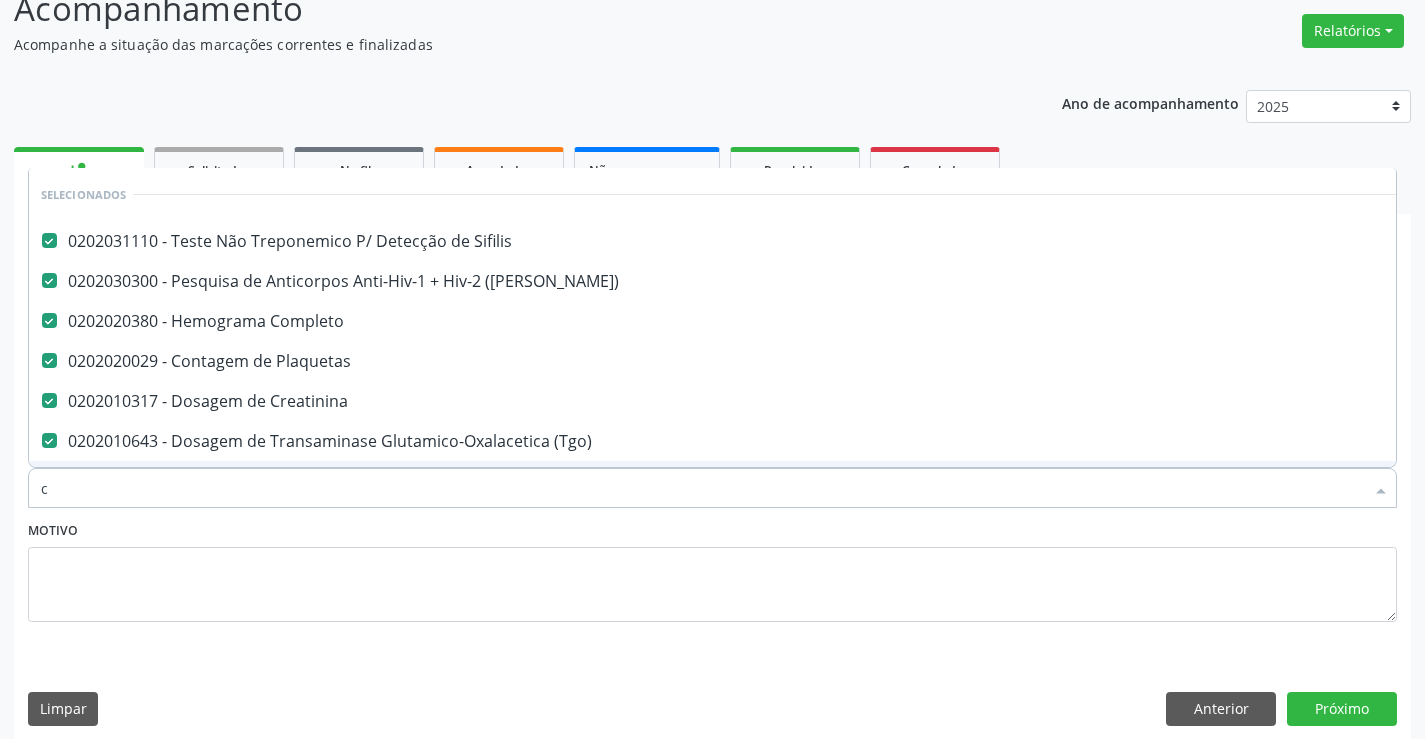 type on "co" 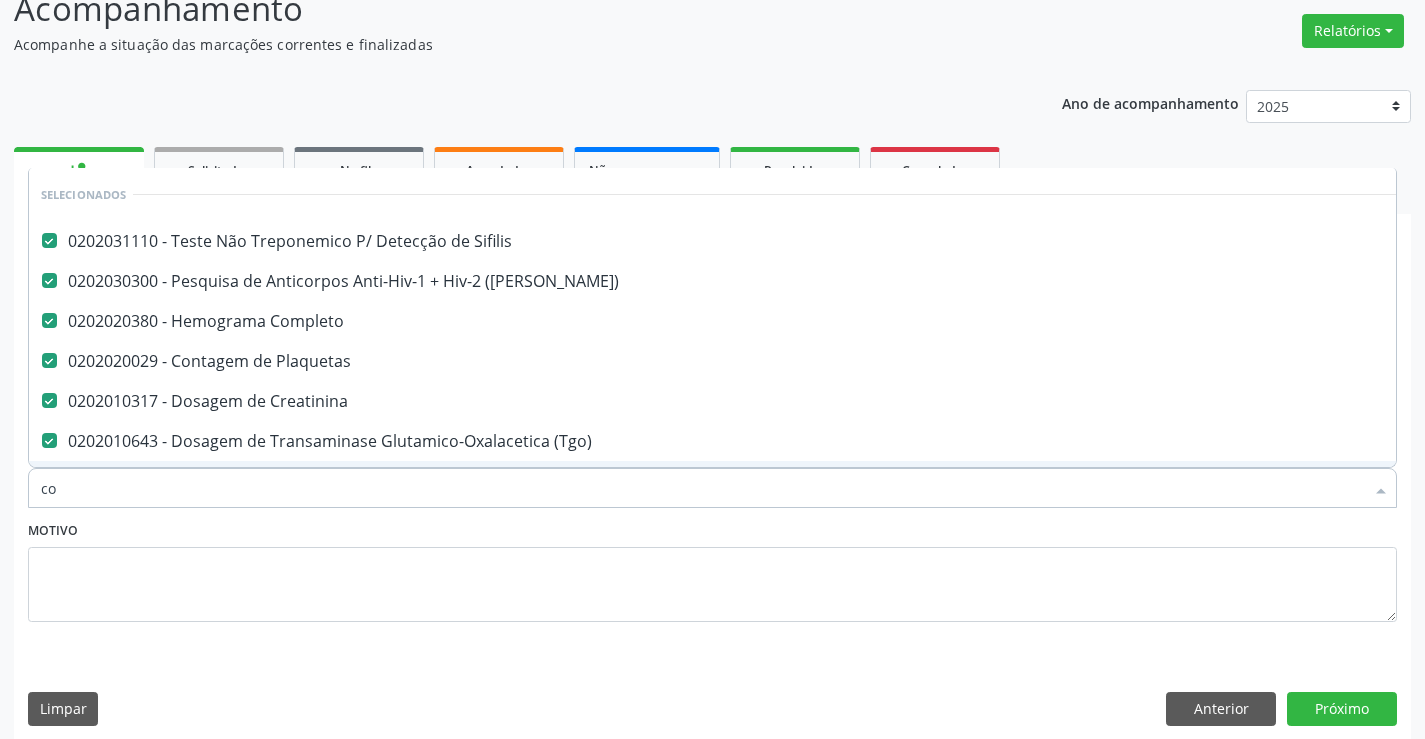 checkbox on "false" 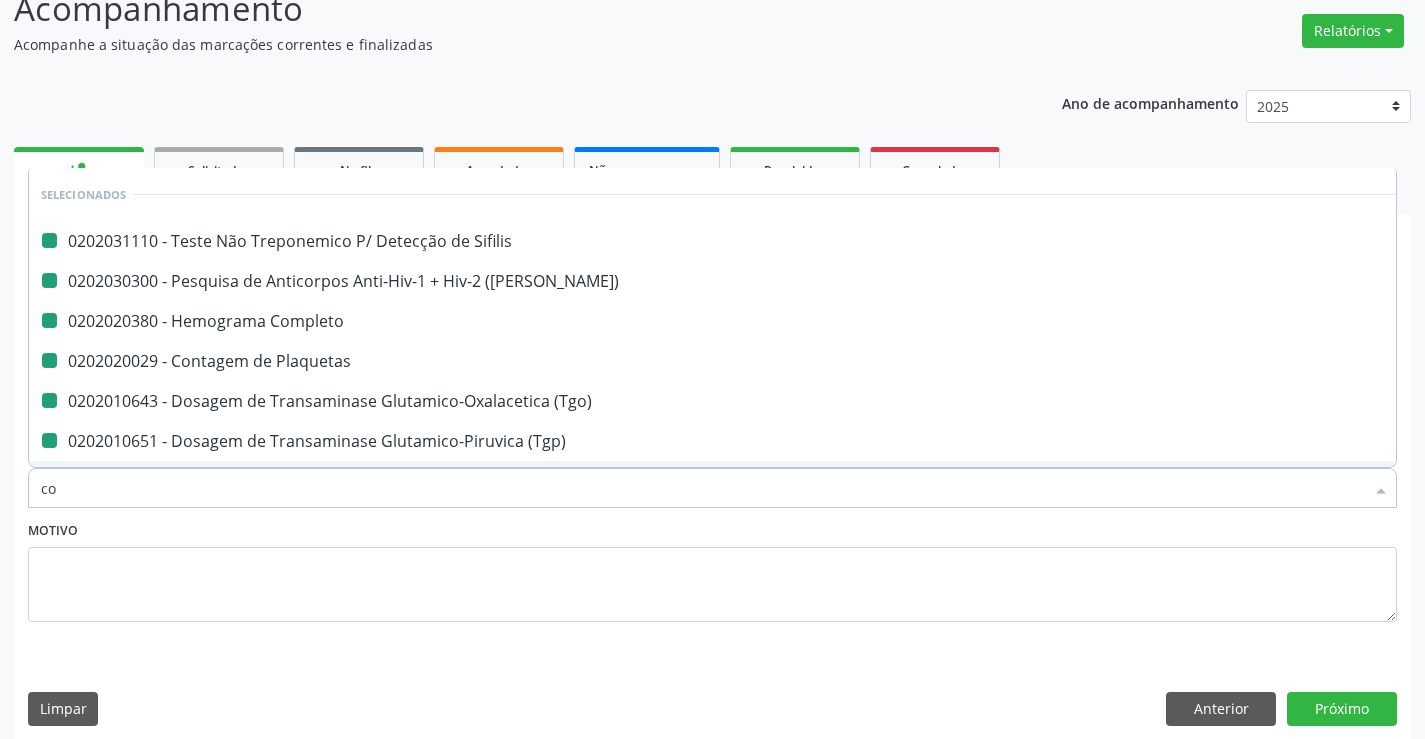 type on "col" 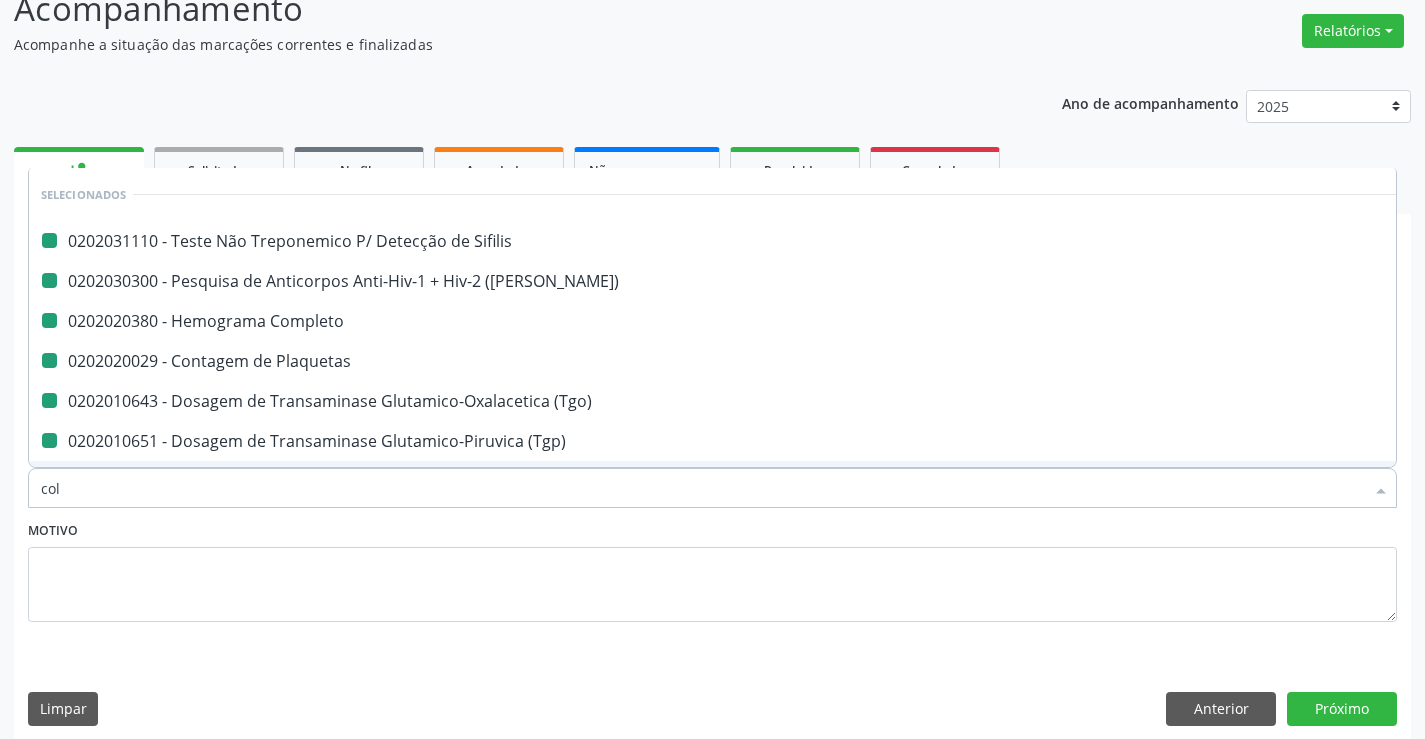 checkbox on "false" 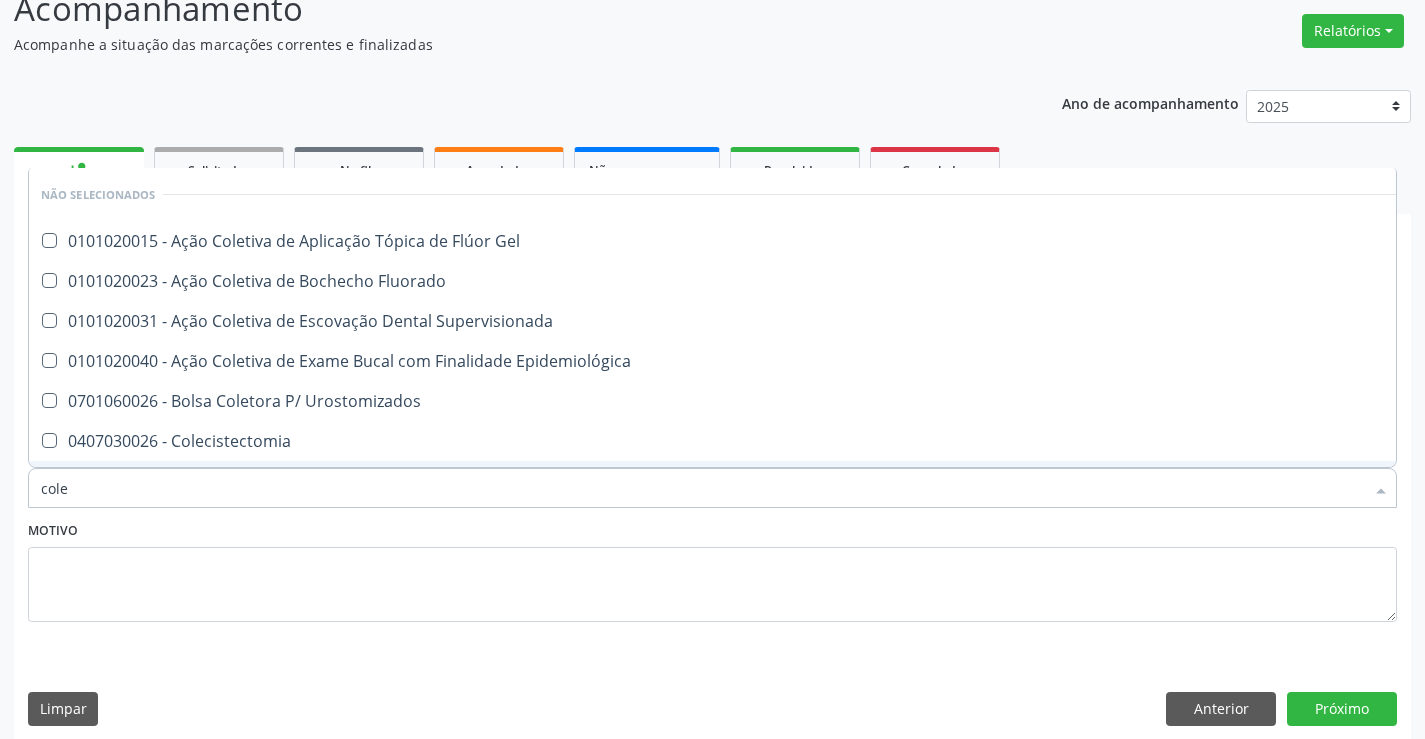 type on "coles" 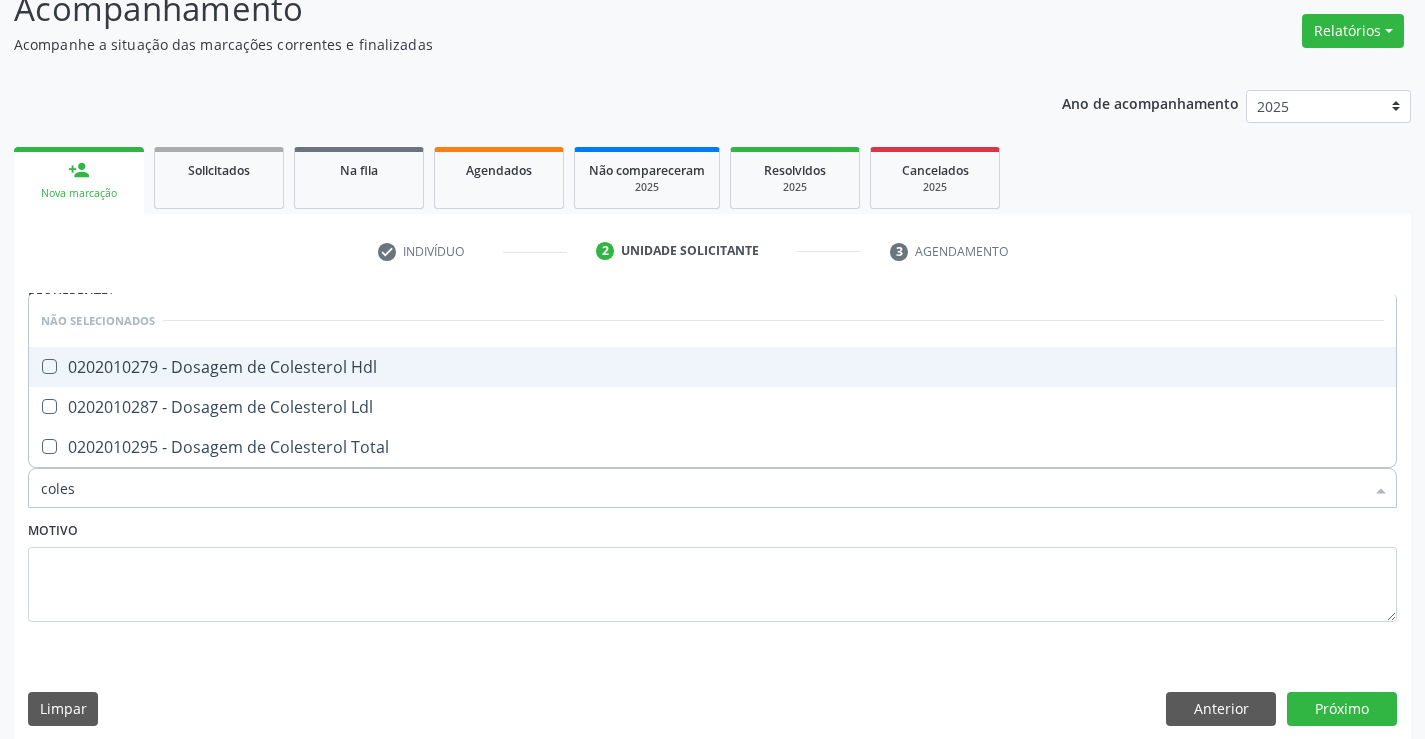 click on "0202010279 - Dosagem de Colesterol Hdl" at bounding box center [712, 367] 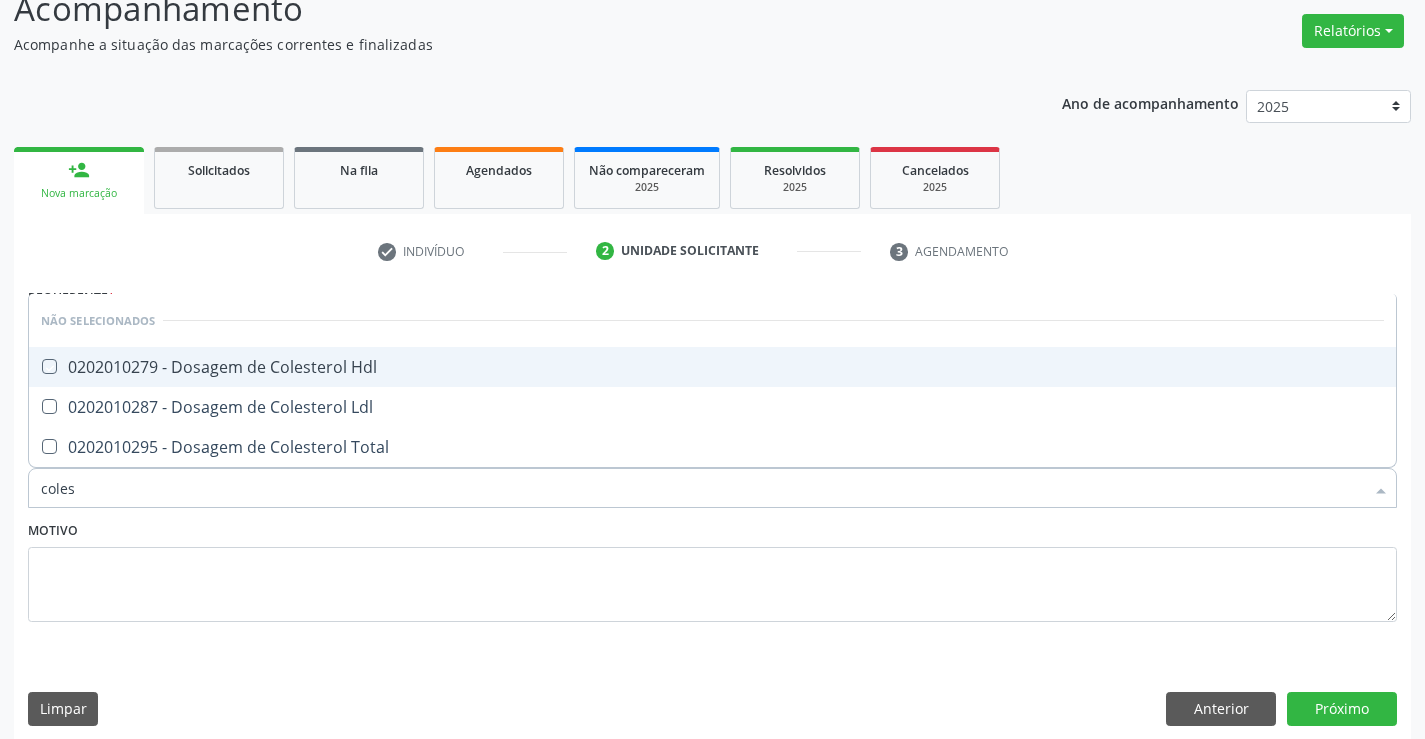 checkbox on "true" 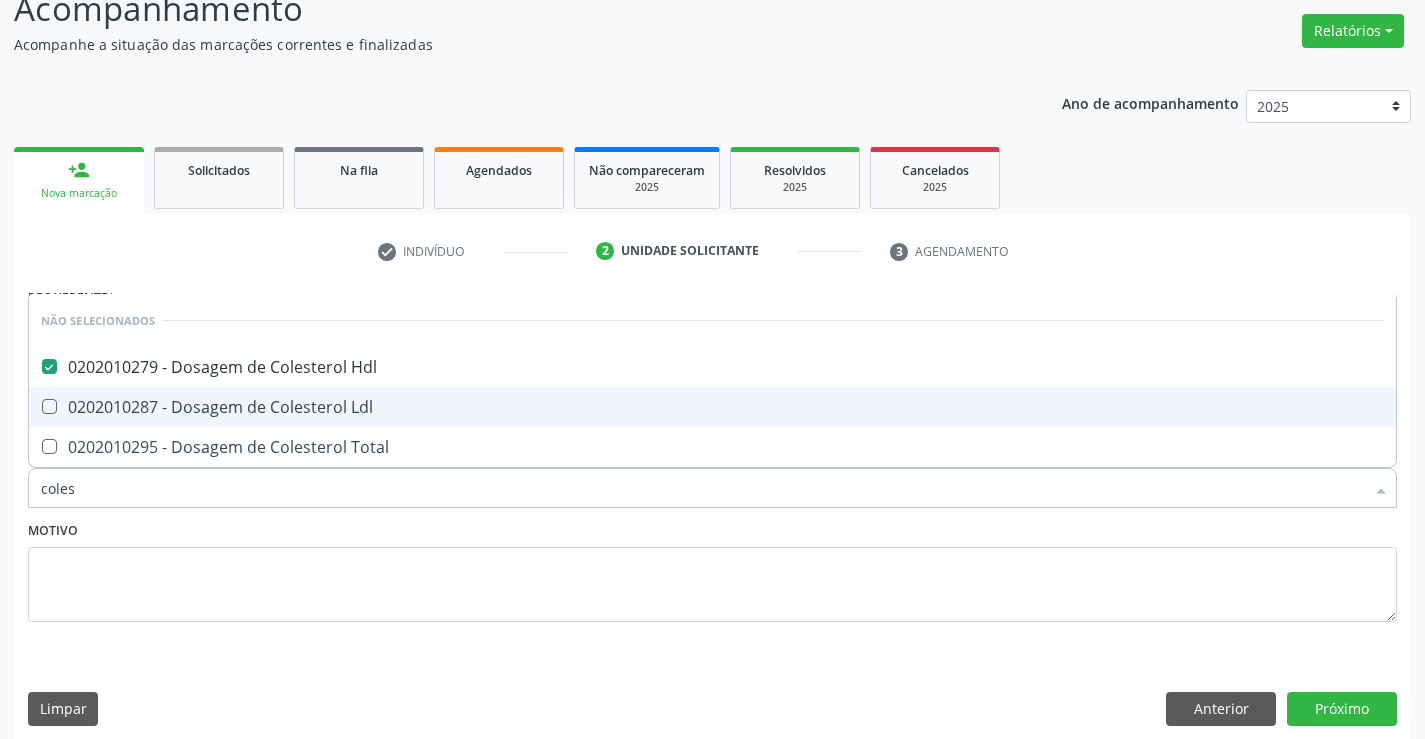 click on "0202010287 - Dosagem de Colesterol Ldl" at bounding box center (712, 407) 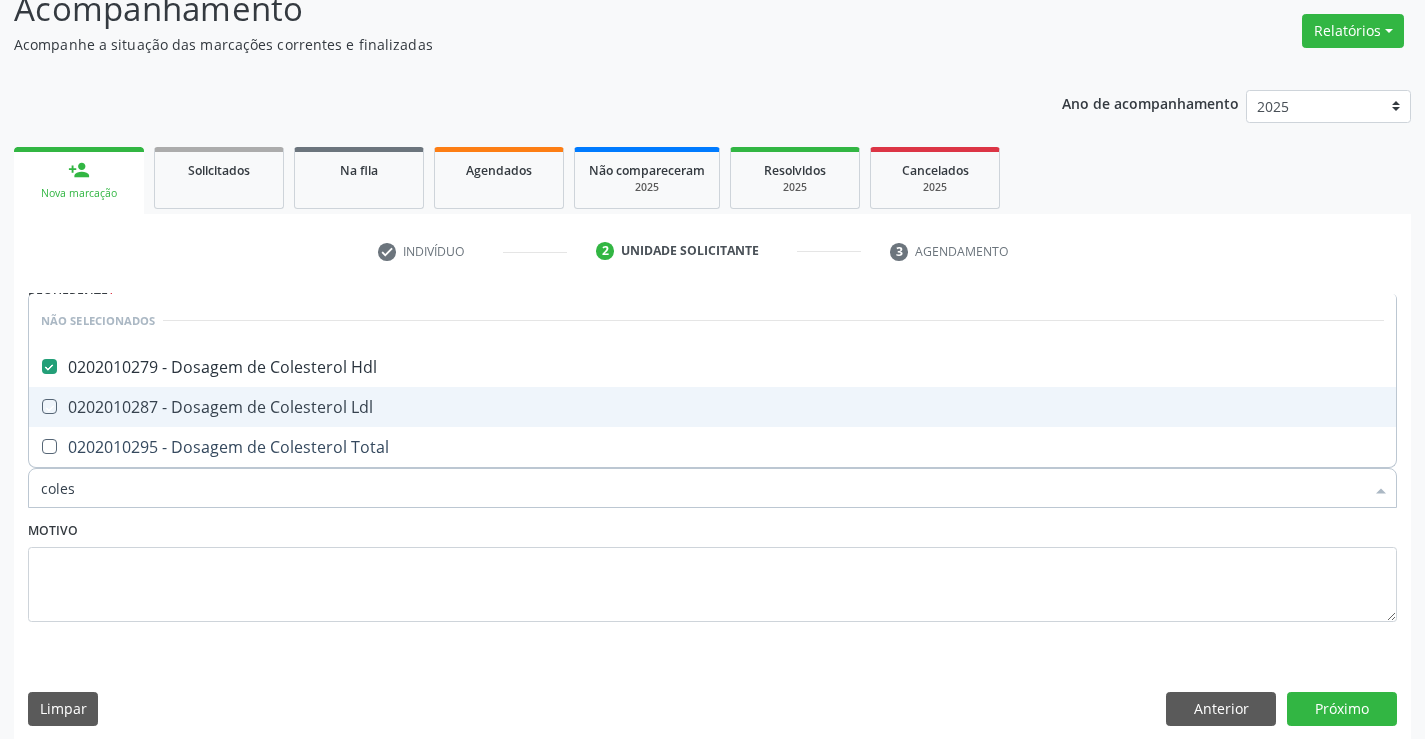 checkbox on "true" 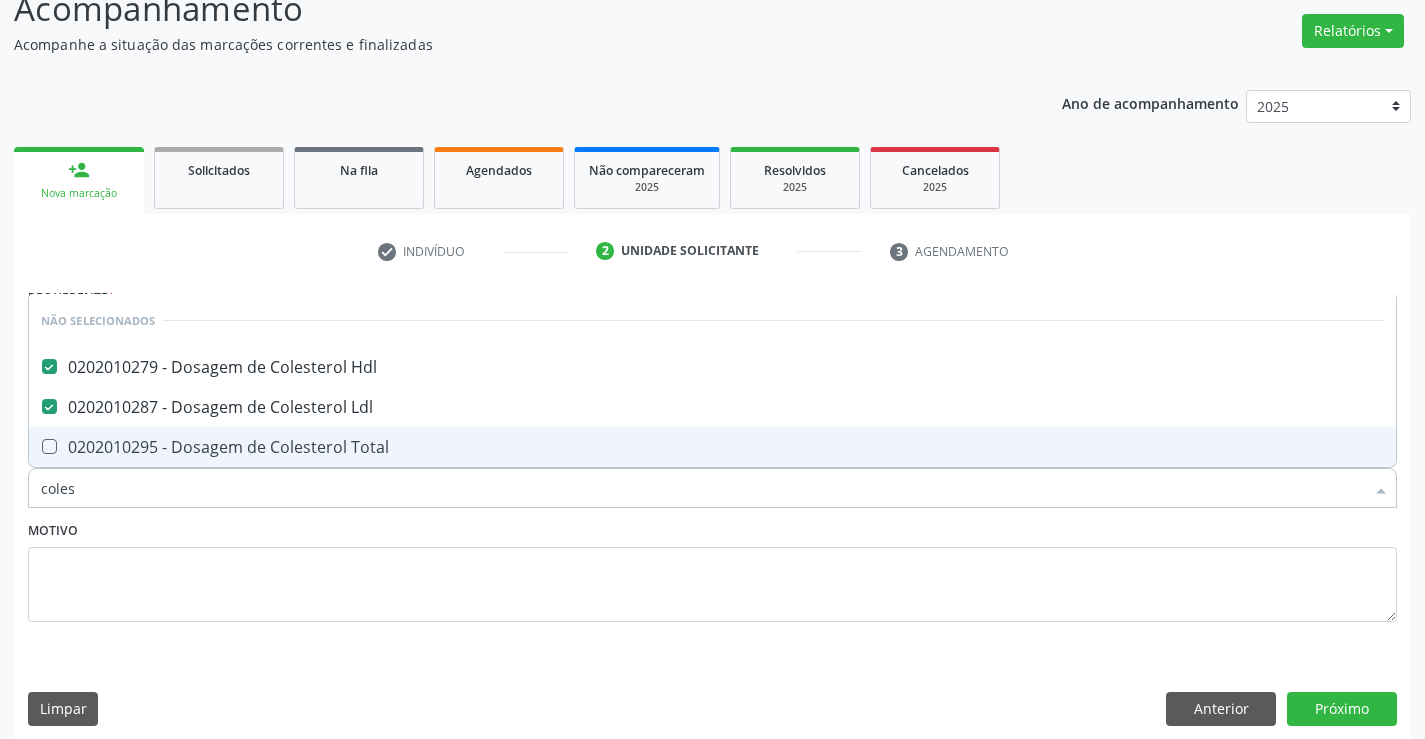 click on "0202010295 - Dosagem de Colesterol Total" at bounding box center [712, 447] 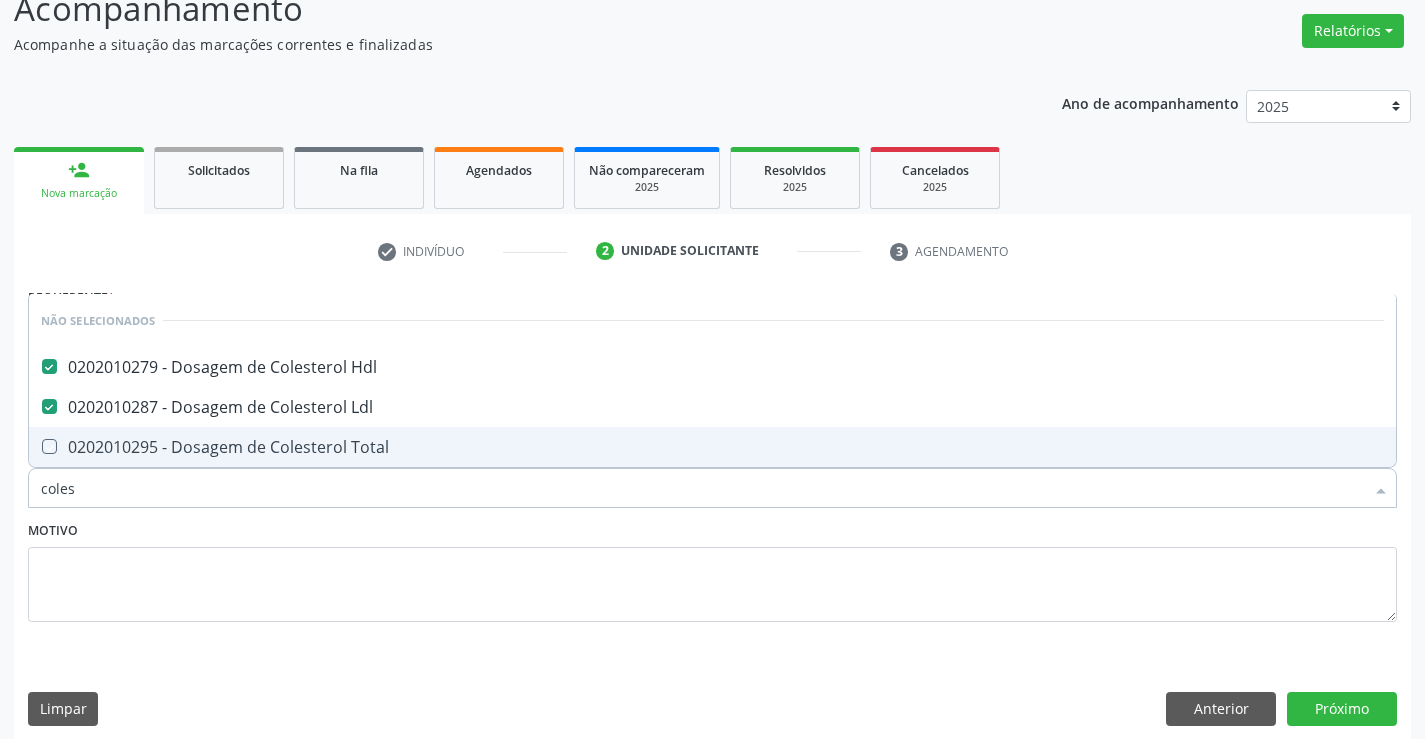 checkbox on "true" 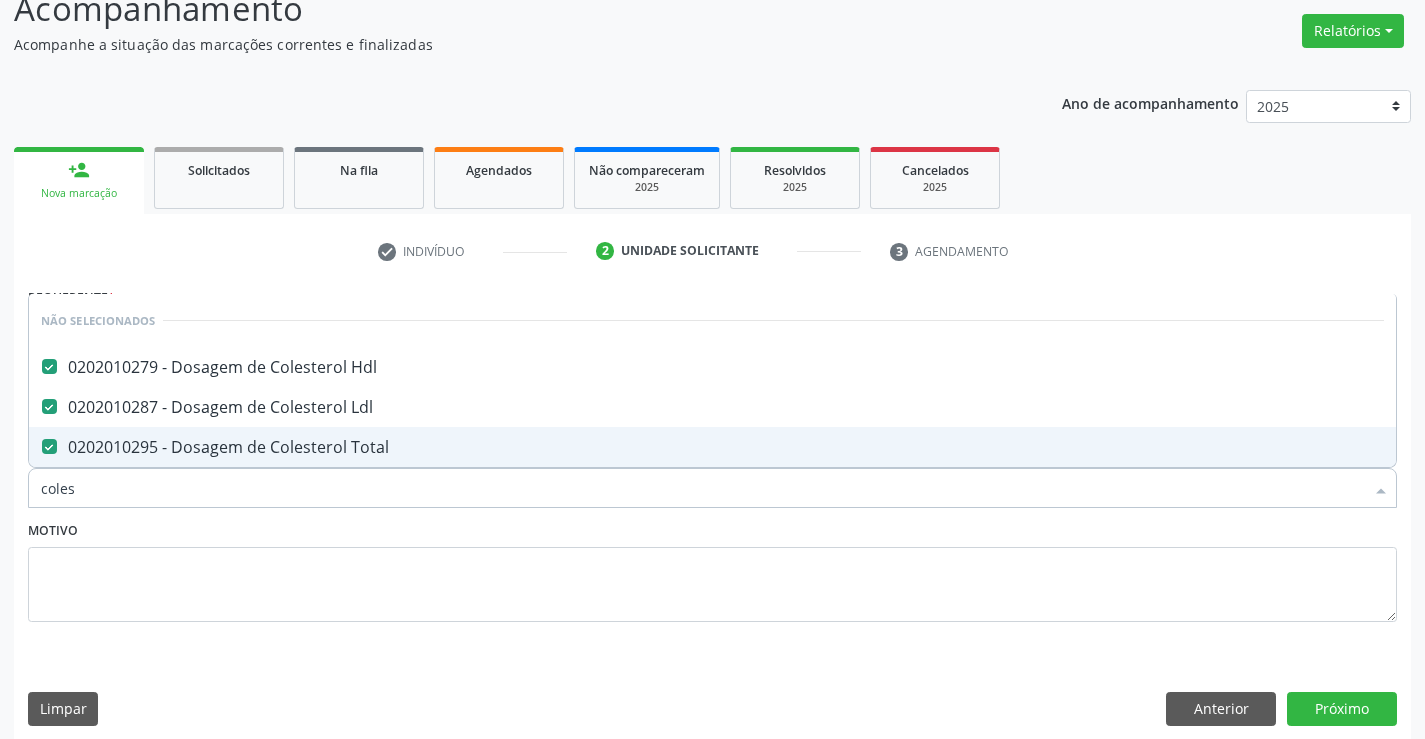 type on "coles" 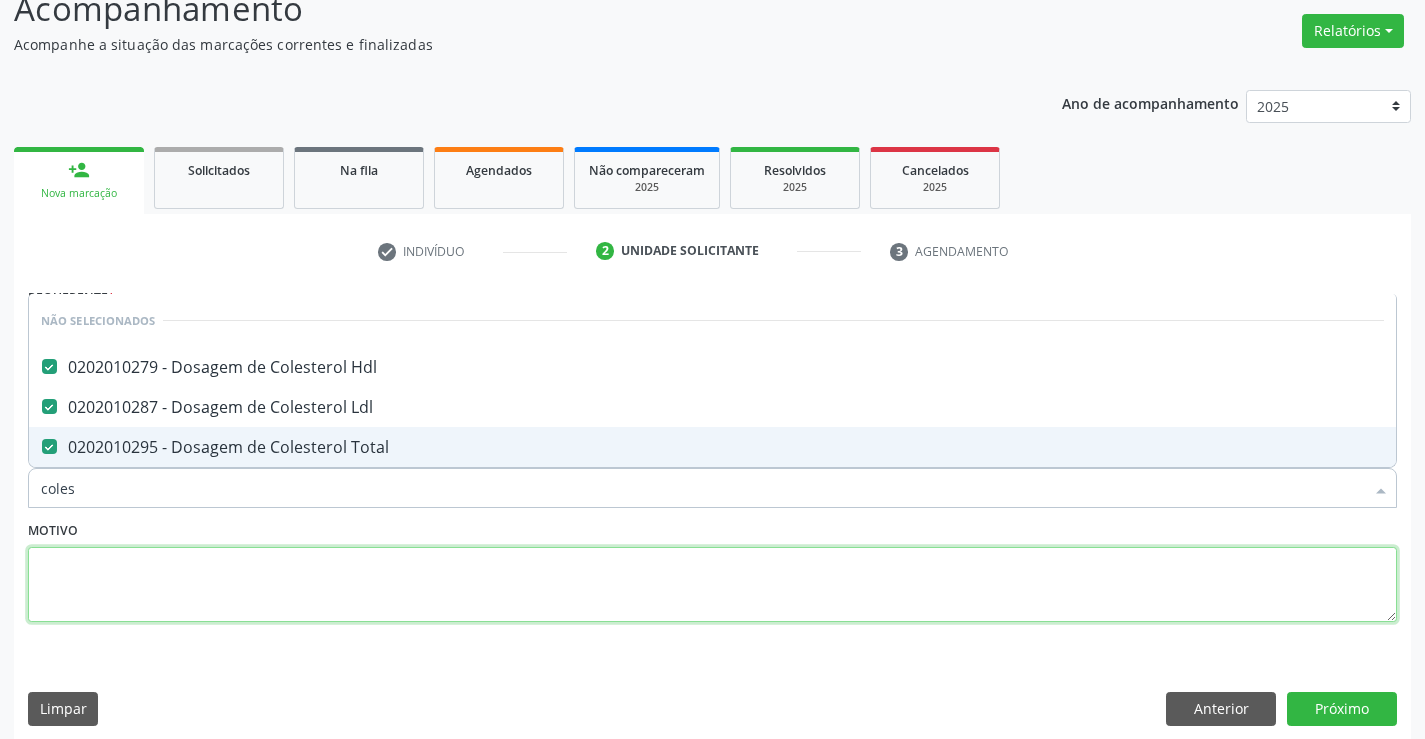 click at bounding box center (712, 585) 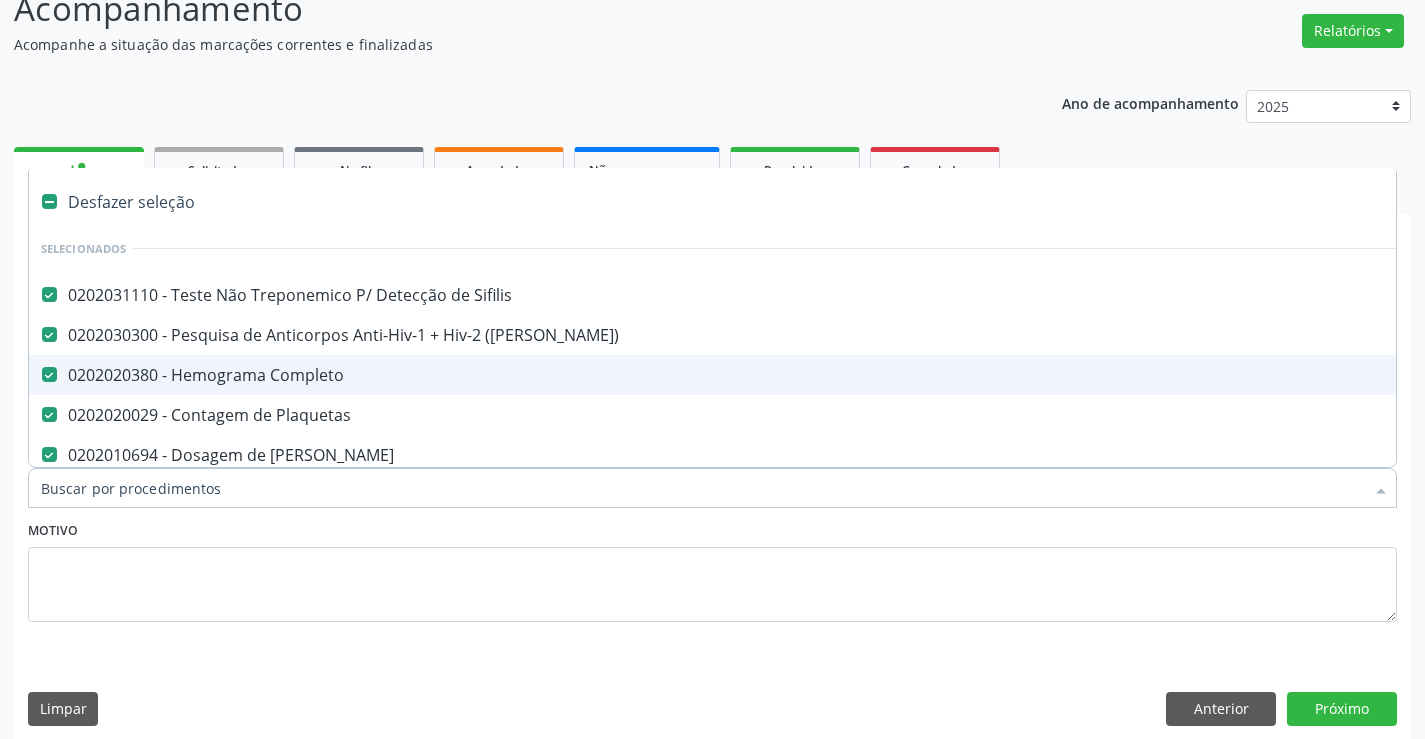 type on "t" 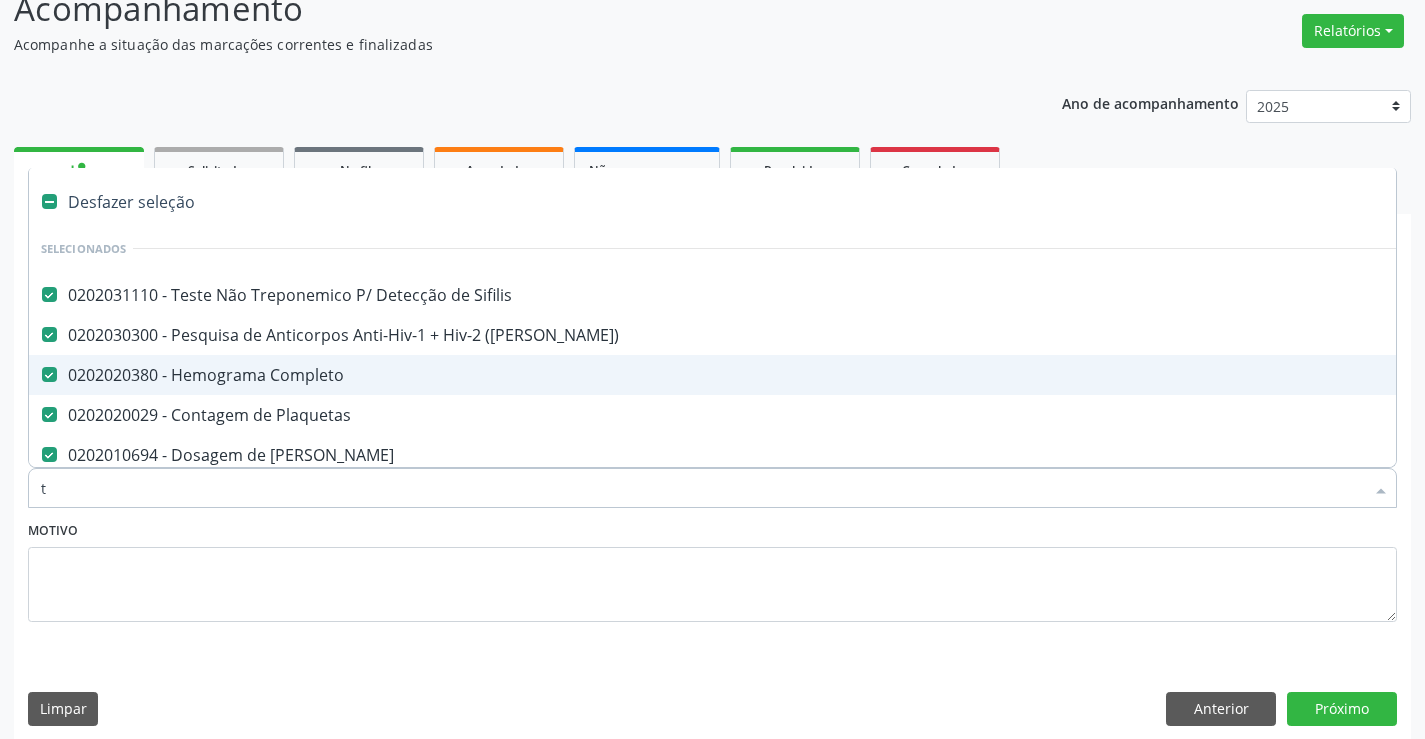 checkbox on "false" 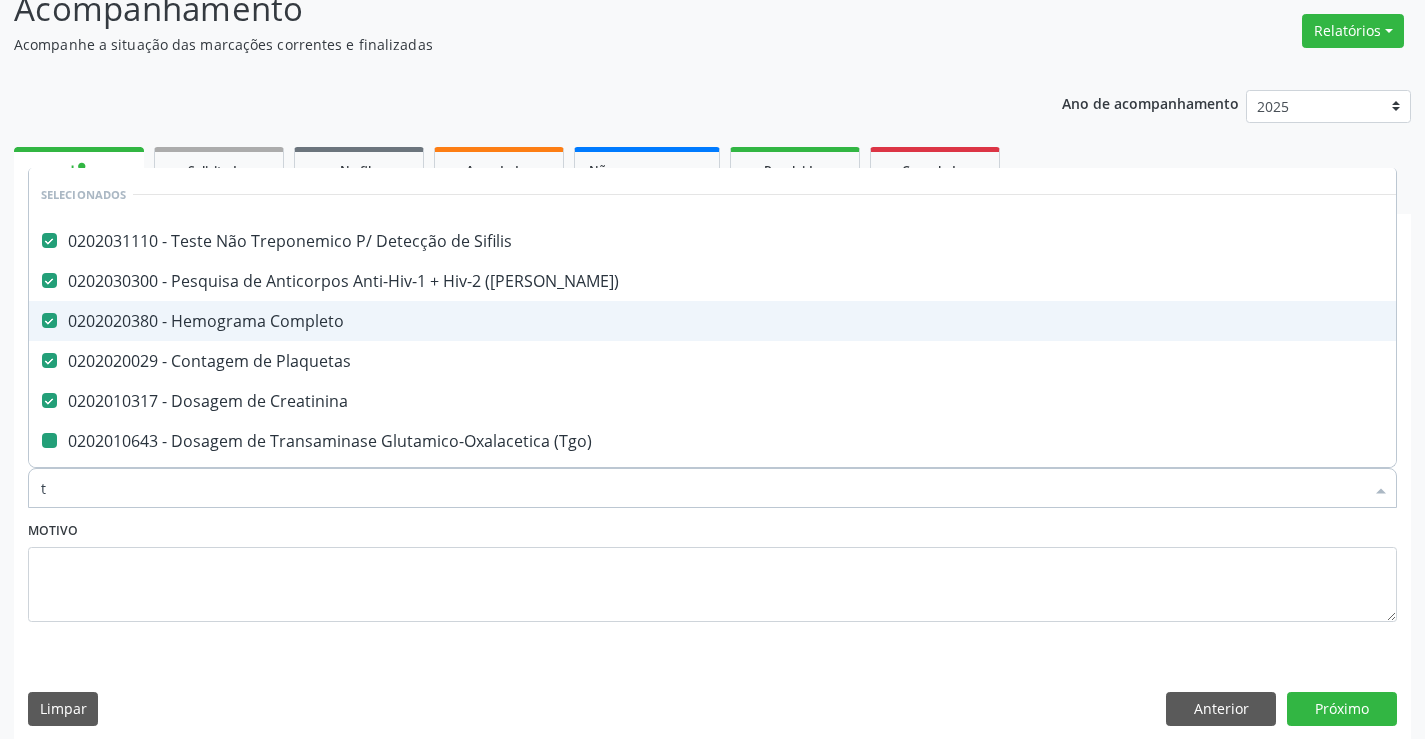 type on "tr" 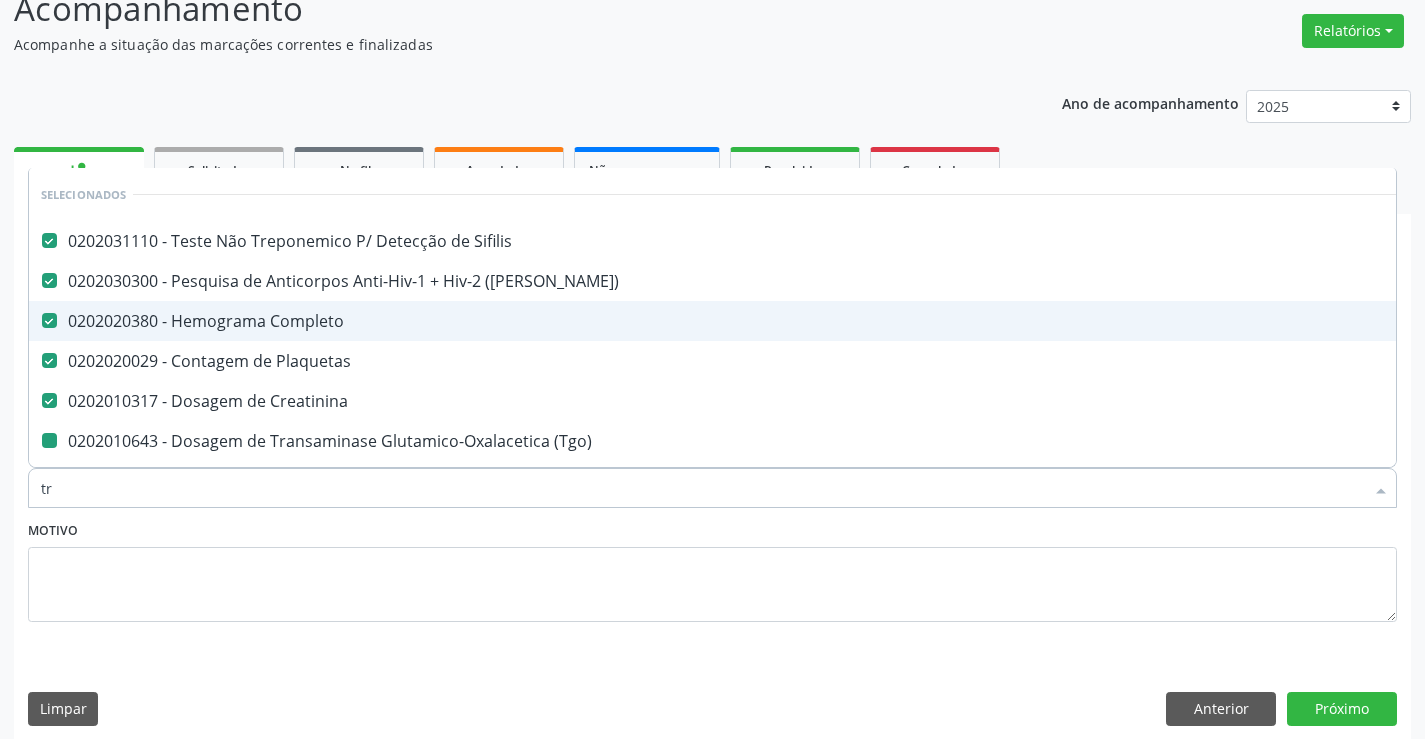 checkbox on "false" 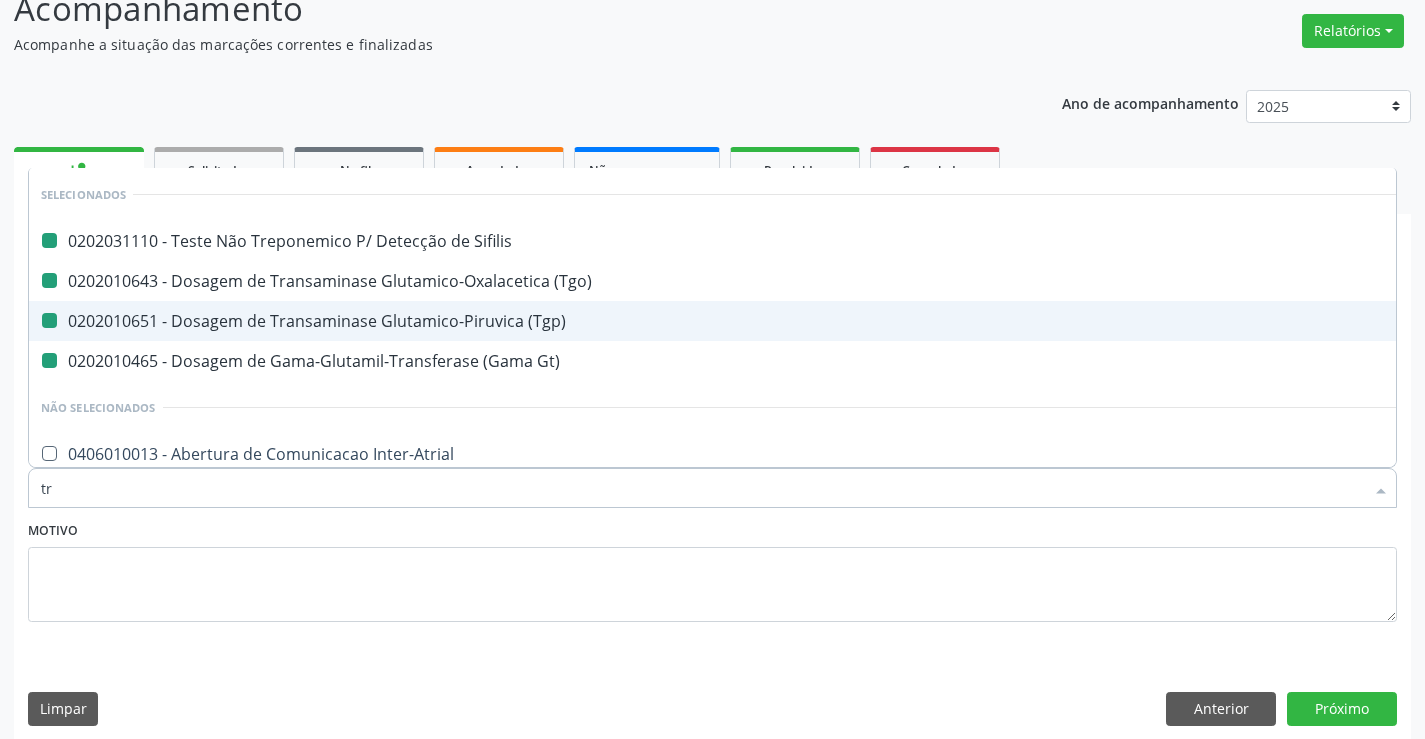 type on "tri" 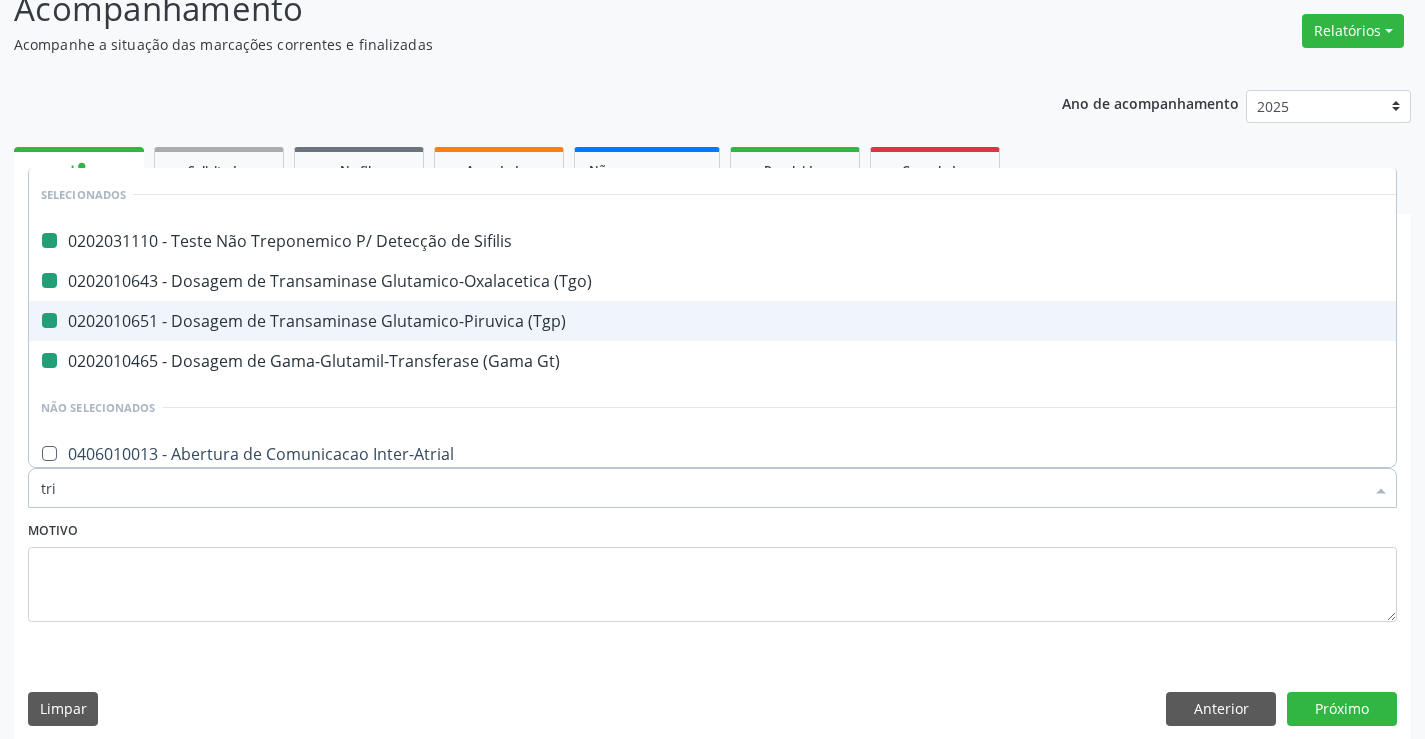 checkbox on "false" 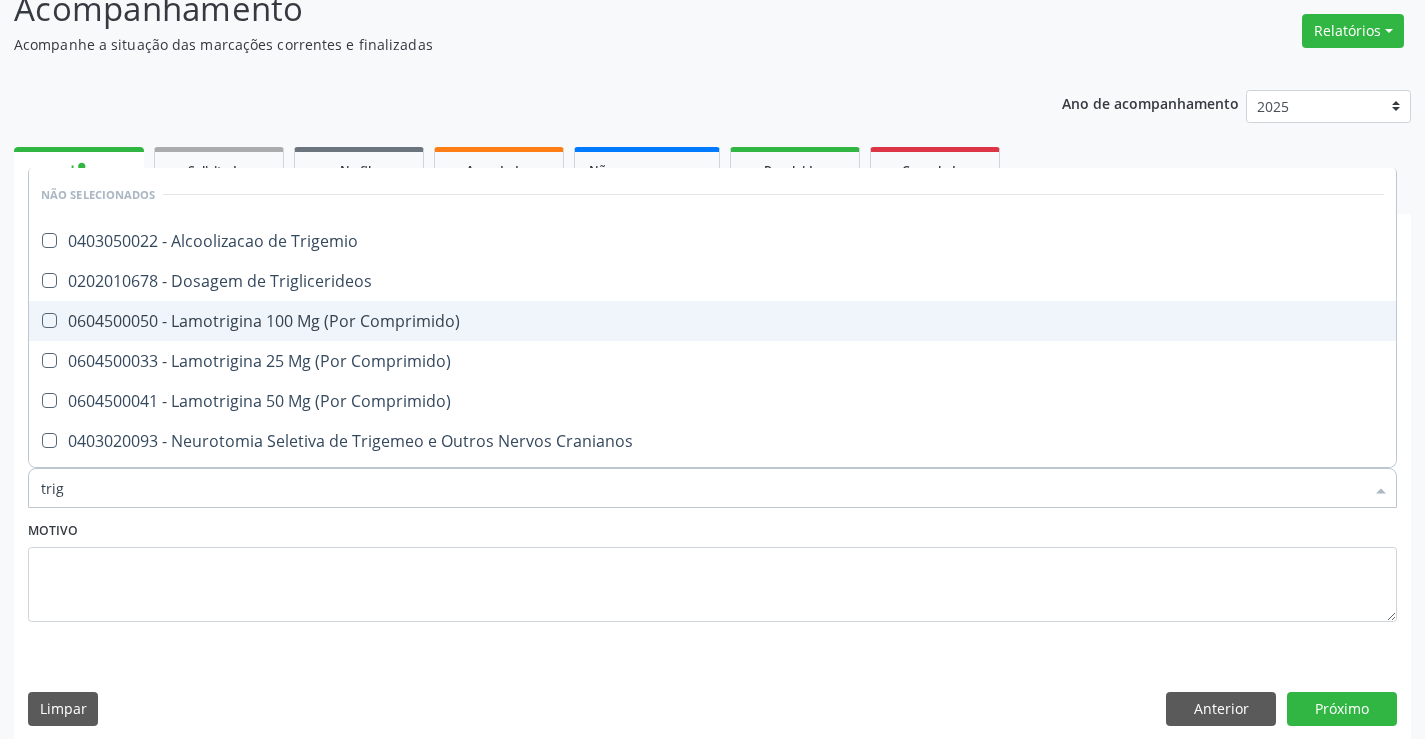type on "trigl" 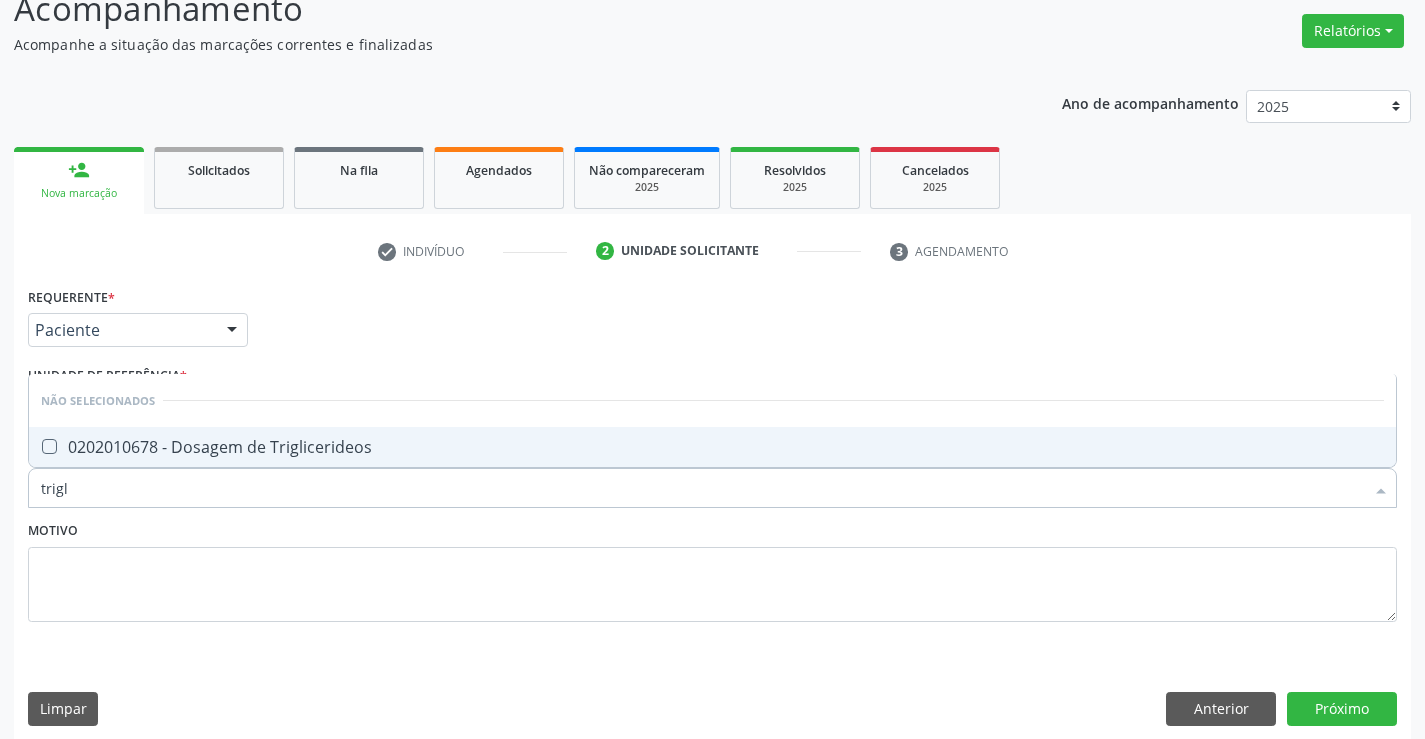 click on "0202010678 - Dosagem de Triglicerideos" at bounding box center [712, 447] 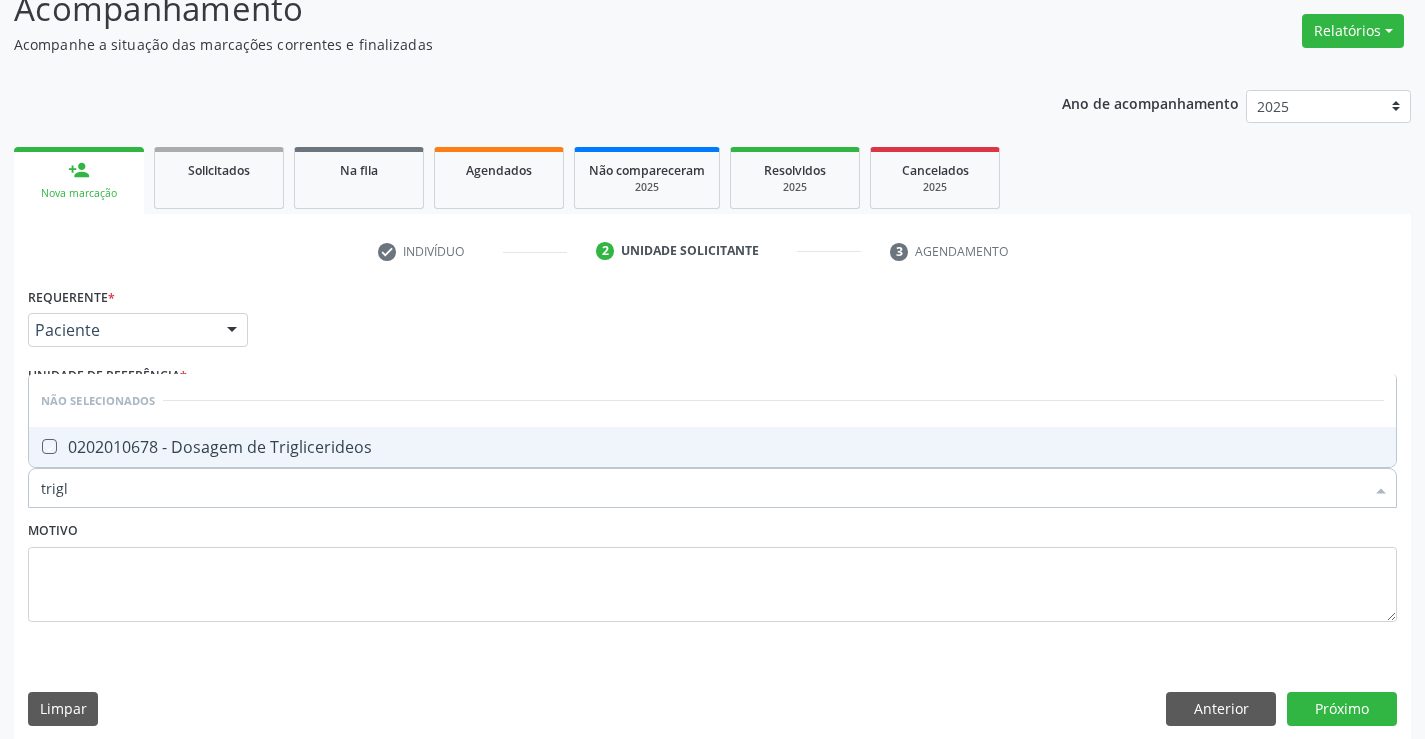 checkbox on "true" 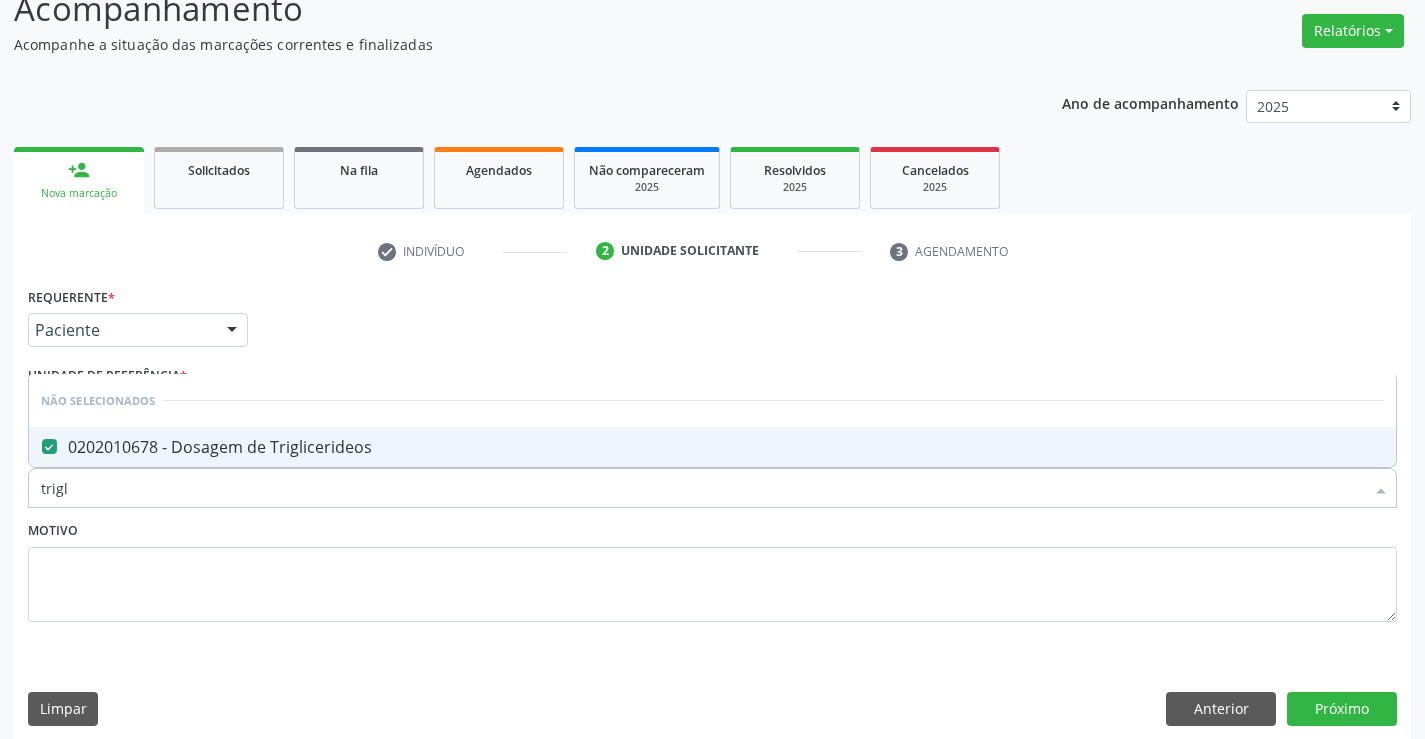 click on "Motivo" at bounding box center (712, 569) 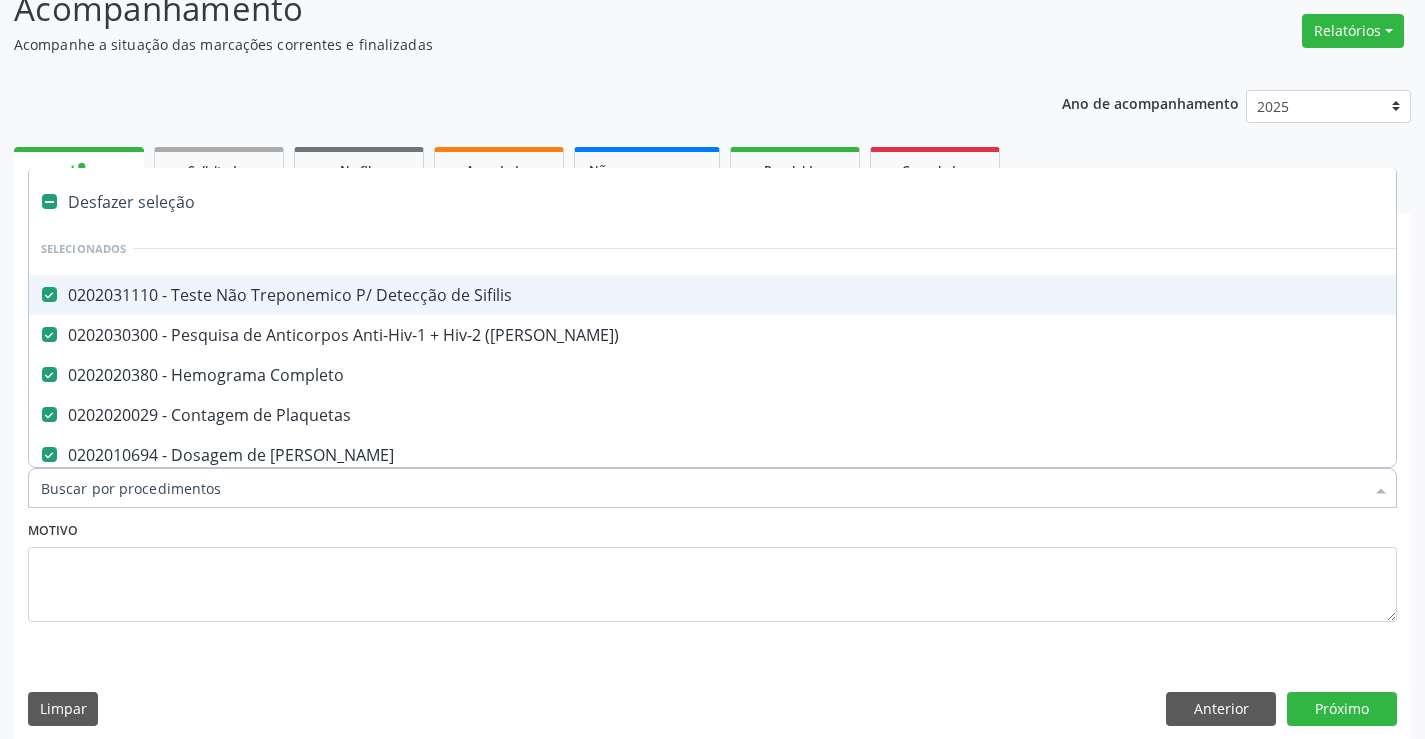 type on "r" 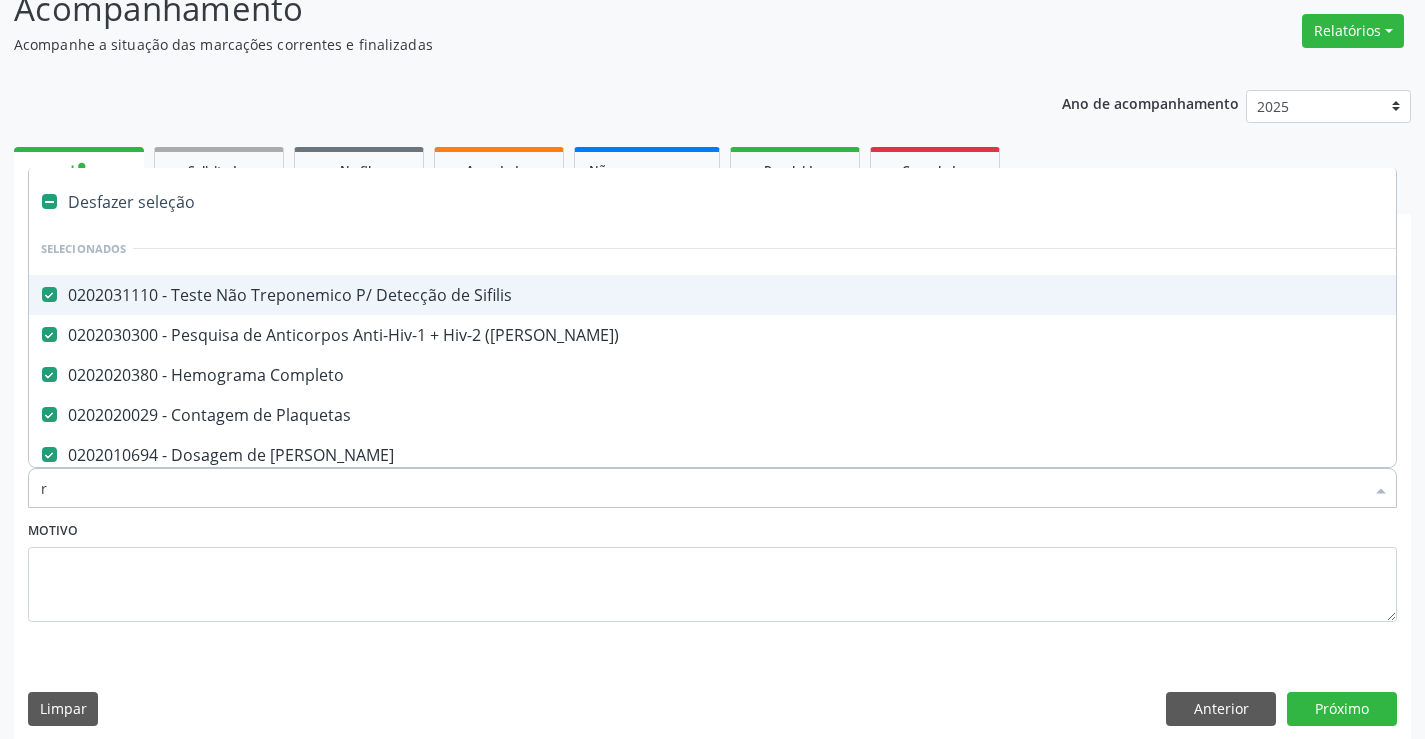 type 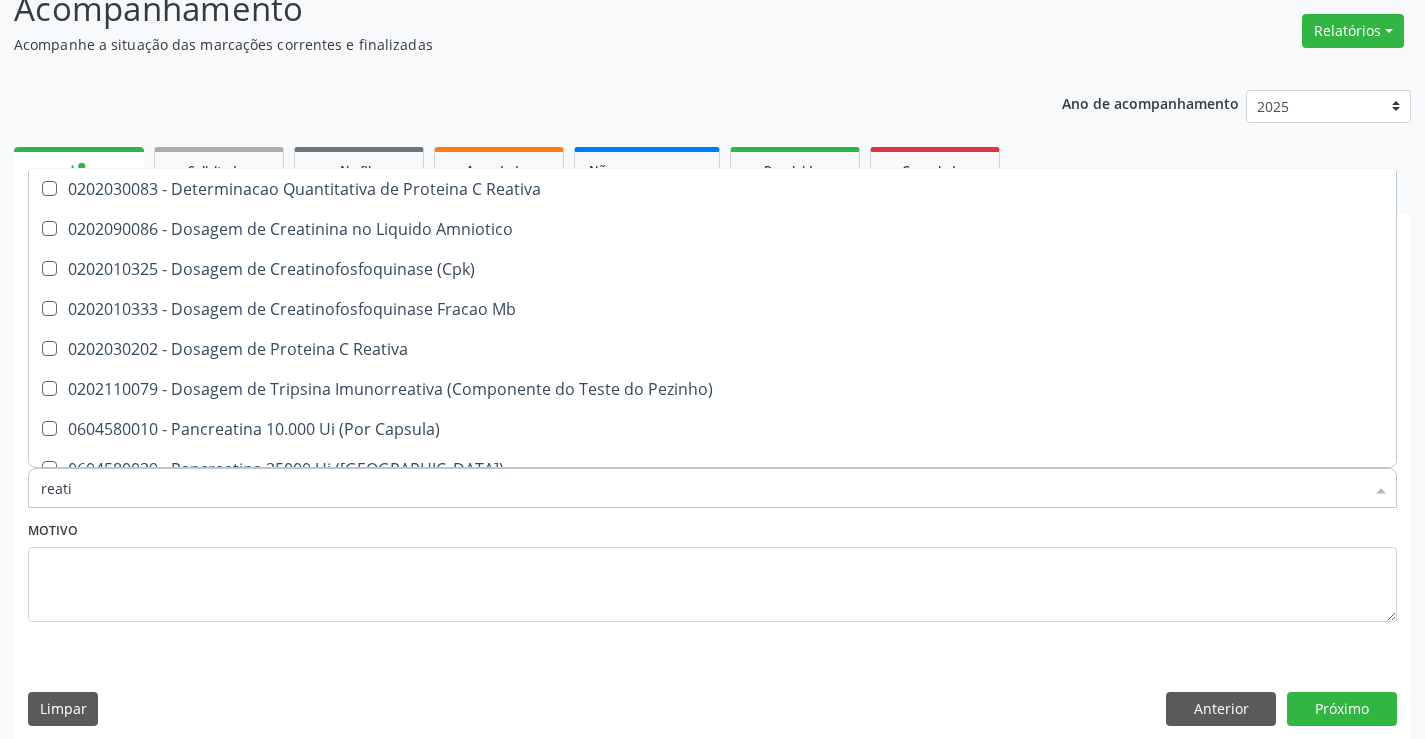 scroll, scrollTop: 300, scrollLeft: 0, axis: vertical 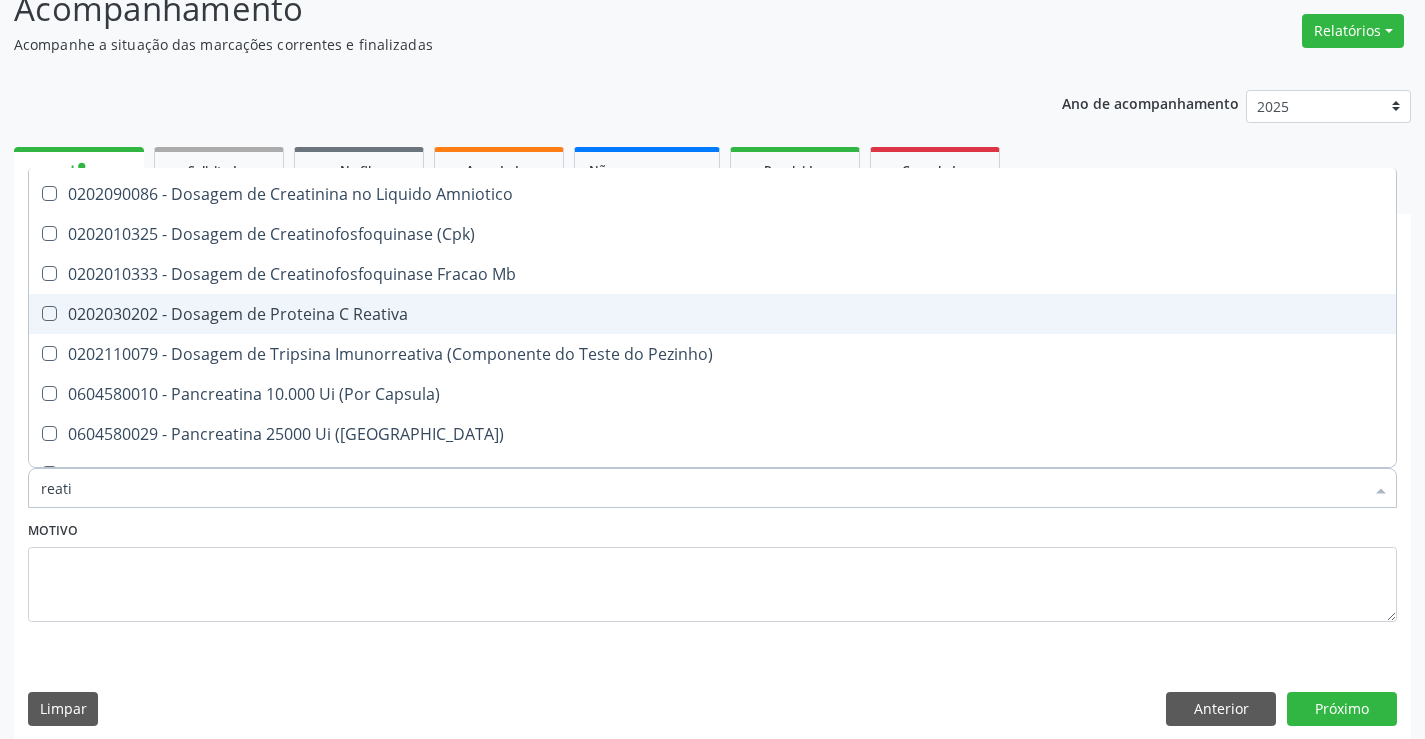 click on "0202030202 - Dosagem de Proteina C Reativa" at bounding box center (712, 314) 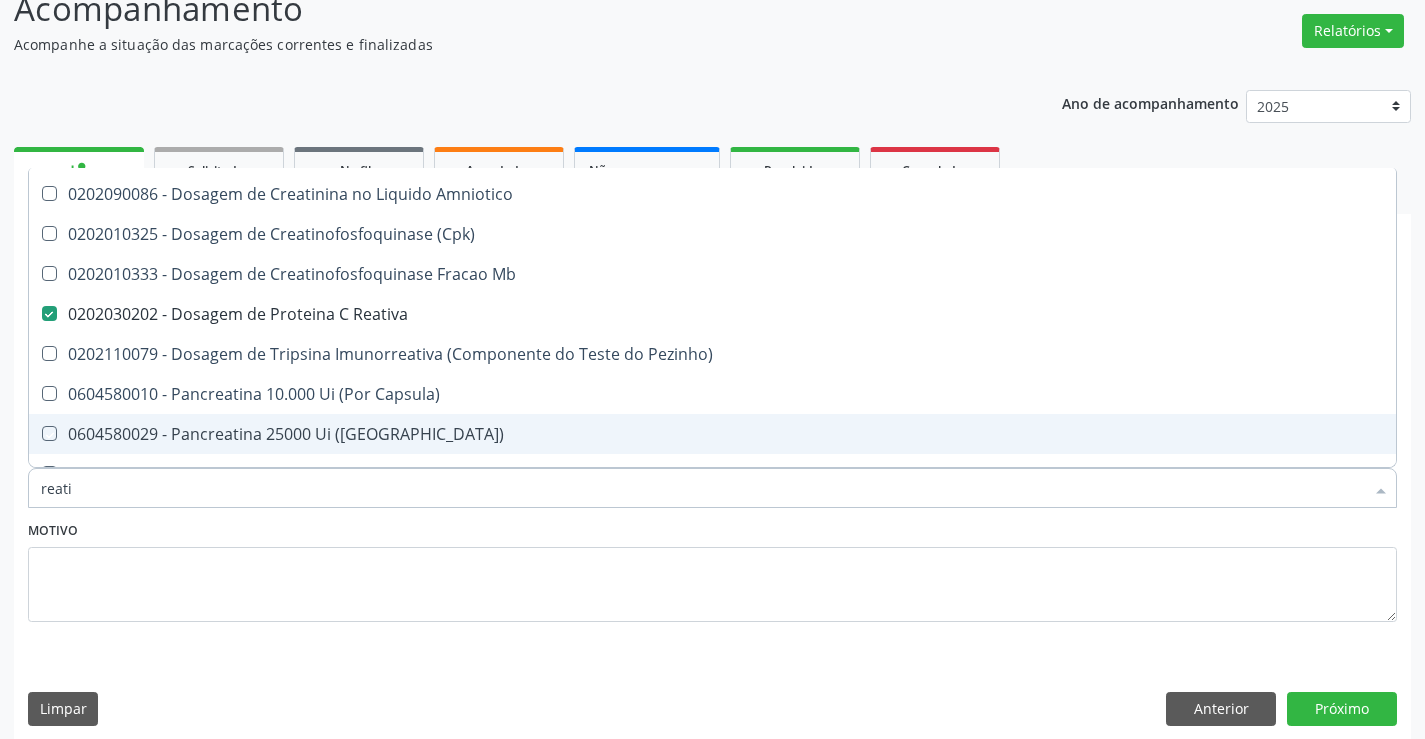 click on "Motivo" at bounding box center [712, 569] 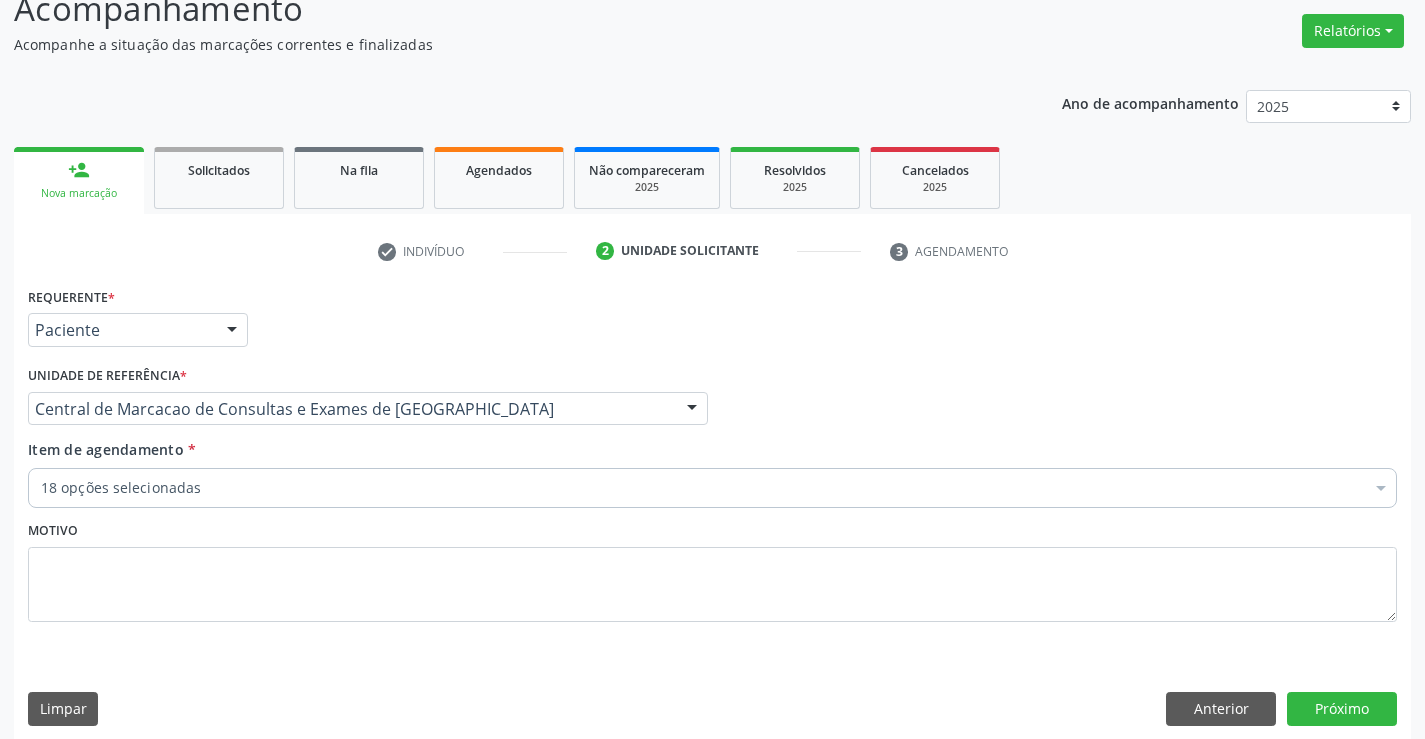 scroll, scrollTop: 0, scrollLeft: 0, axis: both 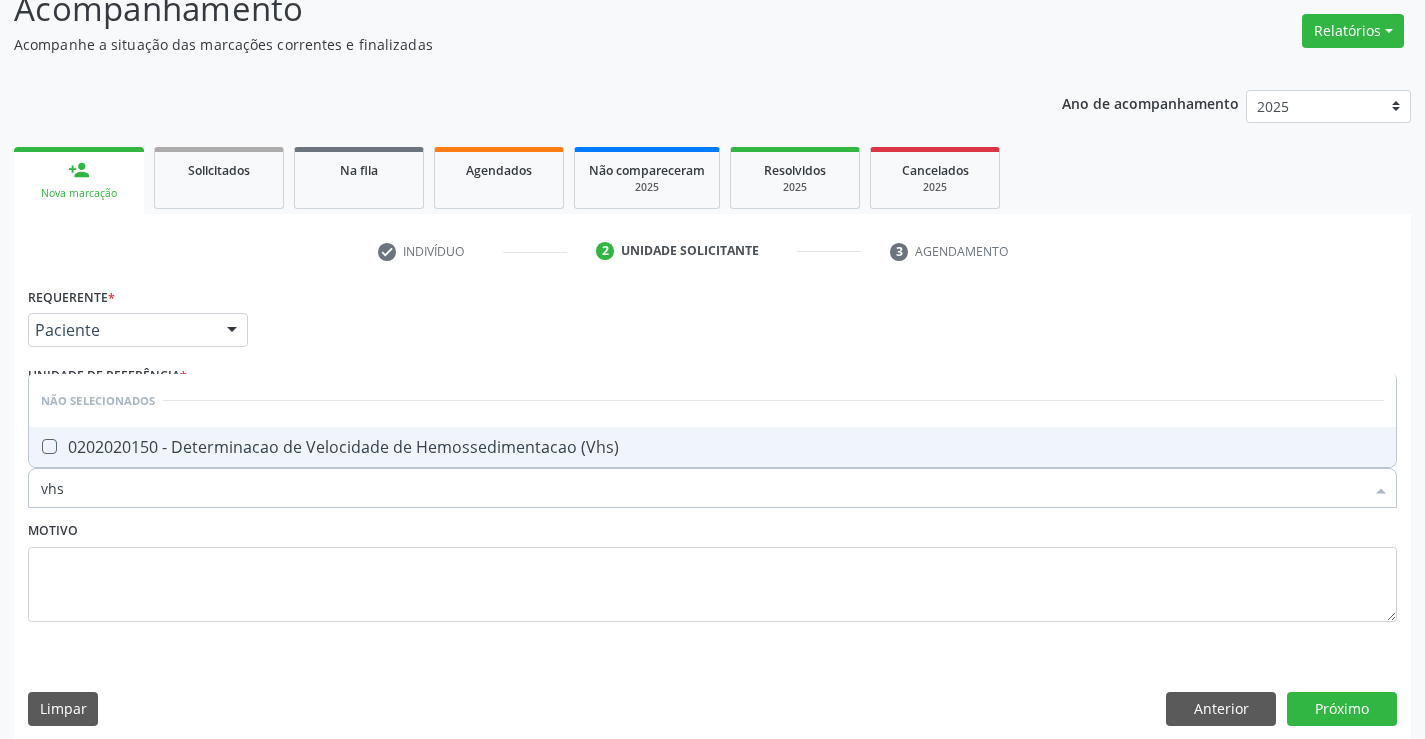 click on "0202020150 - Determinacao de Velocidade de Hemossedimentacao (Vhs)" at bounding box center [712, 447] 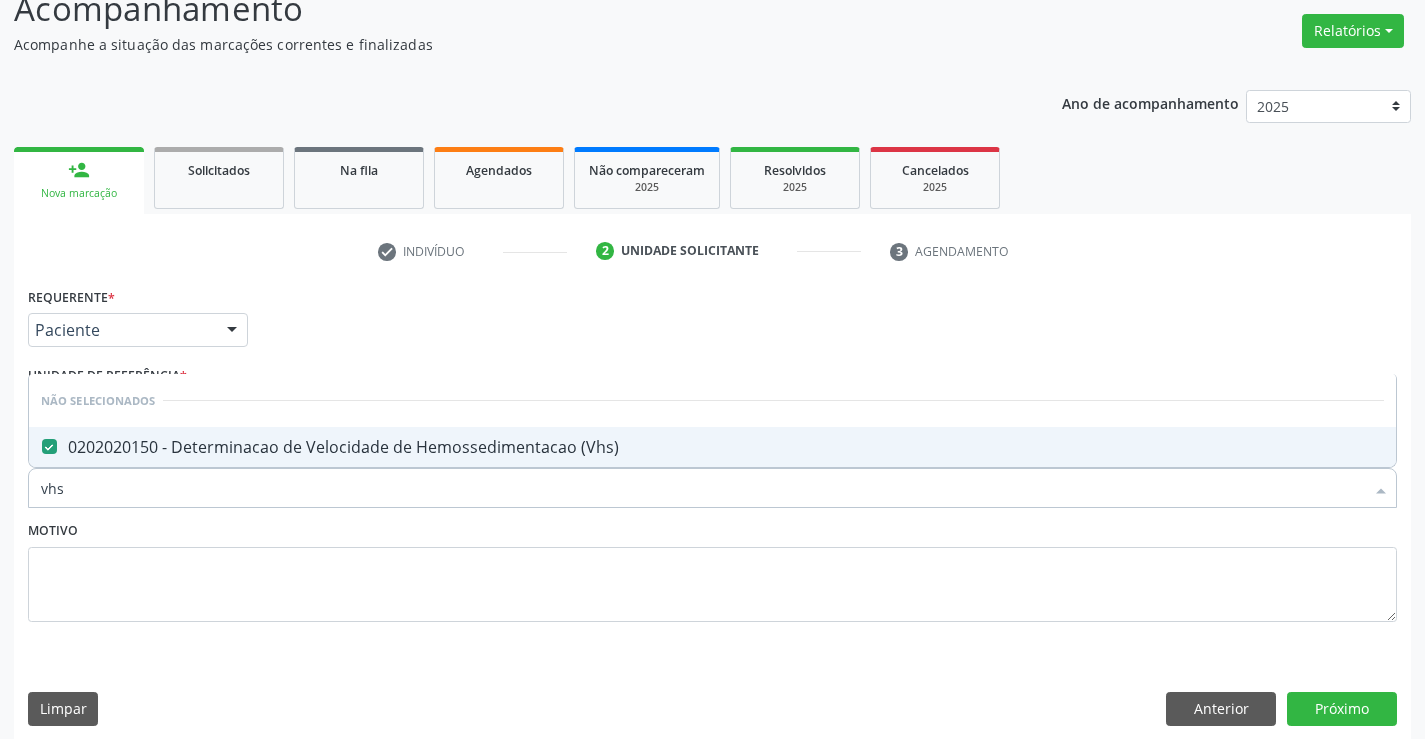 click on "Motivo" at bounding box center (712, 569) 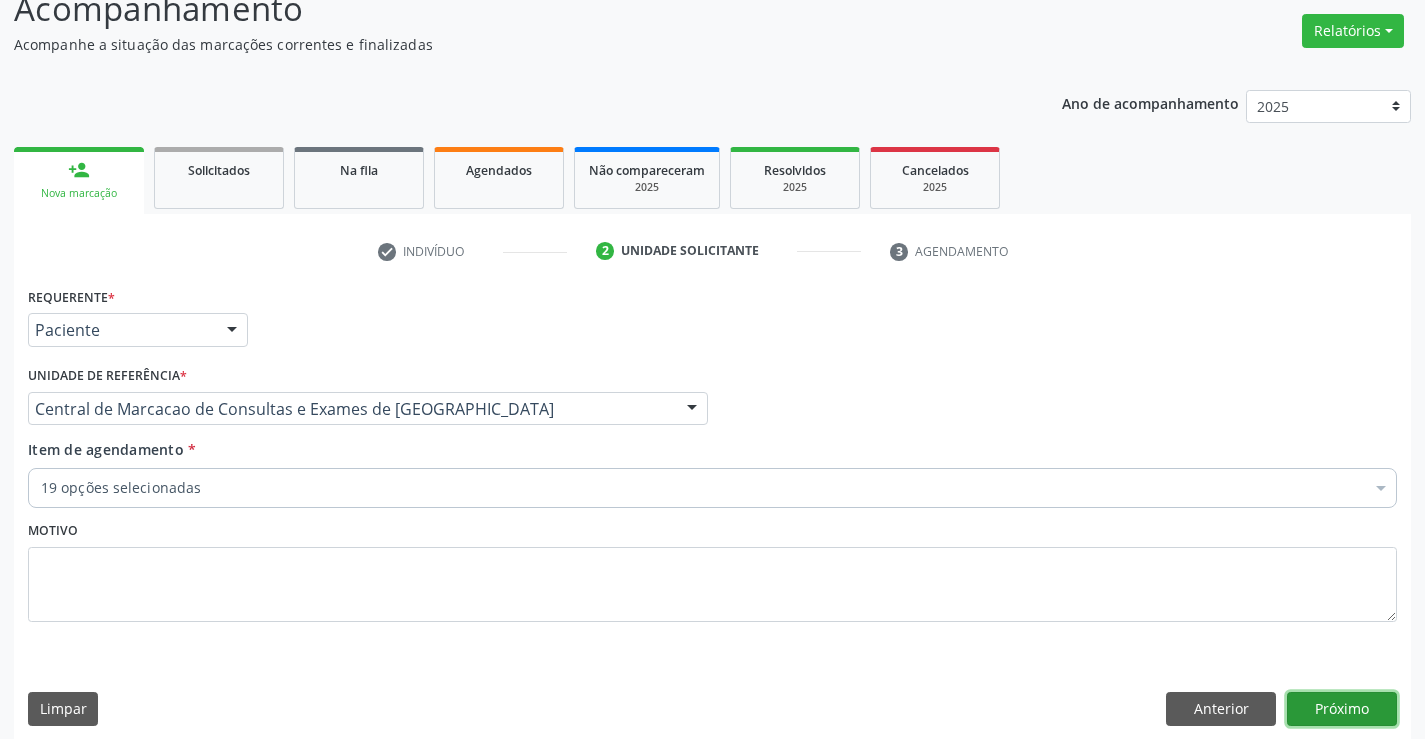 click on "Próximo" at bounding box center (1342, 709) 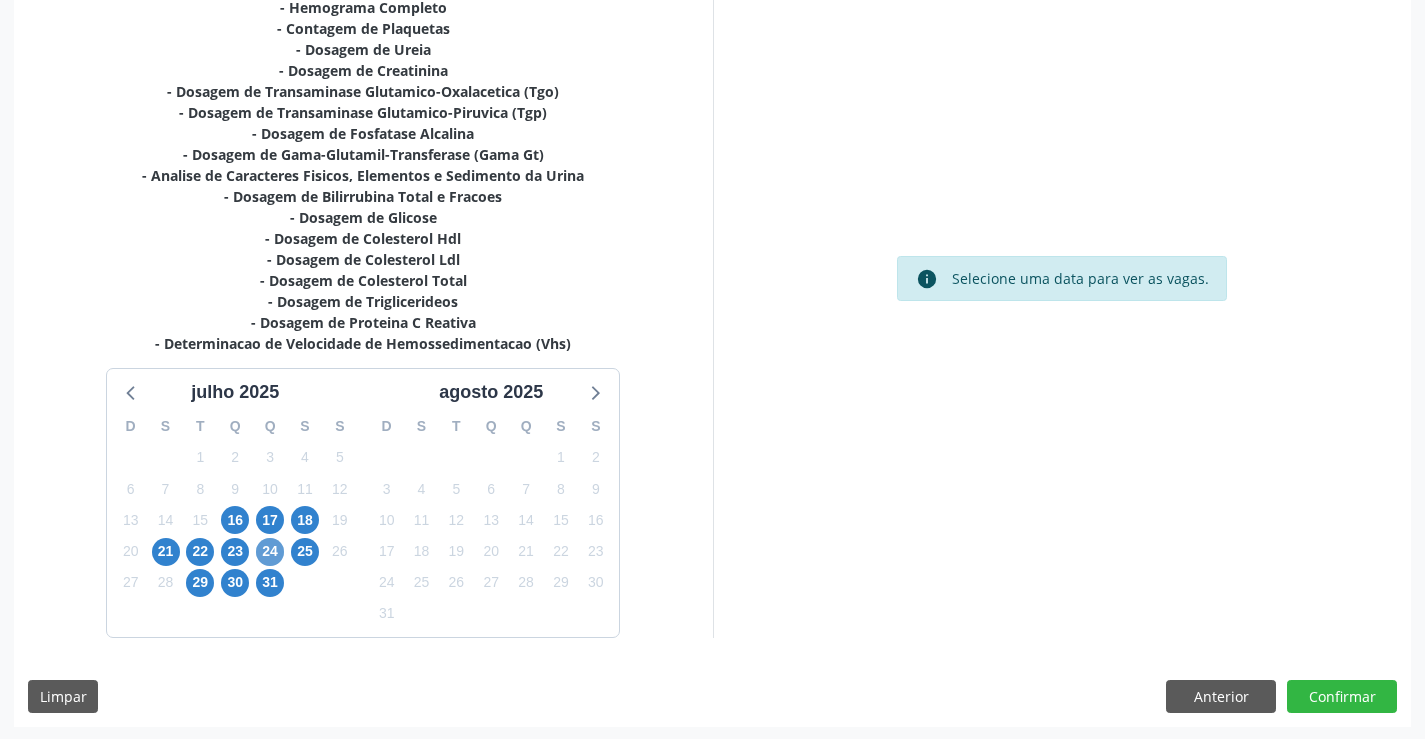 scroll, scrollTop: 509, scrollLeft: 0, axis: vertical 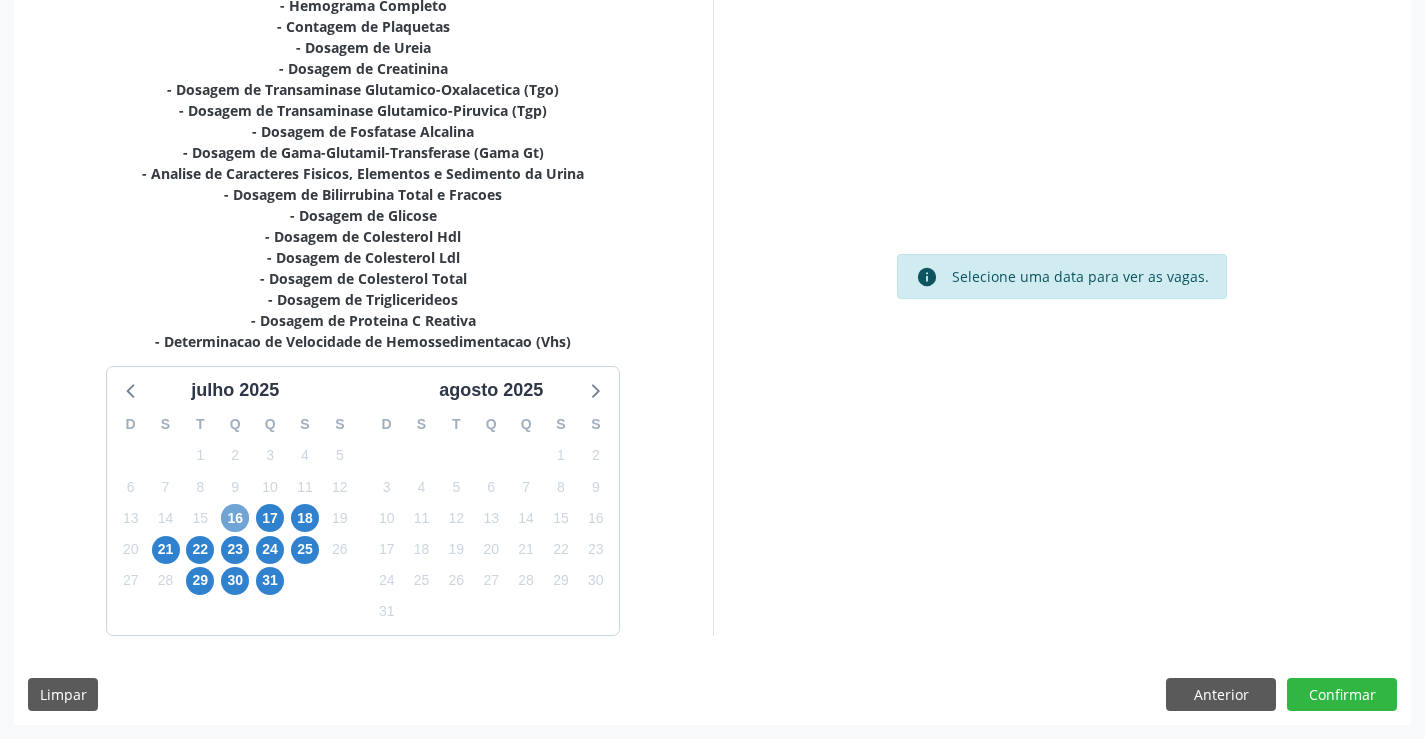 click on "16" at bounding box center (235, 518) 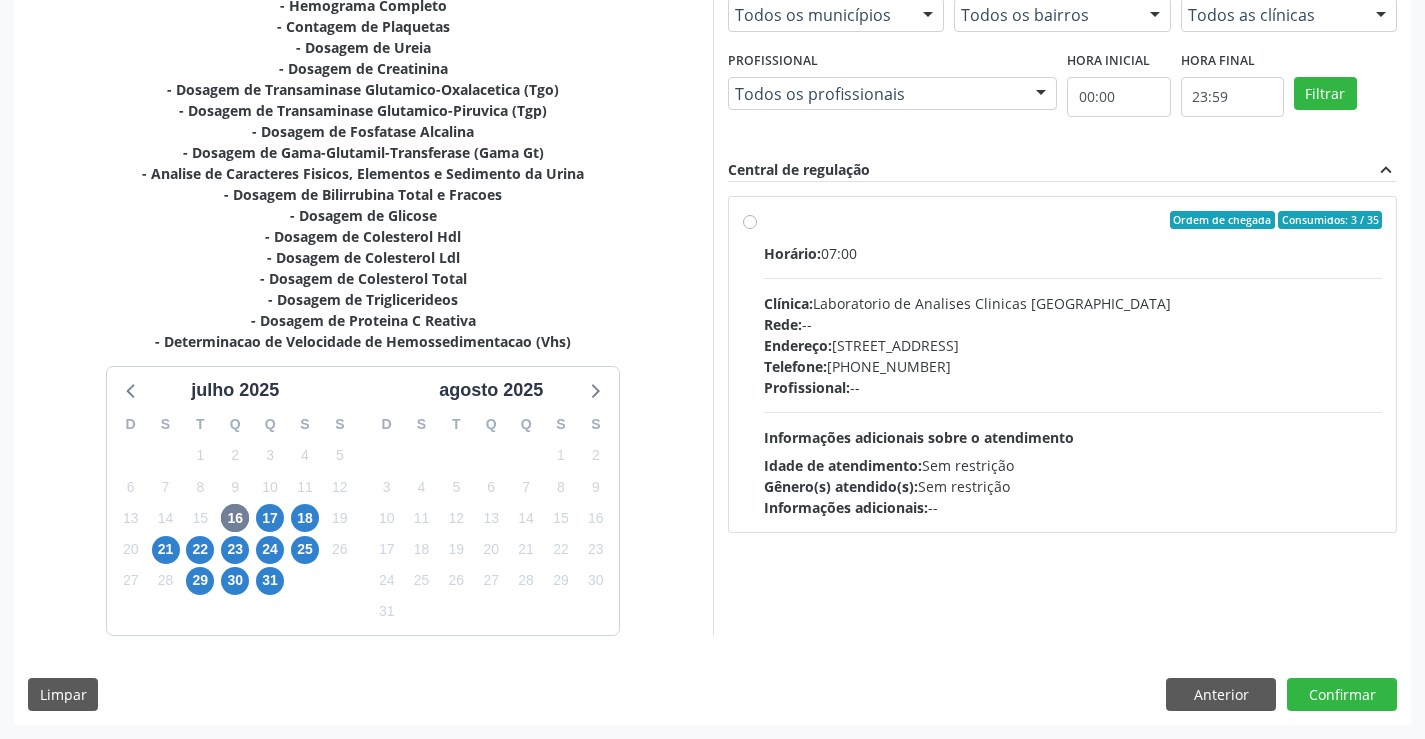 click on "Informações adicionais sobre o atendimento" at bounding box center [919, 437] 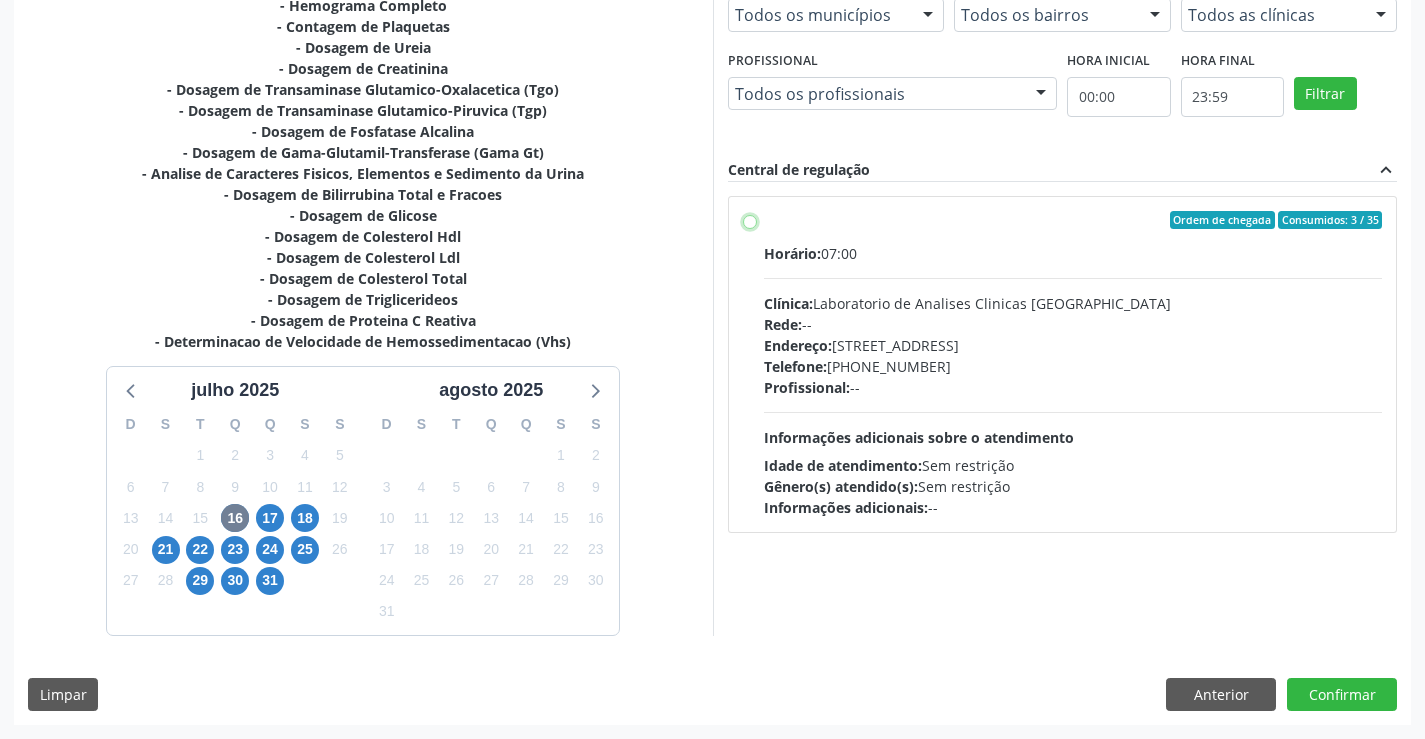 click on "Ordem de chegada
Consumidos: 3 / 35
Horário:   07:00
Clínica:  Laboratorio de Analises Clinicas Sao Francisco
Rede:
--
Endereço:   Terreo, nº 258, Centro, Campo Formoso - BA
Telefone:   (74) 36453588
Profissional:
--
Informações adicionais sobre o atendimento
Idade de atendimento:
Sem restrição
Gênero(s) atendido(s):
Sem restrição
Informações adicionais:
--" at bounding box center (750, 220) 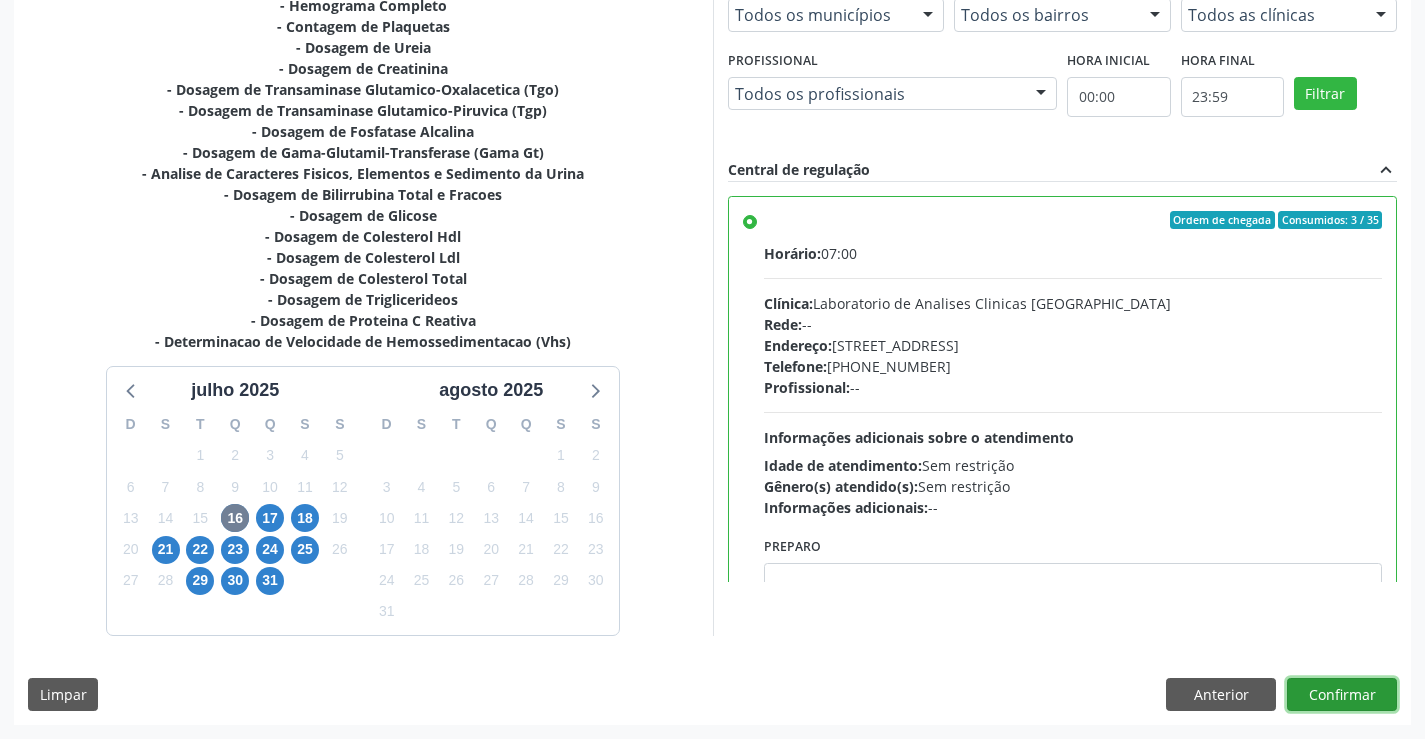 click on "Confirmar" at bounding box center [1342, 695] 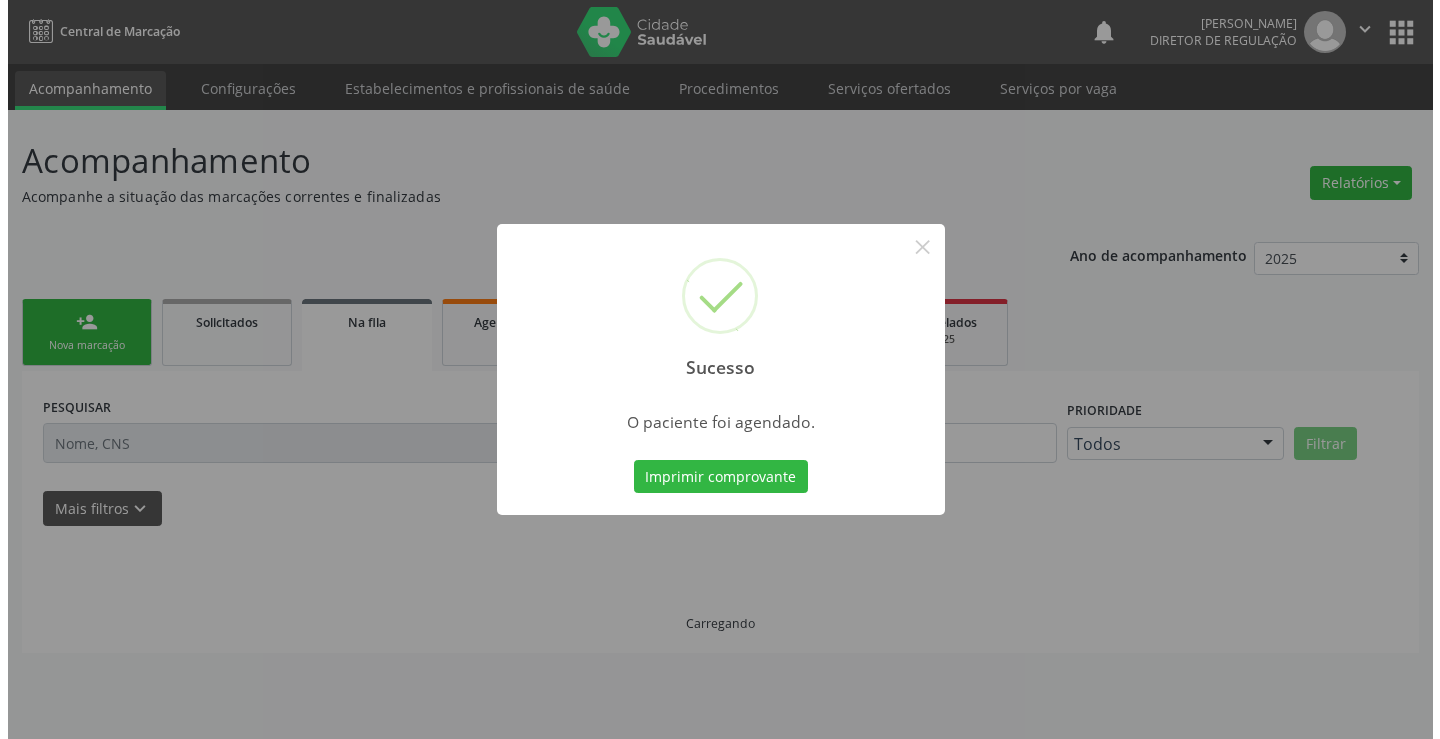 scroll, scrollTop: 0, scrollLeft: 0, axis: both 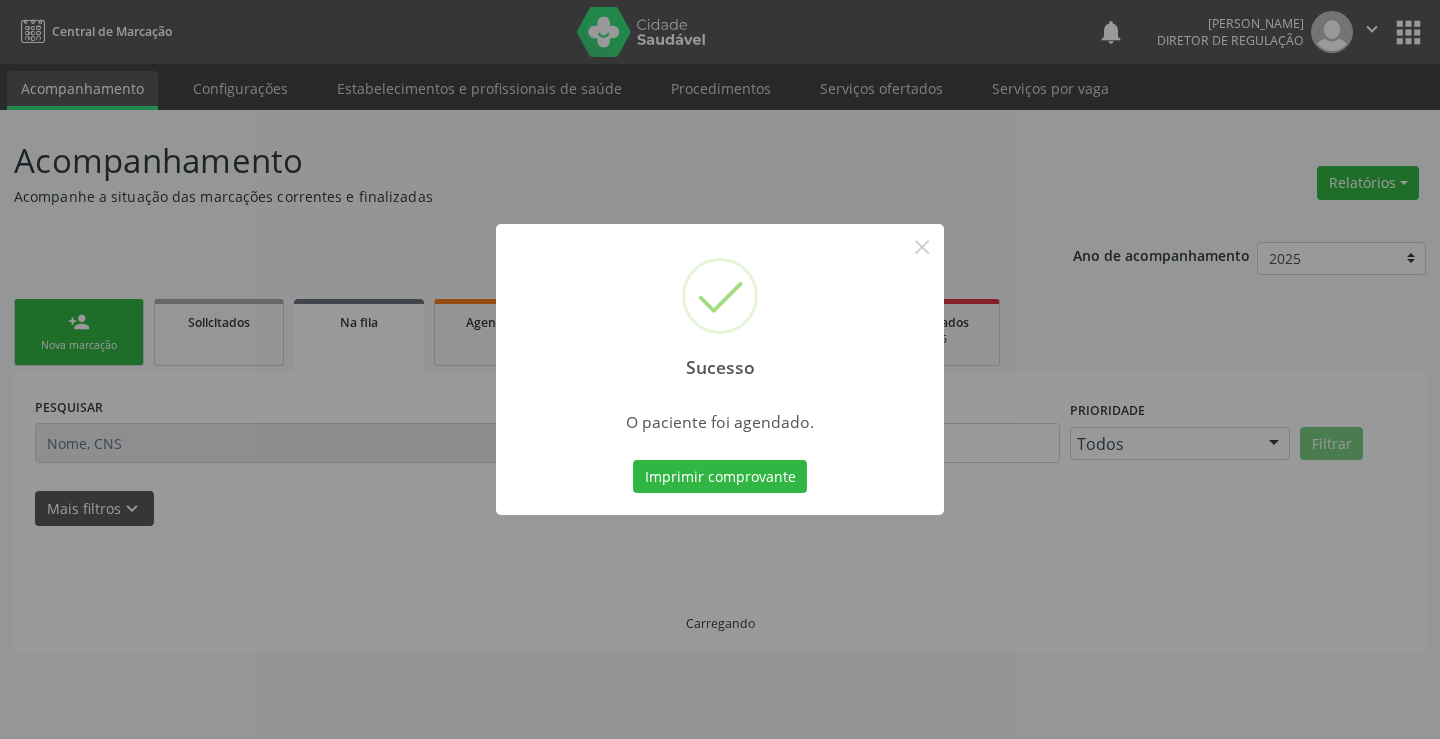 click on "Imprimir comprovante" at bounding box center (720, 477) 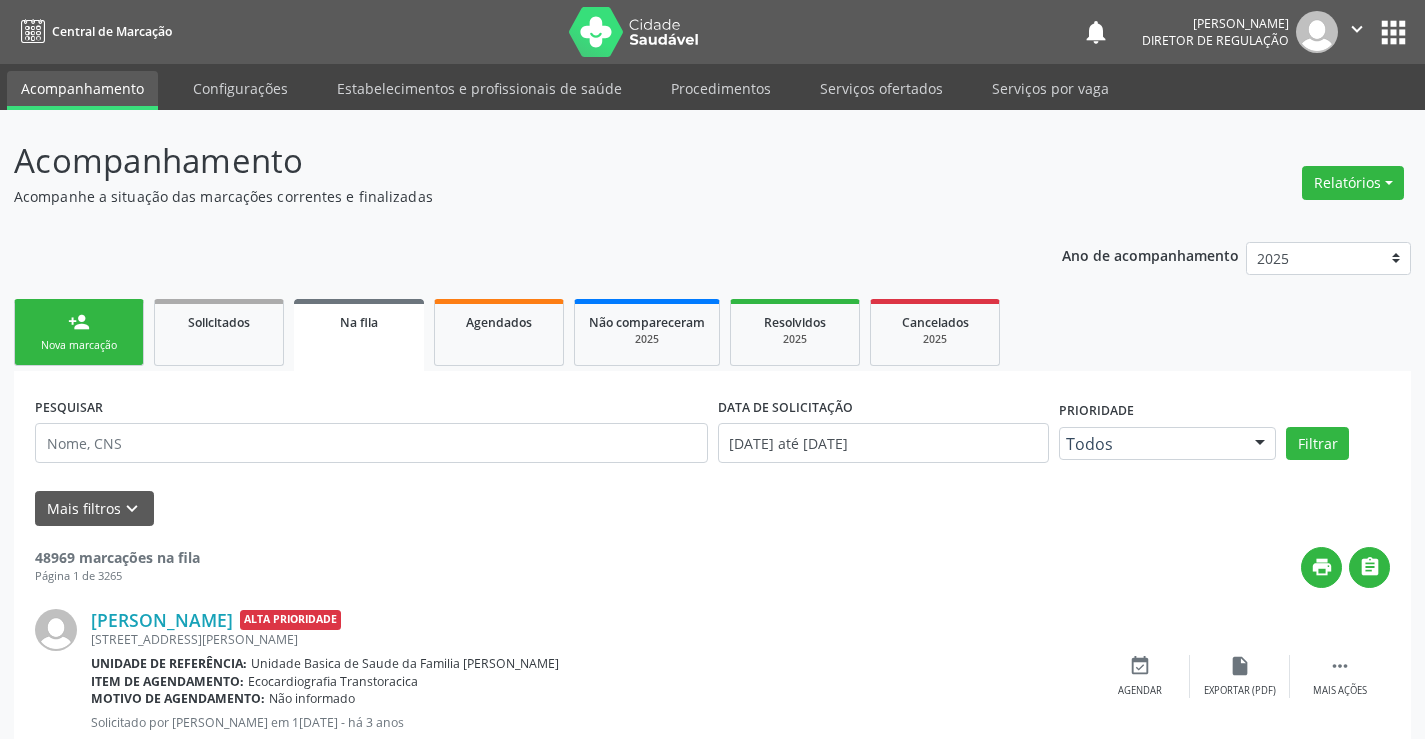 scroll, scrollTop: 0, scrollLeft: 0, axis: both 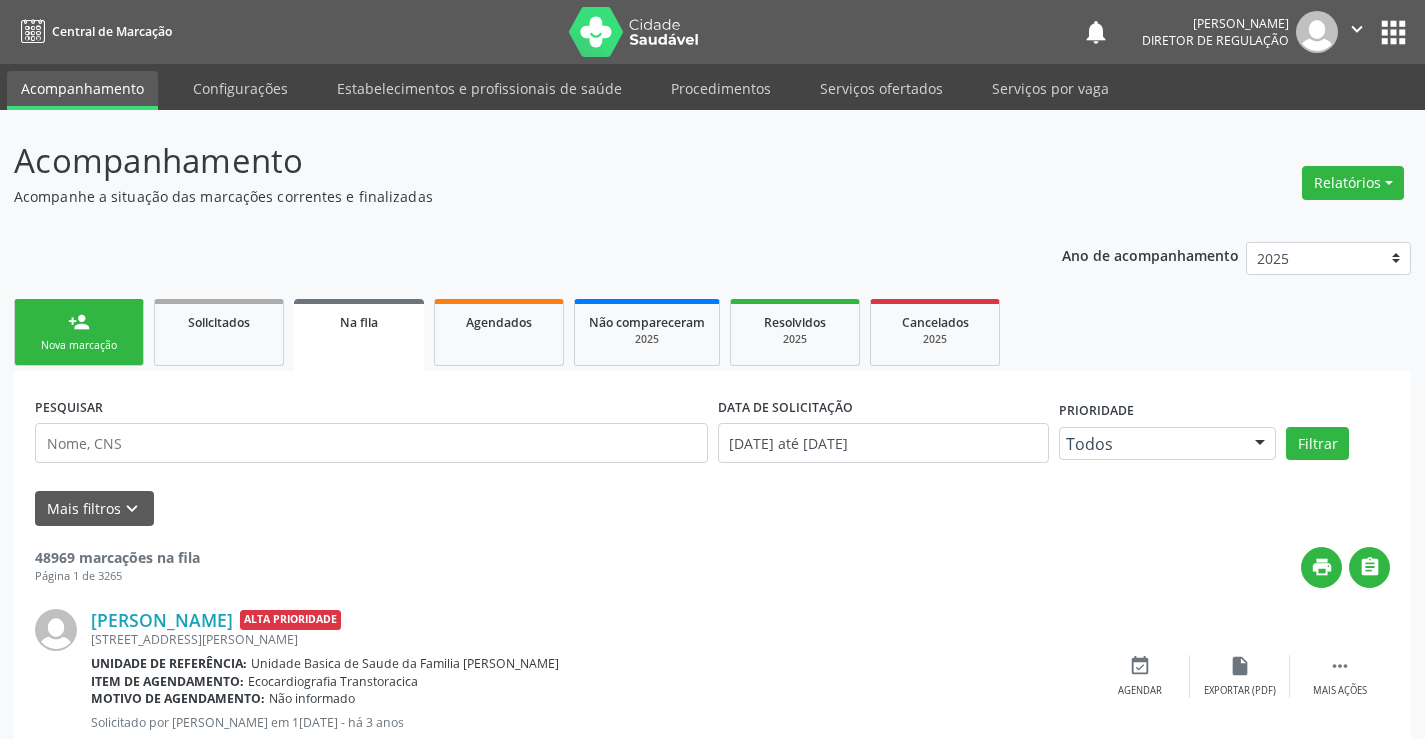 click on "person_add
Nova marcação" at bounding box center (79, 332) 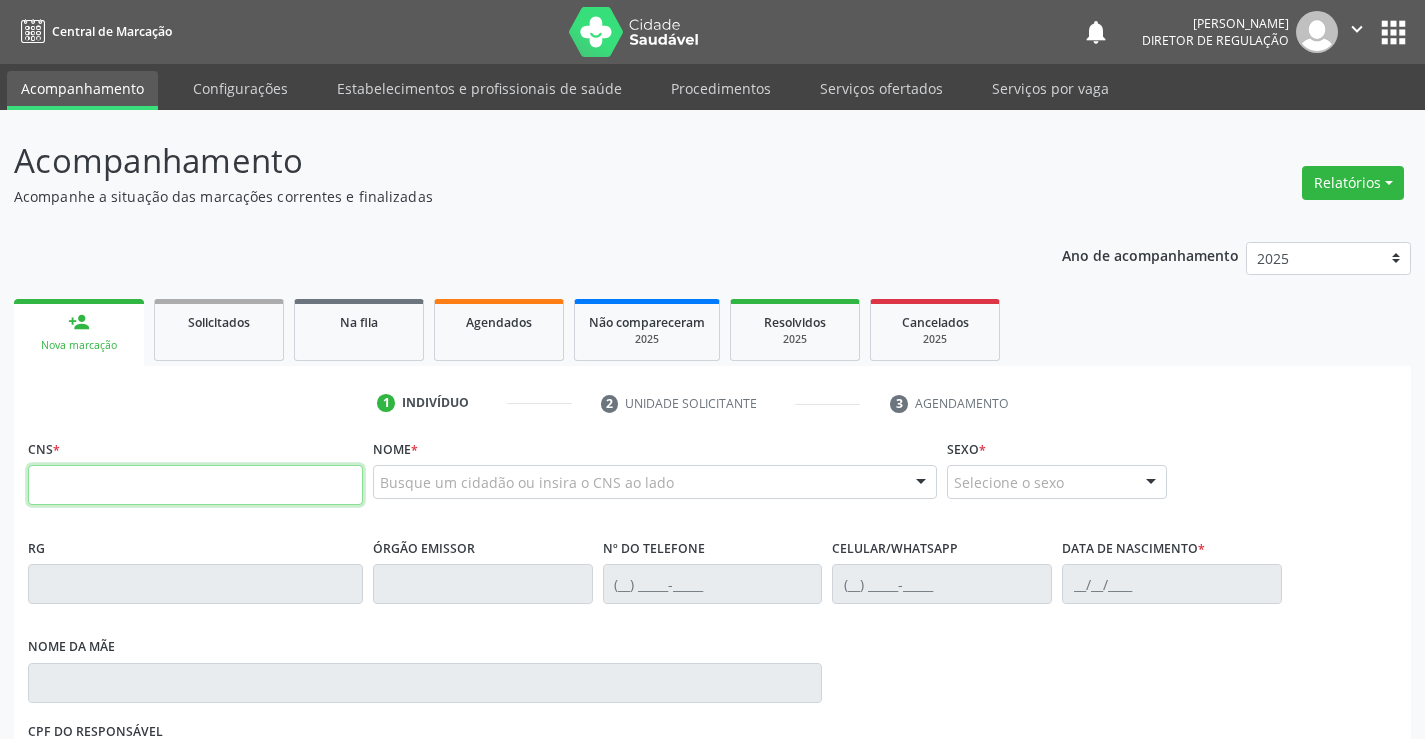 click at bounding box center [195, 485] 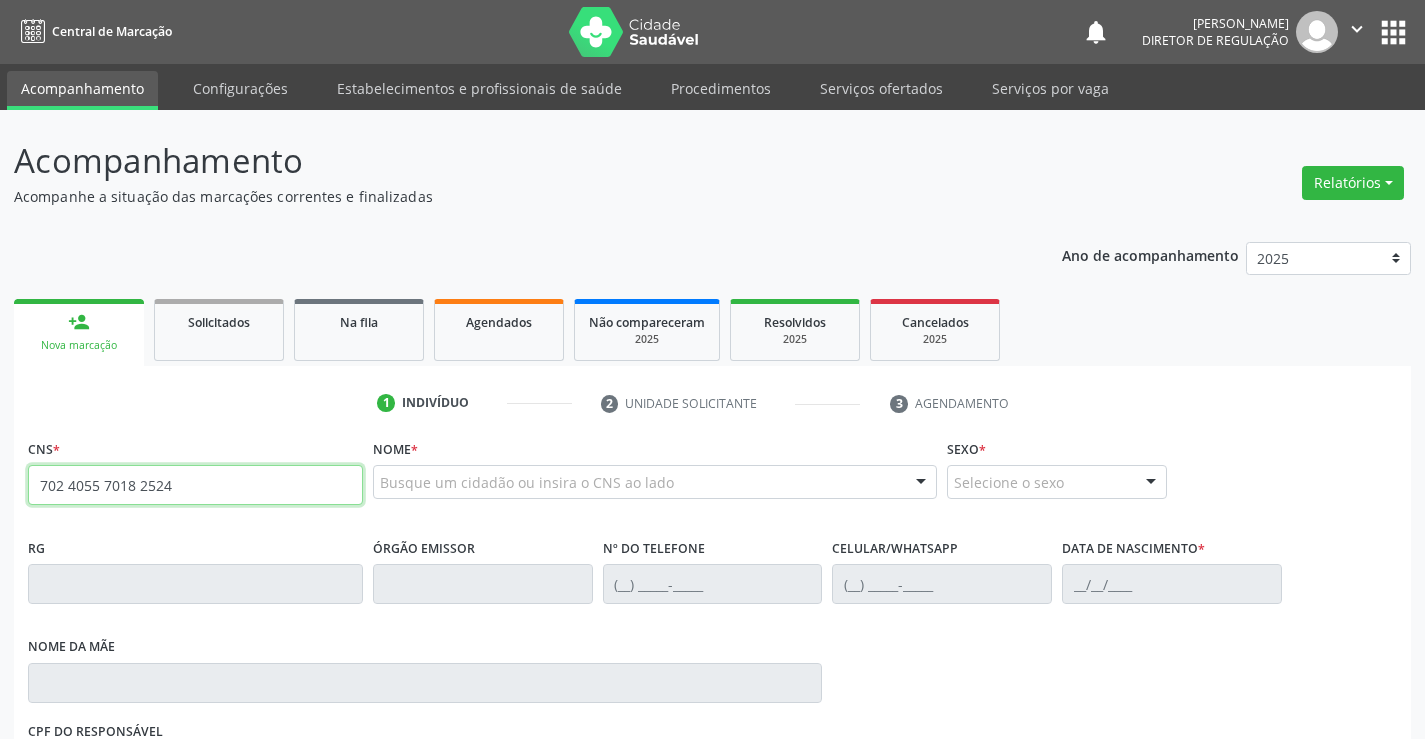 type on "702 4055 7018 2524" 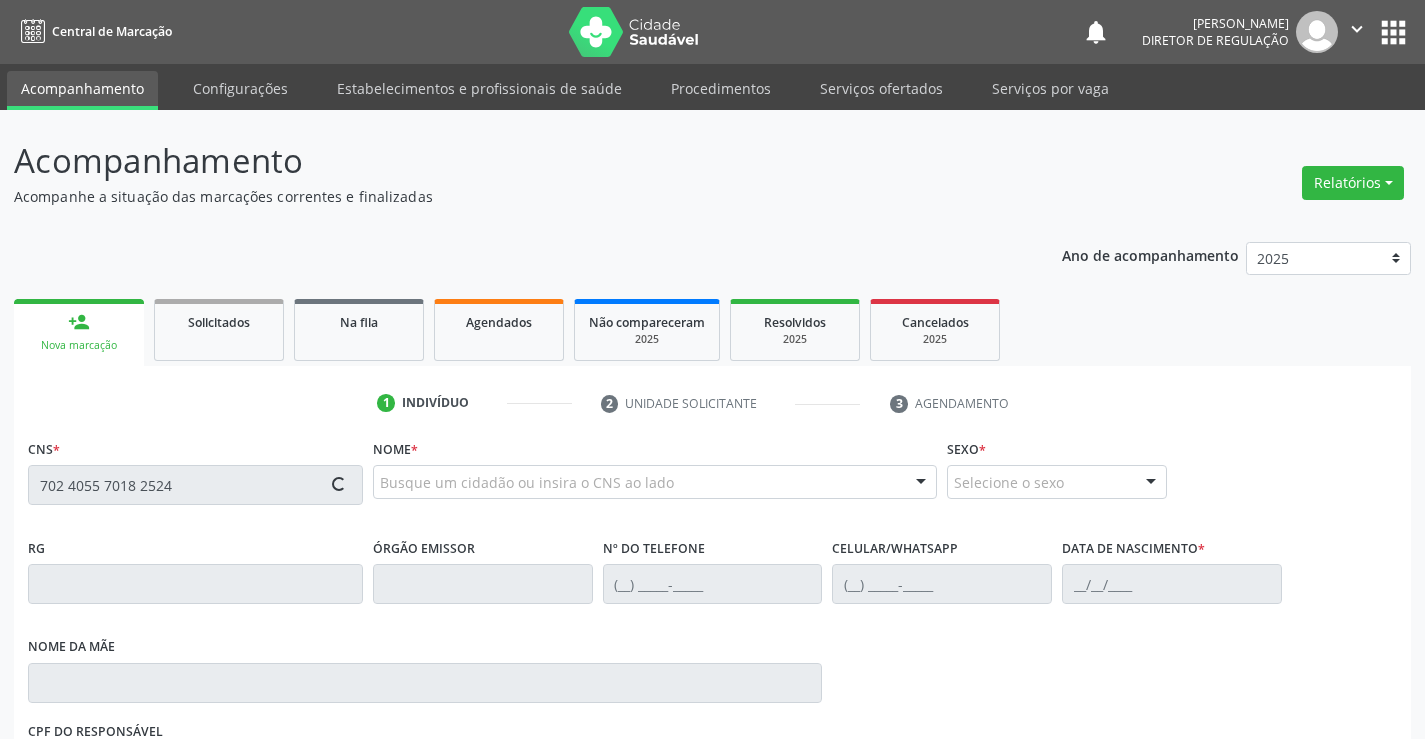 scroll, scrollTop: 331, scrollLeft: 0, axis: vertical 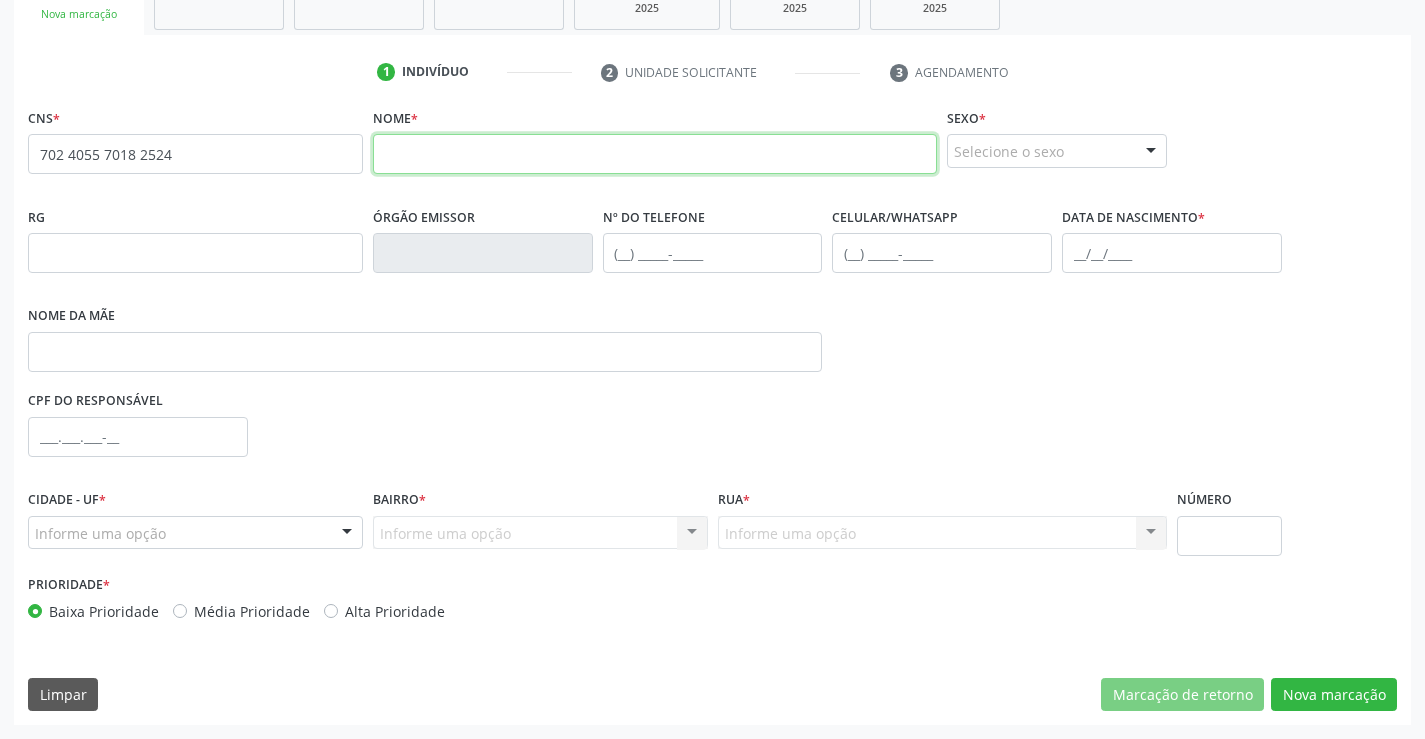 click at bounding box center (655, 154) 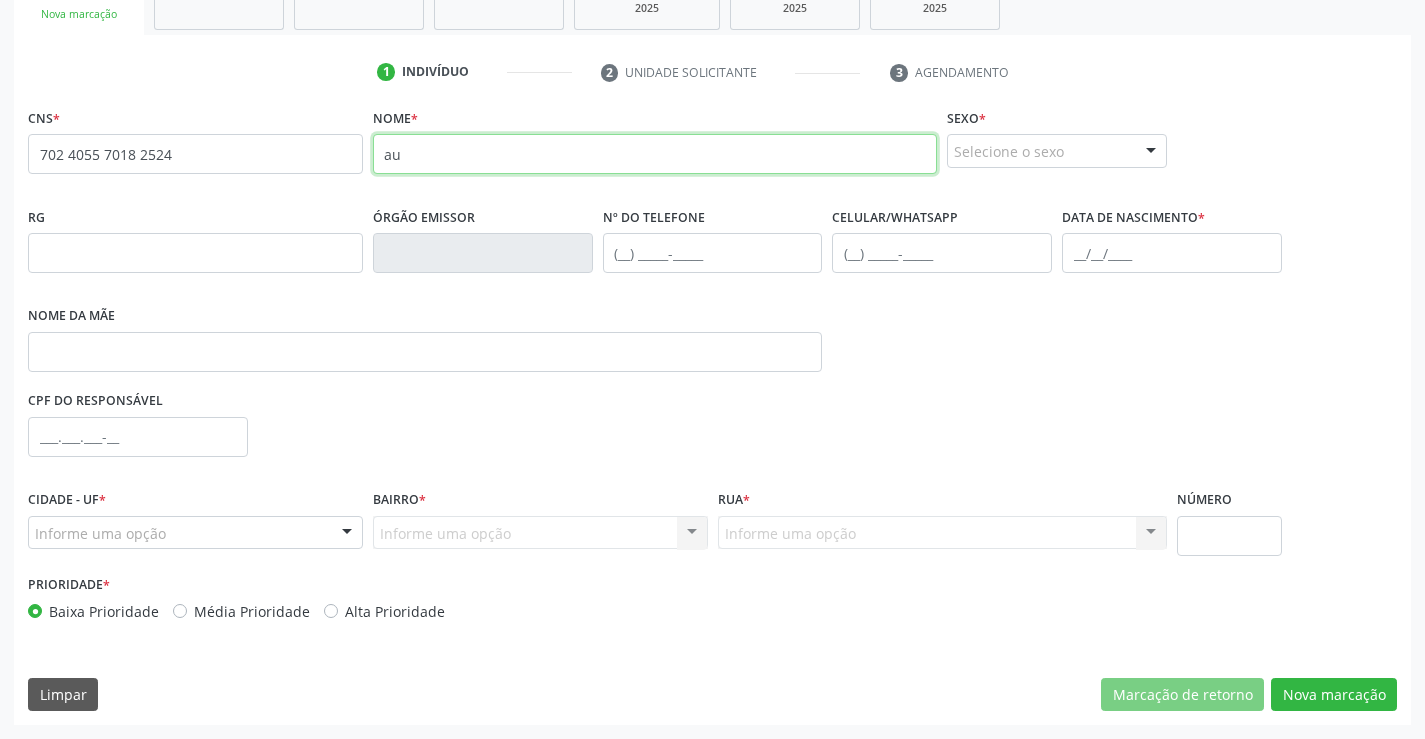 type on "a" 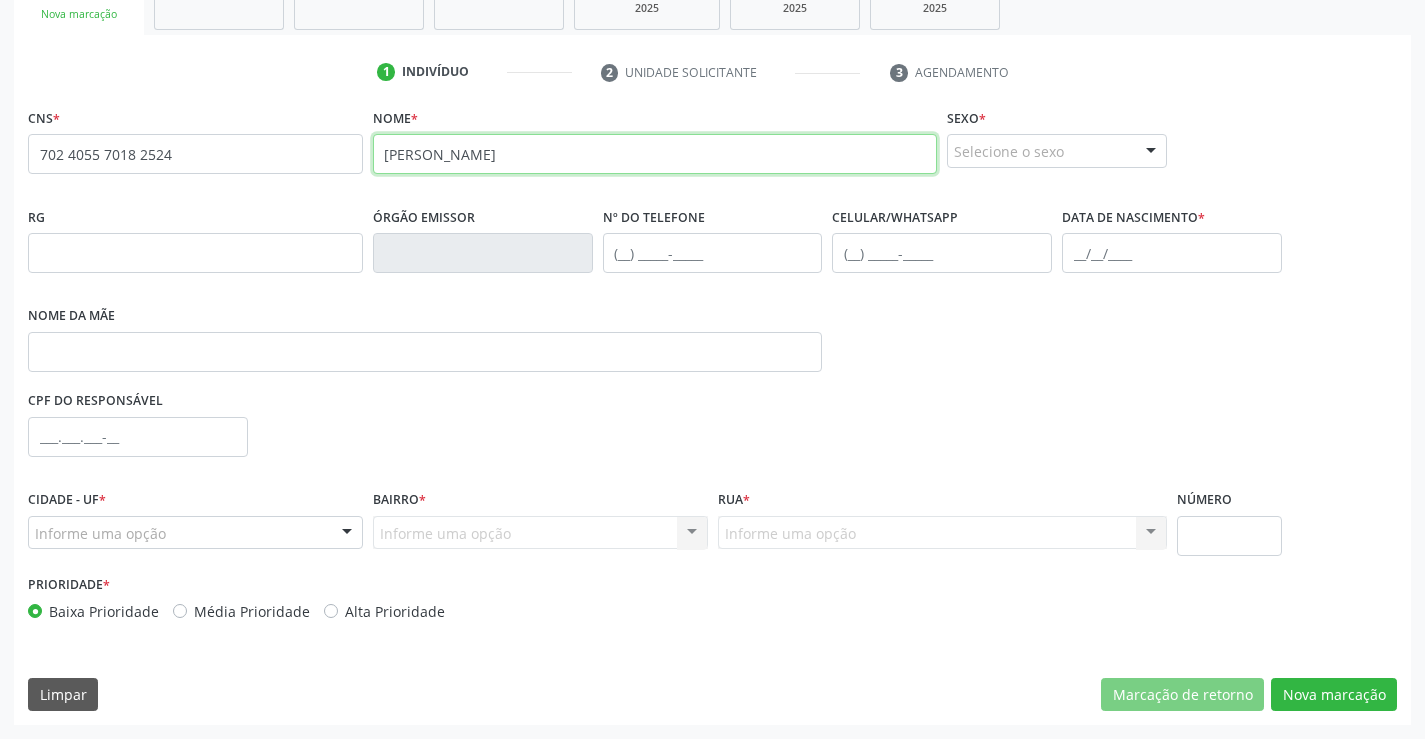 click on "AUCIOLE GONCALVES E SOUZA" at bounding box center [655, 154] 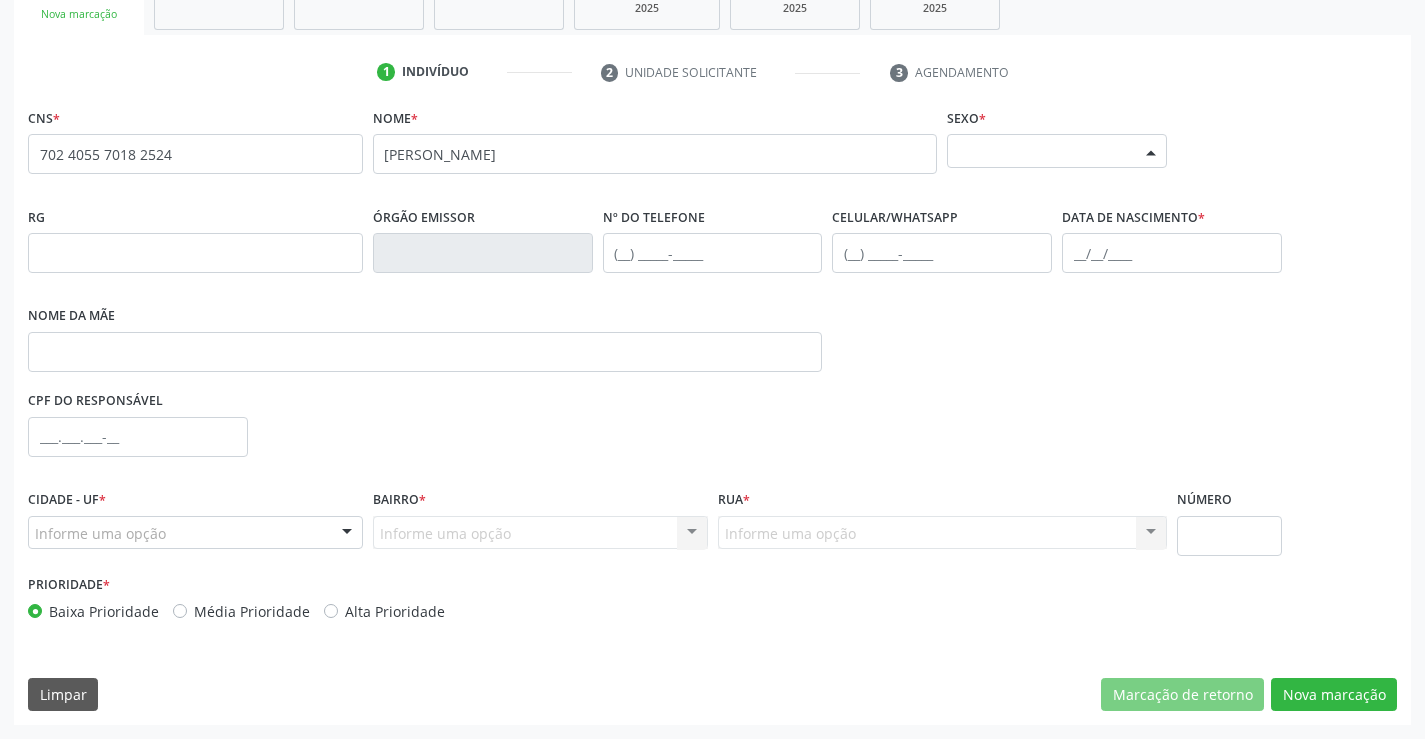 click on "Selecione o sexo" at bounding box center (1057, 151) 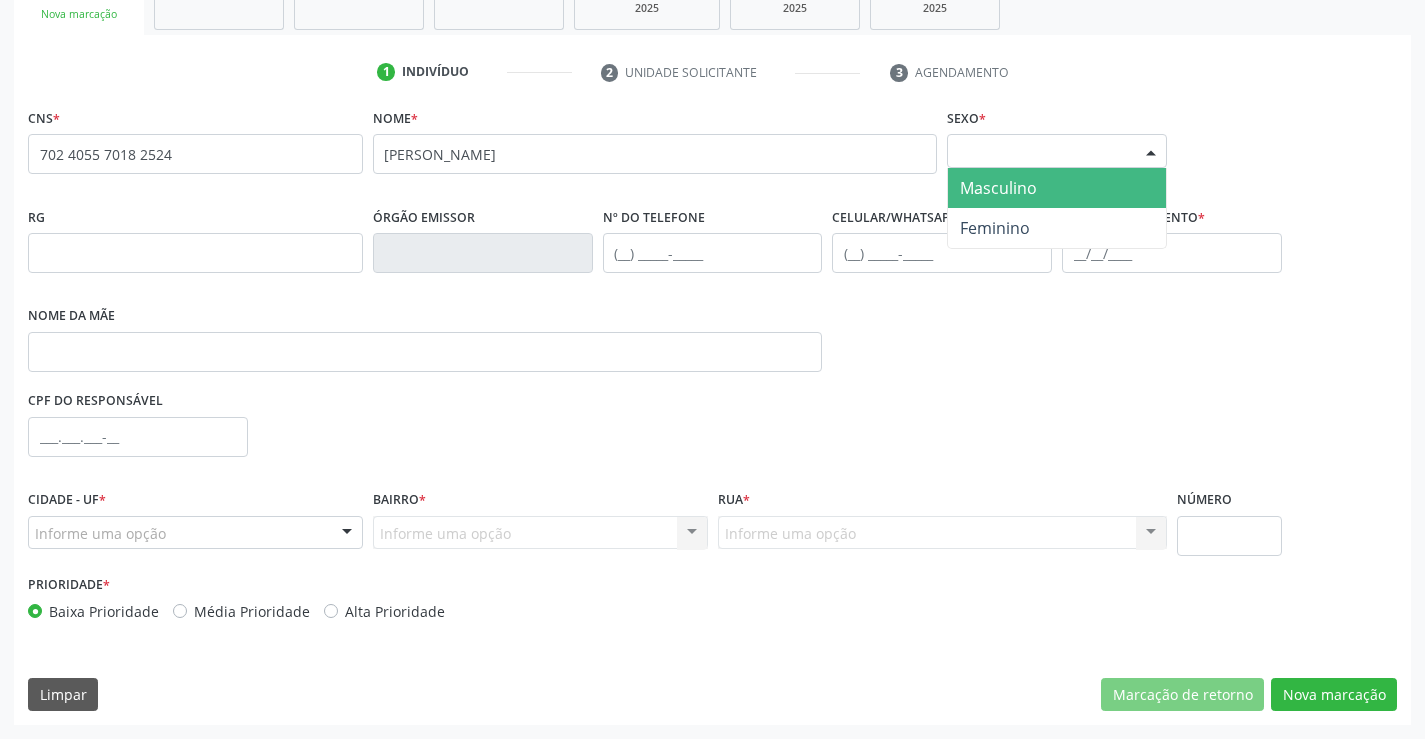 click on "Masculino" at bounding box center (1057, 188) 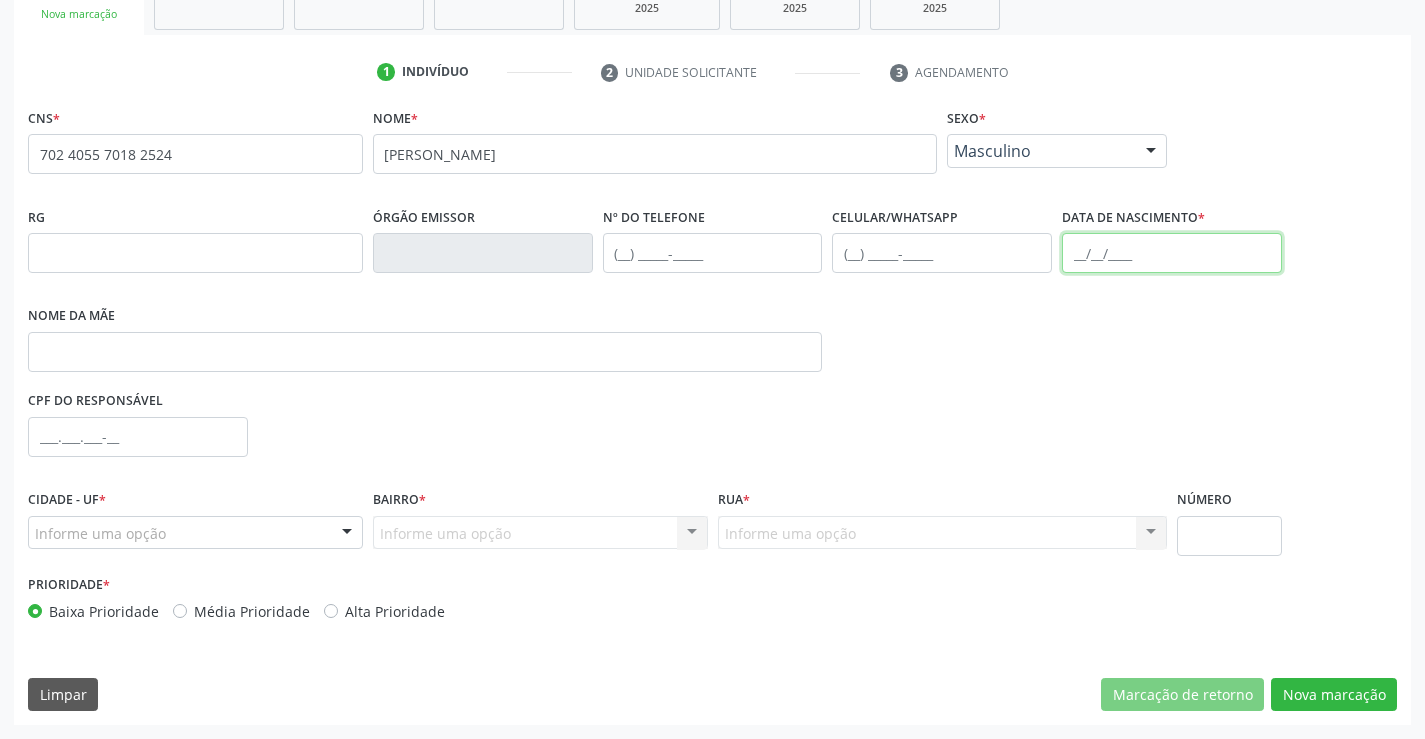 click at bounding box center [1172, 253] 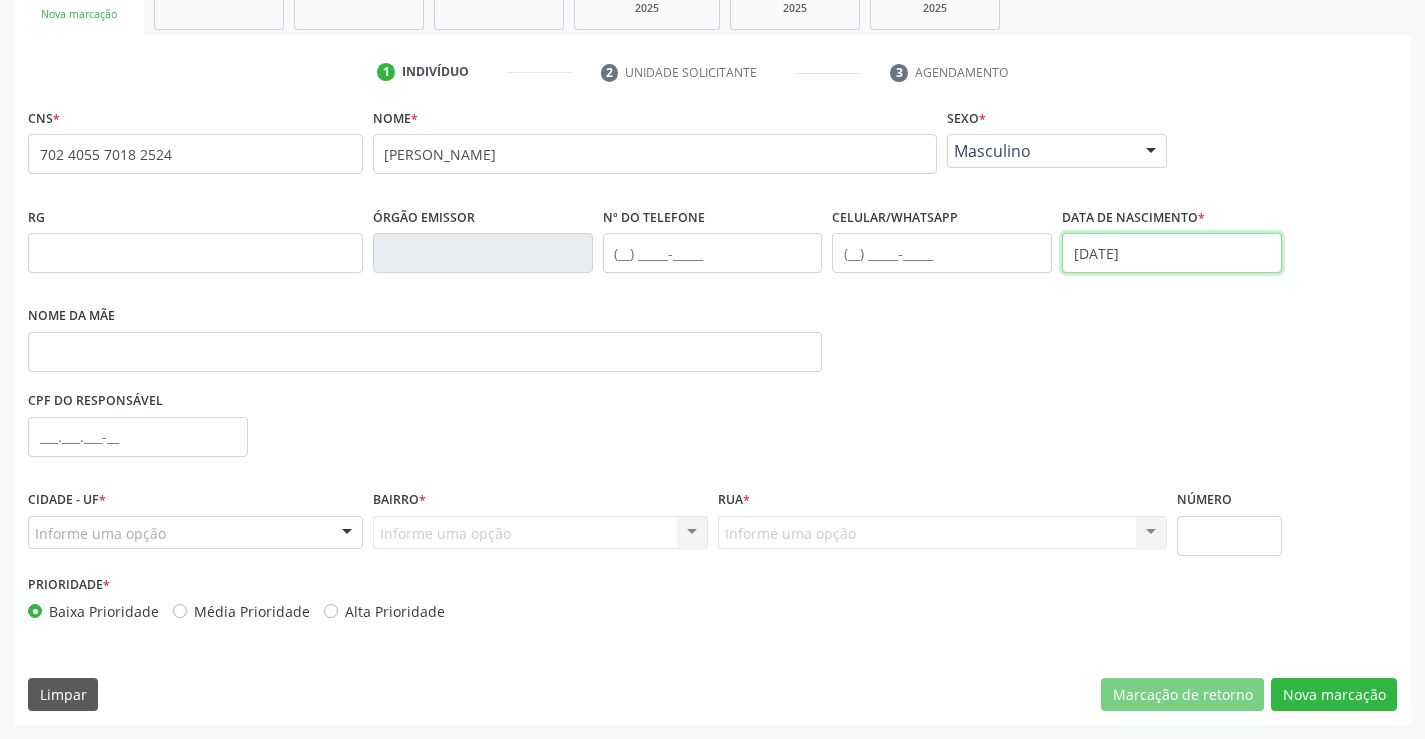 type on "23/08/1983" 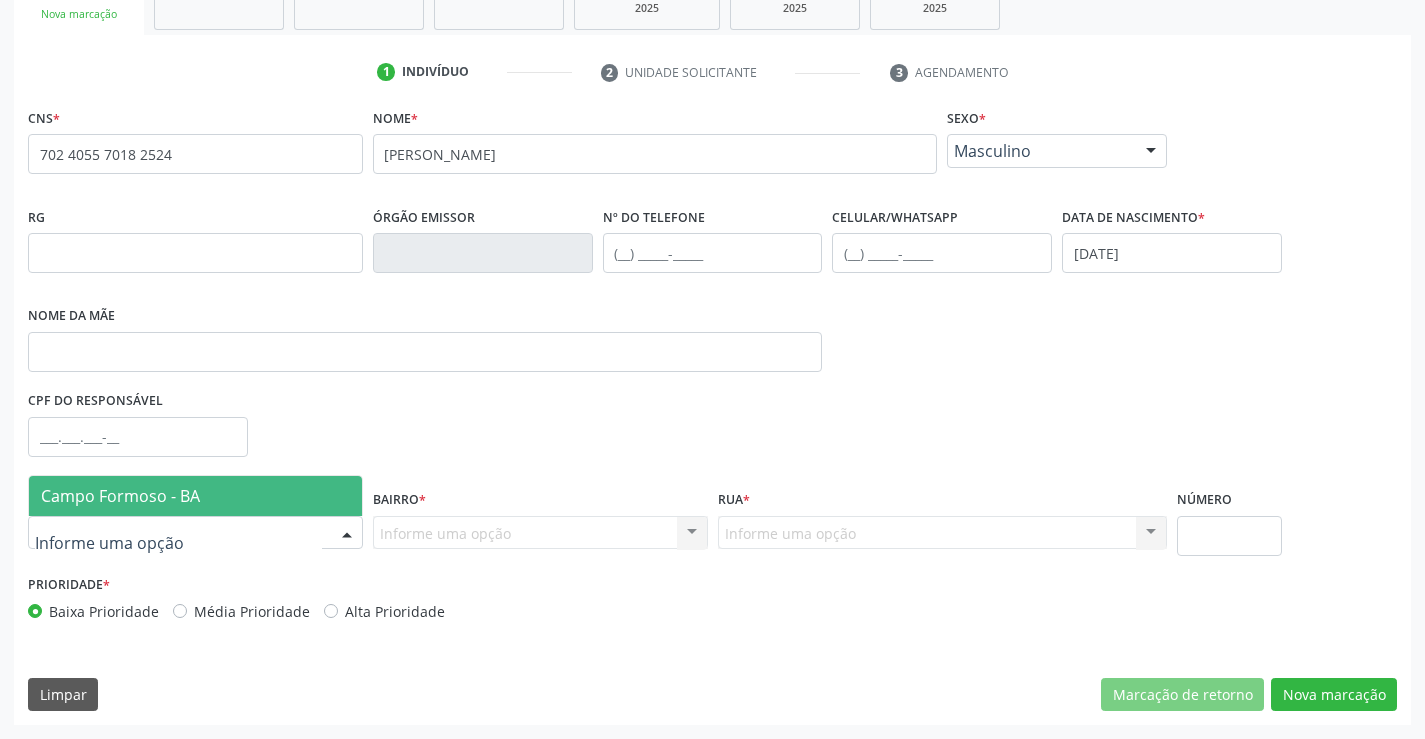 click at bounding box center [195, 533] 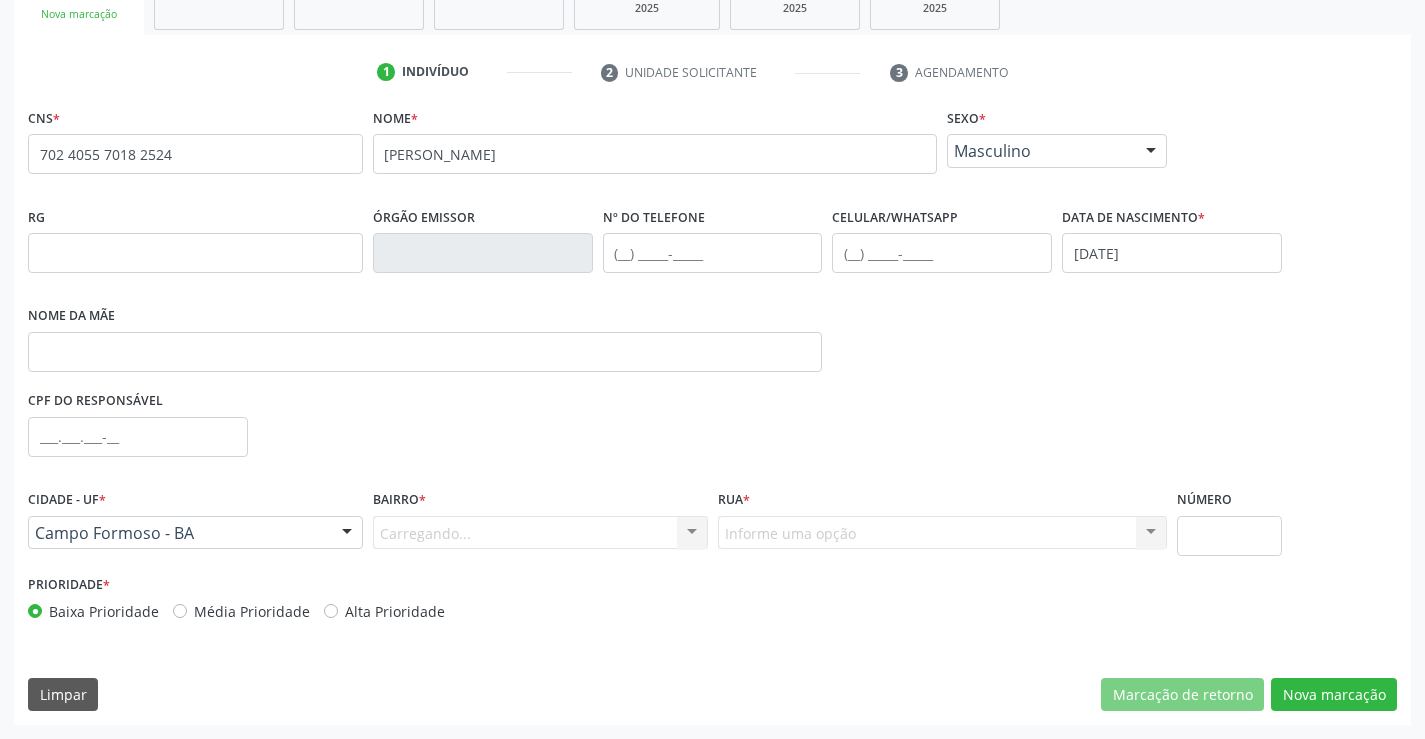 click on "Carregando...
Nenhum resultado encontrado para: "   "
Nenhuma opção encontrada. Digite para adicionar." at bounding box center (540, 533) 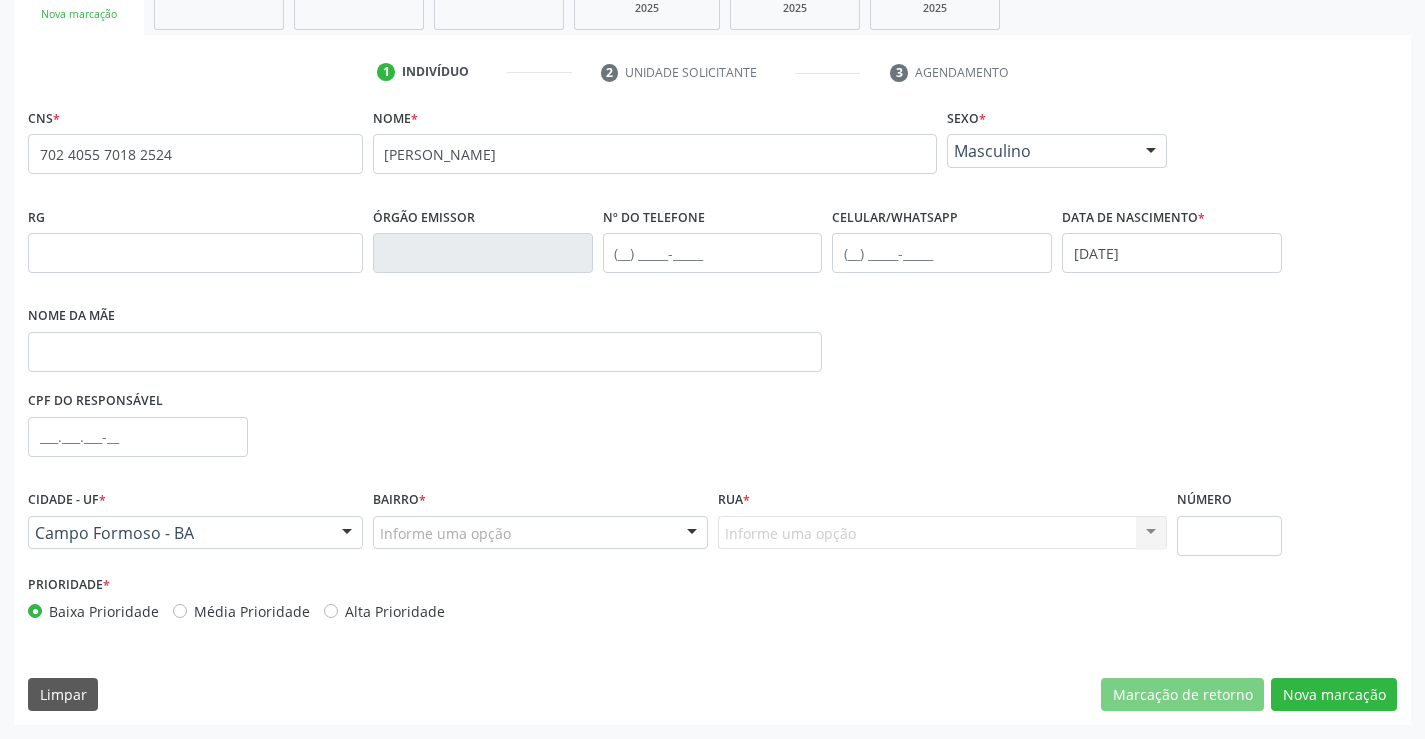click on "Informe uma opção" at bounding box center [540, 533] 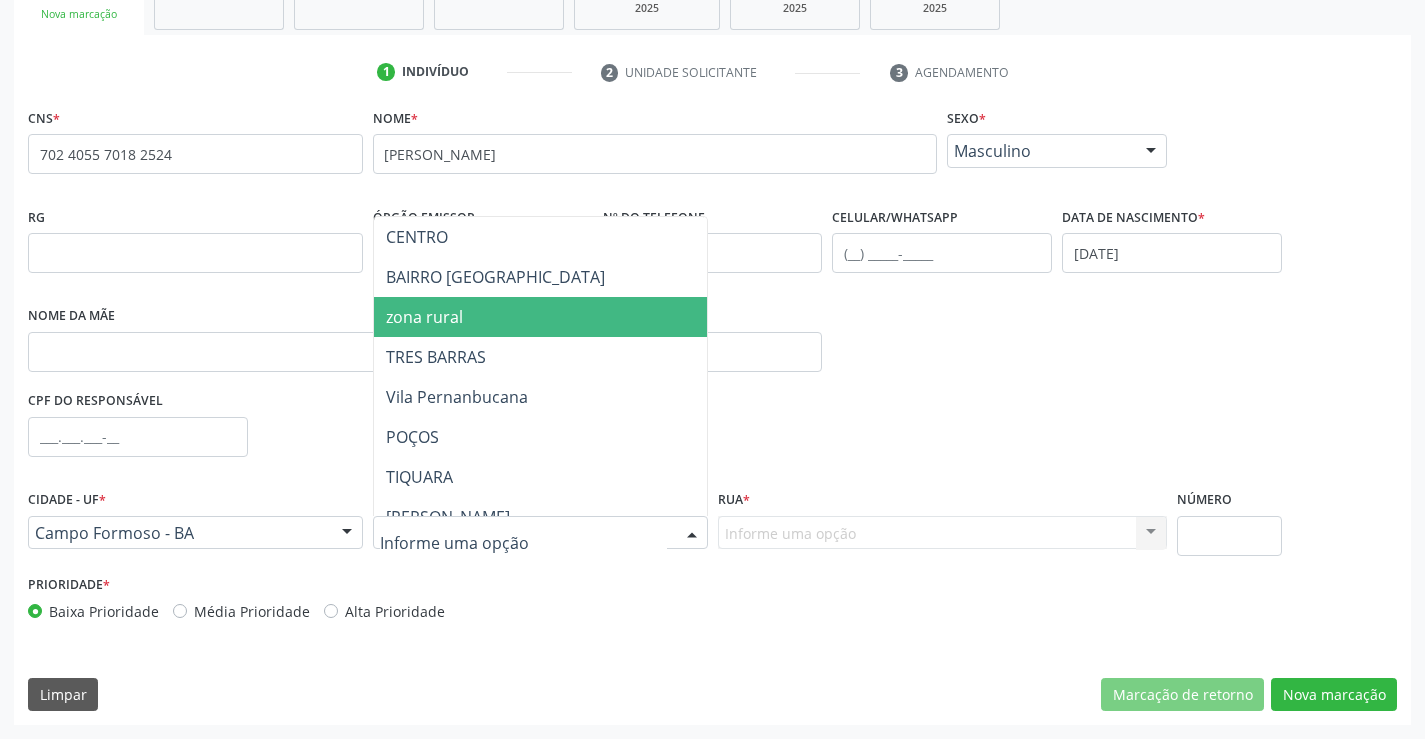 click on "zona rural" at bounding box center (590, 317) 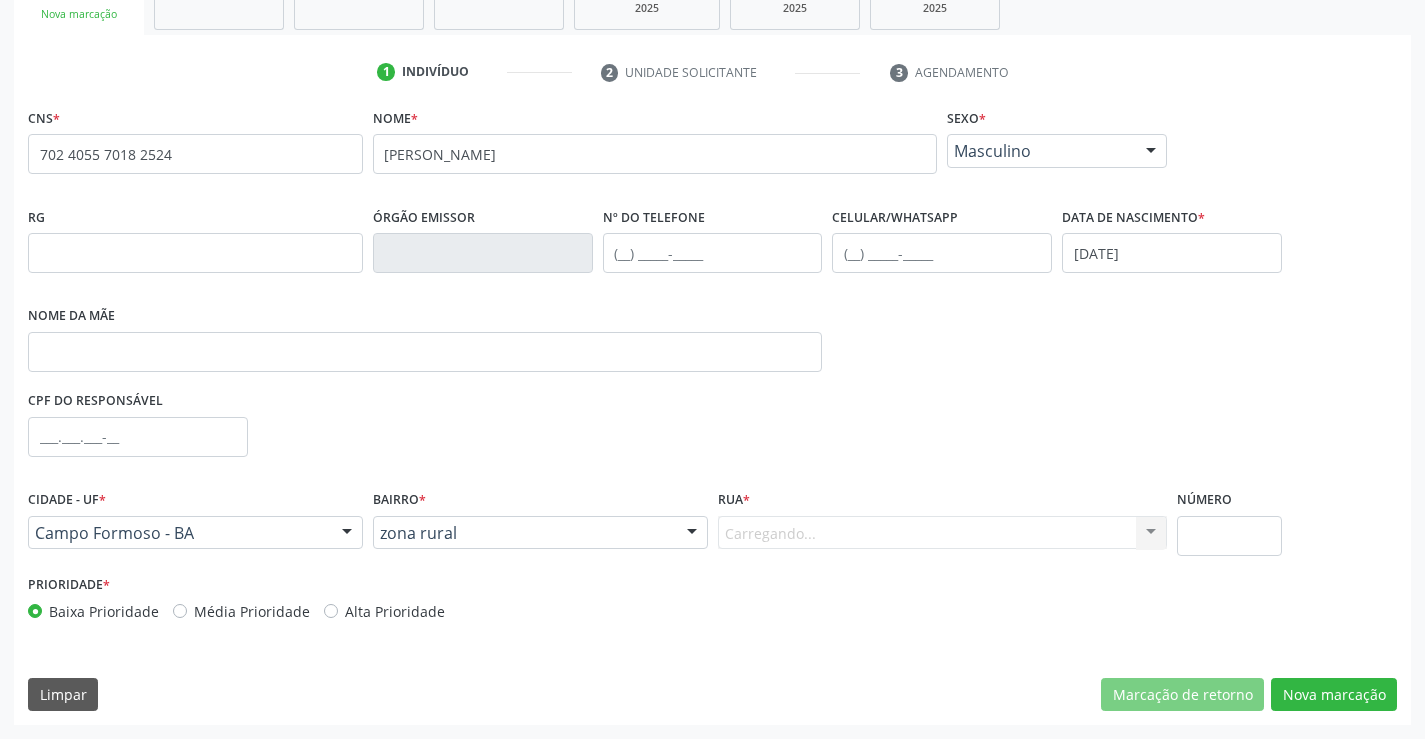 click on "Carregando...
Nenhum resultado encontrado para: "   "
Nenhuma opção encontrada. Digite para adicionar." at bounding box center (943, 533) 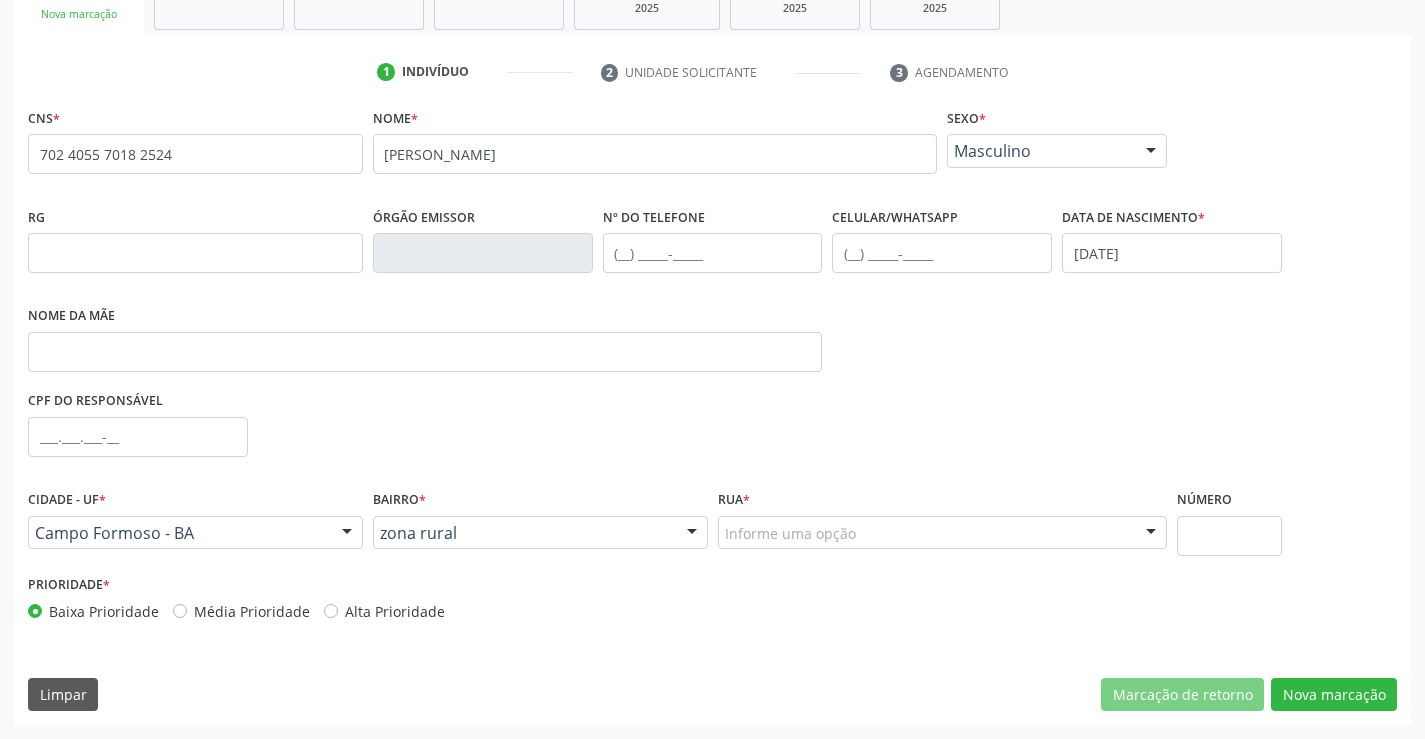 click on "Informe uma opção" at bounding box center (943, 533) 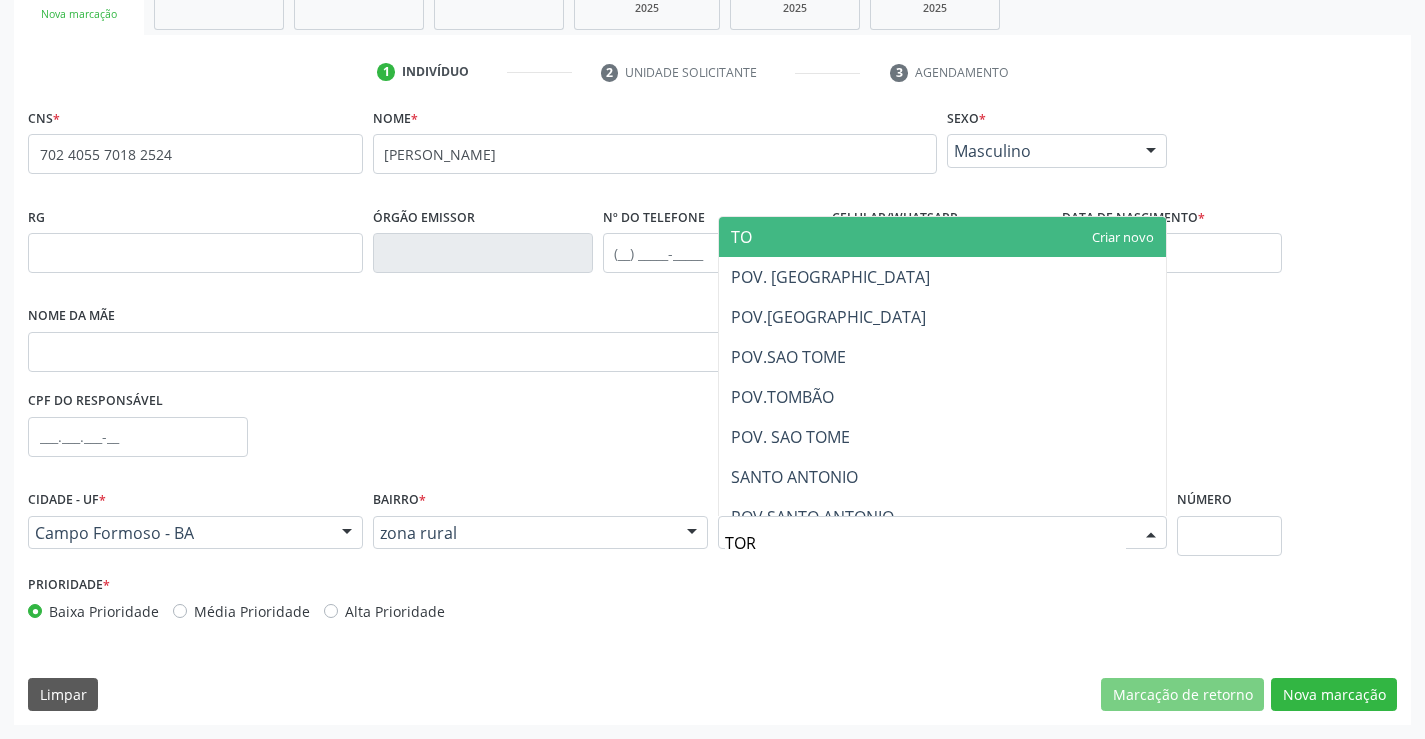 type on "TORR" 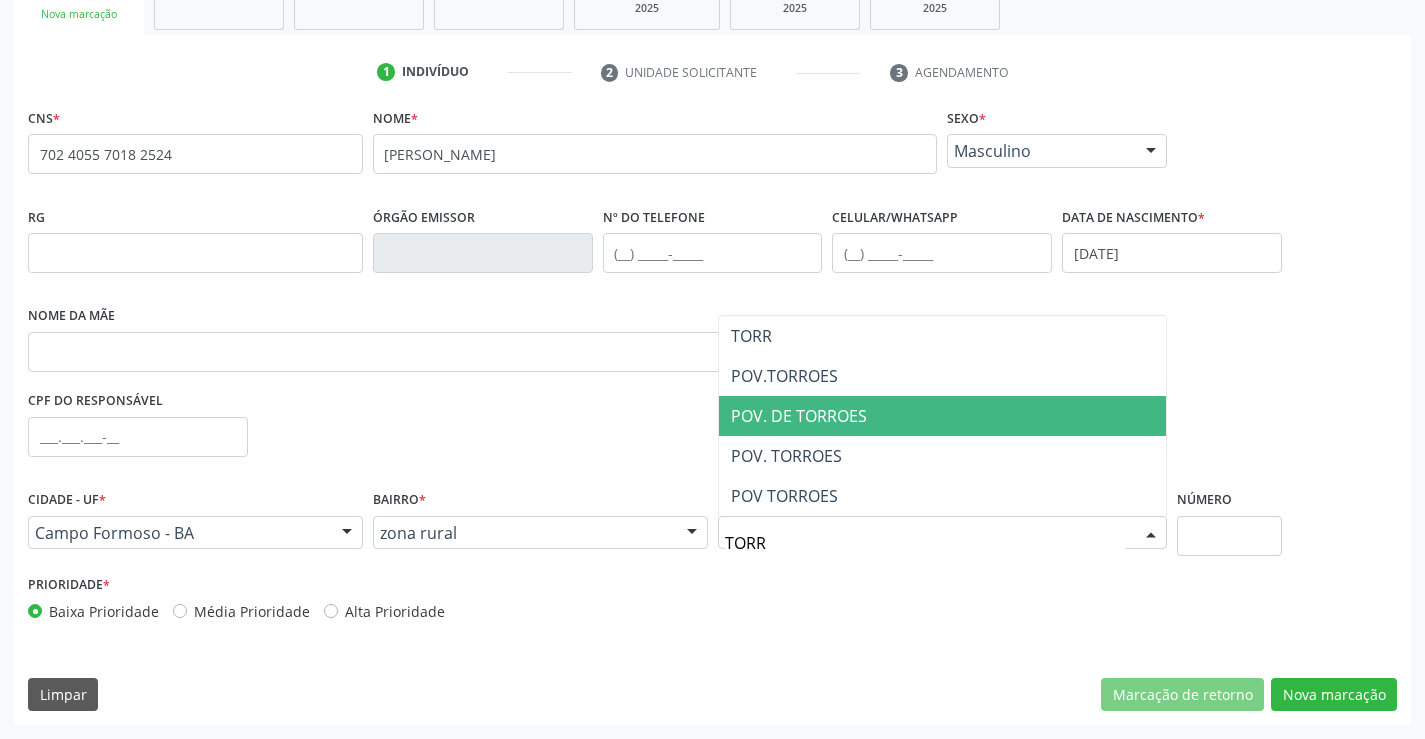 click on "POV. DE TORROES" at bounding box center (943, 416) 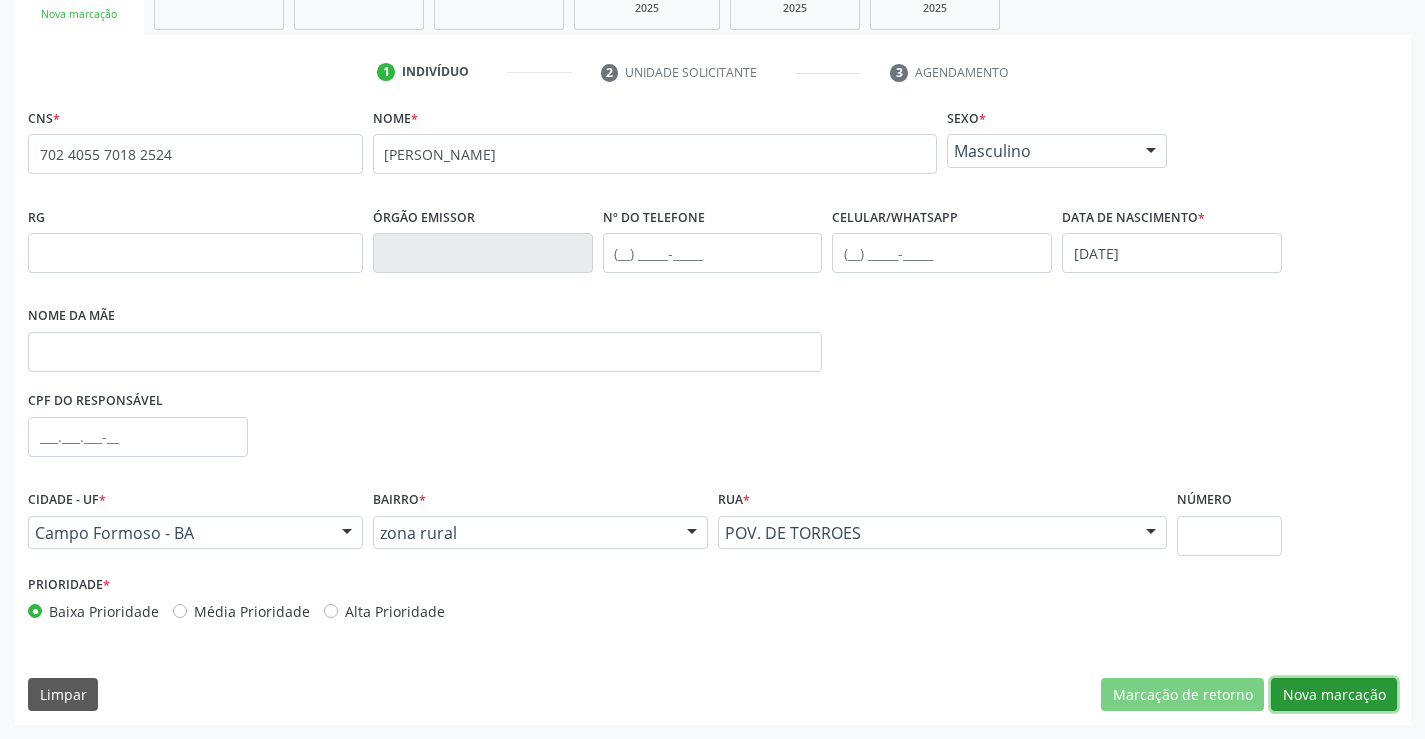 click on "Nova marcação" at bounding box center (1334, 695) 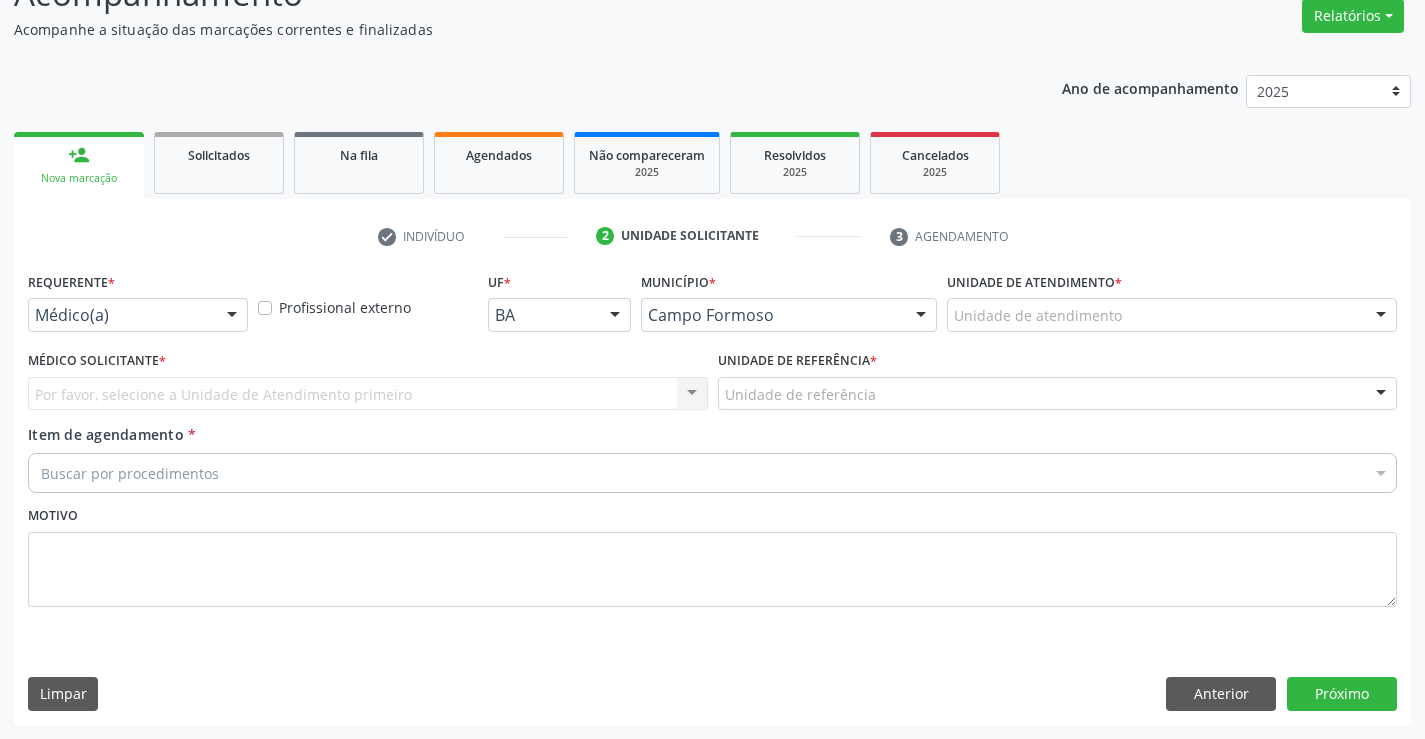 scroll, scrollTop: 167, scrollLeft: 0, axis: vertical 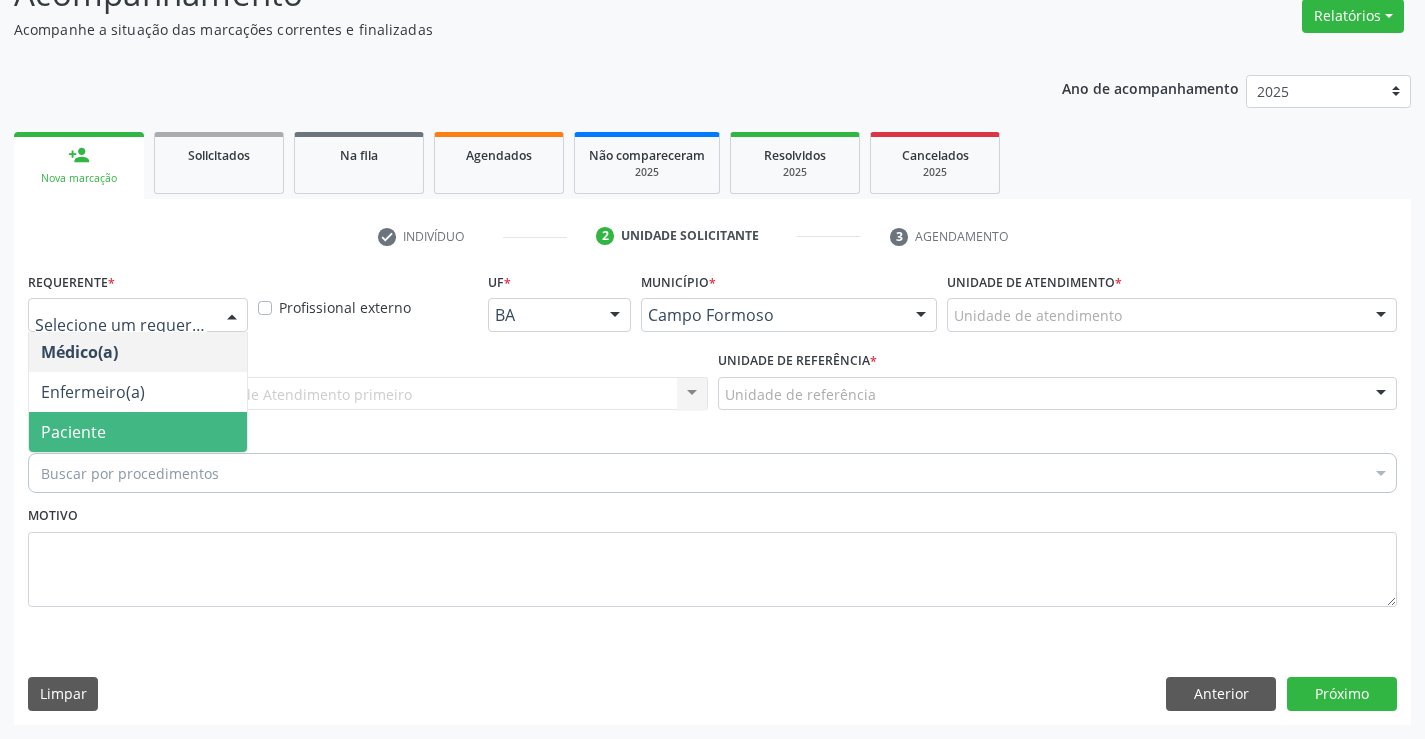 click on "Paciente" at bounding box center (138, 432) 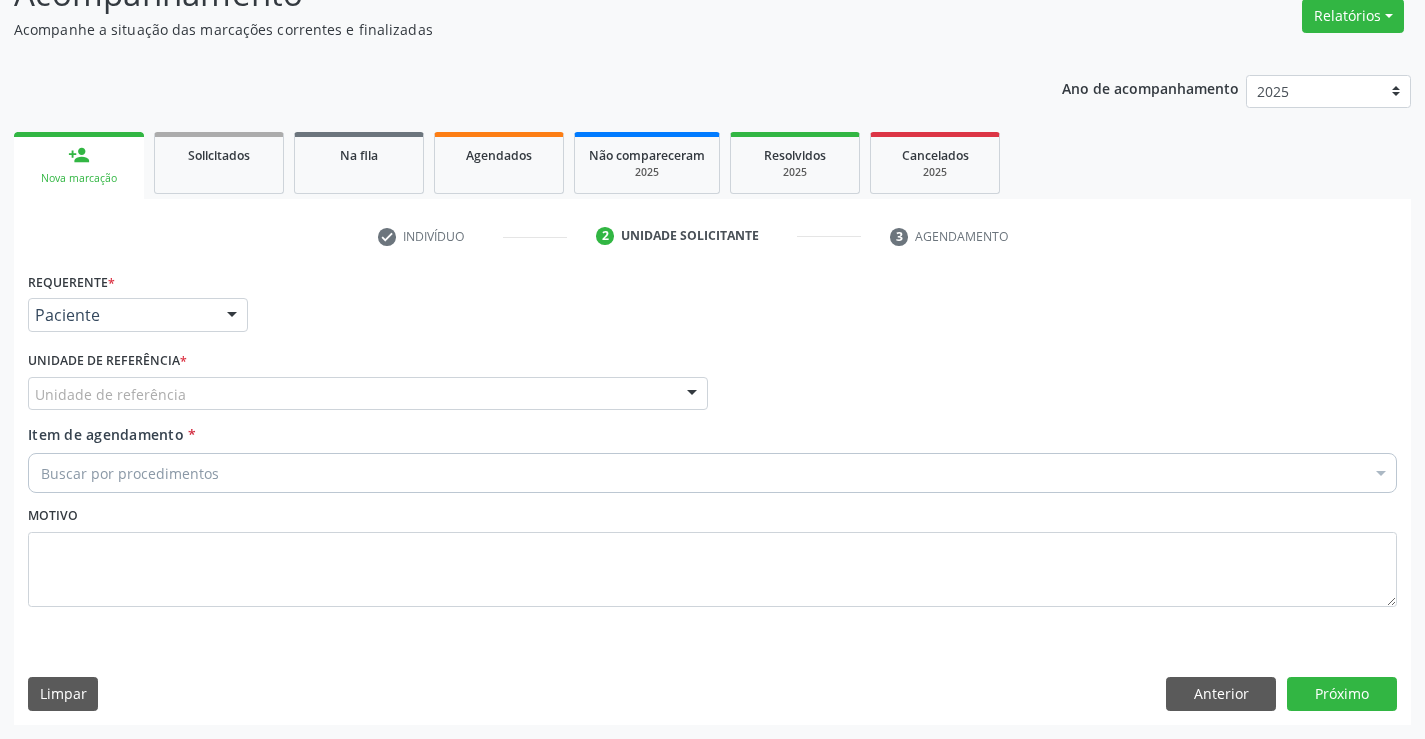 click on "Unidade de referência" at bounding box center (368, 394) 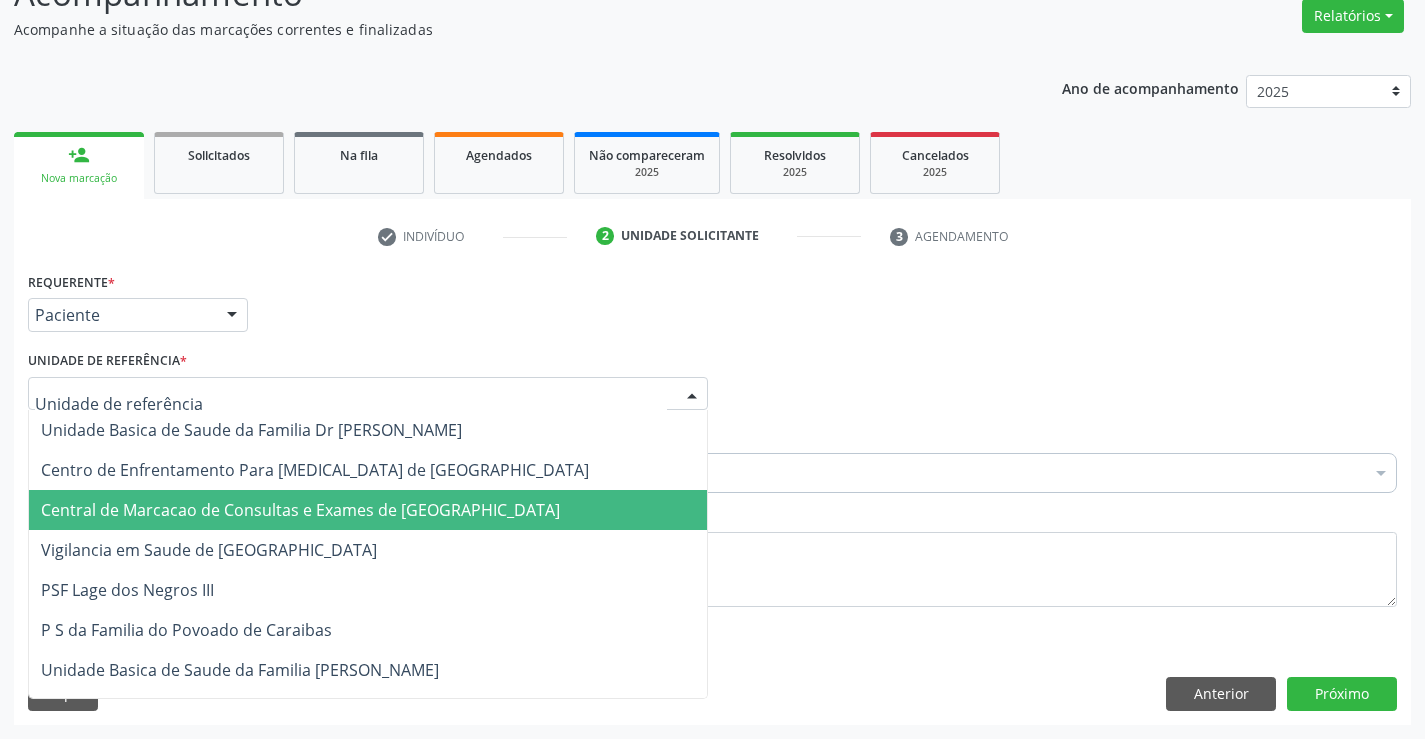 click on "Central de Marcacao de Consultas e Exames de [GEOGRAPHIC_DATA]" at bounding box center [300, 510] 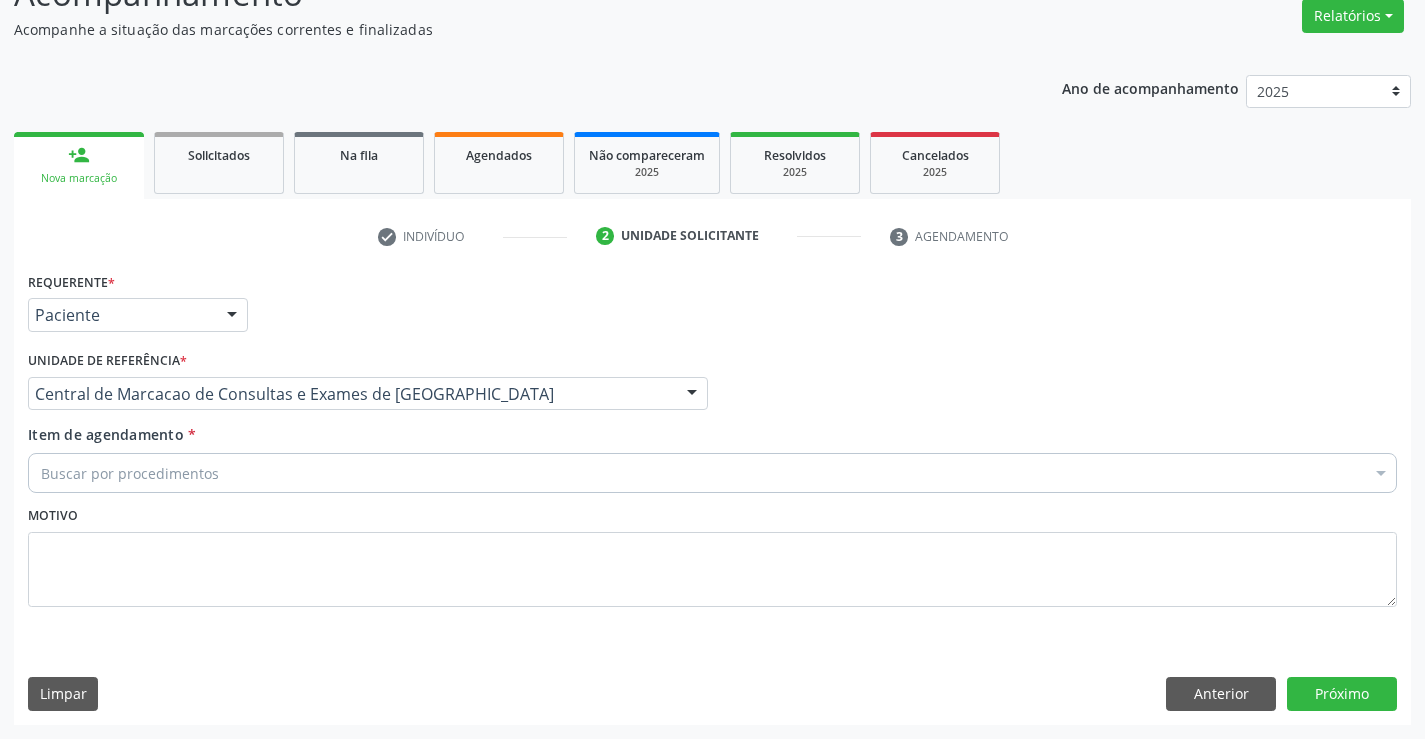 click on "Buscar por procedimentos" at bounding box center [712, 473] 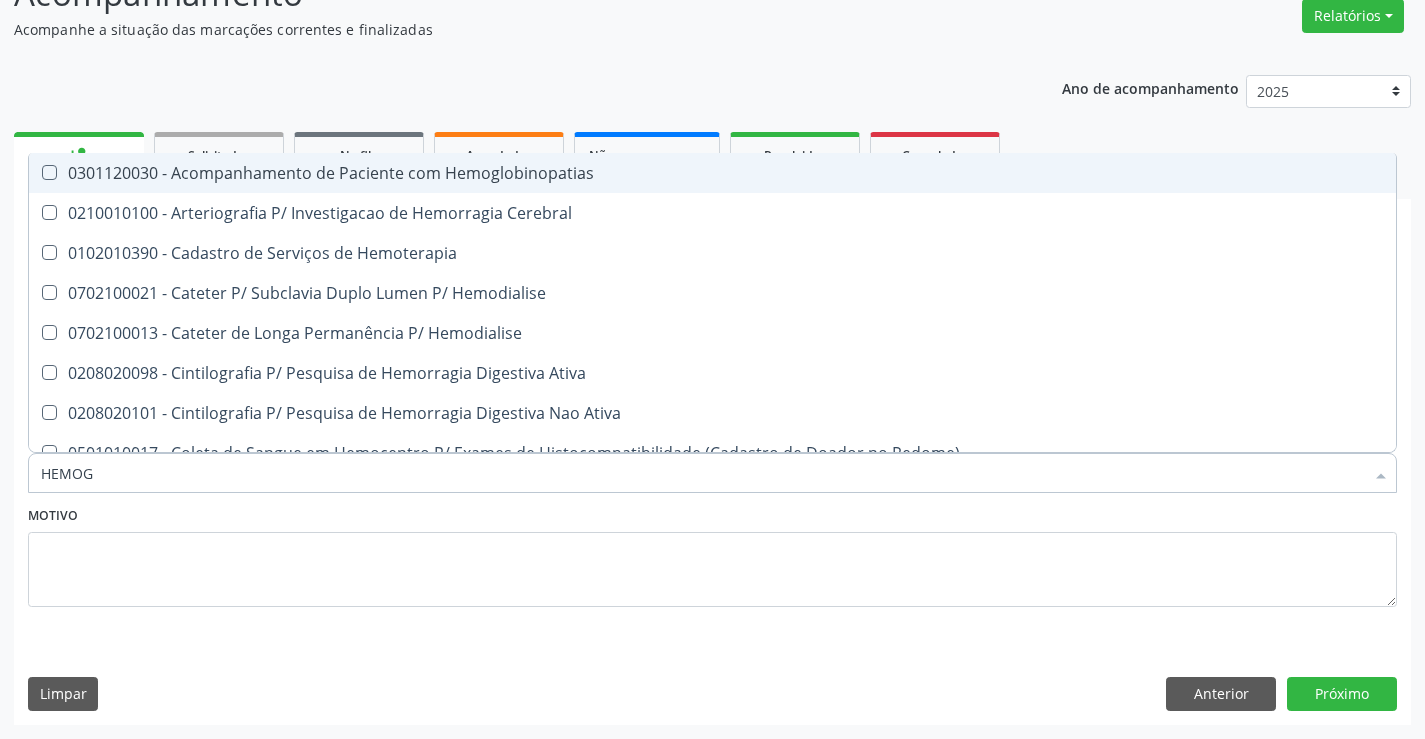 type on "HEMOGR" 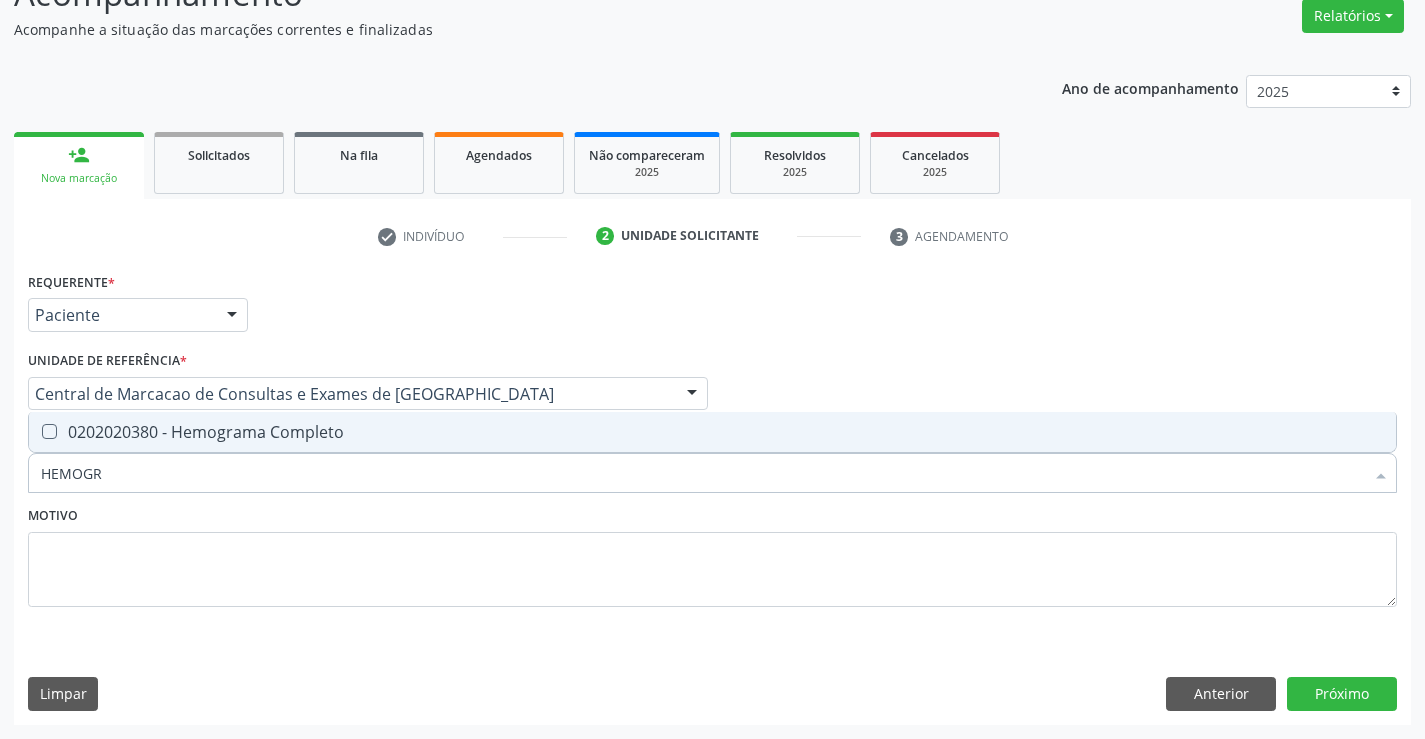 click on "0202020380 - Hemograma Completo" at bounding box center (712, 432) 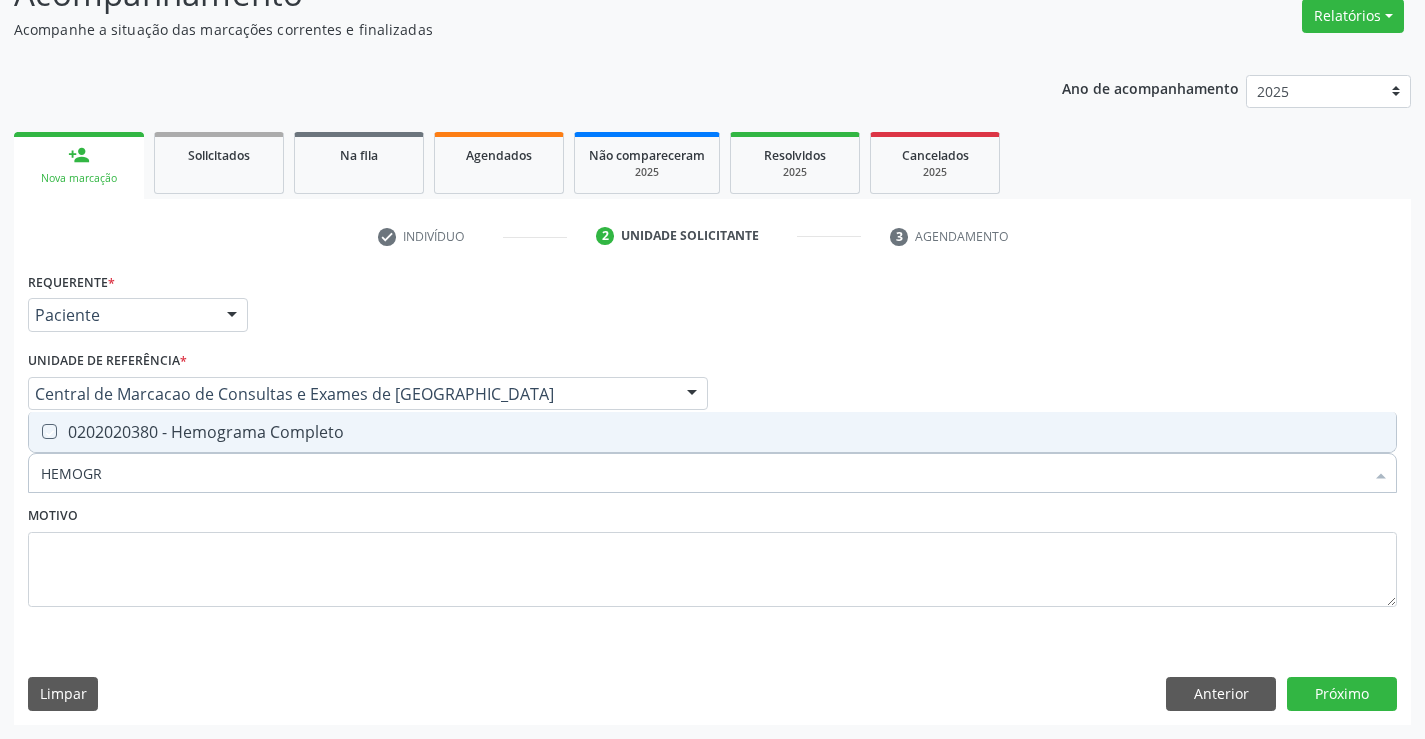 checkbox on "true" 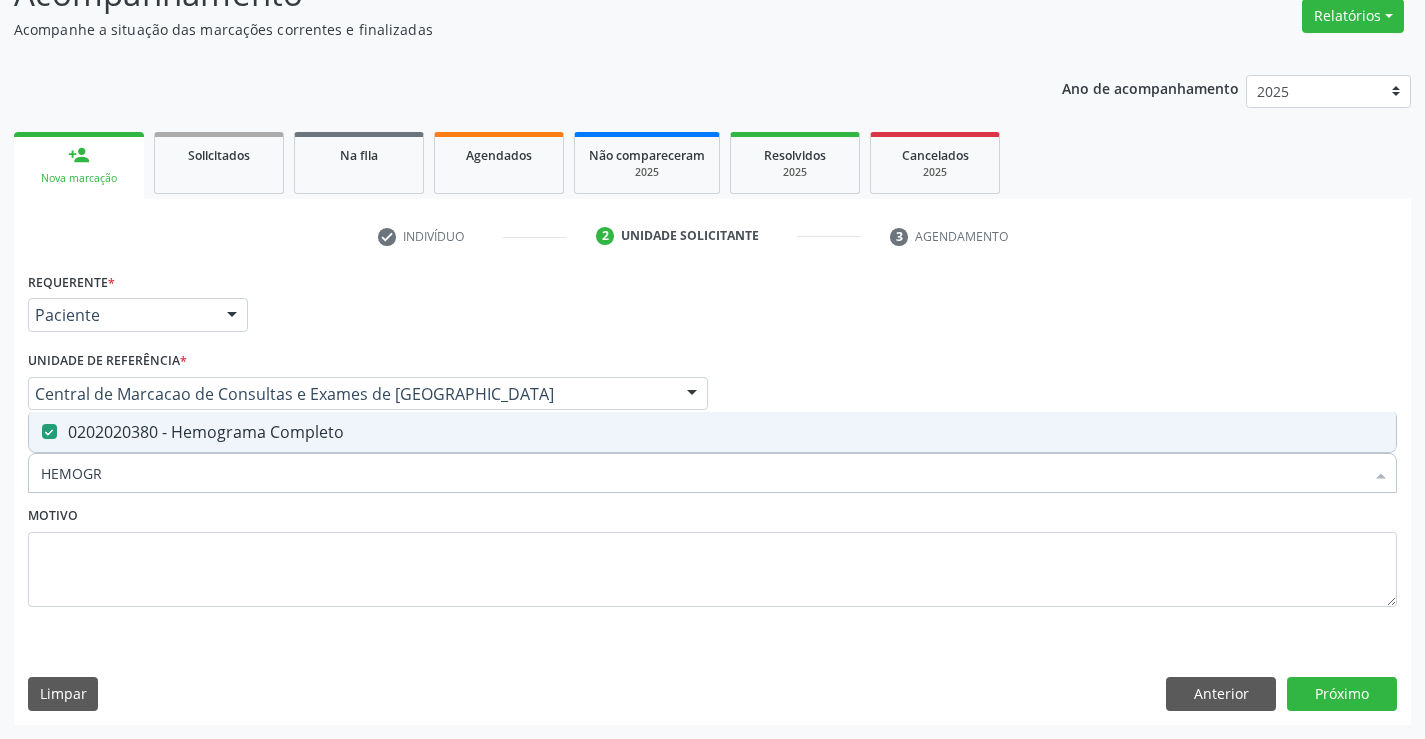 type on "HEMOGR" 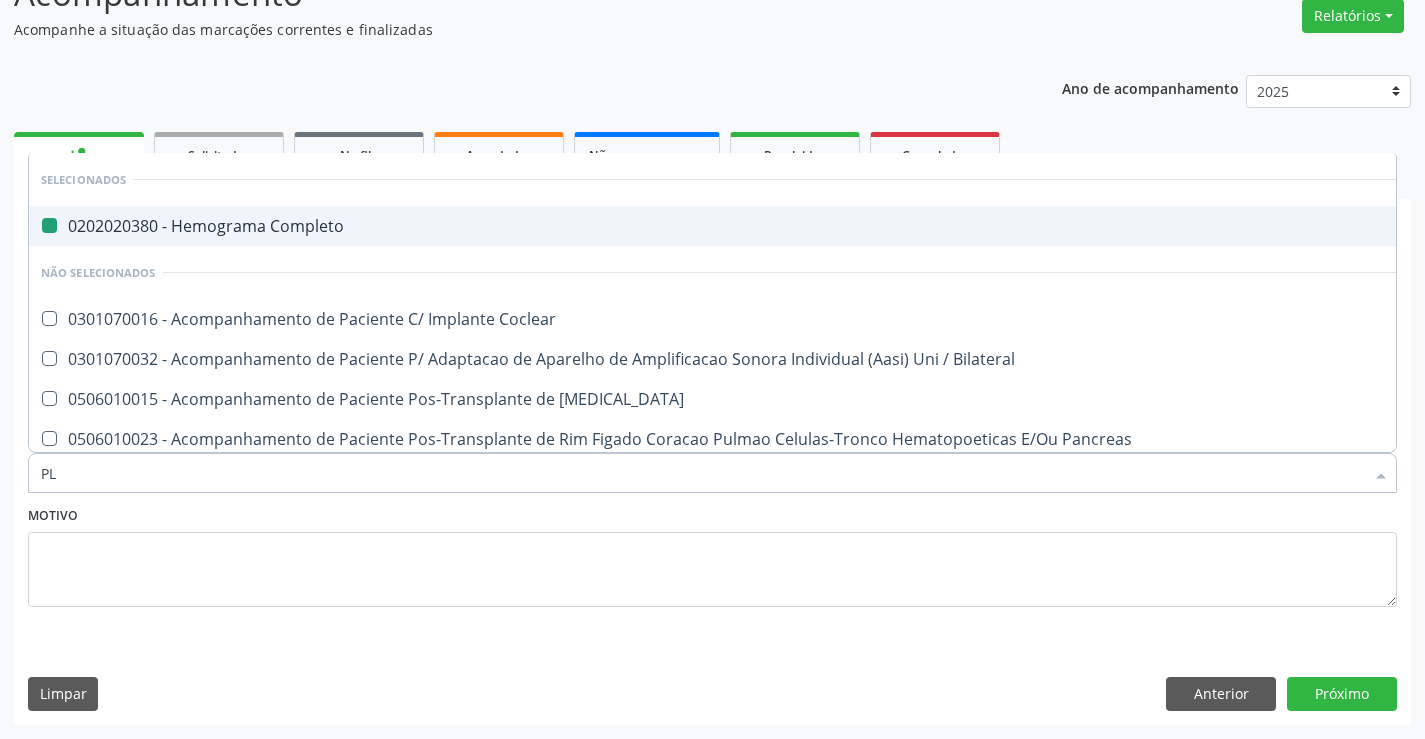 type on "PLA" 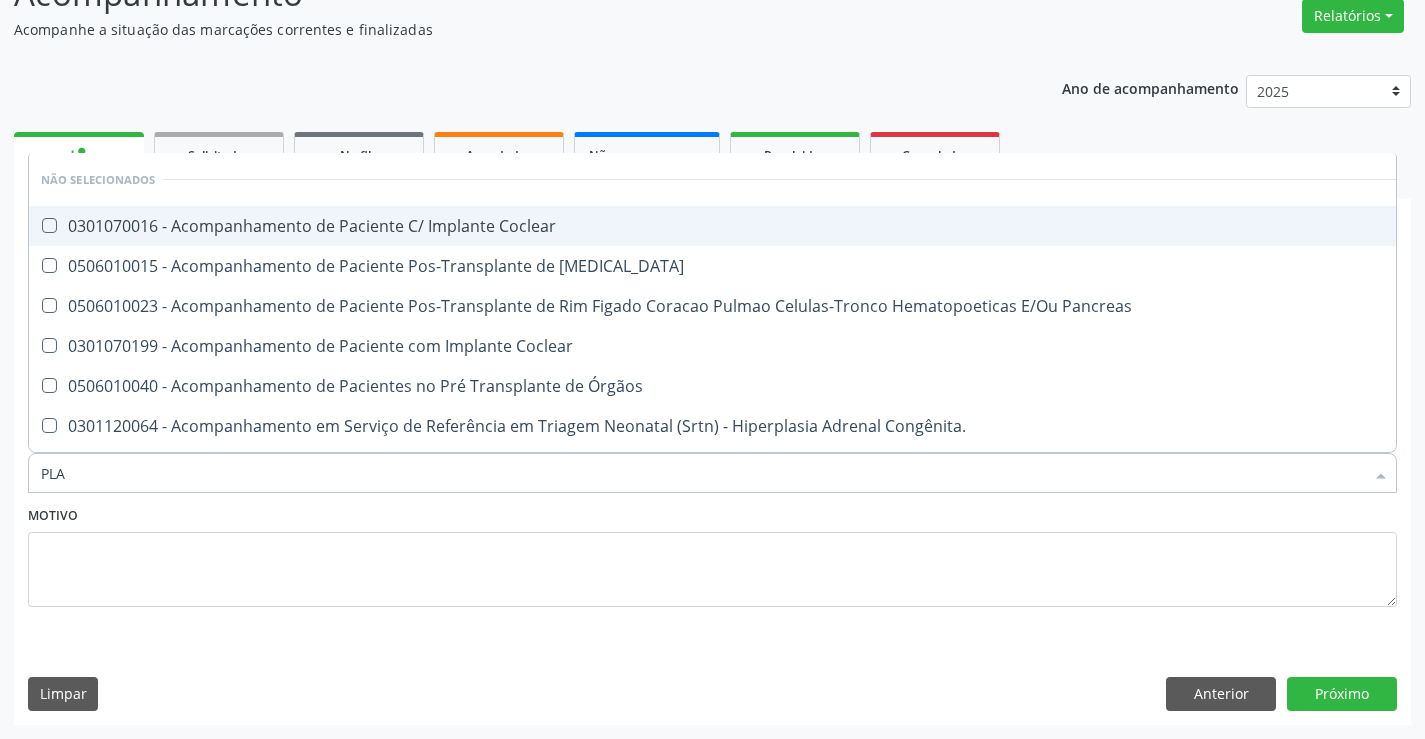 type on "PLAQ" 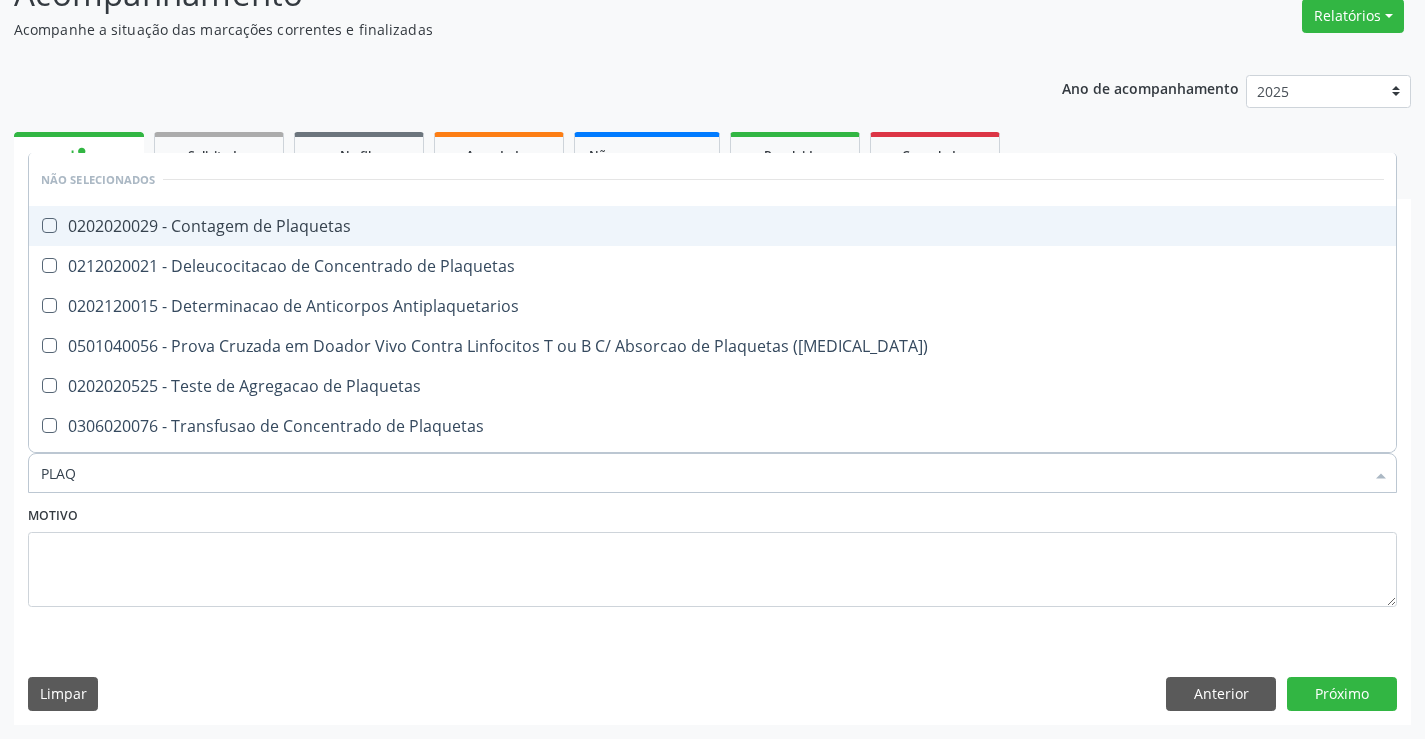 click on "Não selecionados" at bounding box center [712, 179] 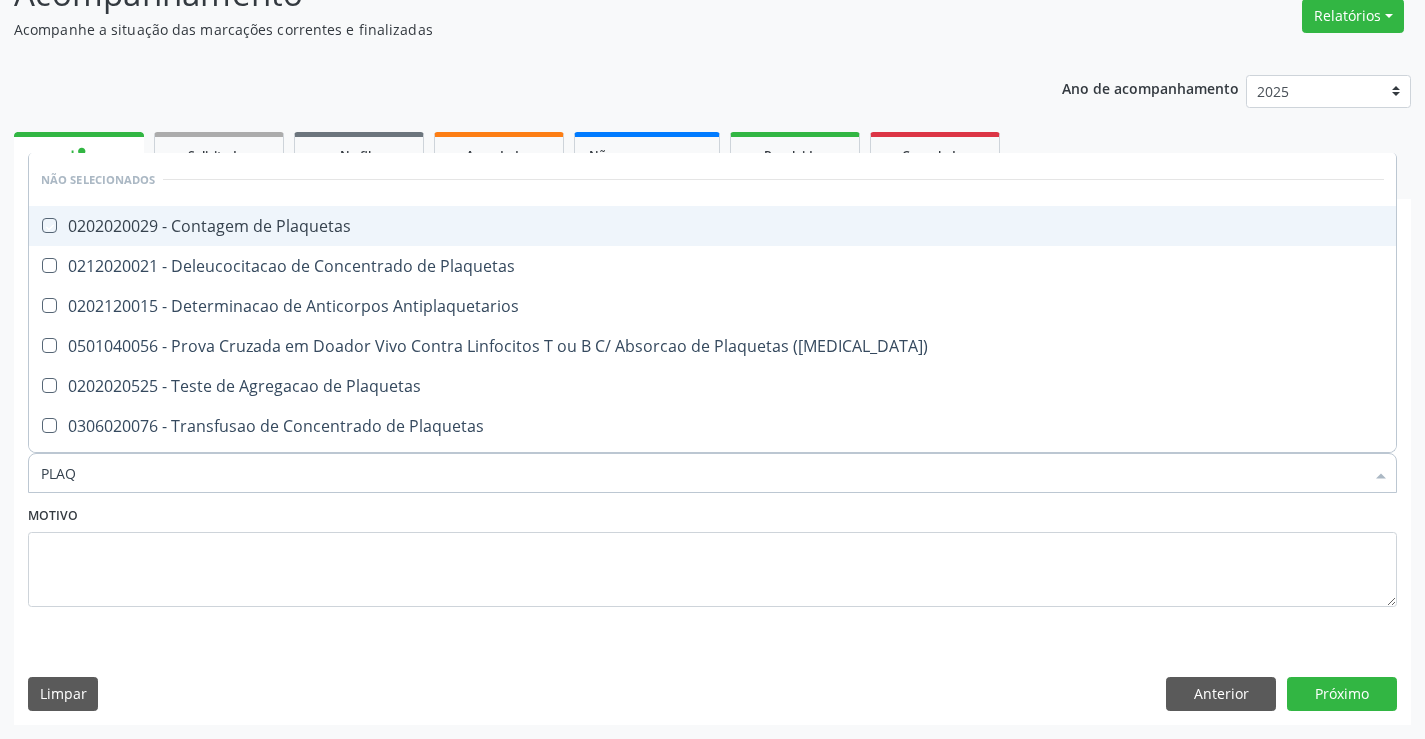 checkbox on "true" 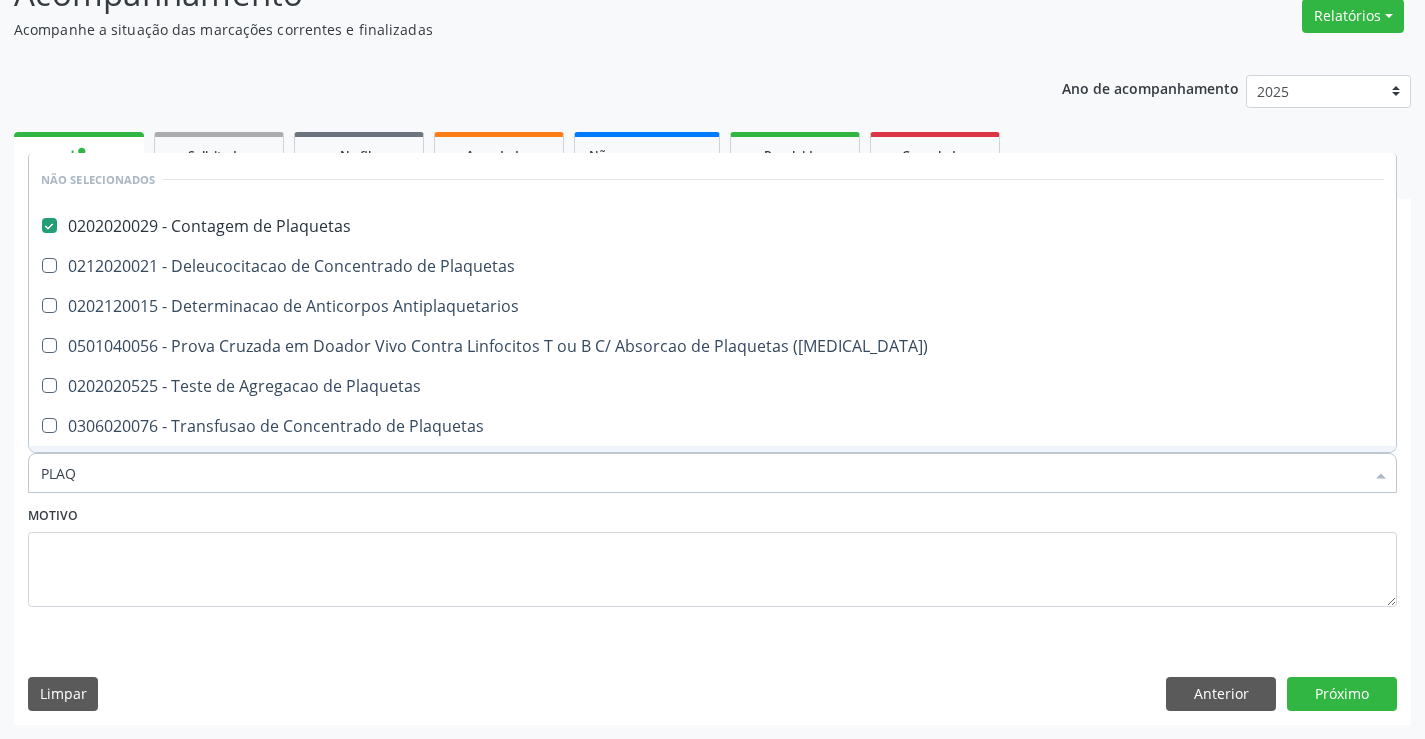 type on "PLAQ" 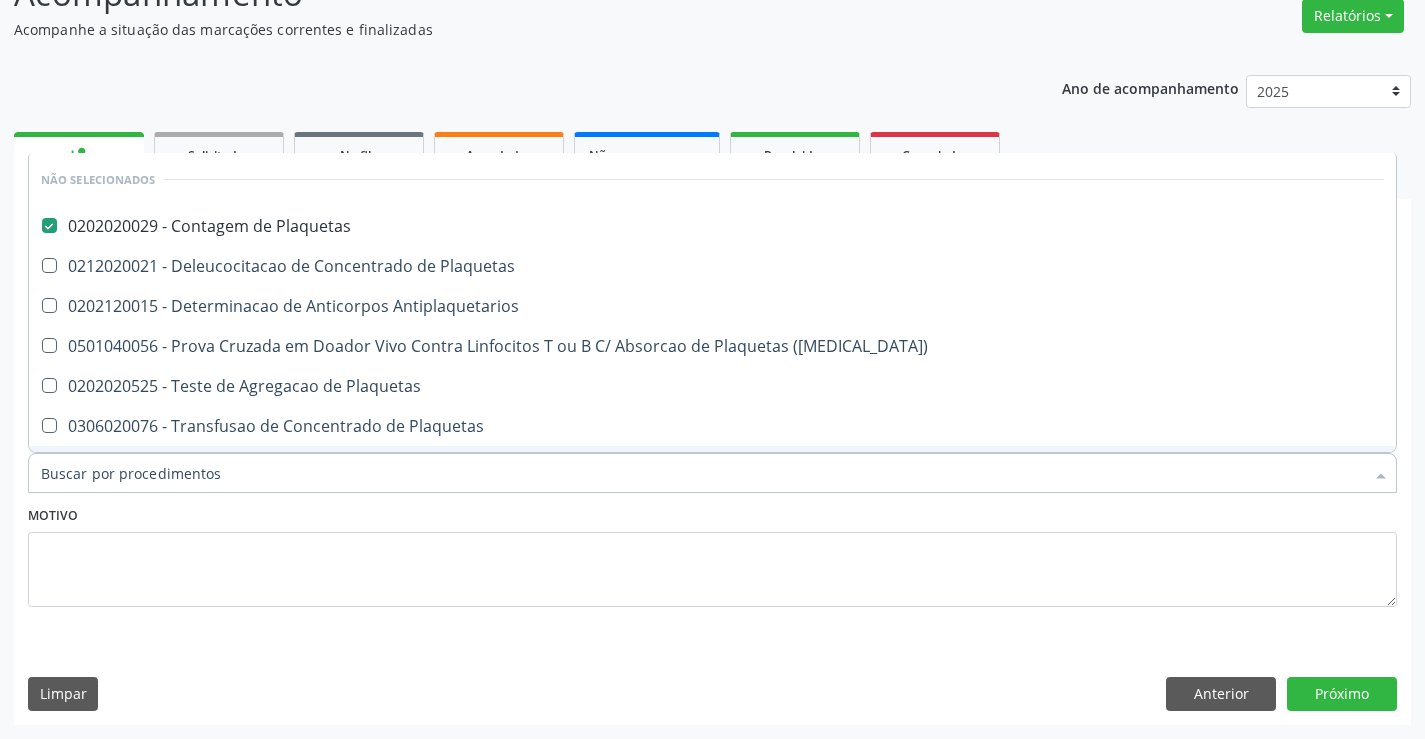 checkbox on "true" 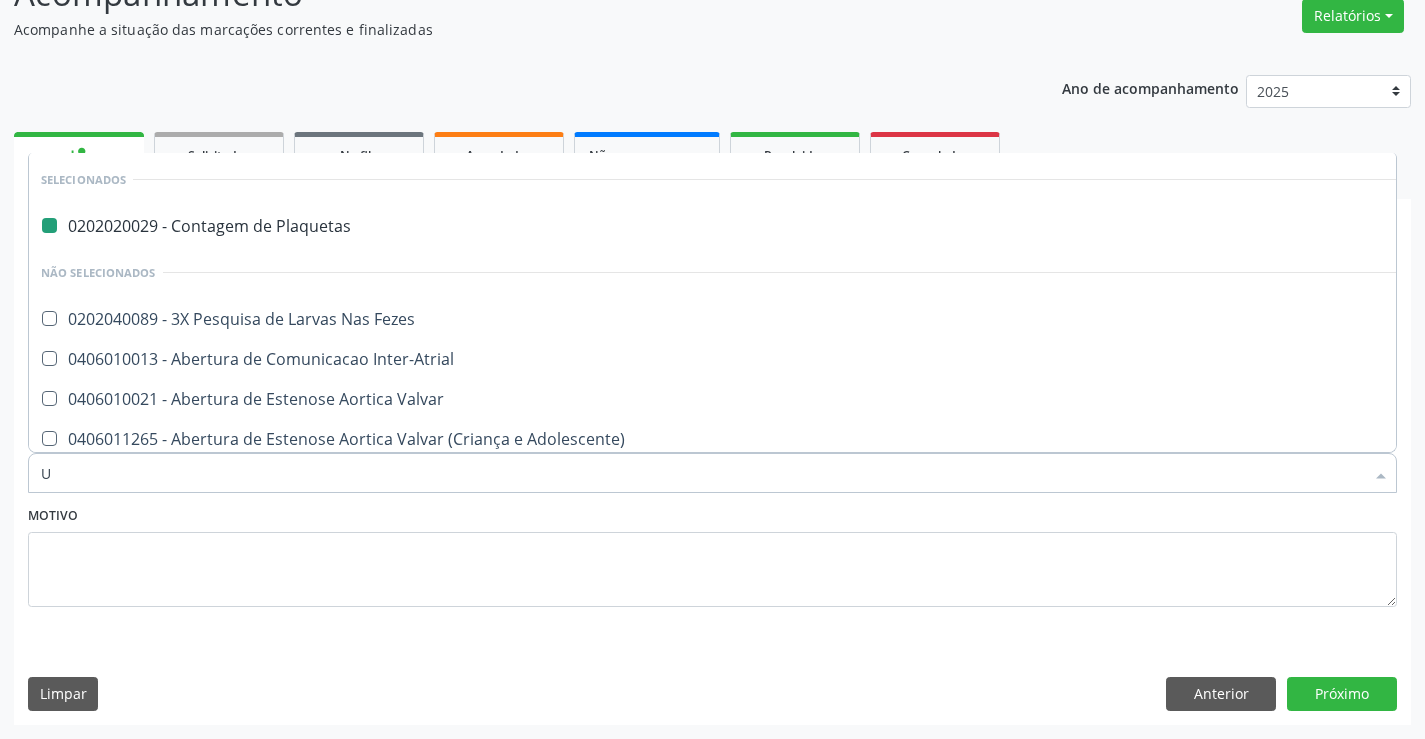 type on "UR" 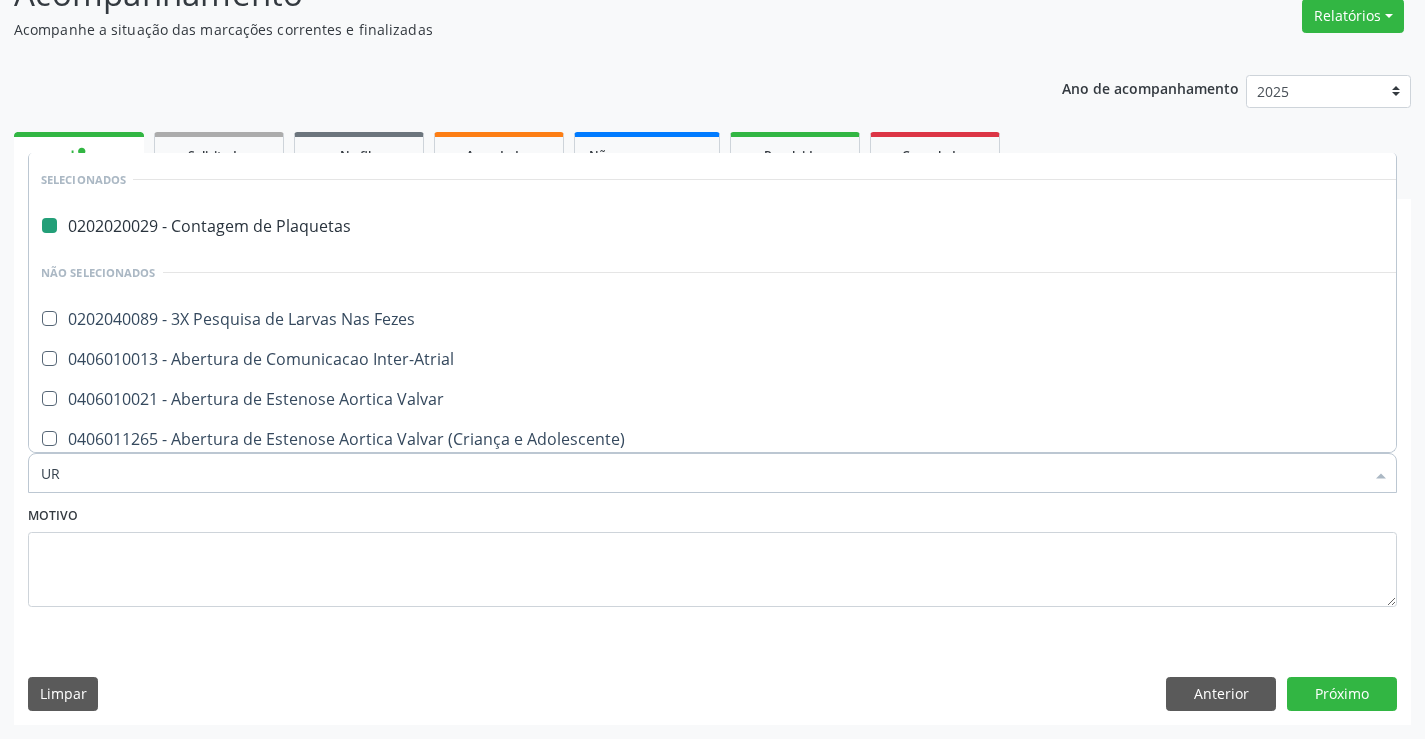 checkbox on "false" 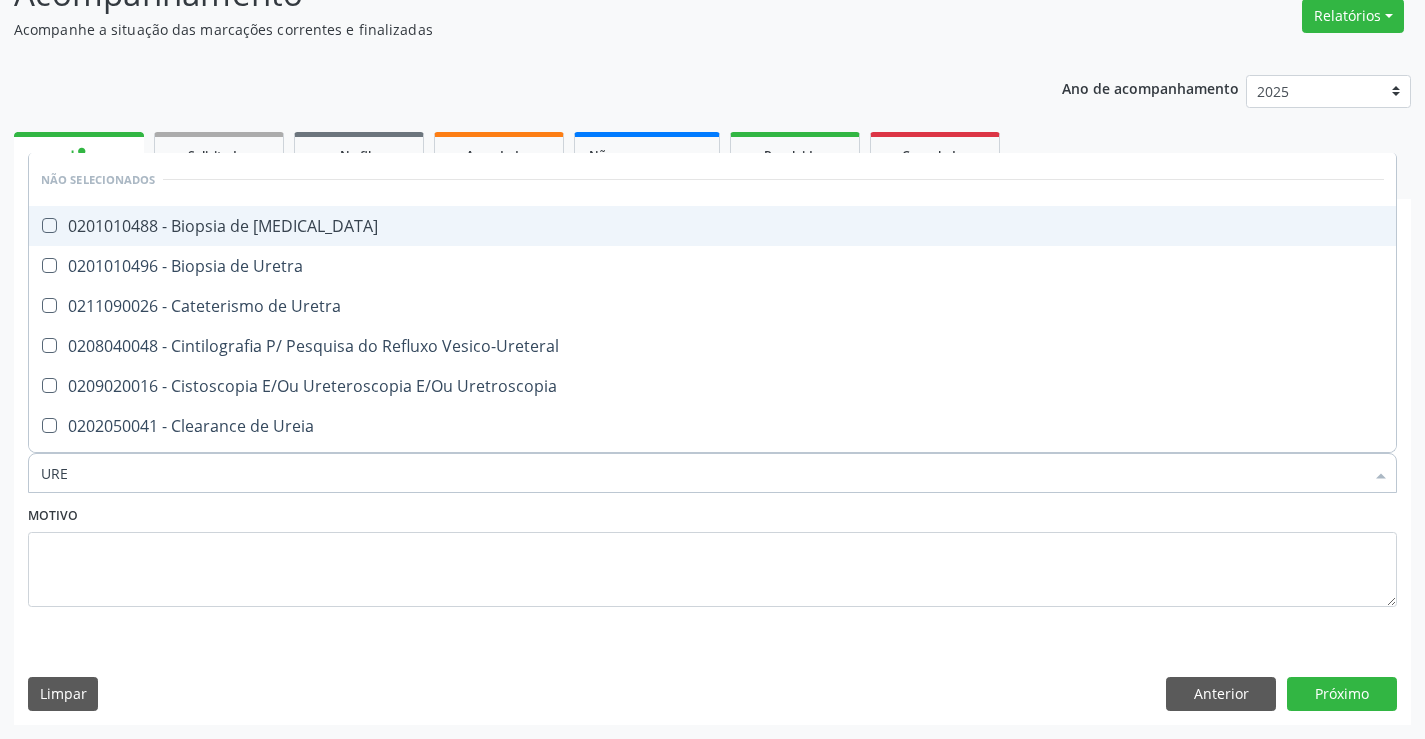 type on "UREI" 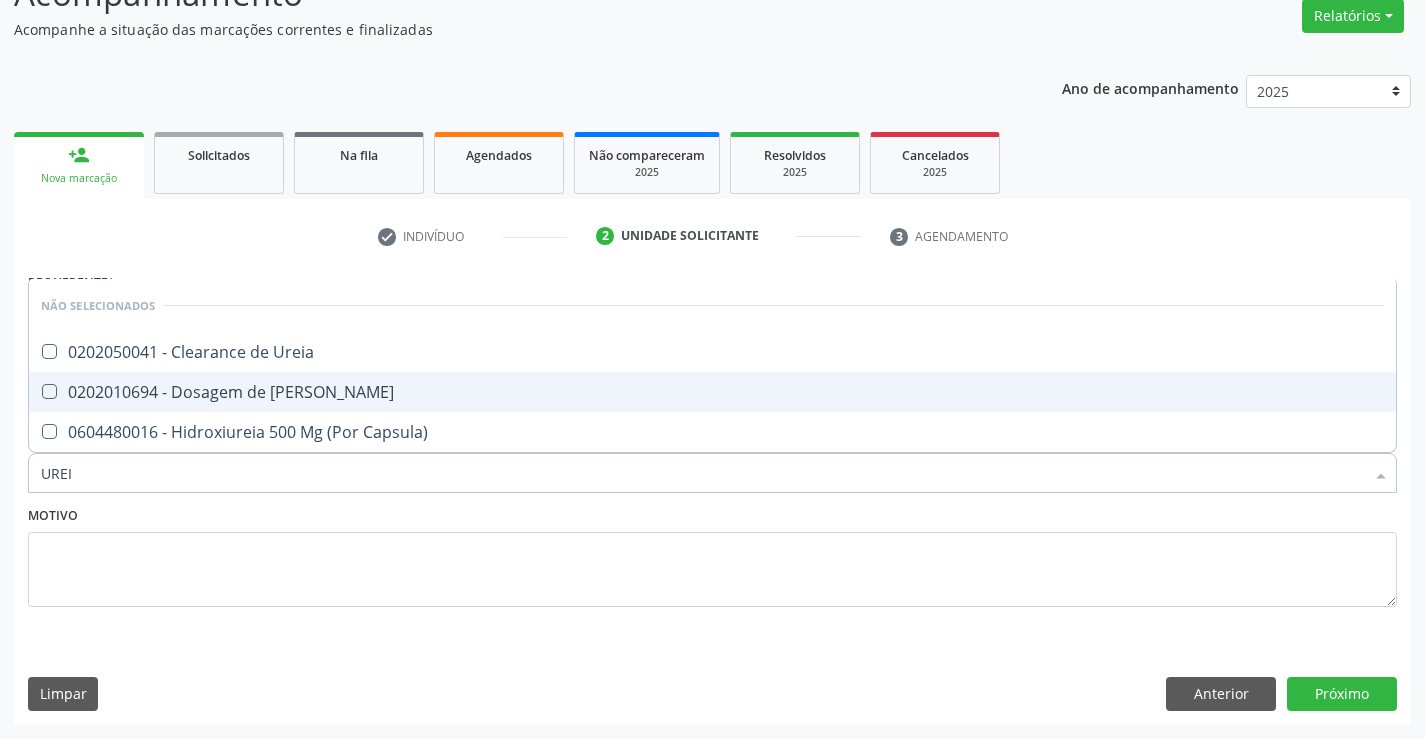 click on "0202010694 - Dosagem de [PERSON_NAME]" at bounding box center (712, 392) 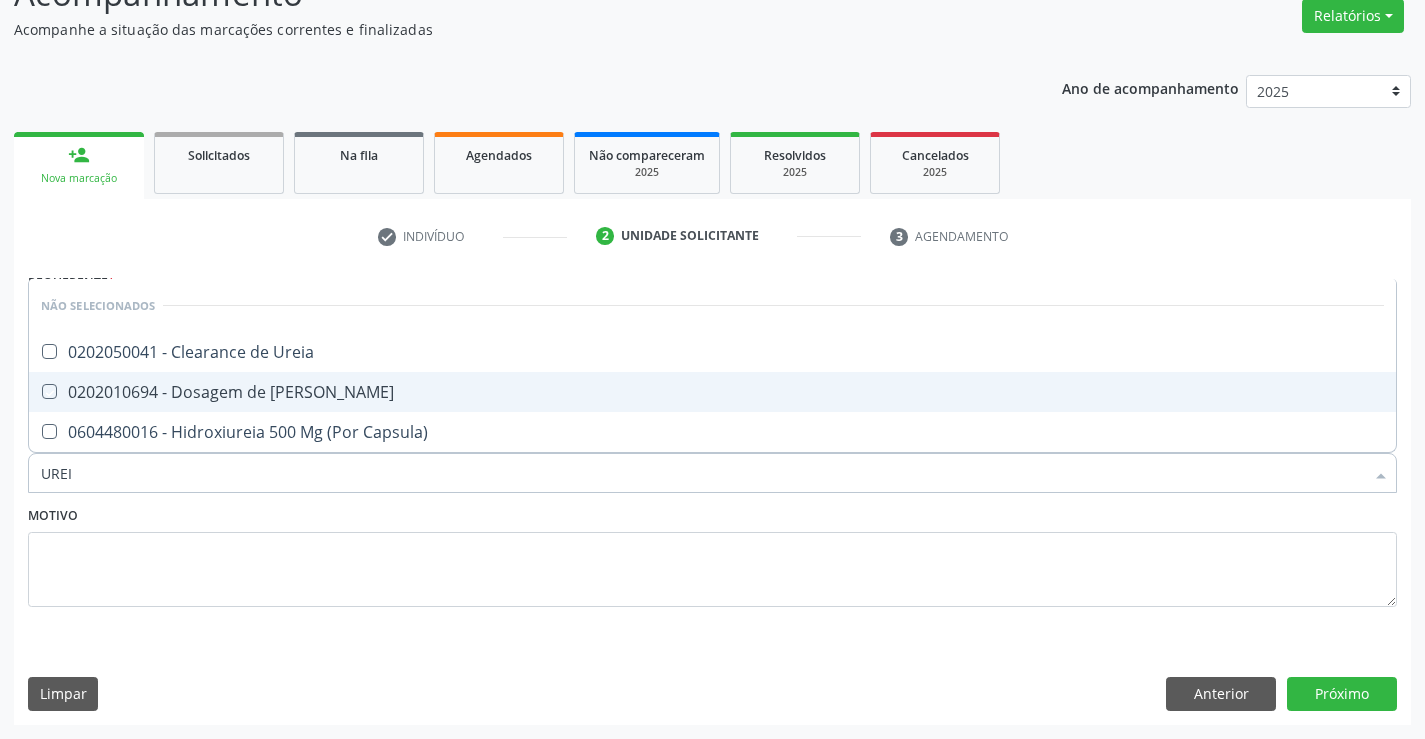 checkbox on "true" 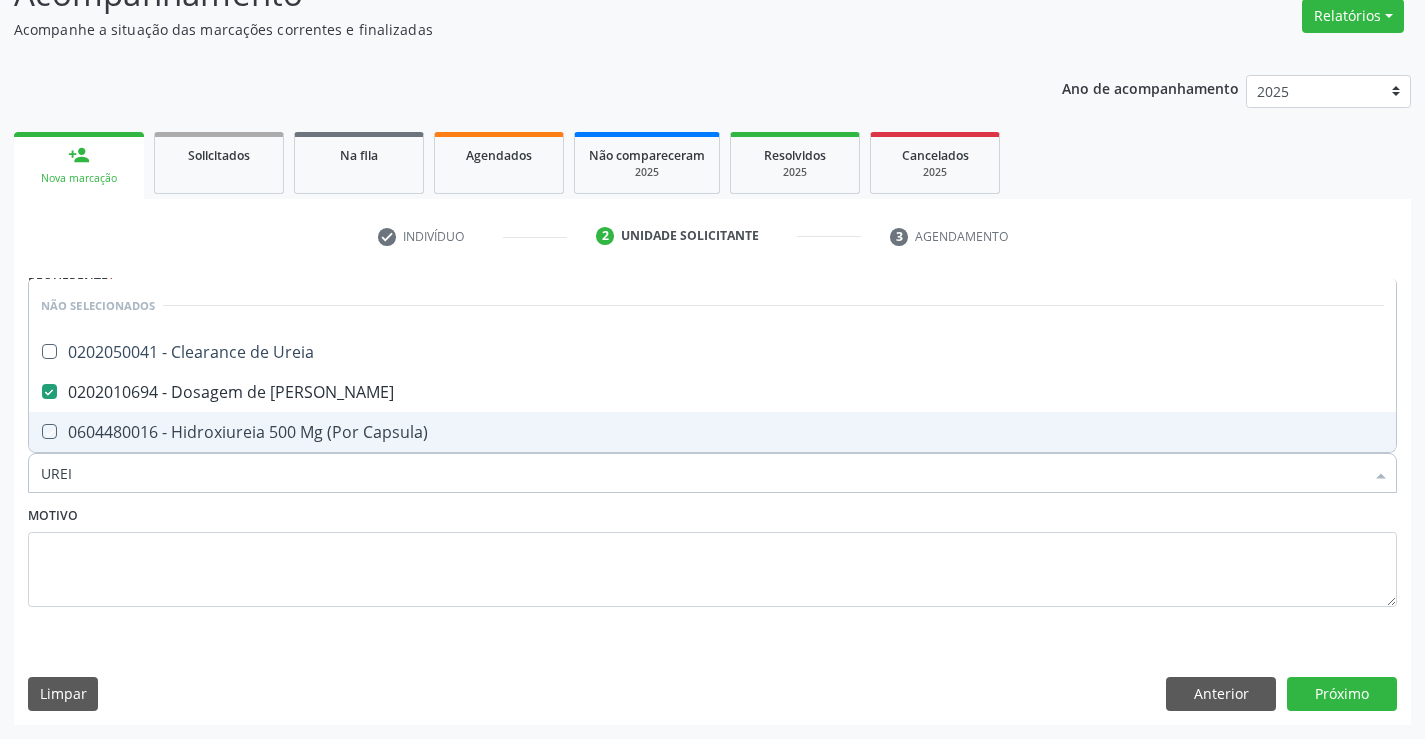 click on "Motivo" at bounding box center (712, 554) 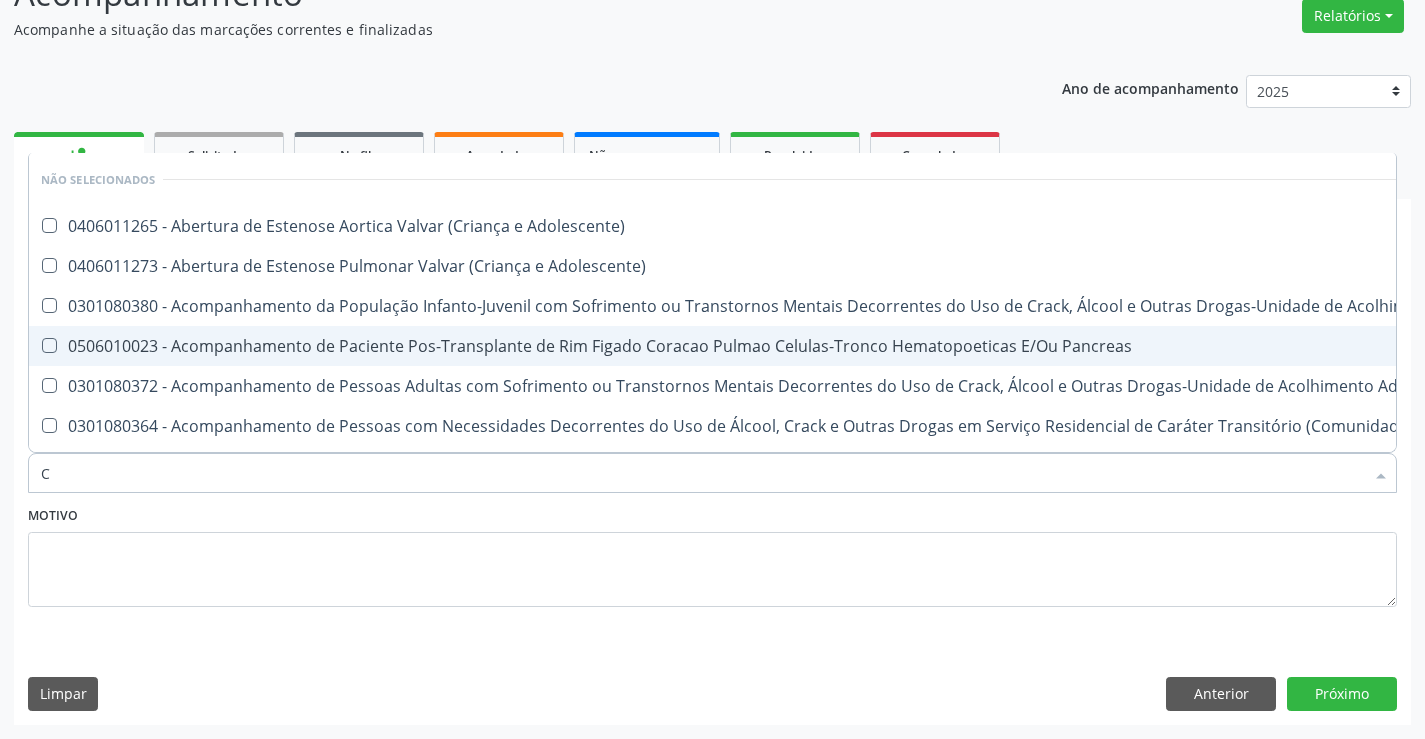 type on "CR" 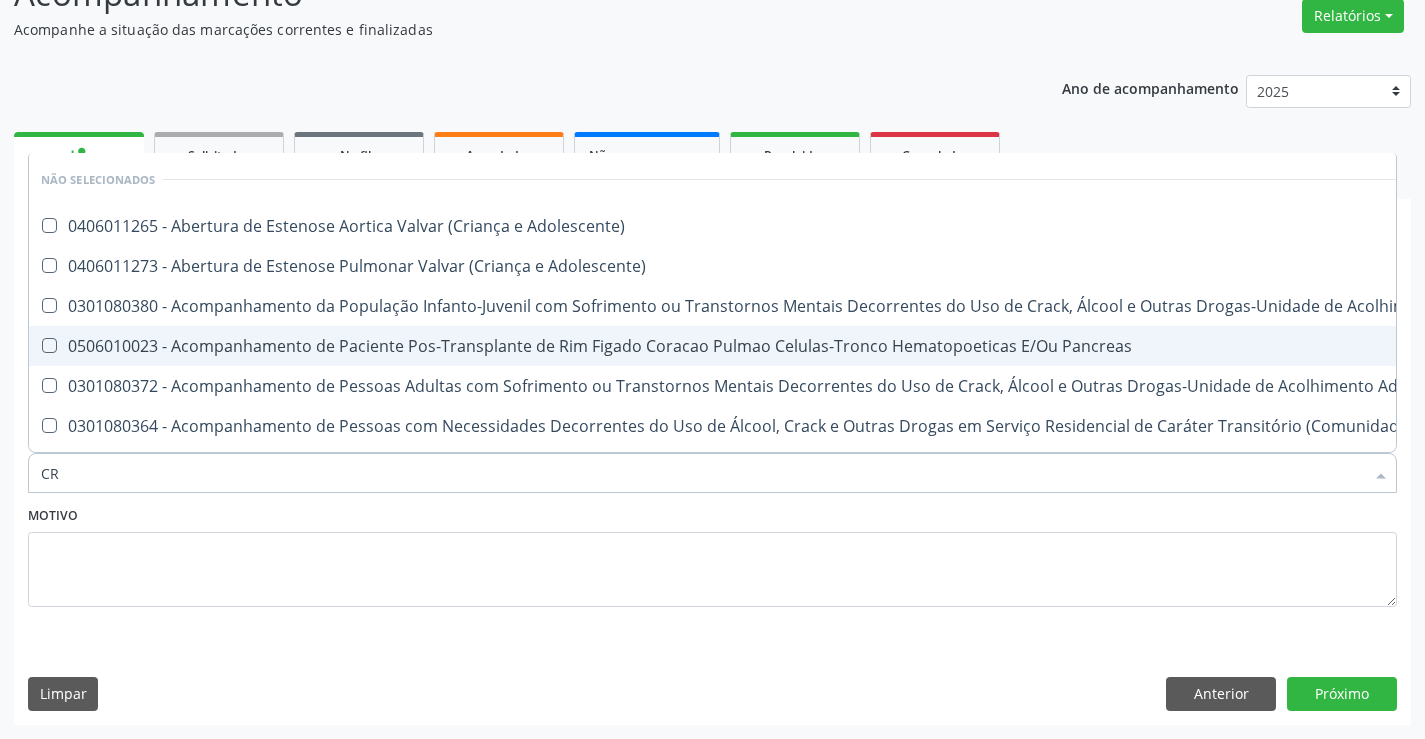 checkbox on "false" 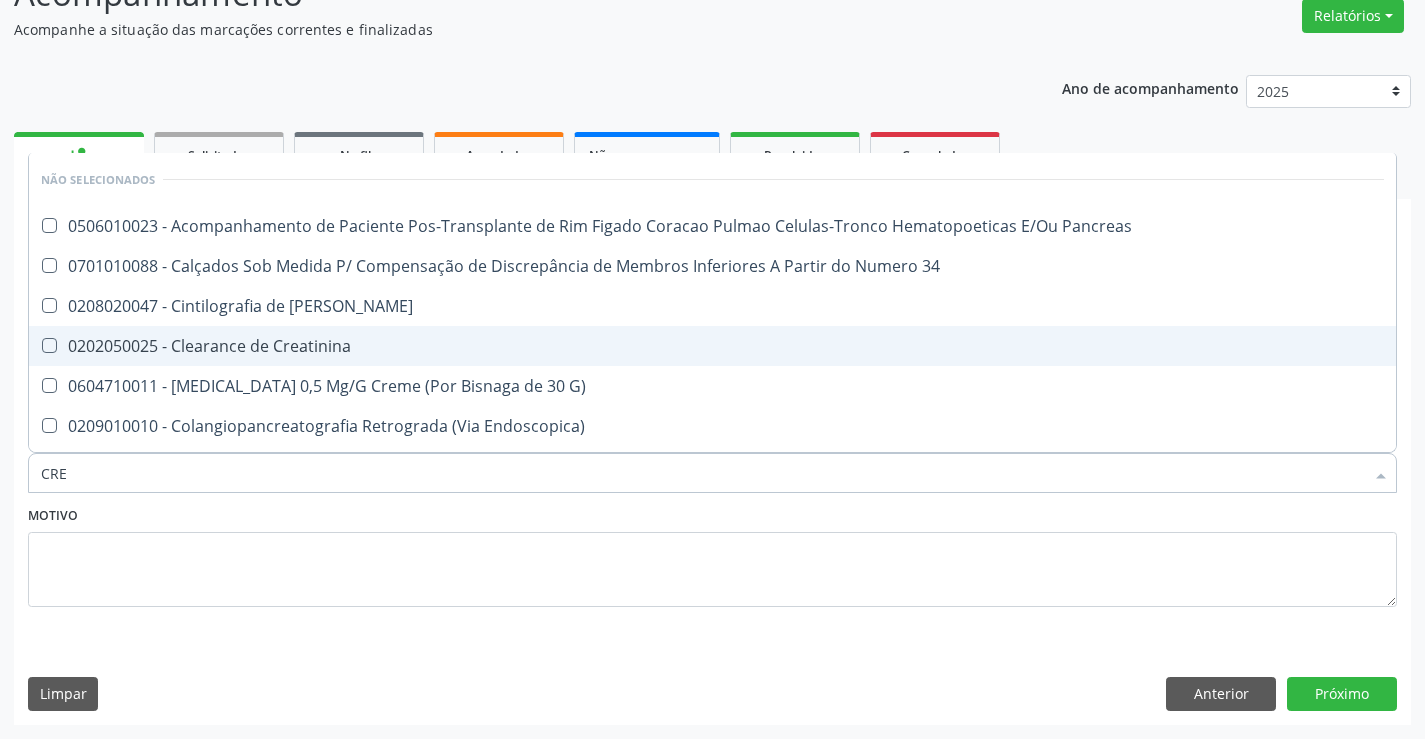 type on "CREA" 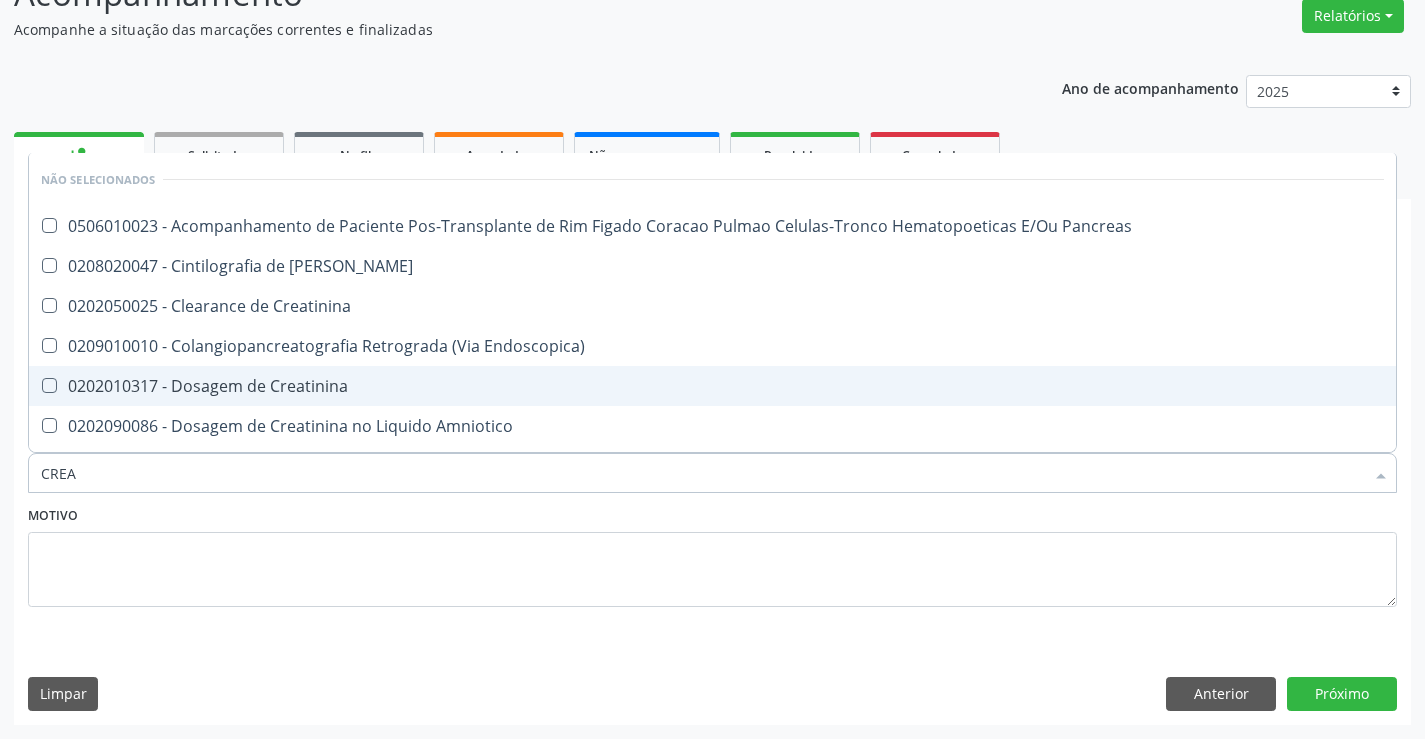 click on "0202010317 - Dosagem de Creatinina" at bounding box center [712, 386] 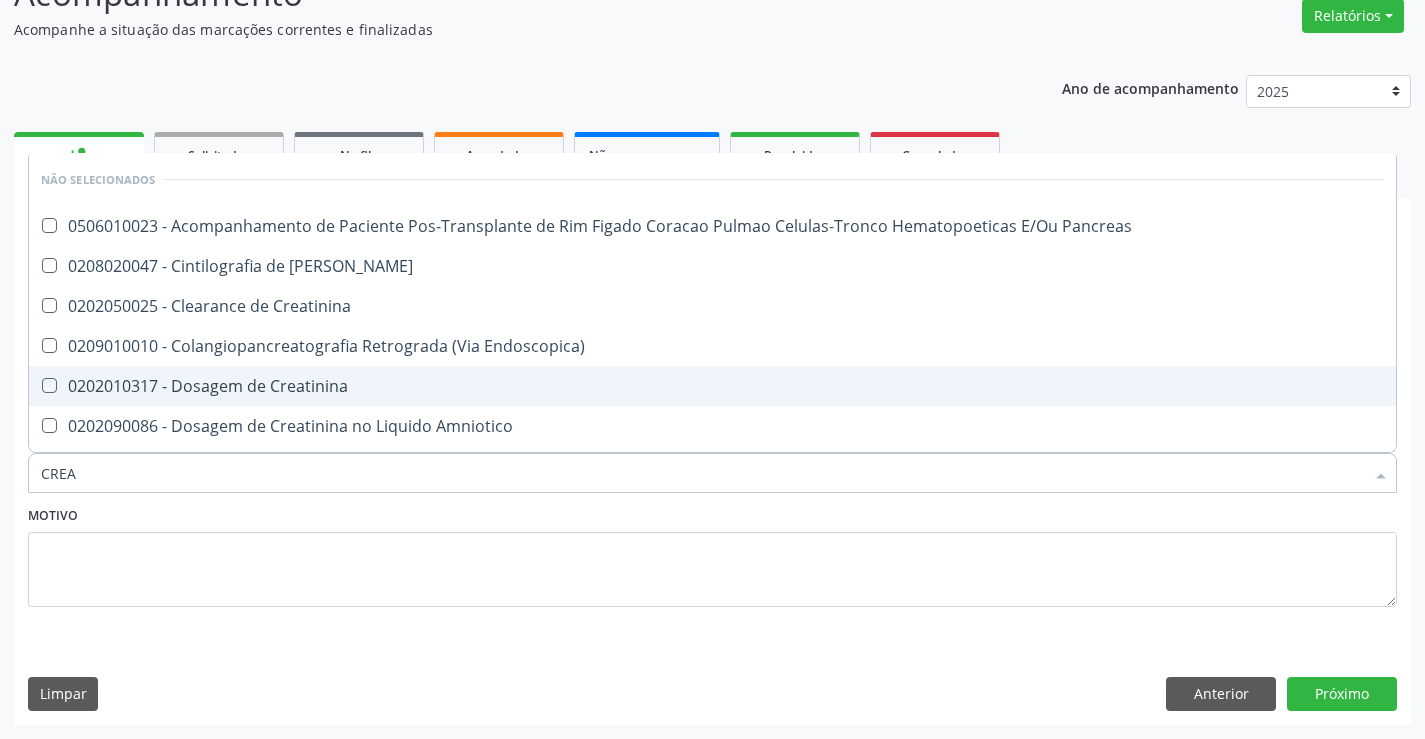 checkbox on "true" 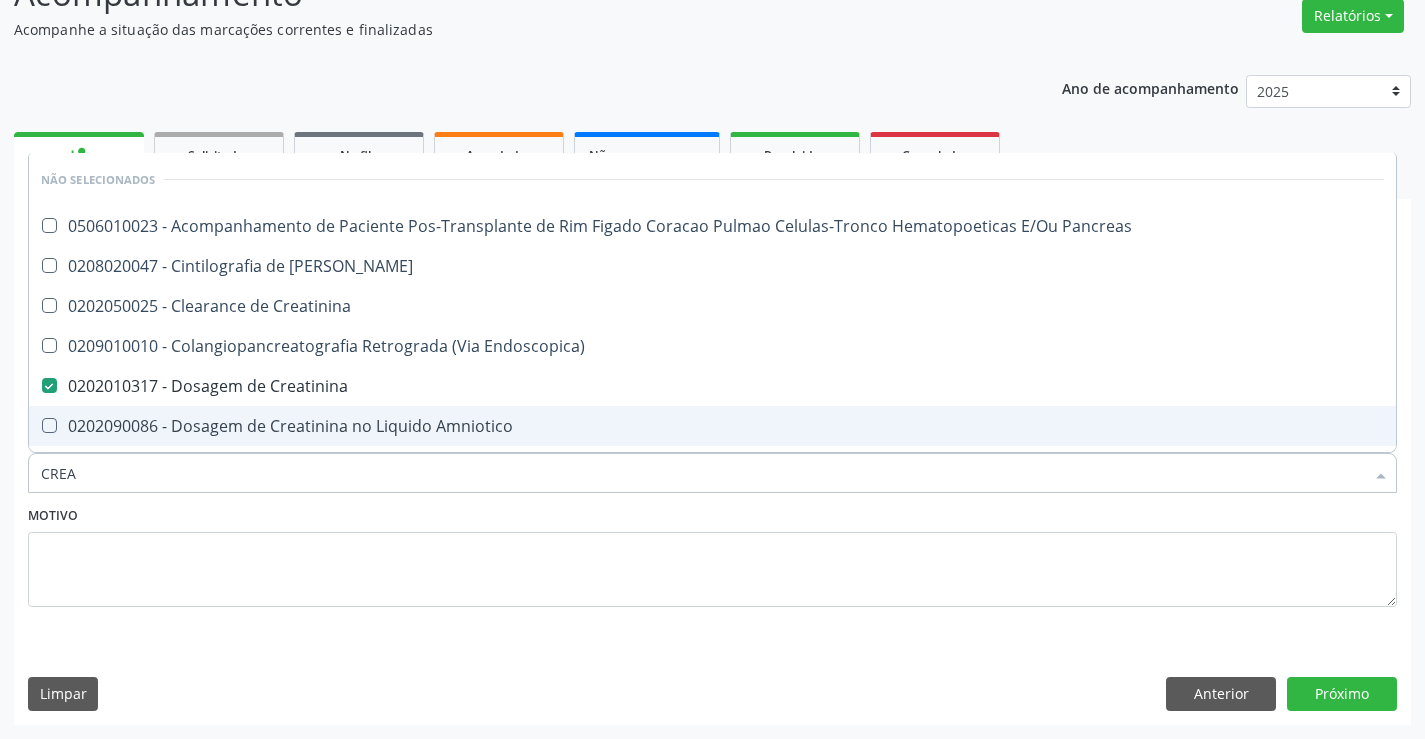 click on "Motivo" at bounding box center (712, 554) 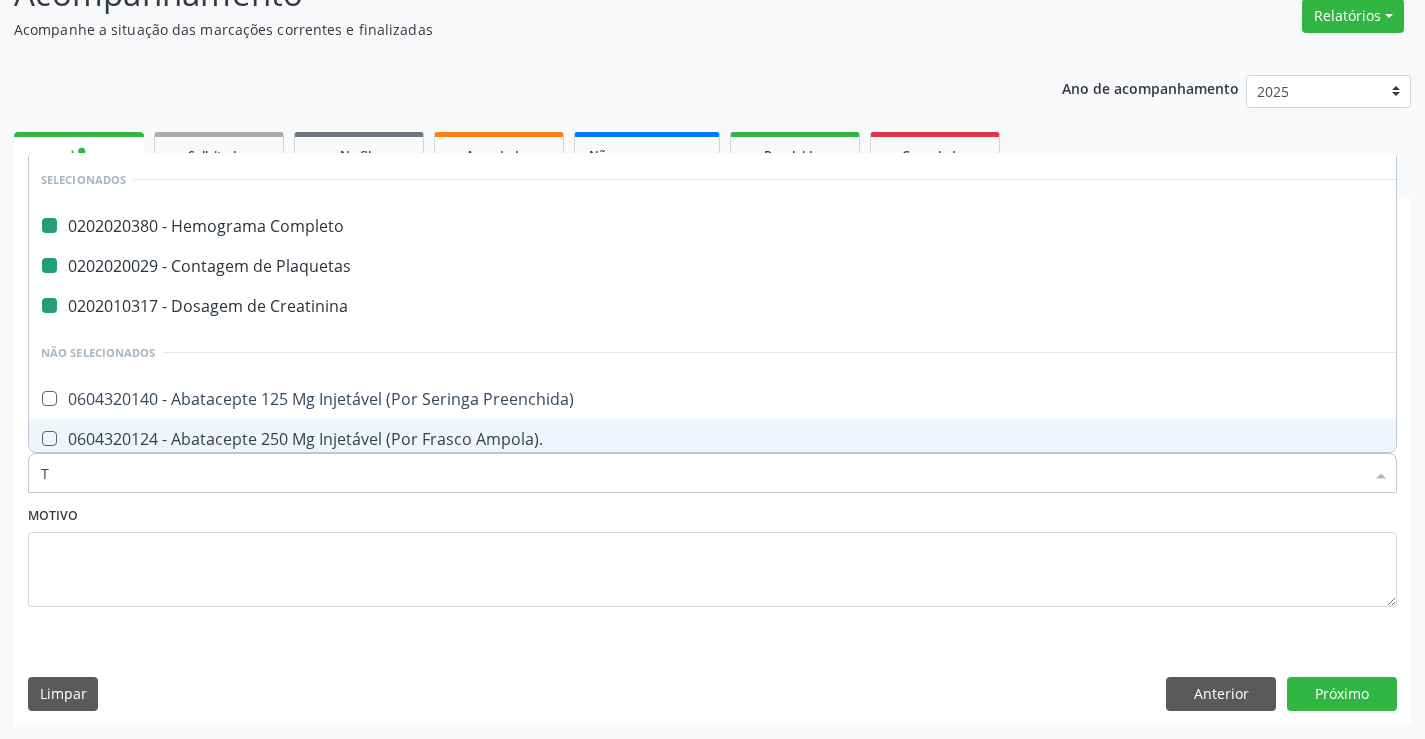 type on "TG" 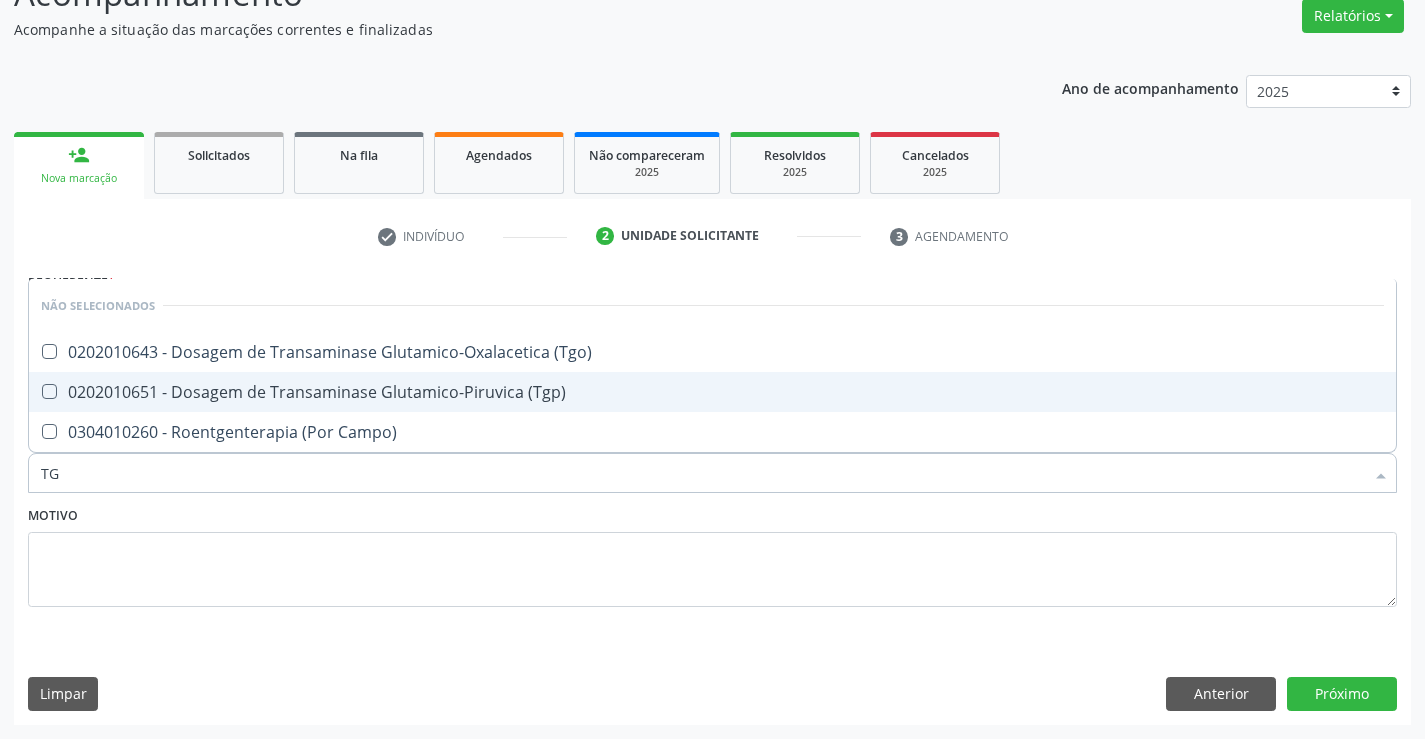 drag, startPoint x: 397, startPoint y: 382, endPoint x: 411, endPoint y: 346, distance: 38.626415 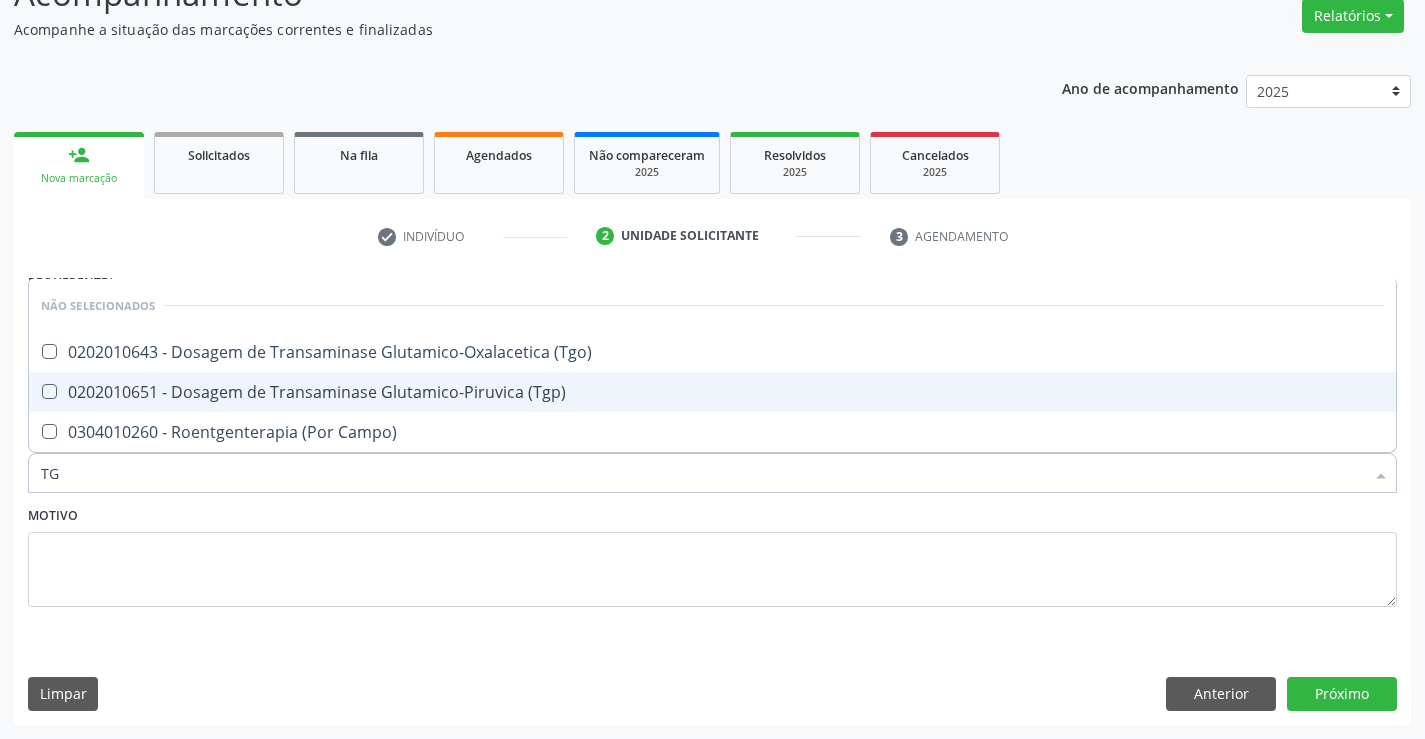 checkbox on "true" 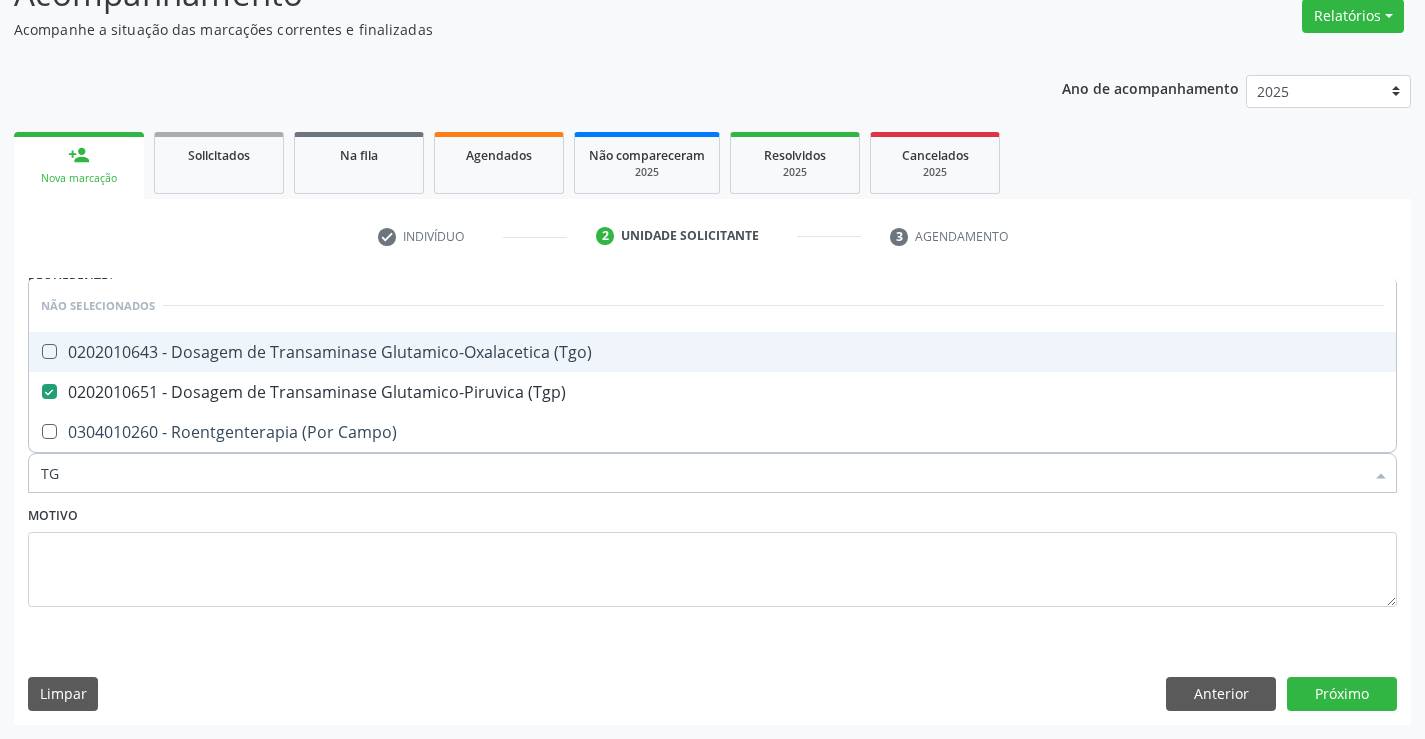 click on "0202010643 - Dosagem de Transaminase Glutamico-Oxalacetica (Tgo)" at bounding box center (712, 352) 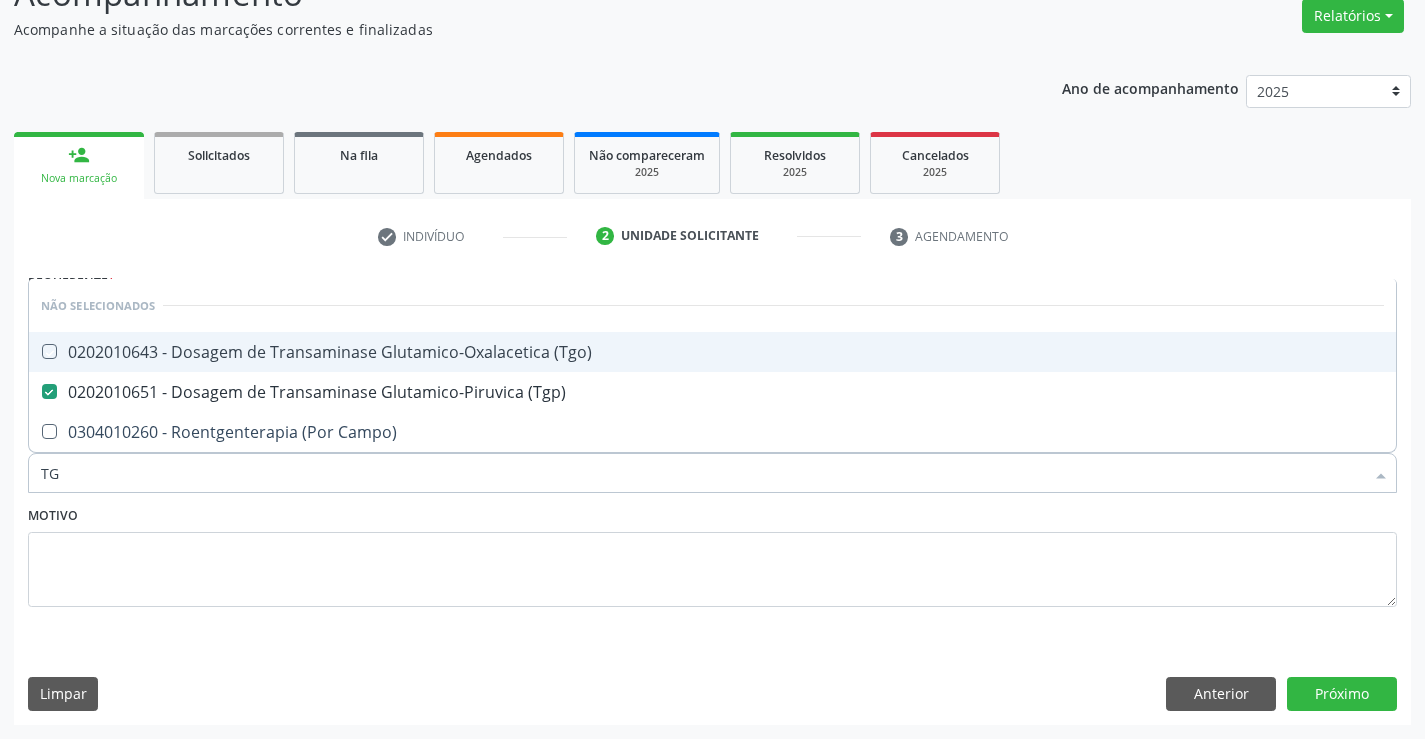 checkbox on "true" 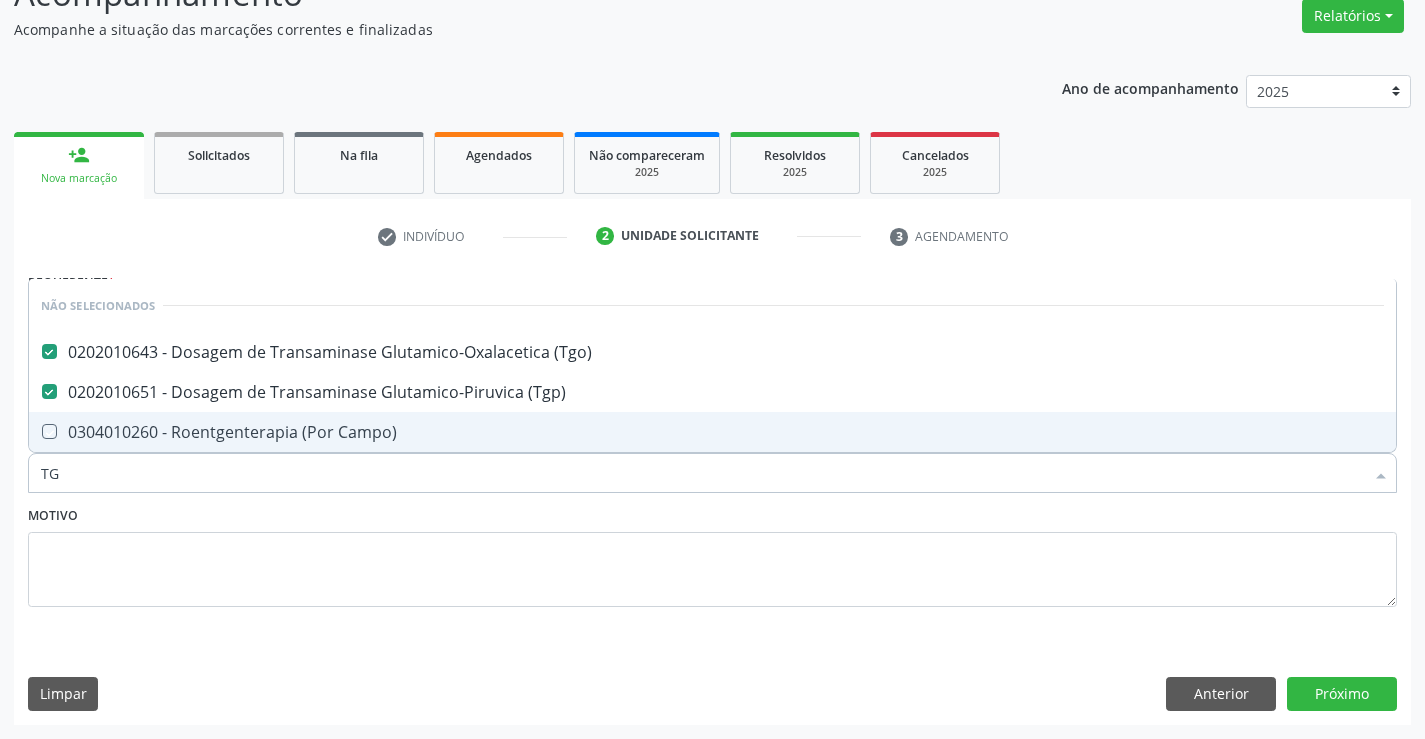 click on "Item de agendamento
*
TG
Desfazer seleção
Não selecionados
0202010643 - Dosagem de Transaminase Glutamico-Oxalacetica (Tgo)
0202010651 - Dosagem de Transaminase Glutamico-Piruvica (Tgp)
0304010260 - Roentgenterapia (Por Campo)
Nenhum resultado encontrado para: " TG  "
Não há nenhuma opção para ser exibida." at bounding box center (712, 462) 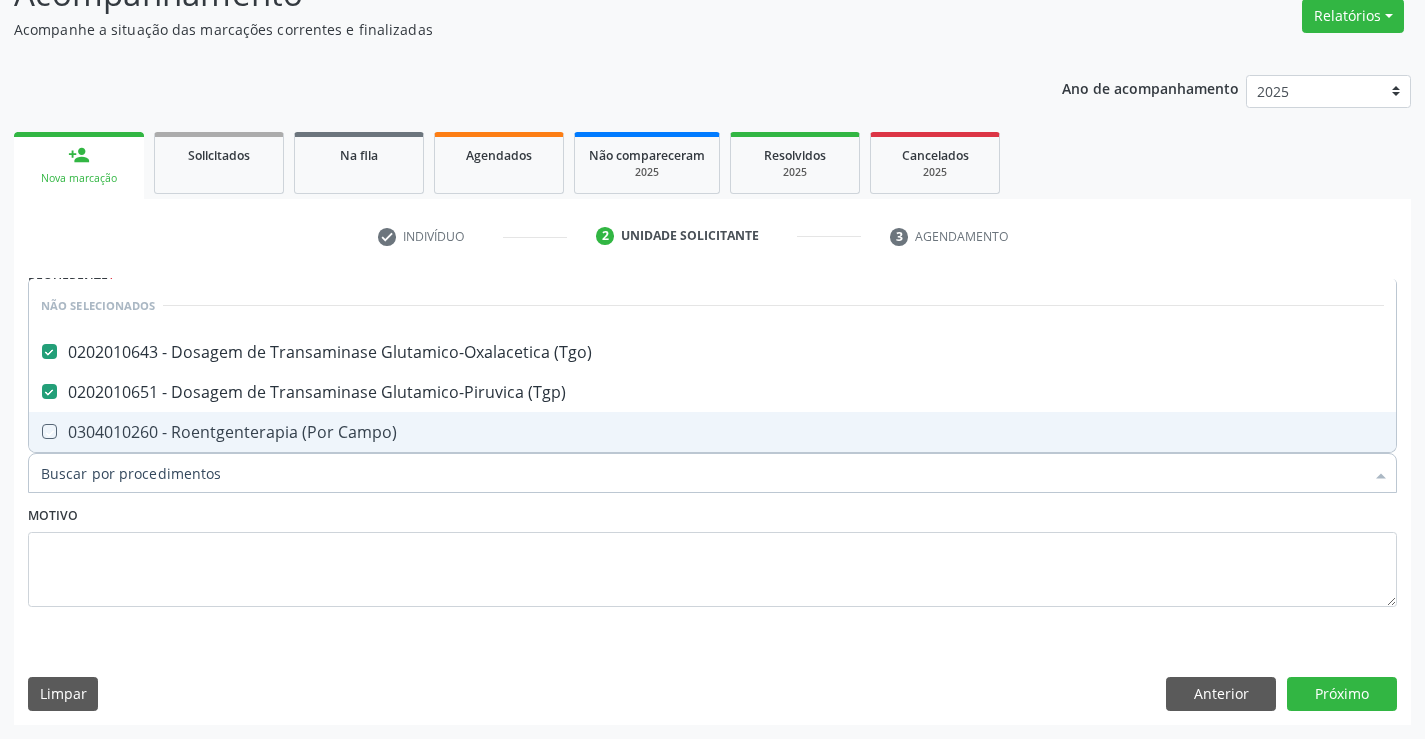 checkbox on "true" 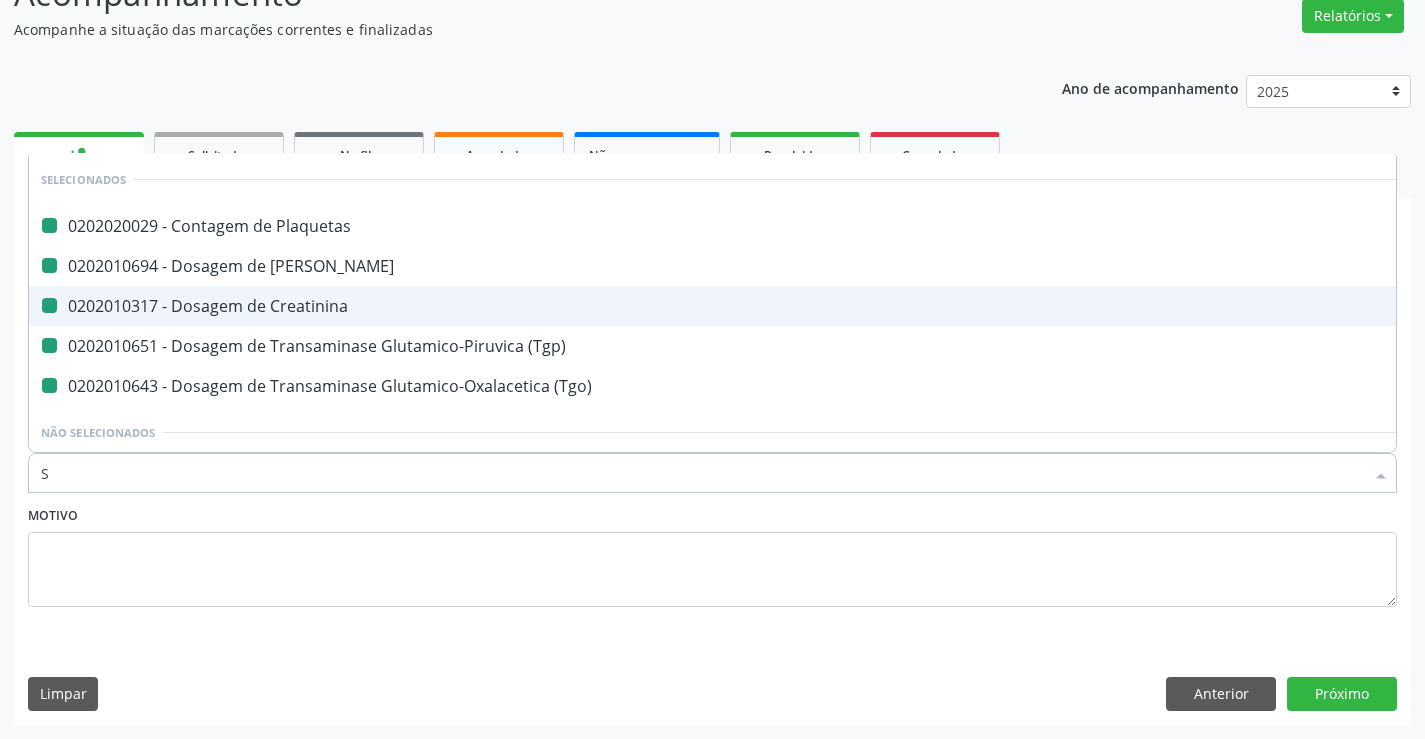 type on "SO" 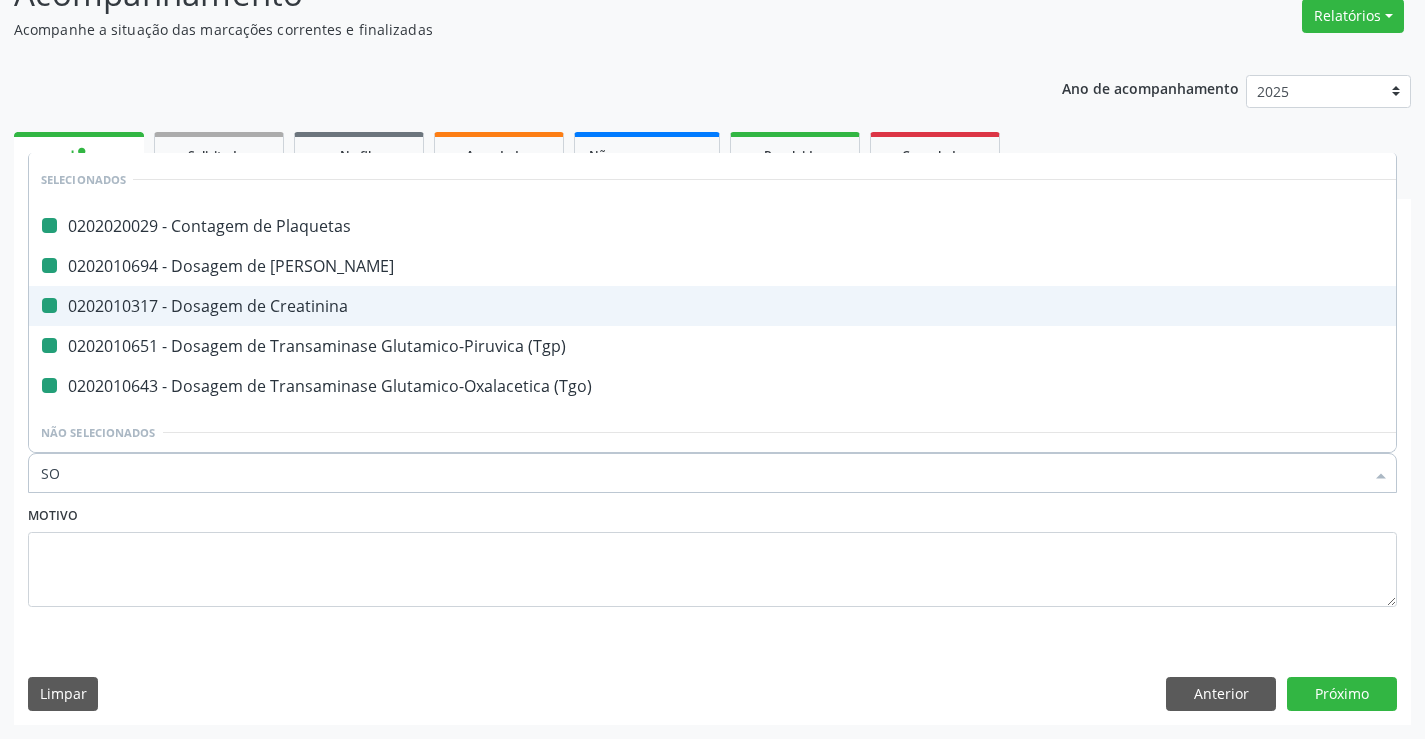 checkbox on "false" 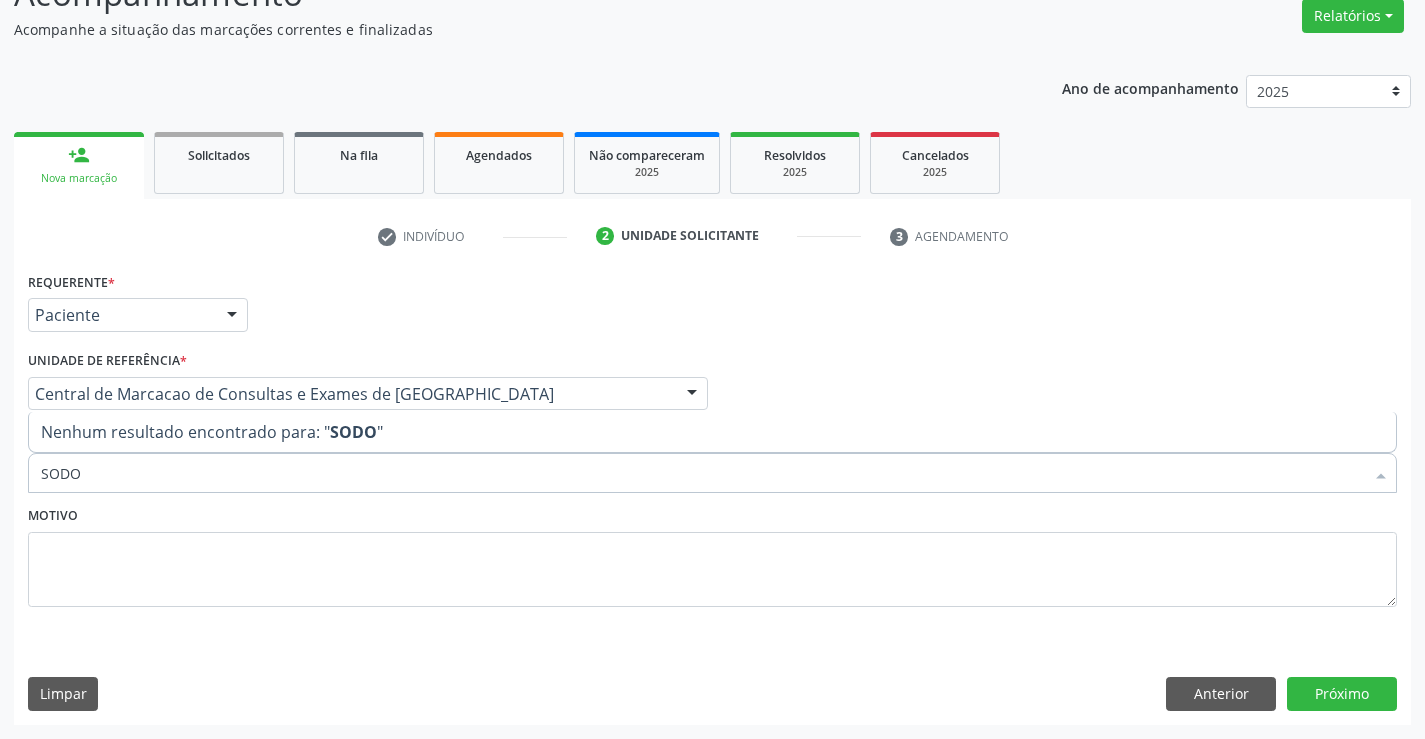 click on "SODO" at bounding box center (702, 473) 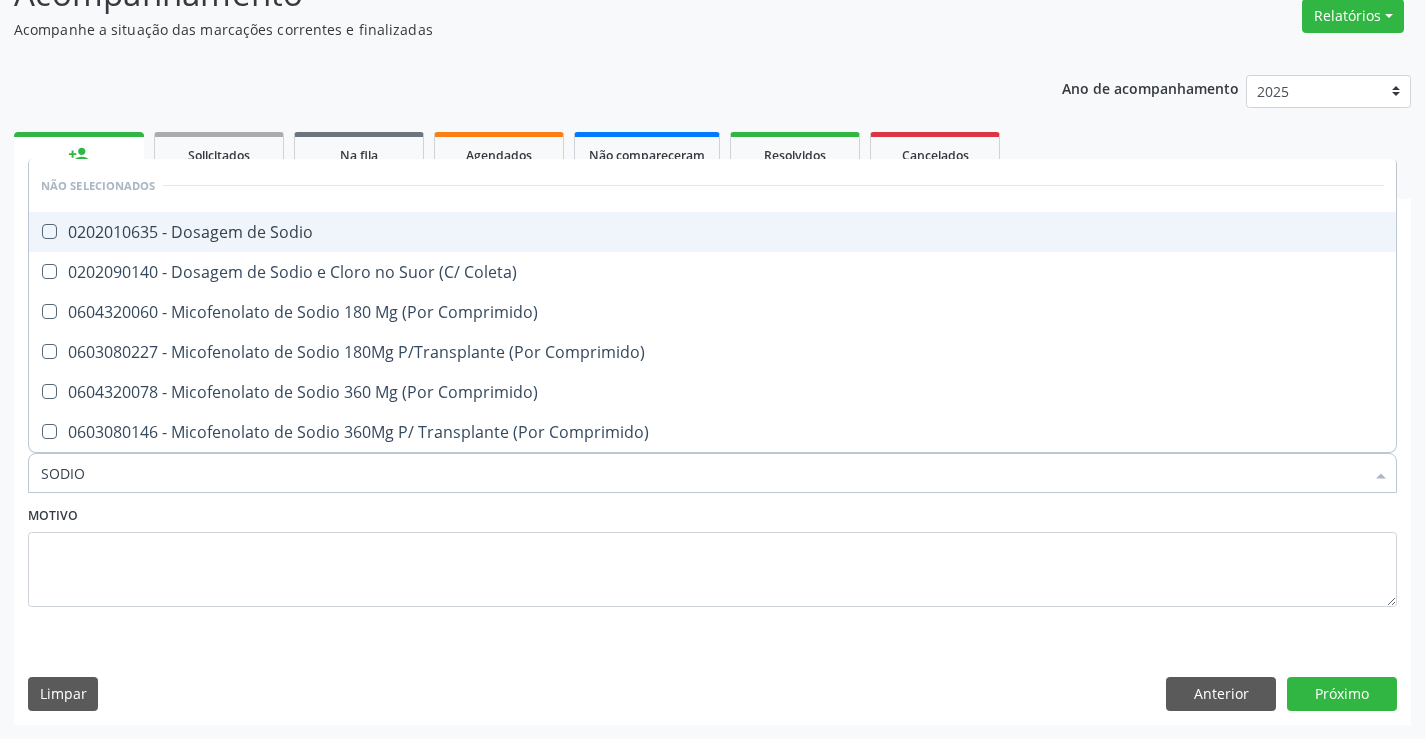 click on "0202010635 - Dosagem de Sodio" at bounding box center (712, 232) 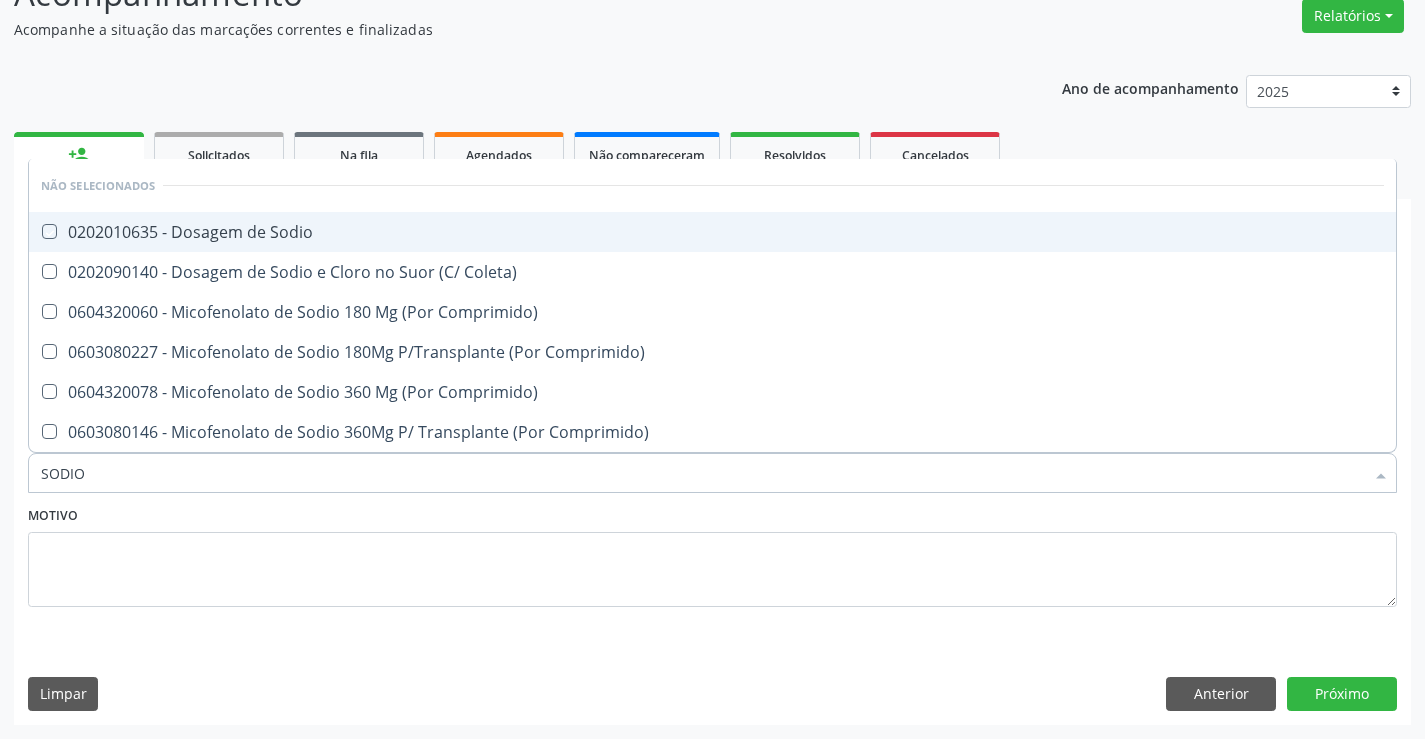 checkbox on "true" 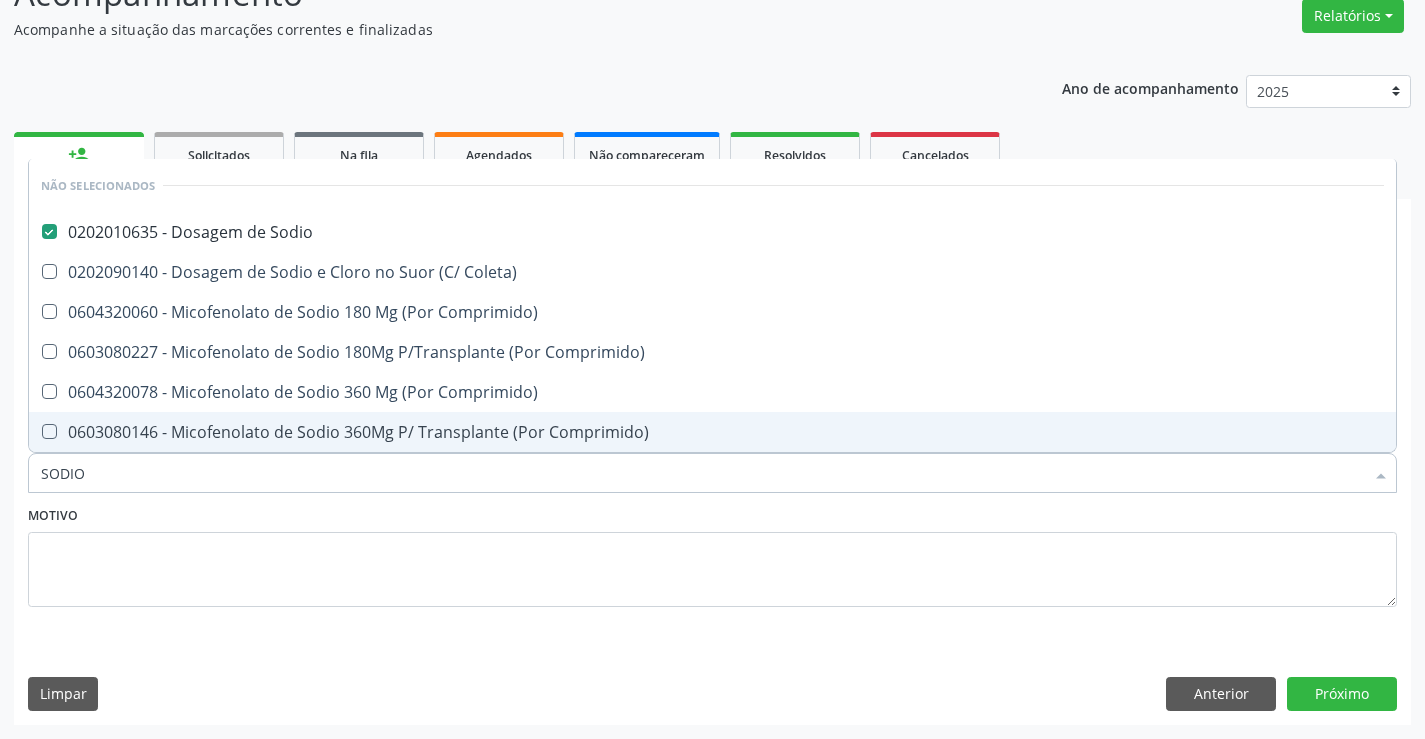 type on "SODIO" 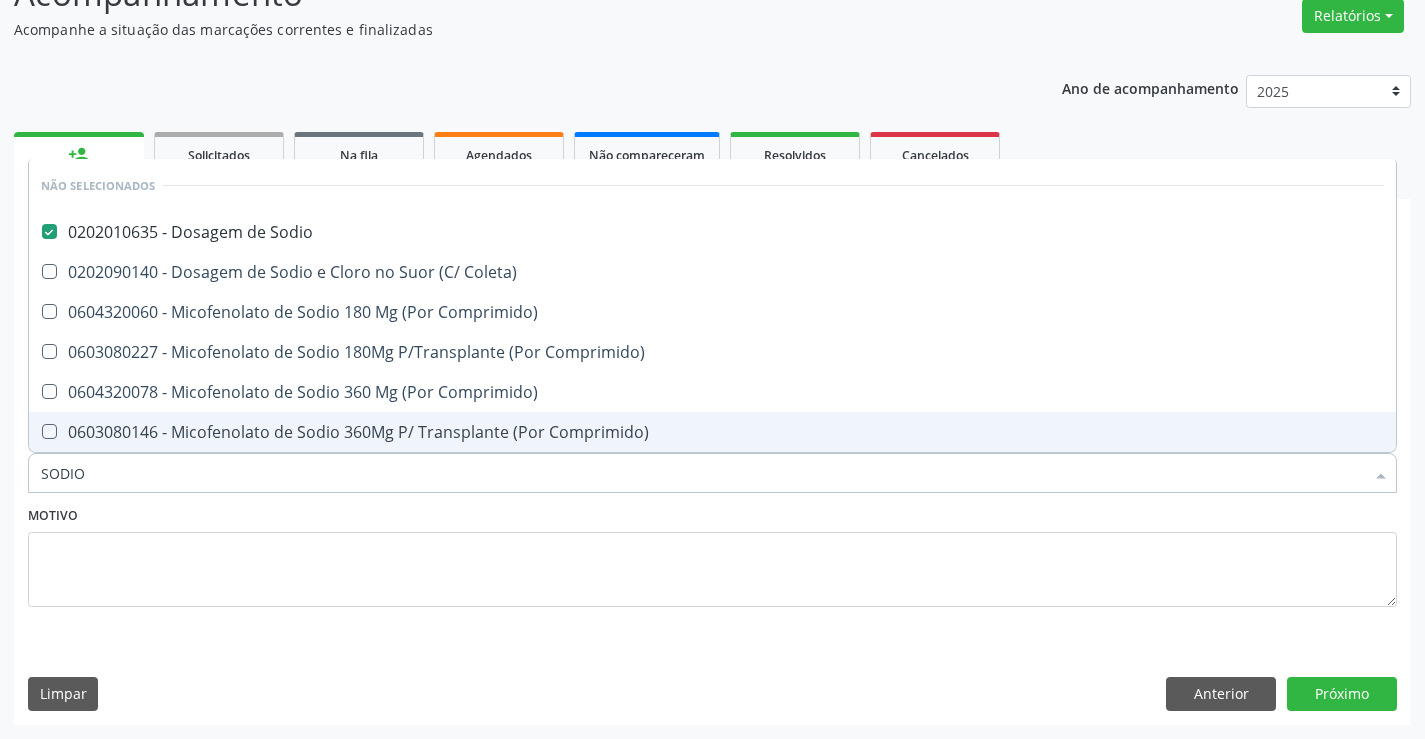 drag, startPoint x: 286, startPoint y: 526, endPoint x: 290, endPoint y: 463, distance: 63.126858 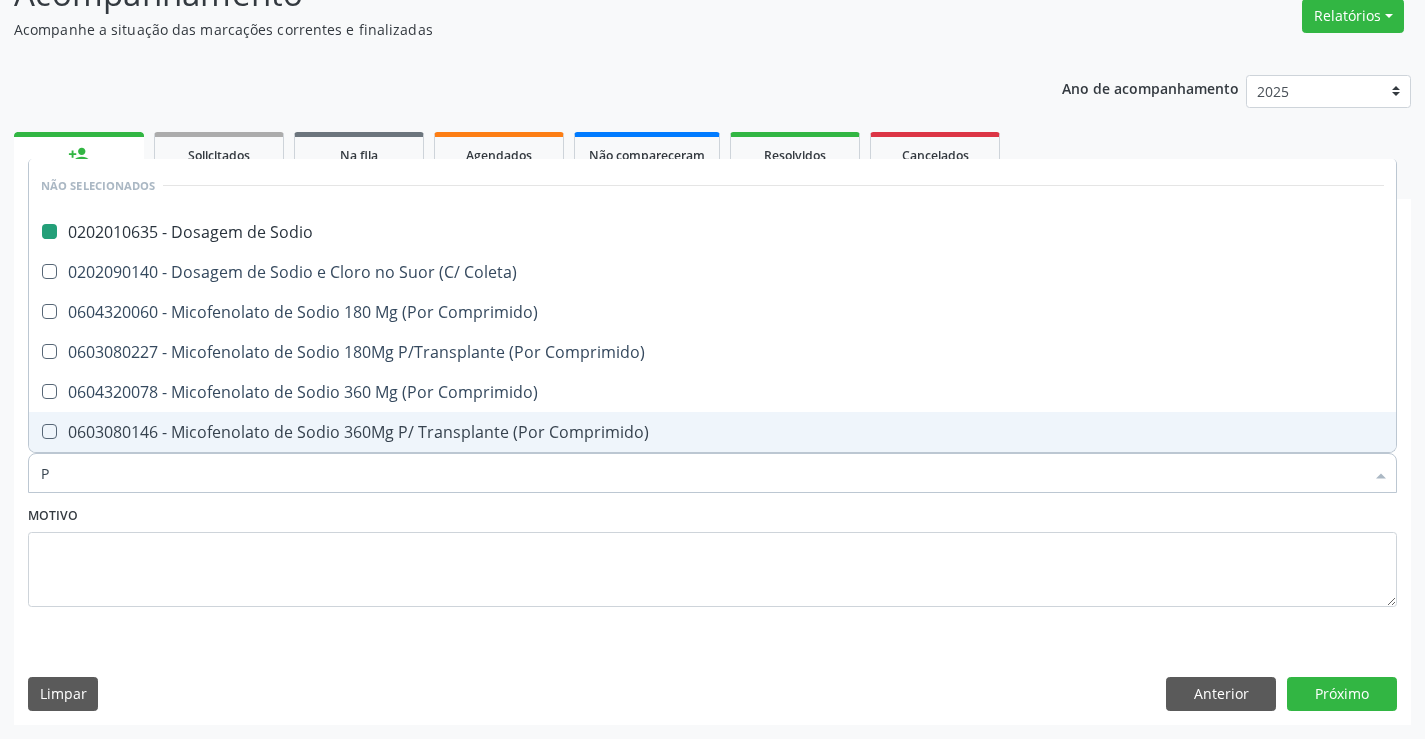 type on "PO" 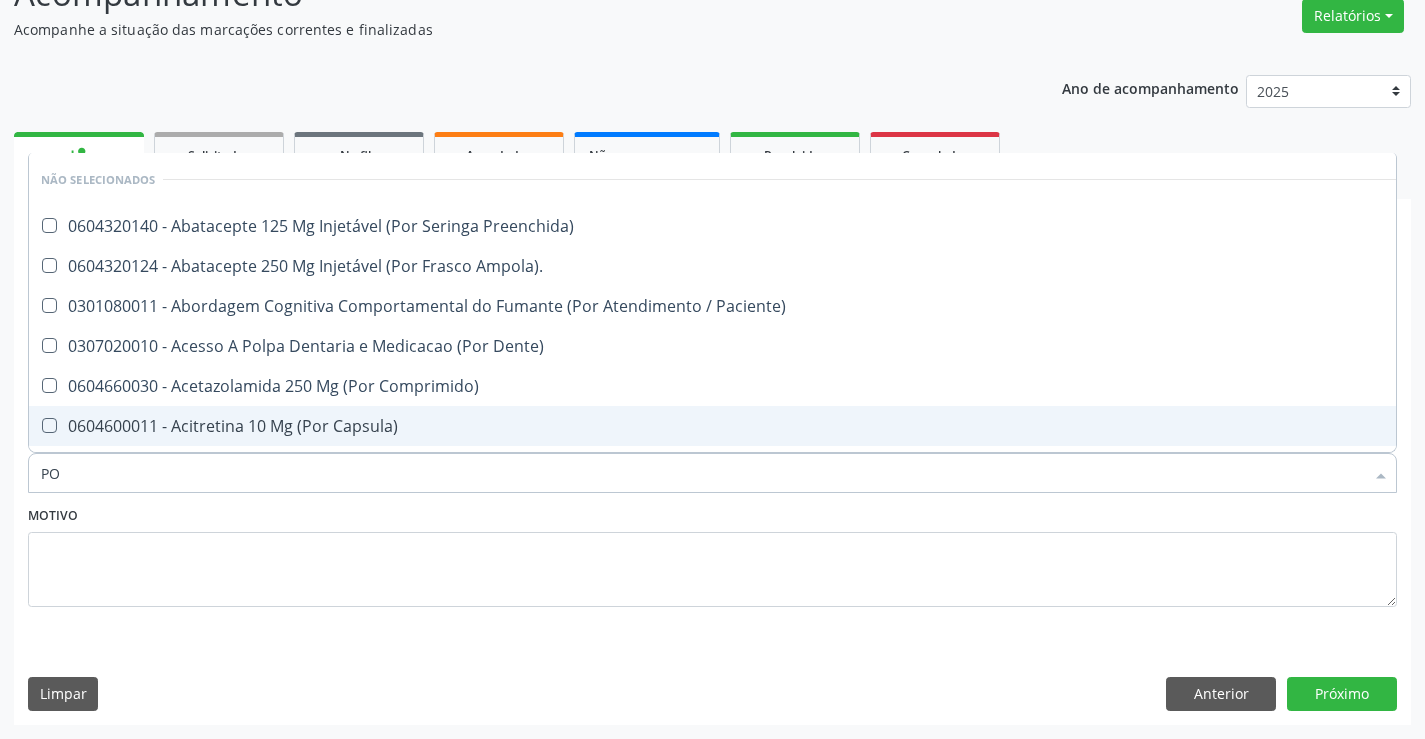 checkbox on "false" 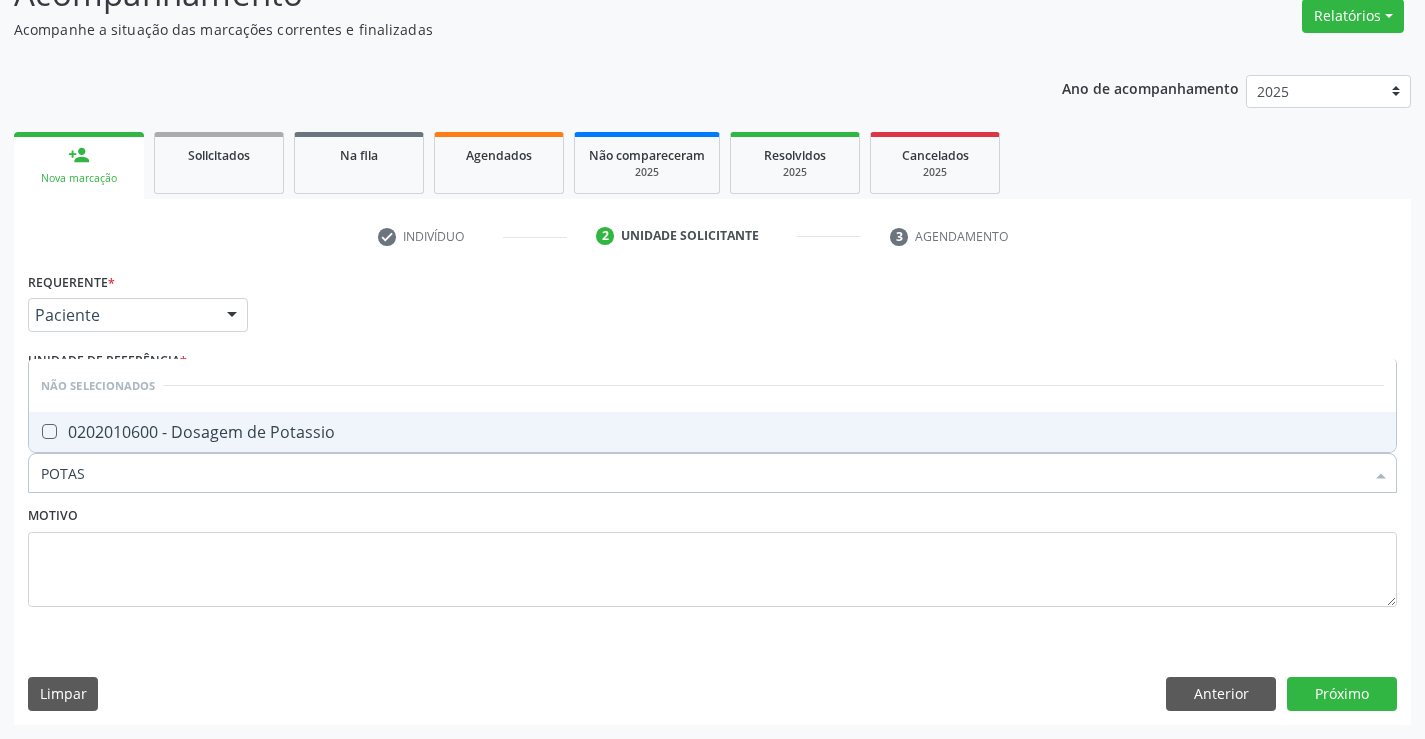 type on "POTASS" 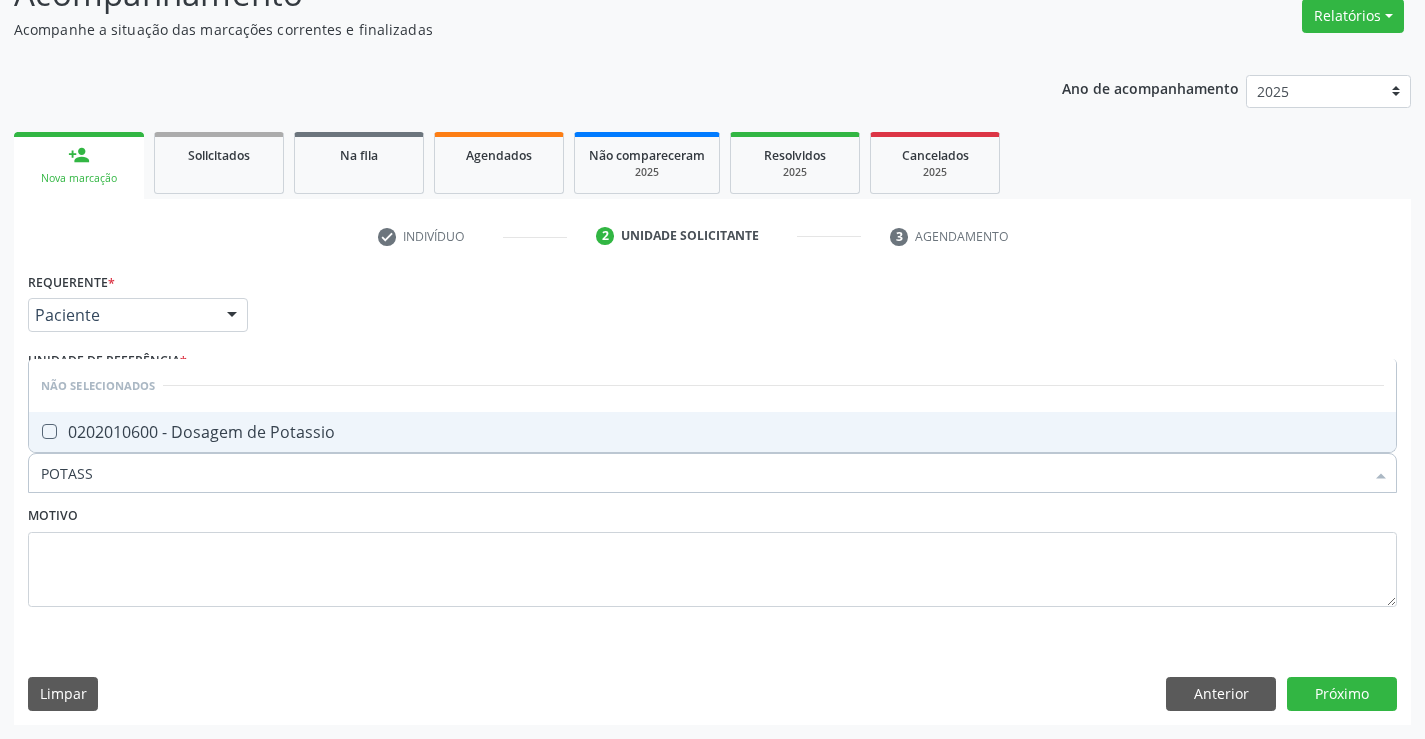 click on "0202010600 - Dosagem de Potassio" at bounding box center [712, 432] 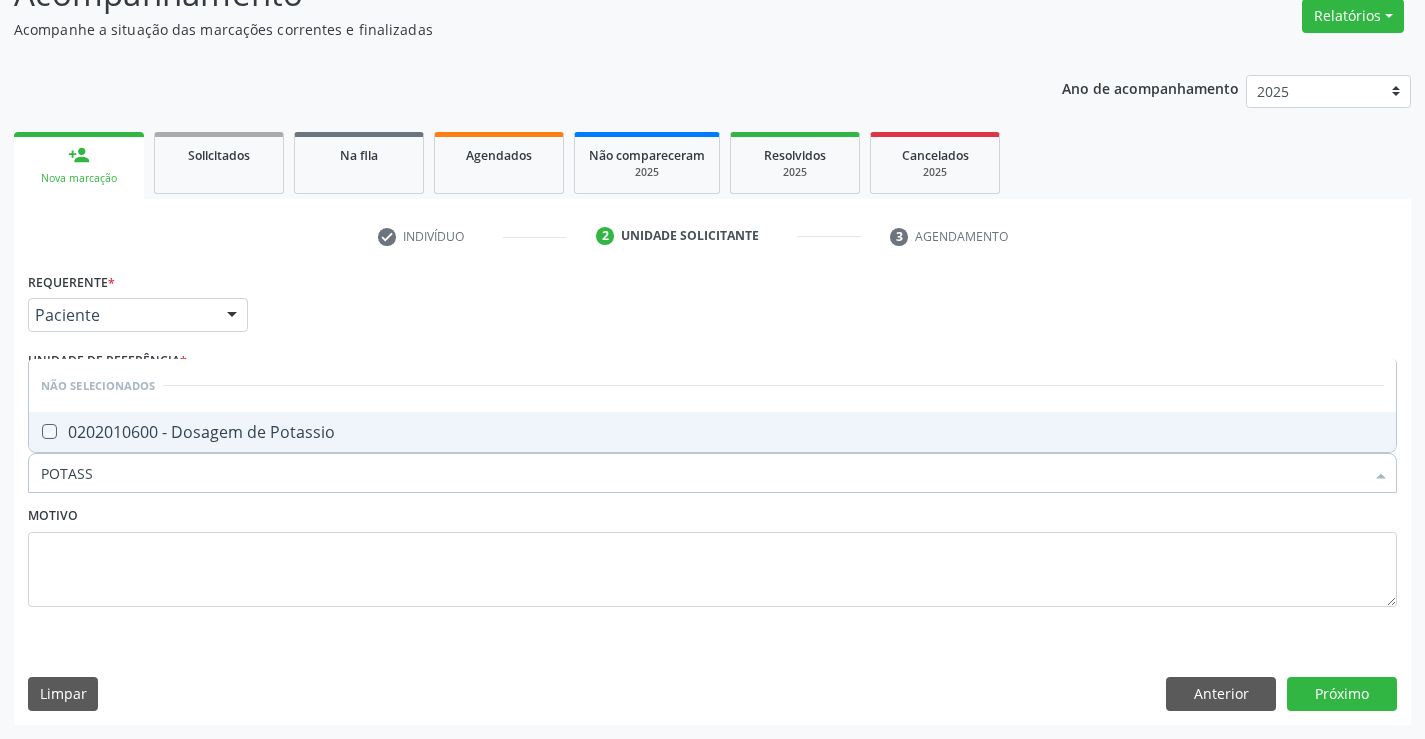 checkbox on "true" 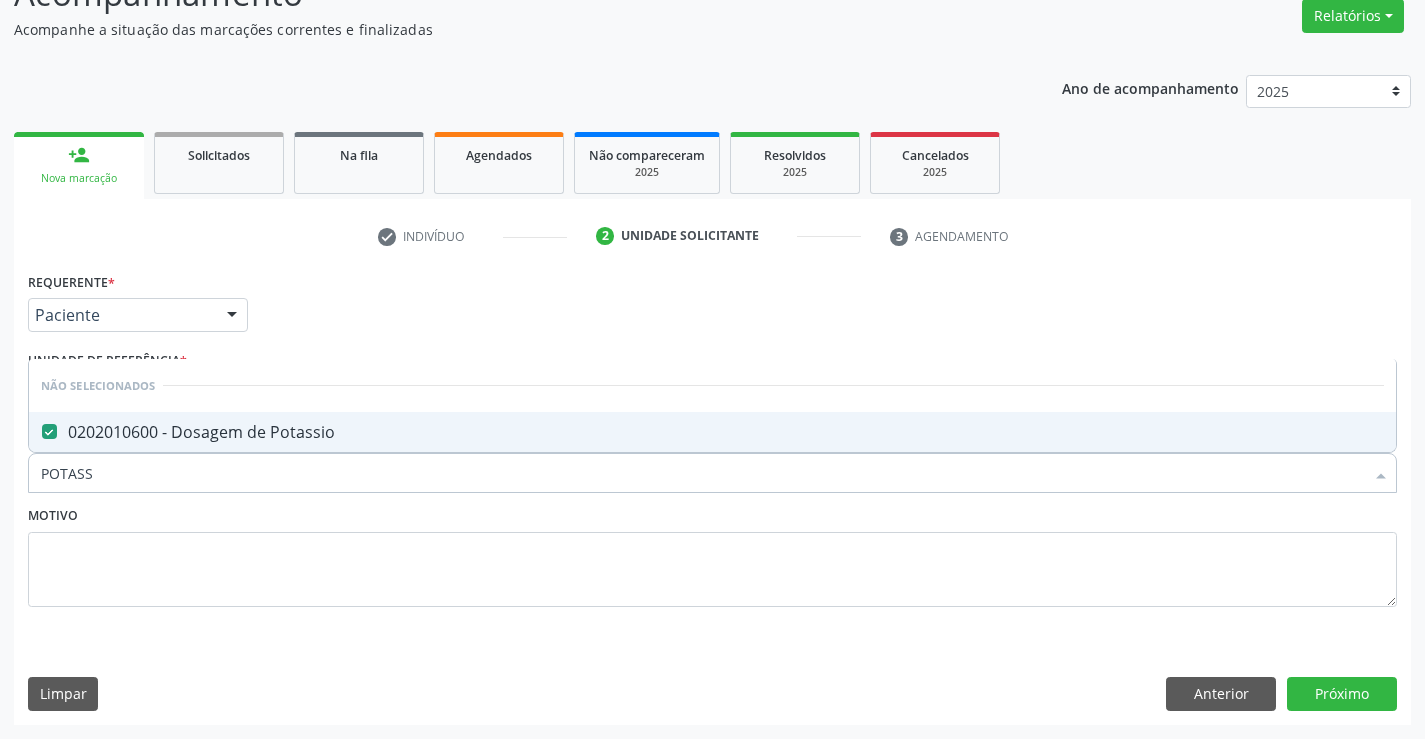 click on "Motivo" at bounding box center (712, 554) 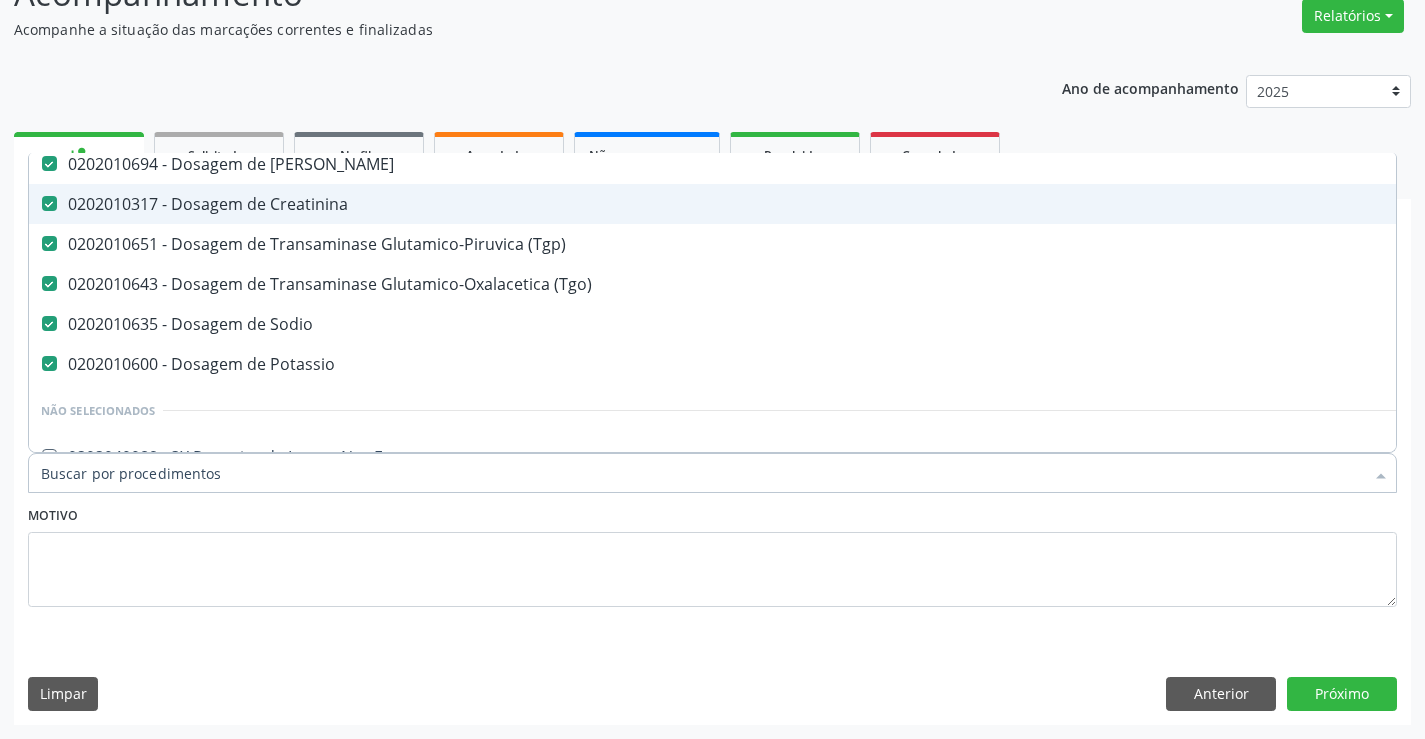 scroll, scrollTop: 200, scrollLeft: 0, axis: vertical 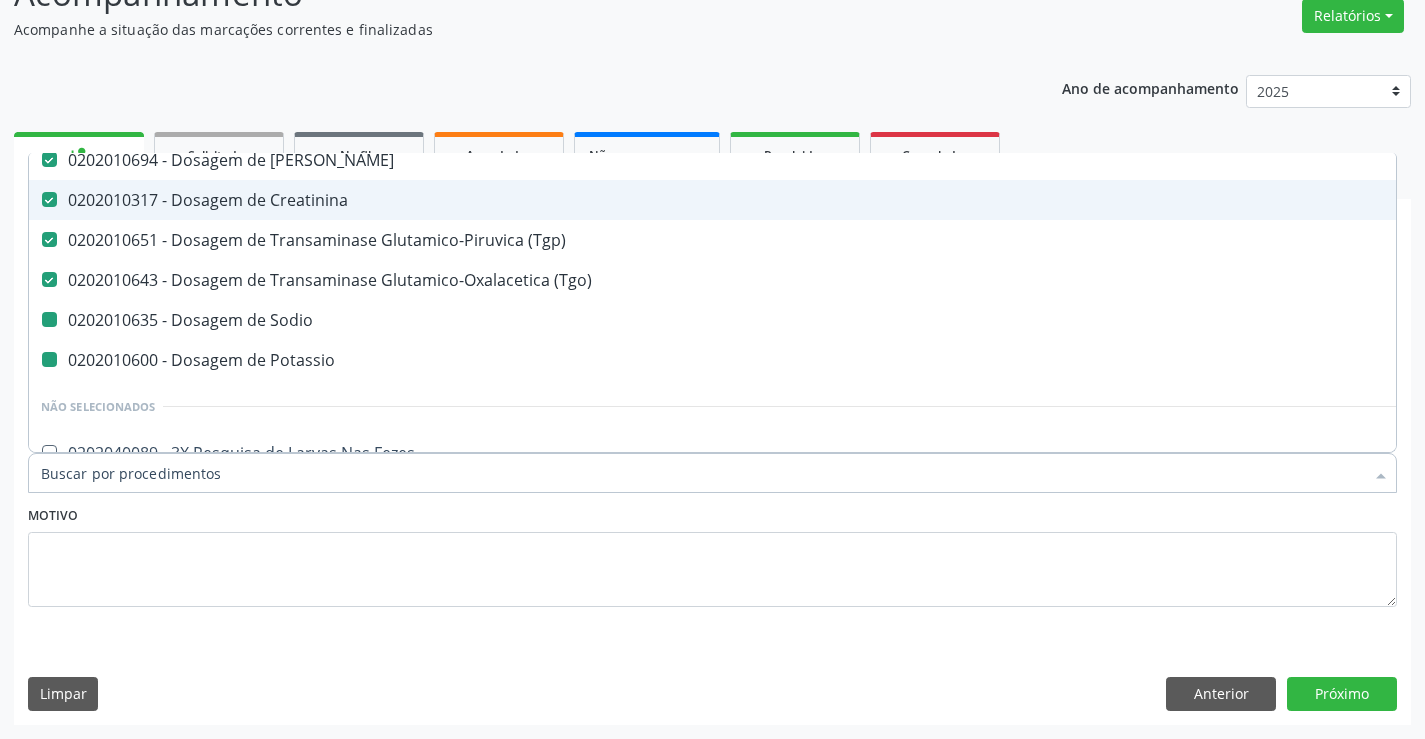 type on "C" 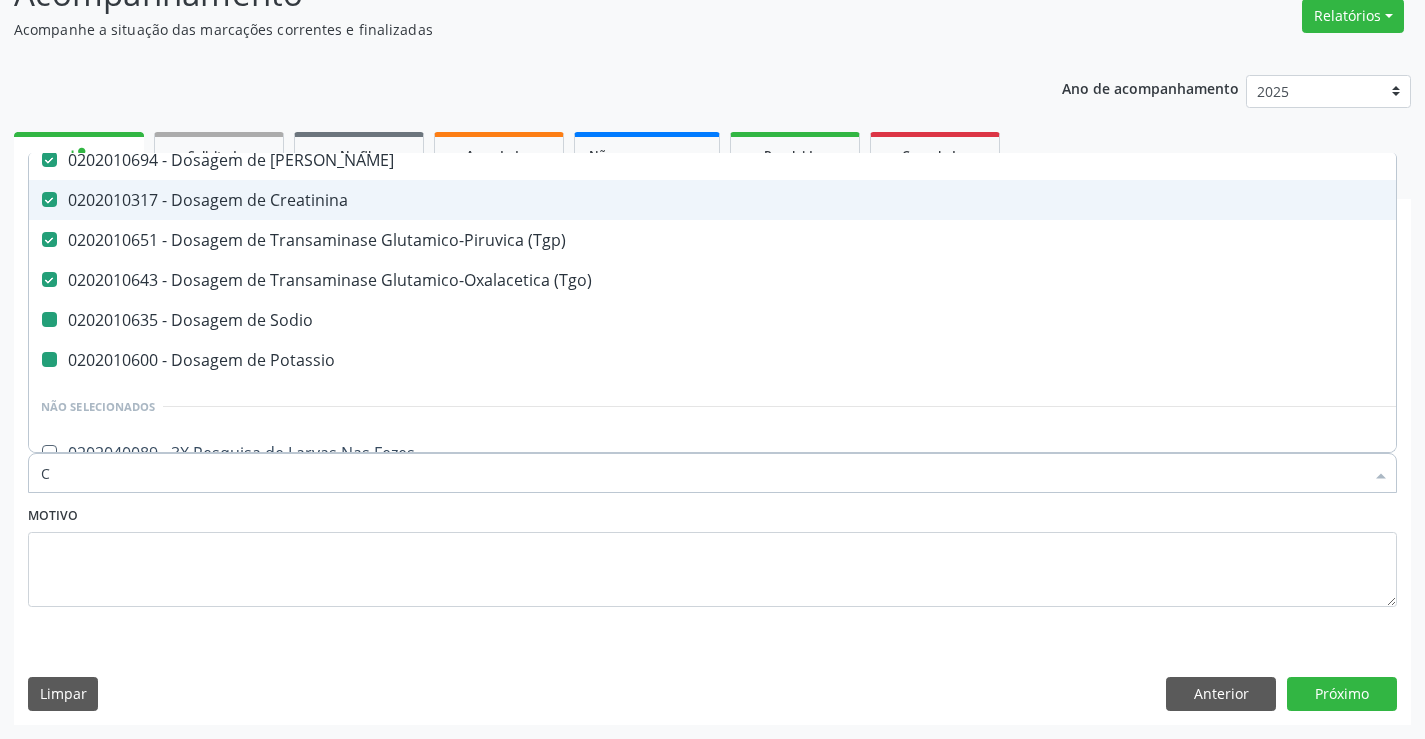 checkbox on "false" 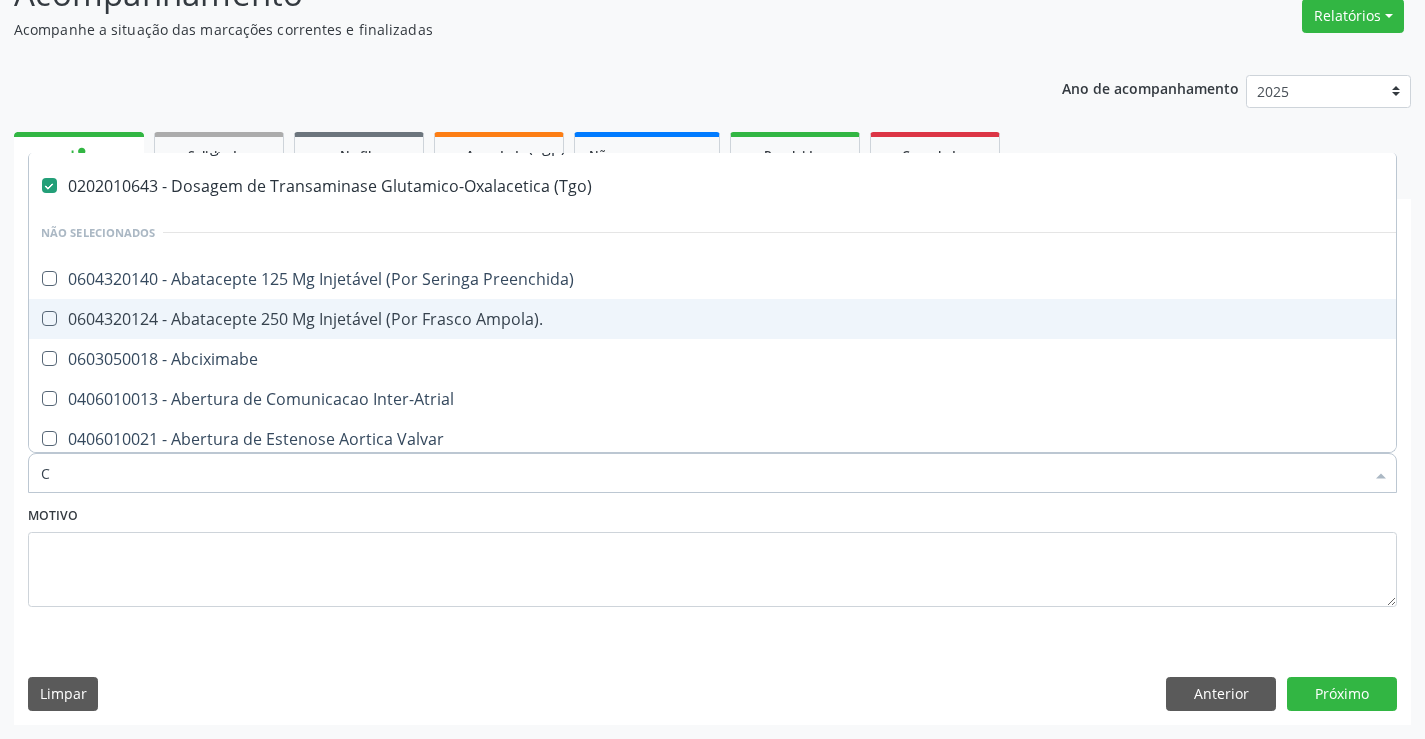 scroll, scrollTop: 146, scrollLeft: 0, axis: vertical 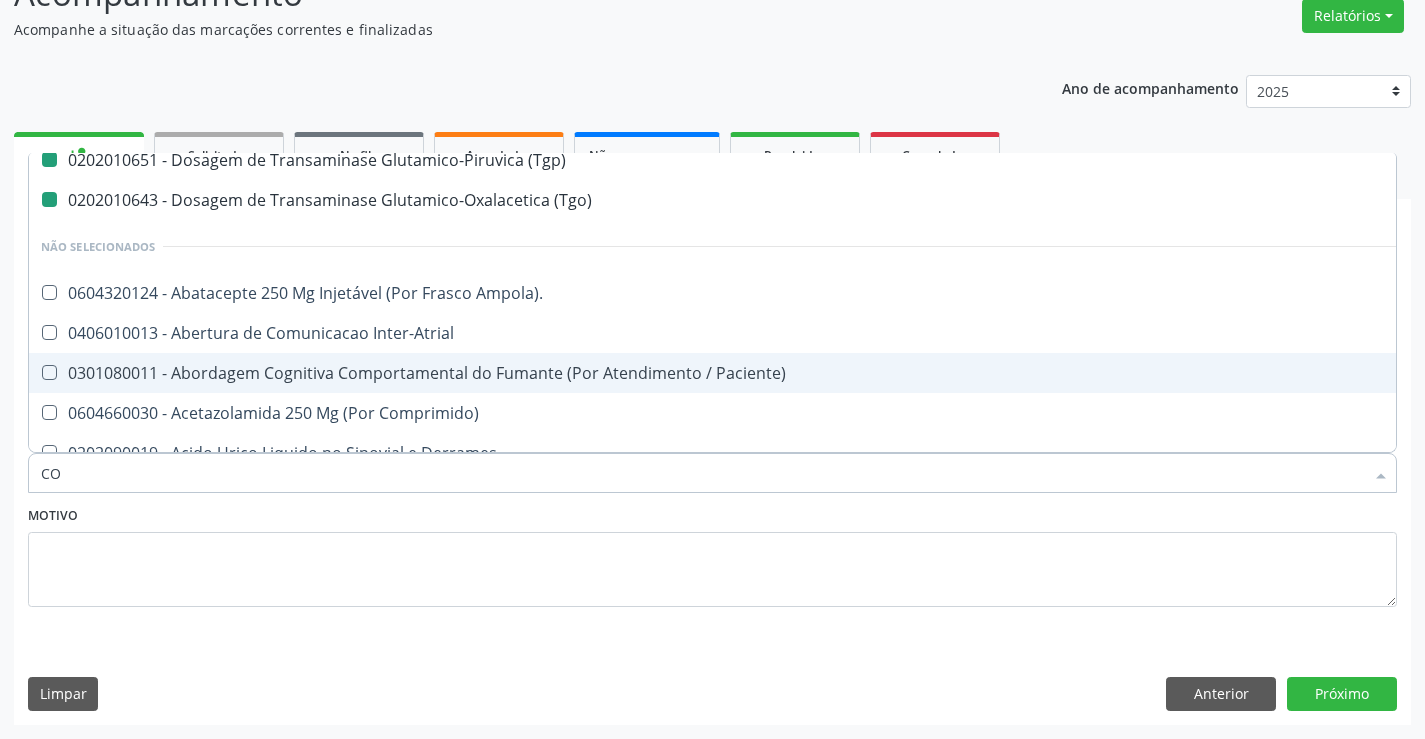 type on "COL" 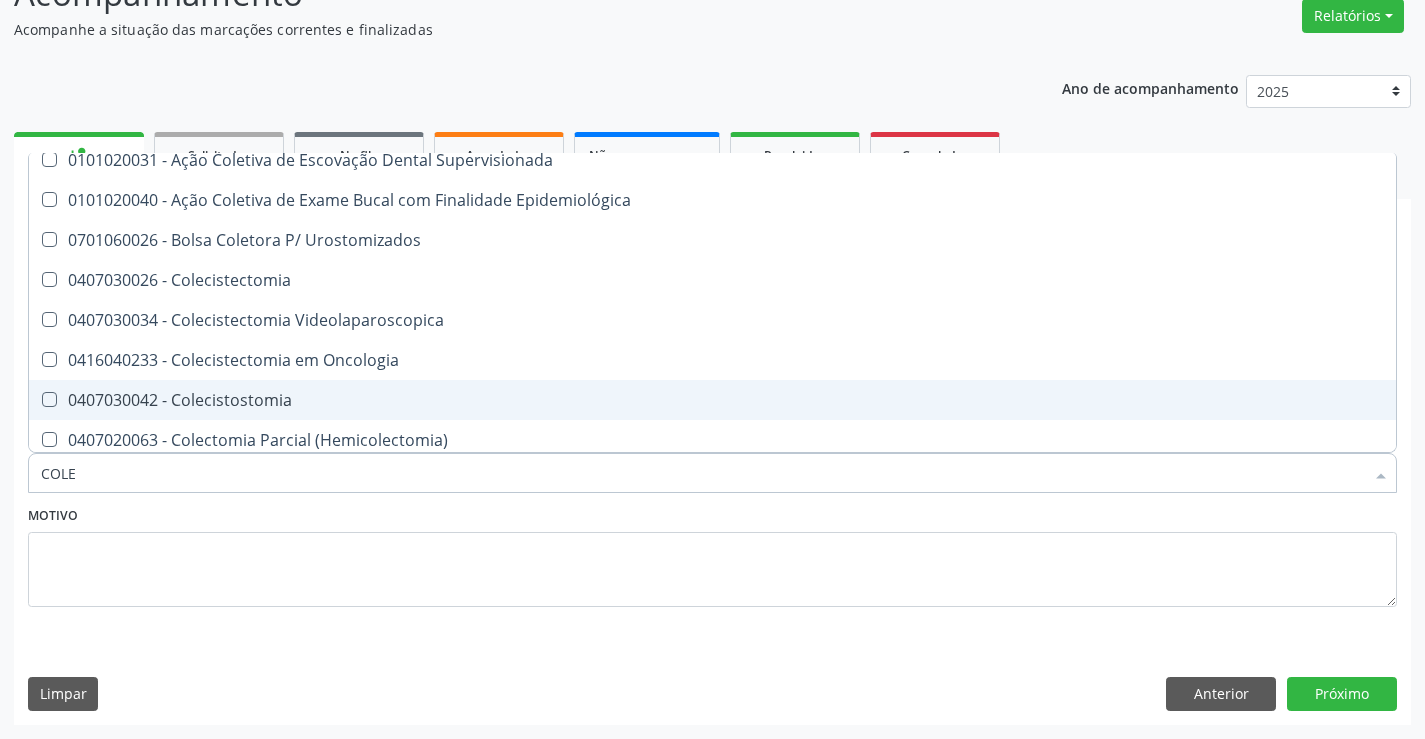 type on "COLES" 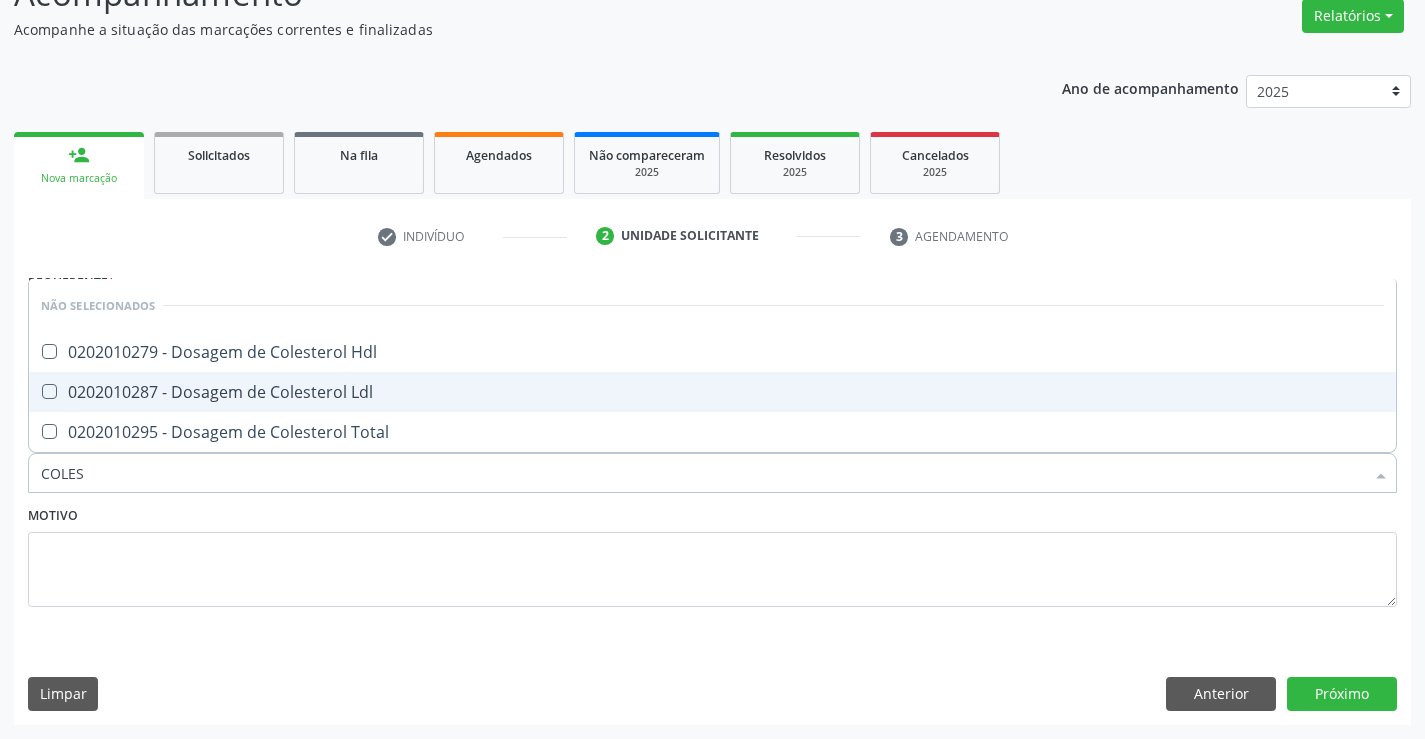 scroll, scrollTop: 0, scrollLeft: 0, axis: both 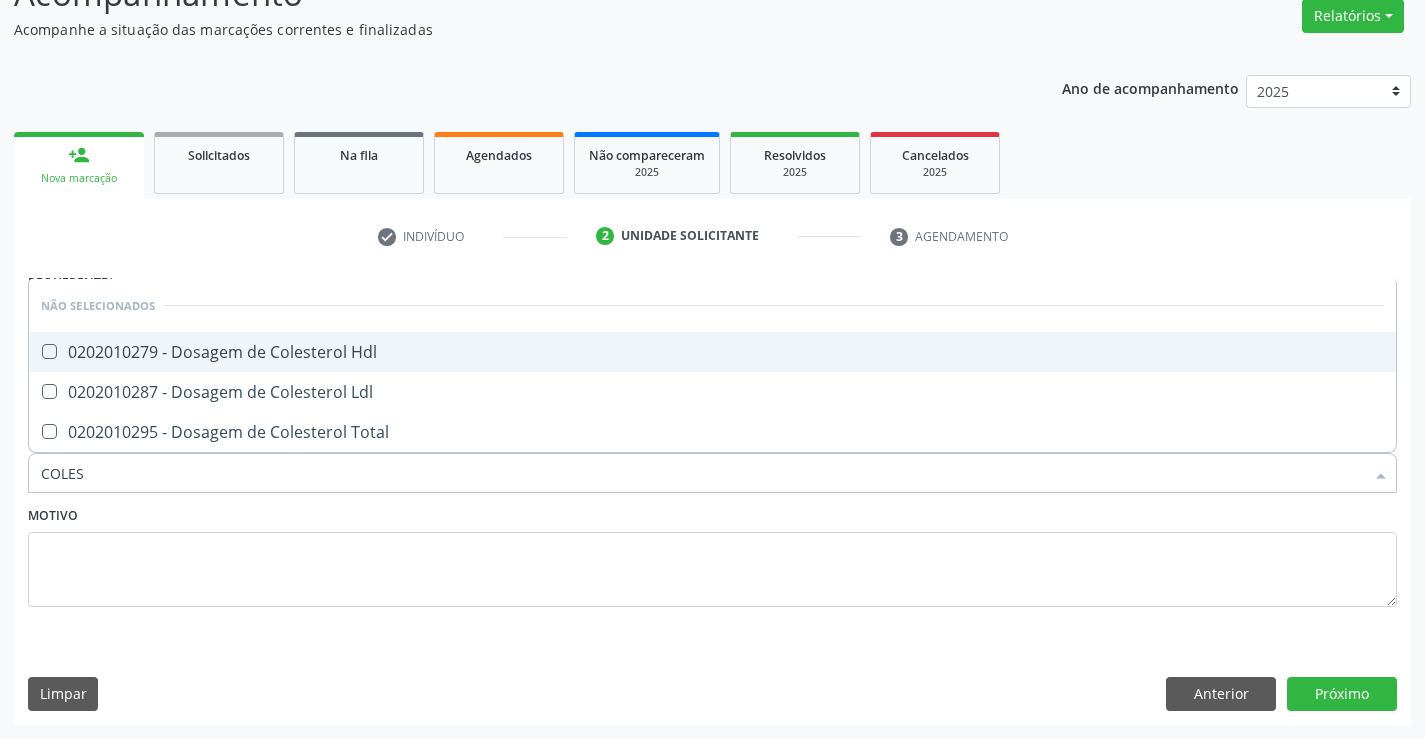 click on "0202010279 - Dosagem de Colesterol Hdl" at bounding box center (712, 352) 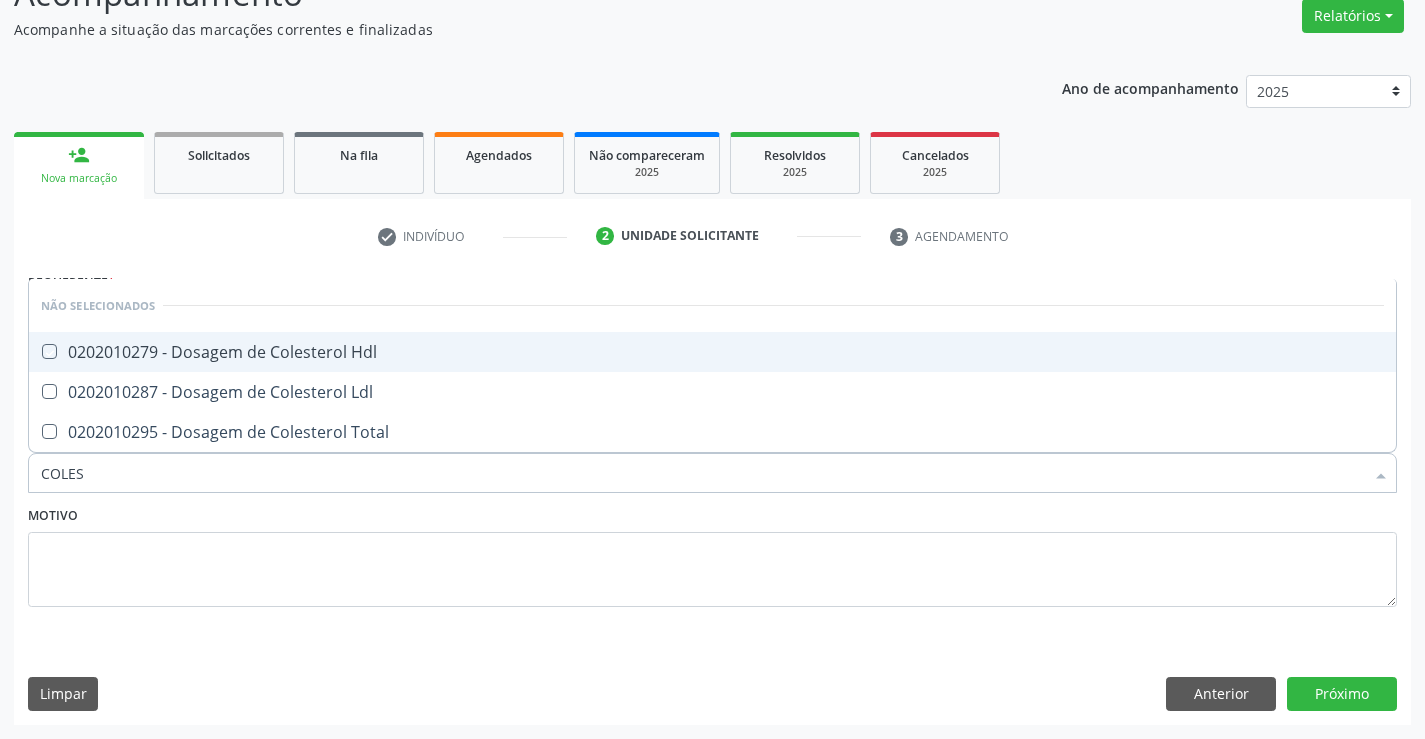 checkbox on "true" 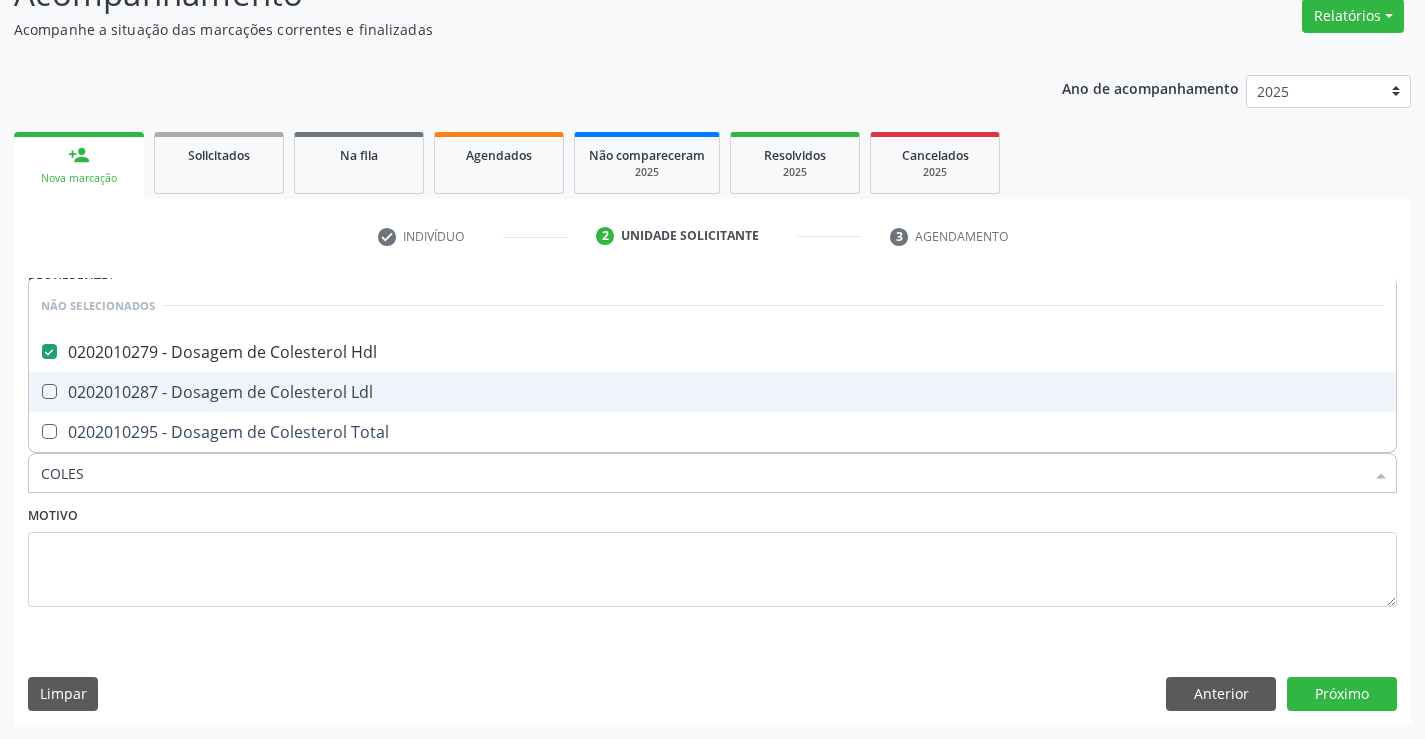 click on "0202010287 - Dosagem de Colesterol Ldl" at bounding box center (712, 392) 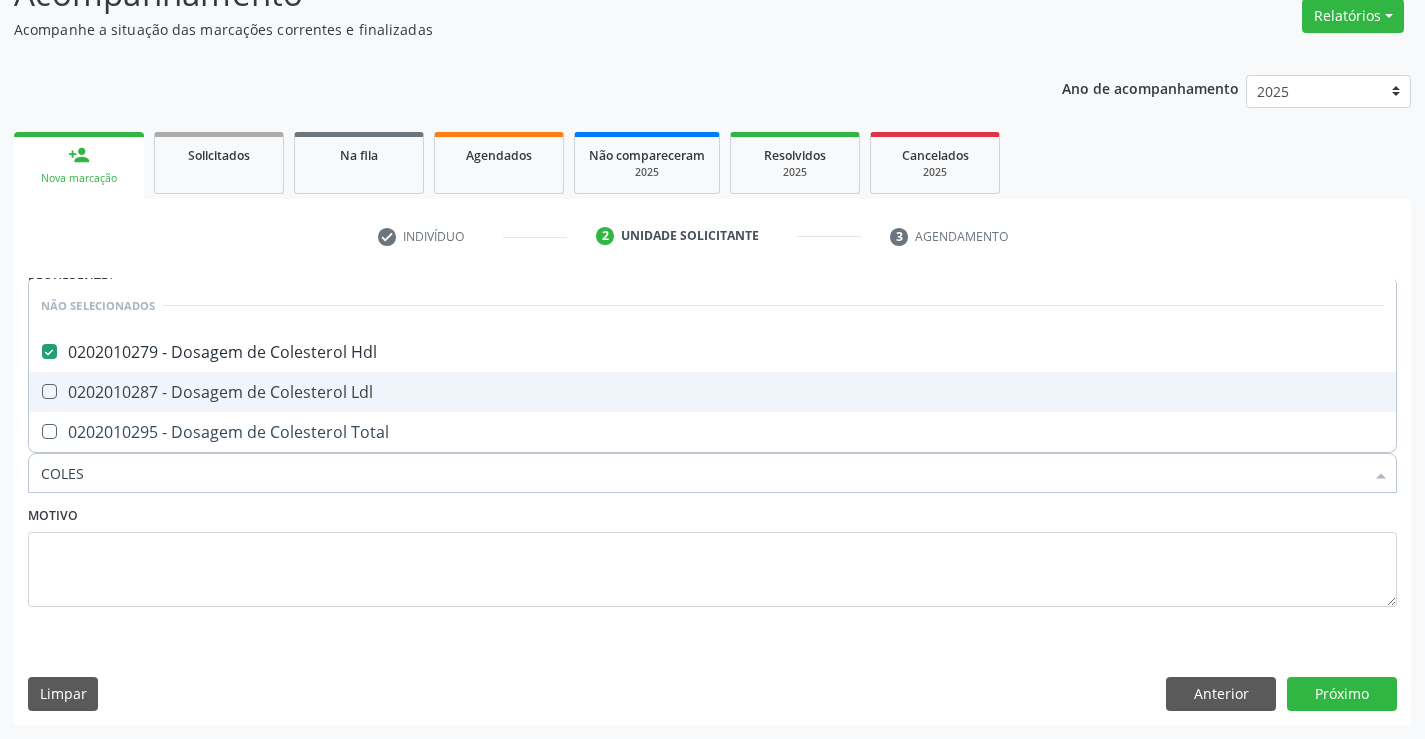 checkbox on "true" 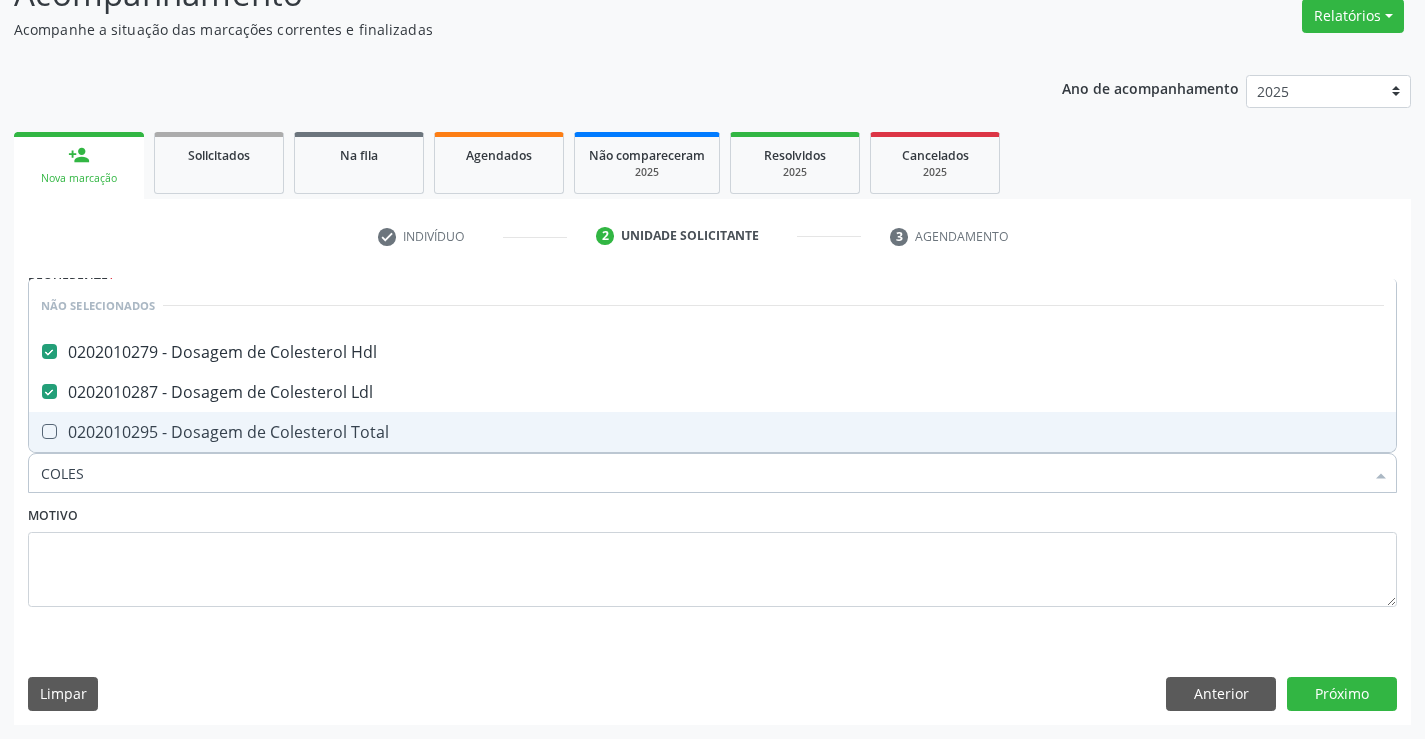 click on "0202010295 - Dosagem de Colesterol Total" at bounding box center [712, 432] 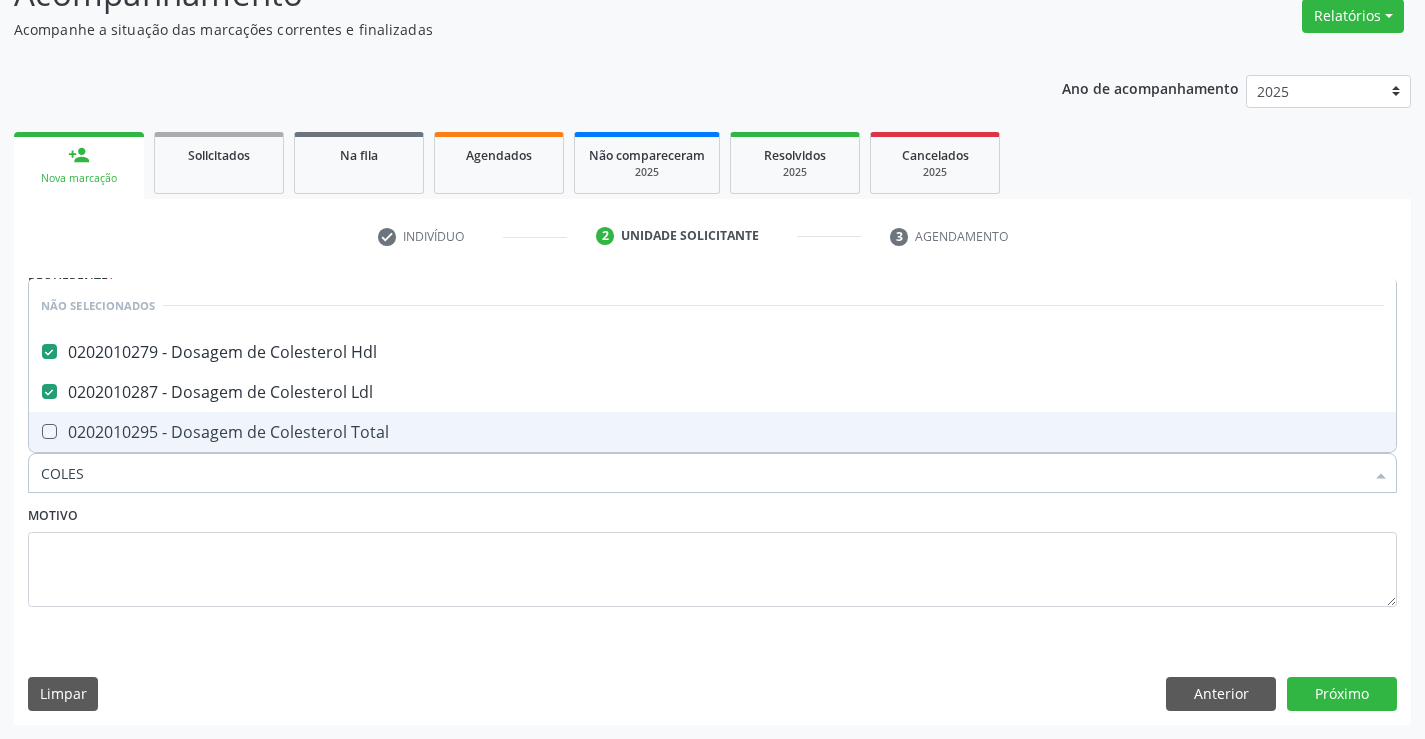 checkbox on "true" 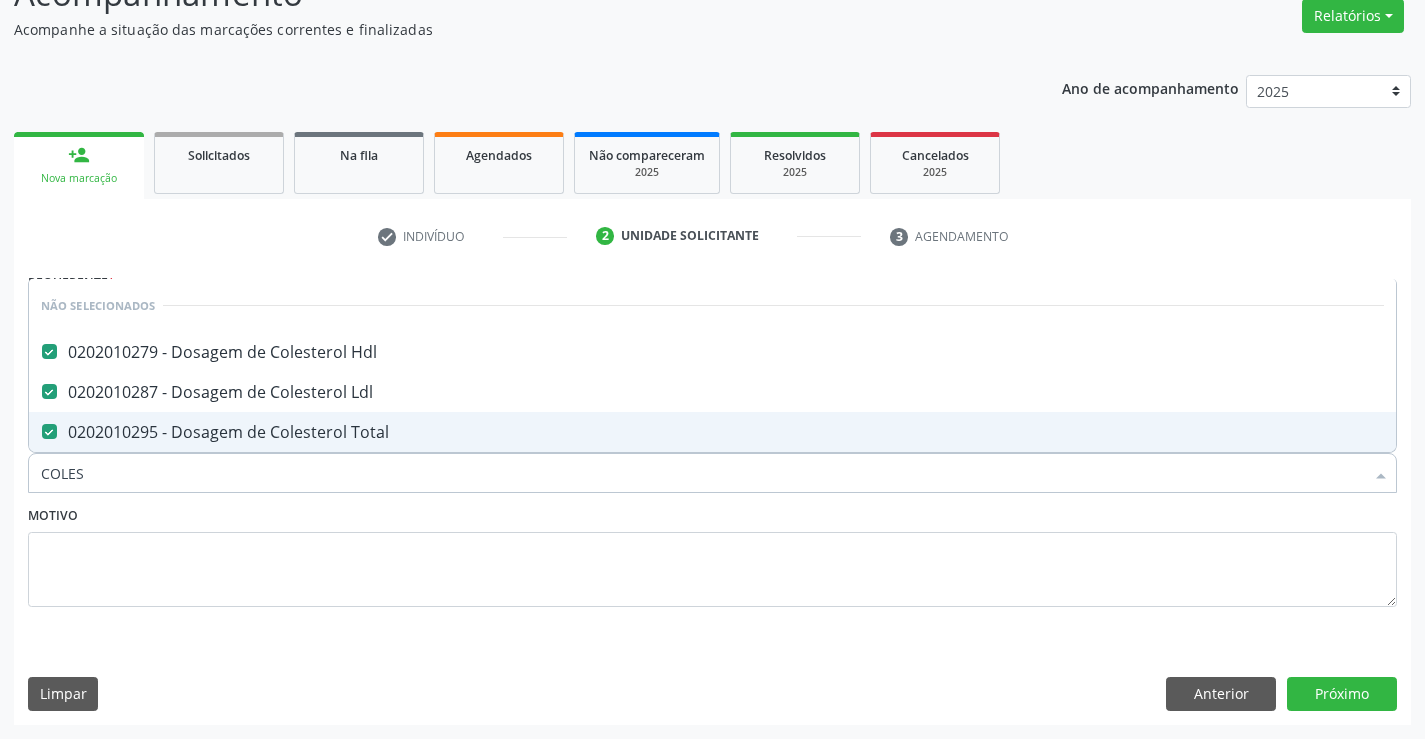 click on "Motivo" at bounding box center (712, 554) 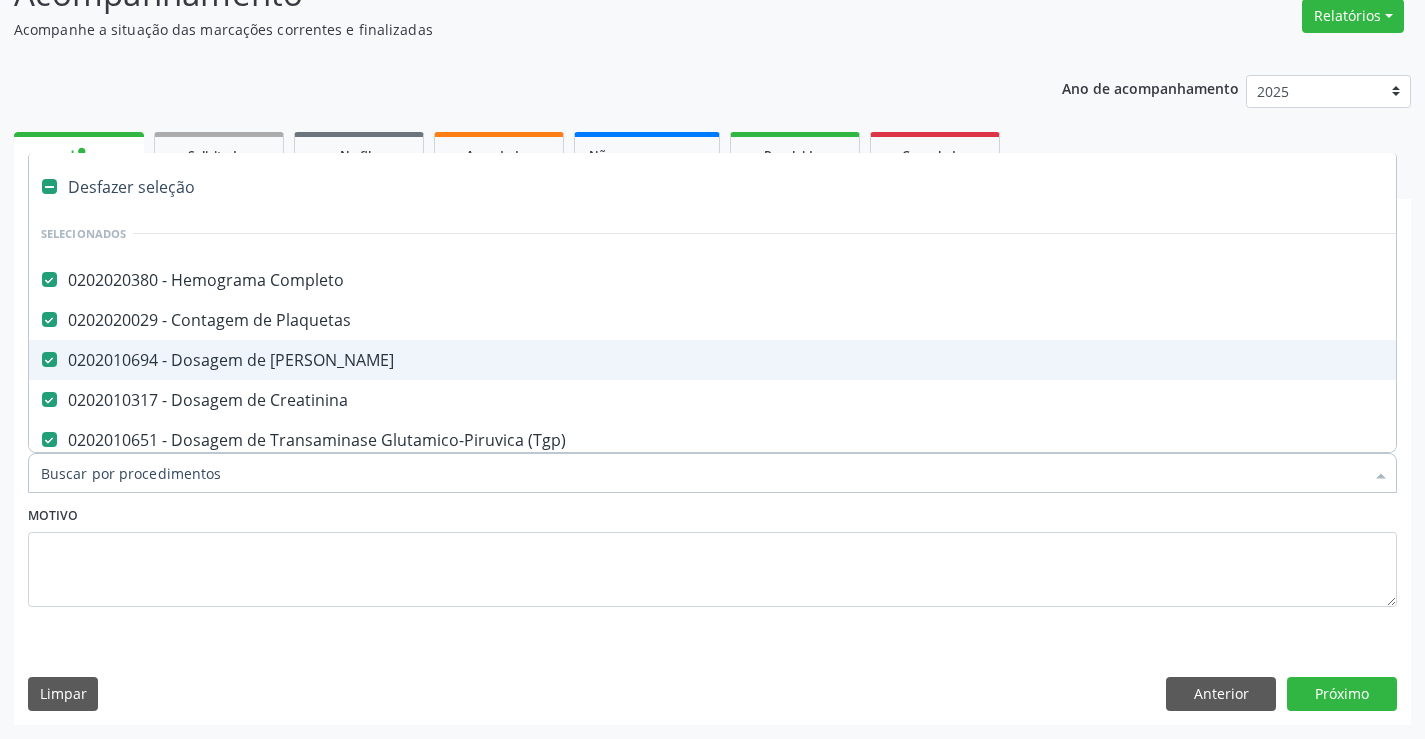 type on "T" 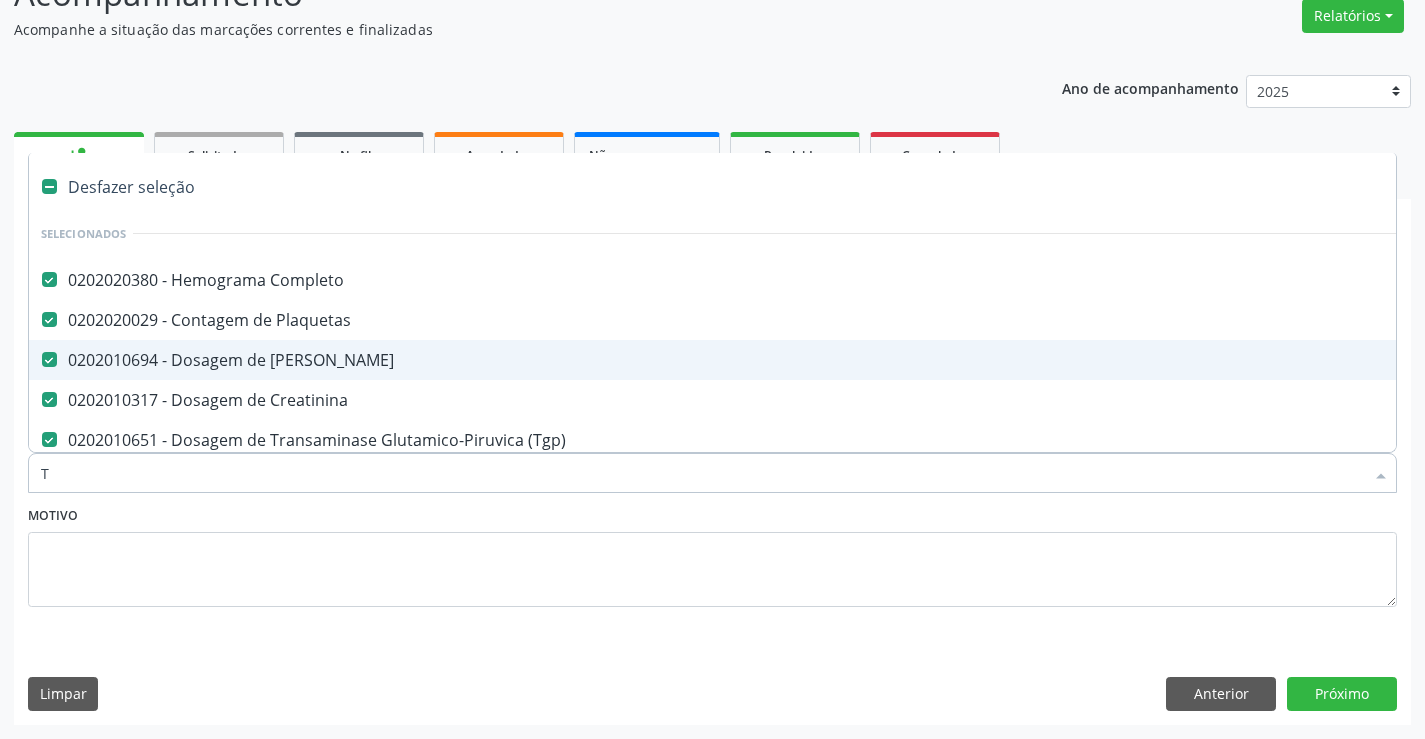 checkbox on "false" 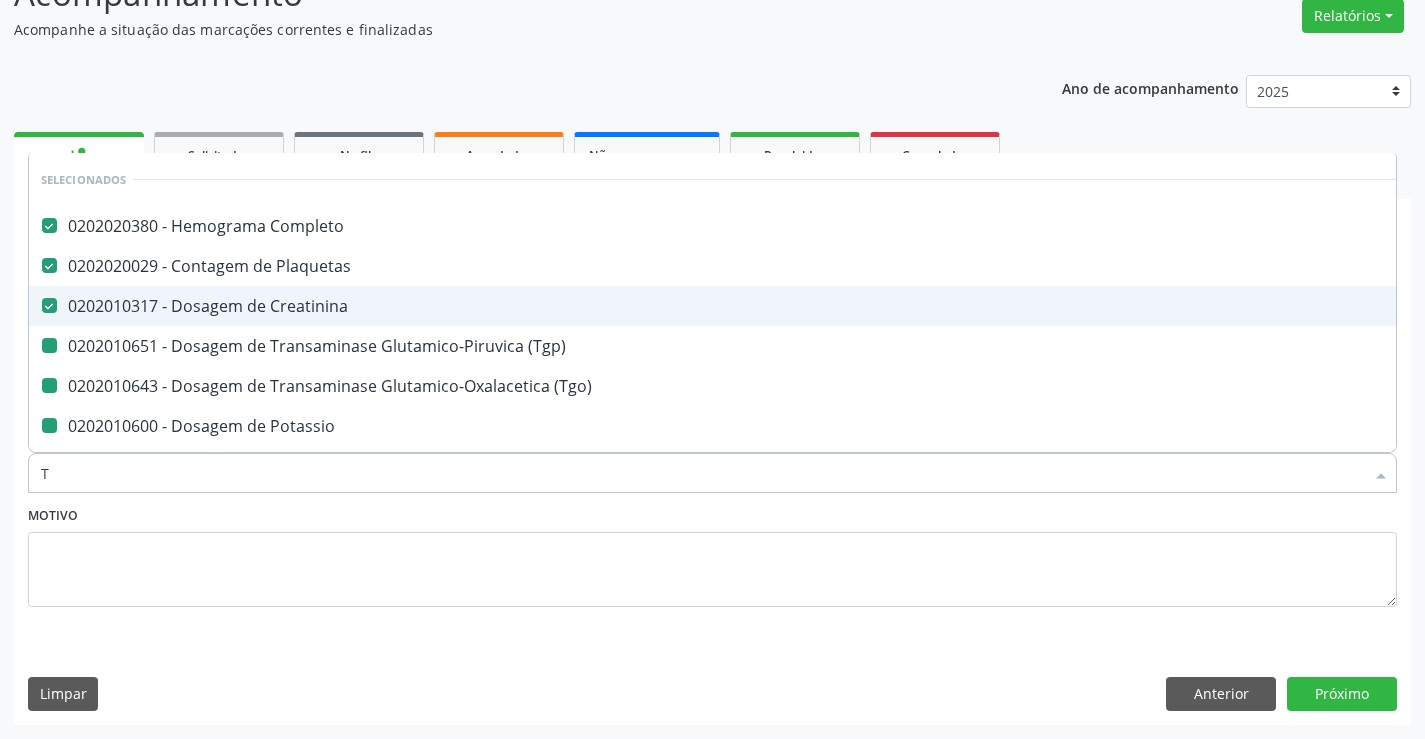 type on "TR" 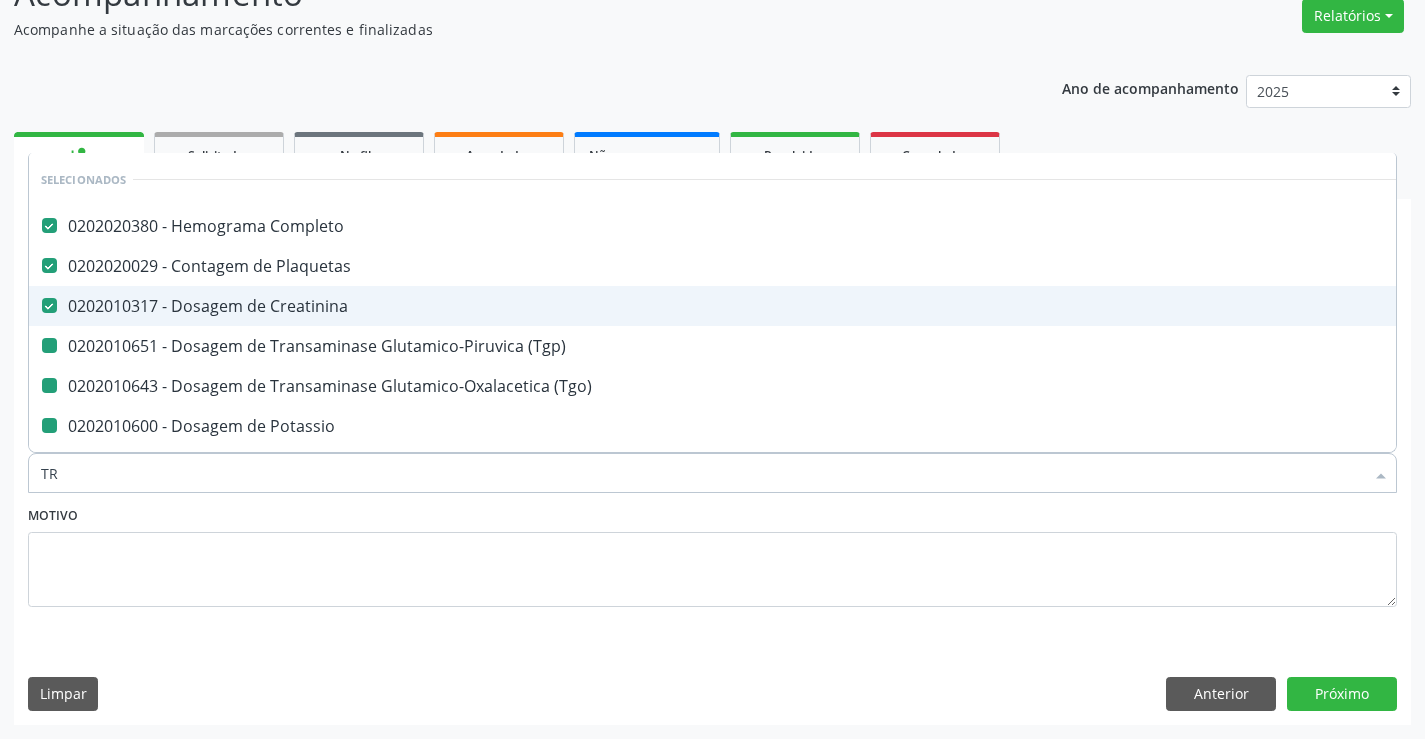 checkbox on "false" 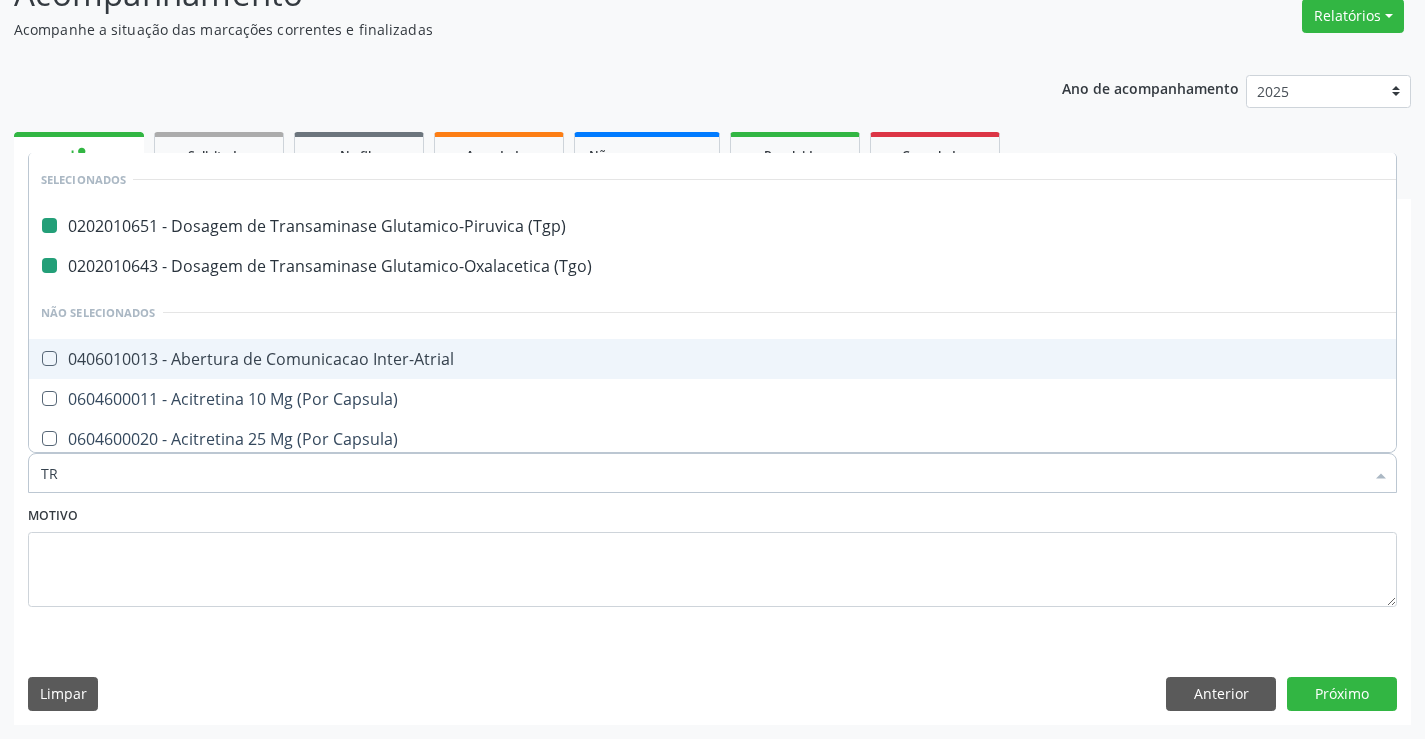type on "TRI" 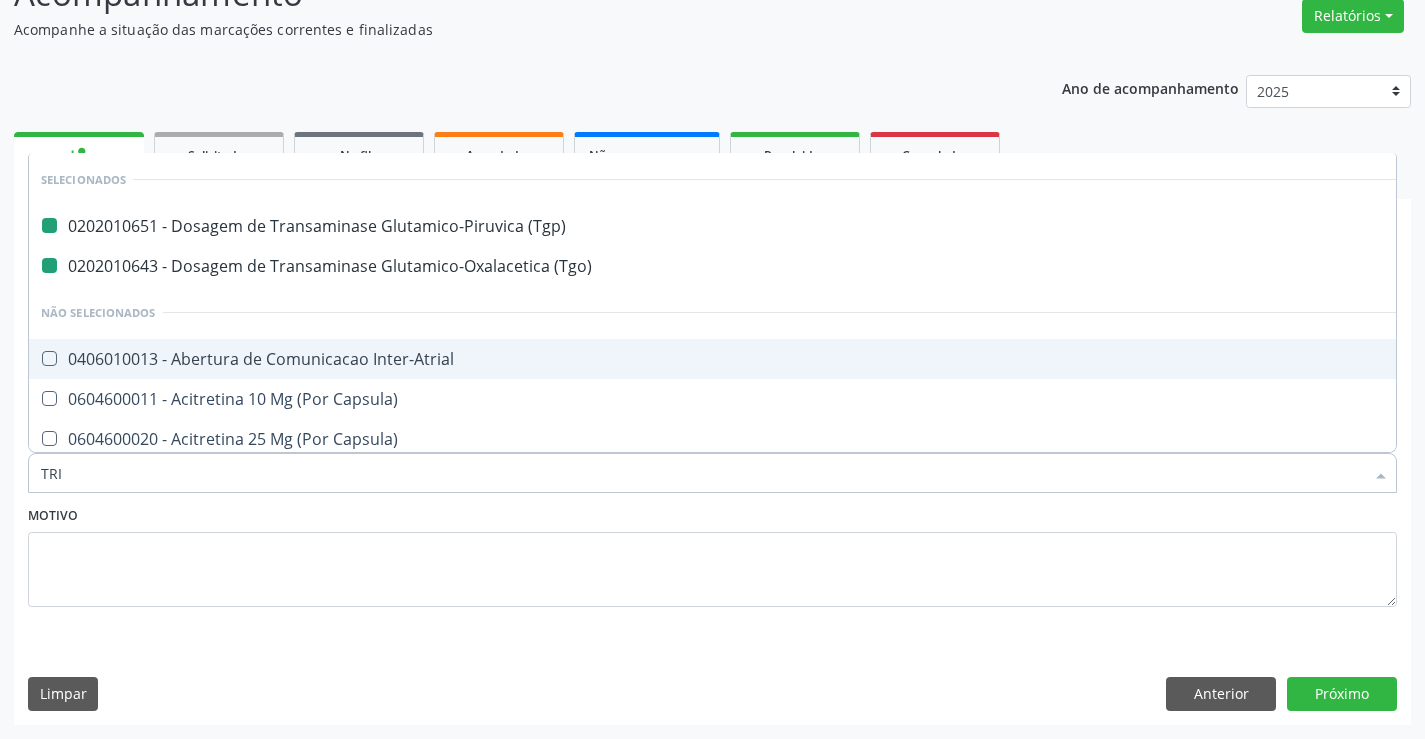 checkbox on "false" 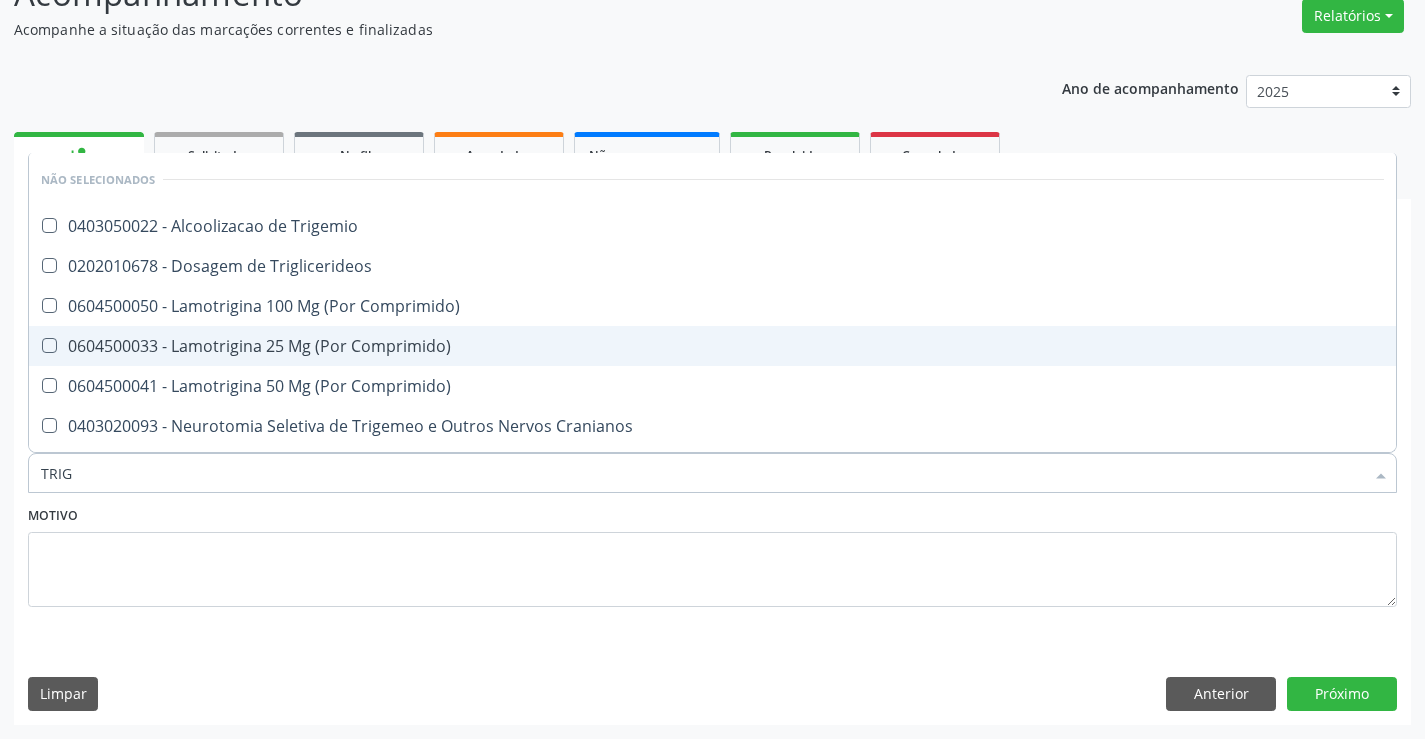 type on "TRIGL" 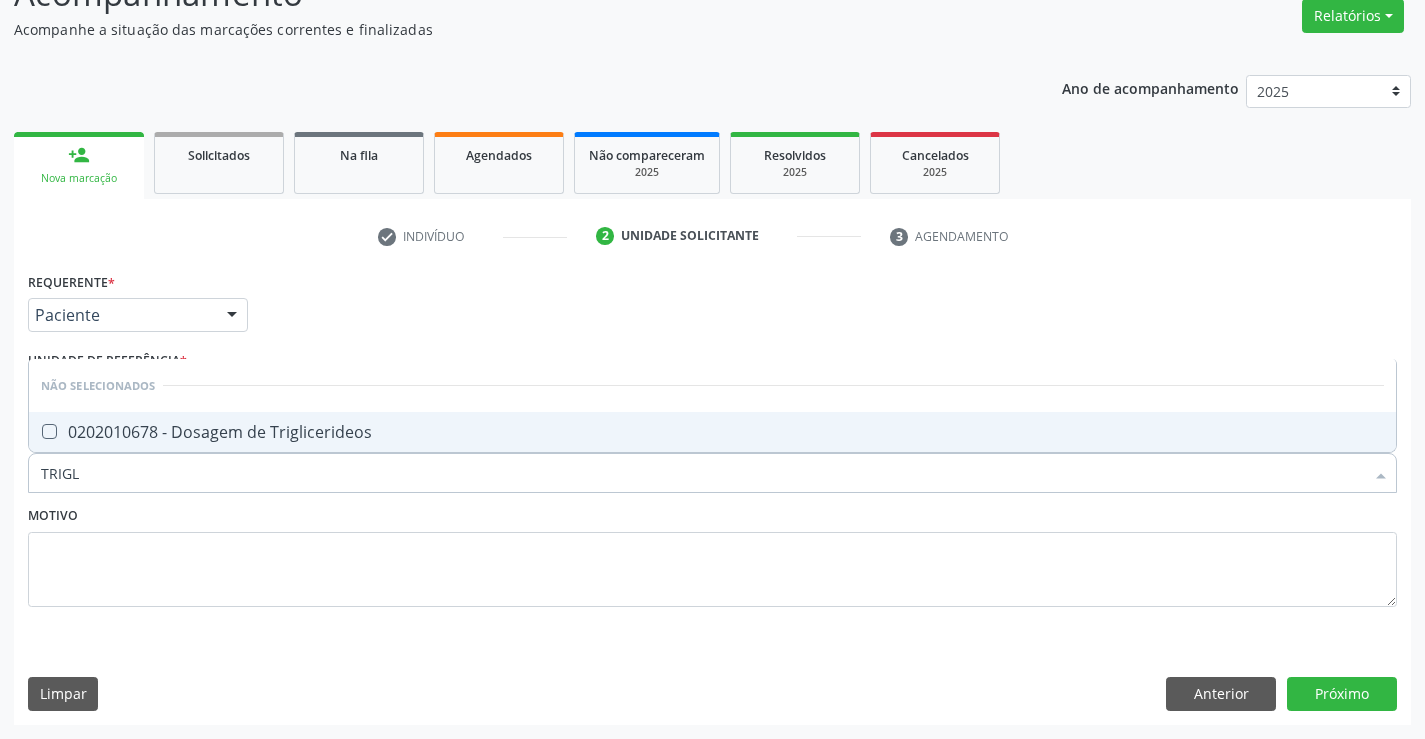 click on "0202010678 - Dosagem de Triglicerideos" at bounding box center [712, 432] 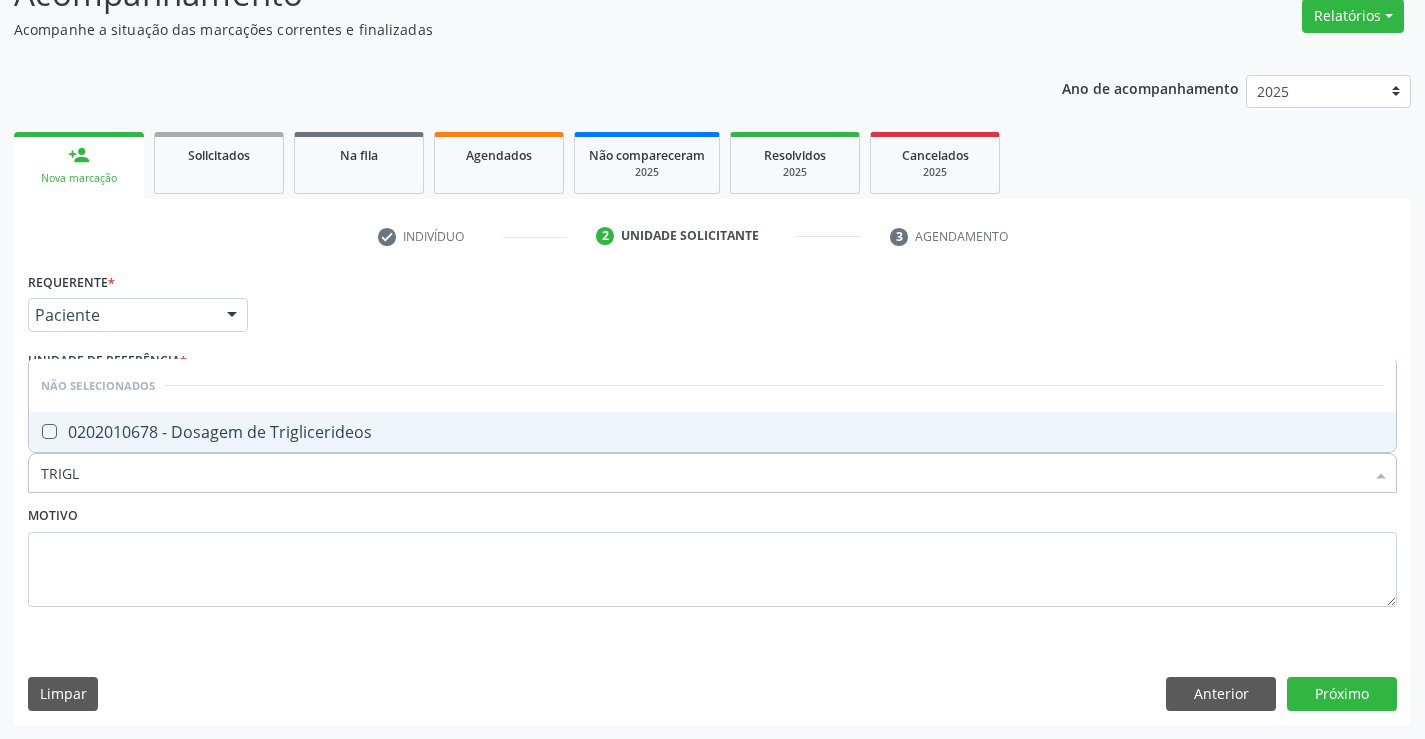 checkbox on "true" 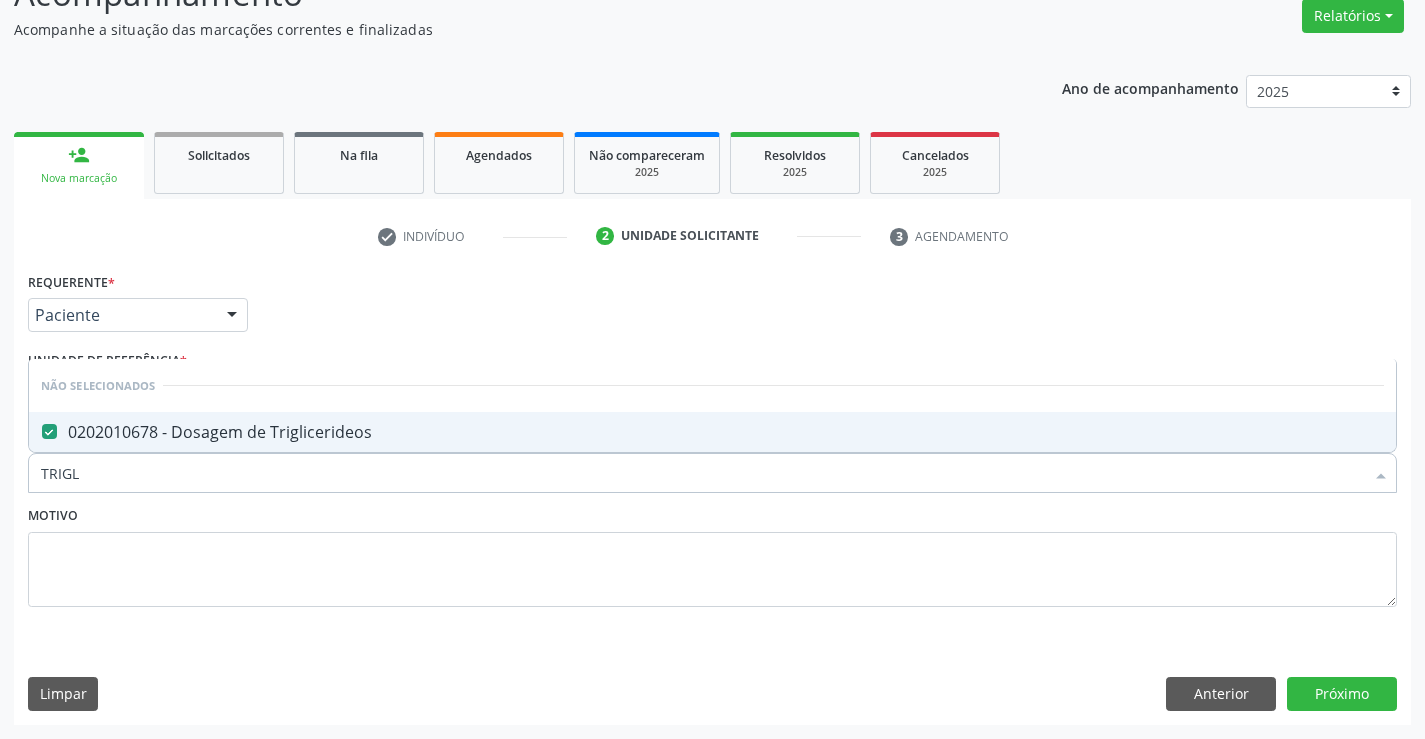 click on "Motivo" at bounding box center [712, 554] 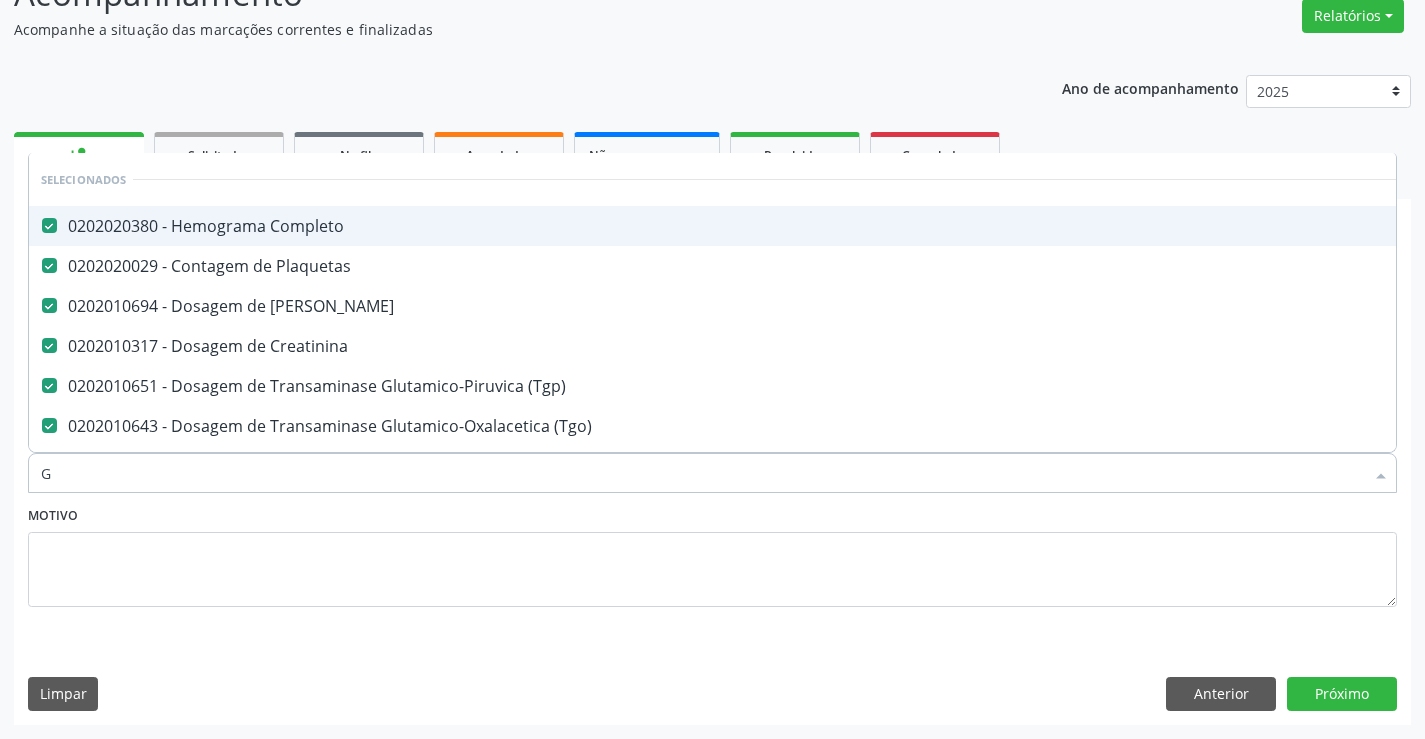type on "GL" 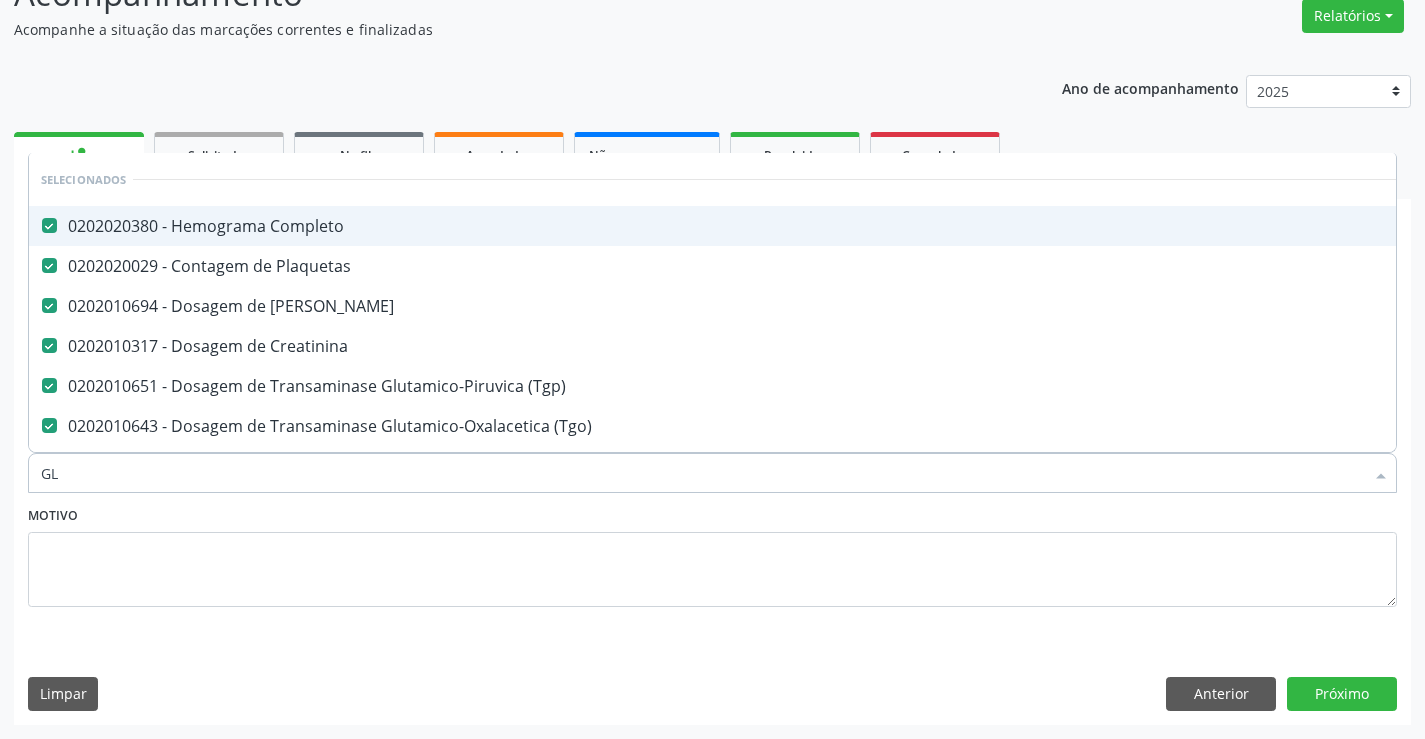 checkbox on "false" 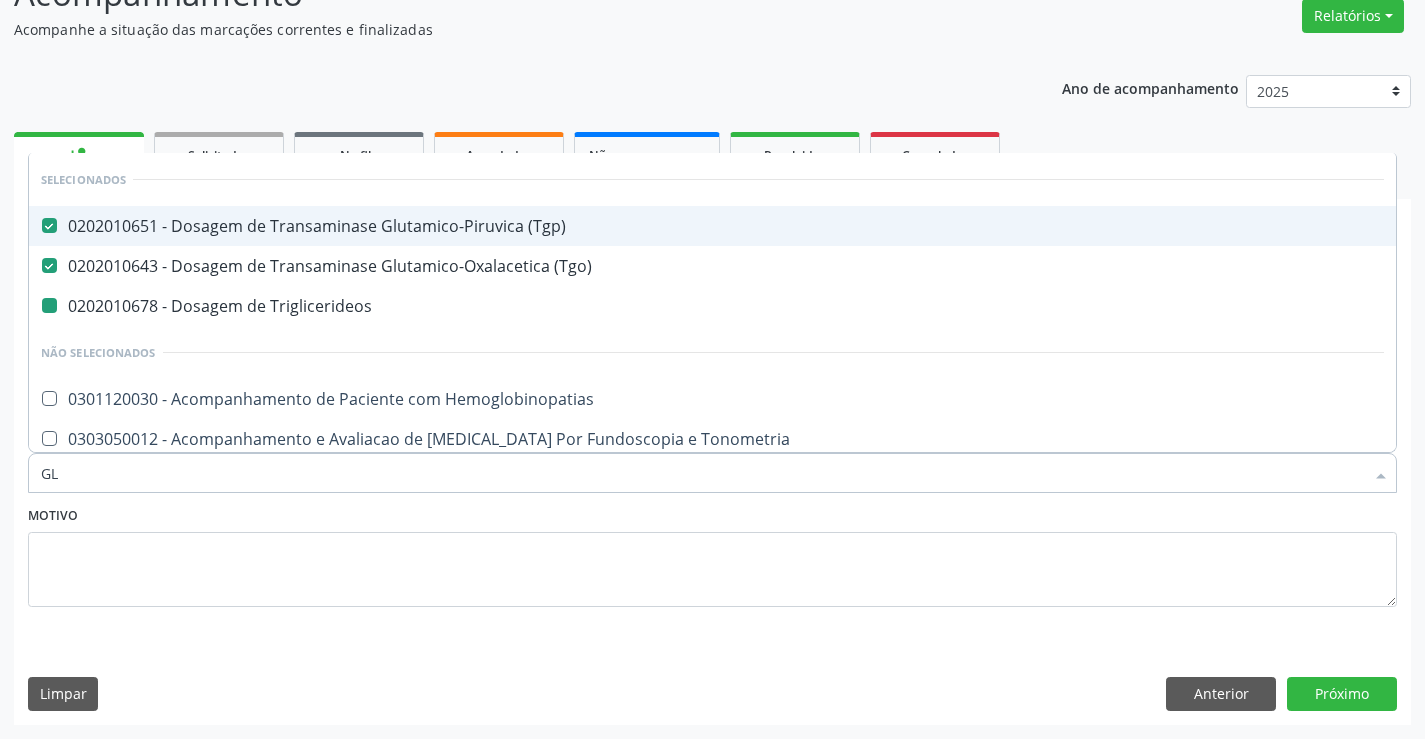 type on "GLI" 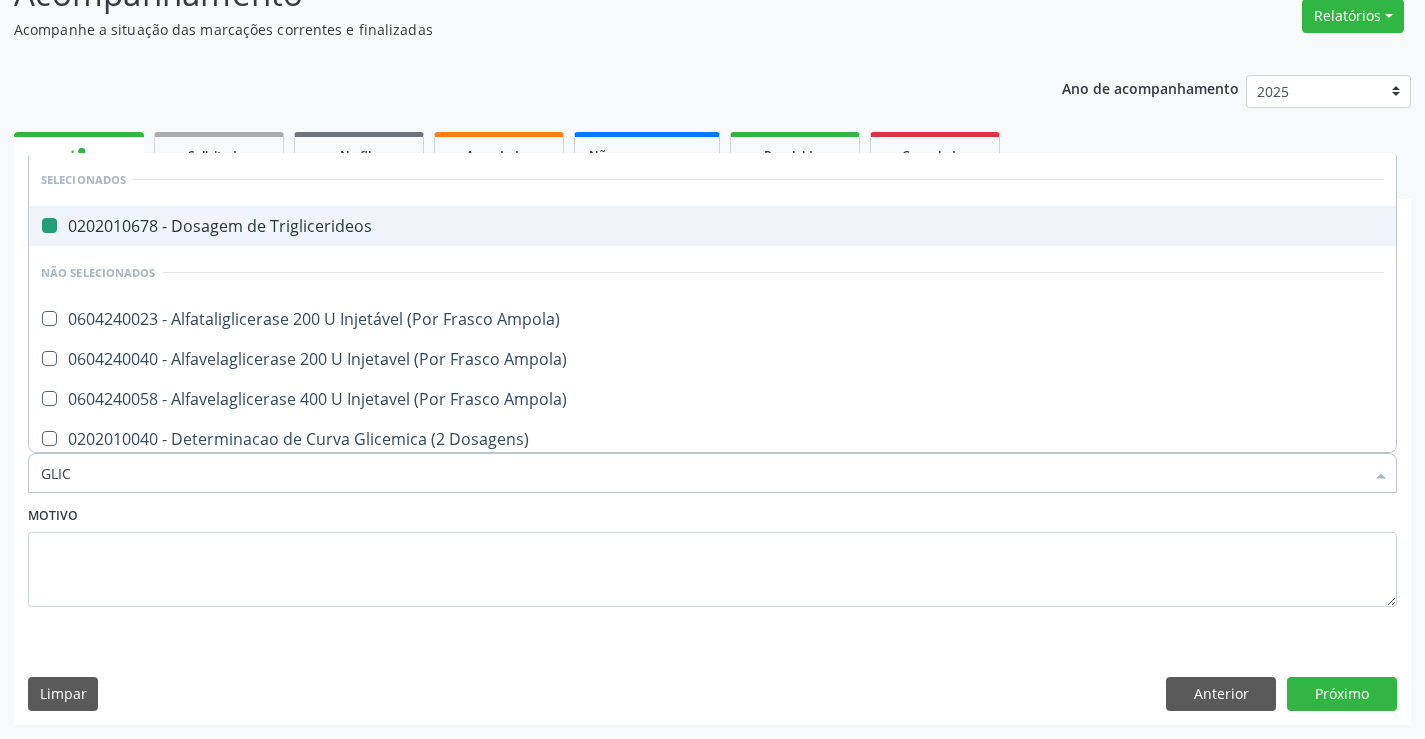 type on "GLICO" 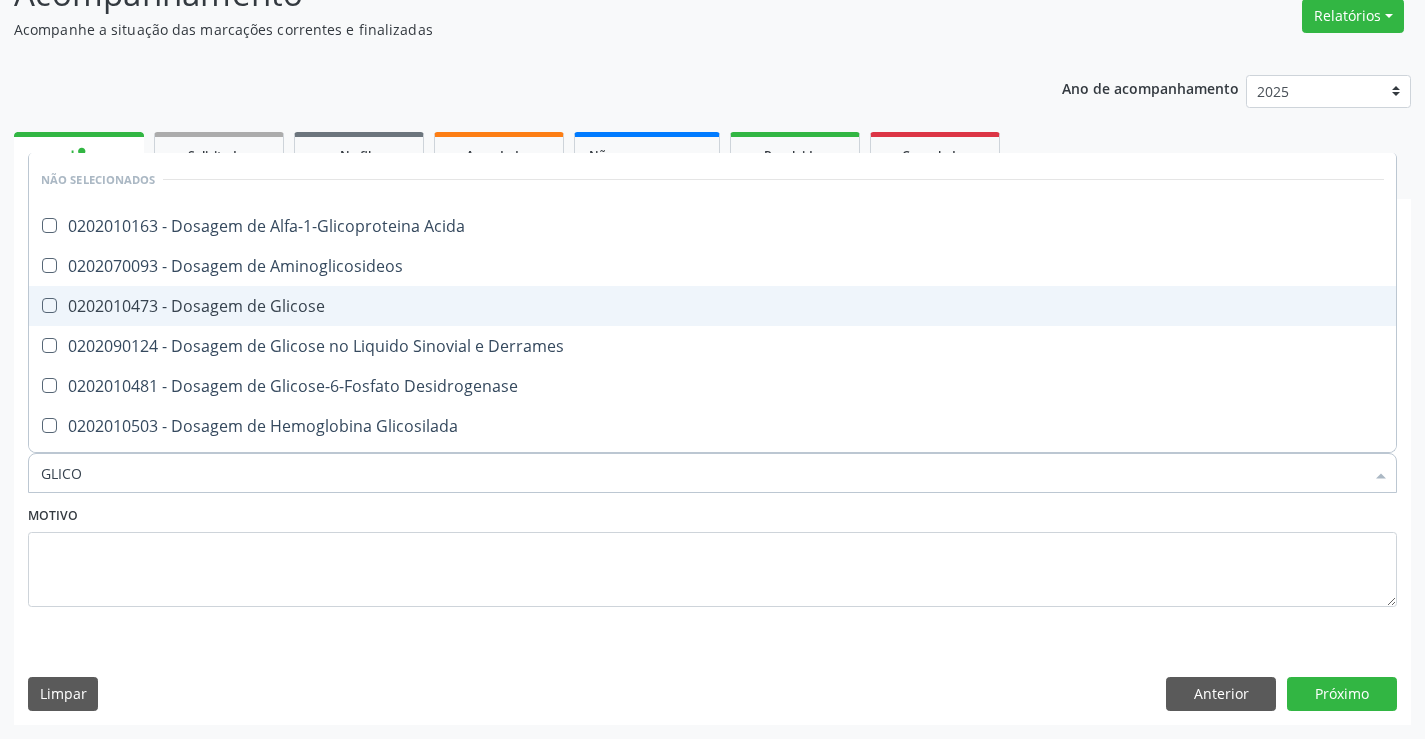 click on "0202010473 - Dosagem de Glicose" at bounding box center (712, 306) 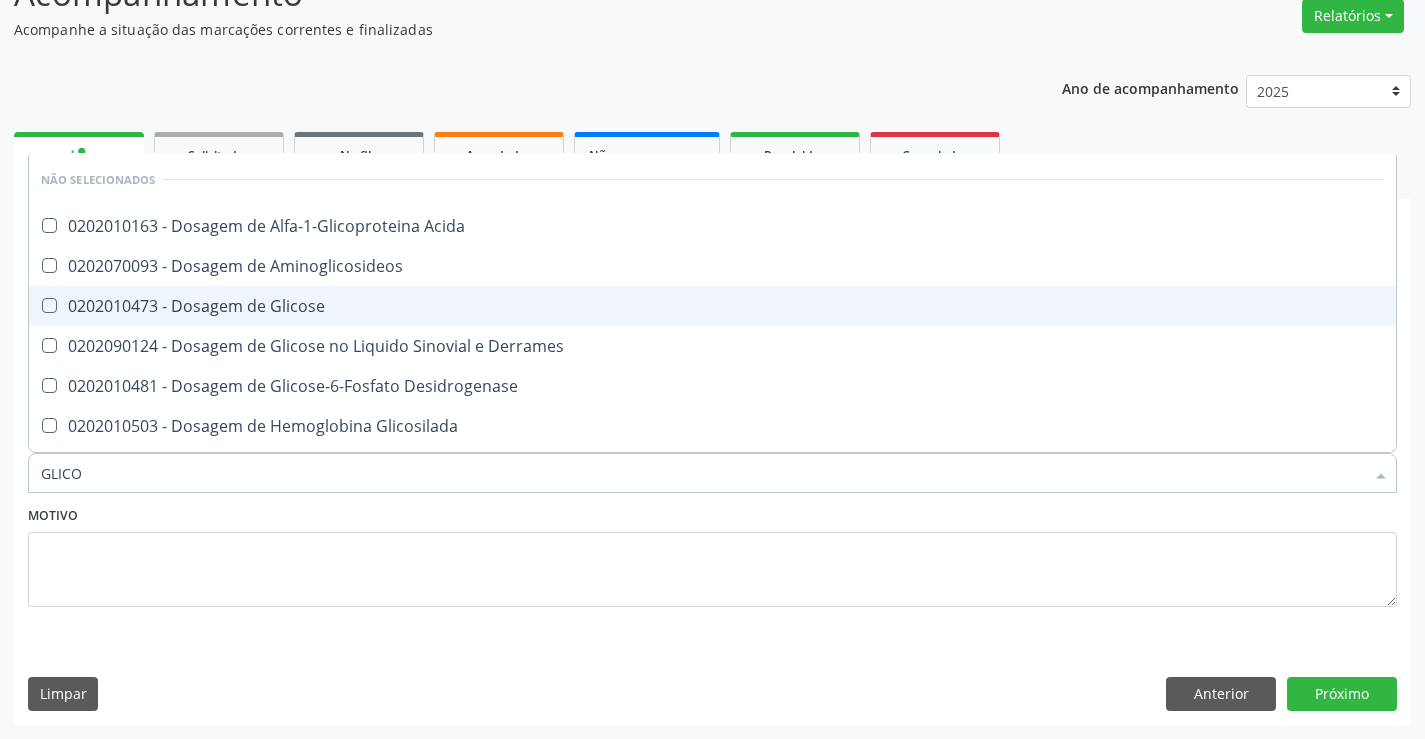 checkbox on "true" 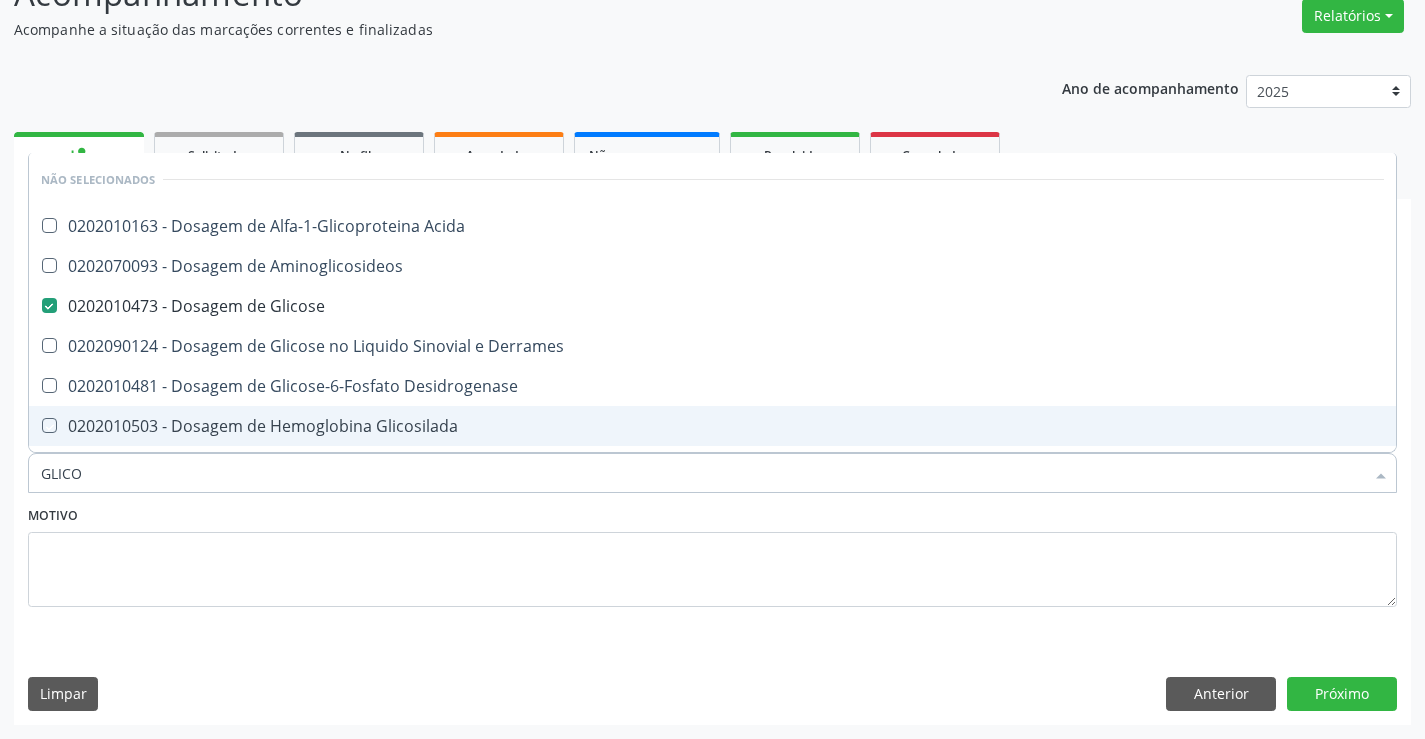 click on "Item de agendamento
*
GLICO
Desfazer seleção
Não selecionados
0202010163 - Dosagem de Alfa-1-Glicoproteina Acida
0202070093 - Dosagem de Aminoglicosideos
0202010473 - Dosagem de Glicose
0202090124 - Dosagem de Glicose no Liquido Sinovial e Derrames
0202010481 - Dosagem de Glicose-6-Fosfato Desidrogenase
0202010503 - Dosagem de Hemoglobina Glicosilada
0202100120 - Identificação de Glicosaminoglicanos Urinários Por Cromatografia em Camada Delgada , Eletroforese e Dosagem Quantitativa
0214010031 - Pesquisa de Glicose Na Urina
0202060454 - Teste de Supressao do Hgh Apos Glicose
Nenhum resultado encontrado para: " GLICO  "
Não há nenhuma opção para ser exibida." at bounding box center [712, 462] 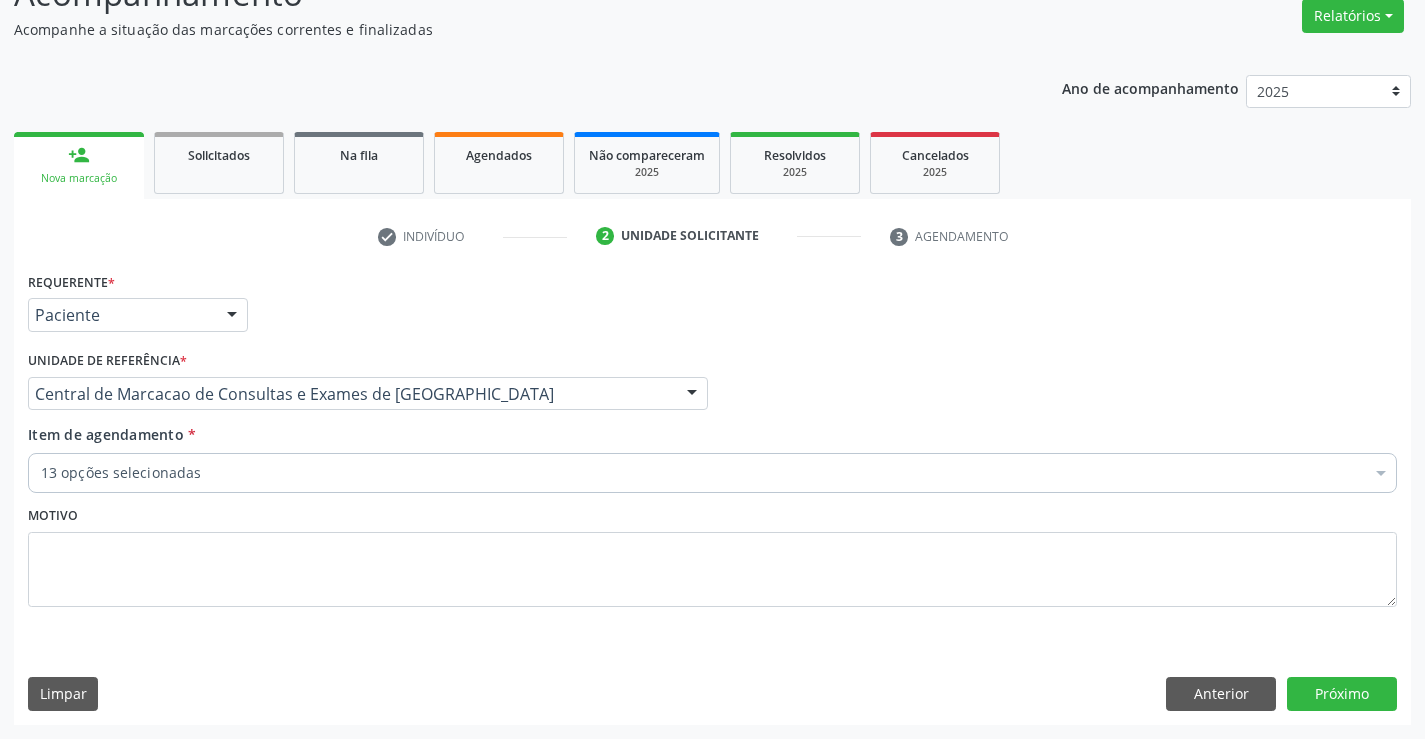 click on "13 opções selecionadas" at bounding box center (712, 473) 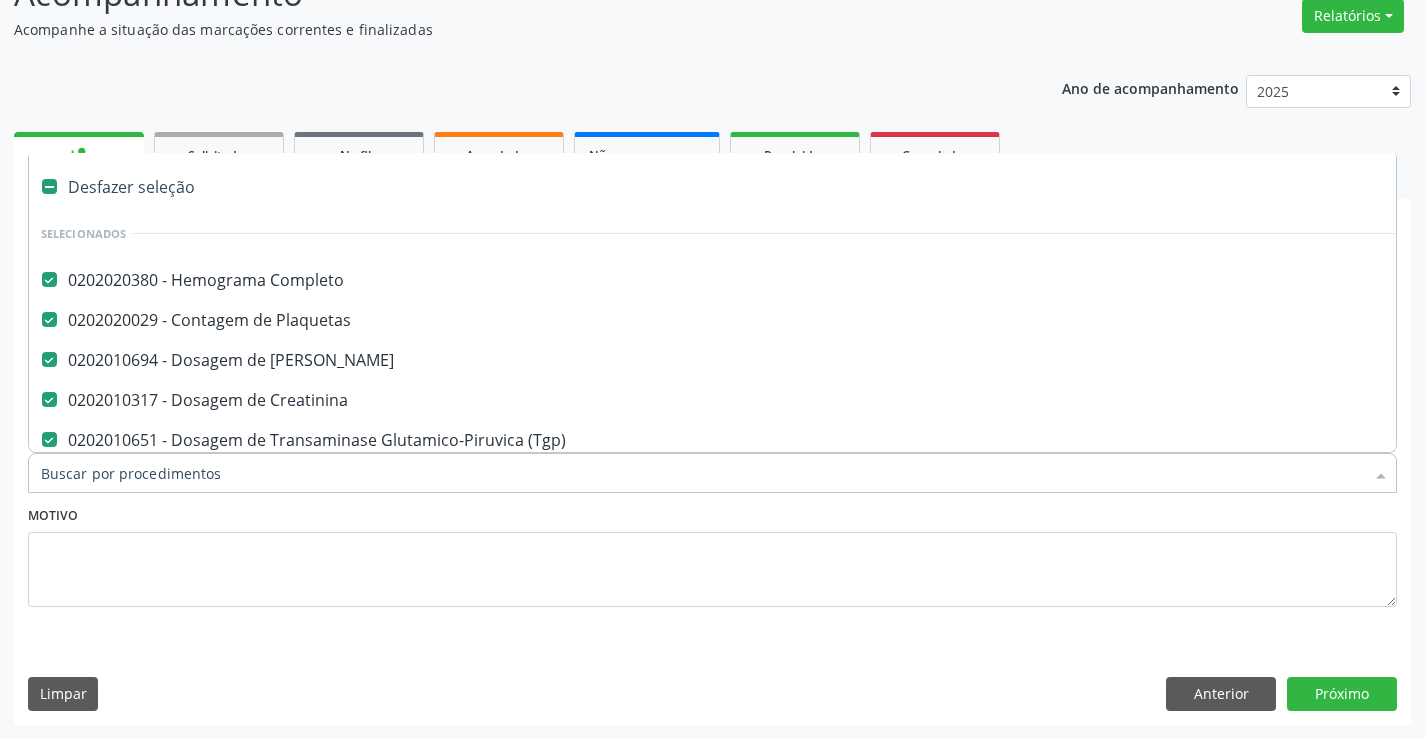 type on "U" 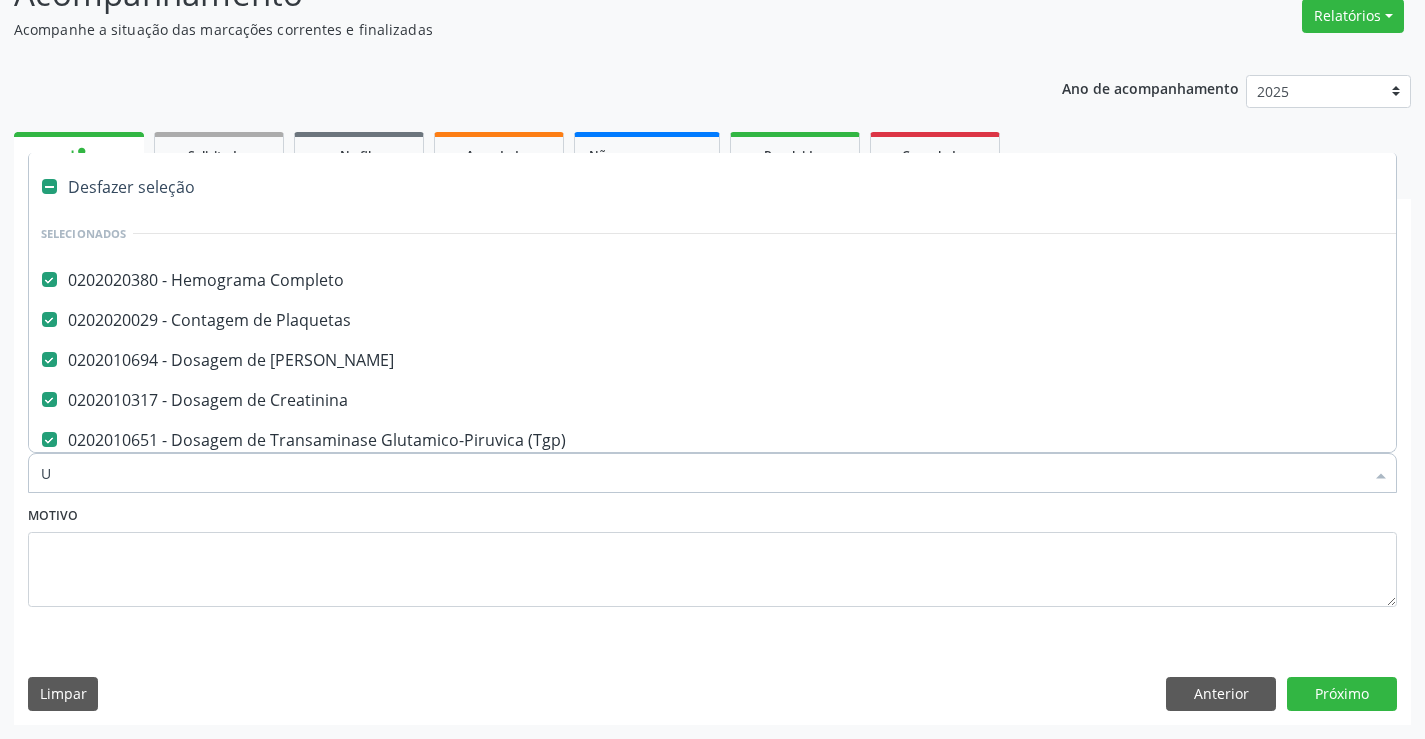 checkbox on "false" 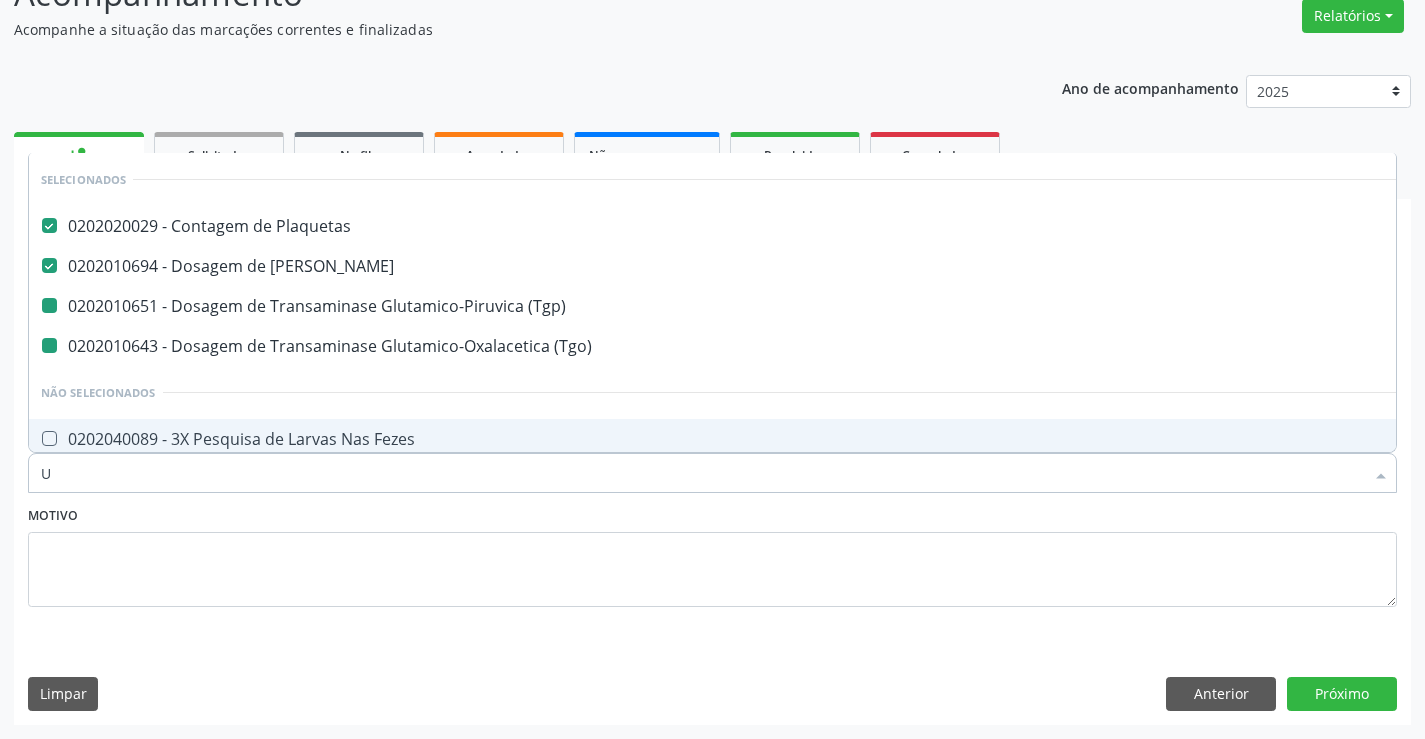type on "UR" 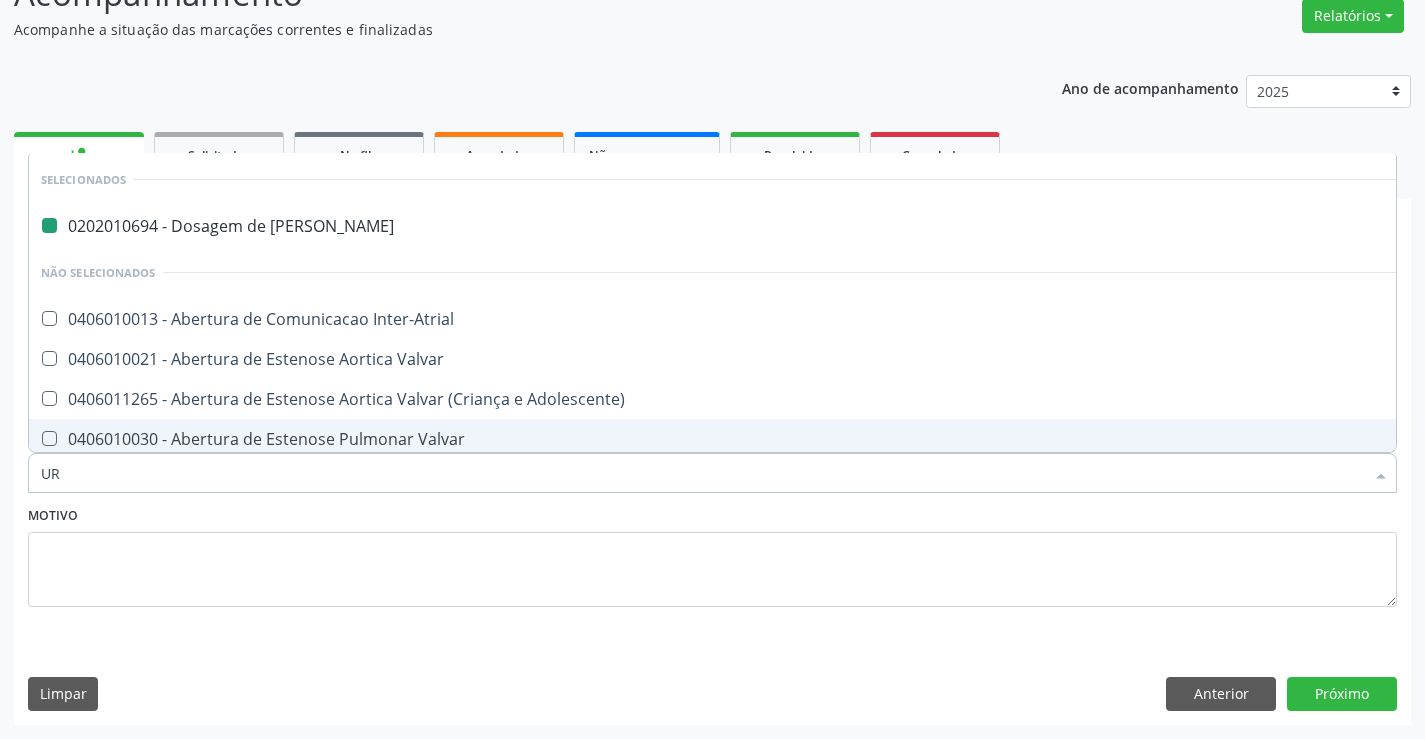 type on "URI" 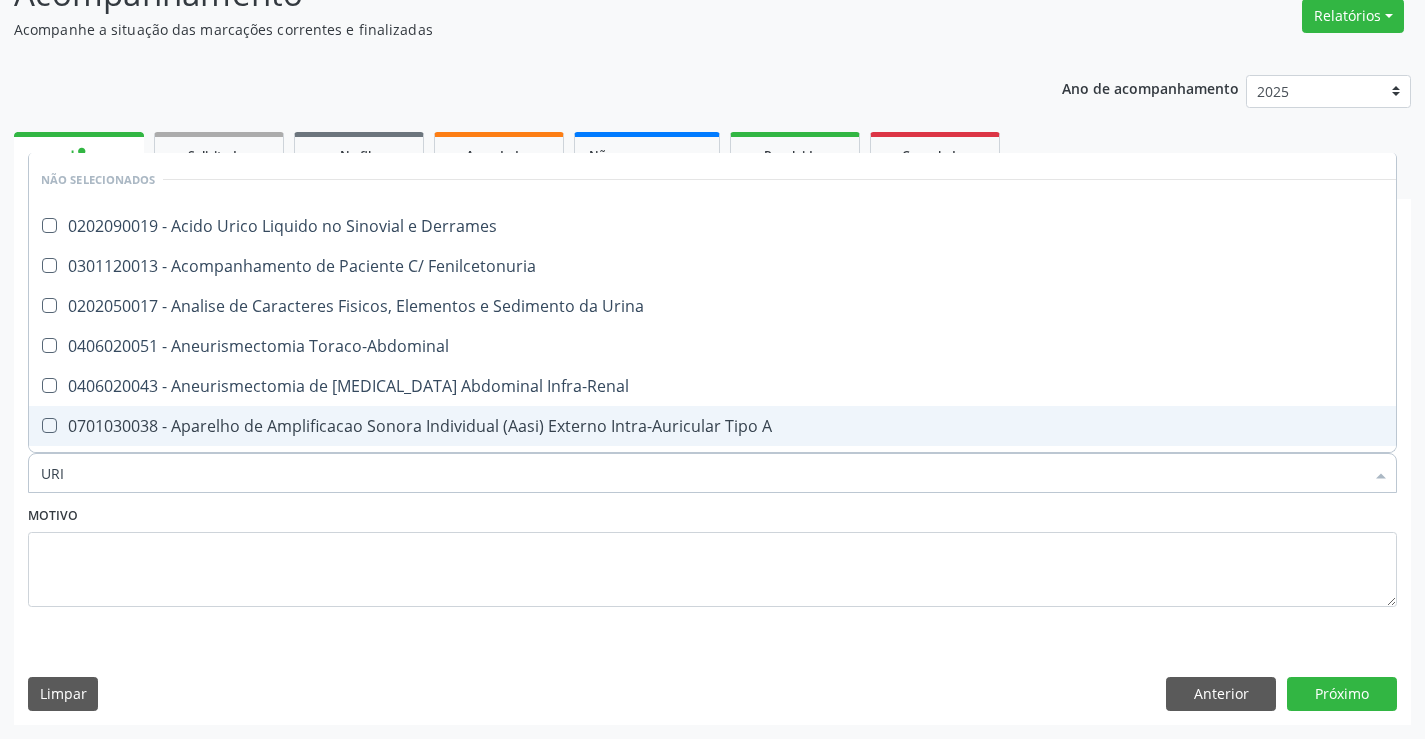 type on "URIN" 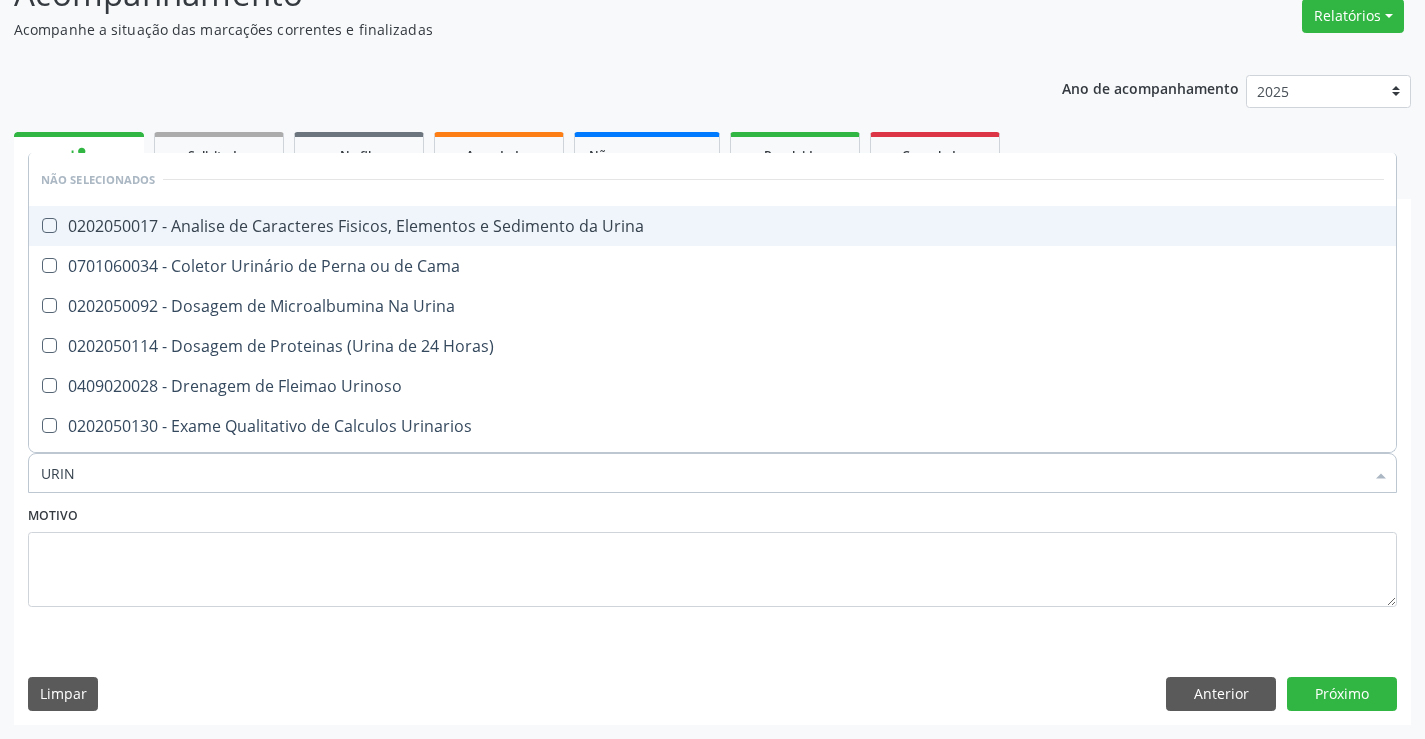 click on "0202050017 - Analise de Caracteres Fisicos, Elementos e Sedimento da Urina" at bounding box center [712, 226] 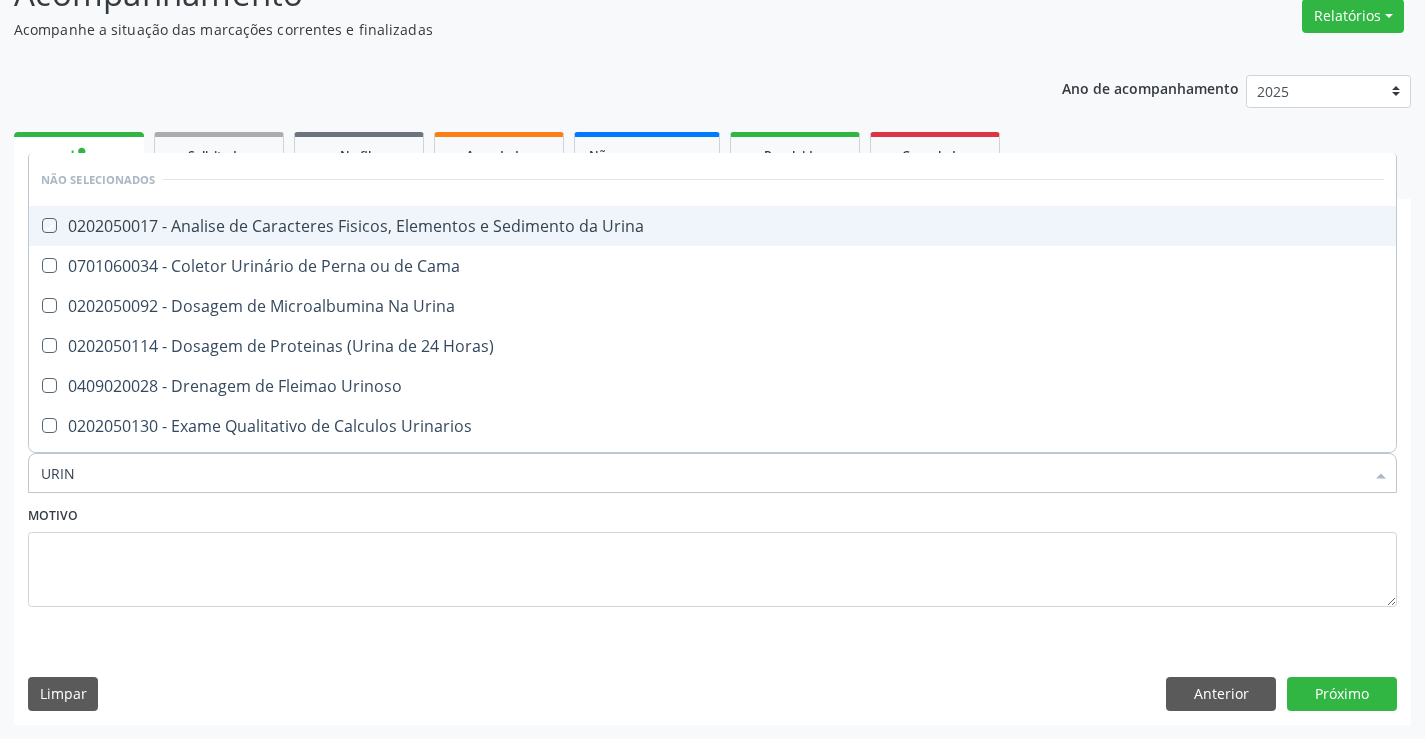 checkbox on "true" 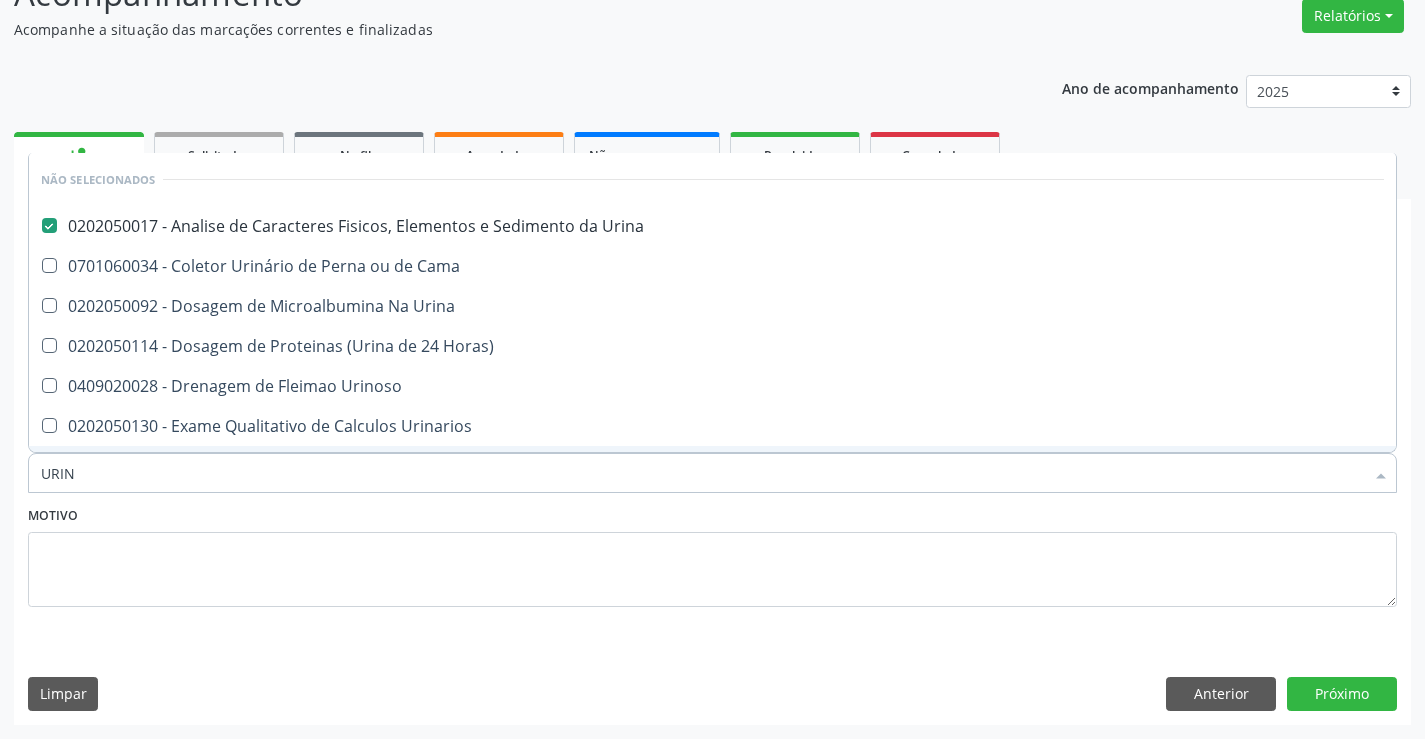 type on "URIN" 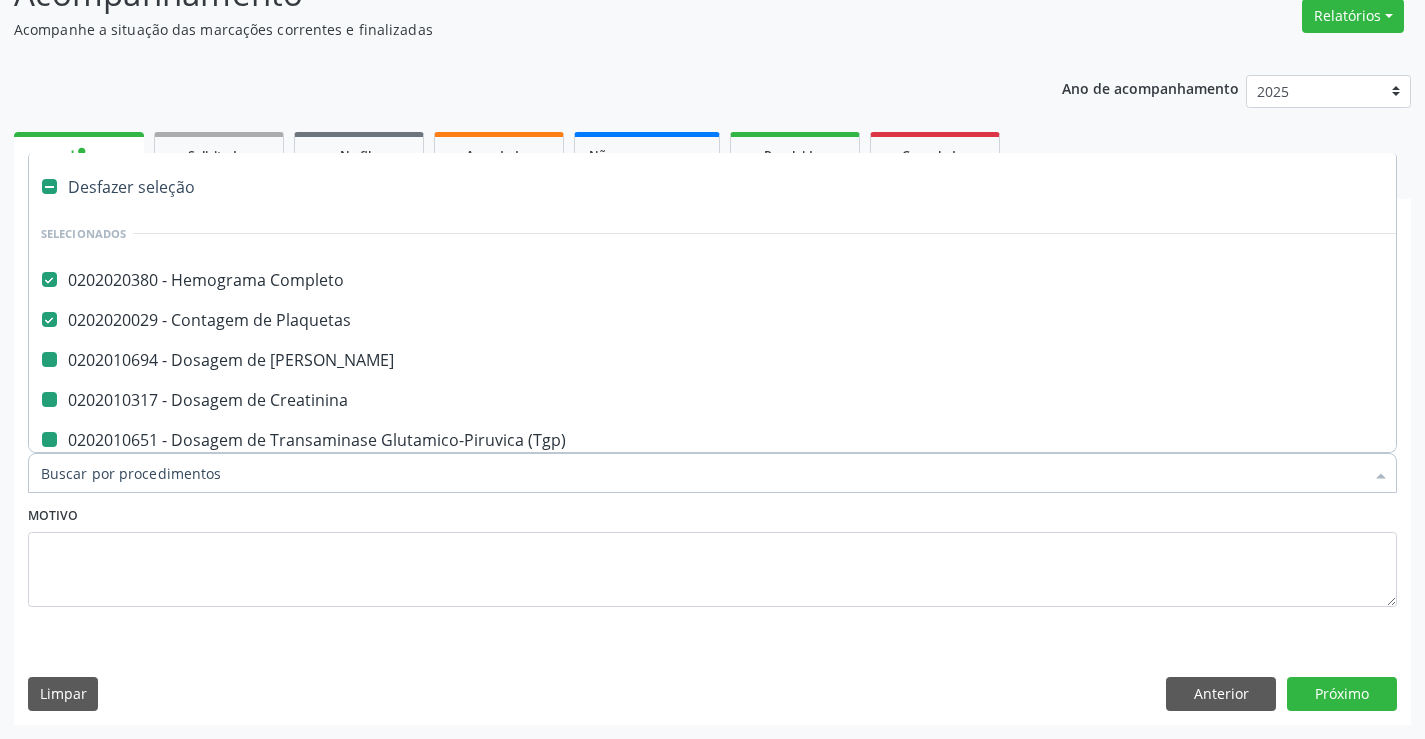 type on "F" 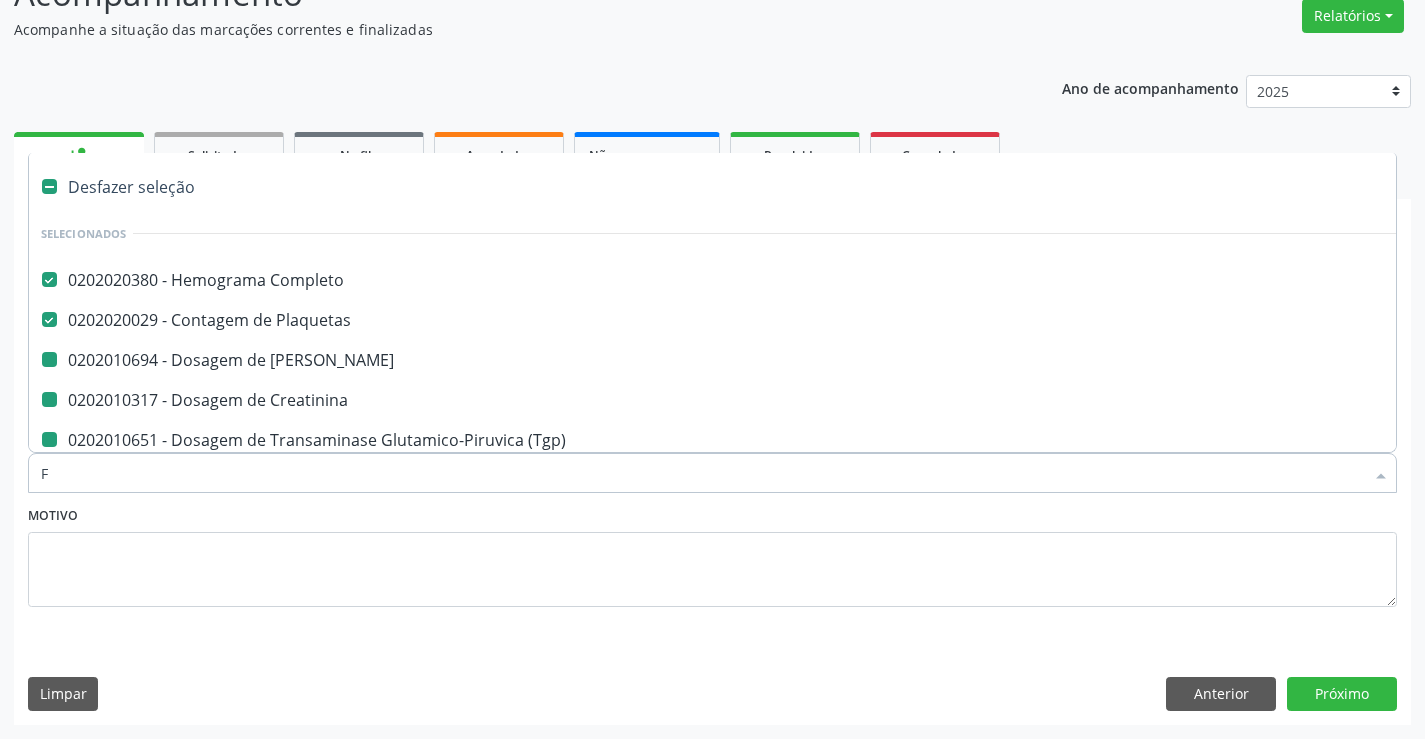 checkbox on "false" 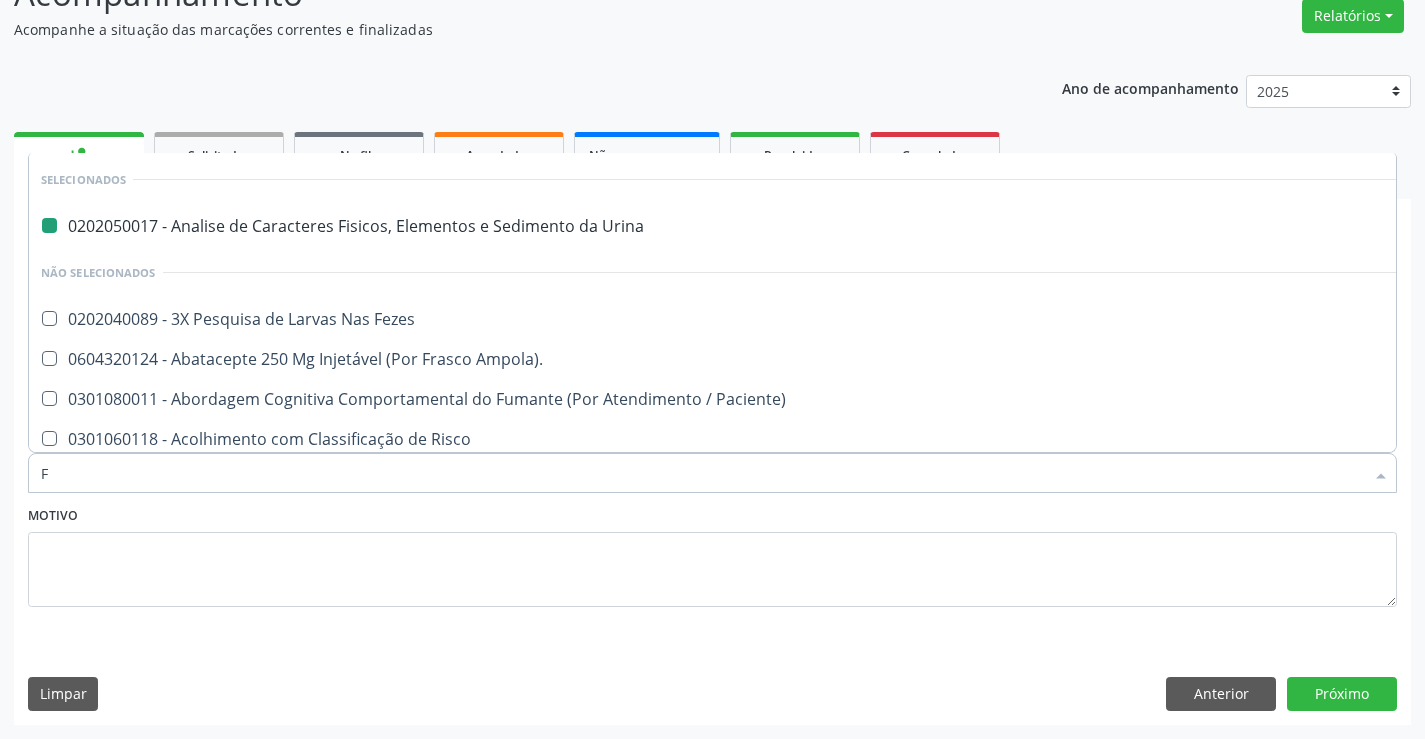 type on "FE" 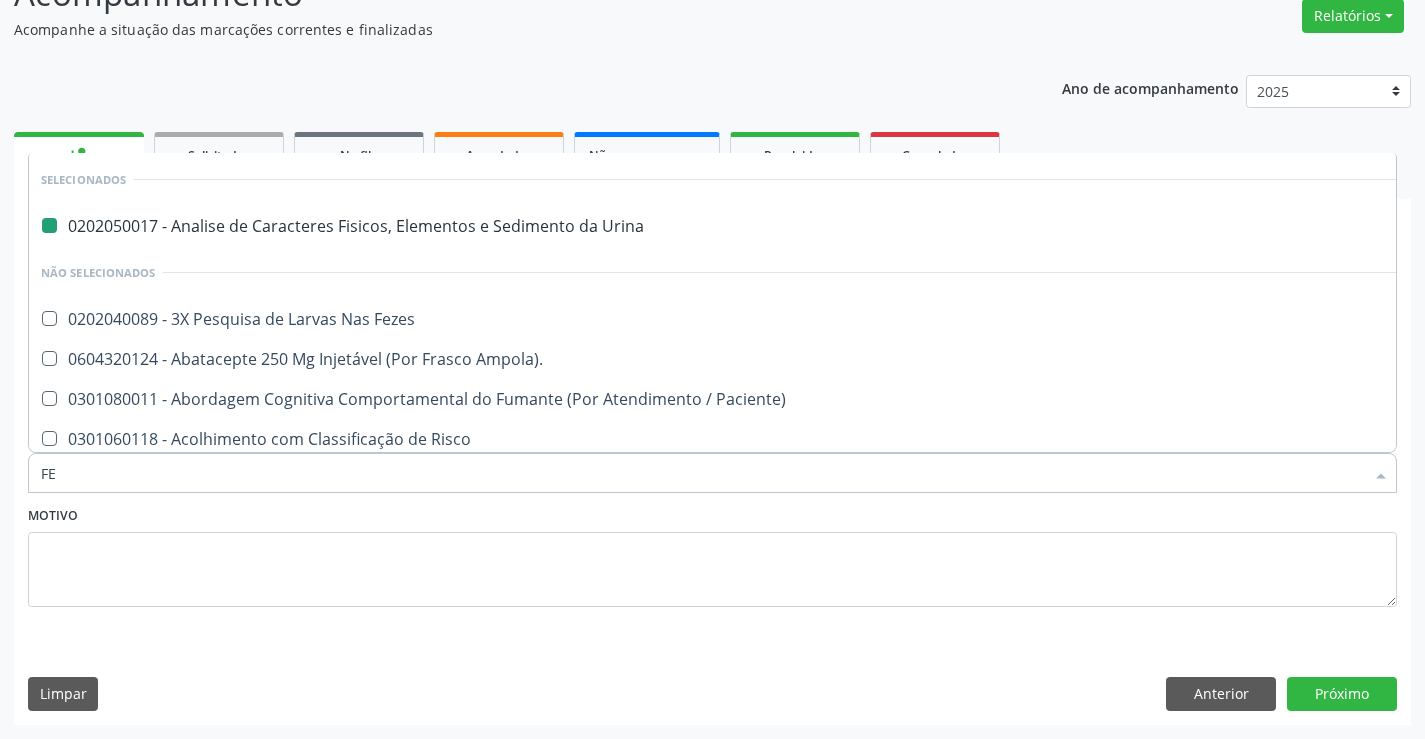checkbox on "false" 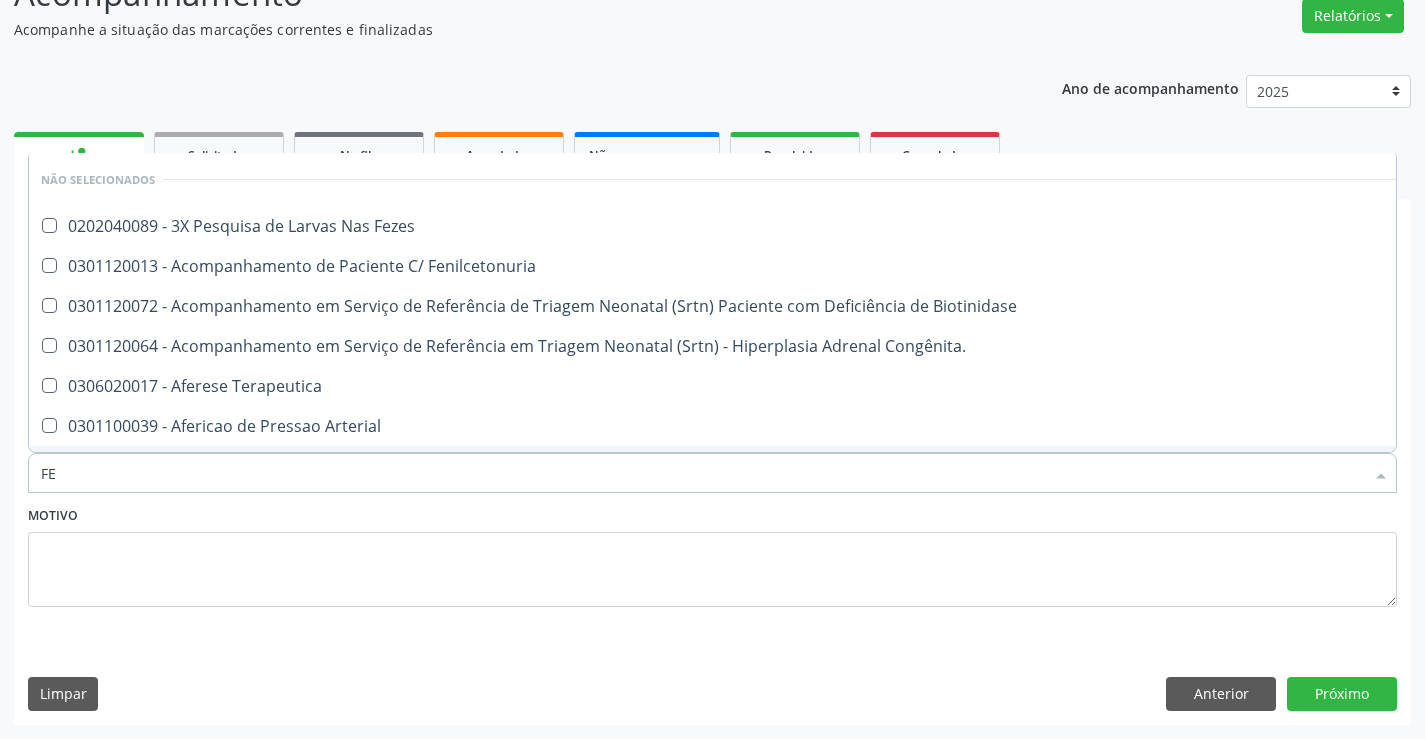type on "FEZ" 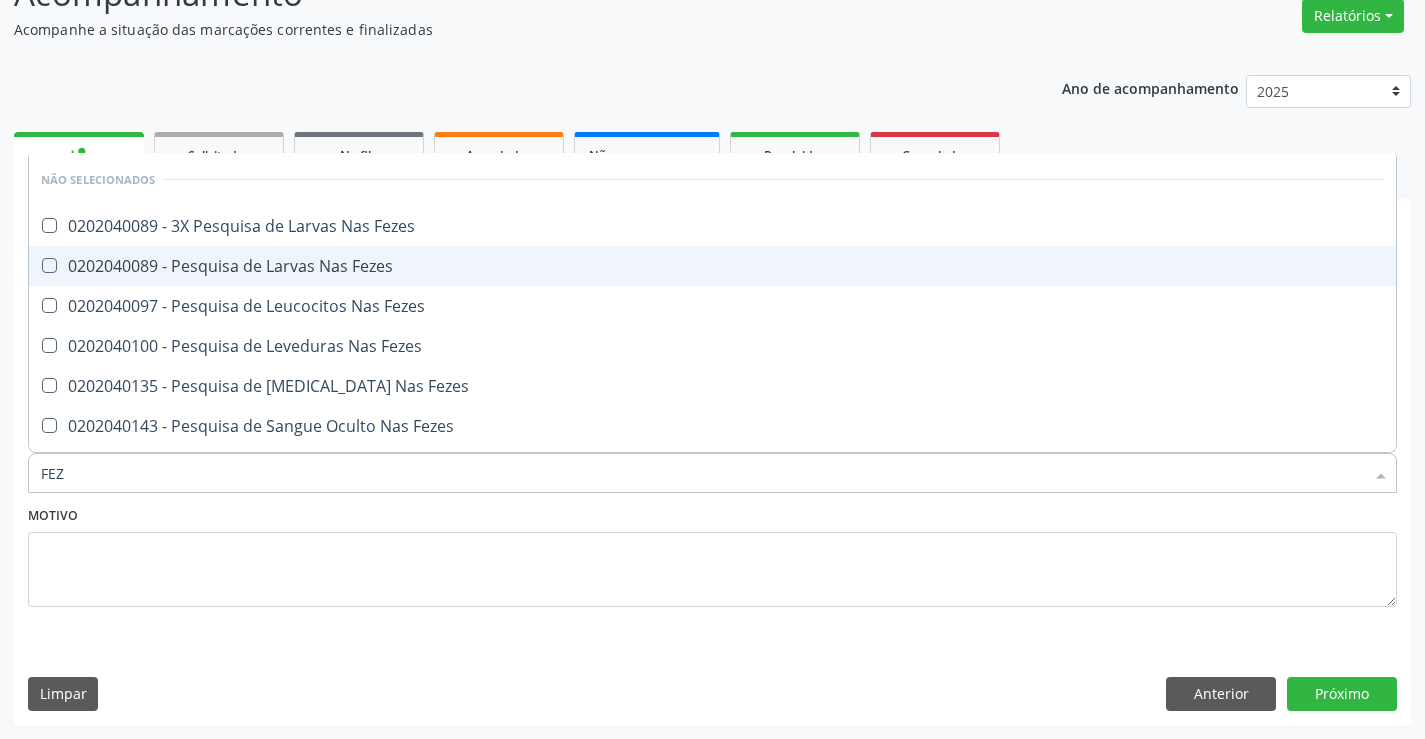click on "0202040089 - Pesquisa de Larvas Nas Fezes" at bounding box center (712, 266) 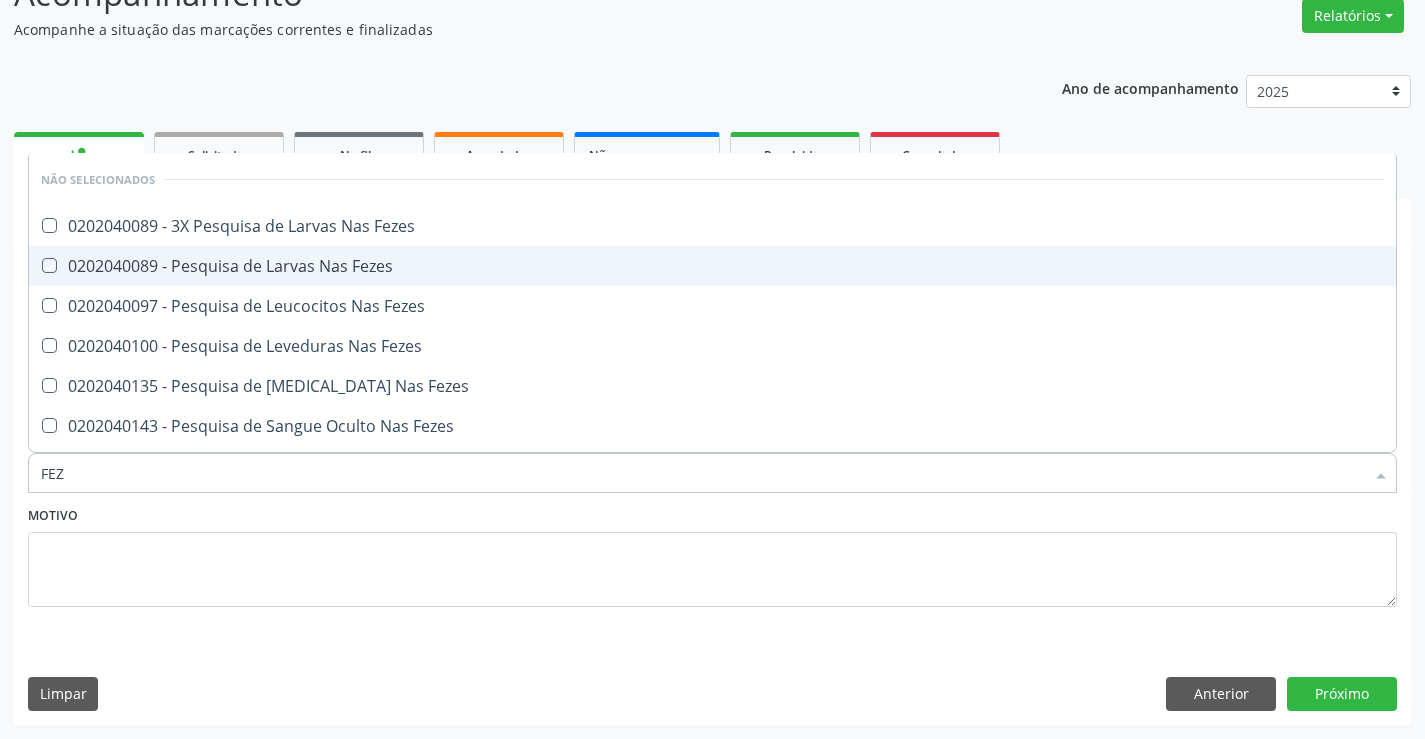checkbox on "true" 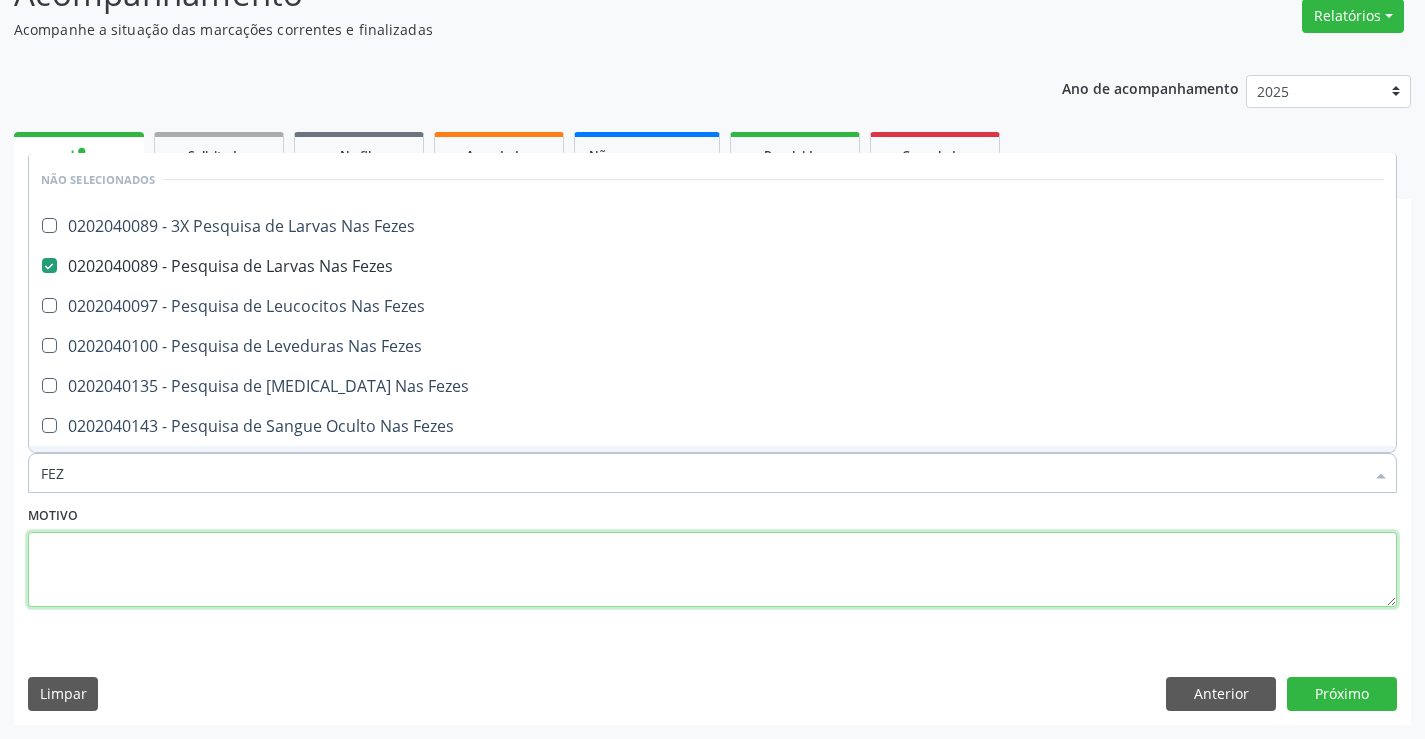 click at bounding box center (712, 570) 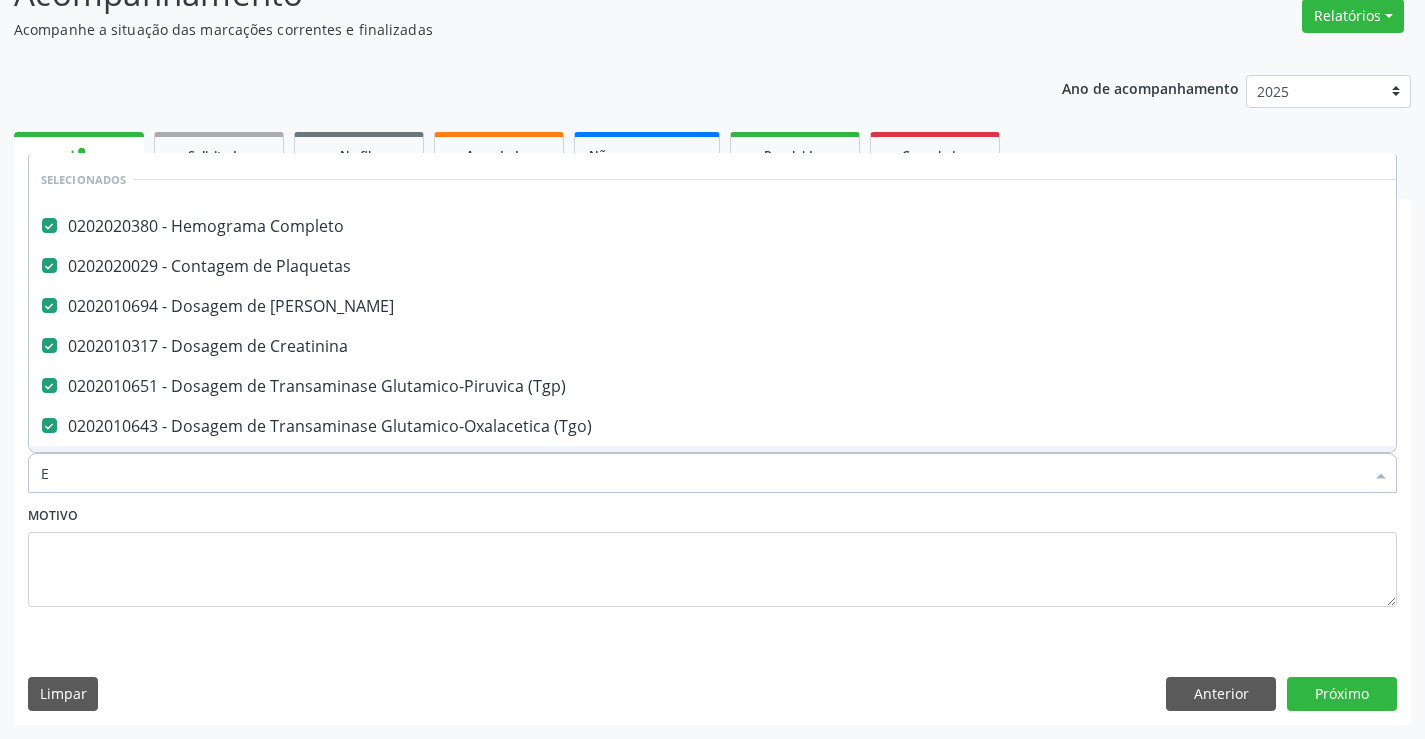 type on "EL" 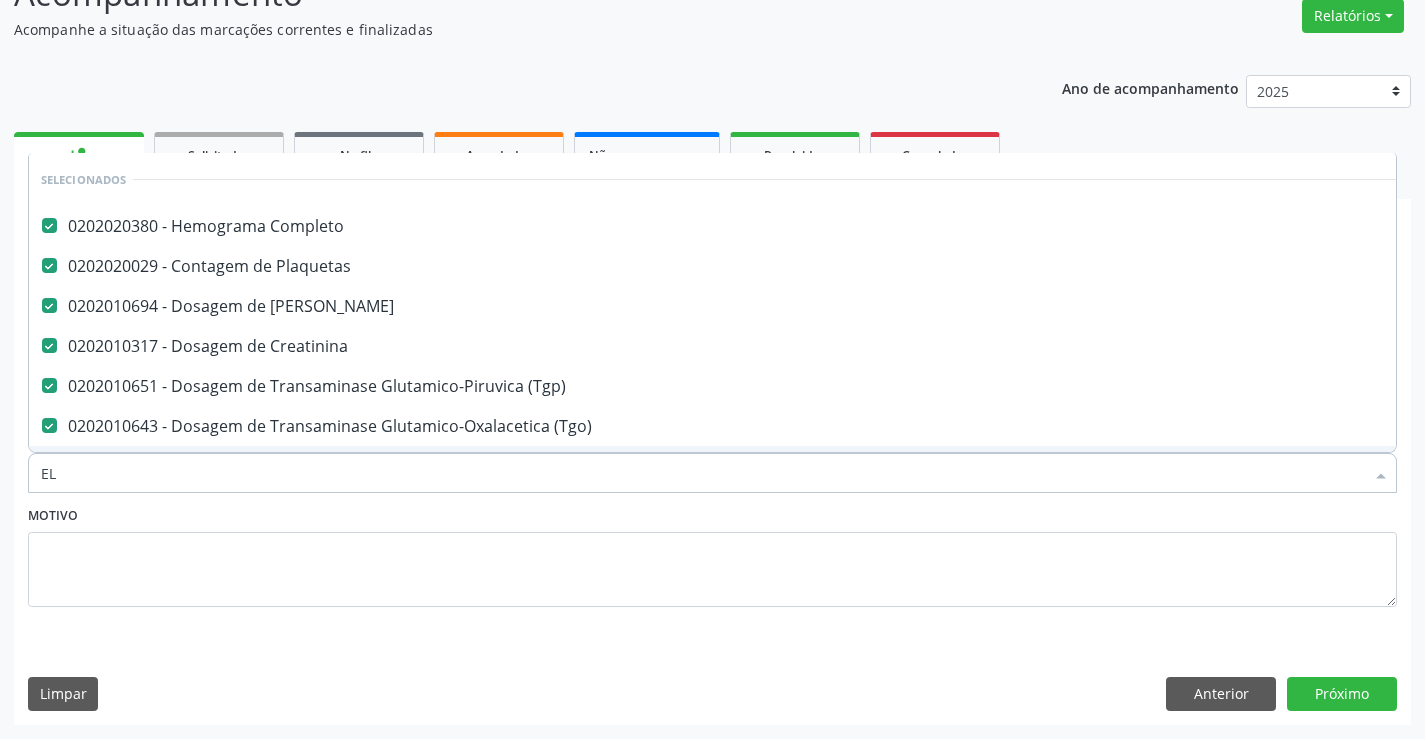 checkbox on "false" 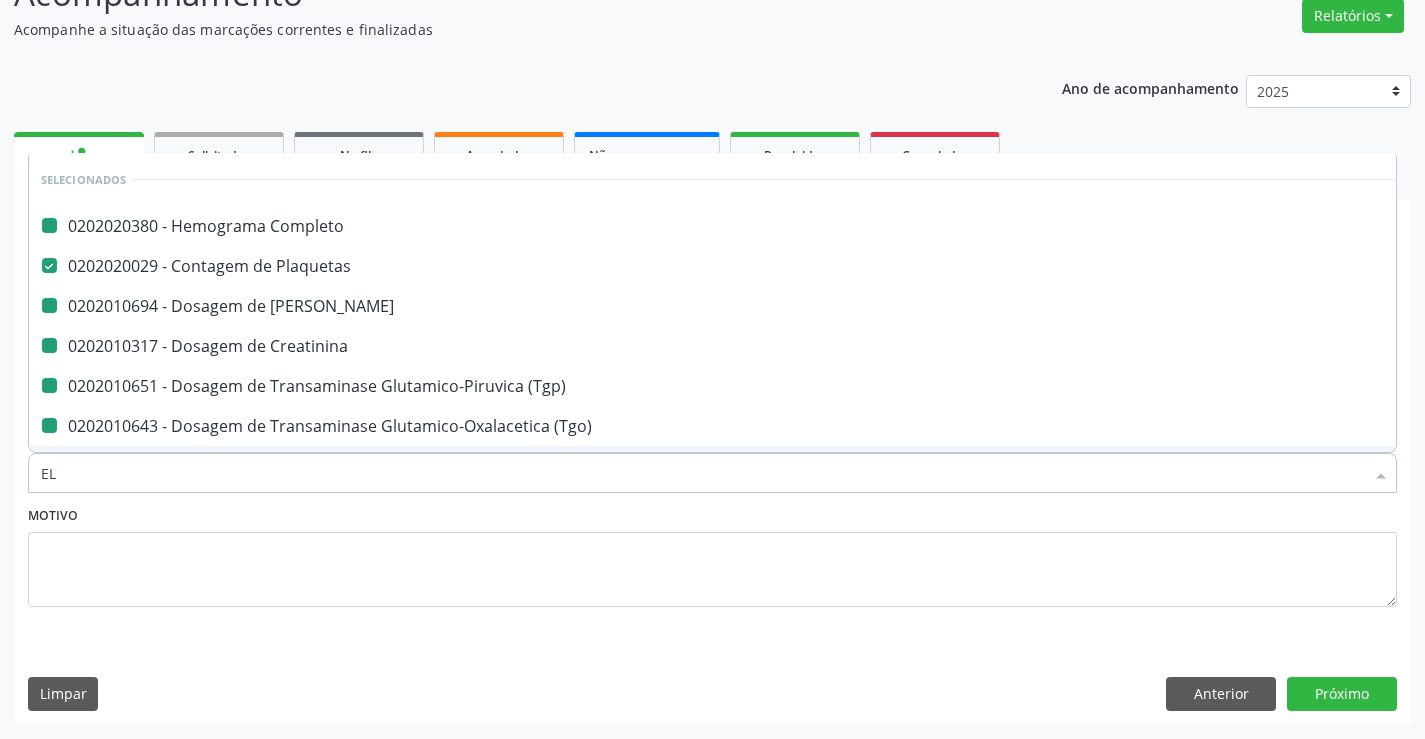 type on "ELI" 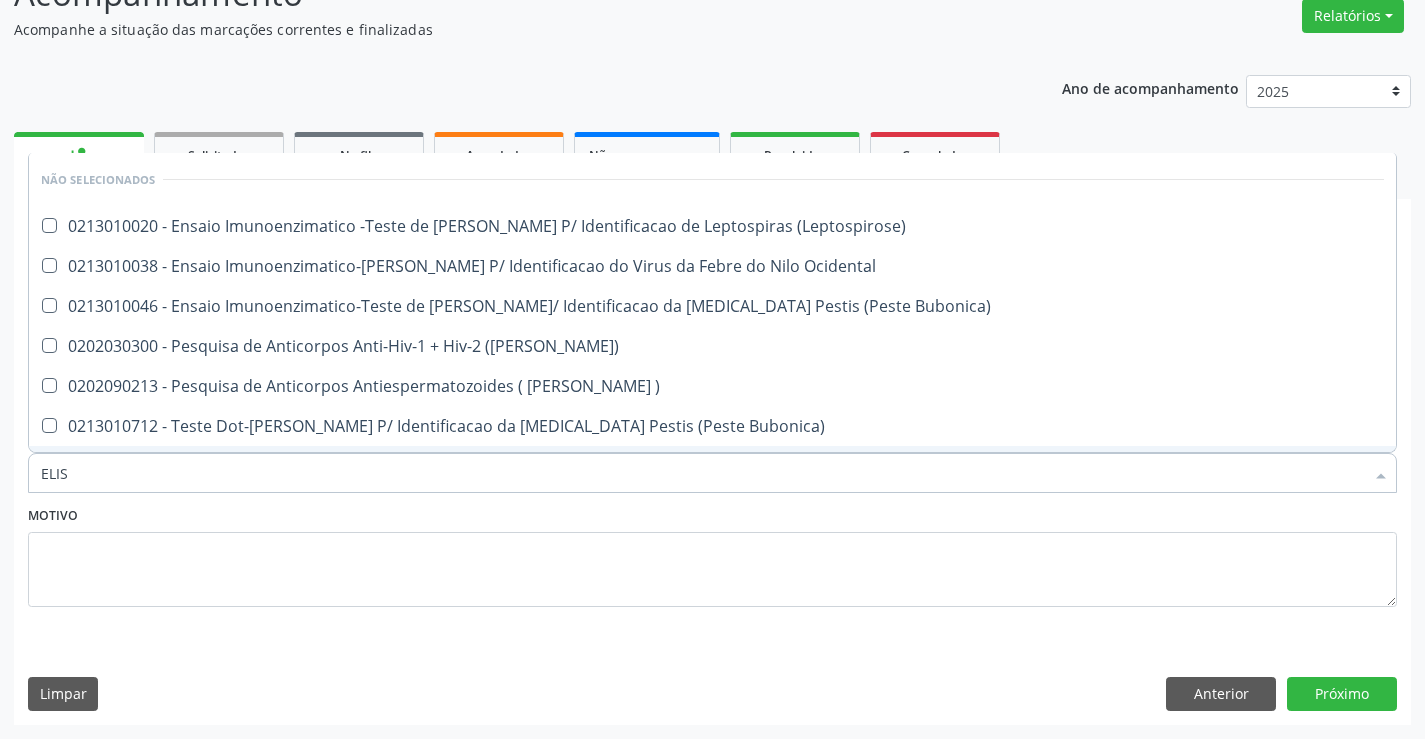 type on "ELISA" 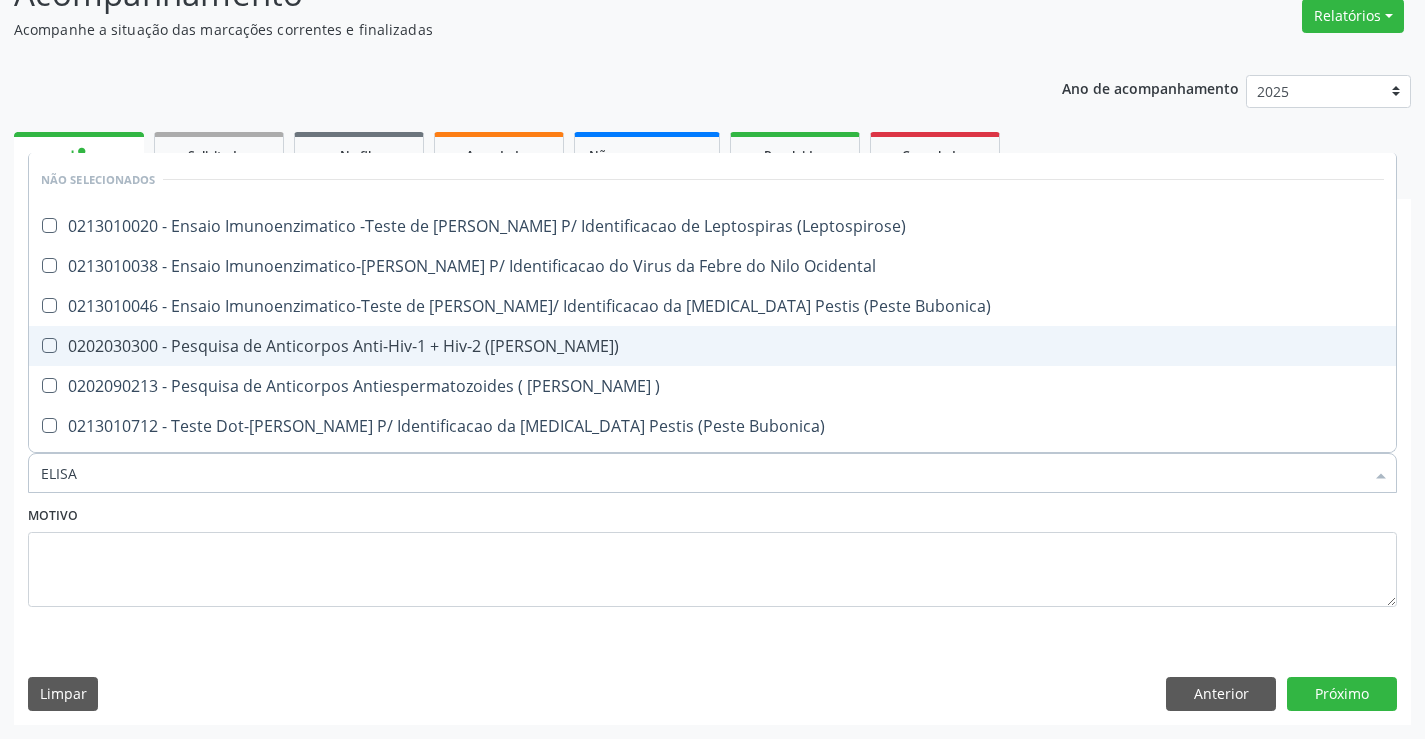 click on "0202030300 - Pesquisa de Anticorpos Anti-Hiv-1 + Hiv-2 ([PERSON_NAME])" at bounding box center [712, 346] 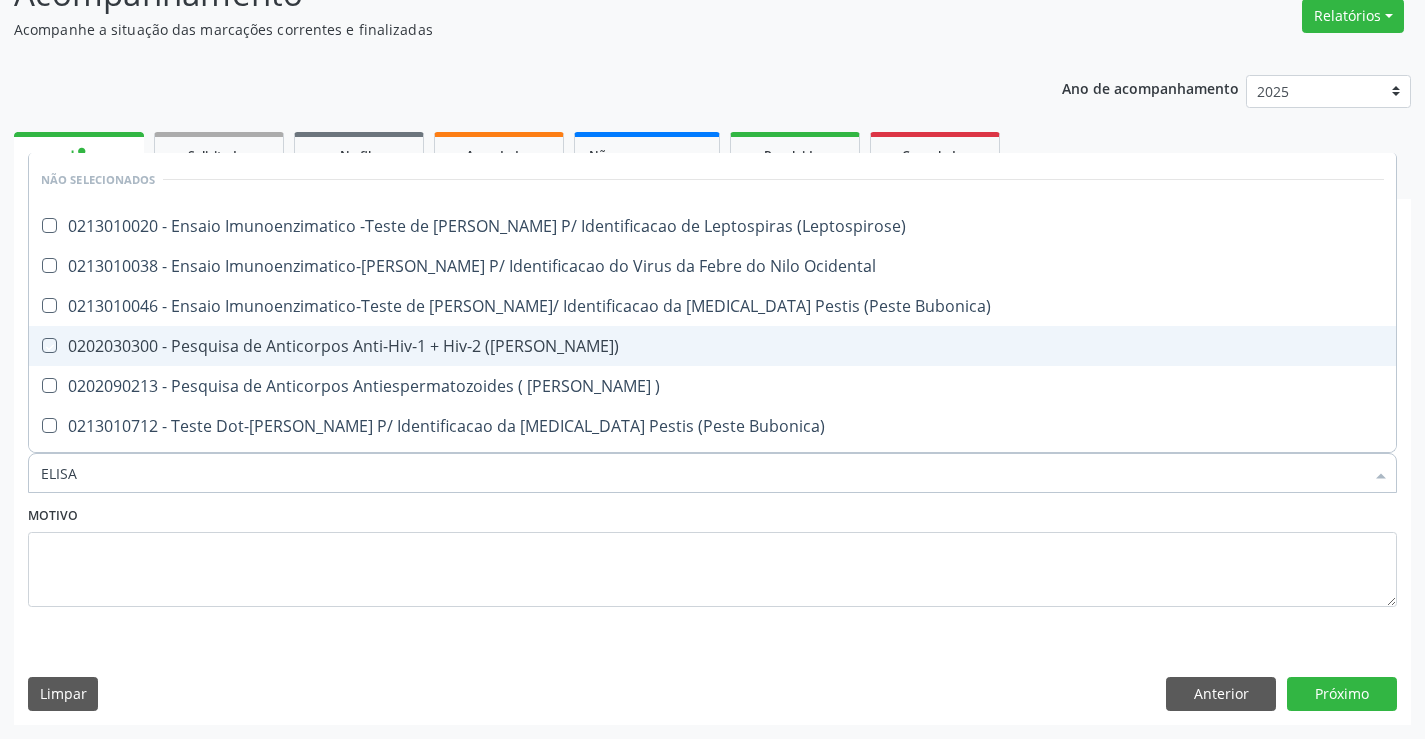 checkbox on "true" 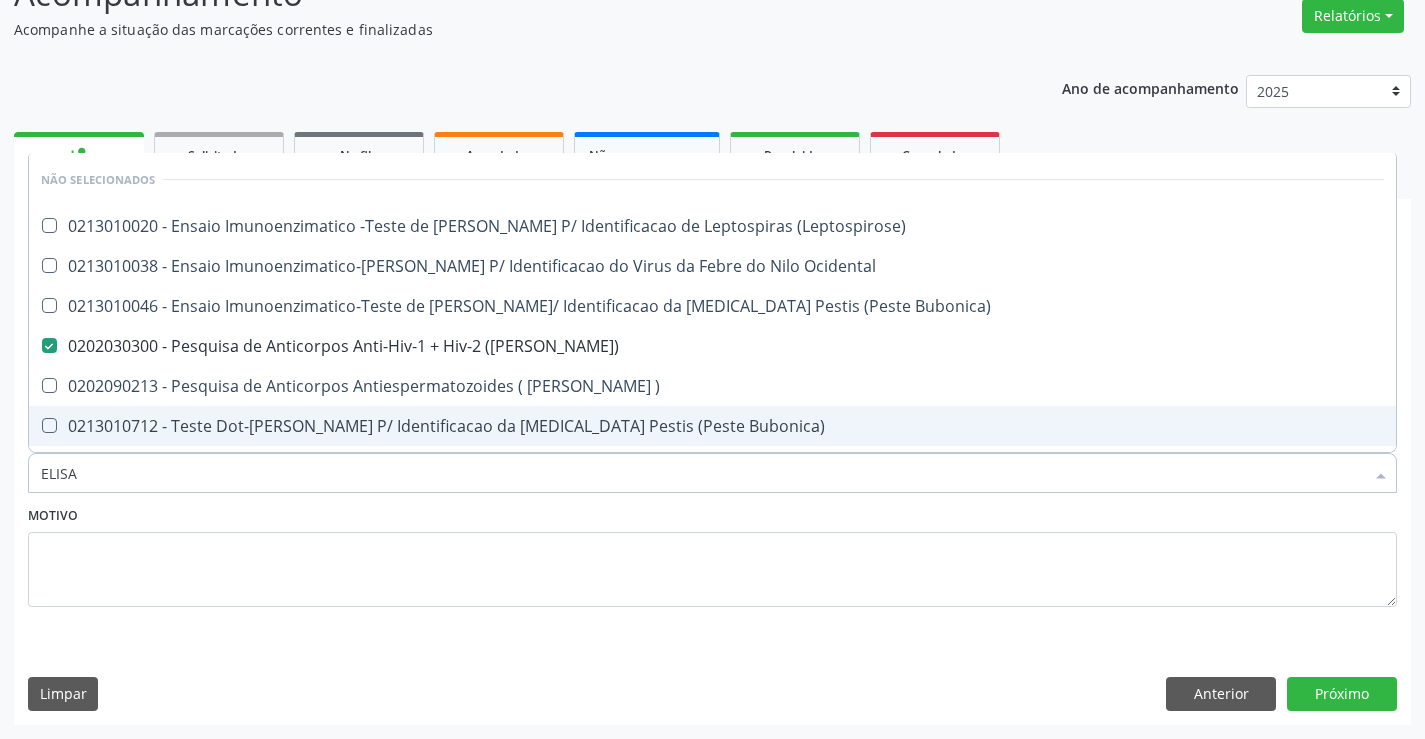 type on "ELISA" 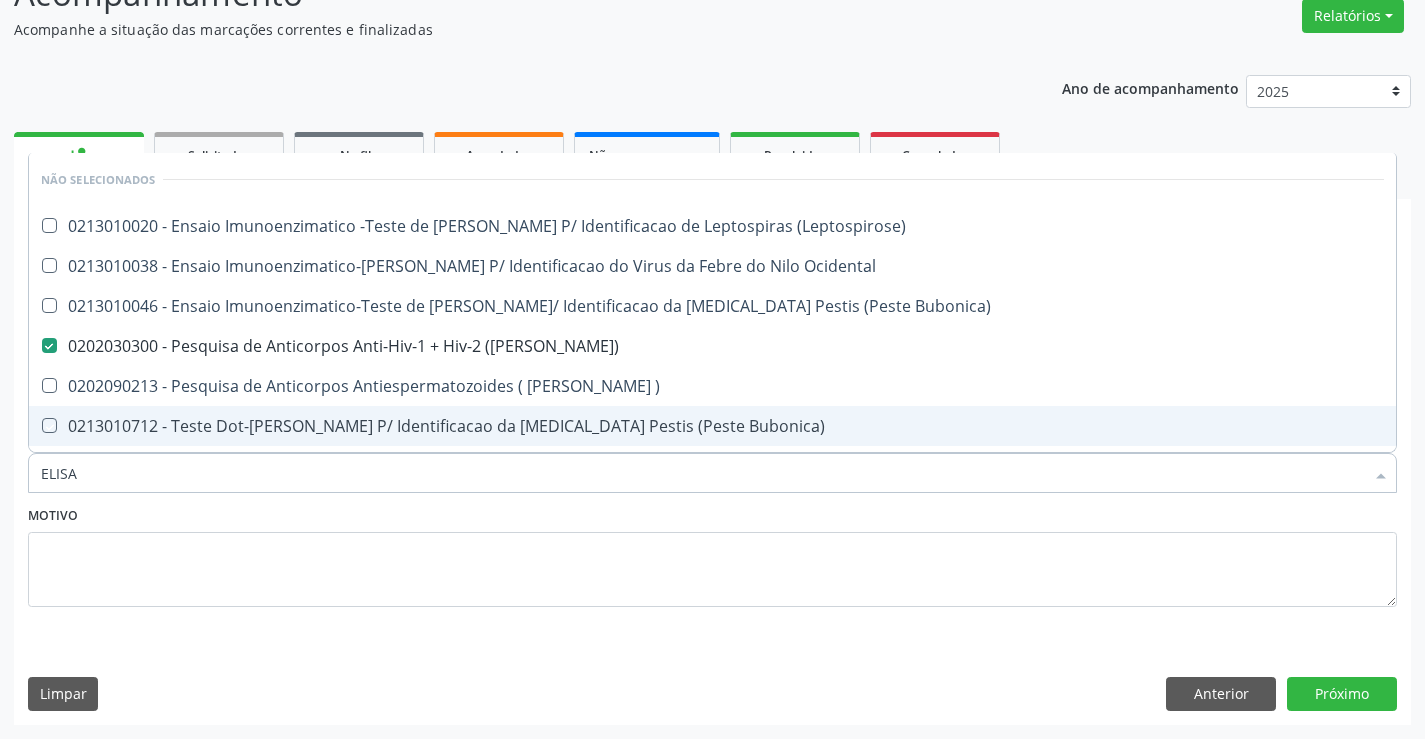 click on "Motivo" at bounding box center (712, 554) 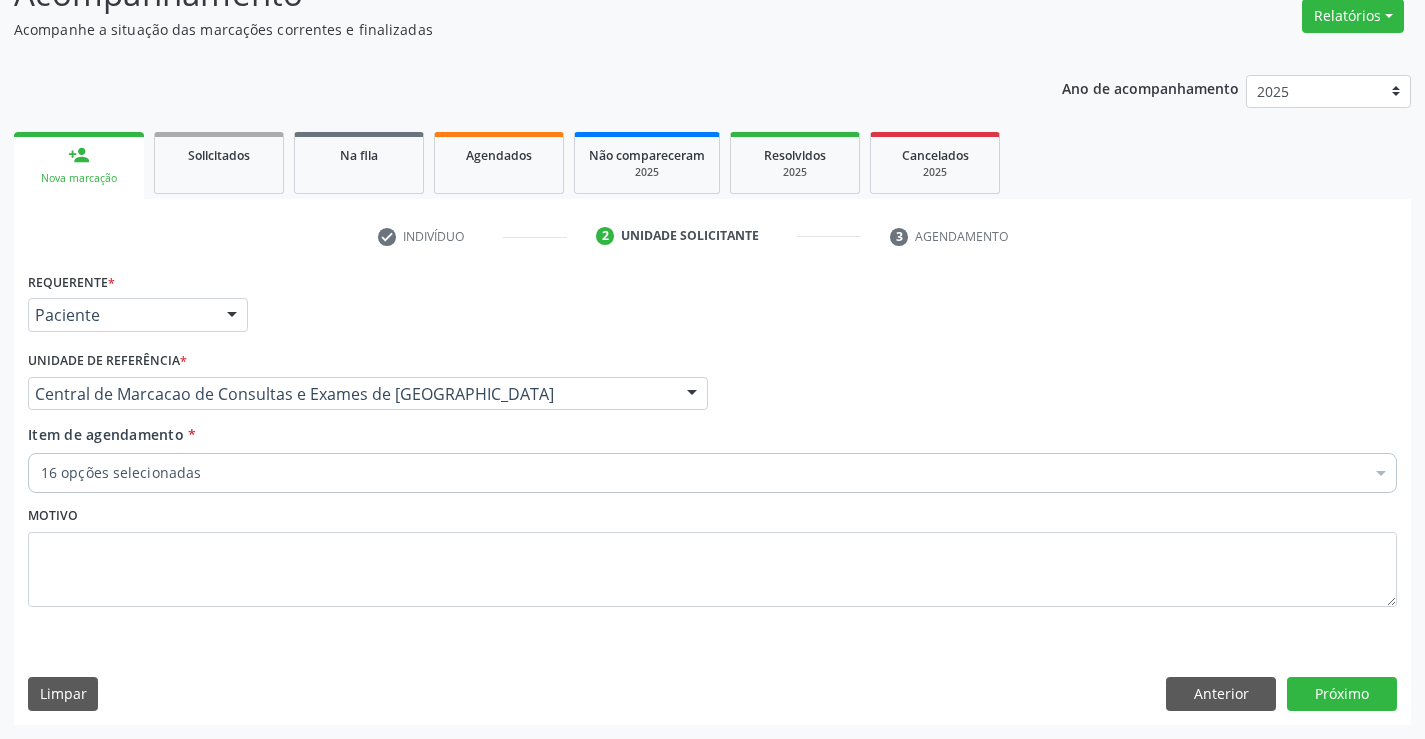 type 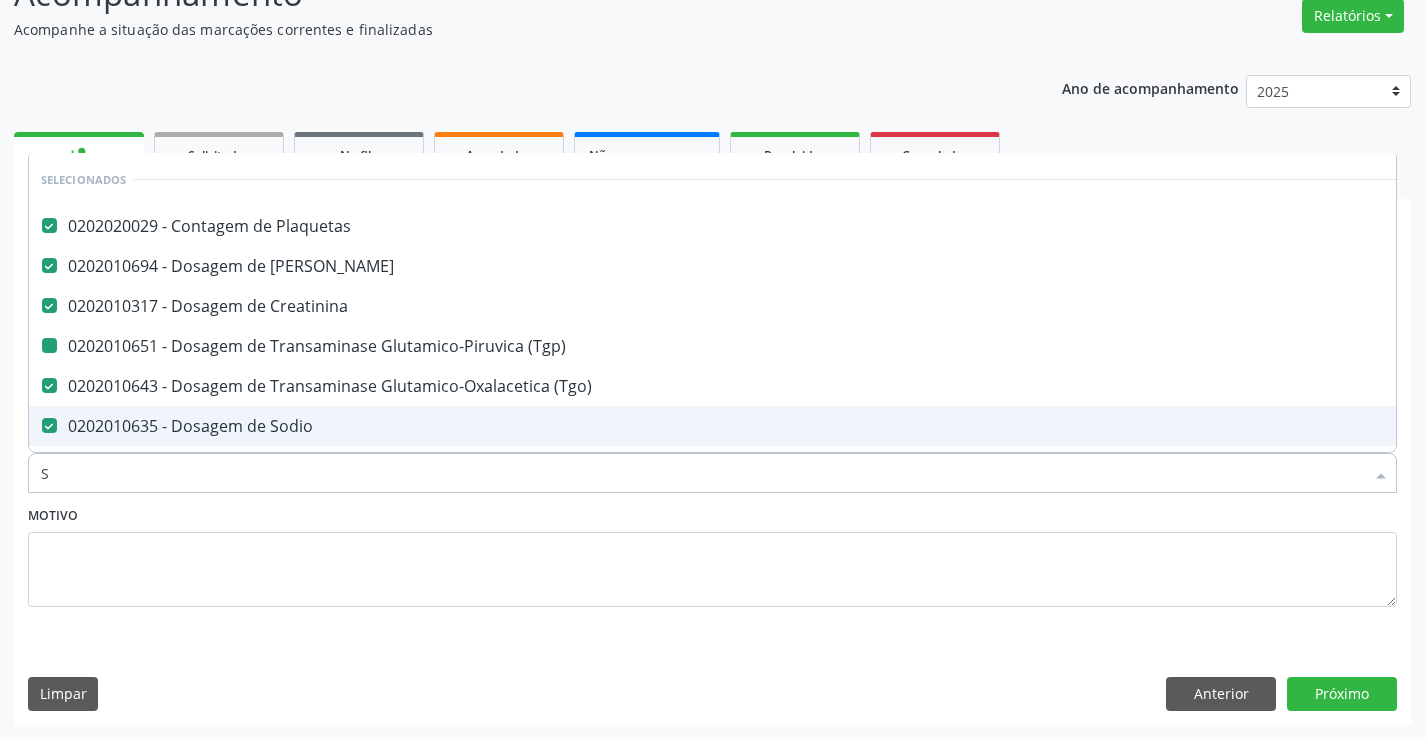 type on "SI" 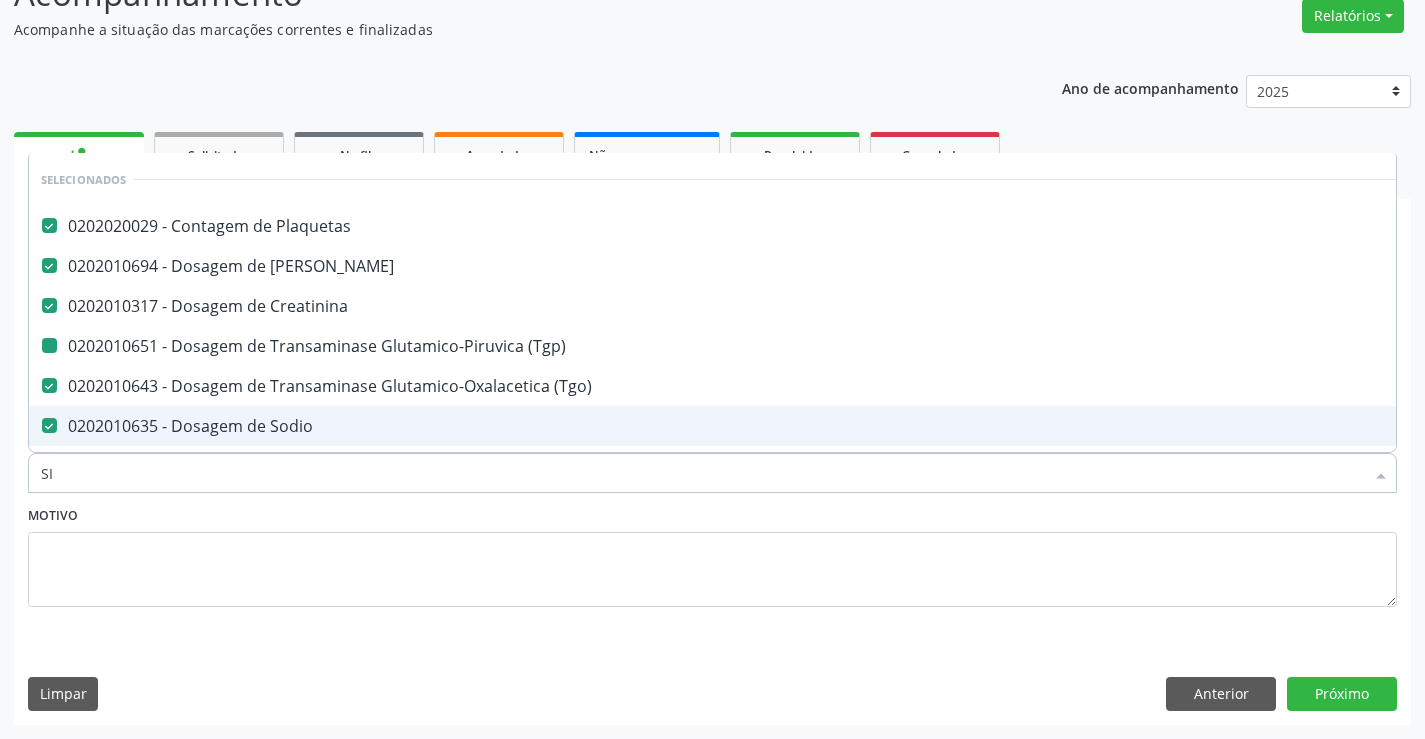 checkbox on "false" 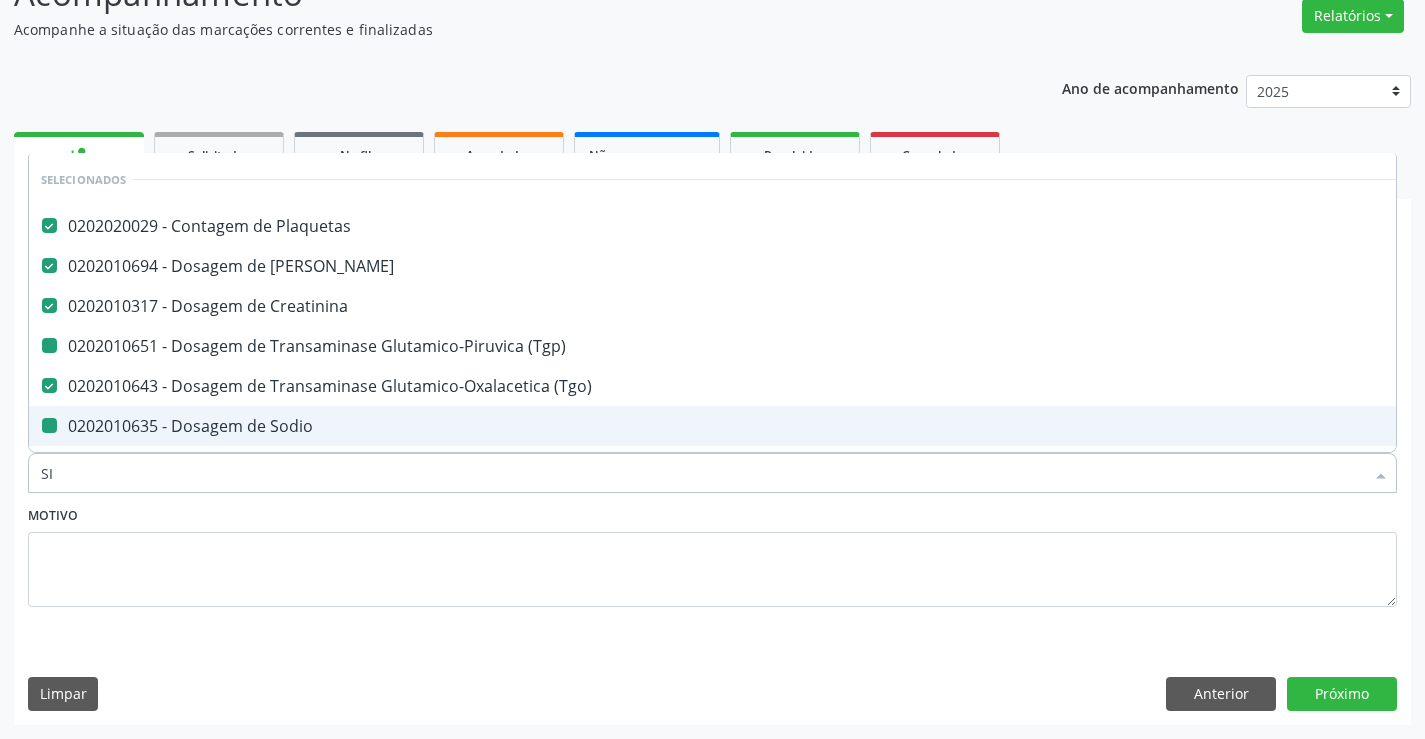 checkbox on "false" 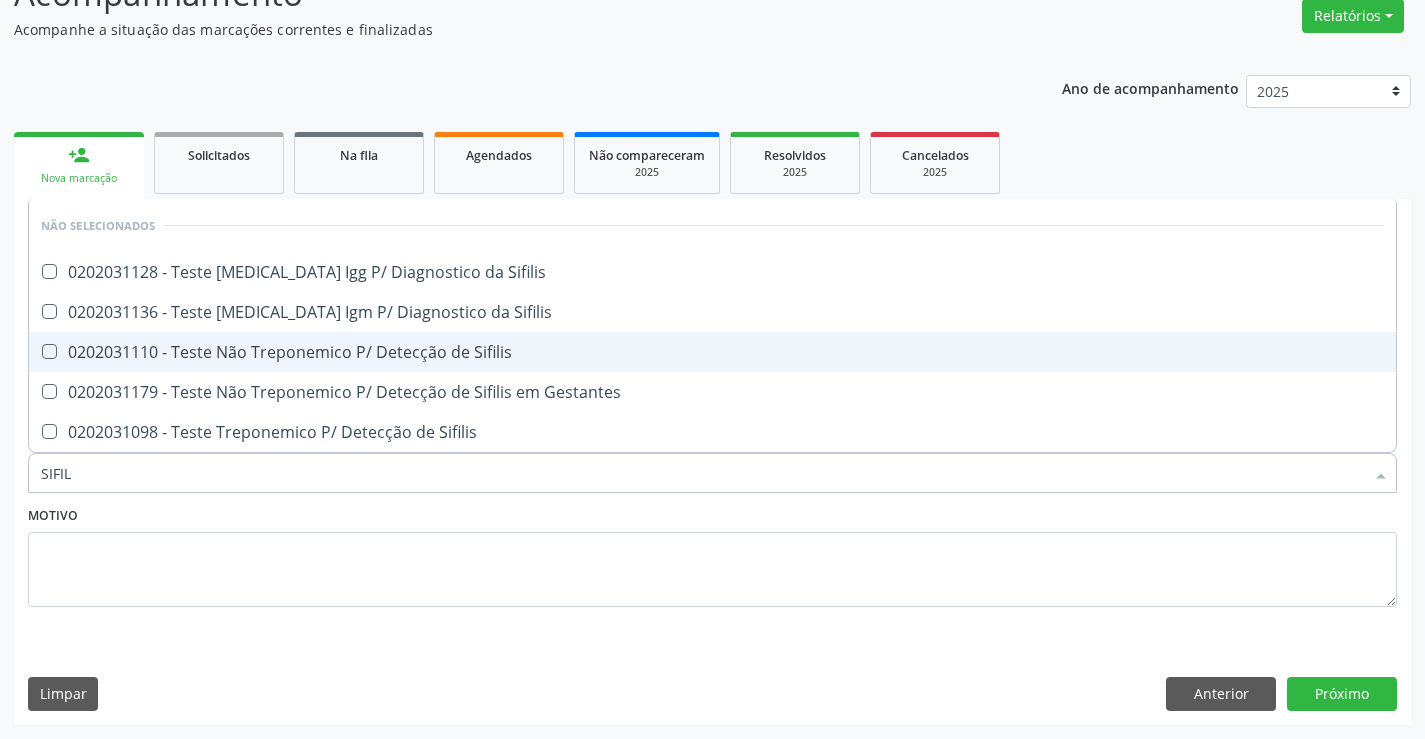 click on "0202031110 - Teste Não Treponemico P/ Detecção de Sifilis" at bounding box center [712, 352] 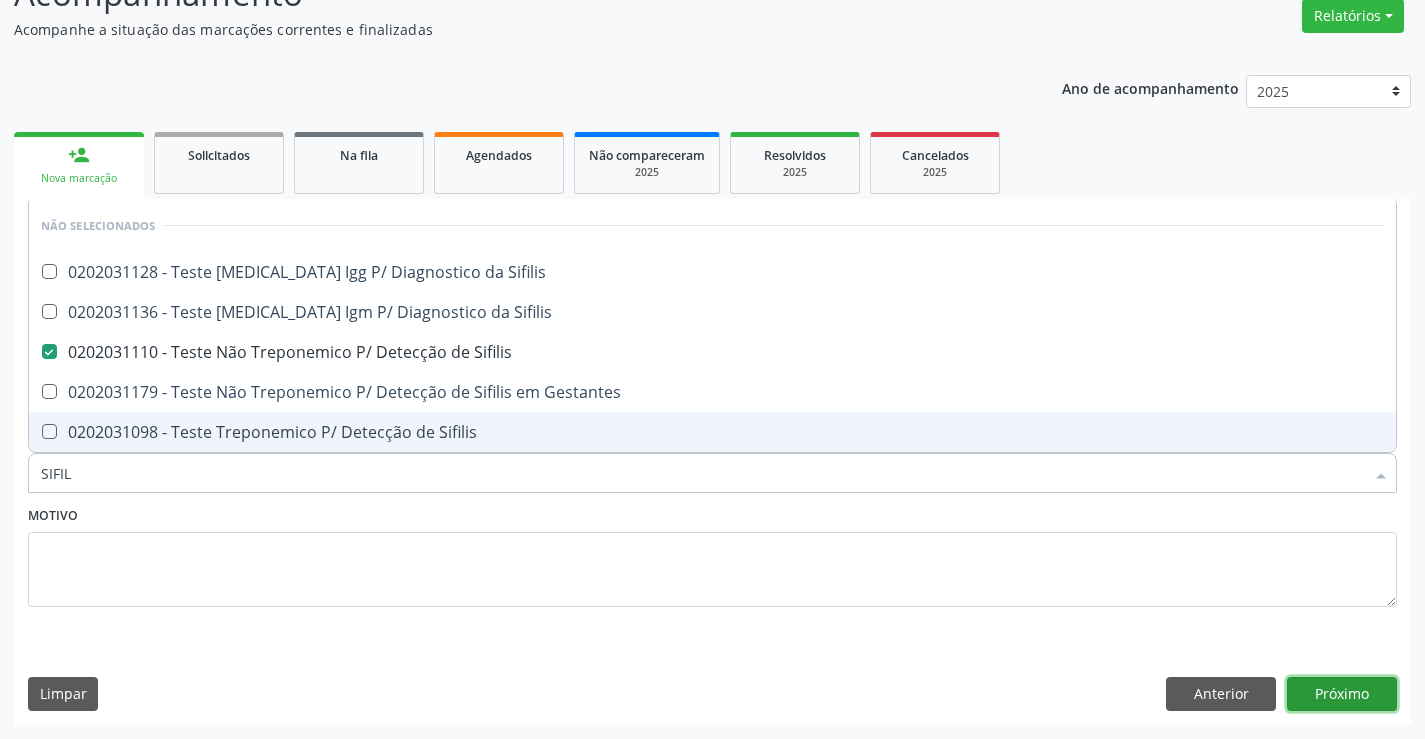 click on "Próximo" at bounding box center [1342, 694] 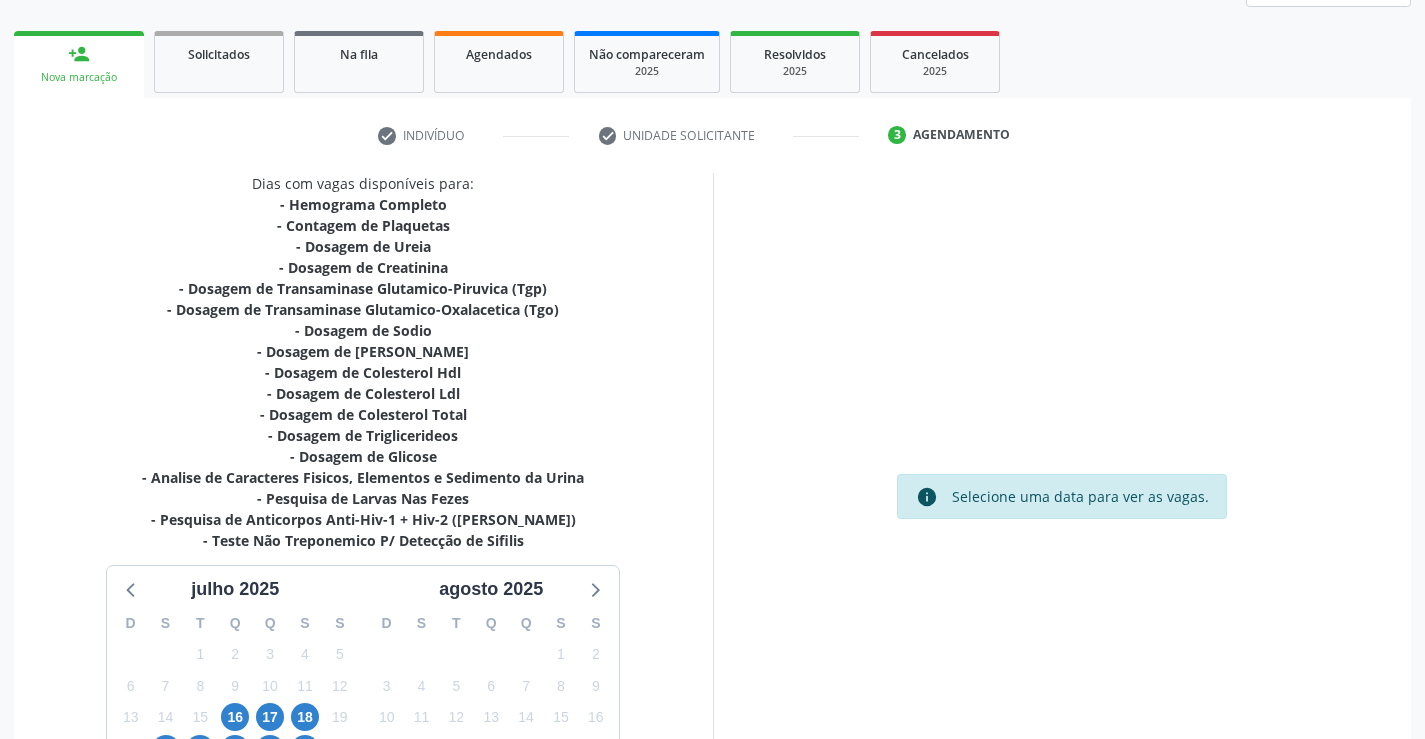 scroll, scrollTop: 467, scrollLeft: 0, axis: vertical 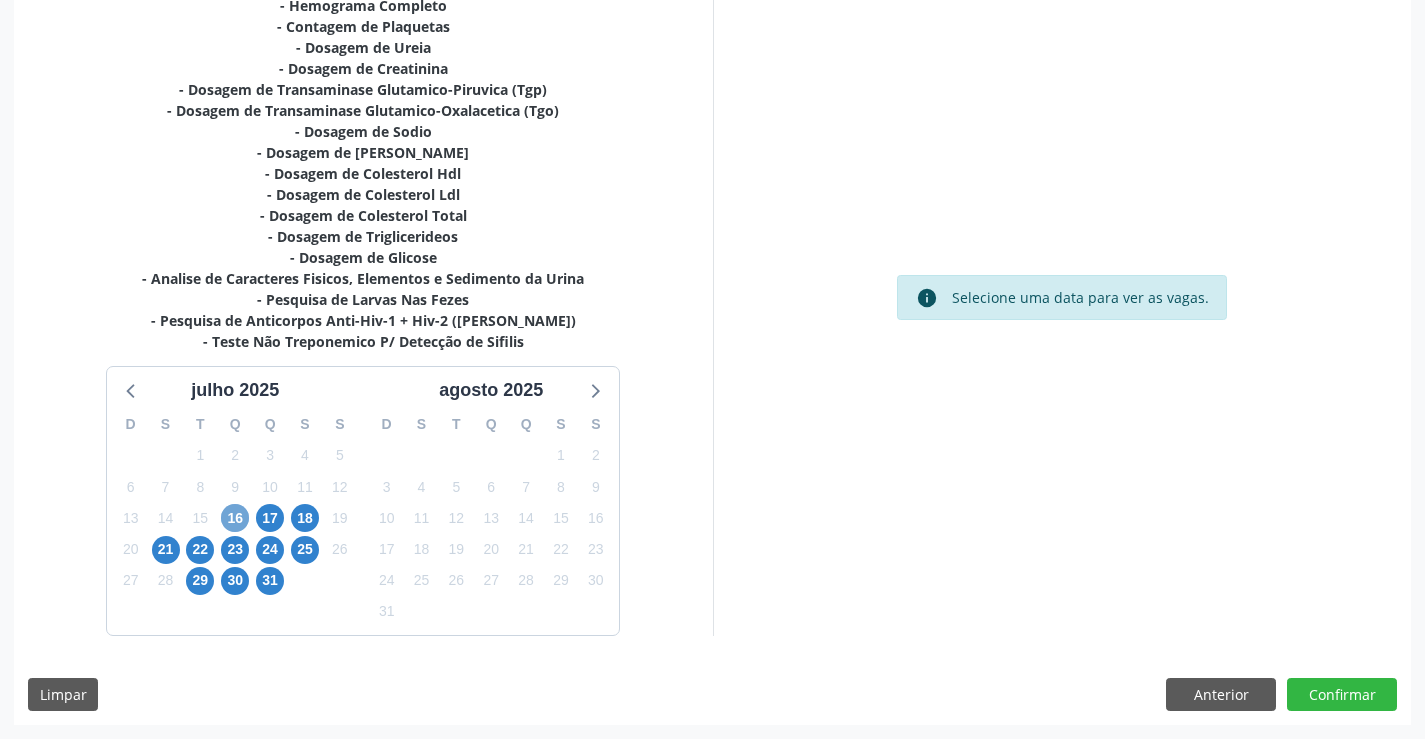 click on "16" at bounding box center (235, 518) 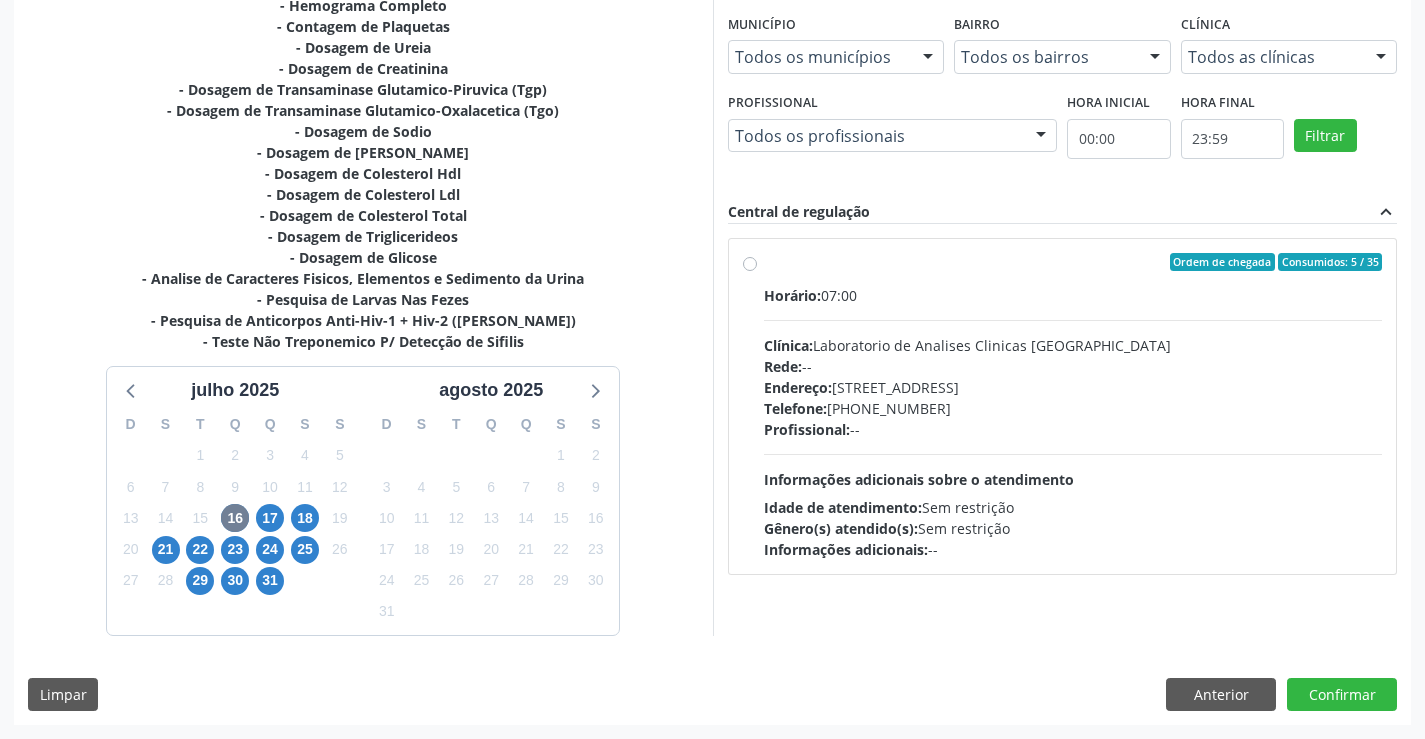 drag, startPoint x: 964, startPoint y: 471, endPoint x: 1439, endPoint y: 414, distance: 478.40778 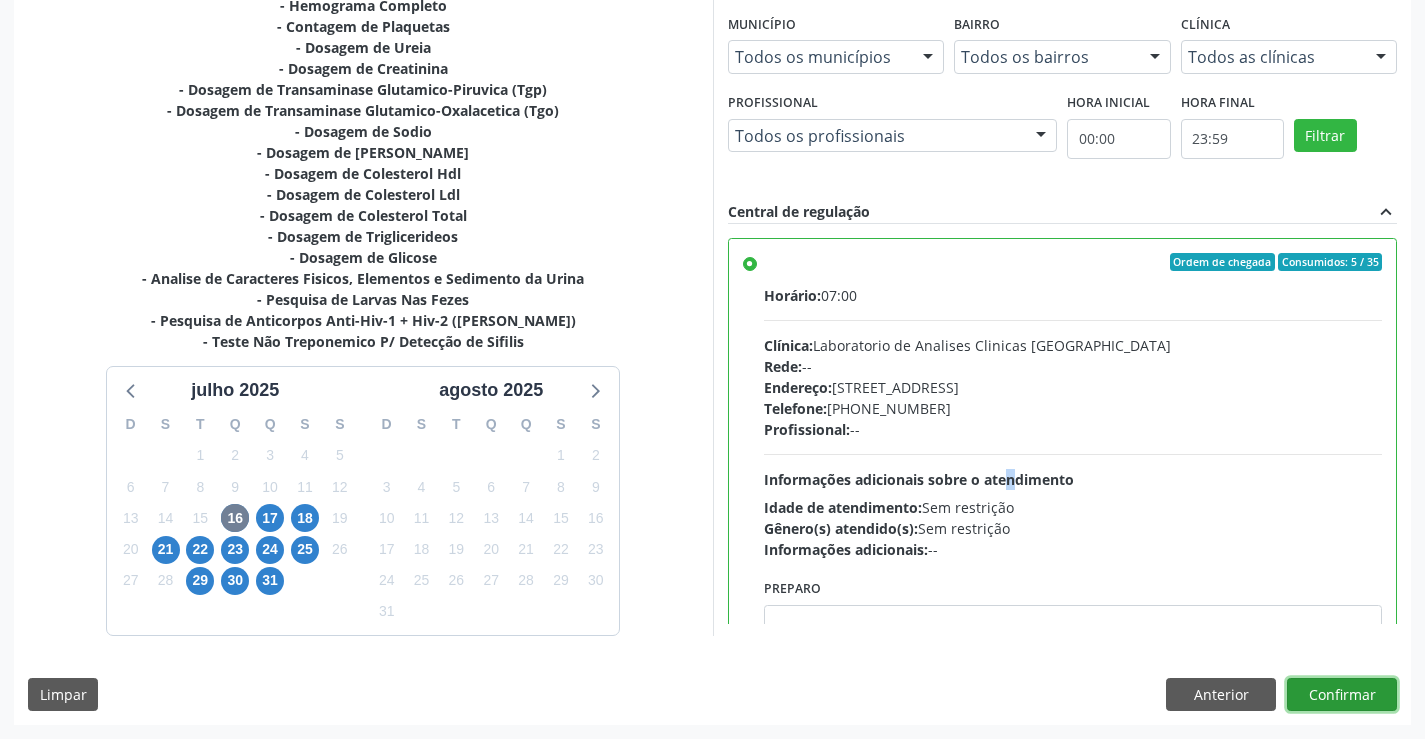 click on "Confirmar" at bounding box center [1342, 695] 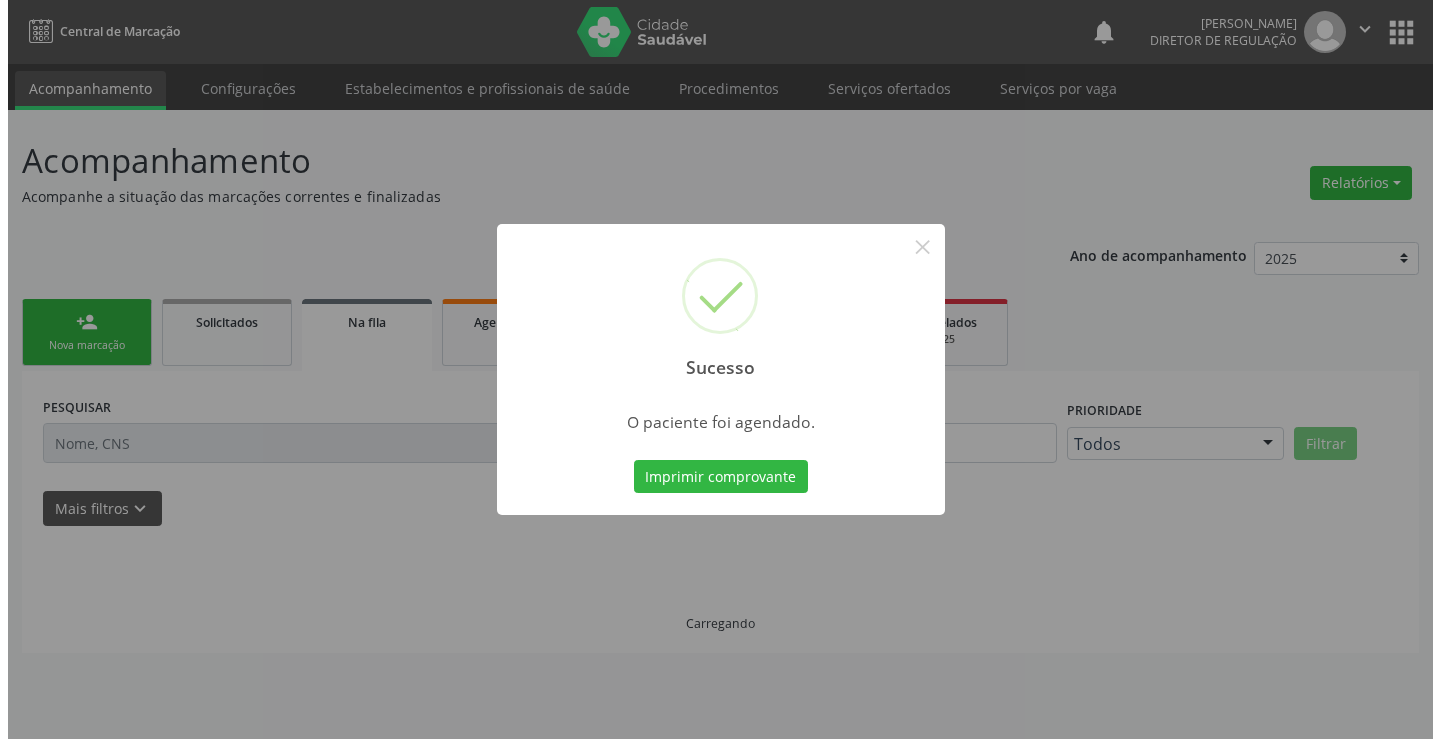 scroll, scrollTop: 0, scrollLeft: 0, axis: both 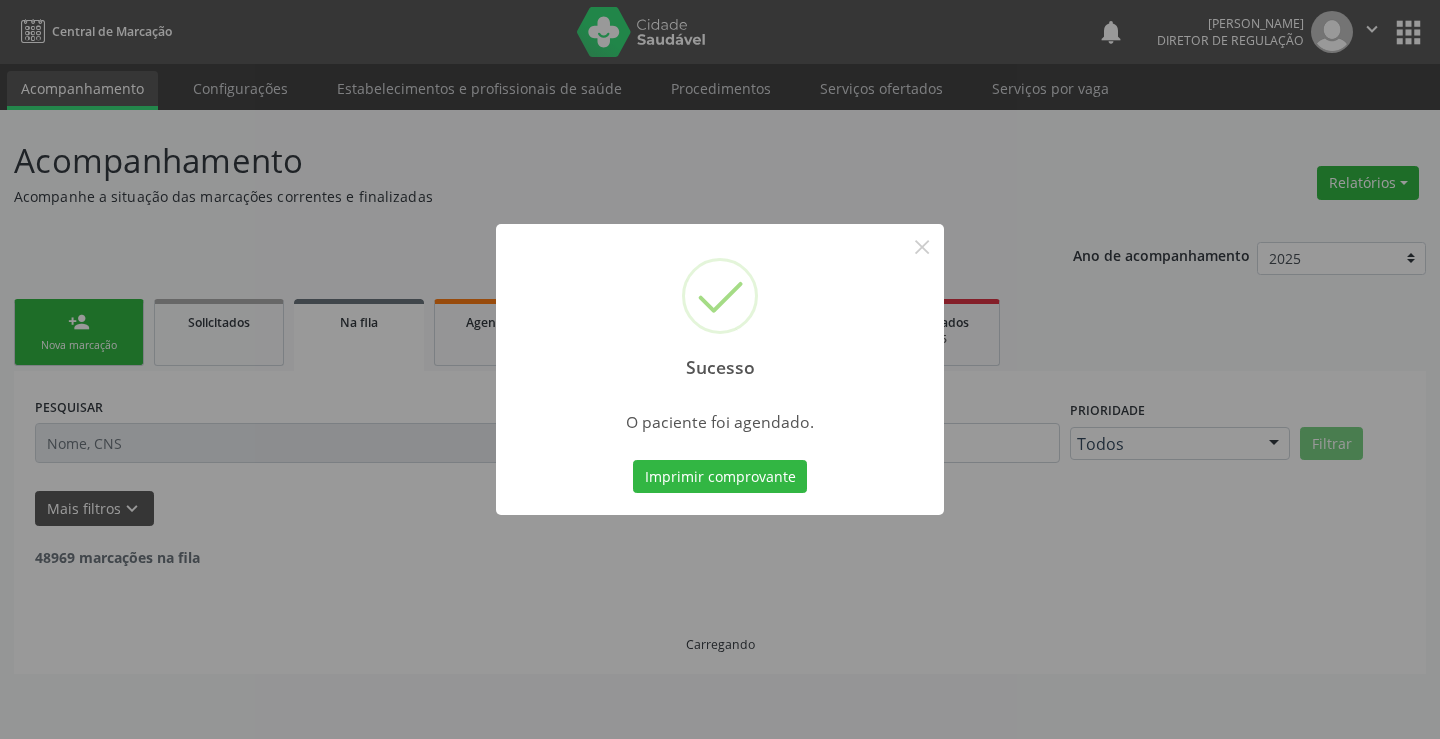 click on "Imprimir comprovante" at bounding box center [720, 477] 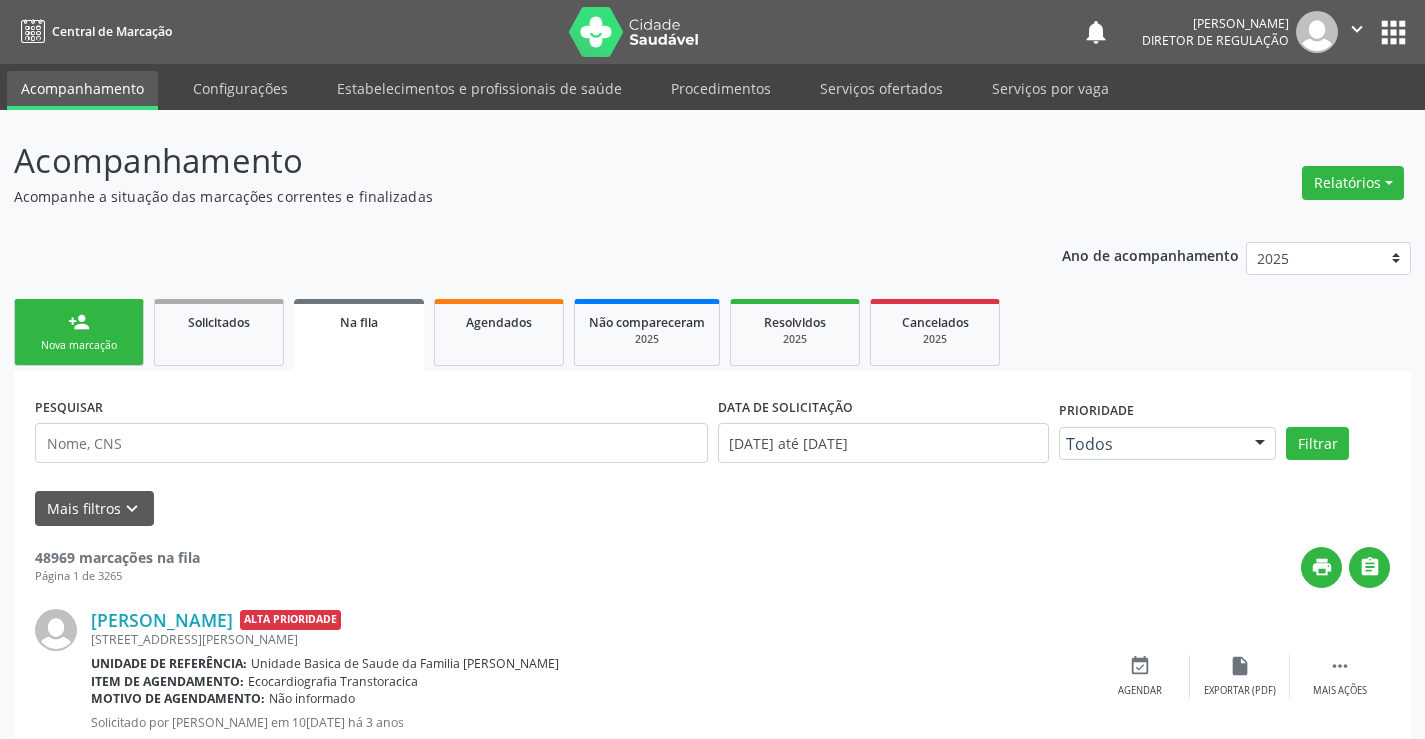 scroll, scrollTop: 0, scrollLeft: 0, axis: both 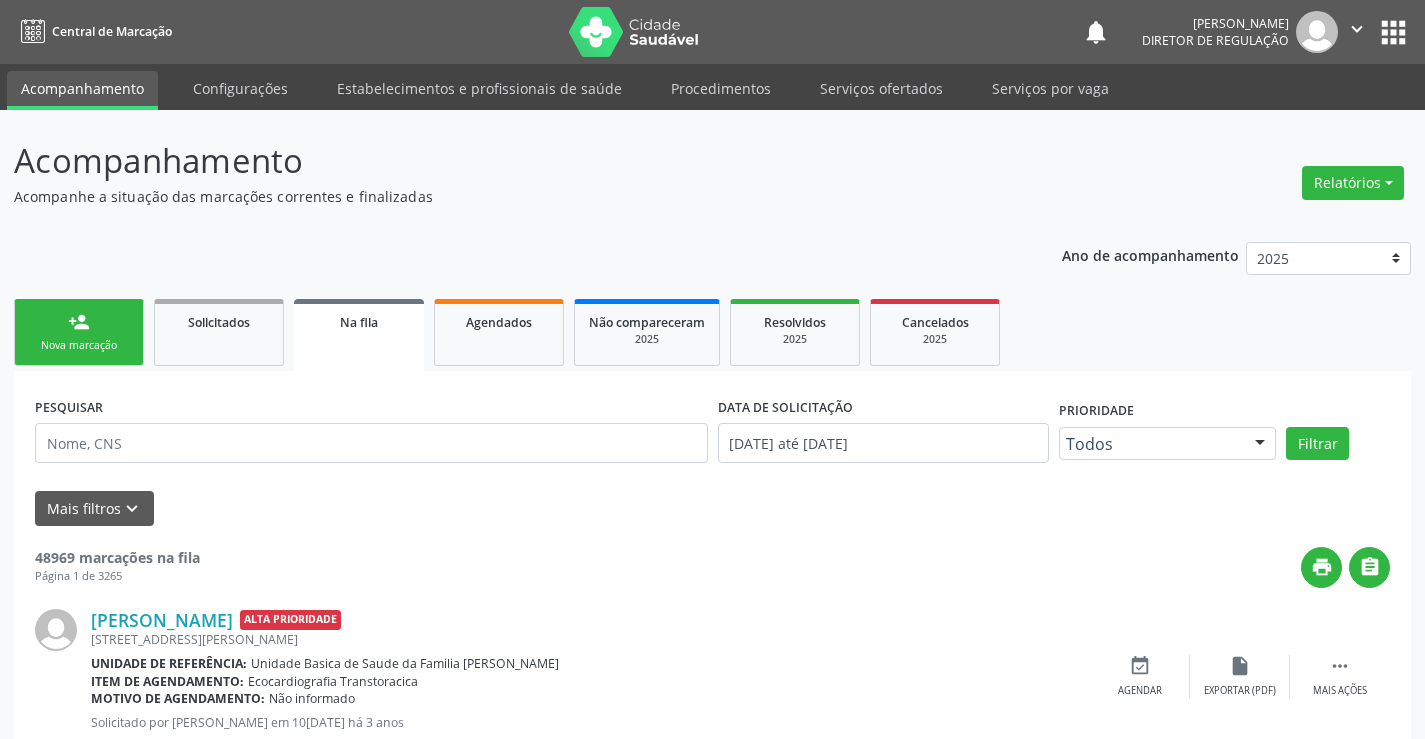 click on "person_add
Nova marcação" at bounding box center (79, 332) 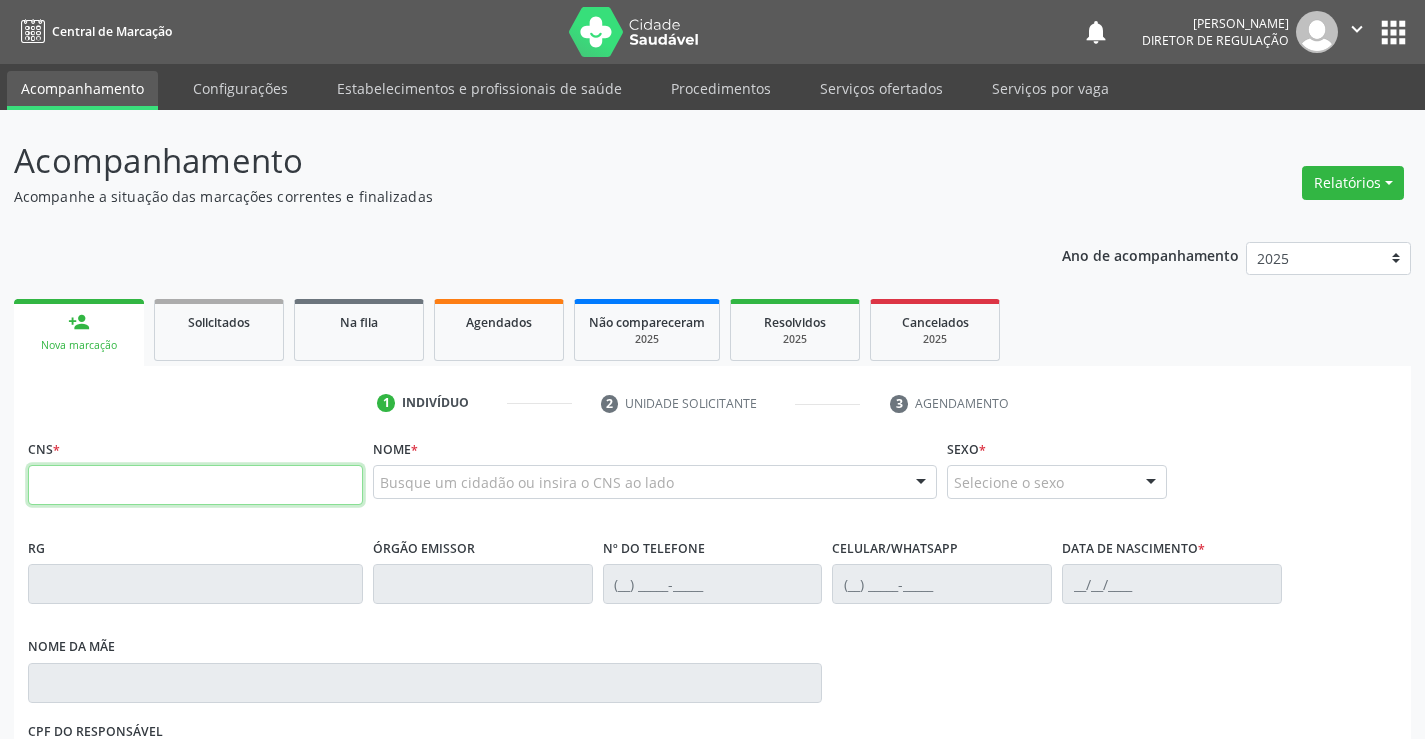 click at bounding box center [195, 485] 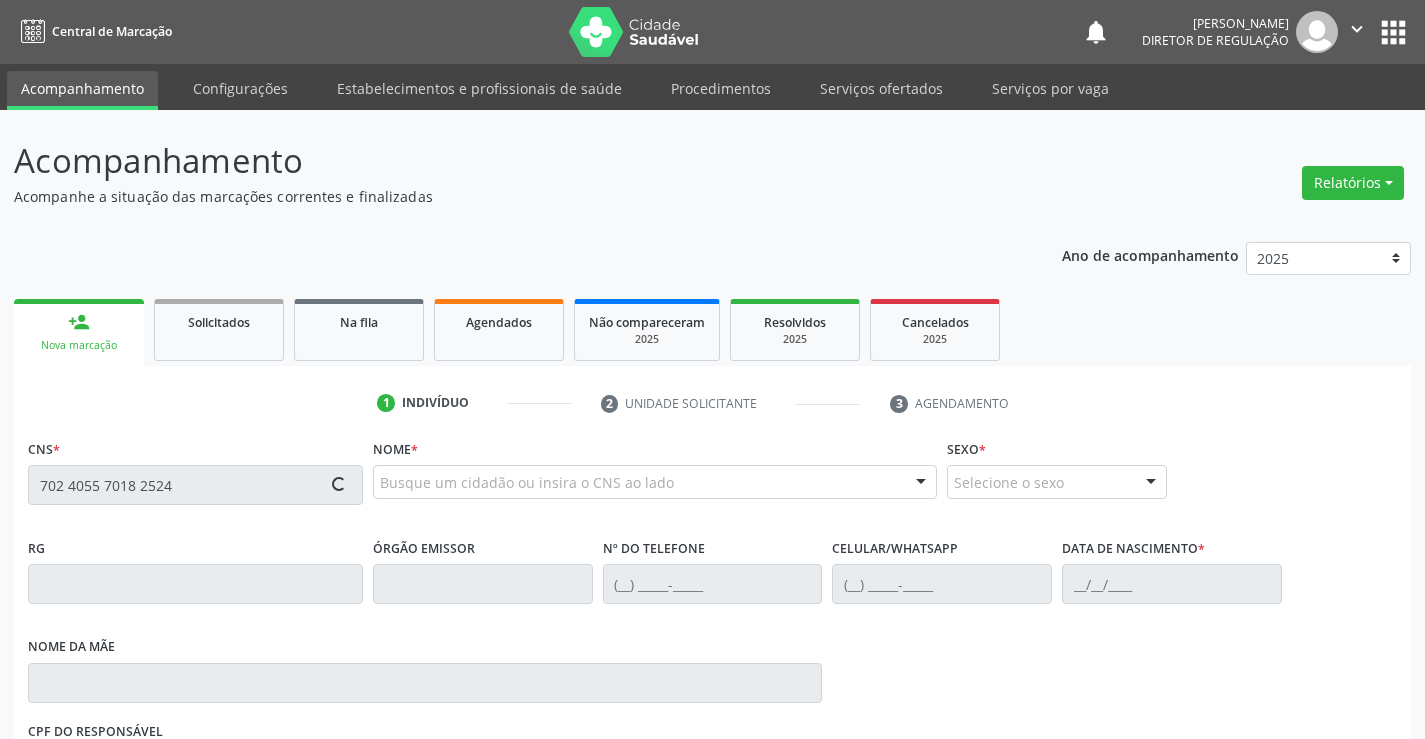 scroll, scrollTop: 331, scrollLeft: 0, axis: vertical 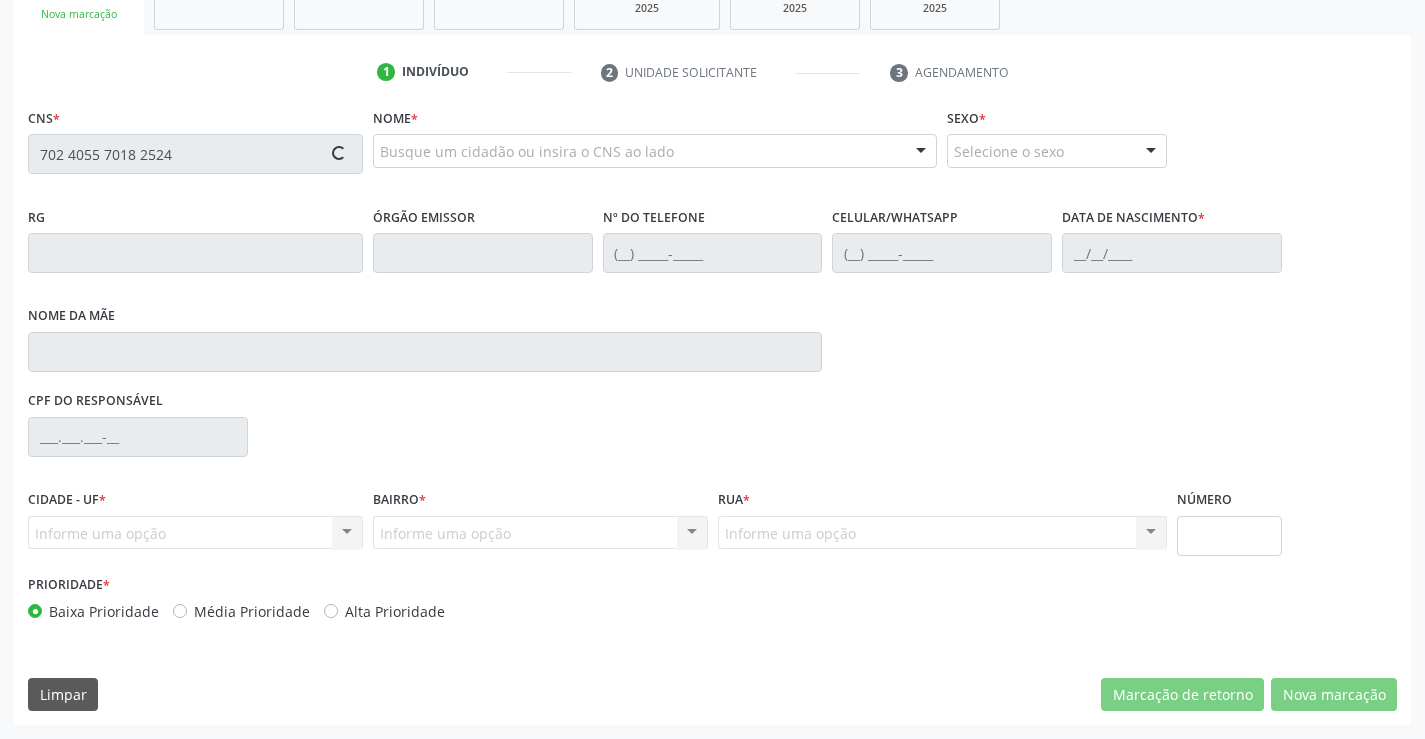type on "702 4055 7018 2524" 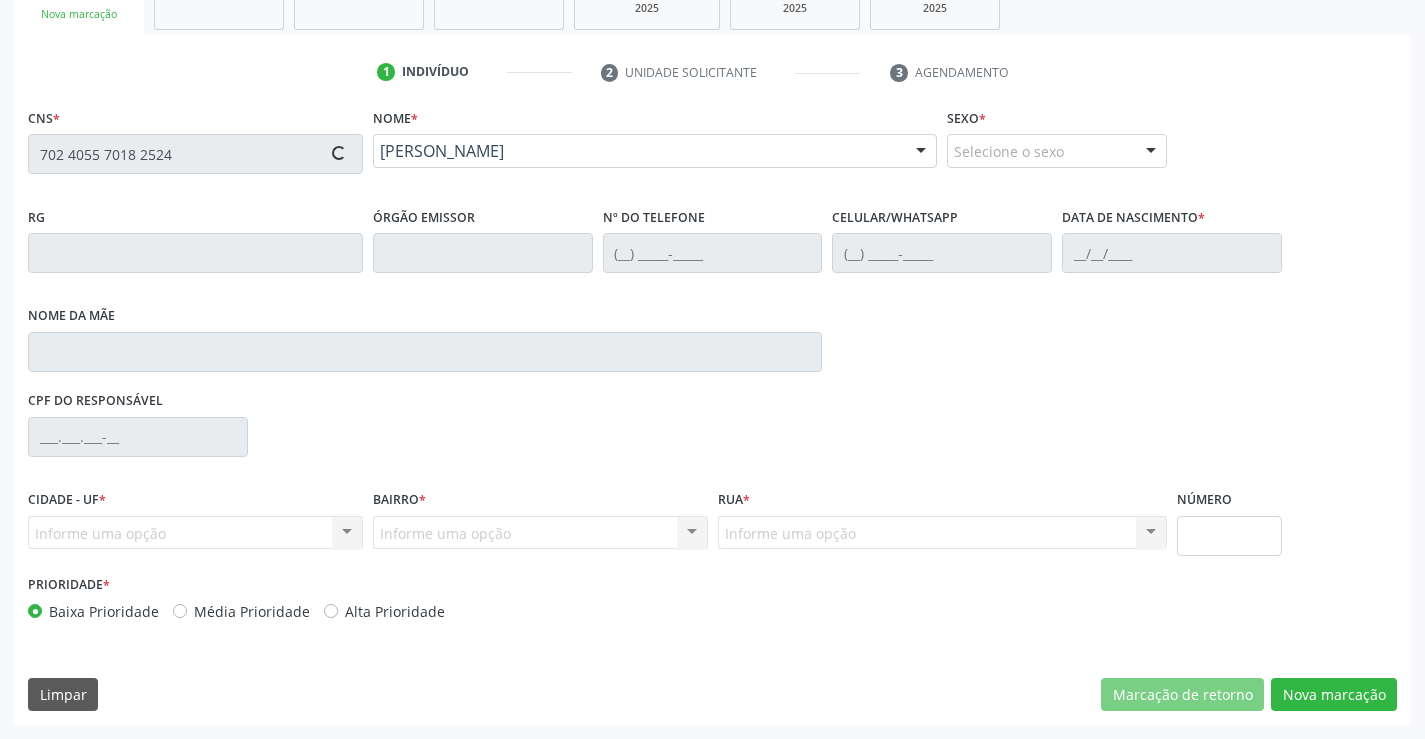 type on "23/08/1983" 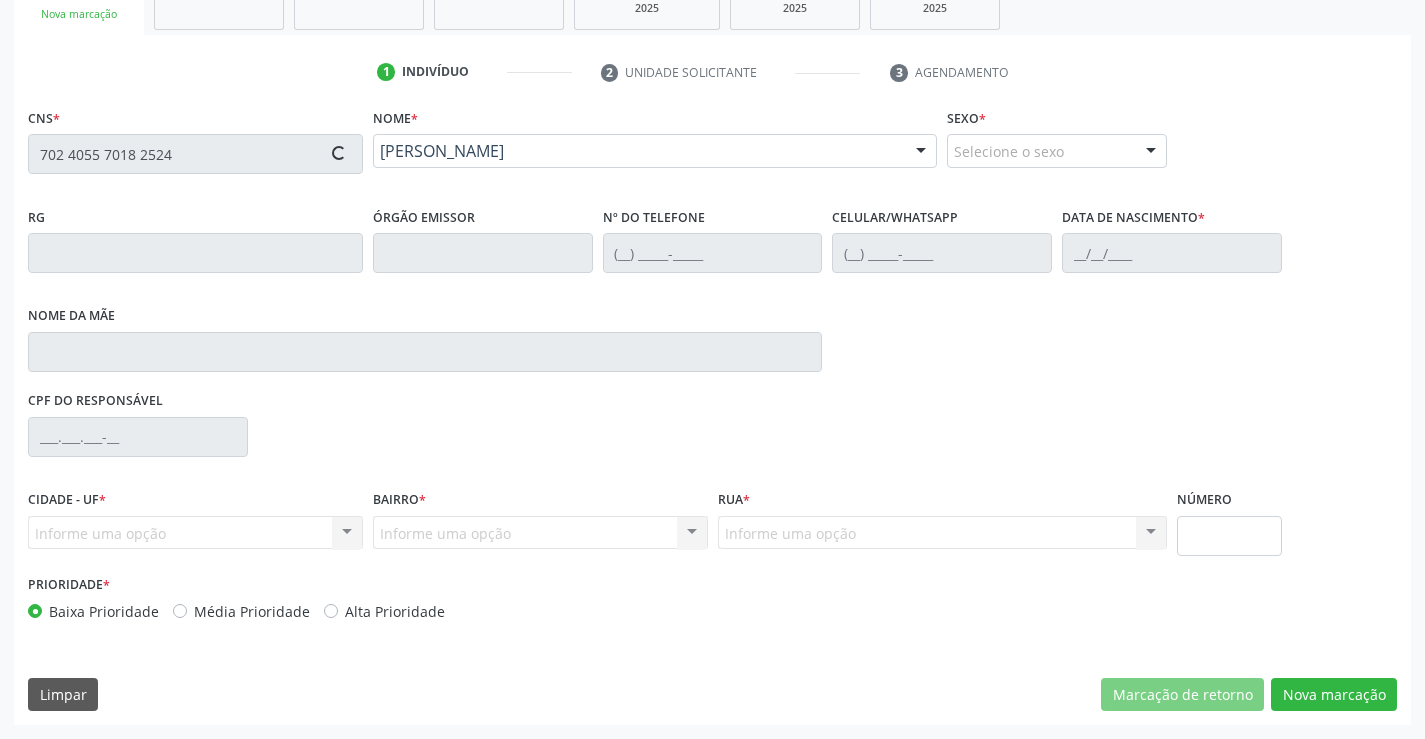 type on "S/N" 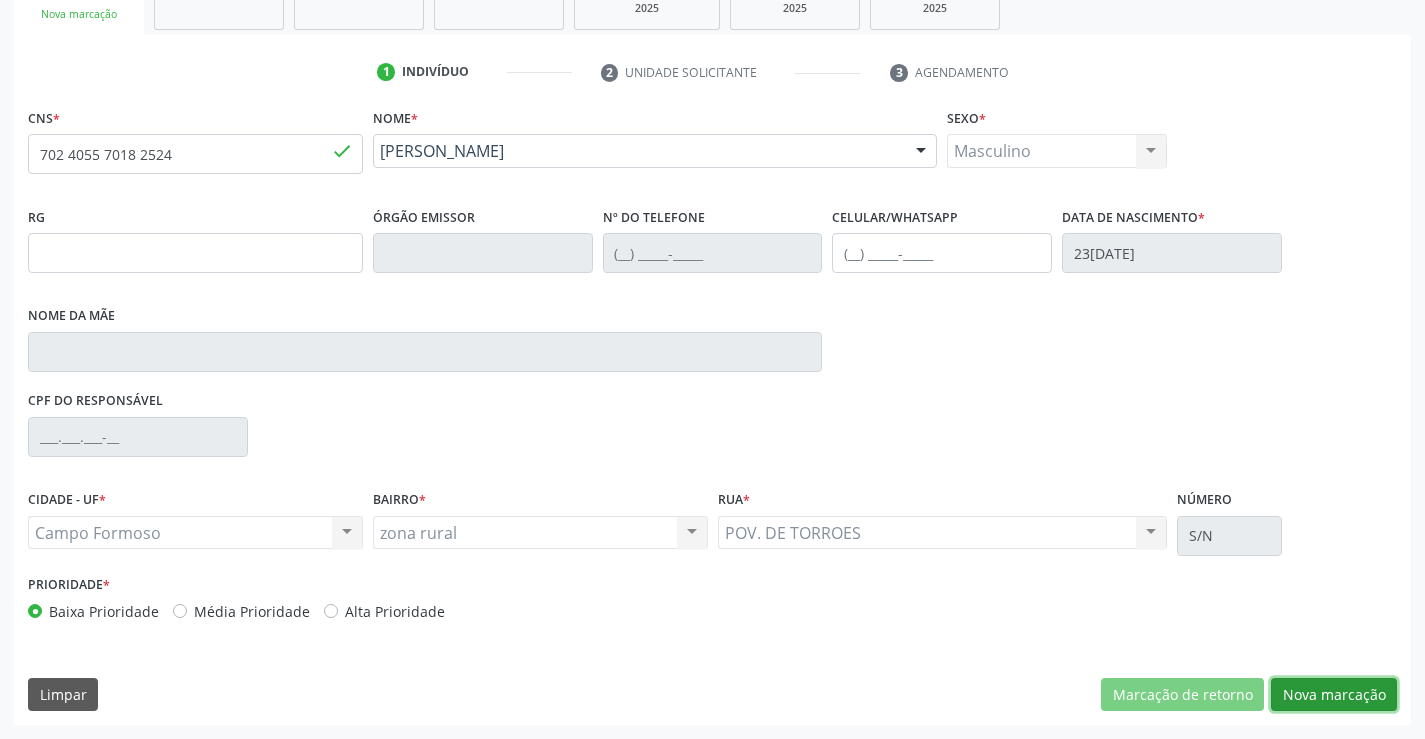 click on "Nova marcação" at bounding box center [1334, 695] 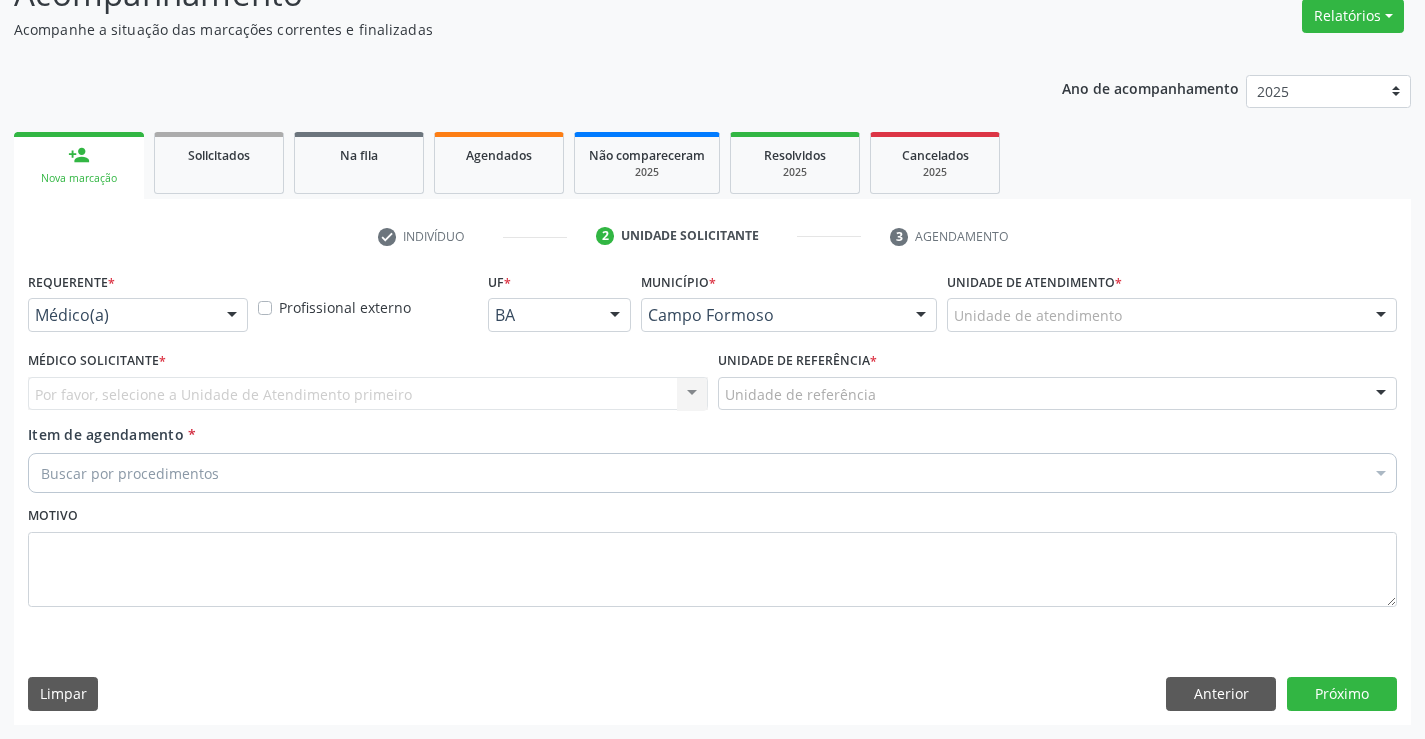 scroll, scrollTop: 167, scrollLeft: 0, axis: vertical 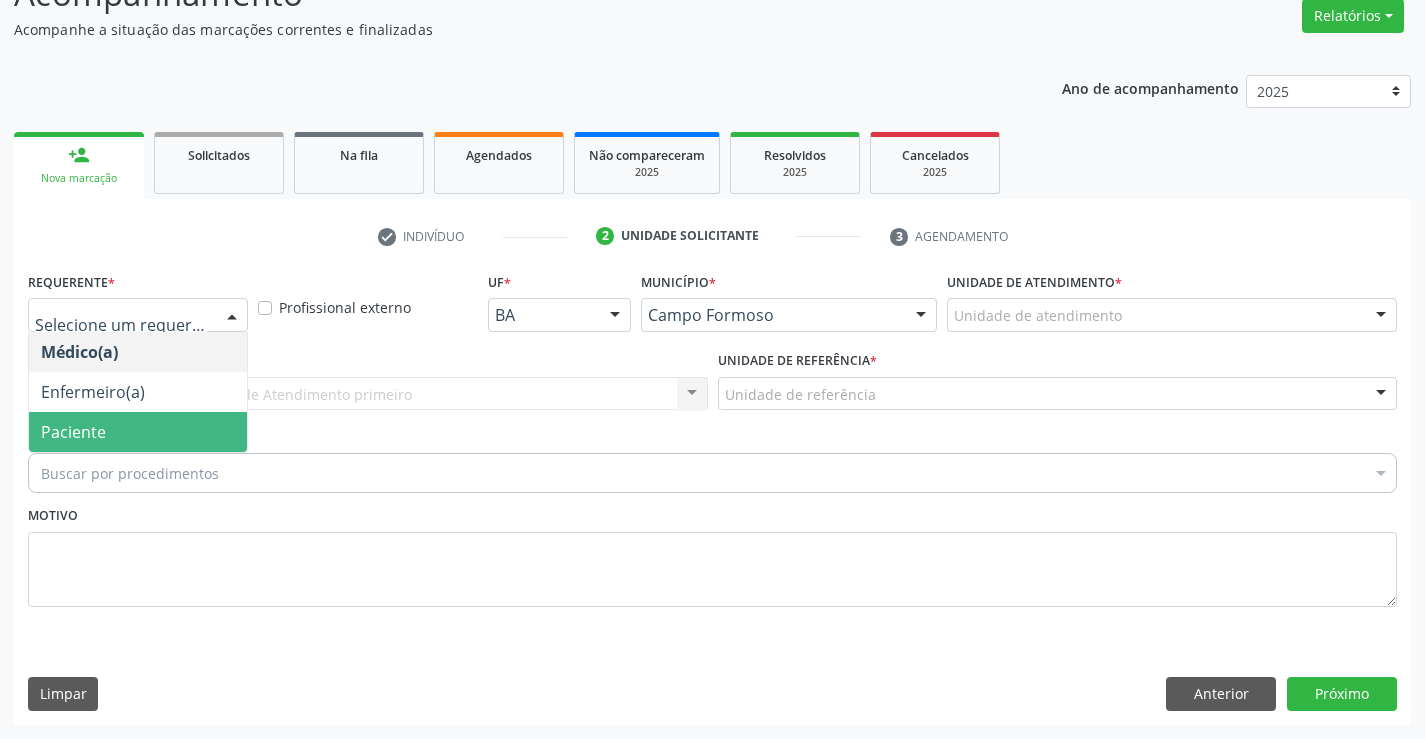 click on "Paciente" at bounding box center [138, 432] 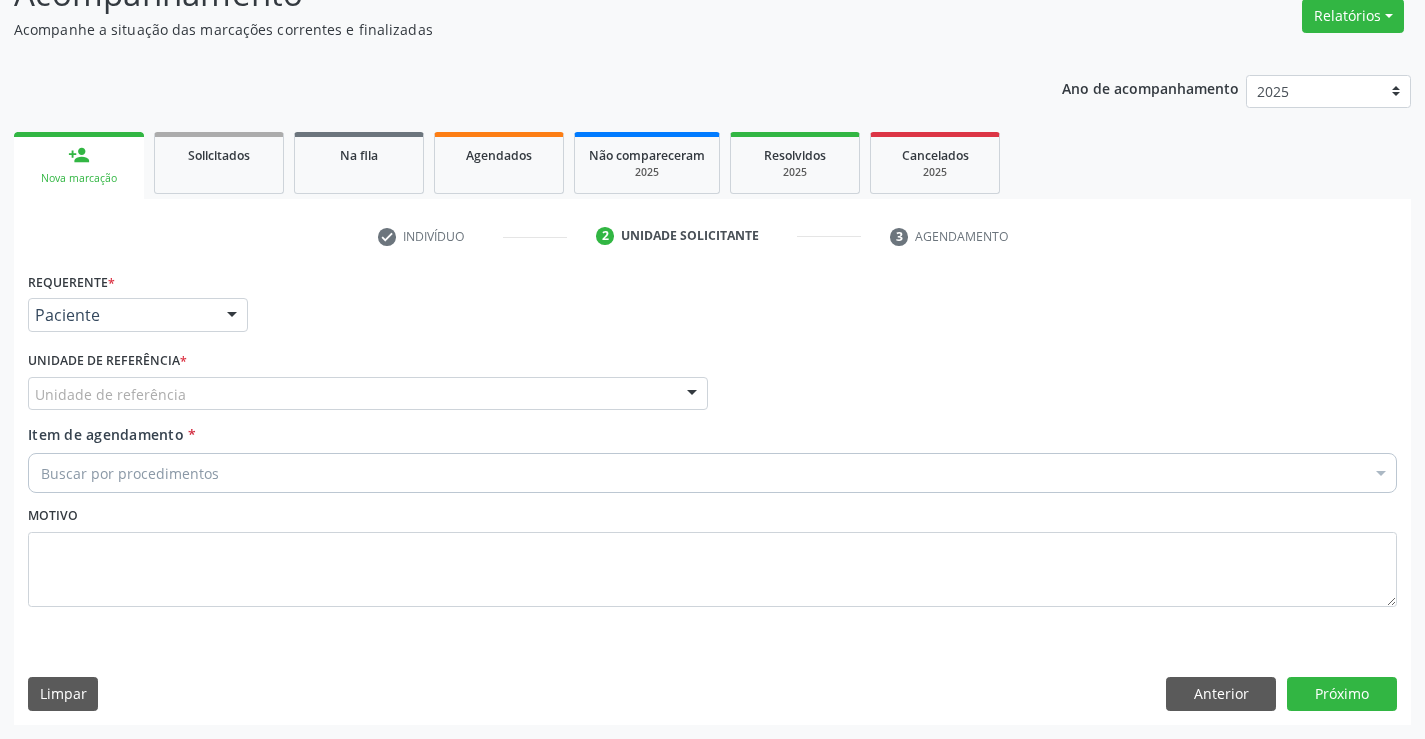 click on "Unidade de referência" at bounding box center (368, 394) 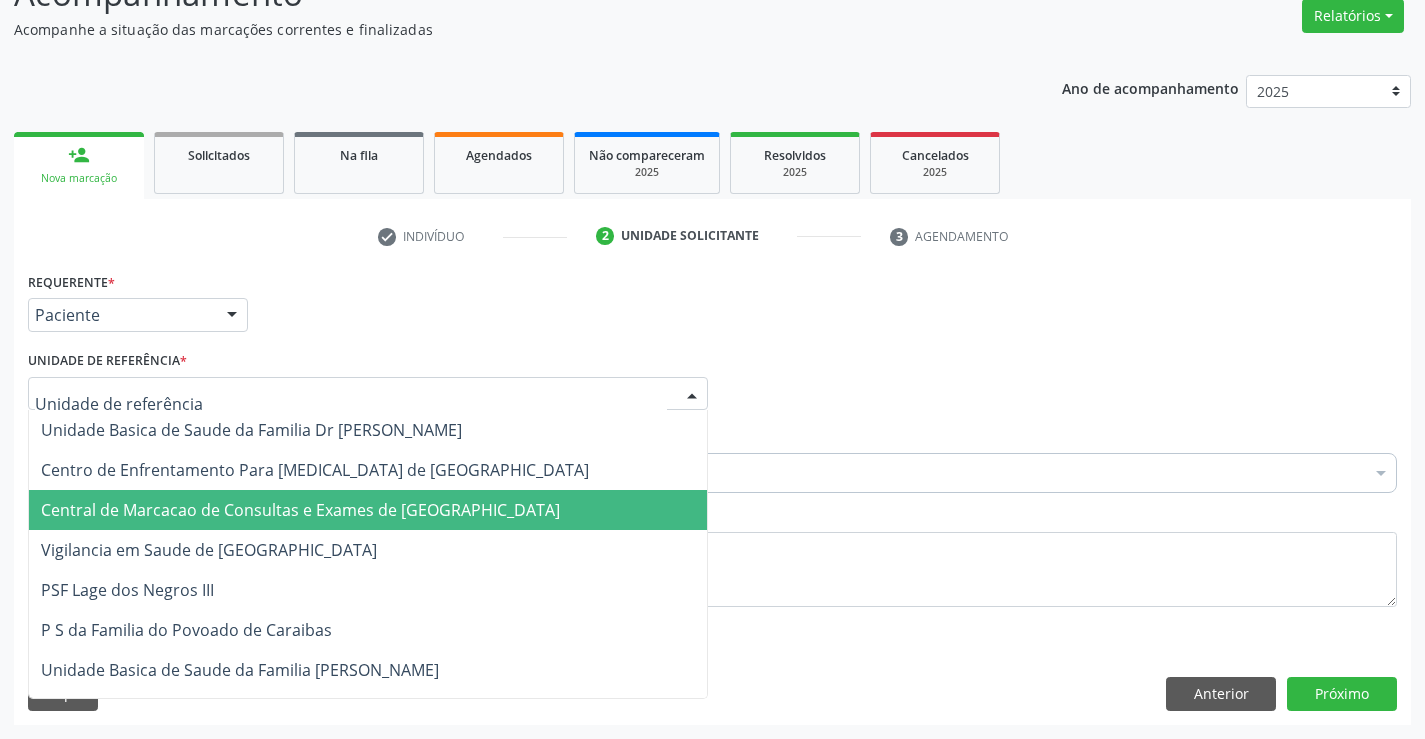 click on "Central de Marcacao de Consultas e Exames de [GEOGRAPHIC_DATA]" at bounding box center [300, 510] 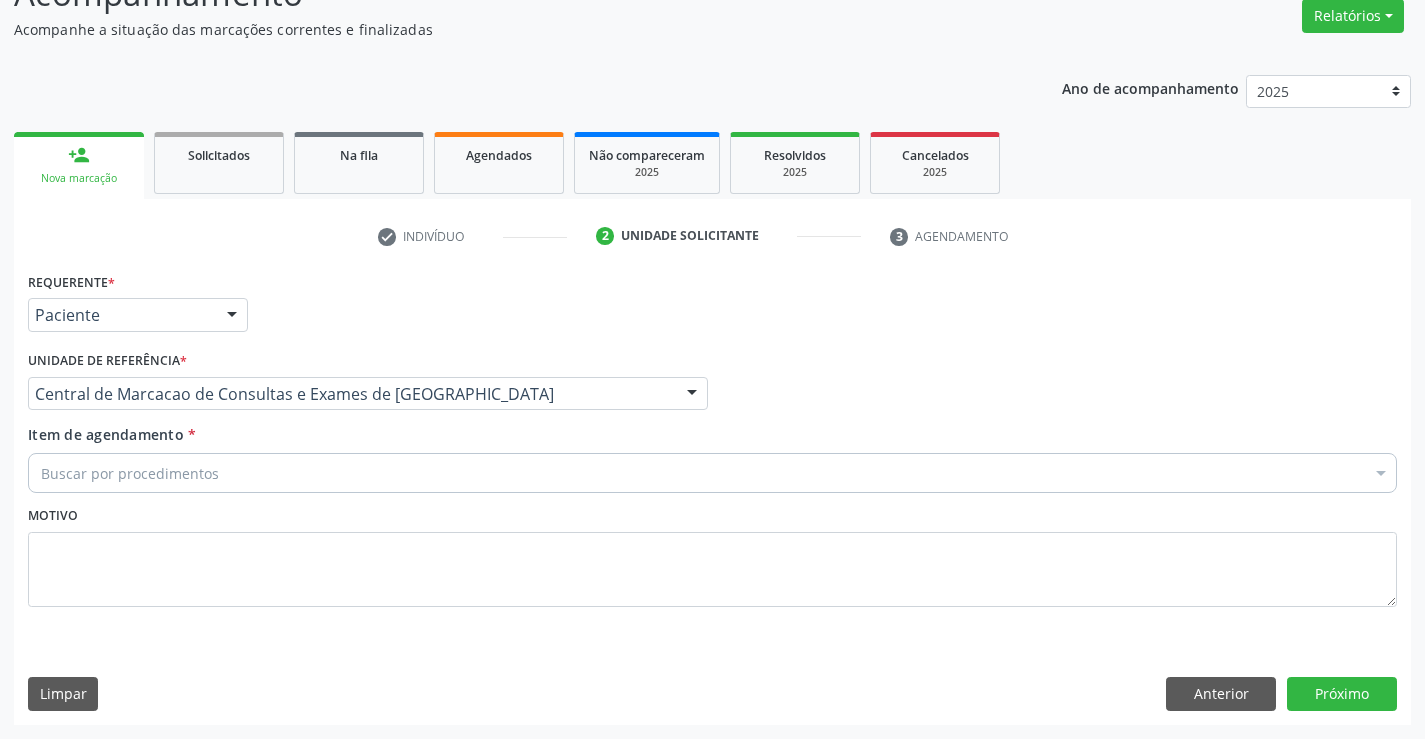 drag, startPoint x: 226, startPoint y: 493, endPoint x: 231, endPoint y: 476, distance: 17.720045 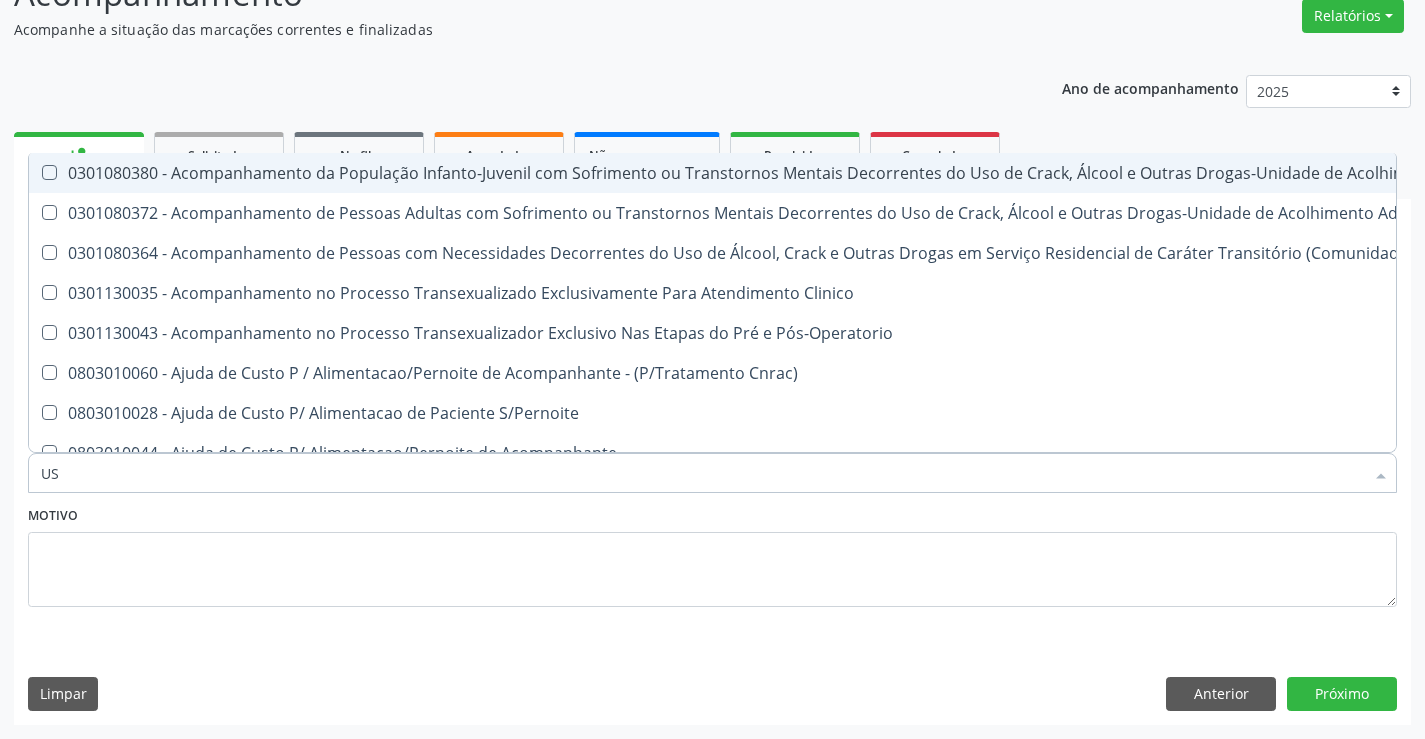 type on "USG" 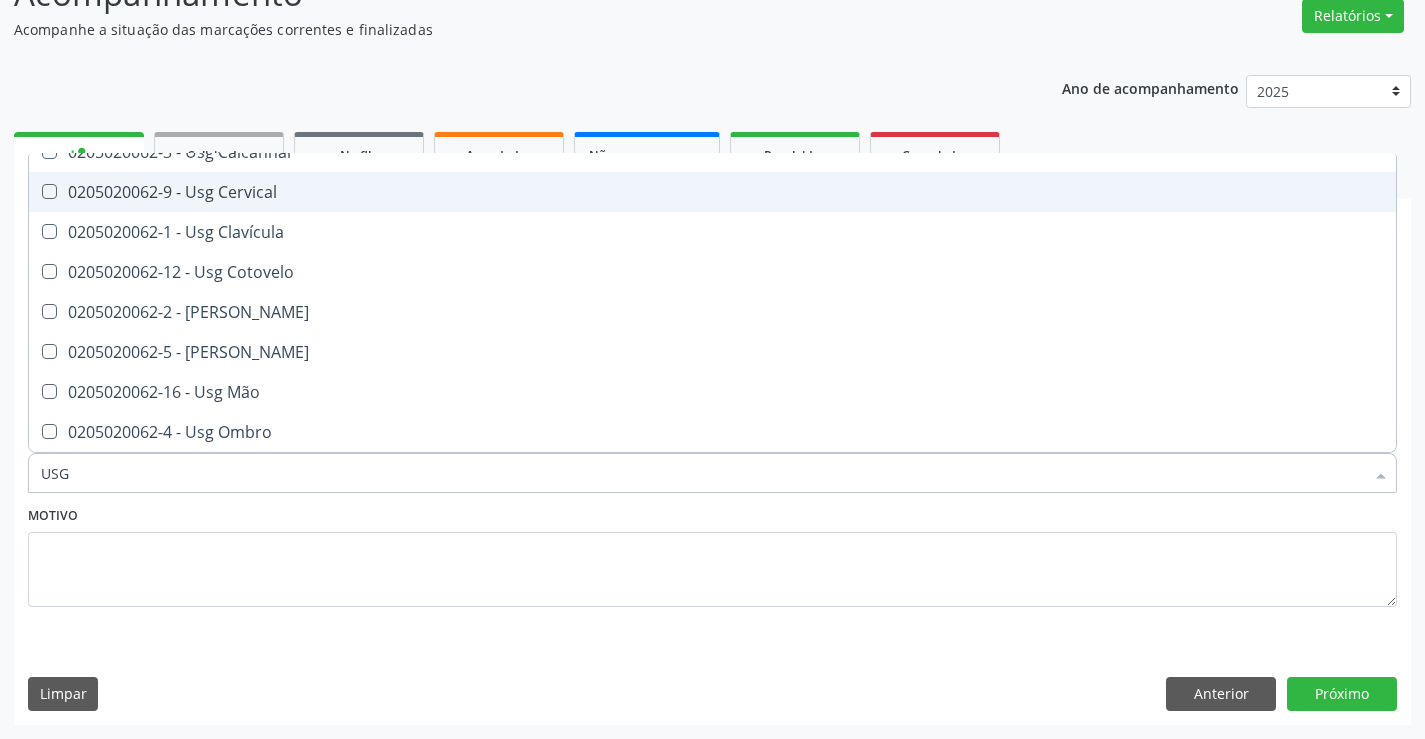 scroll, scrollTop: 200, scrollLeft: 0, axis: vertical 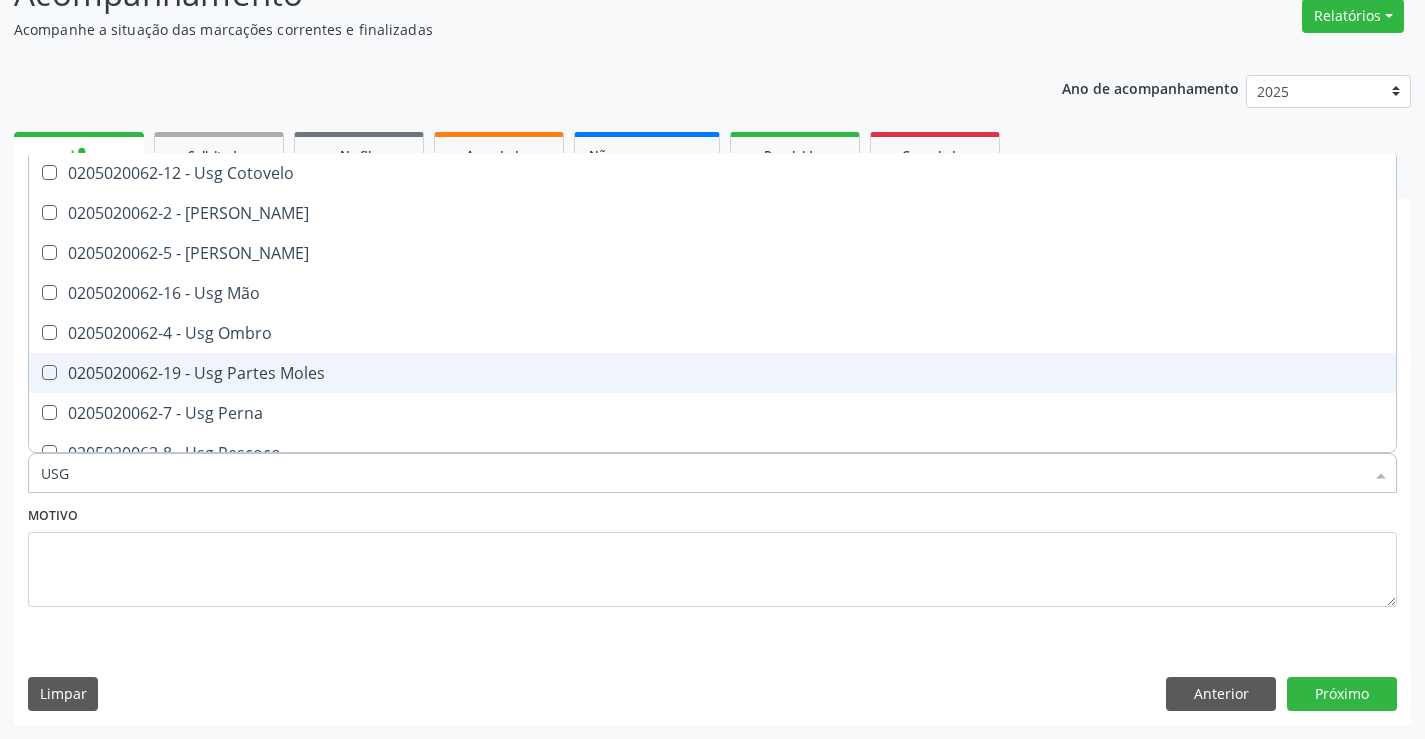 click on "0205020062-19 - Usg Partes Moles" at bounding box center (712, 373) 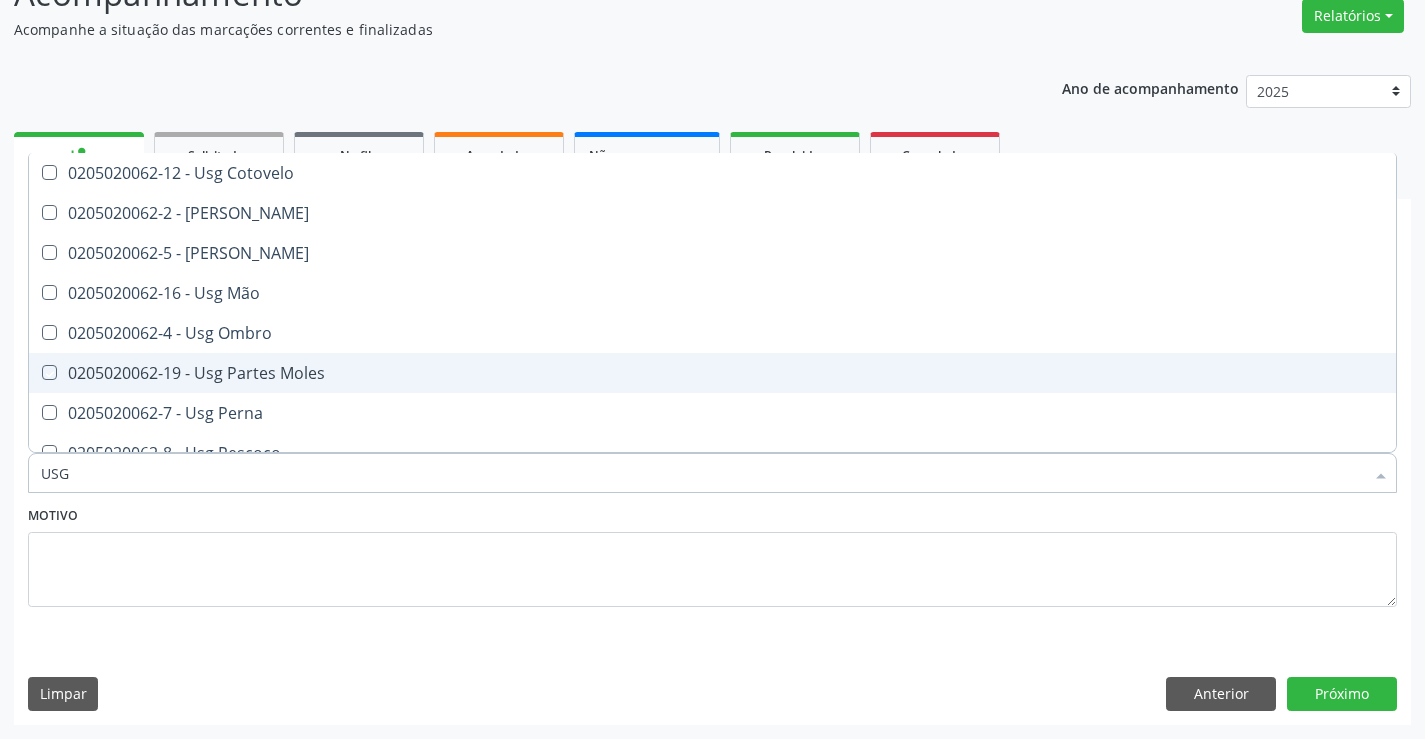 checkbox on "true" 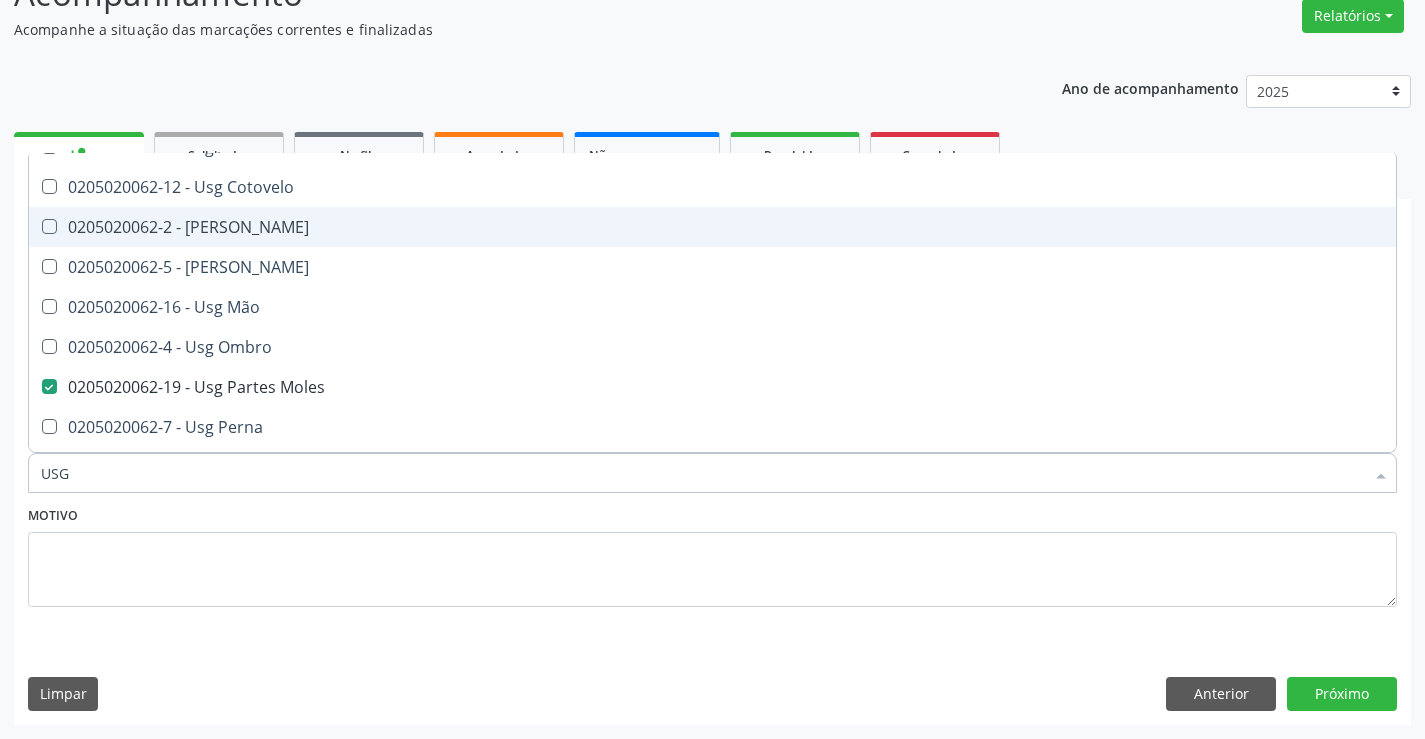 scroll, scrollTop: 200, scrollLeft: 0, axis: vertical 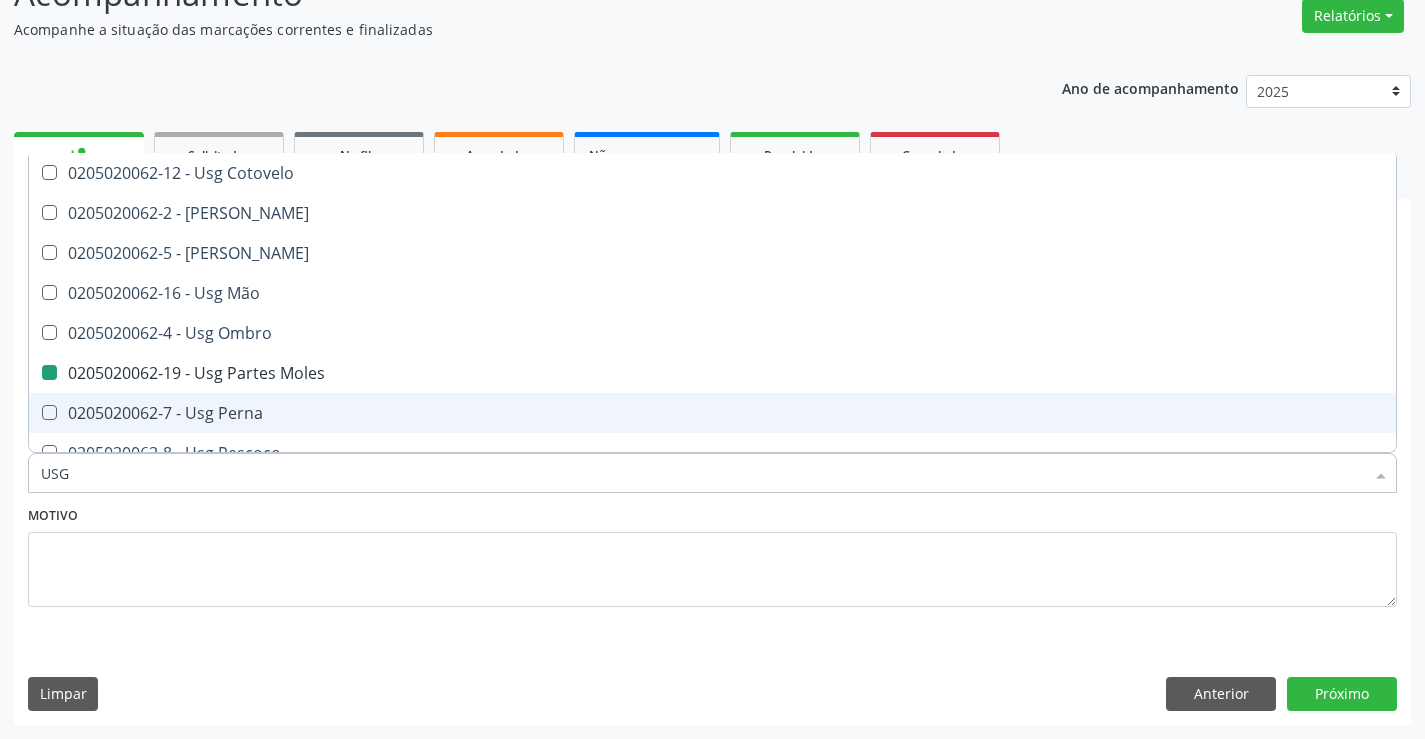 type on "US" 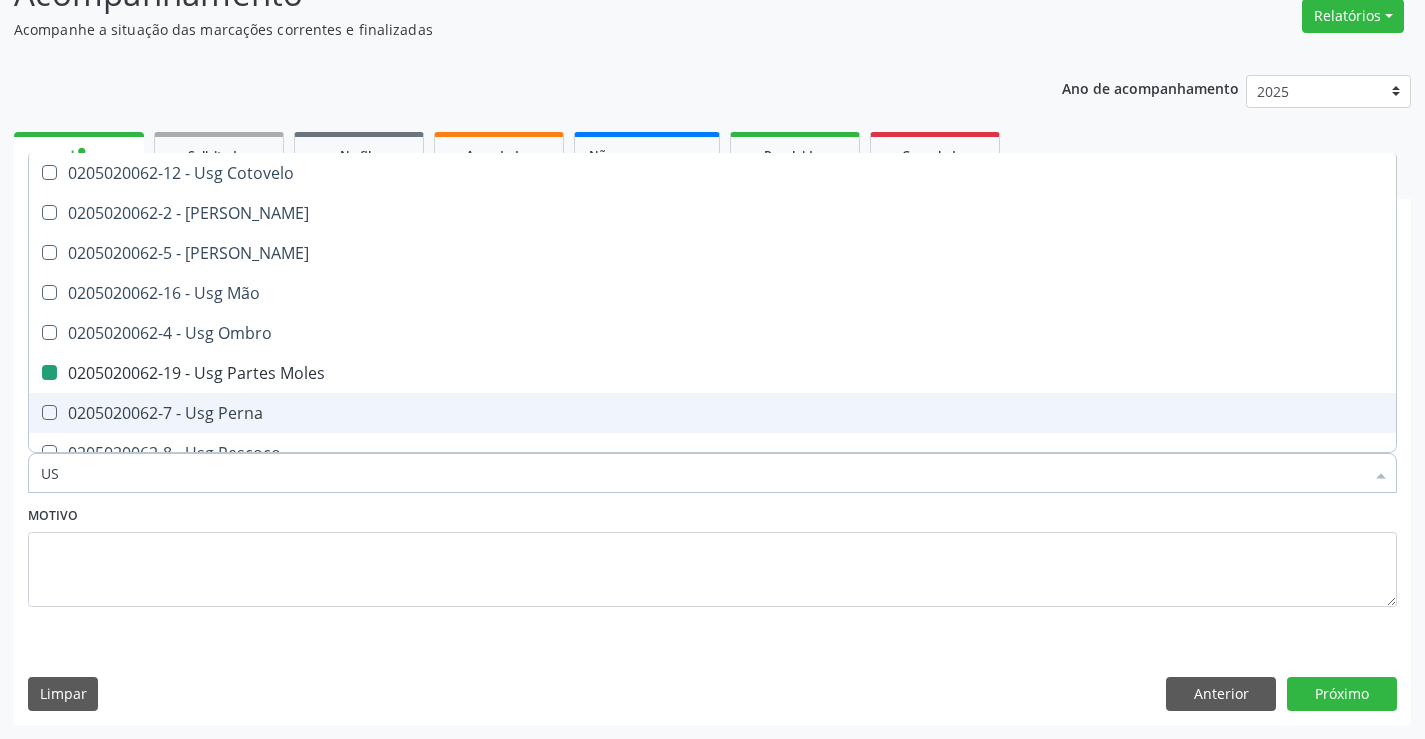 checkbox on "false" 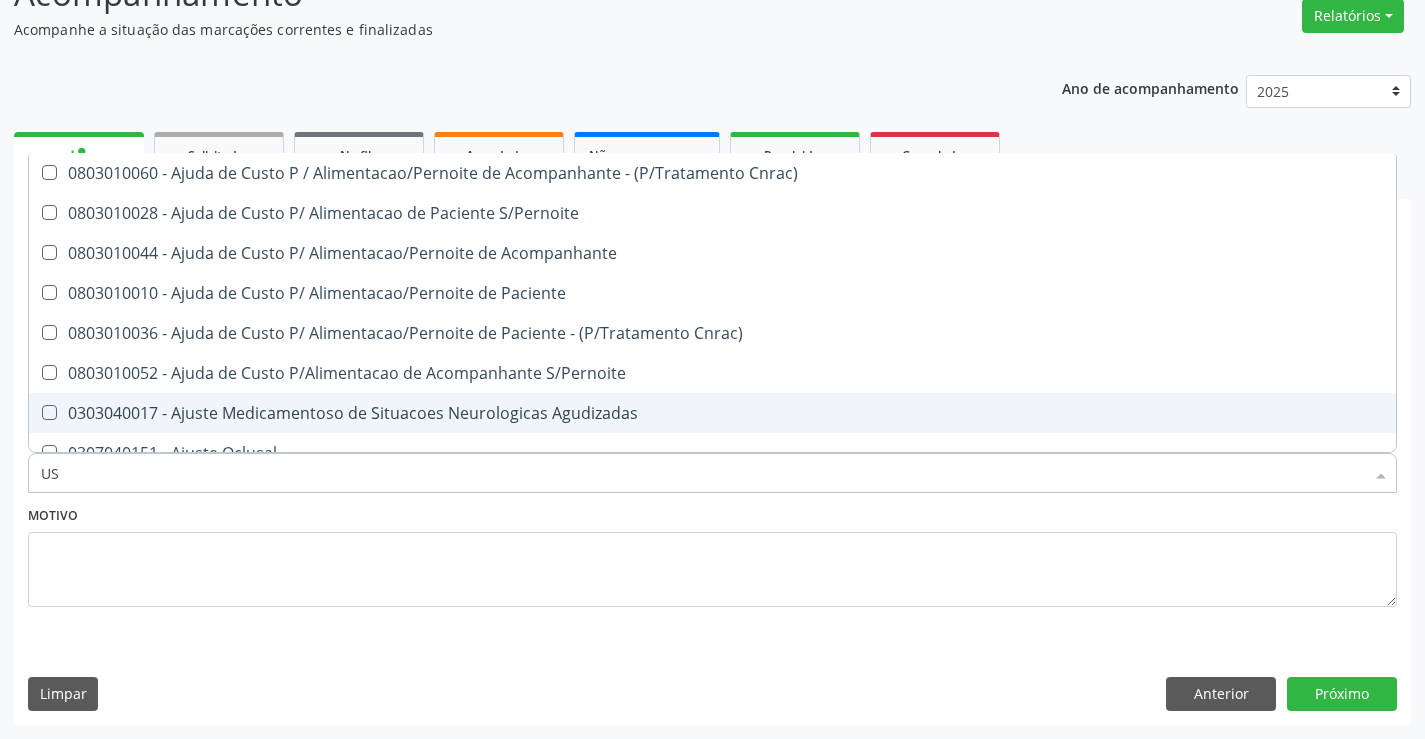 type on "U" 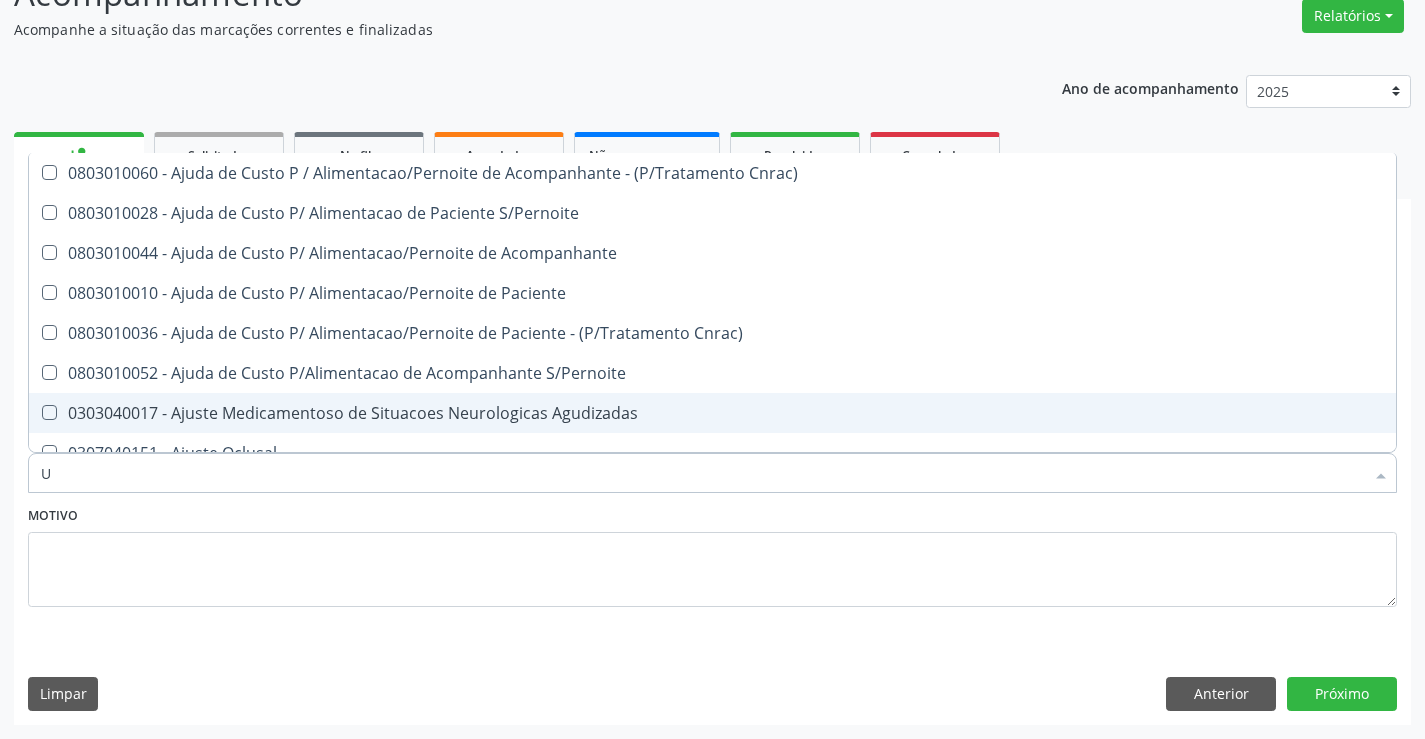 checkbox on "false" 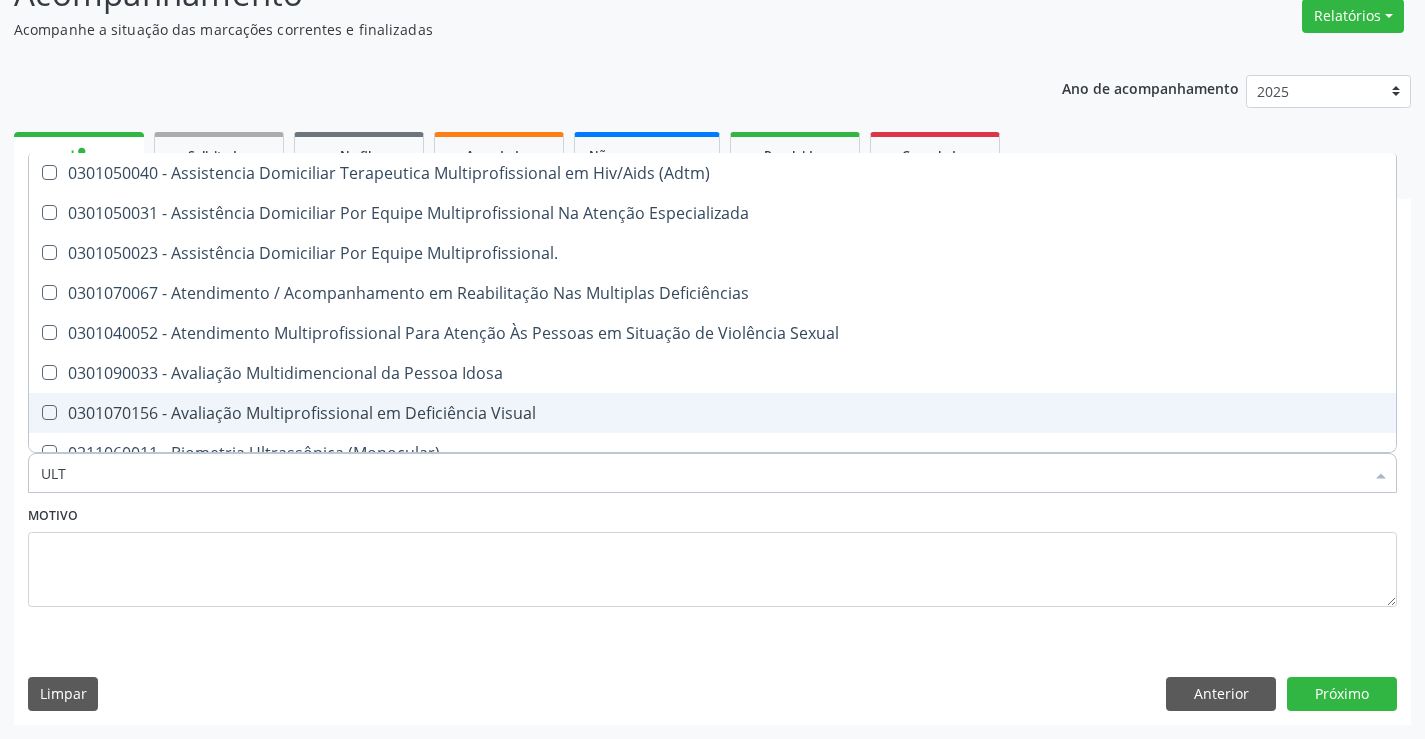 type on "ULTR" 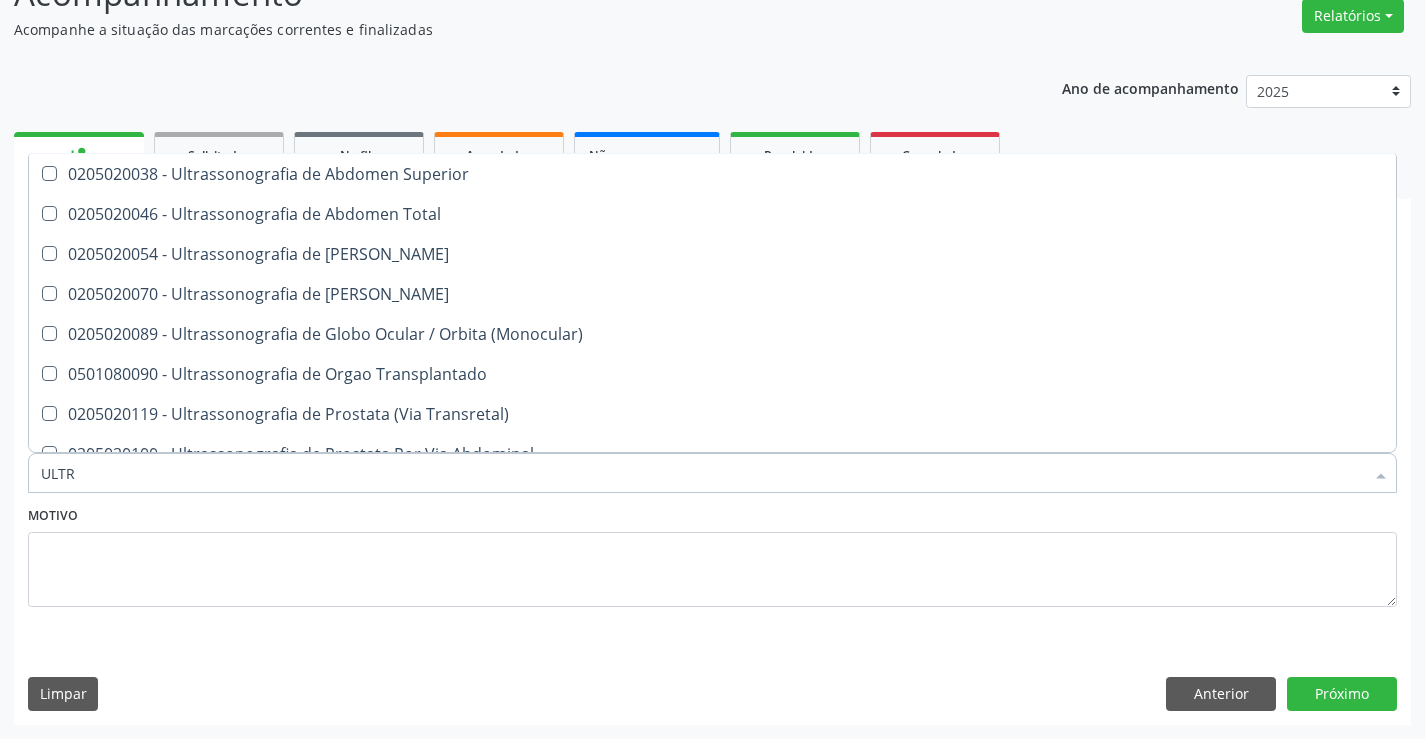 scroll, scrollTop: 561, scrollLeft: 0, axis: vertical 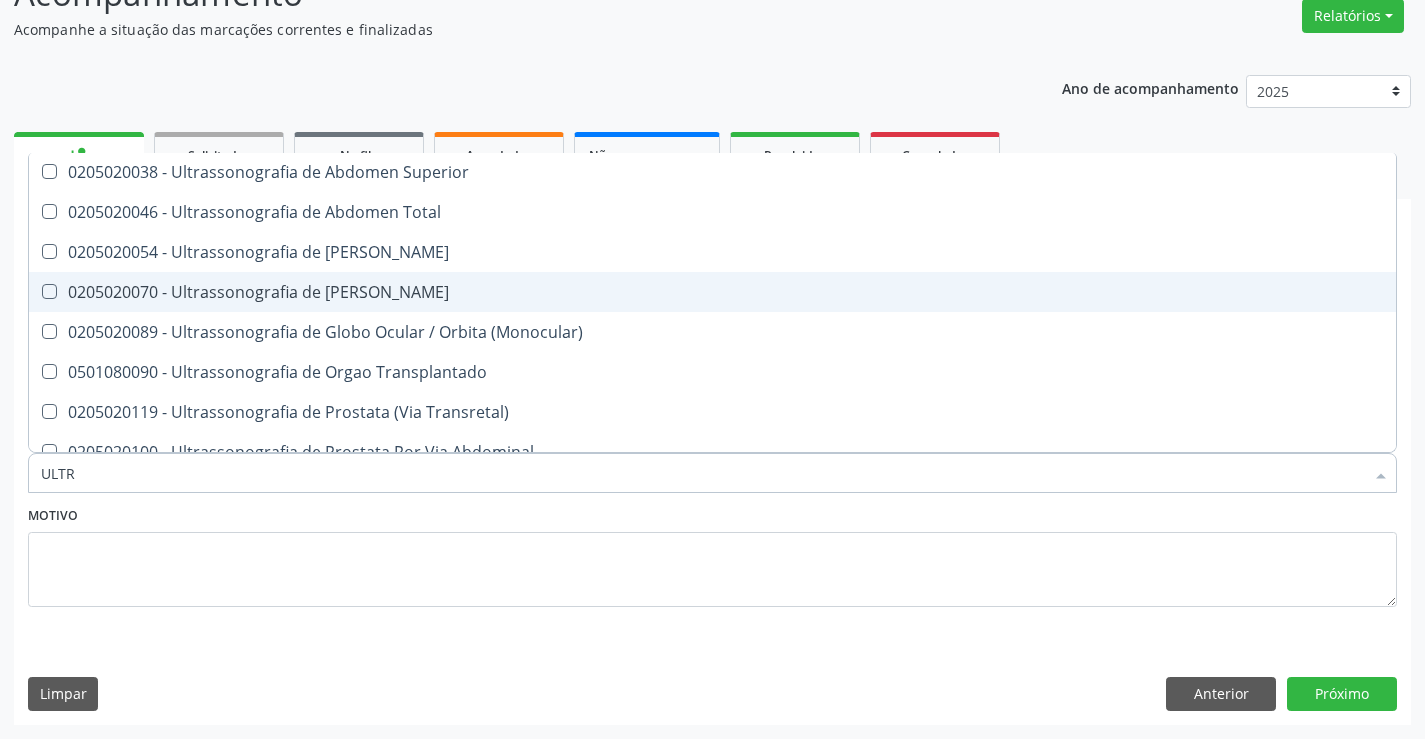 click on "0205020070 - Ultrassonografia de [PERSON_NAME]" at bounding box center (712, 292) 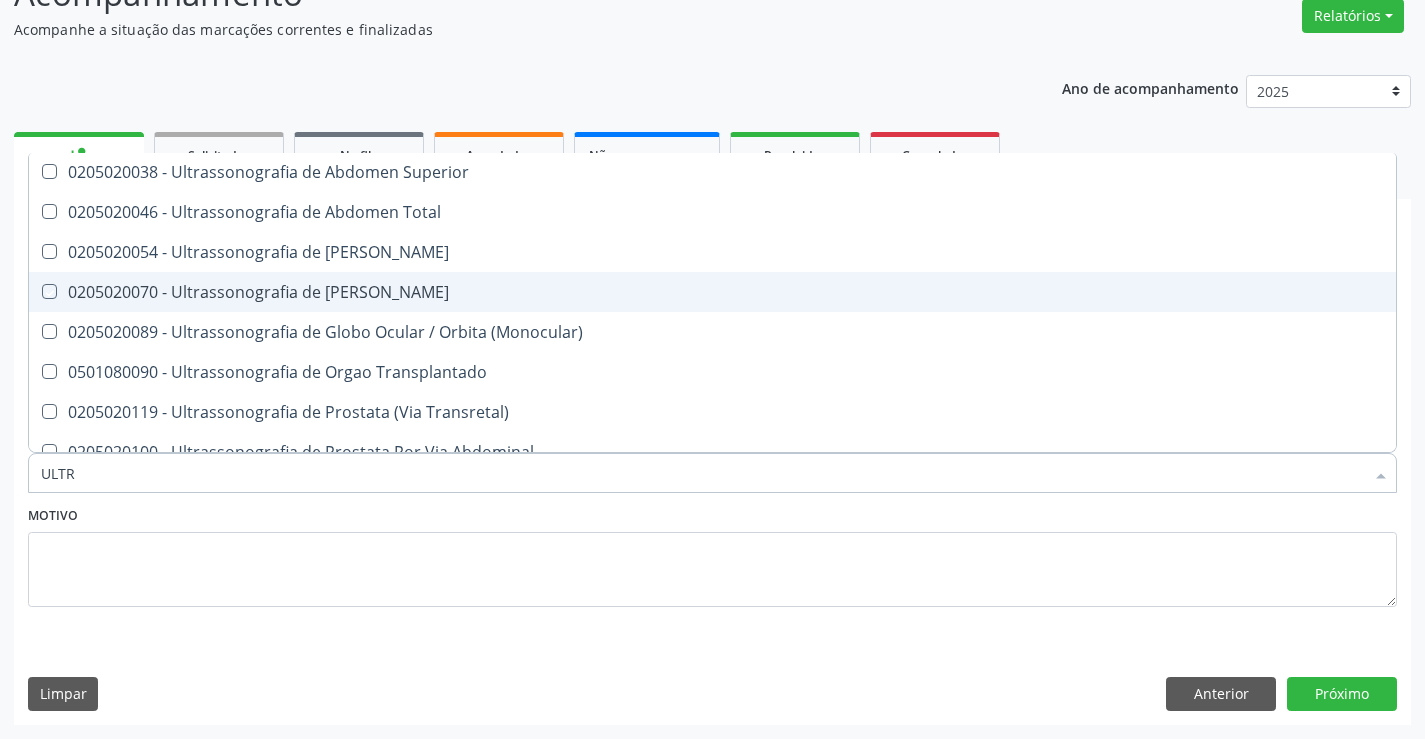 checkbox on "true" 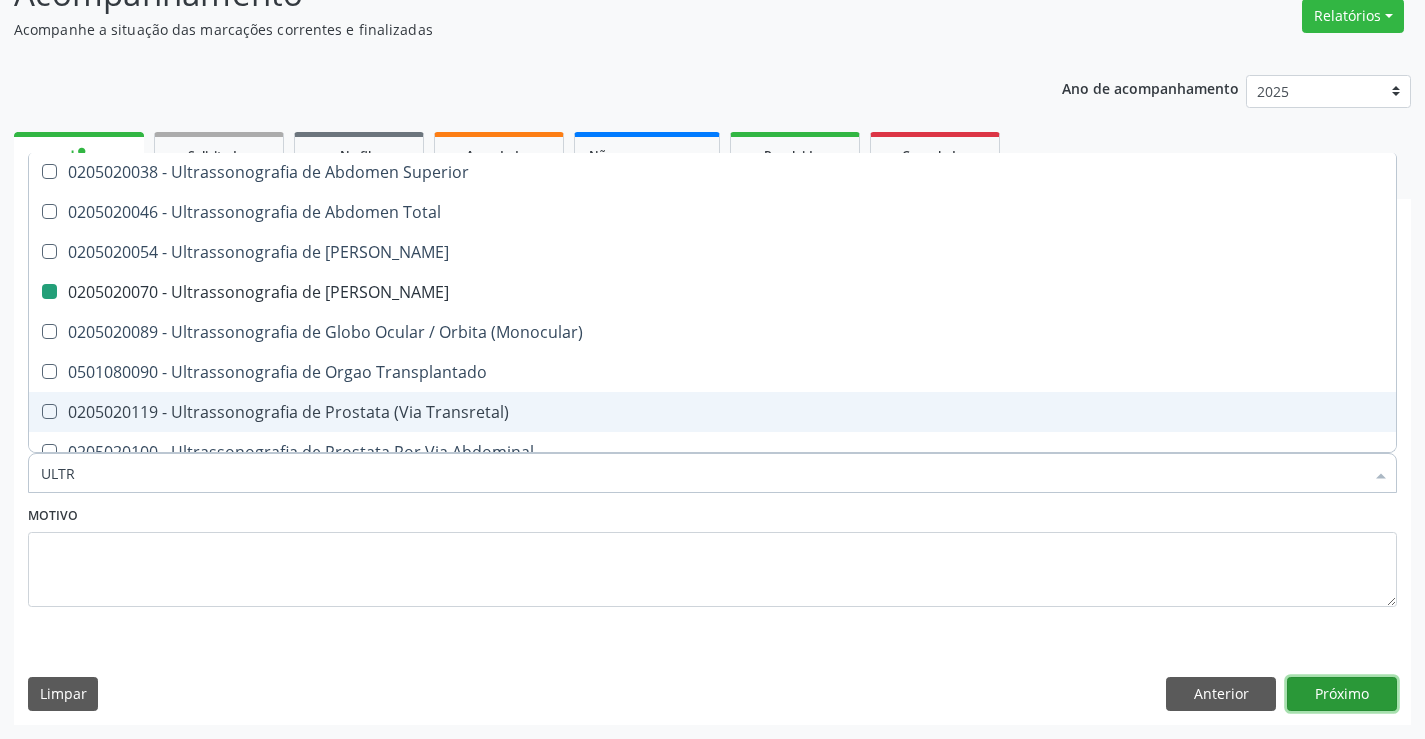 click on "Próximo" at bounding box center [1342, 694] 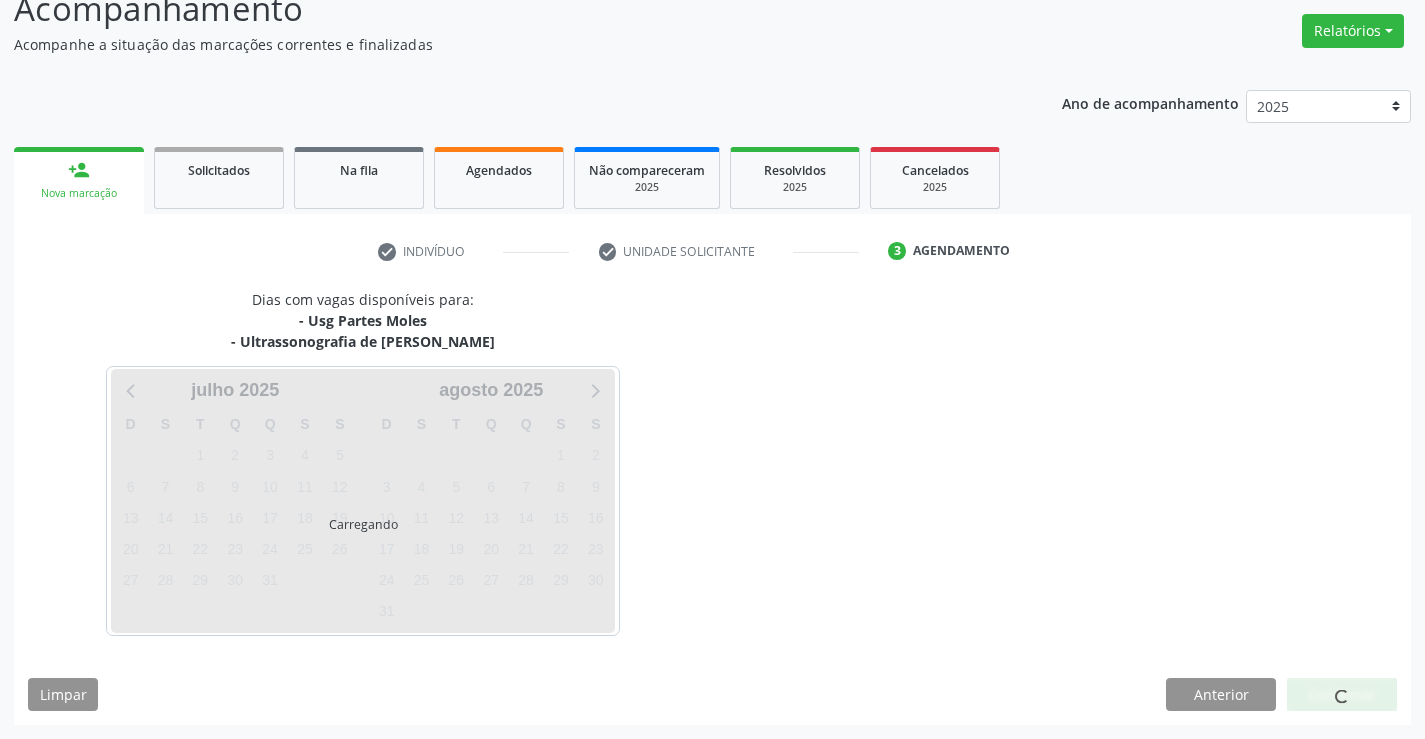 scroll, scrollTop: 152, scrollLeft: 0, axis: vertical 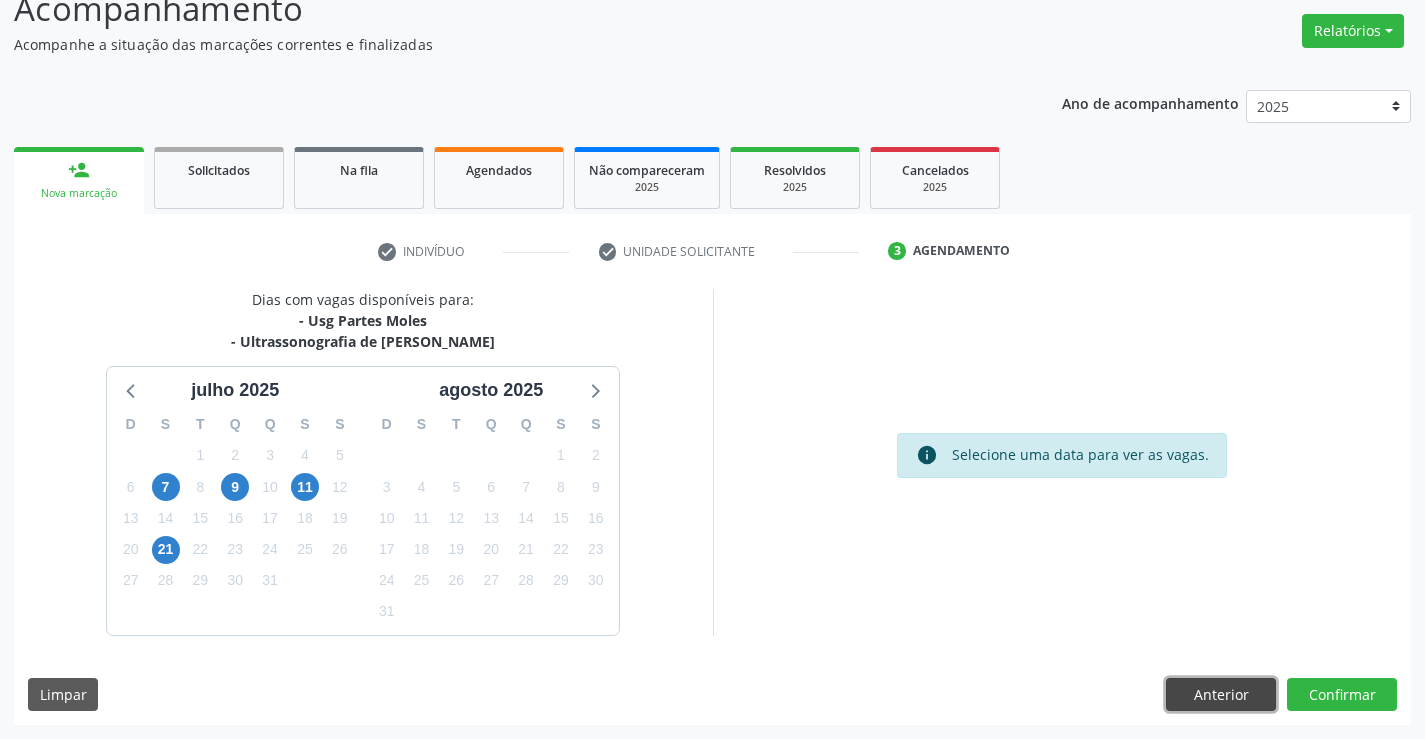 click on "Anterior" at bounding box center [1221, 695] 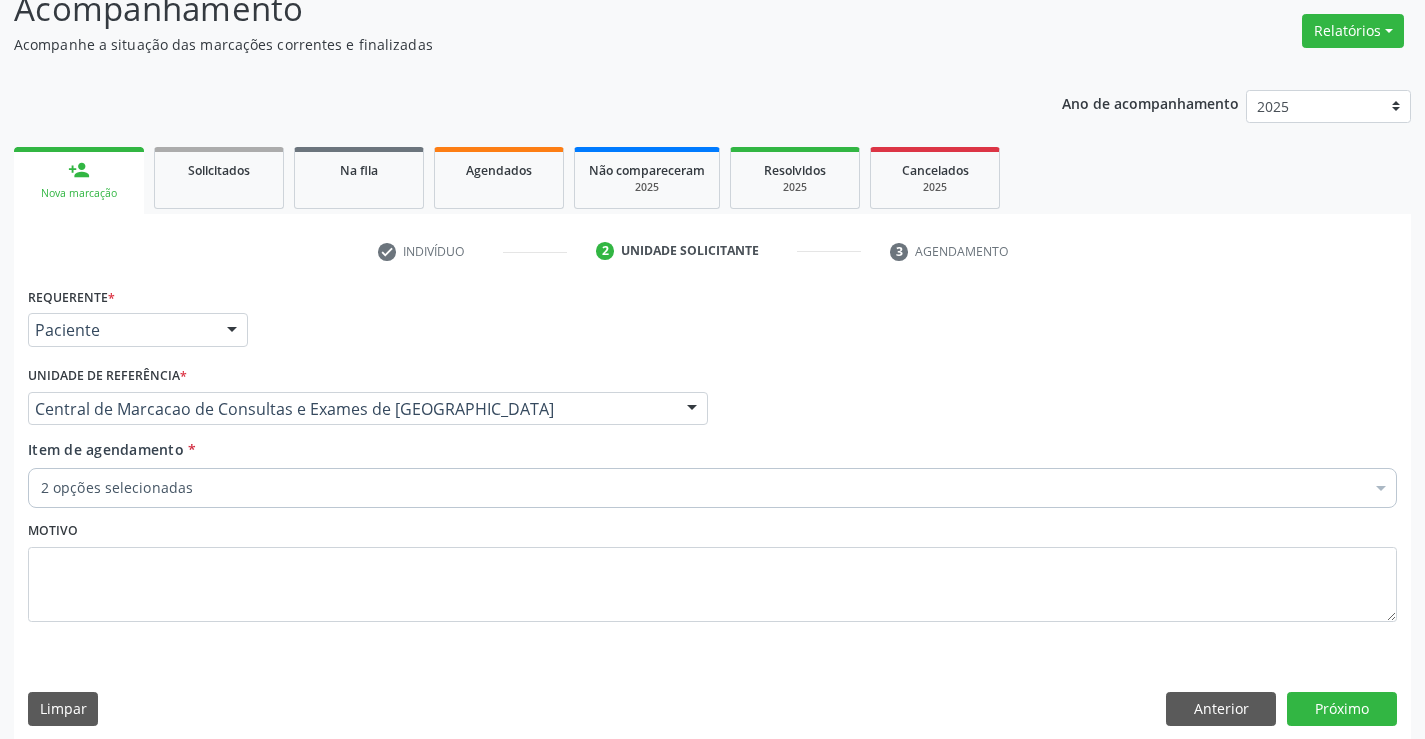 click on "2 opções selecionadas" at bounding box center [712, 488] 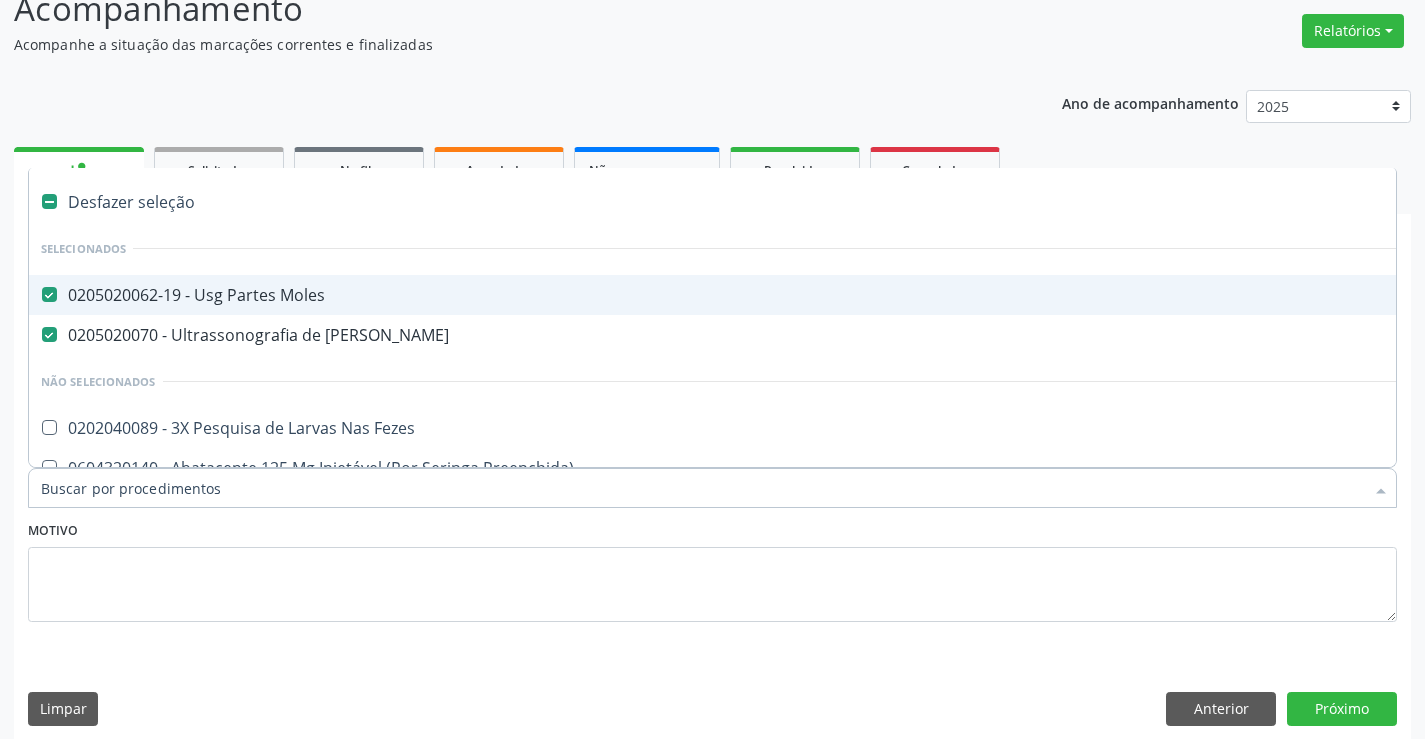 click on "0205020062-19 - Usg Partes Moles" at bounding box center (819, 295) 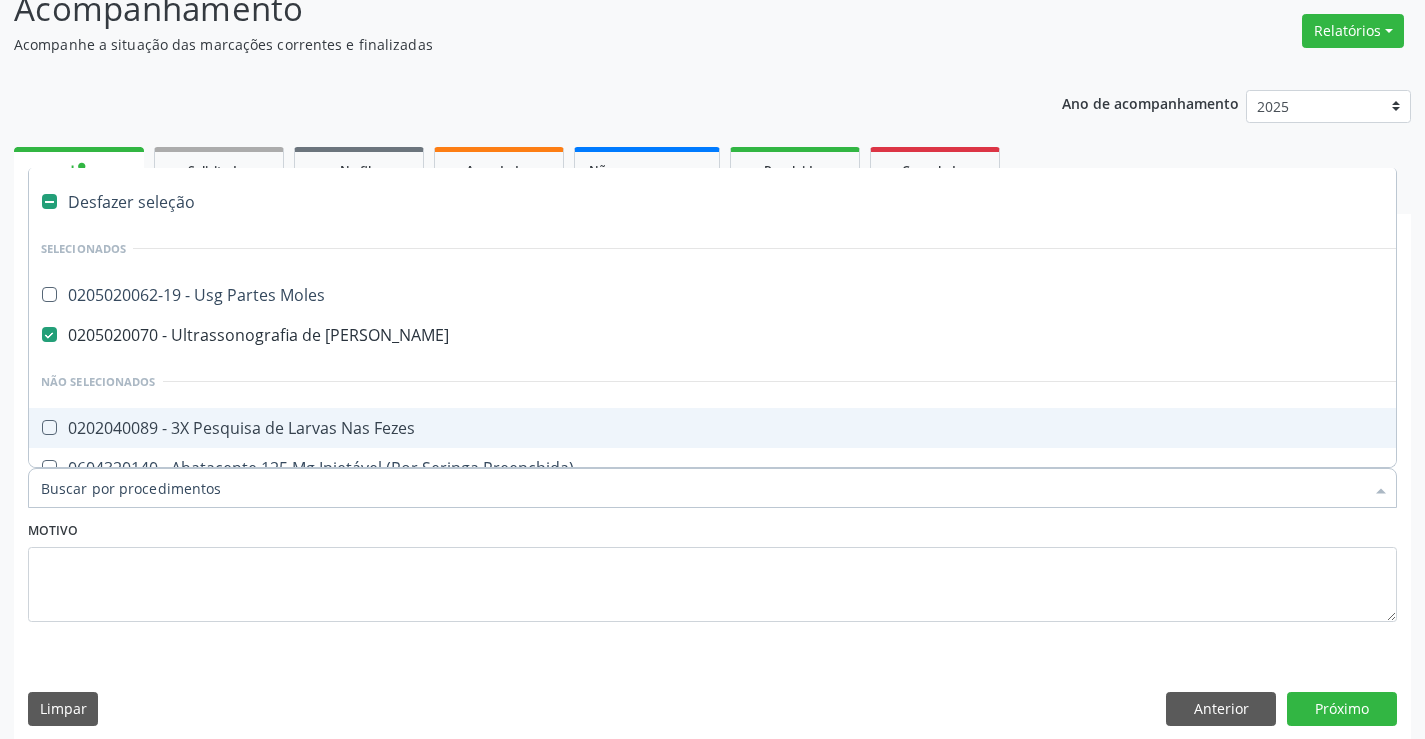 click on "Requerente
*
Paciente         Médico(a)   Enfermeiro(a)   Paciente
Nenhum resultado encontrado para: "   "
Não há nenhuma opção para ser exibida.
UF
BA         BA
Nenhum resultado encontrado para: "   "
Não há nenhuma opção para ser exibida.
Município
Campo Formoso         Campo Formoso
Nenhum resultado encontrado para: "   "
Não há nenhuma opção para ser exibida.
Médico Solicitante
Por favor, selecione a Unidade de Atendimento primeiro
Nenhum resultado encontrado para: "   "
Não há nenhuma opção para ser exibida.
Unidade de referência
*
Central de Marcacao de Consultas e Exames de Campo Formoso         Unidade Basica de Saude da Familia Dr Paulo Sudre   Centro de Enfrentamento Para Covid 19 de Campo Formoso" at bounding box center [712, 510] 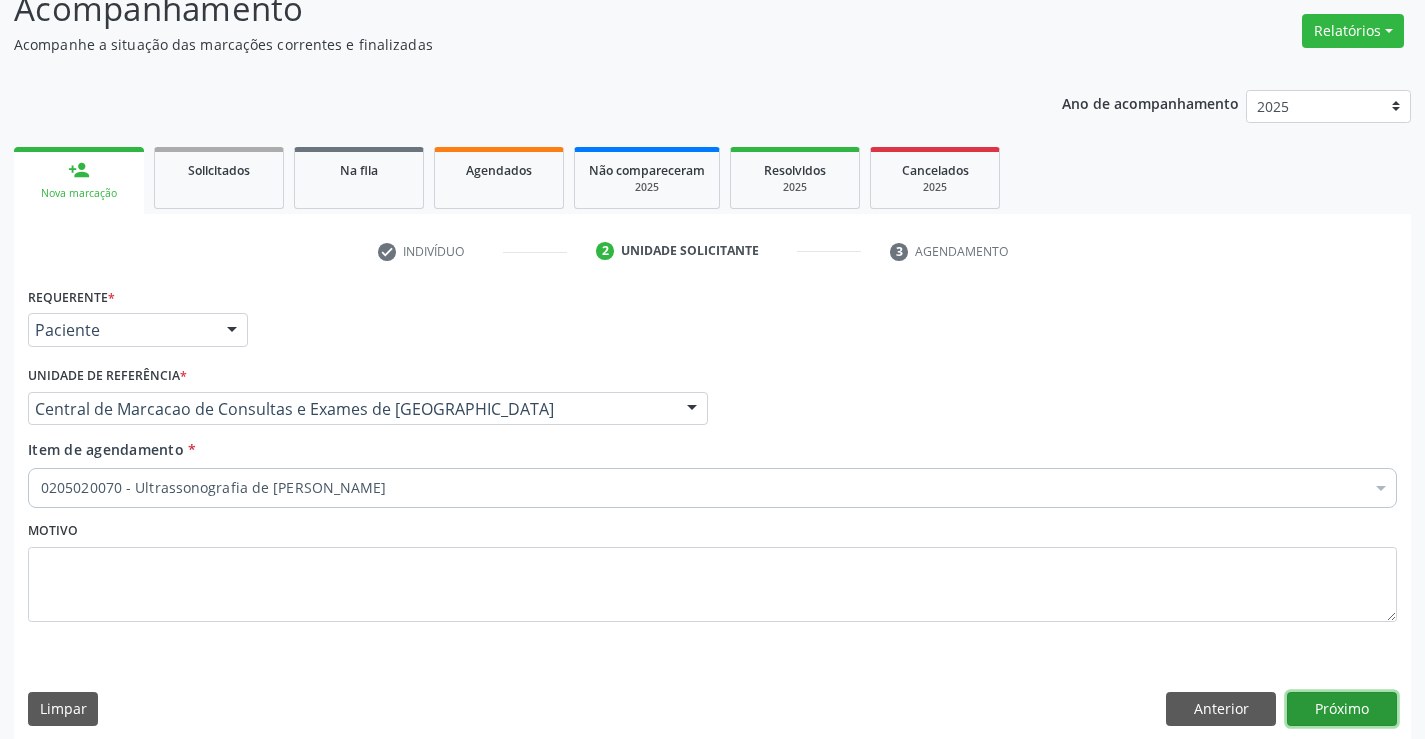 click on "Próximo" at bounding box center [1342, 709] 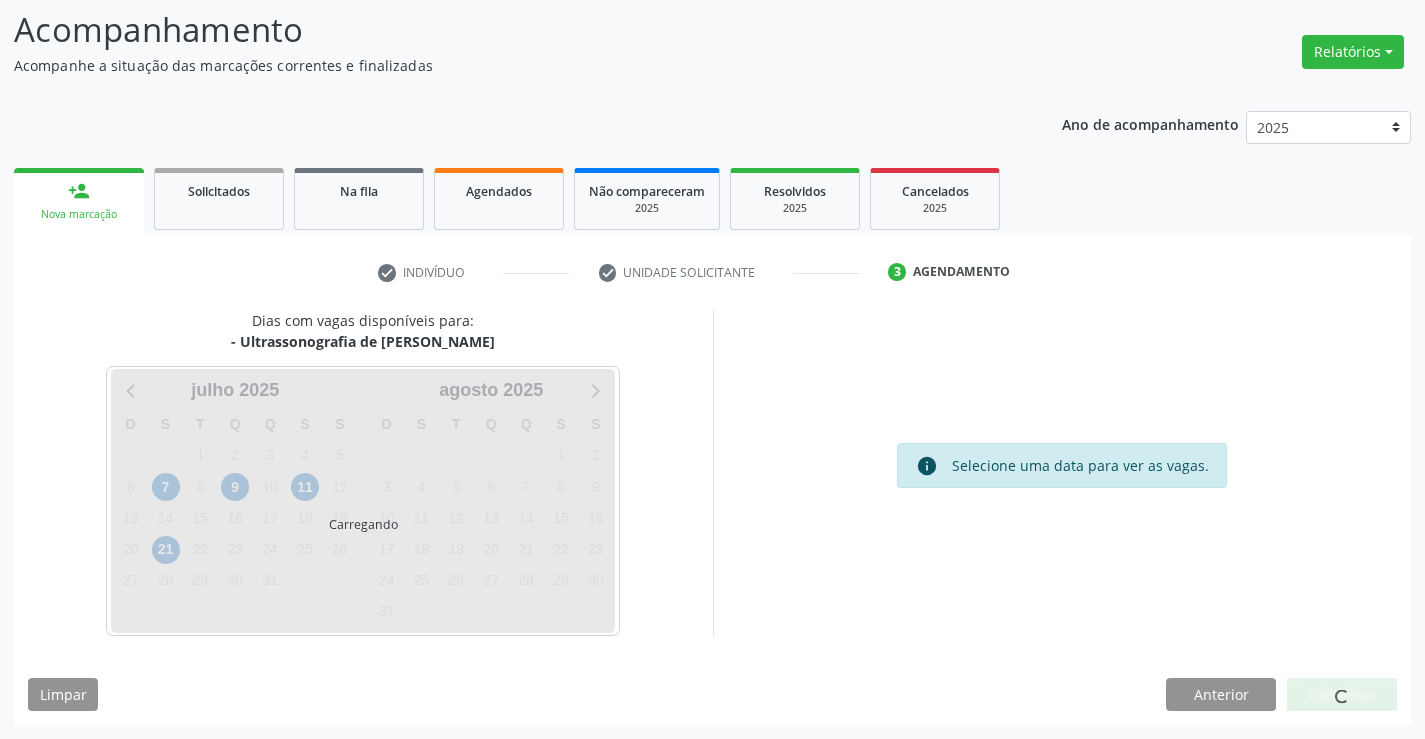 scroll, scrollTop: 131, scrollLeft: 0, axis: vertical 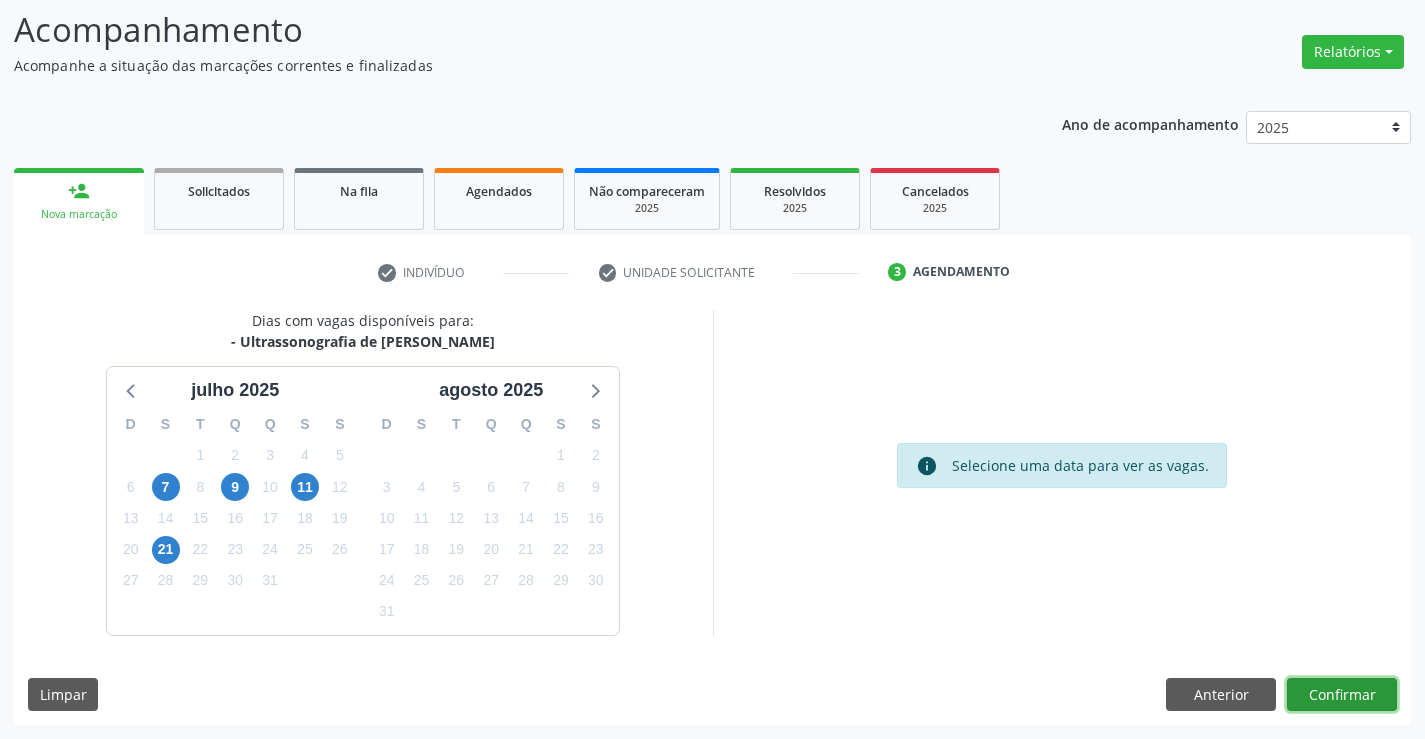 click on "Confirmar" at bounding box center [1342, 695] 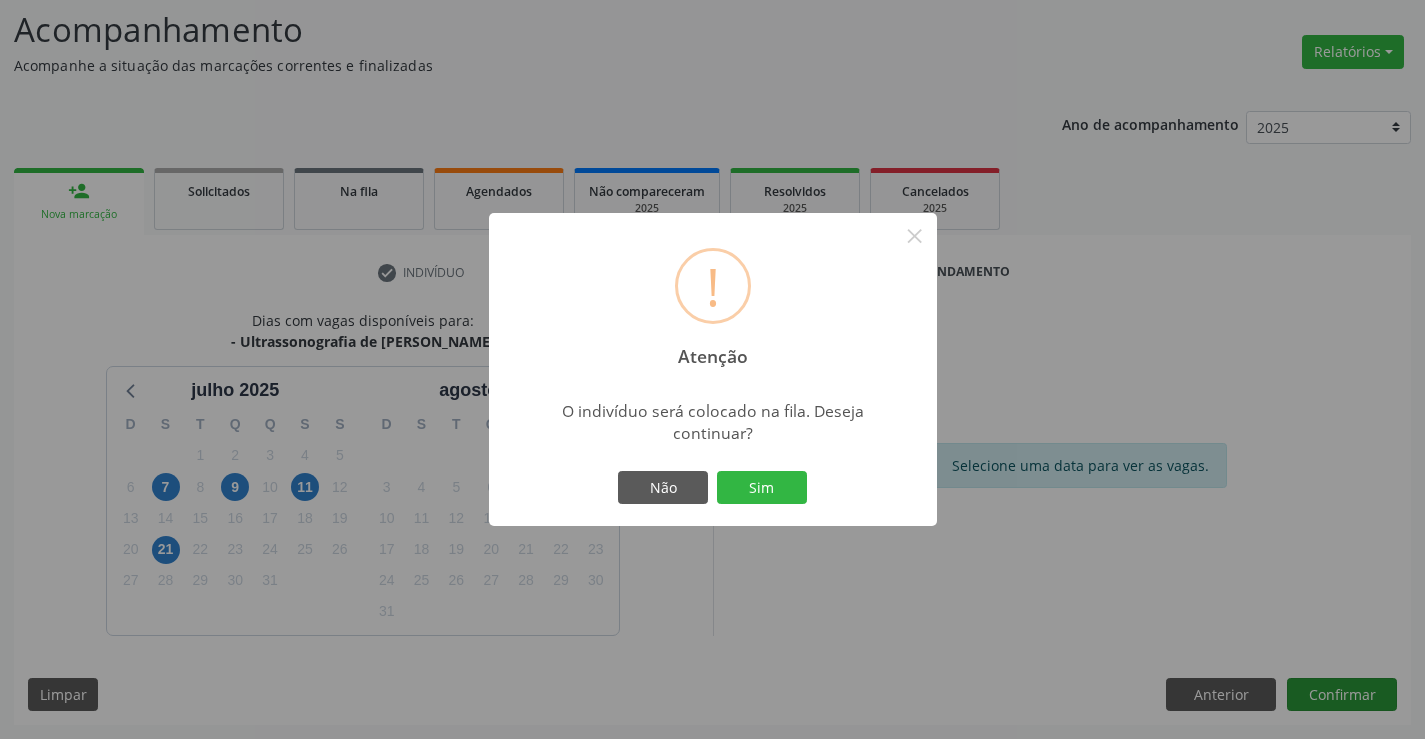 type 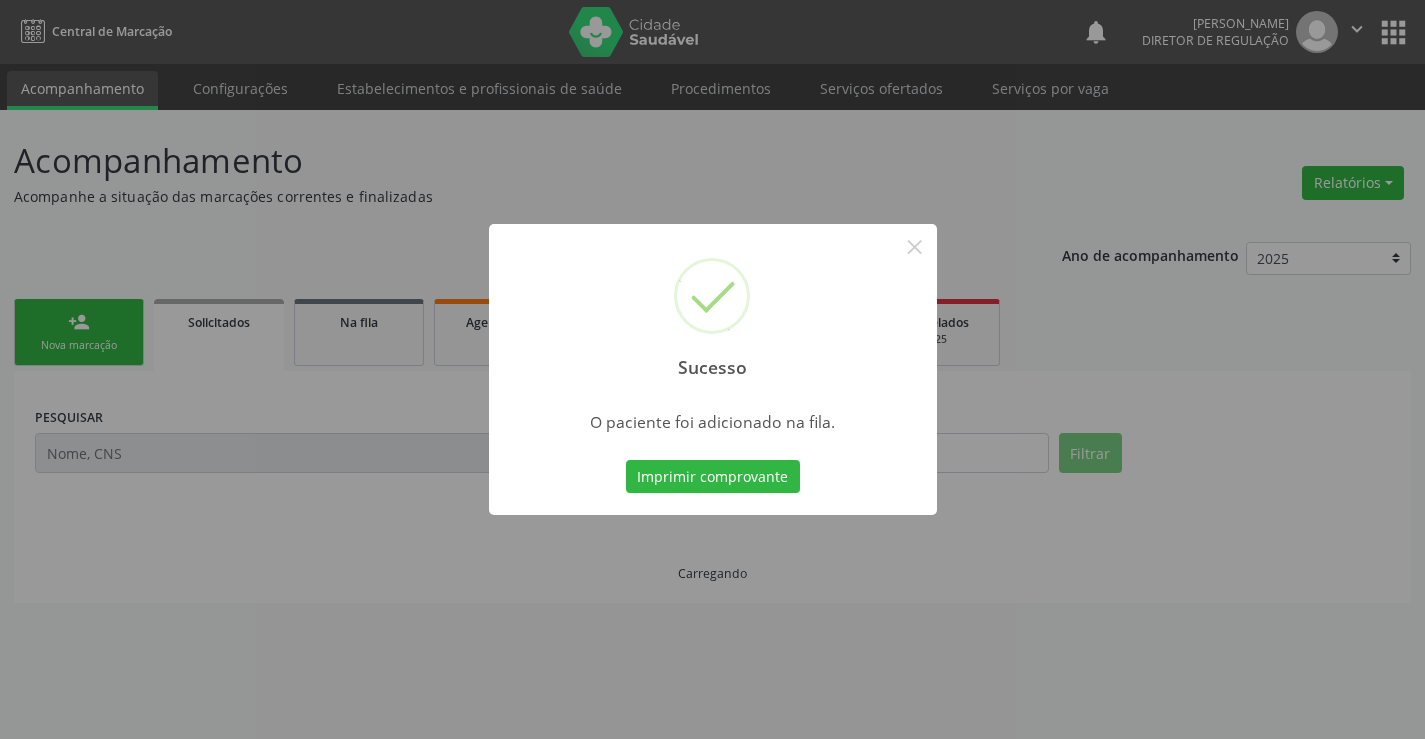 scroll, scrollTop: 0, scrollLeft: 0, axis: both 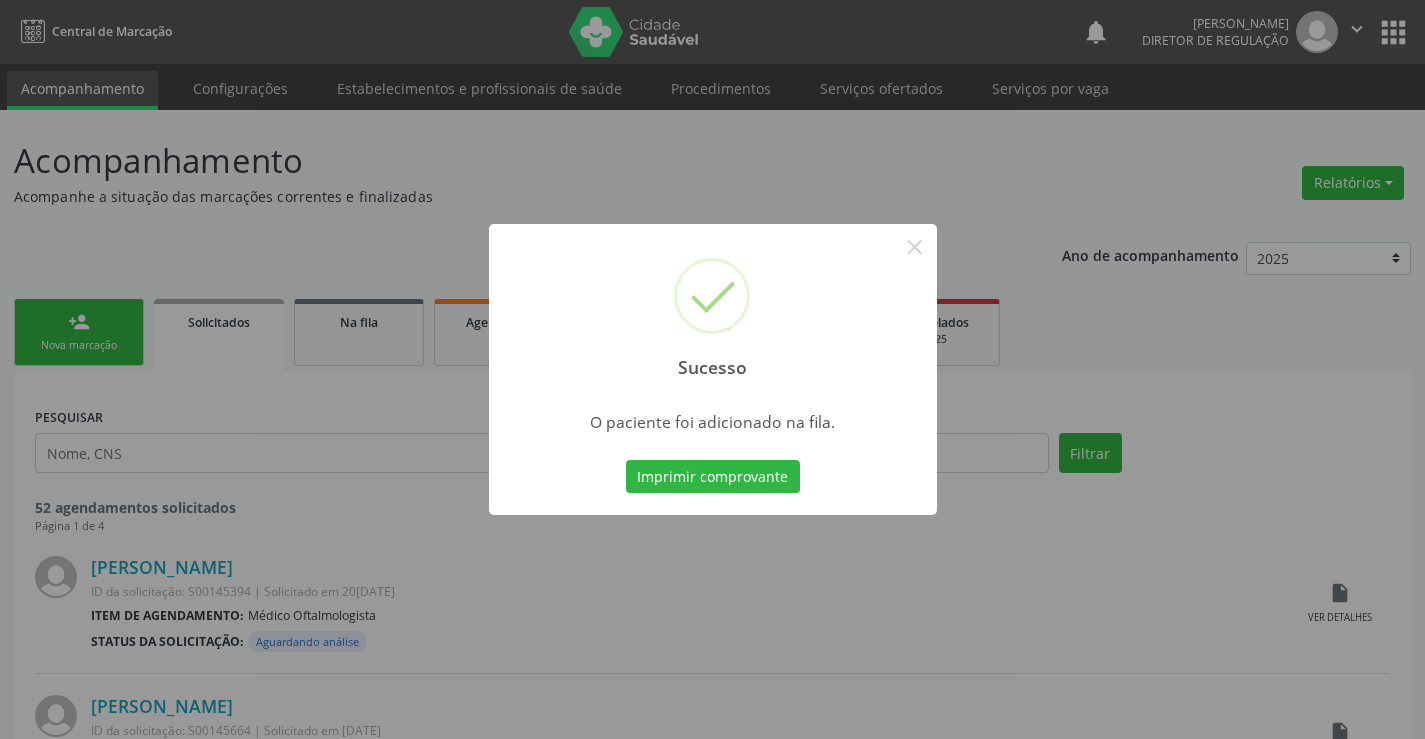 type 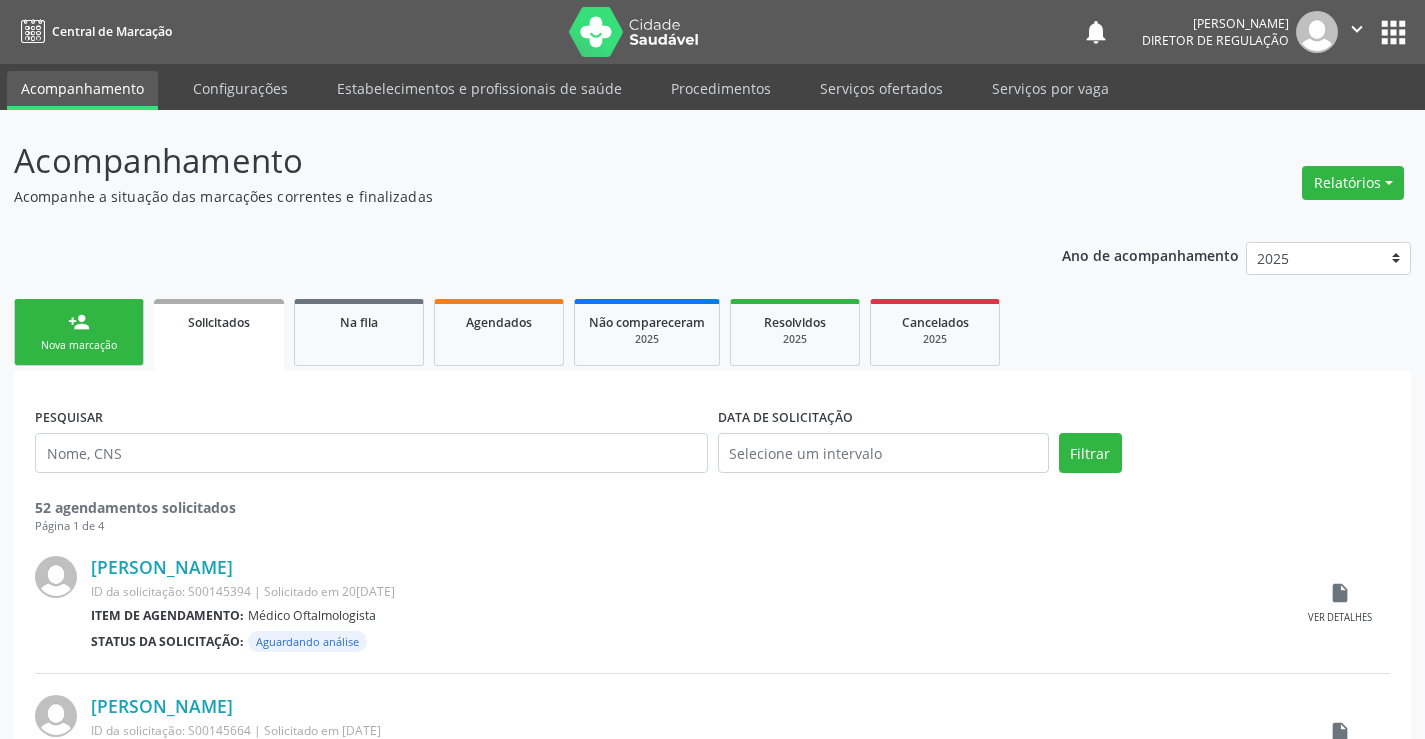 click on "person_add
Nova marcação" at bounding box center [79, 332] 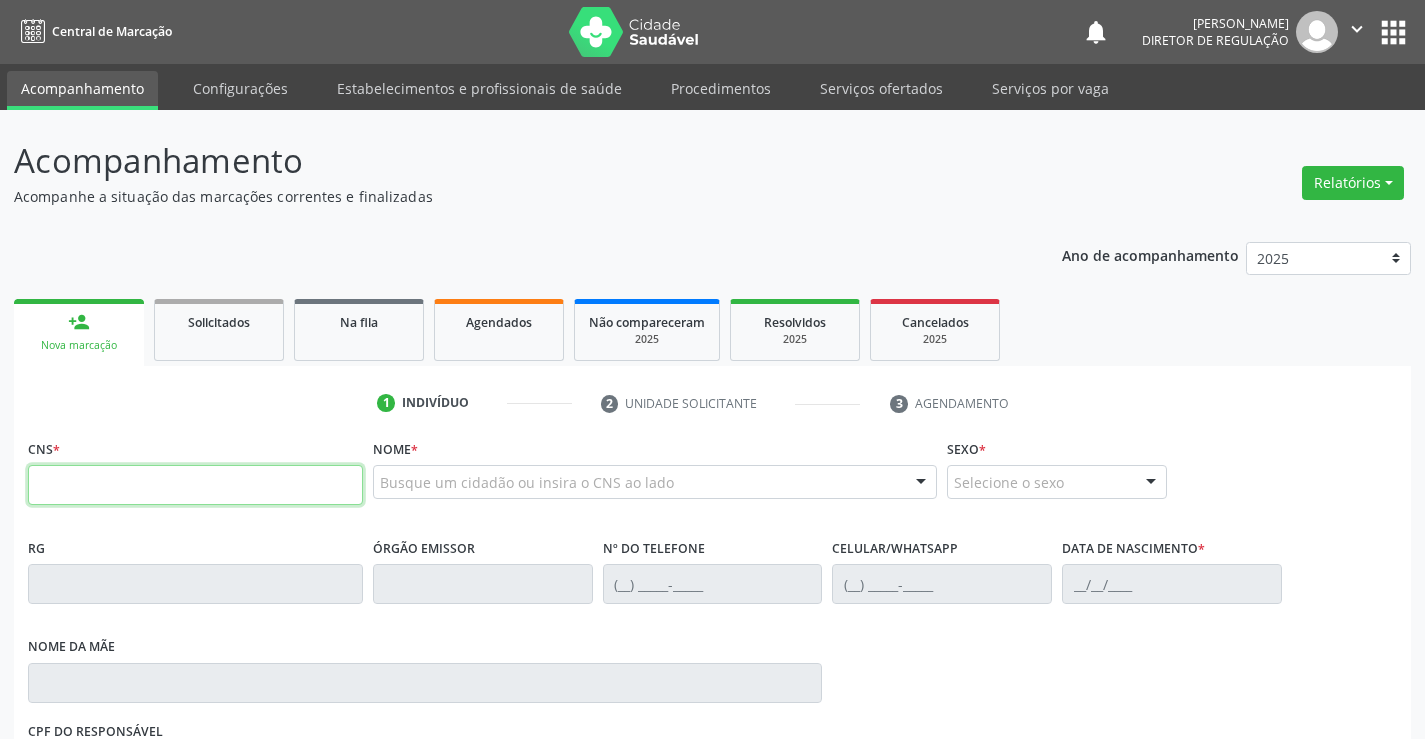 click at bounding box center [195, 485] 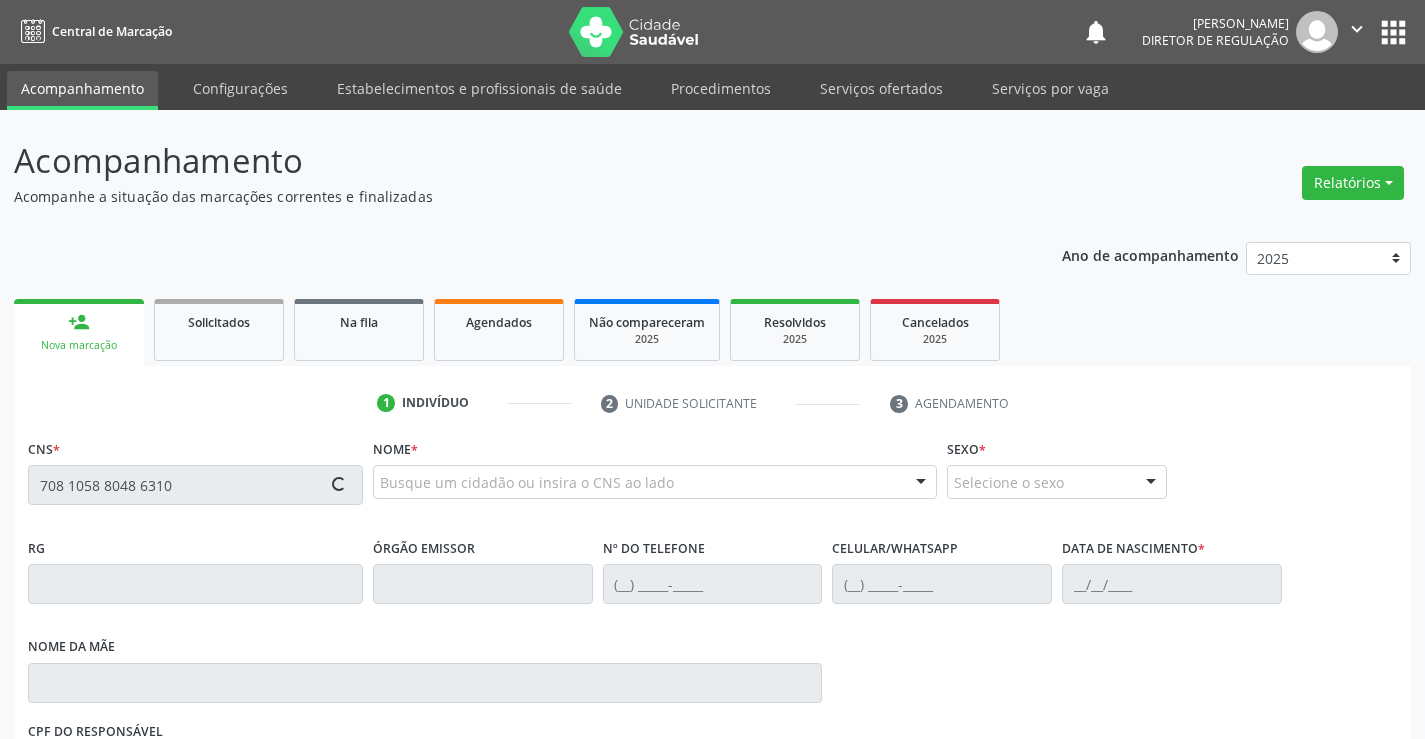 type on "708 1058 8048 6310" 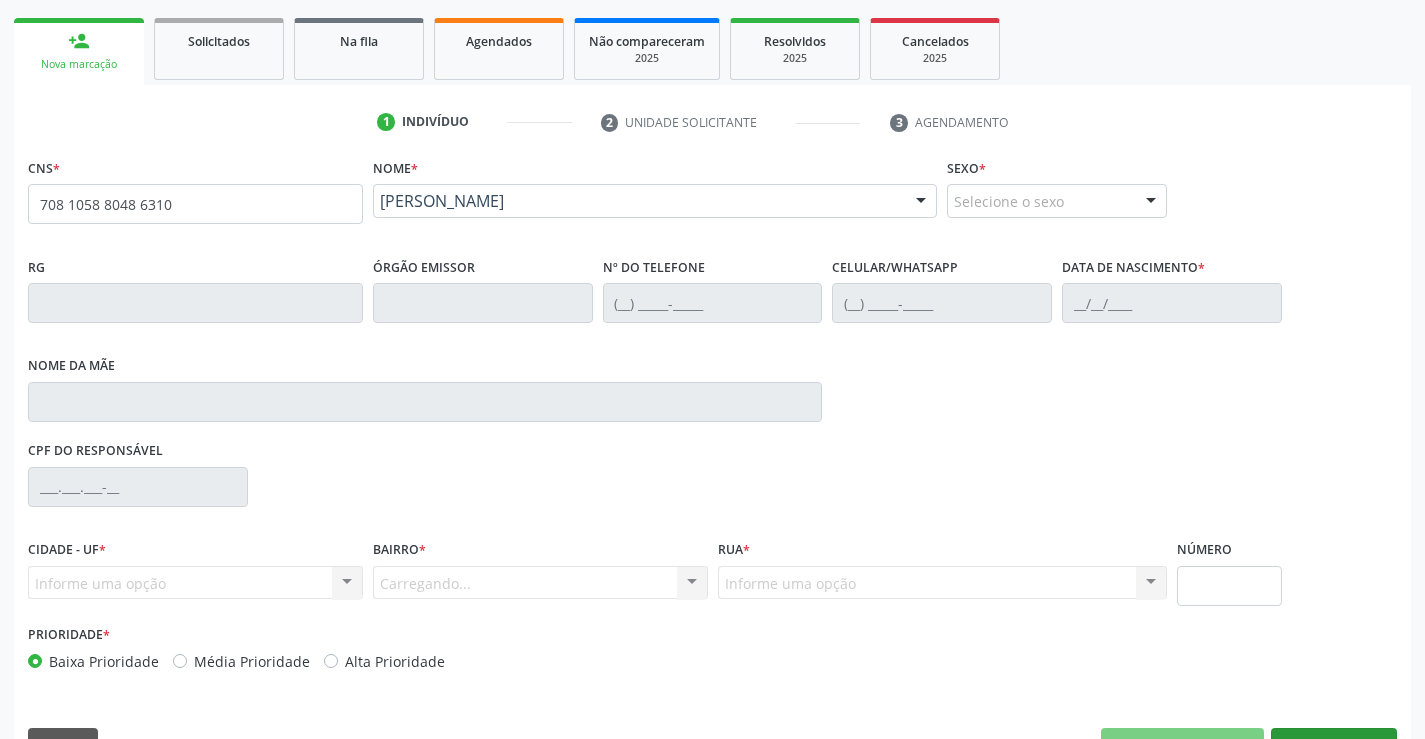 scroll, scrollTop: 331, scrollLeft: 0, axis: vertical 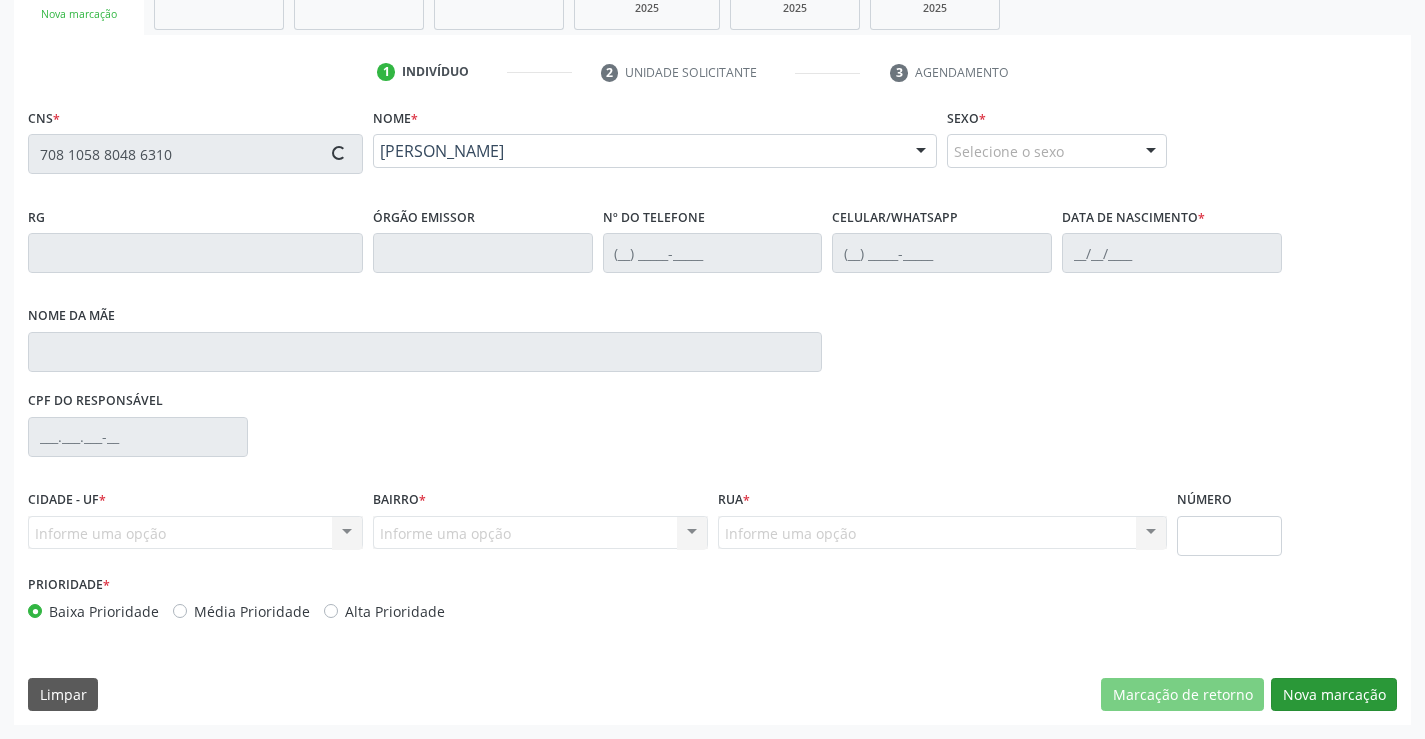 type on "0422313459" 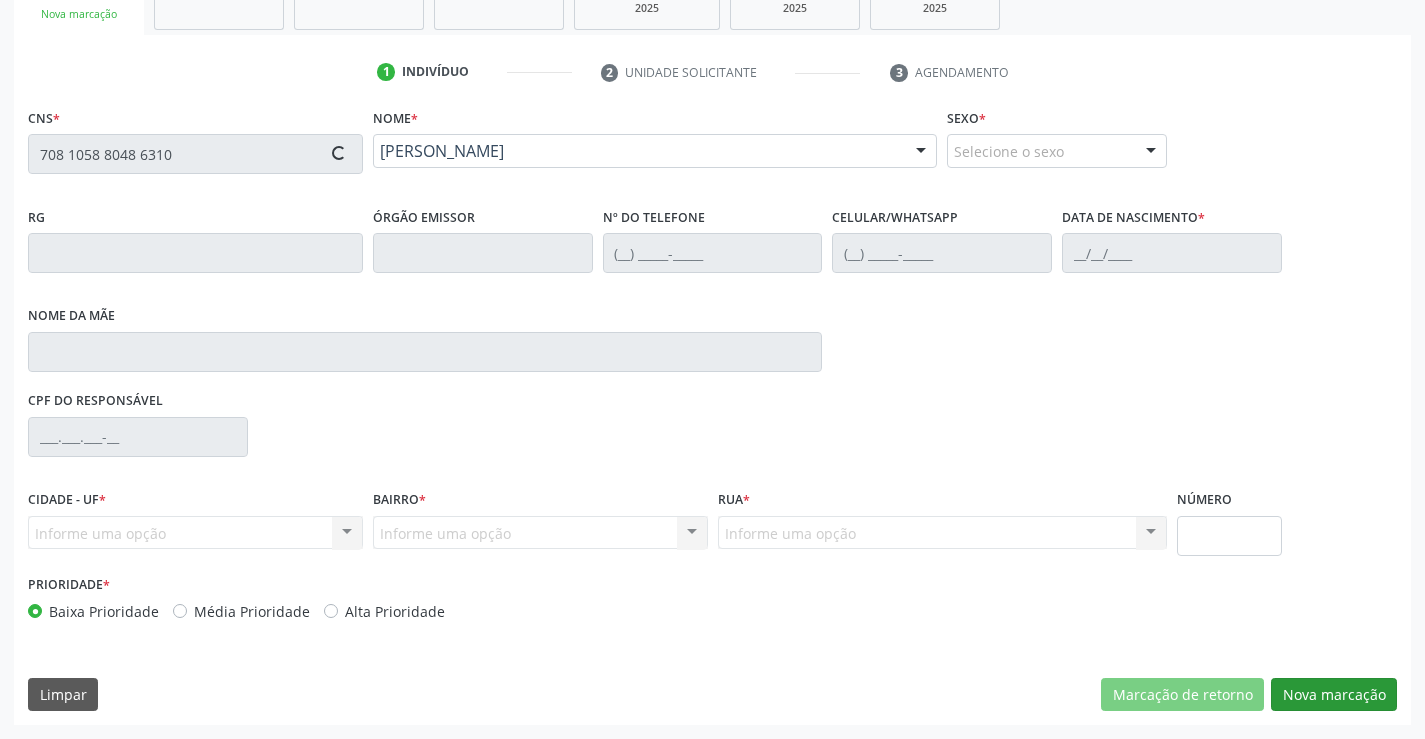type on "(74) 99188-6513" 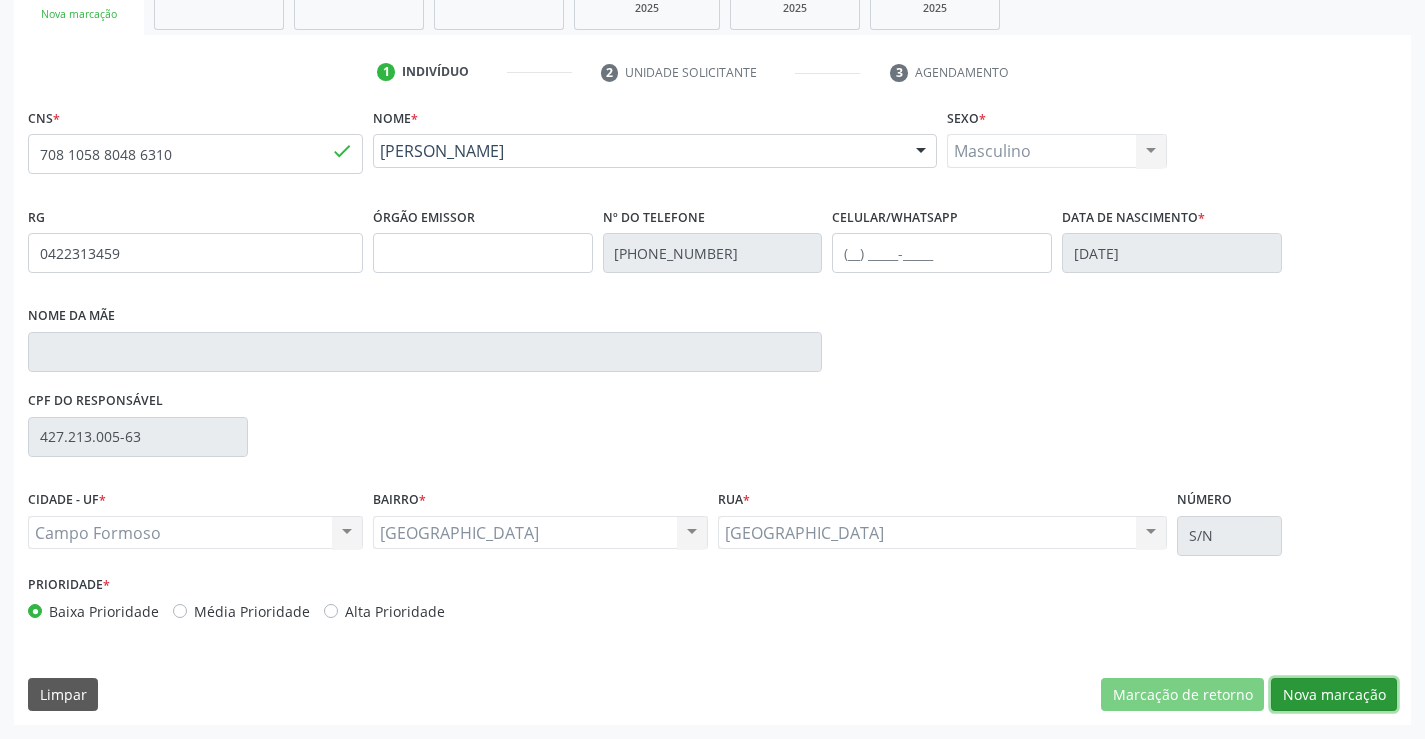 click on "Nova marcação" at bounding box center (1334, 695) 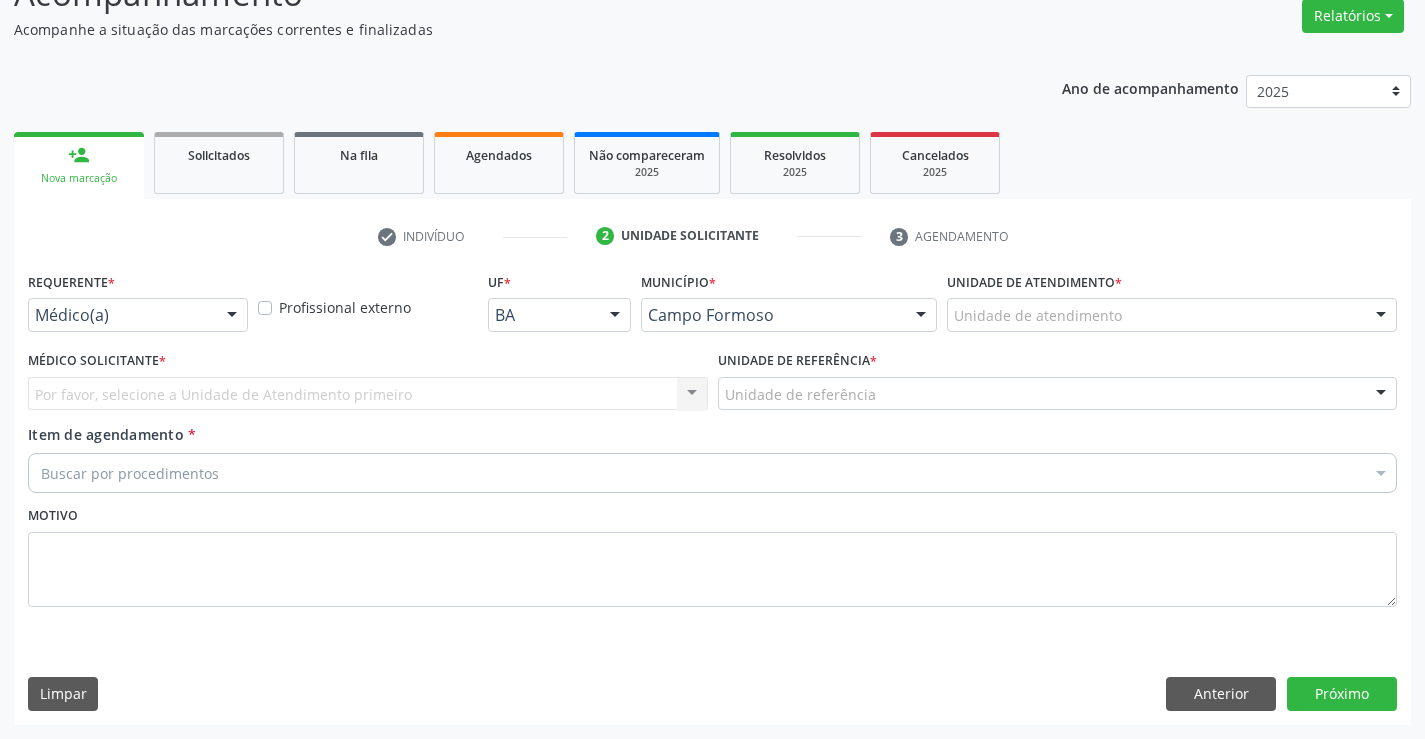 scroll, scrollTop: 167, scrollLeft: 0, axis: vertical 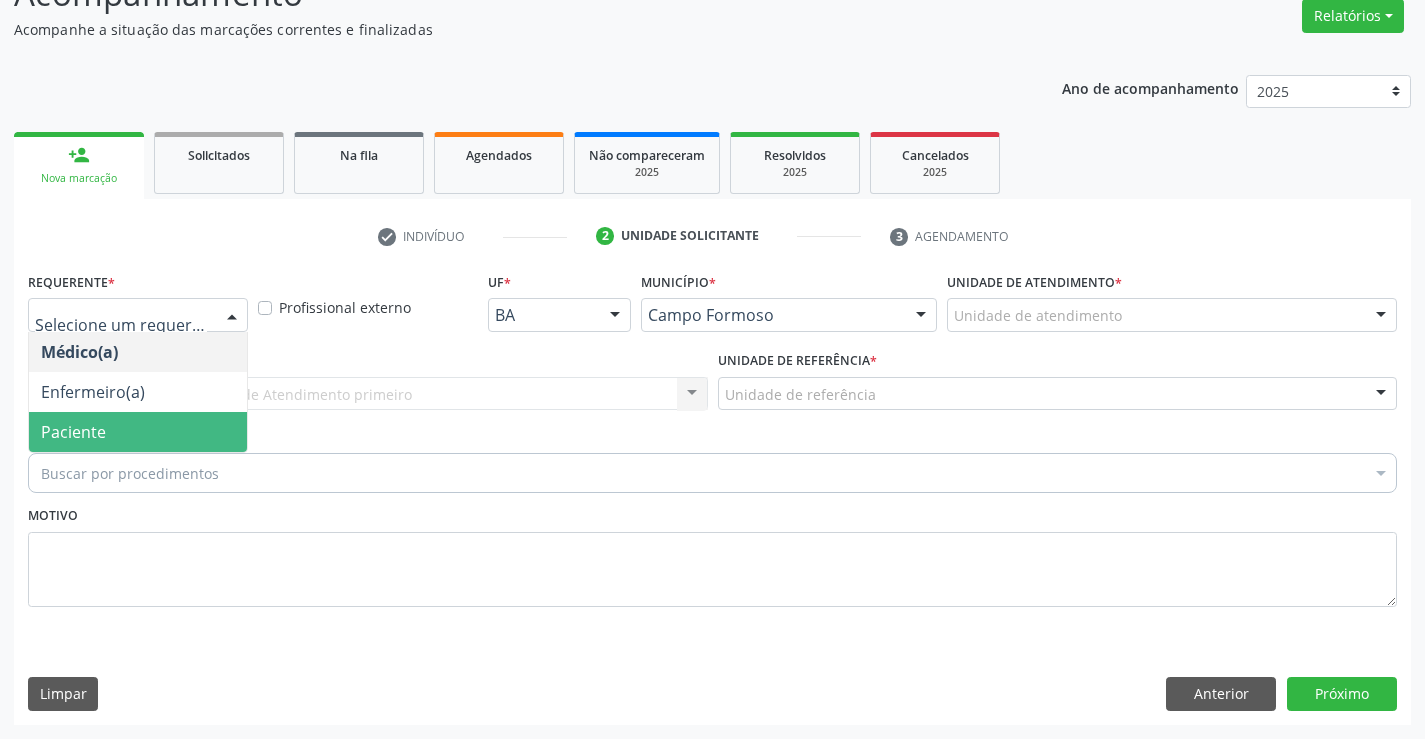 click on "Paciente" at bounding box center (138, 432) 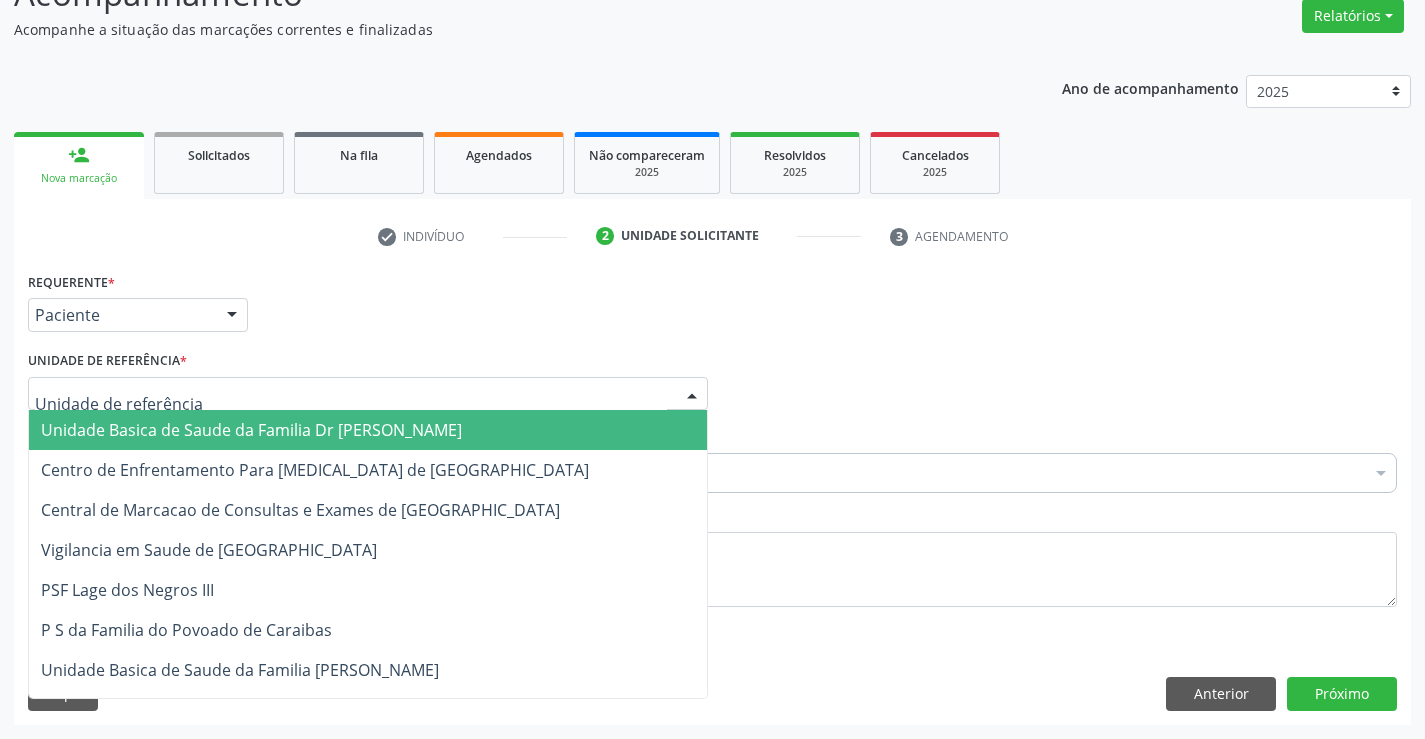 click at bounding box center (368, 394) 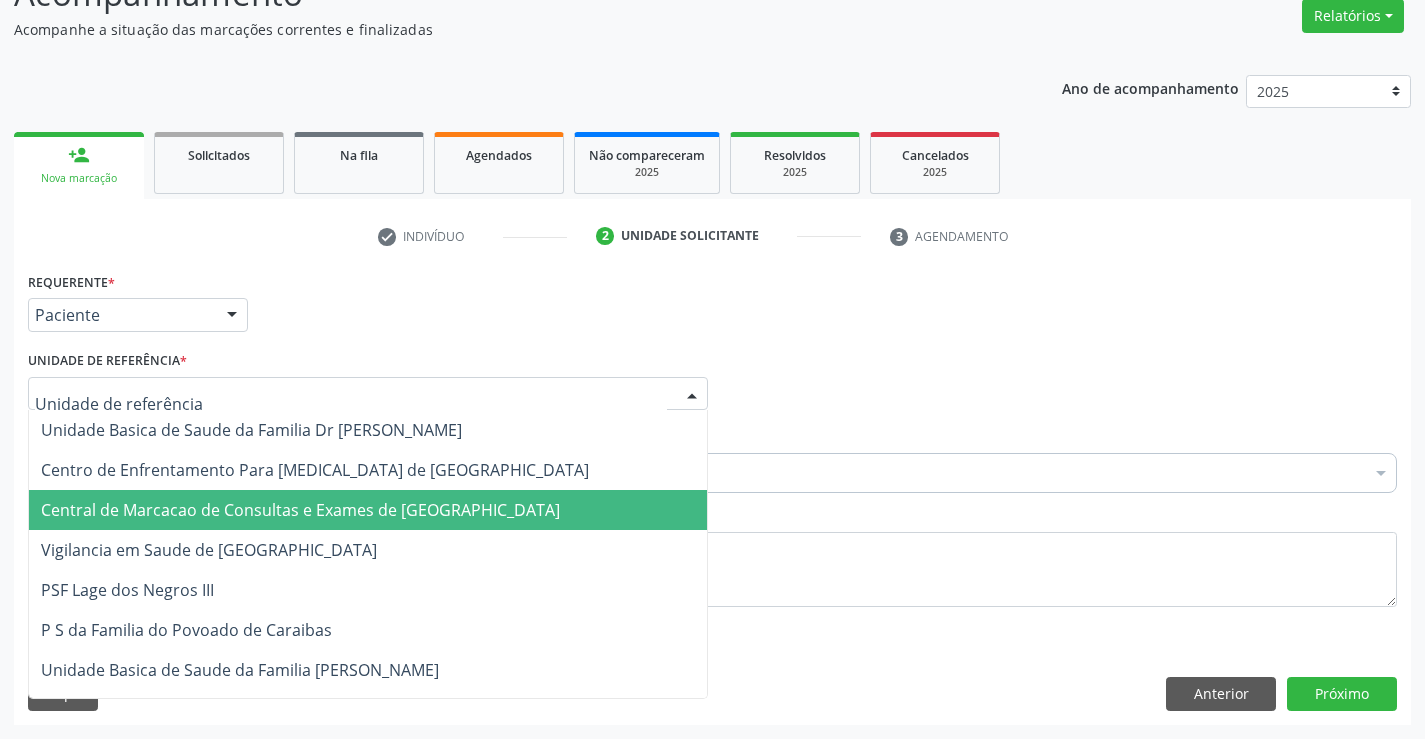 click on "Central de Marcacao de Consultas e Exames de [GEOGRAPHIC_DATA]" at bounding box center (368, 510) 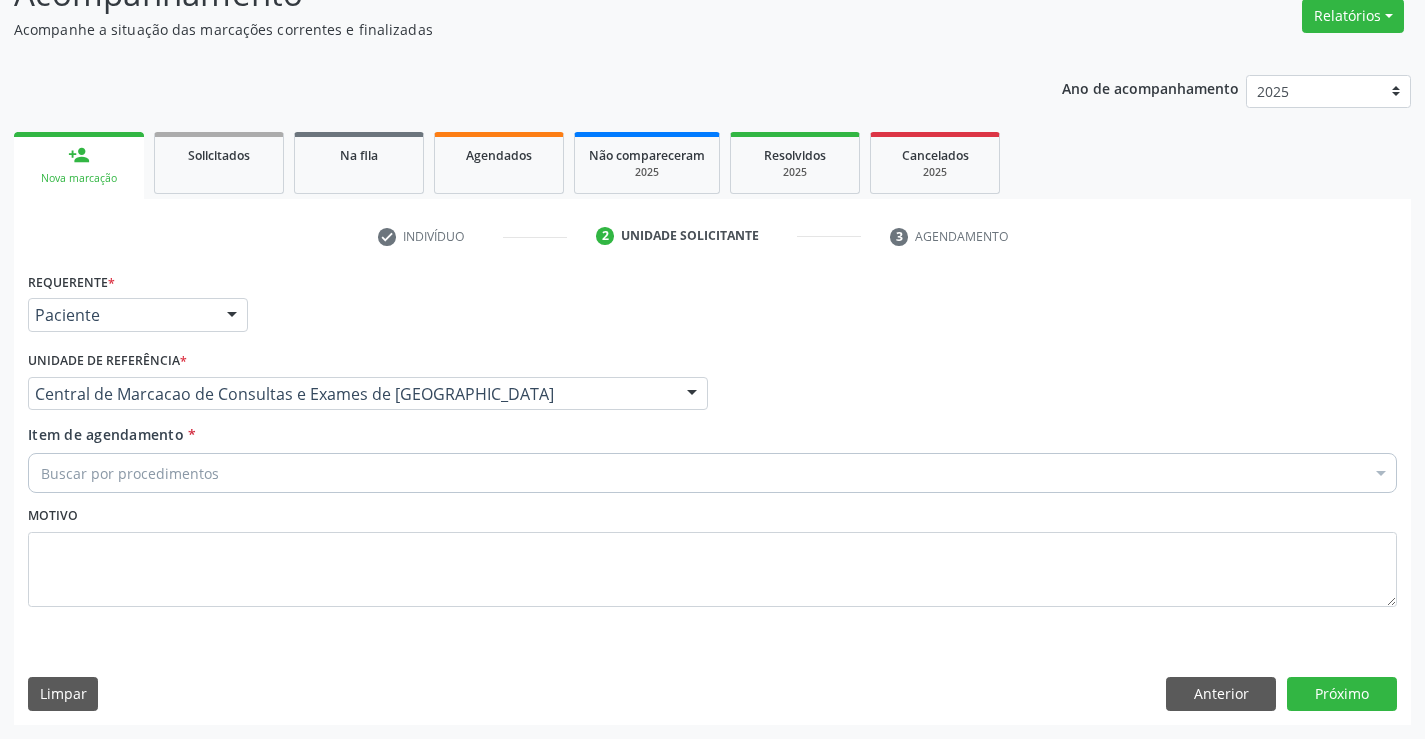 click on "Buscar por procedimentos" at bounding box center [712, 473] 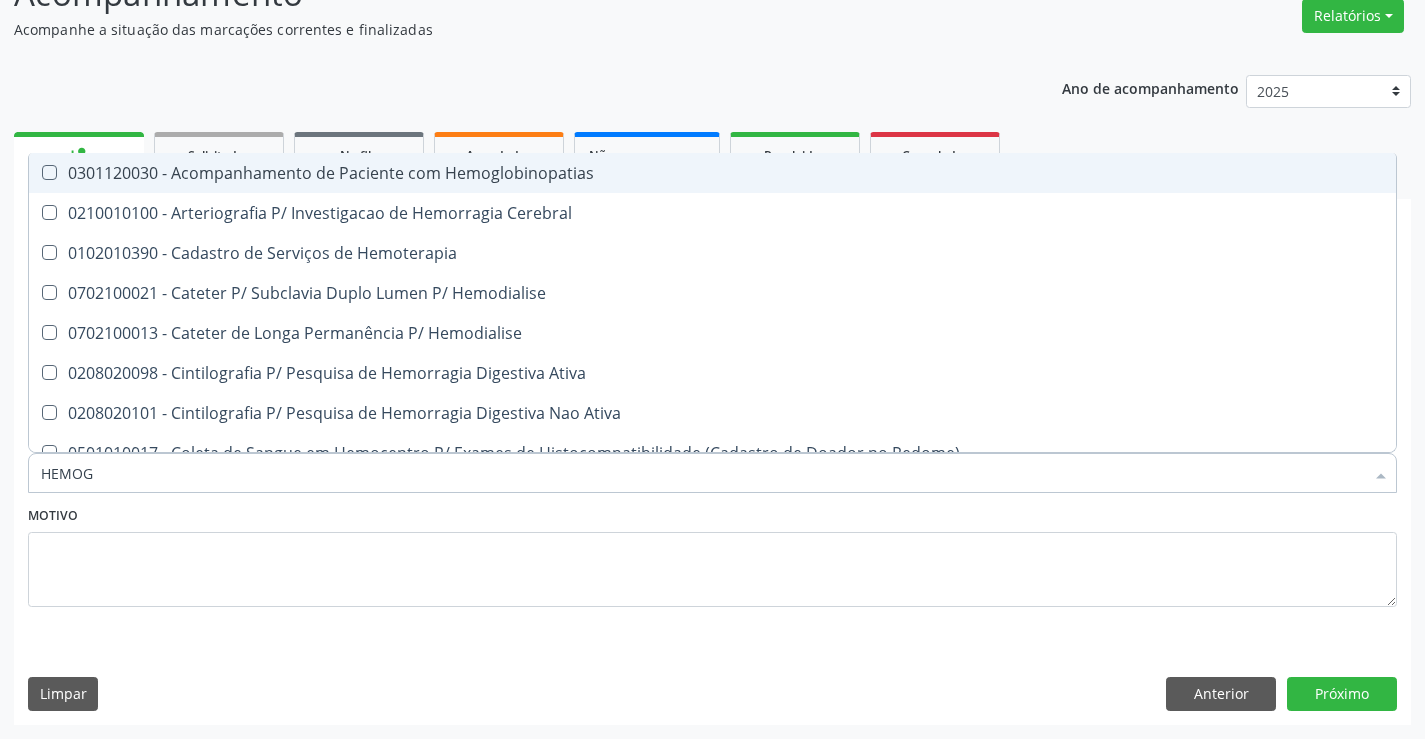 type on "HEMOGR" 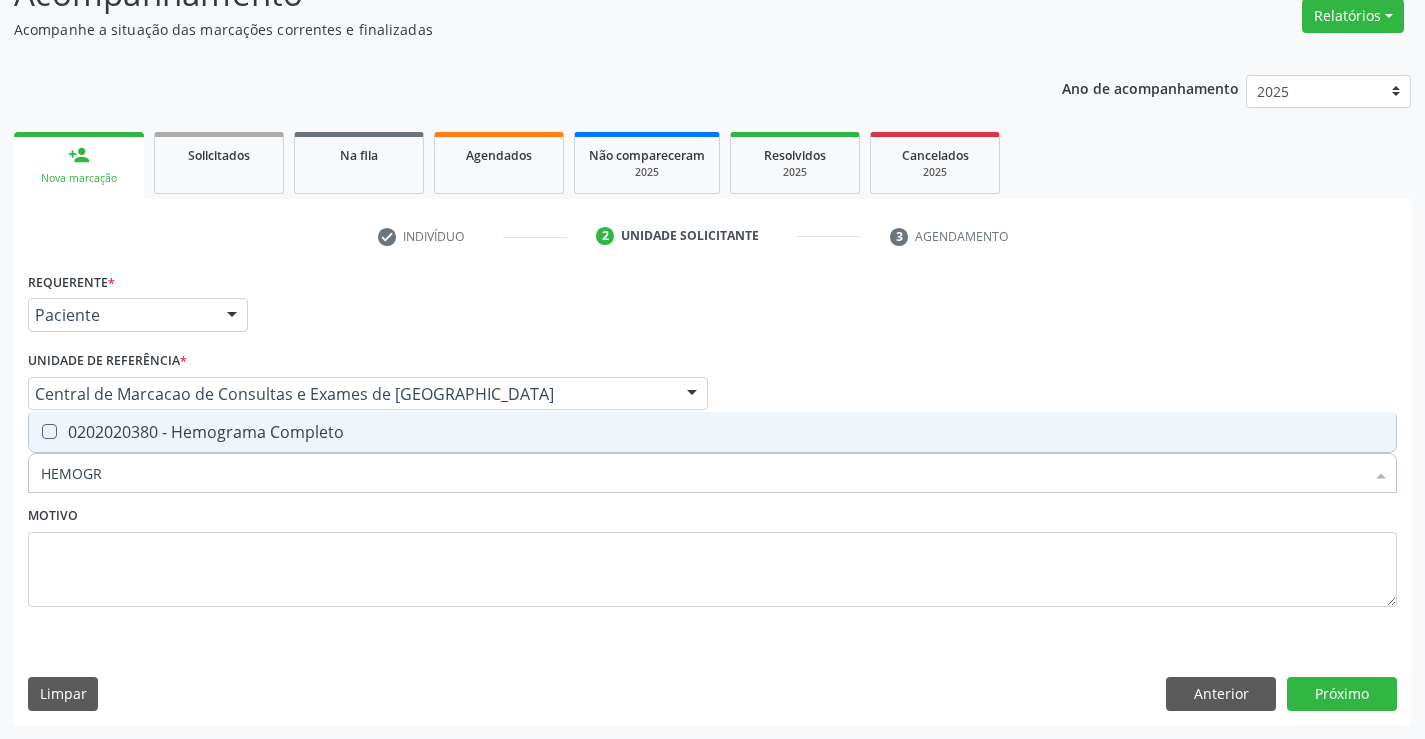 click on "0202020380 - Hemograma Completo" at bounding box center [712, 432] 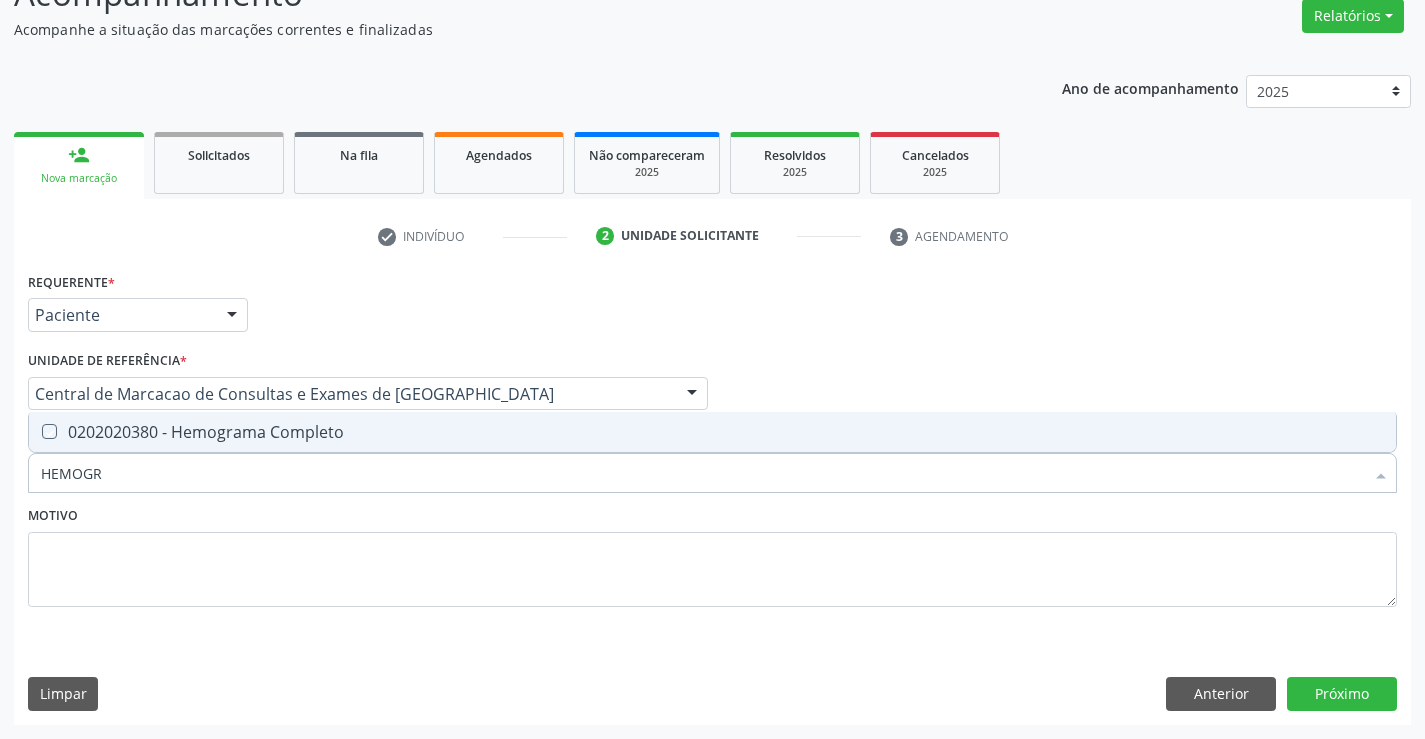 checkbox on "true" 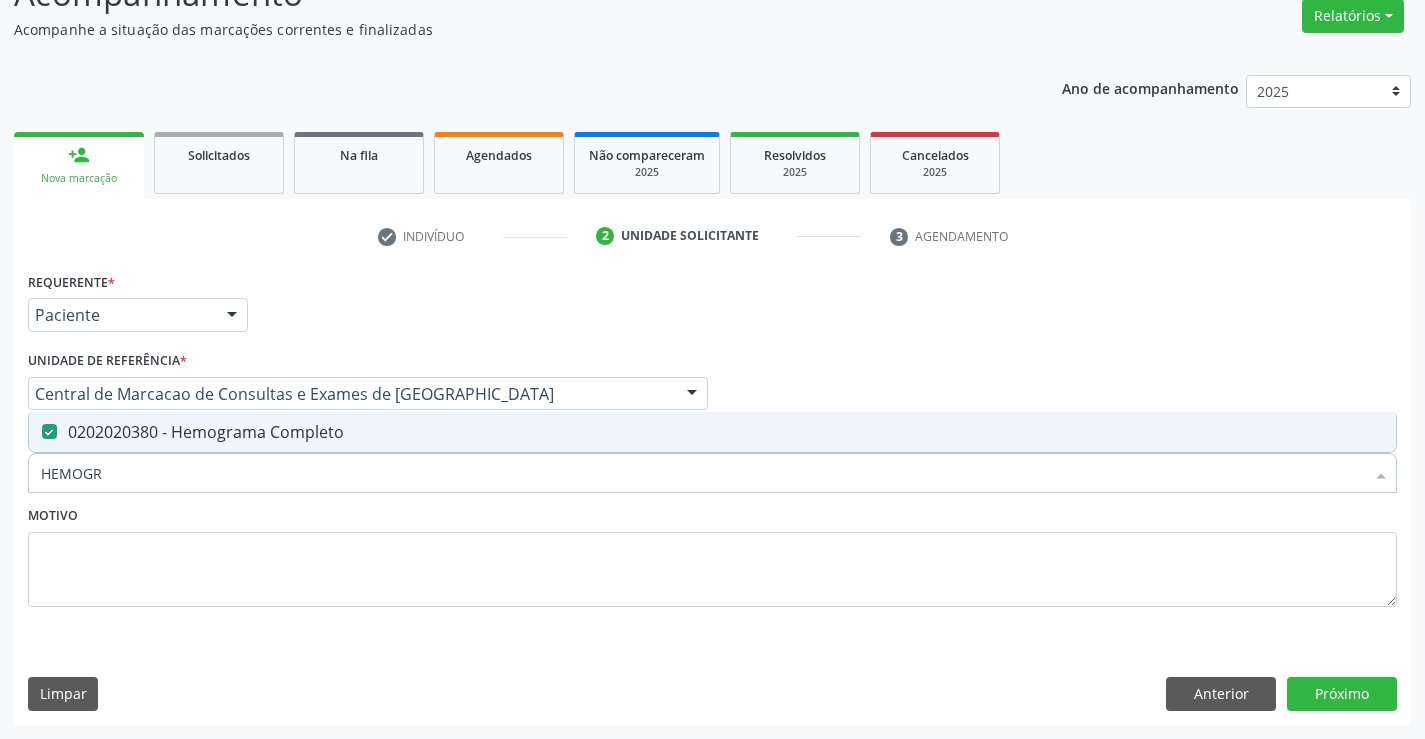 type on "HEMOGR" 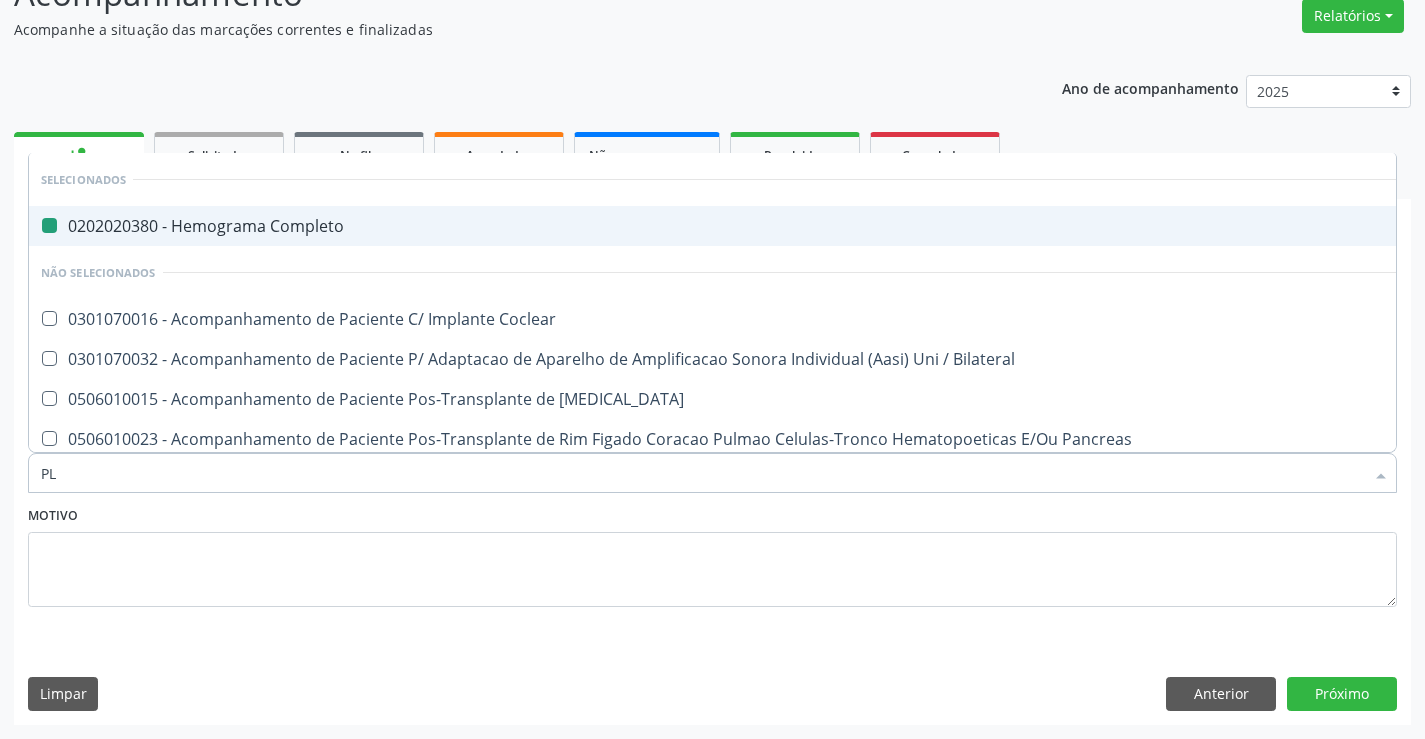 type on "PLA" 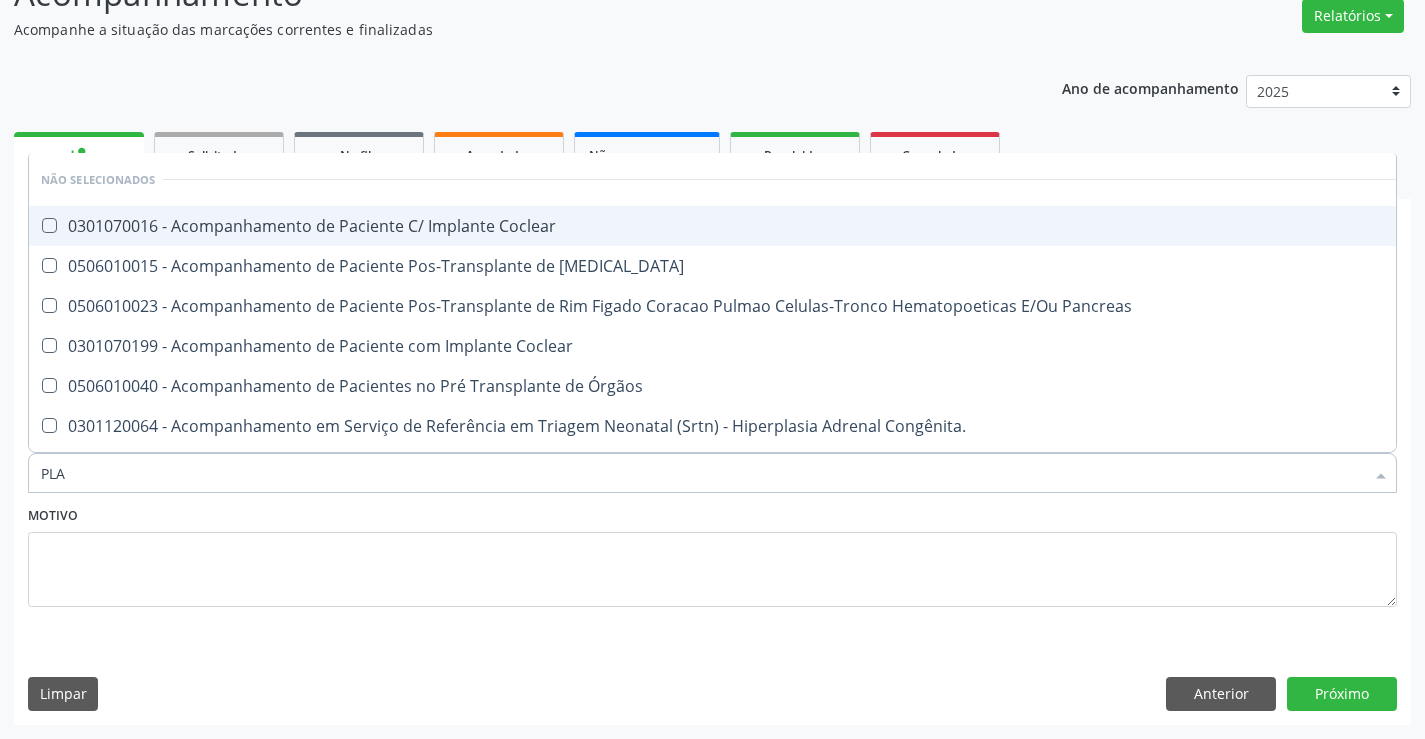 type on "PLAQ" 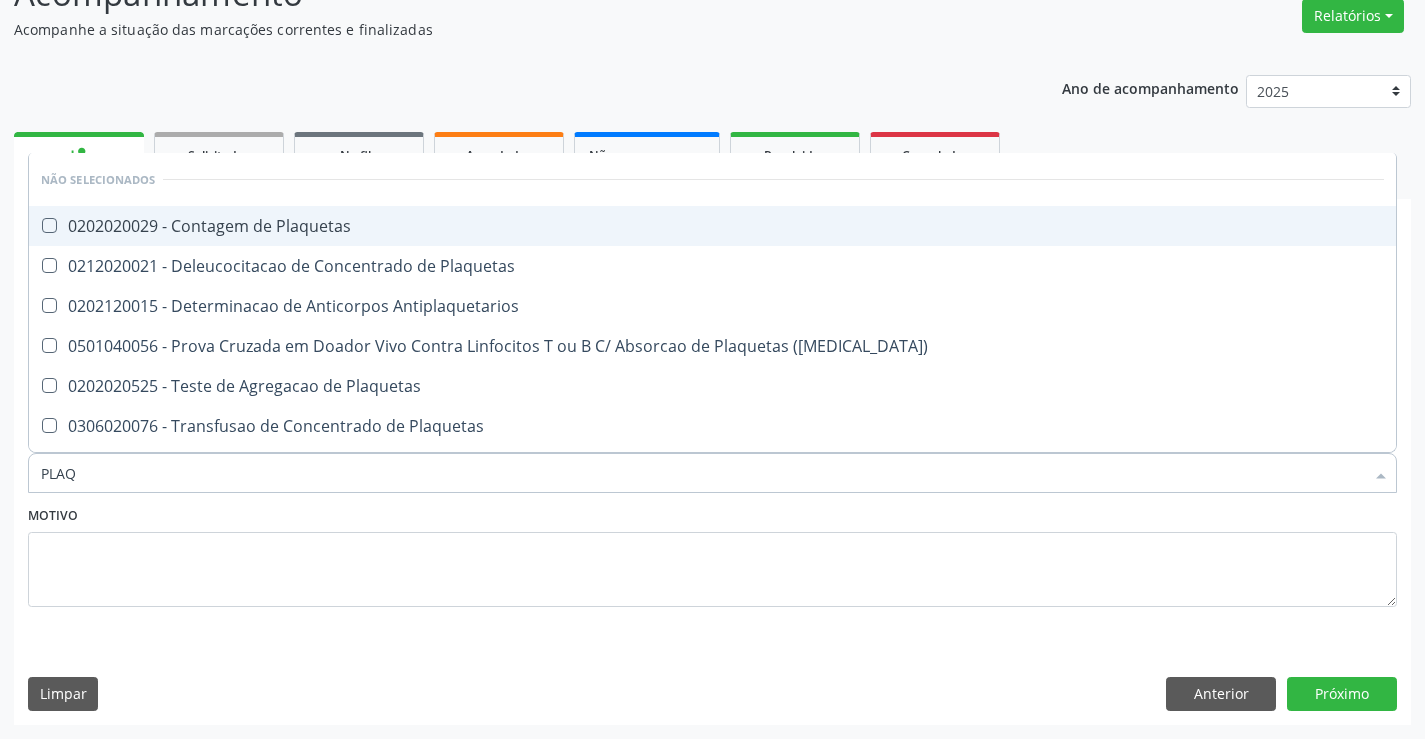 click on "0202020029 - Contagem de Plaquetas" at bounding box center (712, 226) 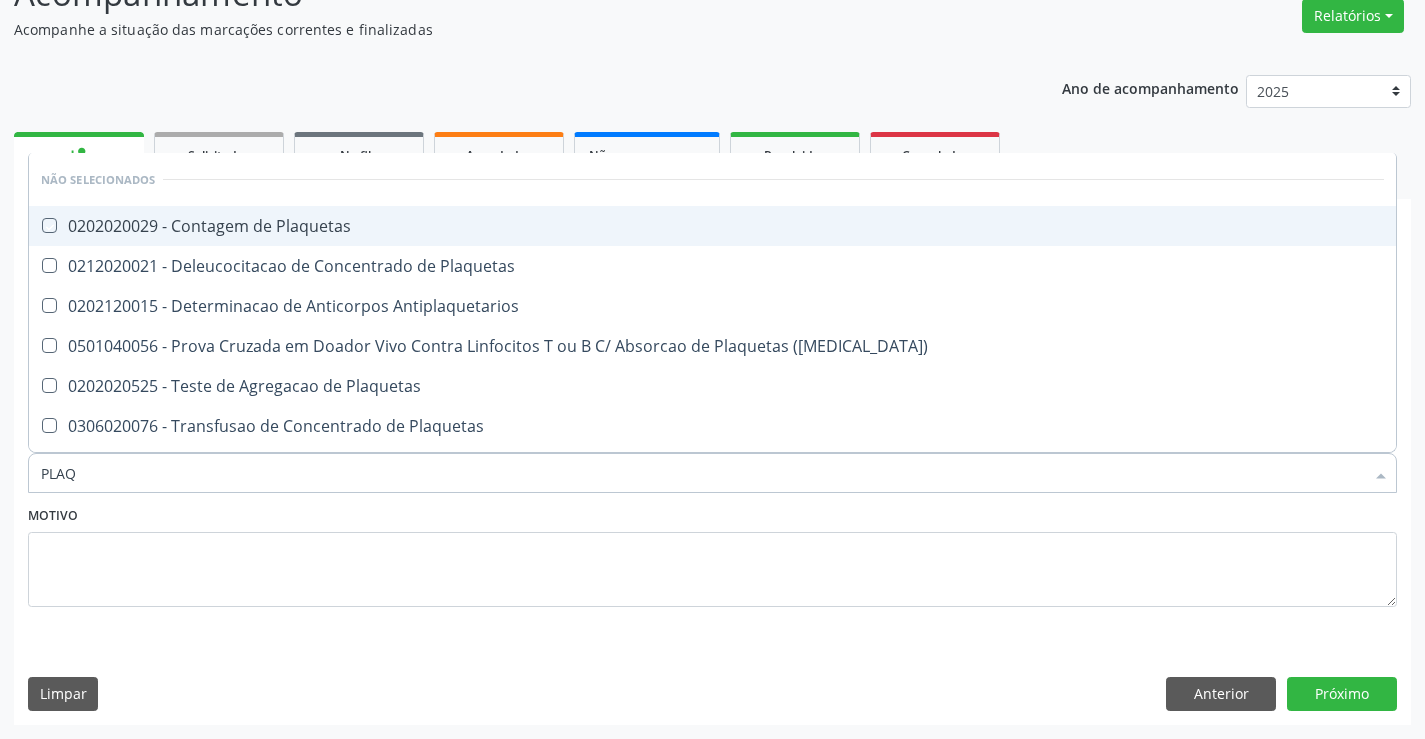 checkbox on "true" 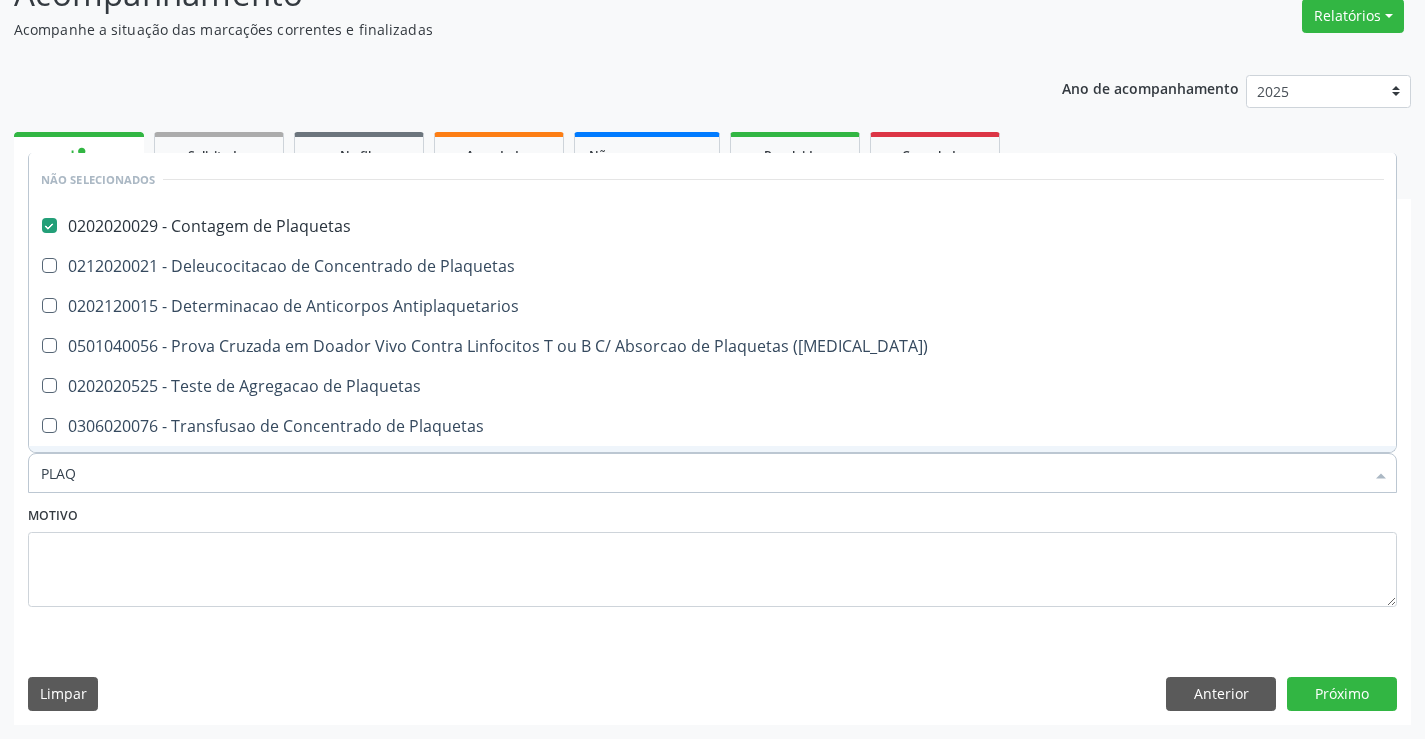 click on "Motivo" at bounding box center [712, 554] 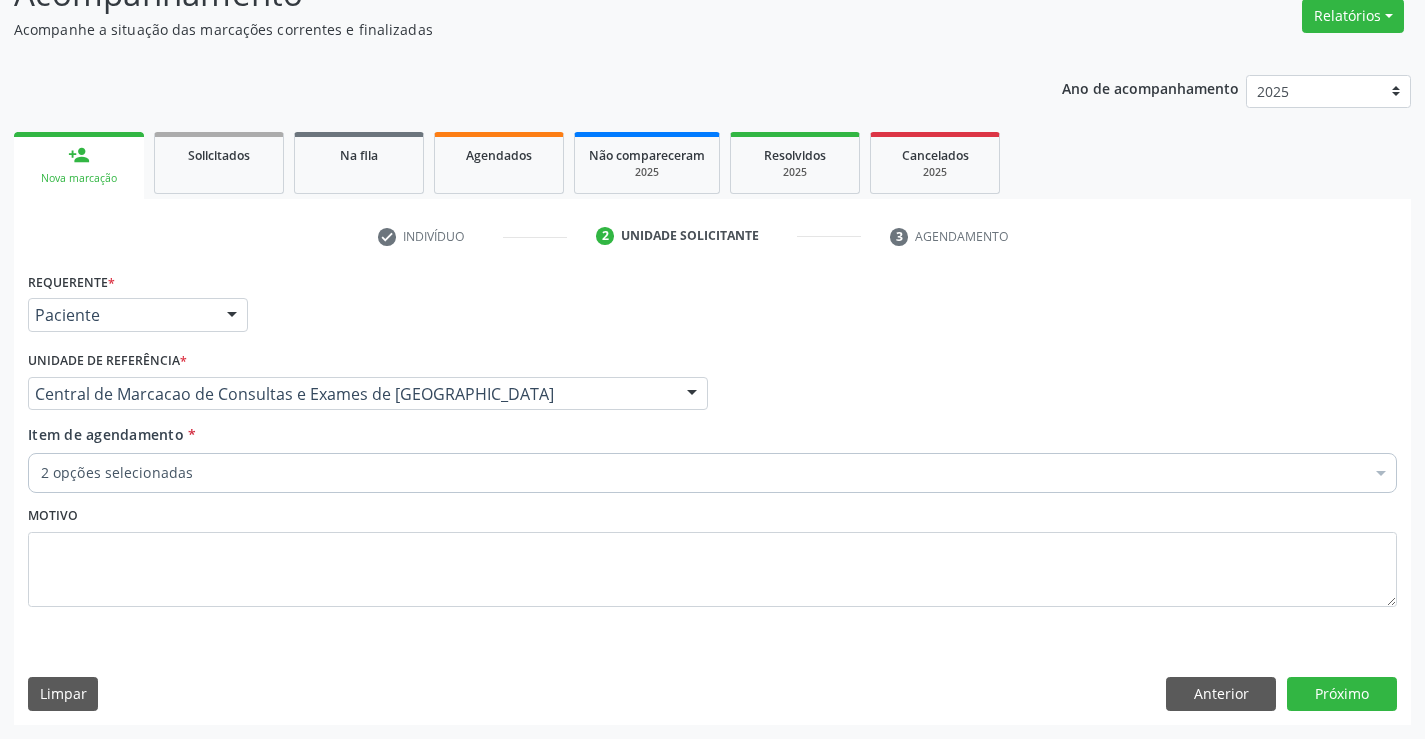 click on "2 opções selecionadas" at bounding box center (712, 473) 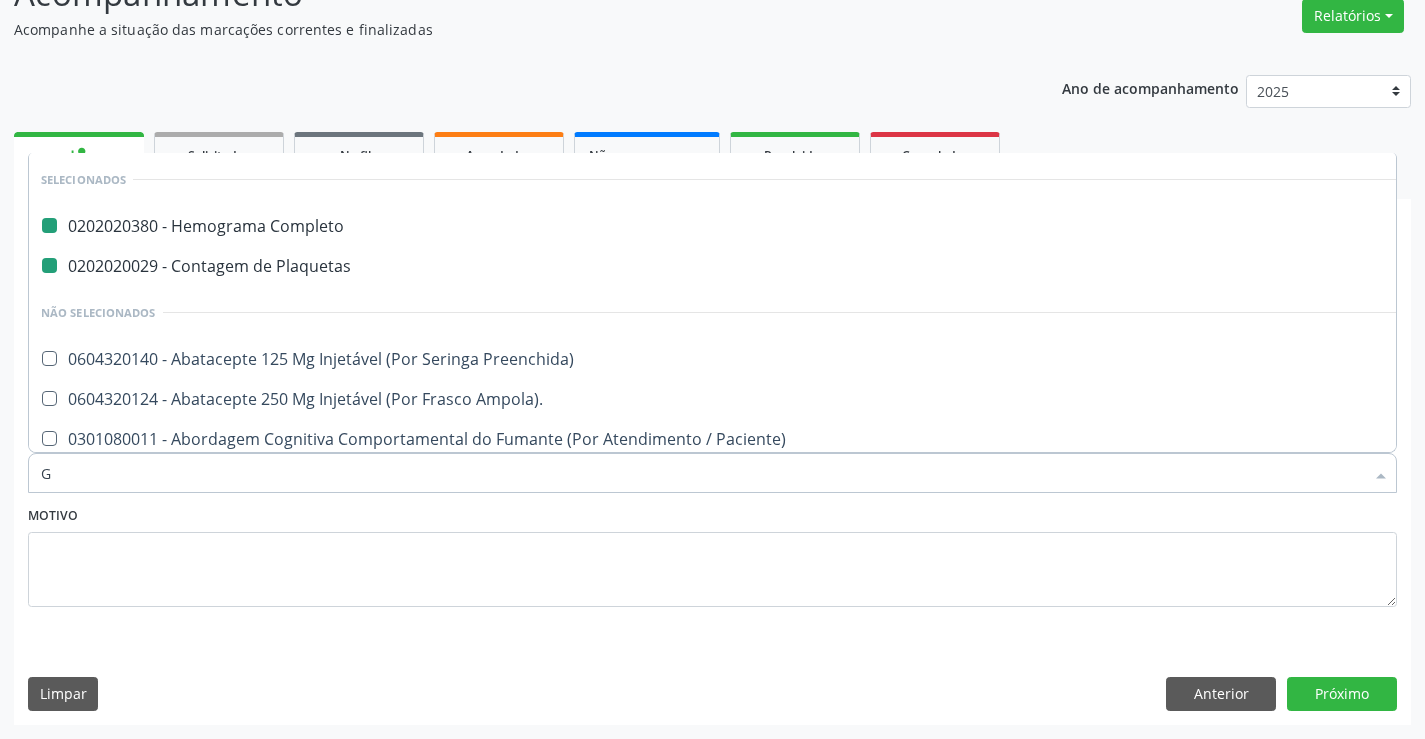 type on "GL" 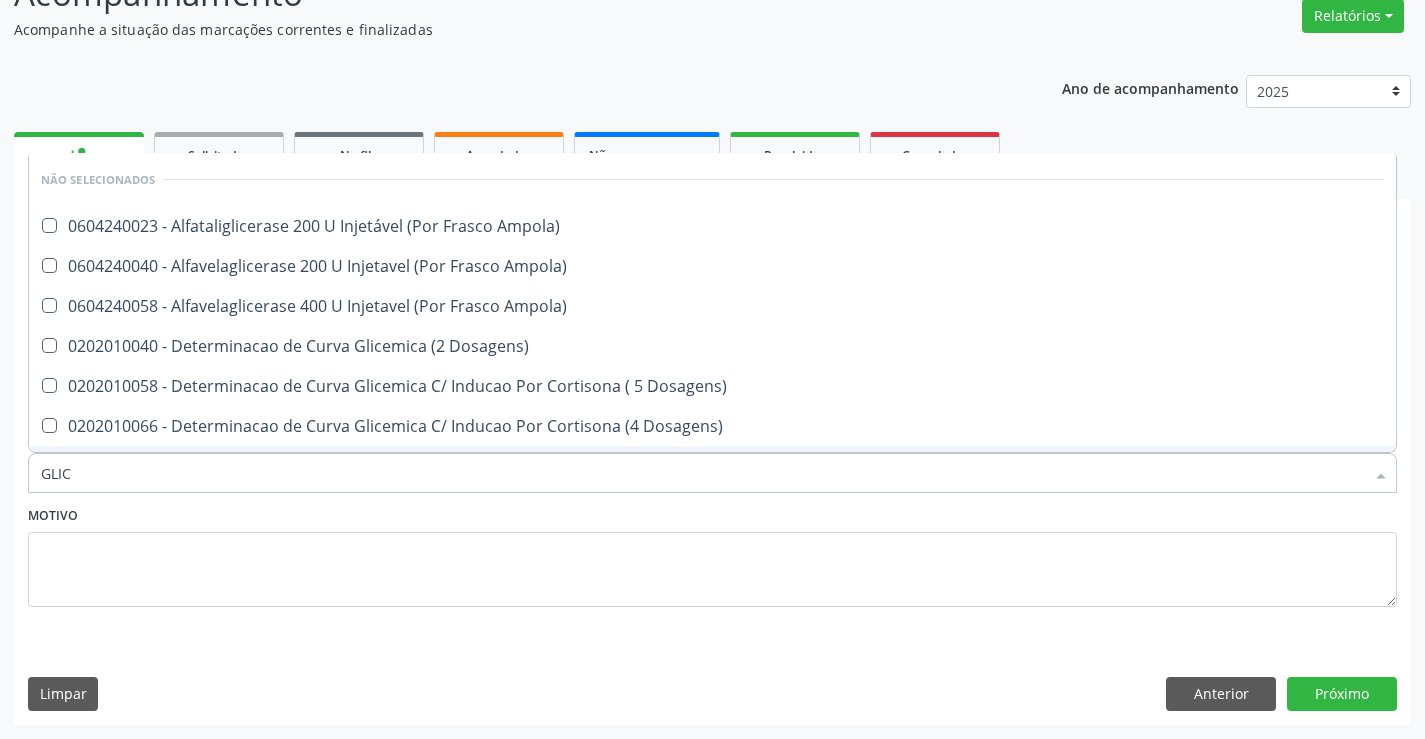 type on "GLICO" 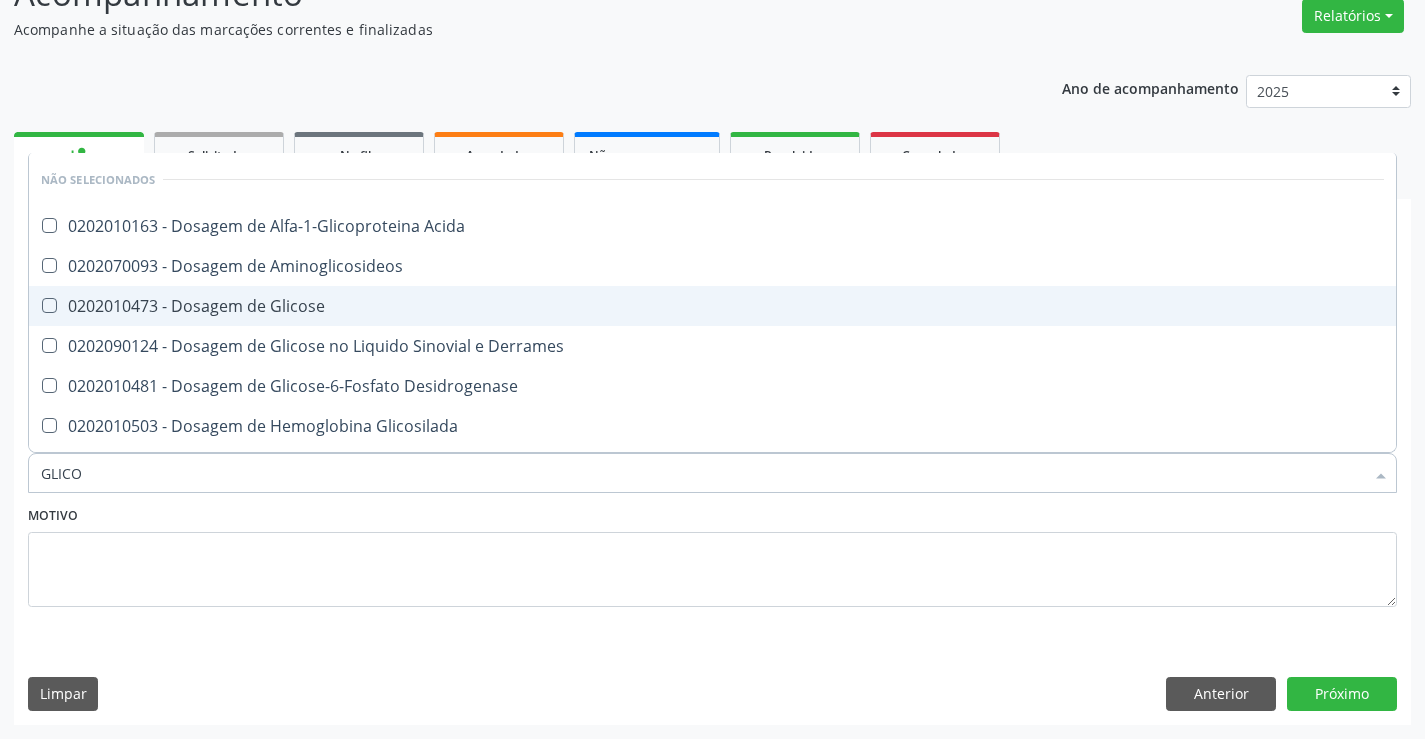 click on "0202010473 - Dosagem de Glicose" at bounding box center (712, 306) 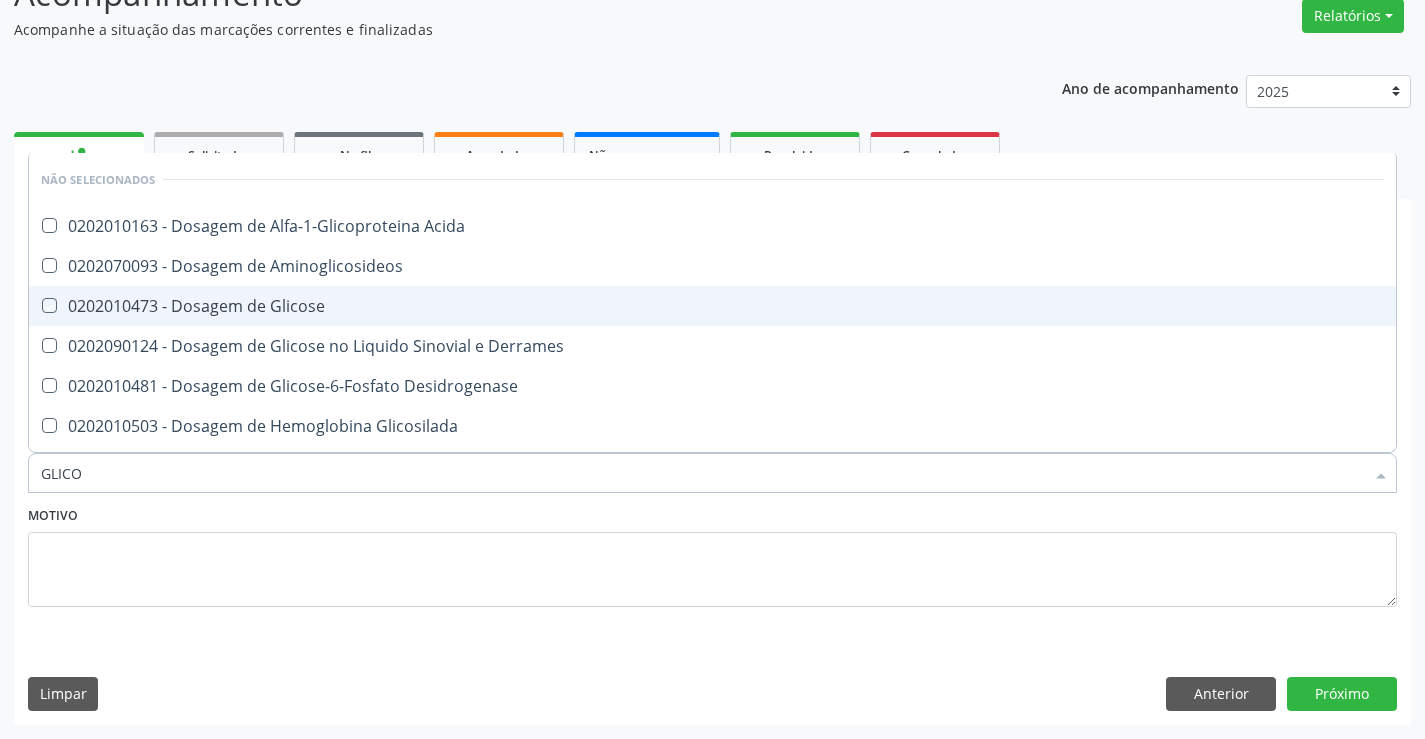checkbox on "true" 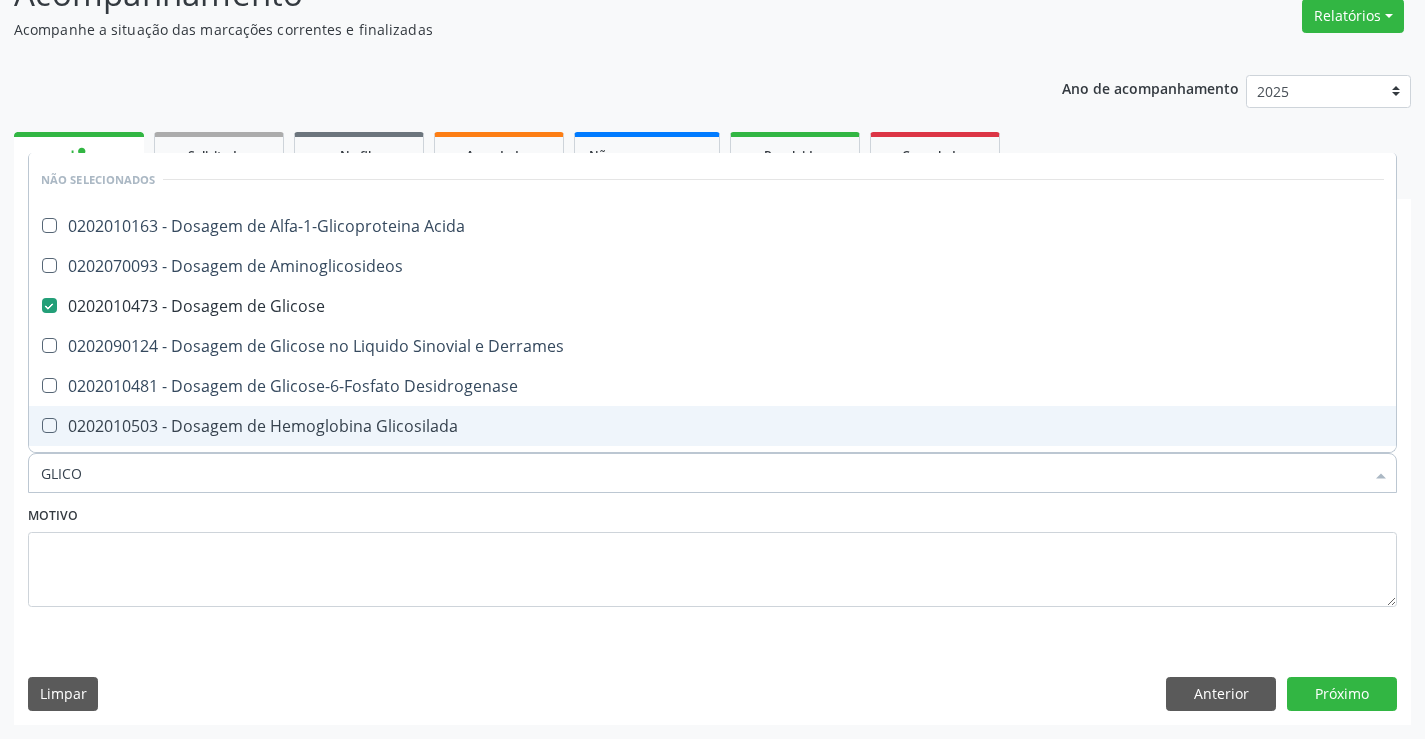click on "Motivo" at bounding box center [712, 554] 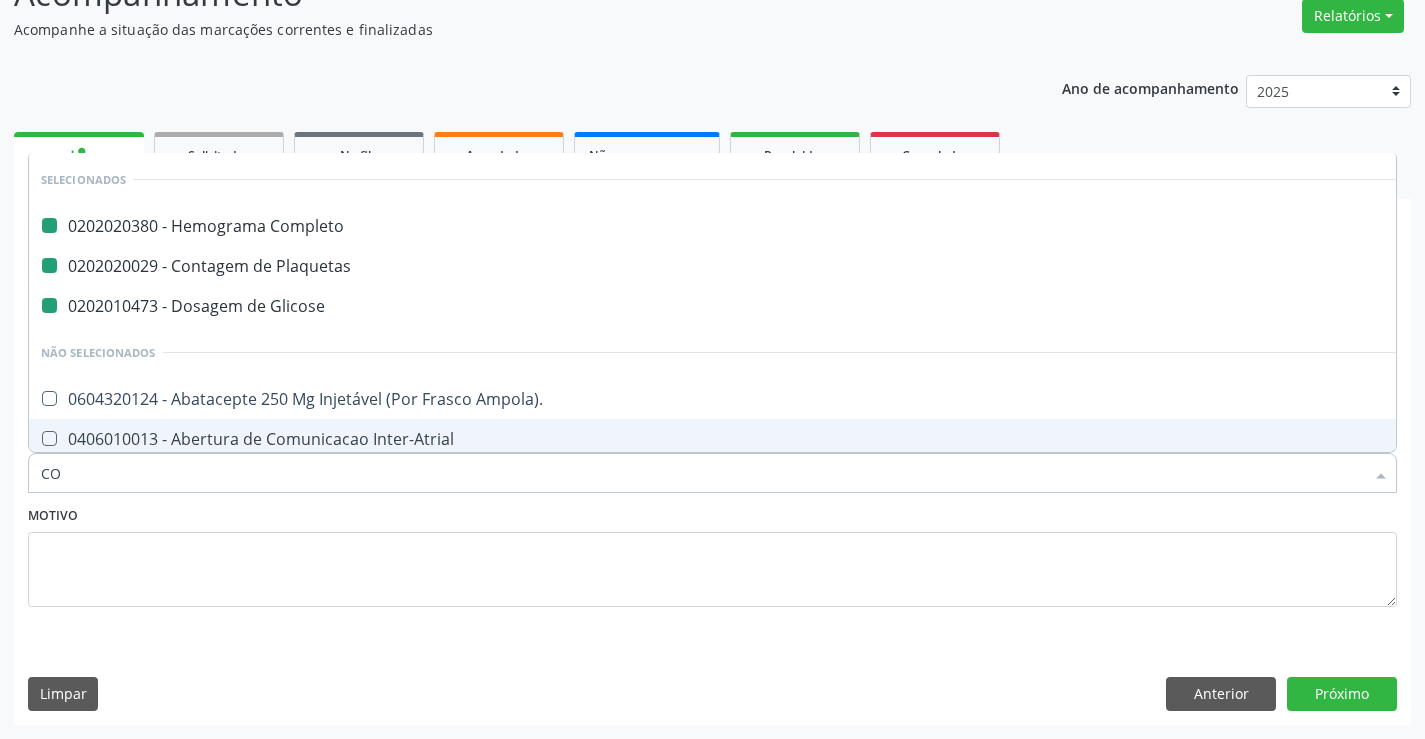 type on "COL" 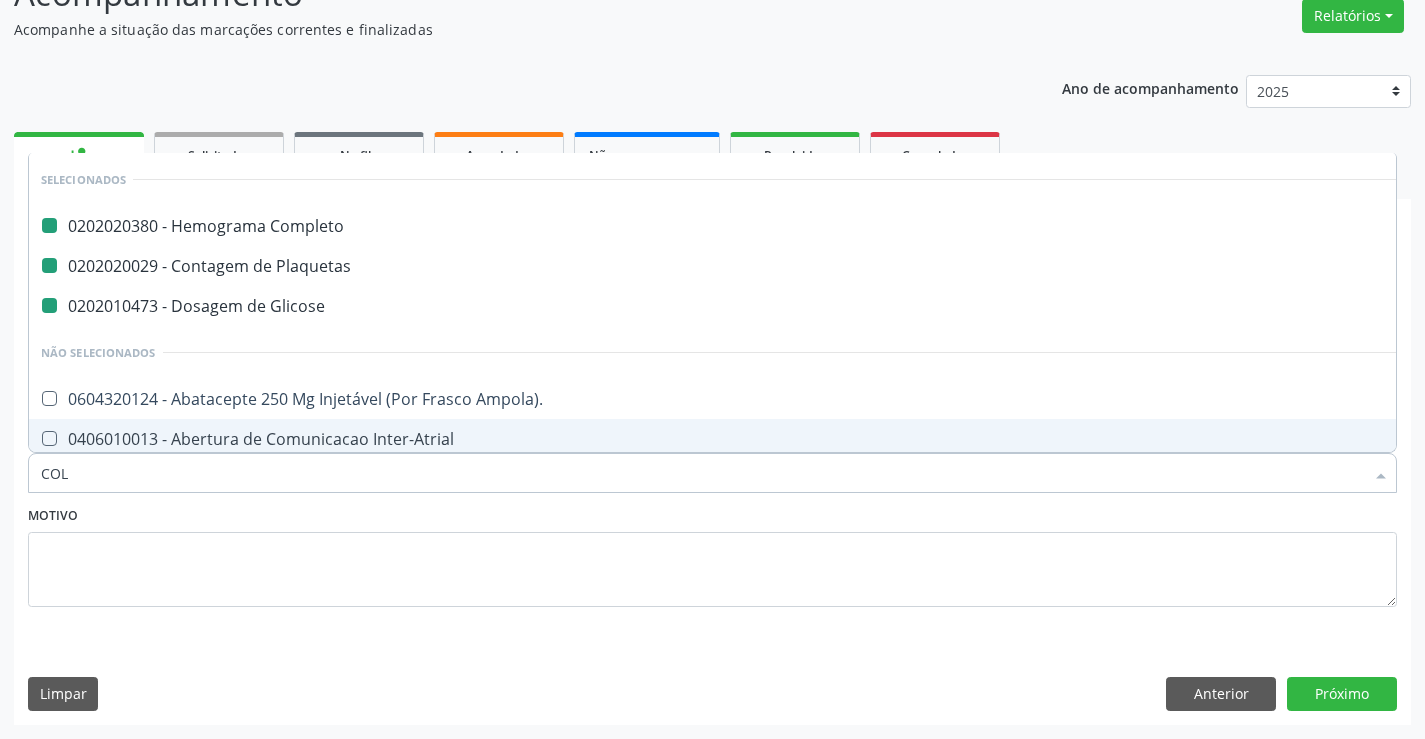checkbox on "false" 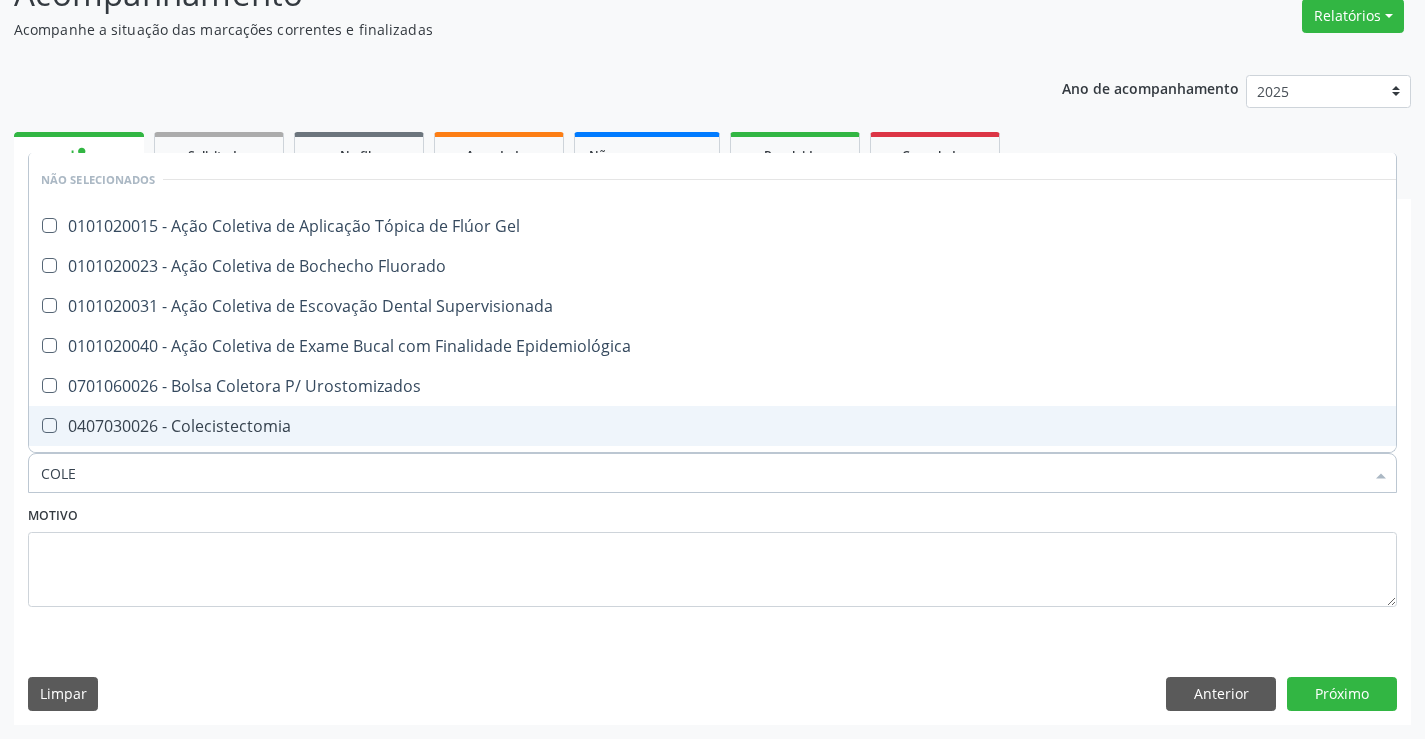 type on "COLES" 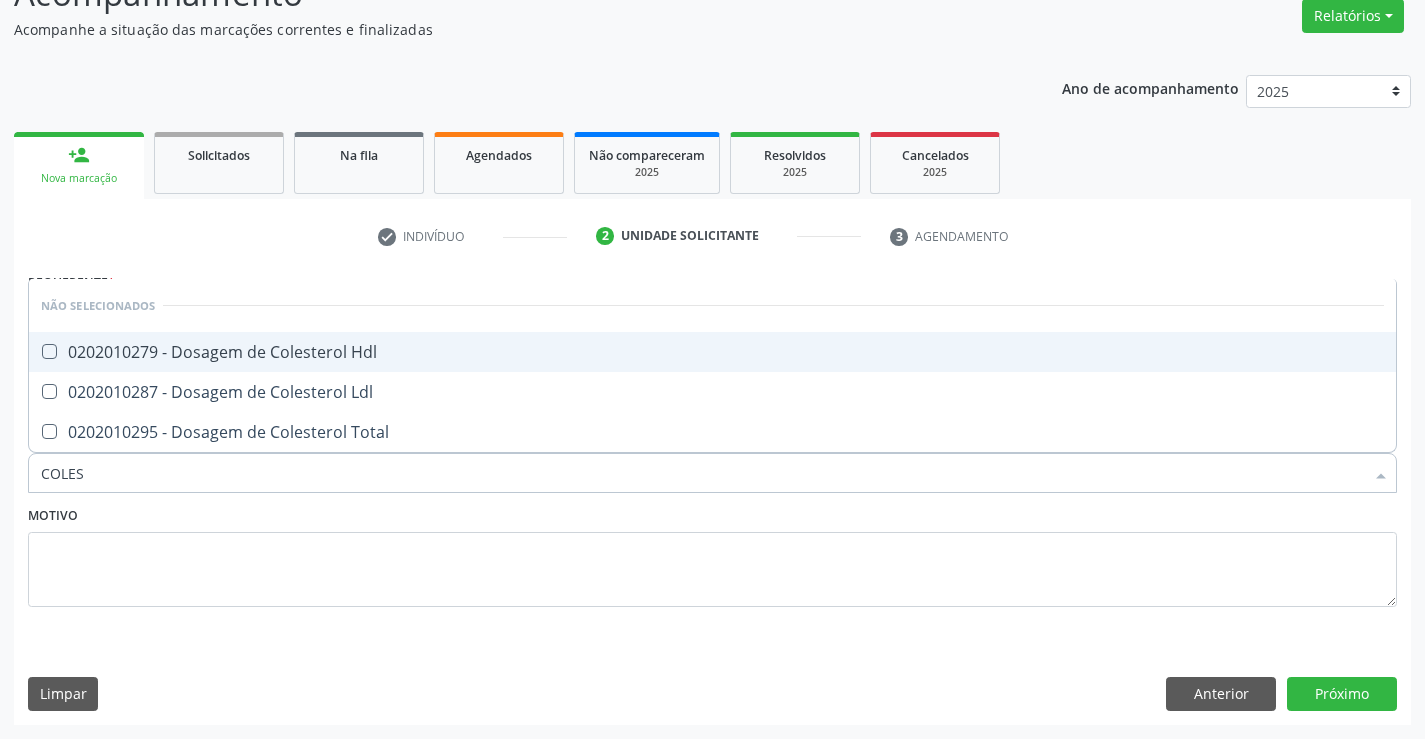 click on "0202010279 - Dosagem de Colesterol Hdl" at bounding box center (712, 352) 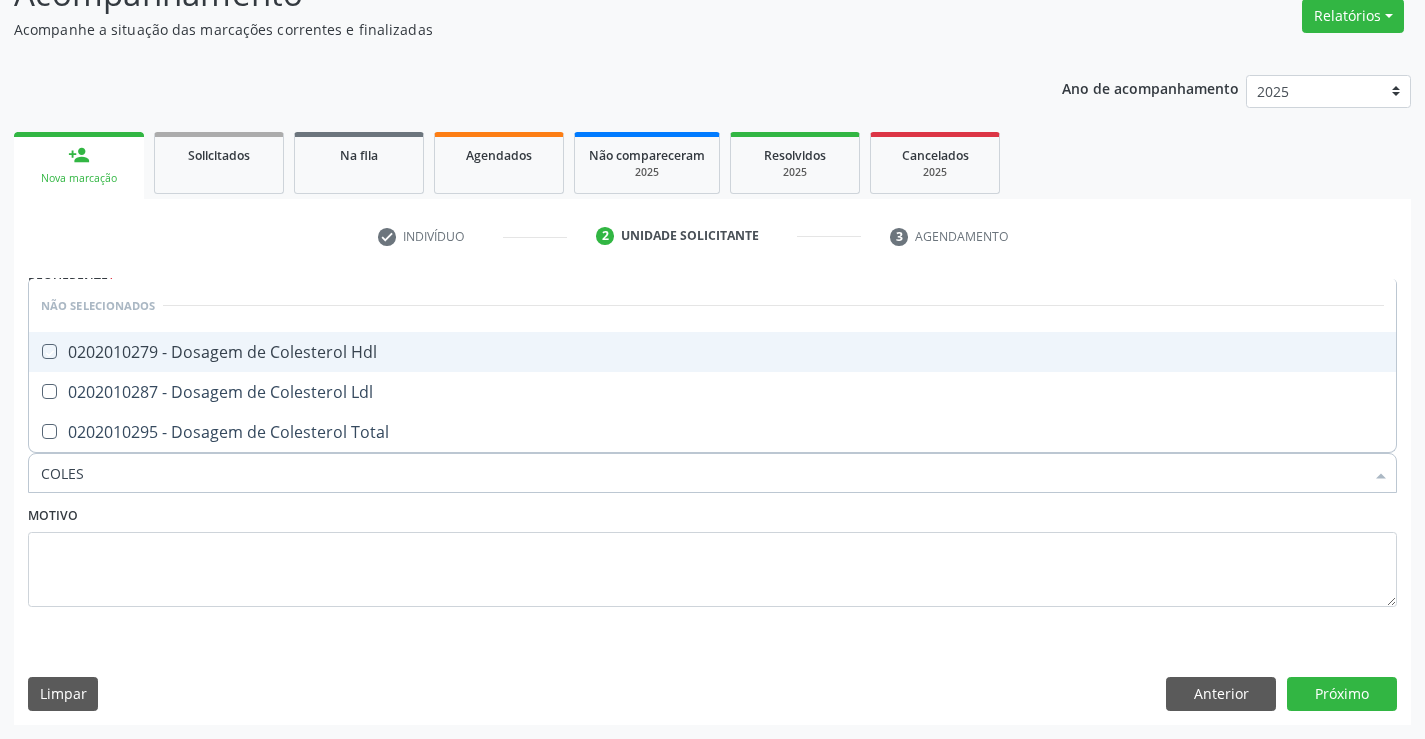 checkbox on "true" 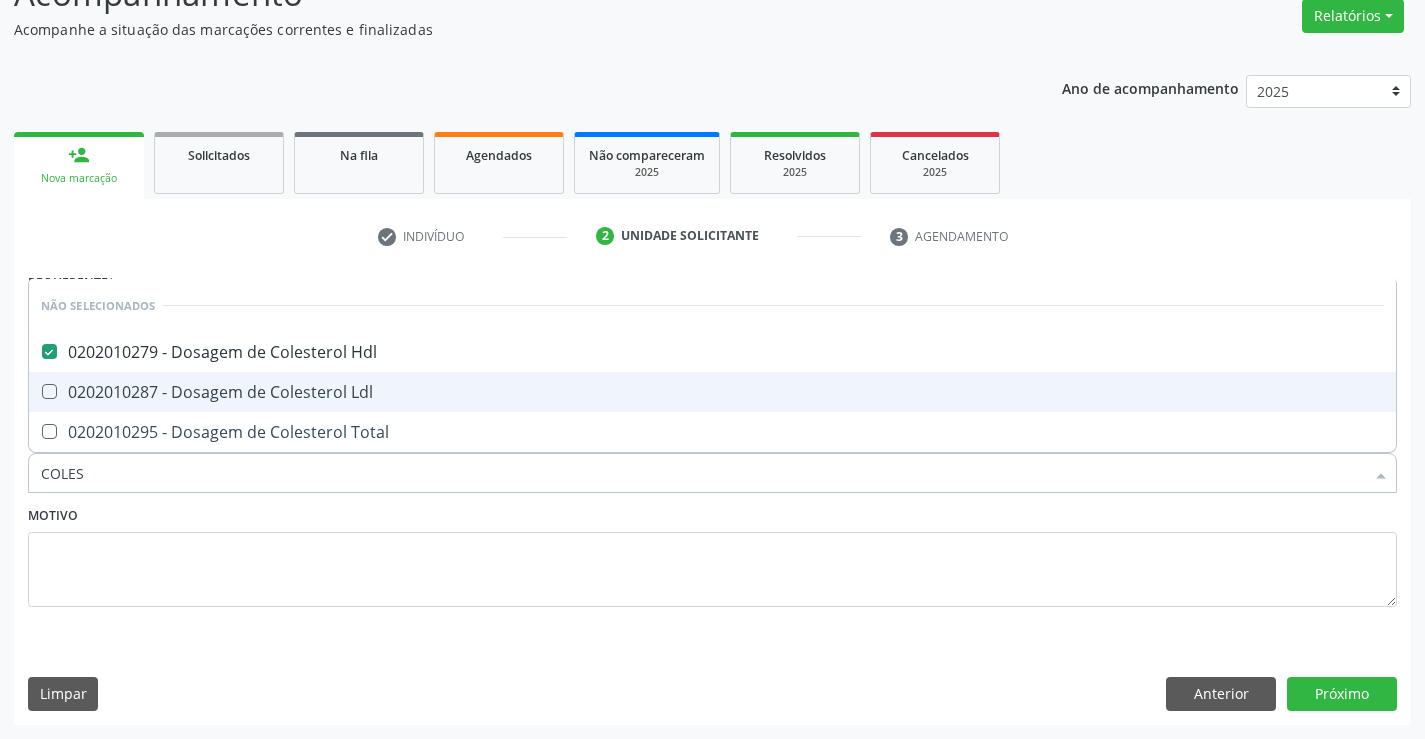 click on "0202010287 - Dosagem de Colesterol Ldl" at bounding box center (712, 392) 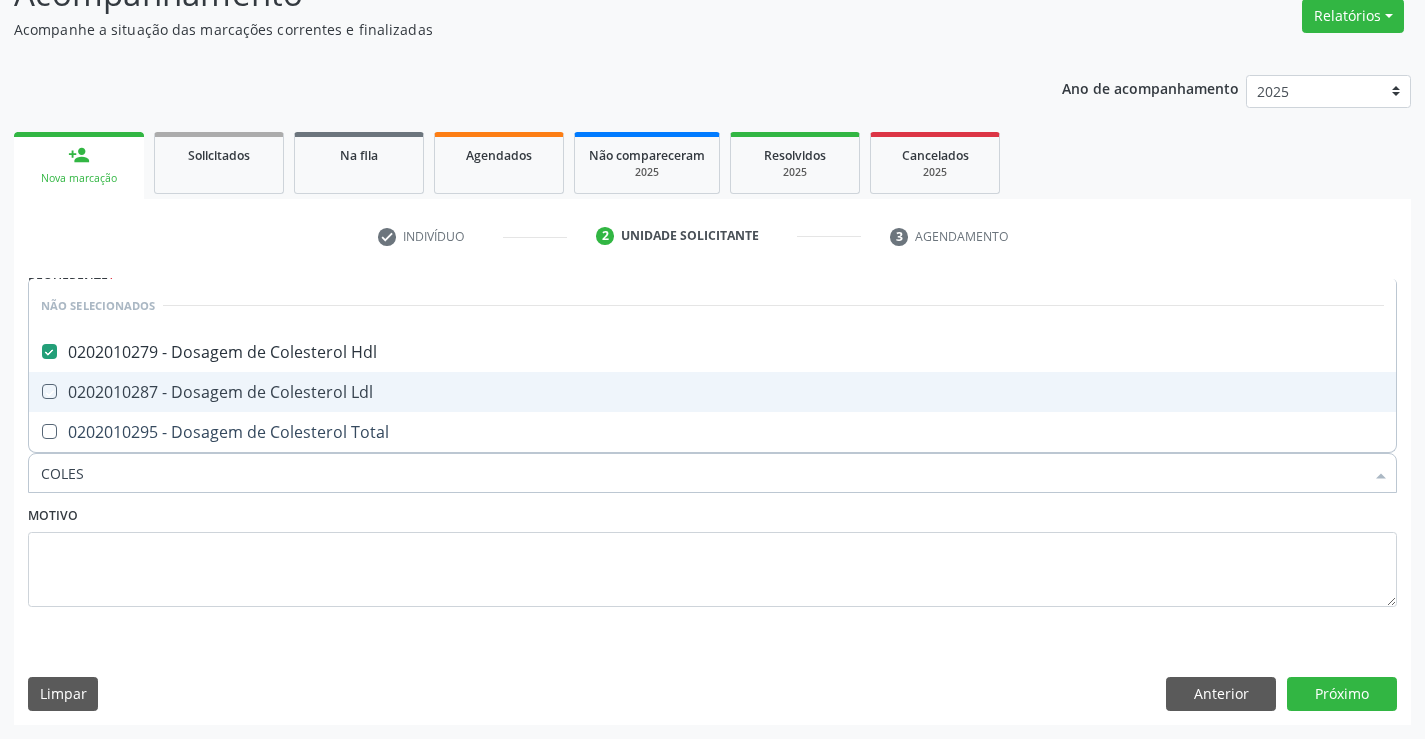 checkbox on "true" 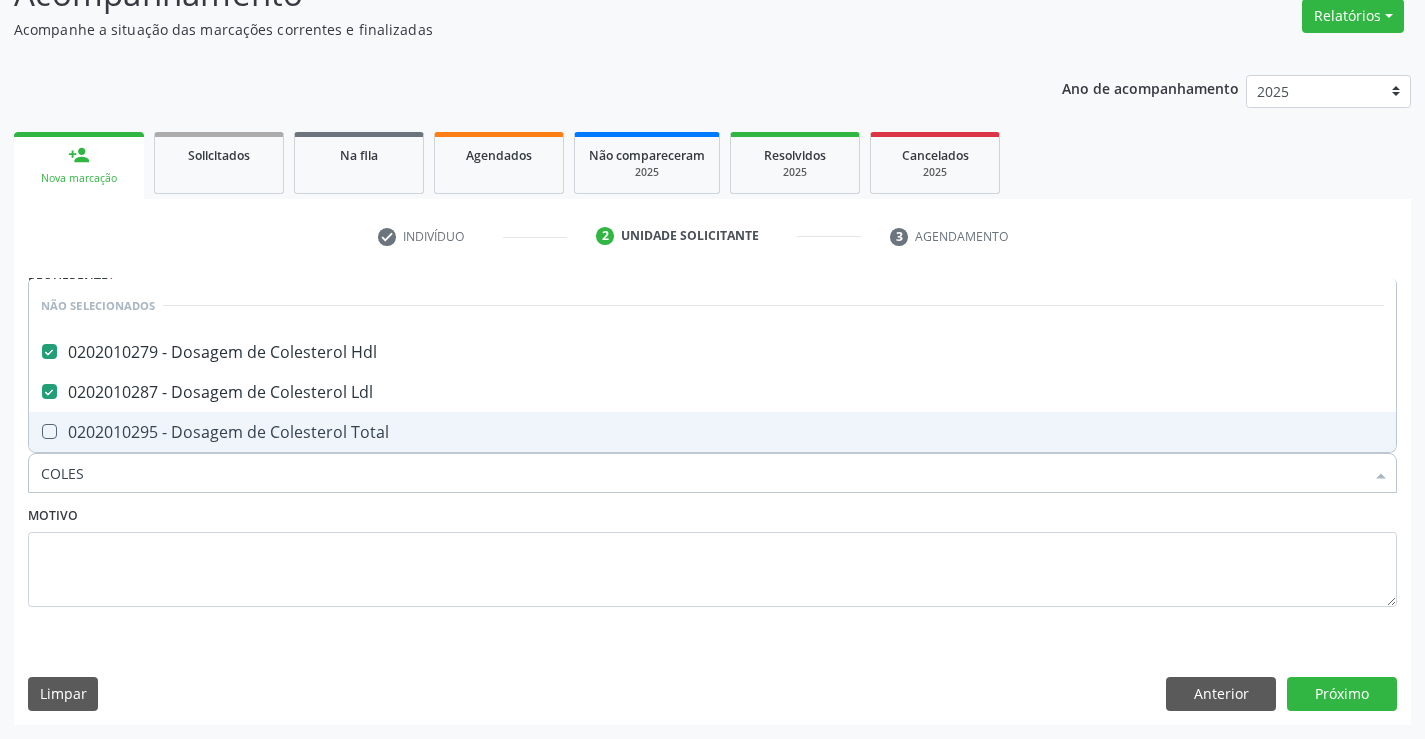 click on "0202010295 - Dosagem de Colesterol Total" at bounding box center [712, 432] 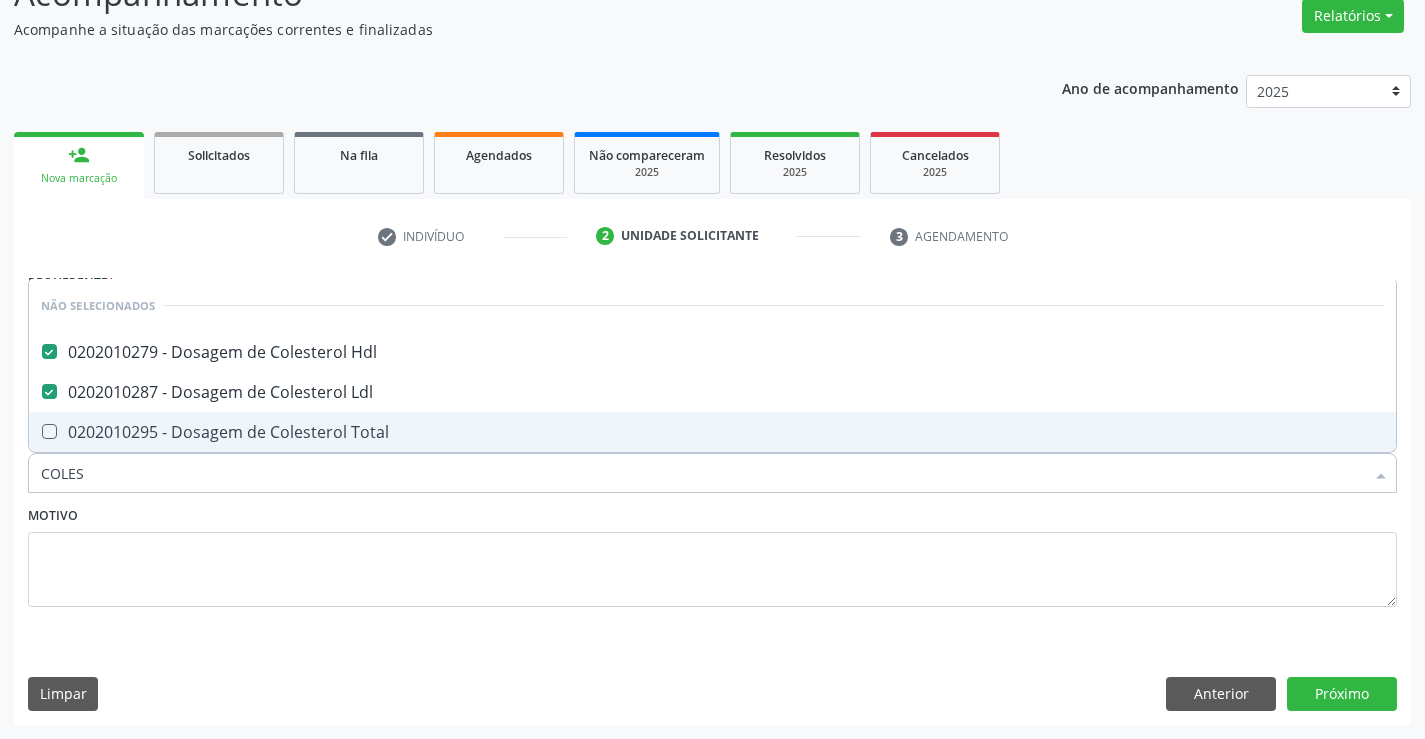 checkbox on "true" 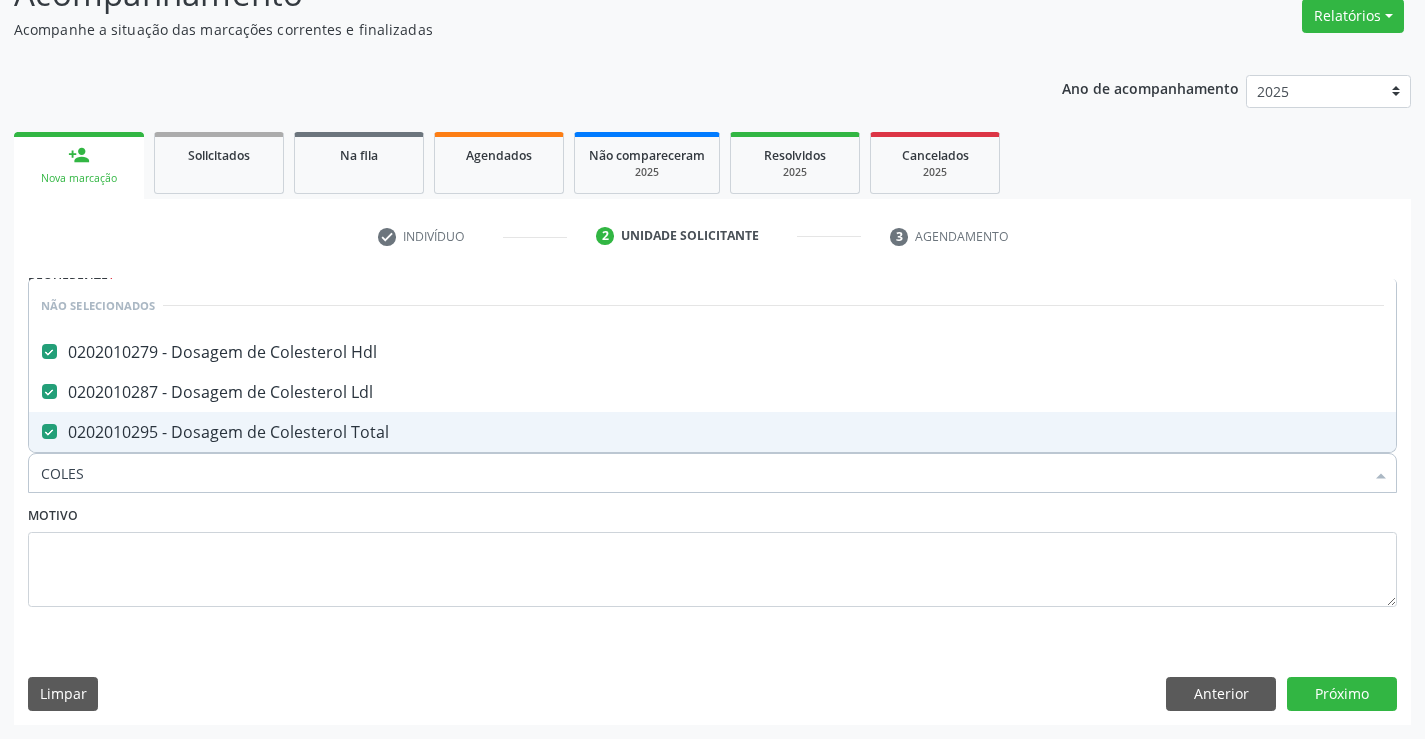 type on "COLES" 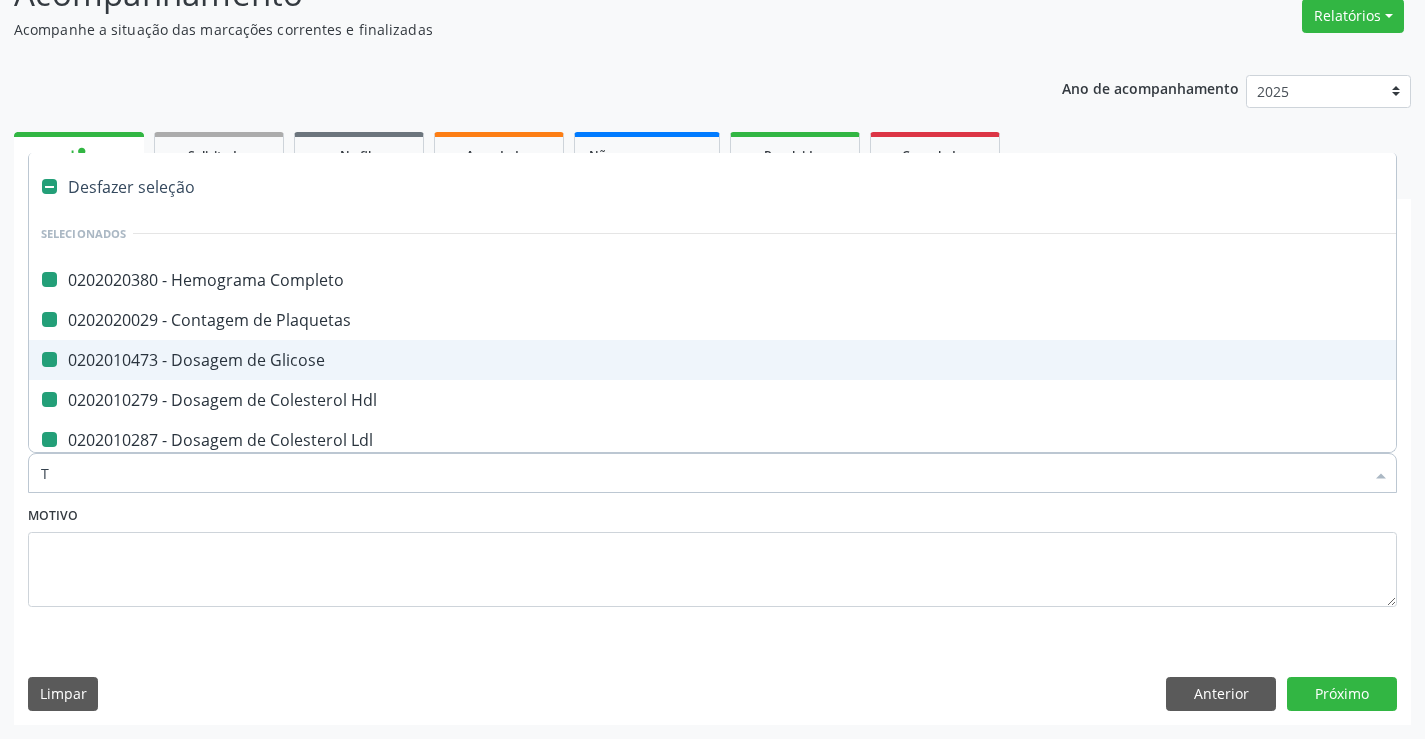 type on "TR" 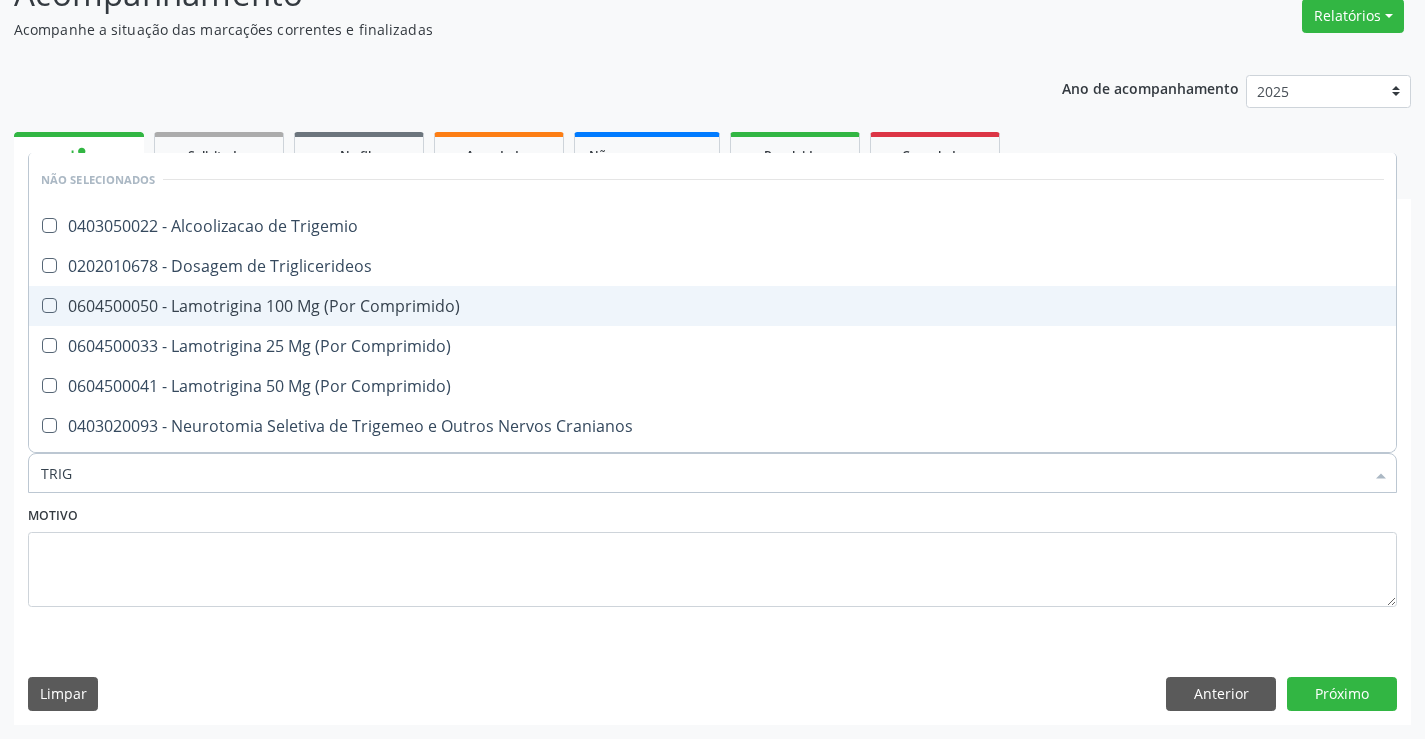 type on "TRIGL" 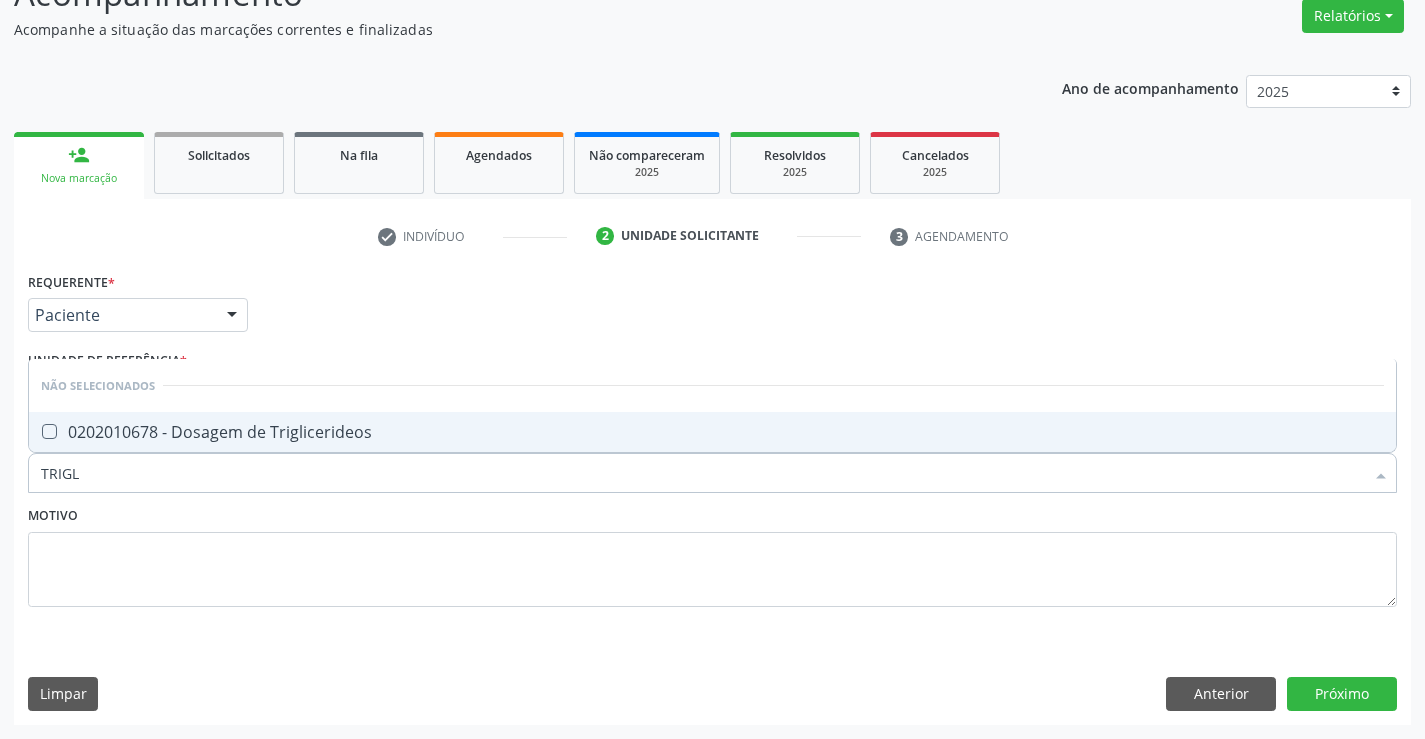drag, startPoint x: 317, startPoint y: 416, endPoint x: 329, endPoint y: 461, distance: 46.572525 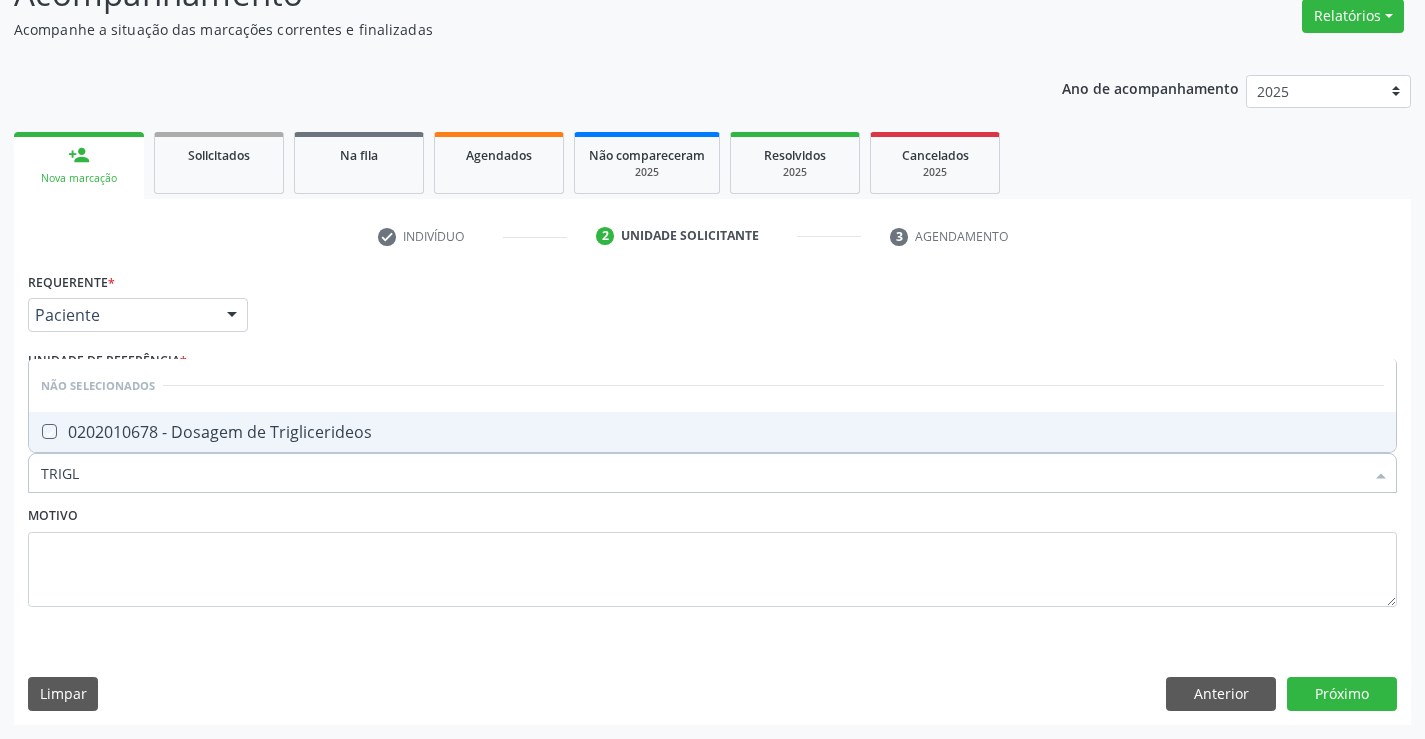 checkbox on "true" 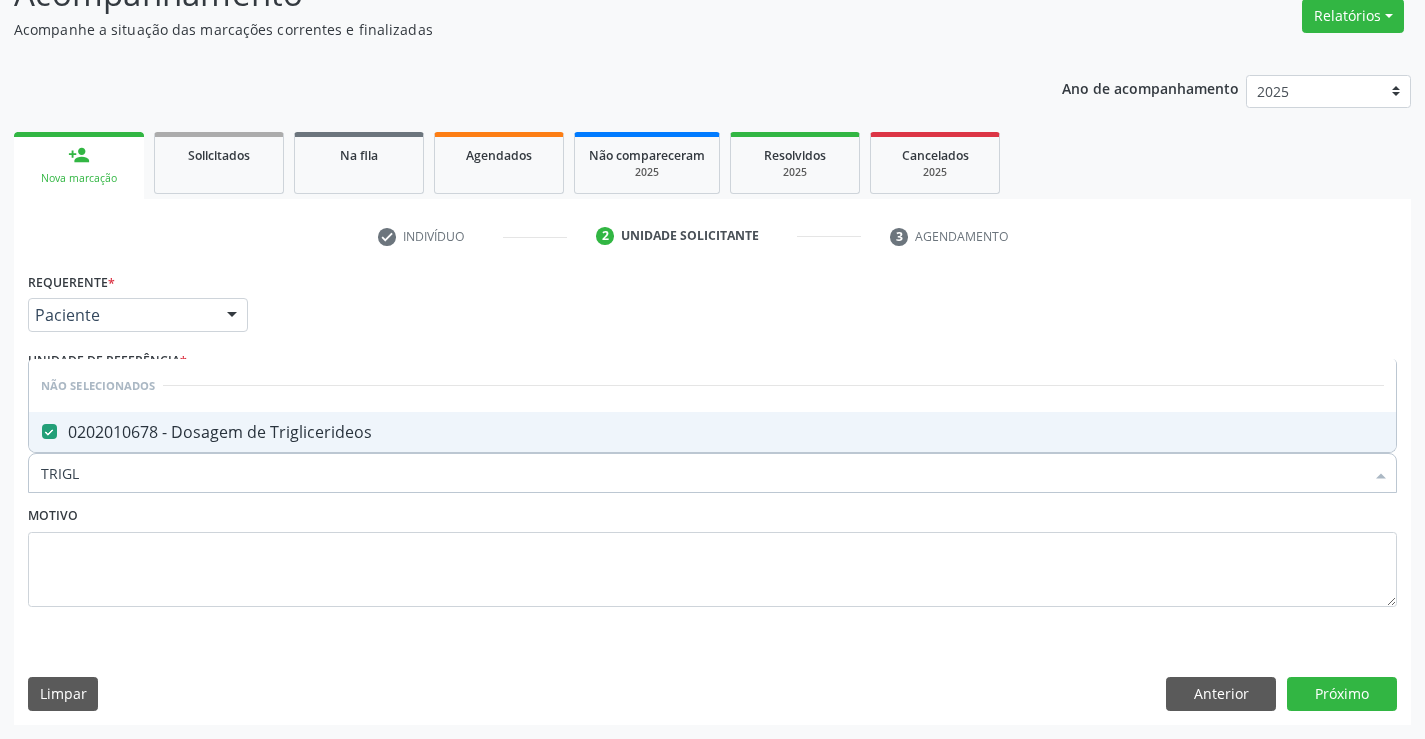 click on "Motivo" at bounding box center (712, 554) 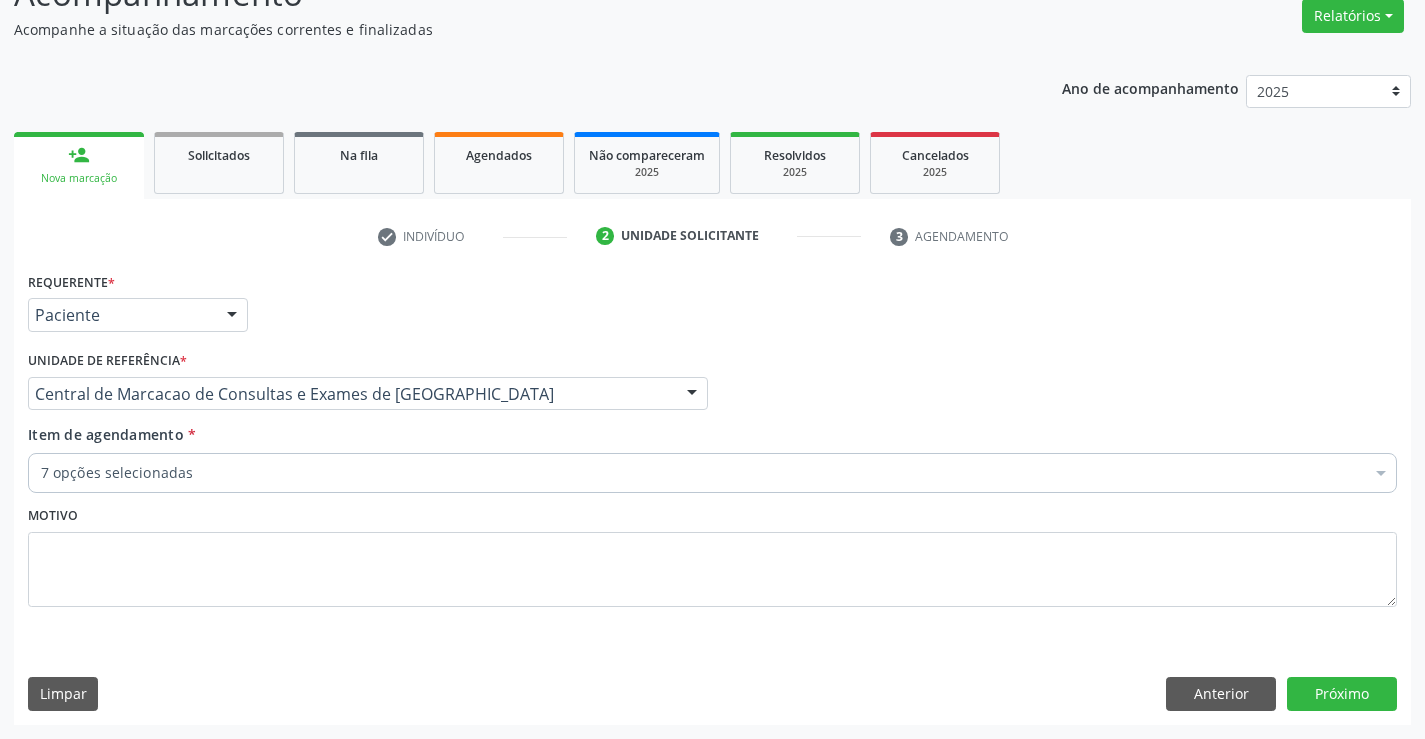 click on "7 opções selecionadas" at bounding box center (712, 473) 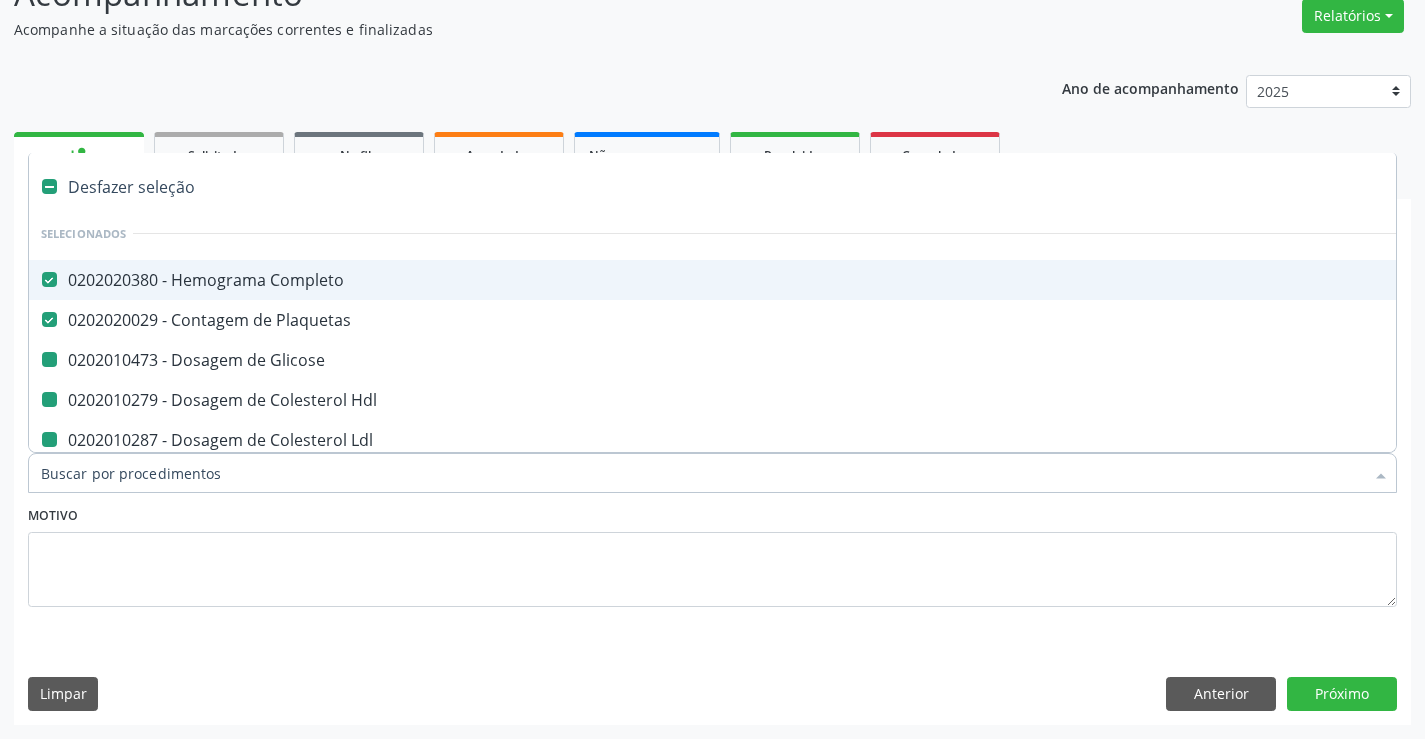 type on "U" 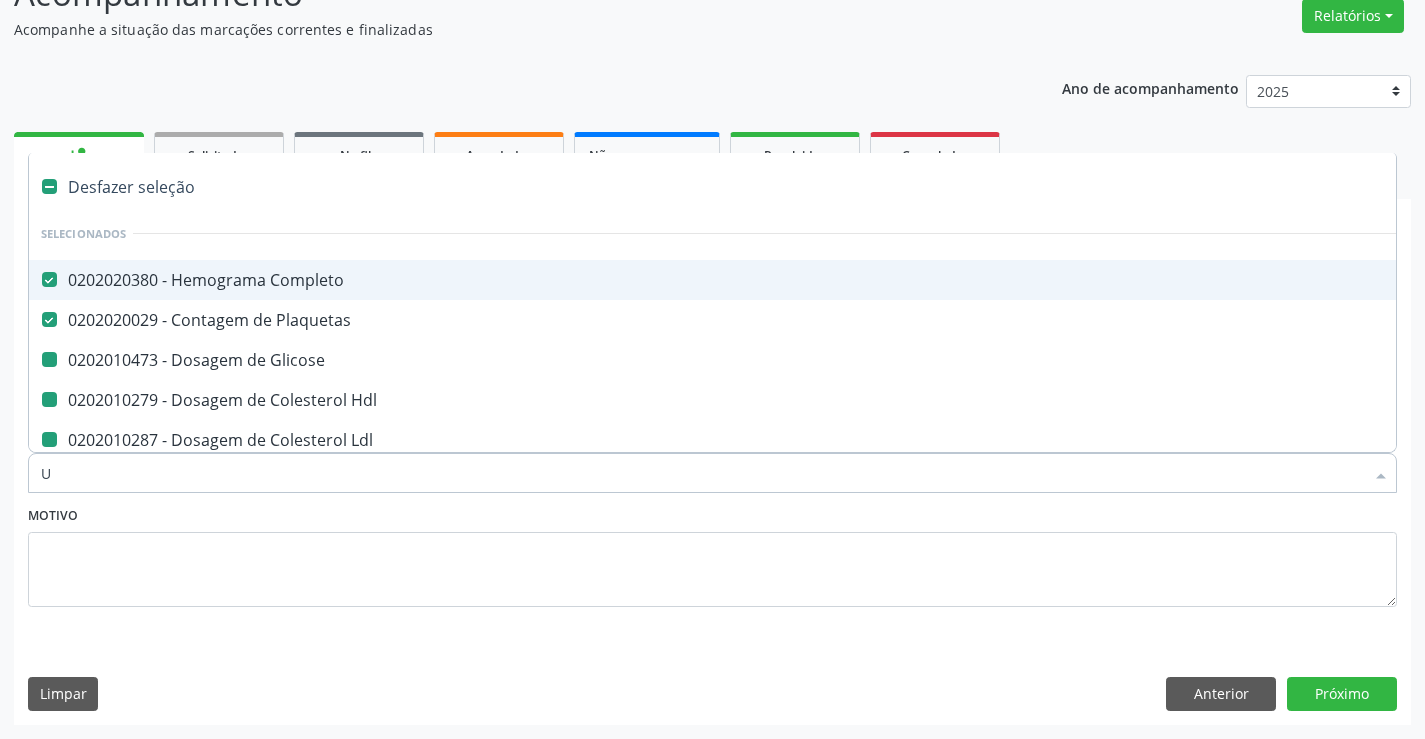 checkbox on "false" 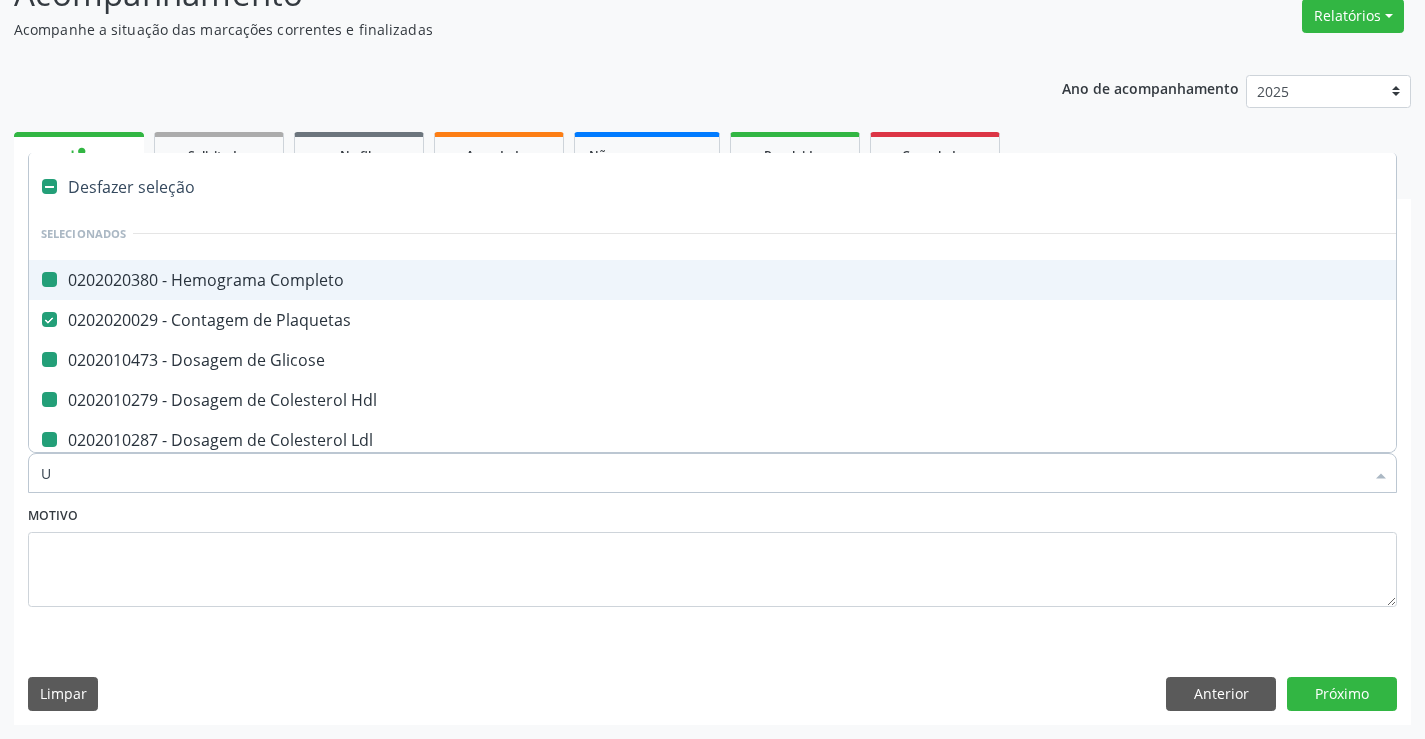 type on "UR" 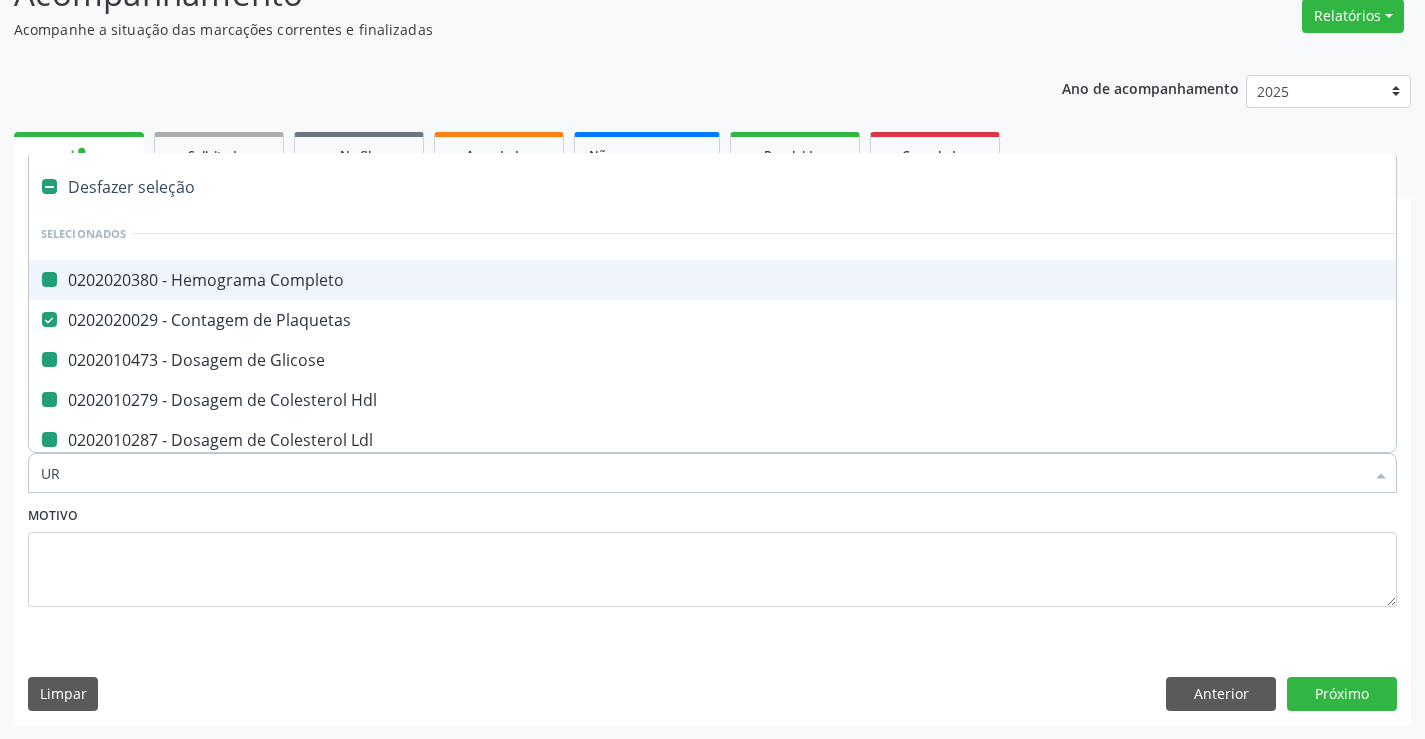 checkbox on "false" 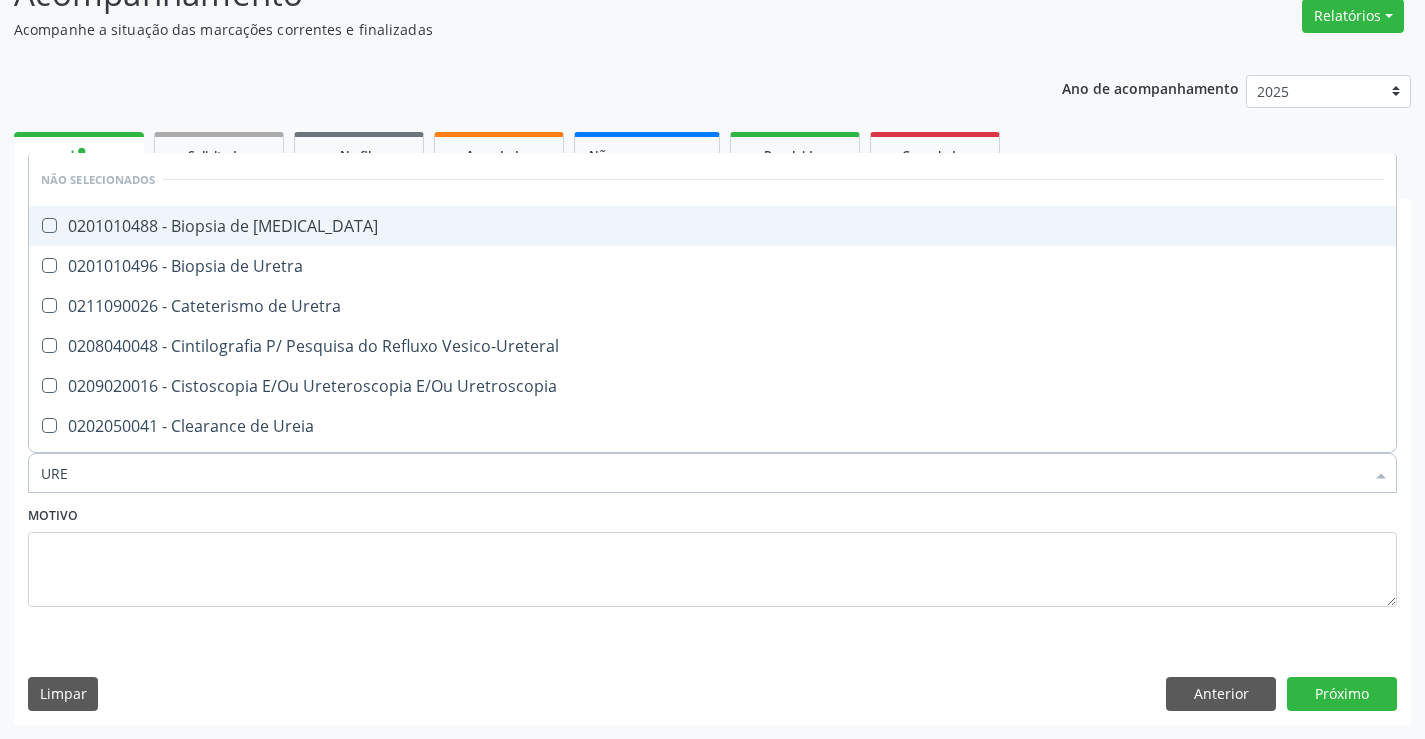 type on "UREI" 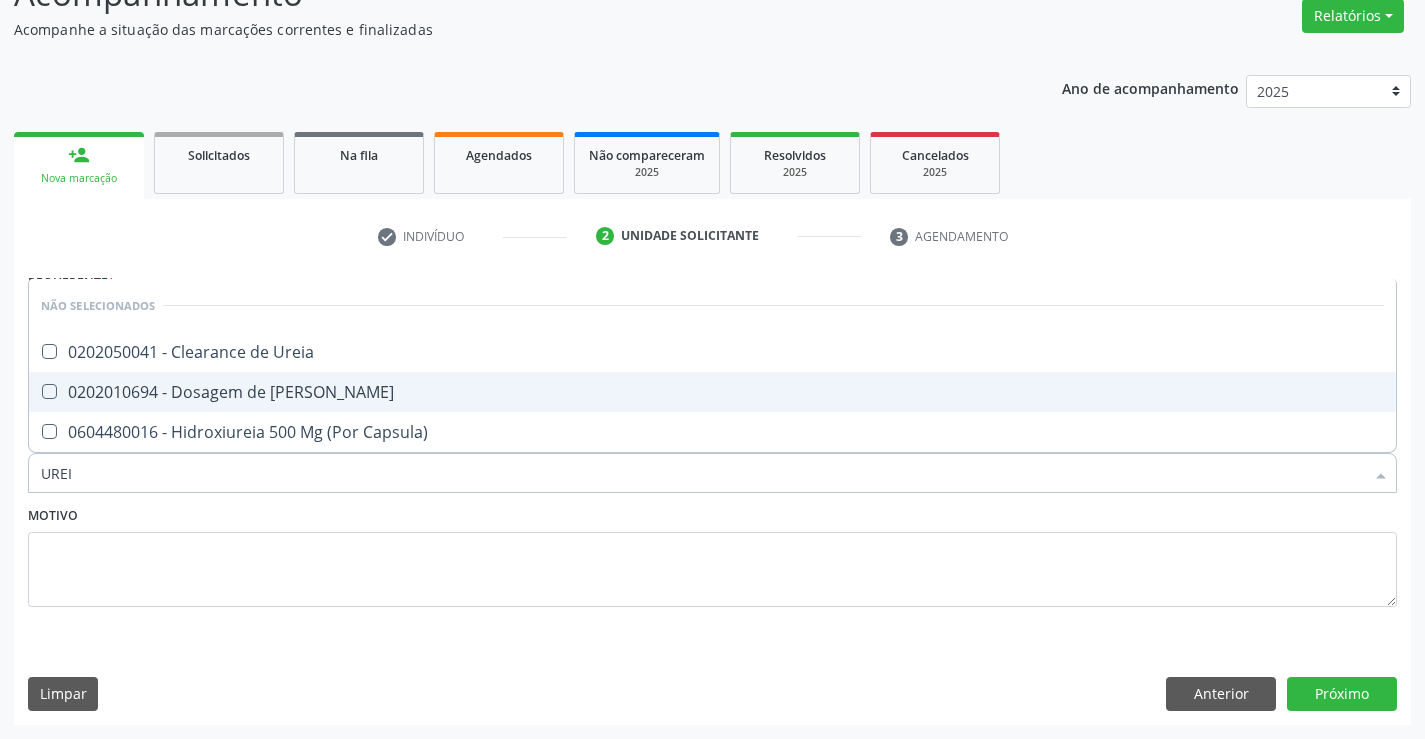 click on "0202010694 - Dosagem de [PERSON_NAME]" at bounding box center [712, 392] 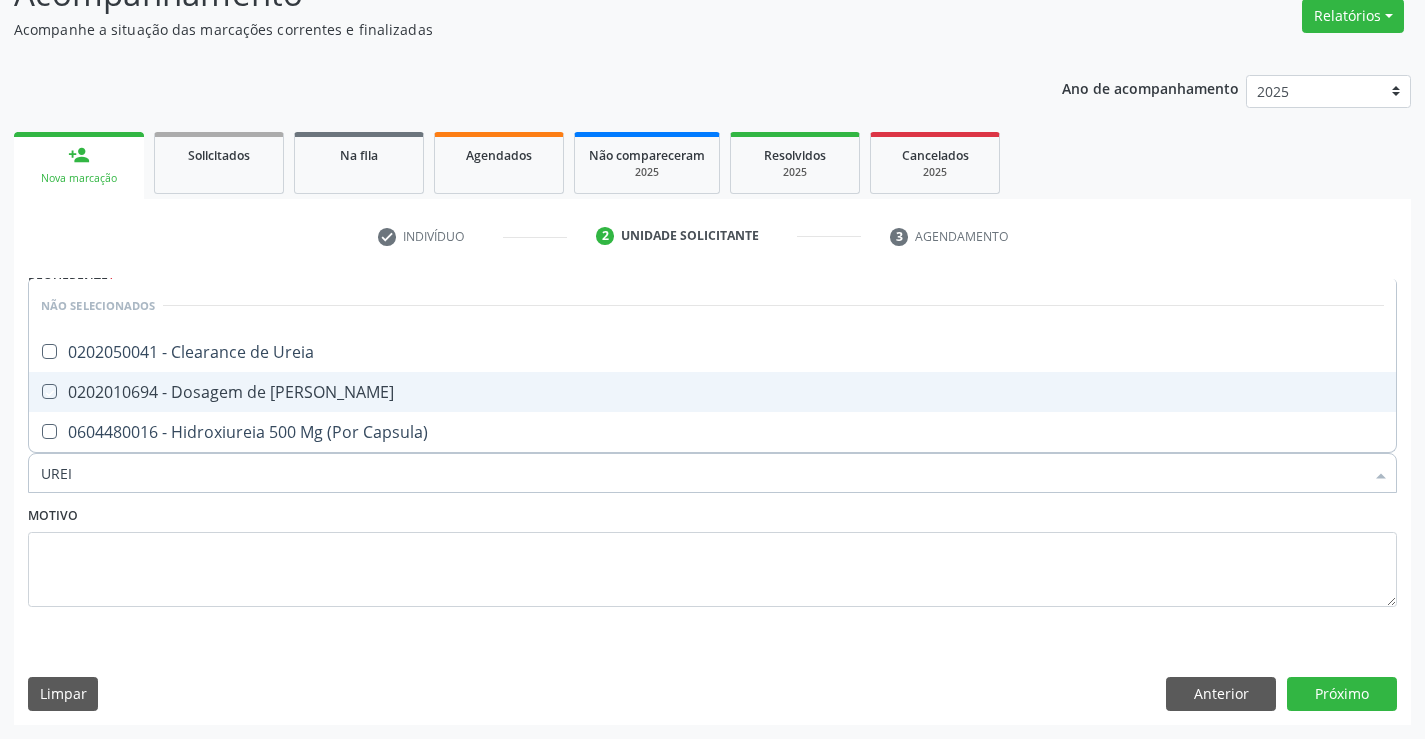 checkbox on "true" 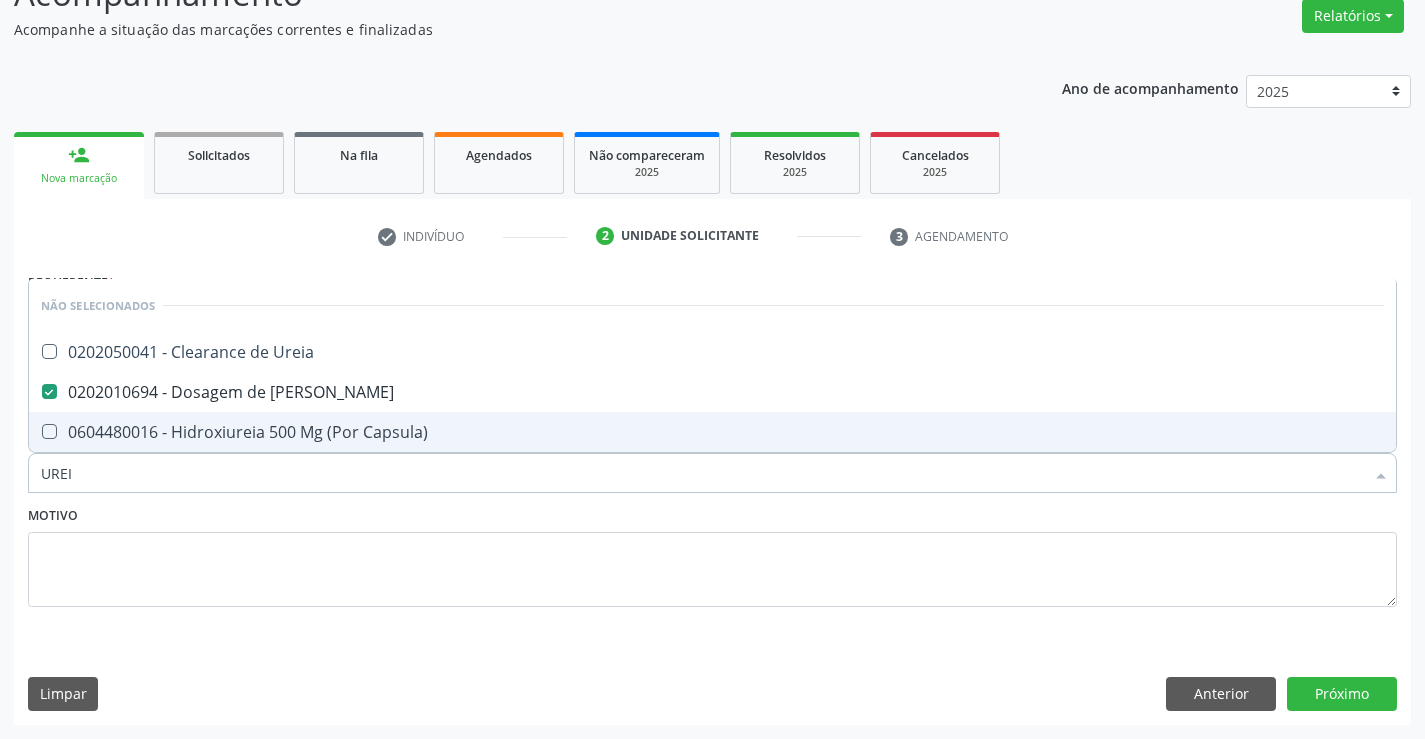 type on "UREI" 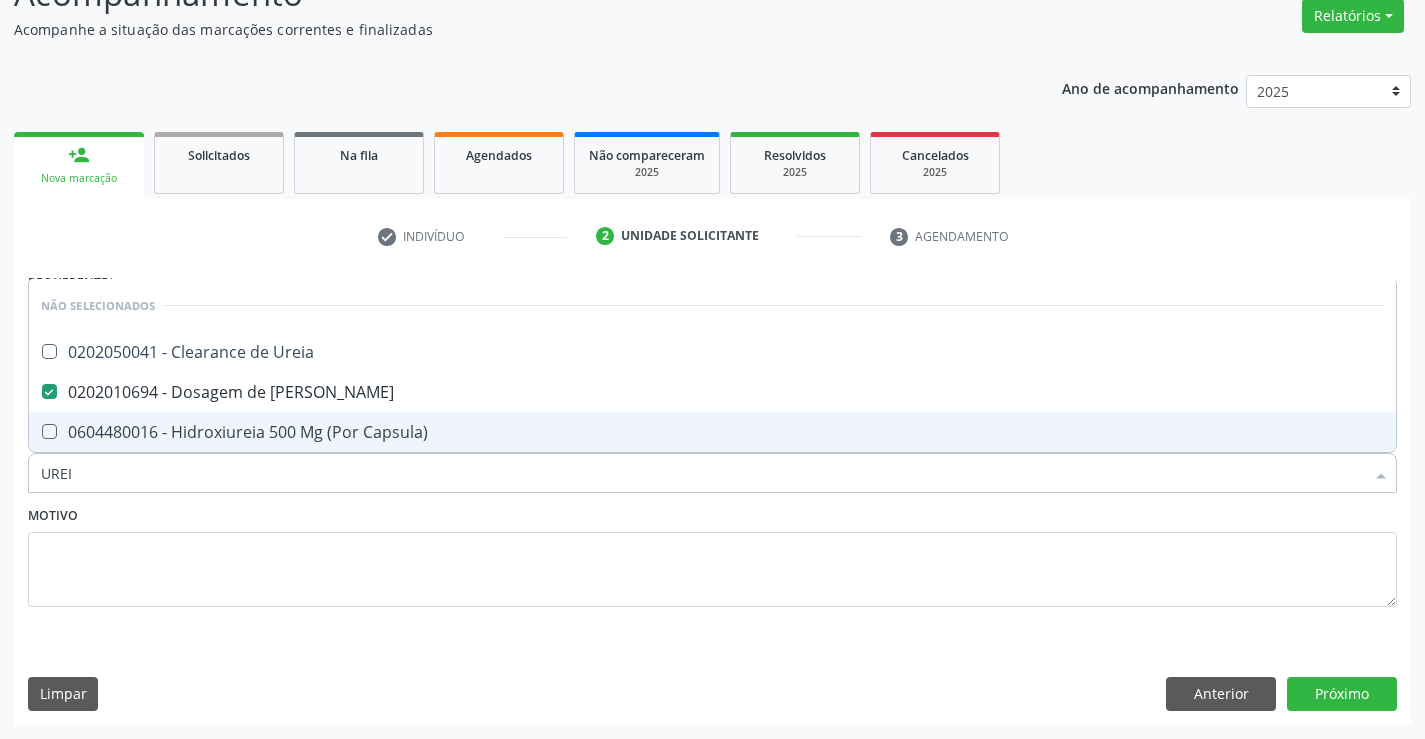 click on "Motivo" at bounding box center (712, 554) 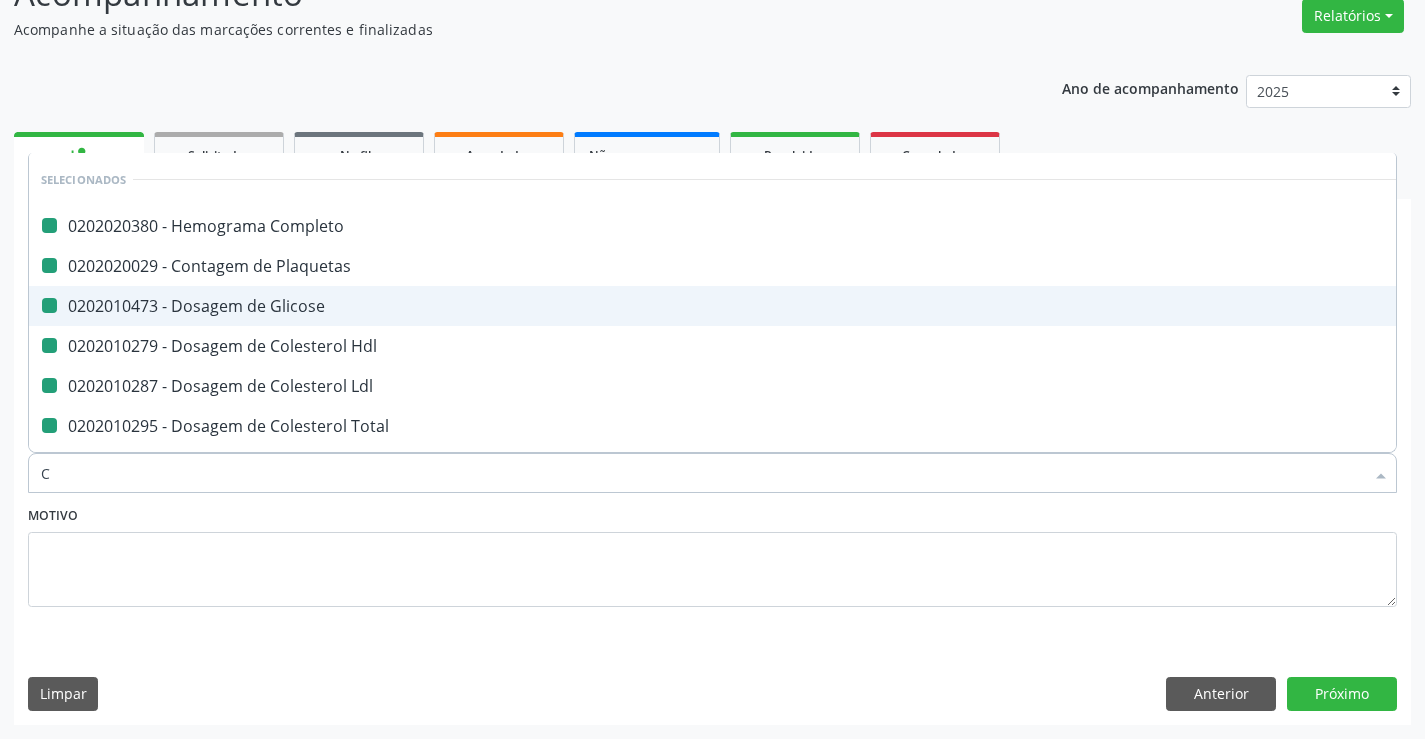 type on "CR" 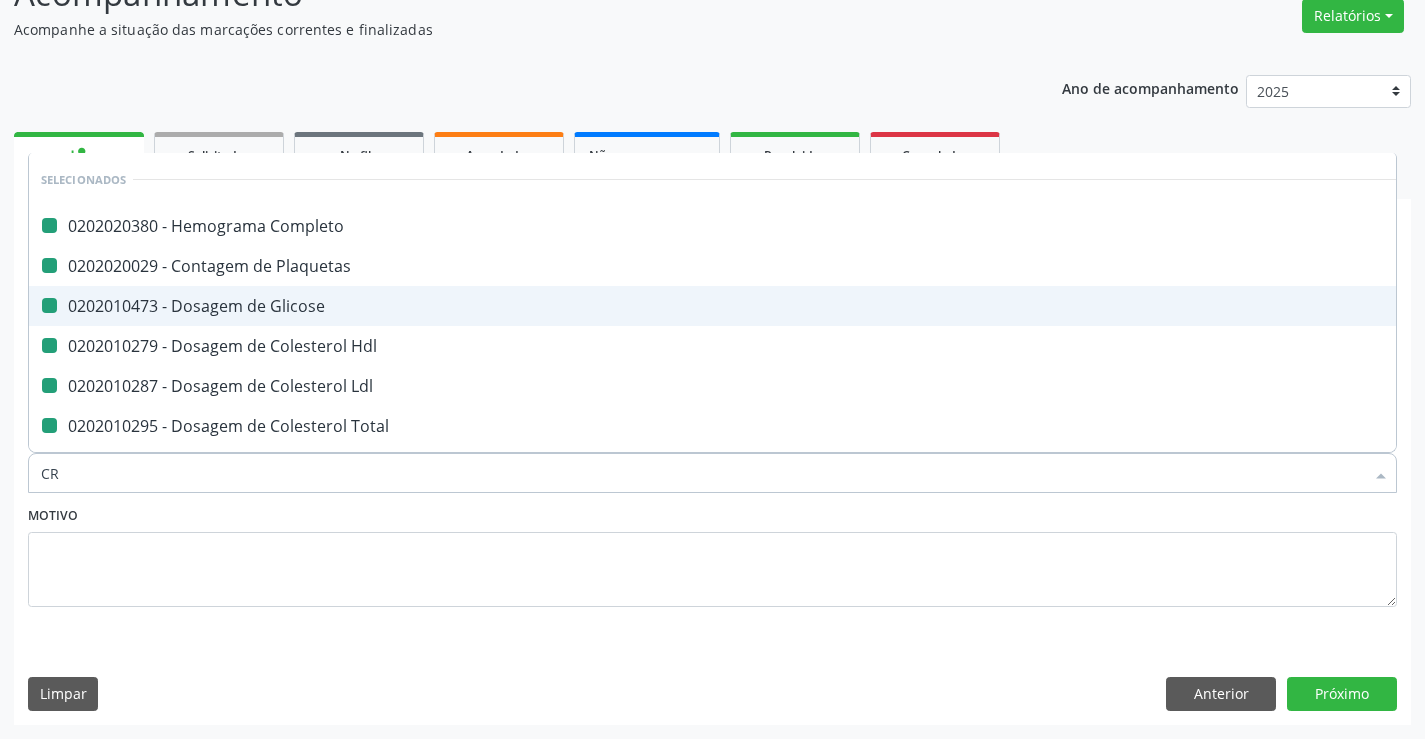 checkbox on "false" 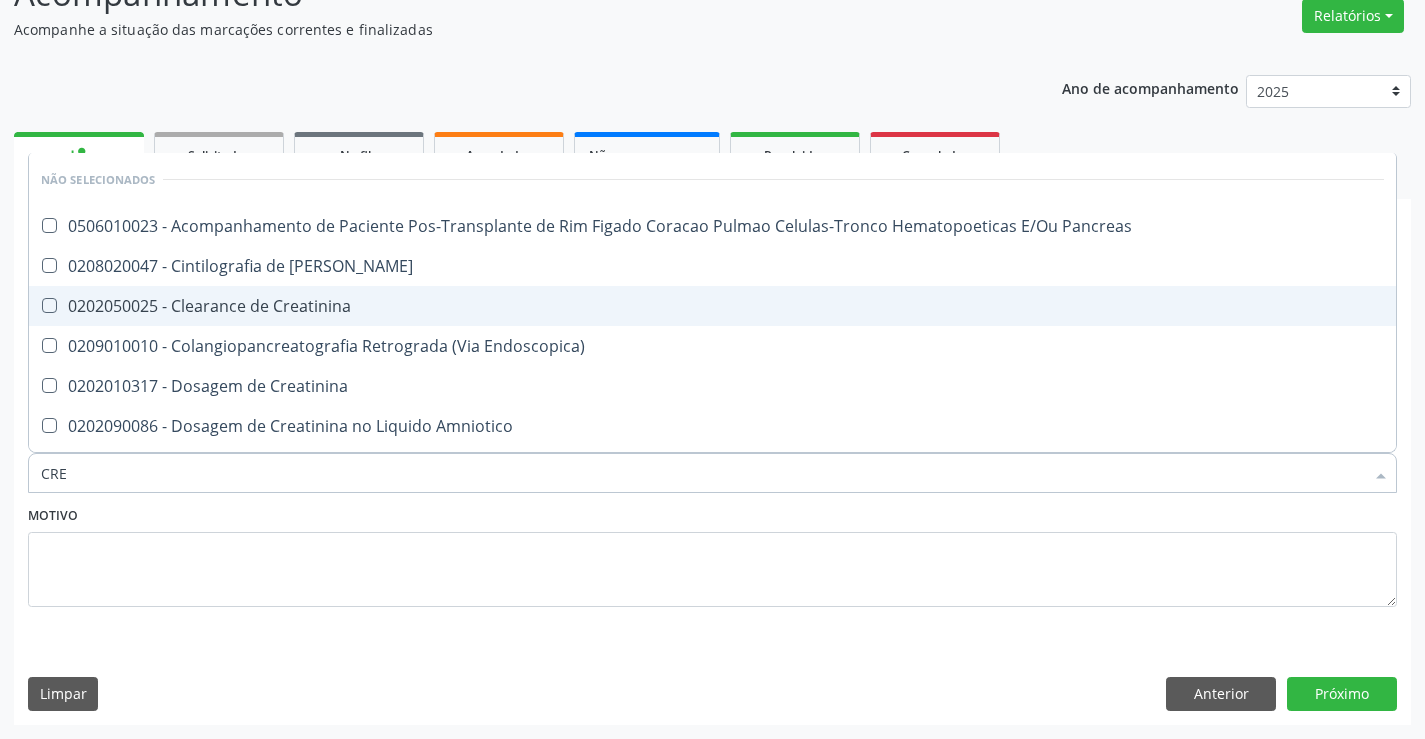 type on "CREA" 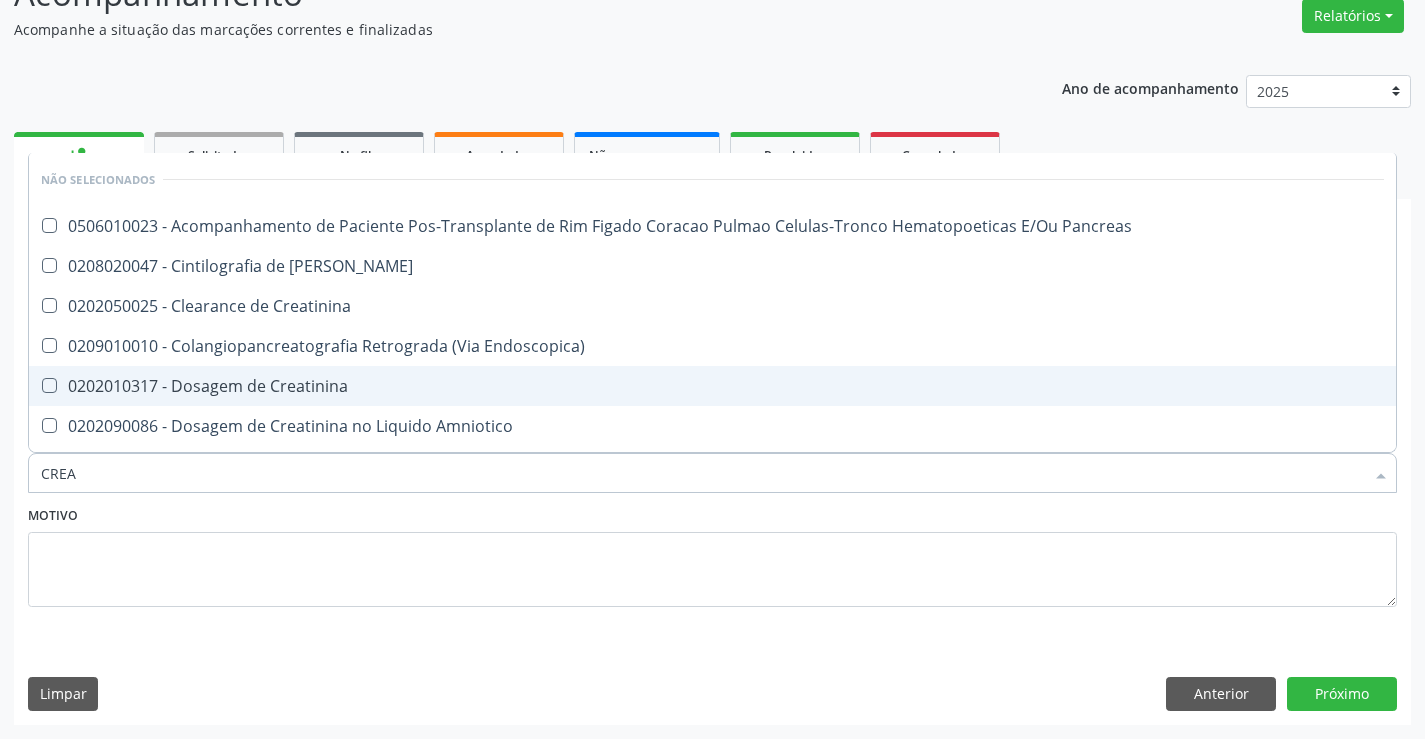 click on "0202010317 - Dosagem de Creatinina" at bounding box center [712, 386] 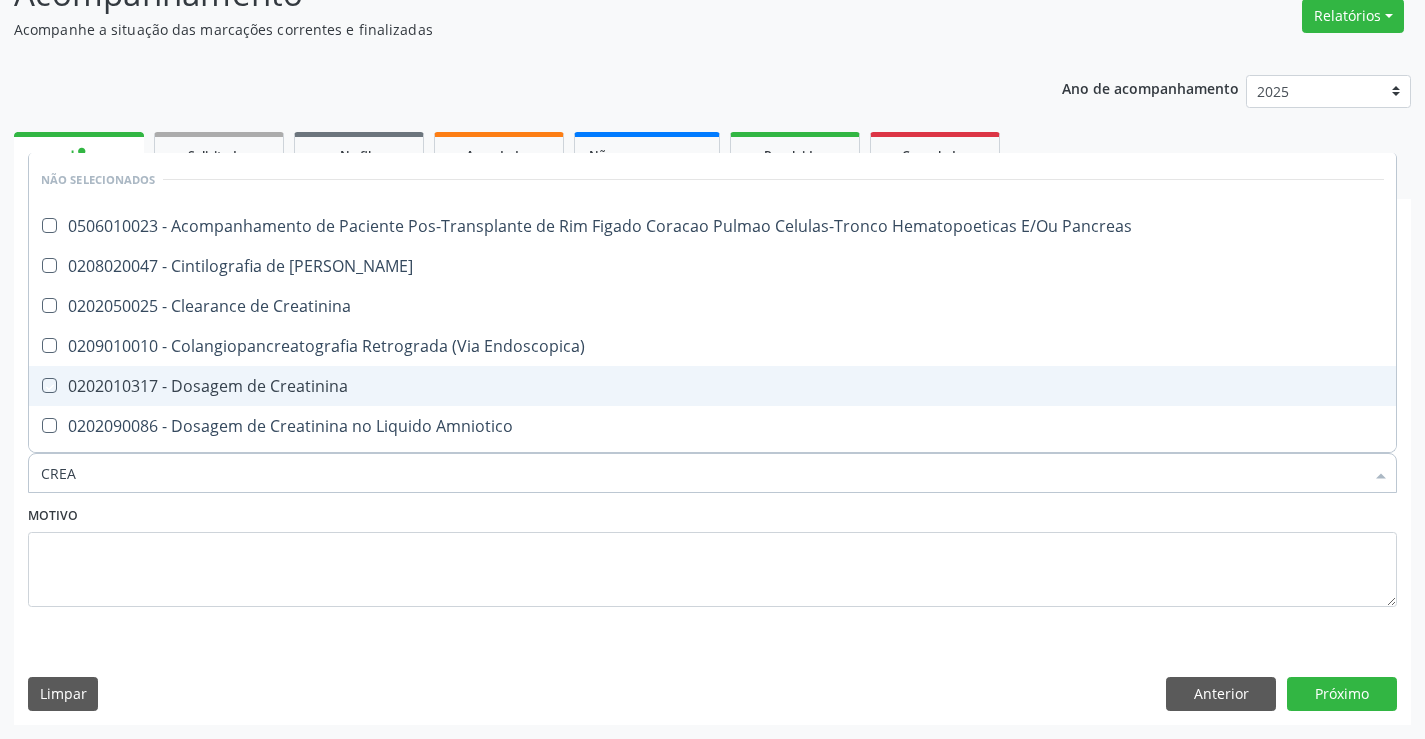 checkbox on "true" 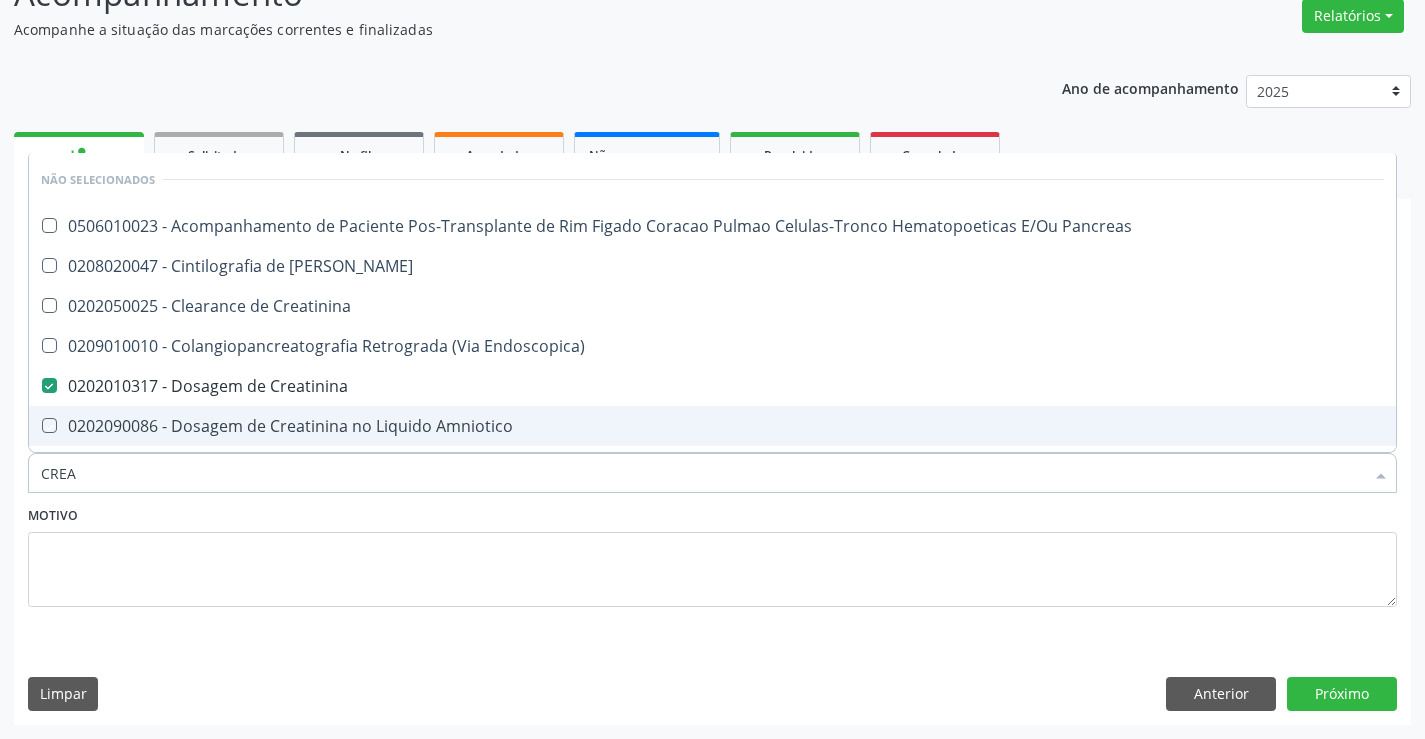 click on "Motivo" at bounding box center [712, 554] 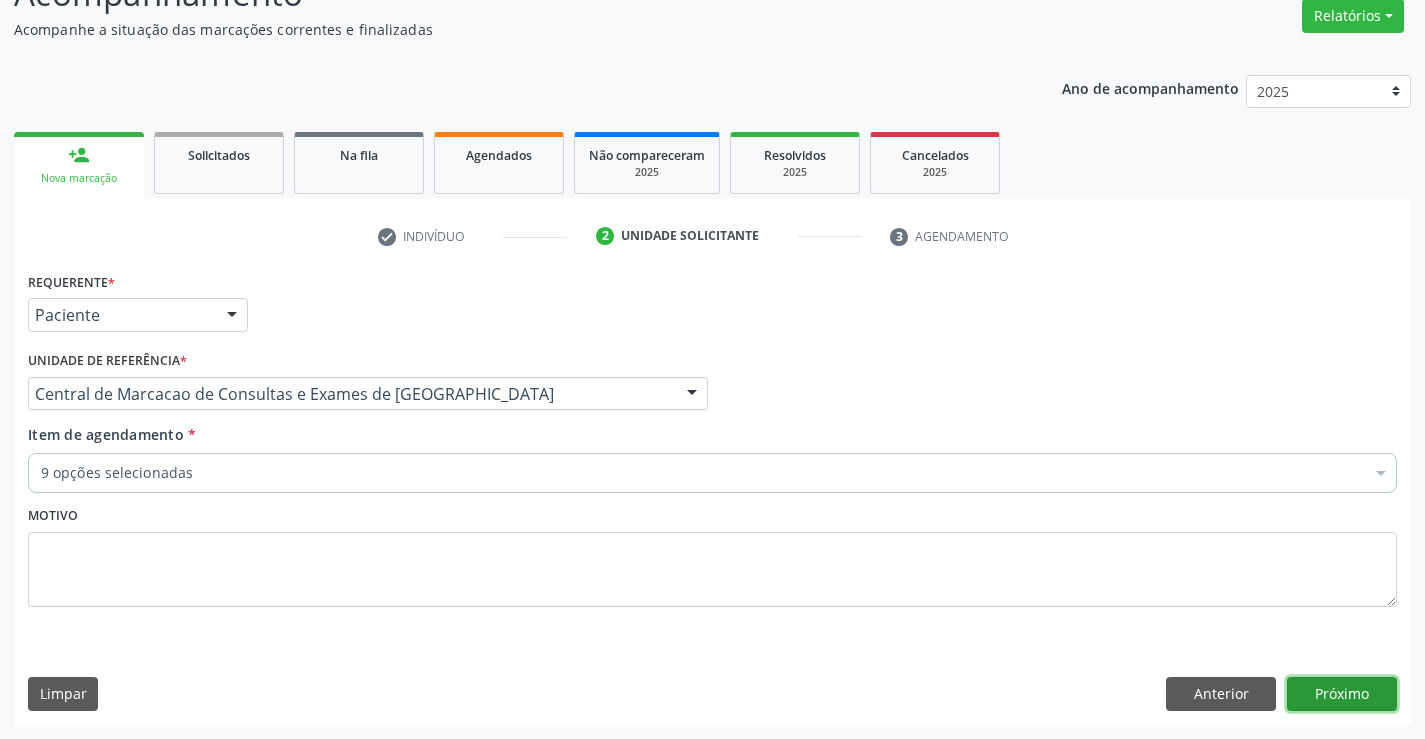 click on "Próximo" at bounding box center (1342, 694) 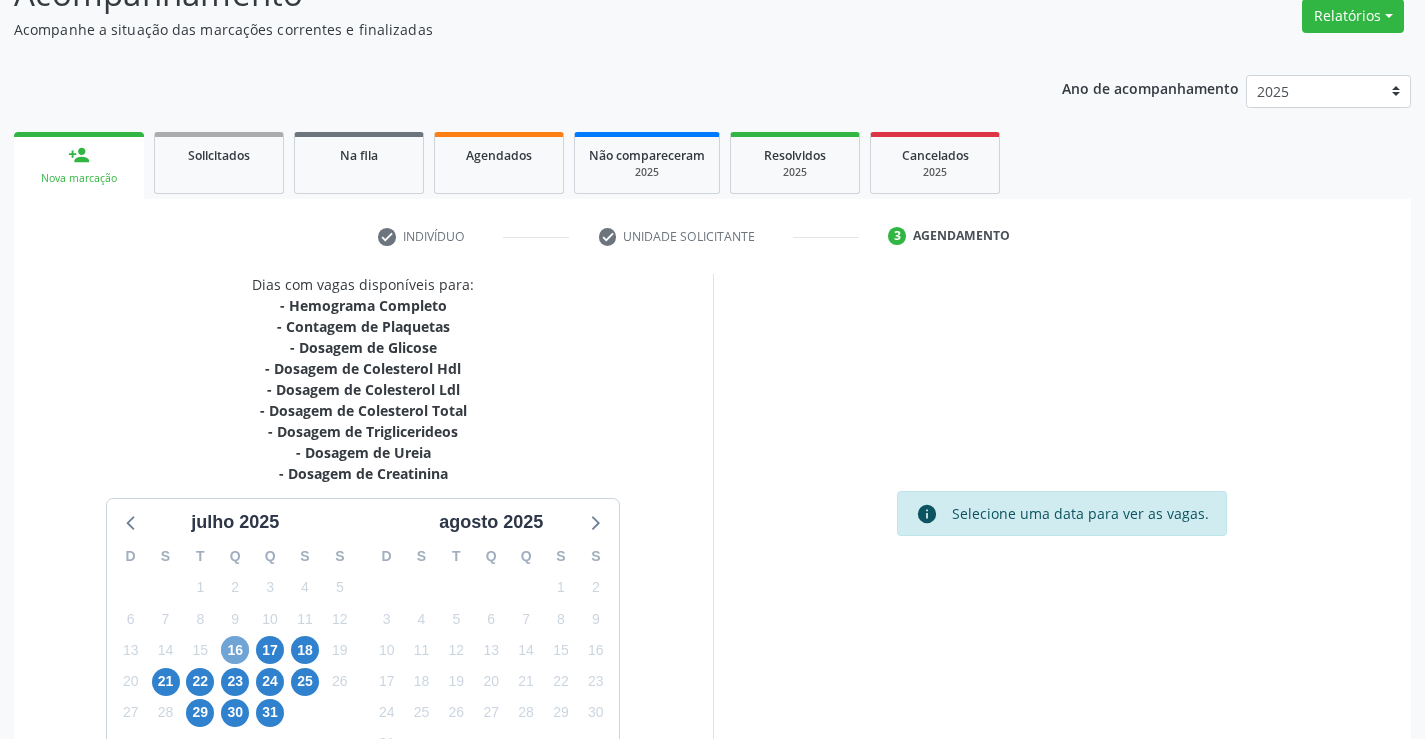 click on "16" at bounding box center [235, 650] 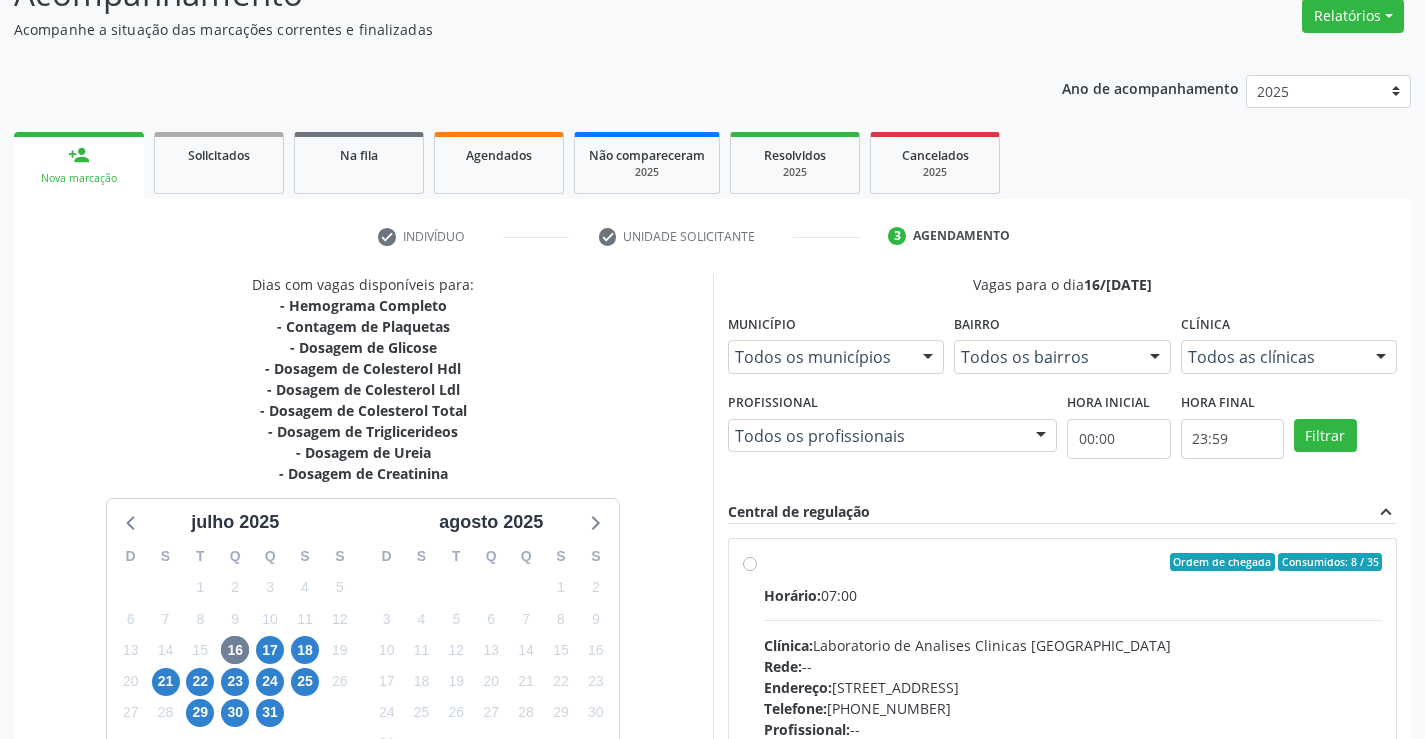 drag, startPoint x: 1001, startPoint y: 608, endPoint x: 1439, endPoint y: 599, distance: 438.09247 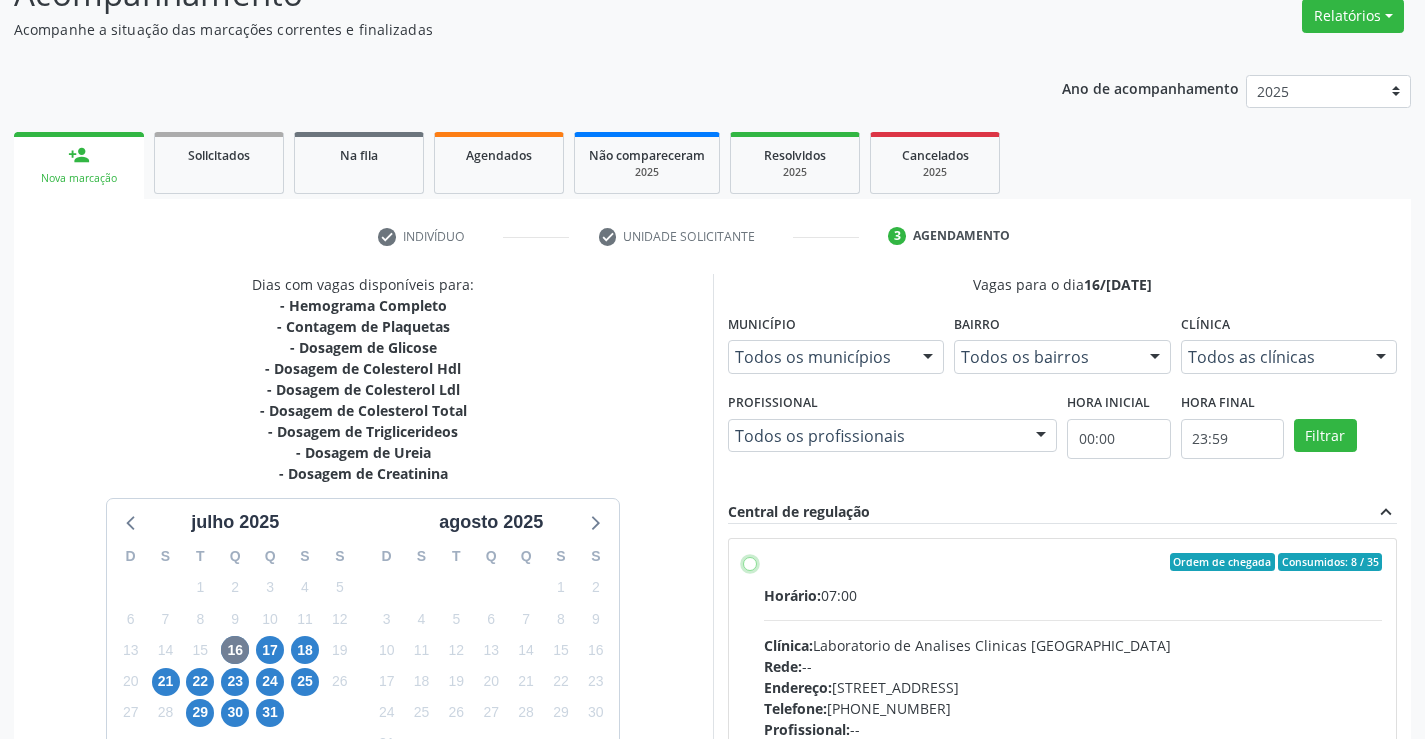 click on "Ordem de chegada
Consumidos: 8 / 35
Horário:   07:00
Clínica:  Laboratorio de Analises Clinicas Sao Francisco
Rede:
--
Endereço:   Terreo, nº 258, Centro, Campo Formoso - BA
Telefone:   (74) 36453588
Profissional:
--
Informações adicionais sobre o atendimento
Idade de atendimento:
Sem restrição
Gênero(s) atendido(s):
Sem restrição
Informações adicionais:
--" at bounding box center [750, 562] 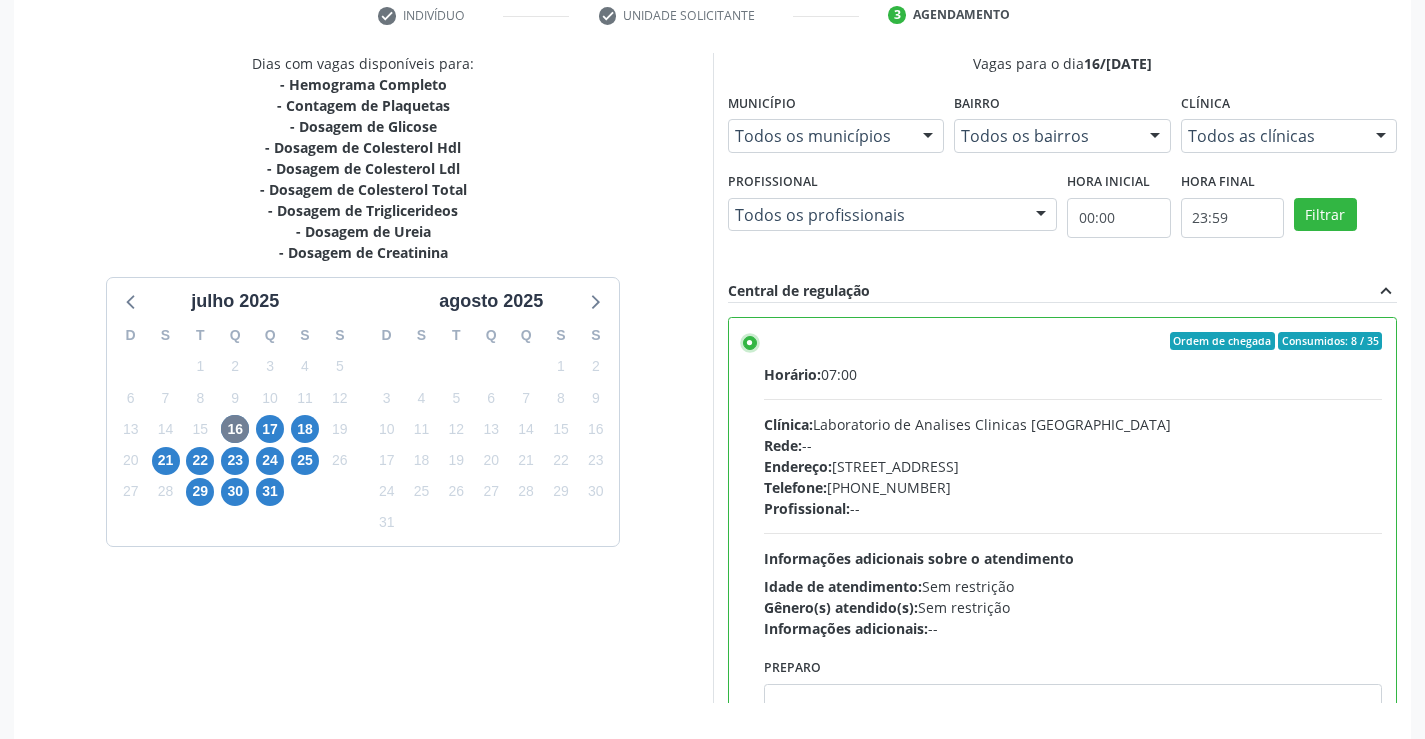 scroll, scrollTop: 456, scrollLeft: 0, axis: vertical 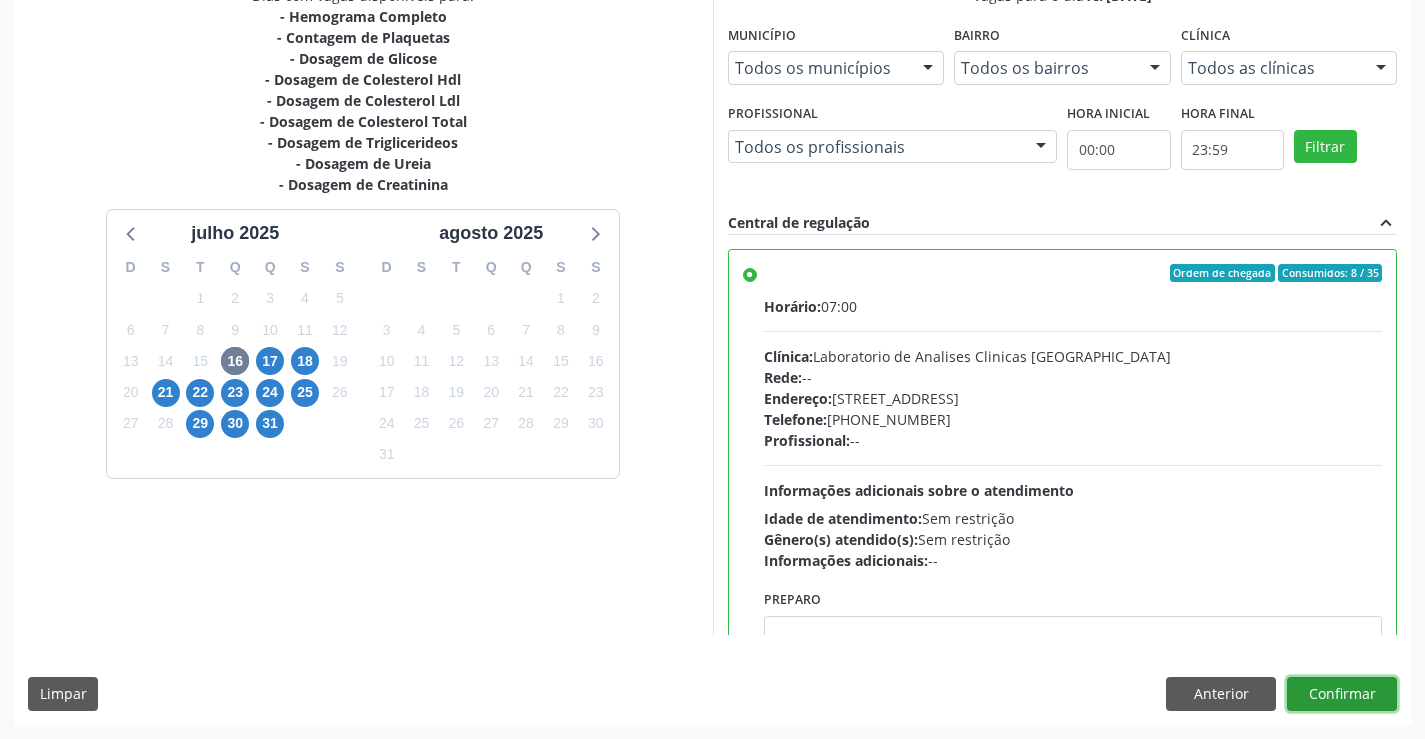 click on "Confirmar" at bounding box center [1342, 694] 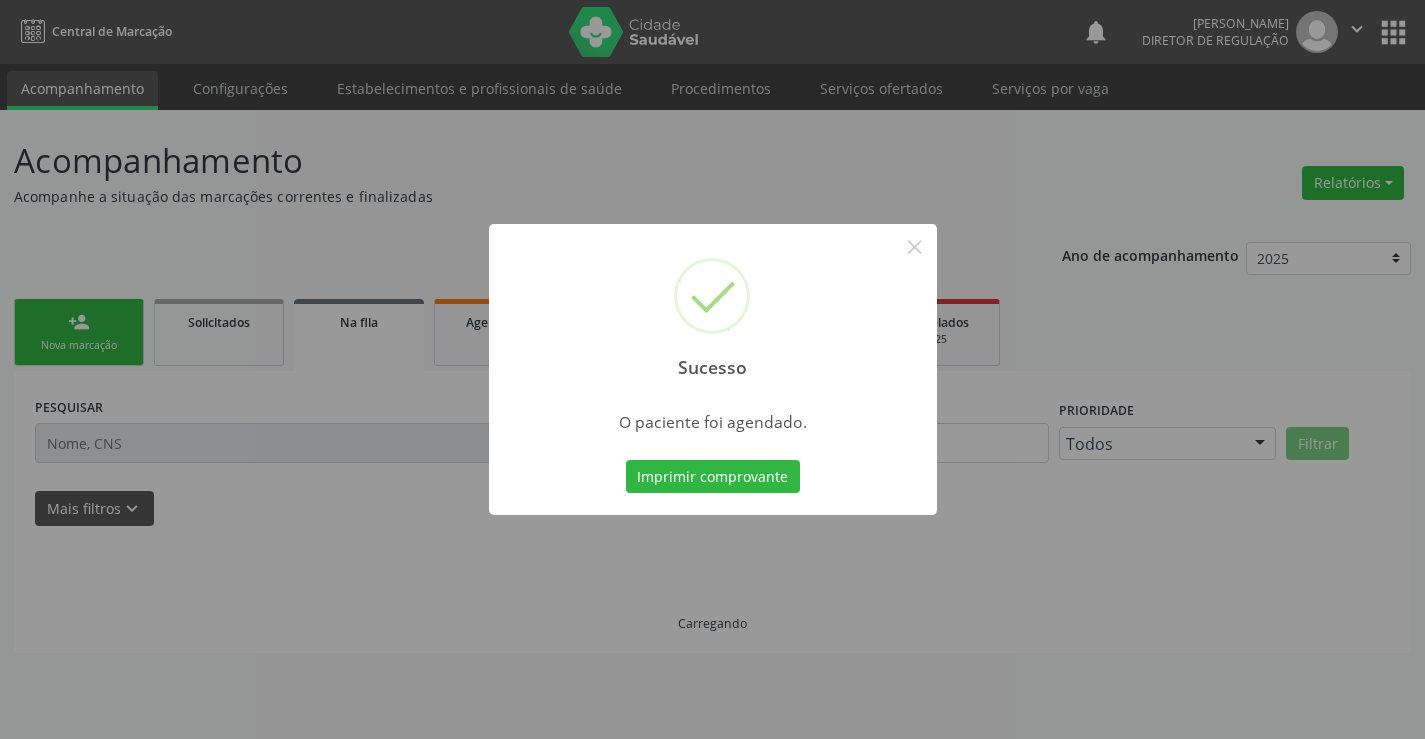 scroll, scrollTop: 0, scrollLeft: 0, axis: both 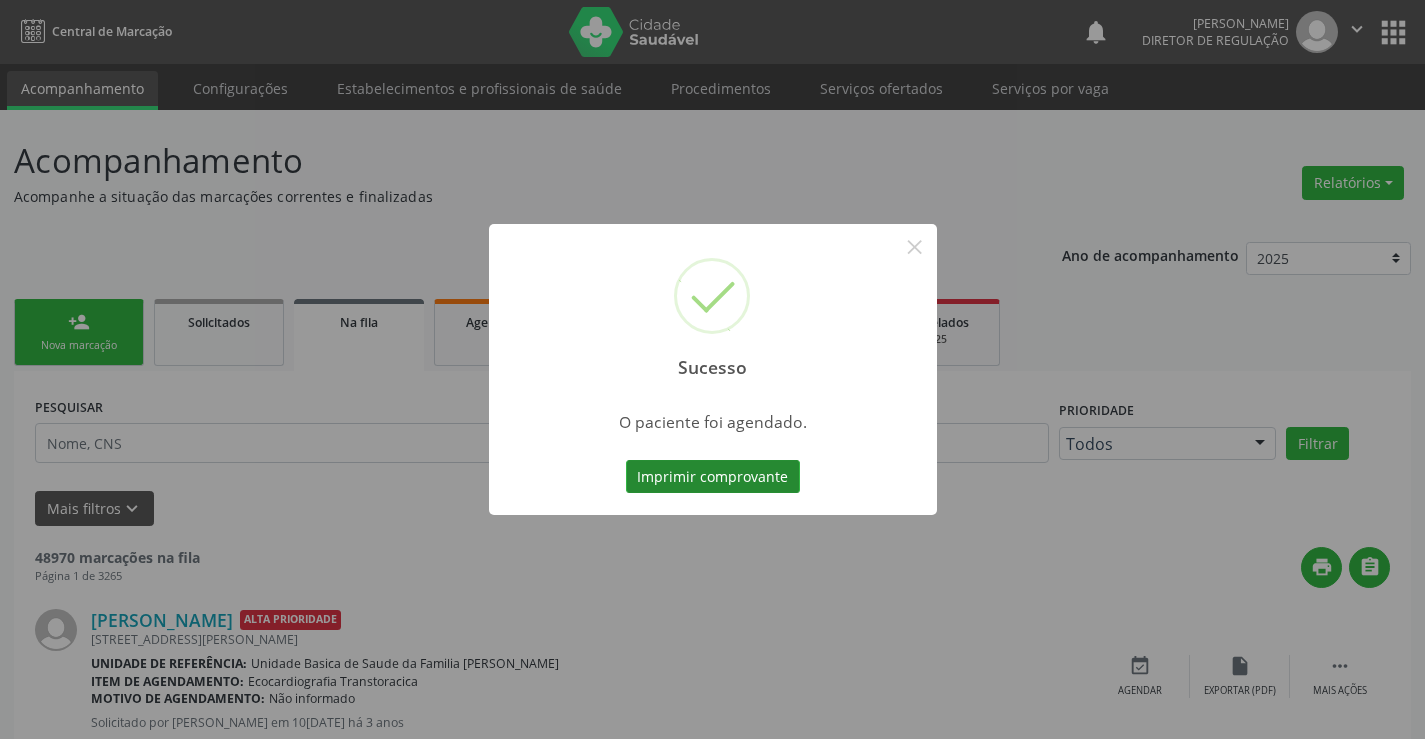 click on "Imprimir comprovante" at bounding box center [713, 477] 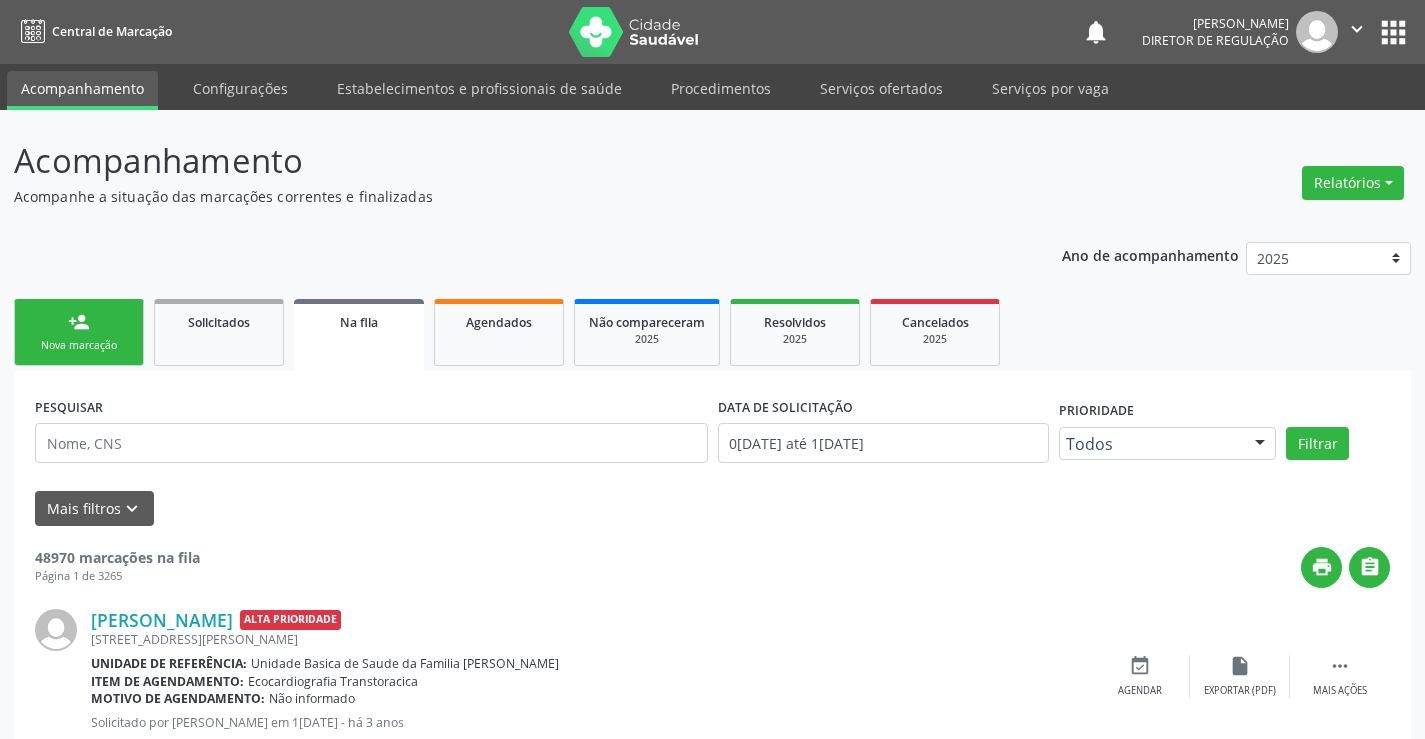 scroll, scrollTop: 0, scrollLeft: 0, axis: both 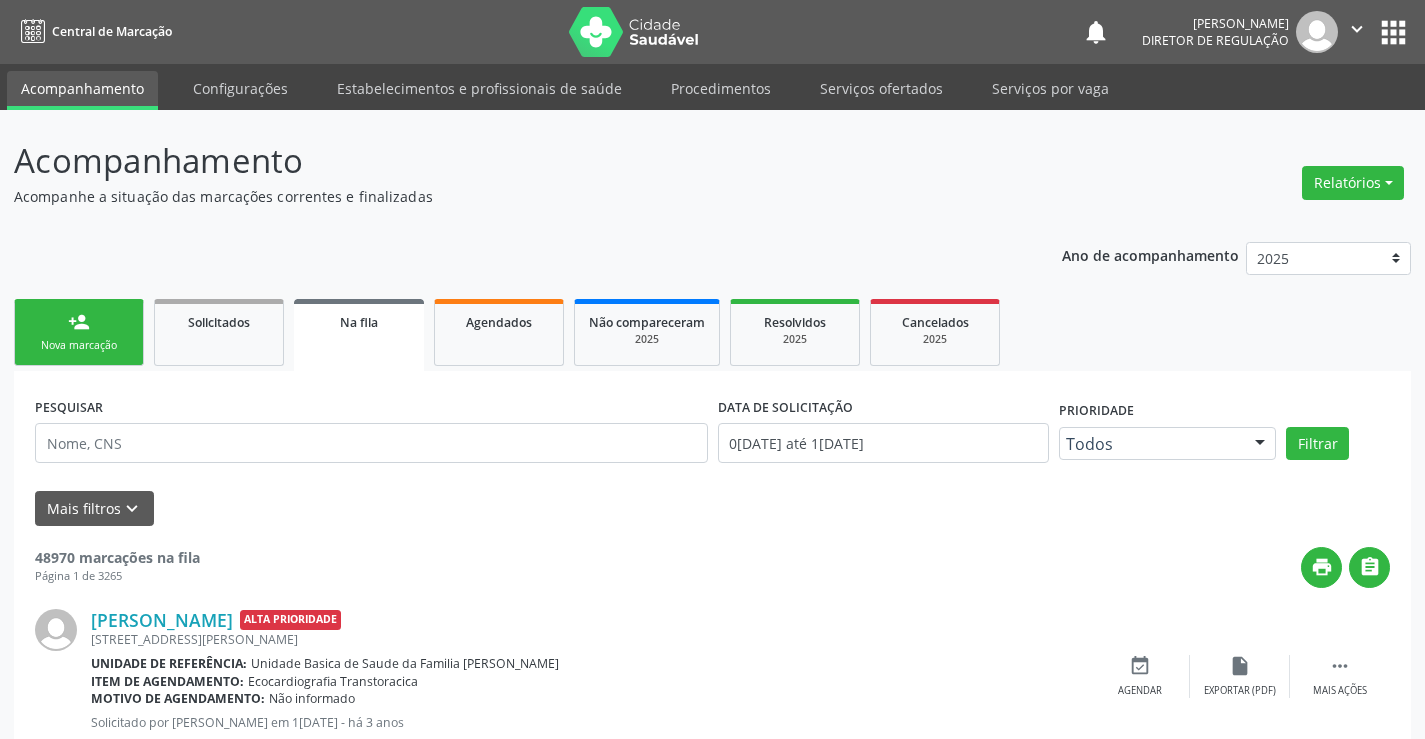 click on "person_add" at bounding box center (79, 322) 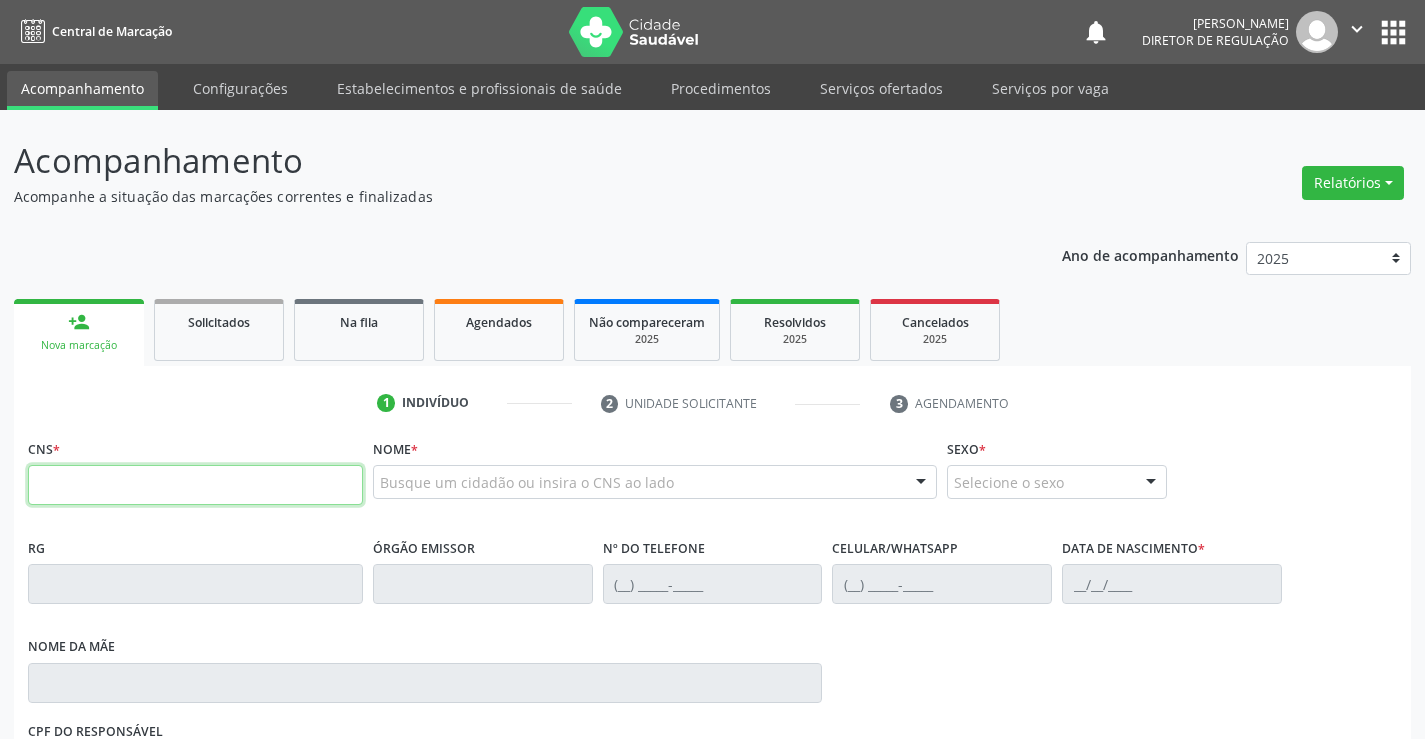 click at bounding box center [195, 485] 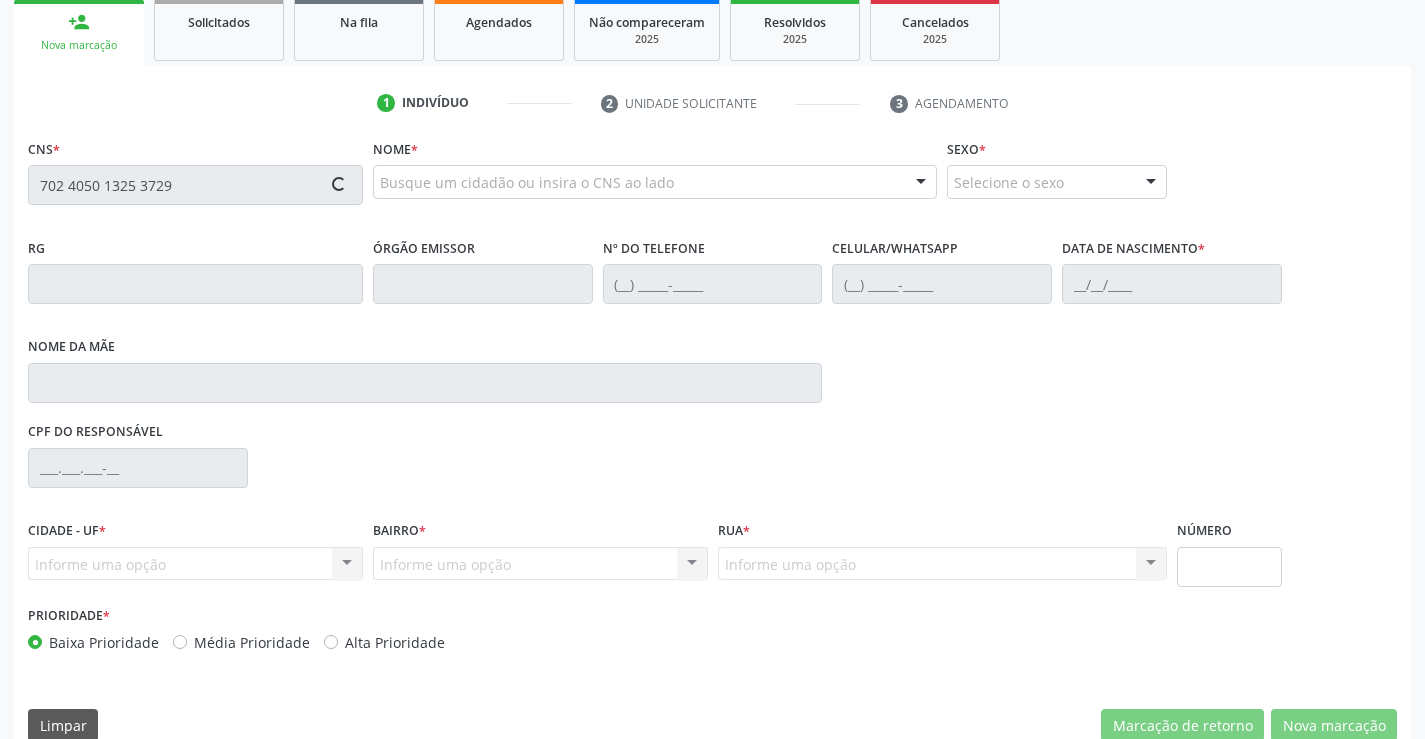 type on "702 4050 1325 3729" 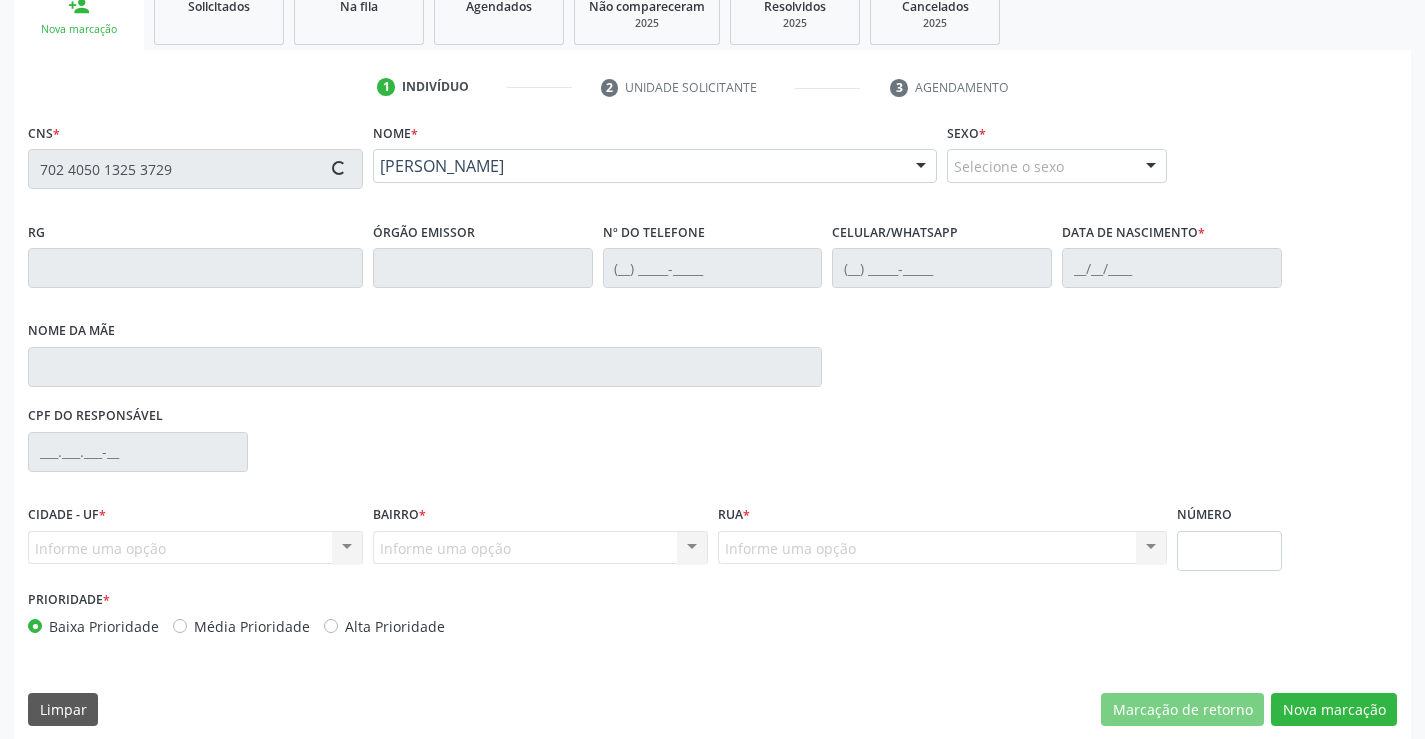 scroll, scrollTop: 331, scrollLeft: 0, axis: vertical 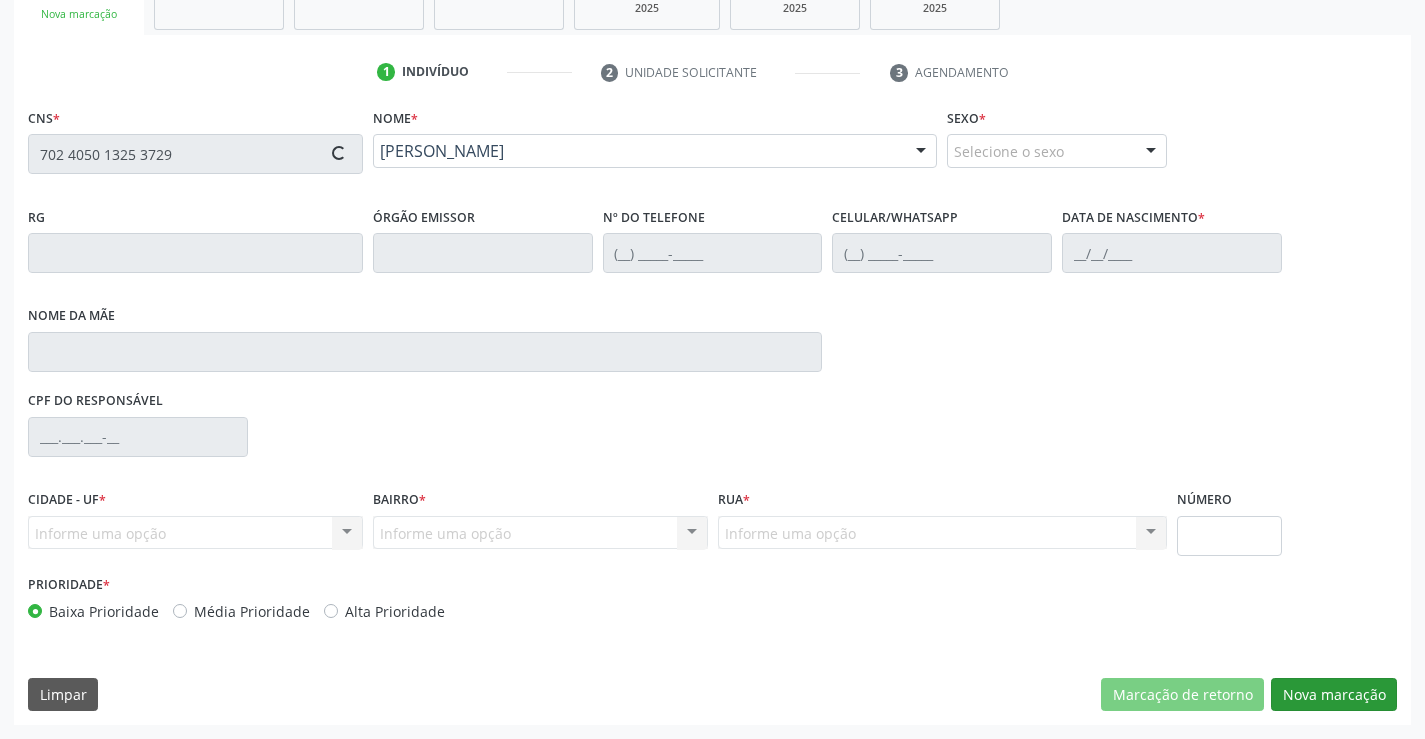 type on "0532246390" 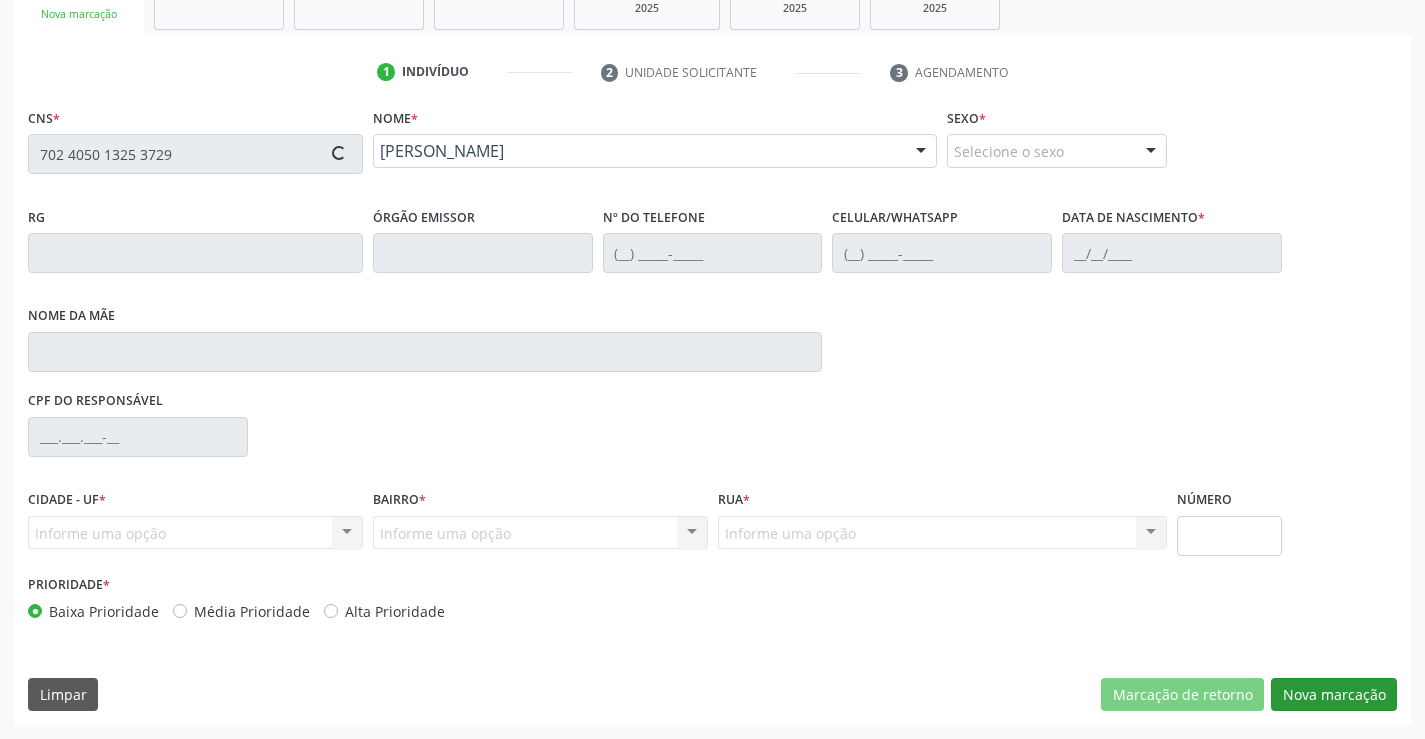type on "S/N" 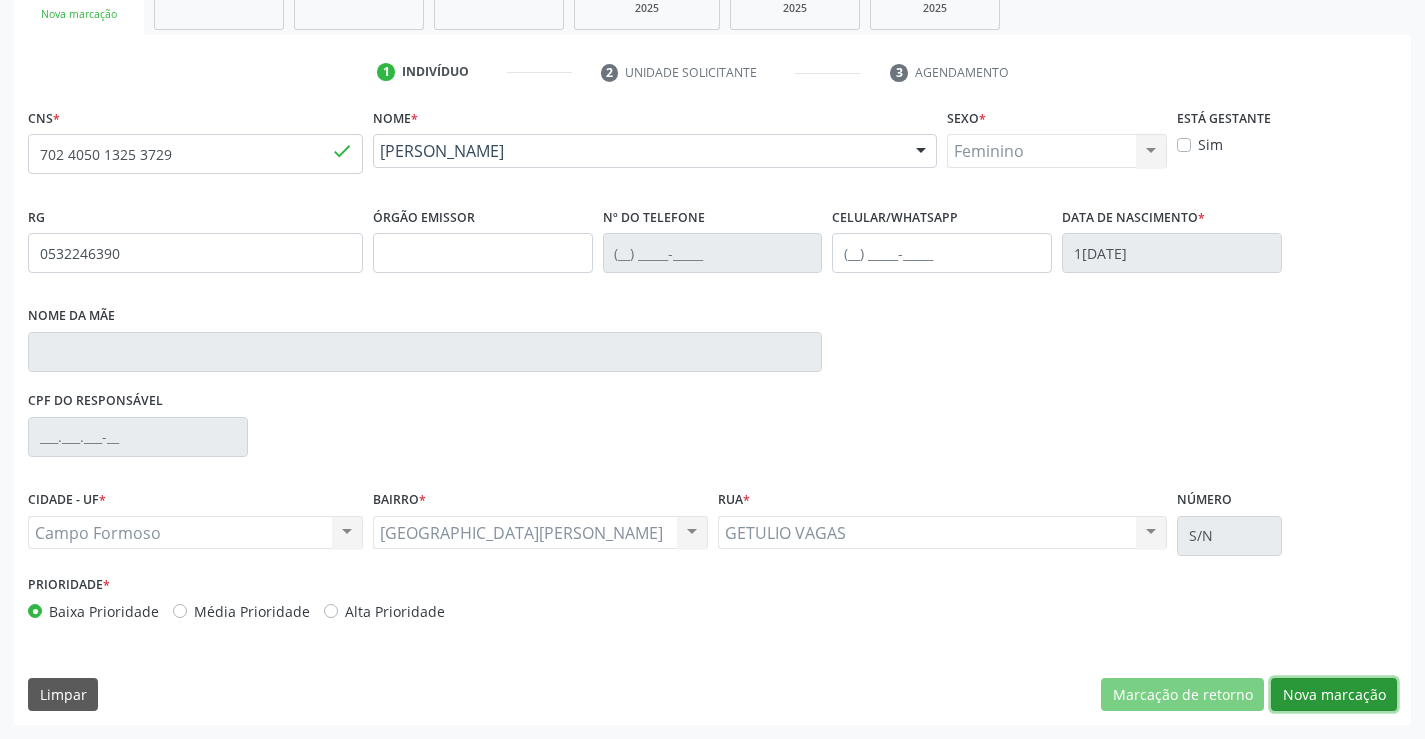 click on "Nova marcação" at bounding box center [1334, 695] 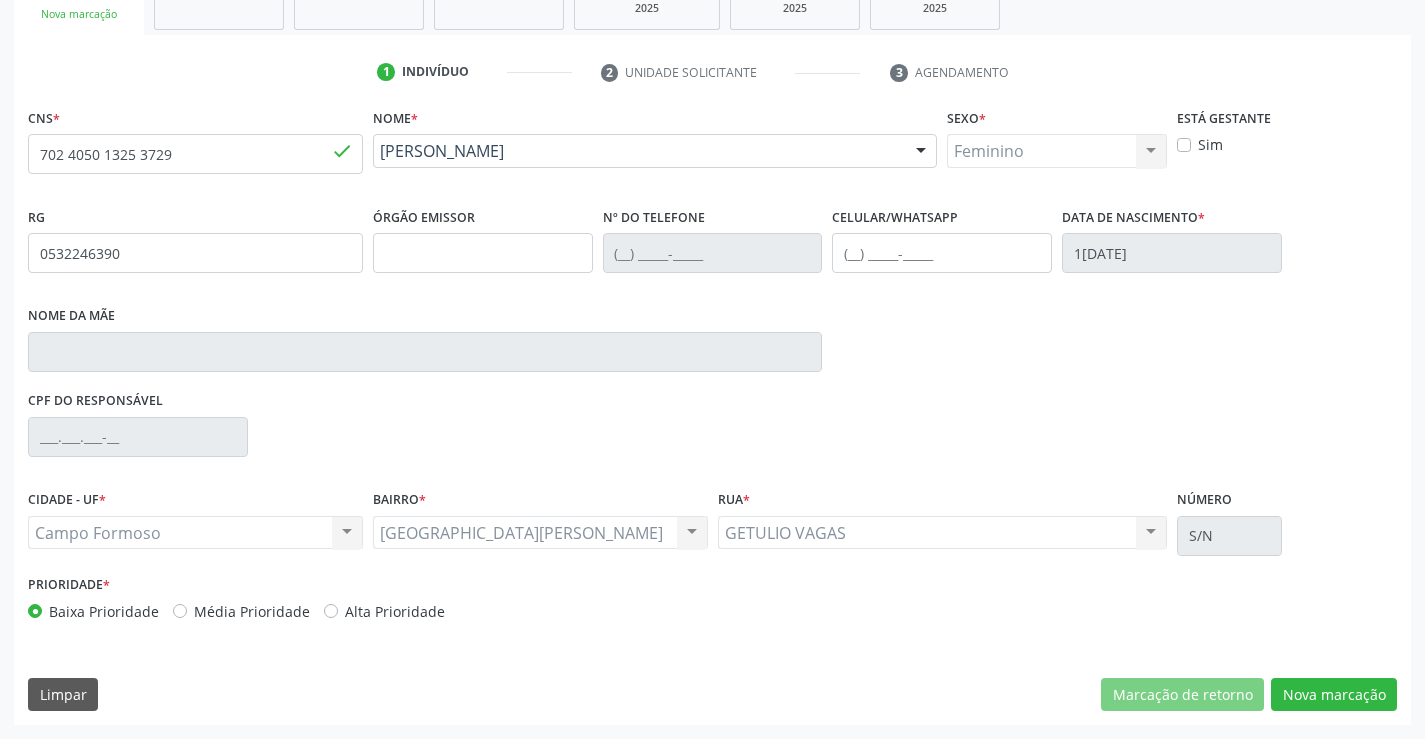 scroll, scrollTop: 167, scrollLeft: 0, axis: vertical 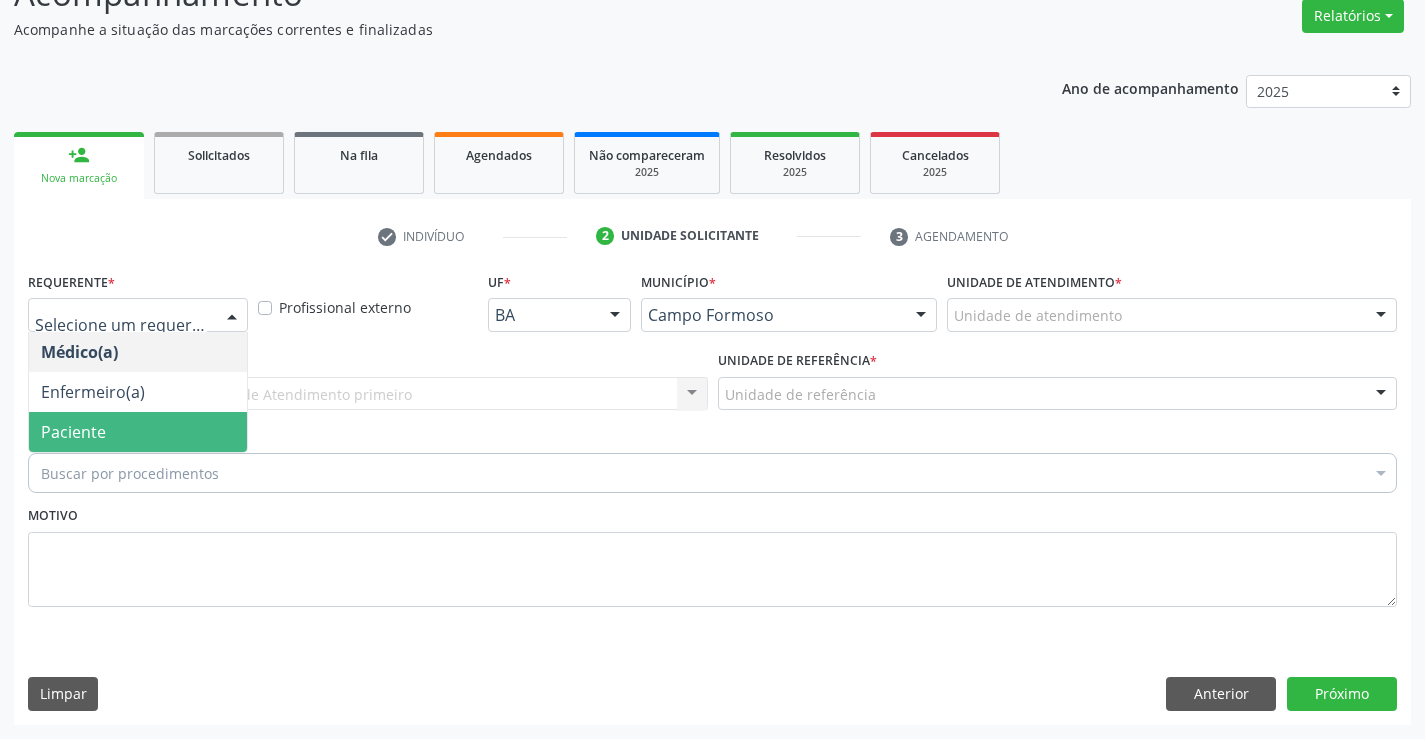 drag, startPoint x: 169, startPoint y: 419, endPoint x: 358, endPoint y: 412, distance: 189.12958 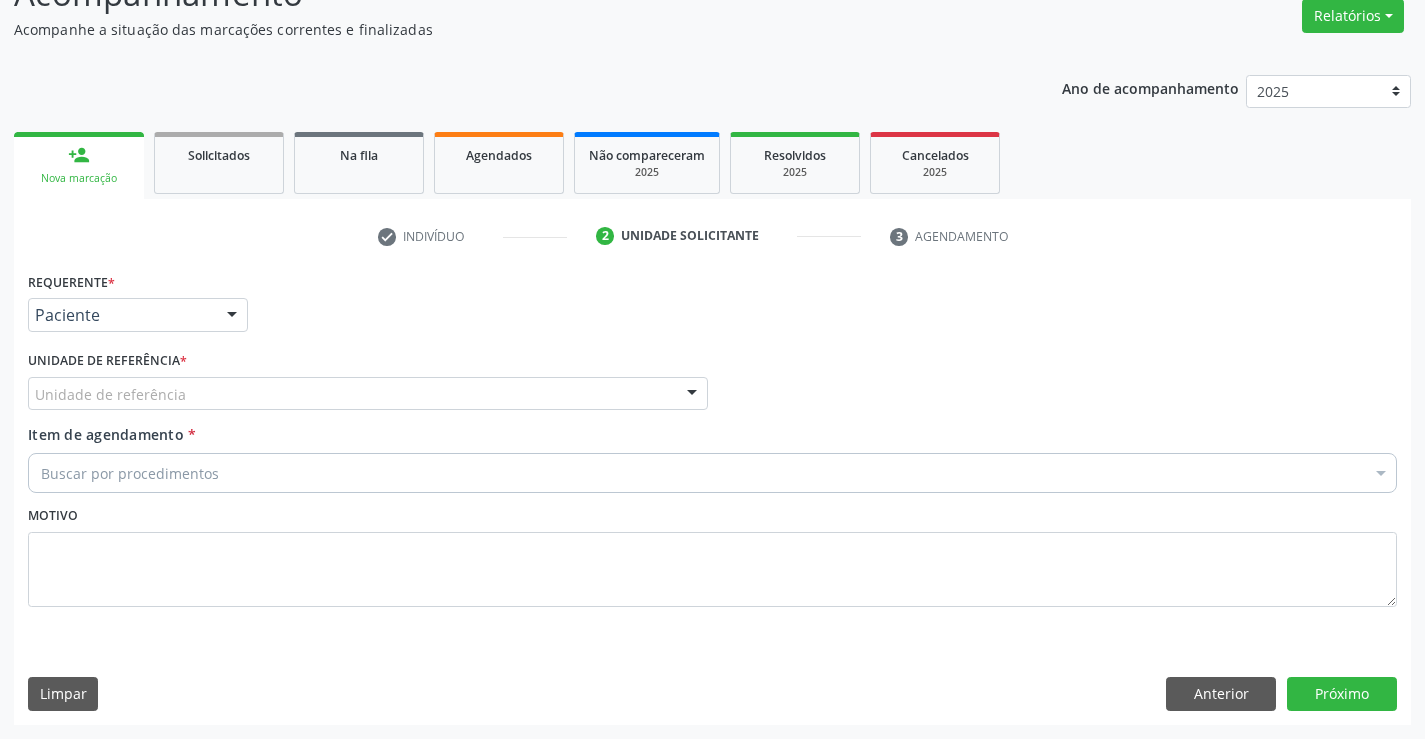click on "Unidade de referência
*
Unidade de referência
Unidade Basica de Saude da Familia Dr [PERSON_NAME]   Centro de Enfrentamento Para [MEDICAL_DATA] de Campo Formoso   Central de [GEOGRAPHIC_DATA] de Consultas e Exames de Campo Formoso   Vigilancia em Saude de [GEOGRAPHIC_DATA]   PSF Lage dos Negros III   P S da Familia do Povoado de Caraibas   Unidade Basica de Saude da Familia [PERSON_NAME]   P S de Curral da [GEOGRAPHIC_DATA] Oseas Manoel da Silva   Farmacia Basica   Unidade Basica de Saude da Familia de Brejao da Caatinga   P S da Familia do Povoado de Pocos   P S da Familia do Povoado de Tiquara   P S da Familia do Povoado de Sao Tome   P S de Lages dos [DEMOGRAPHIC_DATA]   P S da Familia do Povoado de [GEOGRAPHIC_DATA]   P S de Curral Velho   Centro de Saude Mutirao   Caps Centro de [GEOGRAPHIC_DATA] Psicossocial   Unidade Odontologica Movel   Unidade Basica de Saude da Familia Limoeiro   Unidade Basica de Saude da Familia Izabel Godinho de Freitas   Unidade Basica de Saude da Familia de Olho Dagua das Pombas" at bounding box center [368, 385] 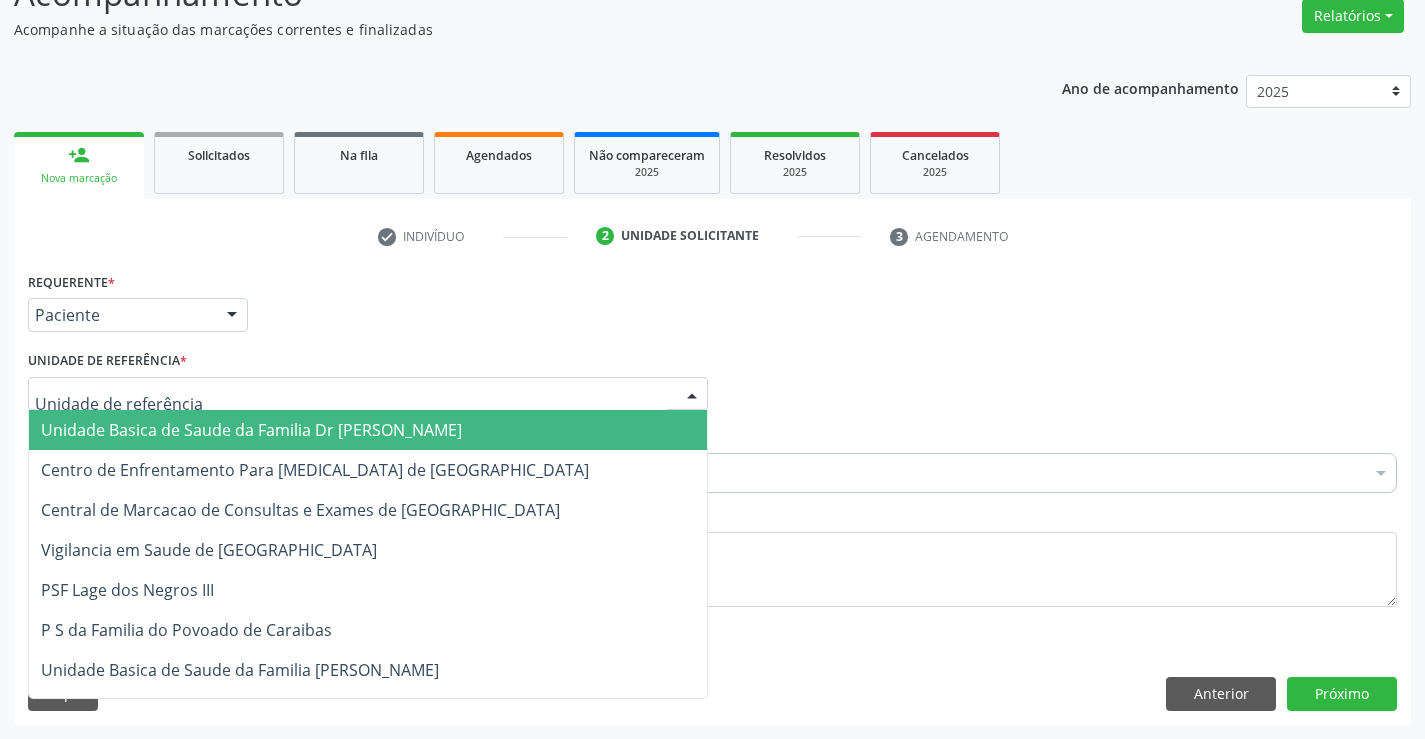 click at bounding box center (368, 394) 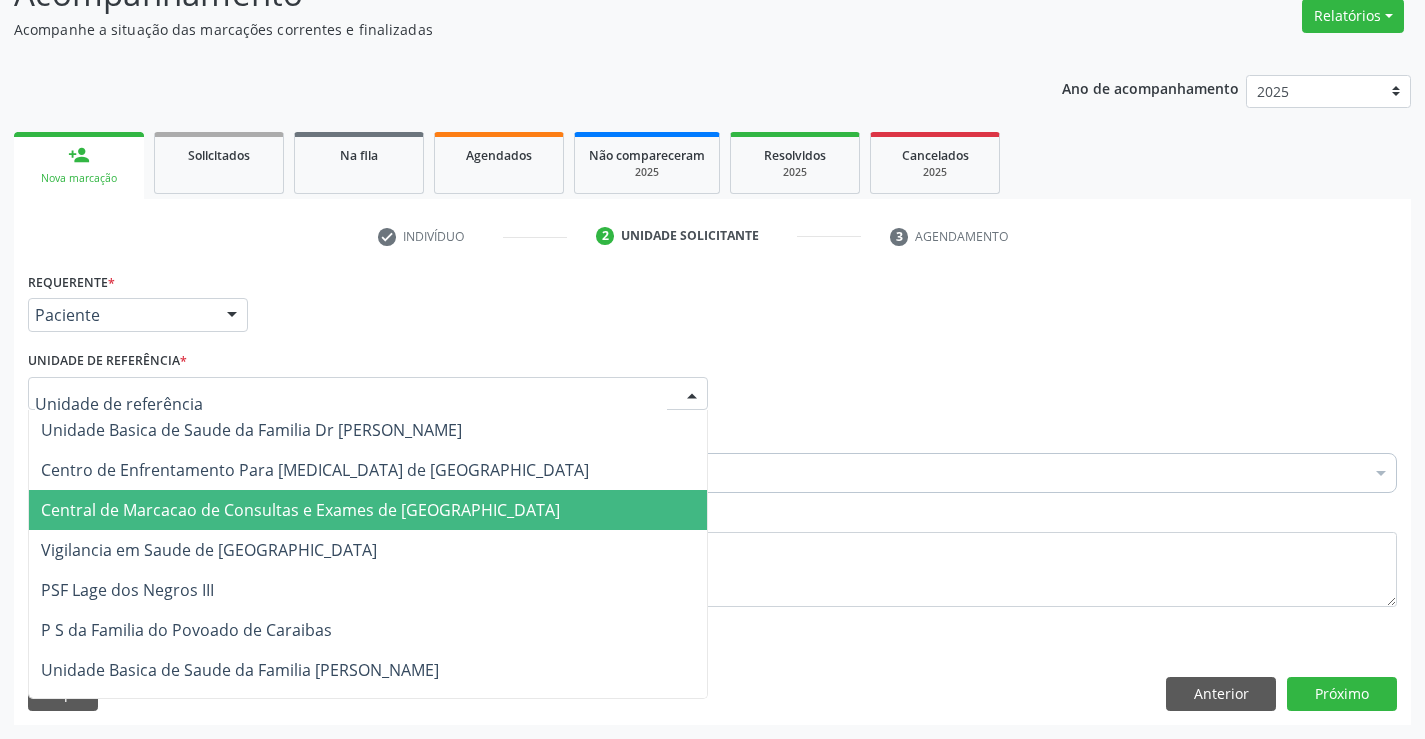 click on "Central de Marcacao de Consultas e Exames de [GEOGRAPHIC_DATA]" at bounding box center [368, 510] 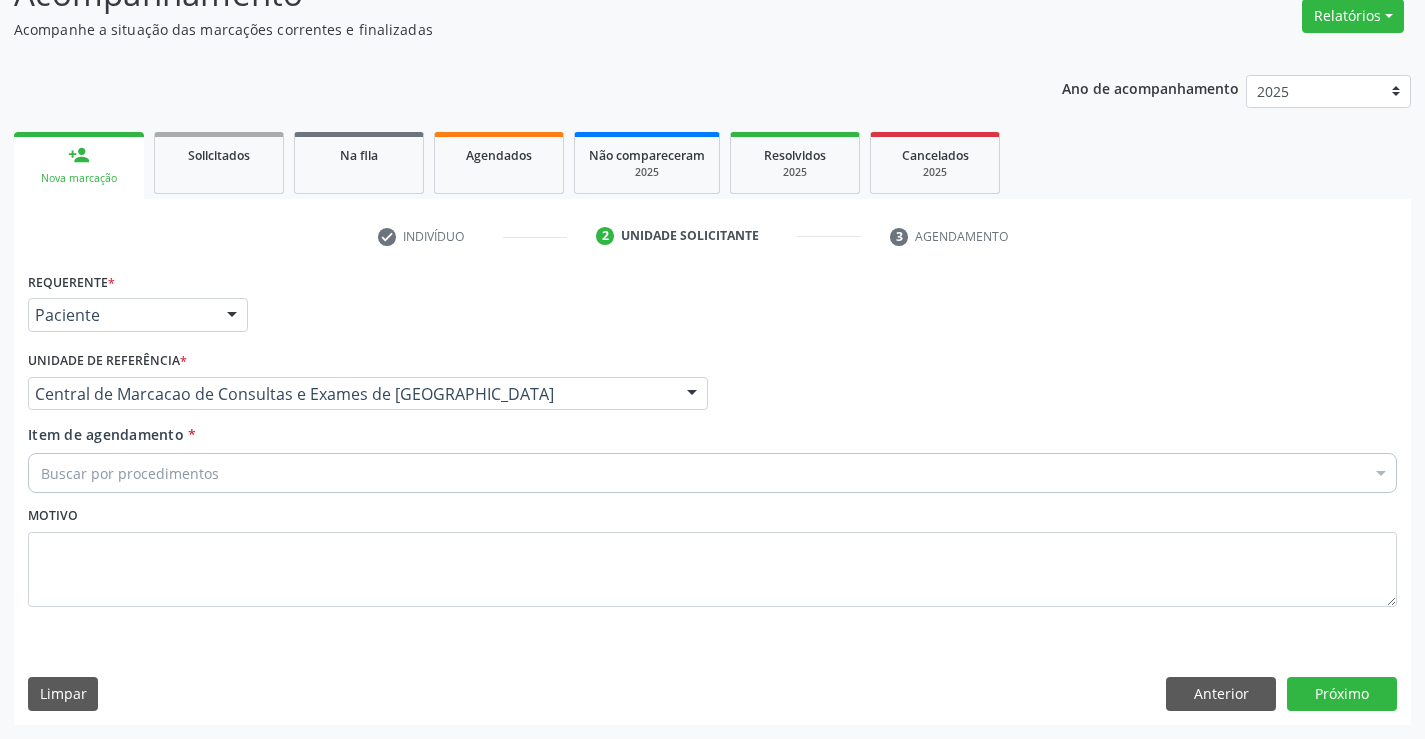click on "Buscar por procedimentos" at bounding box center [712, 473] 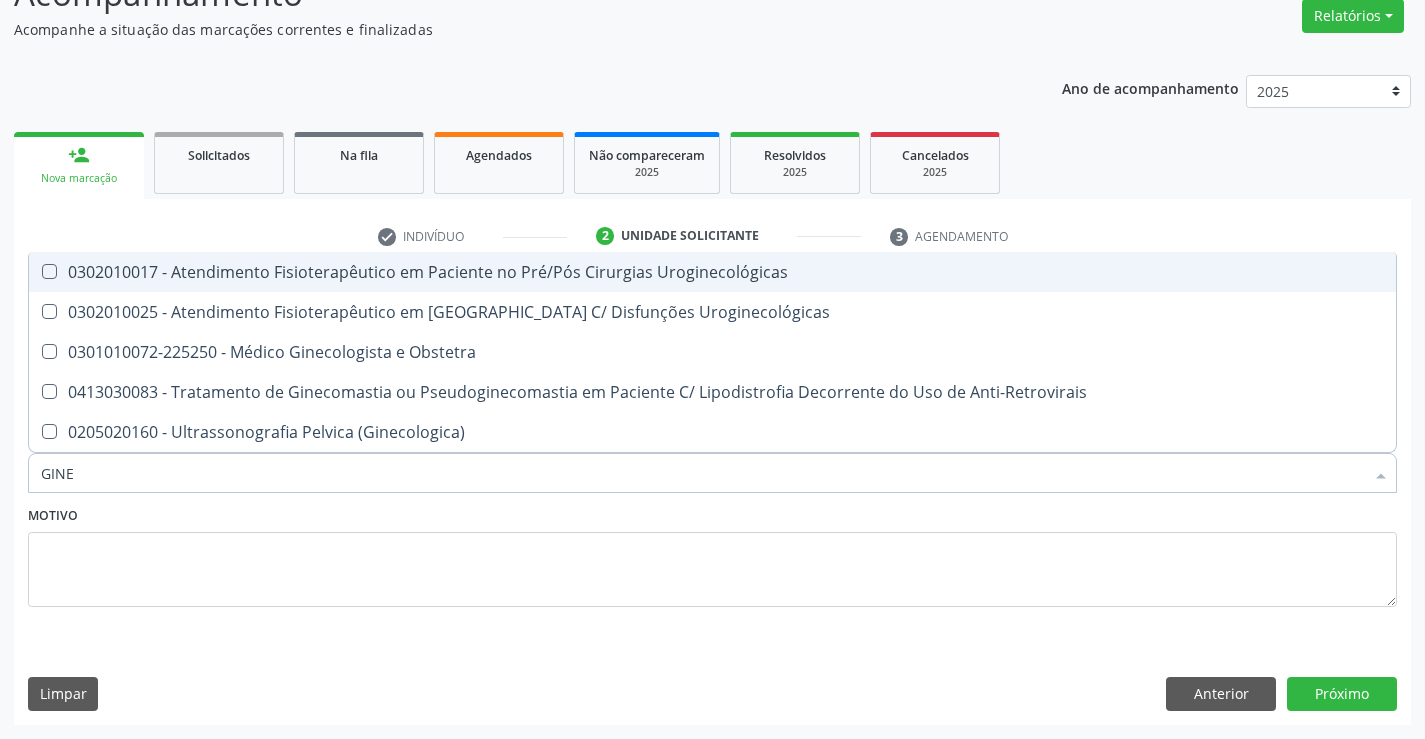 type on "GINEC" 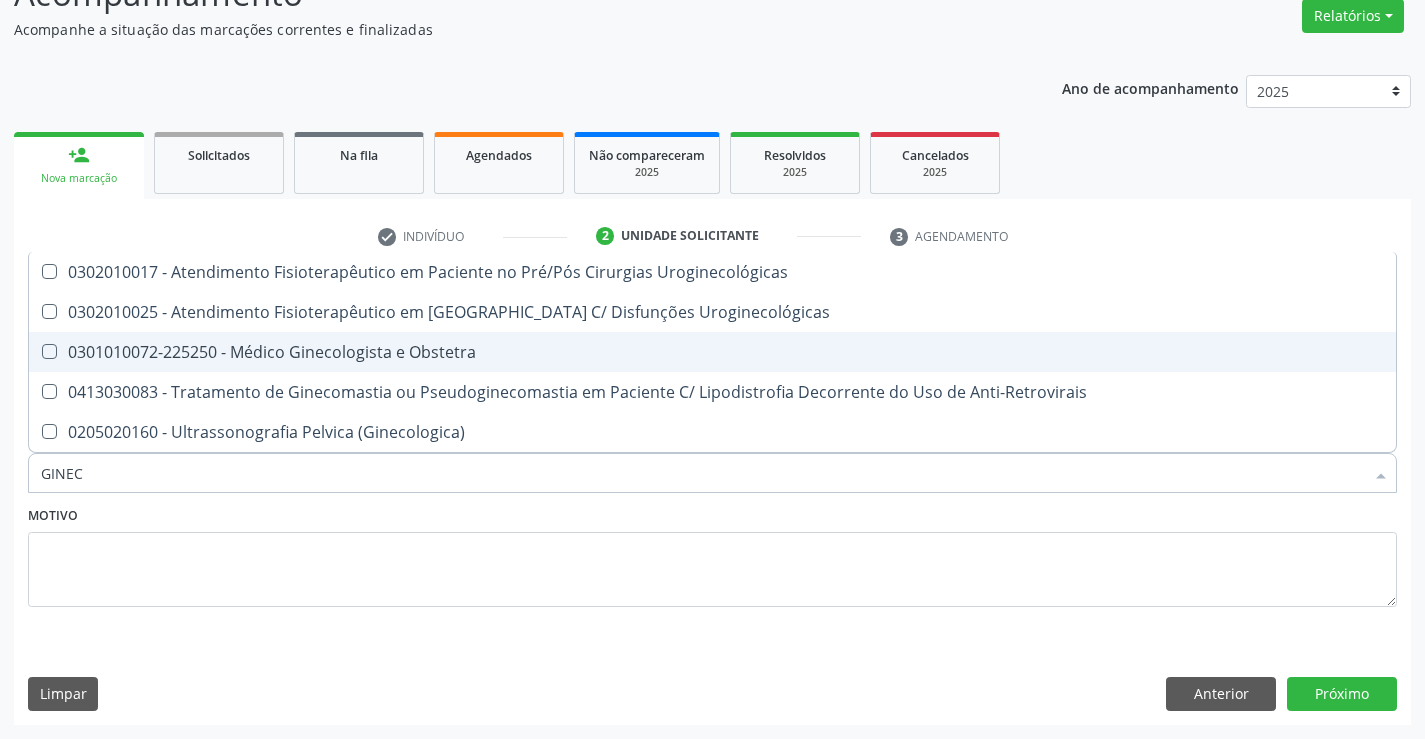 click on "0301010072-225250 - Médico Ginecologista e Obstetra" at bounding box center (712, 352) 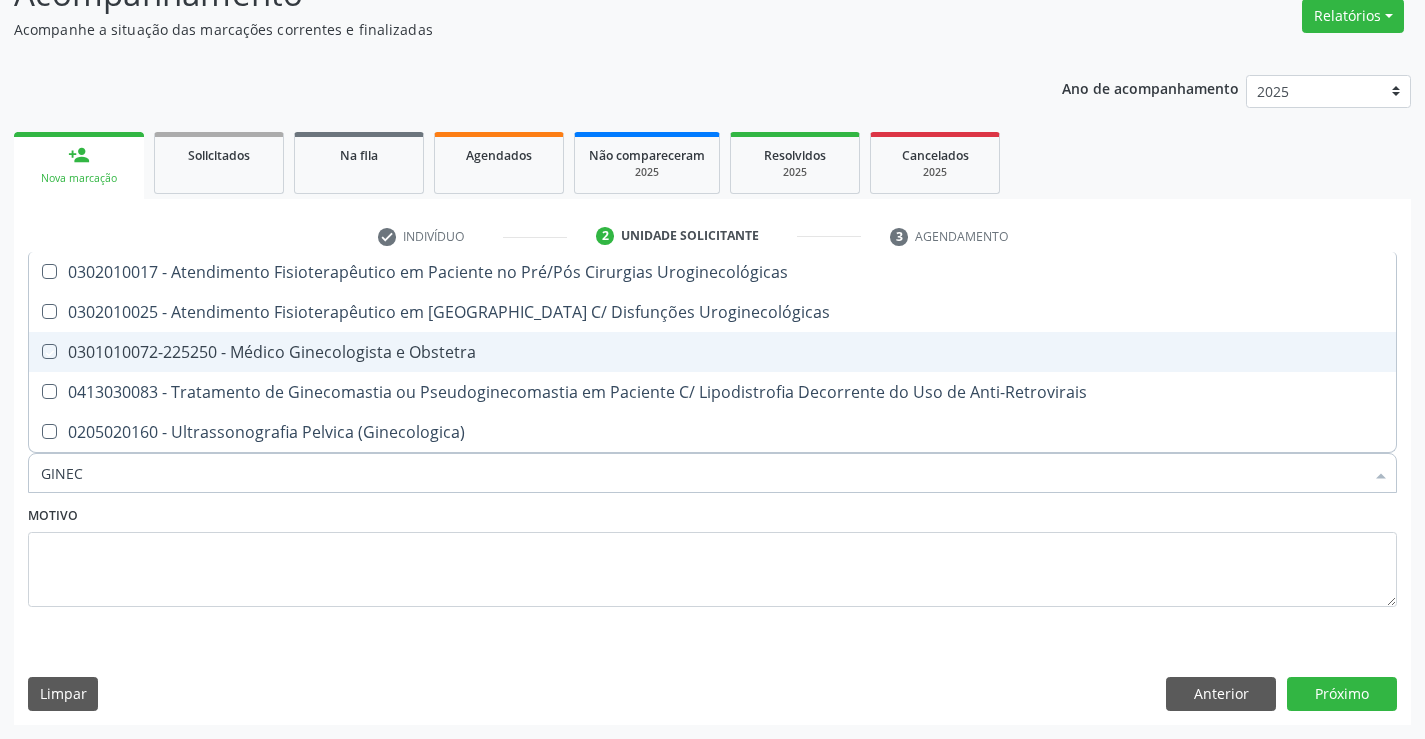 checkbox on "true" 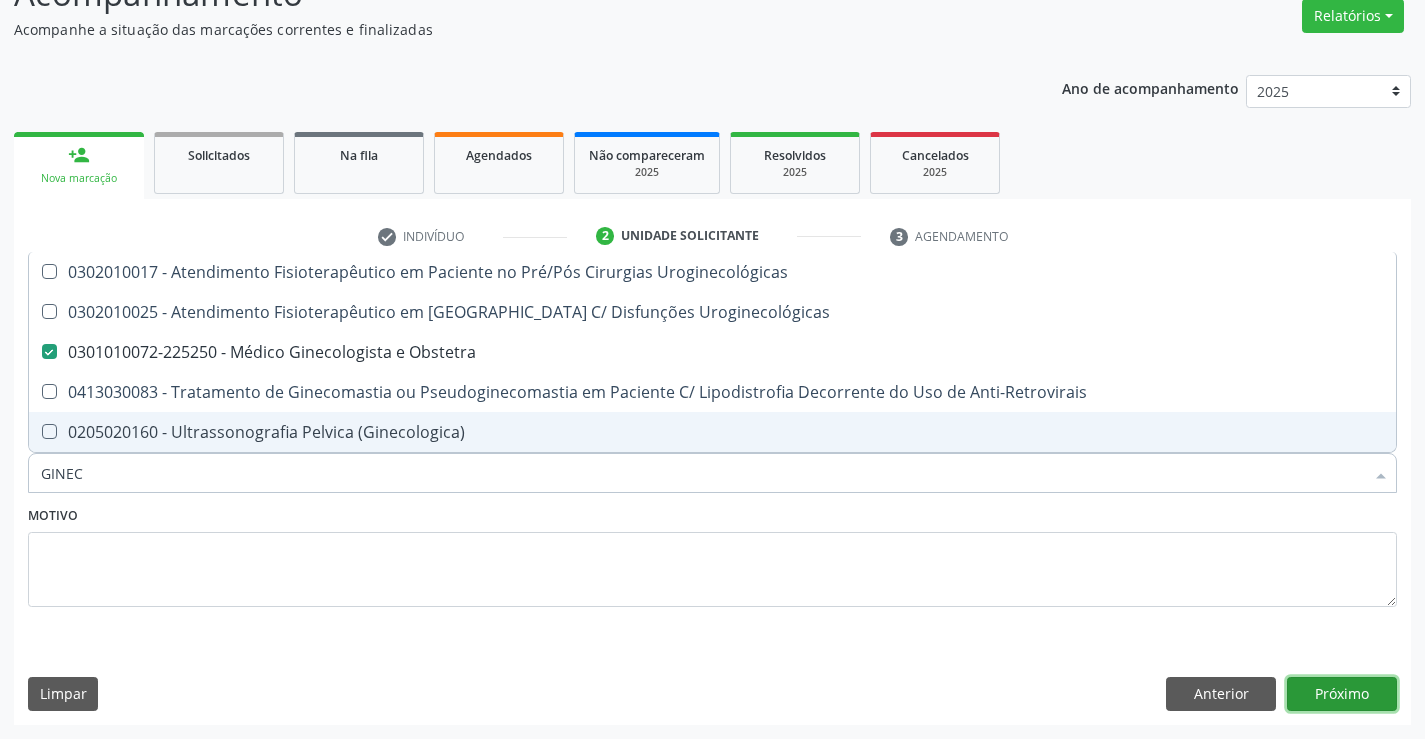 click on "Próximo" at bounding box center (1342, 694) 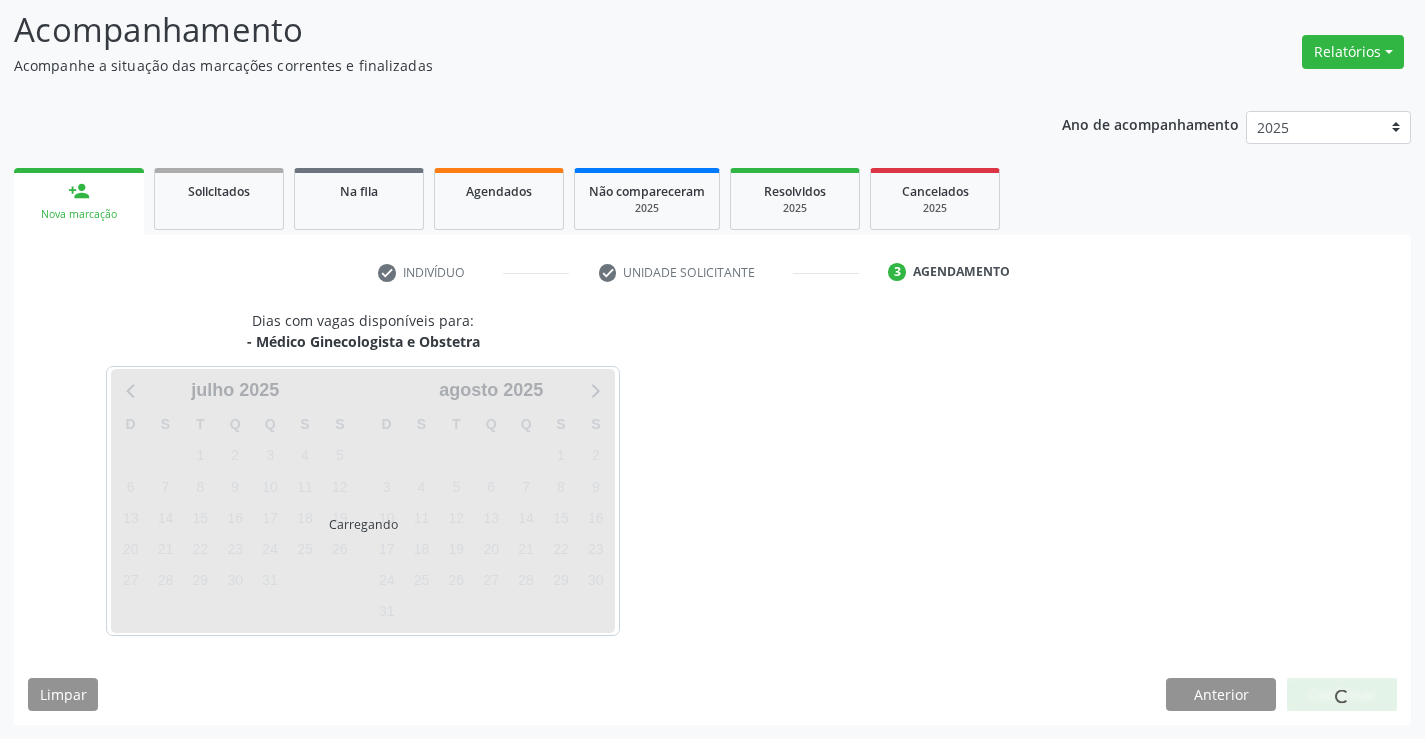scroll, scrollTop: 131, scrollLeft: 0, axis: vertical 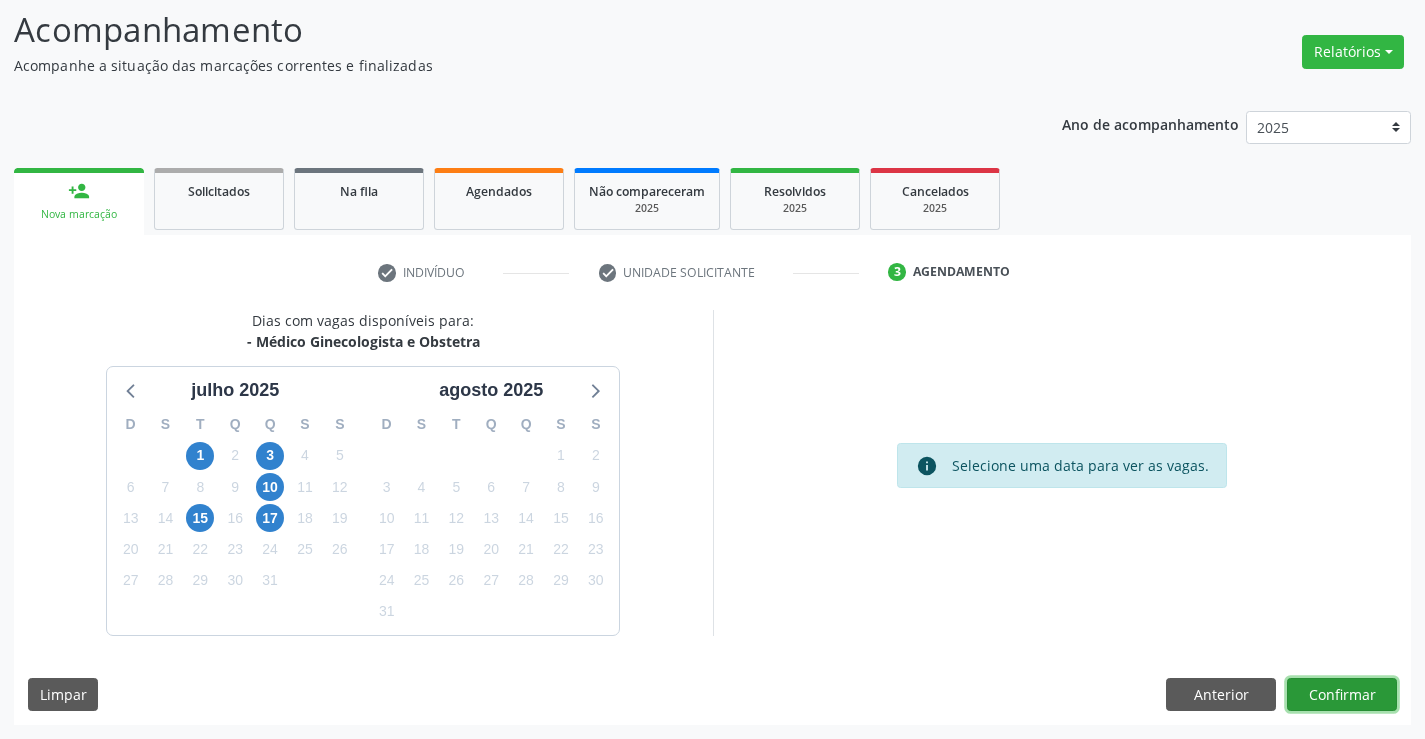click on "Confirmar" at bounding box center (1342, 695) 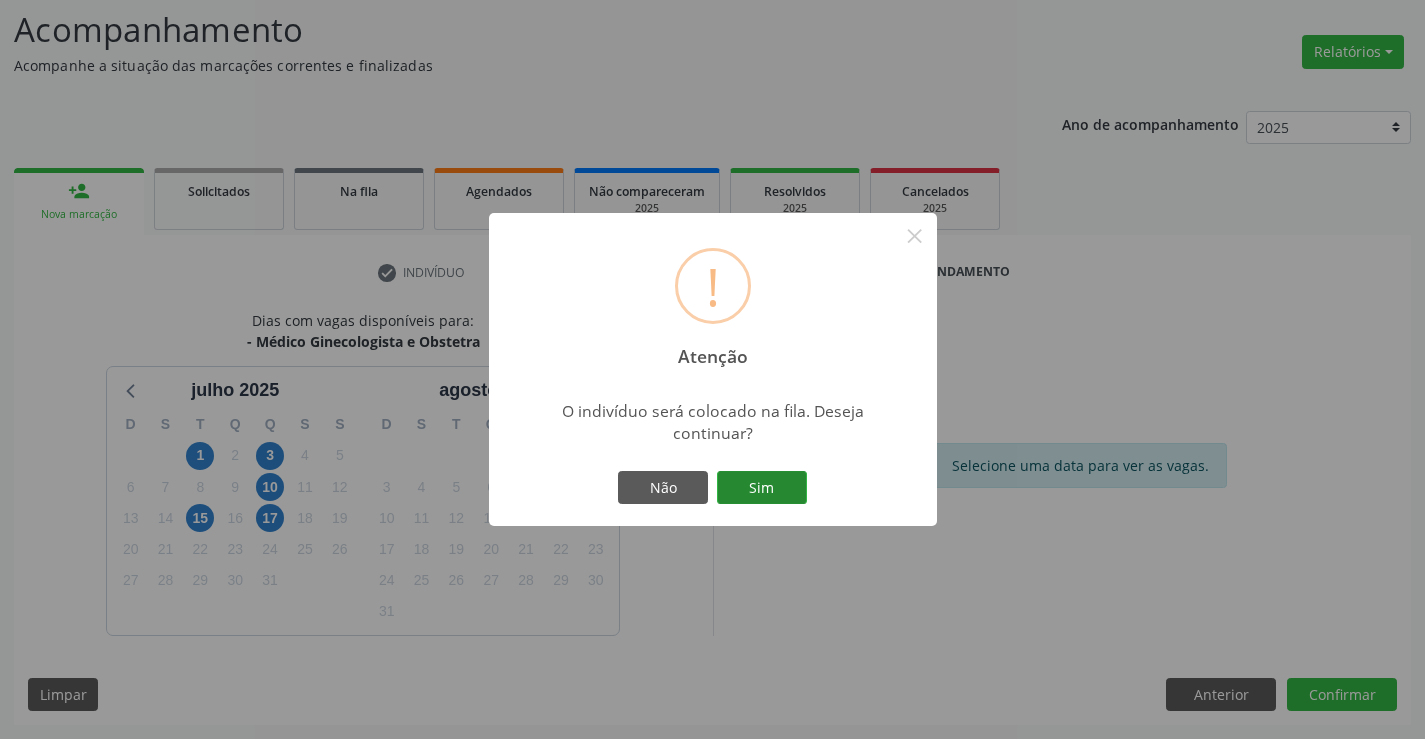 click on "Sim" at bounding box center (762, 488) 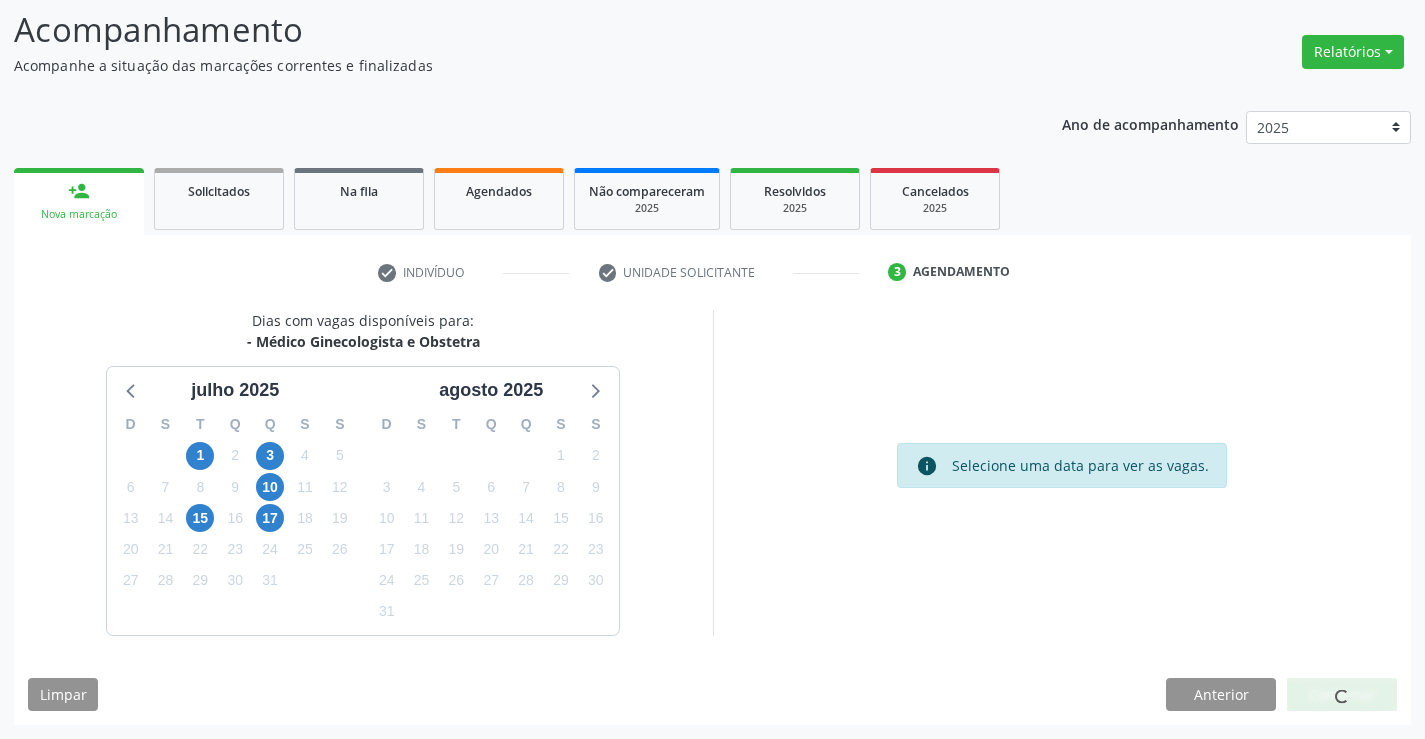 scroll, scrollTop: 0, scrollLeft: 0, axis: both 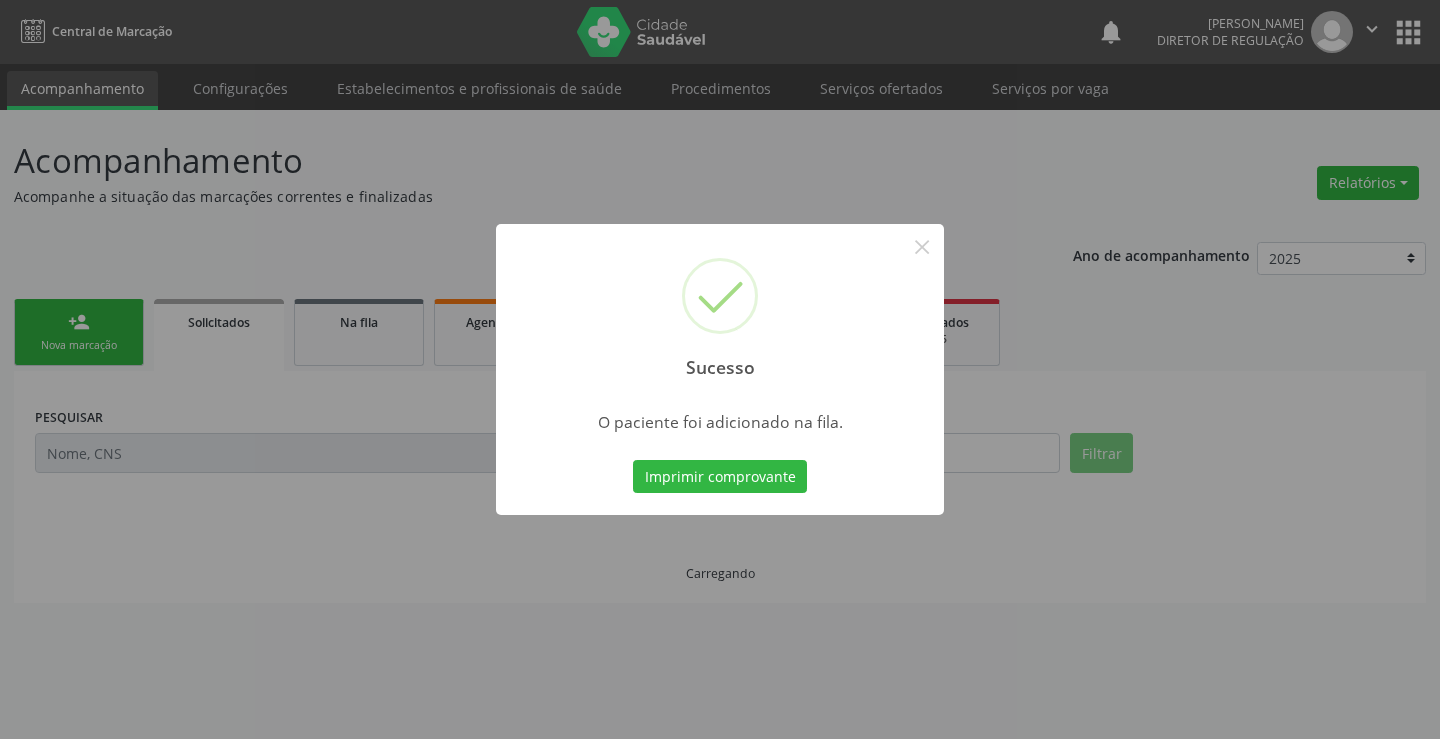 type 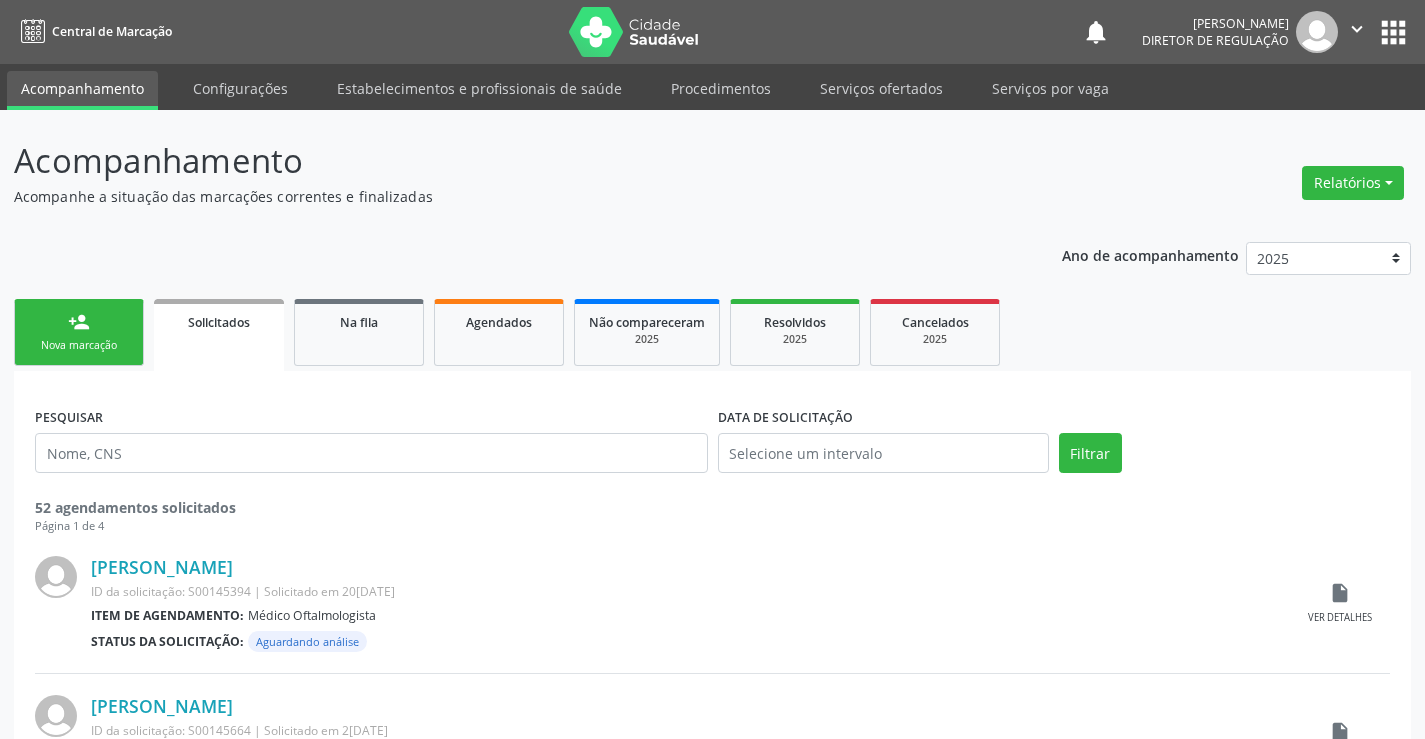 click on "person_add
Nova marcação" at bounding box center [79, 332] 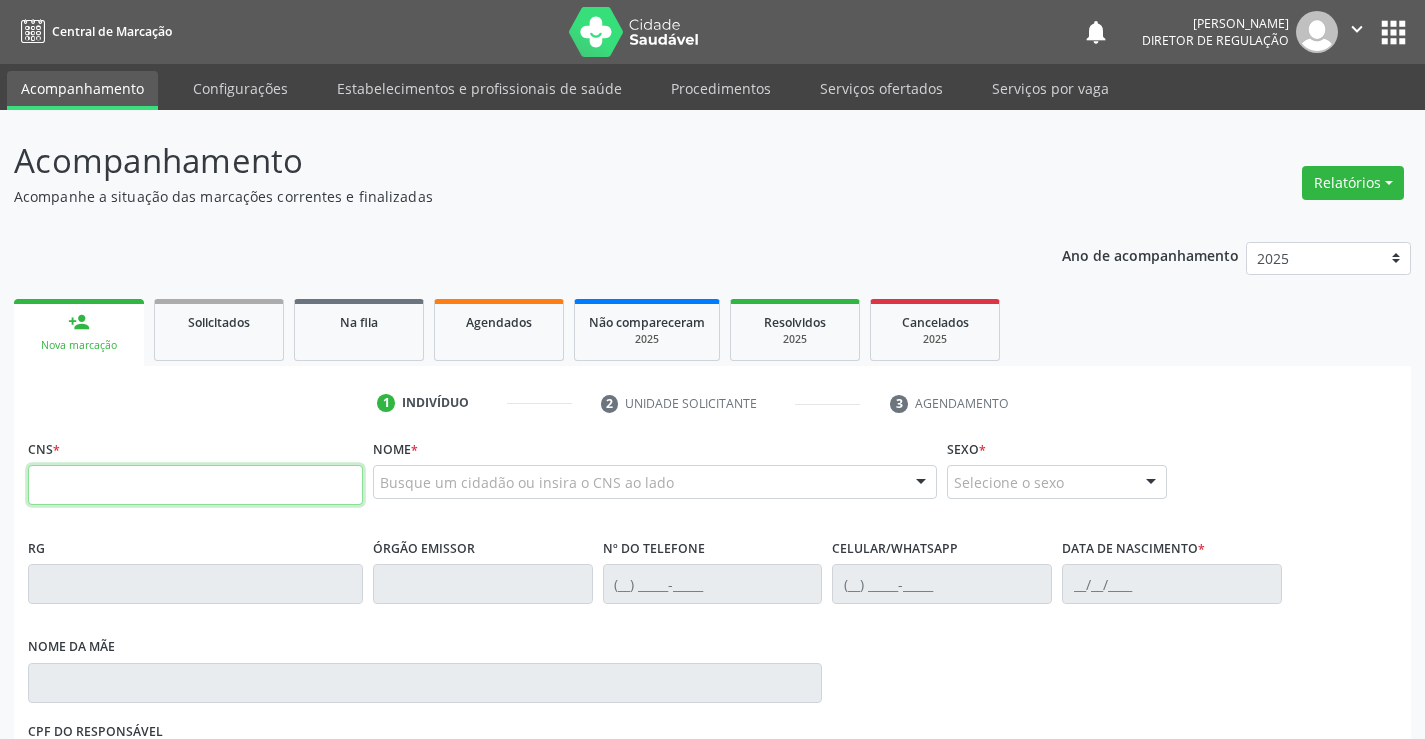 click at bounding box center (195, 485) 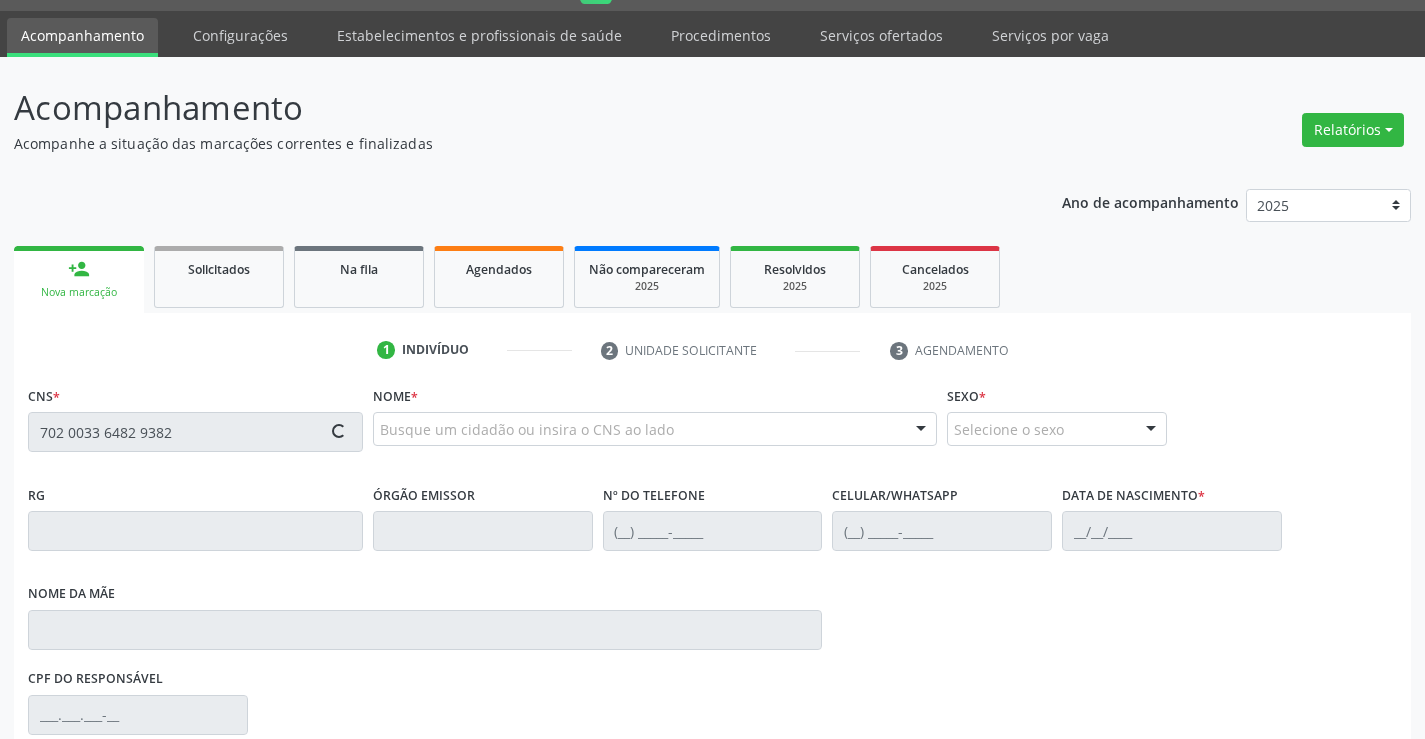 type on "702 0033 6482 9382" 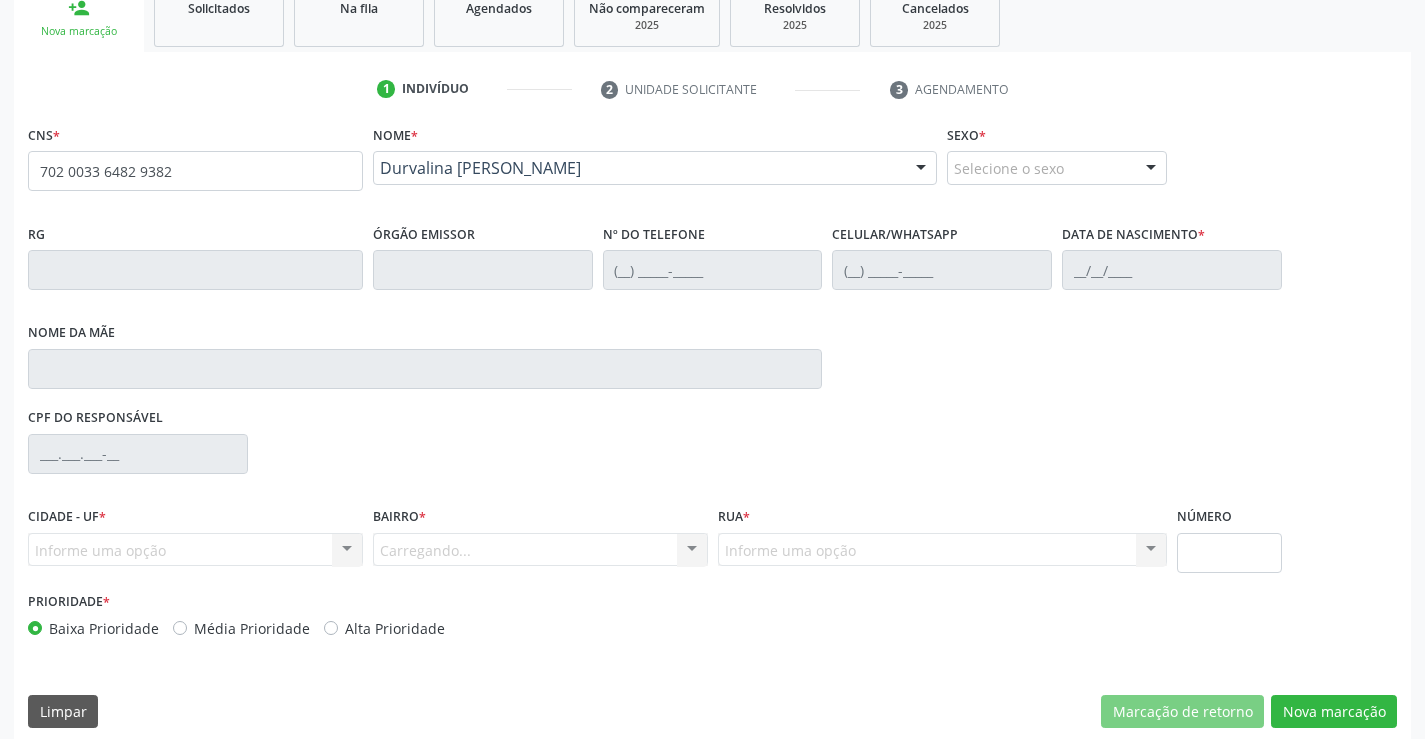 scroll, scrollTop: 331, scrollLeft: 0, axis: vertical 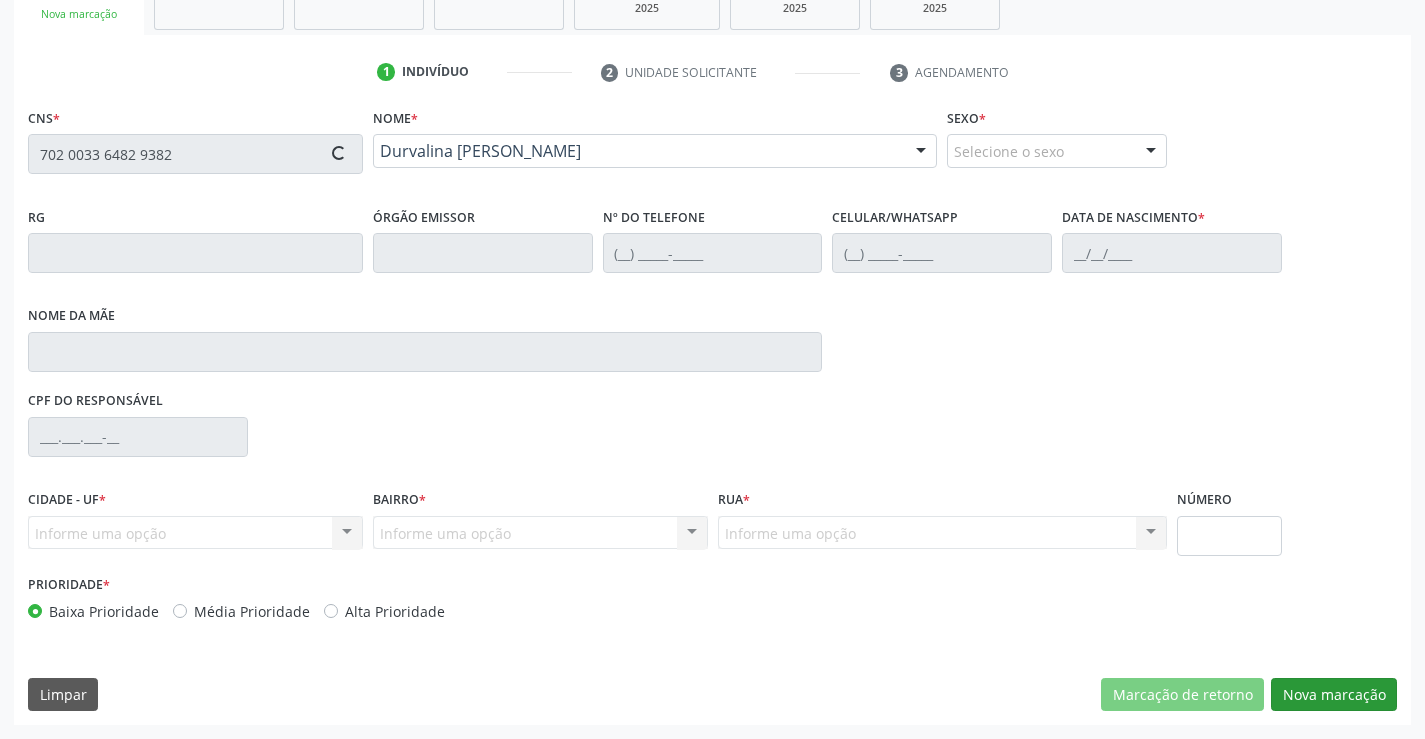 type on "5664128" 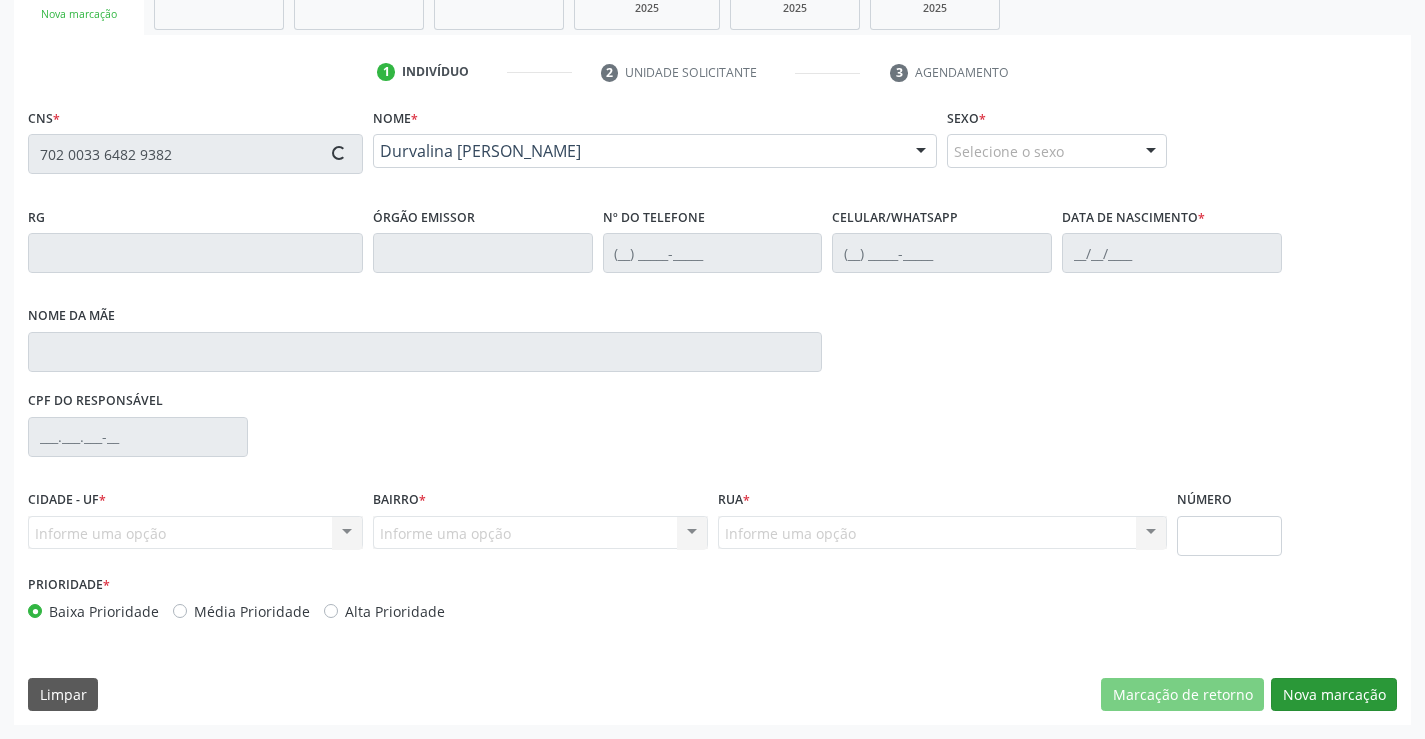 type on "[PHONE_NUMBER]" 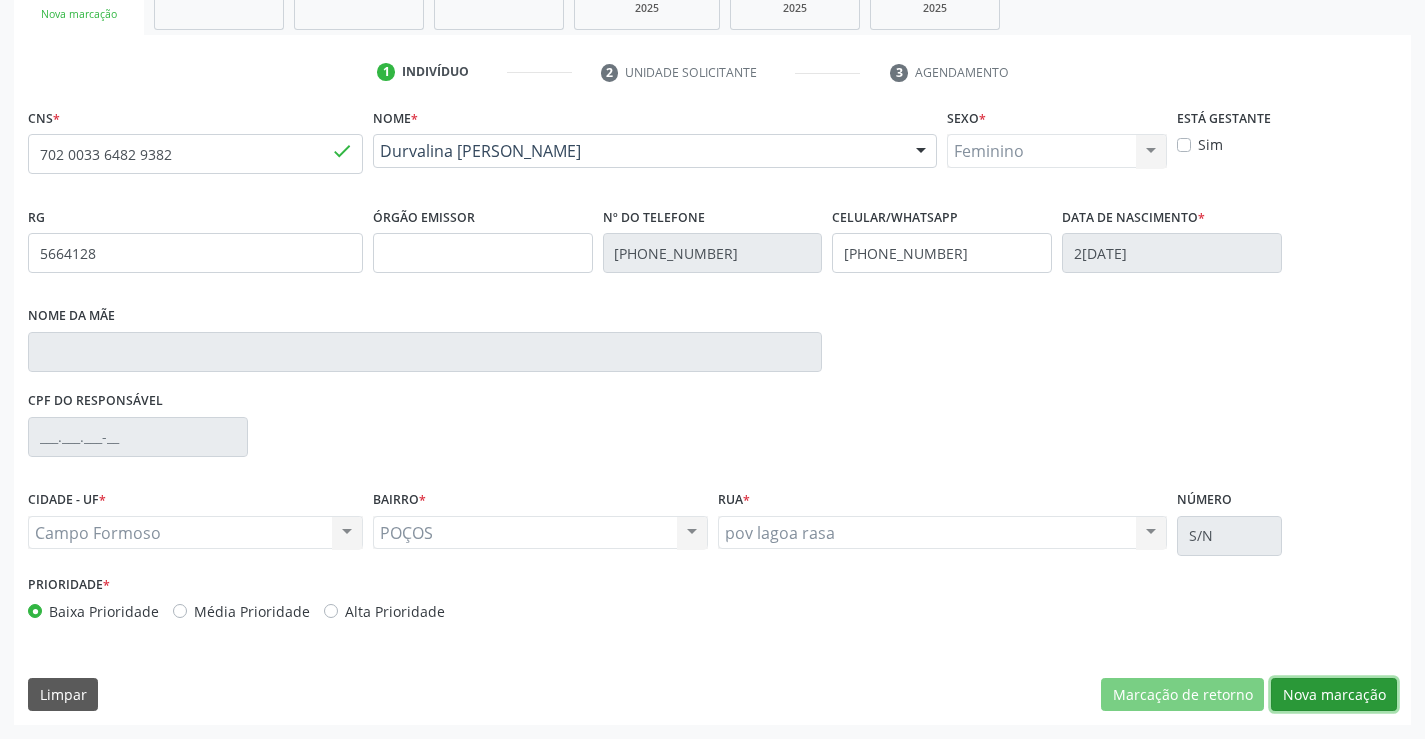 click on "Nova marcação" at bounding box center [1334, 695] 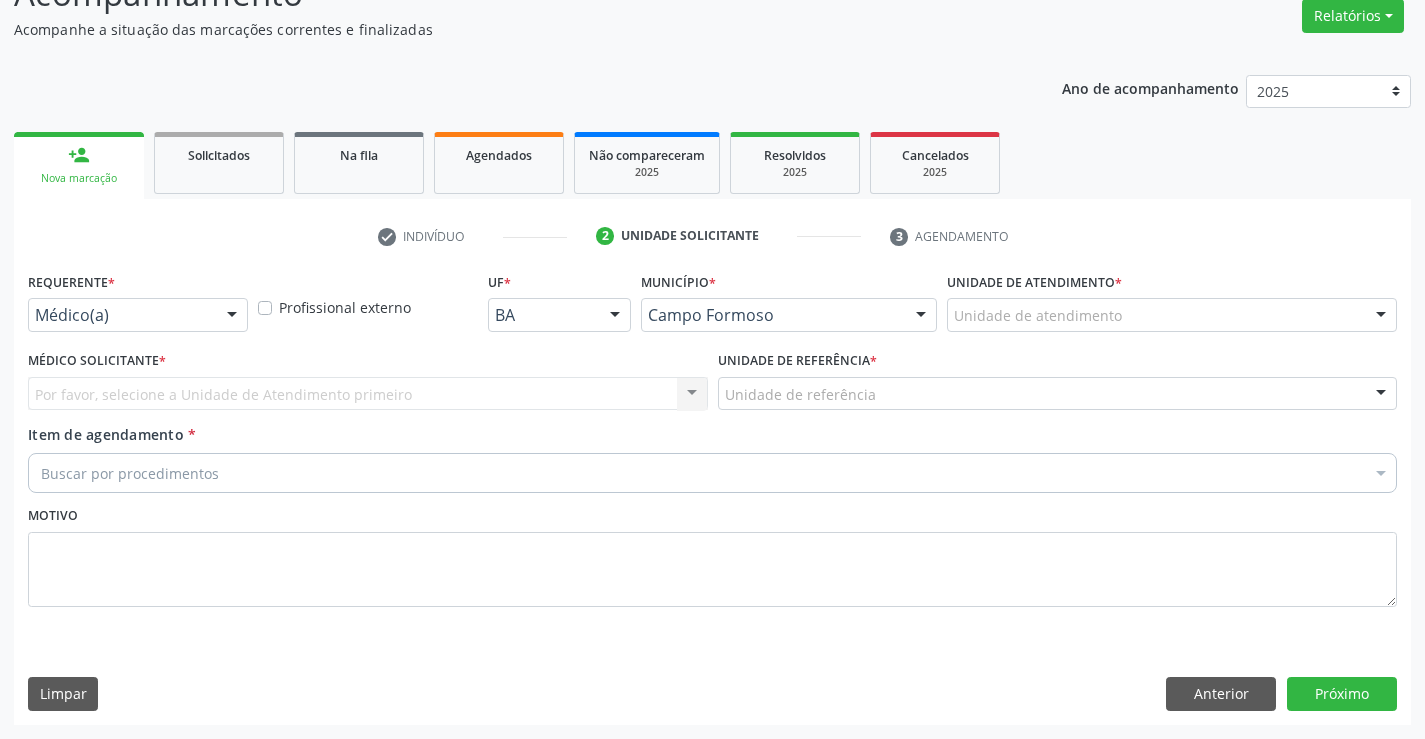 scroll, scrollTop: 167, scrollLeft: 0, axis: vertical 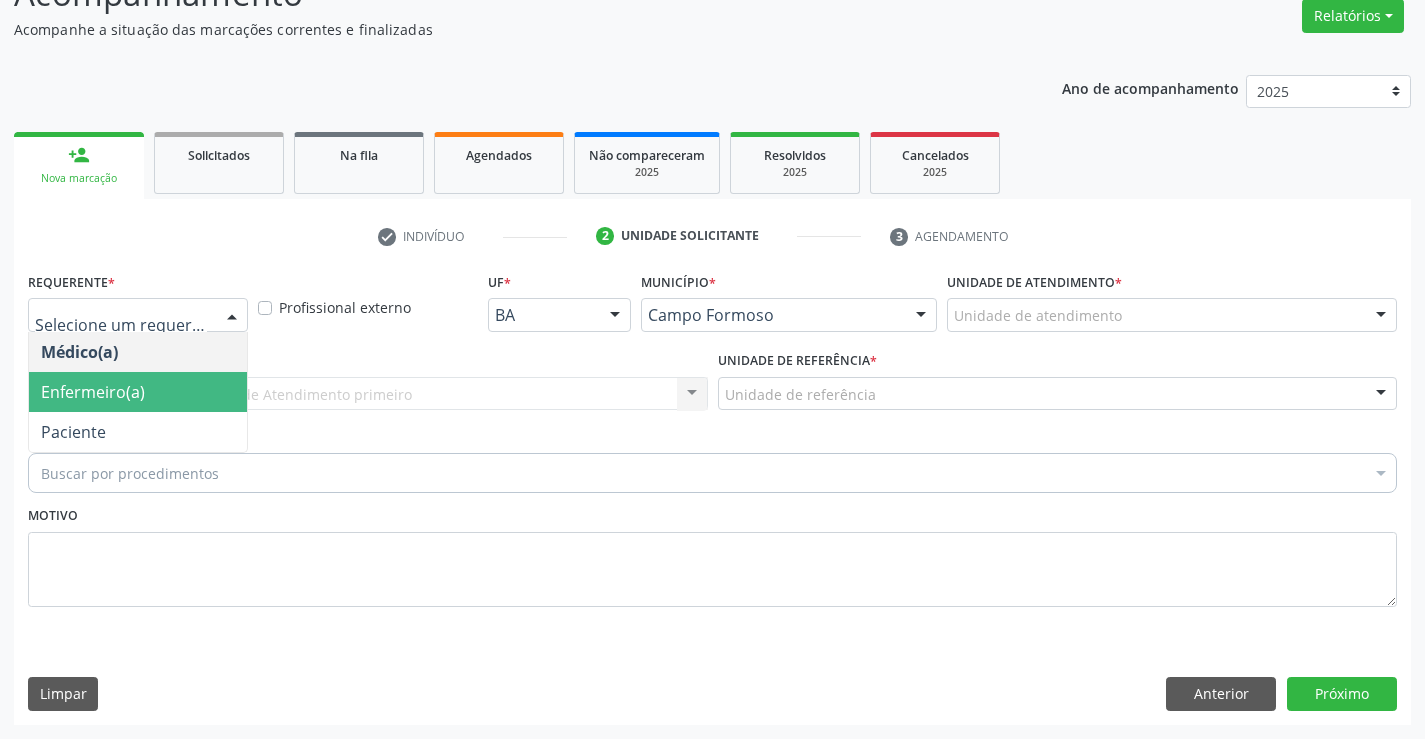 click on "Enfermeiro(a)" at bounding box center [138, 392] 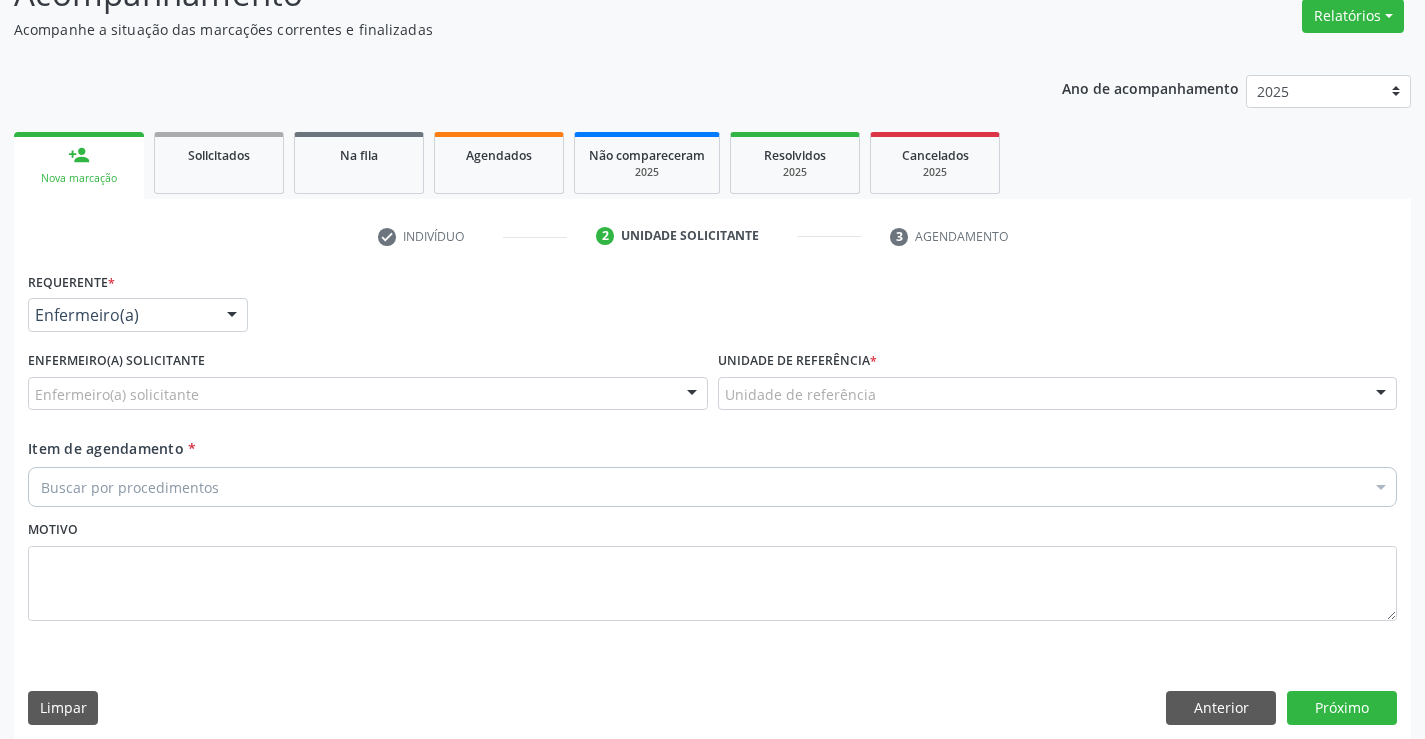 click on "Enfermeiro(a)         Médico(a)   Enfermeiro(a)   Paciente
Nenhum resultado encontrado para: "   "
Não há nenhuma opção para ser exibida." at bounding box center [138, 315] 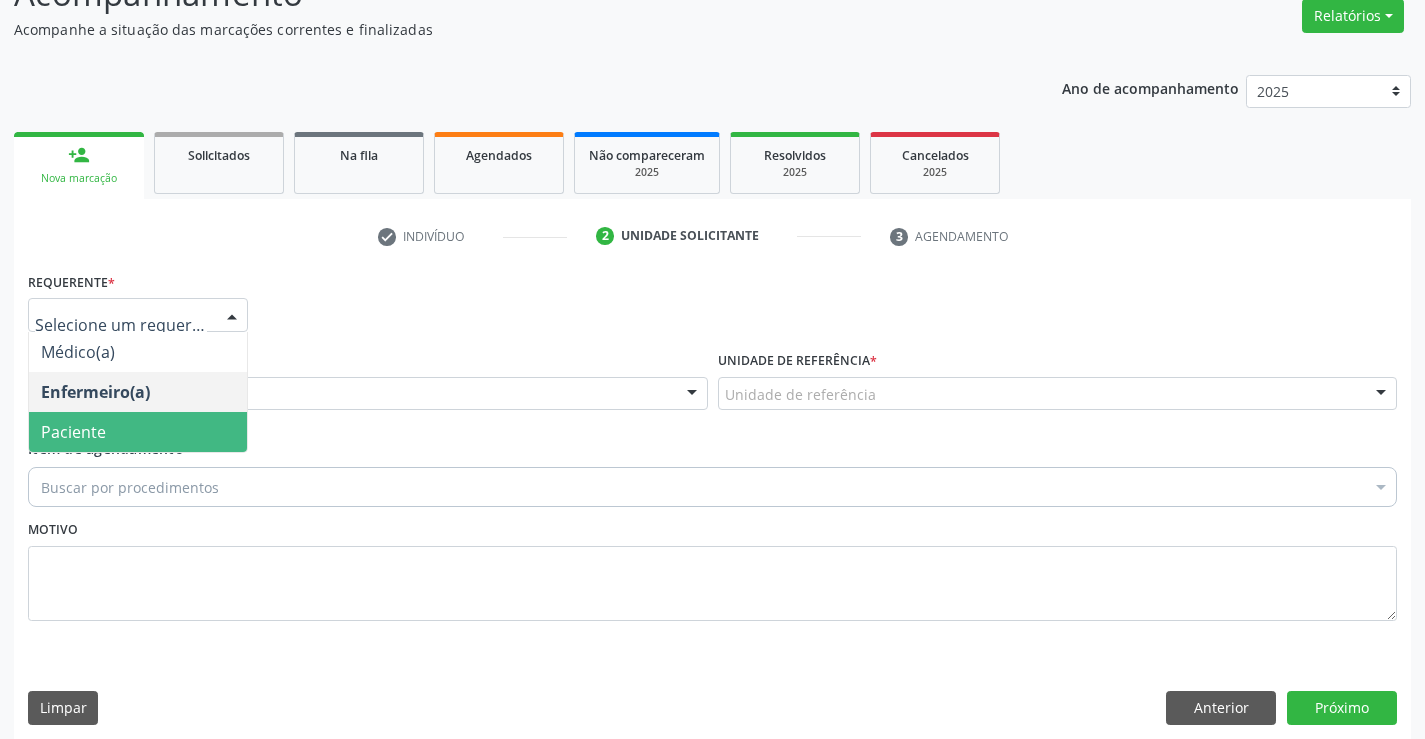 drag, startPoint x: 196, startPoint y: 426, endPoint x: 344, endPoint y: 389, distance: 152.5549 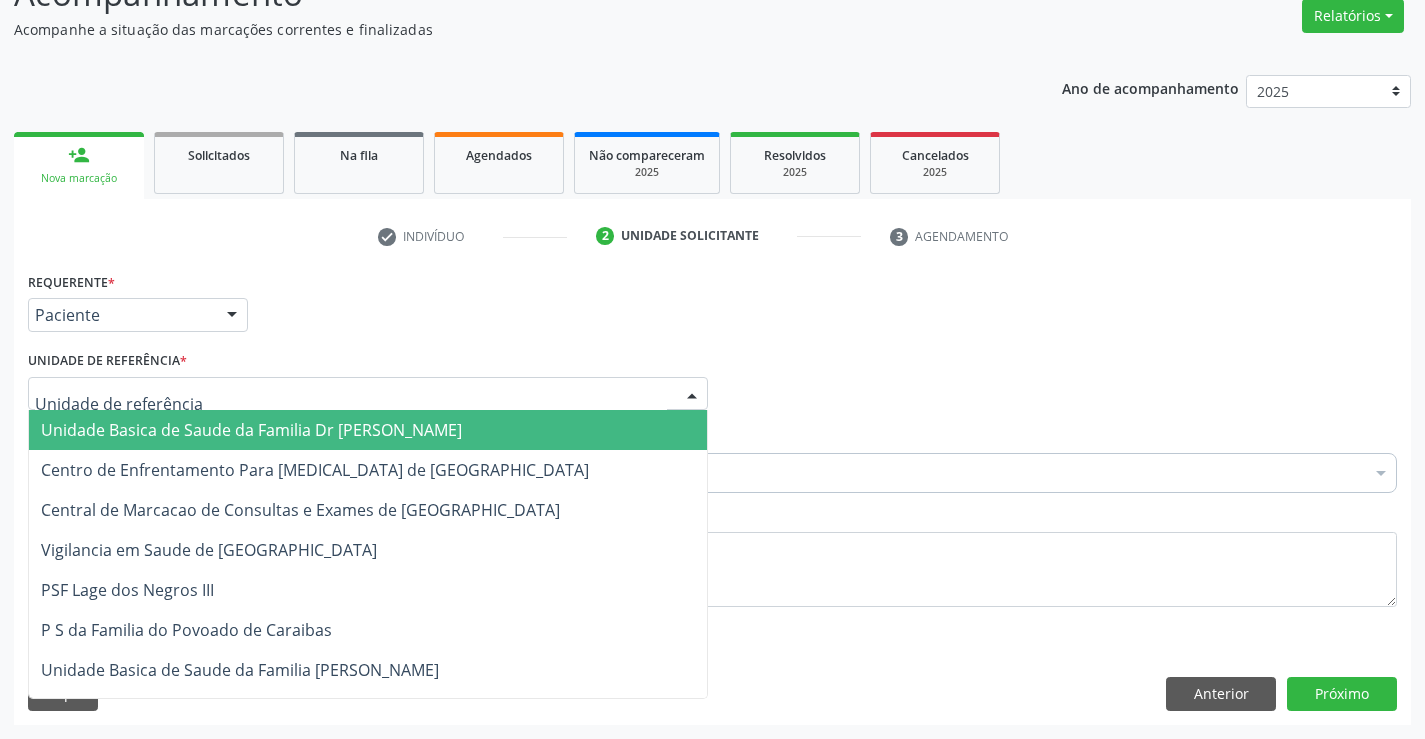 click at bounding box center [368, 394] 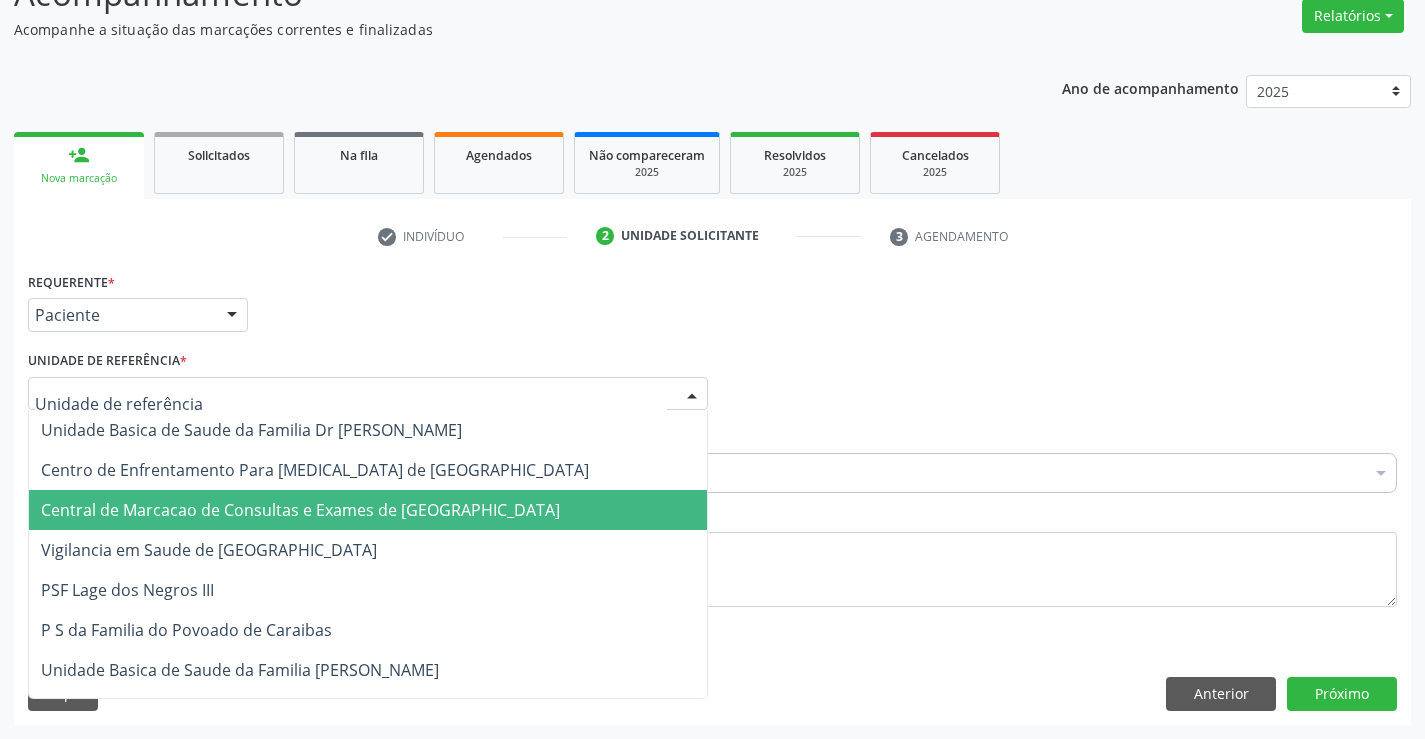 click on "Central de Marcacao de Consultas e Exames de [GEOGRAPHIC_DATA]" at bounding box center [300, 510] 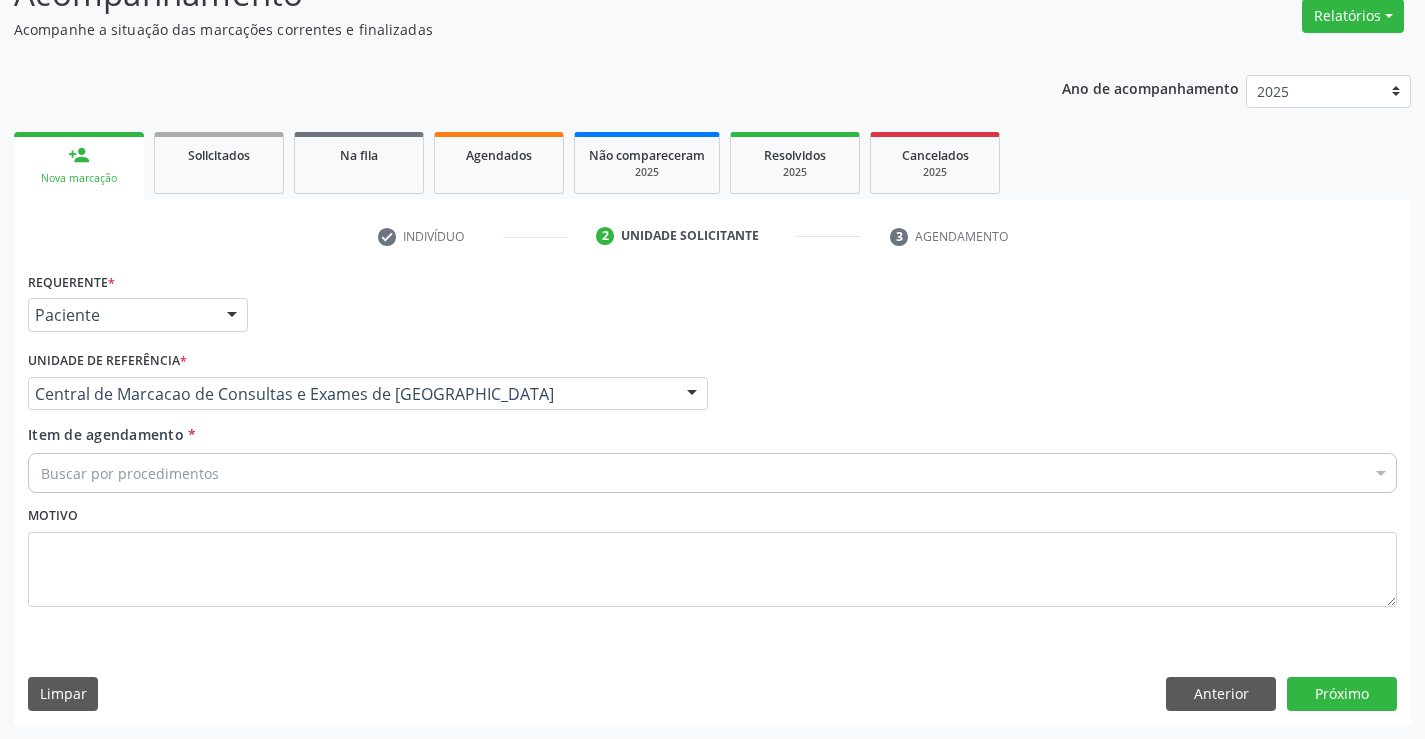 click on "Buscar por procedimentos" at bounding box center [712, 473] 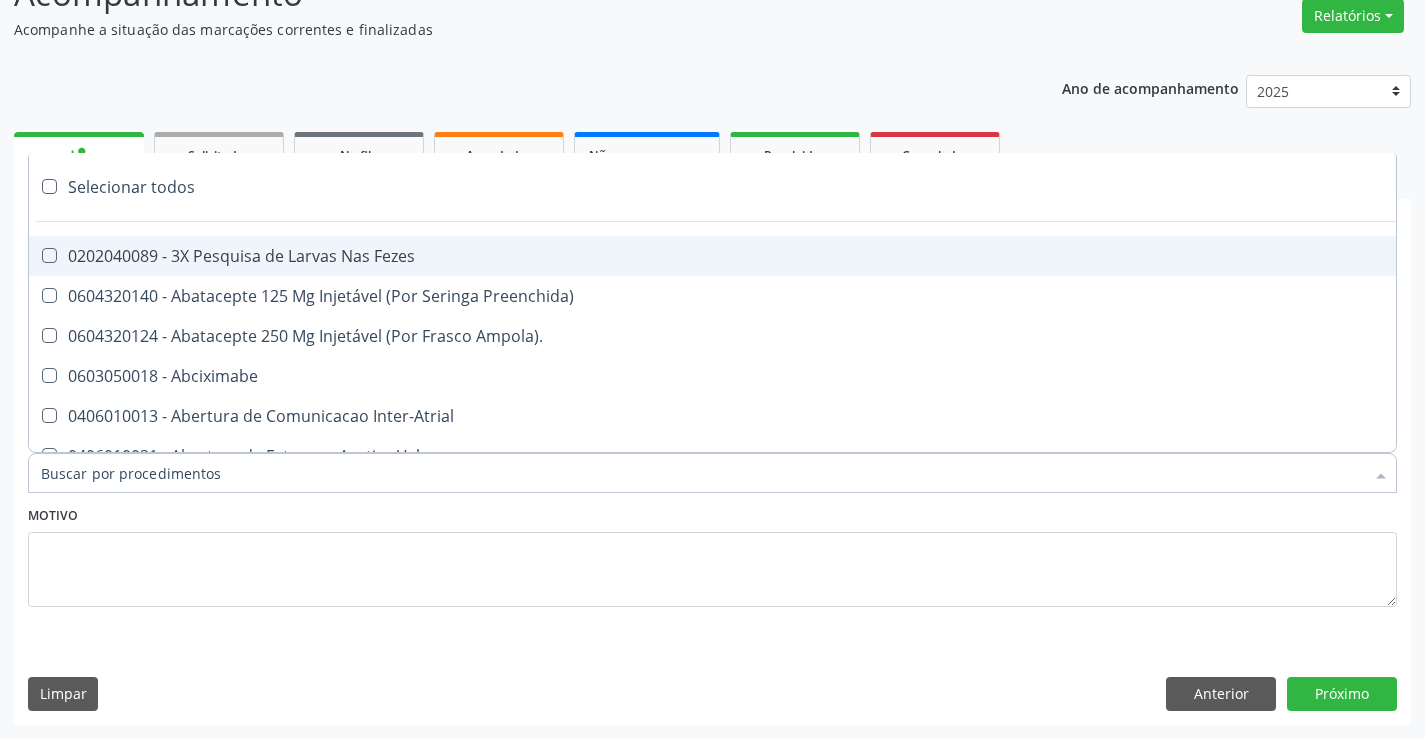 type on "G" 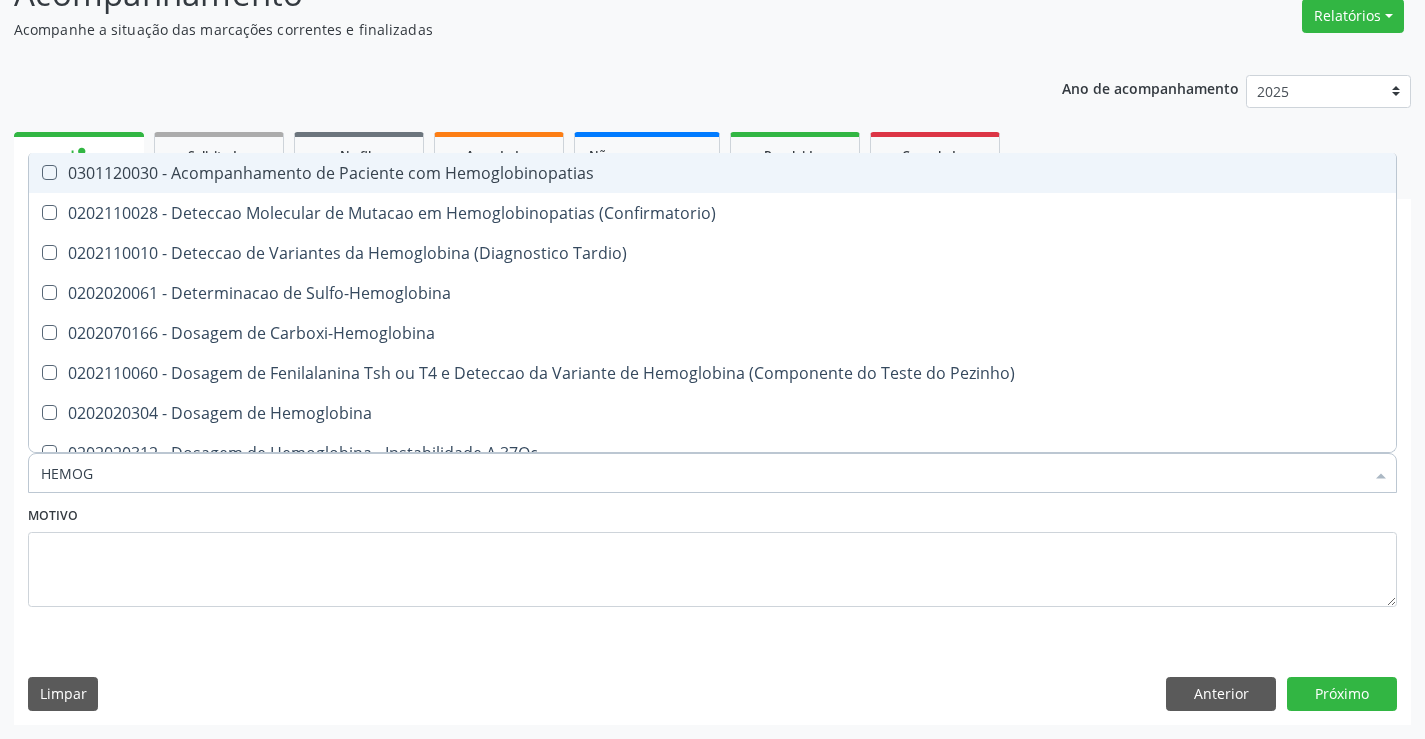 type on "HEMOGR" 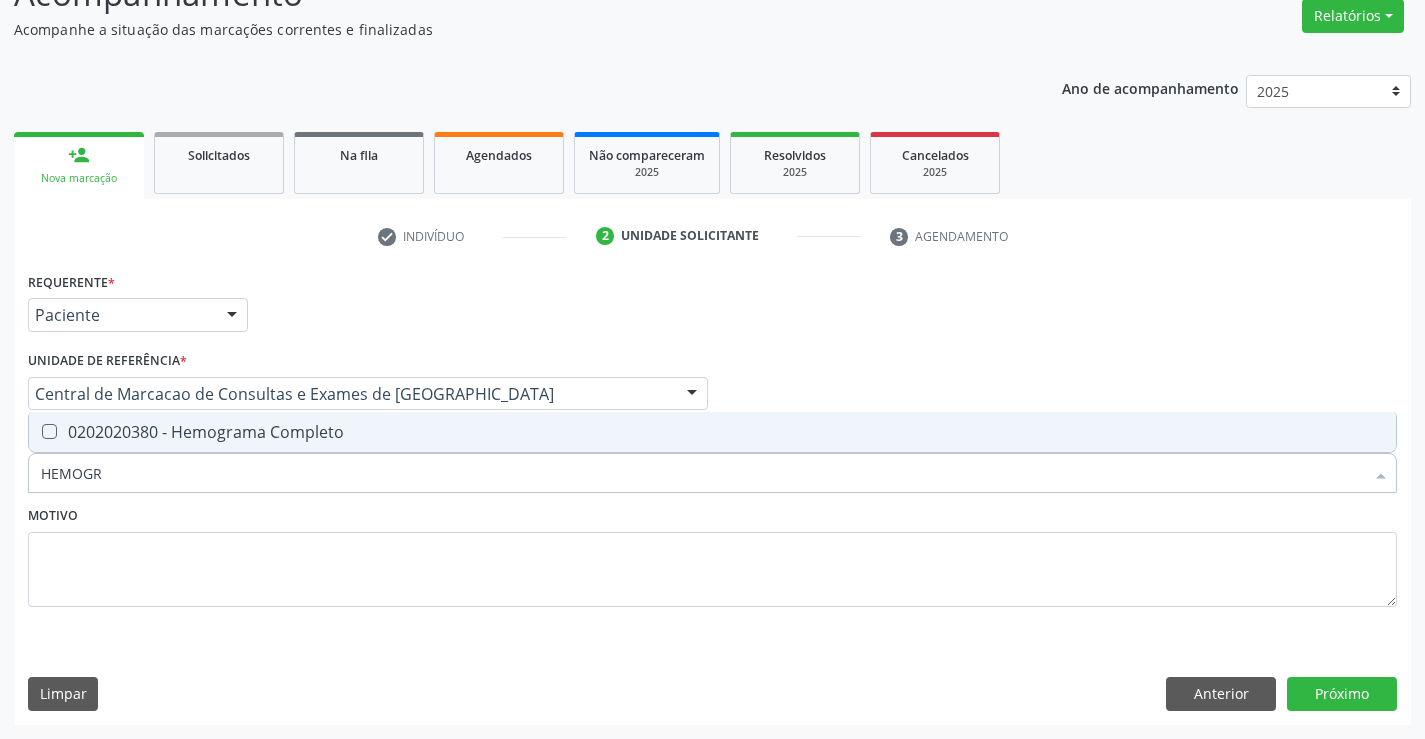click on "0202020380 - Hemograma Completo" at bounding box center [712, 432] 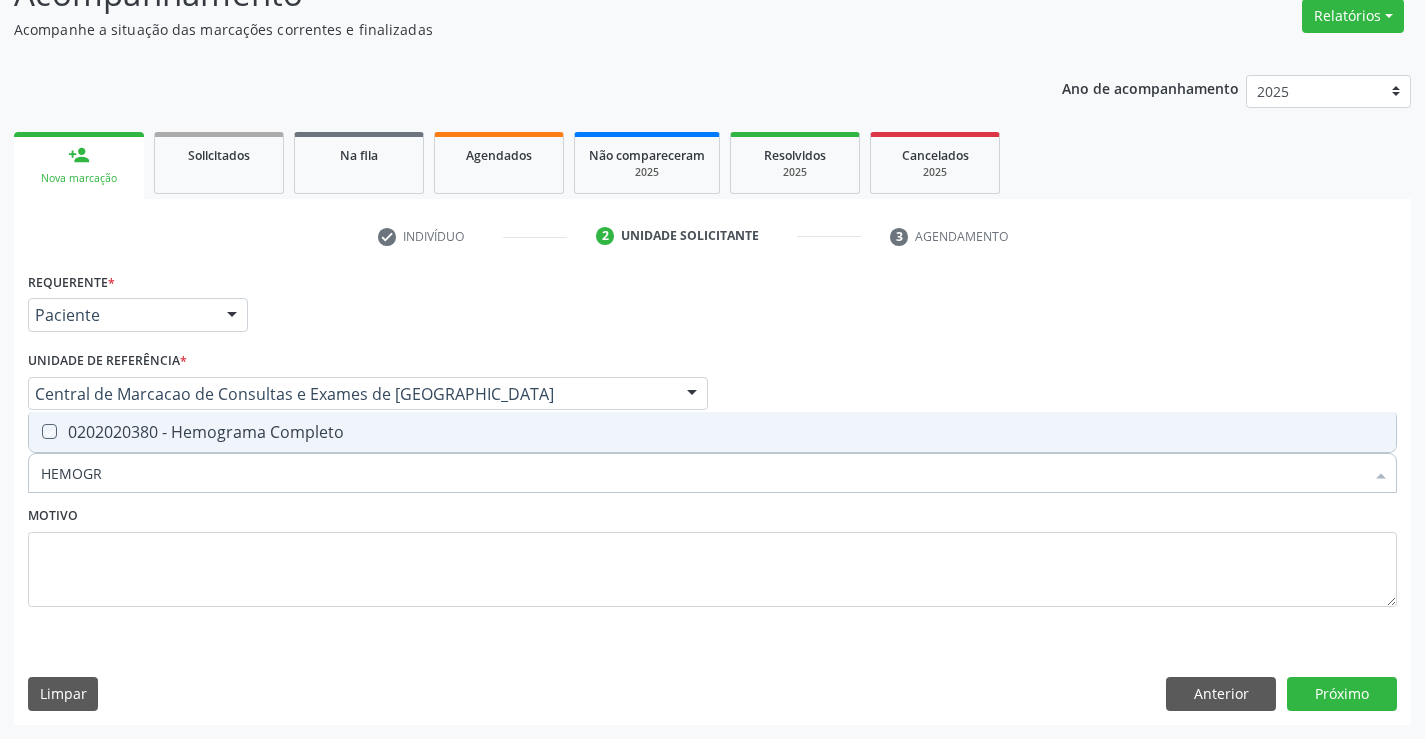 checkbox on "true" 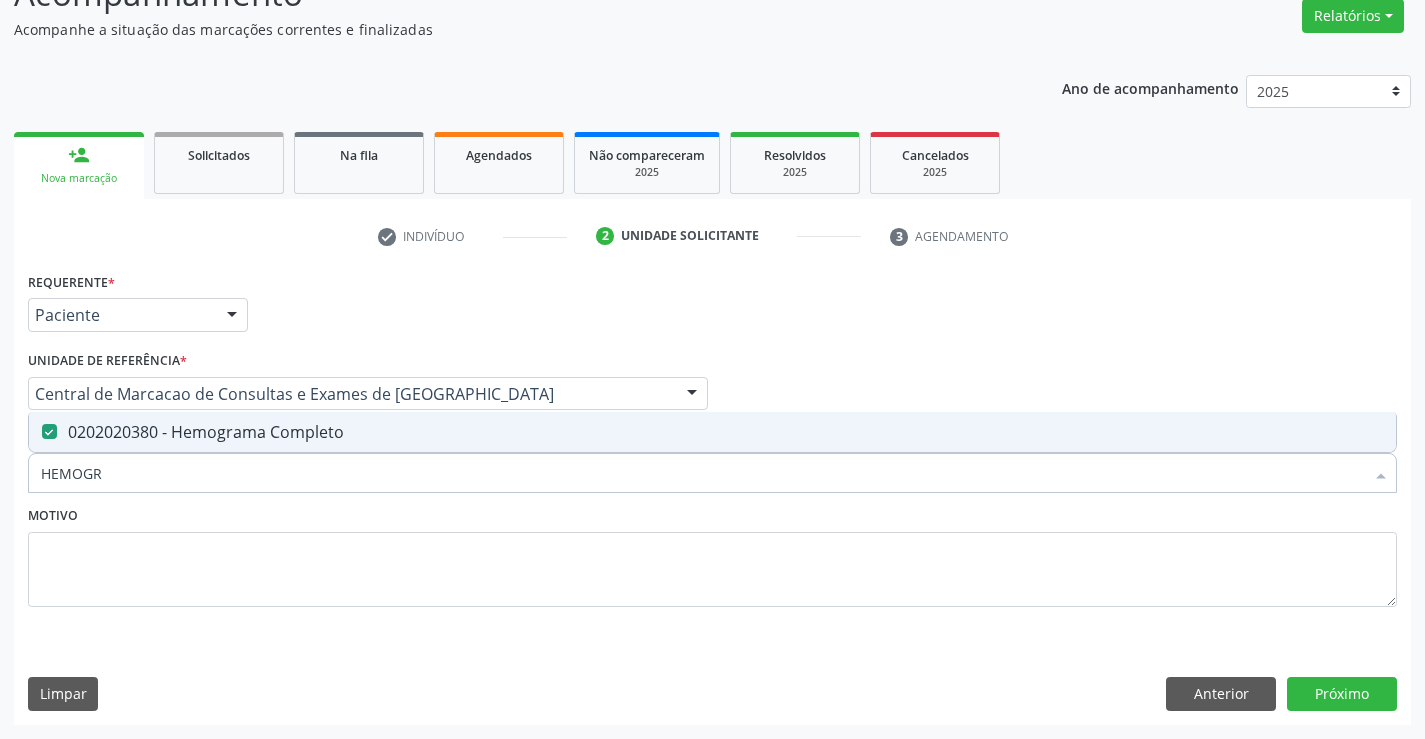 type on "HEMOGR" 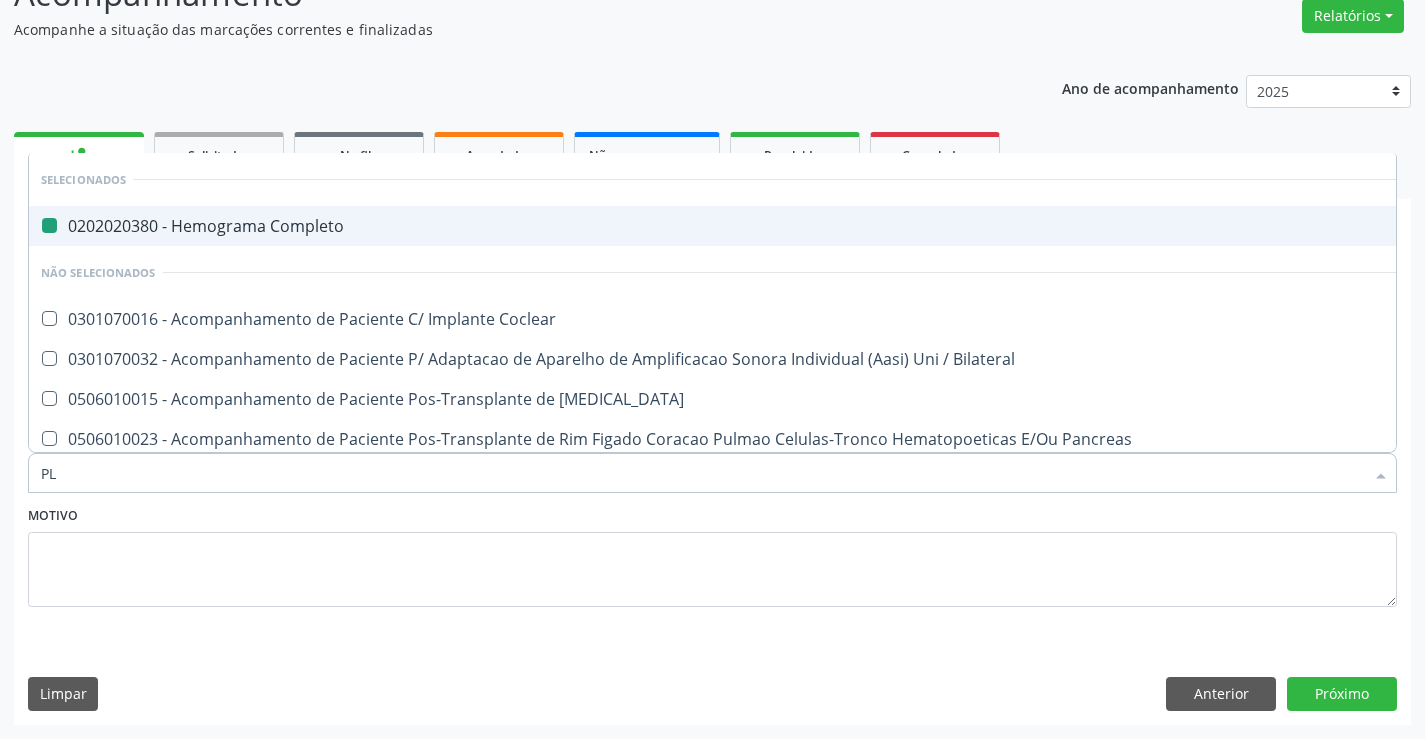 type on "PLA" 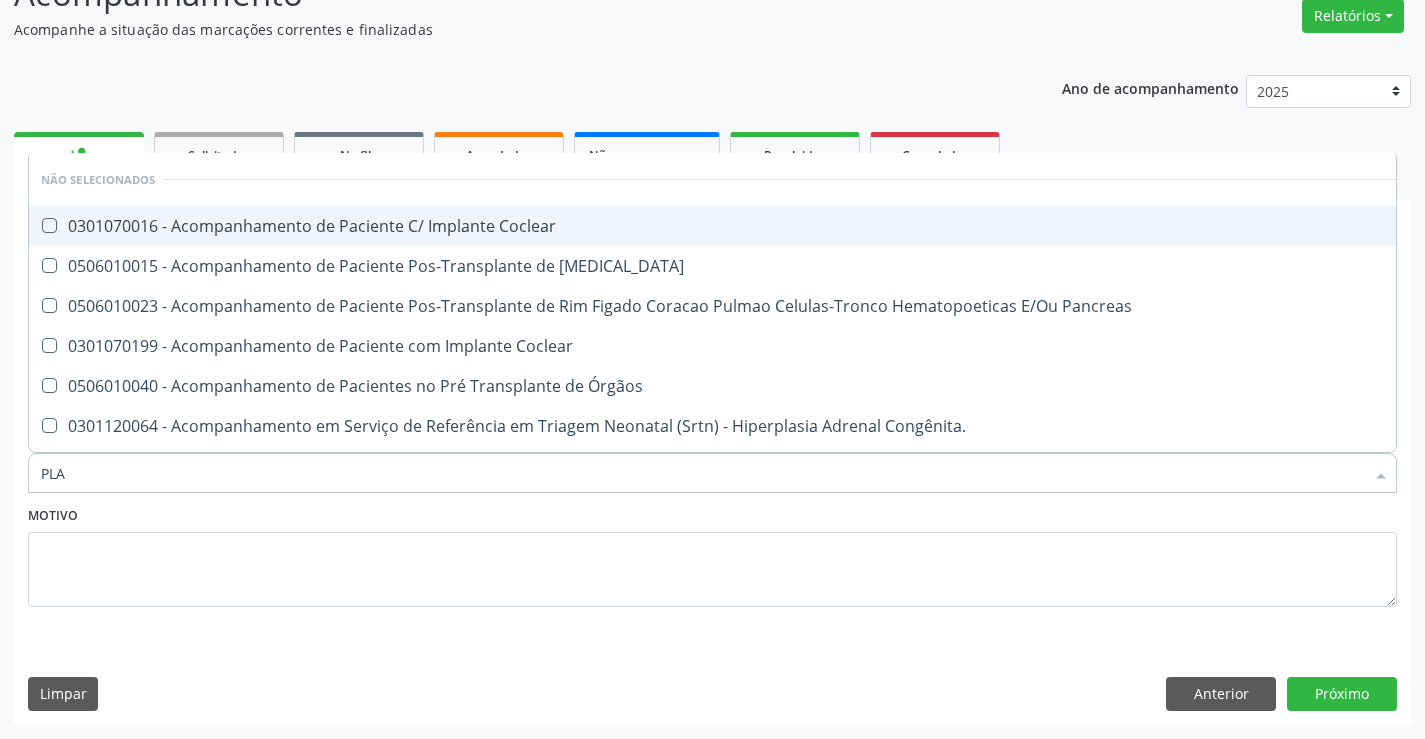 type on "PLAQ" 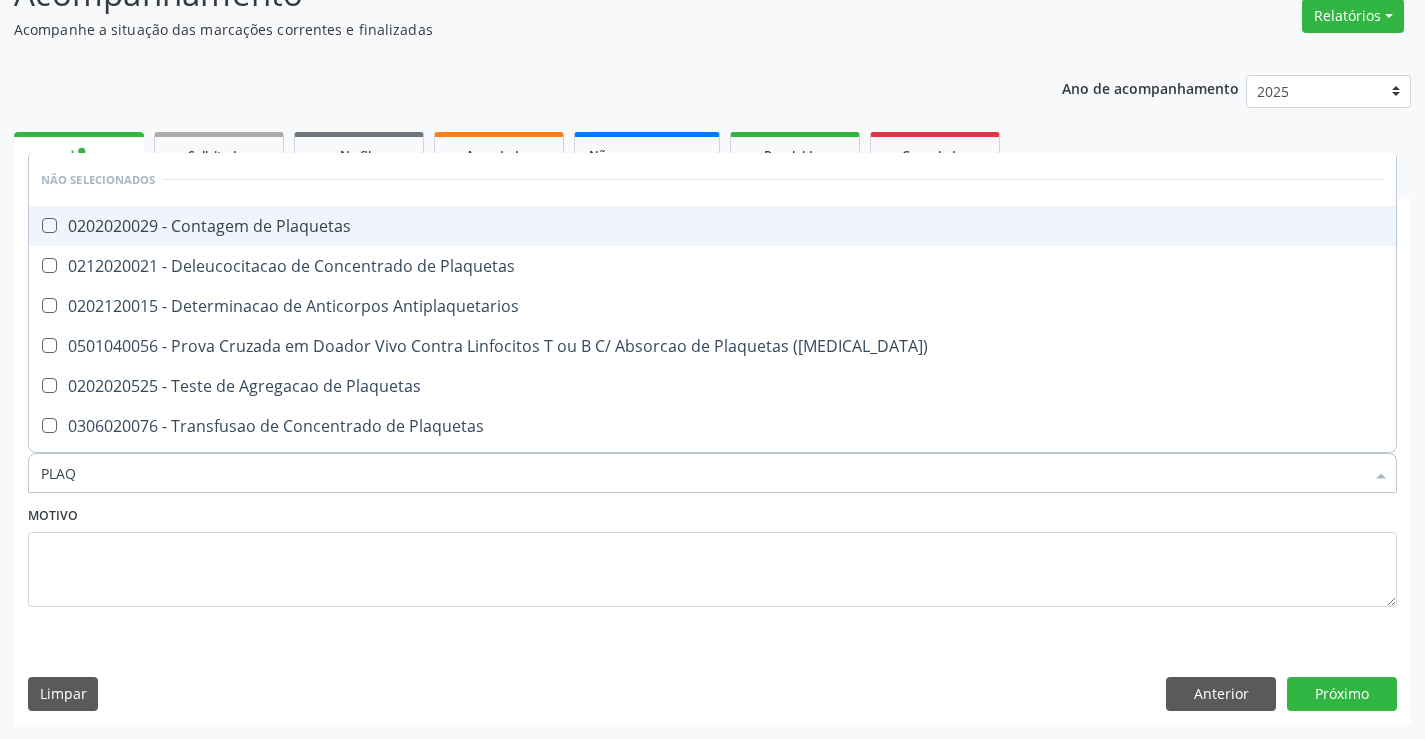click on "0202020029 - Contagem de Plaquetas" at bounding box center [712, 226] 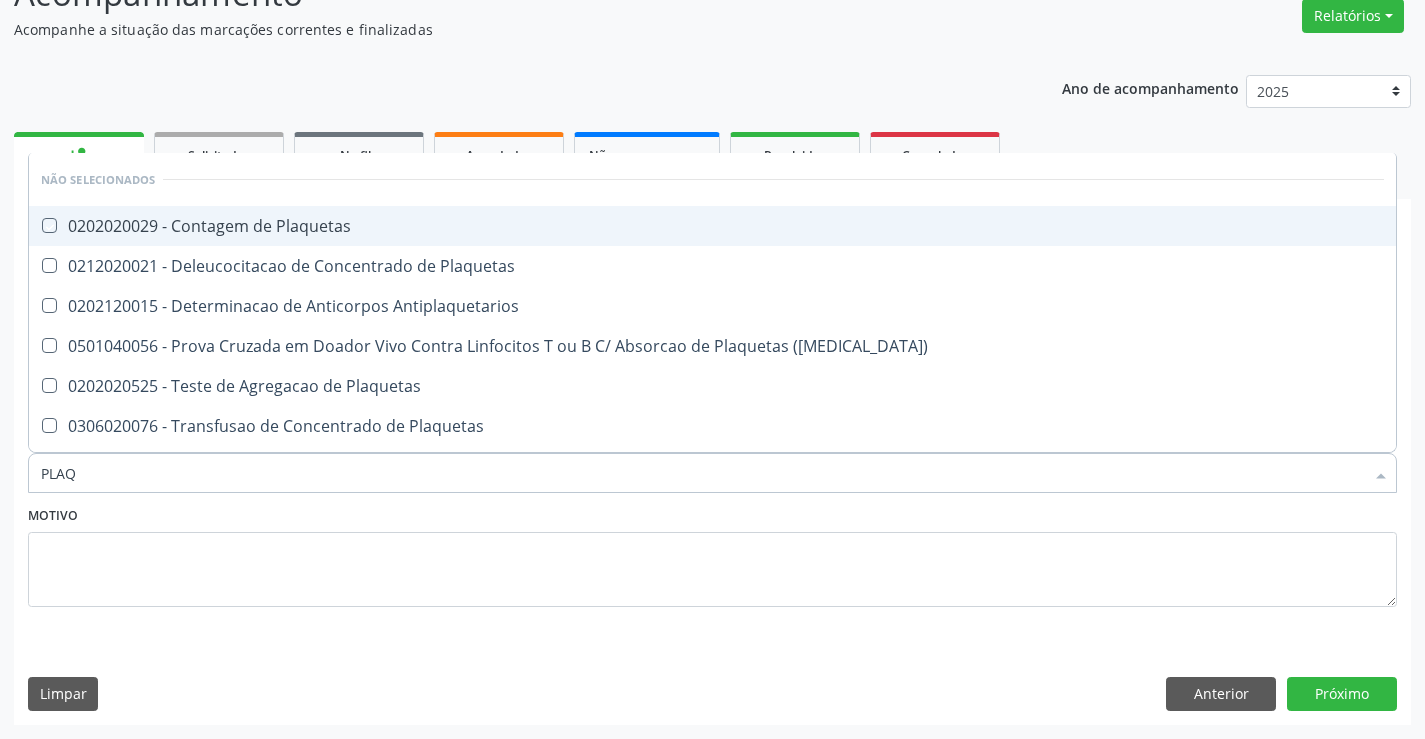 checkbox on "true" 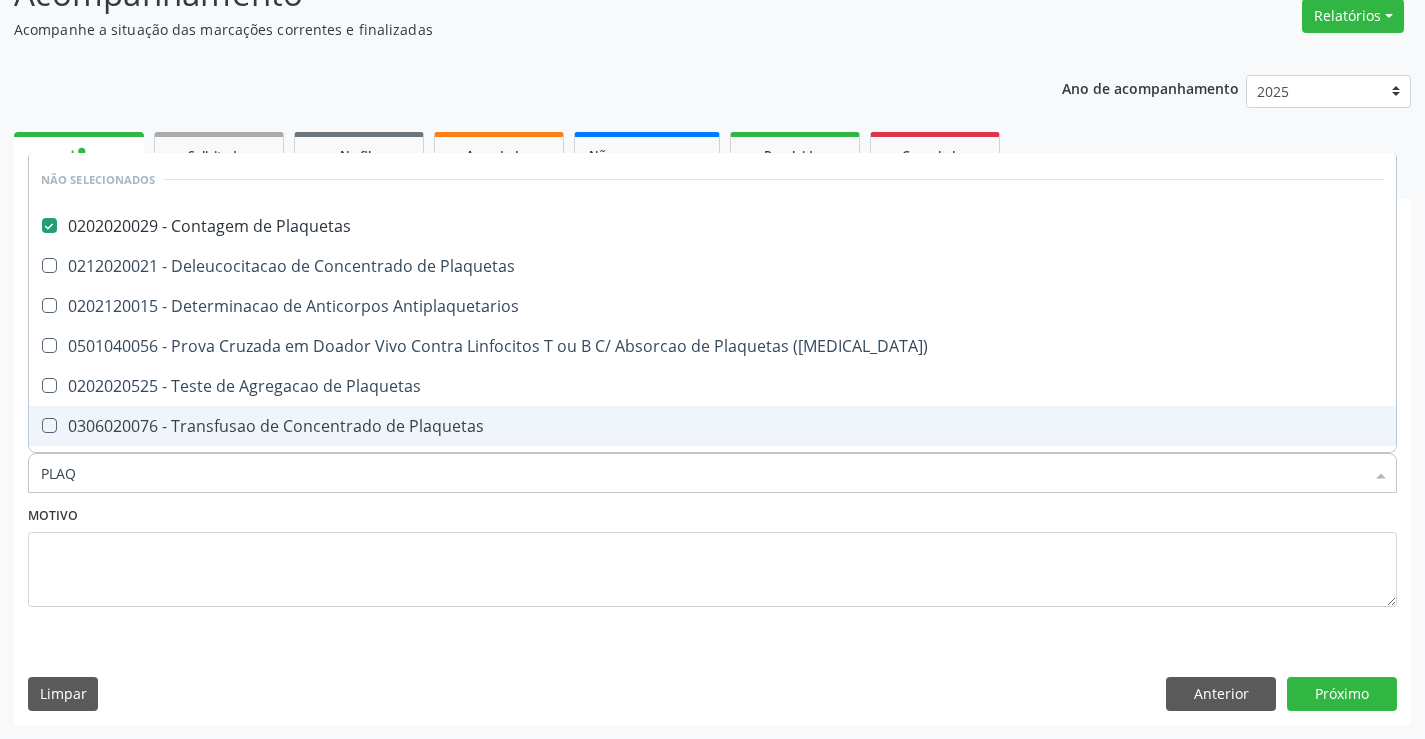 drag, startPoint x: 403, startPoint y: 530, endPoint x: 412, endPoint y: 485, distance: 45.891174 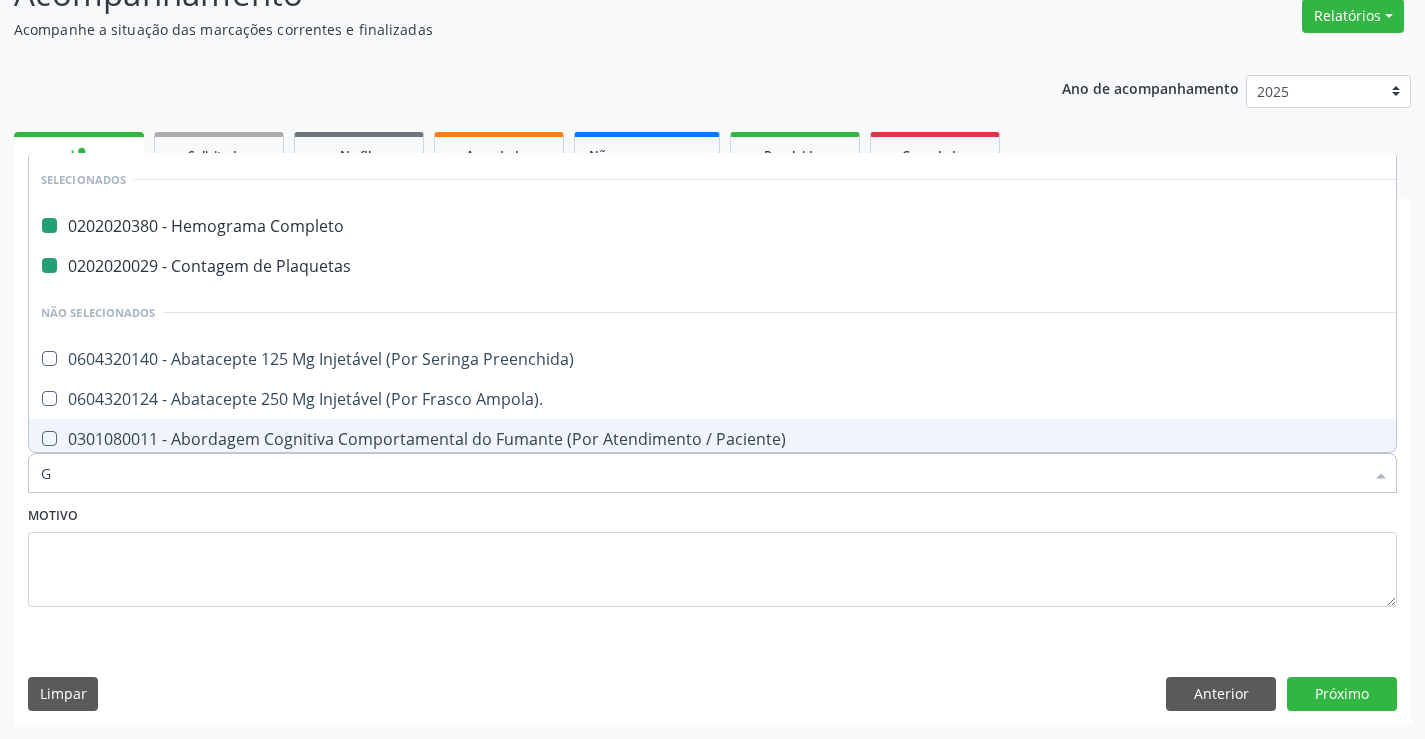 type on "GL" 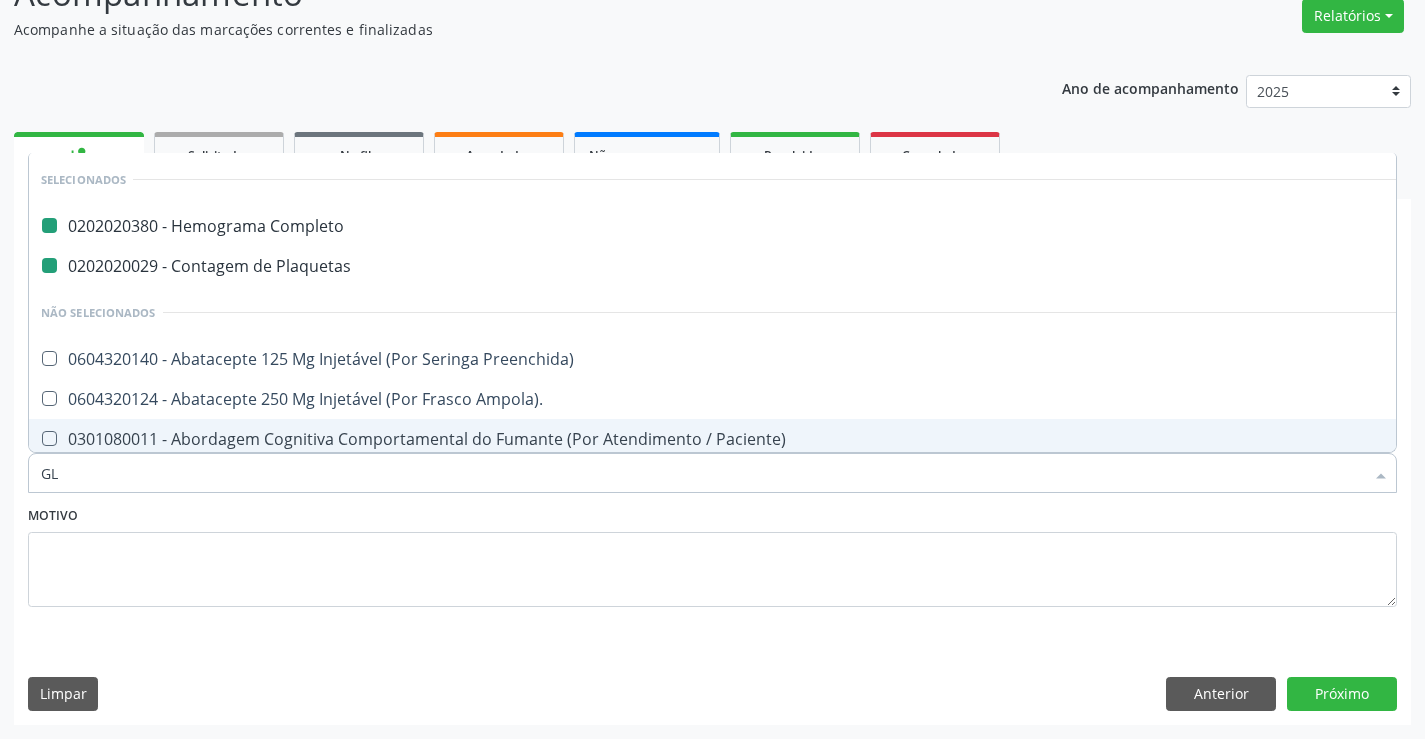 checkbox on "false" 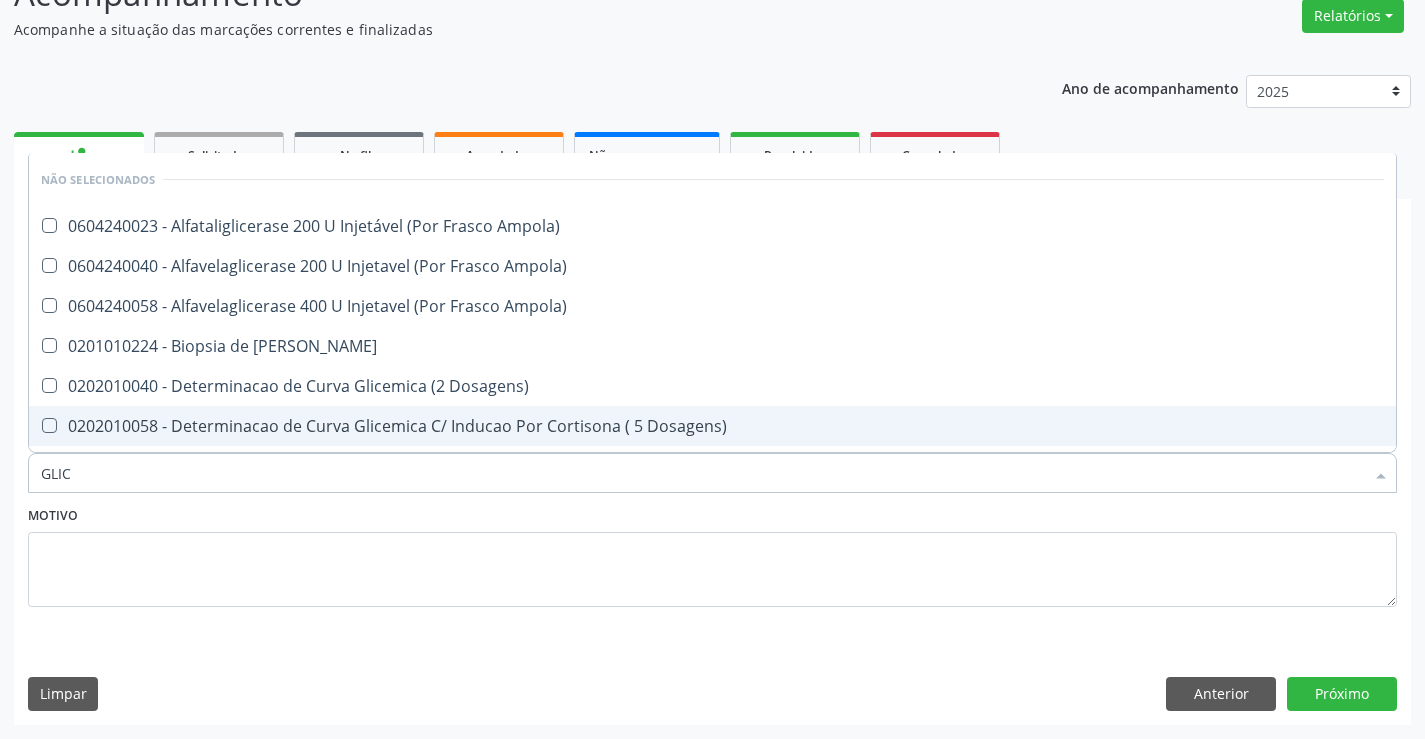 type on "GLICO" 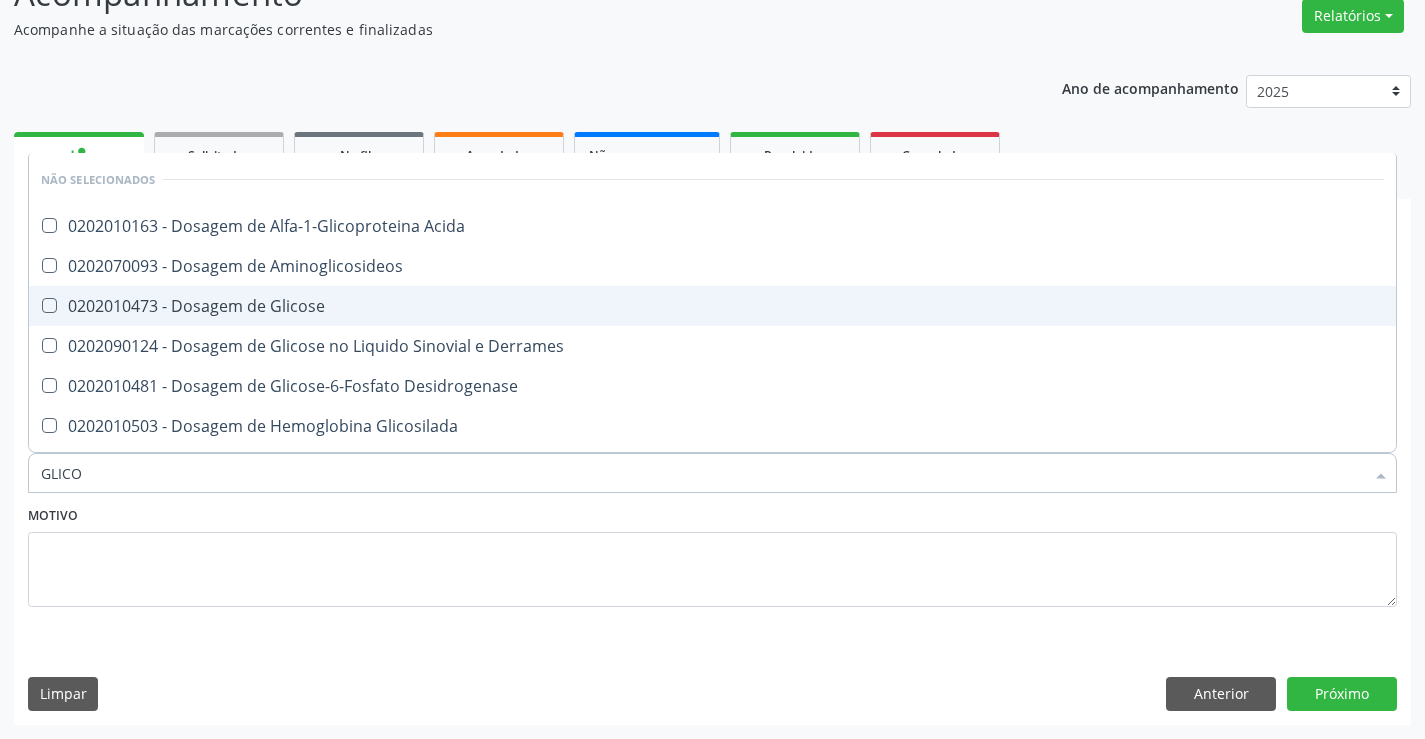 click on "0202010473 - Dosagem de Glicose" at bounding box center (712, 306) 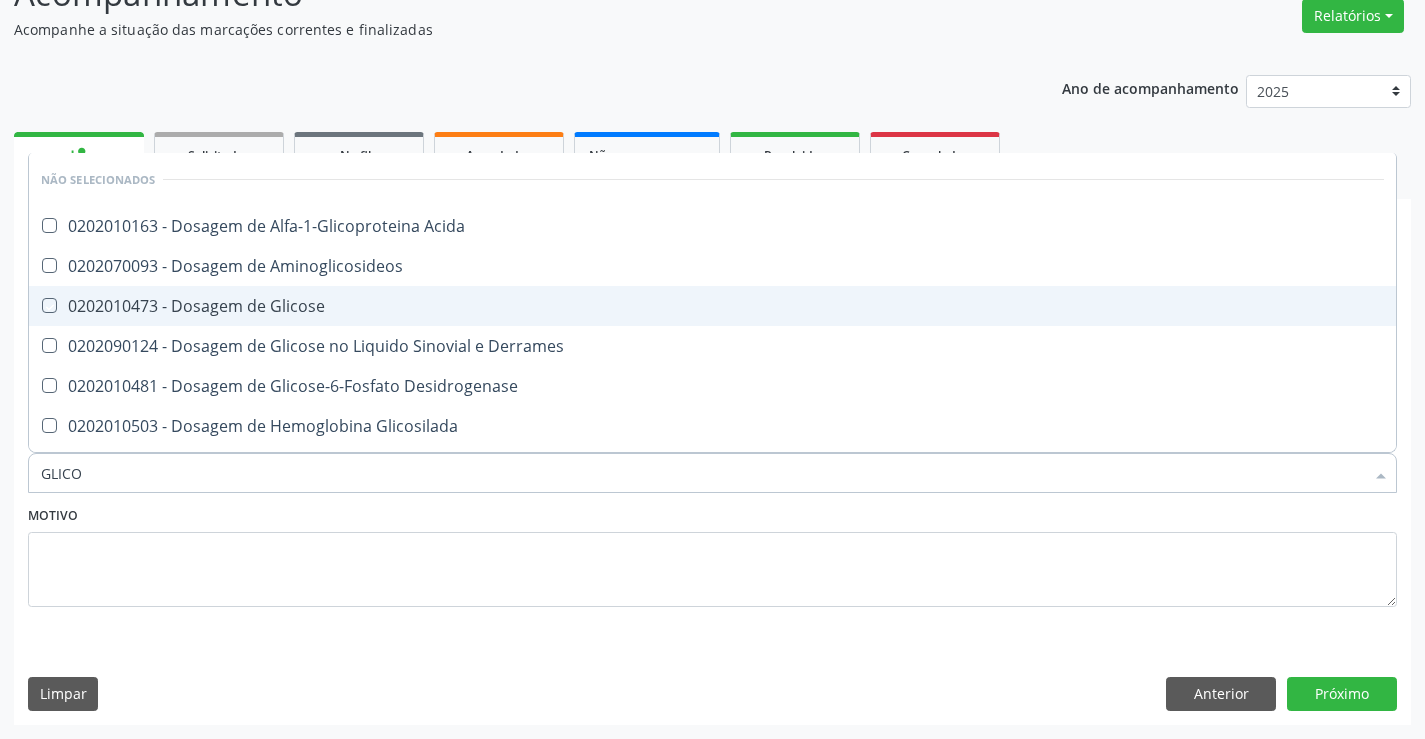 checkbox on "true" 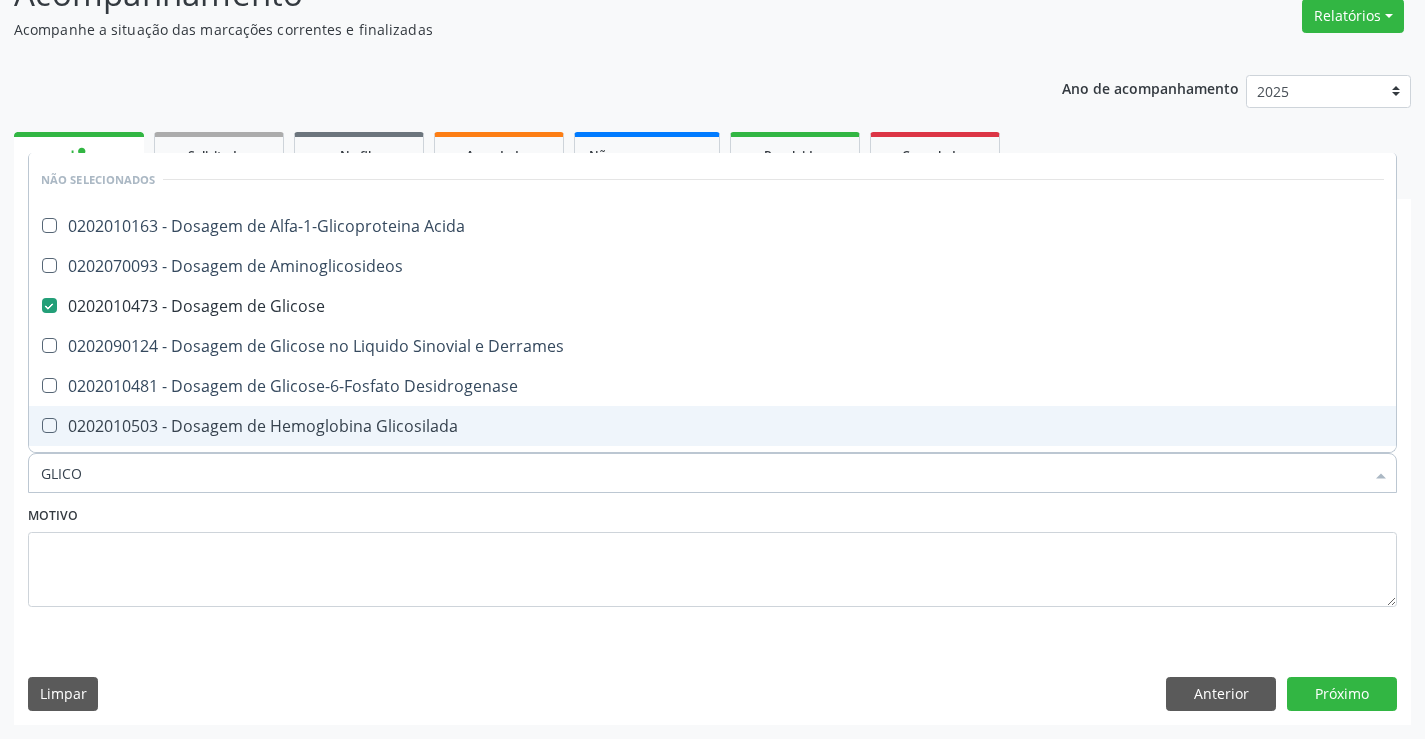 click on "Motivo" at bounding box center (712, 554) 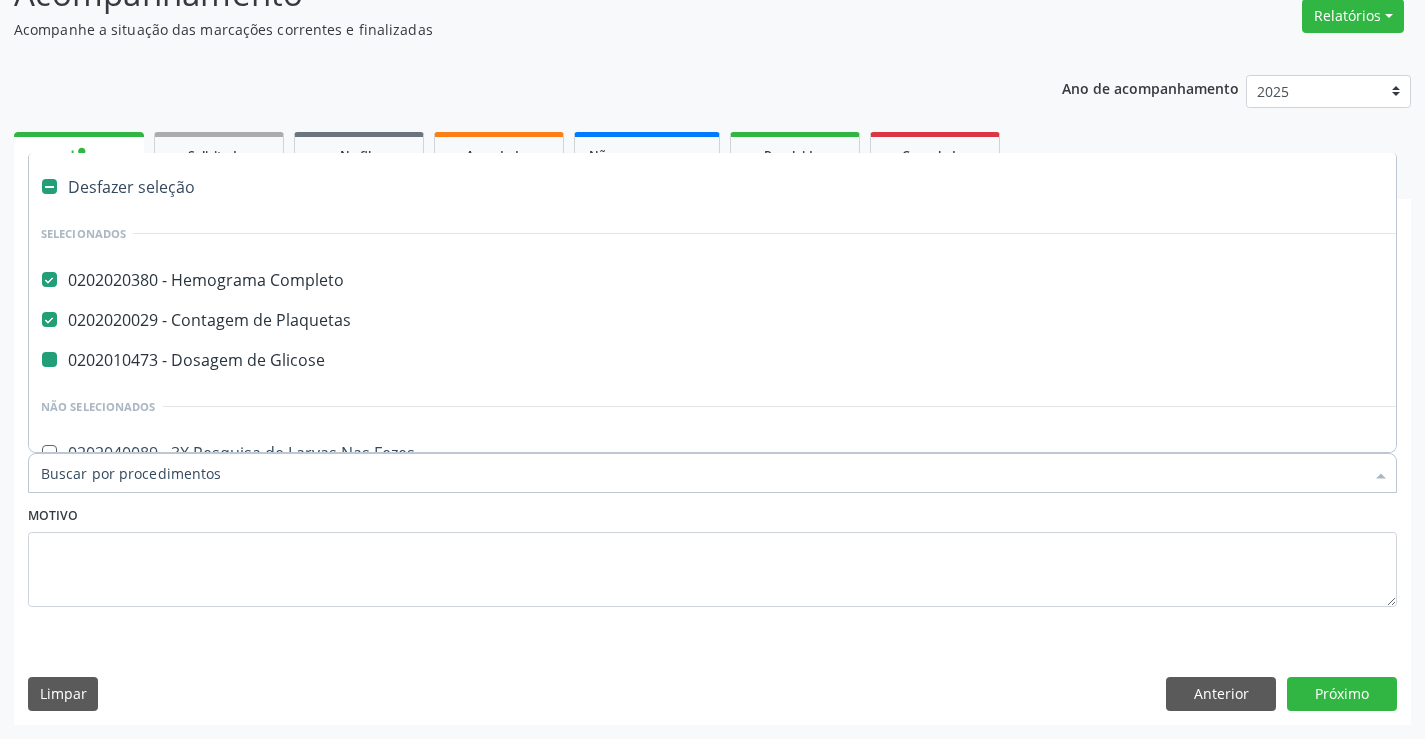 type on "U" 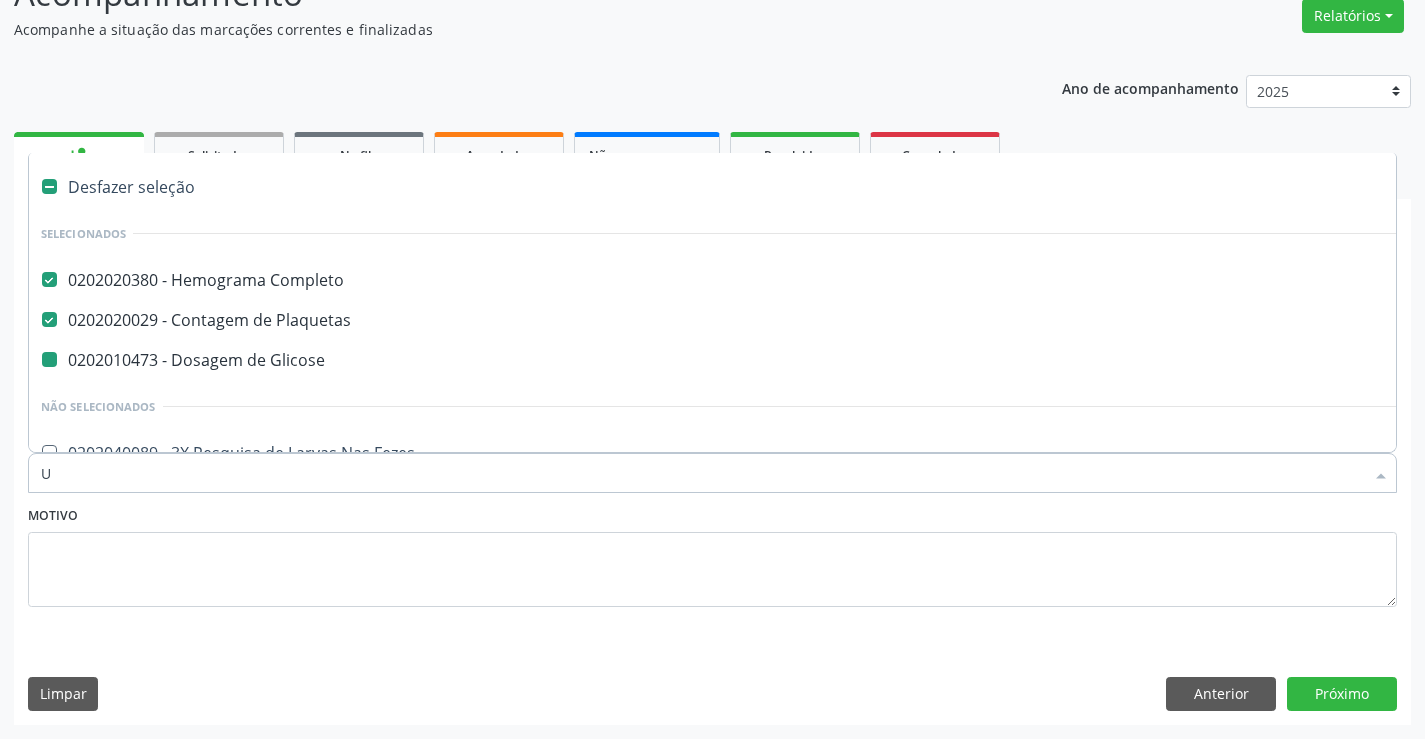 checkbox on "false" 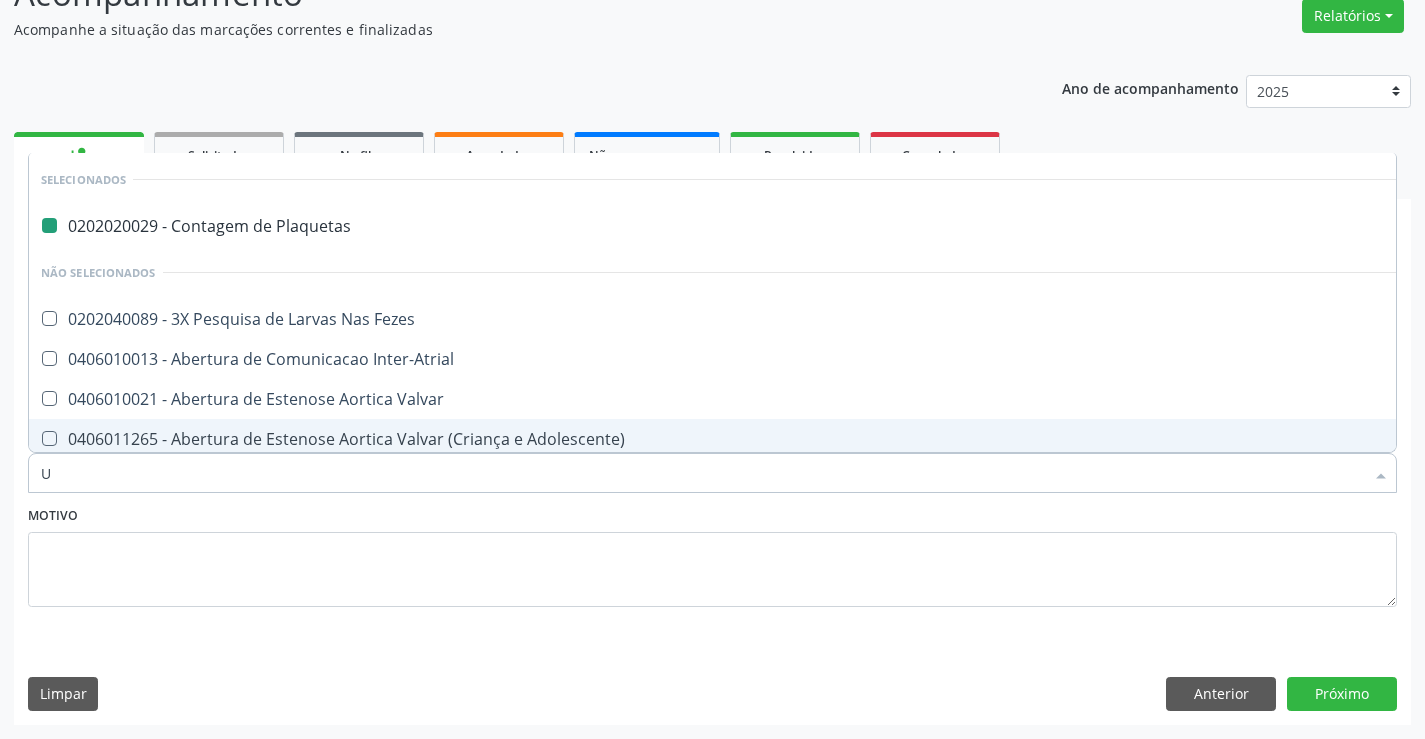 type on "UR" 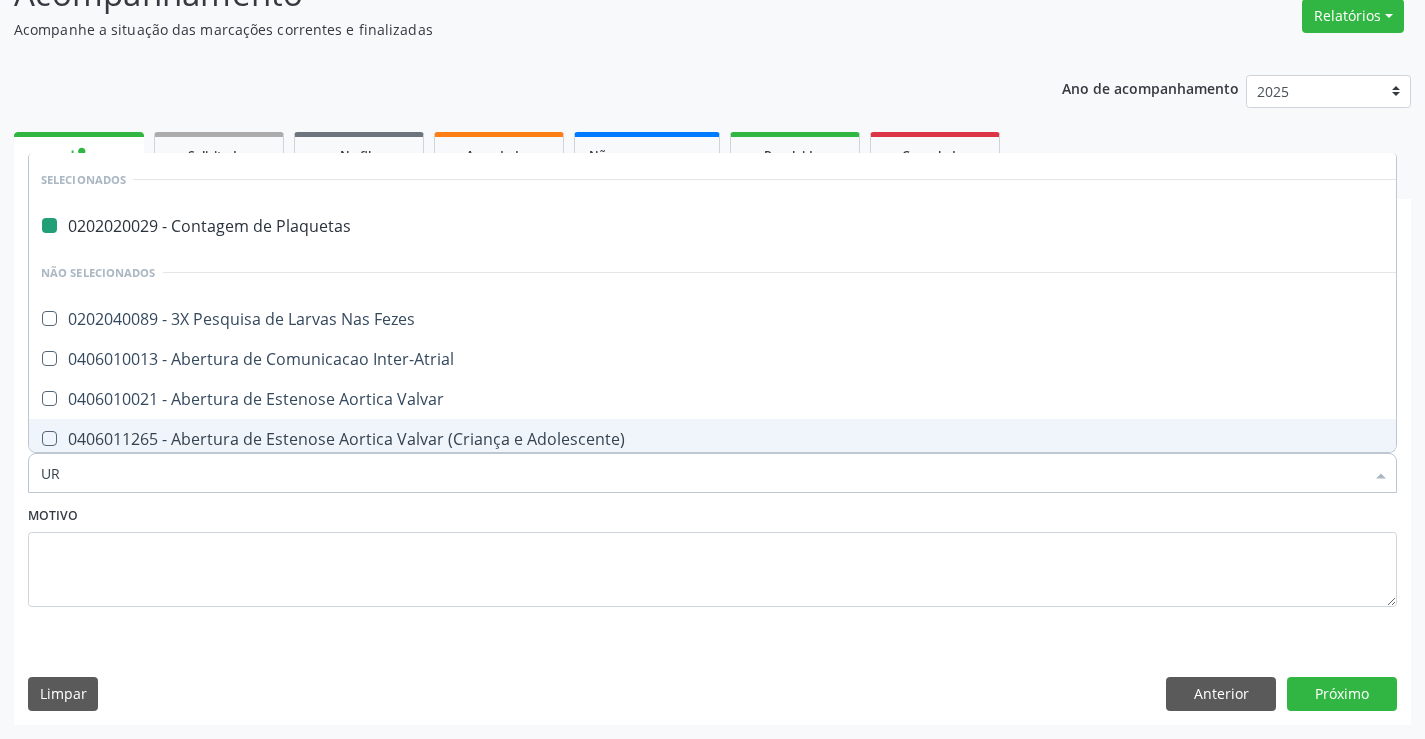 checkbox on "false" 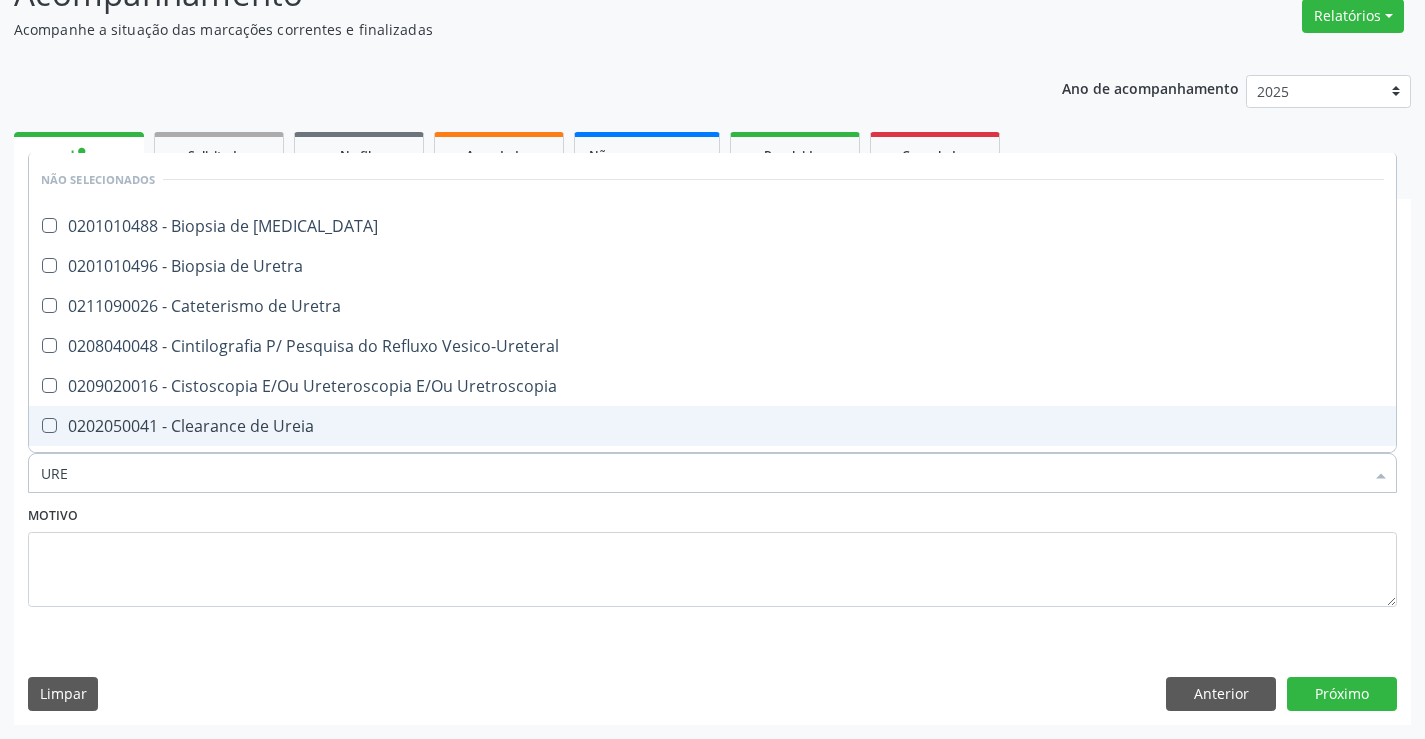 type on "UREI" 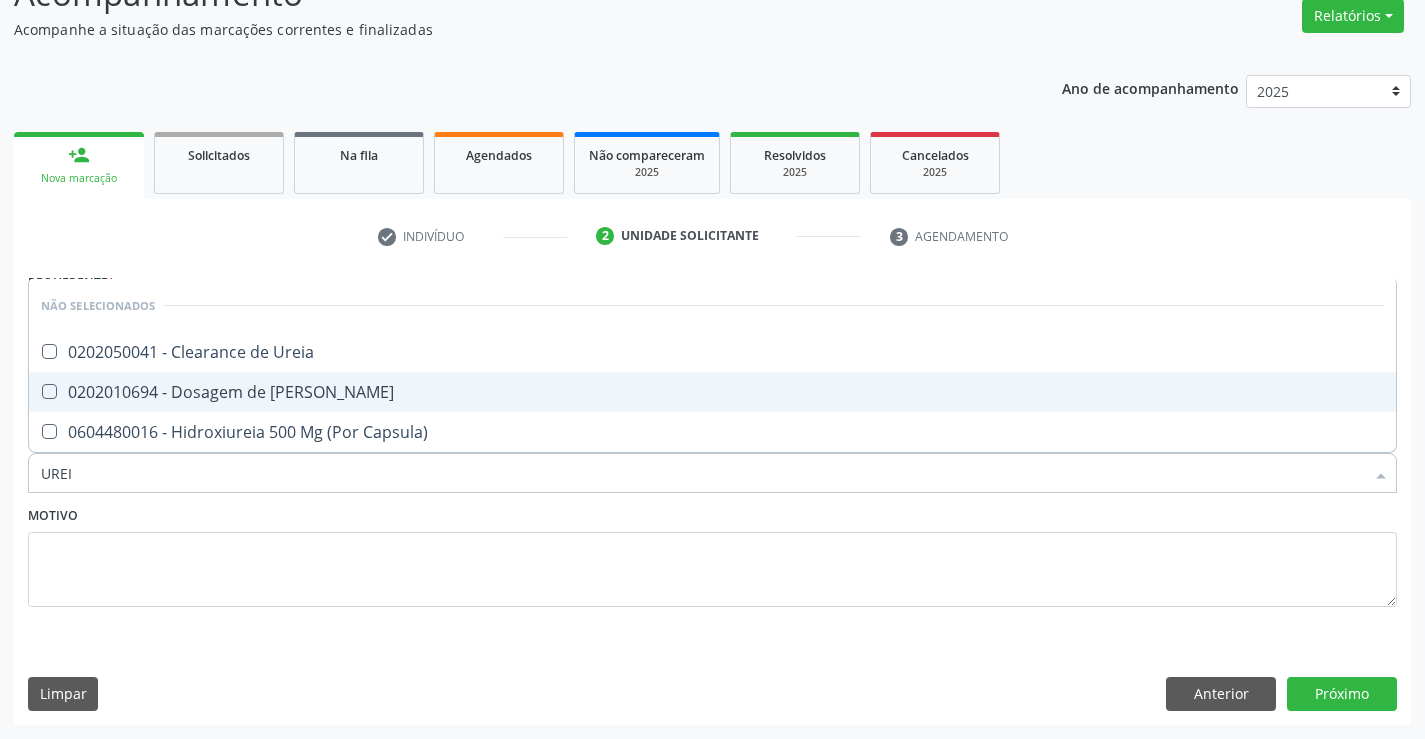 click on "0202010694 - Dosagem de [PERSON_NAME]" at bounding box center (712, 392) 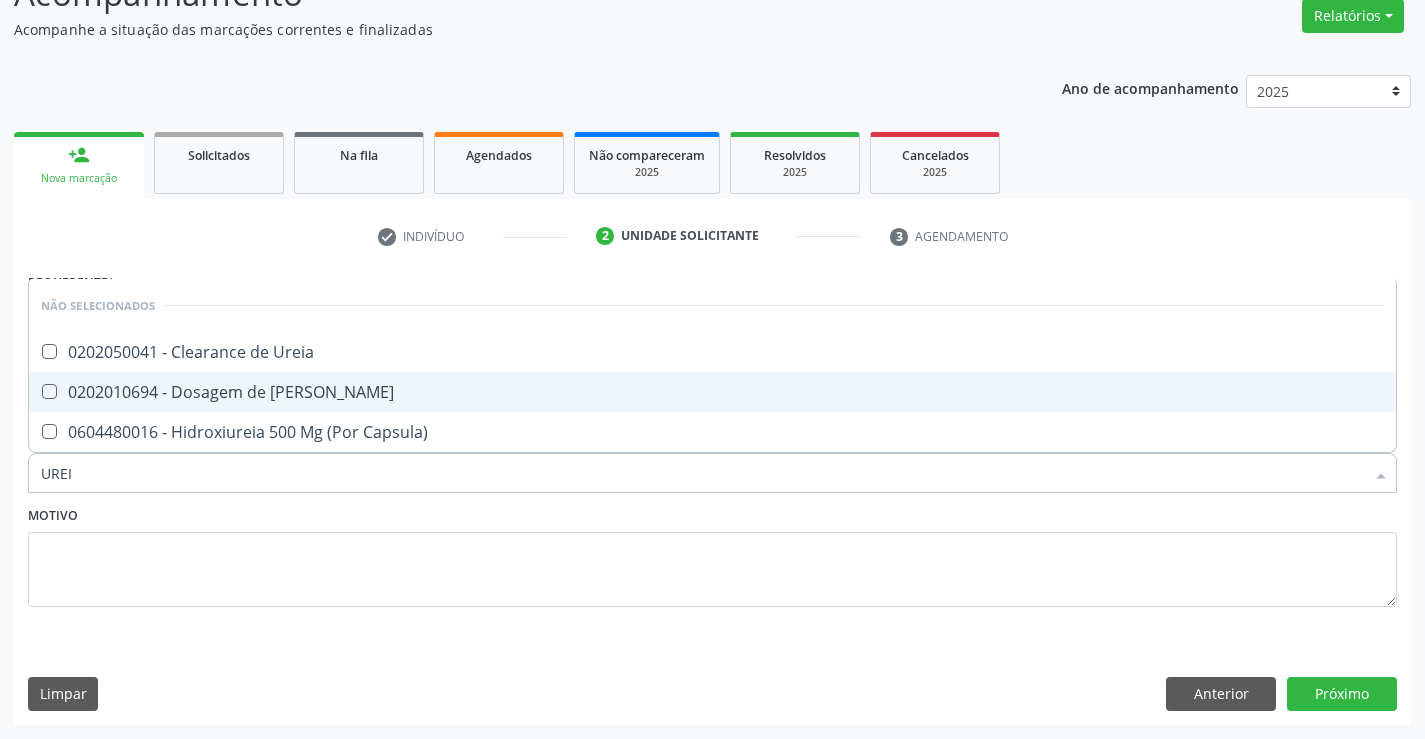 checkbox on "true" 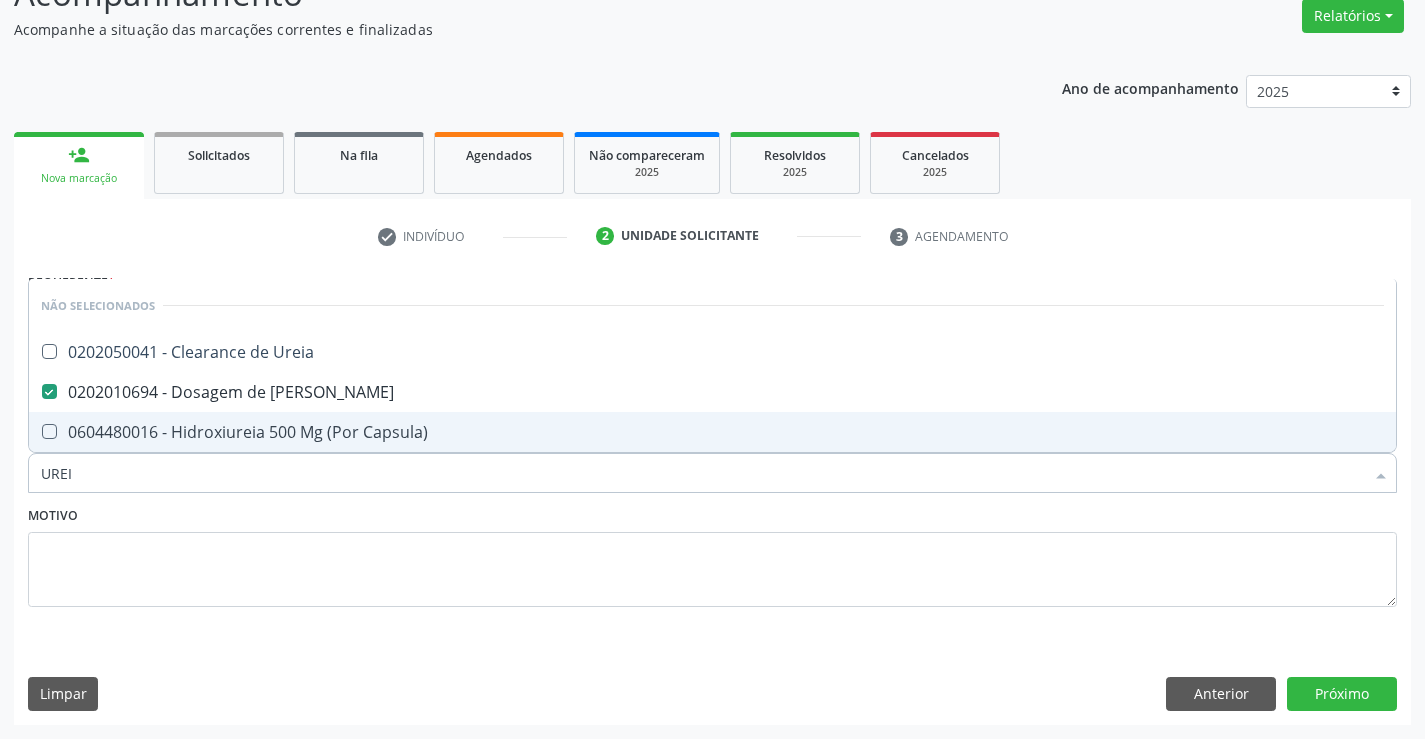 type on "UREI" 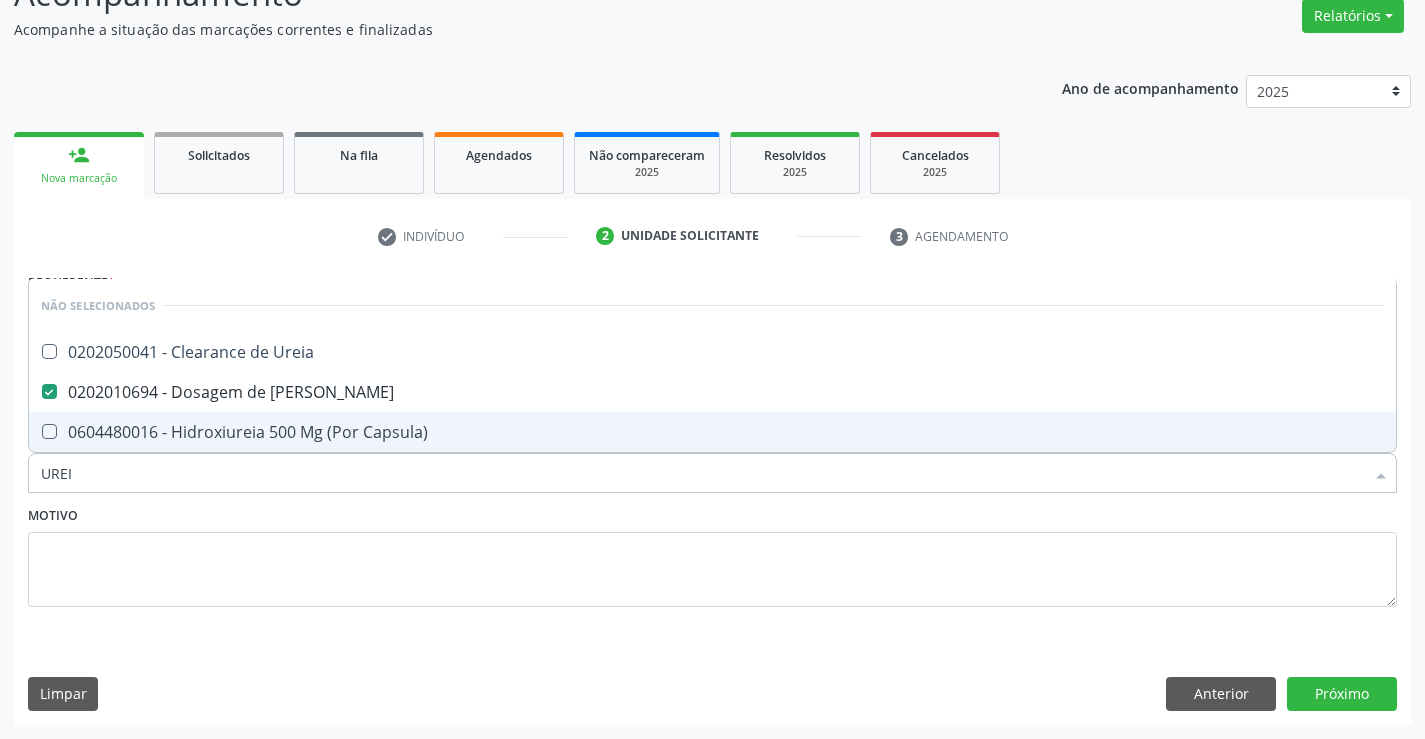 click on "Motivo" at bounding box center [712, 554] 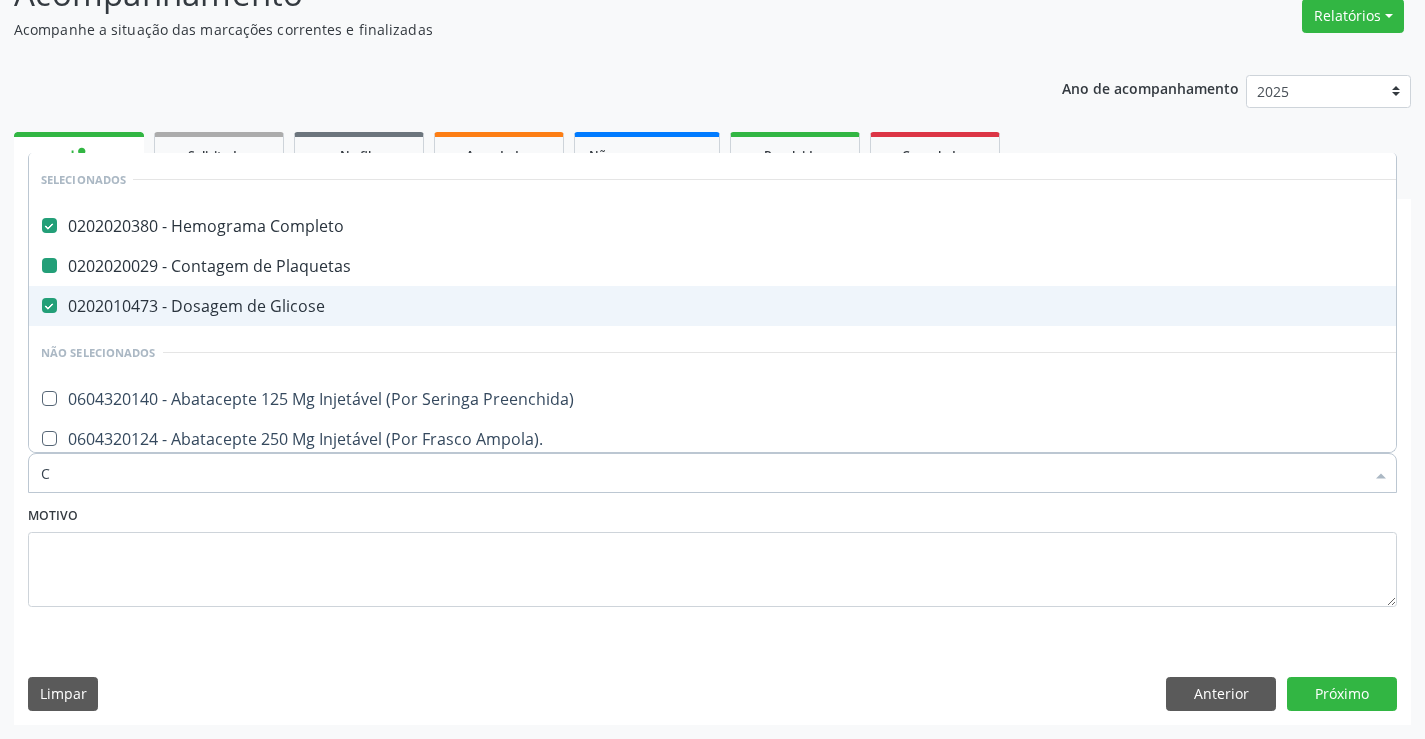 type on "CR" 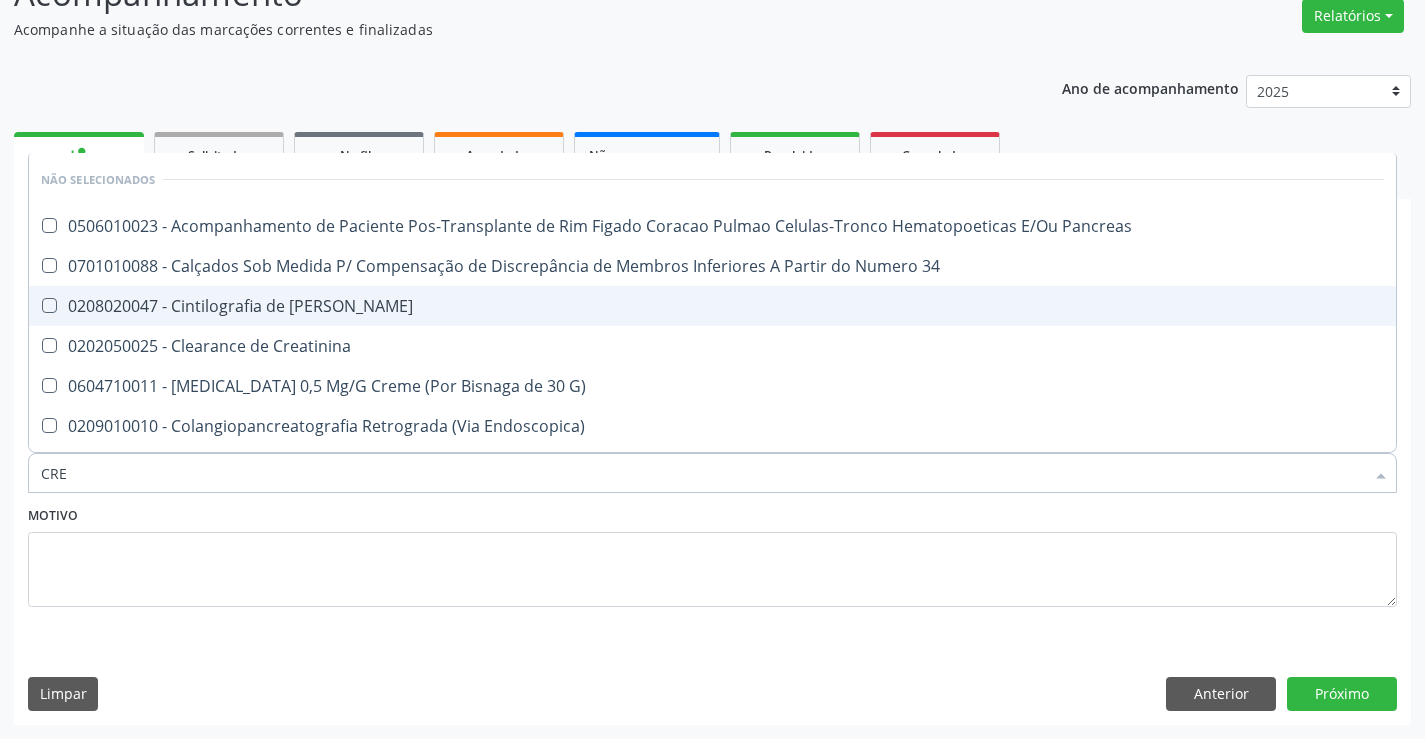 type on "CREA" 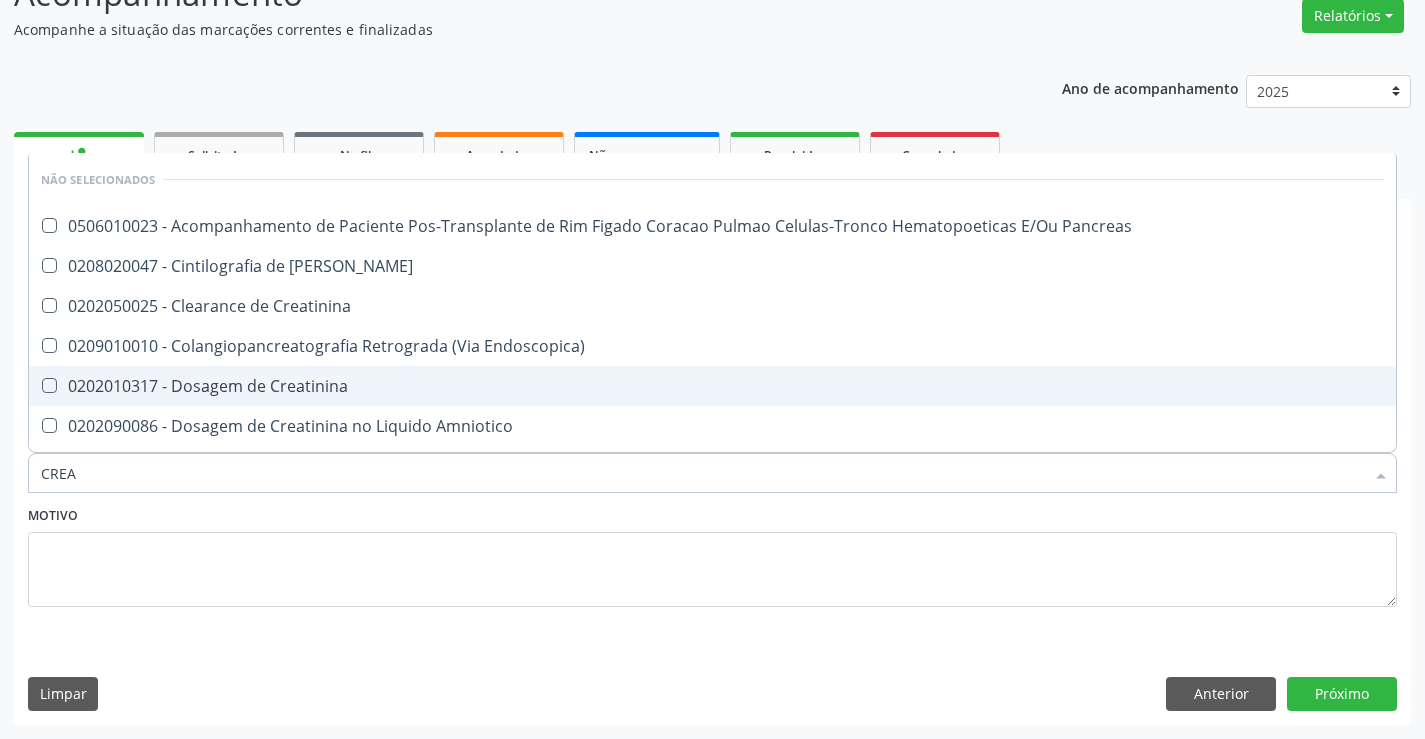 click on "0202010317 - Dosagem de Creatinina" at bounding box center [712, 386] 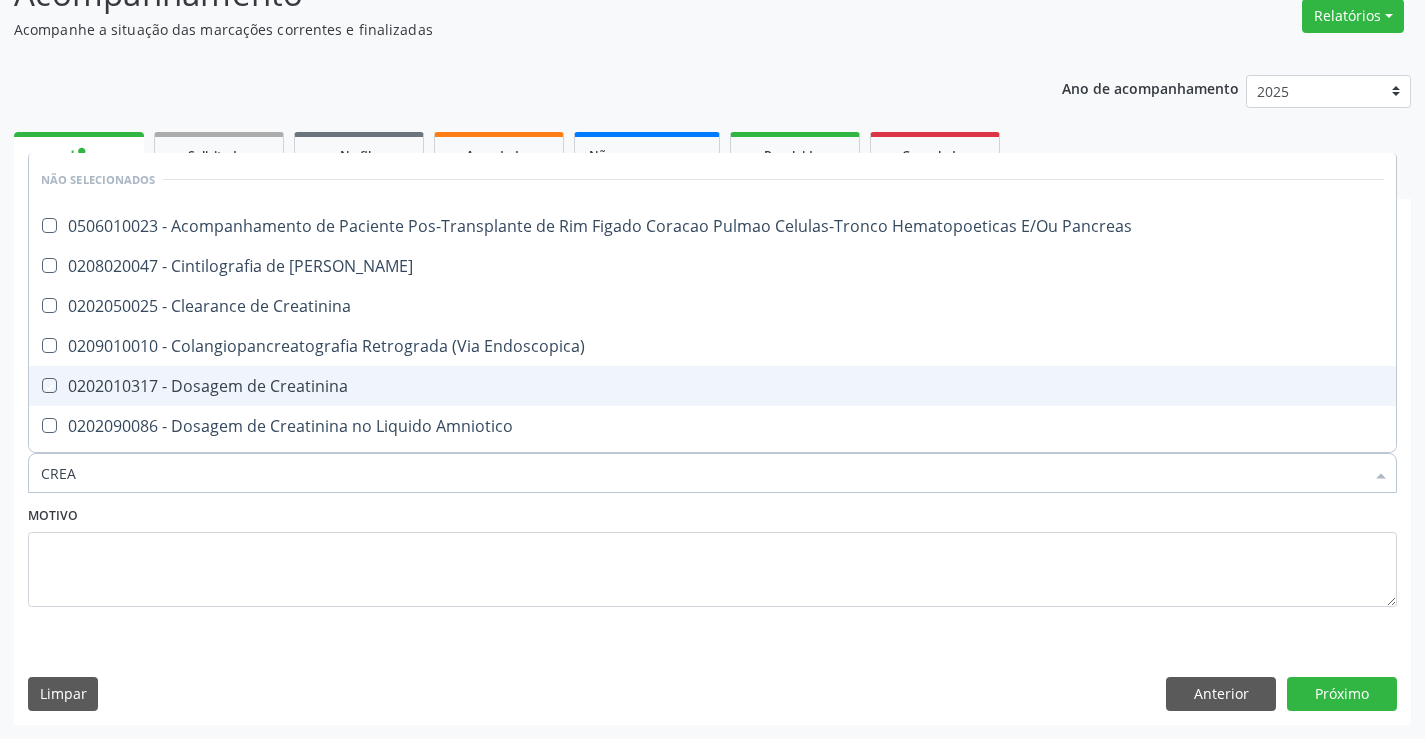 checkbox on "true" 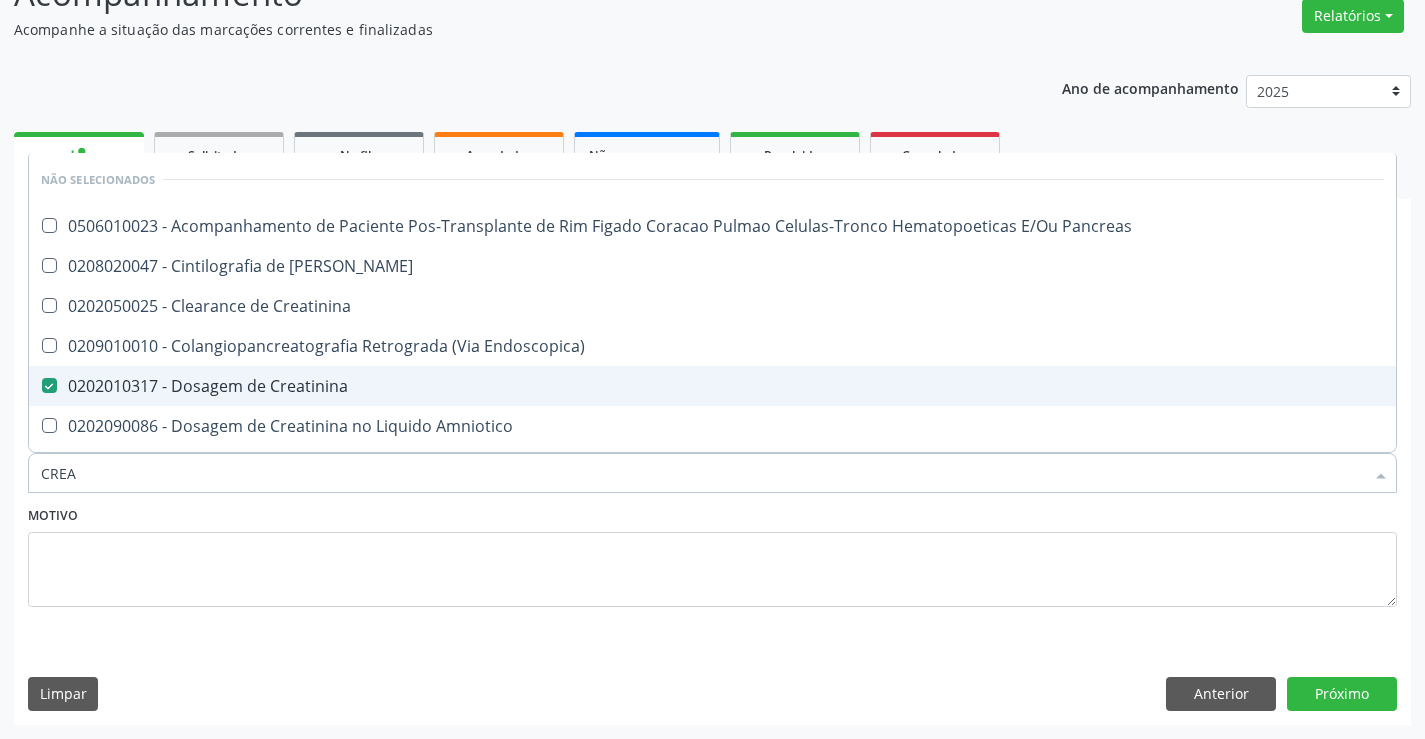 click on "Motivo" at bounding box center [712, 554] 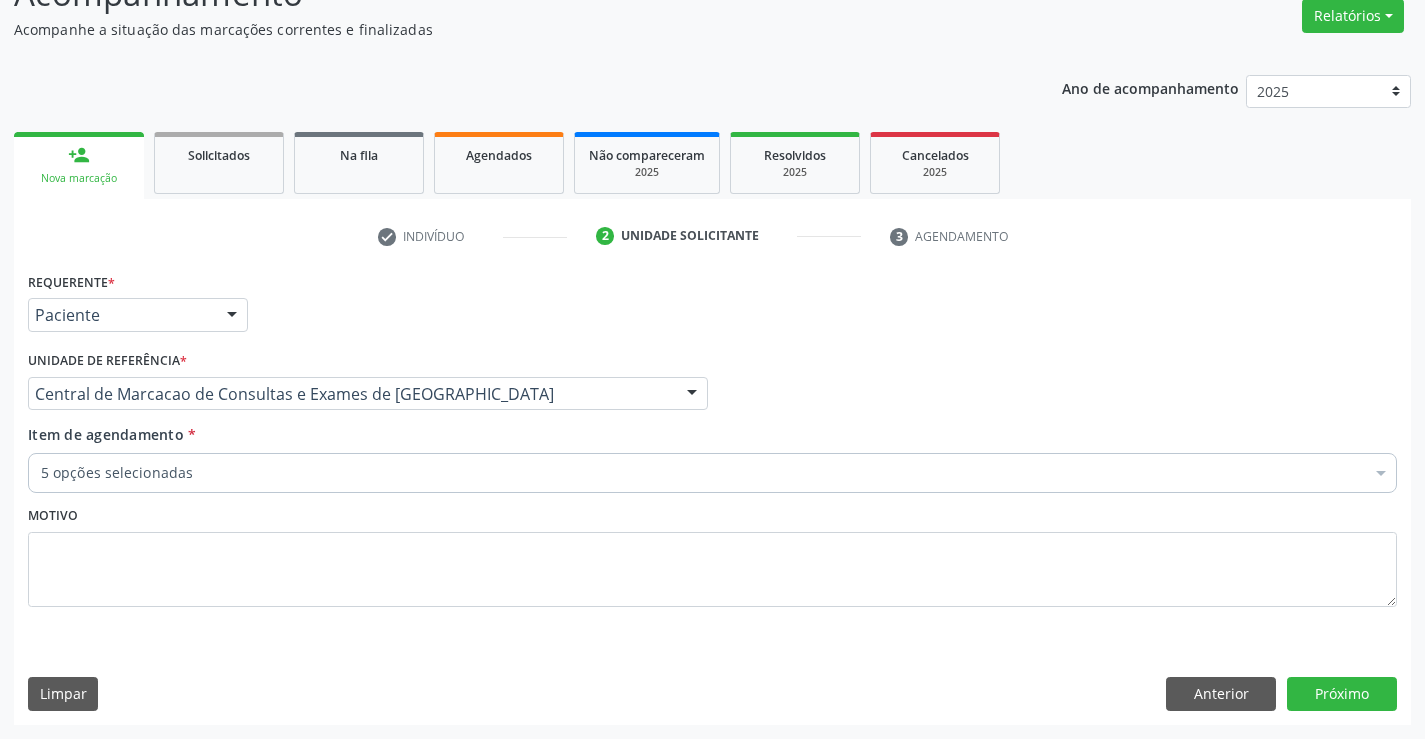 scroll, scrollTop: 74, scrollLeft: 0, axis: vertical 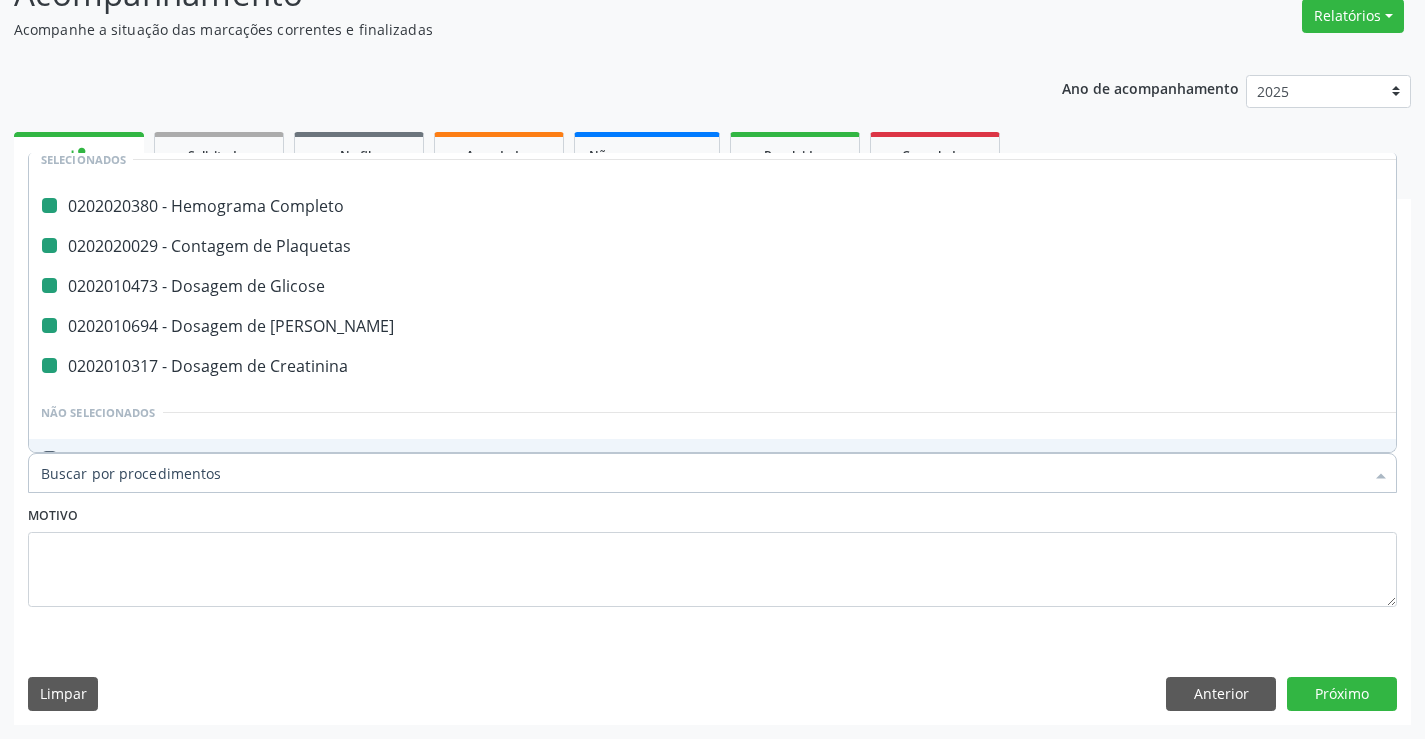 type on "X" 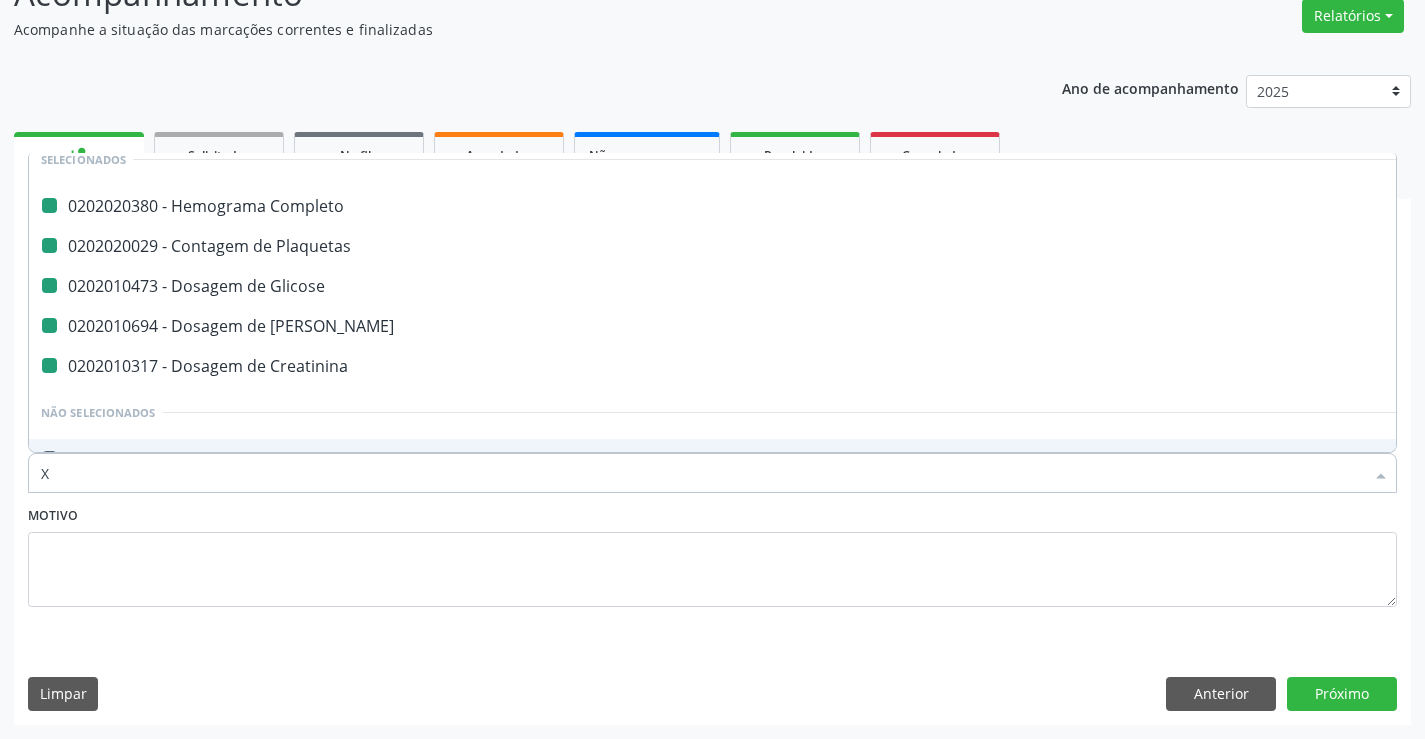 checkbox on "false" 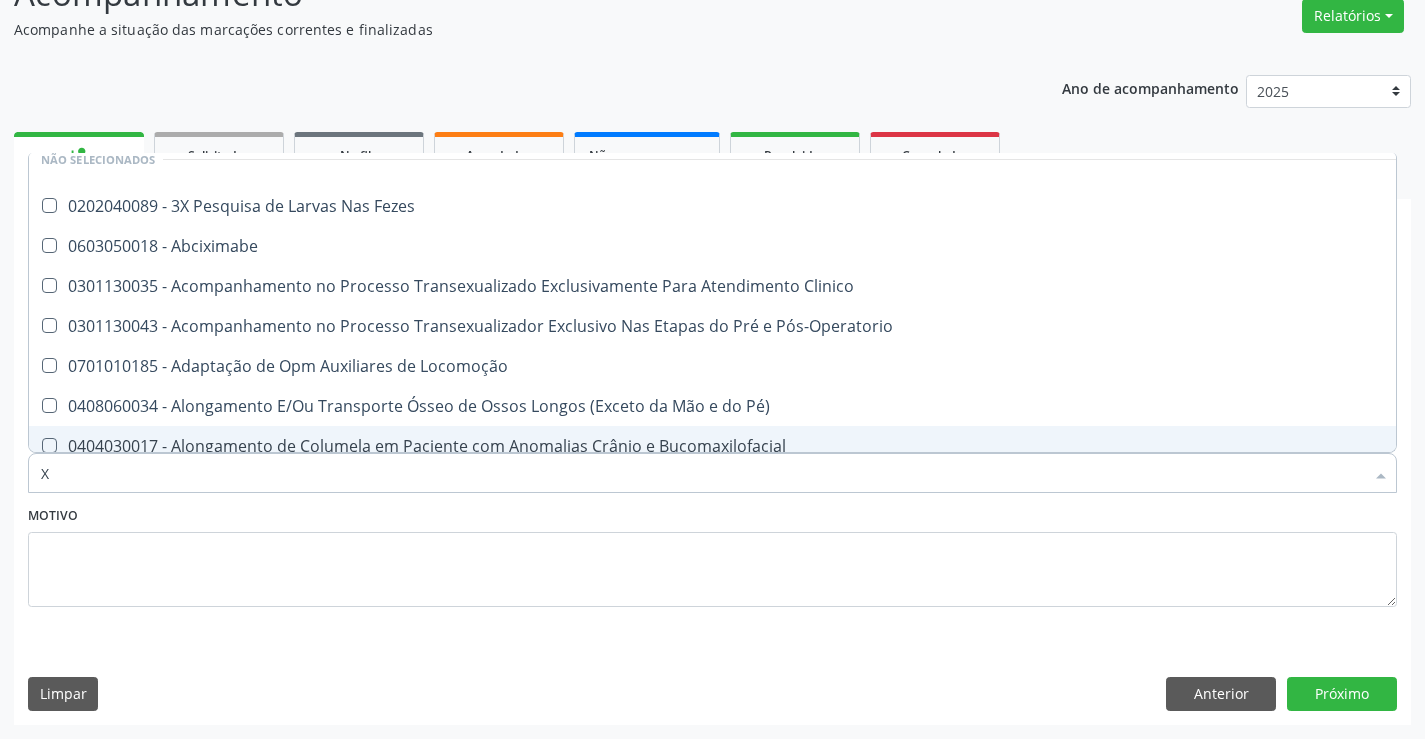 type 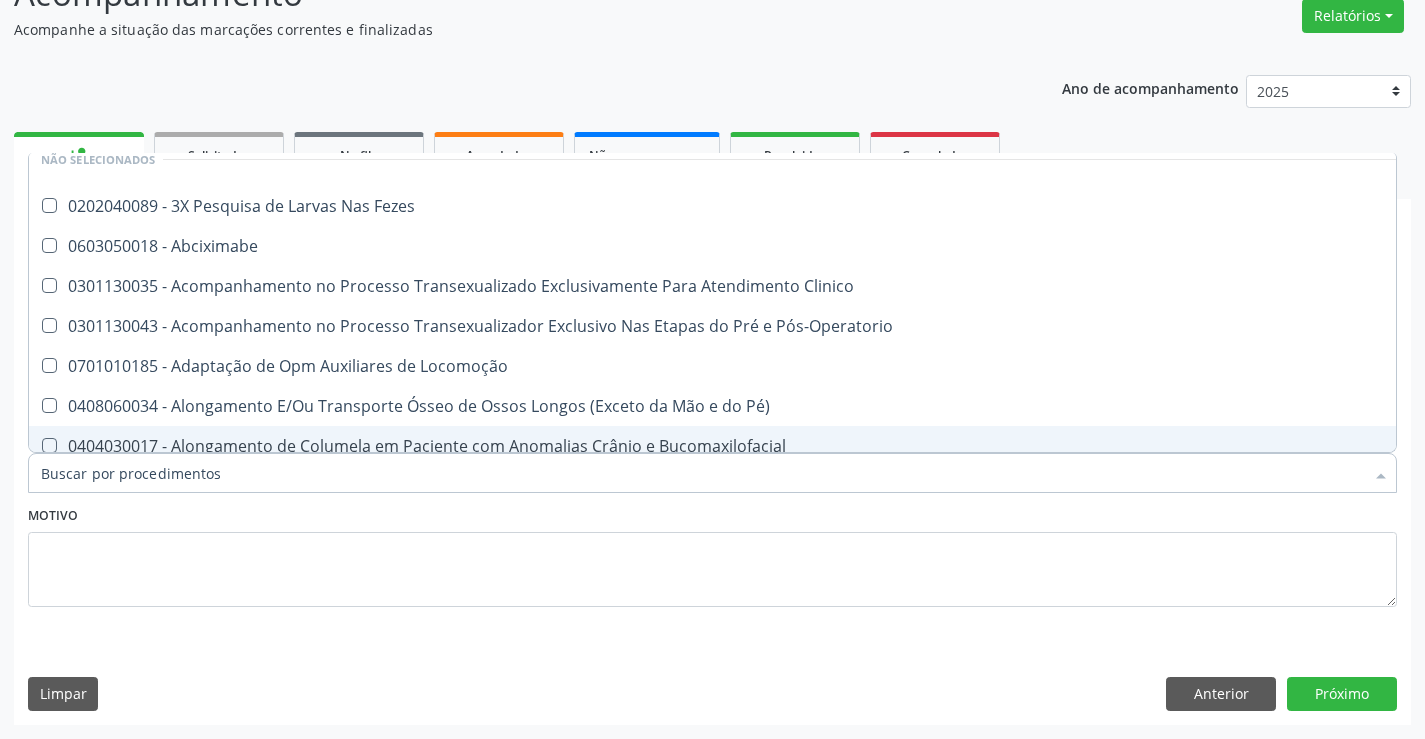 checkbox on "true" 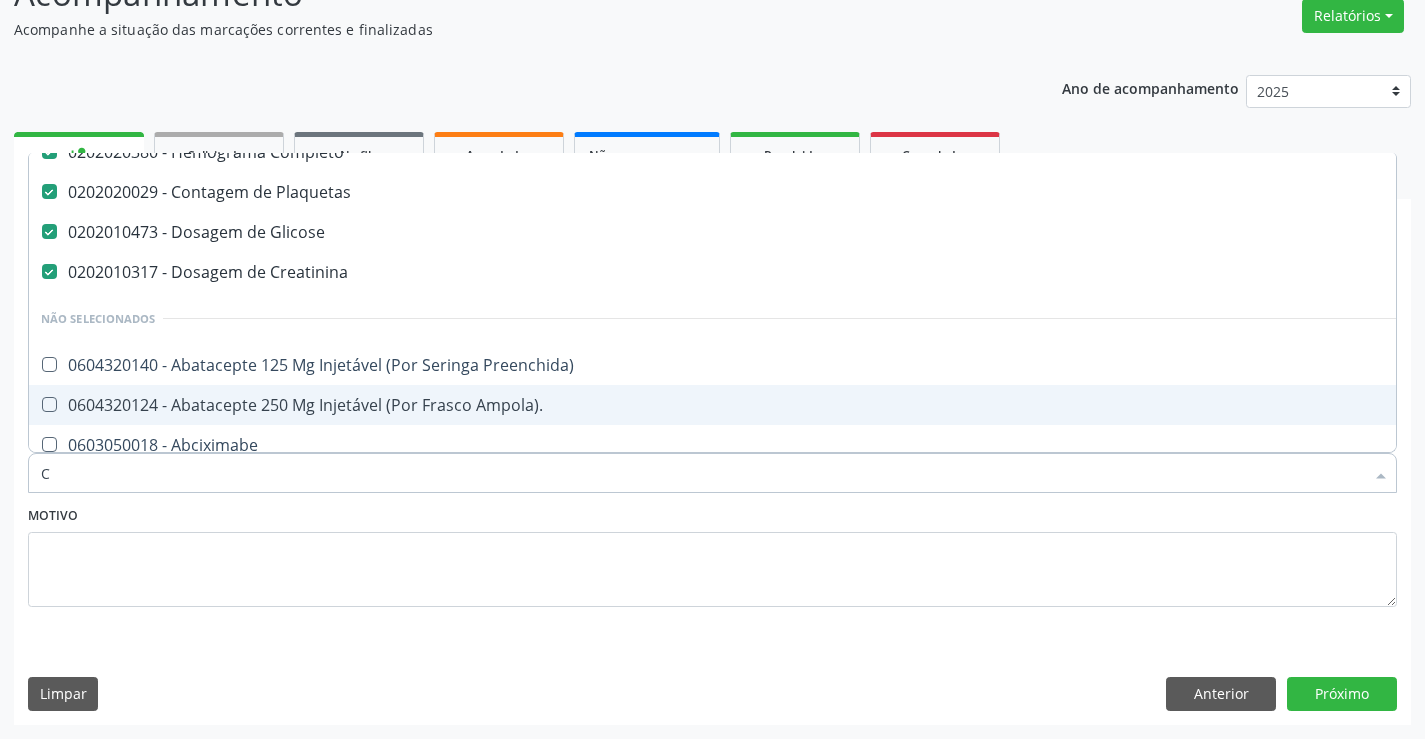 scroll, scrollTop: 20, scrollLeft: 0, axis: vertical 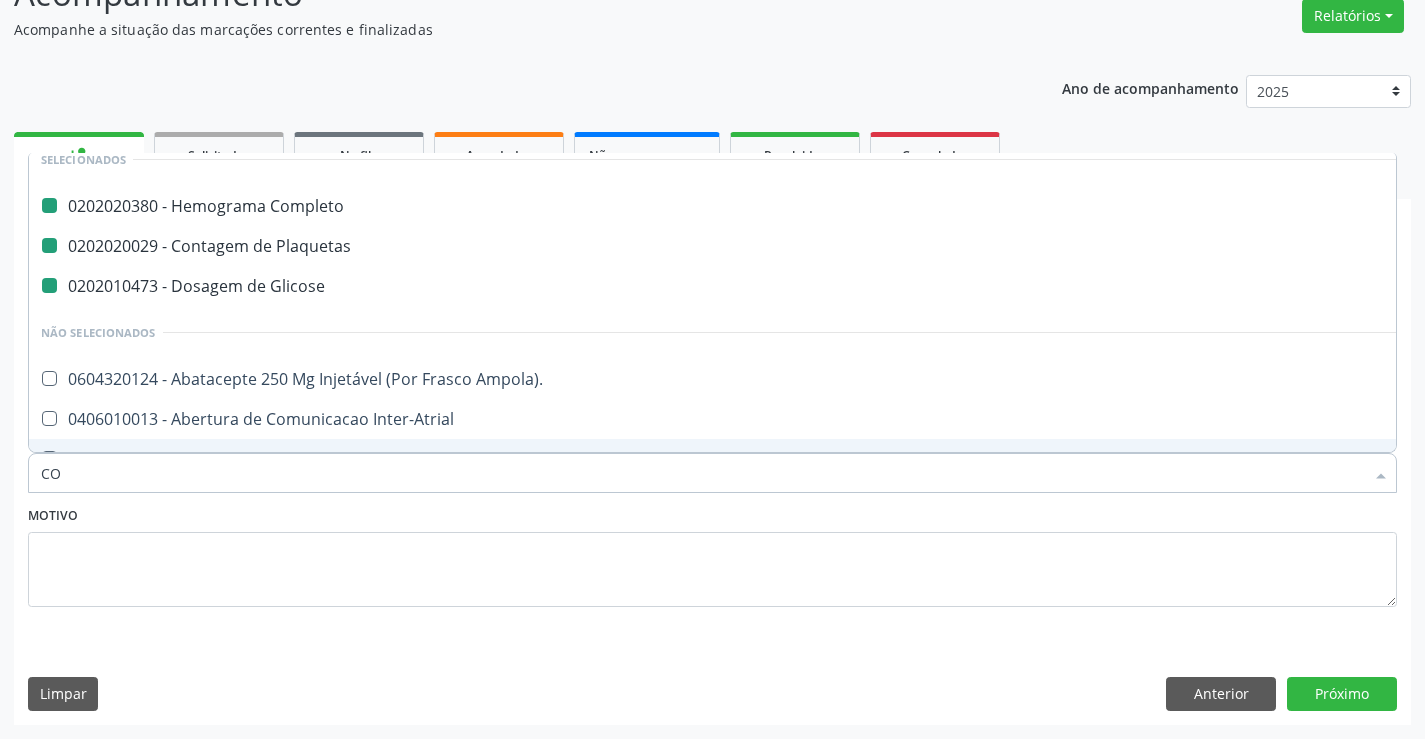 type on "COL" 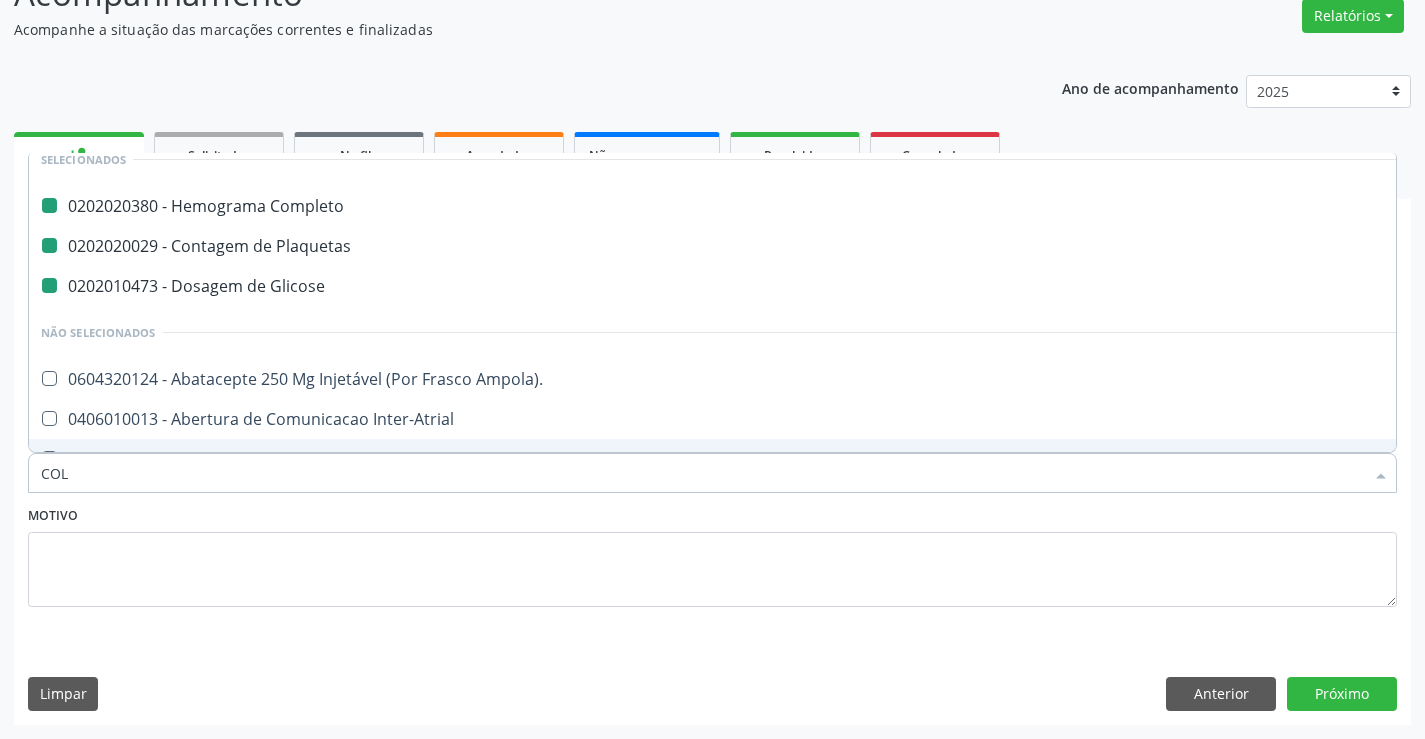 checkbox on "false" 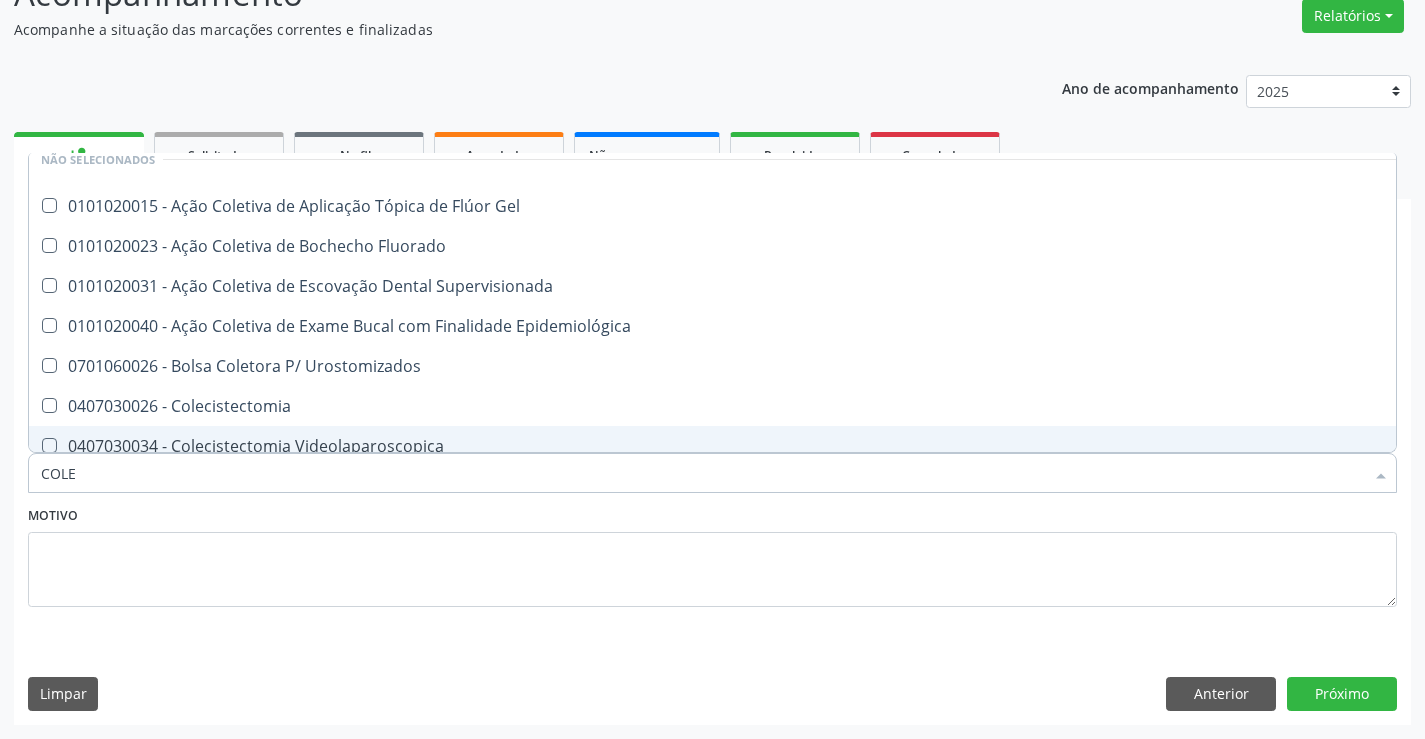 type on "COLES" 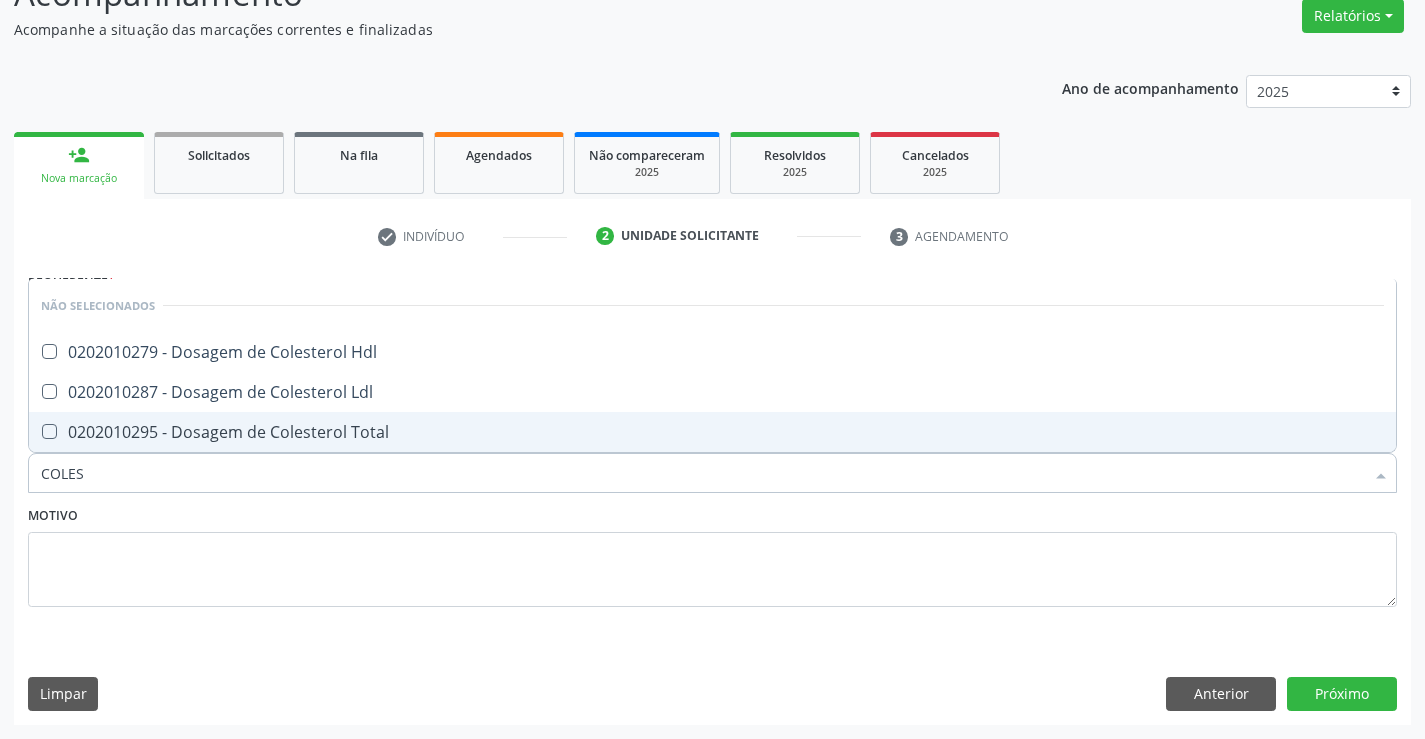 scroll, scrollTop: 0, scrollLeft: 0, axis: both 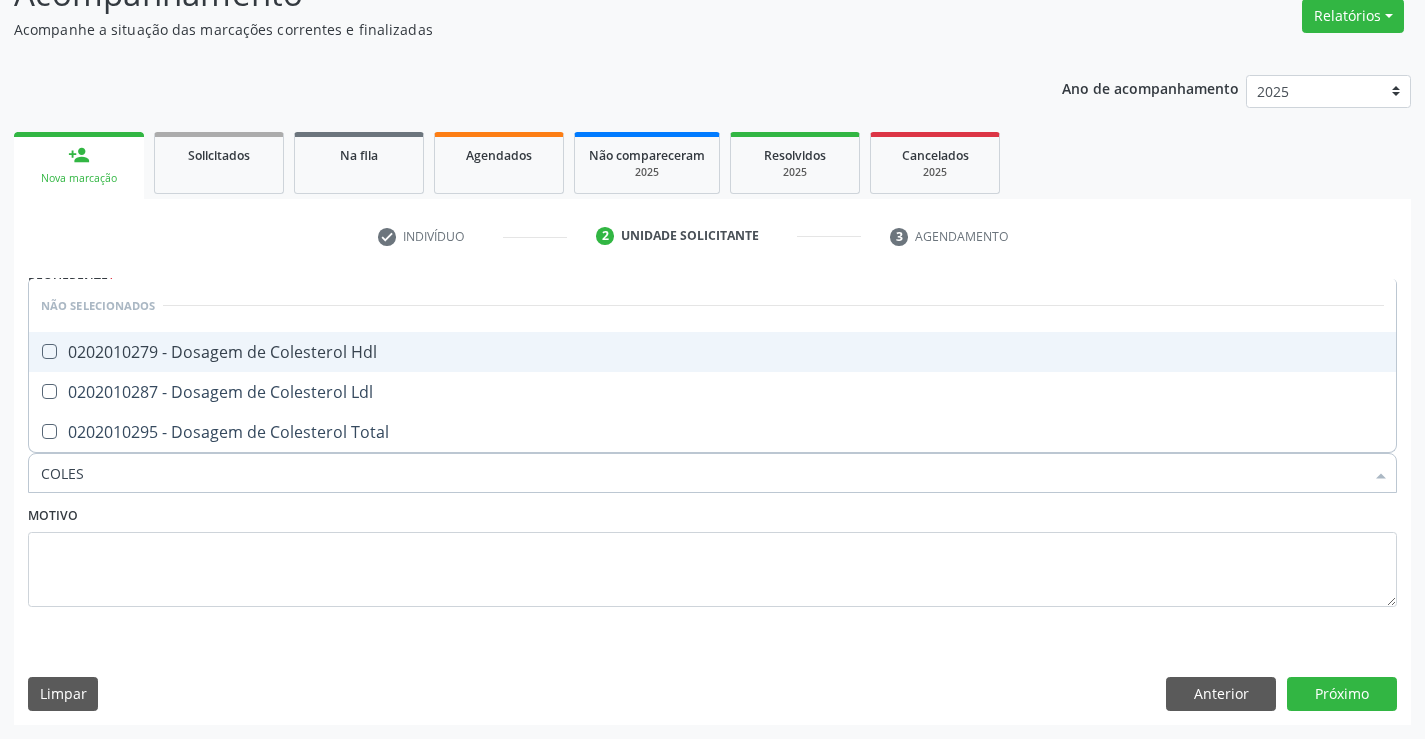 click on "0202010279 - Dosagem de Colesterol Hdl" at bounding box center (712, 352) 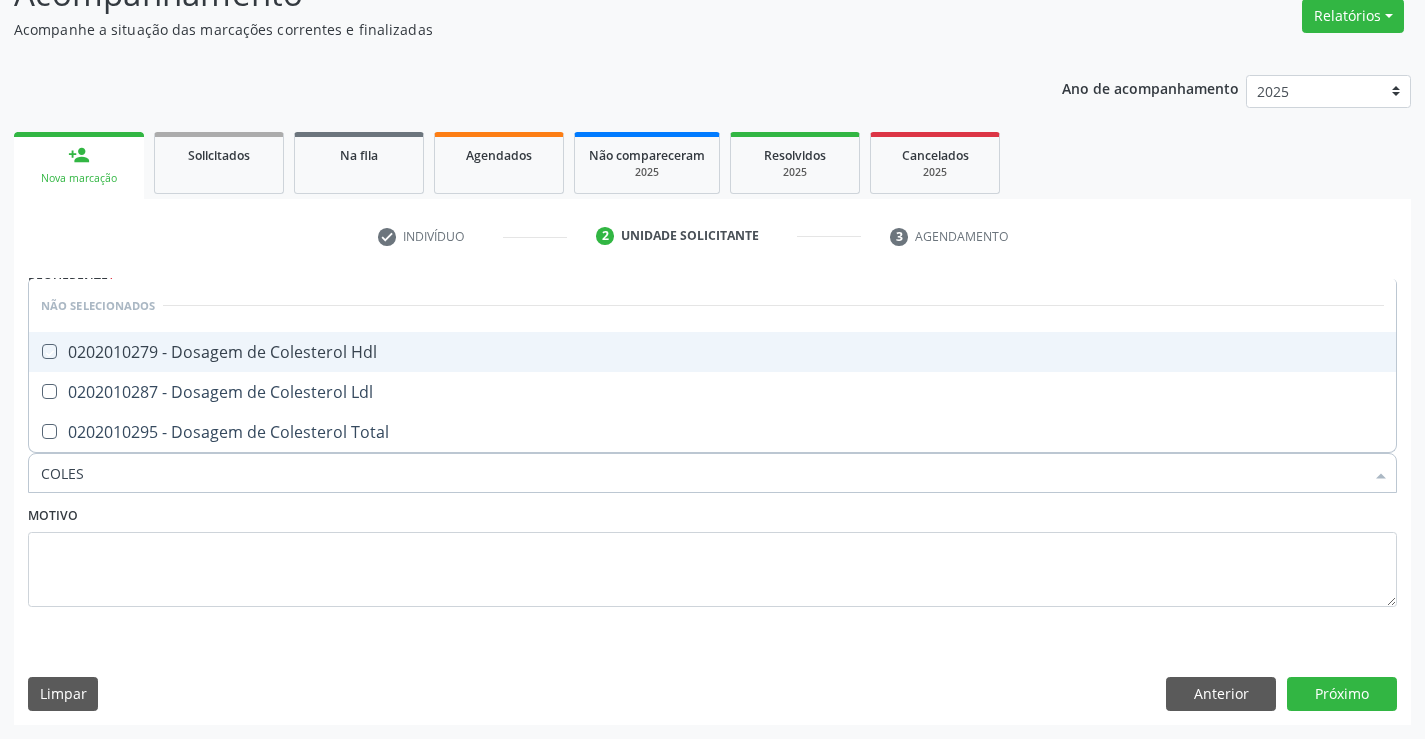 checkbox on "true" 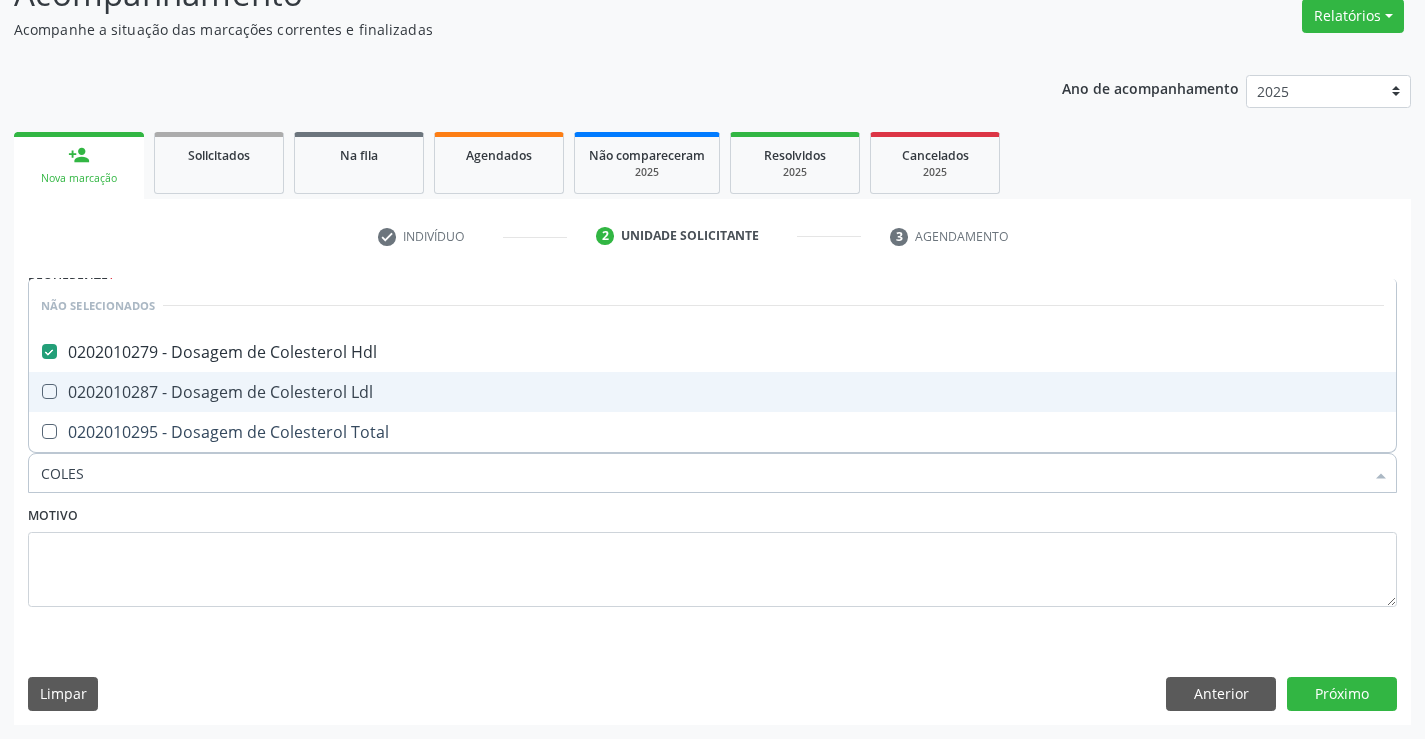 click on "0202010287 - Dosagem de Colesterol Ldl" at bounding box center [712, 392] 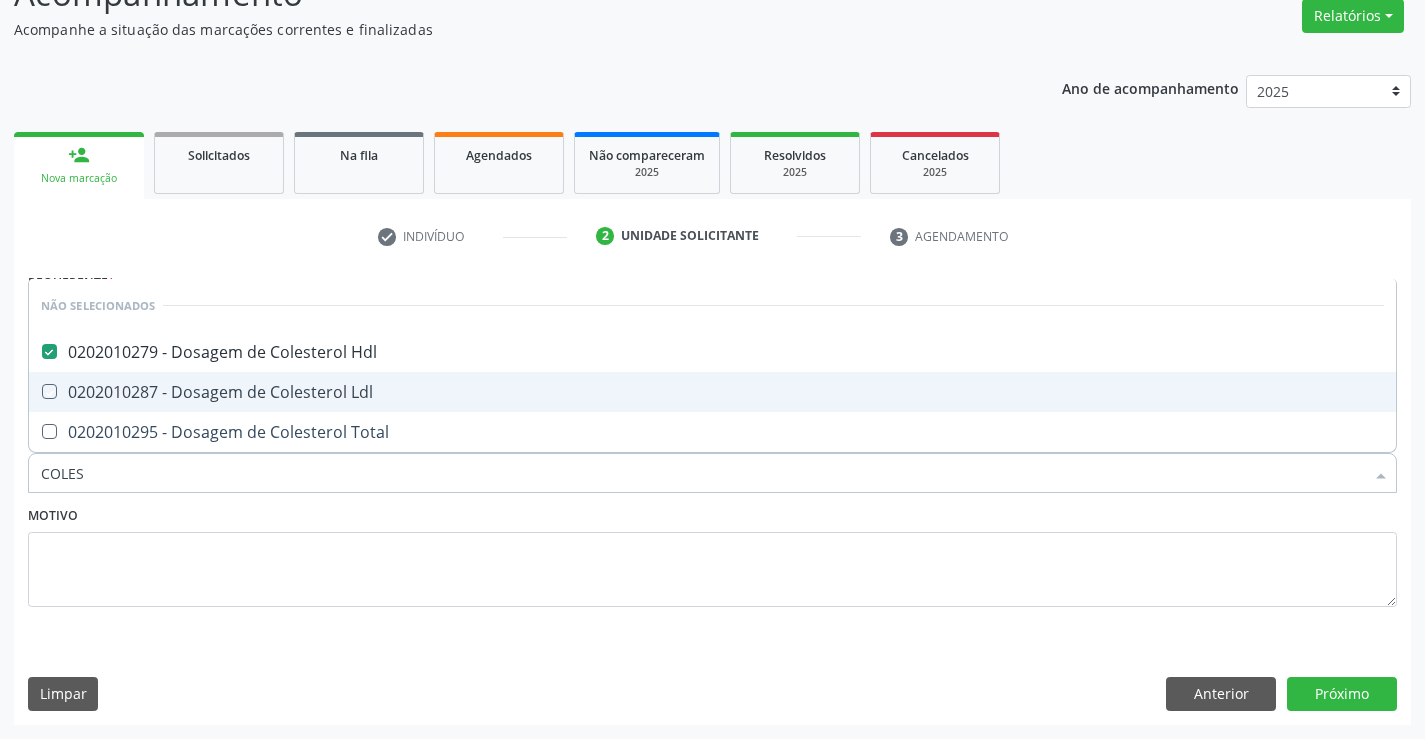 checkbox on "true" 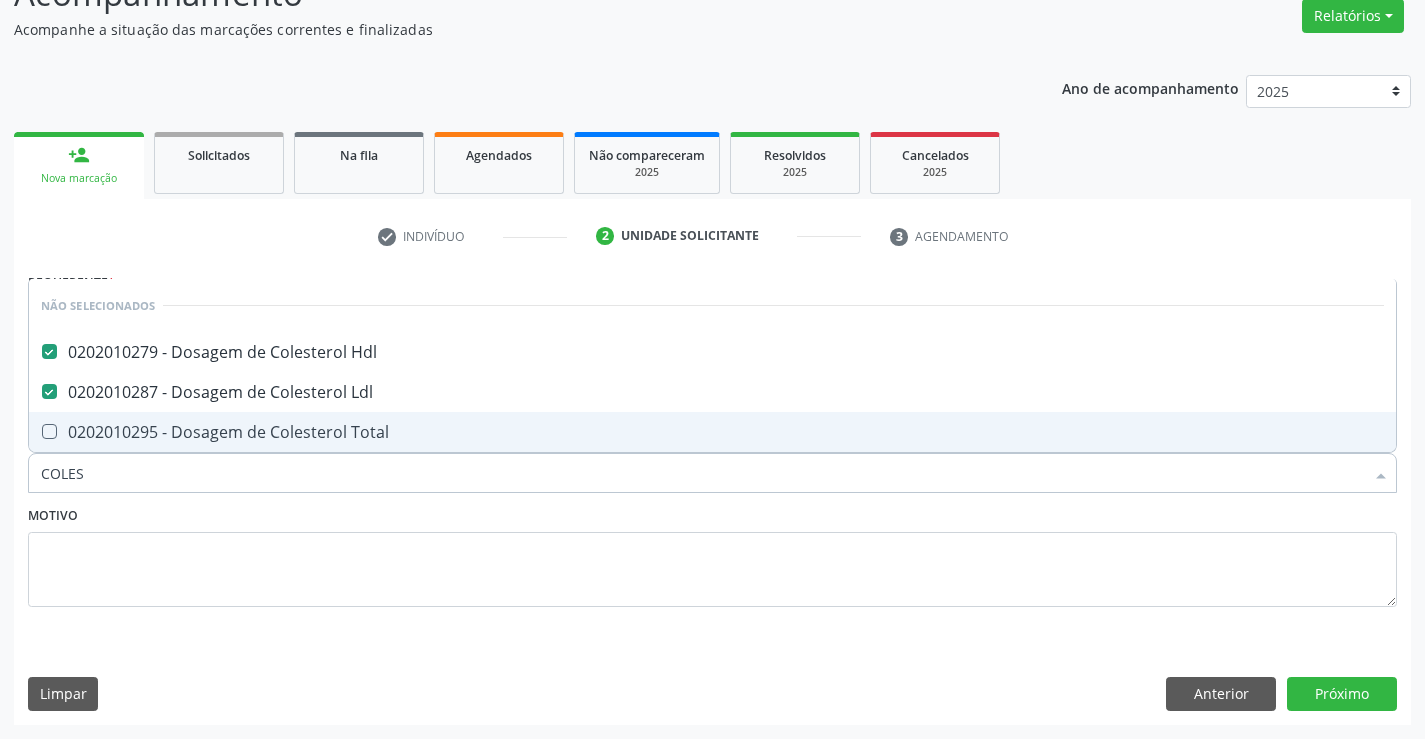 click on "0202010295 - Dosagem de Colesterol Total" at bounding box center [712, 432] 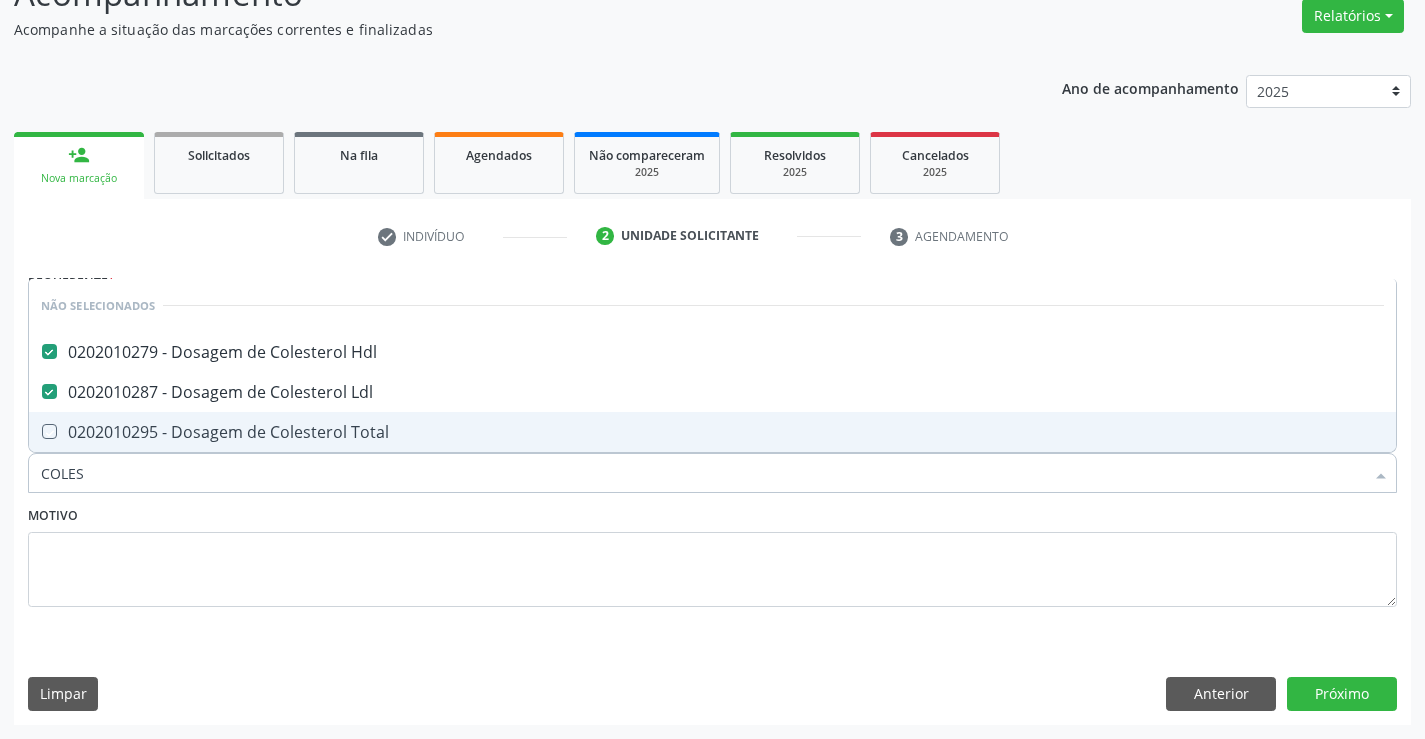 checkbox on "true" 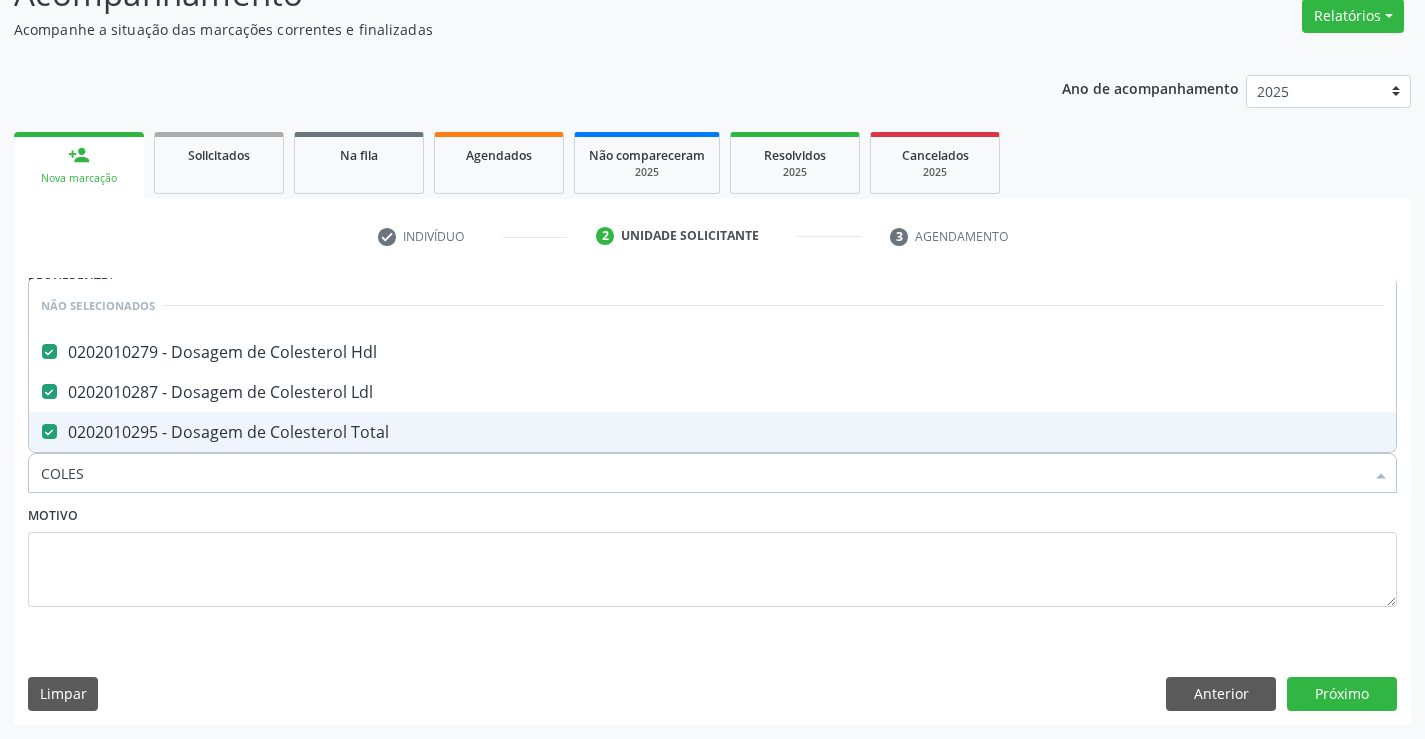 type on "COLES" 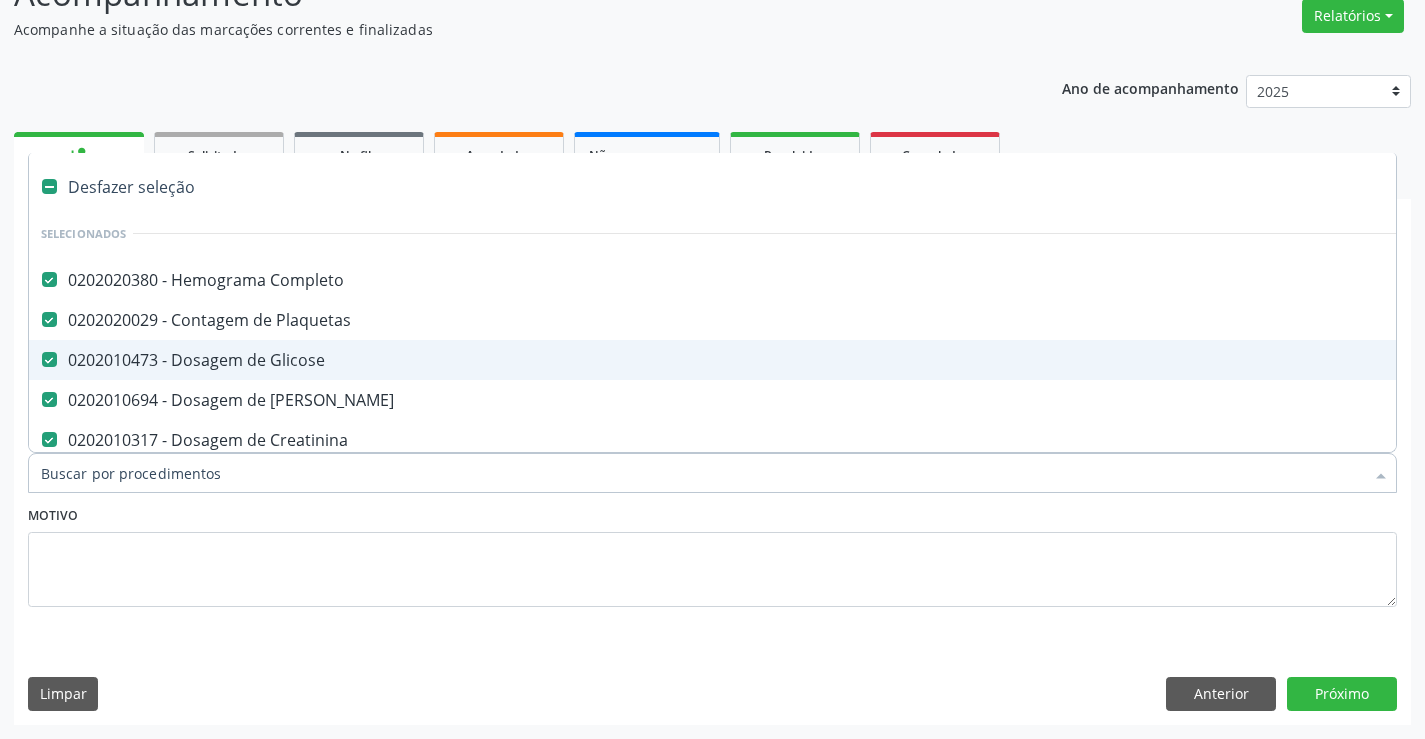 type on "T" 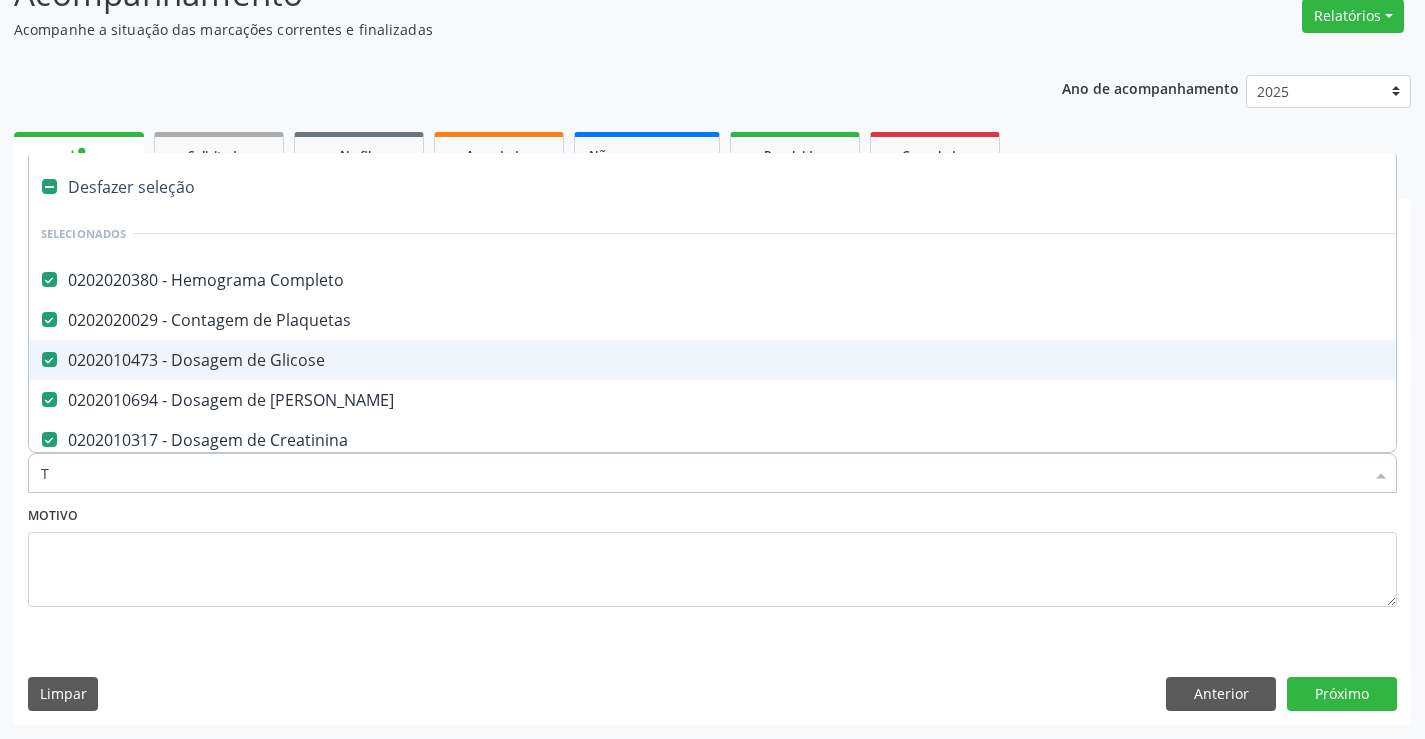 checkbox on "false" 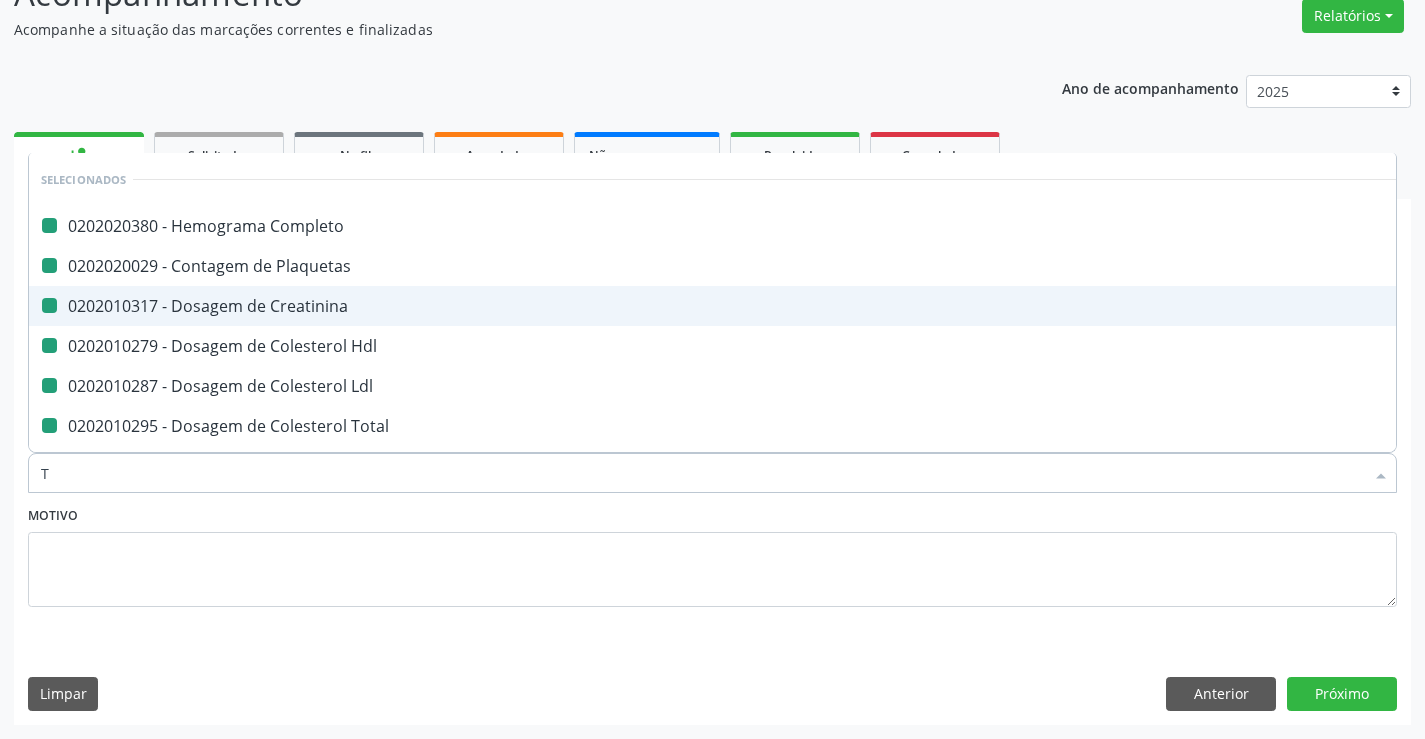 type on "TR" 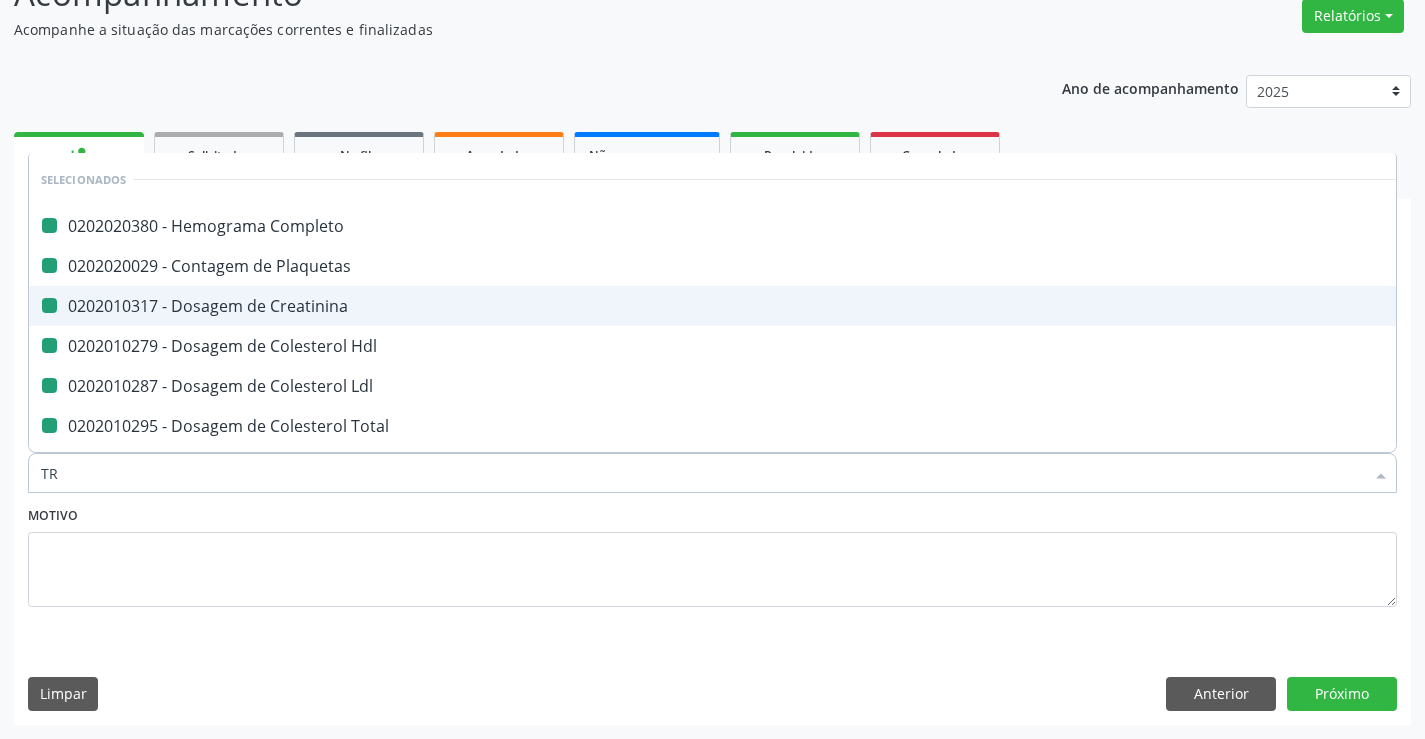 checkbox on "false" 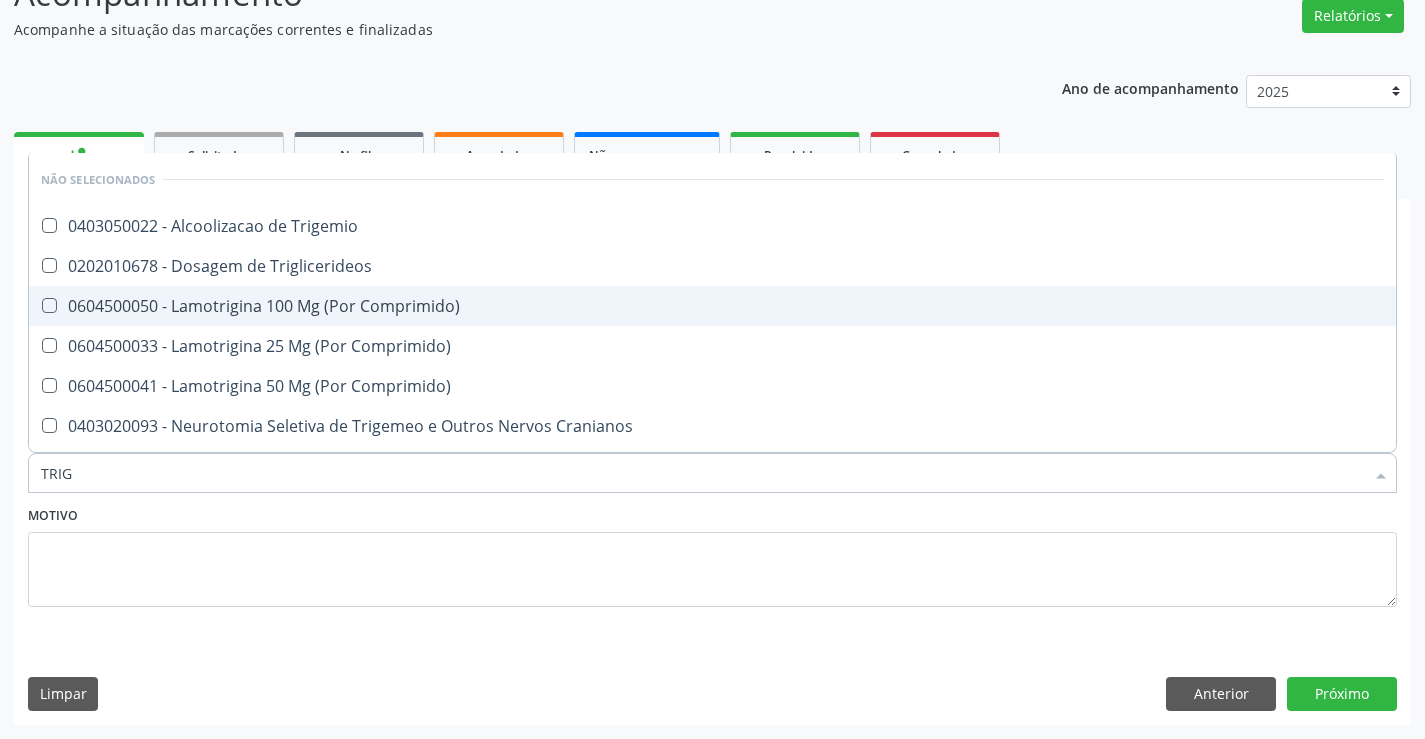 type on "TRIGL" 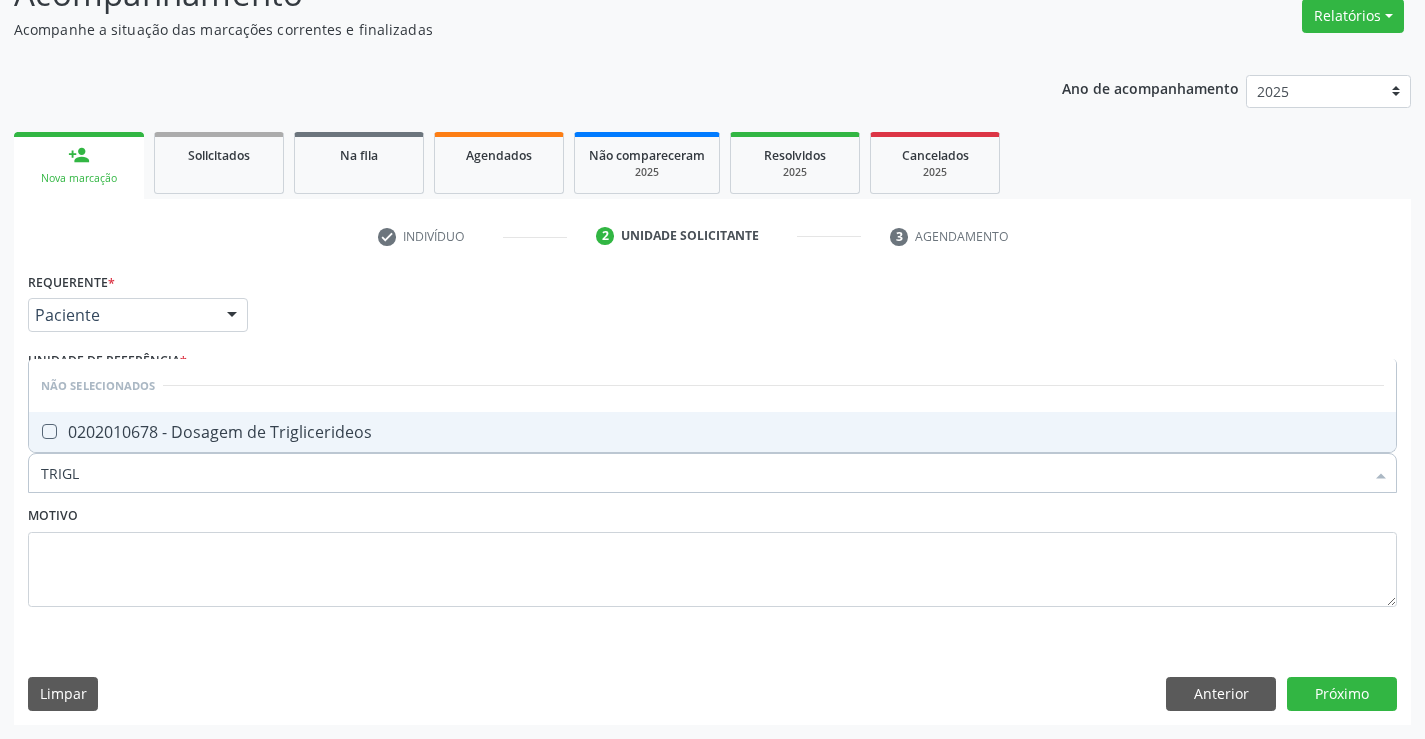 click on "0202010678 - Dosagem de Triglicerideos" at bounding box center [712, 432] 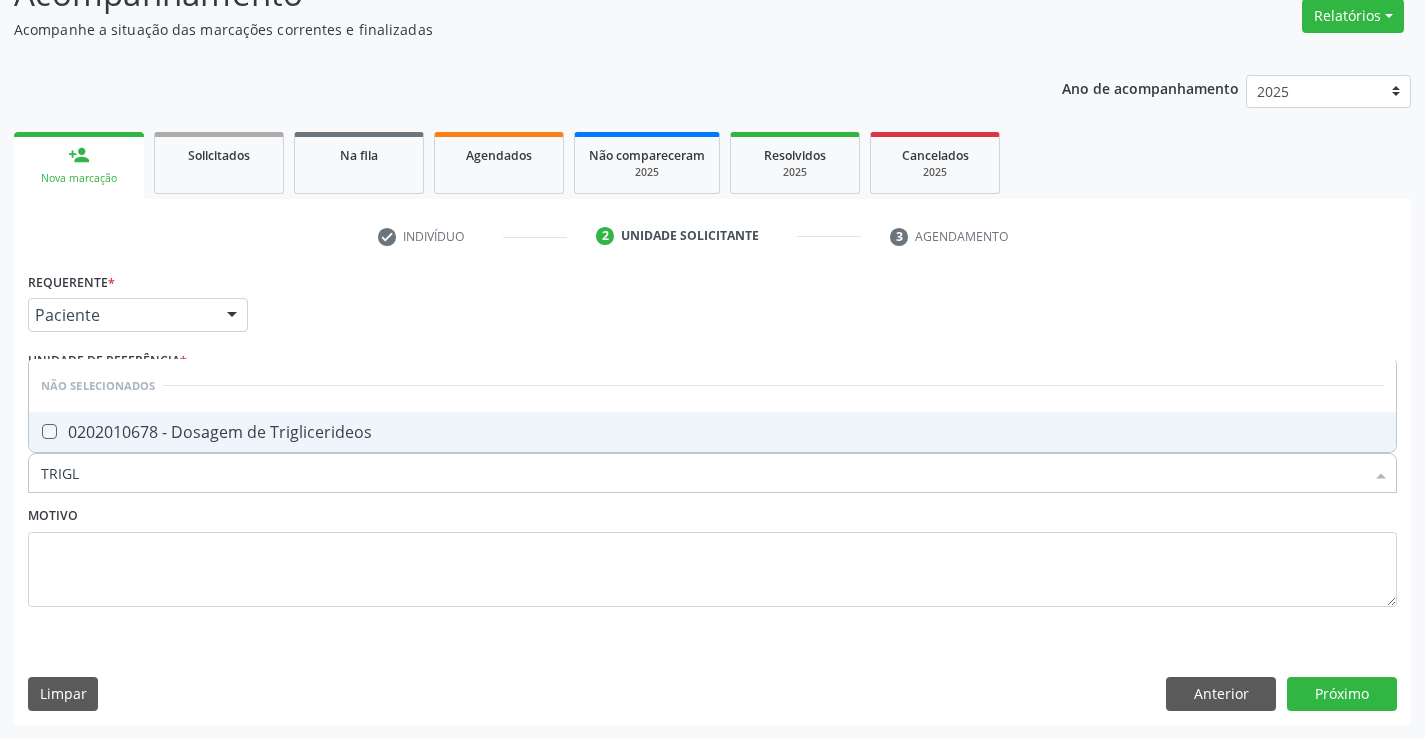 checkbox on "true" 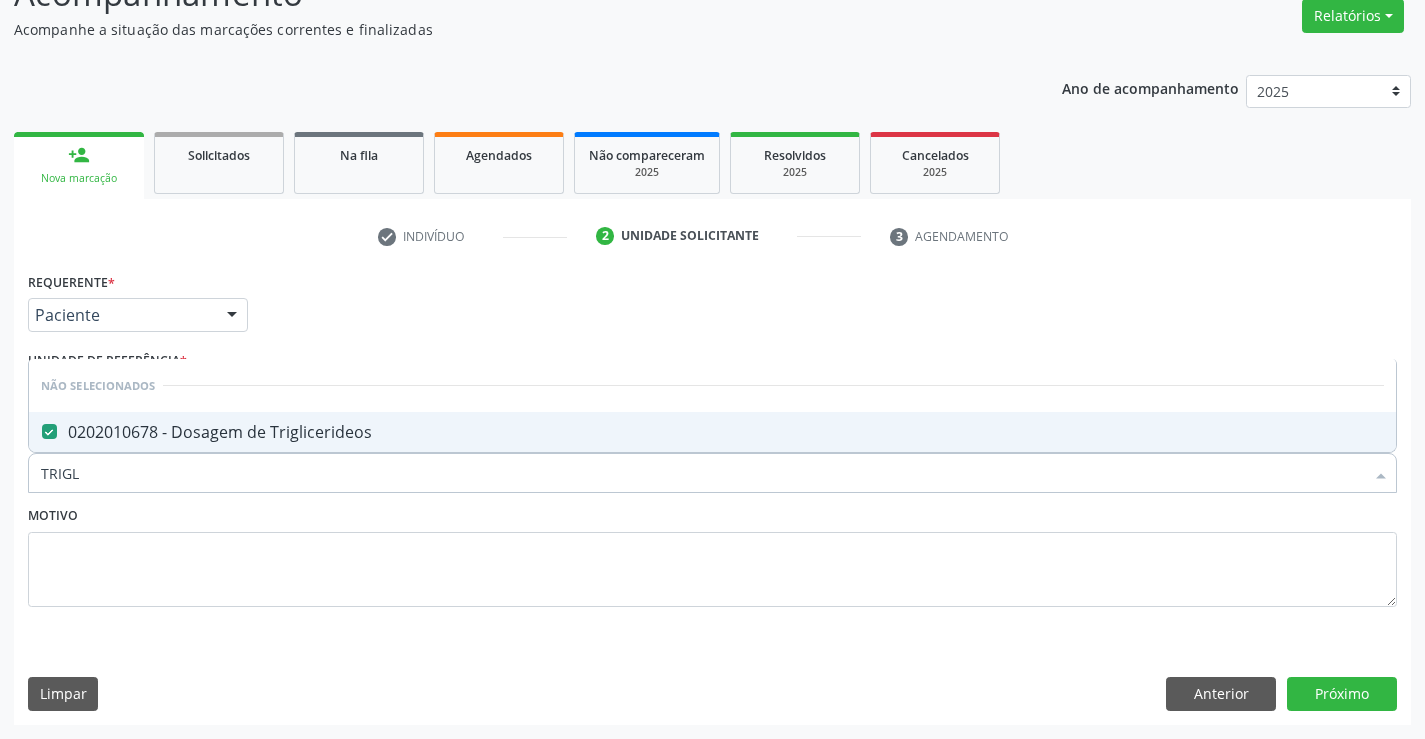 click on "Motivo" at bounding box center [712, 554] 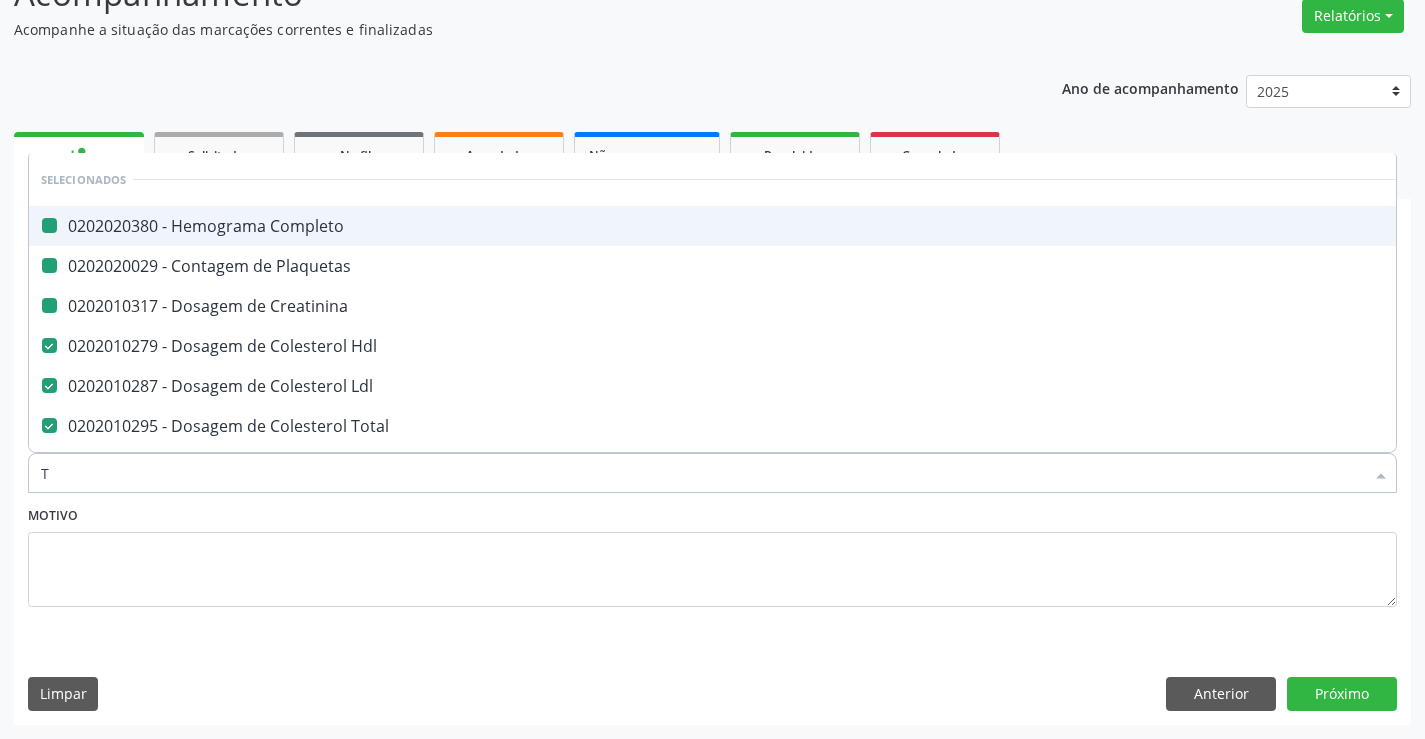 type on "TG" 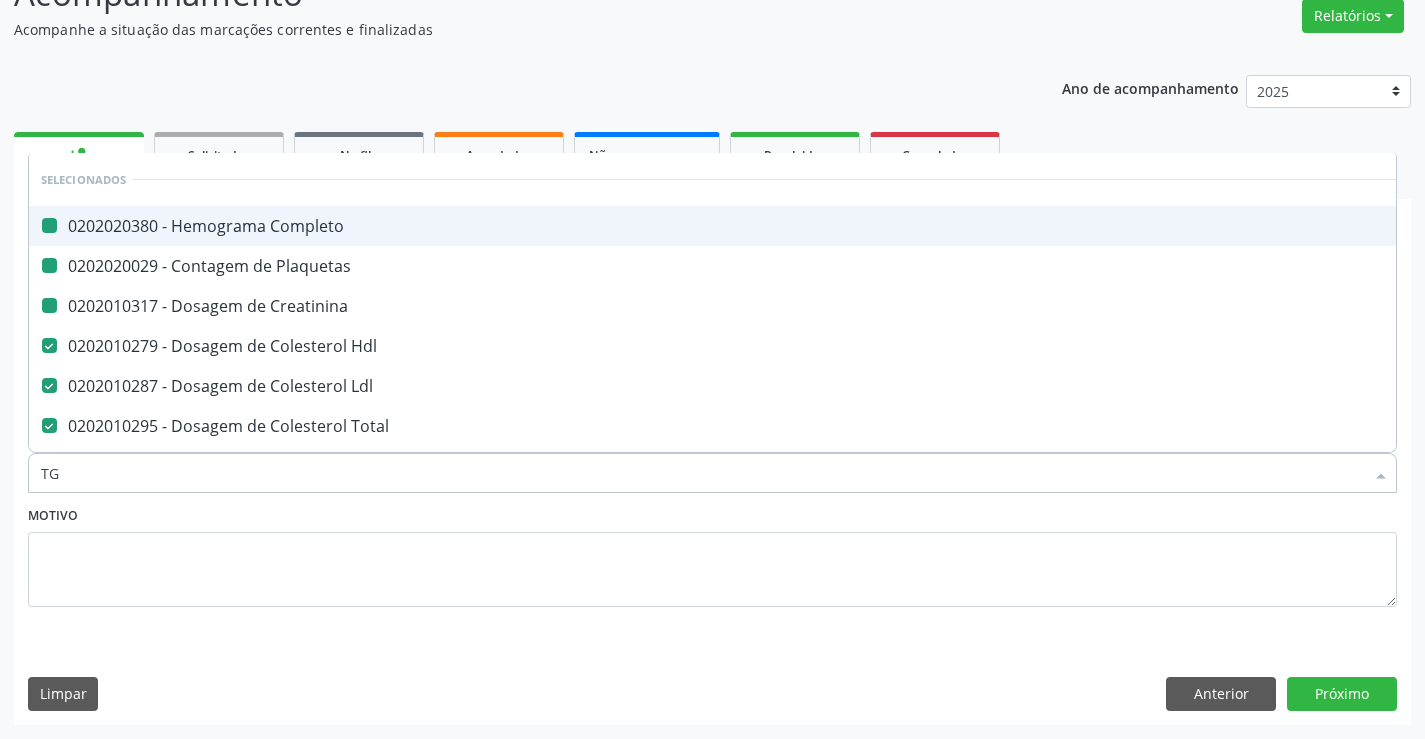 checkbox on "false" 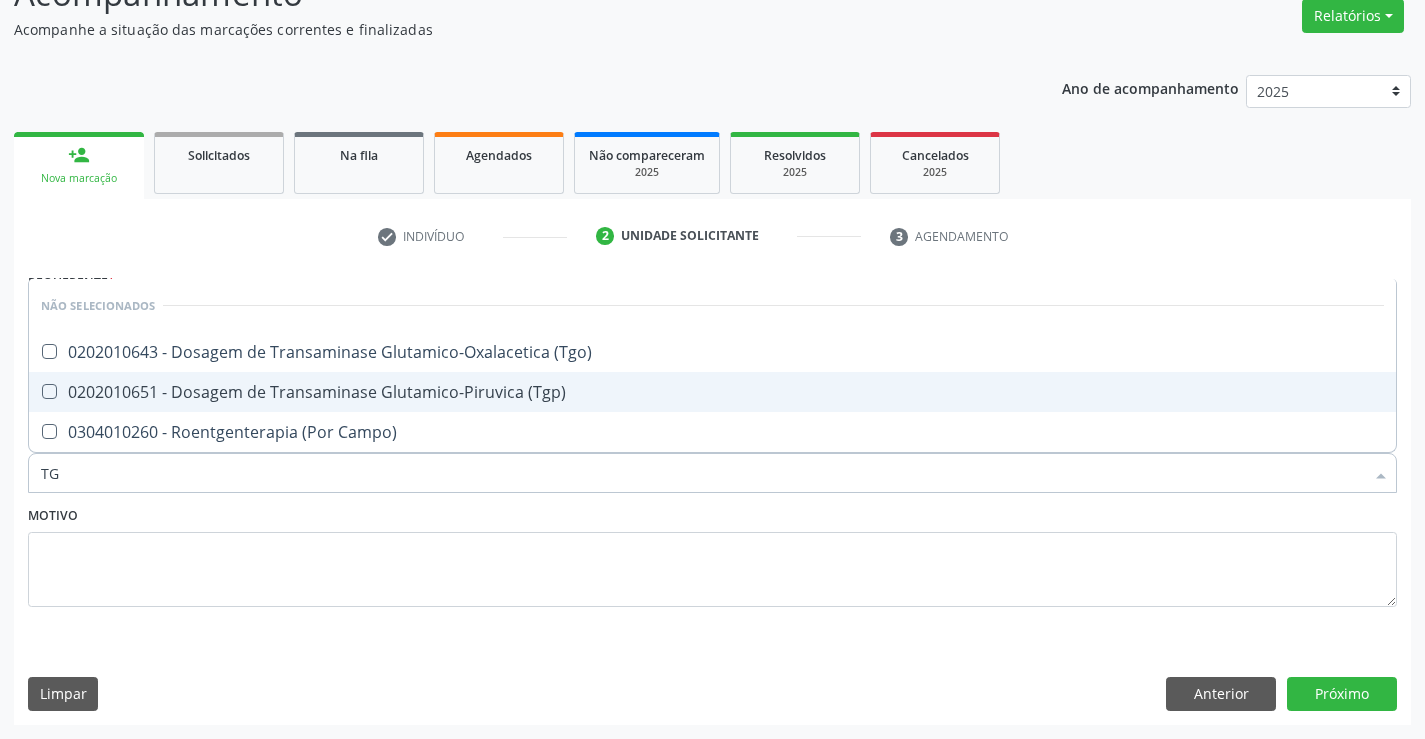 drag, startPoint x: 386, startPoint y: 389, endPoint x: 390, endPoint y: 372, distance: 17.464249 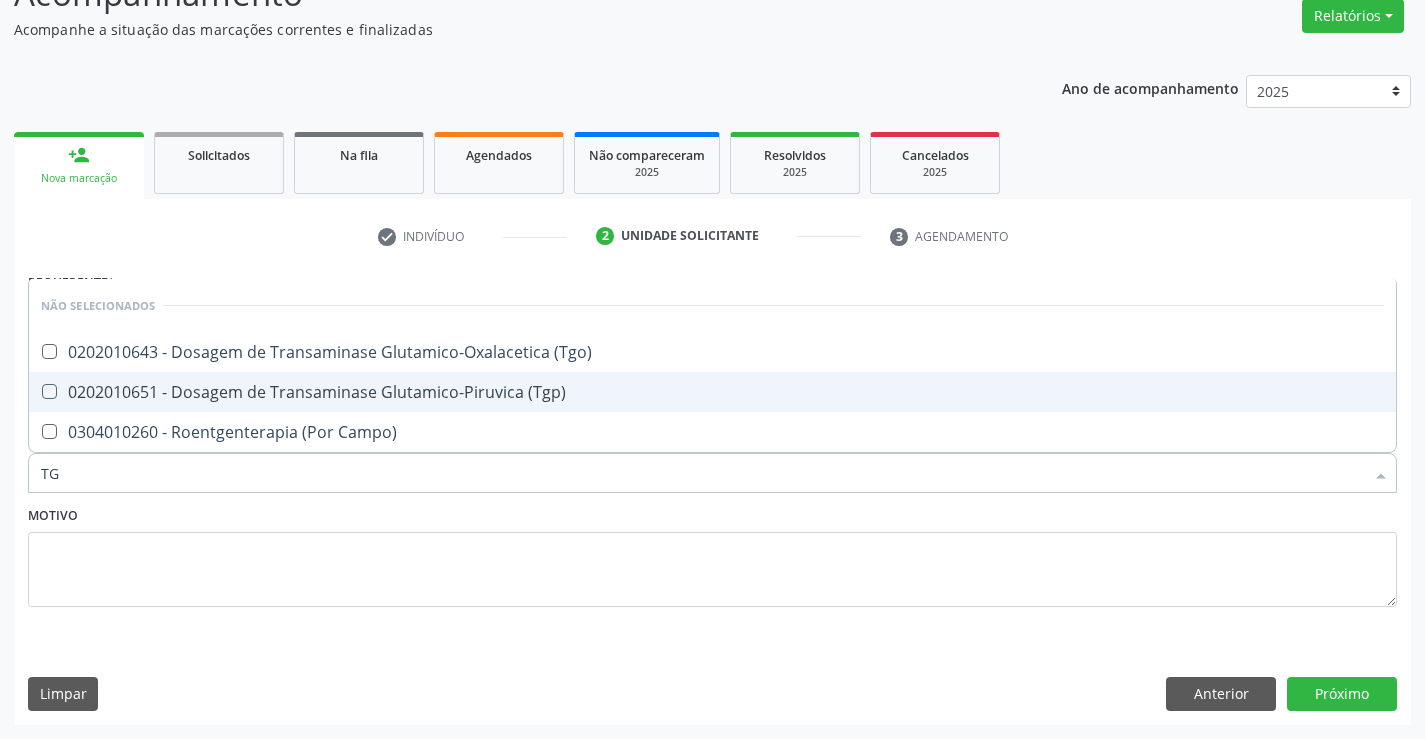 checkbox on "true" 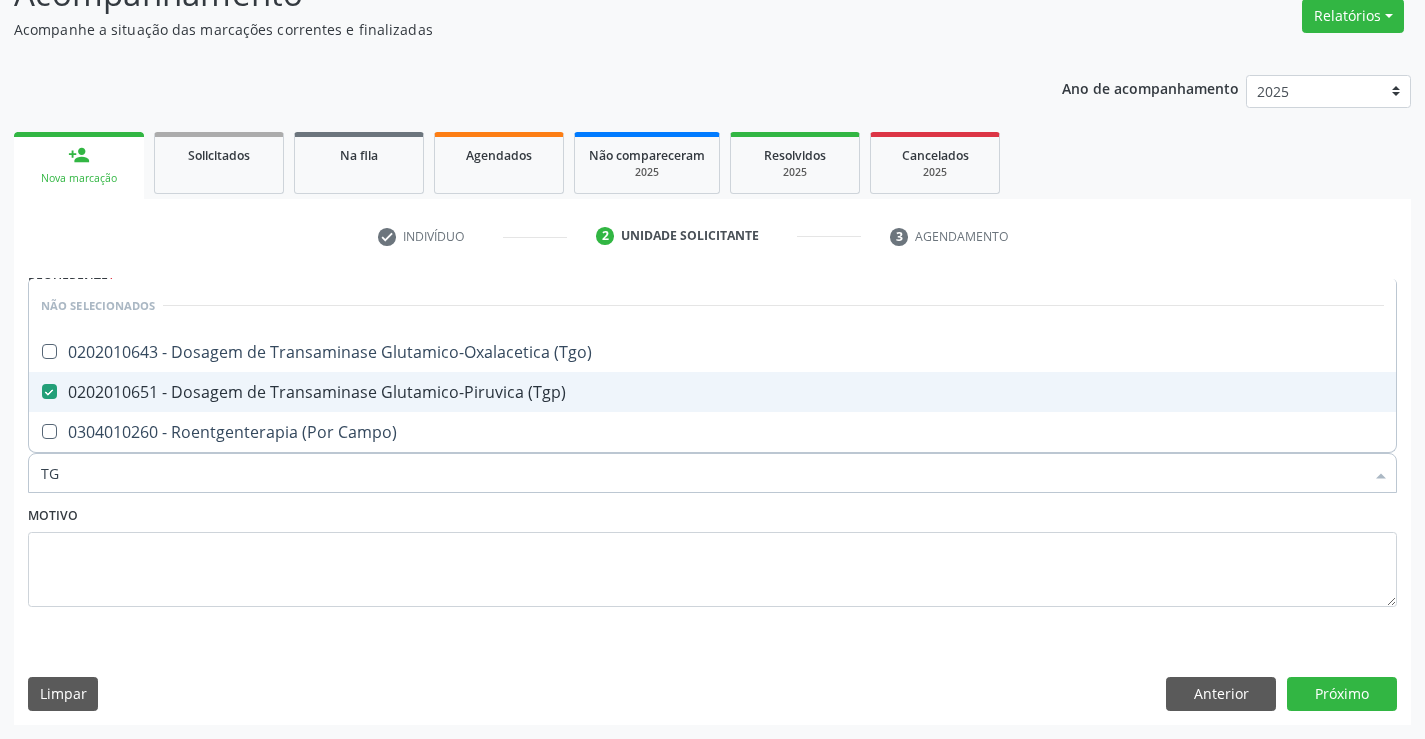 click on "0202010643 - Dosagem de Transaminase Glutamico-Oxalacetica (Tgo)" at bounding box center [712, 352] 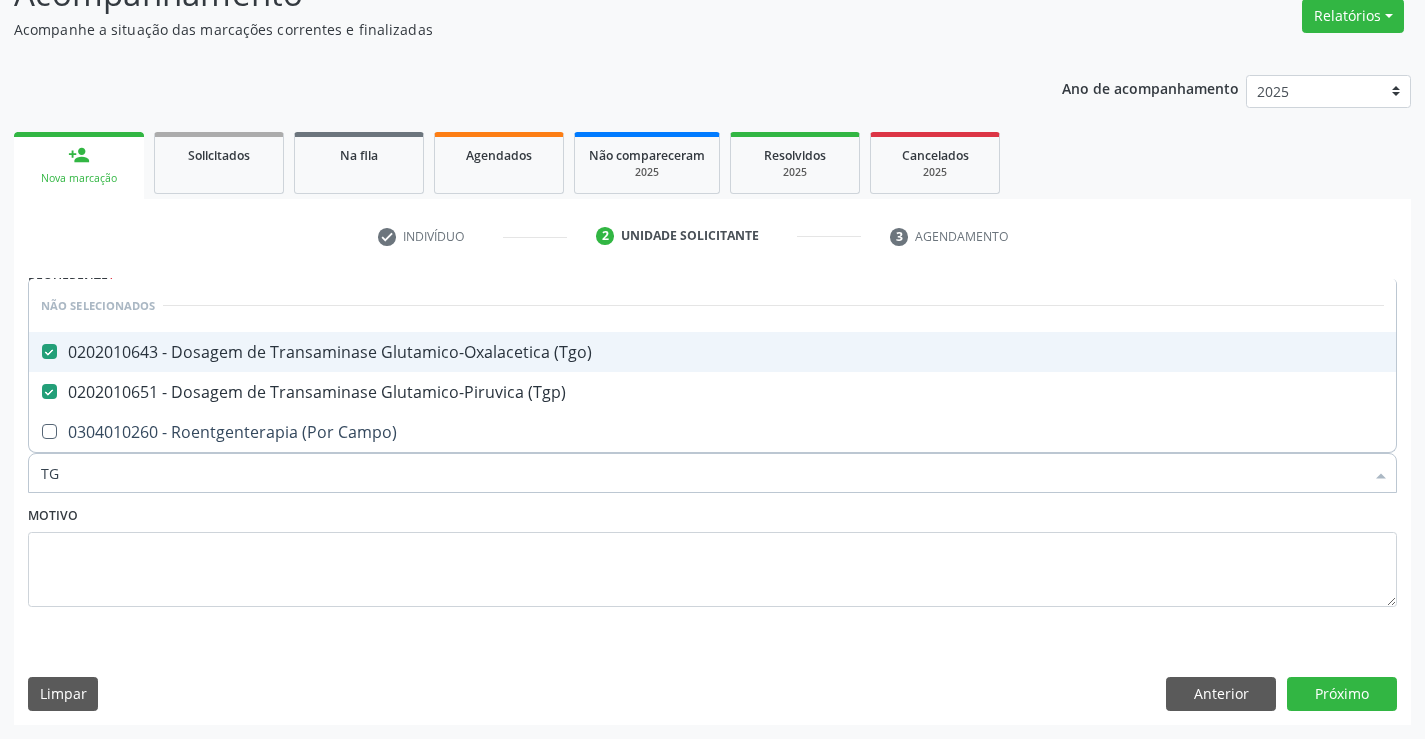 checkbox on "true" 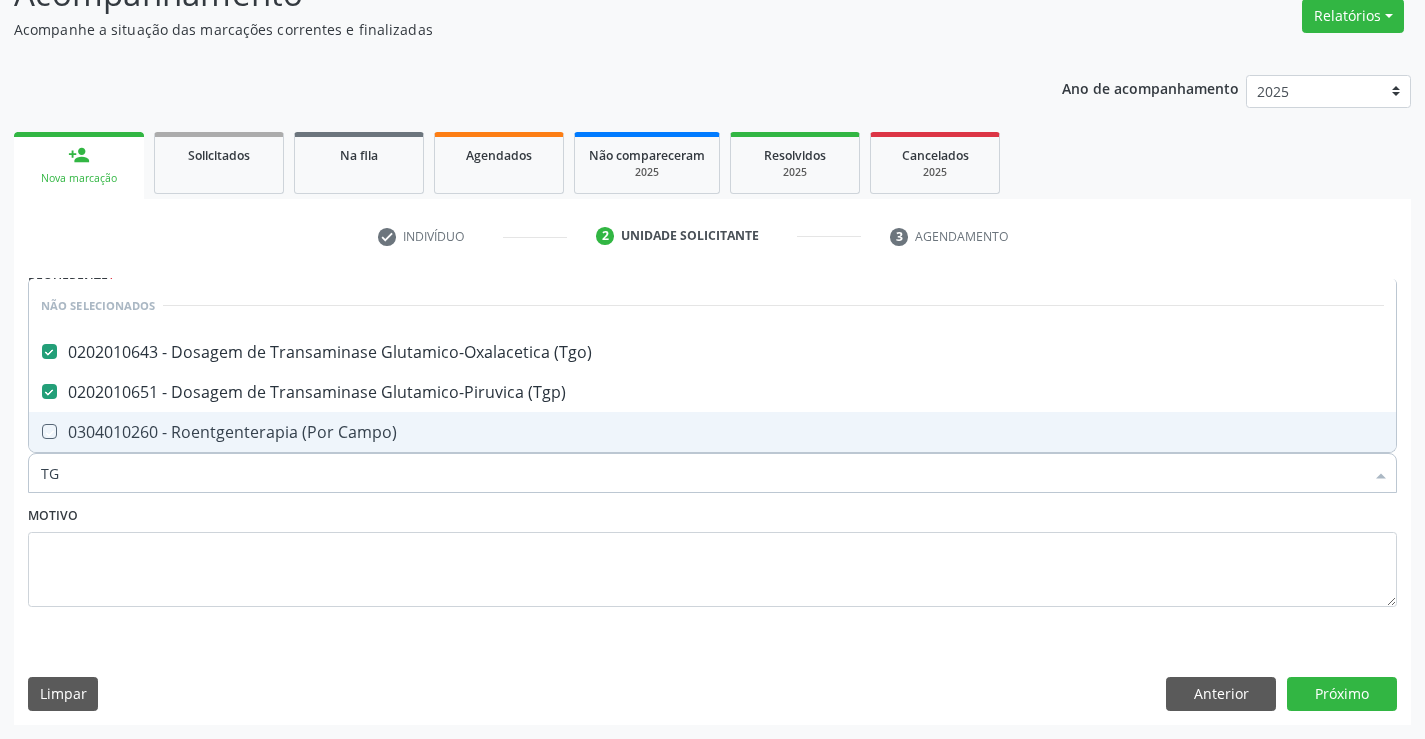 click on "Motivo" at bounding box center [712, 554] 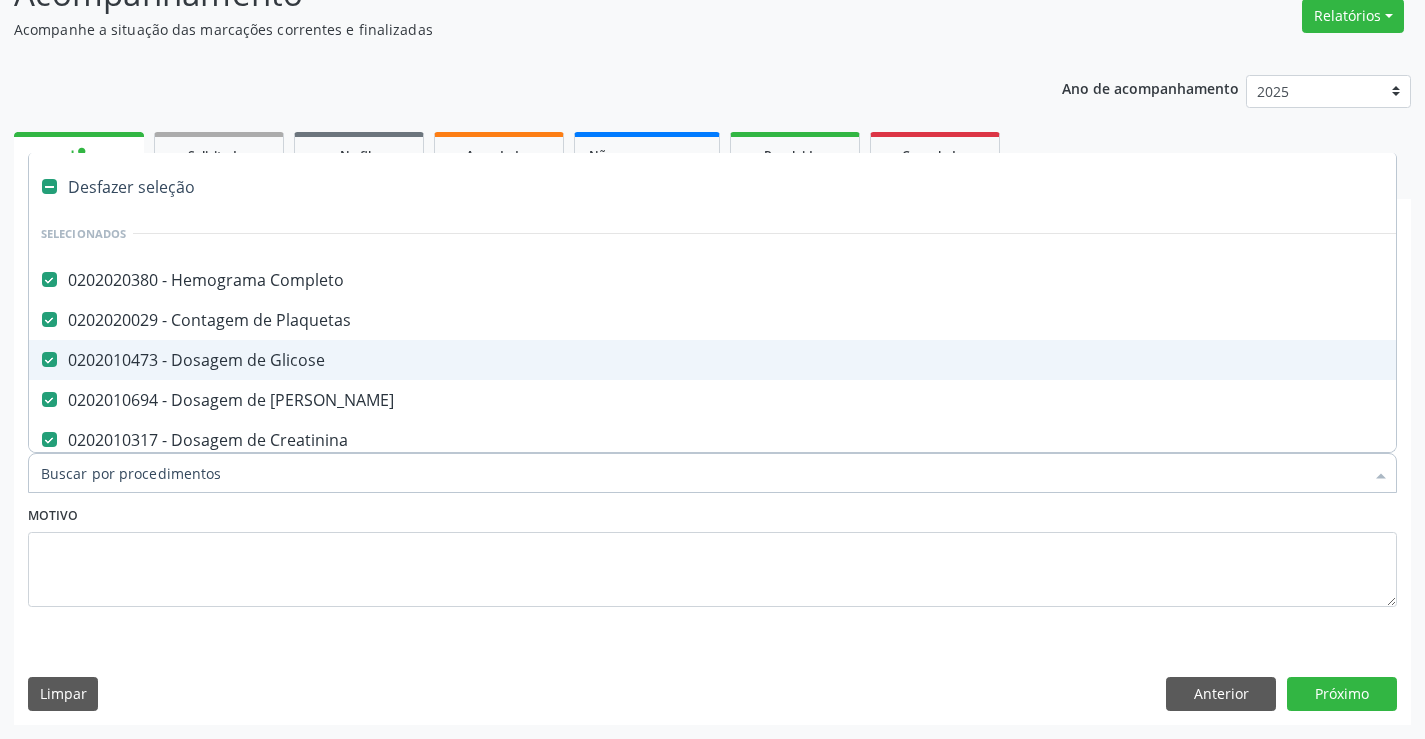 type on "U" 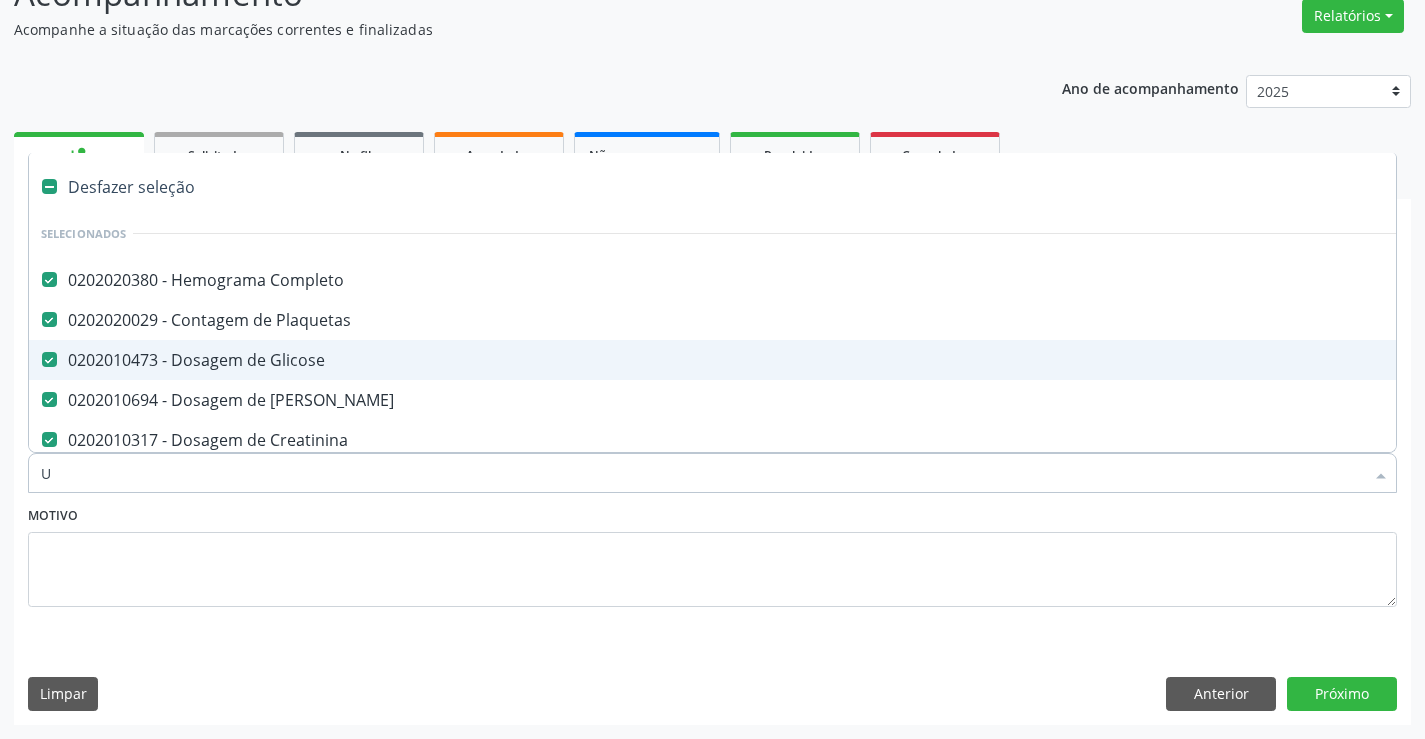 checkbox on "false" 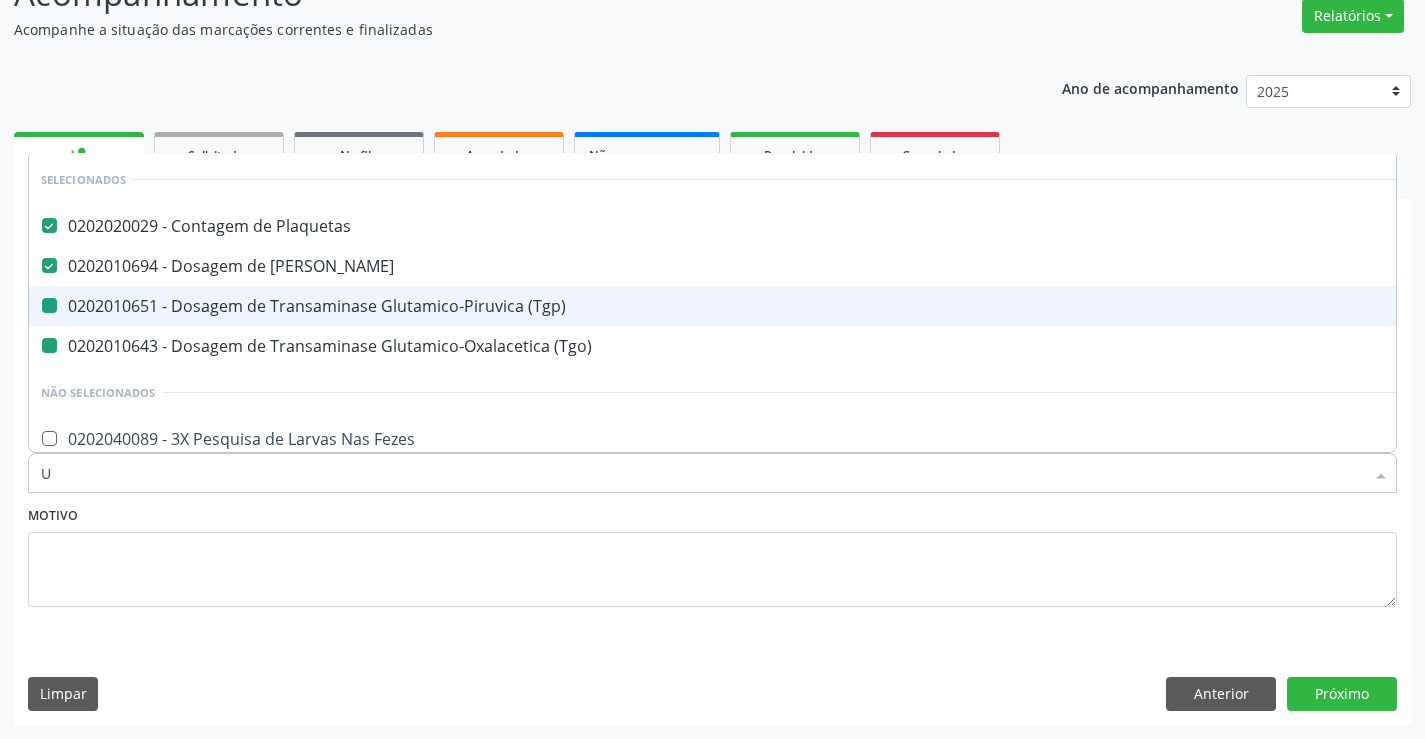 type on "UR" 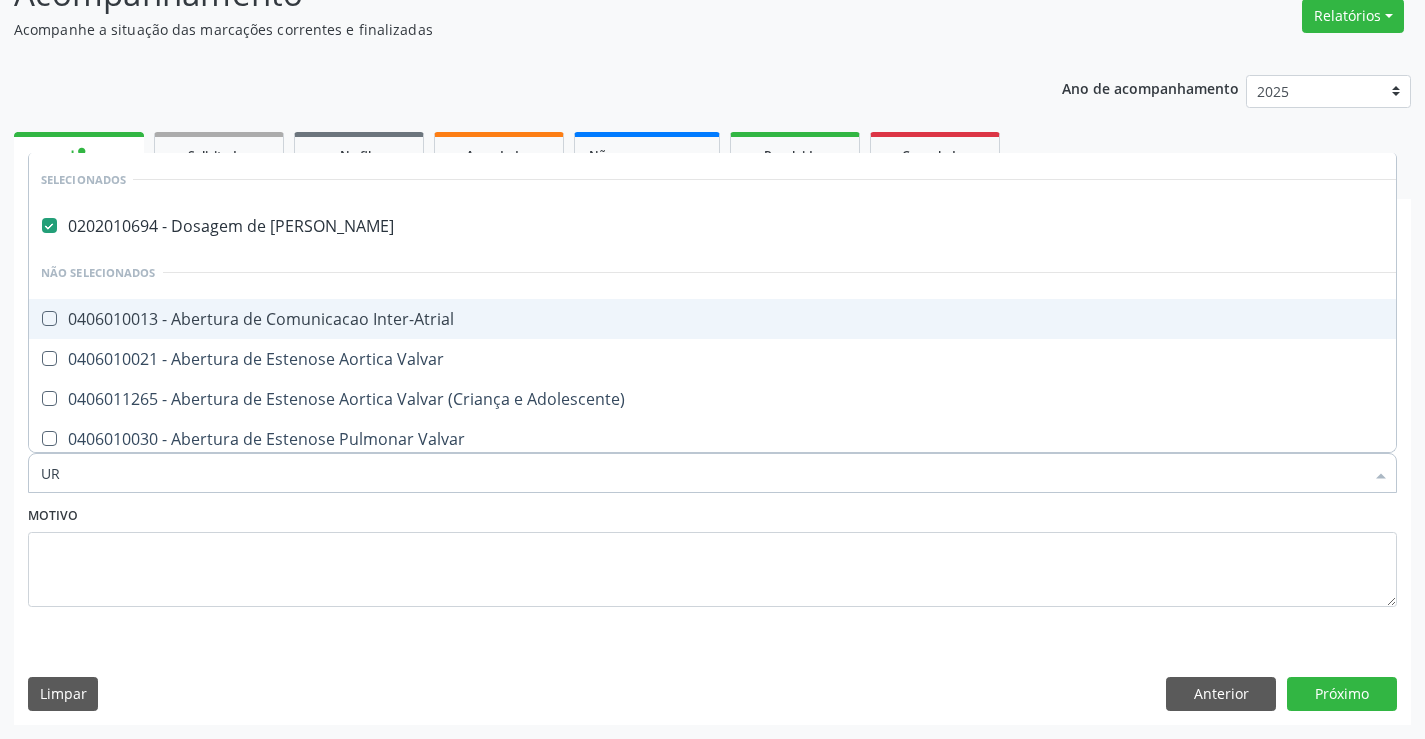 checkbox on "false" 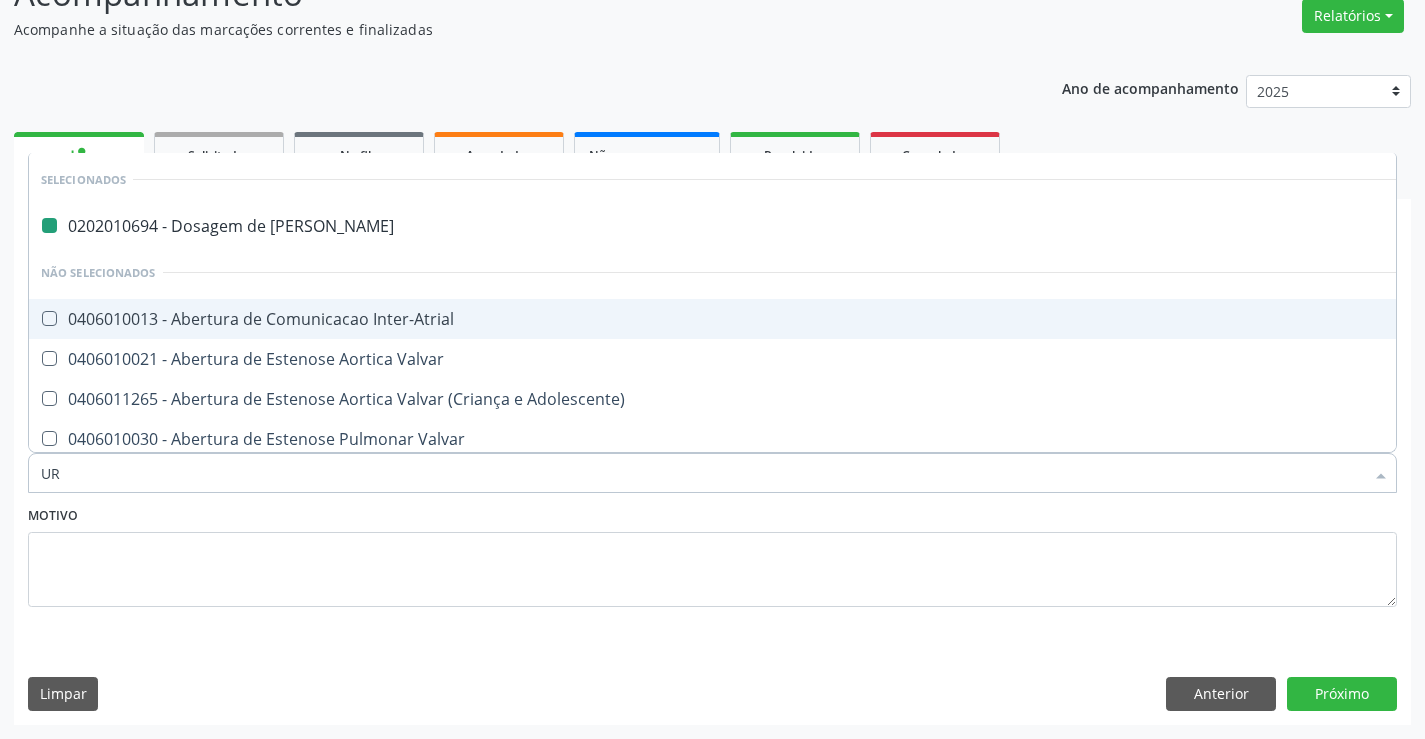 type on "URI" 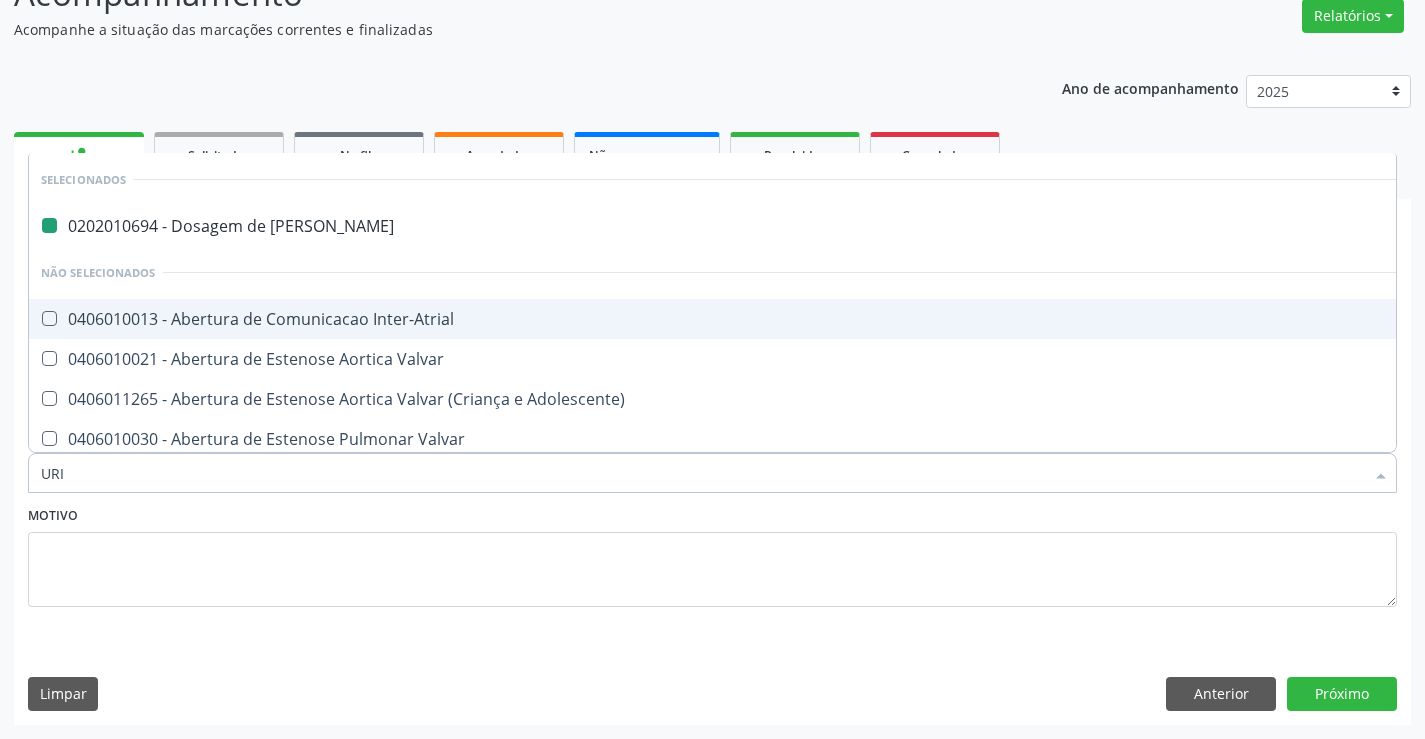 checkbox on "false" 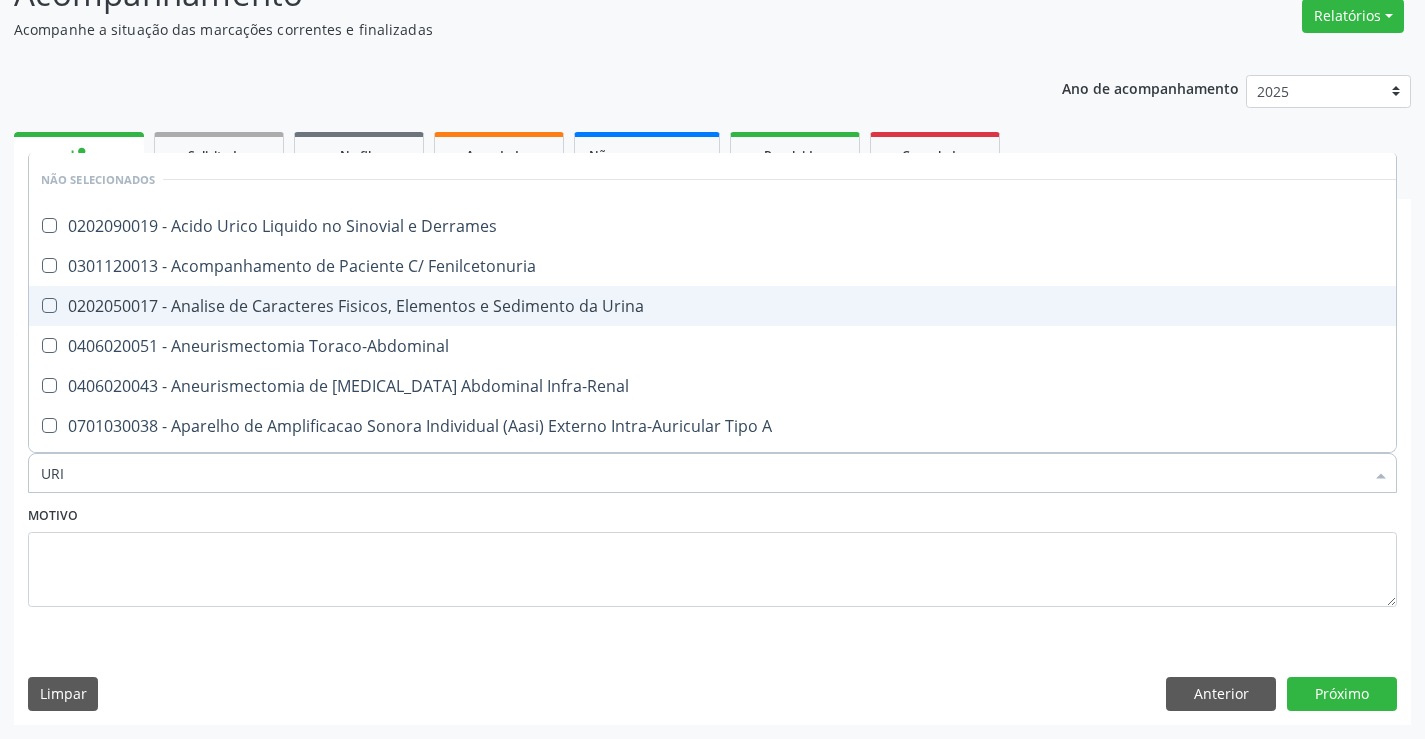 type on "URIN" 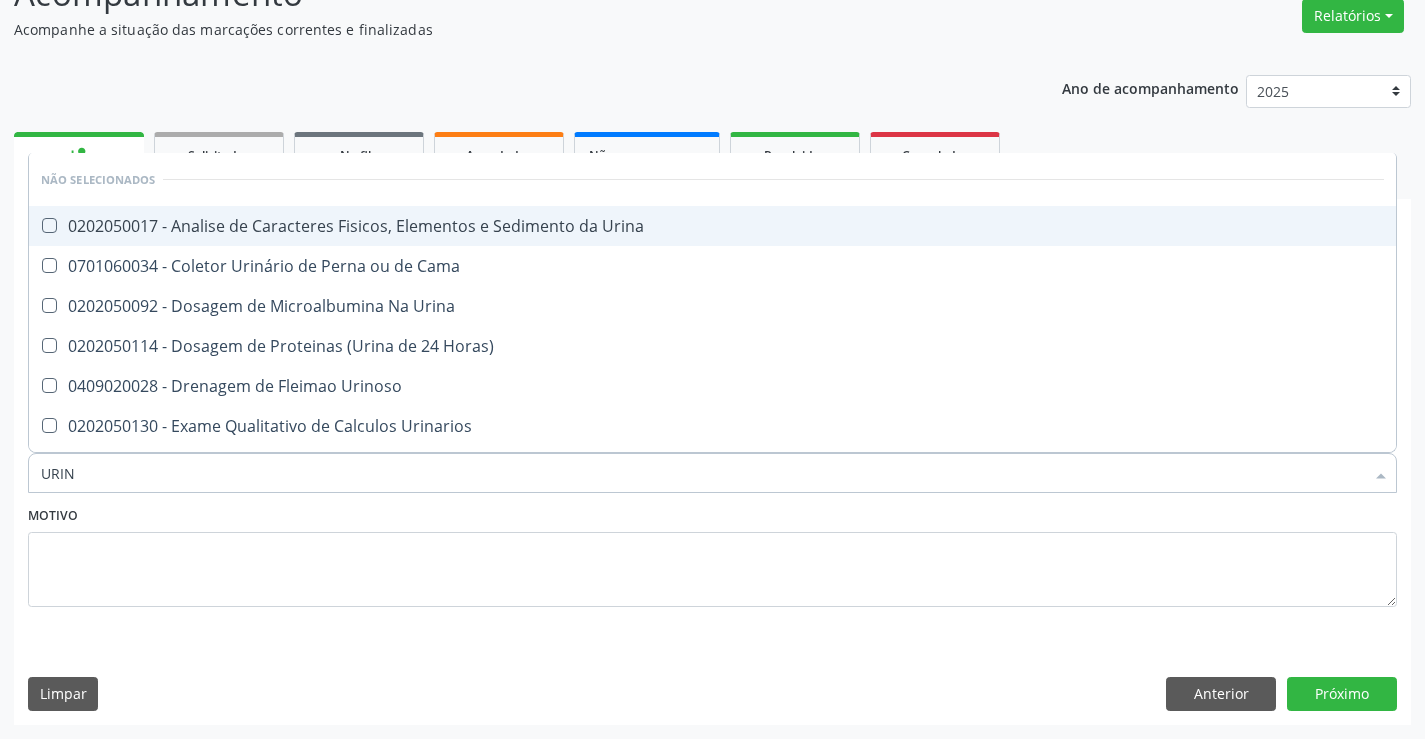 click on "0202050017 - Analise de Caracteres Fisicos, Elementos e Sedimento da Urina" at bounding box center (712, 226) 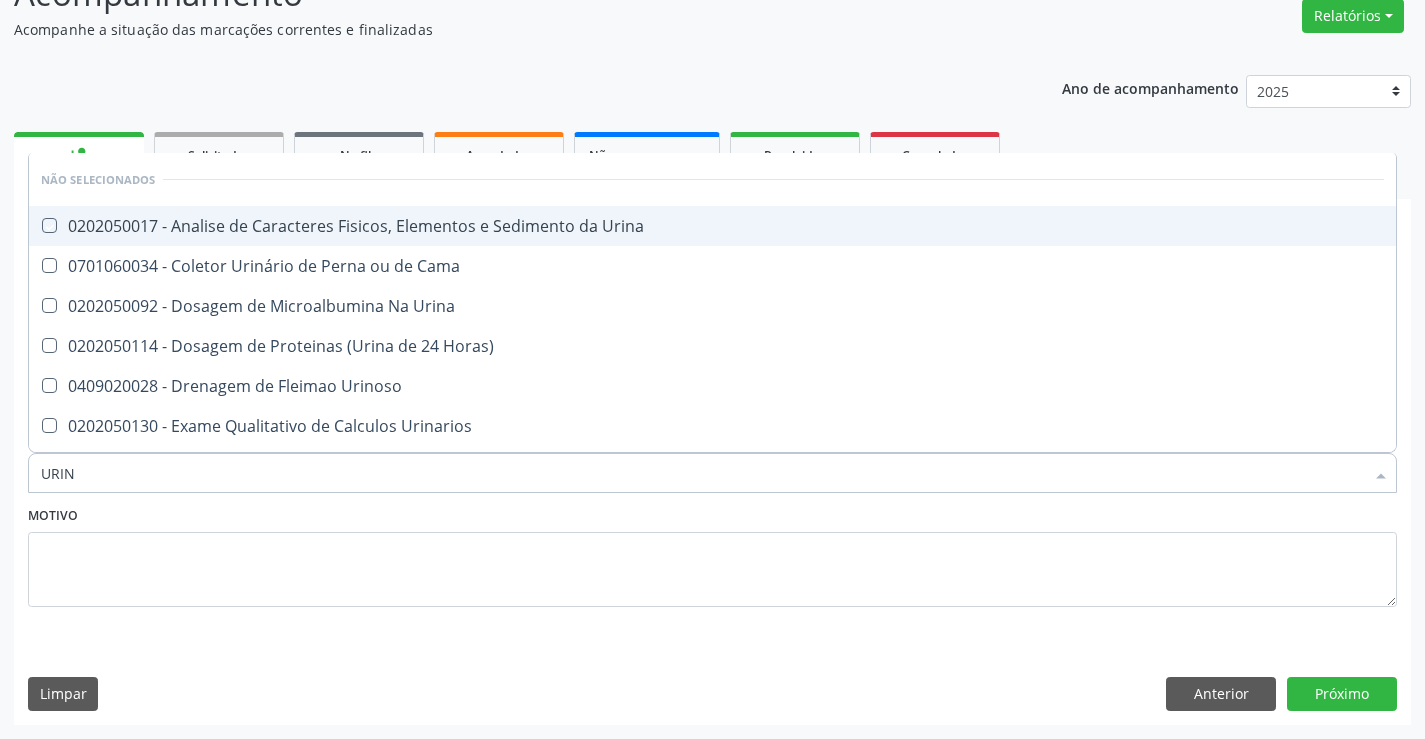 checkbox on "true" 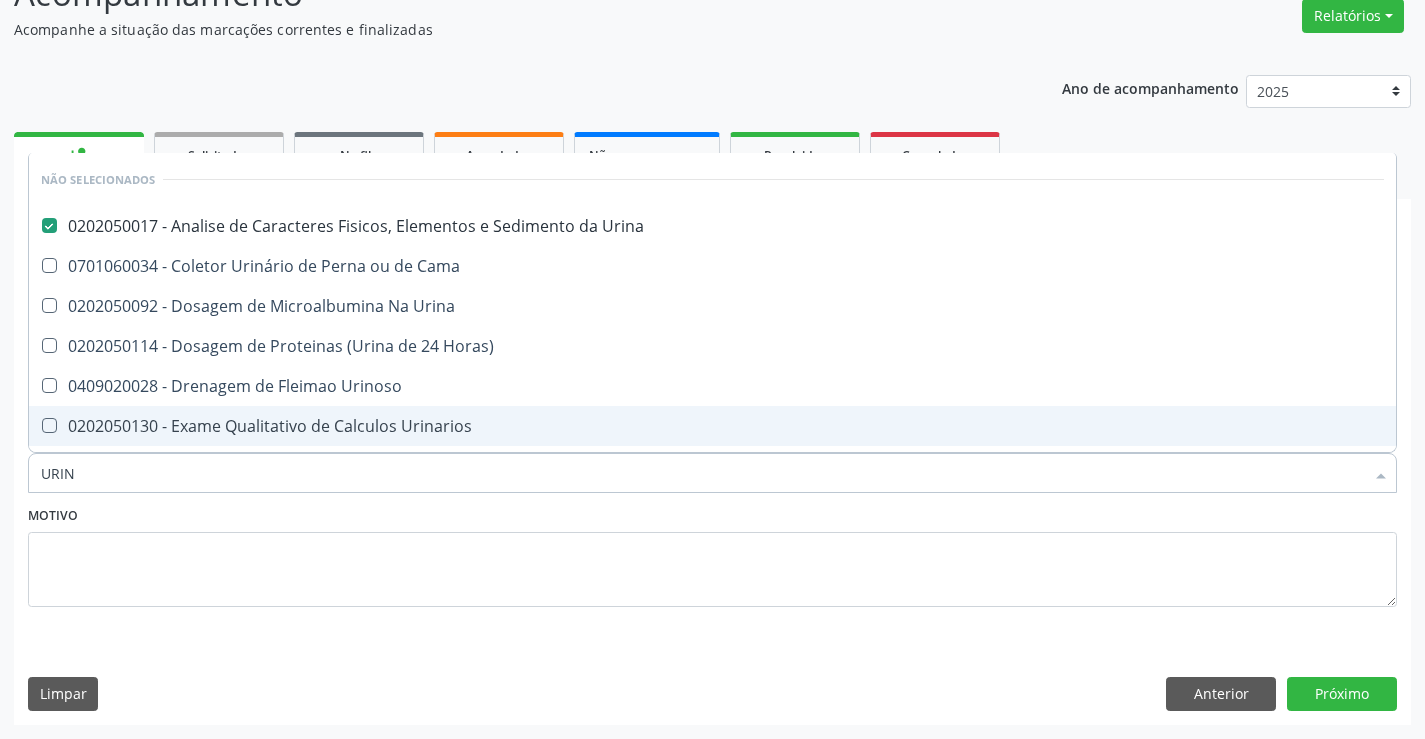click on "URIN" at bounding box center (702, 473) 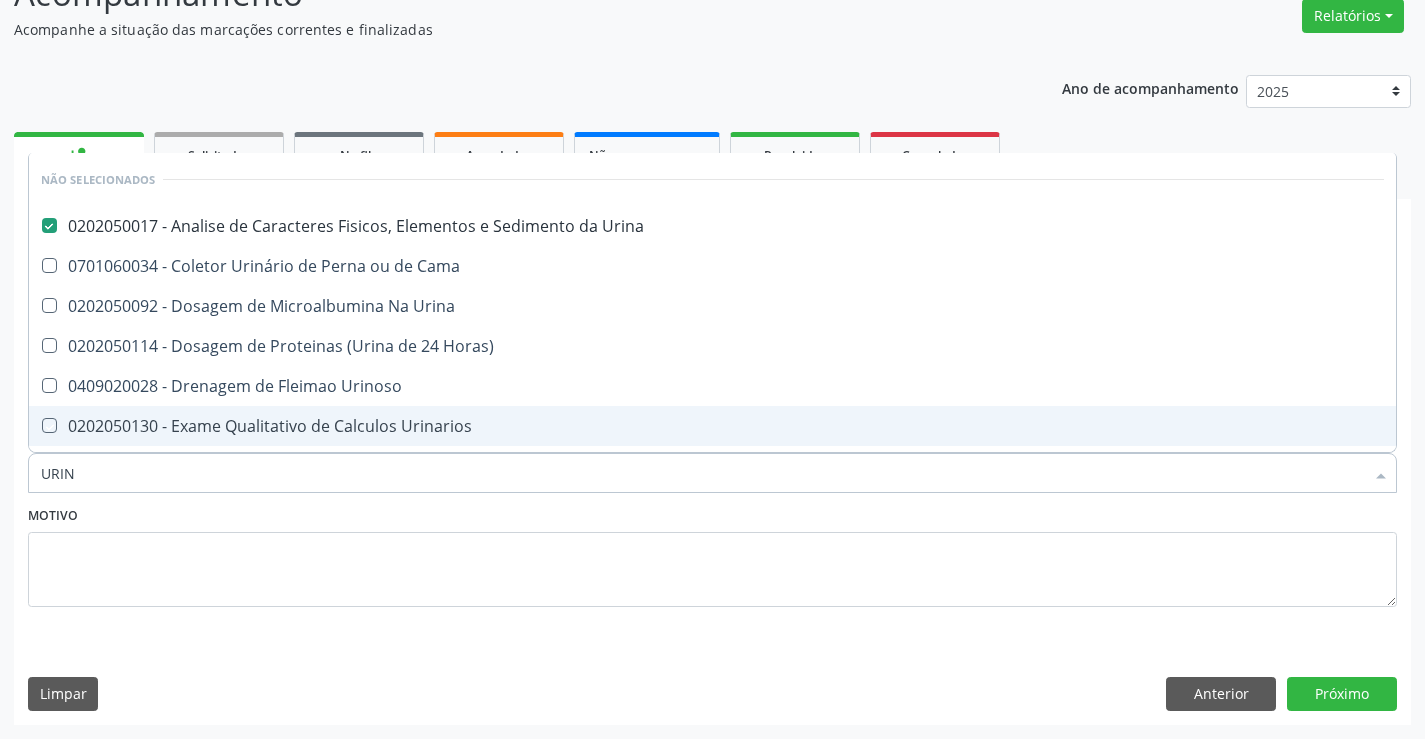 click on "Motivo" at bounding box center [712, 554] 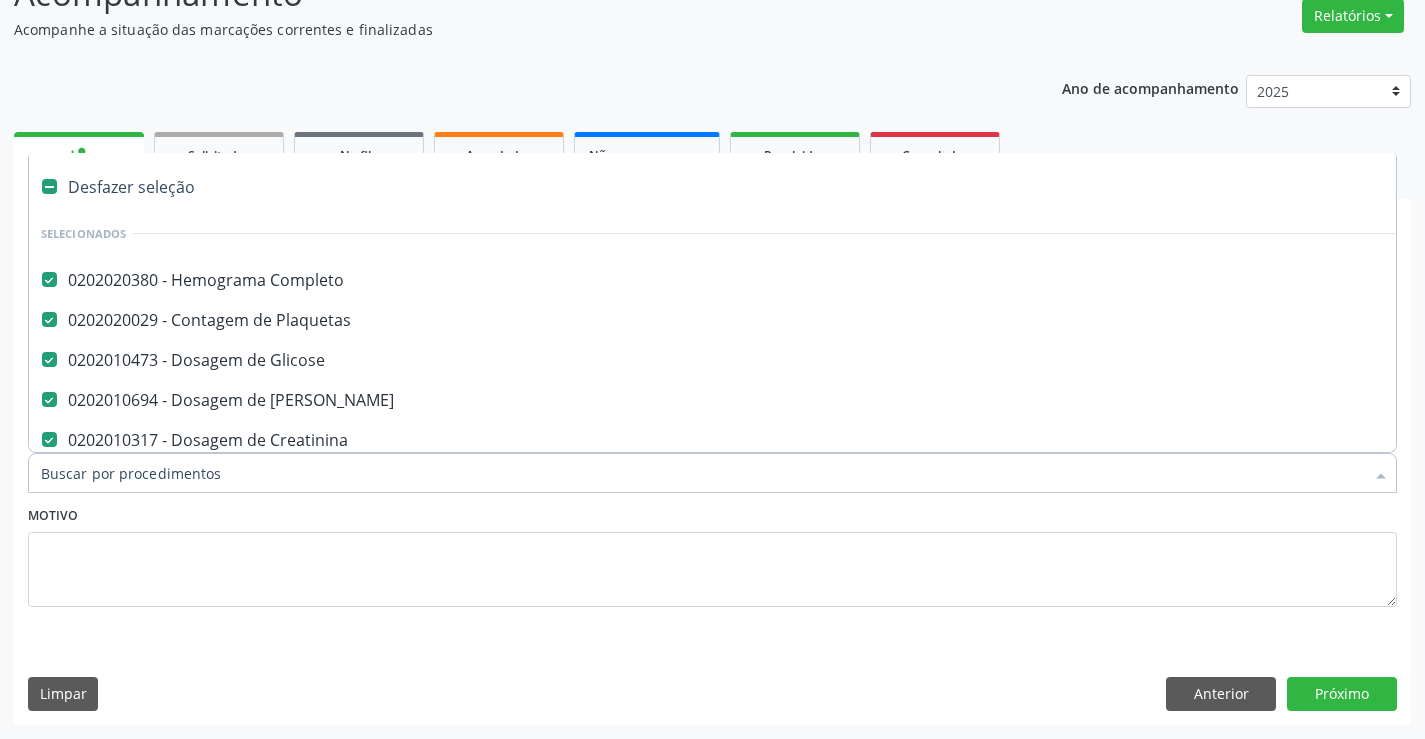 click at bounding box center (712, 473) 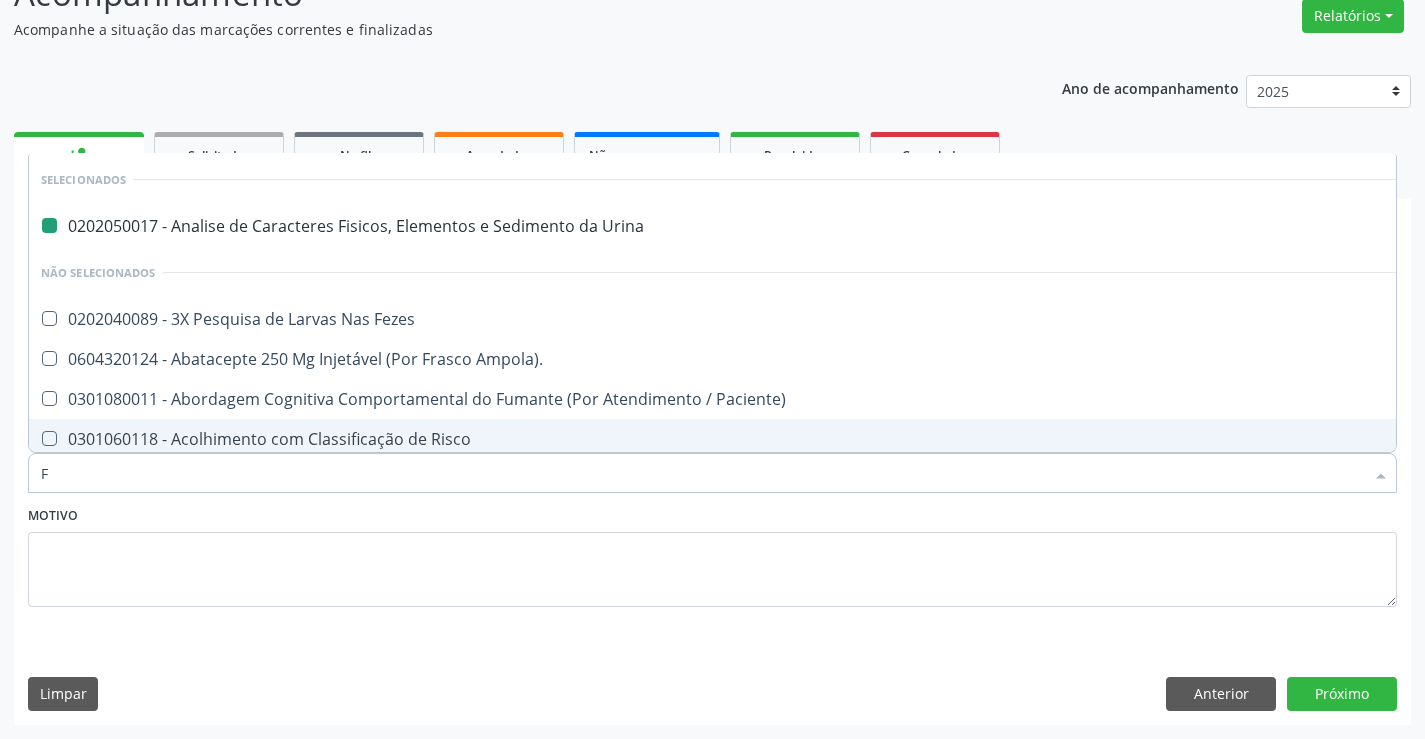 type on "FE" 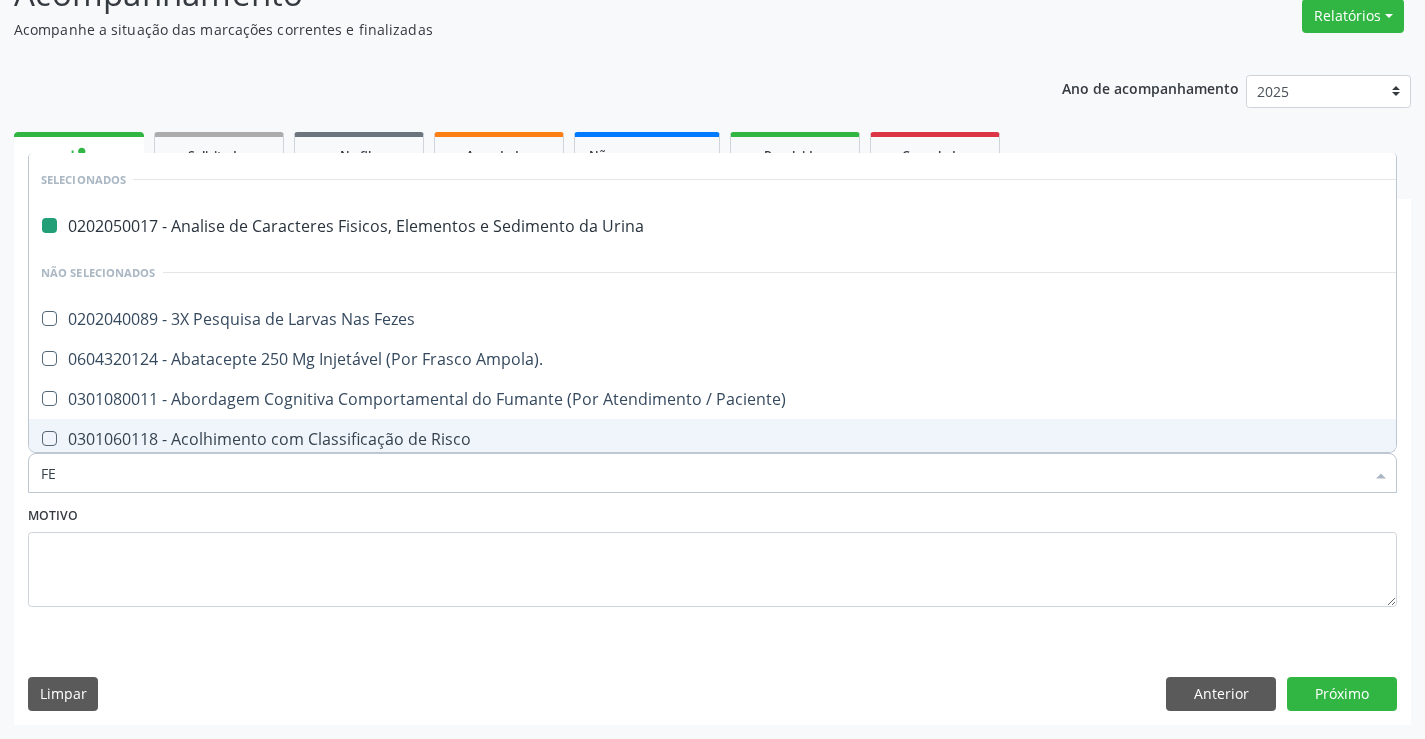 checkbox on "false" 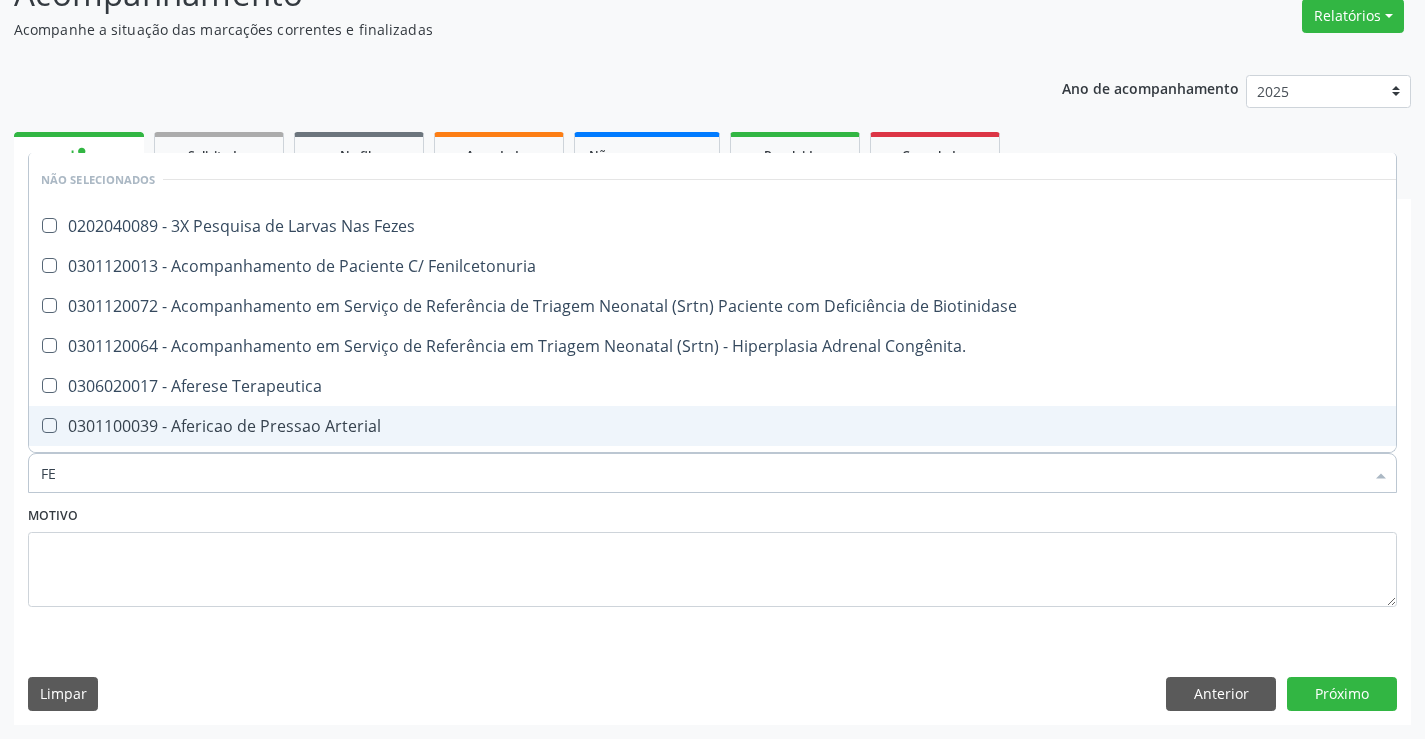 type on "FEZ" 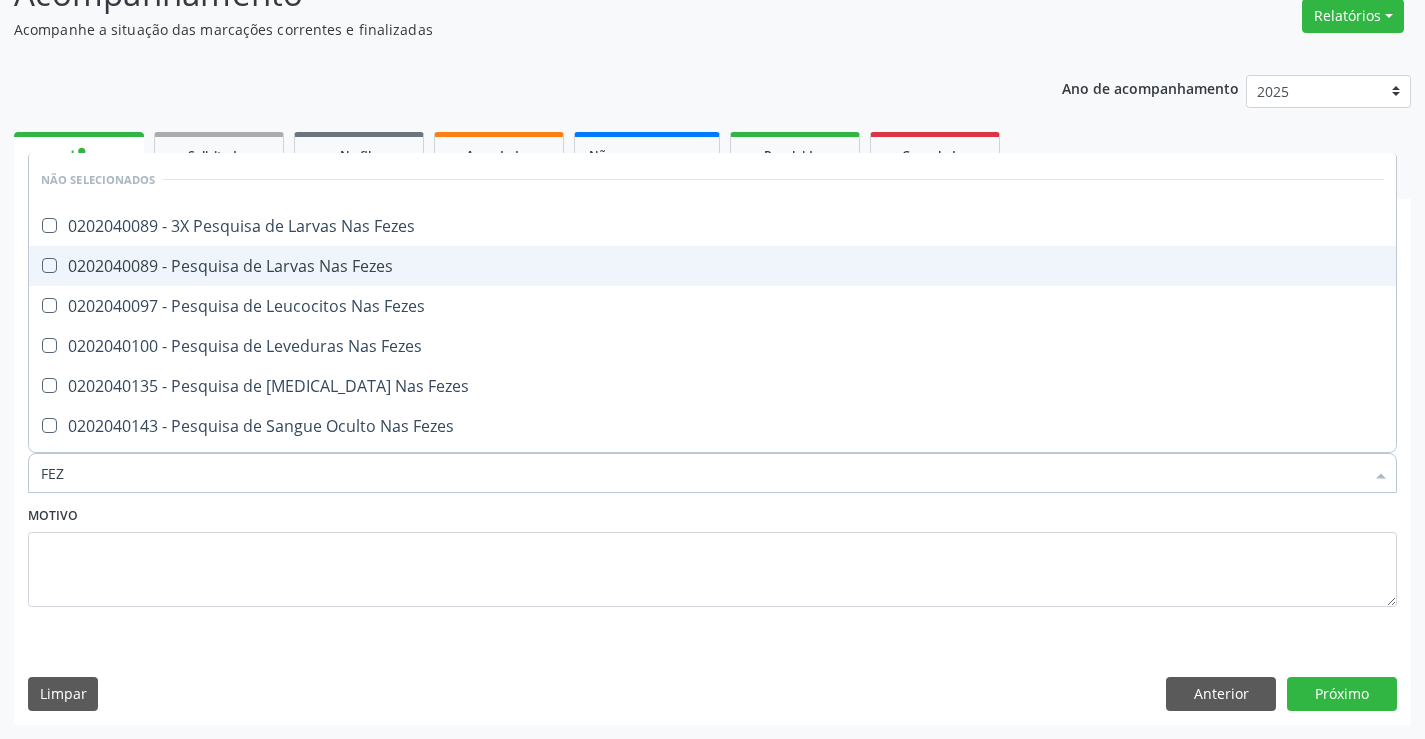 click on "0202040089 - Pesquisa de Larvas Nas Fezes" at bounding box center (712, 266) 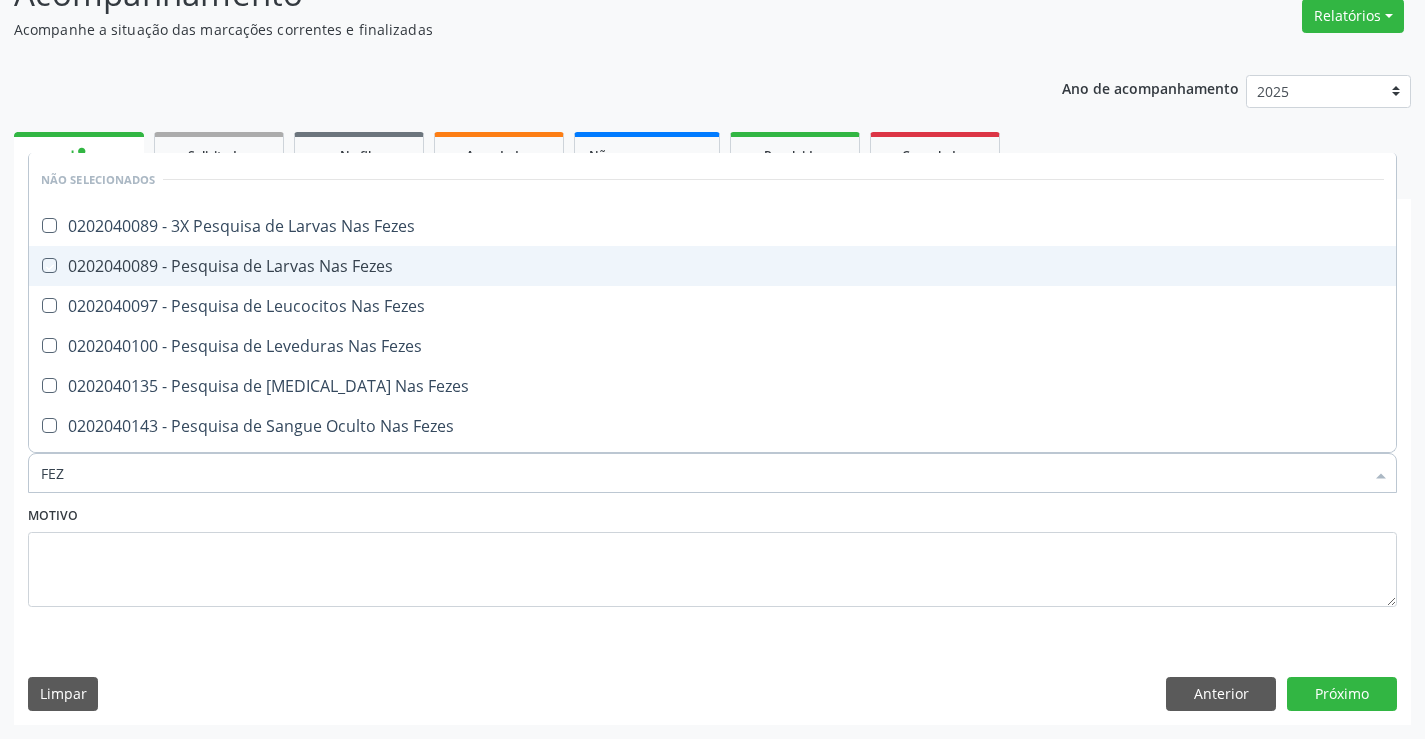 checkbox on "true" 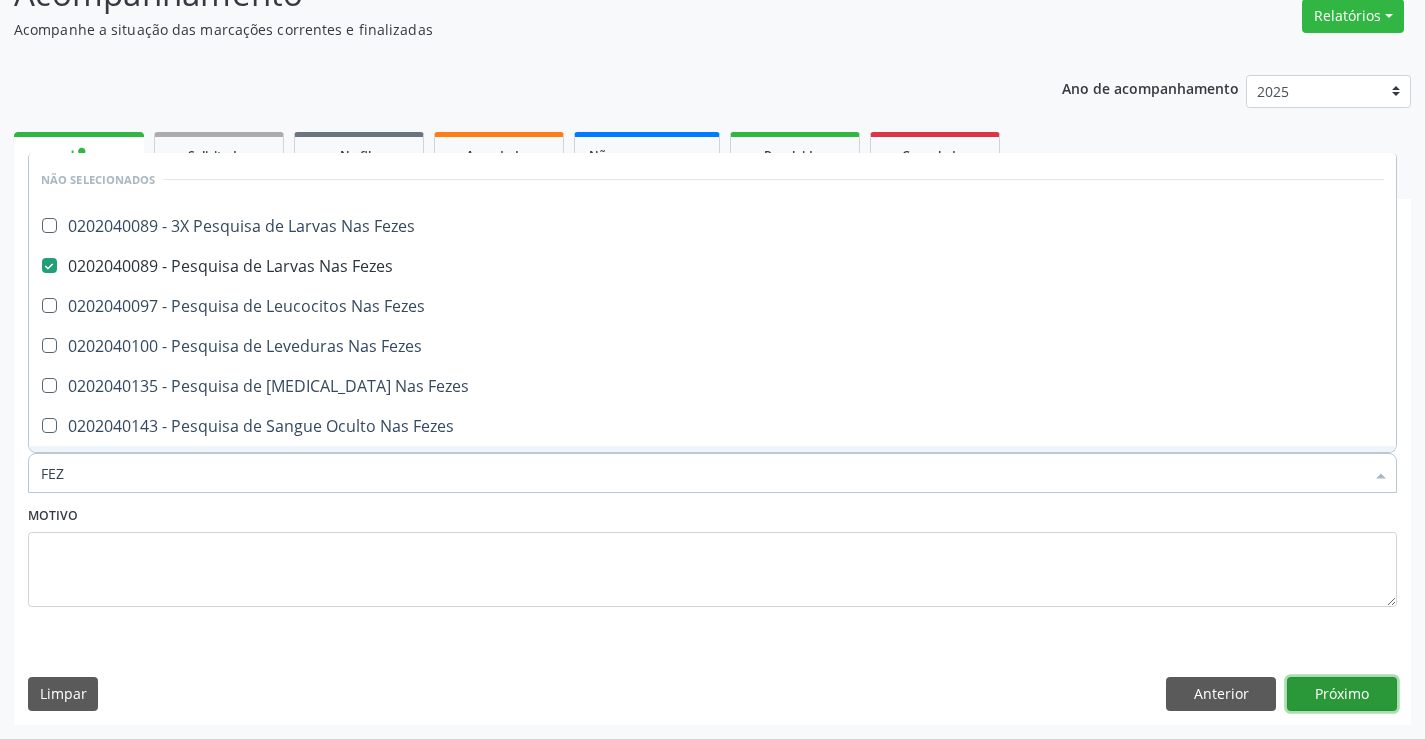 click on "Próximo" at bounding box center (1342, 694) 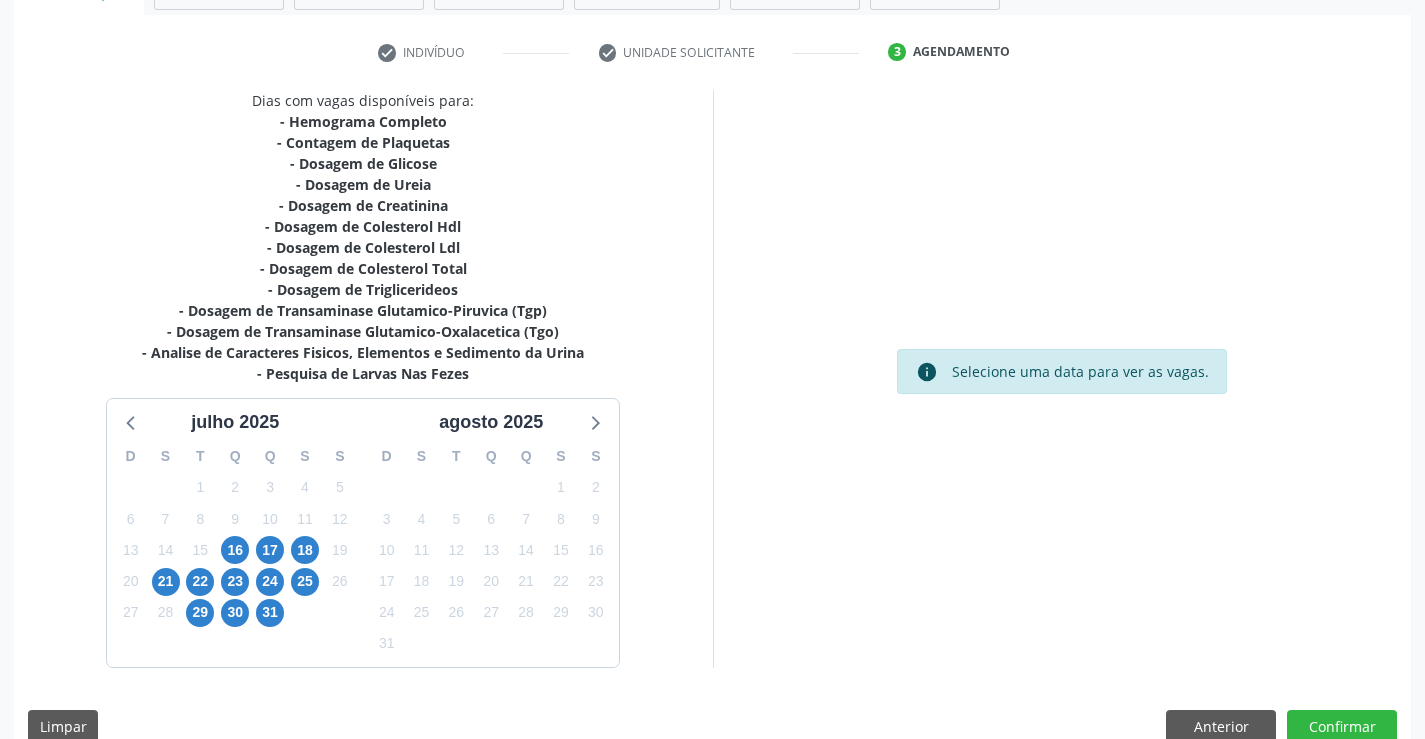 scroll, scrollTop: 367, scrollLeft: 0, axis: vertical 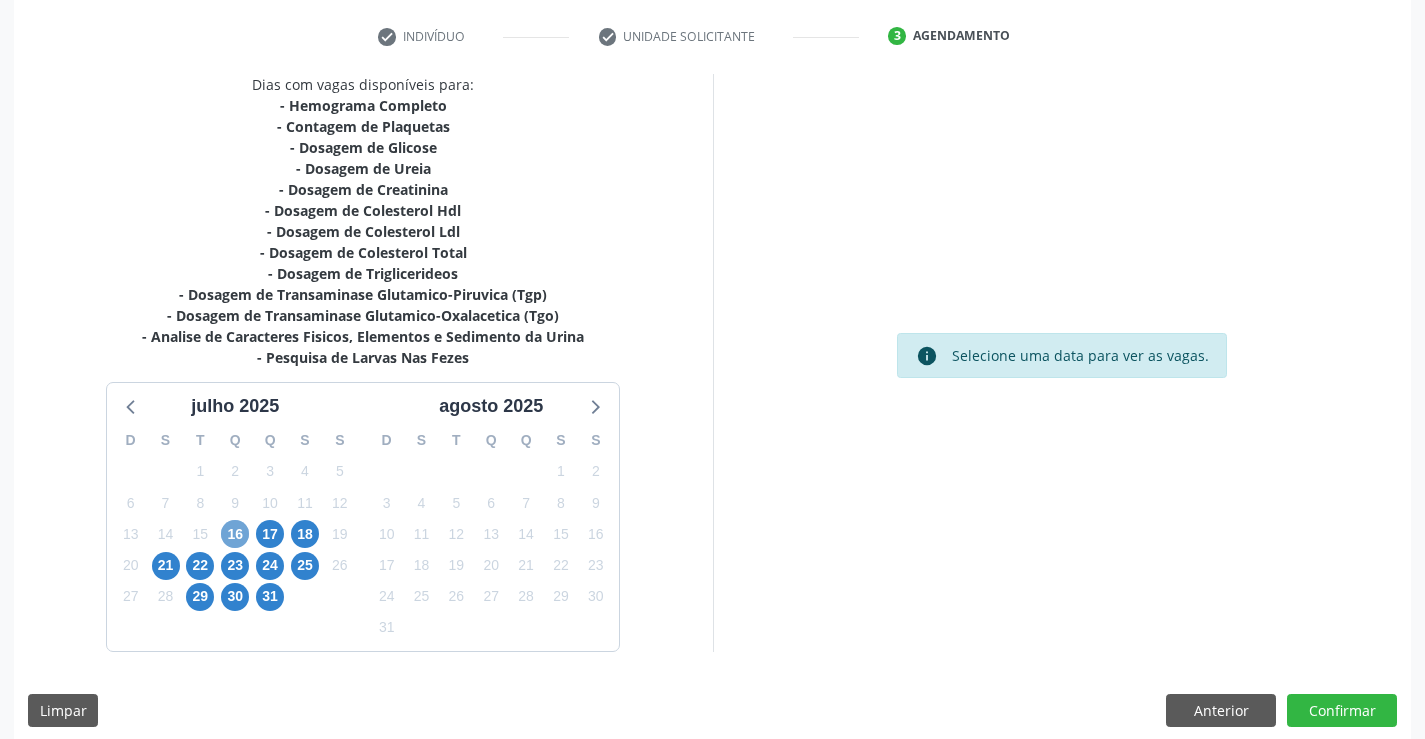 click on "16" at bounding box center (235, 534) 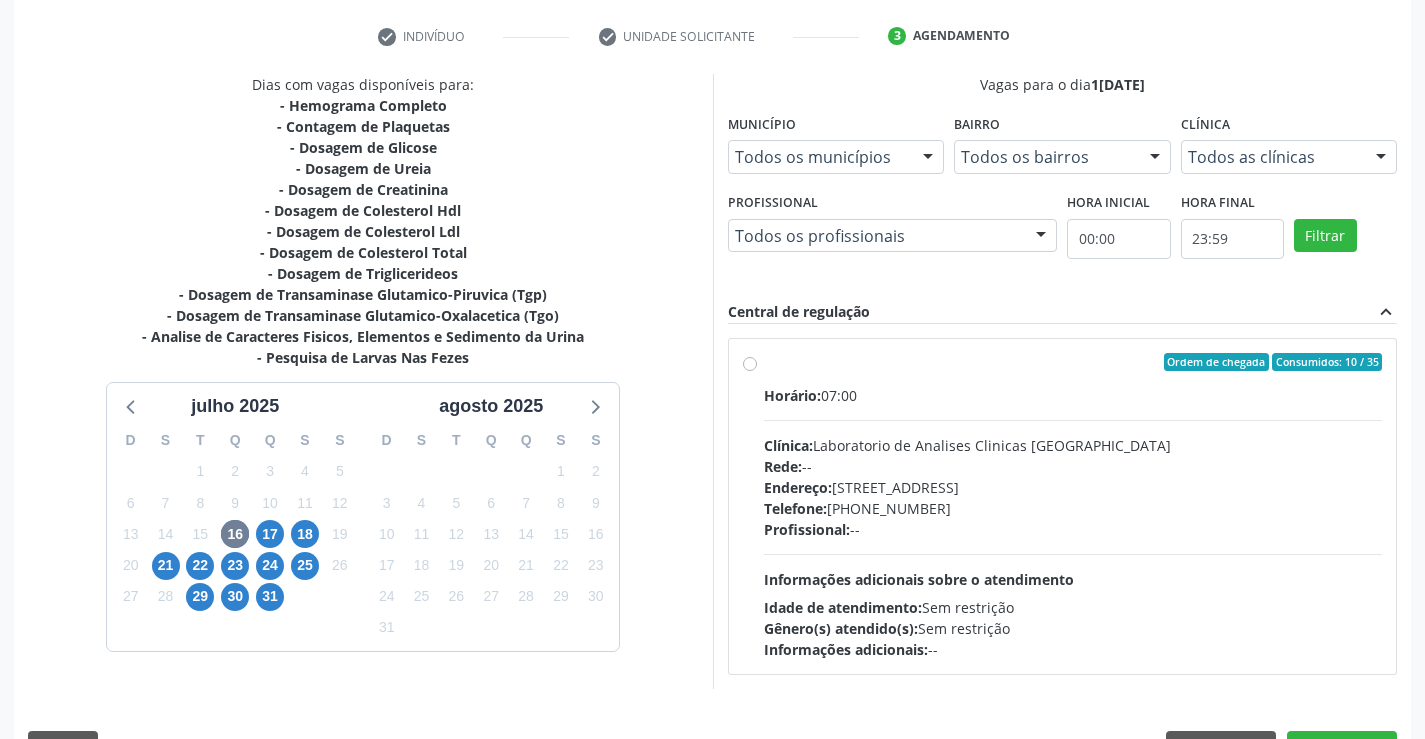 drag, startPoint x: 1024, startPoint y: 401, endPoint x: 1283, endPoint y: 470, distance: 268.03357 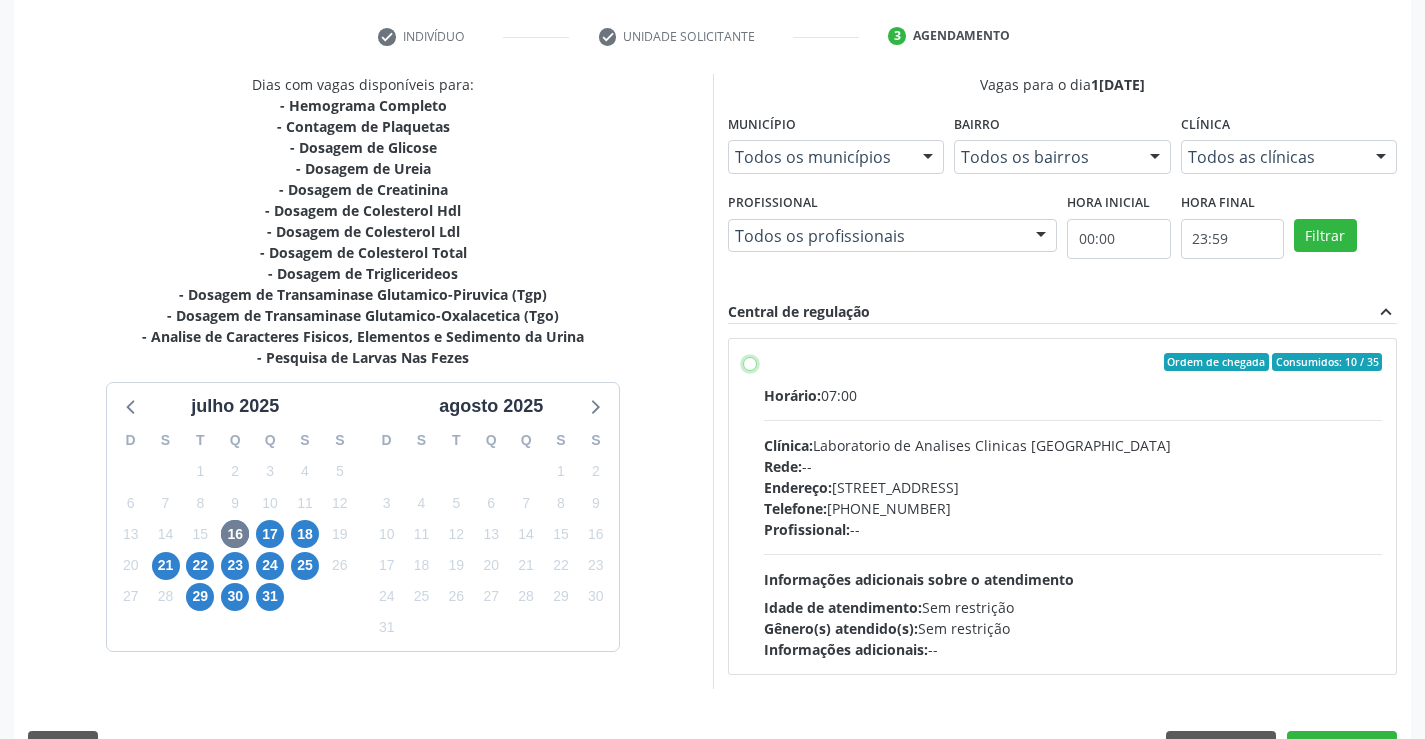 click on "Ordem de chegada
Consumidos: 10 / 35
Horário:   07:00
Clínica:  Laboratorio de Analises Clinicas Sao Francisco
Rede:
--
Endereço:   Terreo, nº 258, Centro, Campo Formoso - BA
Telefone:   (74) 36453588
Profissional:
--
Informações adicionais sobre o atendimento
Idade de atendimento:
Sem restrição
Gênero(s) atendido(s):
Sem restrição
Informações adicionais:
--" at bounding box center [750, 362] 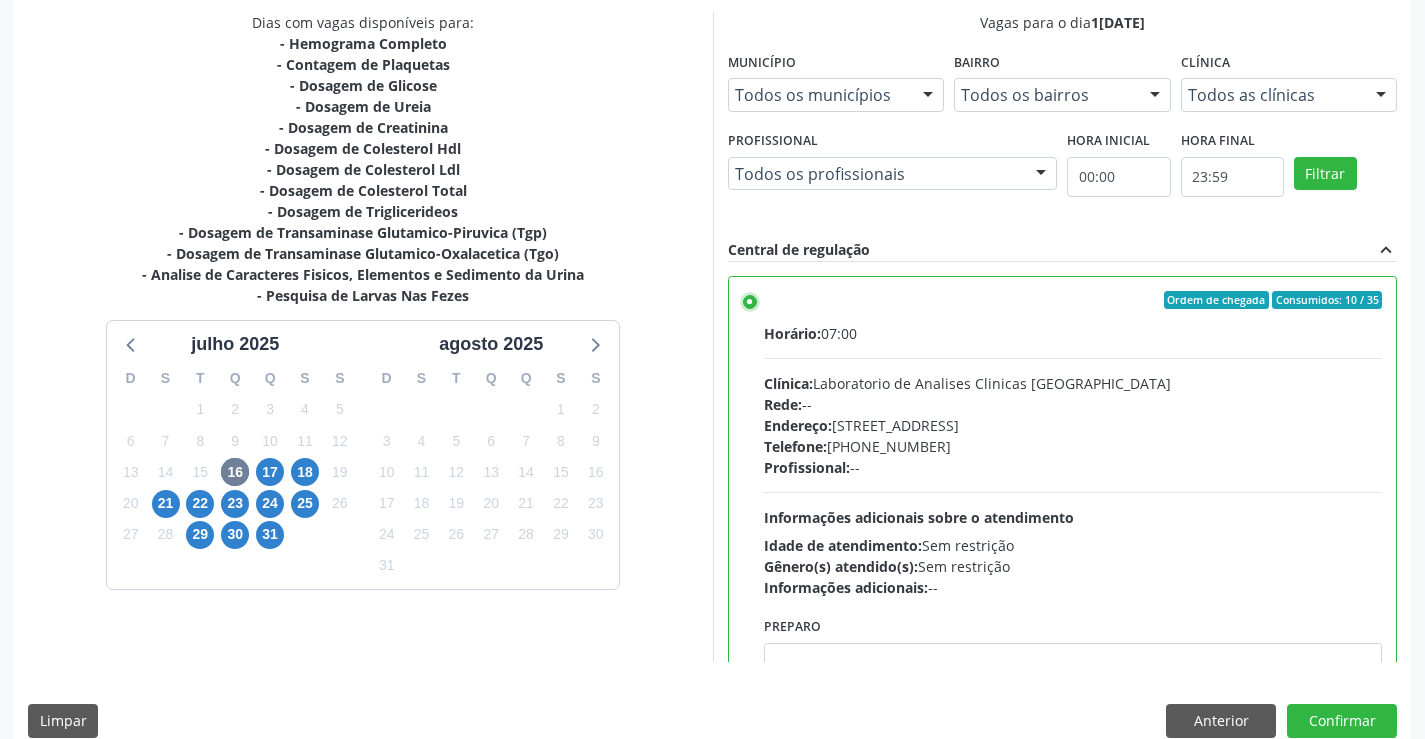 scroll, scrollTop: 456, scrollLeft: 0, axis: vertical 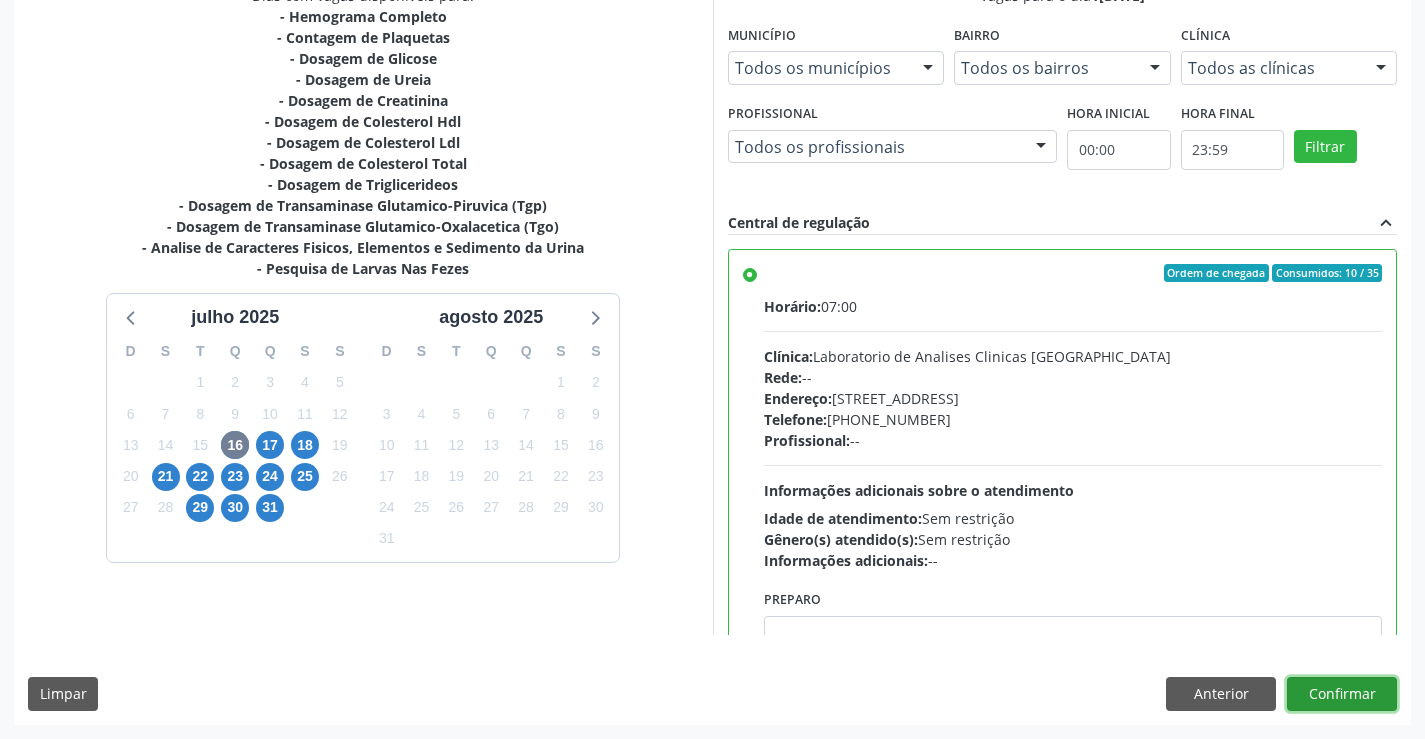 click on "Confirmar" at bounding box center [1342, 694] 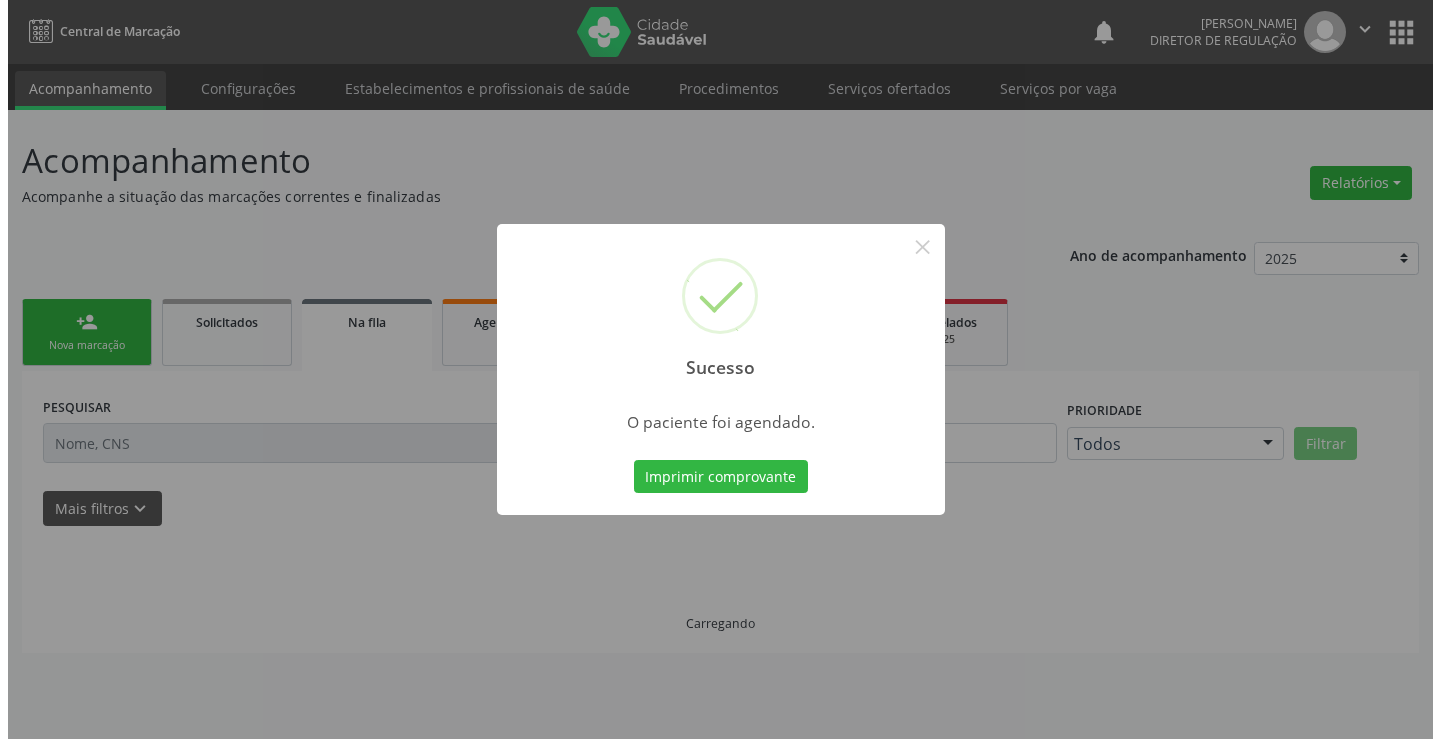 scroll, scrollTop: 0, scrollLeft: 0, axis: both 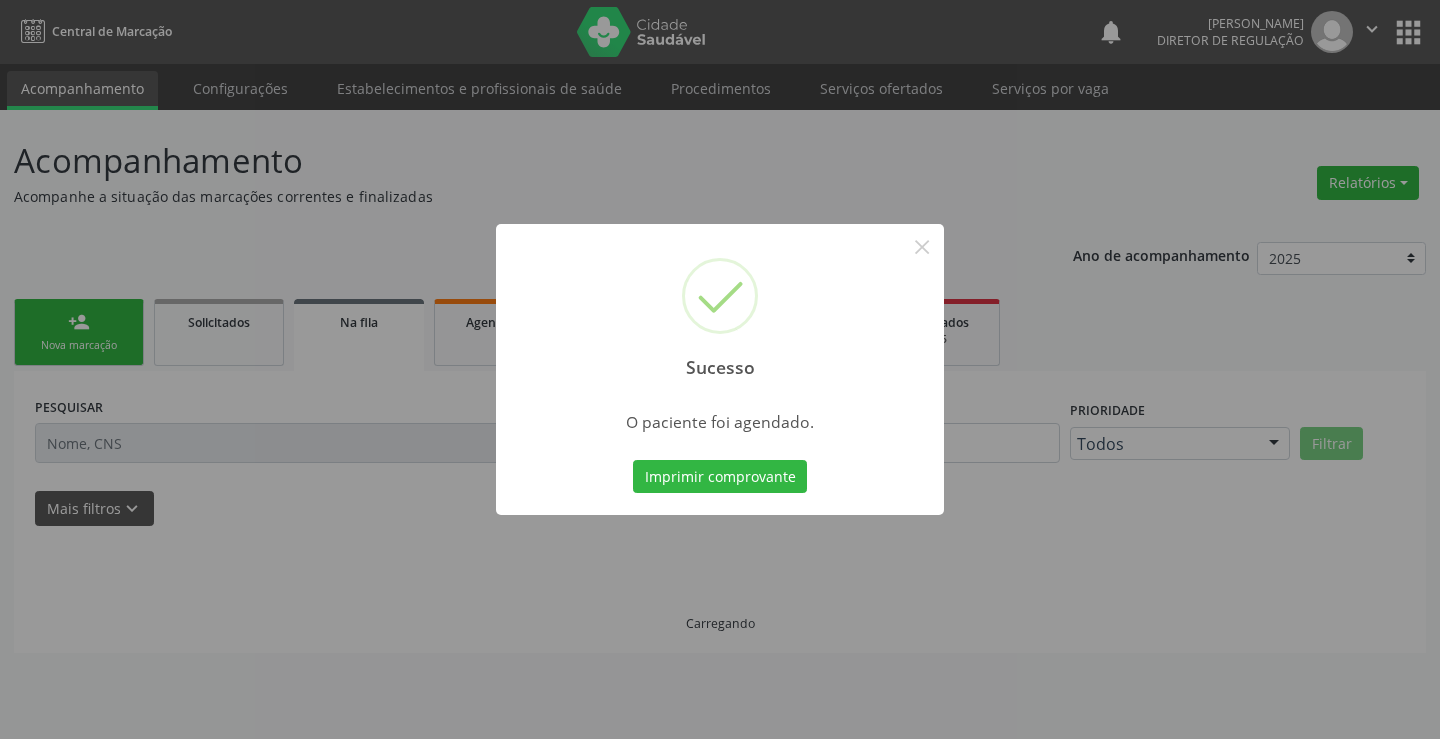 type 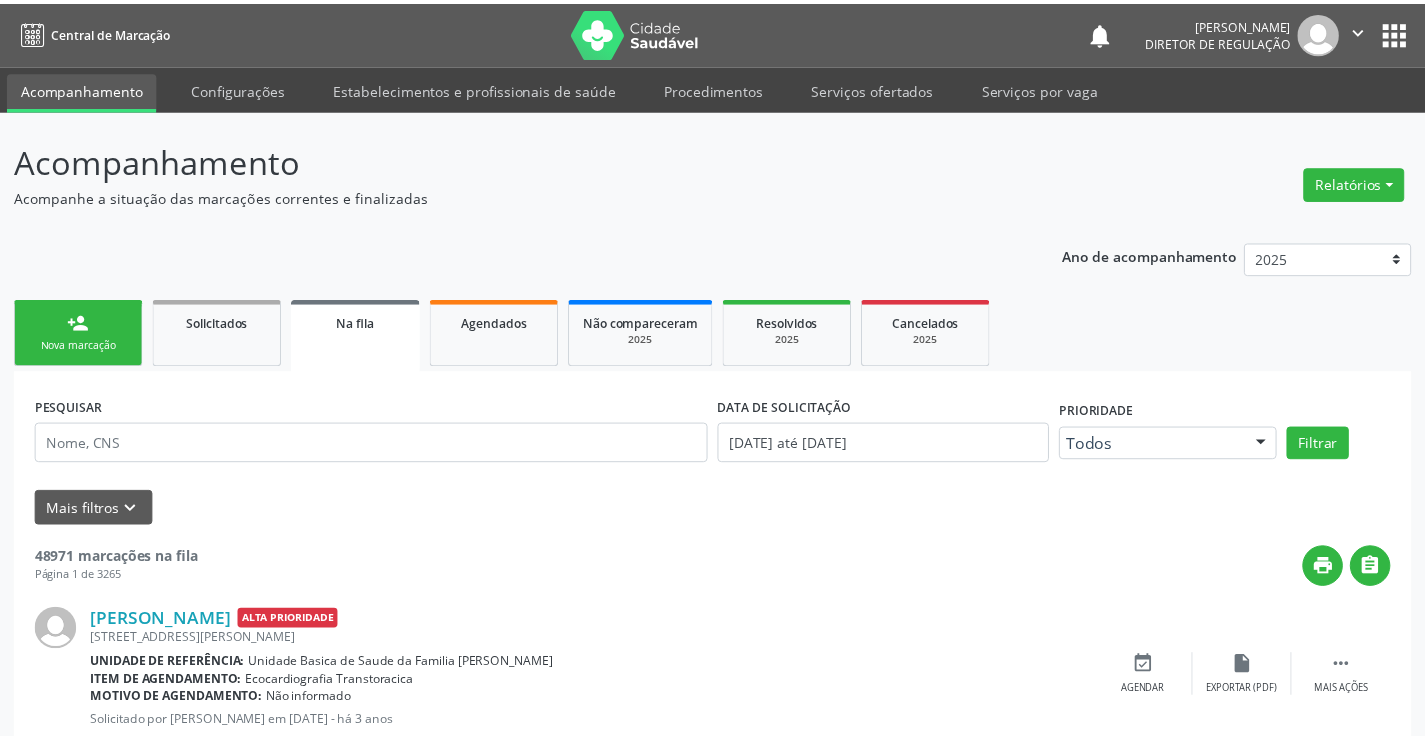 scroll, scrollTop: 0, scrollLeft: 0, axis: both 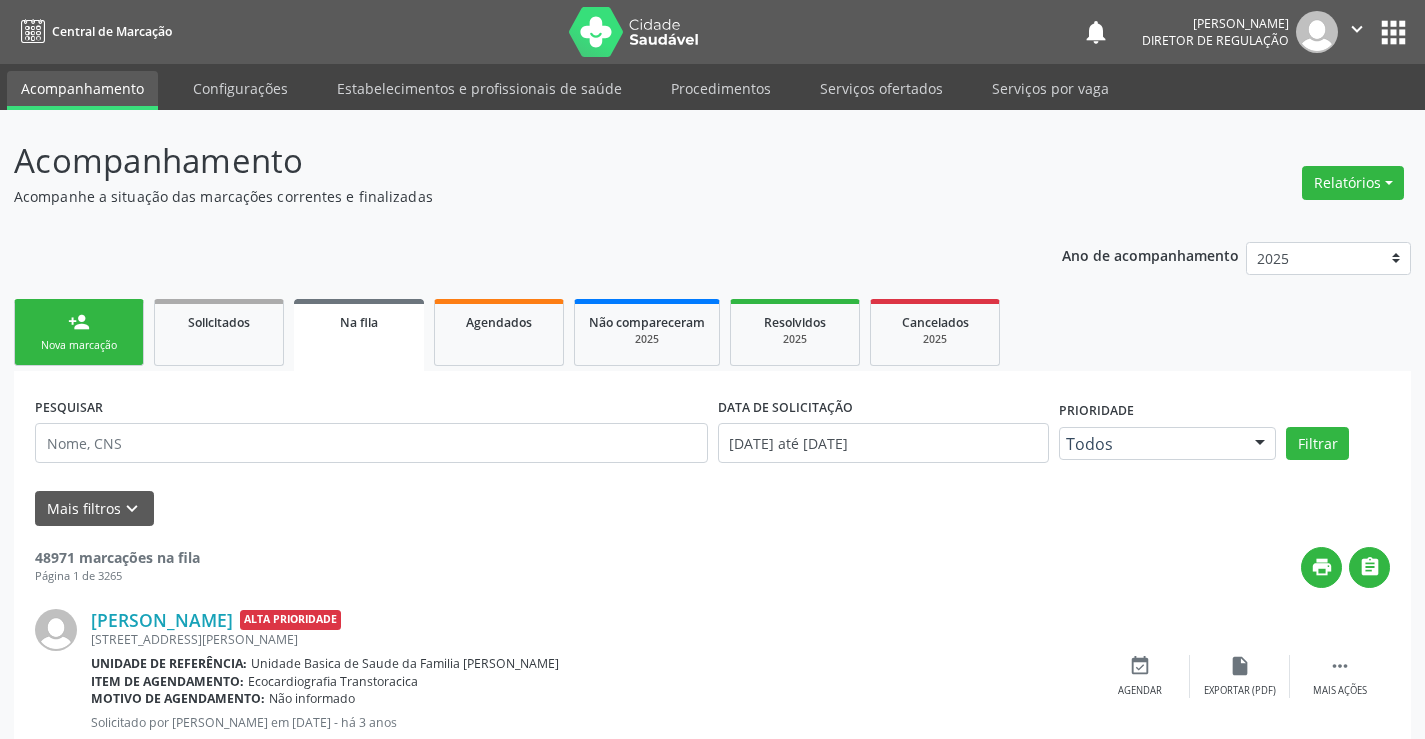click on "person_add" at bounding box center (79, 322) 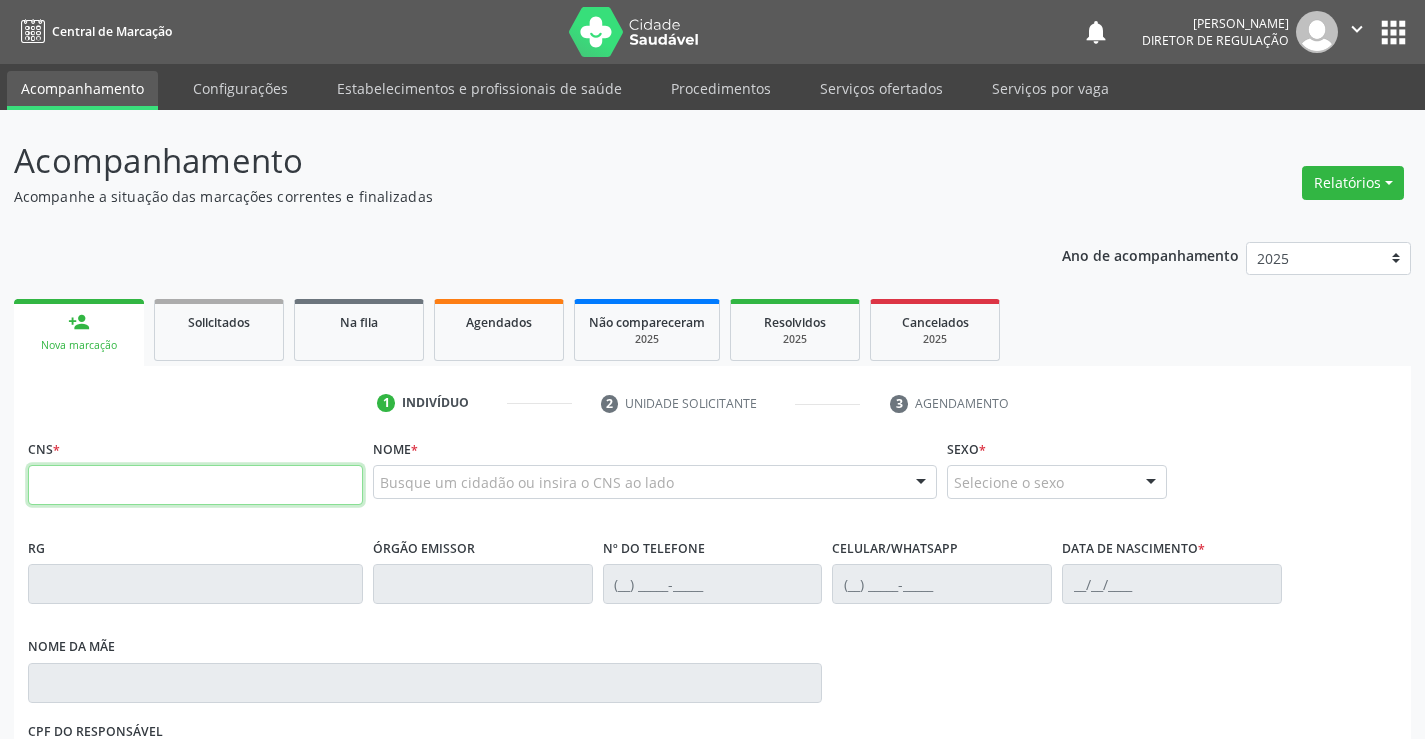 click at bounding box center (195, 485) 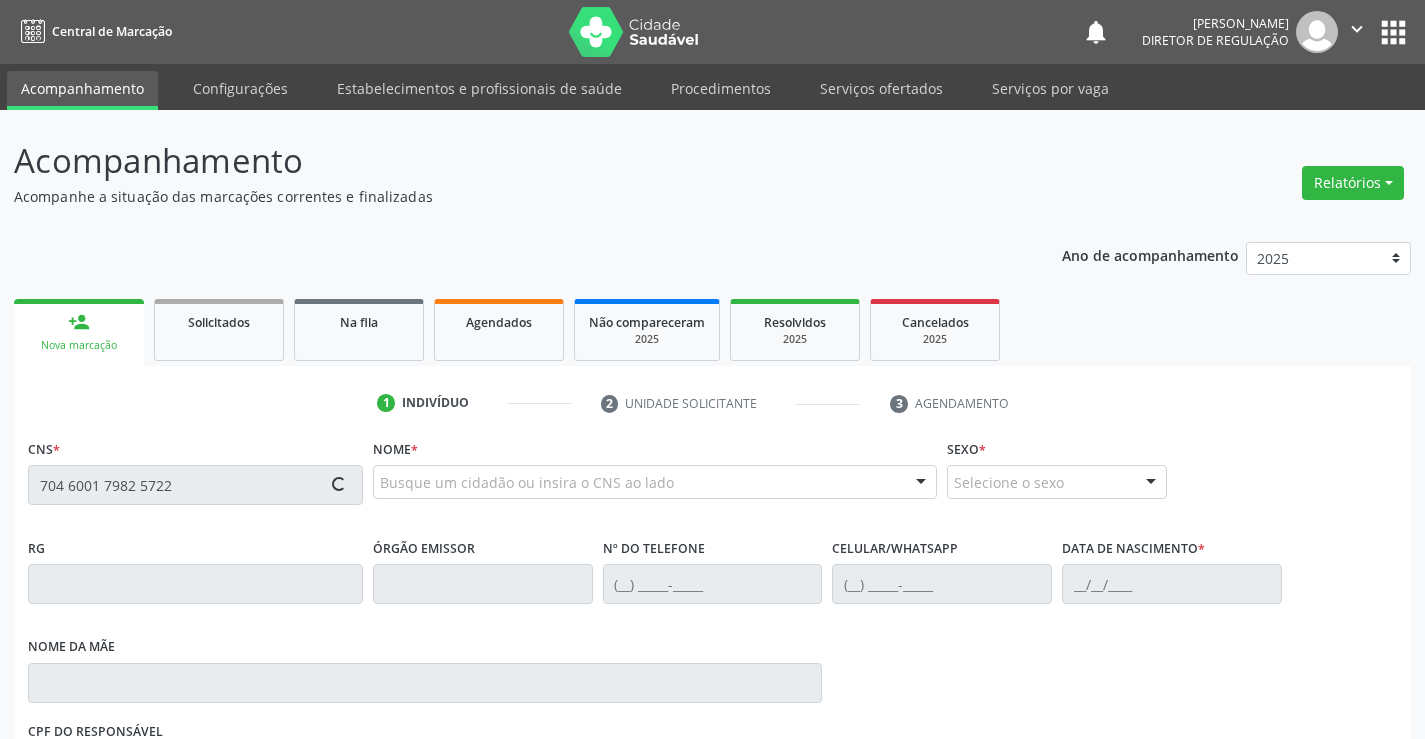 type on "704 6001 7982 5722" 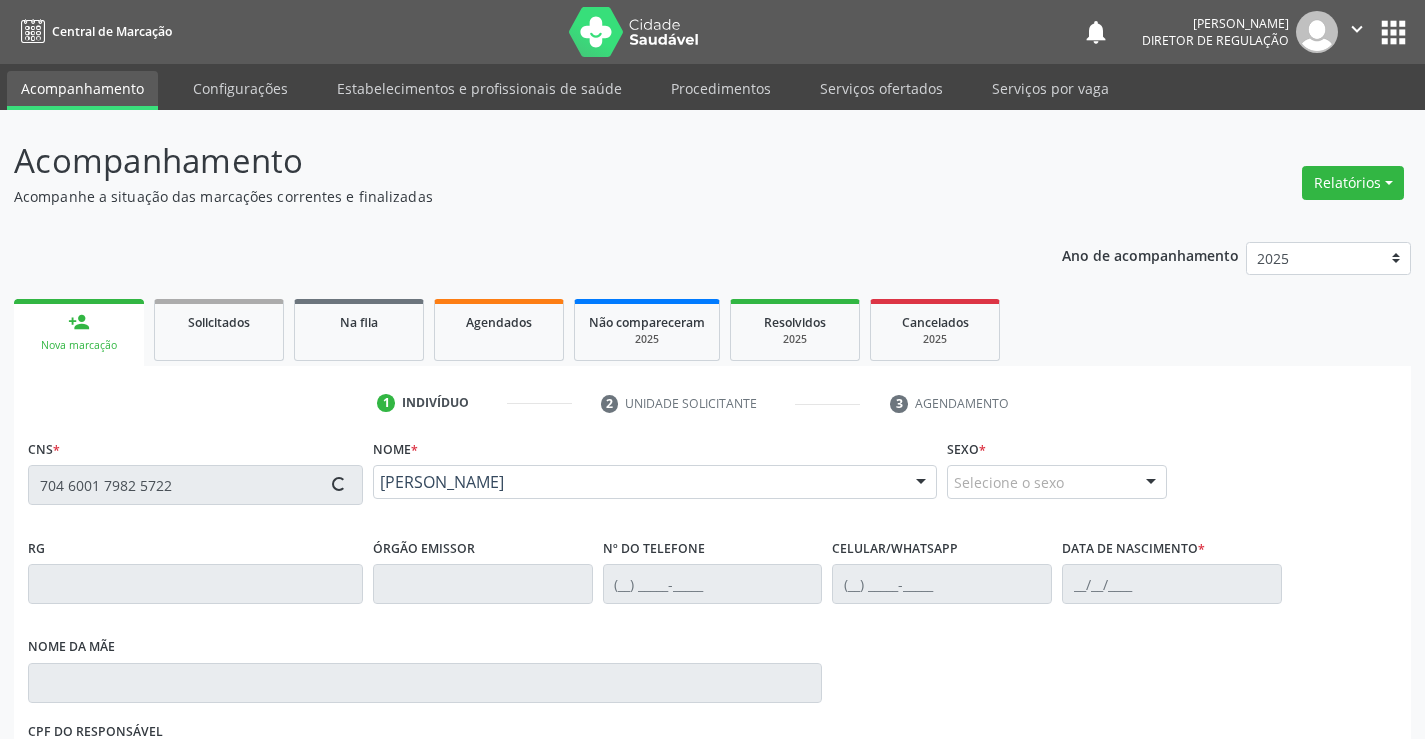 type on "2[DATE]" 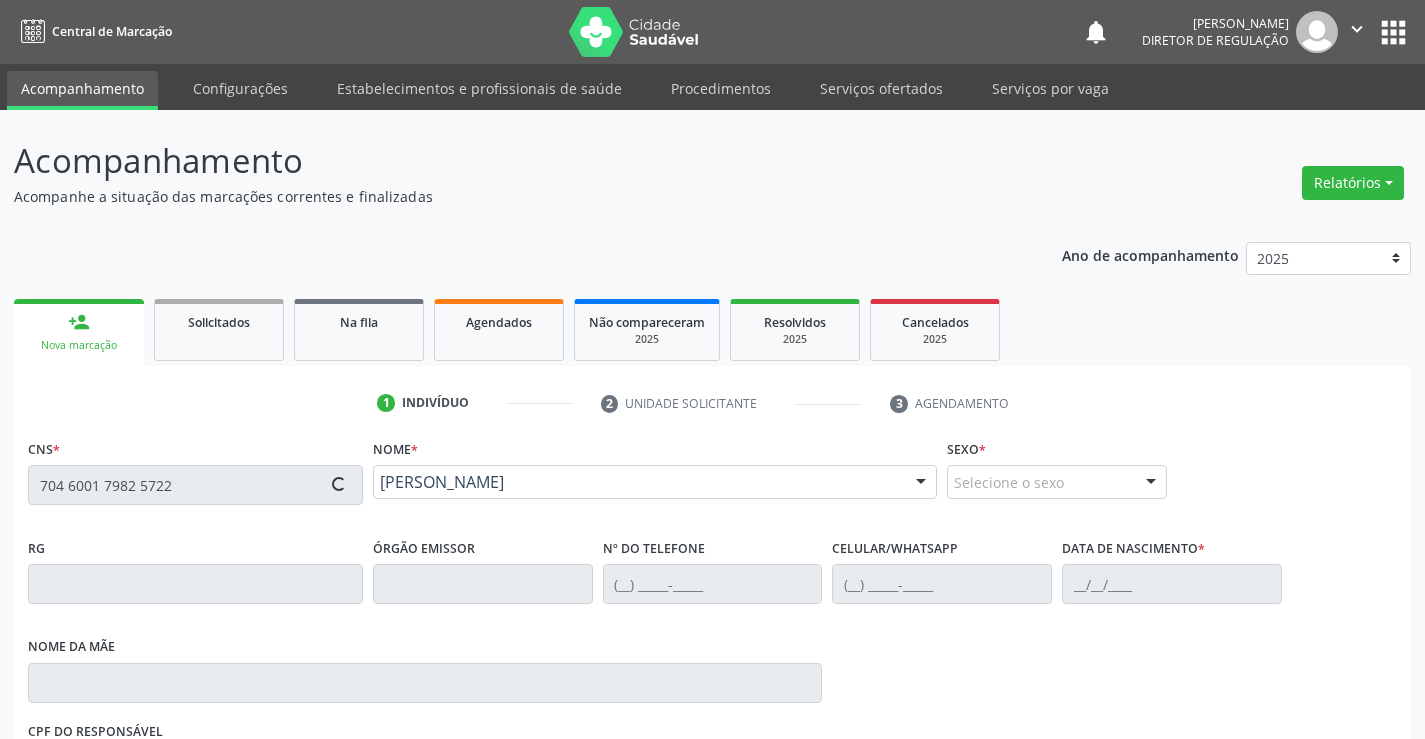type on "S/N" 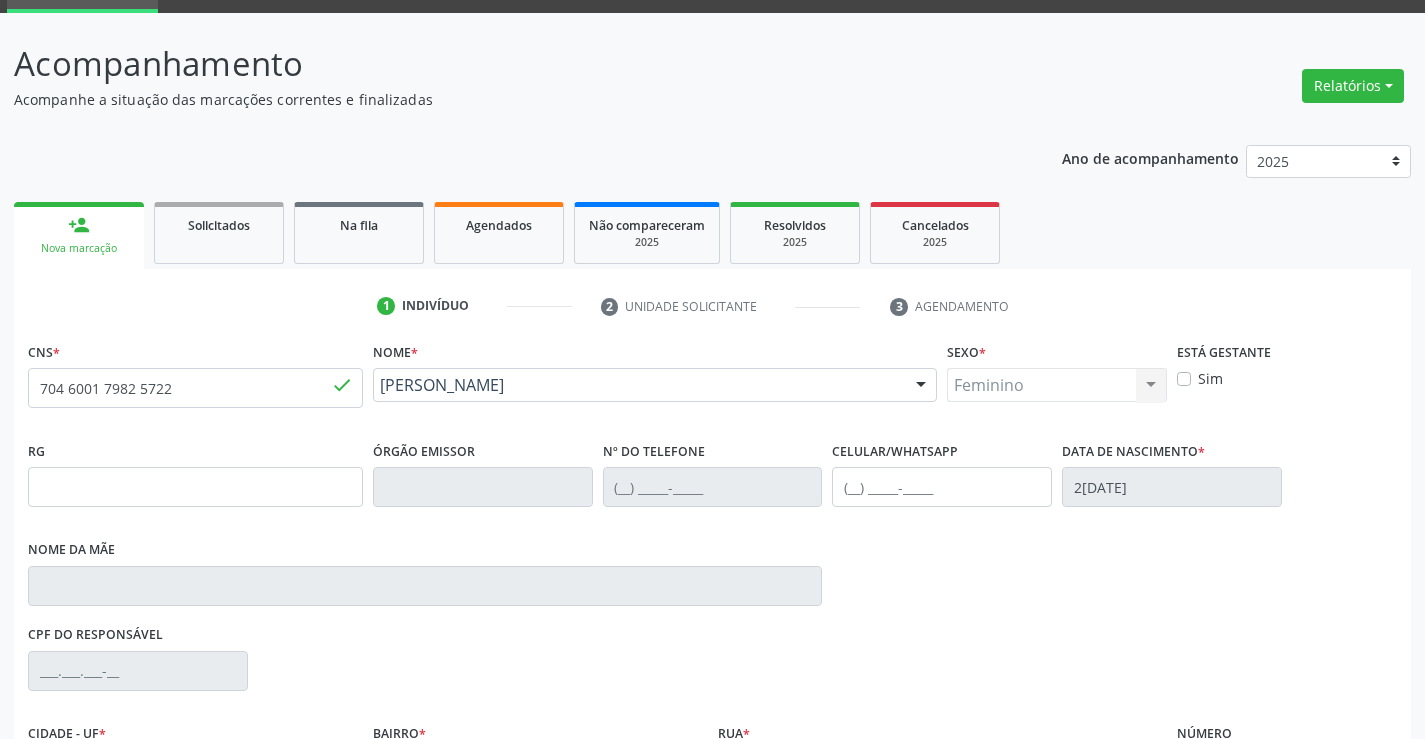 scroll, scrollTop: 331, scrollLeft: 0, axis: vertical 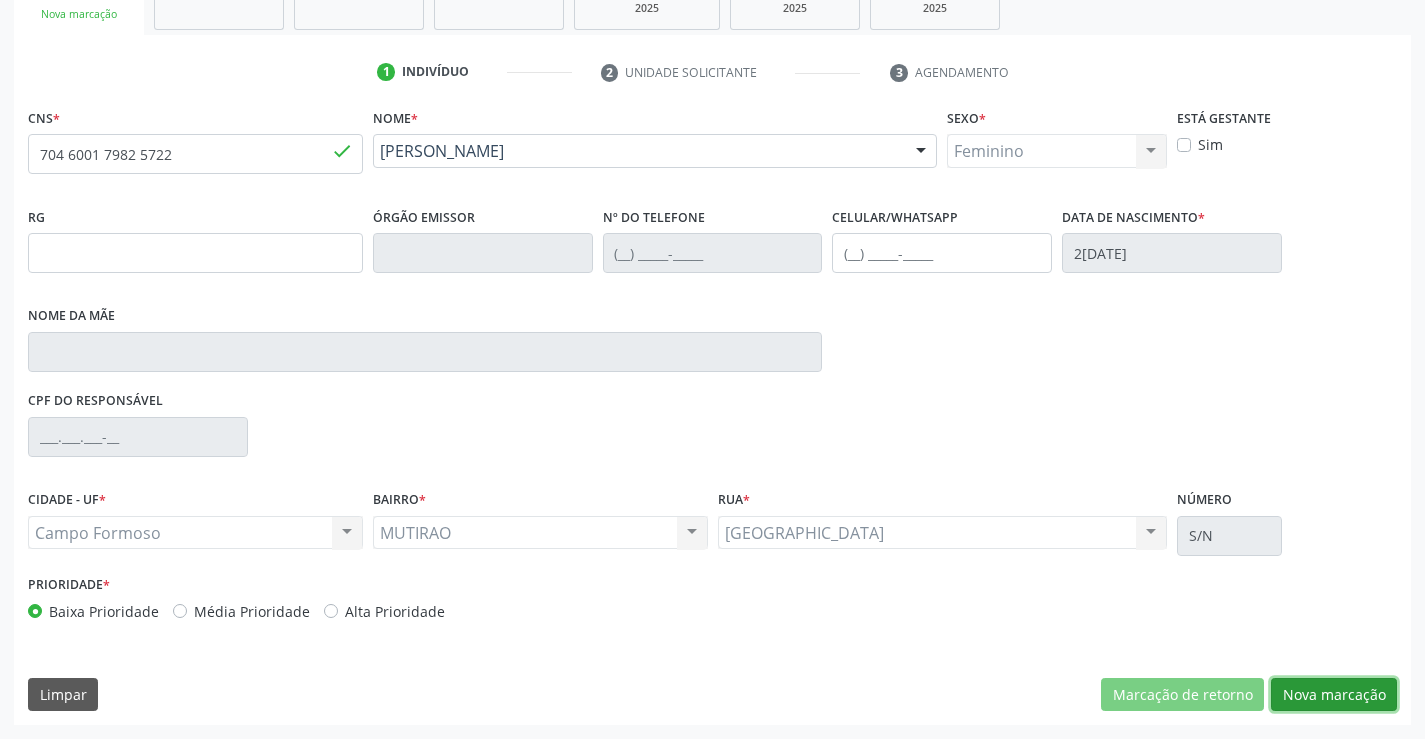 click on "Nova marcação" at bounding box center [1334, 695] 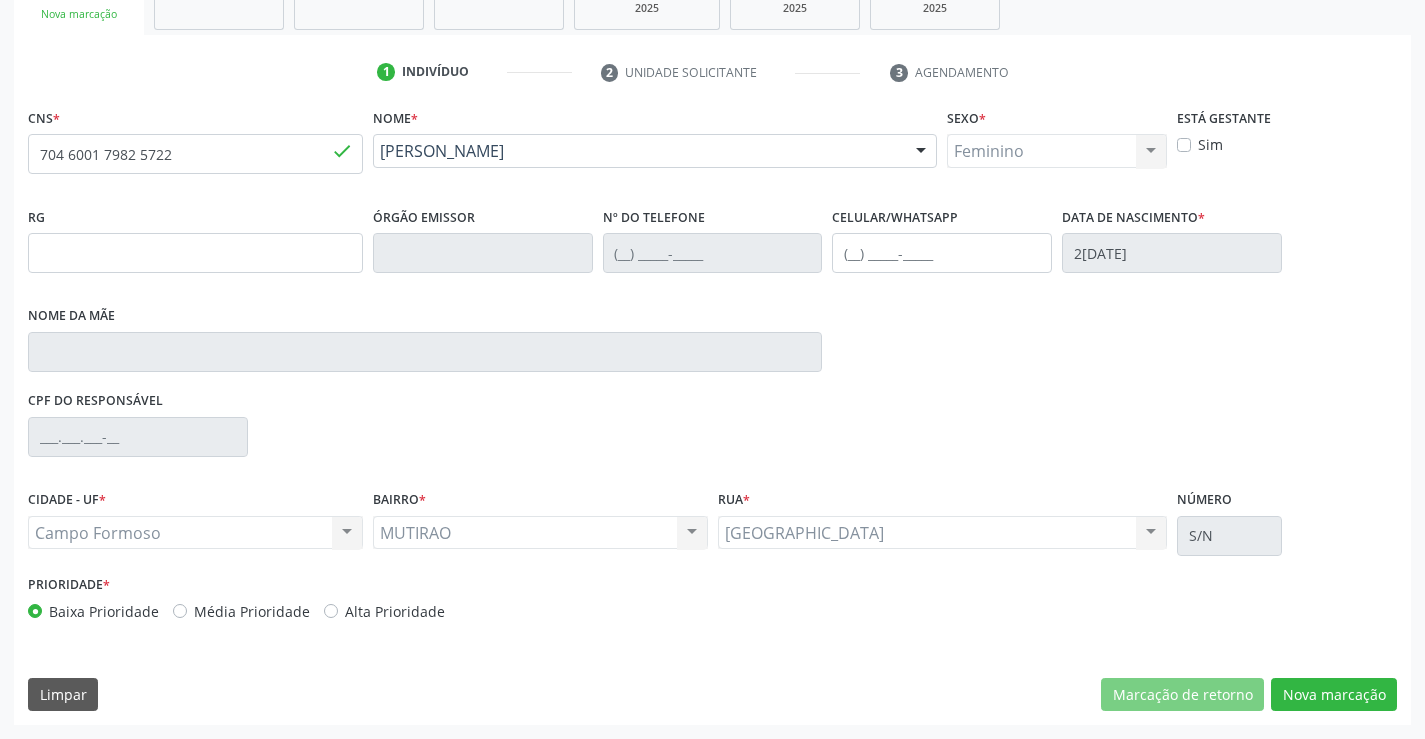 scroll, scrollTop: 167, scrollLeft: 0, axis: vertical 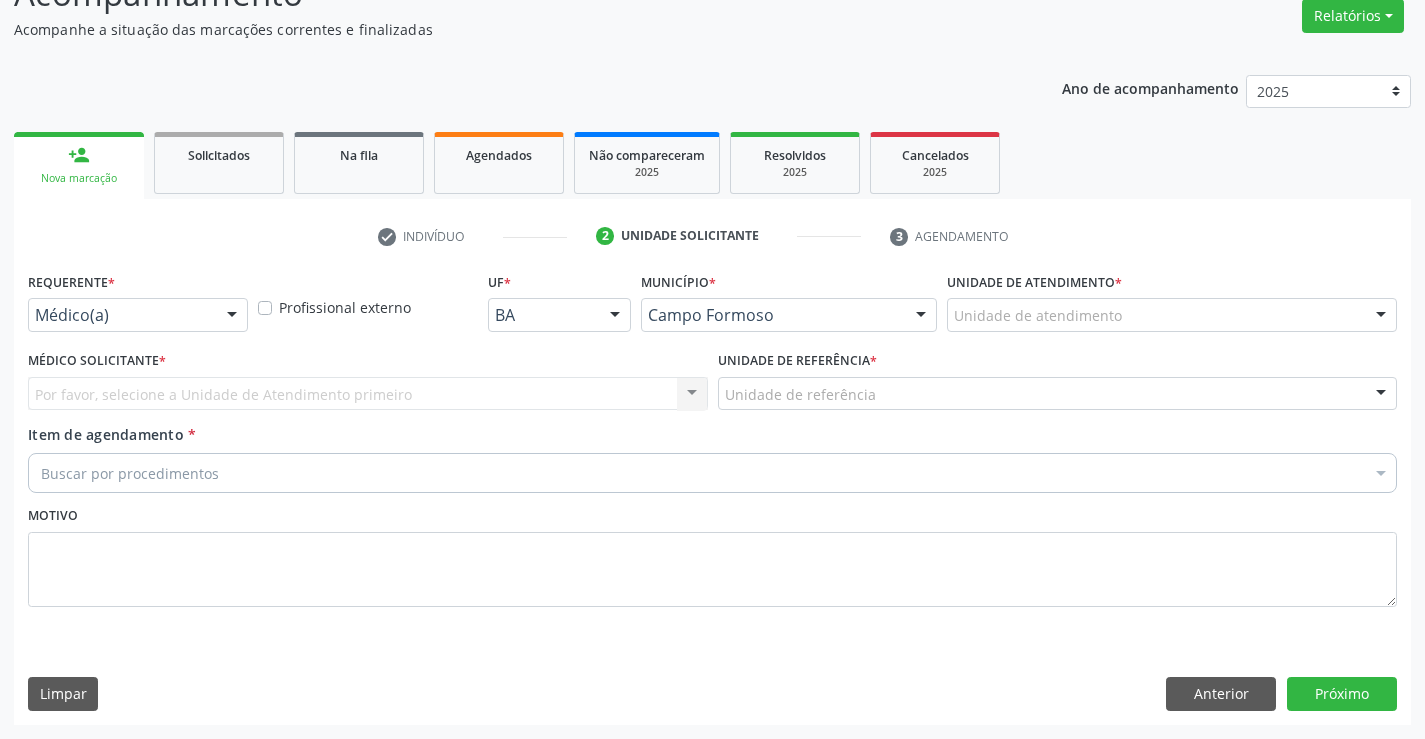 click on "Médico(a)" at bounding box center (138, 315) 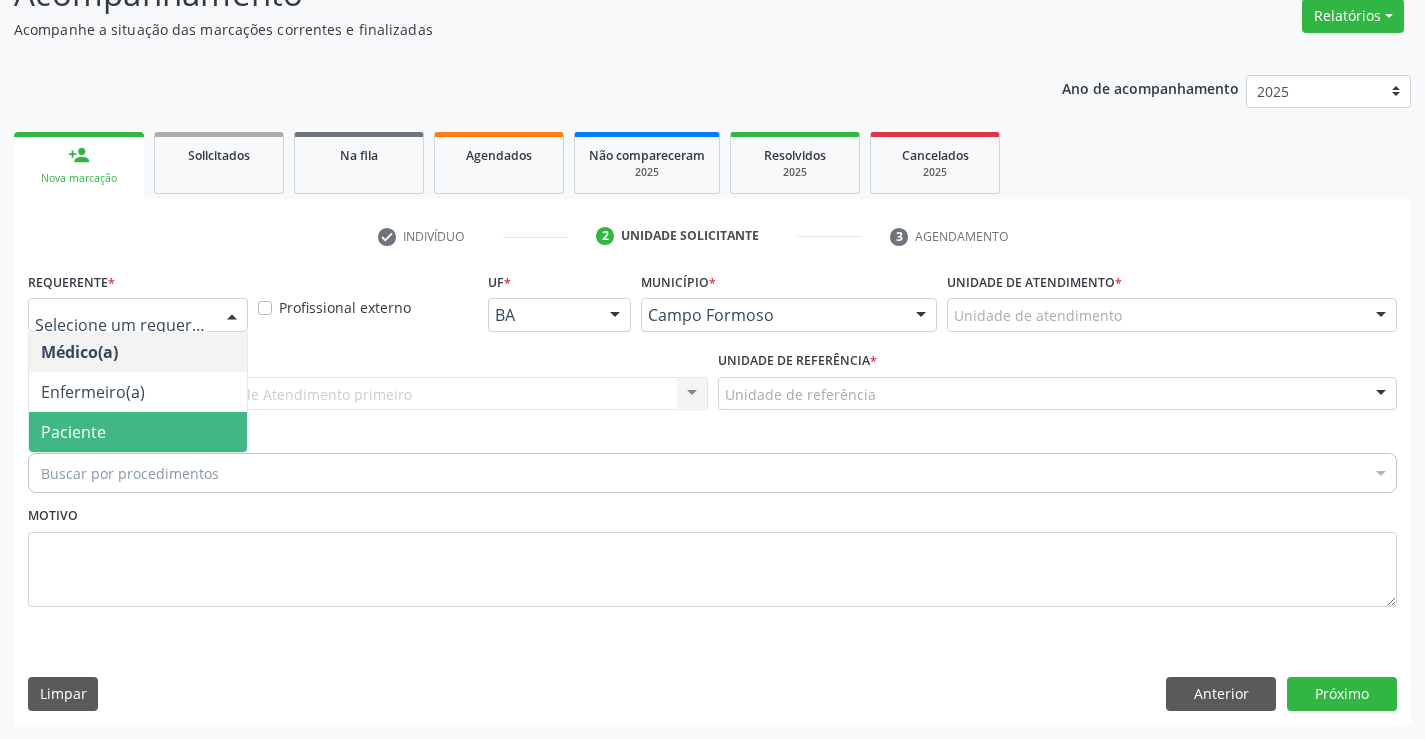 click on "Paciente" at bounding box center [138, 432] 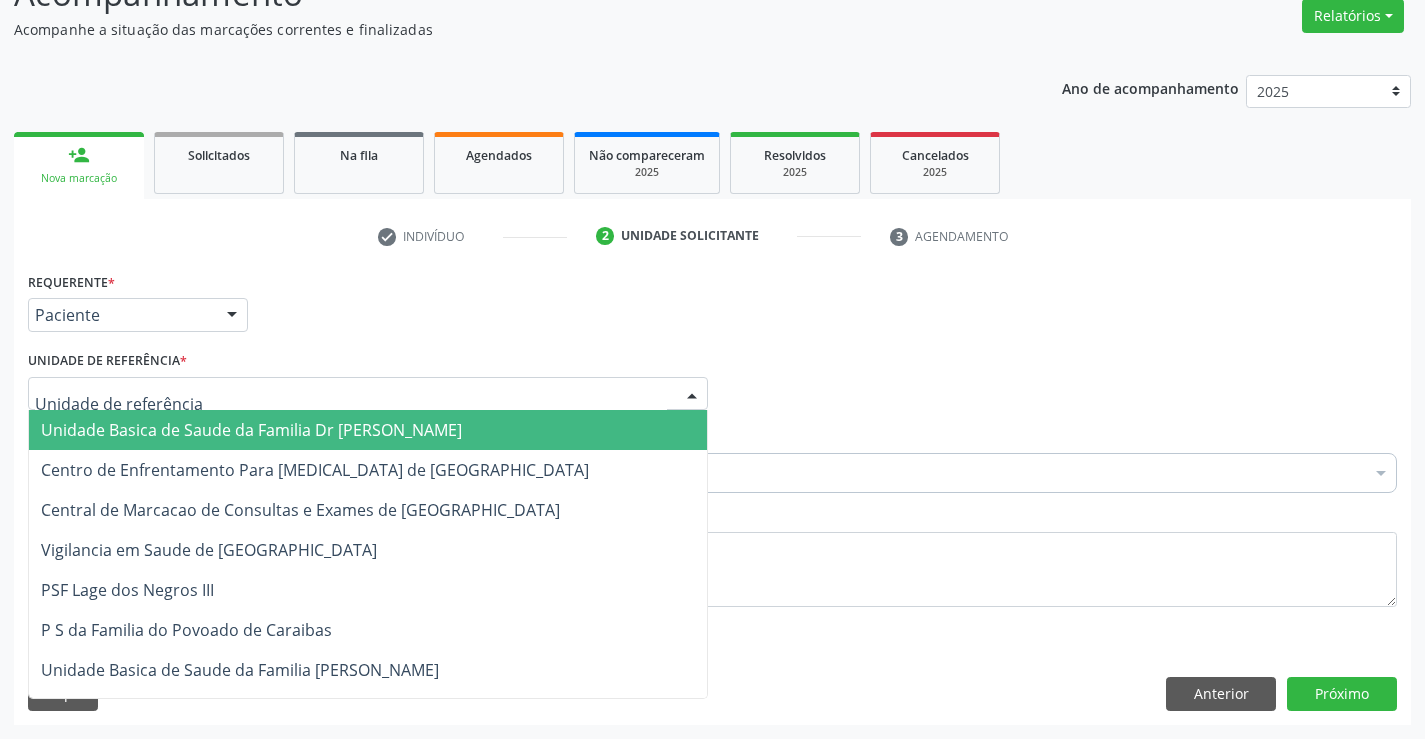 click at bounding box center (368, 394) 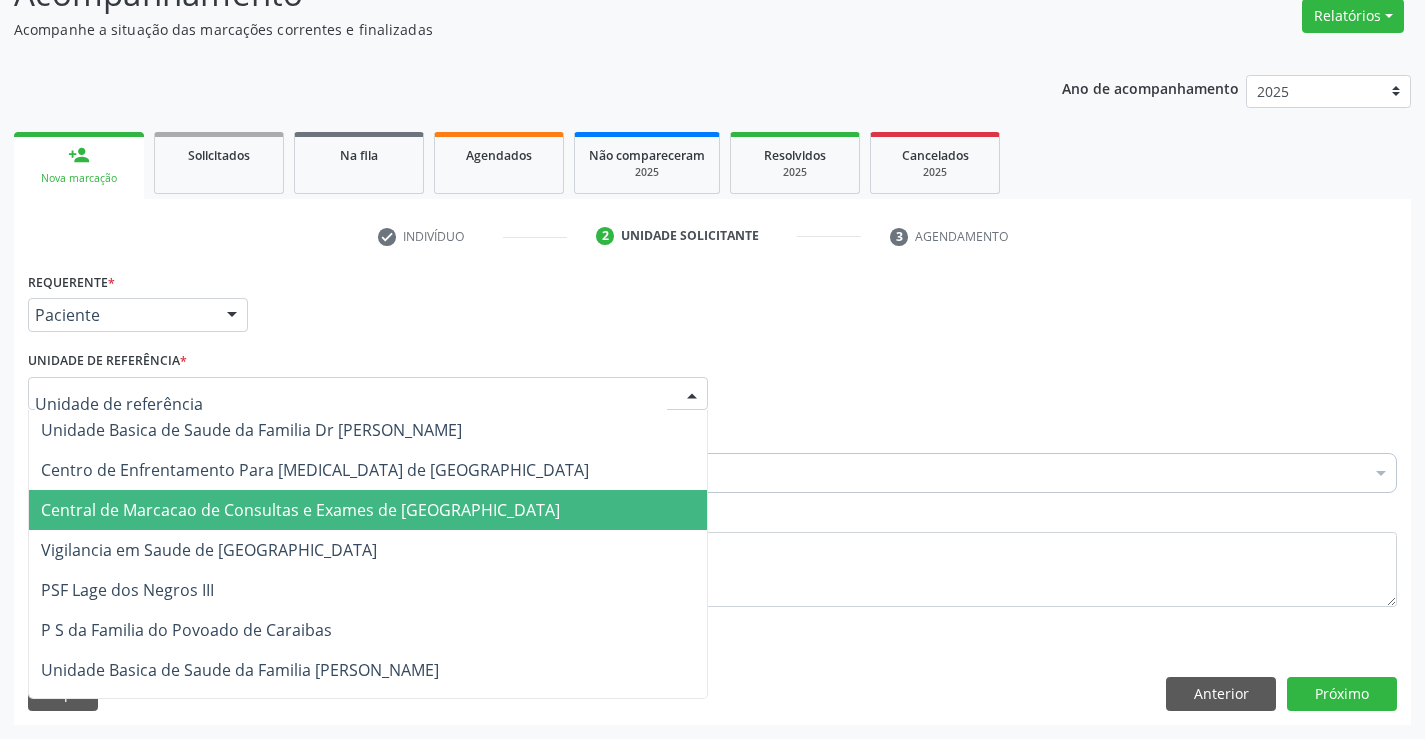 click on "Central de Marcacao de Consultas e Exames de [GEOGRAPHIC_DATA]" at bounding box center (300, 510) 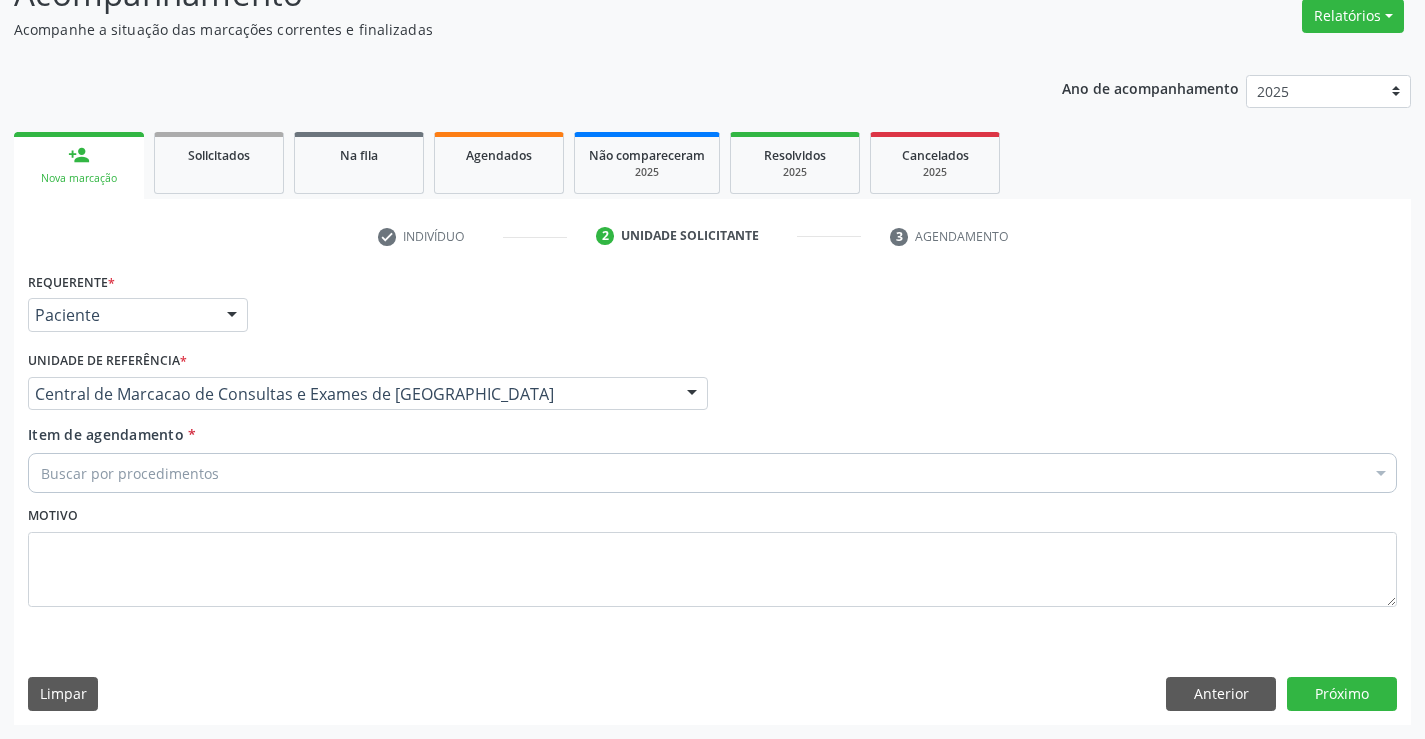 click on "Buscar por procedimentos" at bounding box center (712, 473) 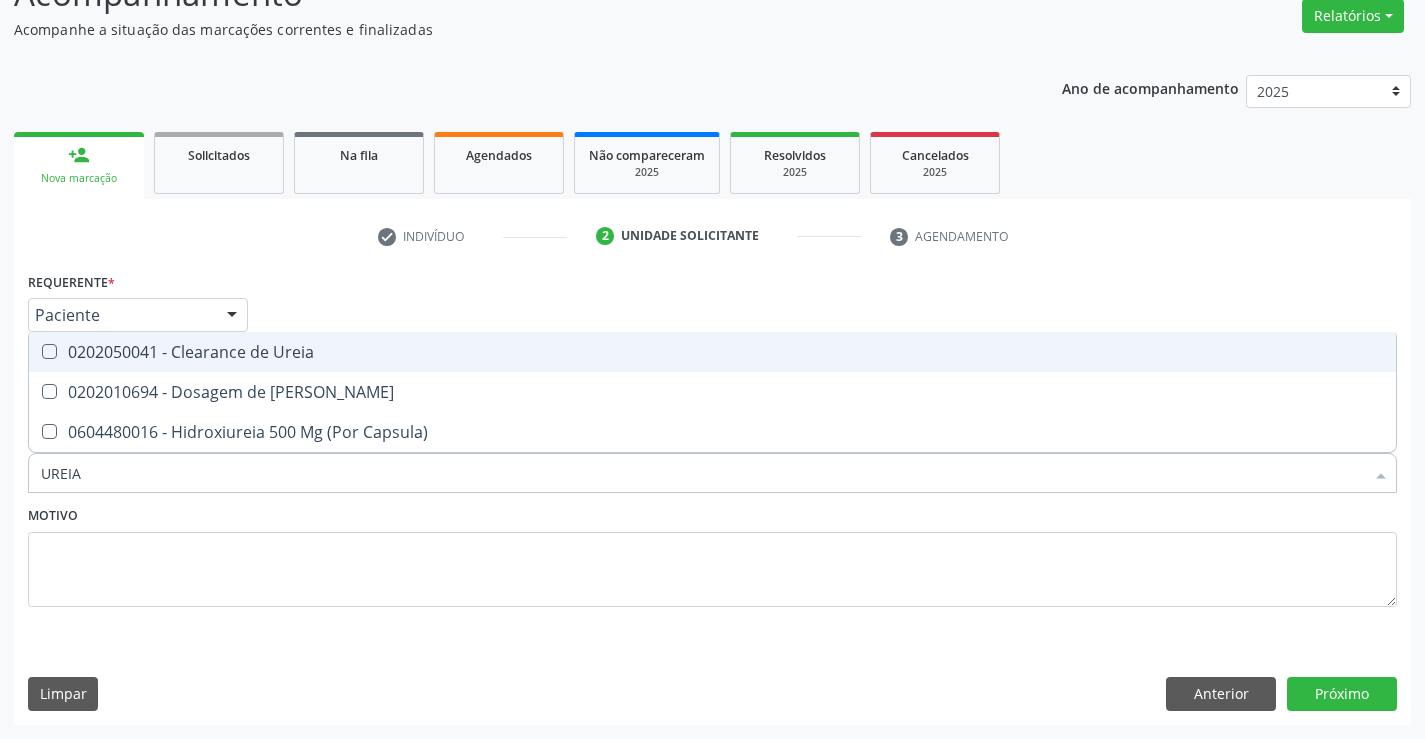 type on "UREIA" 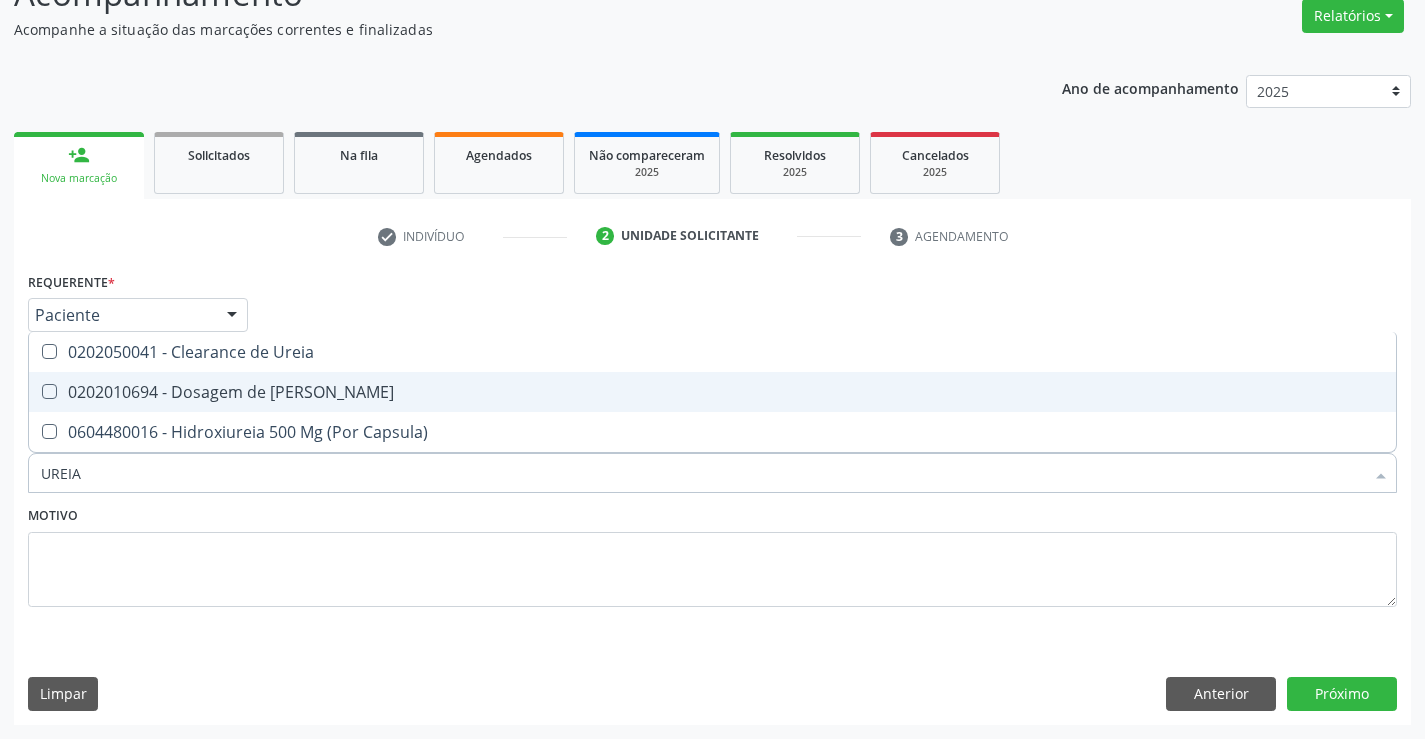 click on "0202010694 - Dosagem de [PERSON_NAME]" at bounding box center [712, 392] 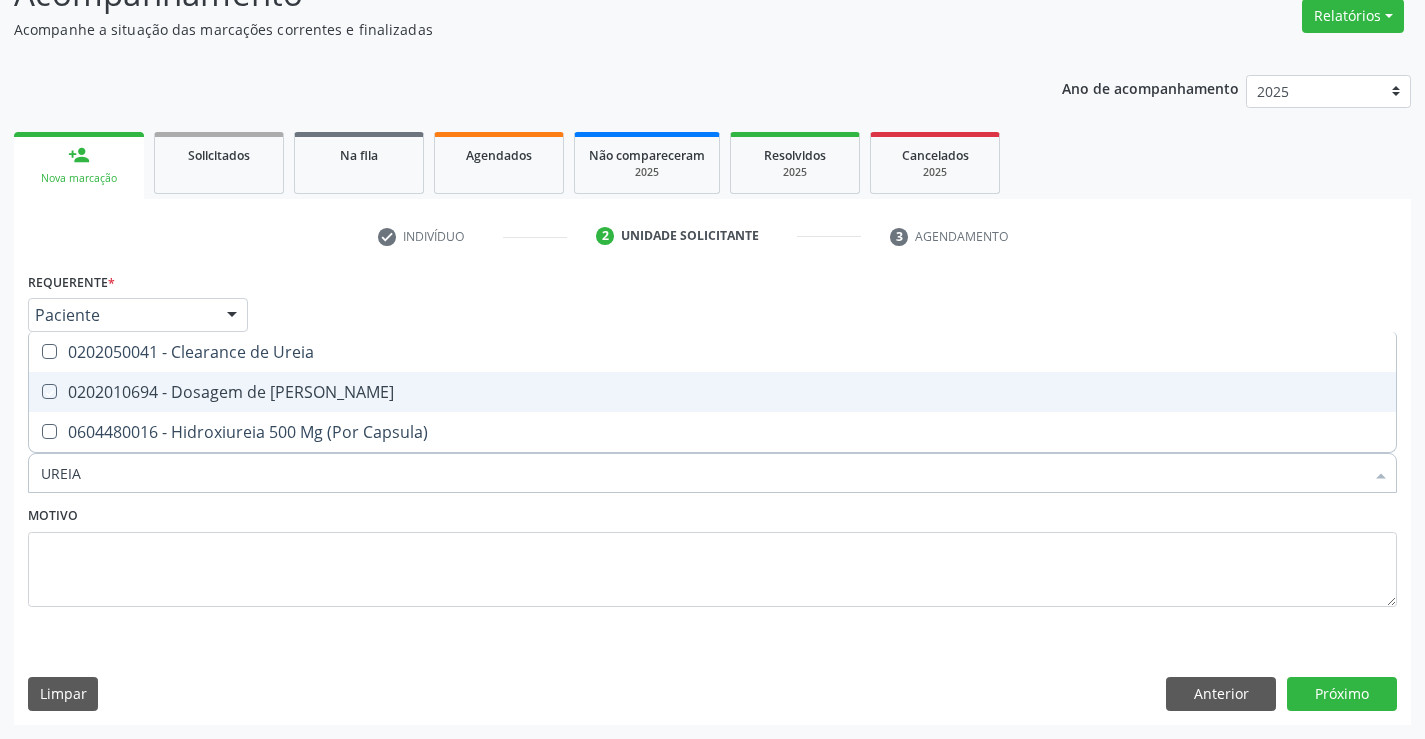 checkbox on "true" 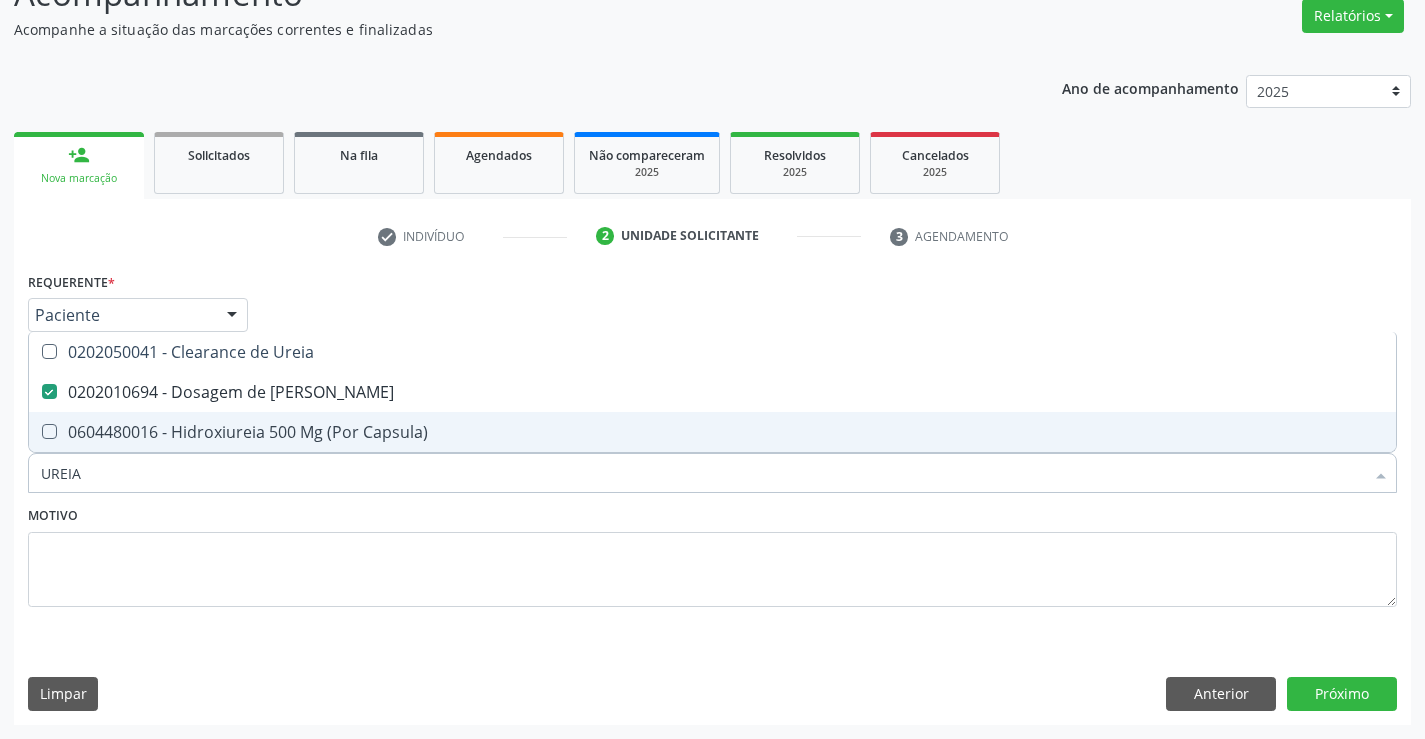 type on "UREIA" 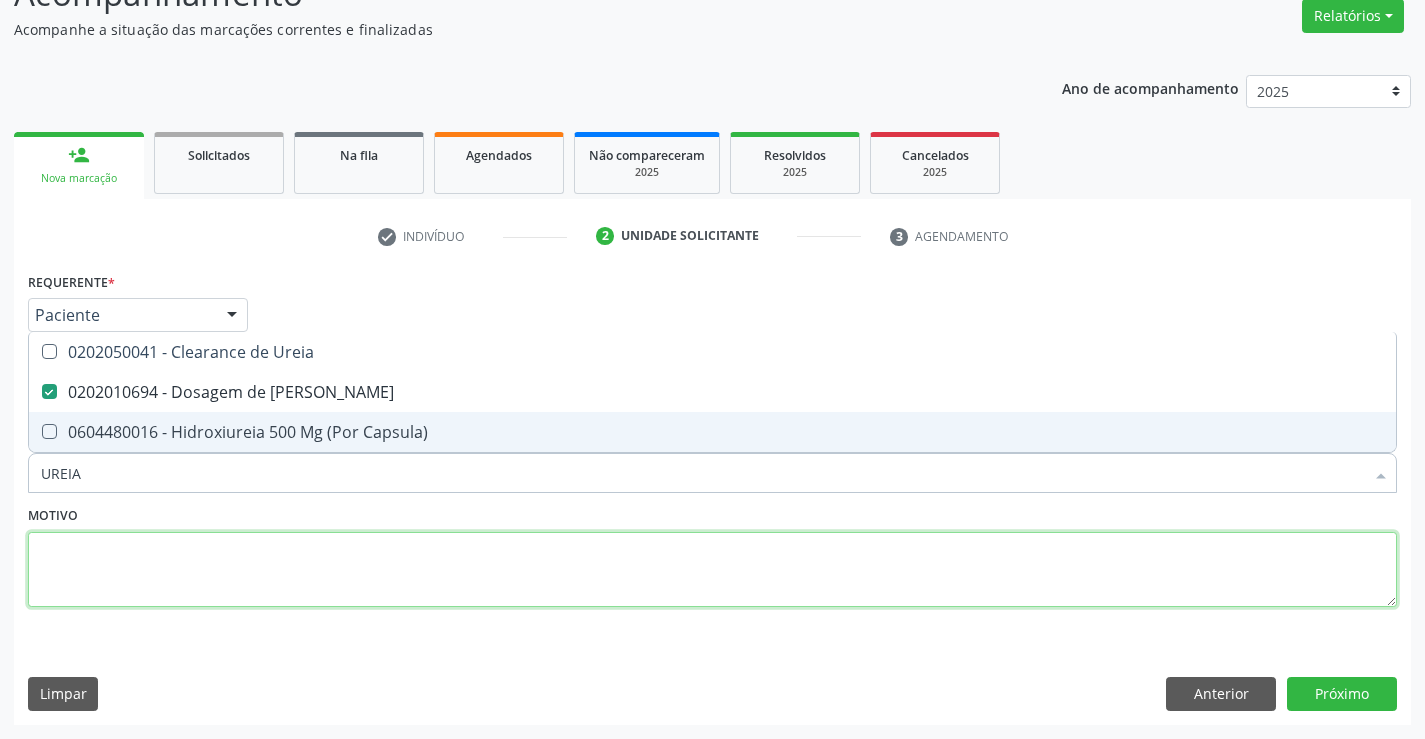 click at bounding box center [712, 570] 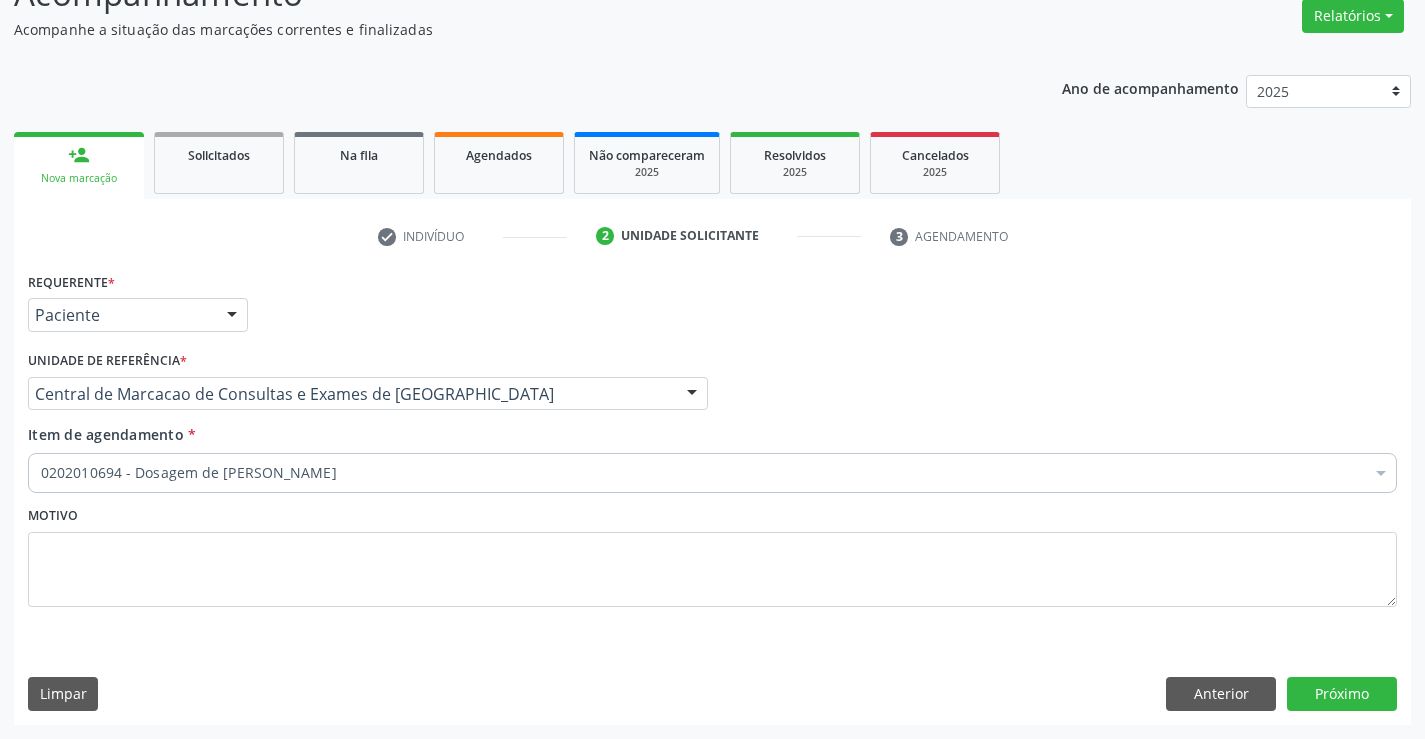 click on "0202010694 - Dosagem de [PERSON_NAME]" at bounding box center [712, 473] 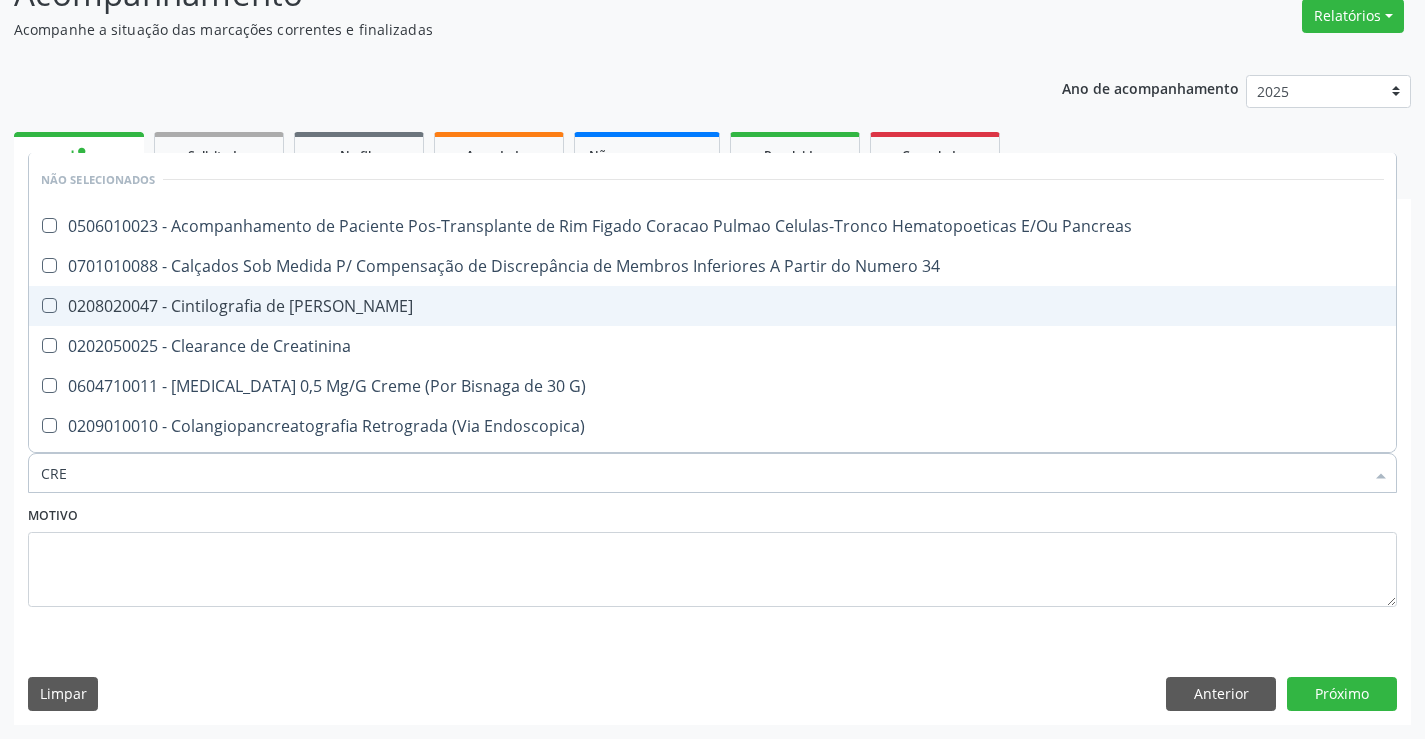type on "CREA" 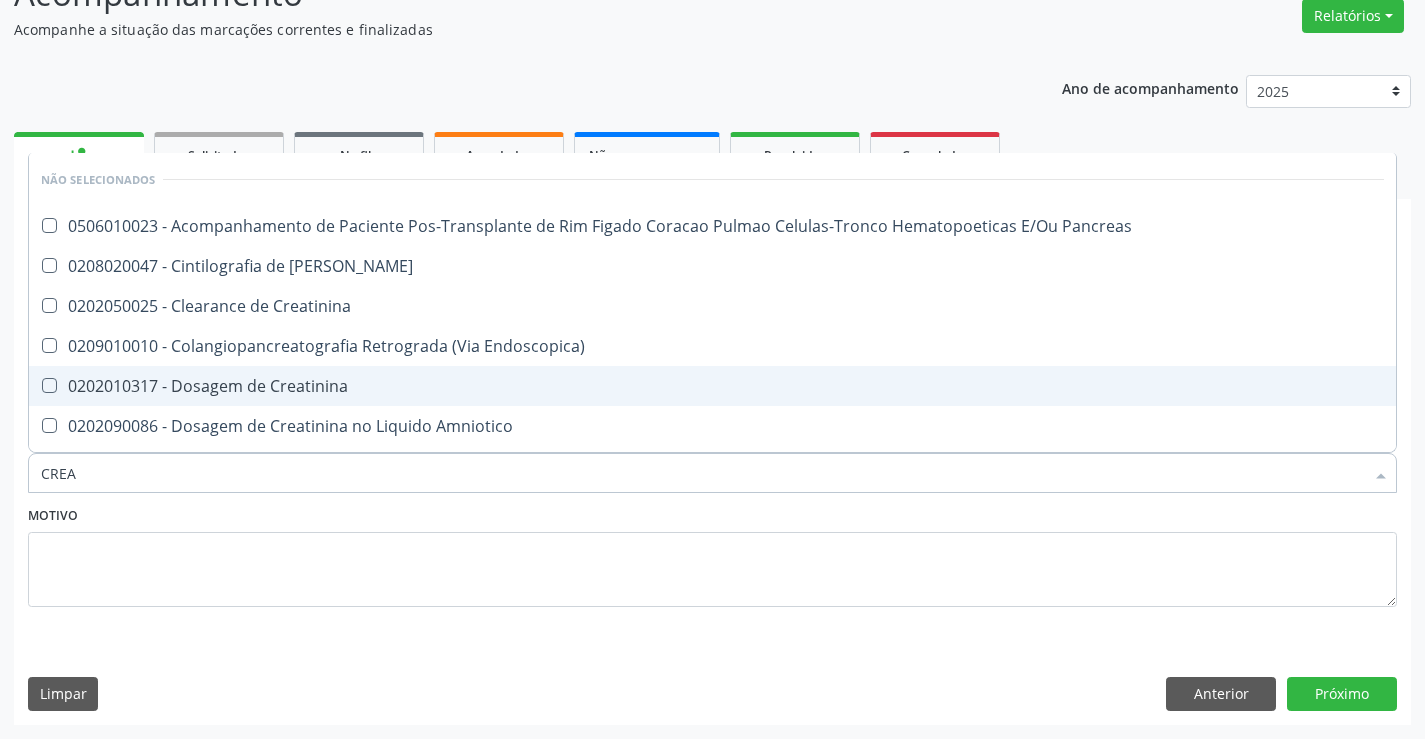click on "0202010317 - Dosagem de Creatinina" at bounding box center [712, 386] 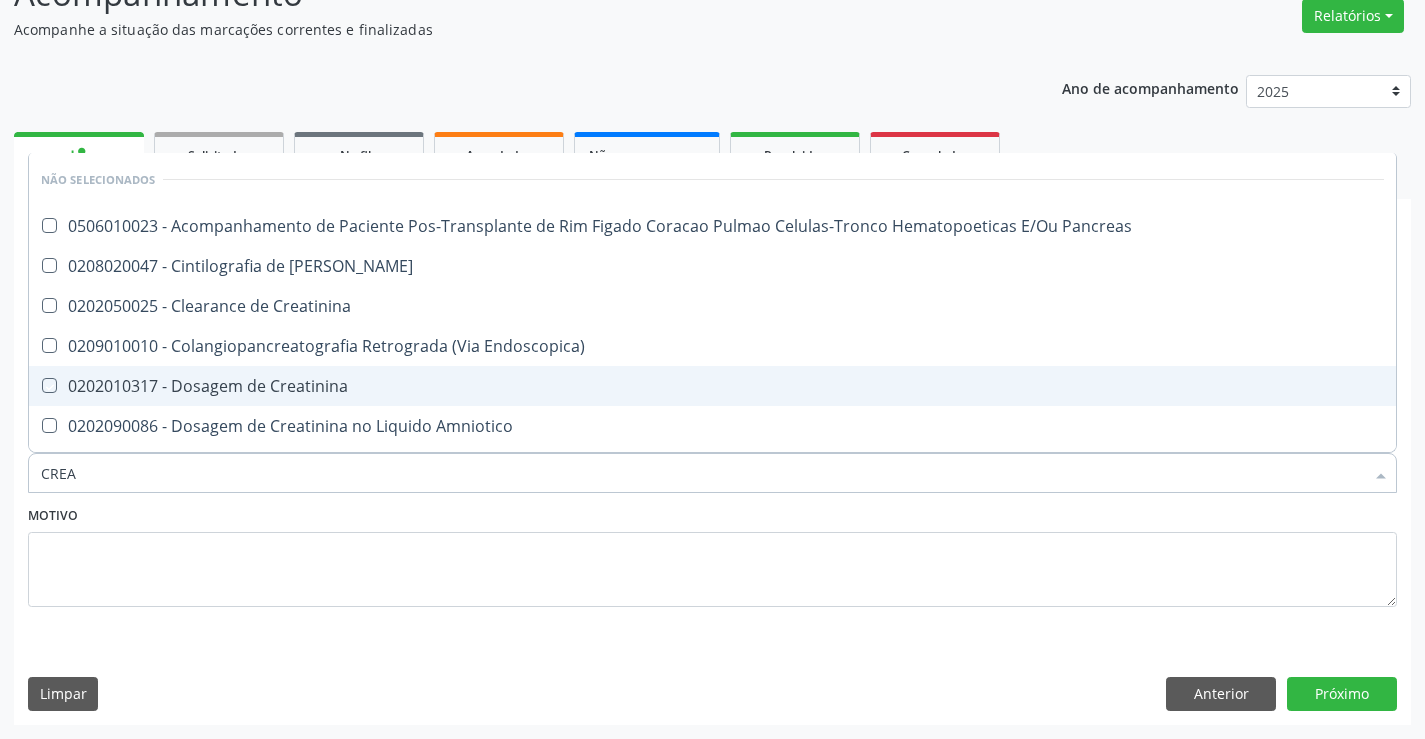 checkbox on "true" 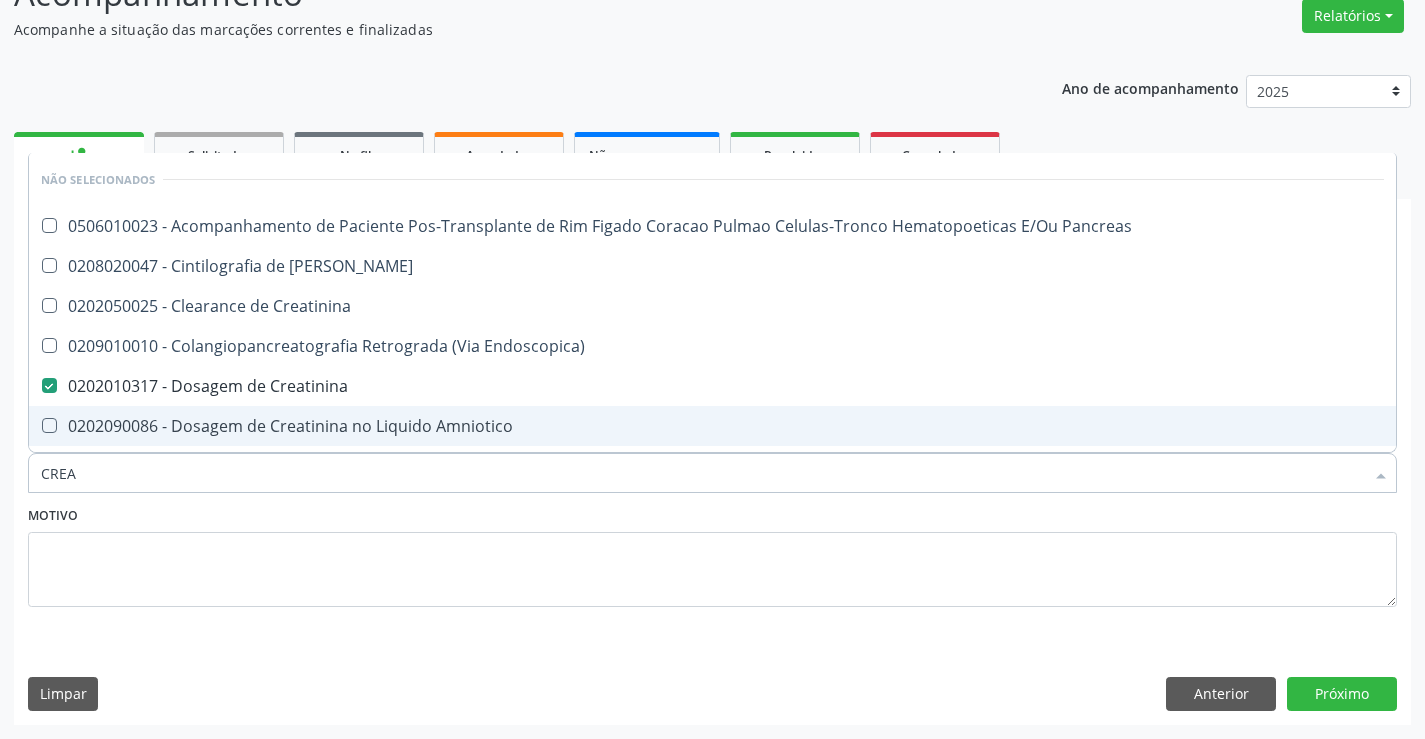type on "CREA" 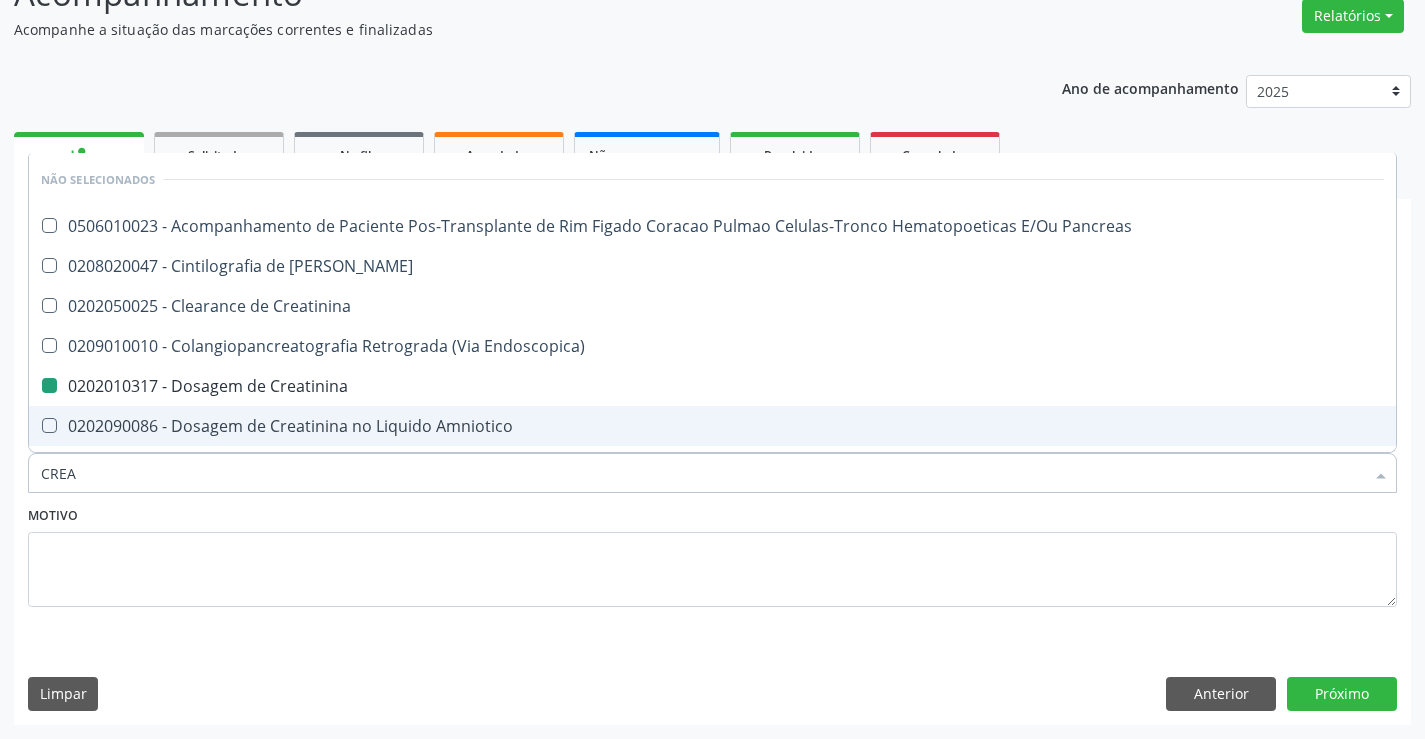 click on "Motivo" at bounding box center (712, 554) 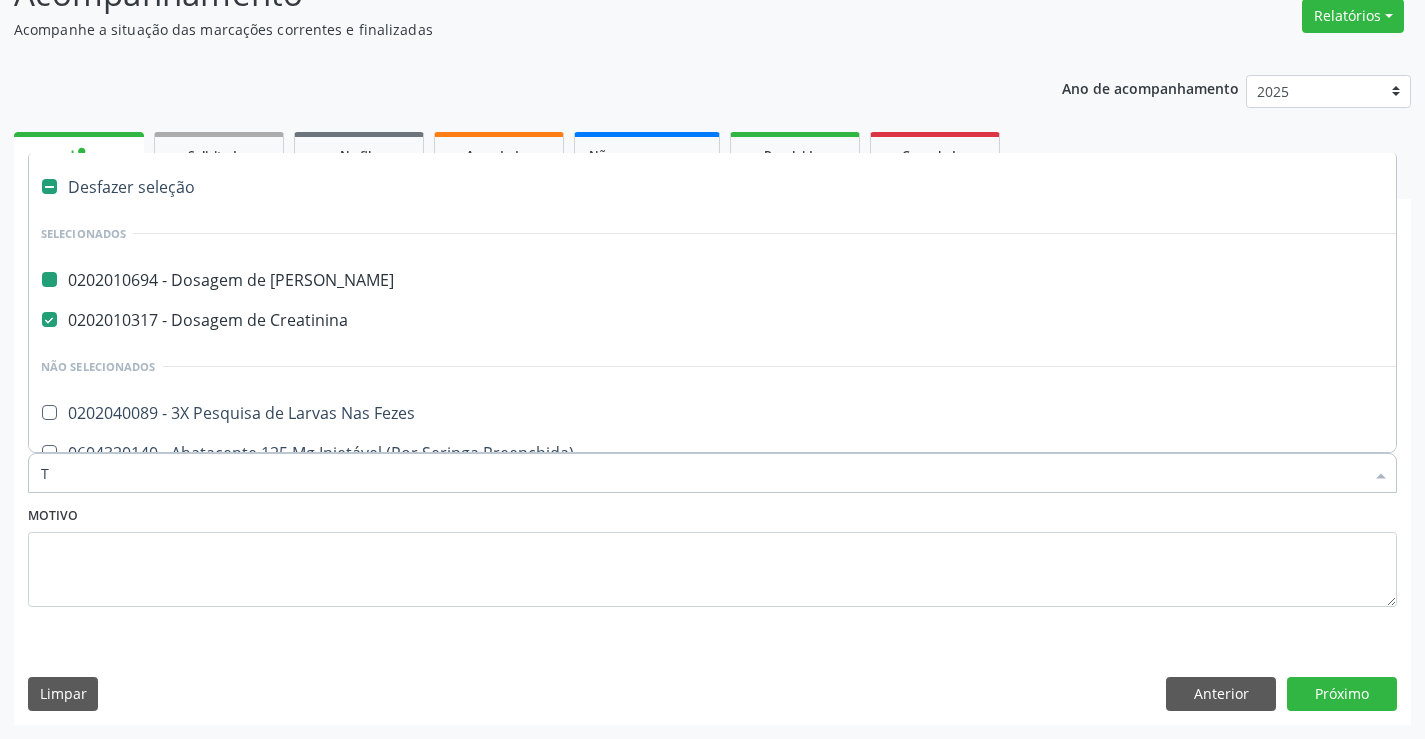 type on "TG" 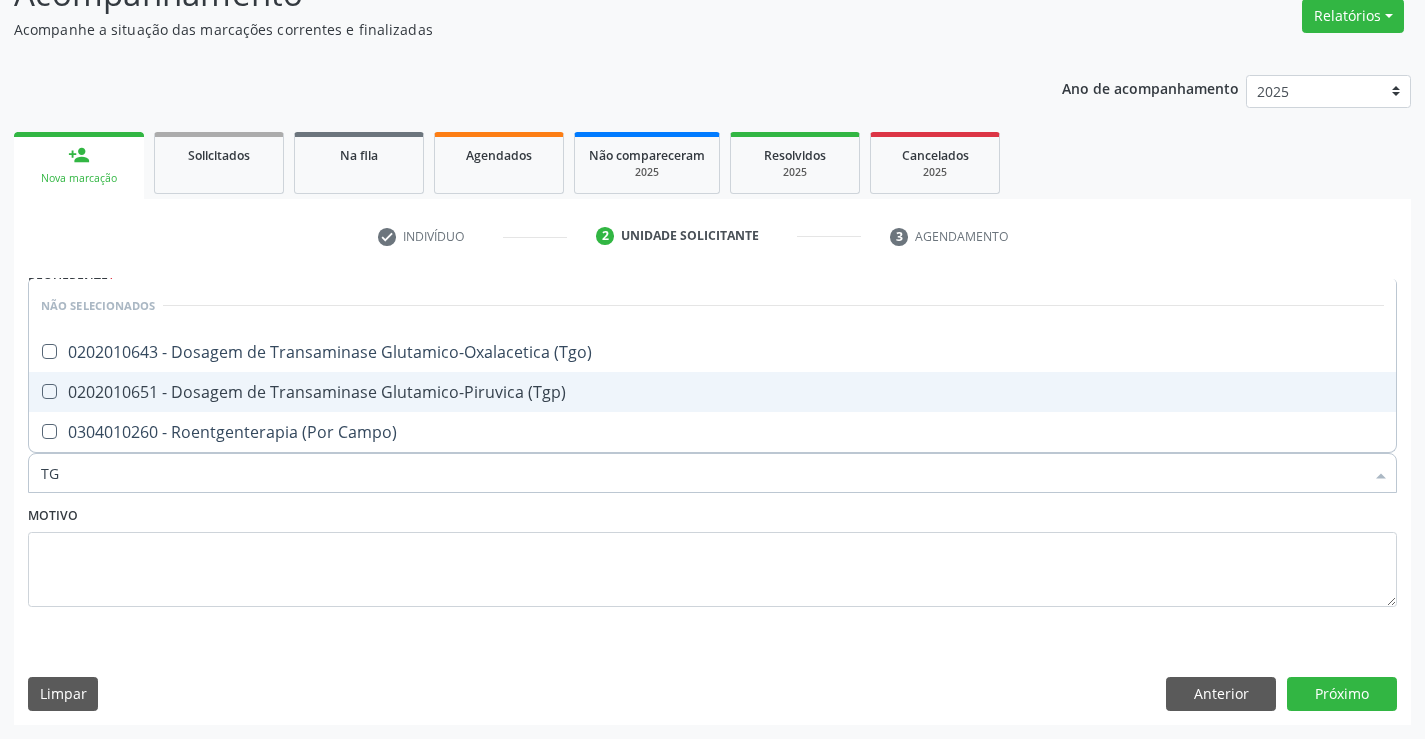 click on "0202010651 - Dosagem de Transaminase Glutamico-Piruvica (Tgp)" at bounding box center [712, 392] 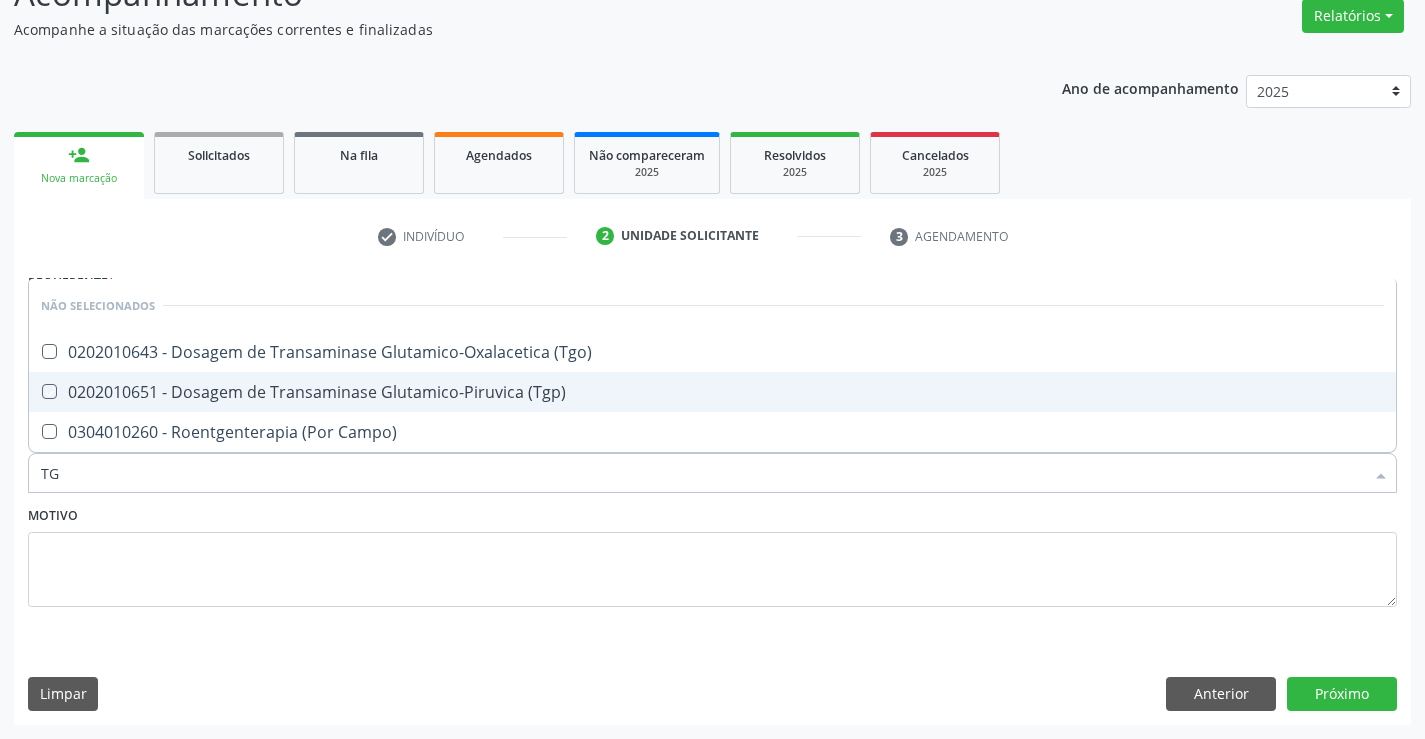 checkbox on "true" 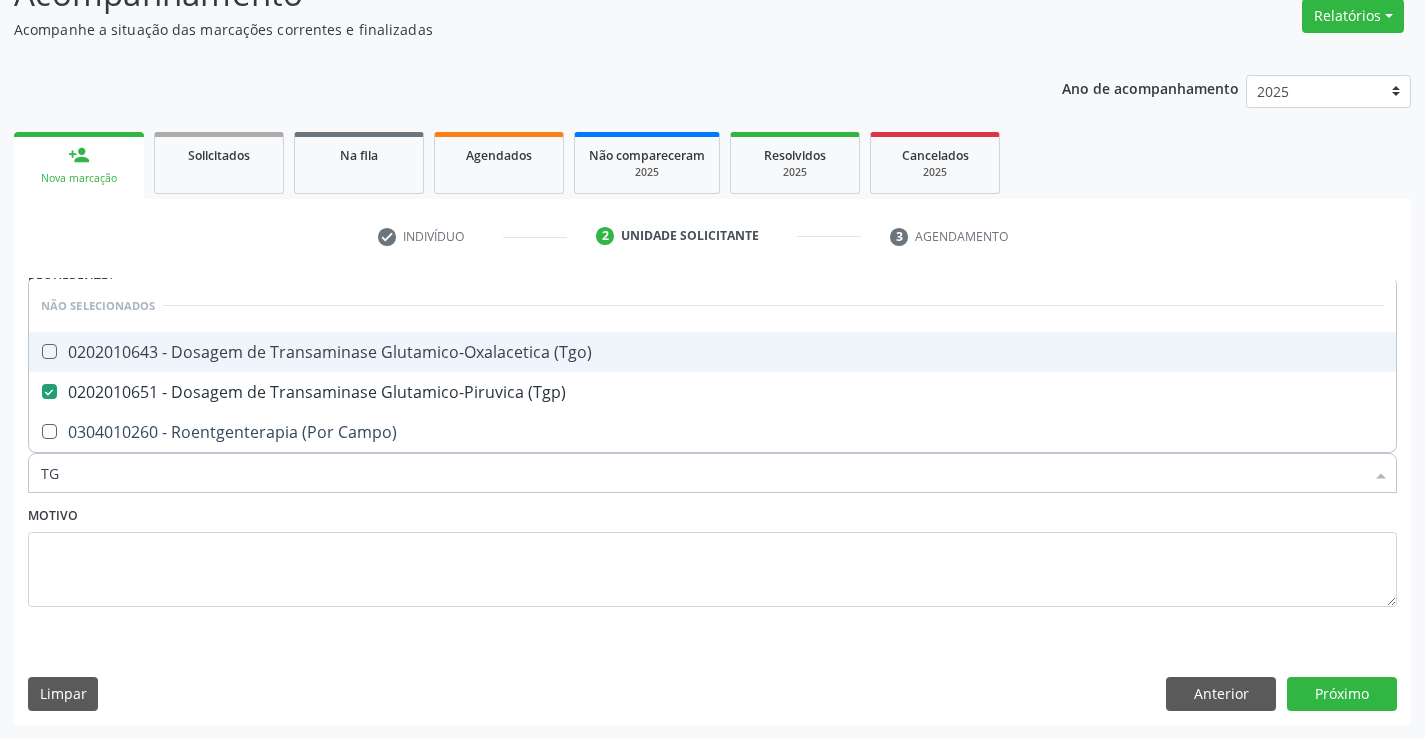 click on "0202010643 - Dosagem de Transaminase Glutamico-Oxalacetica (Tgo)" at bounding box center [712, 352] 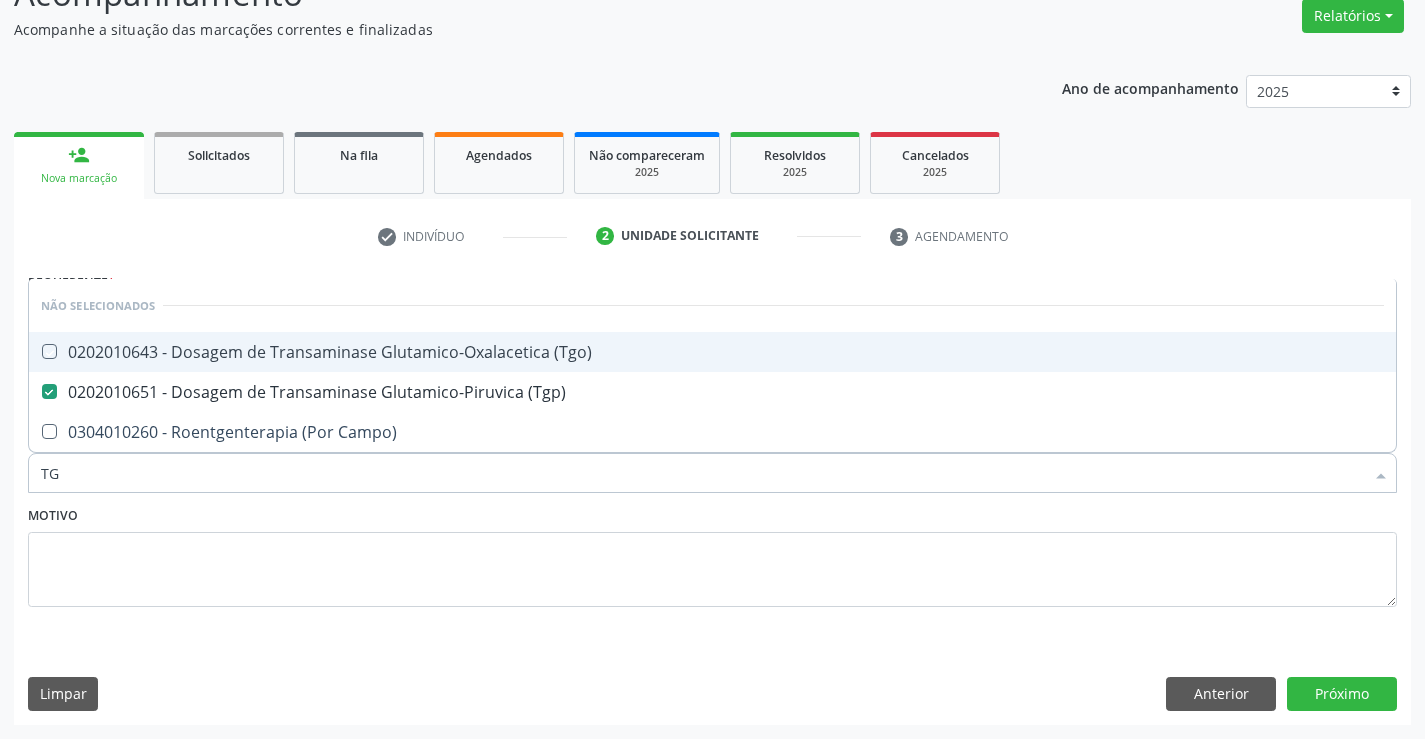 checkbox on "true" 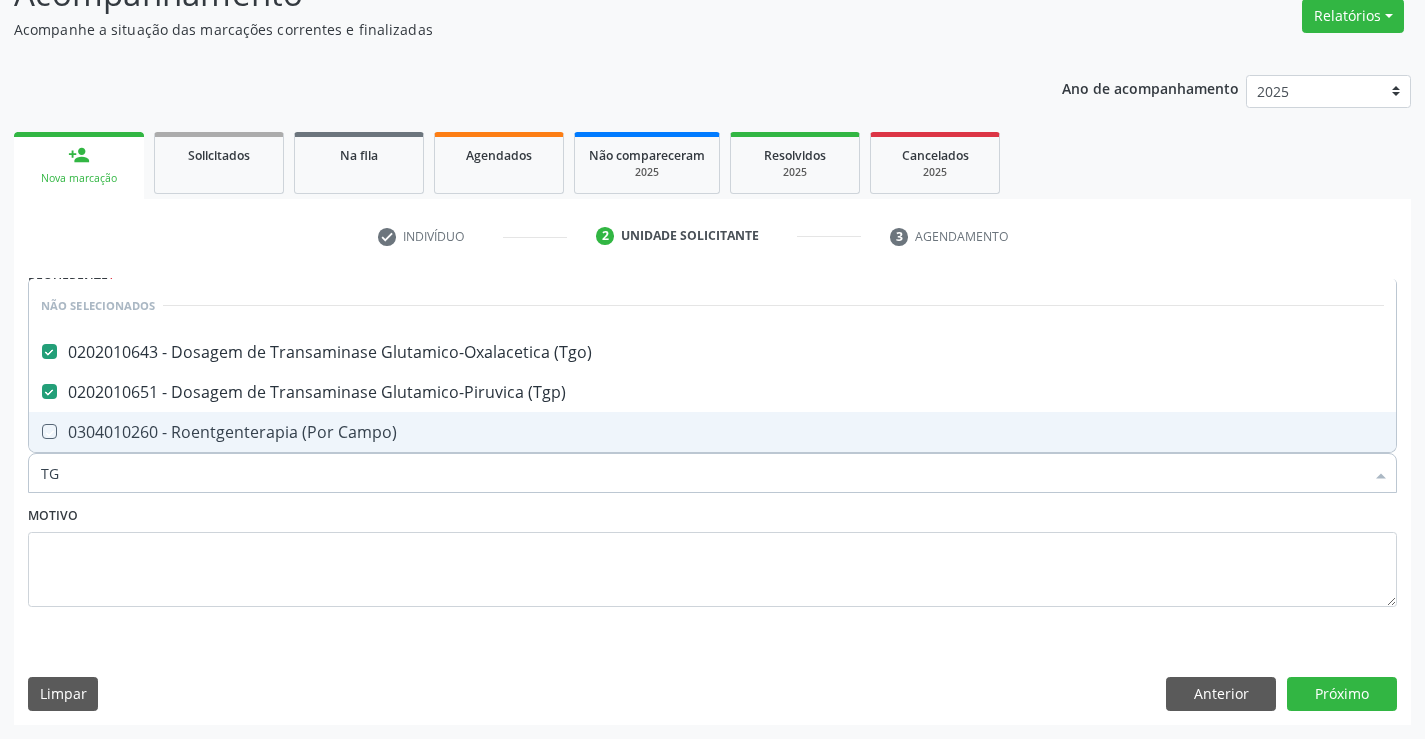 click on "Motivo" at bounding box center [712, 554] 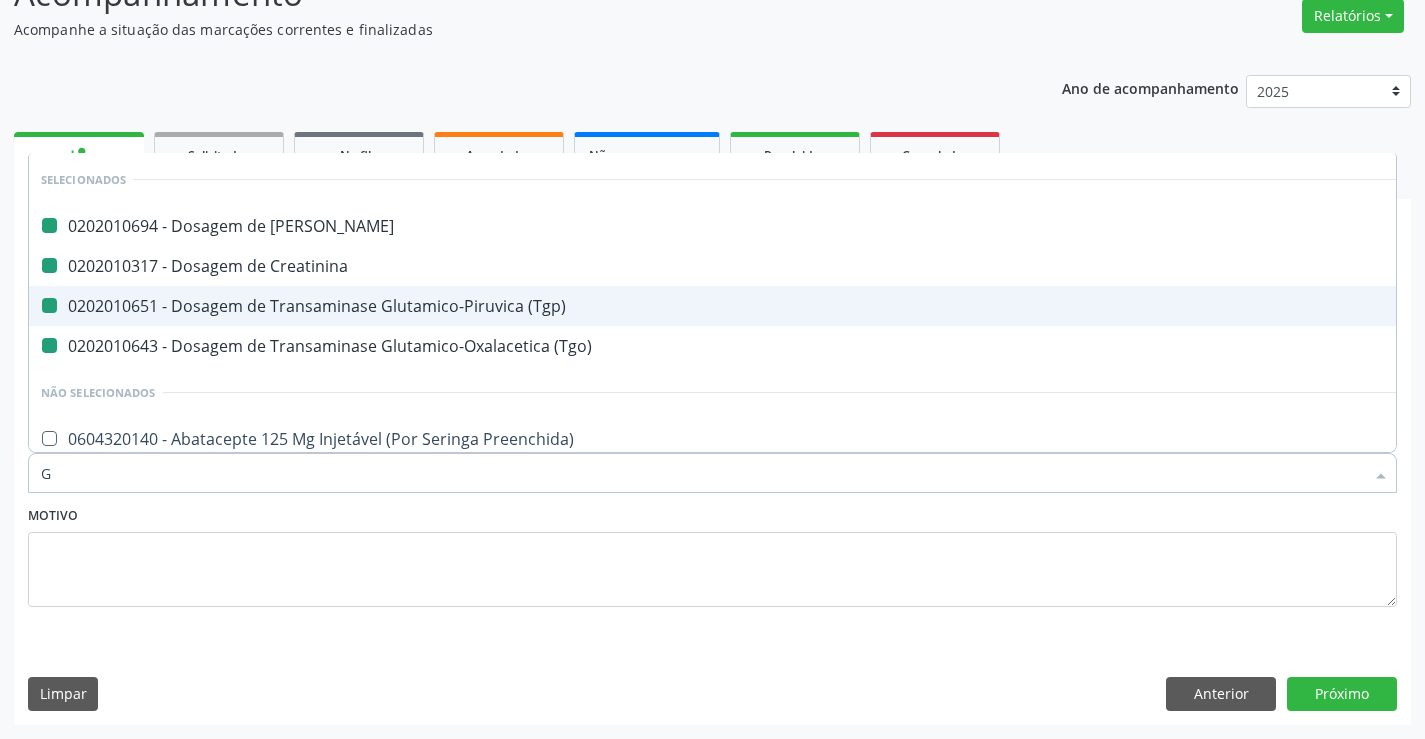 type on "GA" 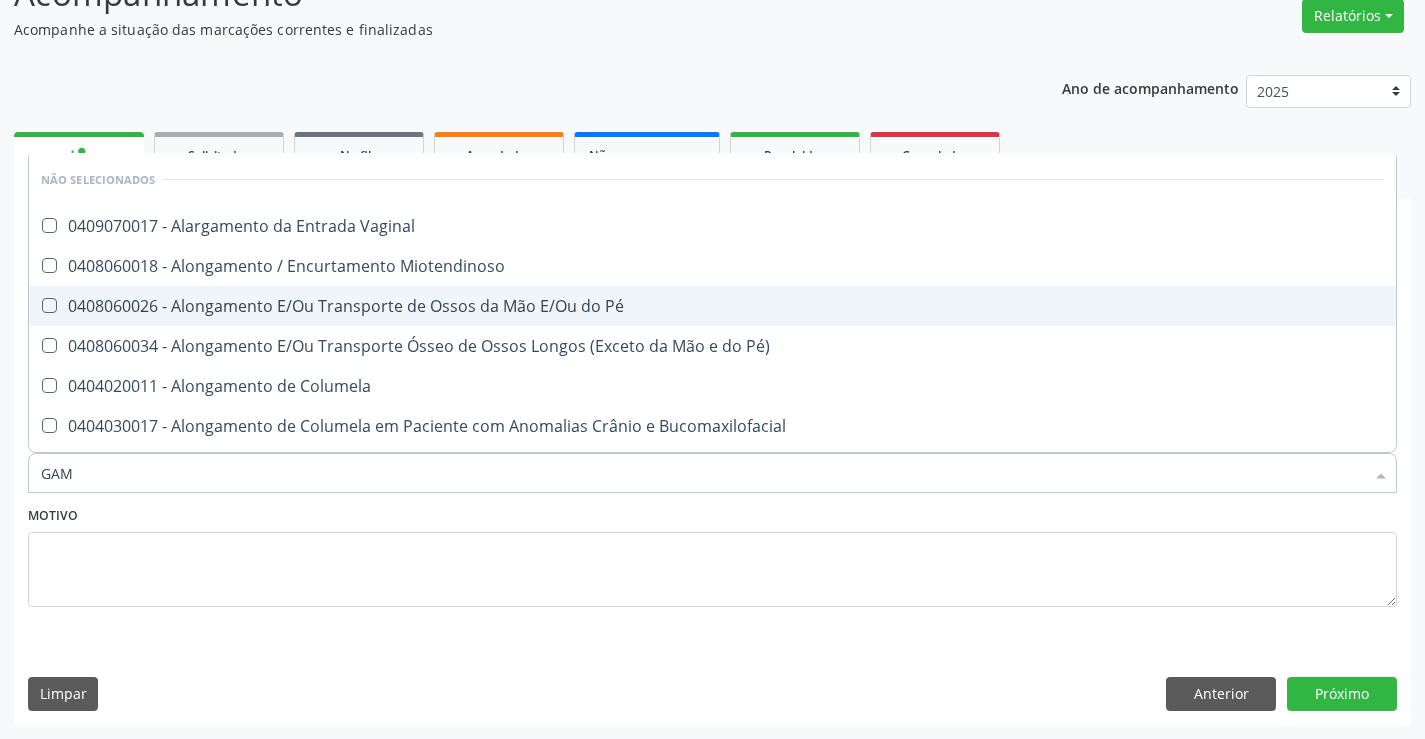type on "GAMA" 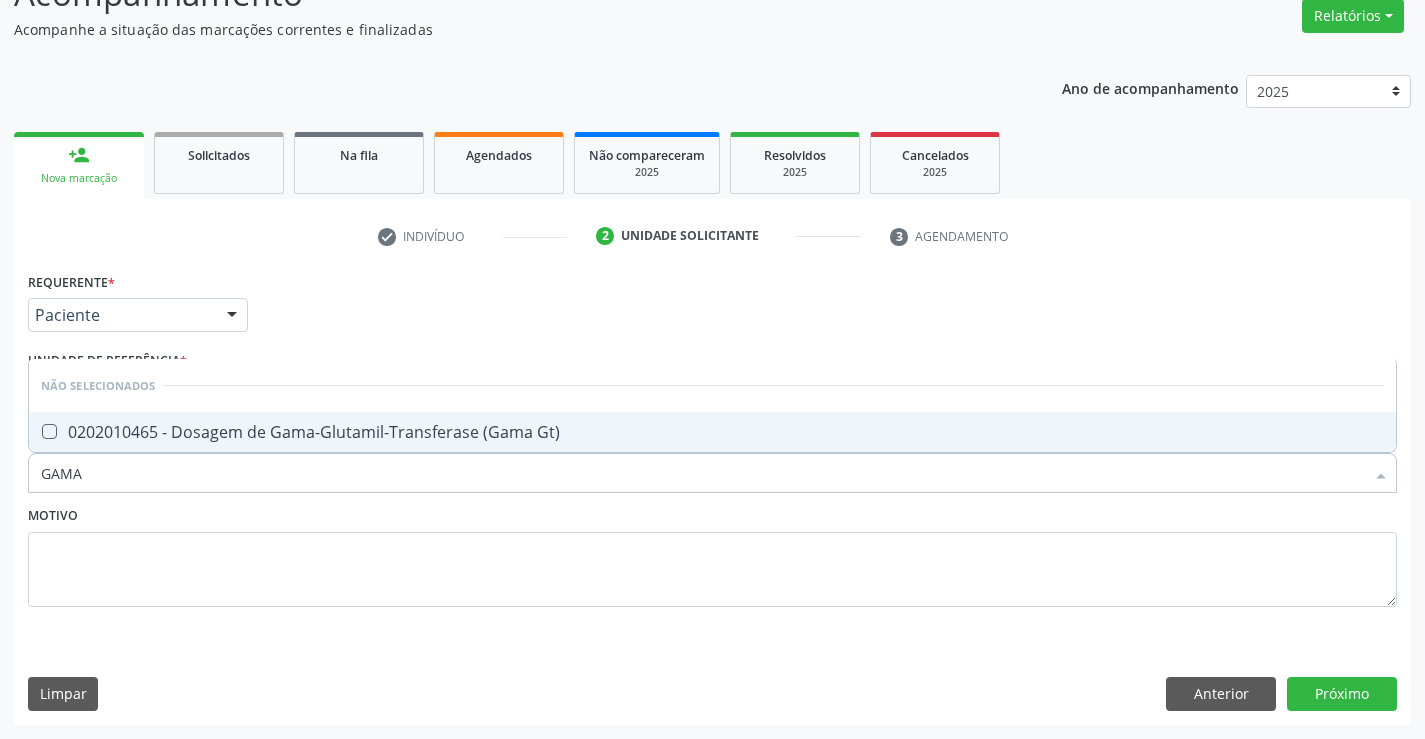 click on "0202010465 - Dosagem de Gama-Glutamil-Transferase (Gama Gt)" at bounding box center (712, 432) 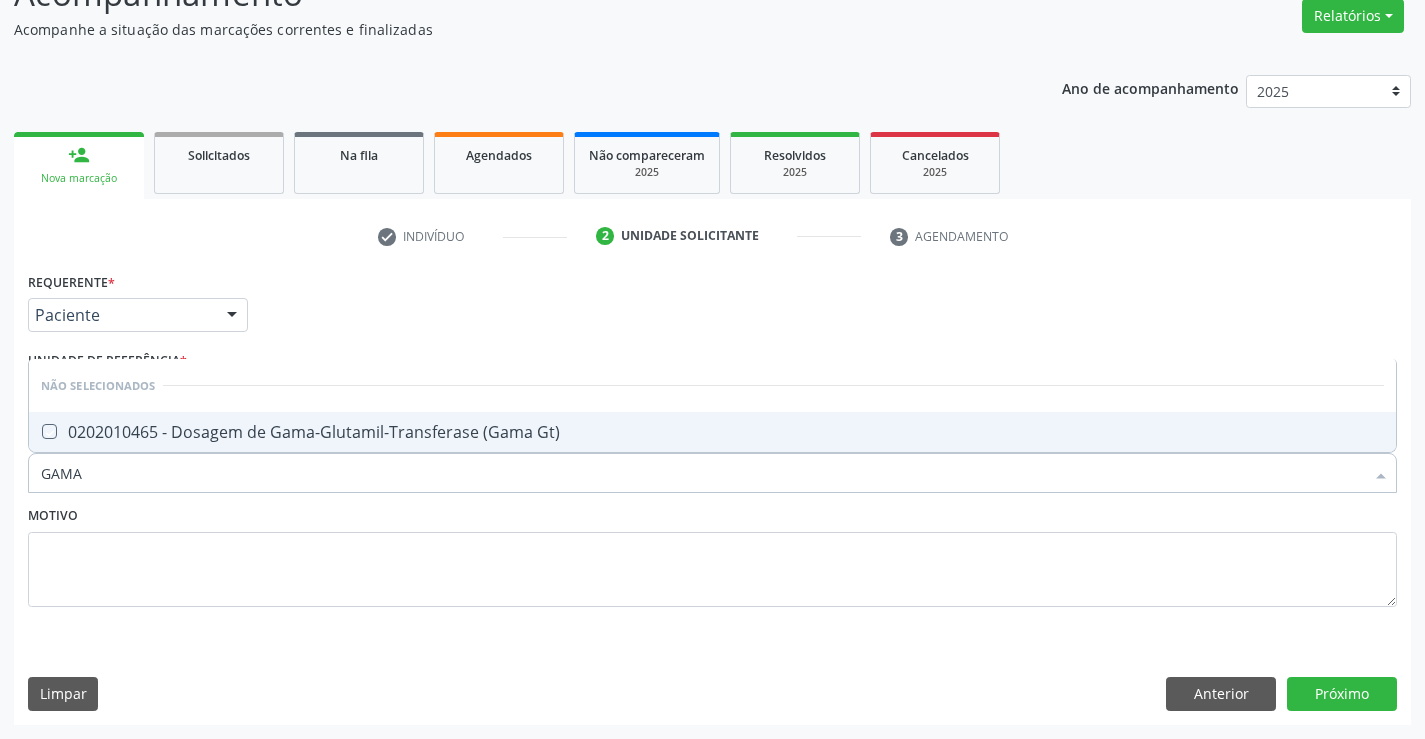 checkbox on "true" 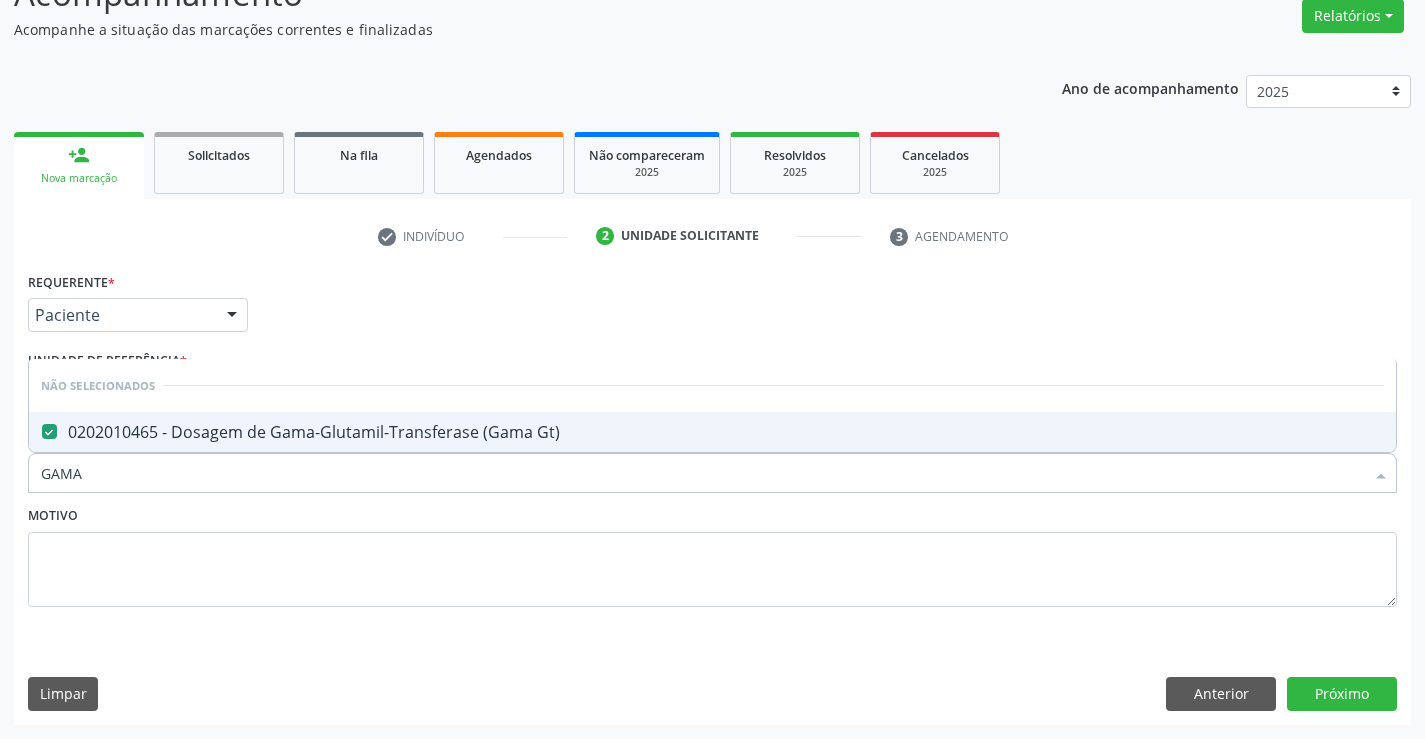 click on "Motivo" at bounding box center (712, 554) 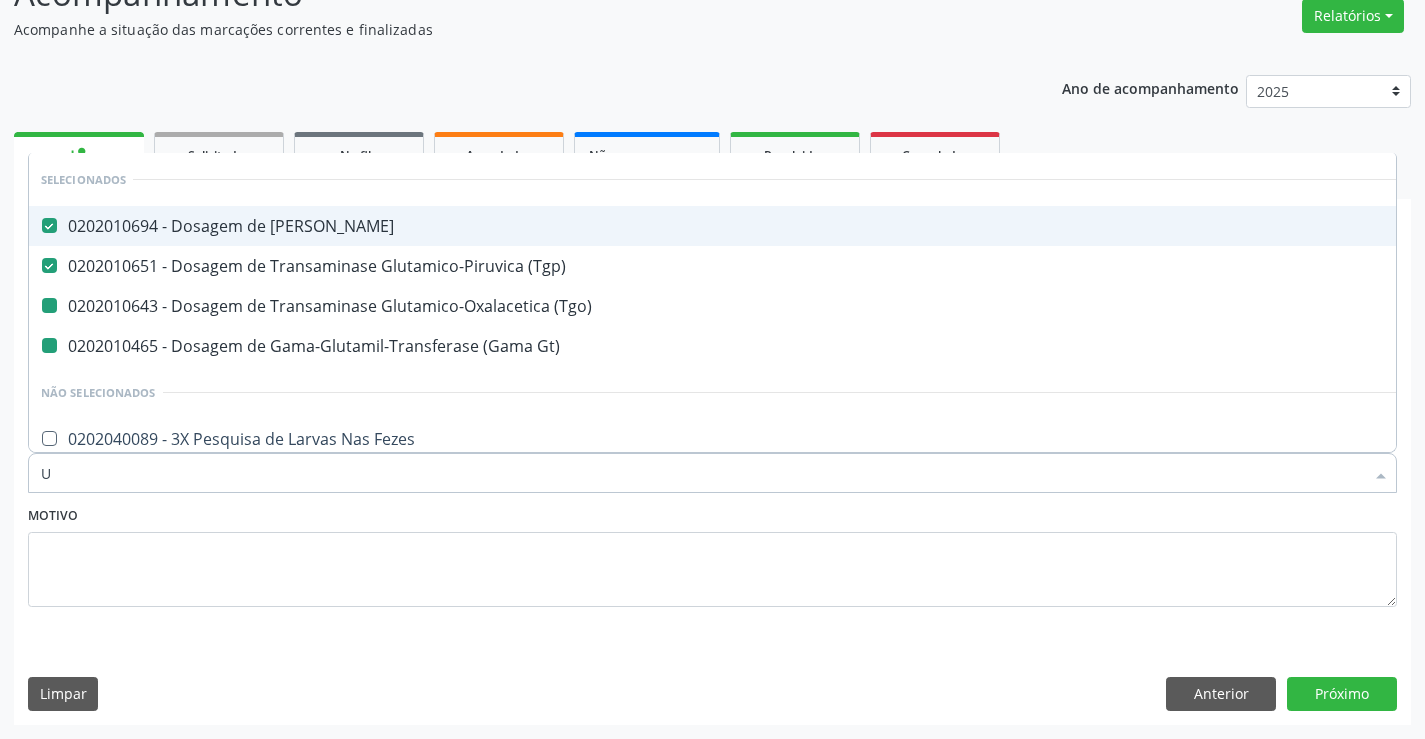 type on "UR" 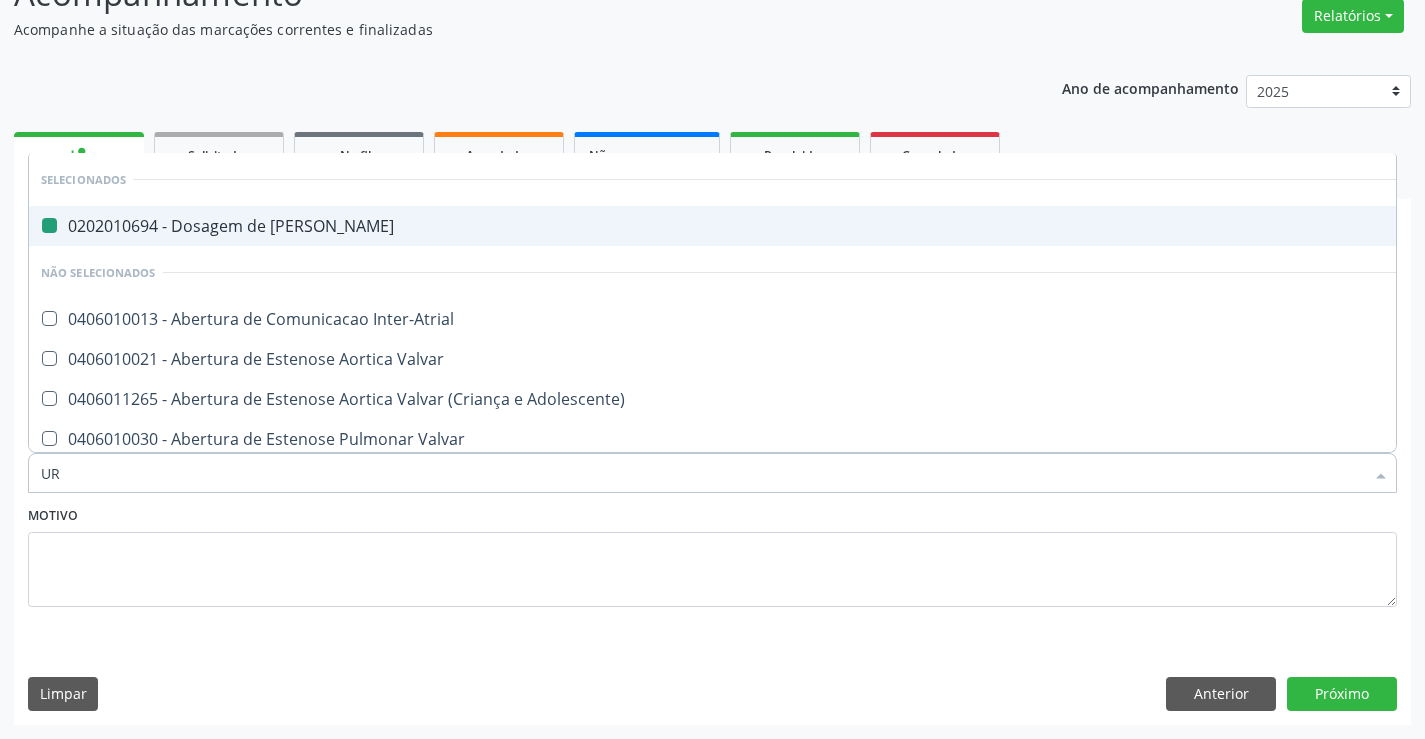type on "URI" 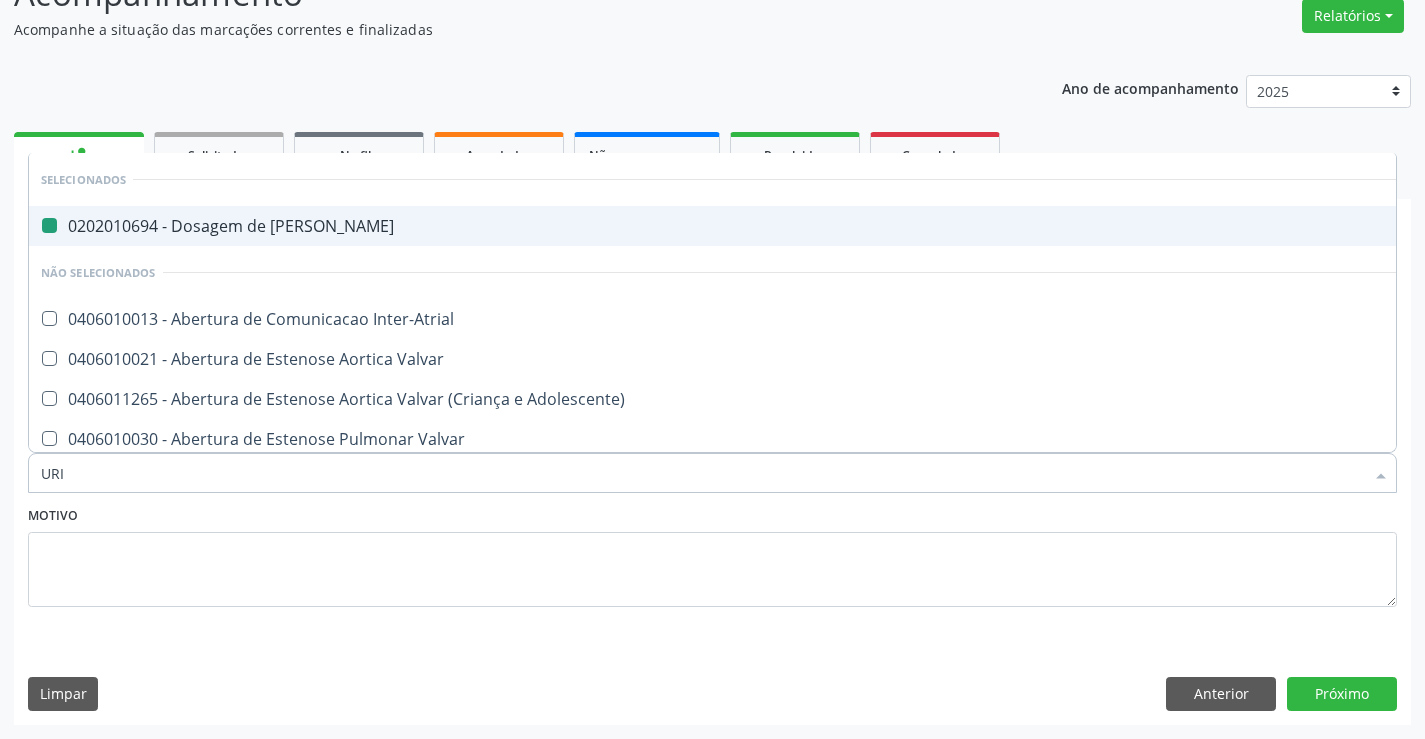 checkbox on "false" 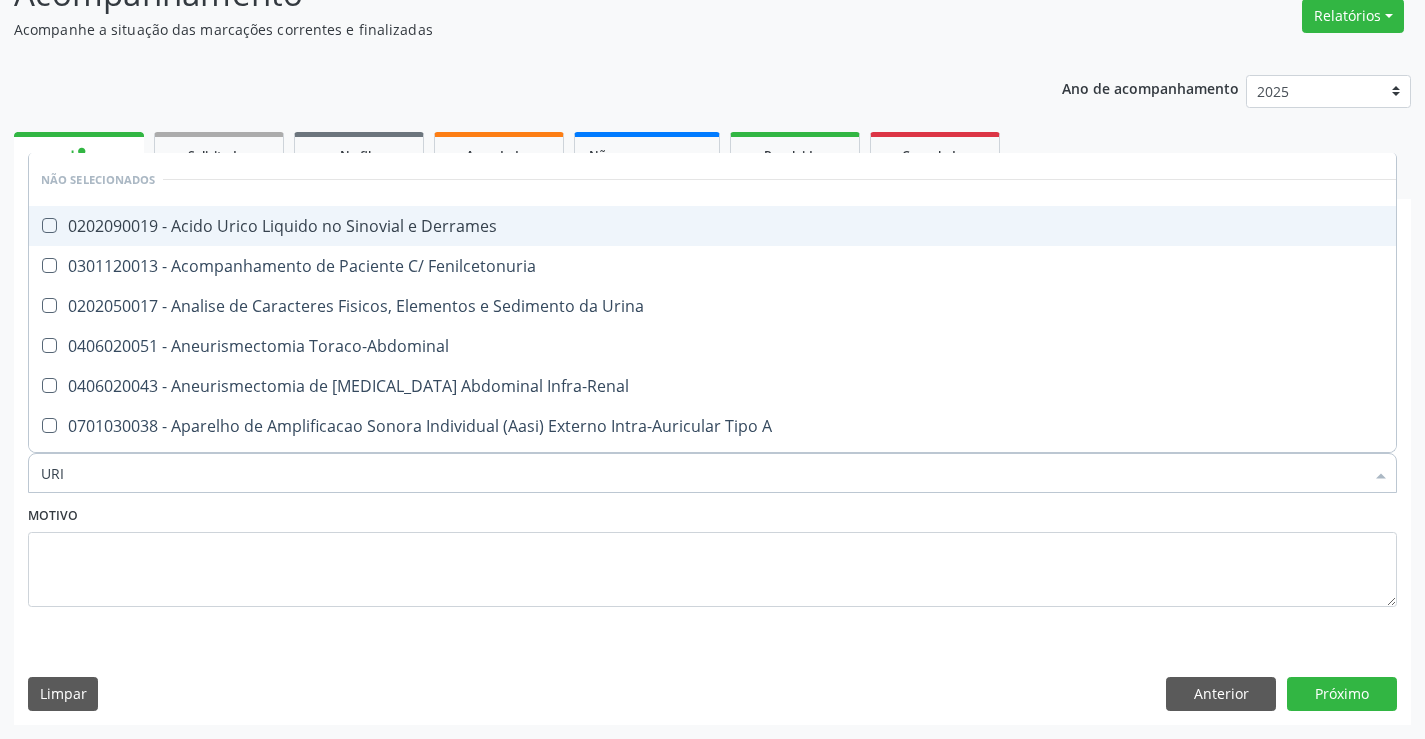 type on "URIN" 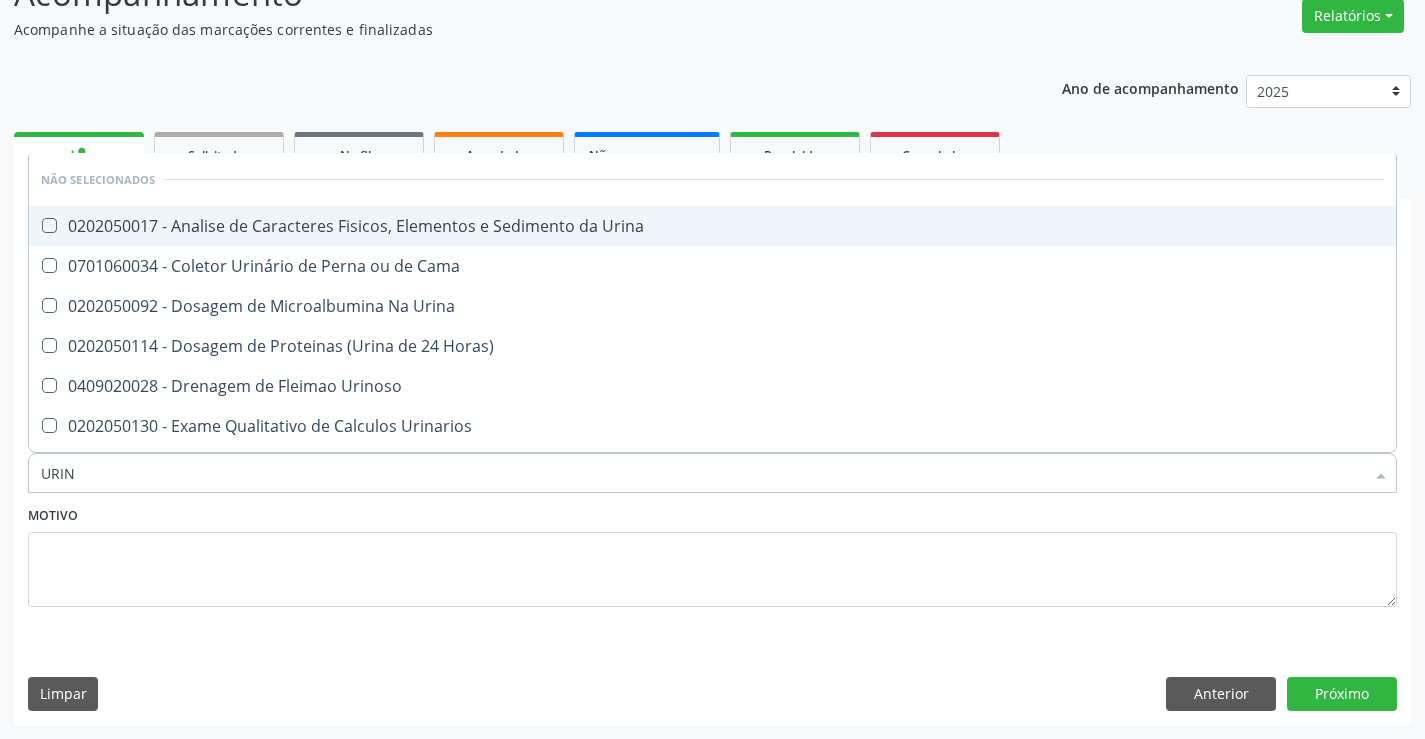 click on "0202050017 - Analise de Caracteres Fisicos, Elementos e Sedimento da Urina" at bounding box center [712, 226] 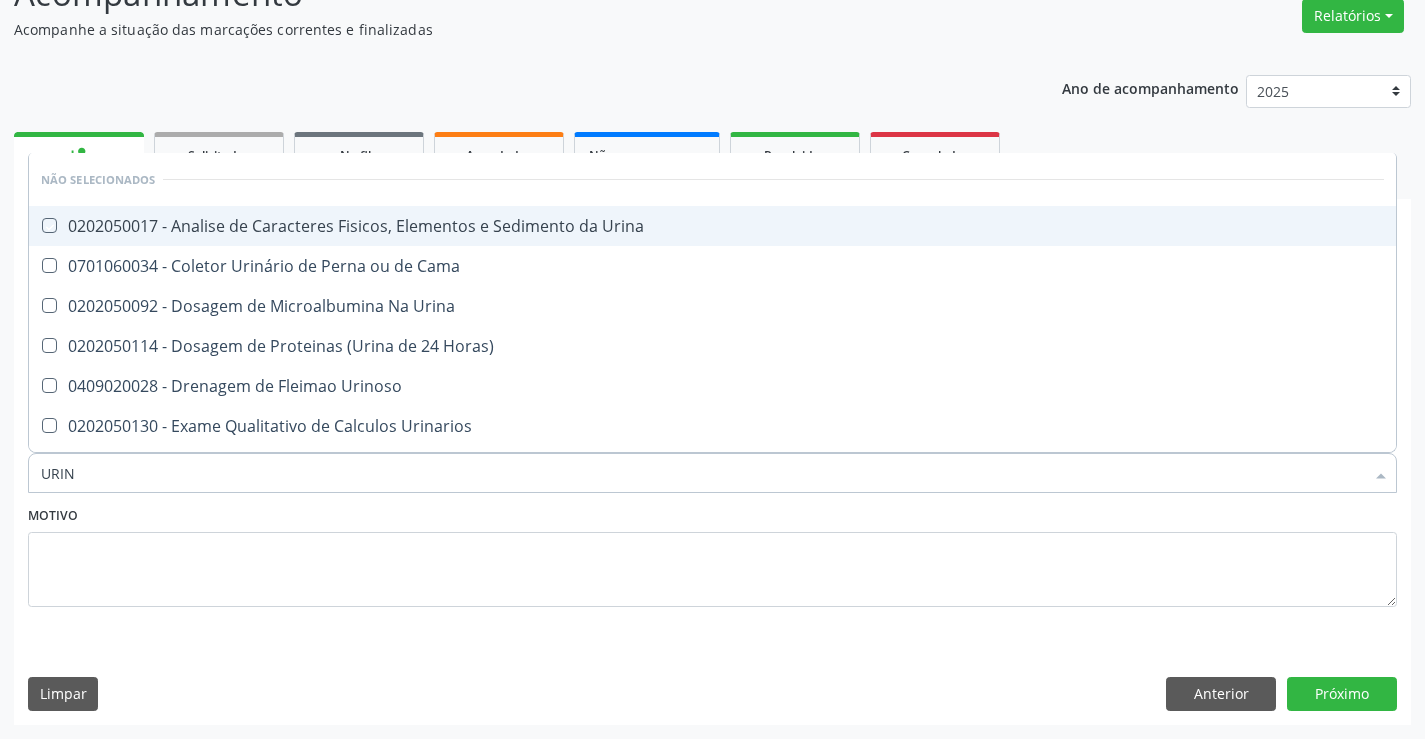 checkbox on "true" 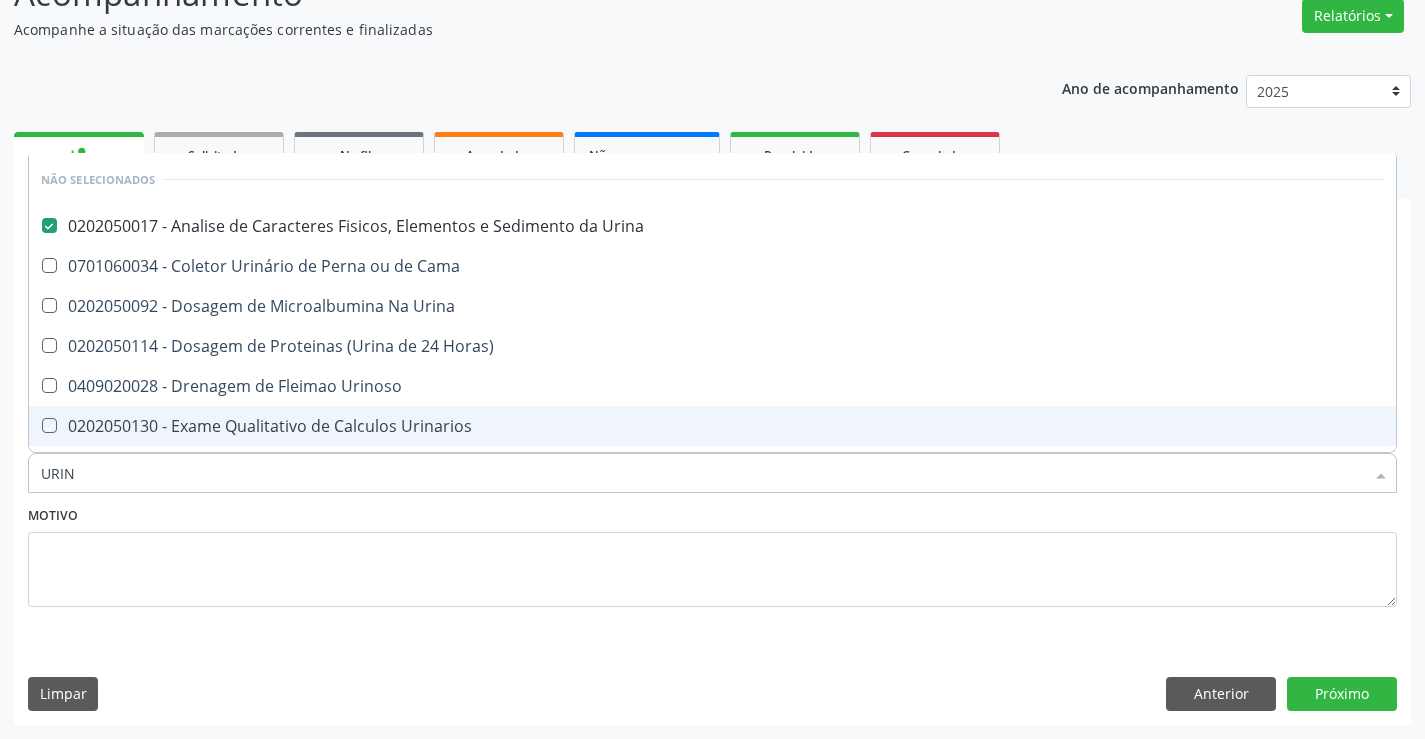 click on "Motivo" at bounding box center (712, 554) 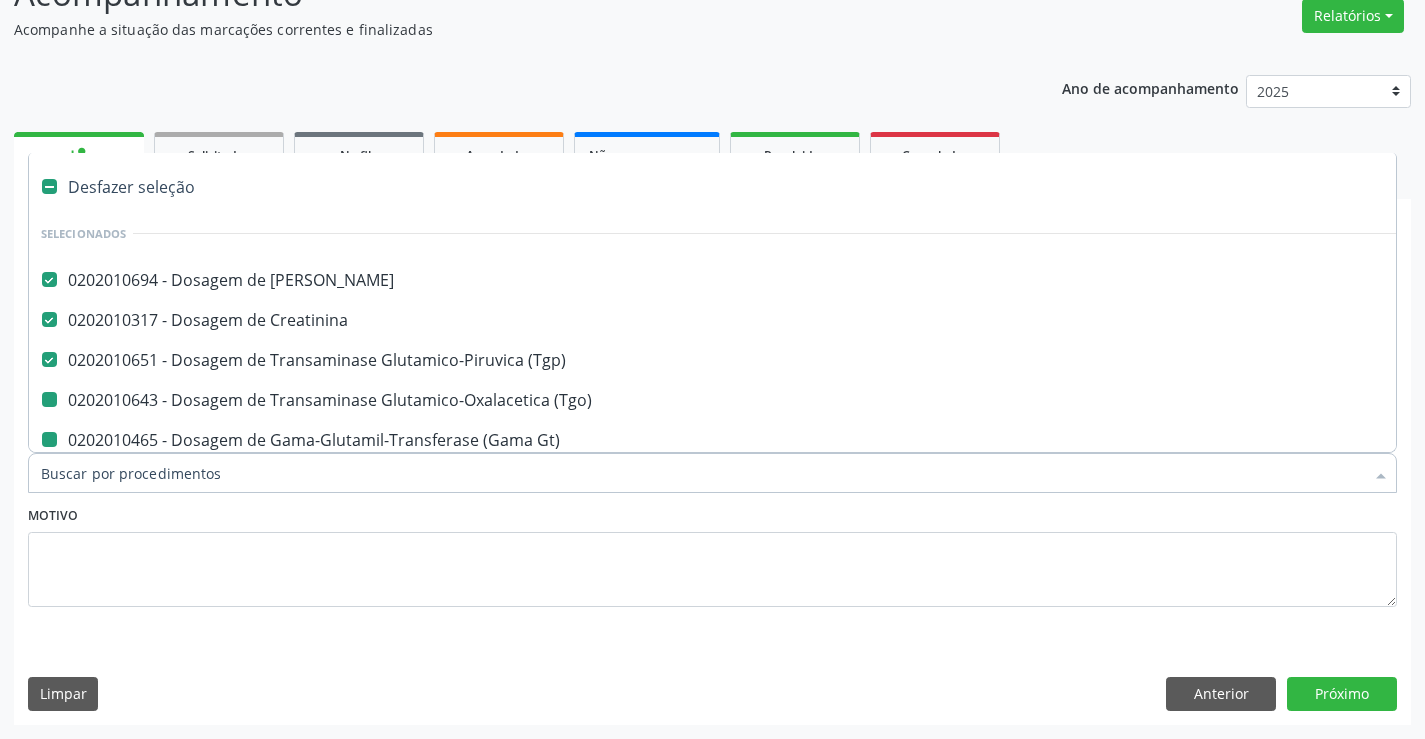 type on "F" 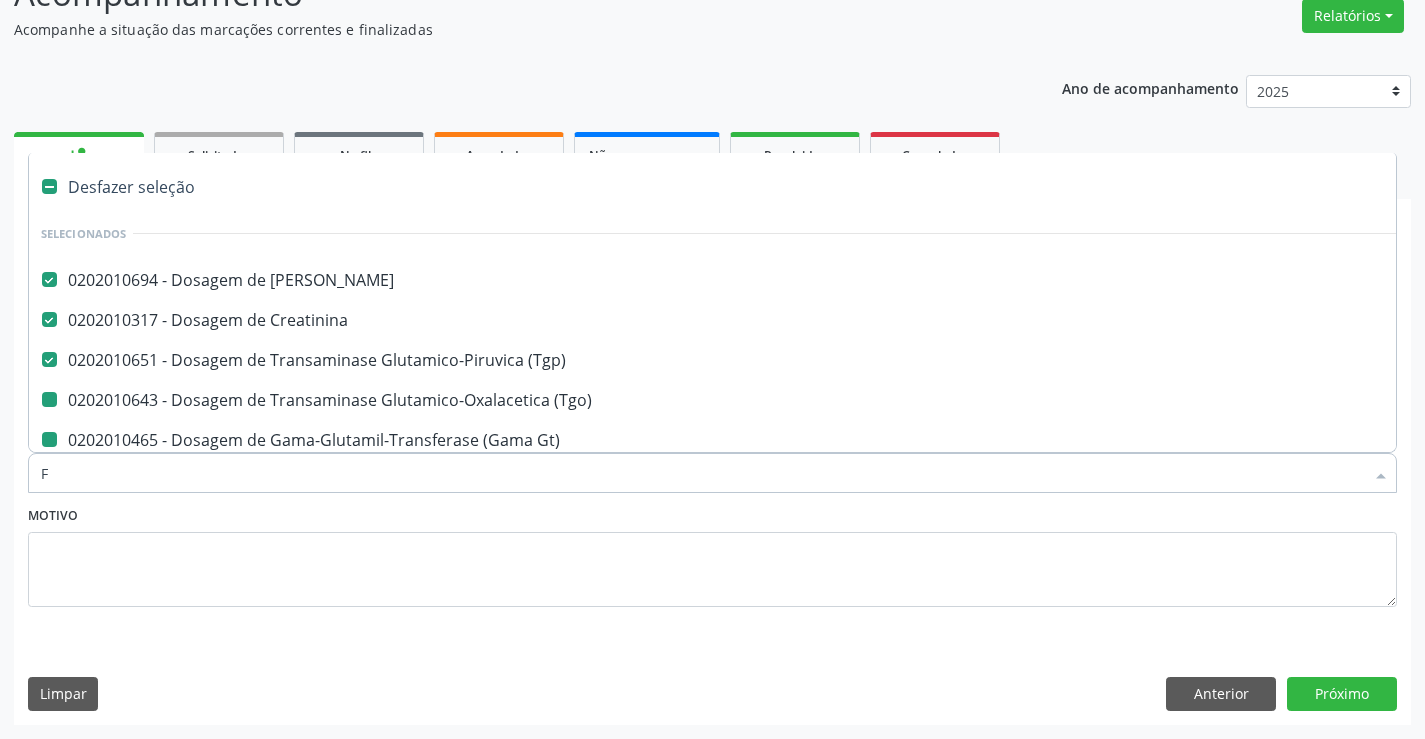 checkbox on "false" 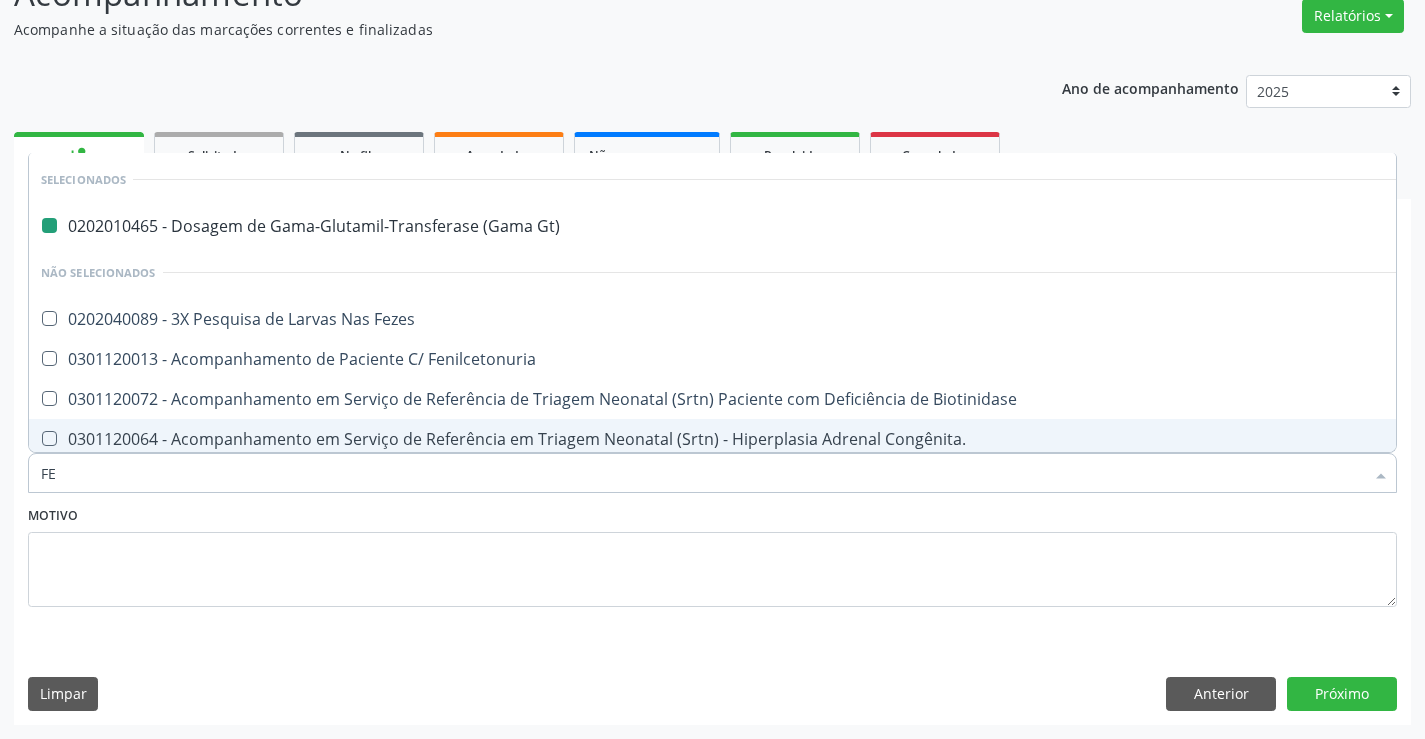 type on "FEZ" 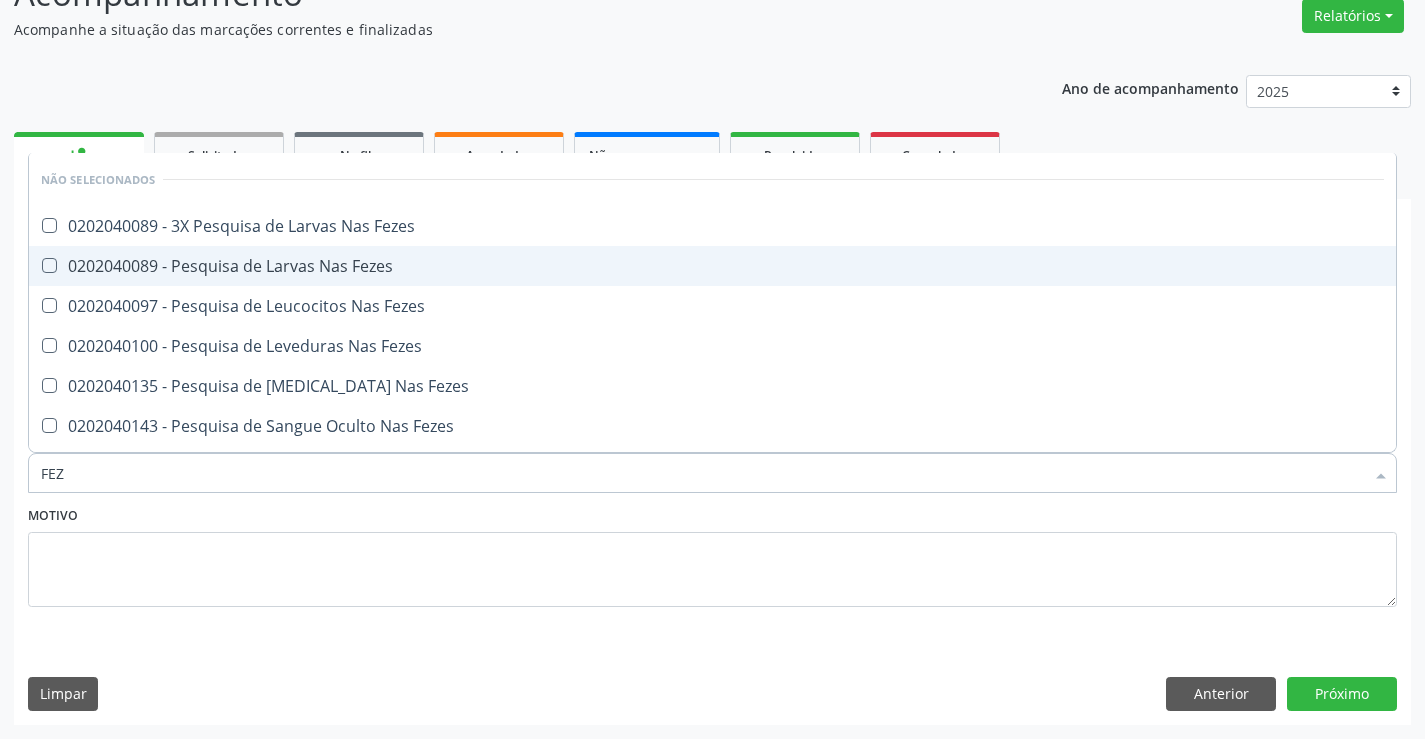 click on "0202040089 - Pesquisa de Larvas Nas Fezes" at bounding box center [712, 266] 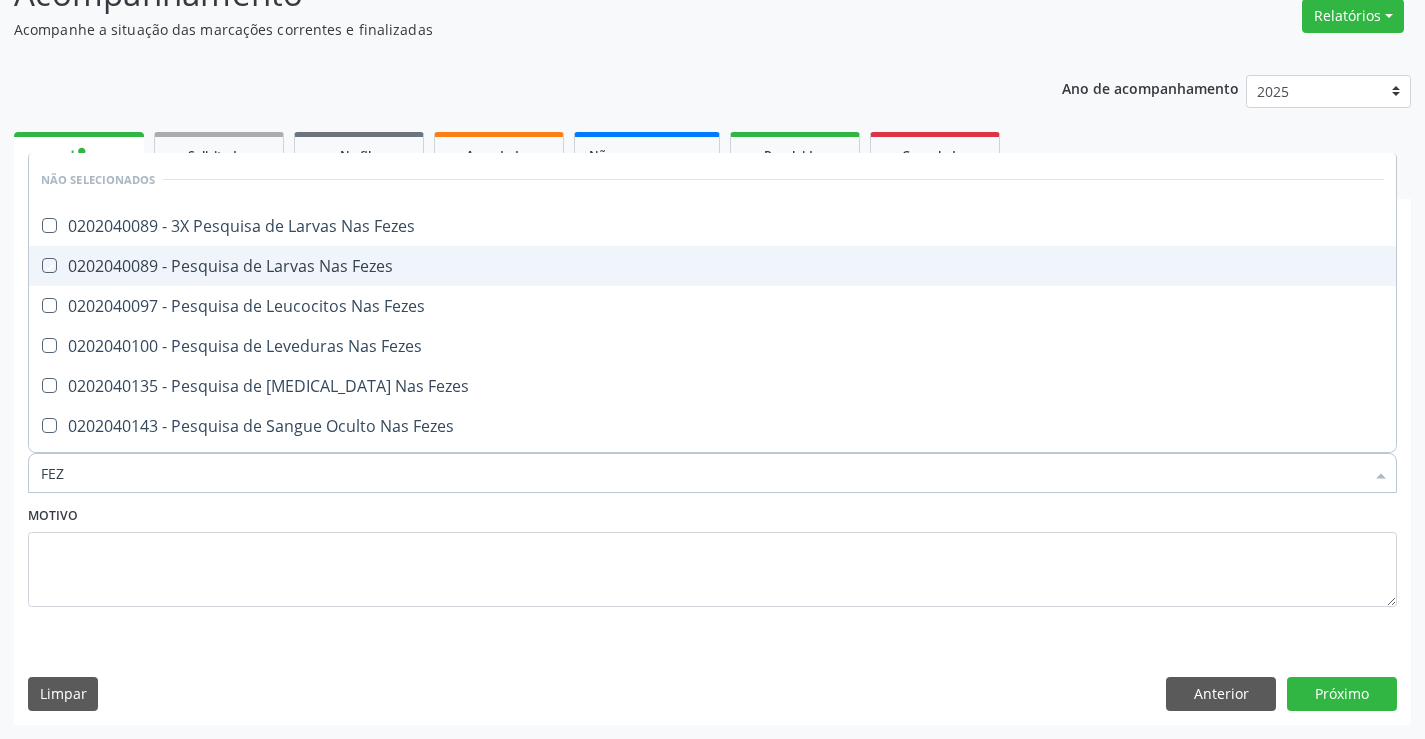 checkbox on "true" 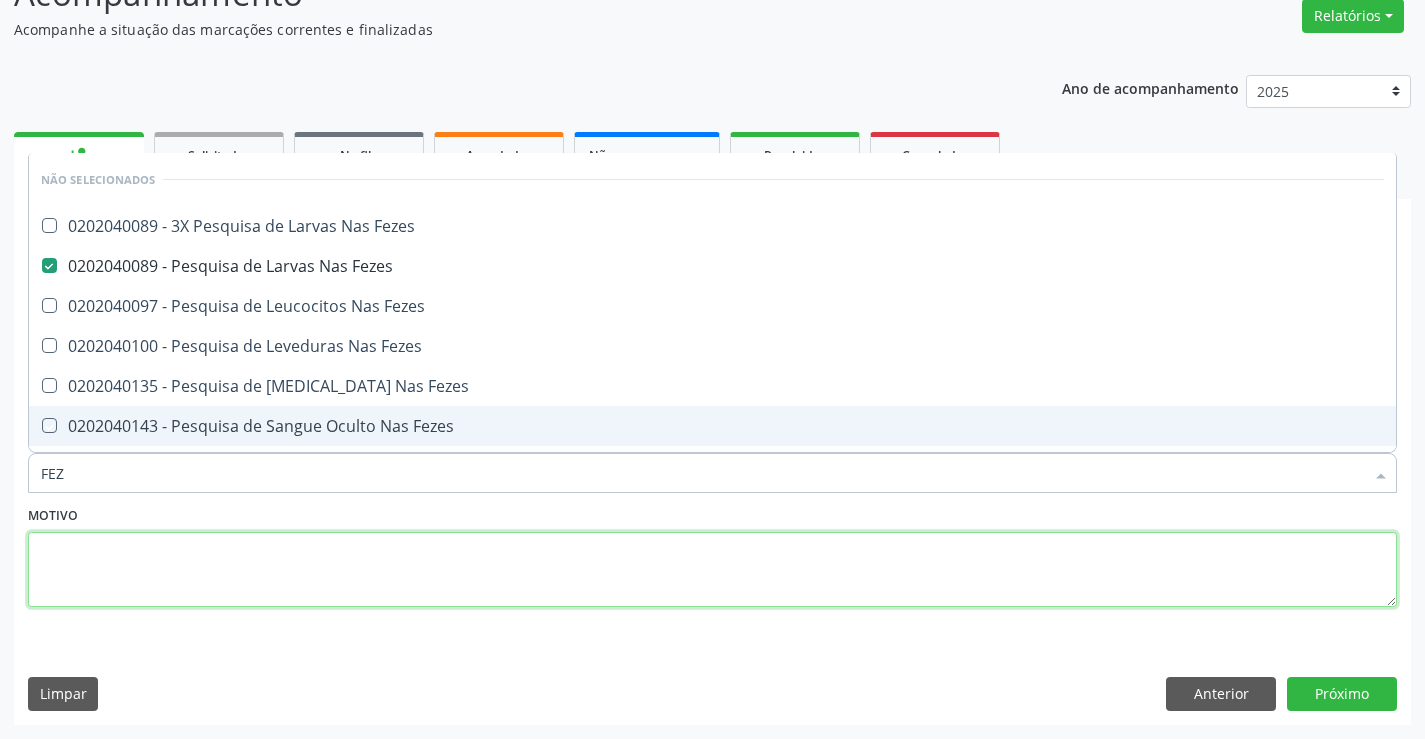 click at bounding box center (712, 570) 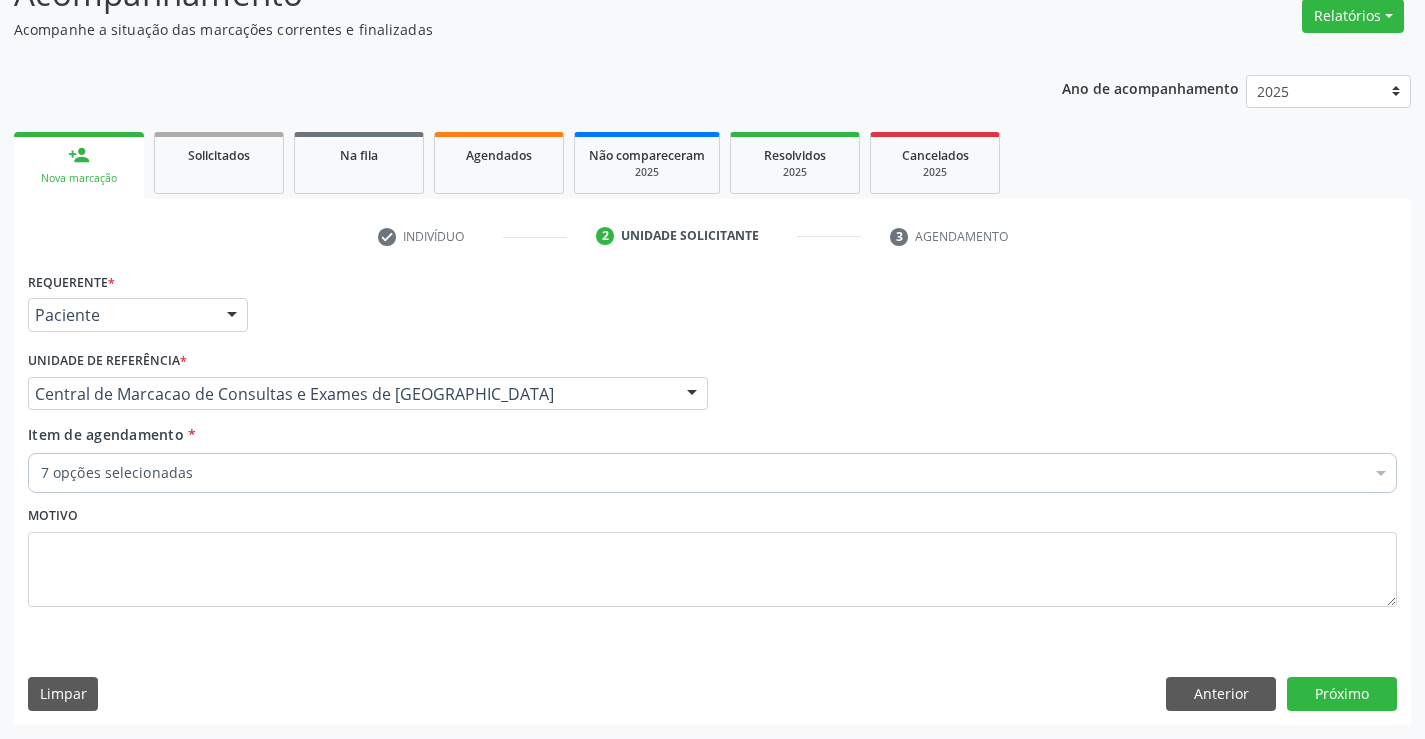 click on "Item de agendamento
*
7 opções selecionadas
Desfazer seleção
Selecionados
0202010694 - Dosagem de [PERSON_NAME]
0202010317 - Dosagem de Creatinina
0202010651 - Dosagem de Transaminase Glutamico-Piruvica (Tgp)
0202010643 - Dosagem de Transaminase Glutamico-Oxalacetica (Tgo)
0202010465 - Dosagem de Gama-Glutamil-Transferase (Gama Gt)
0202050017 - Analise de Caracteres Fisicos, Elementos e Sedimento da Urina
0202040089 - Pesquisa de Larvas Nas Fezes
Não selecionados
0202040089 - 3X Pesquisa de Larvas Nas Fezes
0604320140 - Abatacepte 125 Mg Injetável (Por Seringa Preenchida)
0604320124 - Abatacepte 250 Mg Injetável (Por Frasco Ampola).
0603050018 - Abciximabe
0406010013 - Abertura de Comunicacao Inter-Atrial
0406010021 - Abertura de Estenose Aortica Valvar" at bounding box center (712, 462) 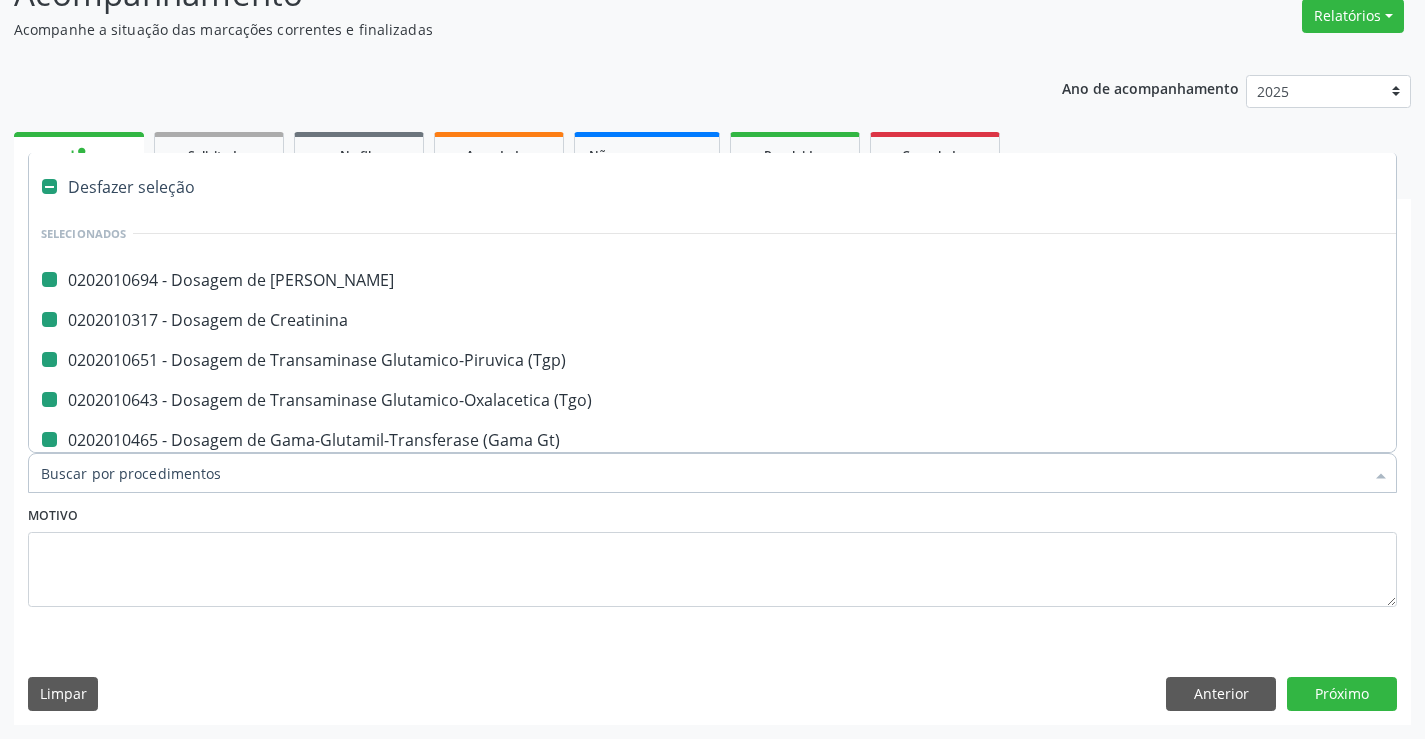type on "H" 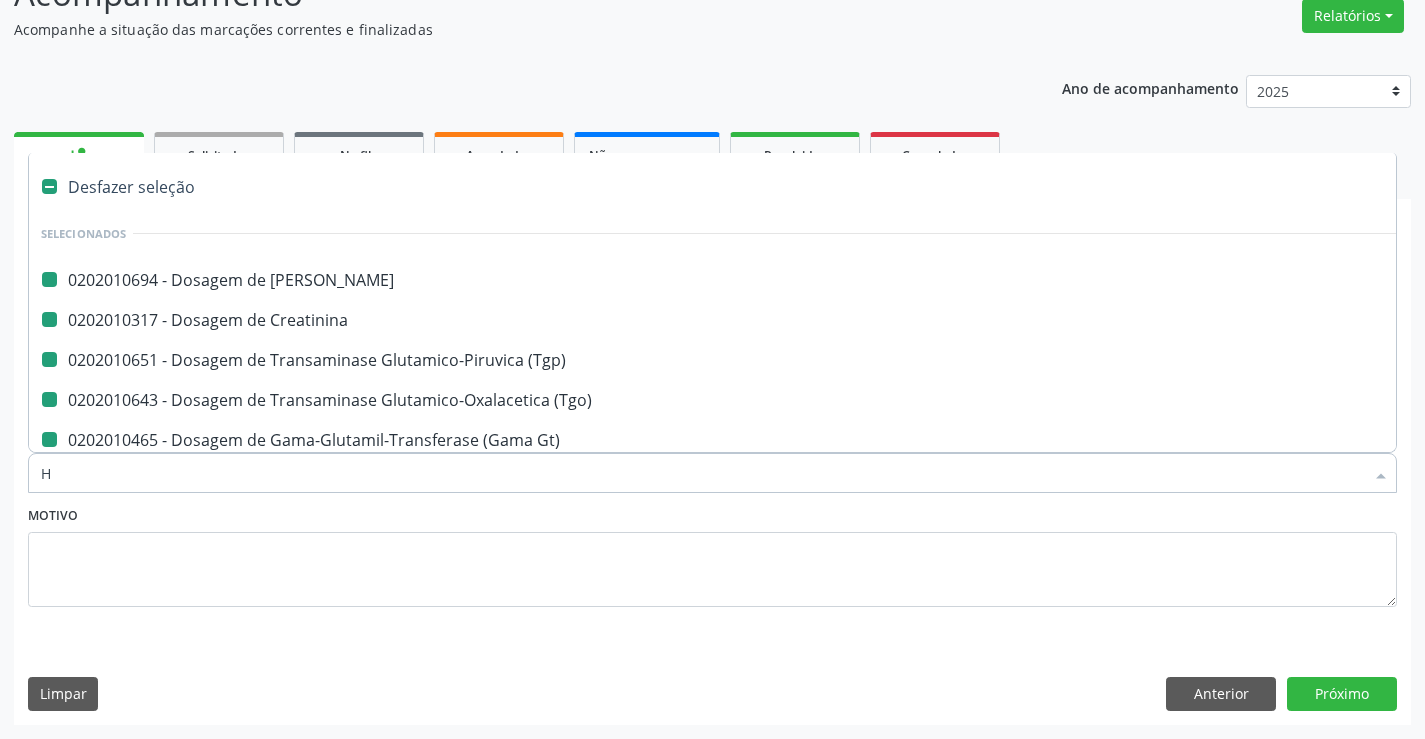checkbox on "false" 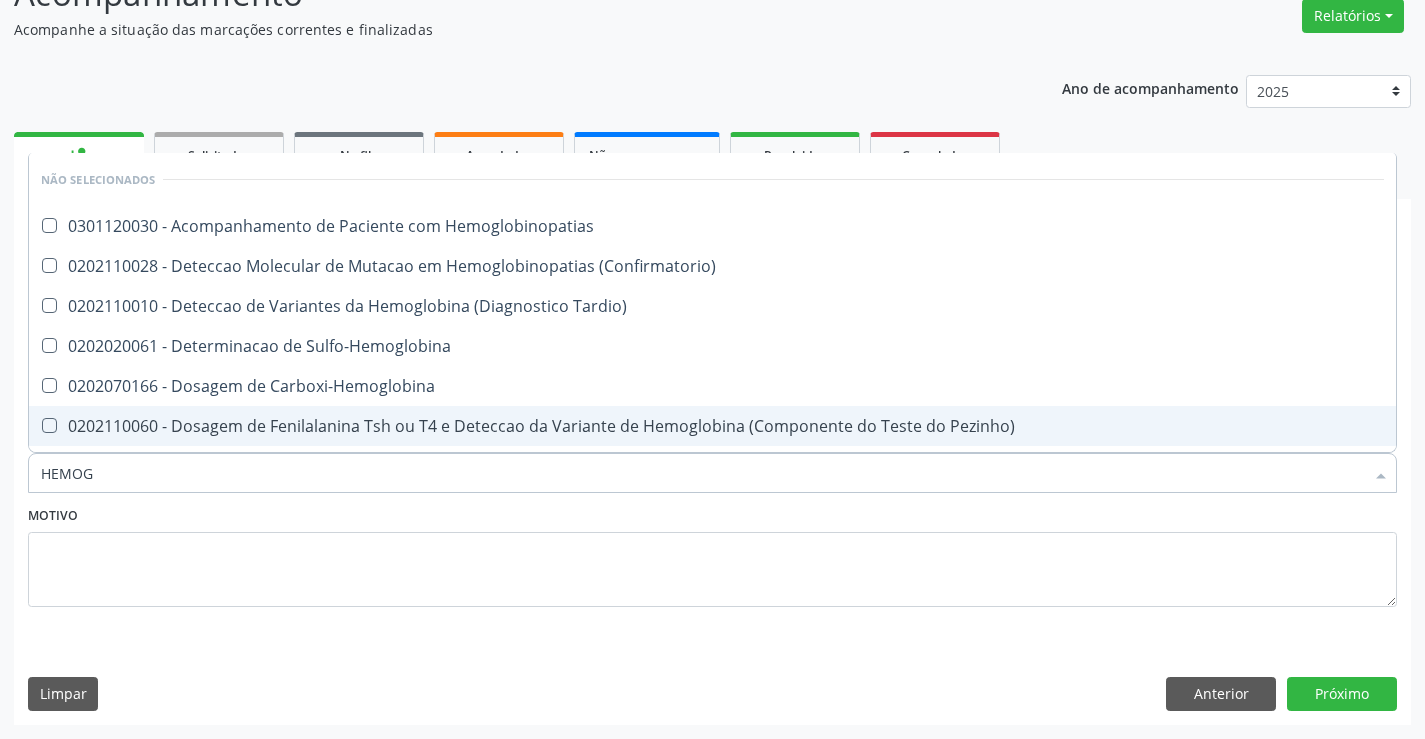 type on "HEMOGR" 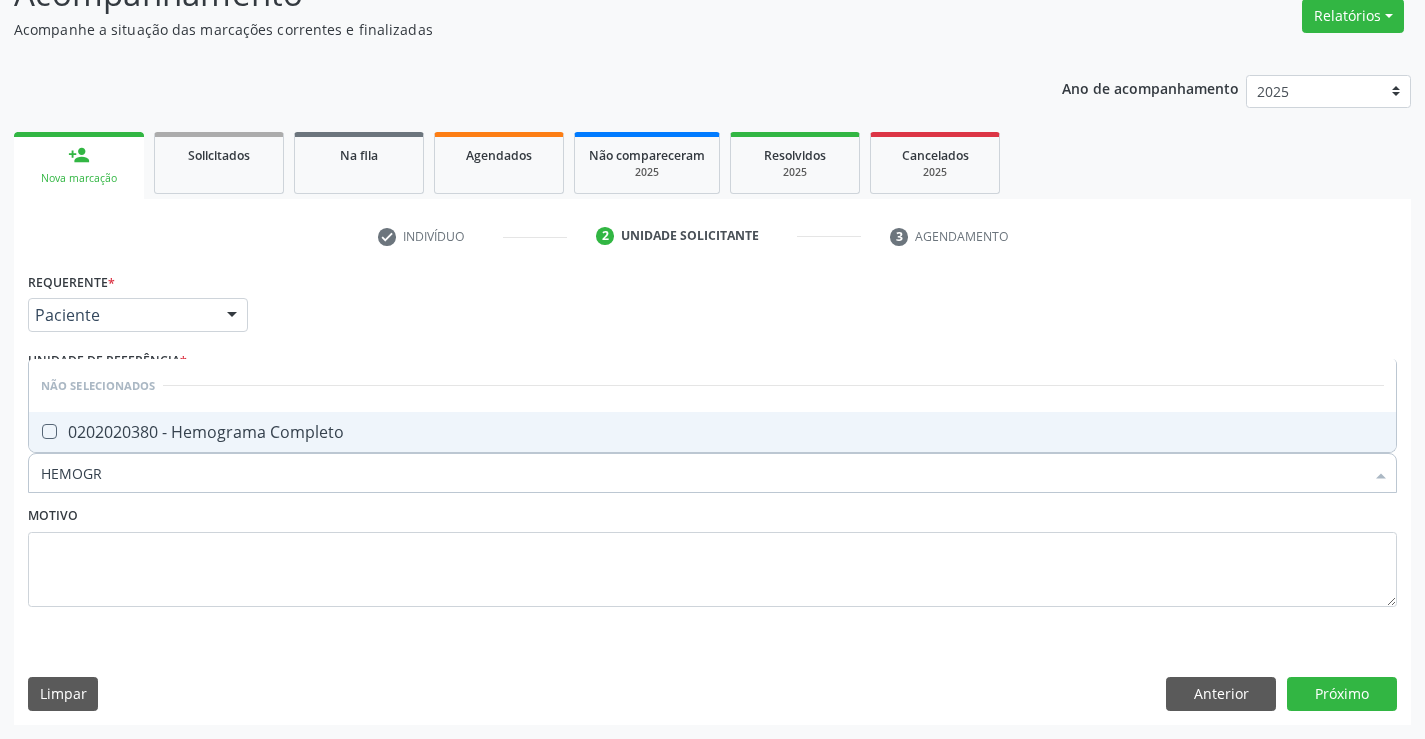 click on "0202020380 - Hemograma Completo" at bounding box center [712, 432] 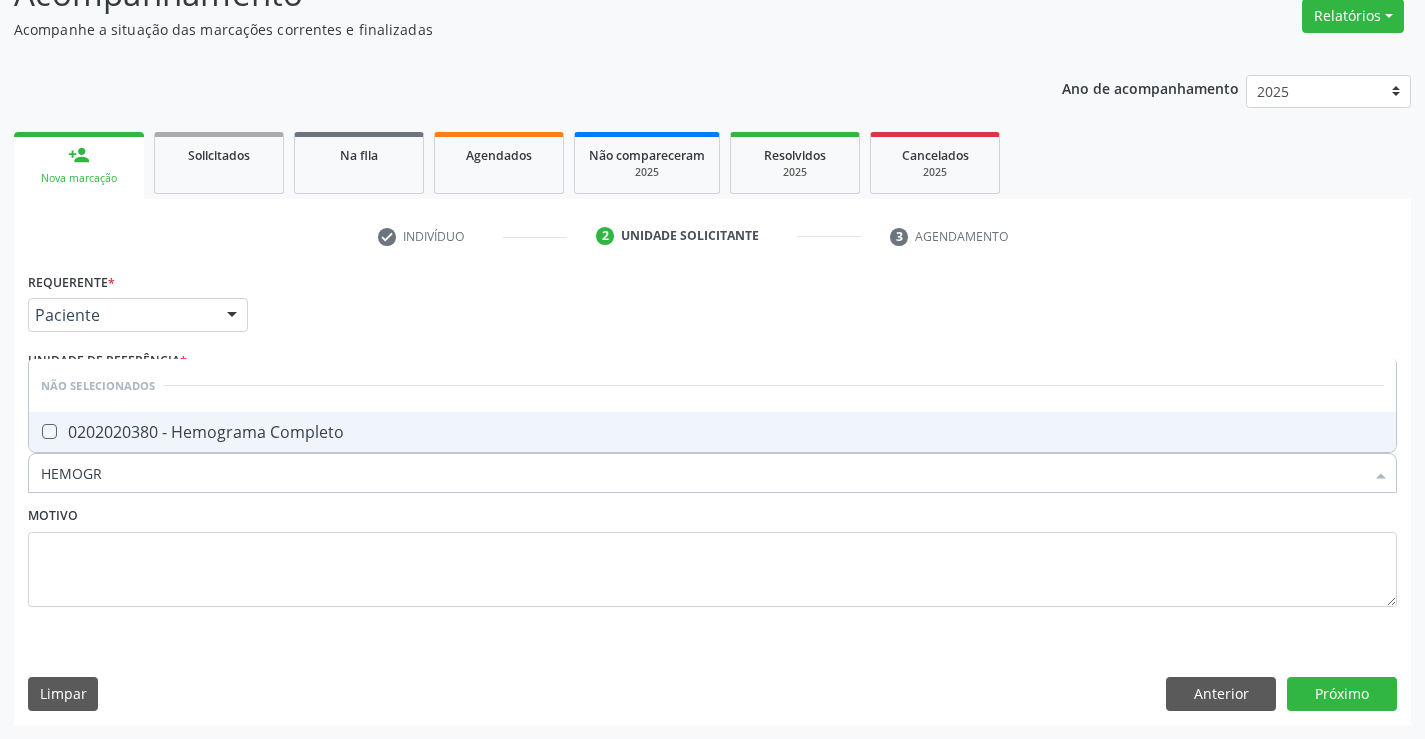 checkbox on "true" 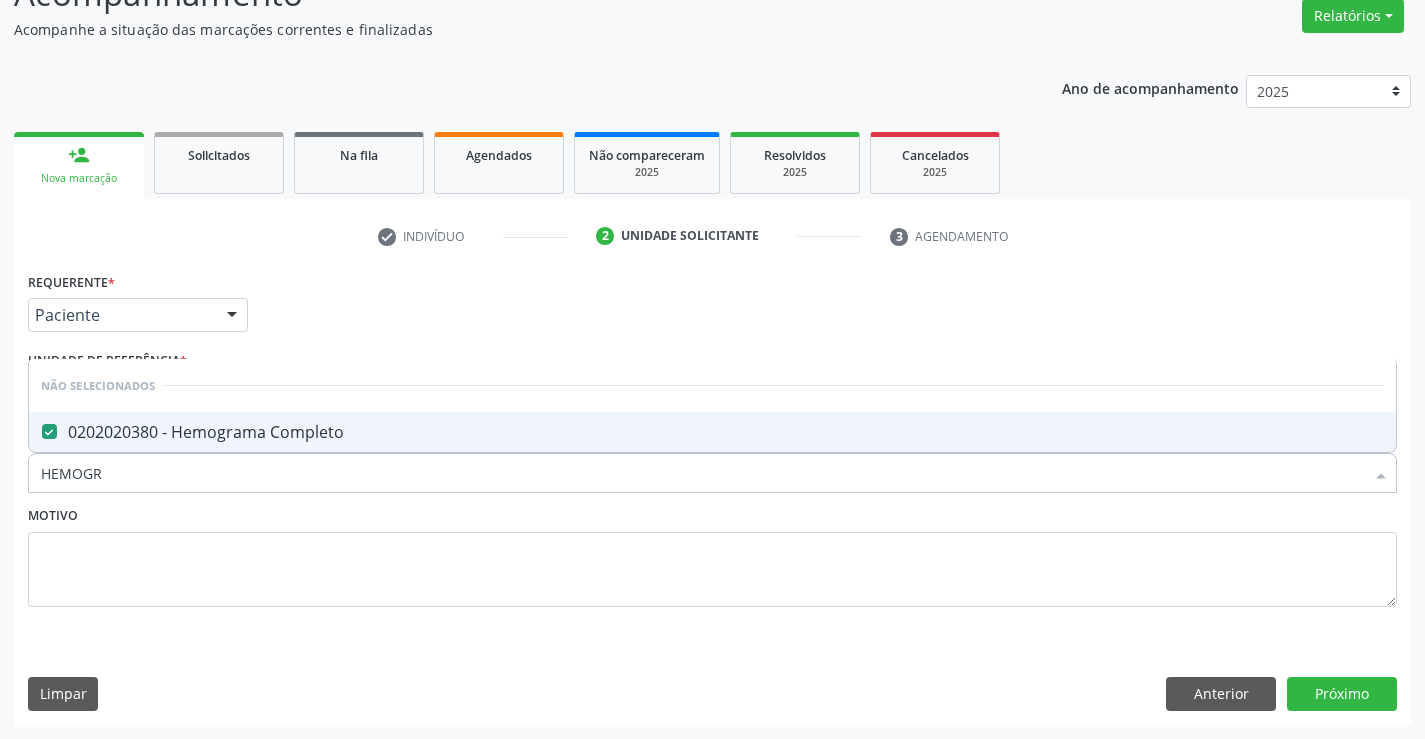type on "HEMOGR" 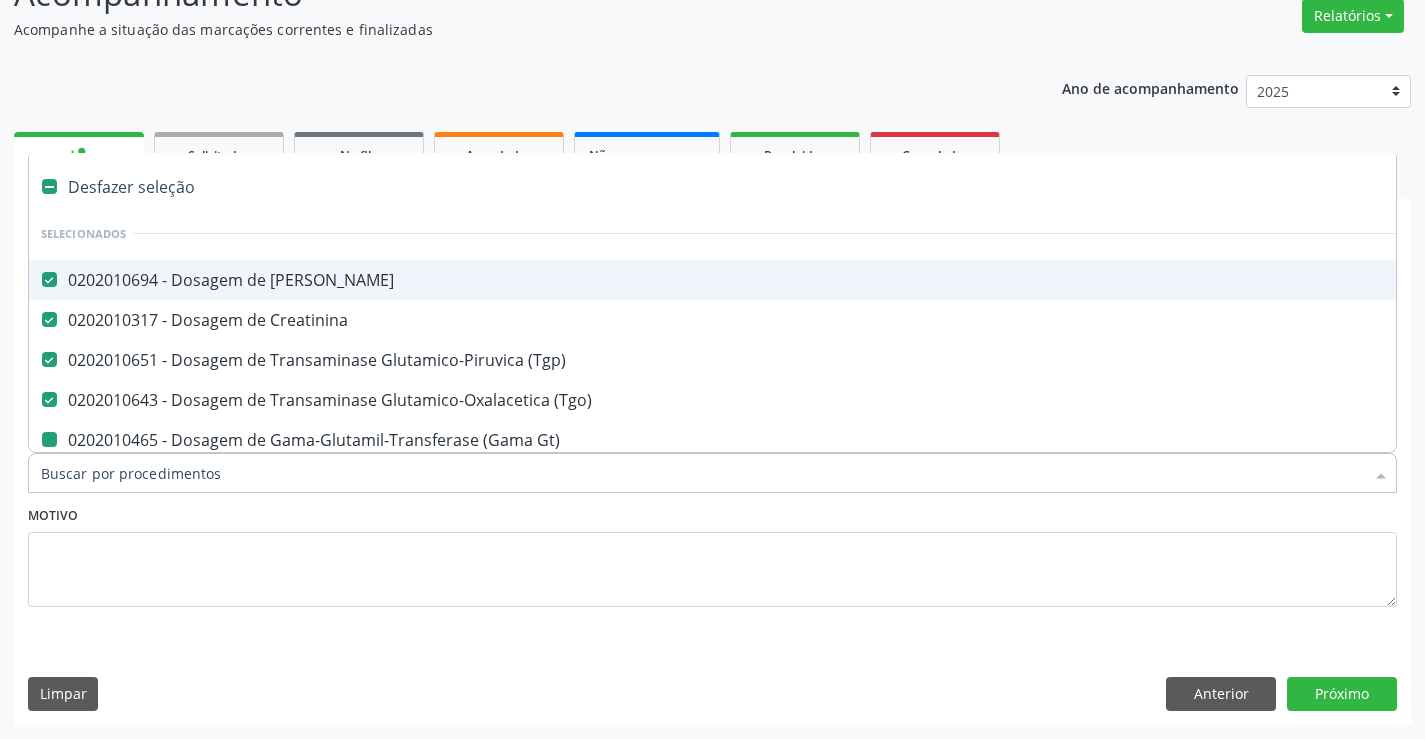 type on "P" 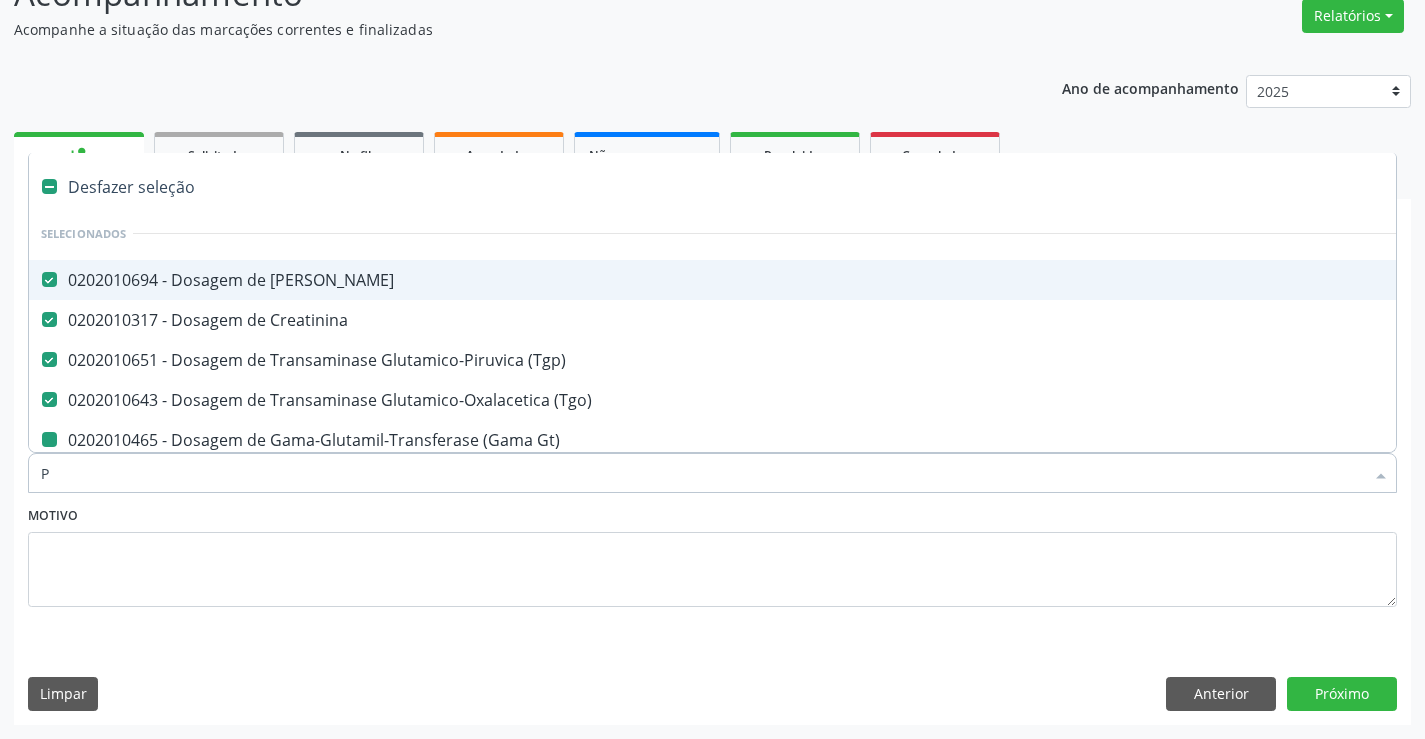 checkbox on "false" 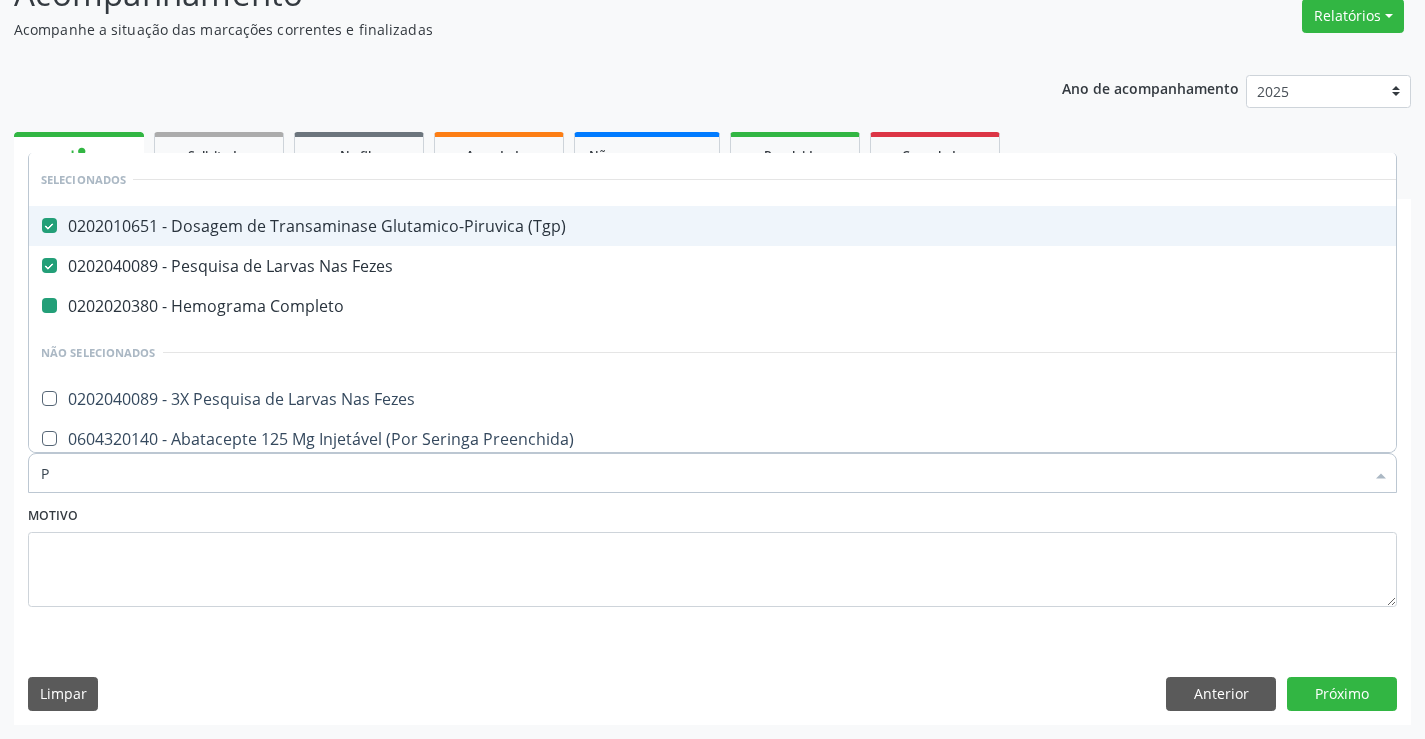 type on "PL" 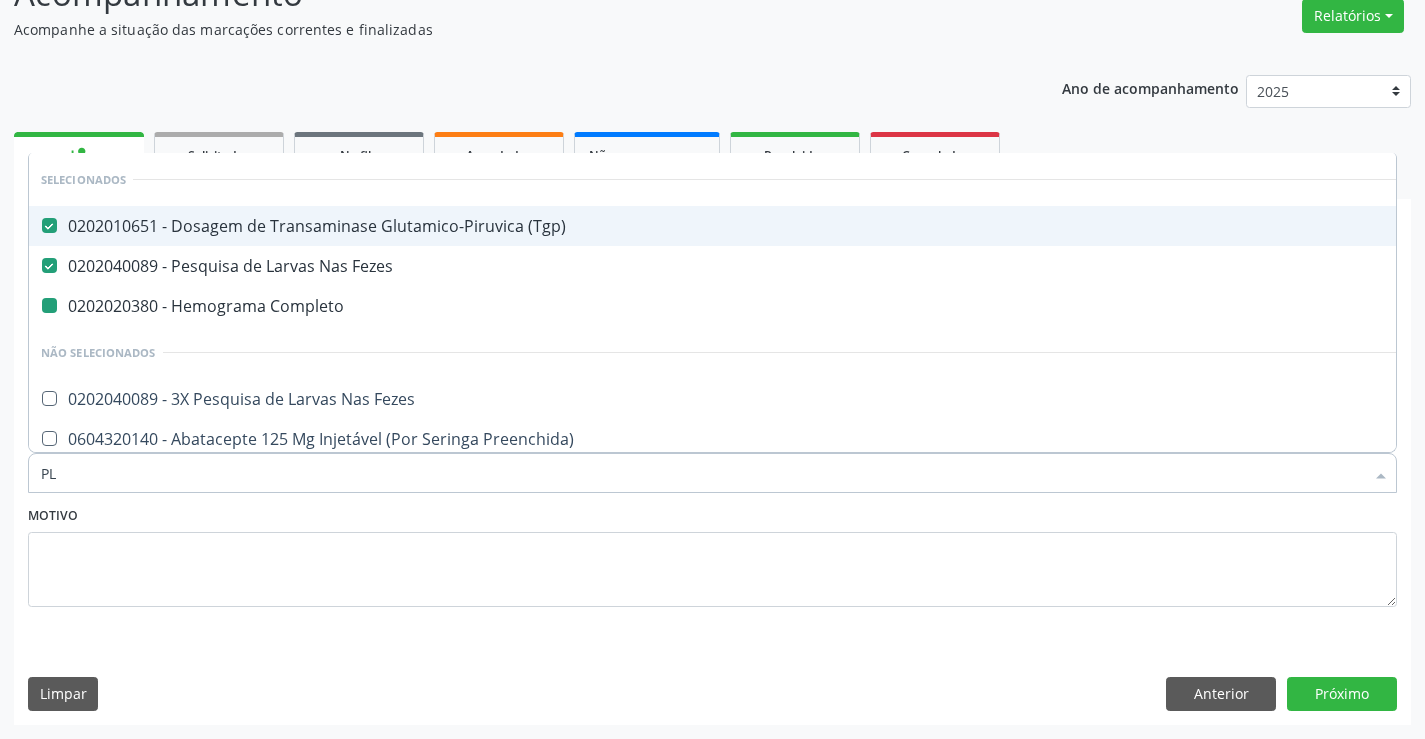 checkbox on "false" 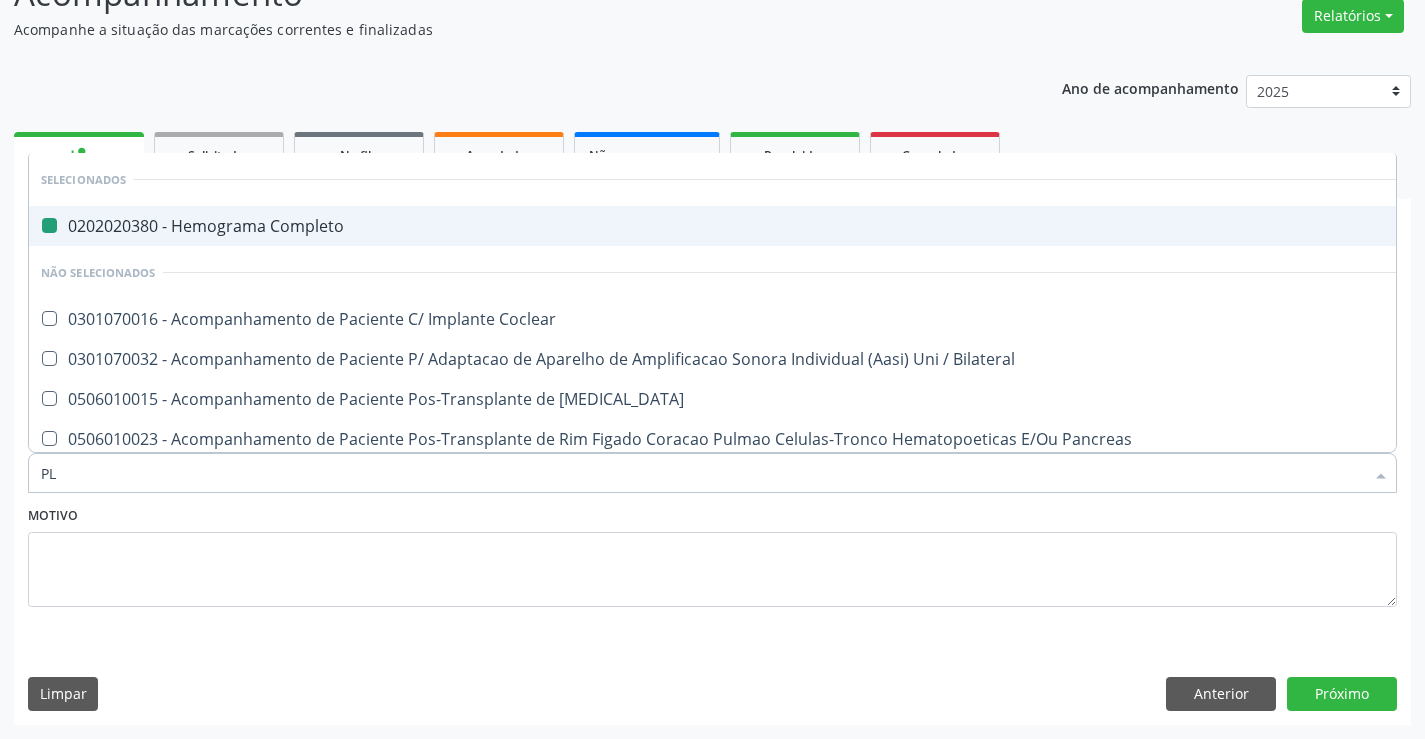 type on "PLA" 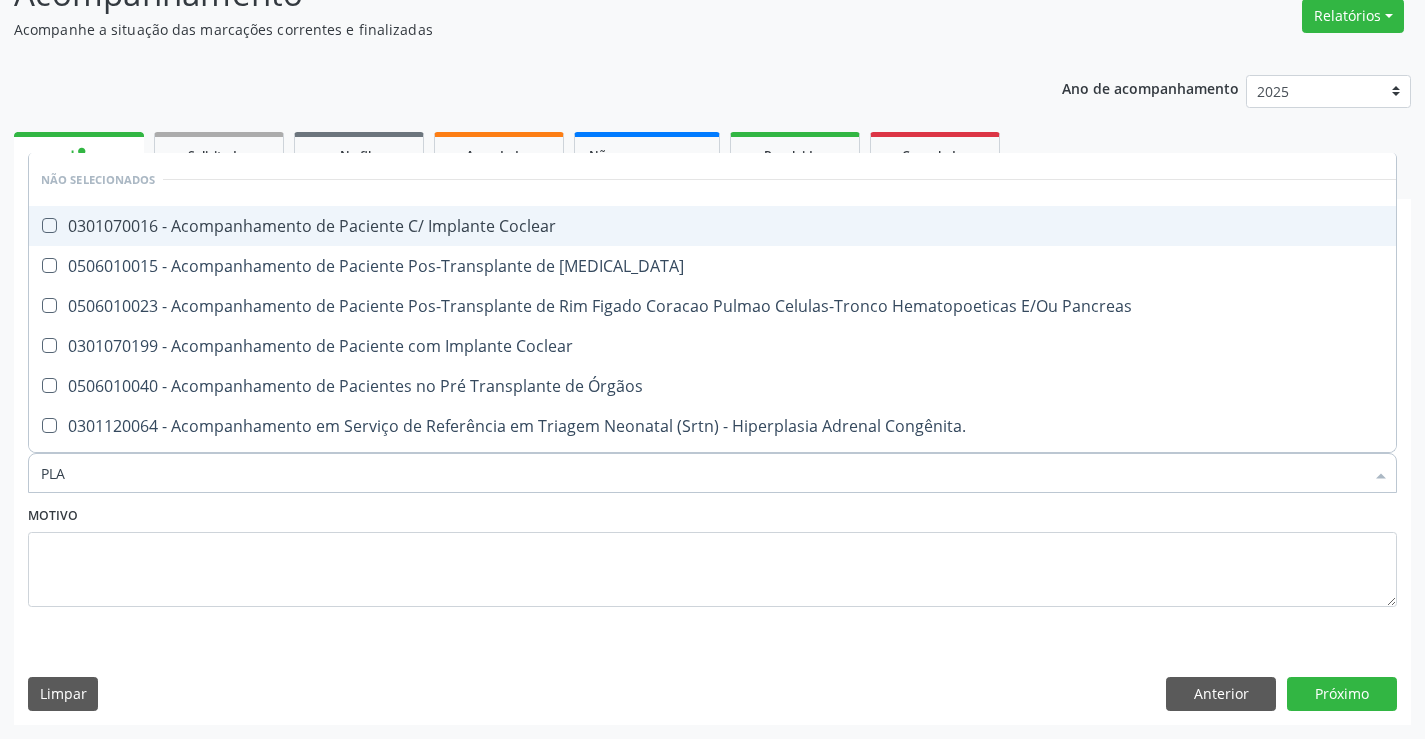 type on "PLAQ" 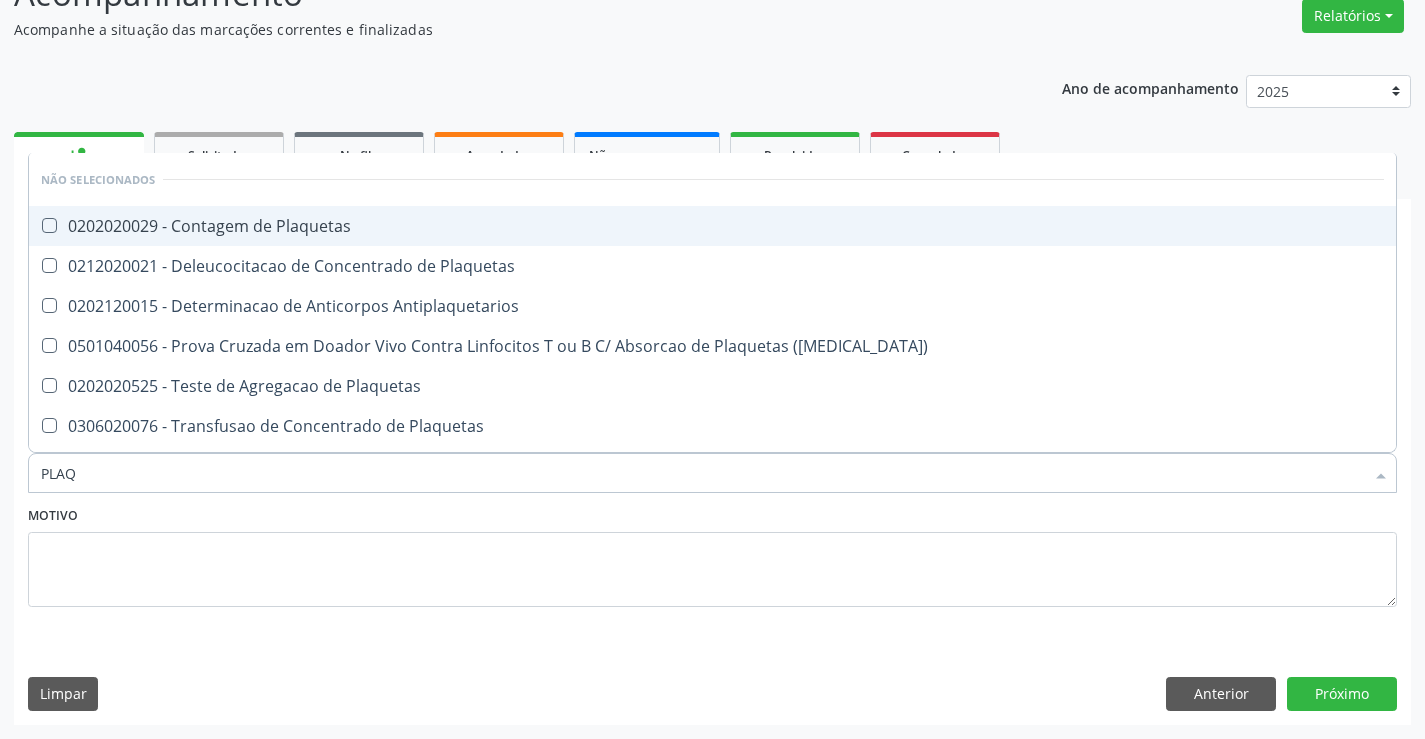 click on "0202020029 - Contagem de Plaquetas" at bounding box center [712, 226] 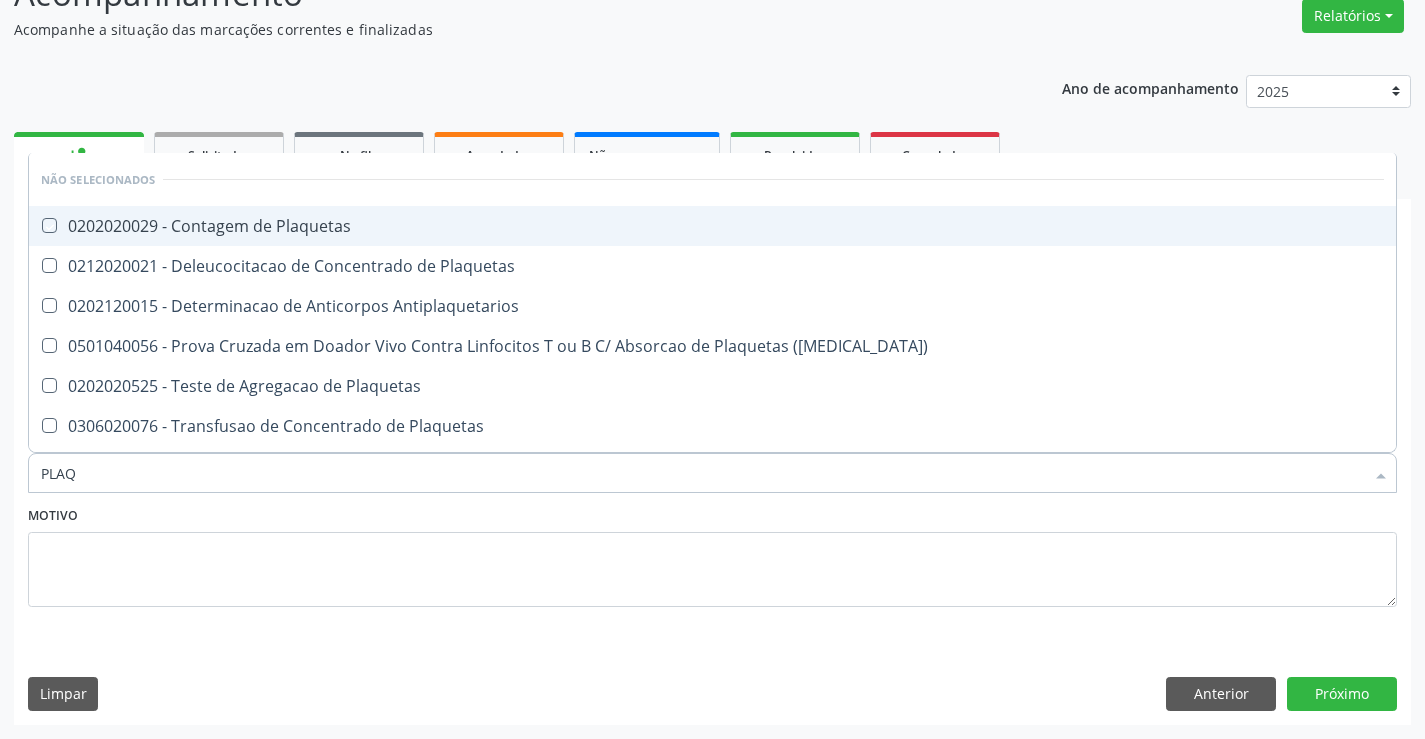checkbox on "true" 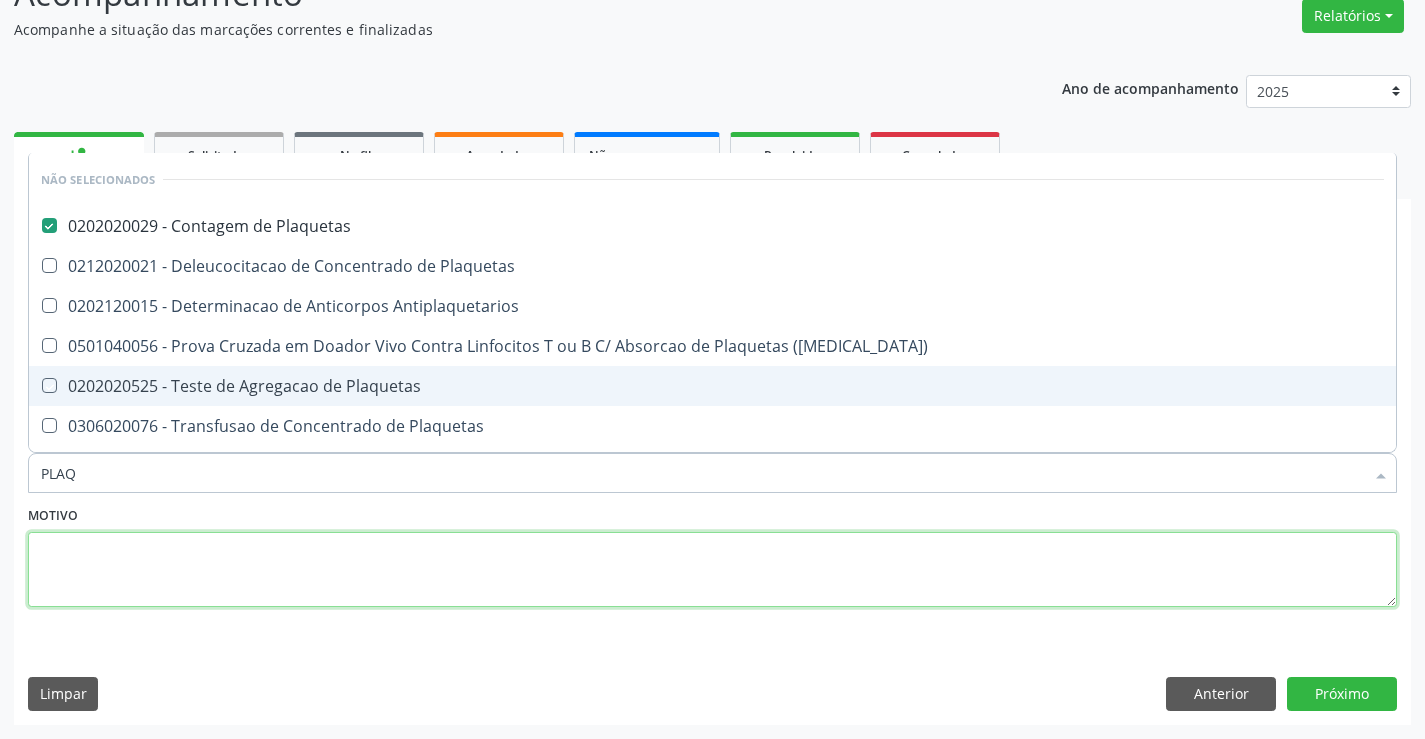 click at bounding box center [712, 570] 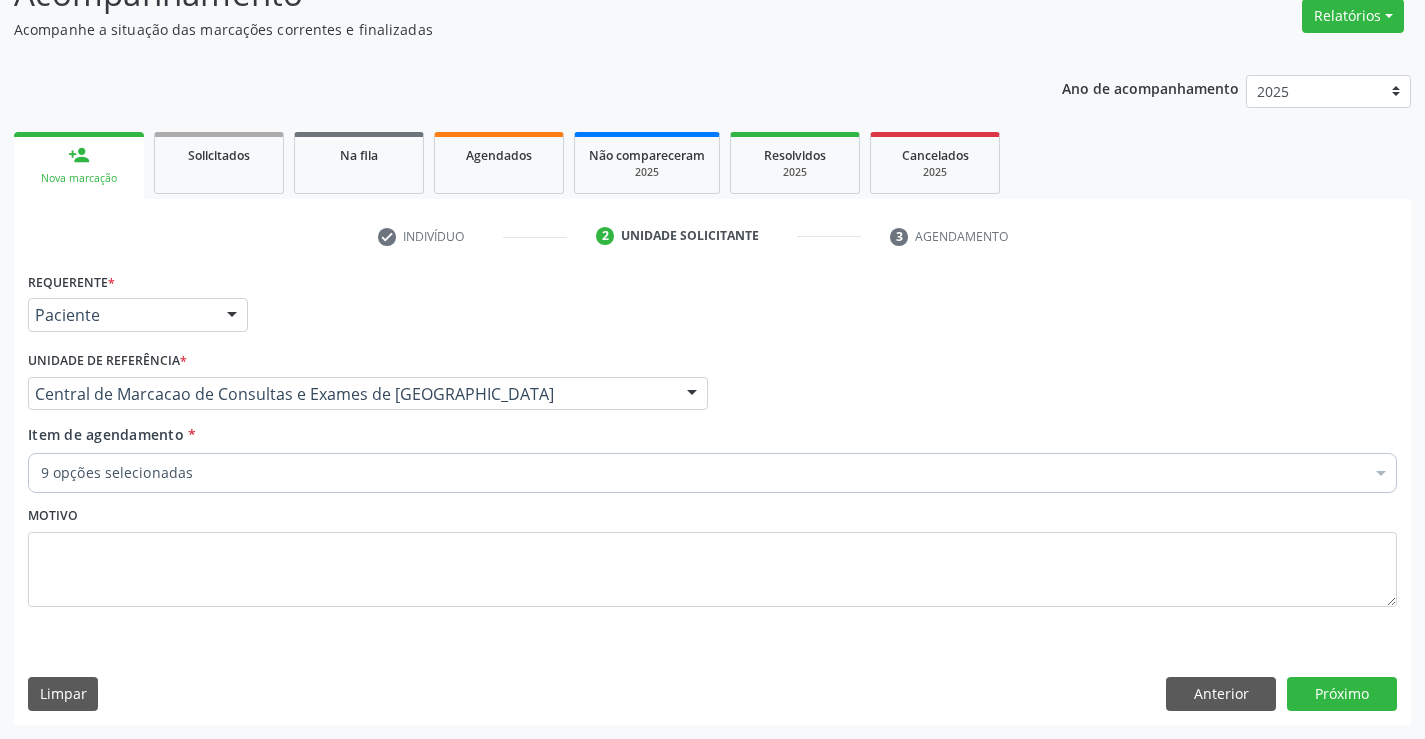 drag, startPoint x: 364, startPoint y: 460, endPoint x: 388, endPoint y: 446, distance: 27.784887 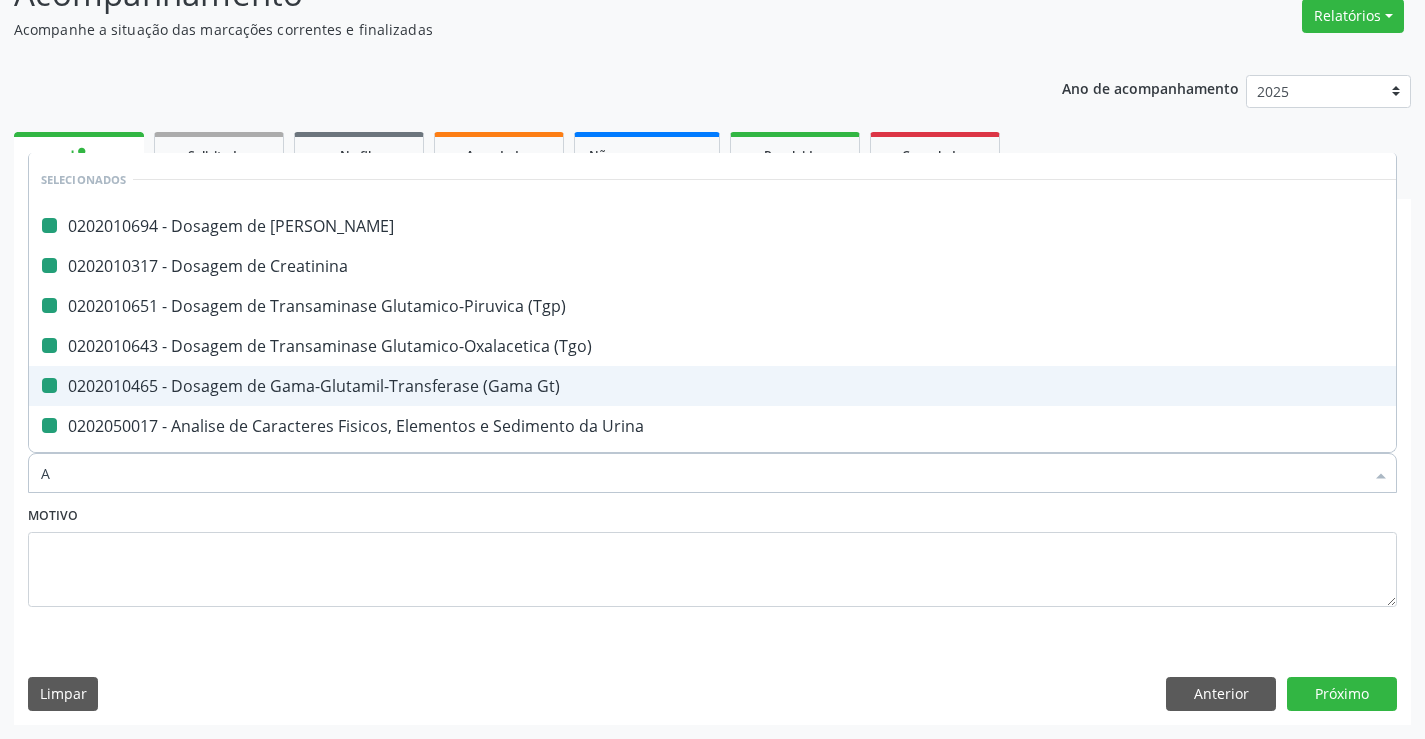 type on "AV" 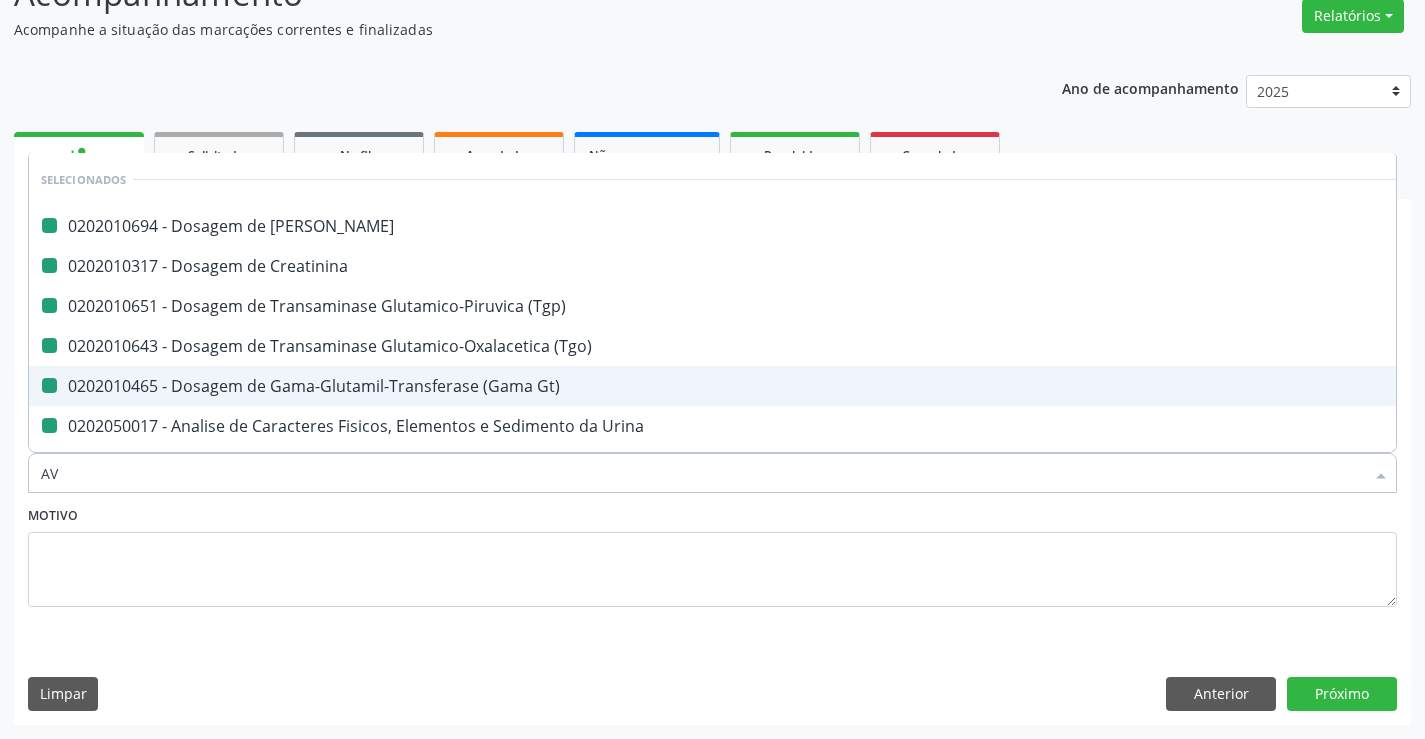 checkbox on "false" 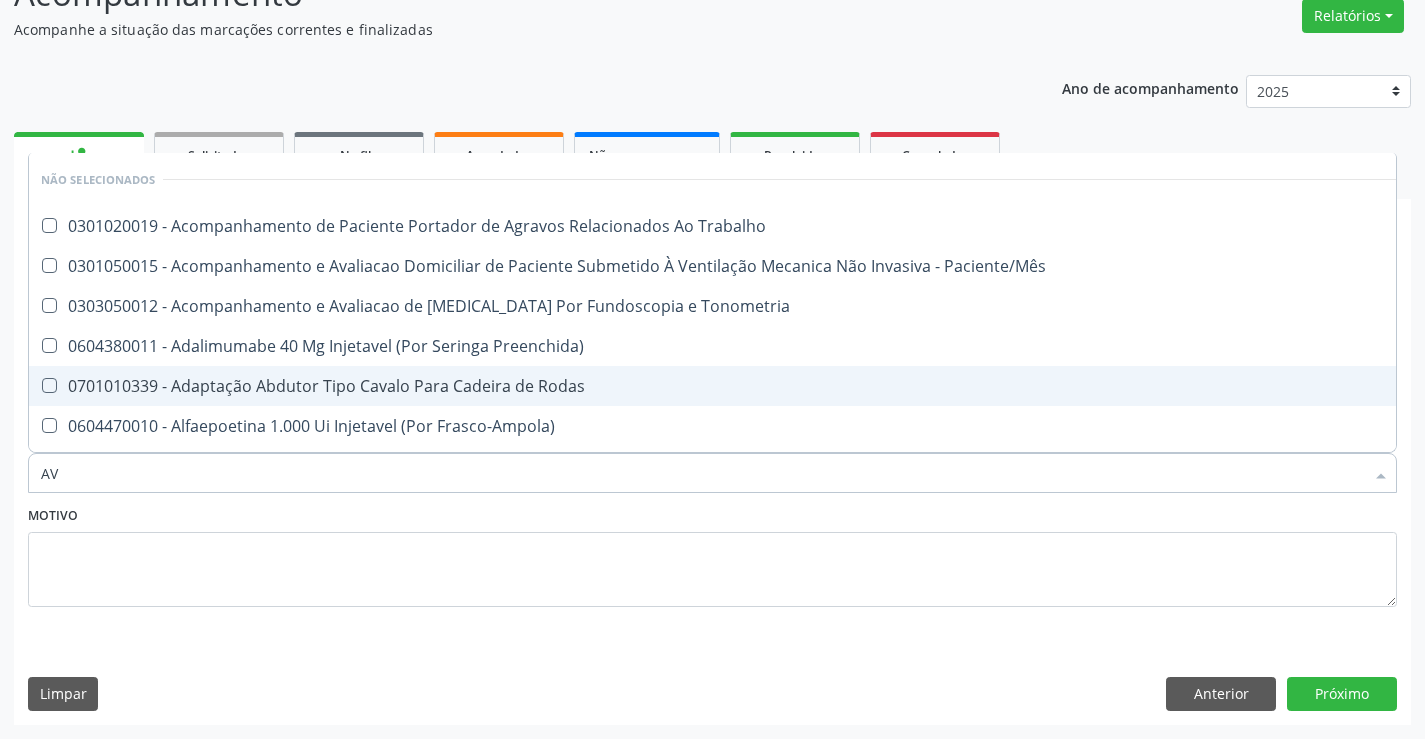 type on "A" 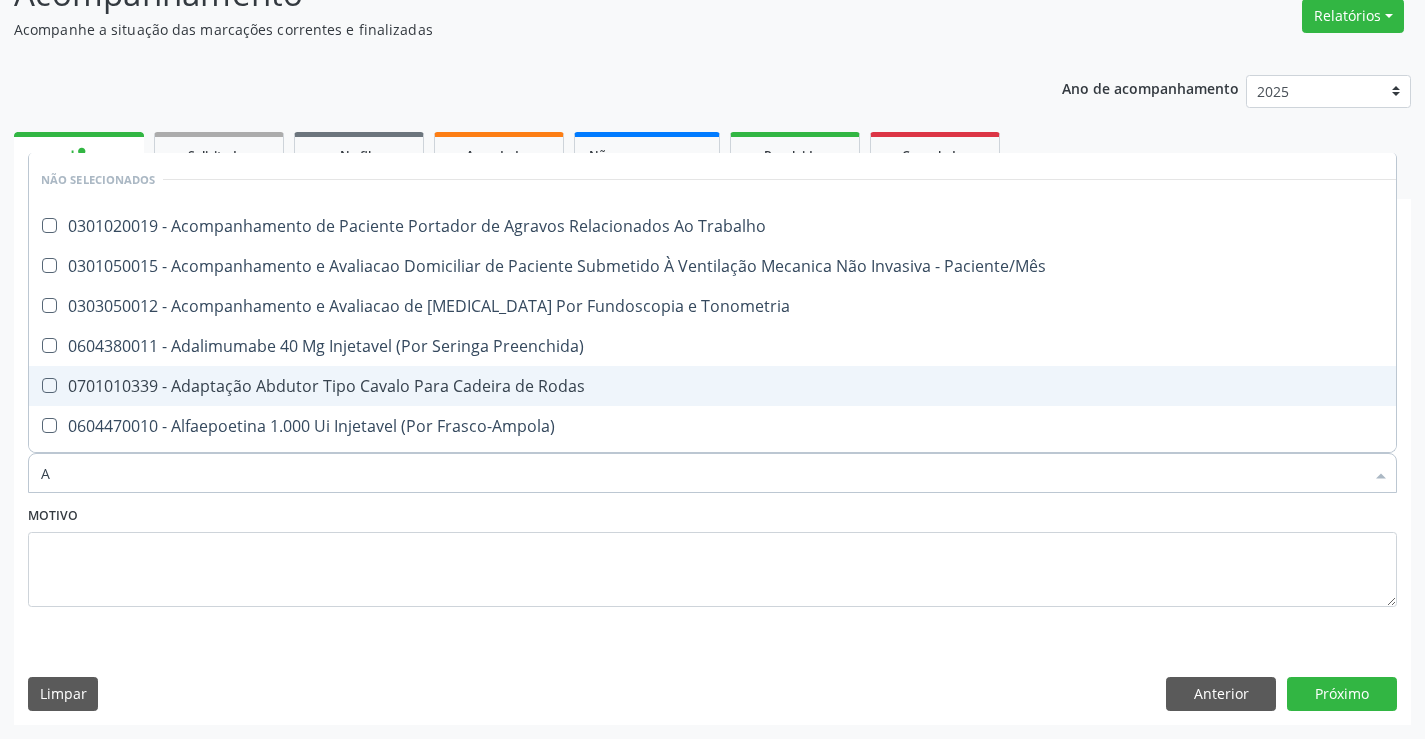 checkbox on "true" 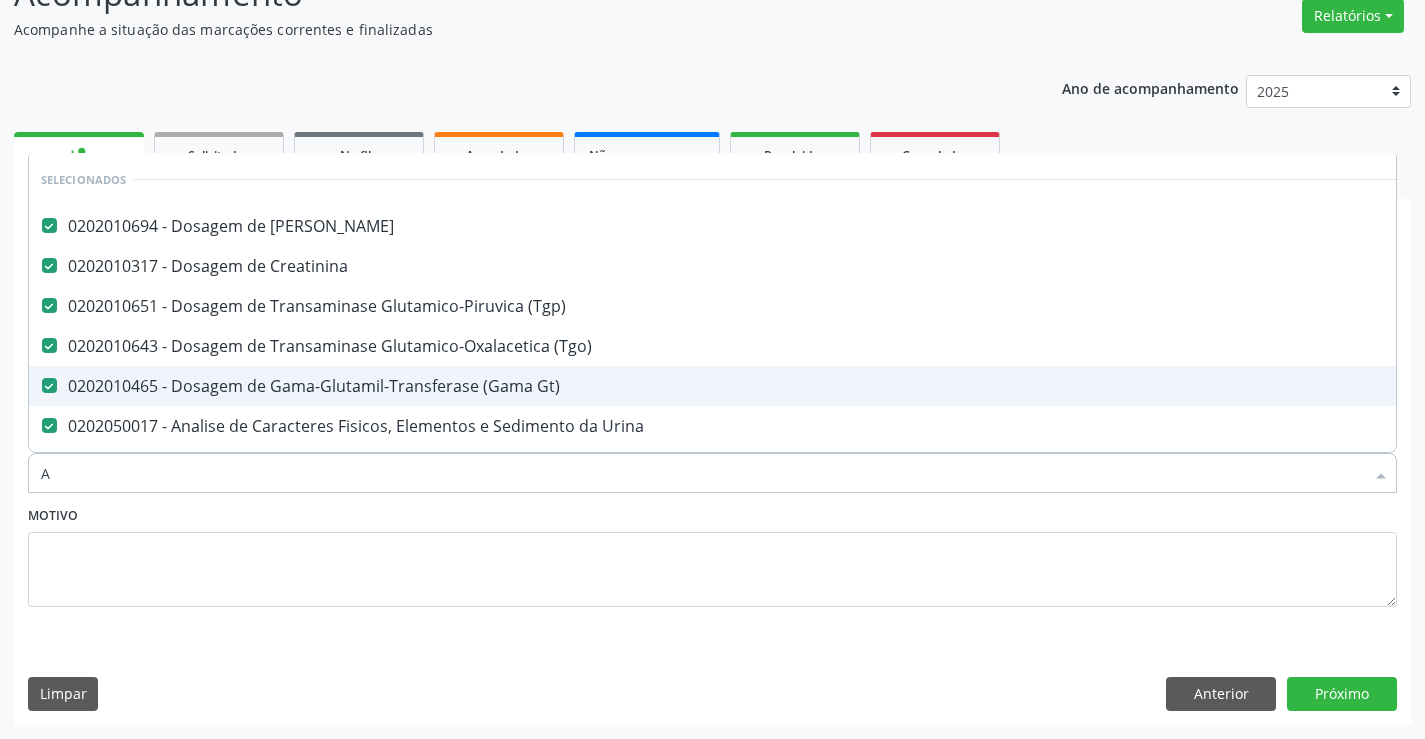 type on "AB" 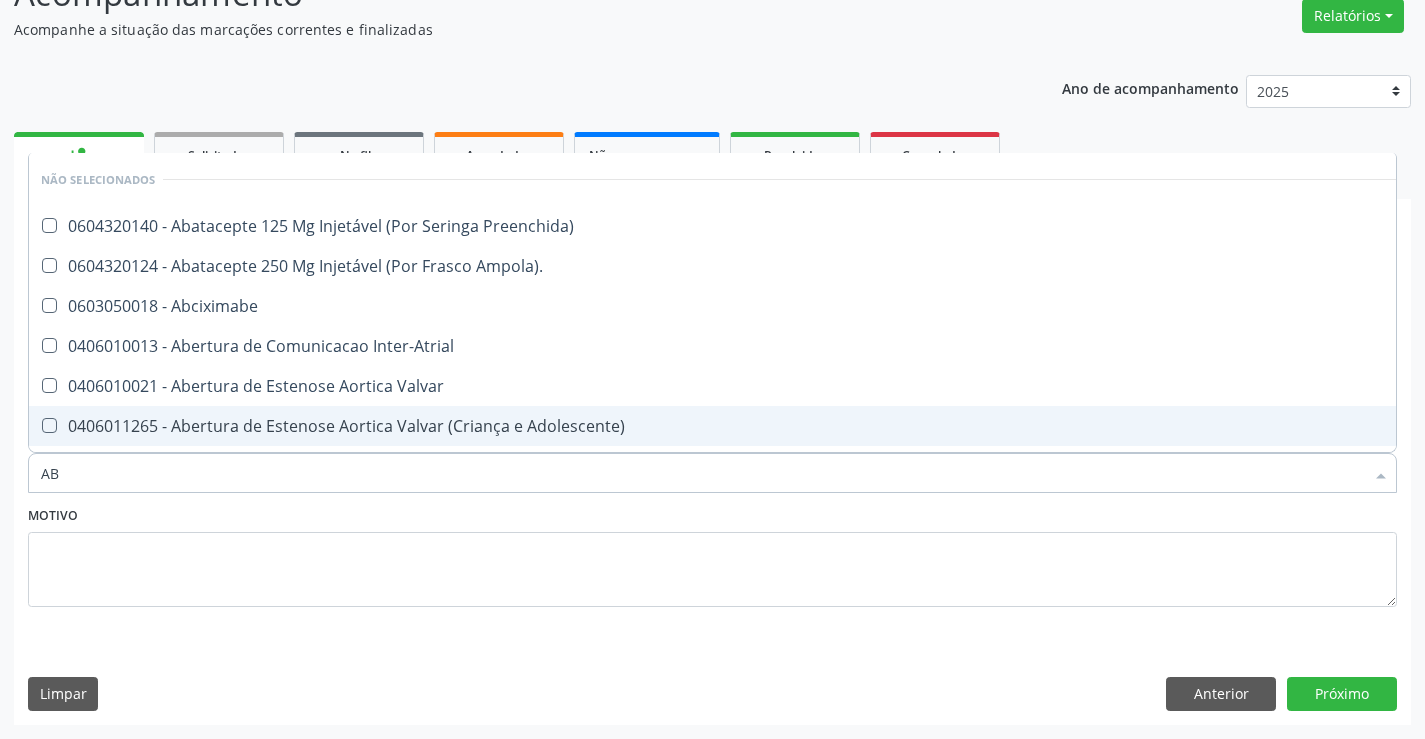 type on "ABO" 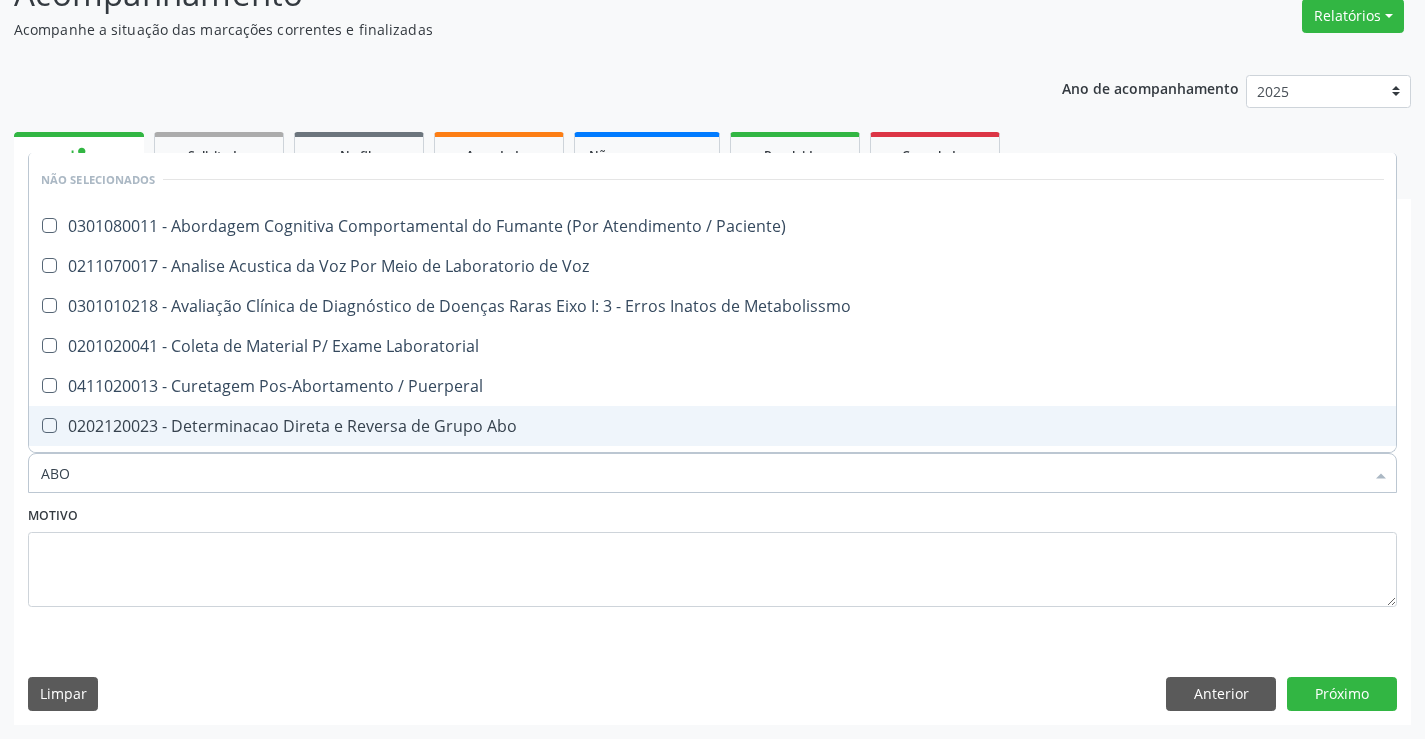 click on "0202120023 - Determinacao Direta e Reversa de Grupo Abo" at bounding box center [712, 426] 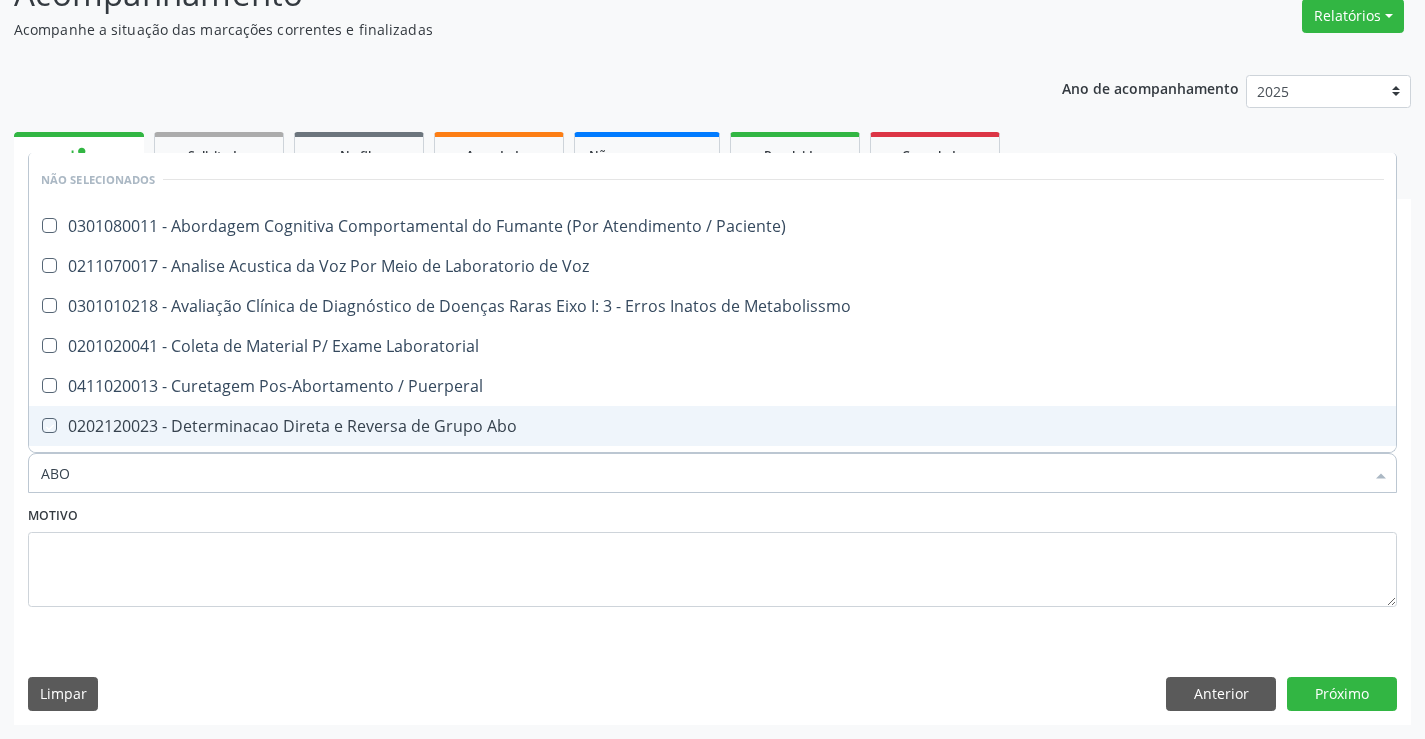 checkbox on "true" 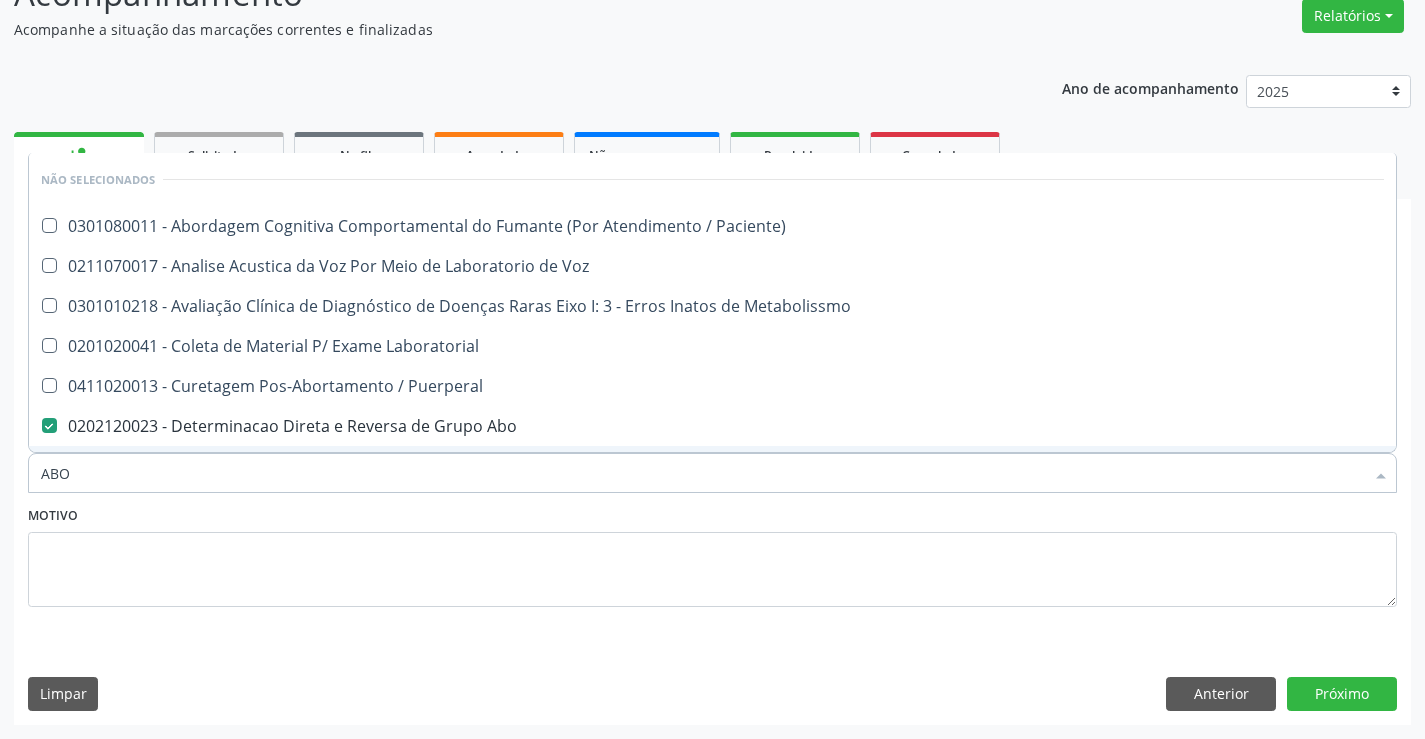 type on "ABO" 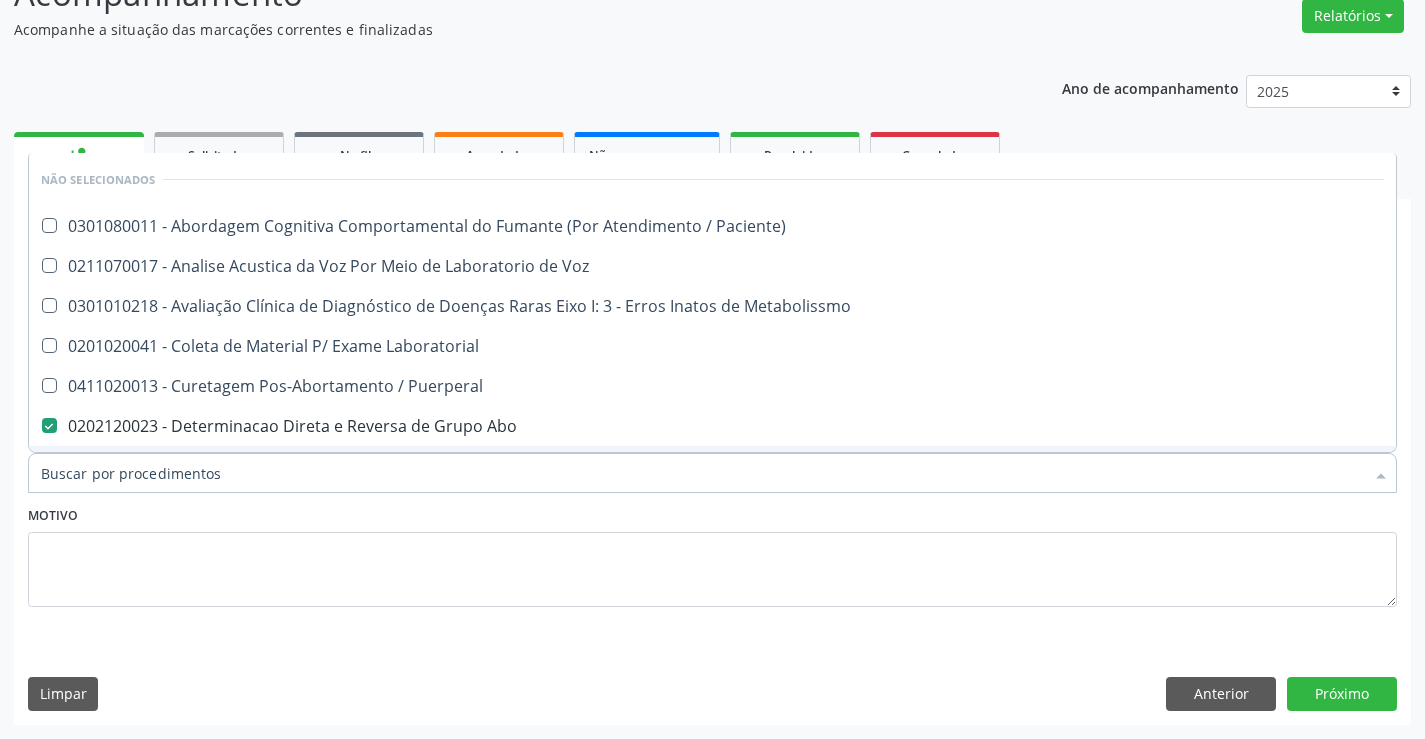 checkbox on "true" 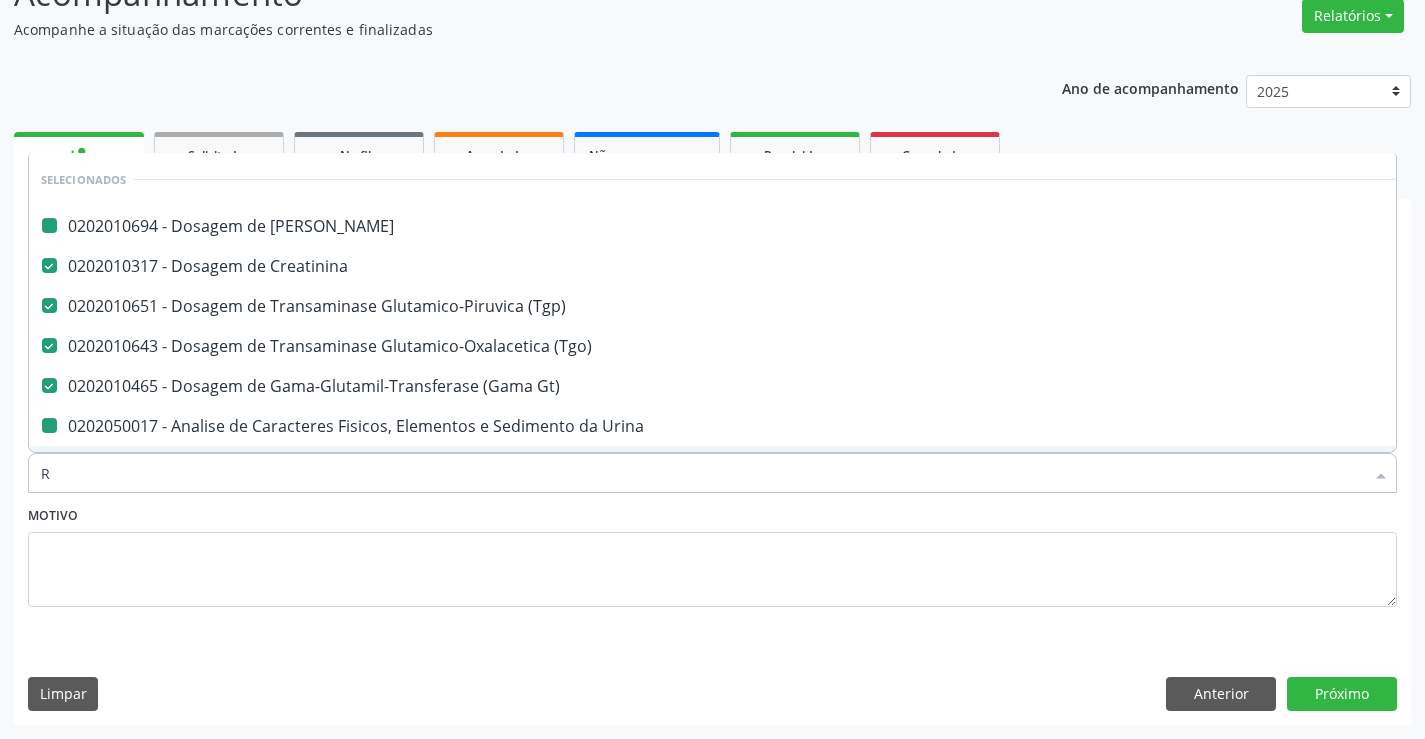 type on "RH" 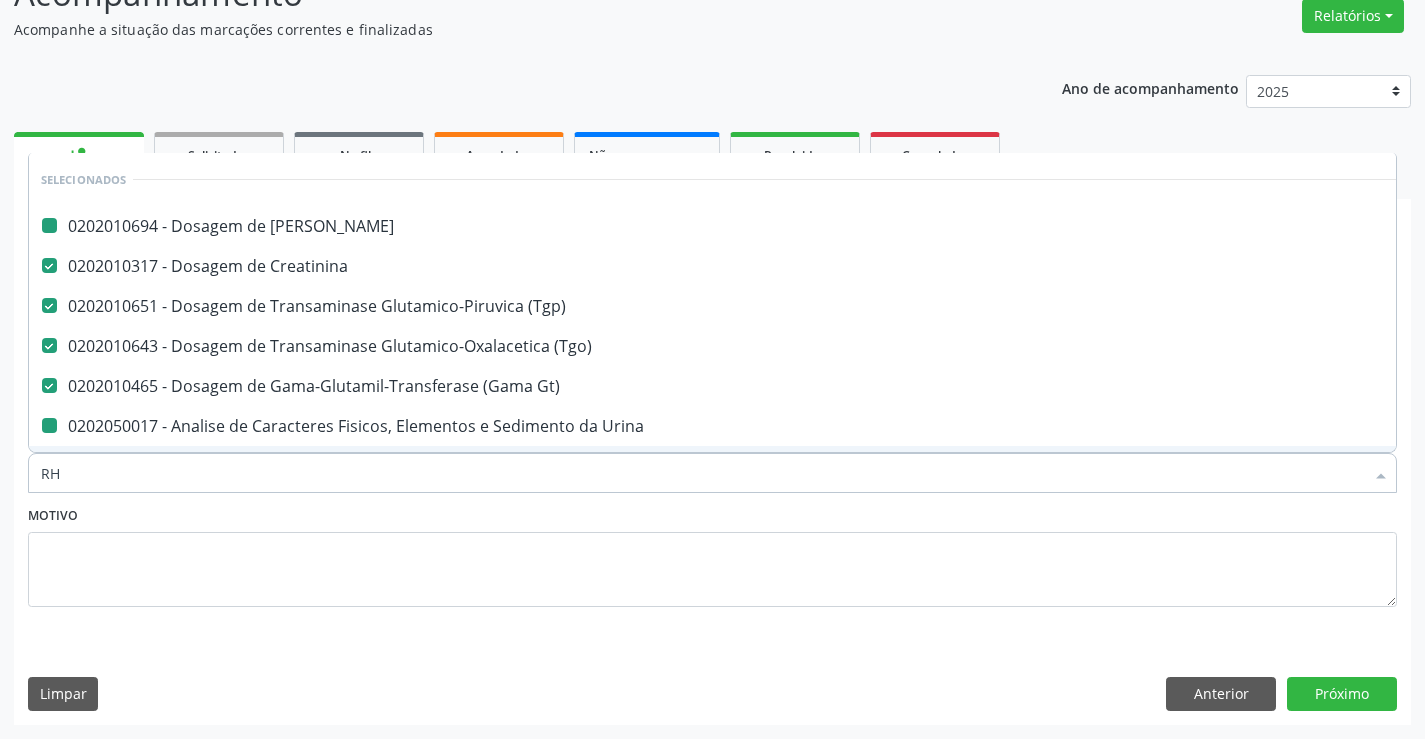 checkbox on "false" 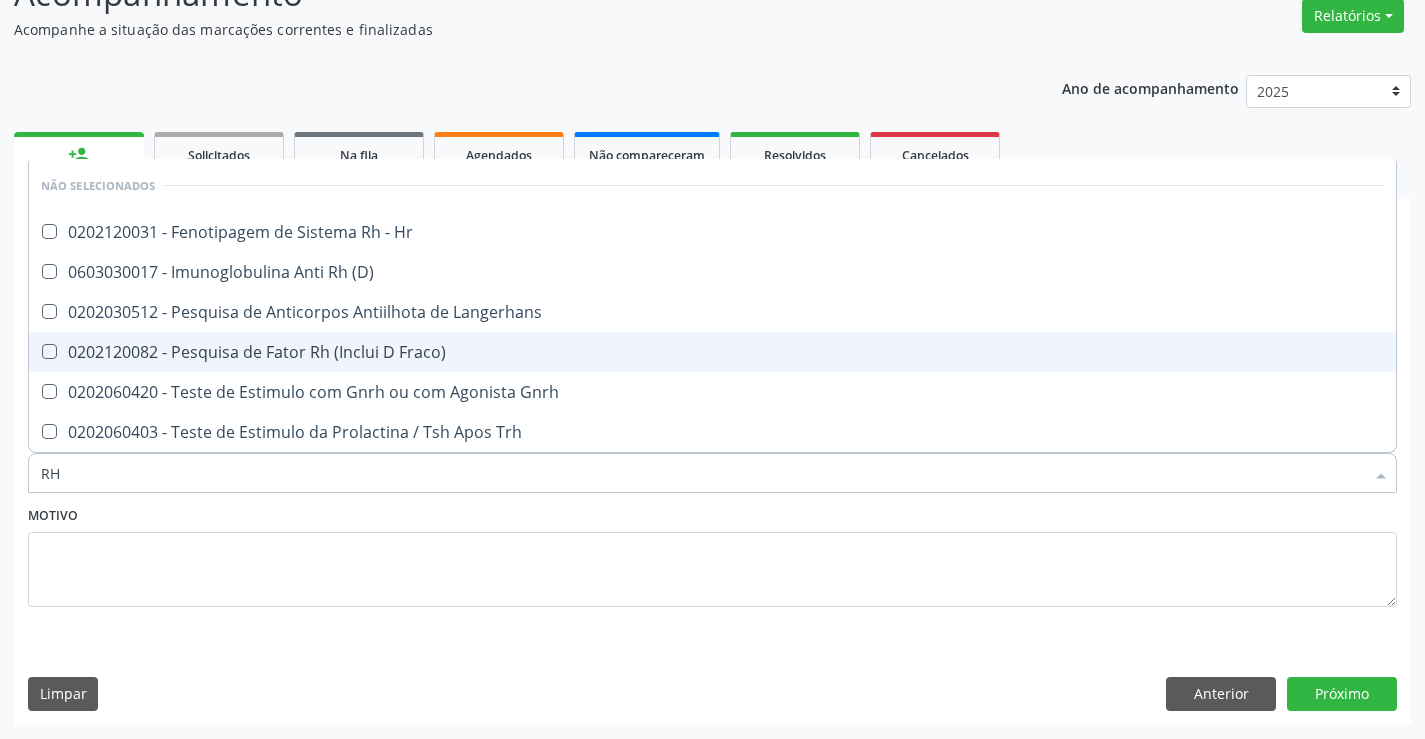 click on "0202120082 - Pesquisa de Fator Rh (Inclui D Fraco)" at bounding box center [712, 352] 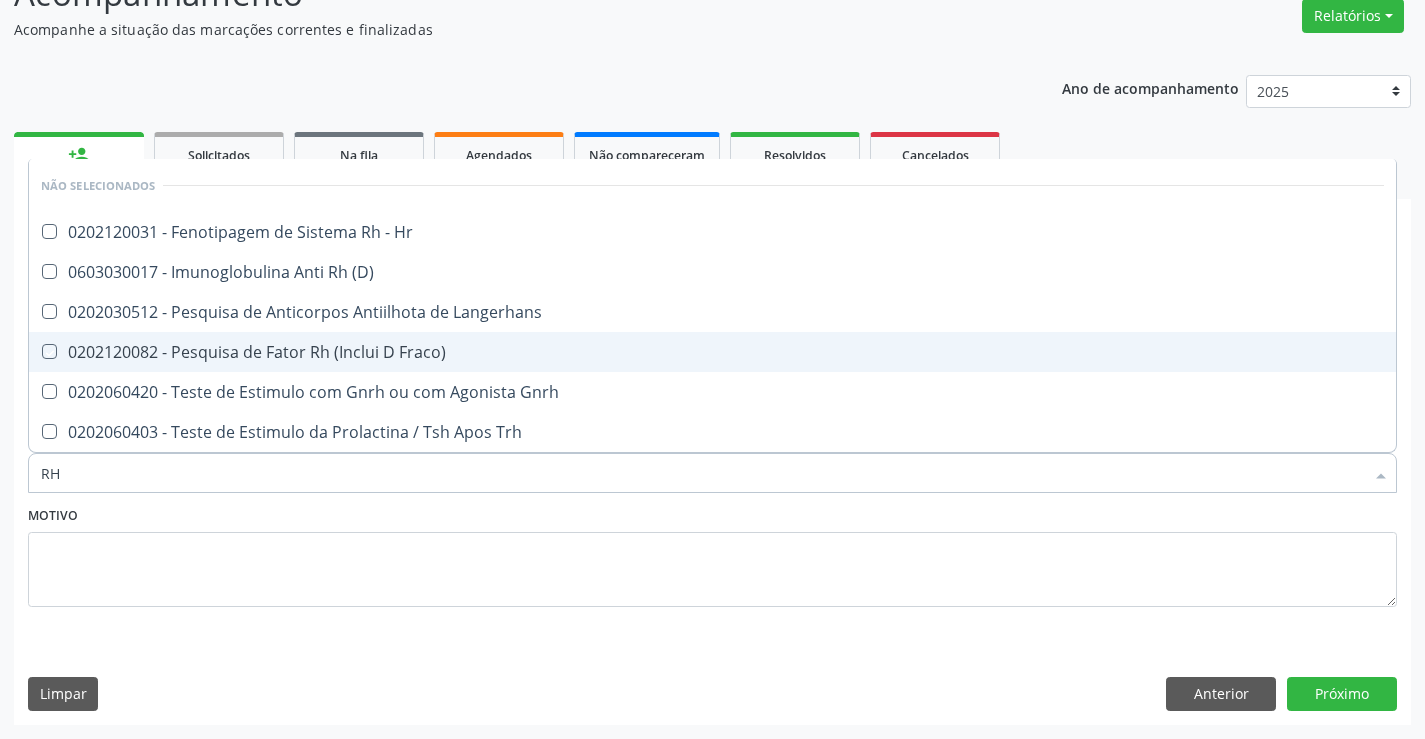 checkbox on "true" 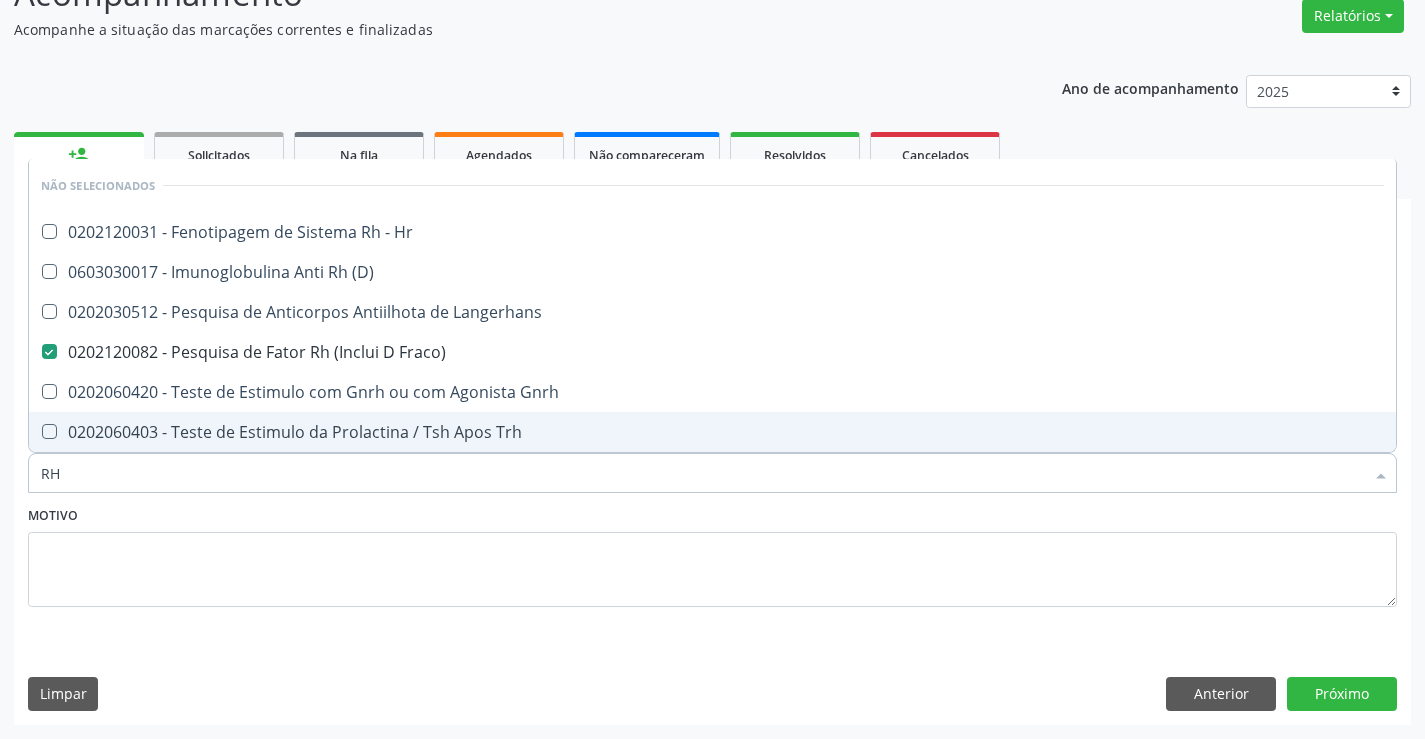 type on "RH" 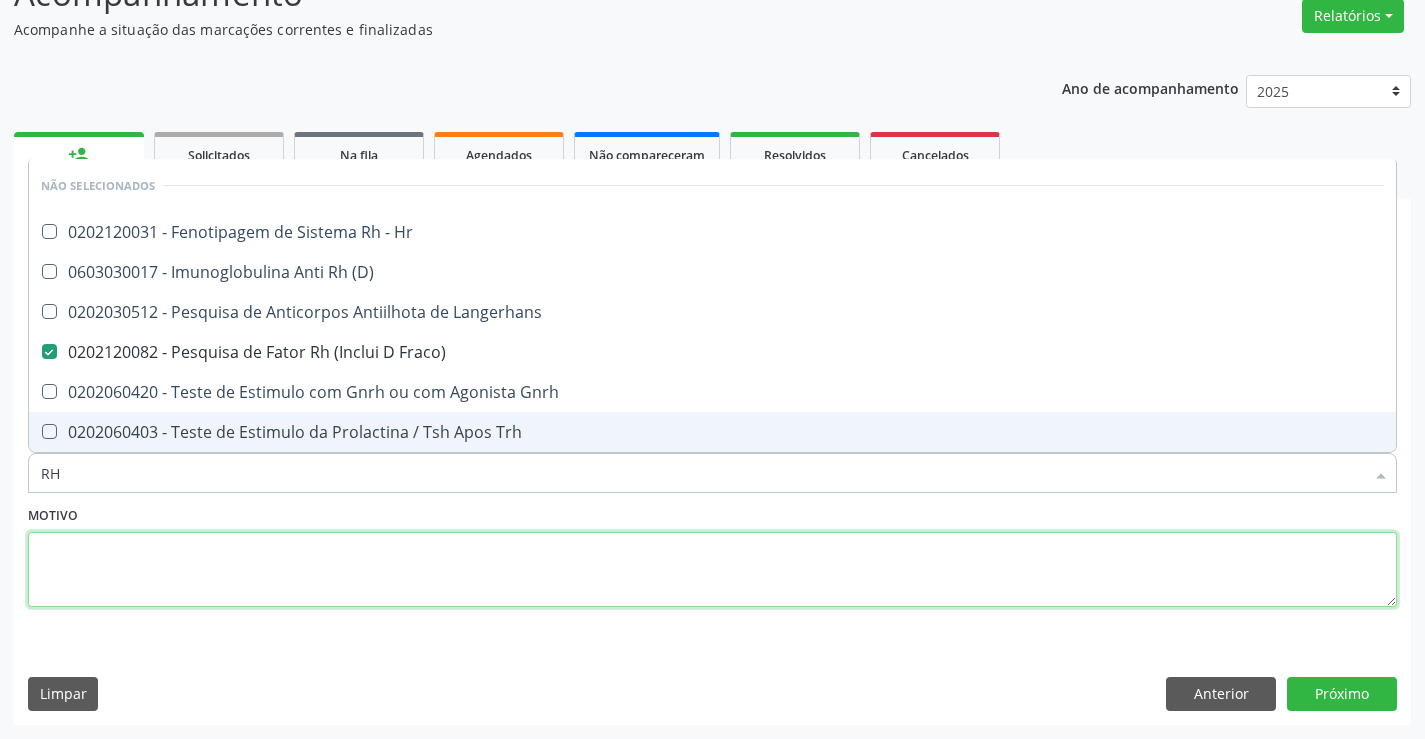 click at bounding box center (712, 570) 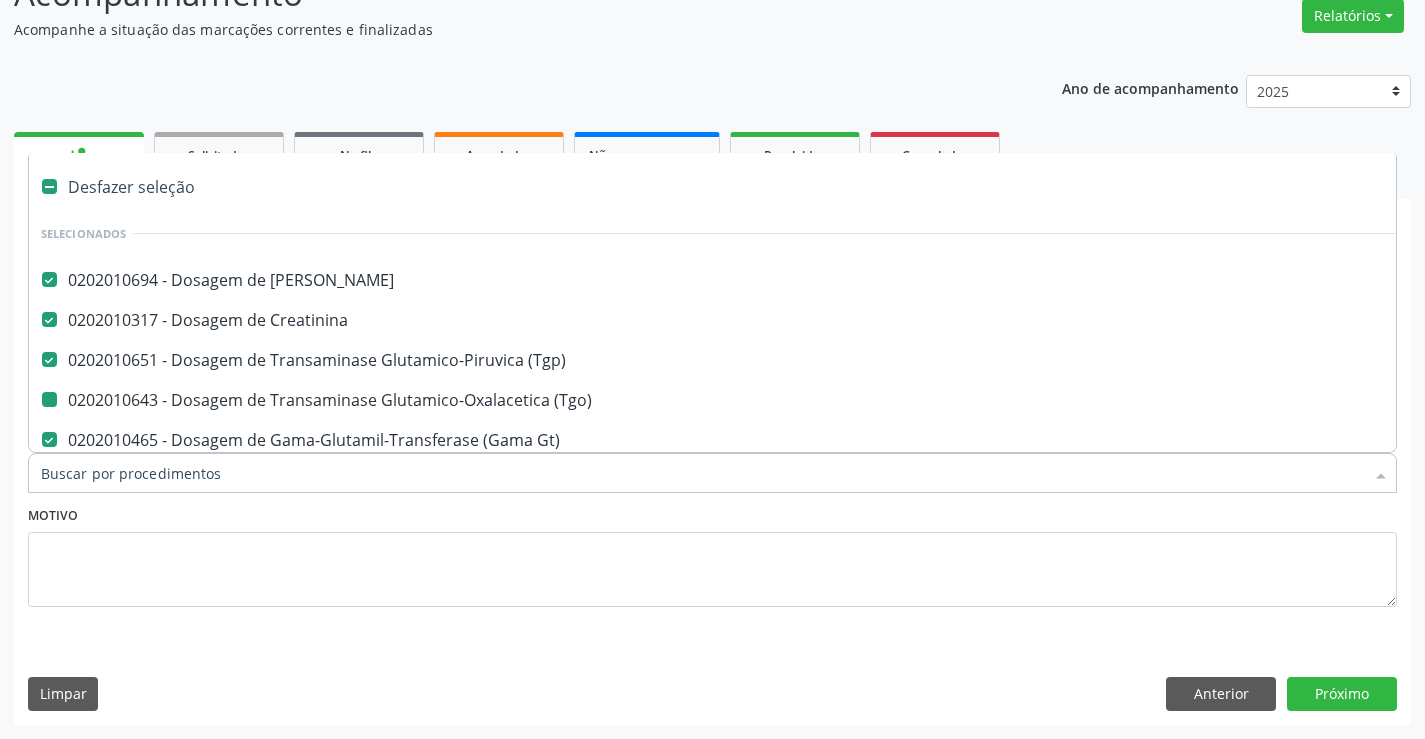 type on "H" 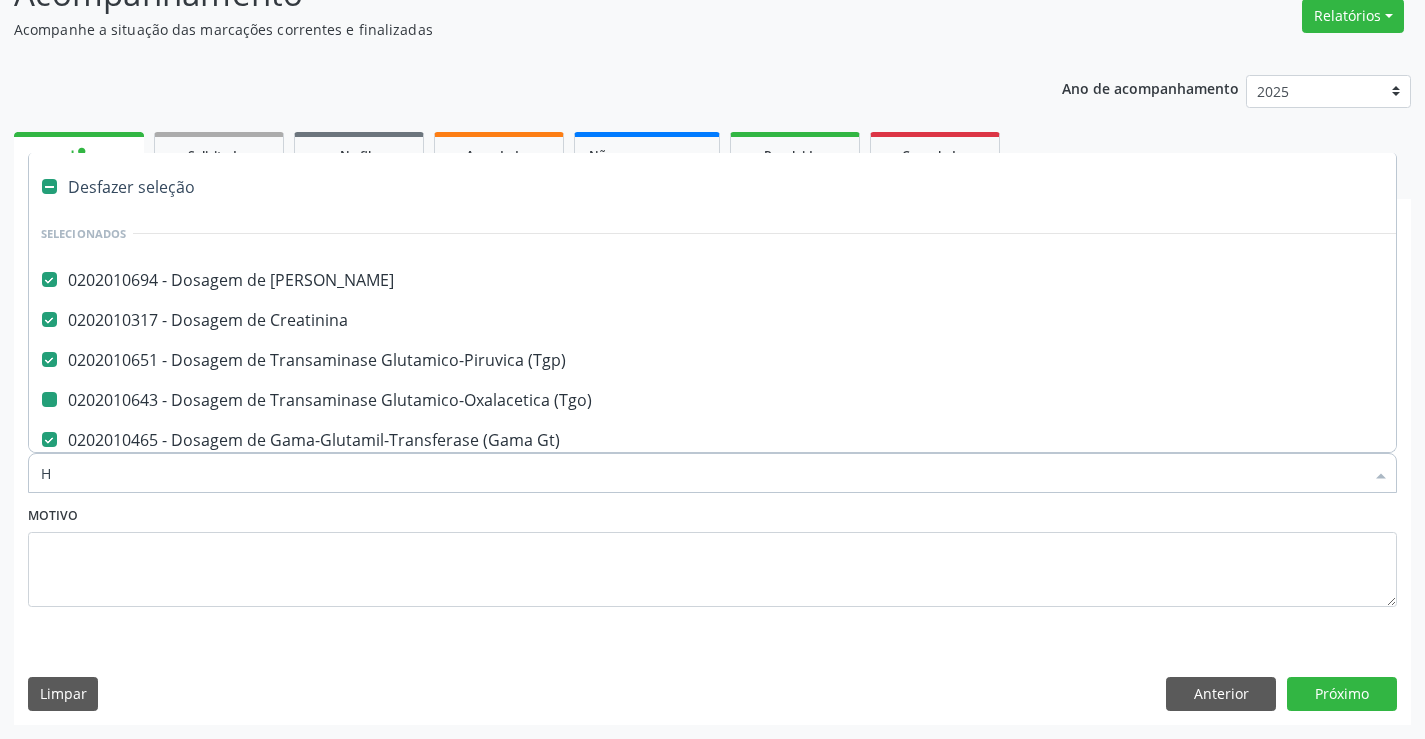 checkbox on "false" 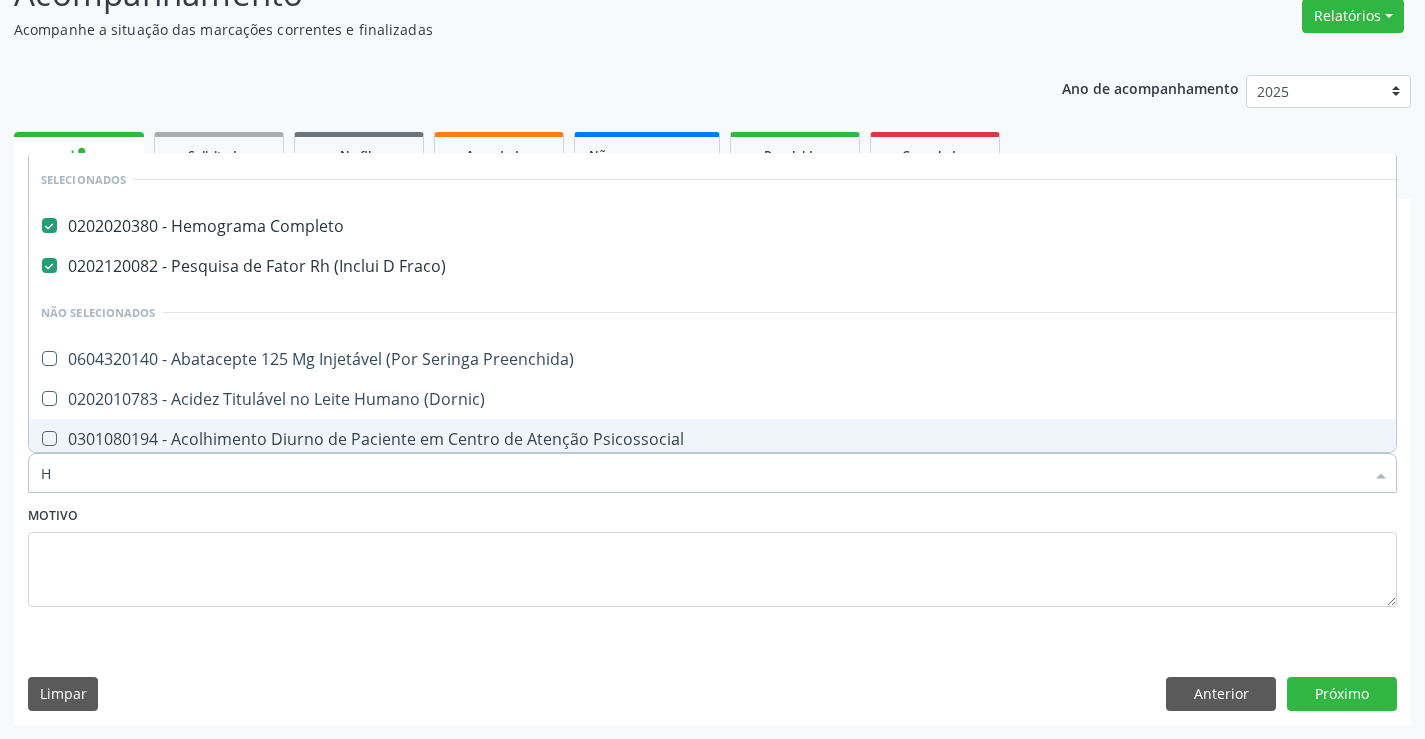 type 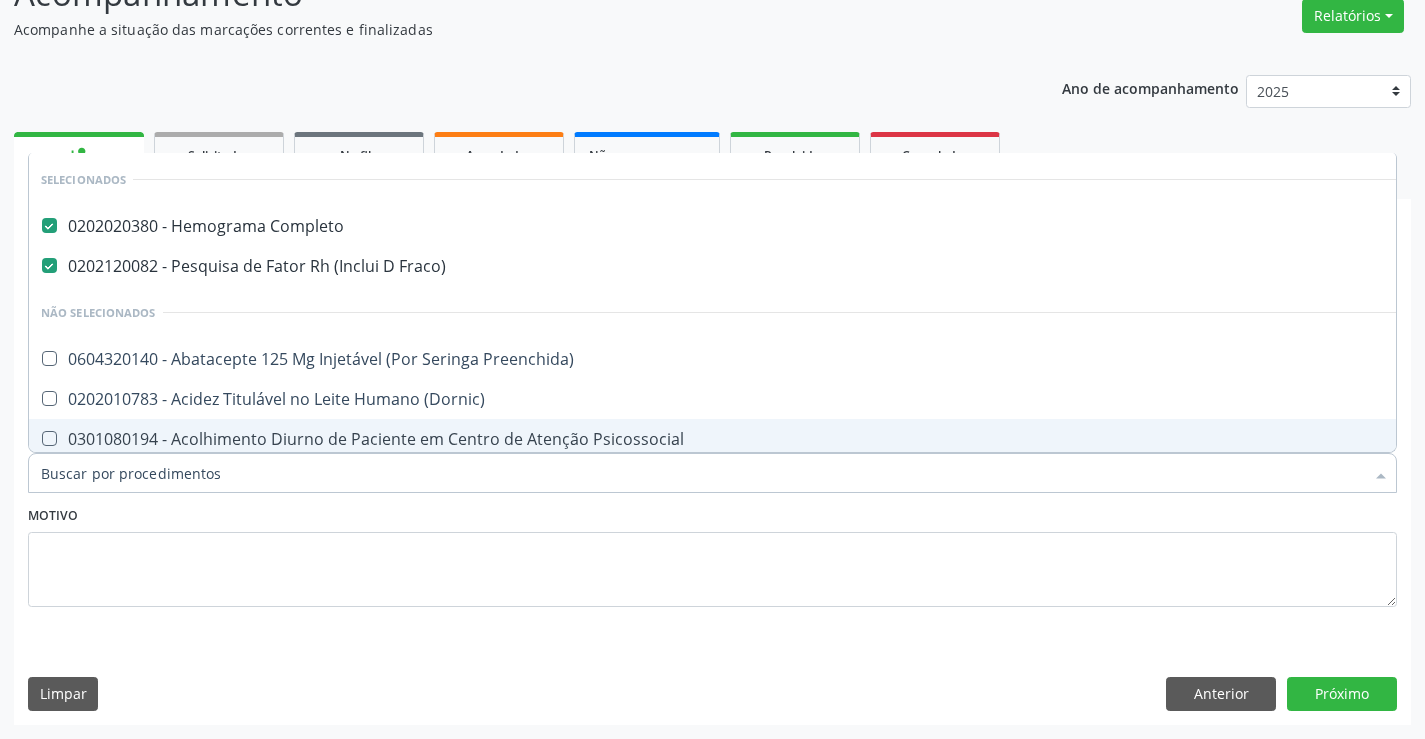 checkbox on "true" 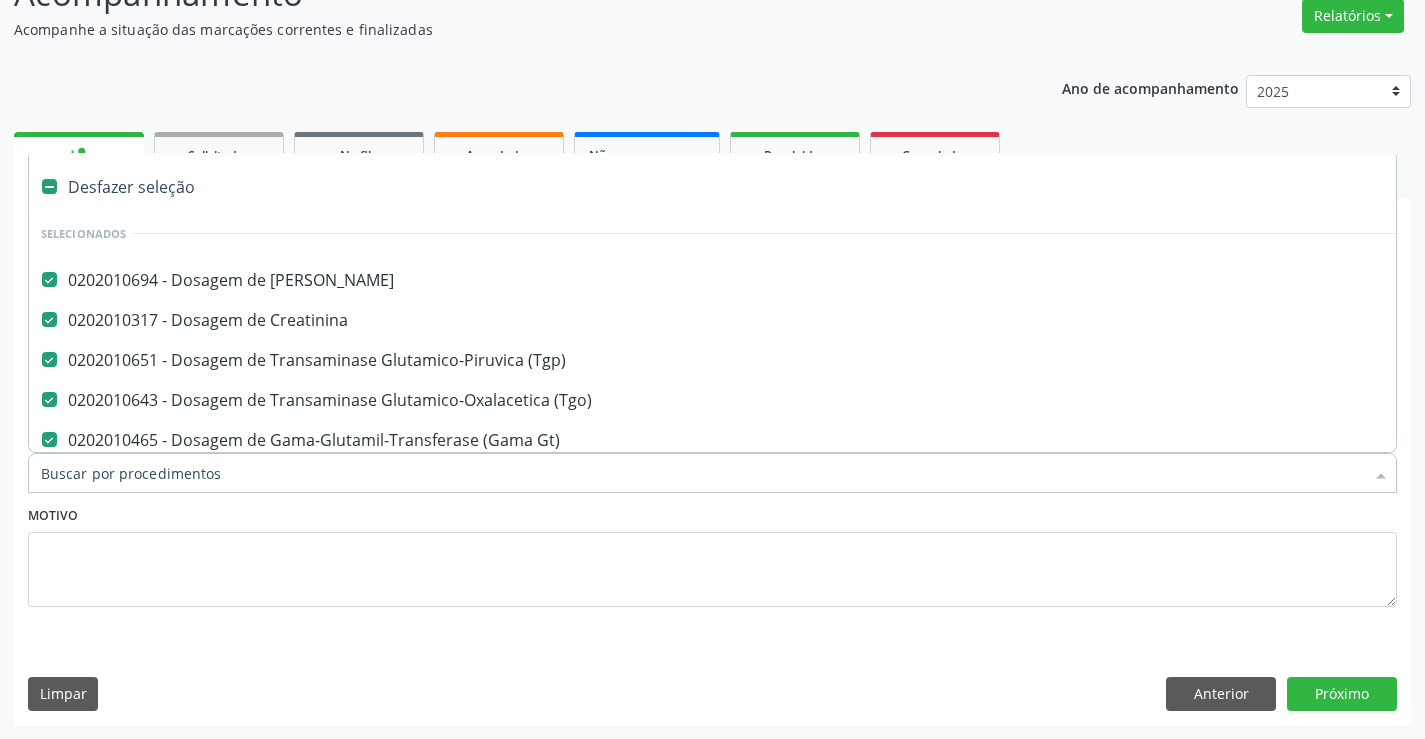 type on "G" 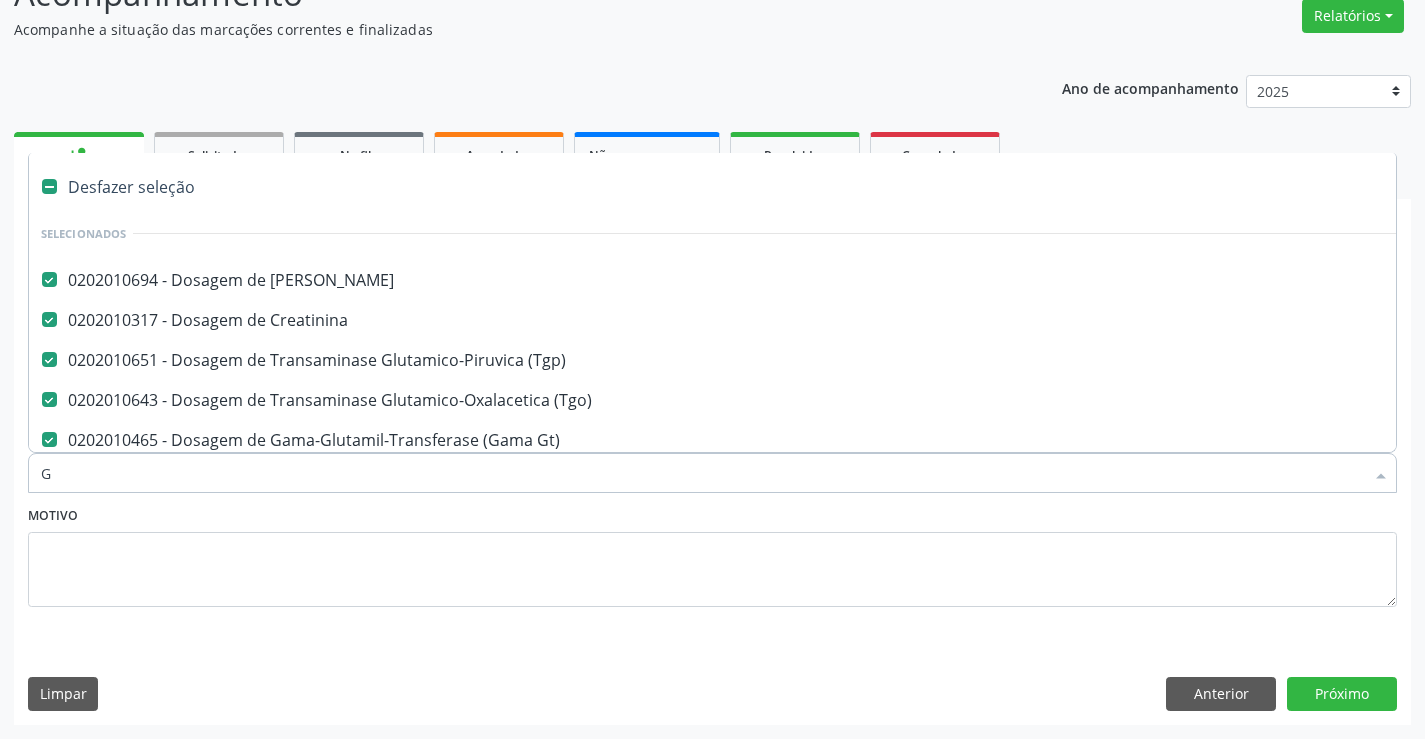checkbox on "false" 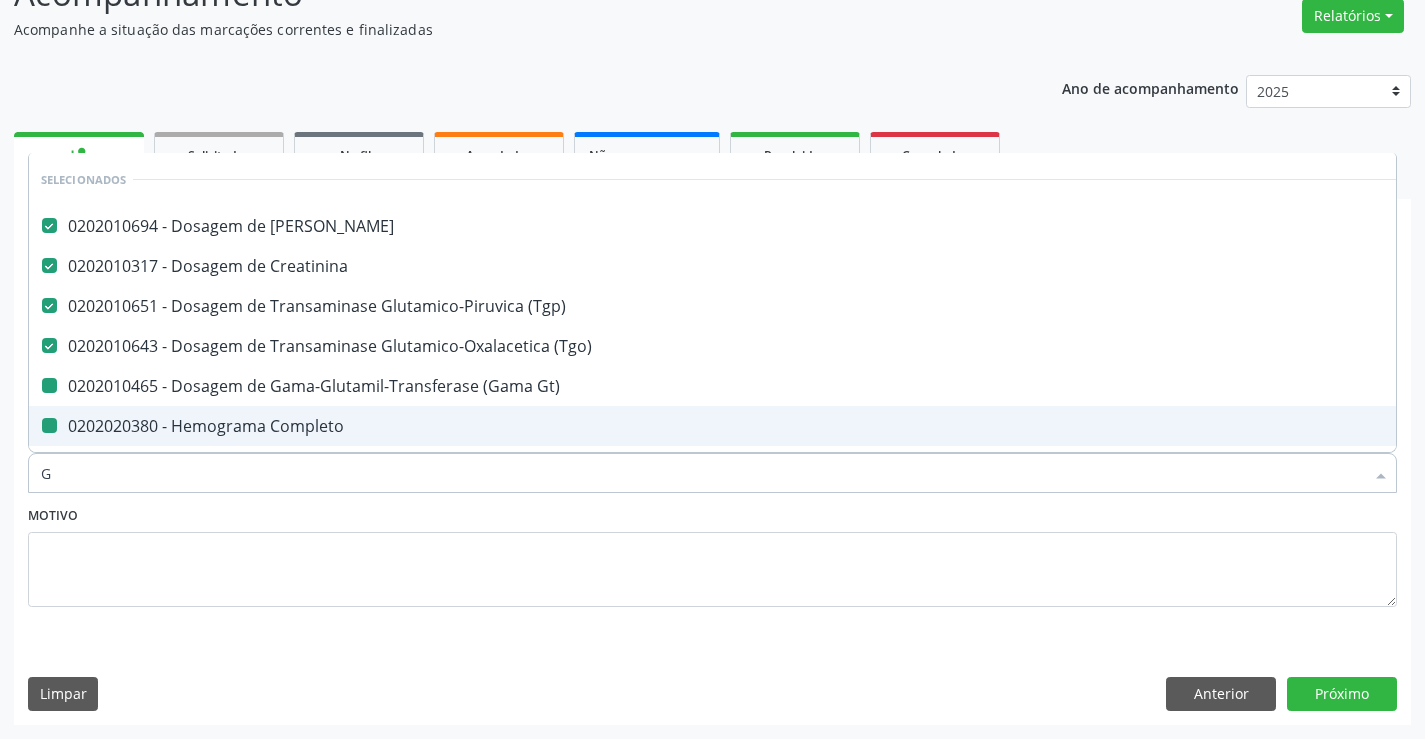 type on "GL" 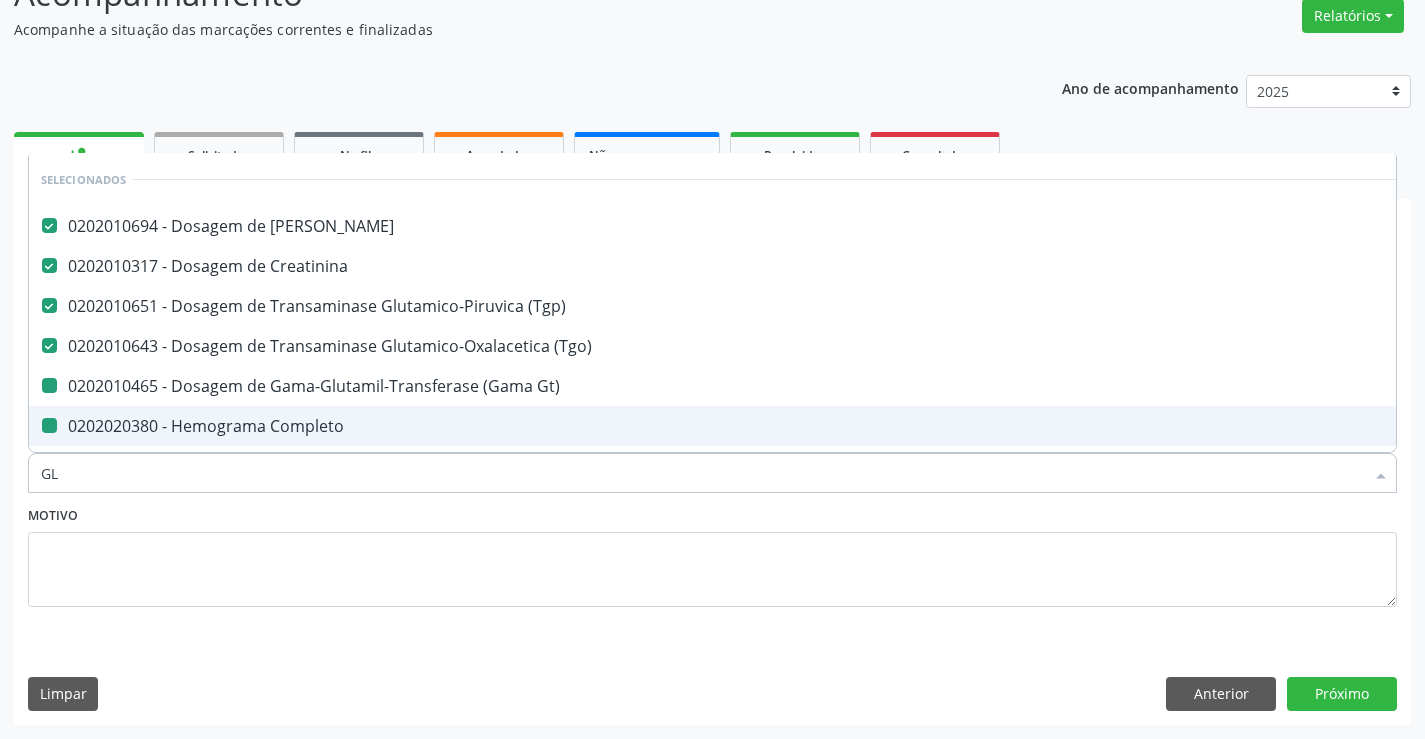 checkbox on "false" 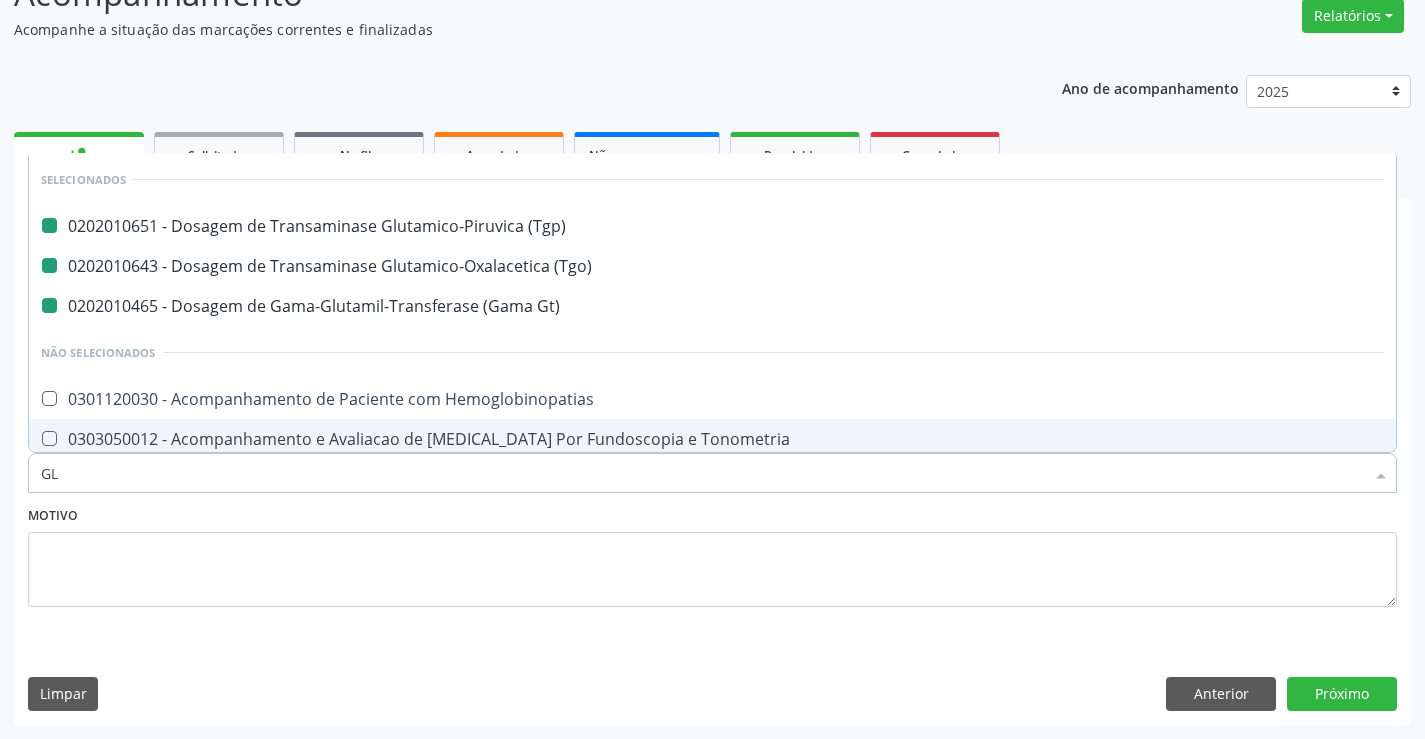 type on "GLI" 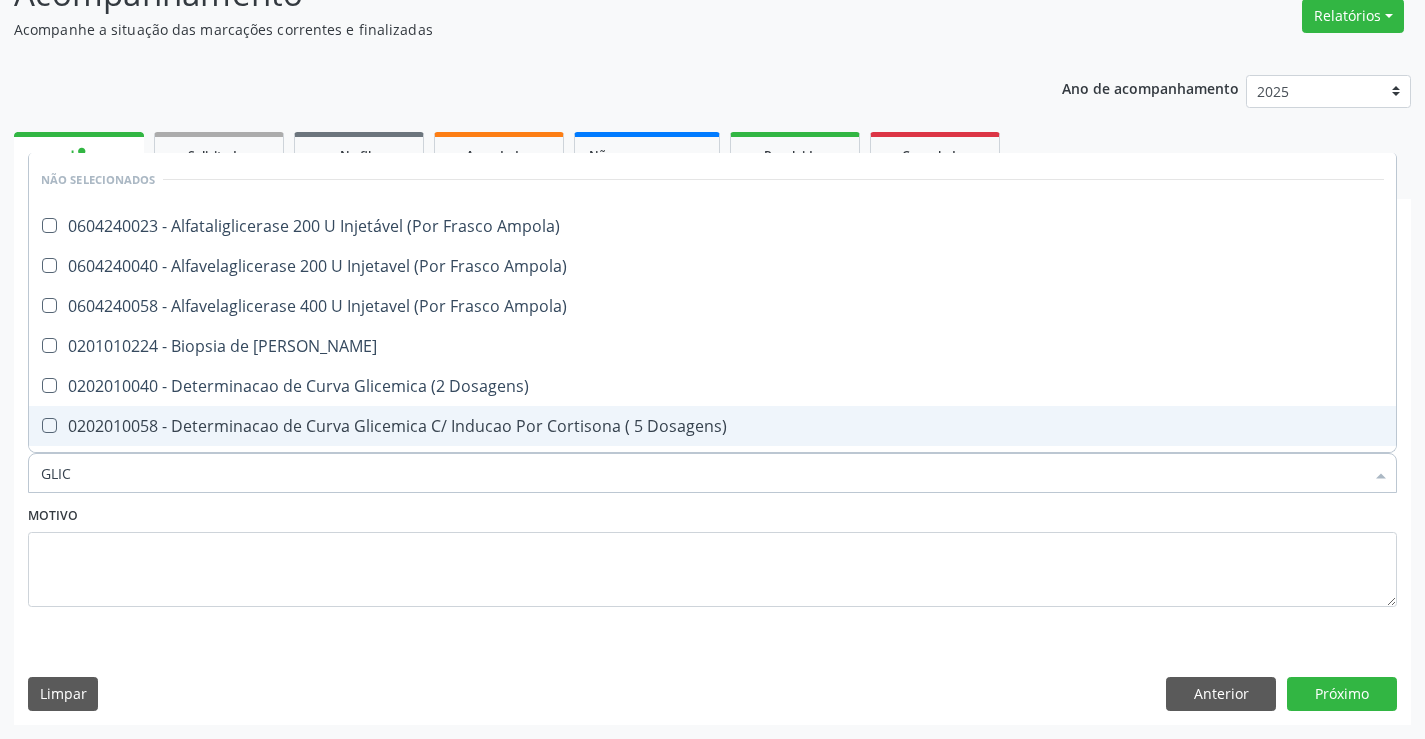 type on "GLICO" 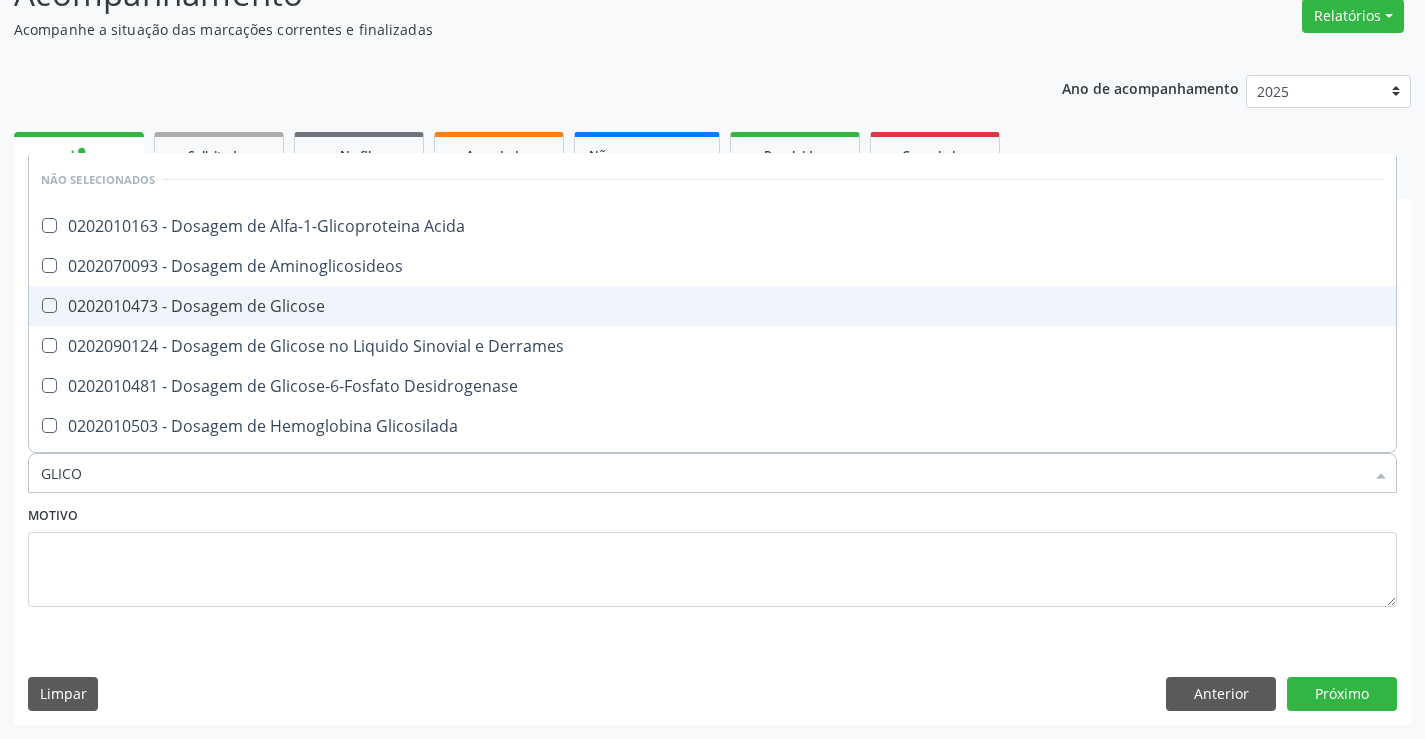 drag, startPoint x: 441, startPoint y: 324, endPoint x: 441, endPoint y: 336, distance: 12 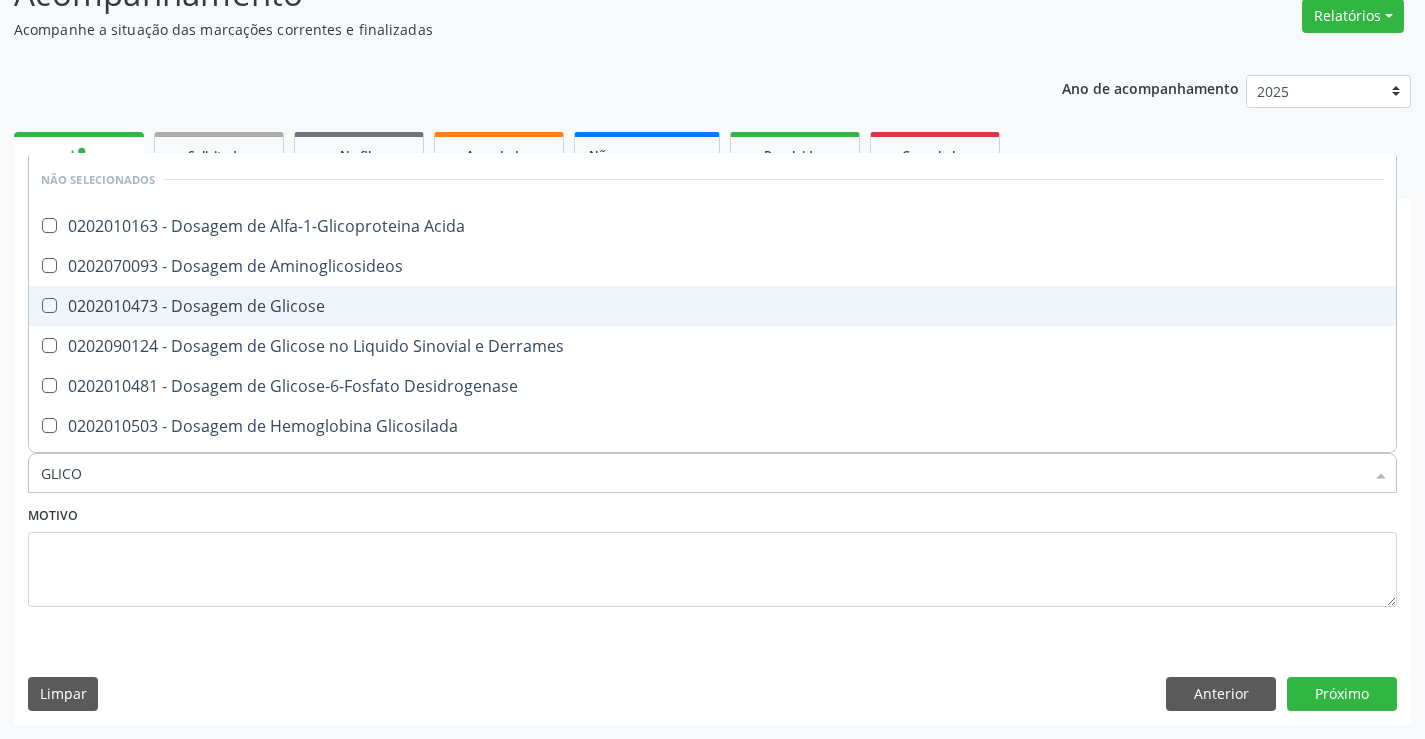 checkbox on "true" 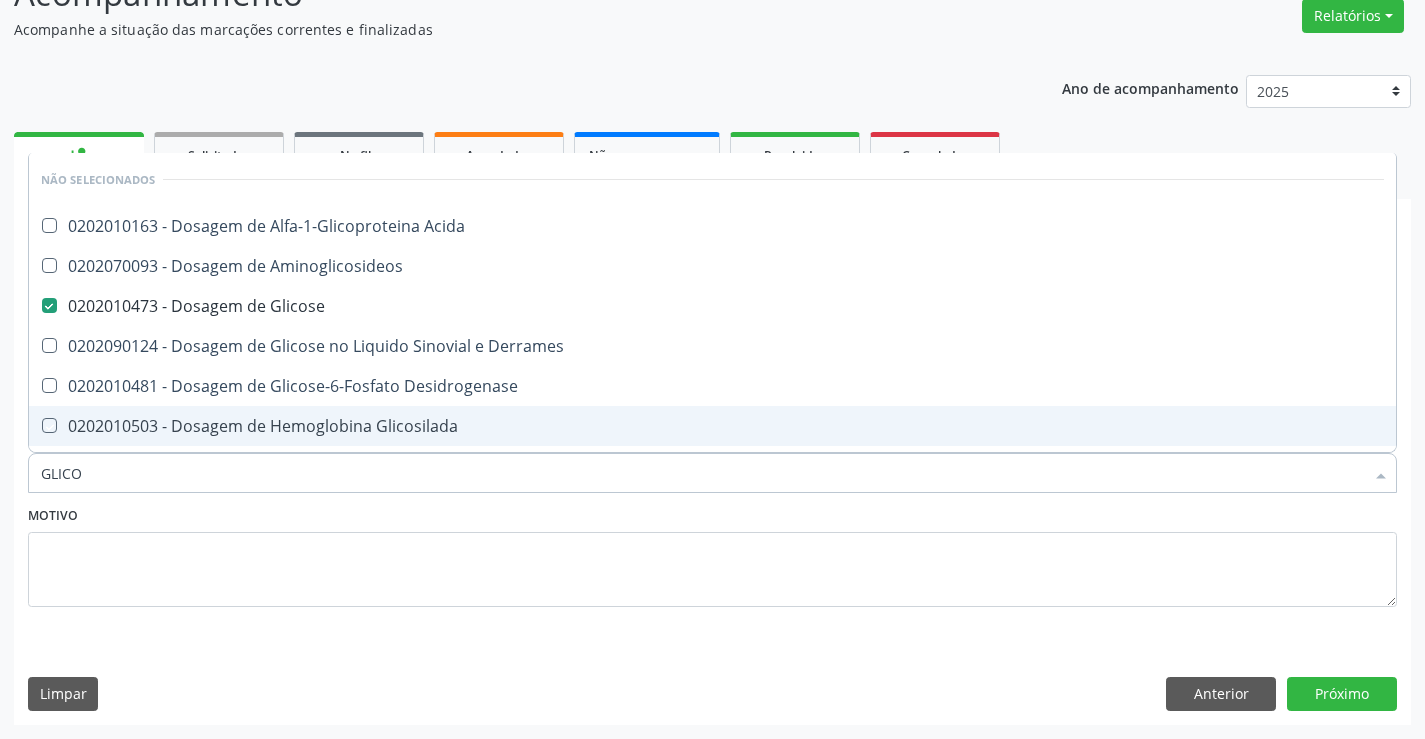 click on "Item de agendamento
*
GLICO
Desfazer seleção
Não selecionados
0202010163 - Dosagem de Alfa-1-Glicoproteina Acida
0202070093 - Dosagem de Aminoglicosideos
0202010473 - Dosagem de Glicose
0202090124 - Dosagem de Glicose no Liquido Sinovial e Derrames
0202010481 - Dosagem de Glicose-6-Fosfato Desidrogenase
0202010503 - Dosagem de Hemoglobina Glicosilada
0202100120 - Identificação de Glicosaminoglicanos Urinários Por Cromatografia em Camada Delgada , Eletroforese e Dosagem Quantitativa
0214010031 - Pesquisa de Glicose Na Urina
0202060454 - Teste de Supressao do Hgh Apos Glicose
Nenhum resultado encontrado para: " GLICO  "
Não há nenhuma opção para ser exibida." at bounding box center (712, 462) 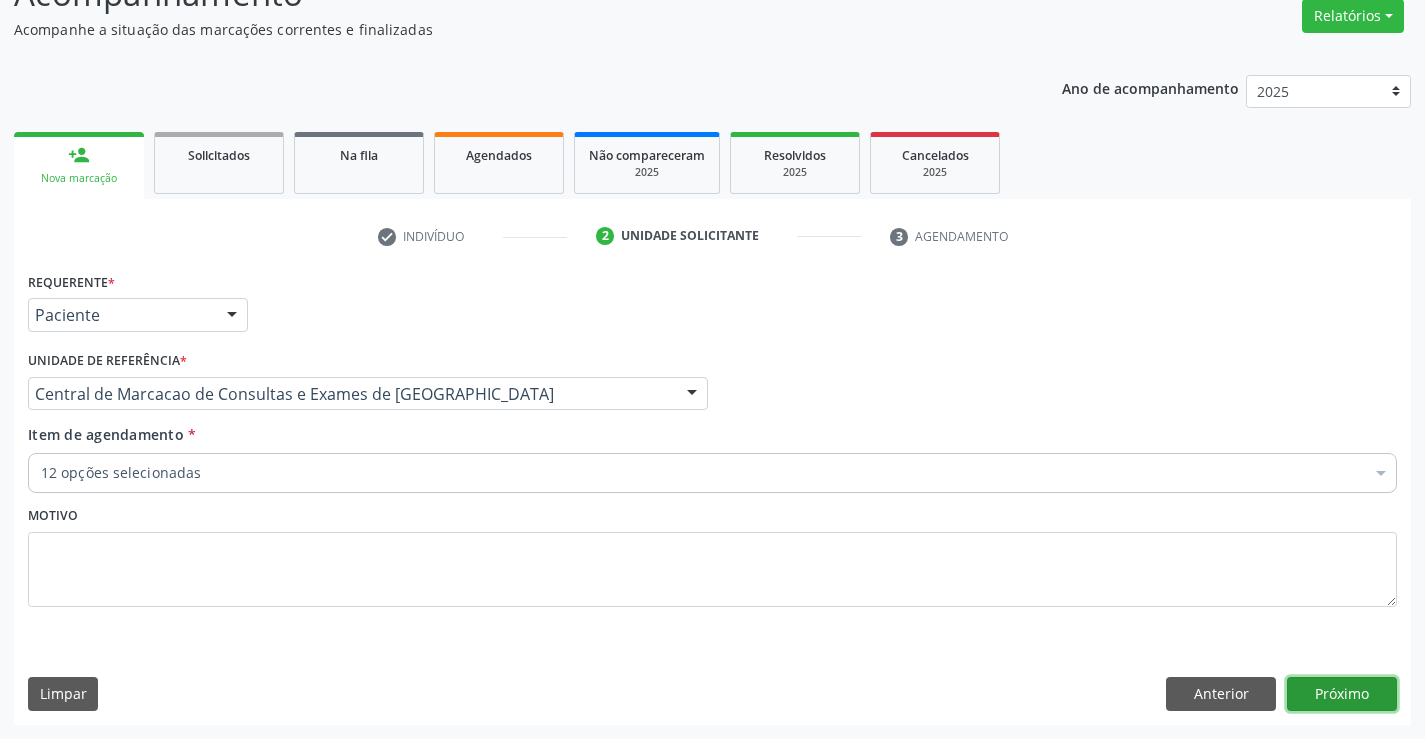 click on "Próximo" at bounding box center (1342, 694) 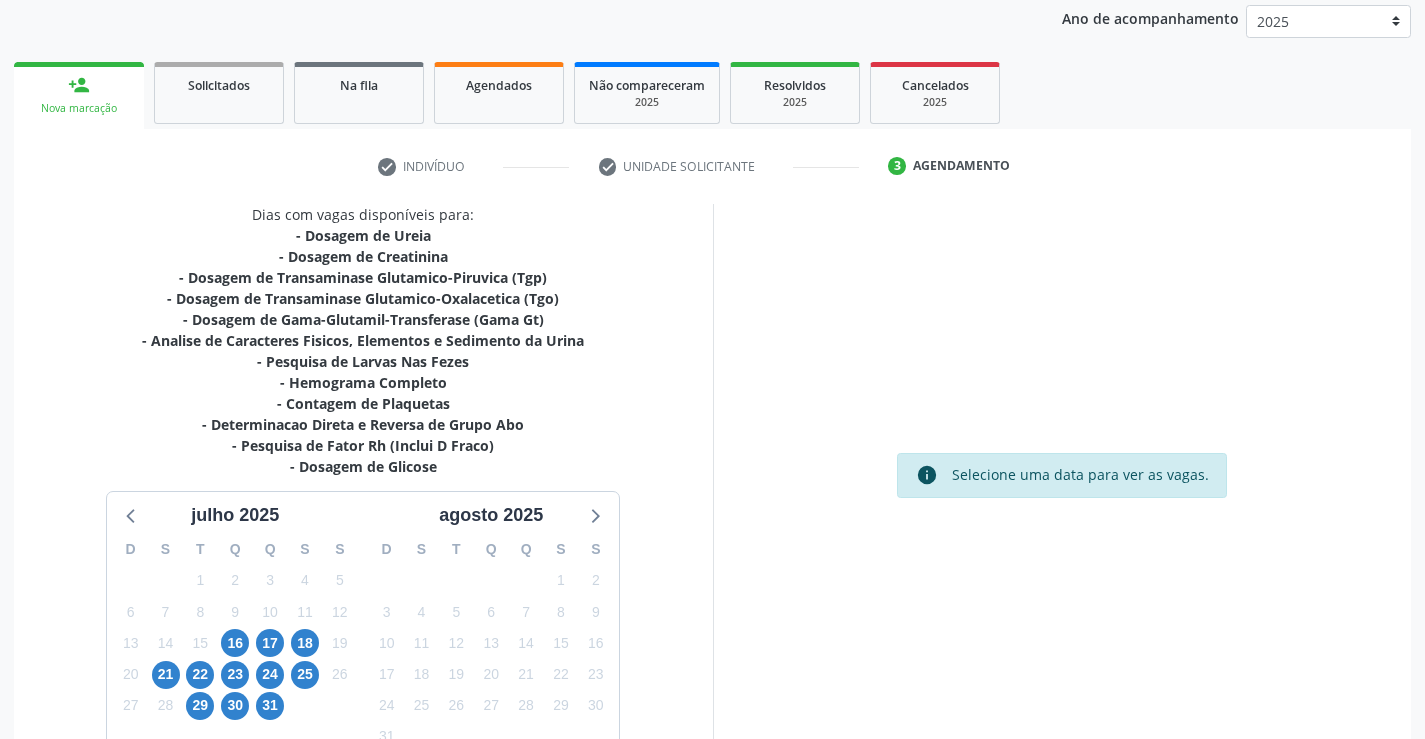 scroll, scrollTop: 267, scrollLeft: 0, axis: vertical 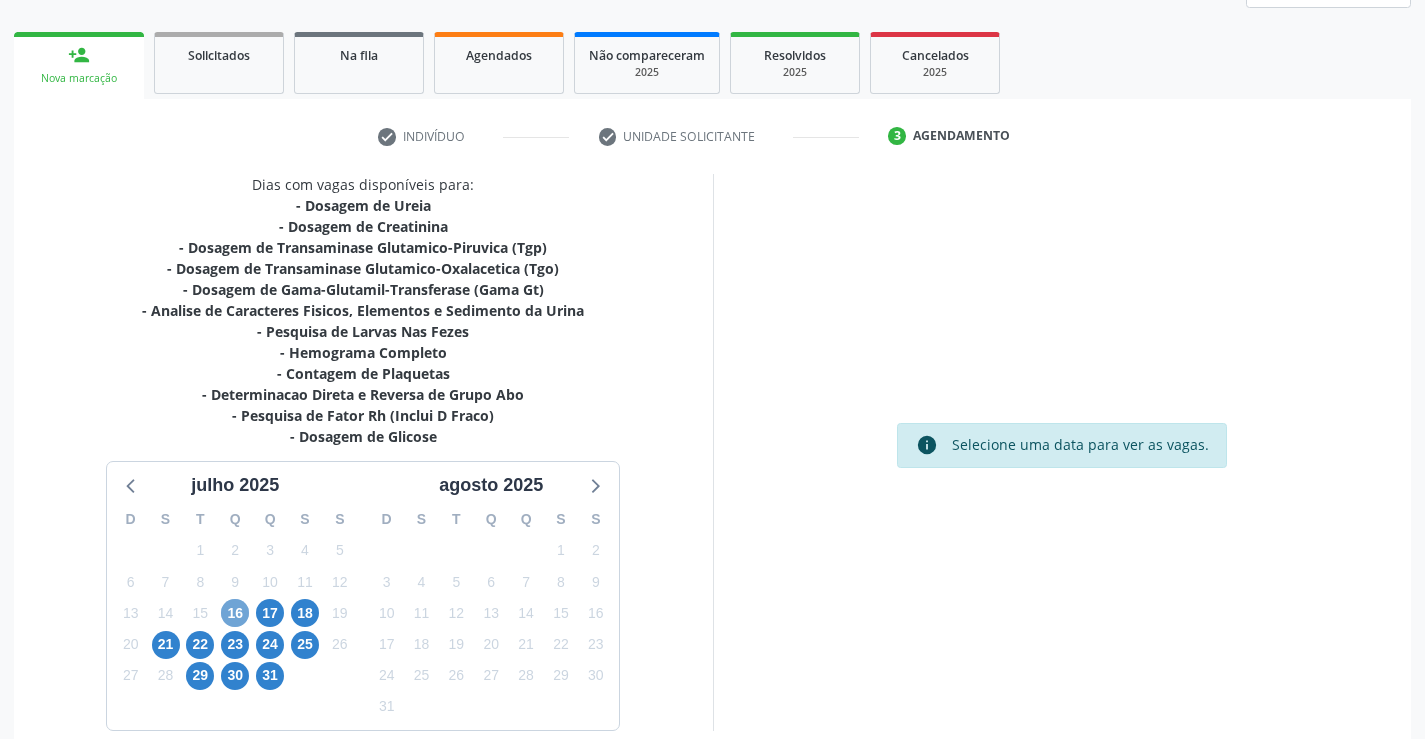 click on "16" at bounding box center (235, 613) 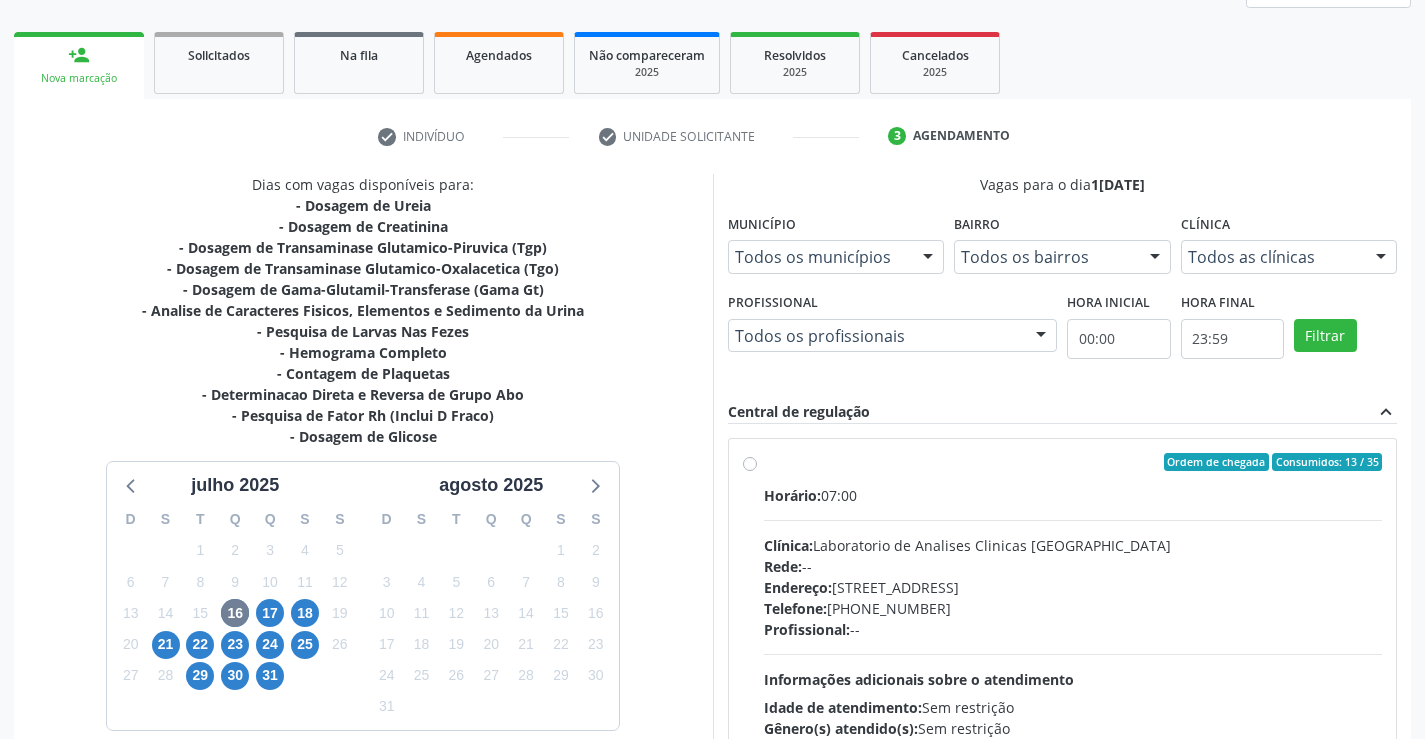 drag, startPoint x: 913, startPoint y: 544, endPoint x: 1043, endPoint y: 519, distance: 132.38202 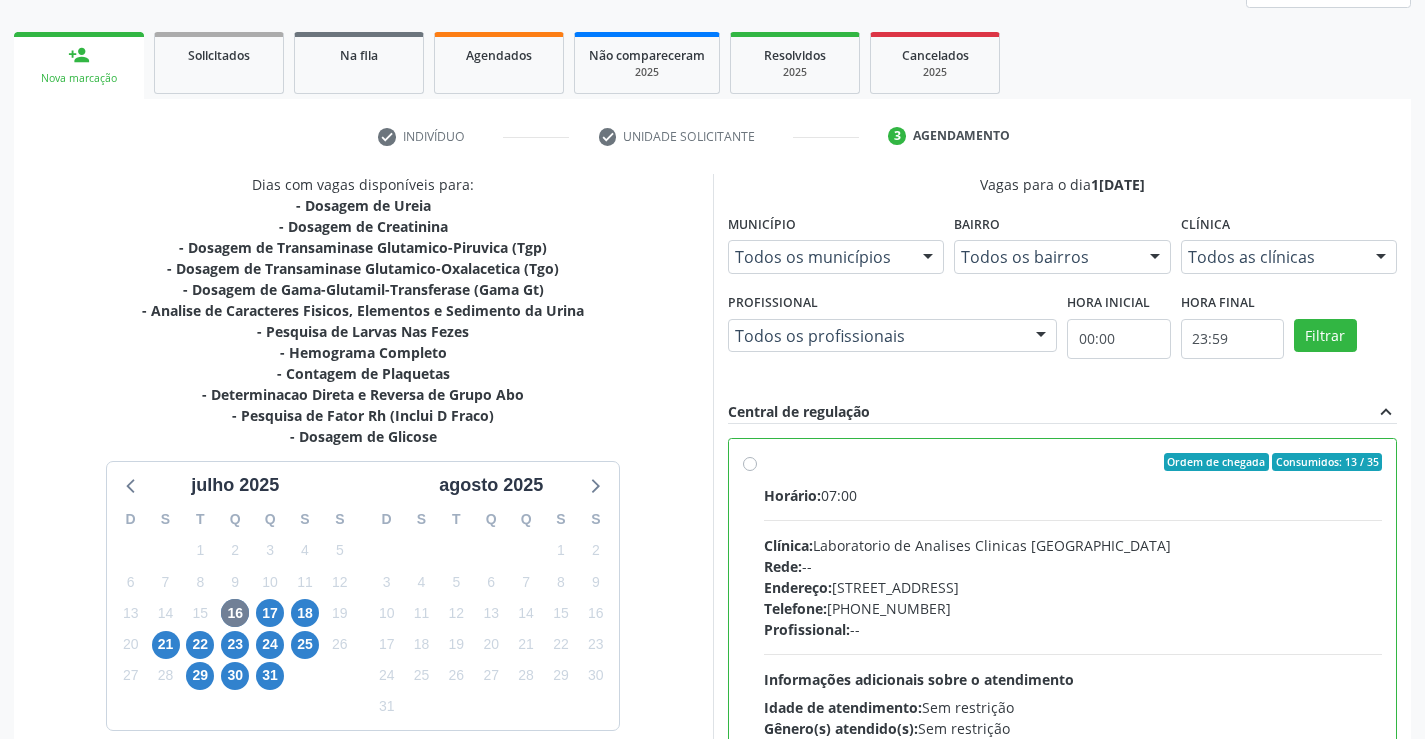 radio on "true" 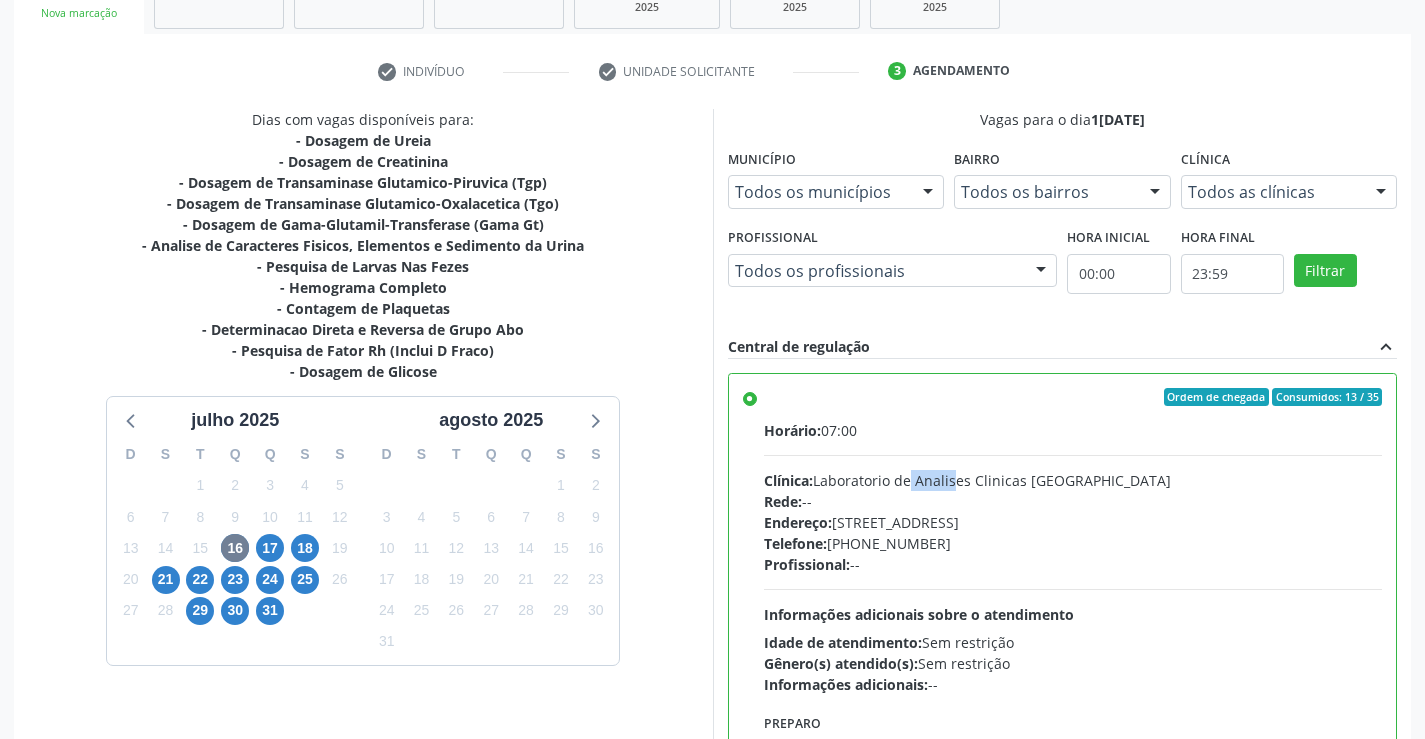 scroll, scrollTop: 456, scrollLeft: 0, axis: vertical 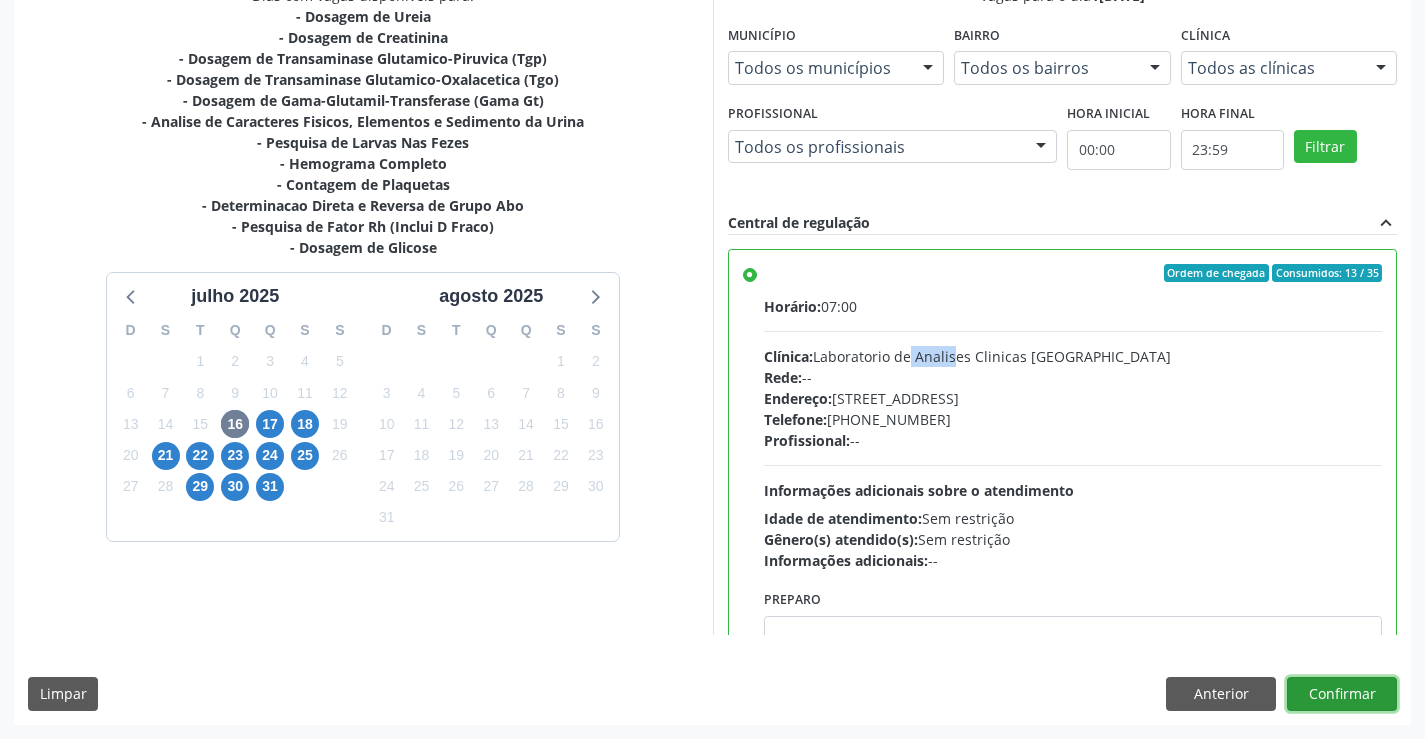 click on "Confirmar" at bounding box center (1342, 694) 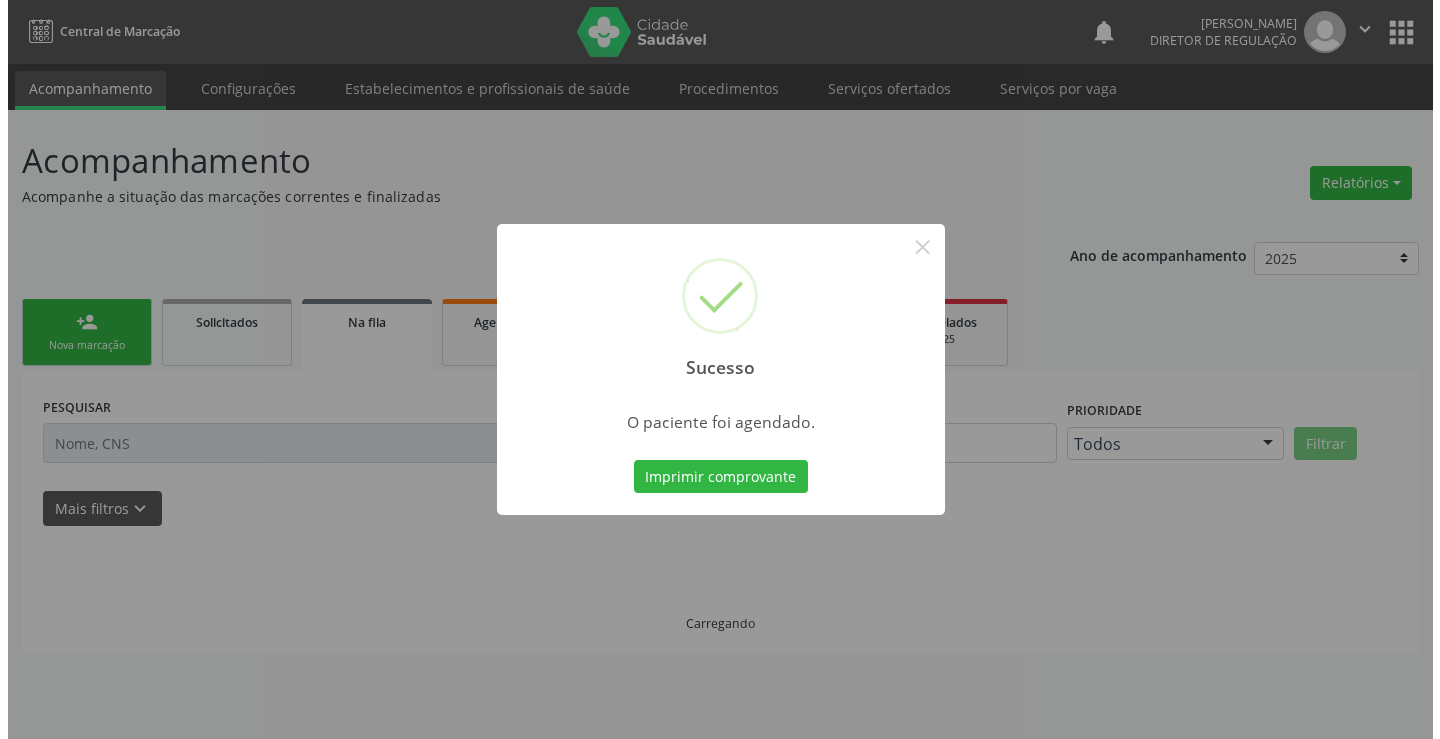 scroll, scrollTop: 0, scrollLeft: 0, axis: both 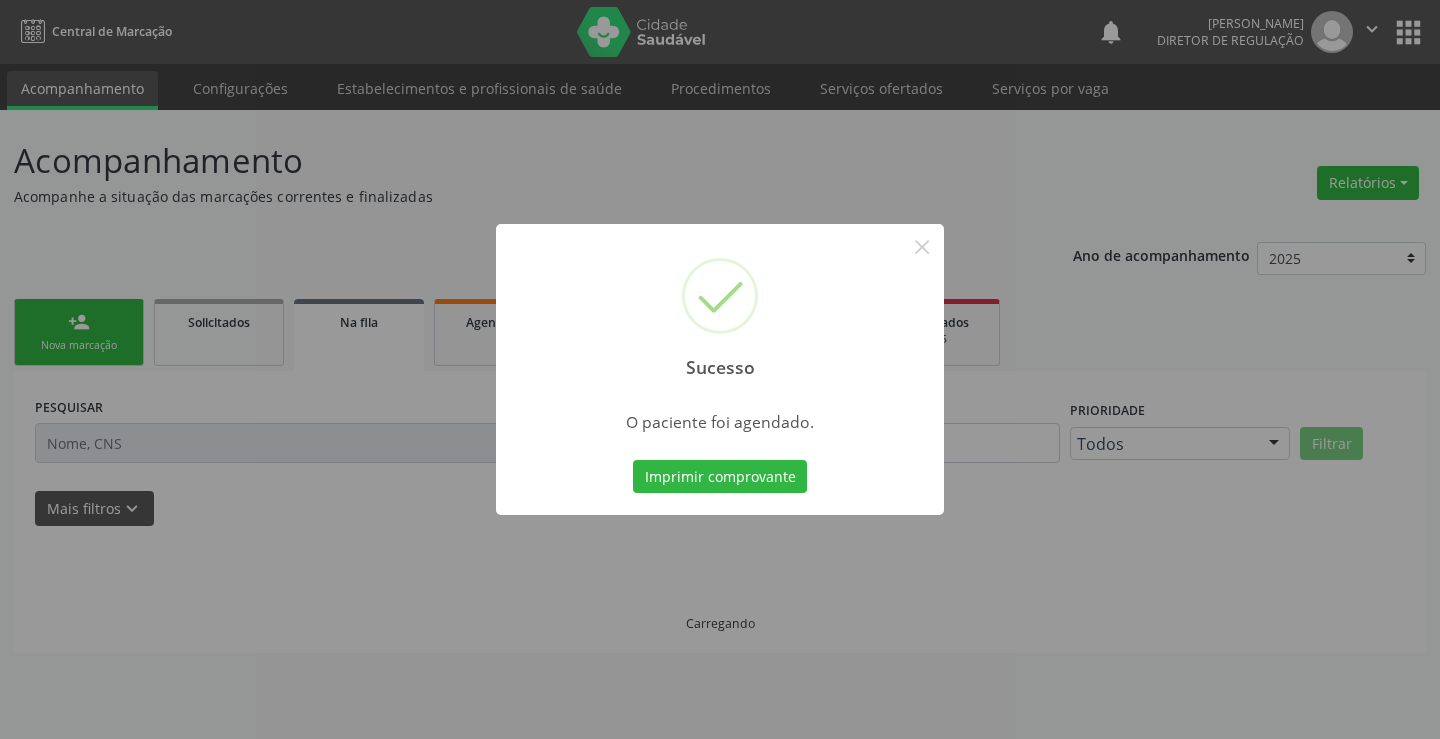 type 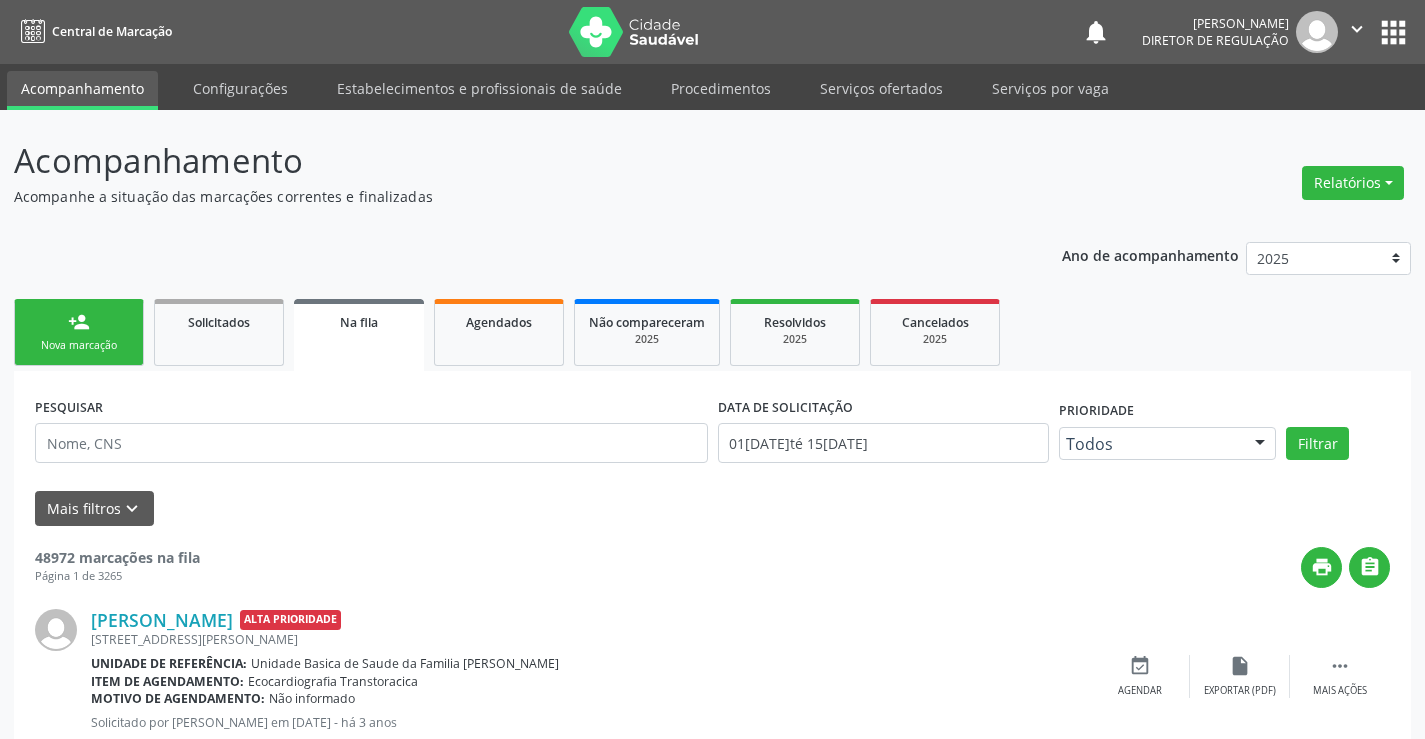 scroll, scrollTop: 0, scrollLeft: 0, axis: both 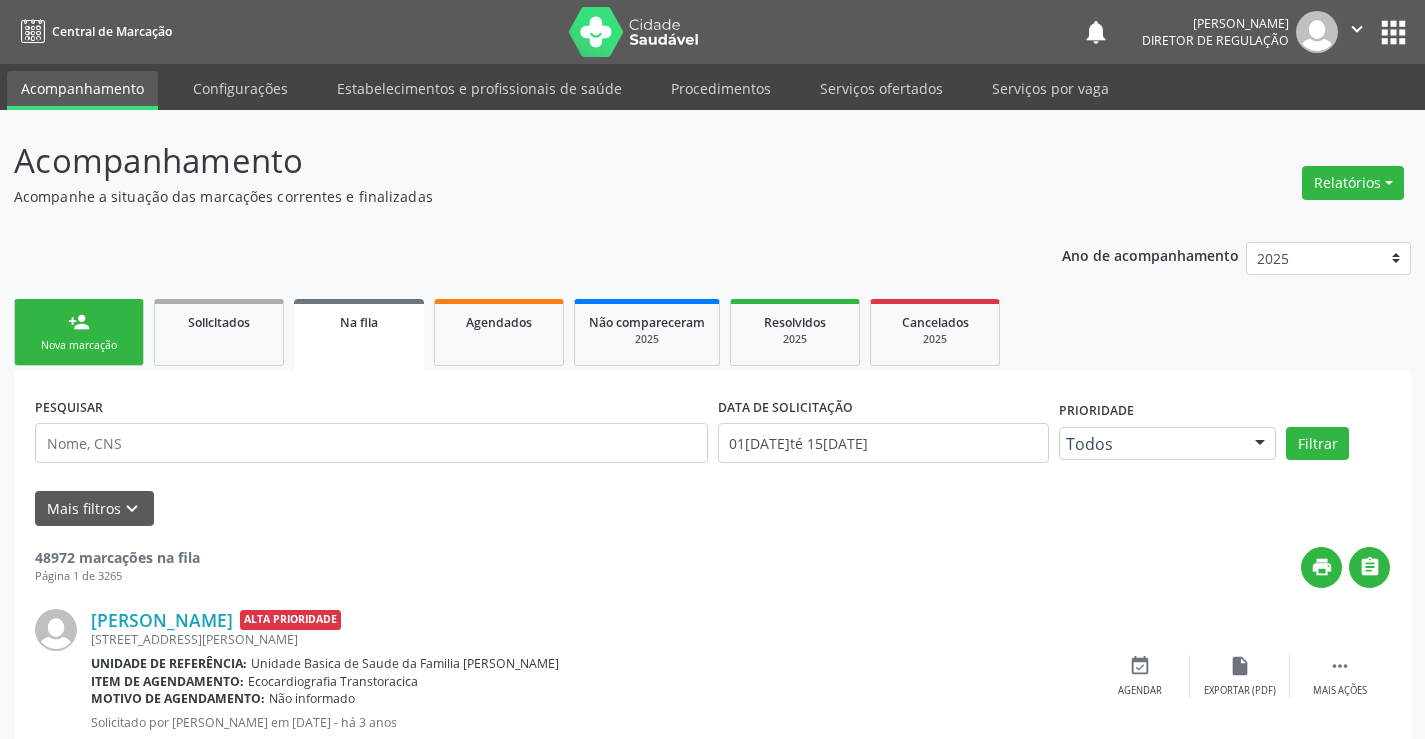 click on "person_add
Nova marcação" at bounding box center [79, 332] 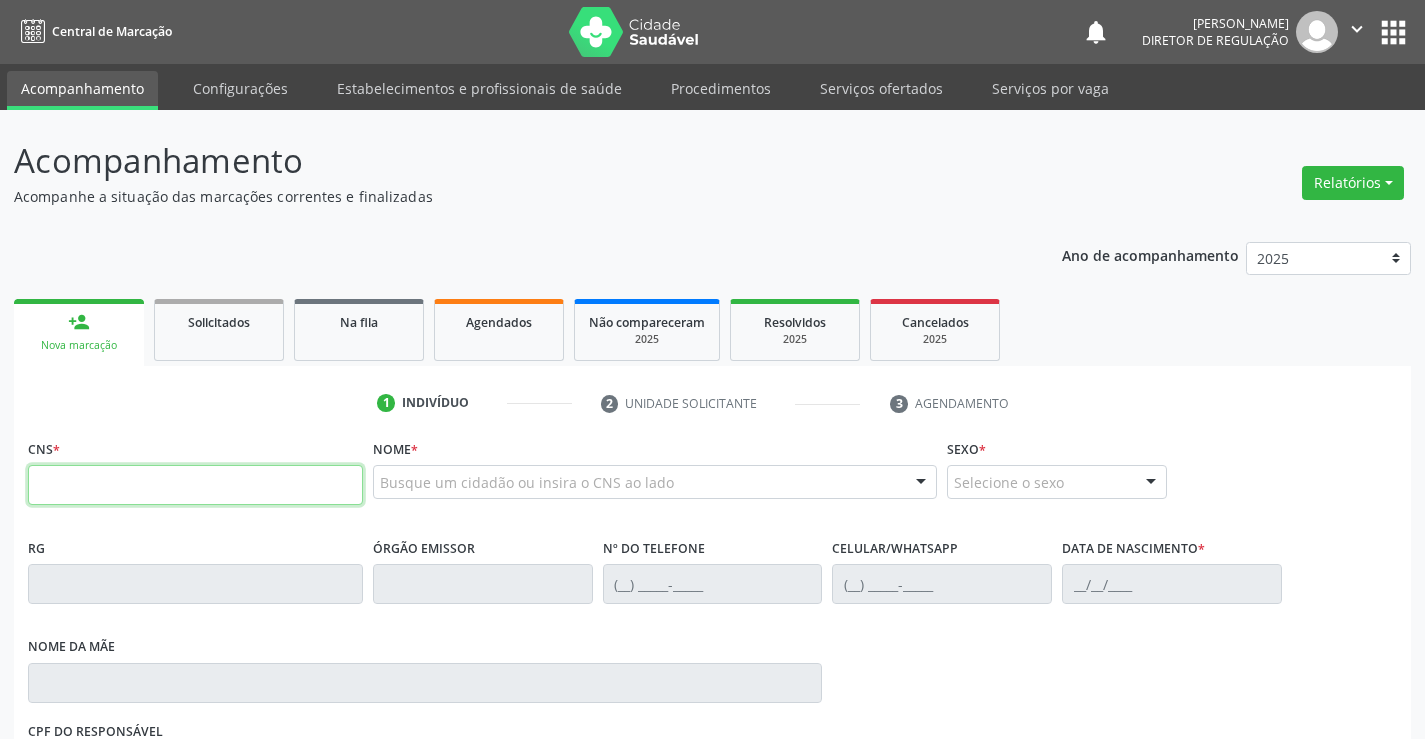 click at bounding box center (195, 485) 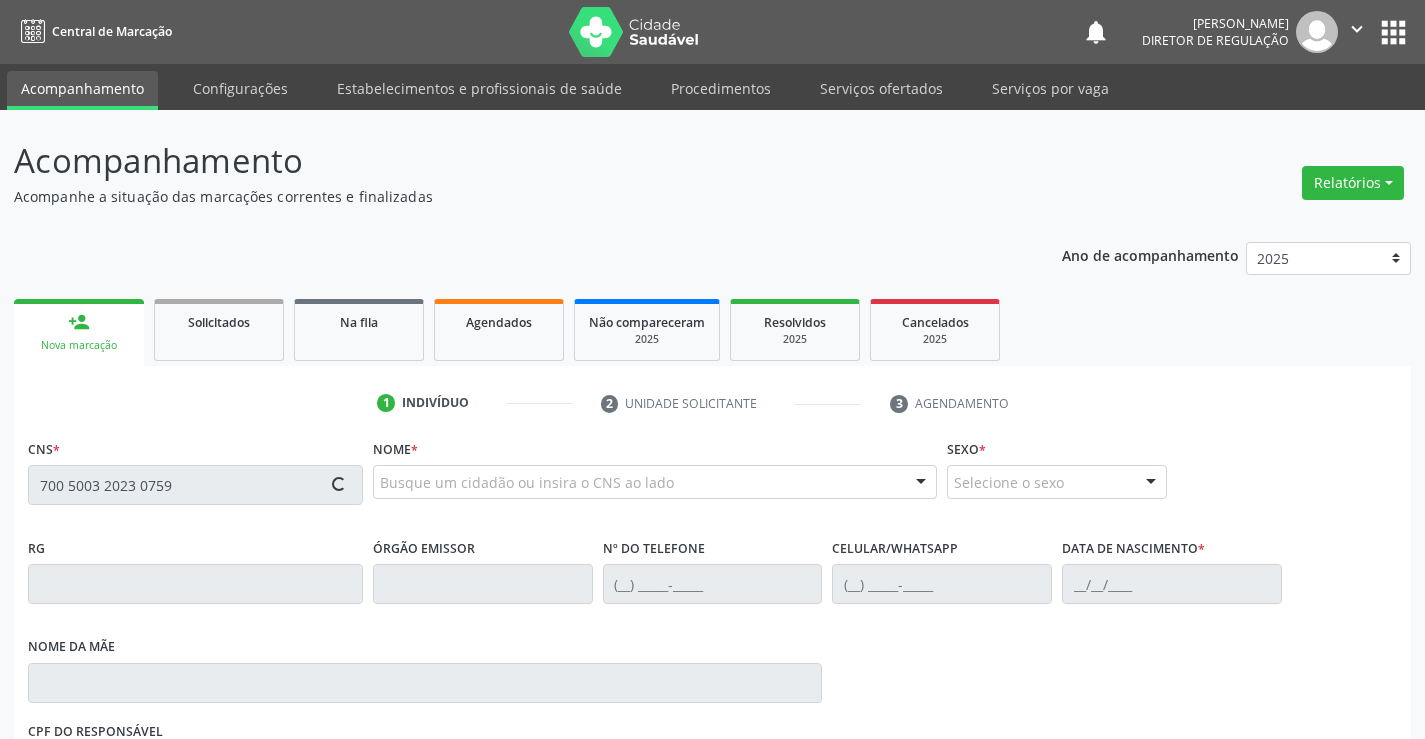 type on "700 5003 2023 0759" 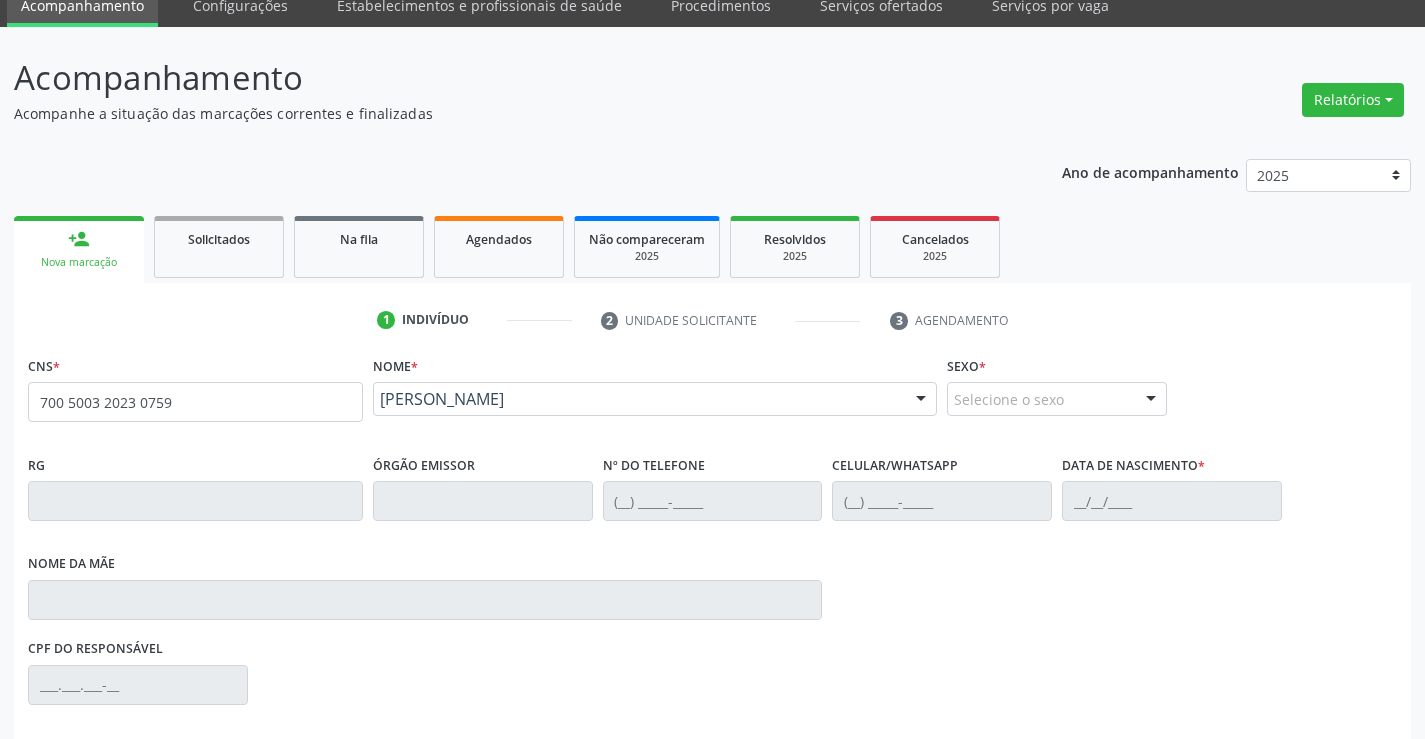 scroll, scrollTop: 331, scrollLeft: 0, axis: vertical 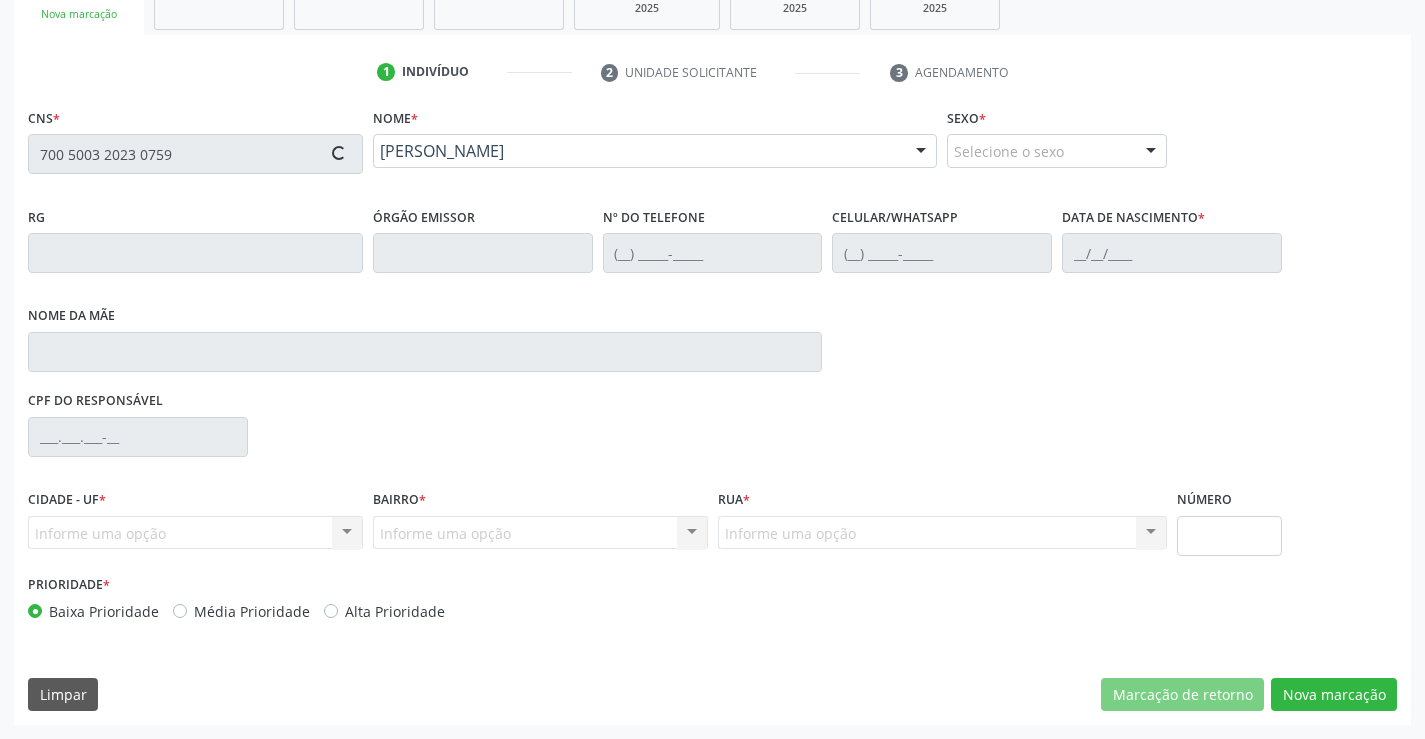 type on "1417221852" 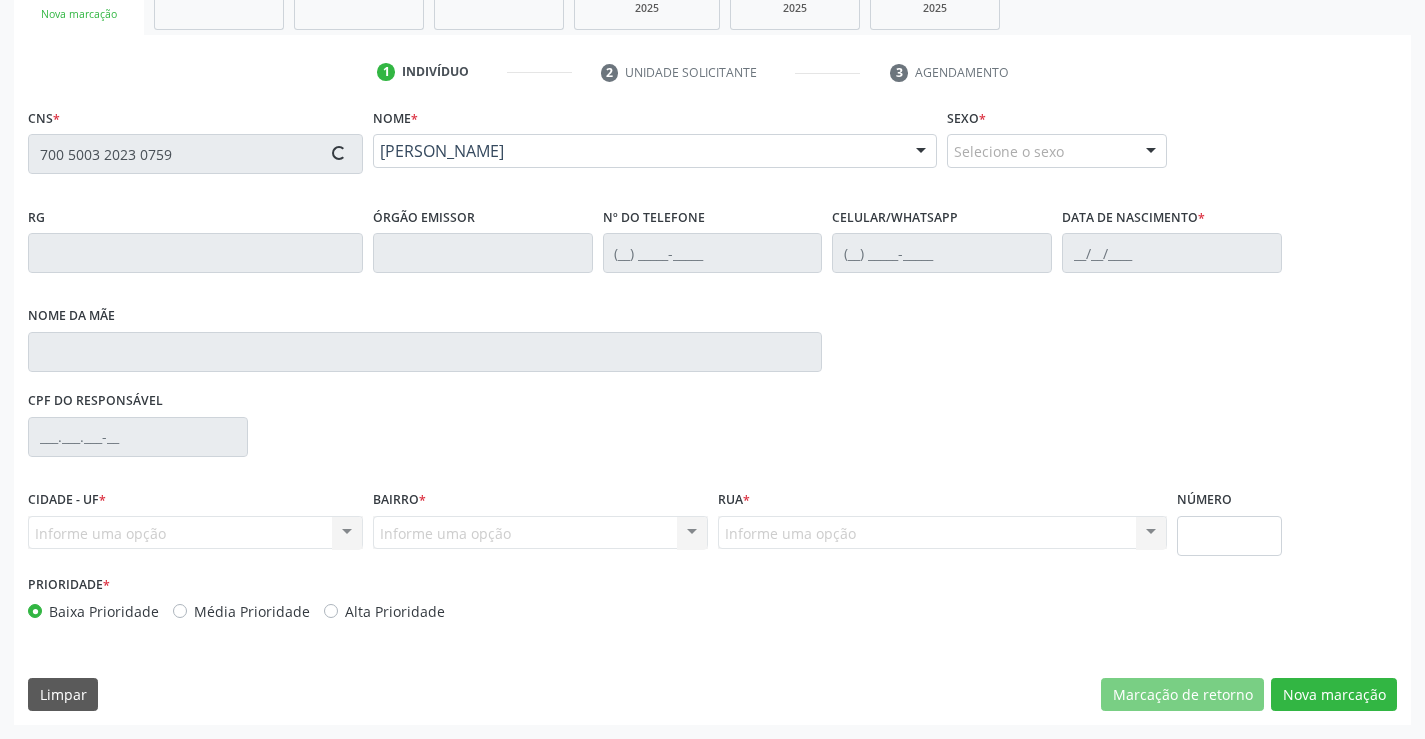 type on "[PHONE_NUMBER]" 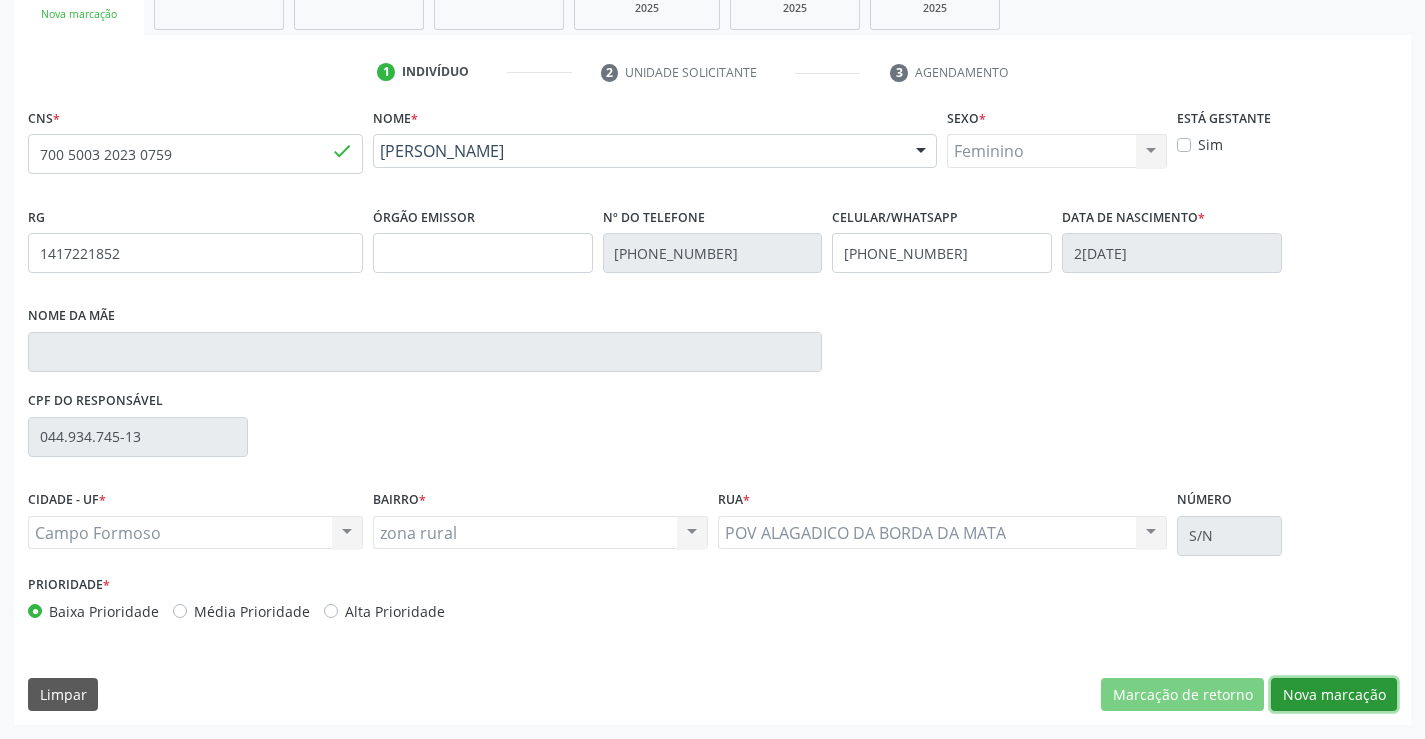 click on "Nova marcação" at bounding box center (1334, 695) 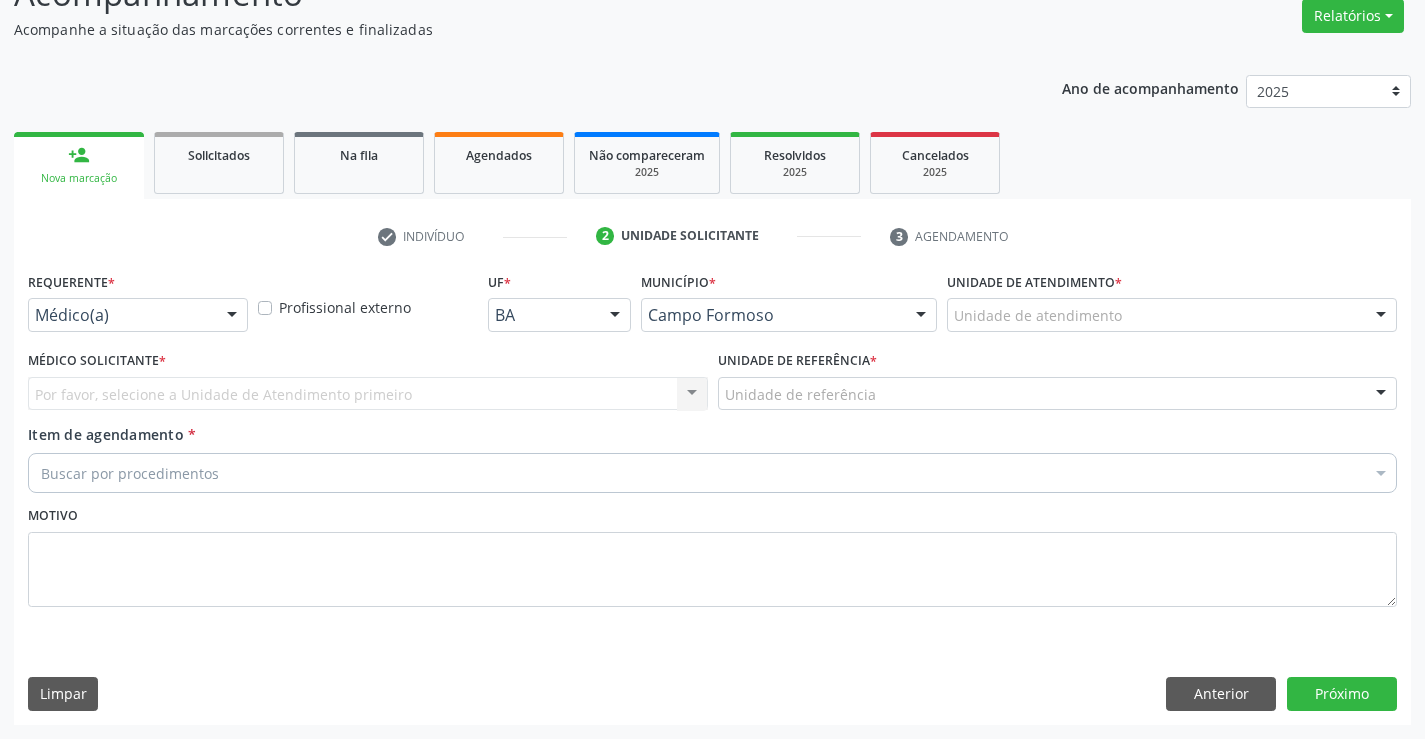 scroll, scrollTop: 167, scrollLeft: 0, axis: vertical 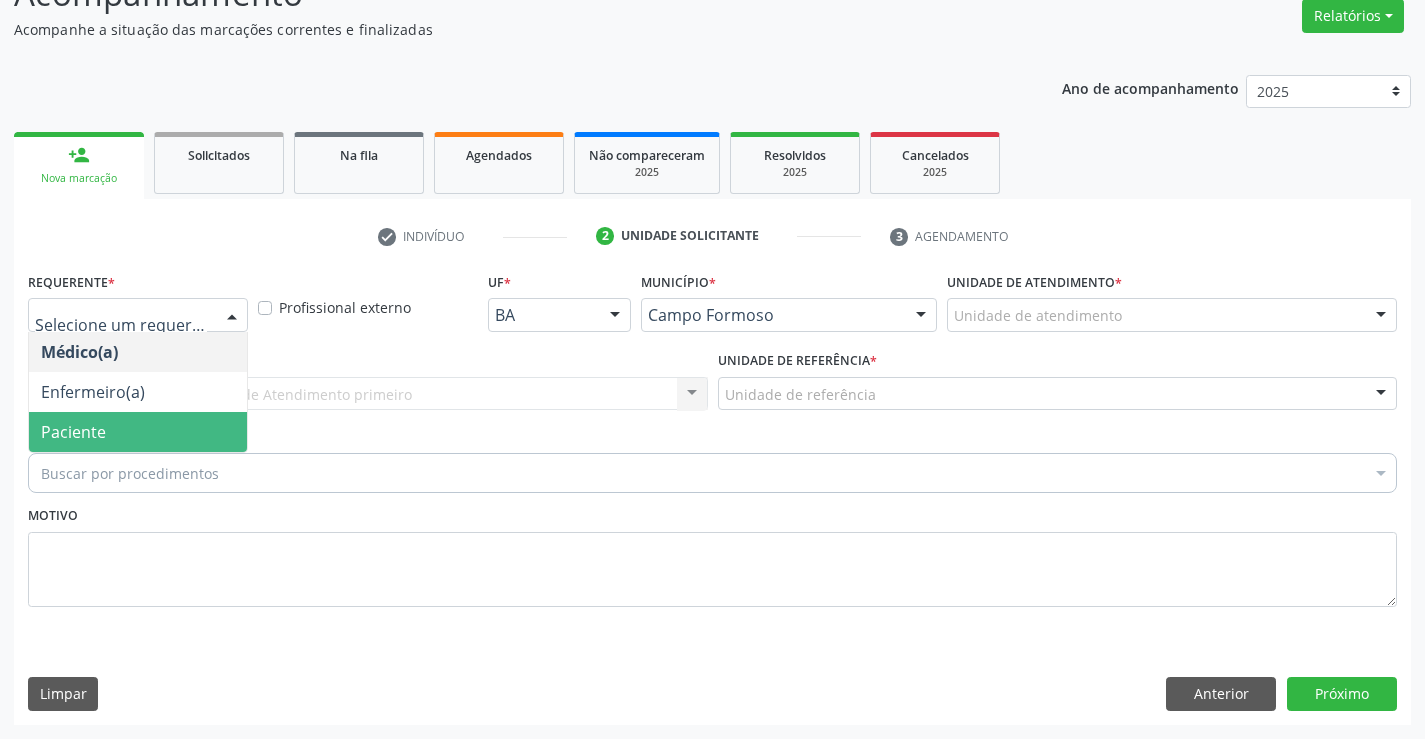 drag, startPoint x: 157, startPoint y: 425, endPoint x: 318, endPoint y: 390, distance: 164.76044 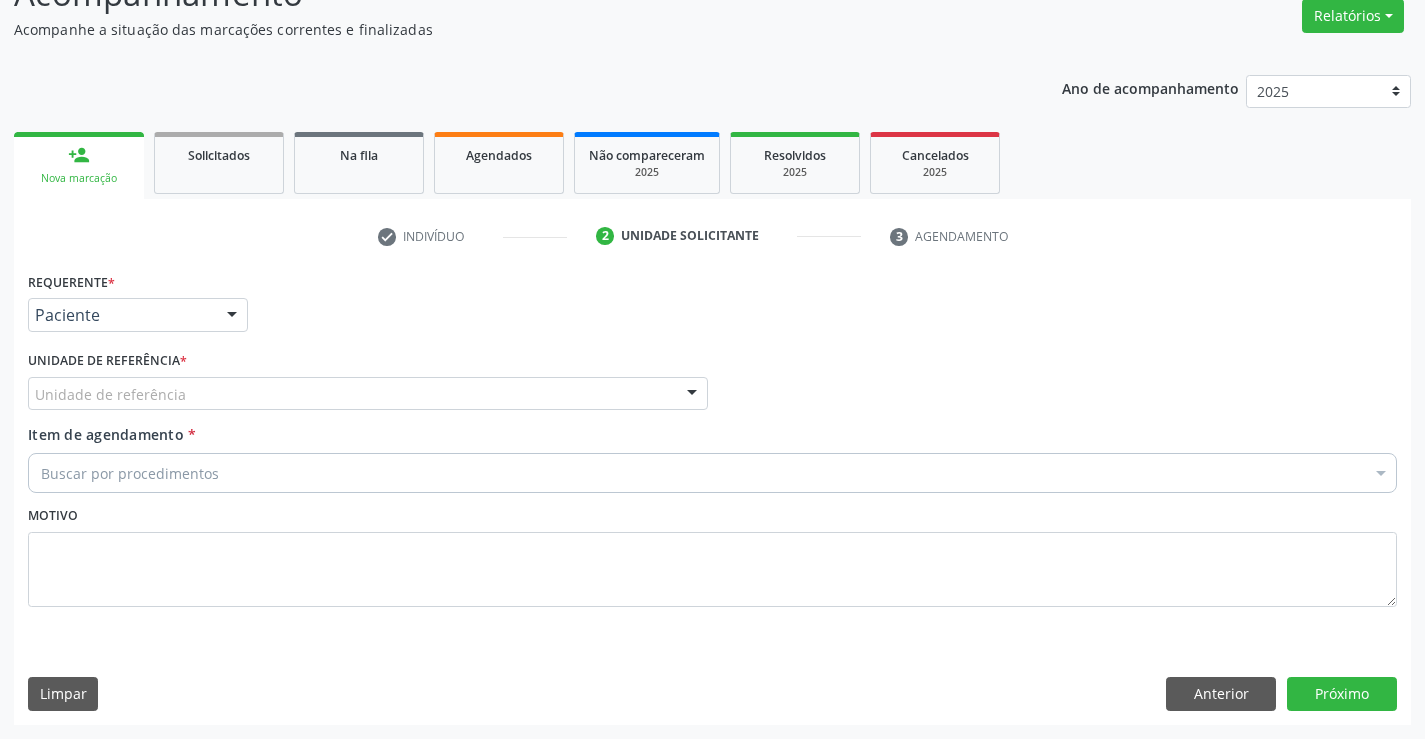 click on "Unidade de referência" at bounding box center (368, 394) 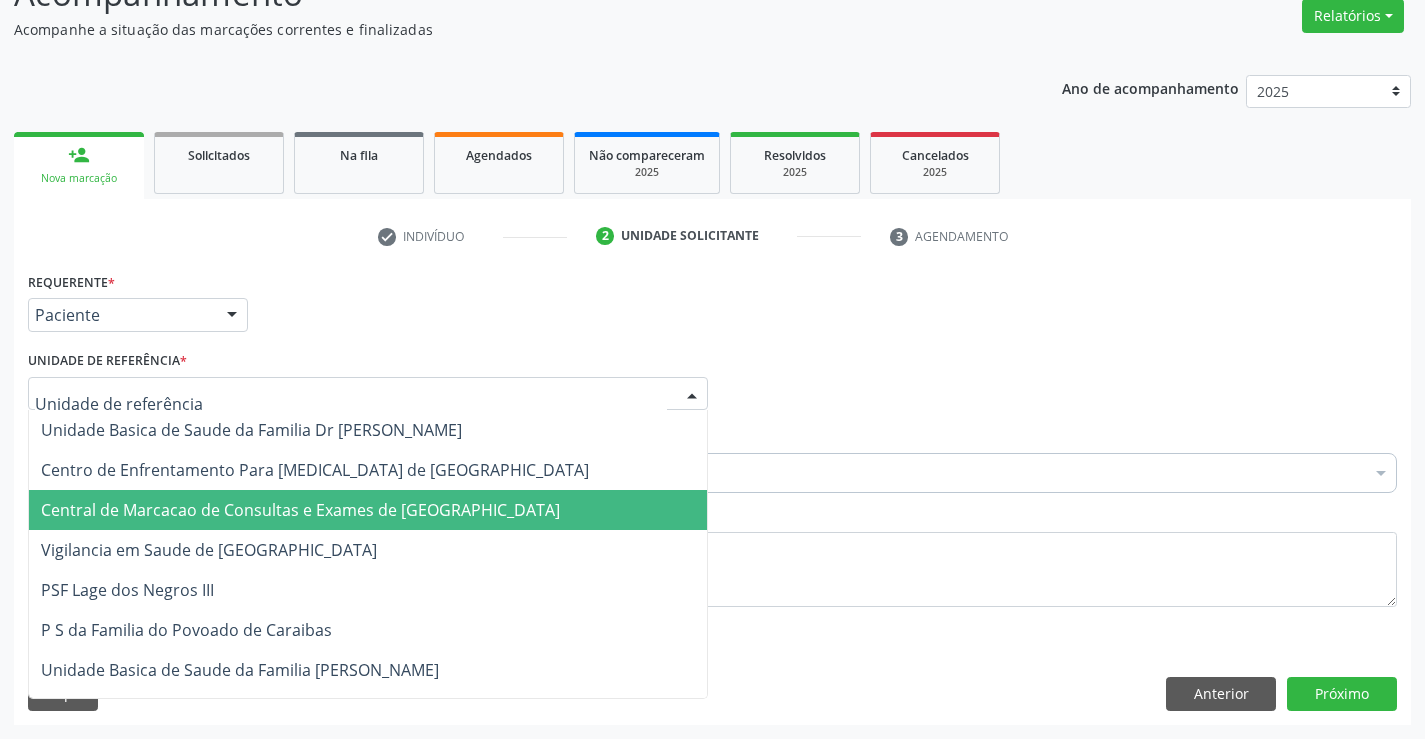 click on "Central de Marcacao de Consultas e Exames de [GEOGRAPHIC_DATA]" at bounding box center [300, 510] 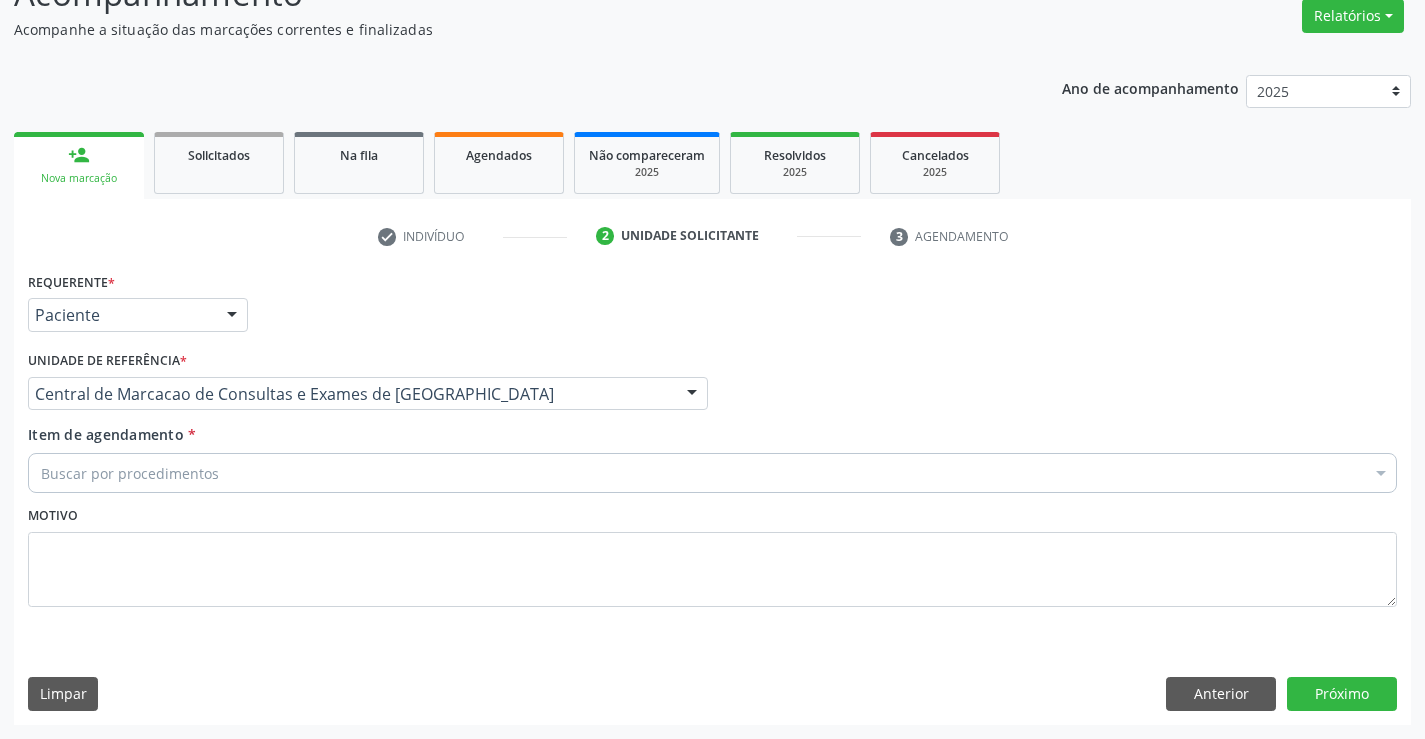 click on "Item de agendamento
*
Buscar por procedimentos
Selecionar todos
0202040089 - 3X Pesquisa de Larvas Nas Fezes
0604320140 - Abatacepte 125 Mg Injetável (Por Seringa Preenchida)
0604320124 - Abatacepte 250 Mg Injetável (Por Frasco Ampola).
0603050018 - Abciximabe
0406010013 - Abertura de Comunicacao Inter-Atrial
0406010021 - Abertura de Estenose Aortica Valvar
0406011265 - Abertura de Estenose Aortica Valvar (Criança e Adolescente)
0406010030 - Abertura de Estenose Pulmonar Valvar
0406011273 - Abertura de Estenose Pulmonar Valvar (Criança e Adolescente)
0301080011 - Abordagem Cognitiva Comportamental do Fumante (Por Atendimento / Paciente)
0307020010 - Acesso A Polpa Dentaria e Medicacao (Por Dente)
0604660030 - Acetazolamida 250 Mg (Por Comprimido)" at bounding box center [712, 462] 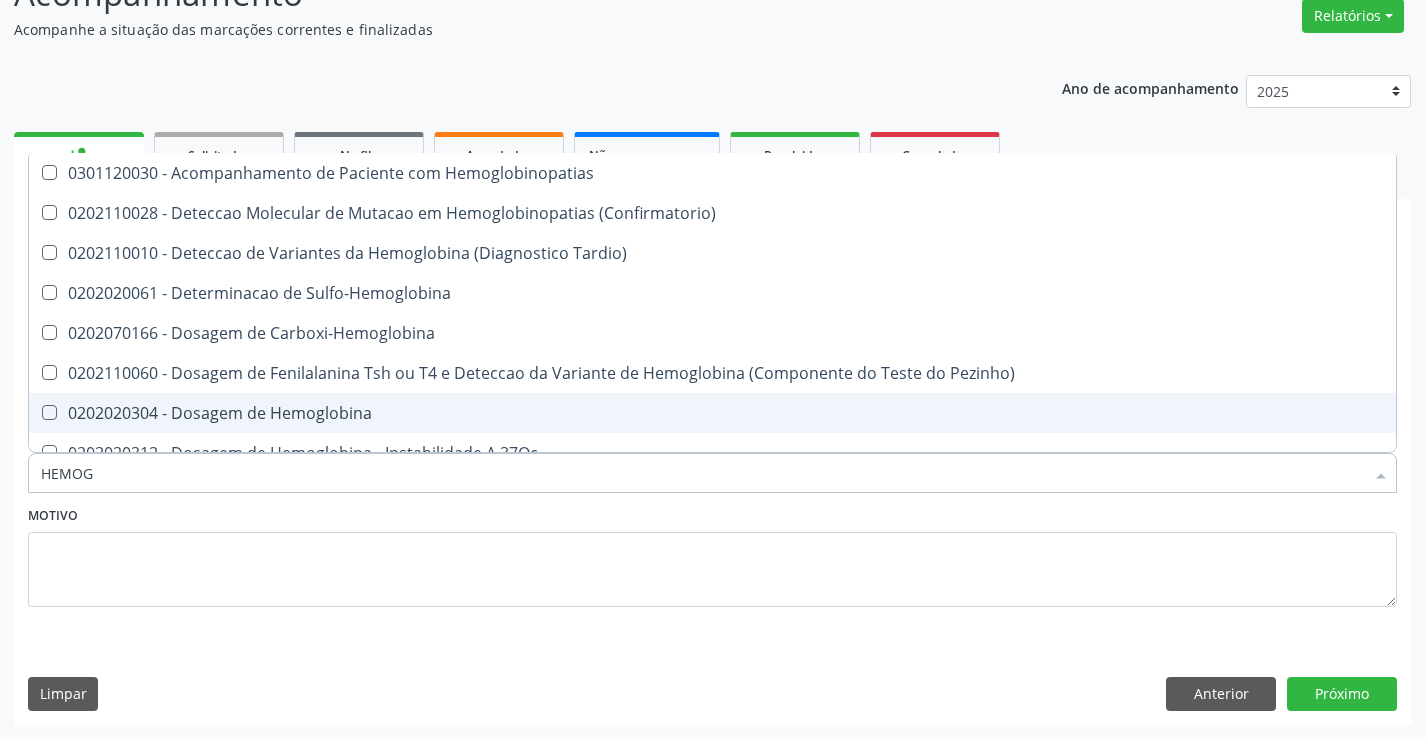 type on "HEMOGR" 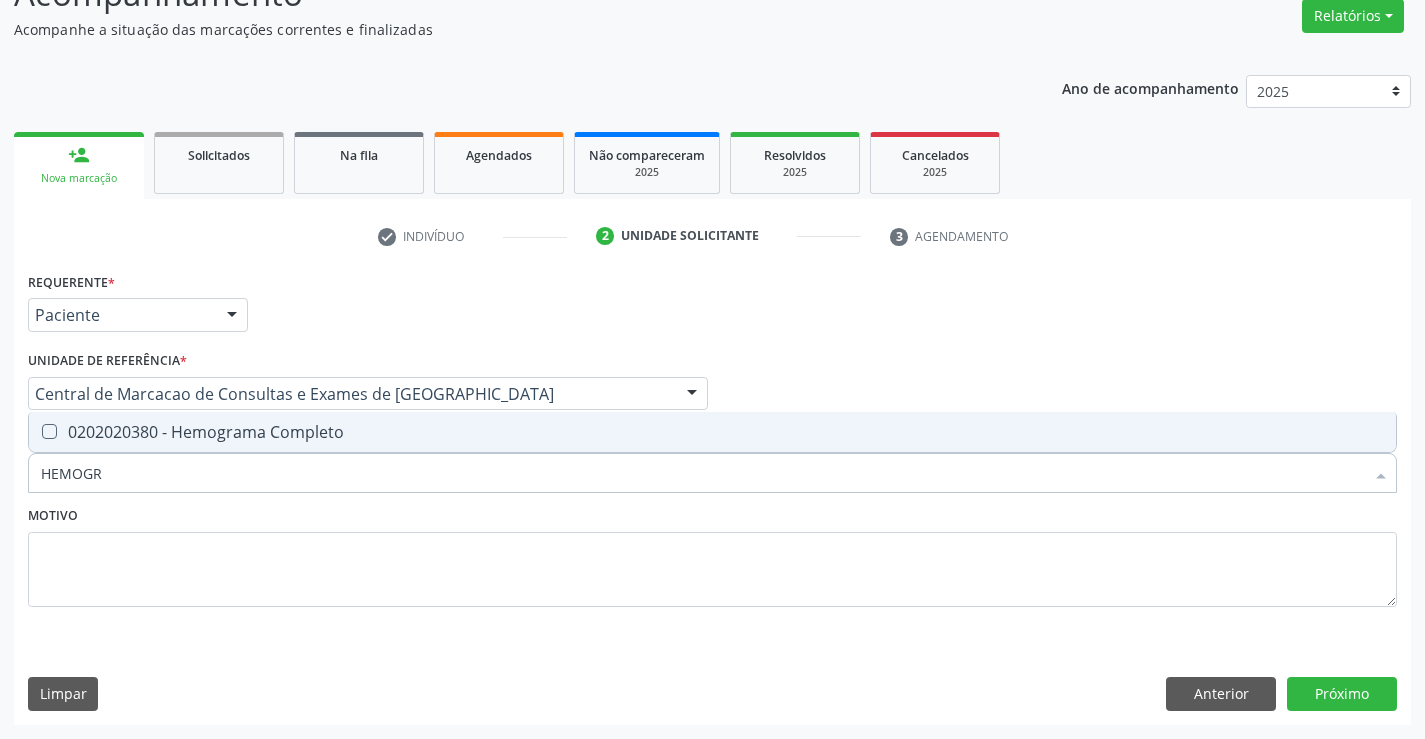 click on "0202020380 - Hemograma Completo" at bounding box center (712, 432) 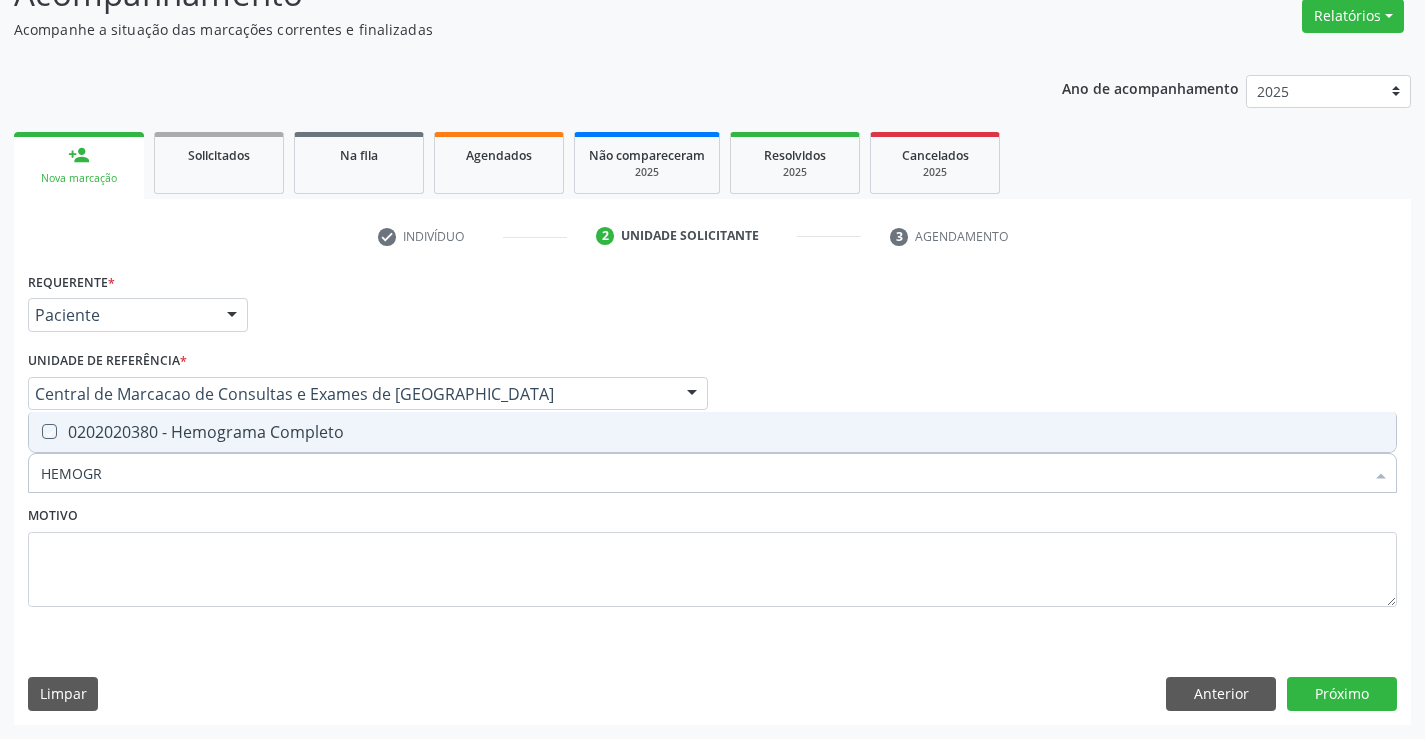 checkbox on "true" 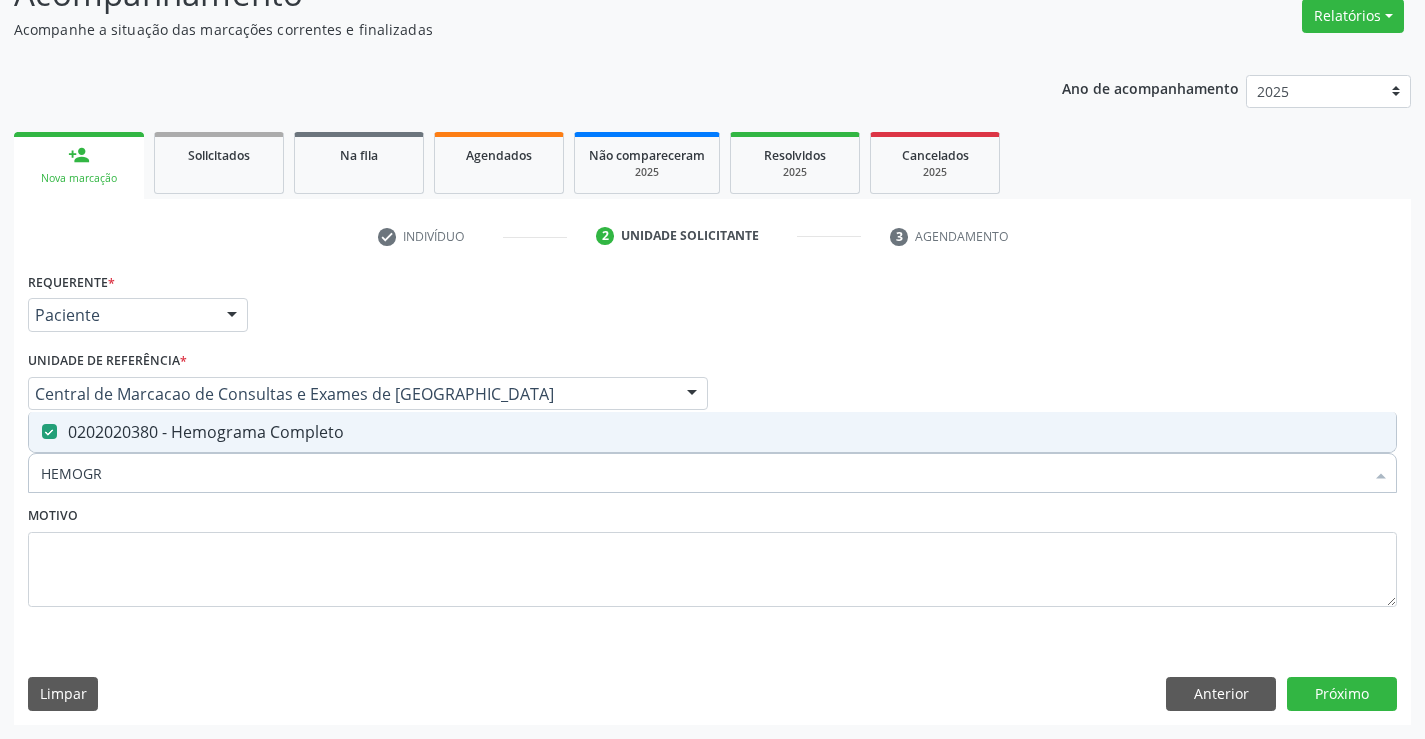 type on "HEMOGR" 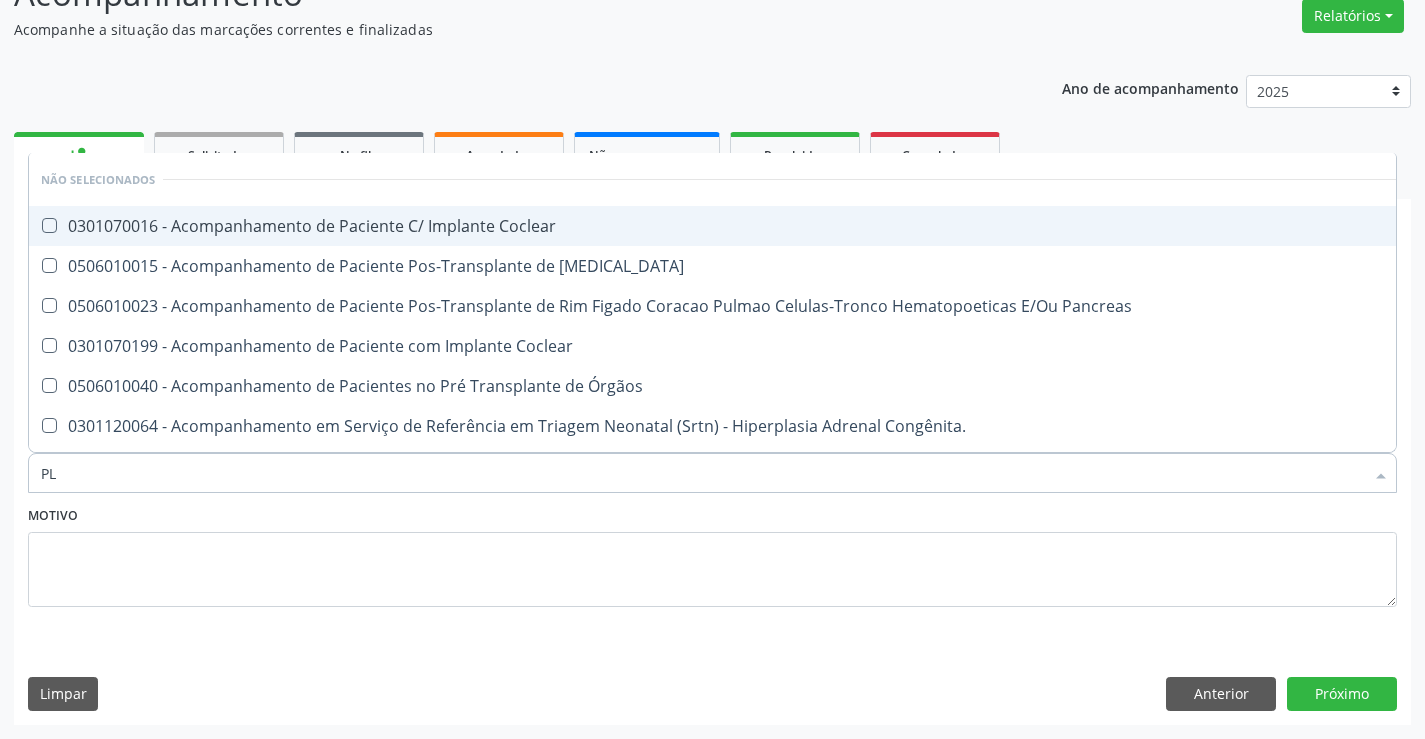 type on "PLA" 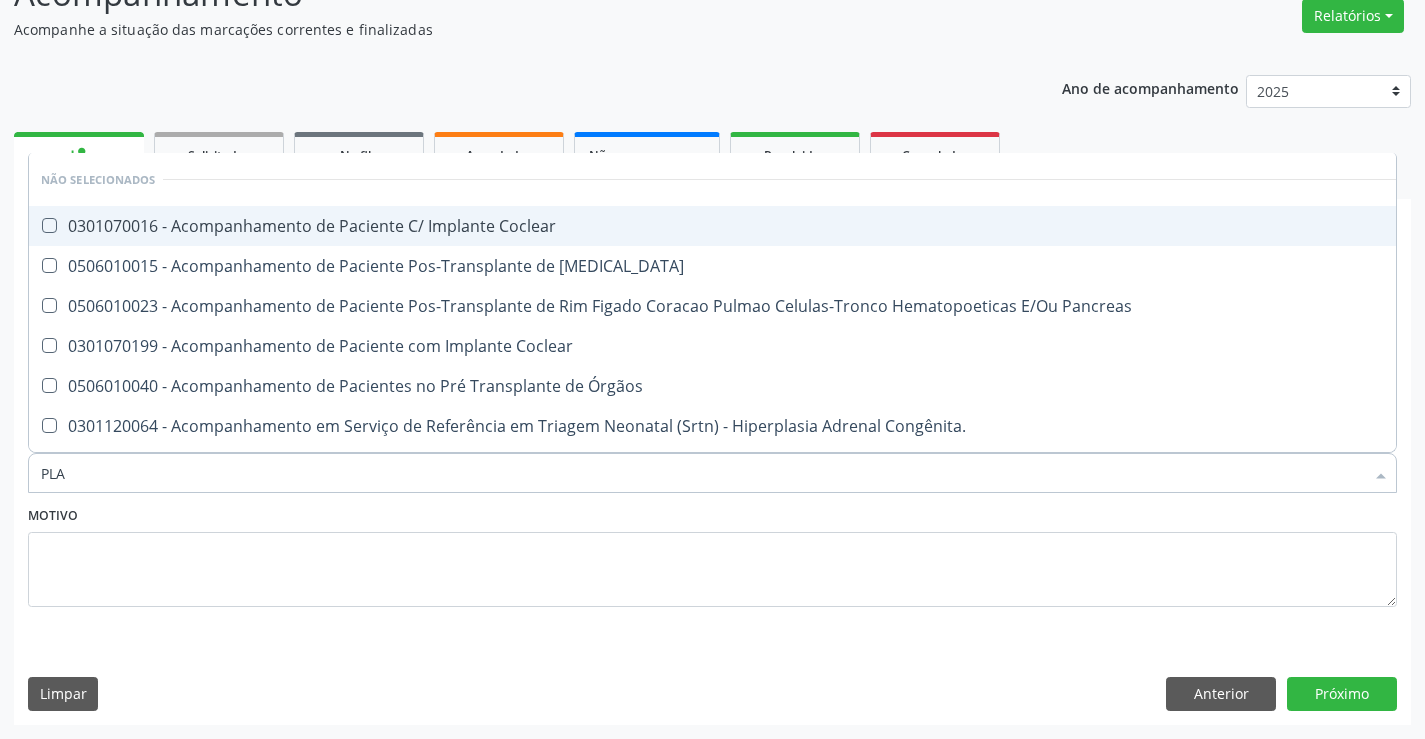 type on "PLAQ" 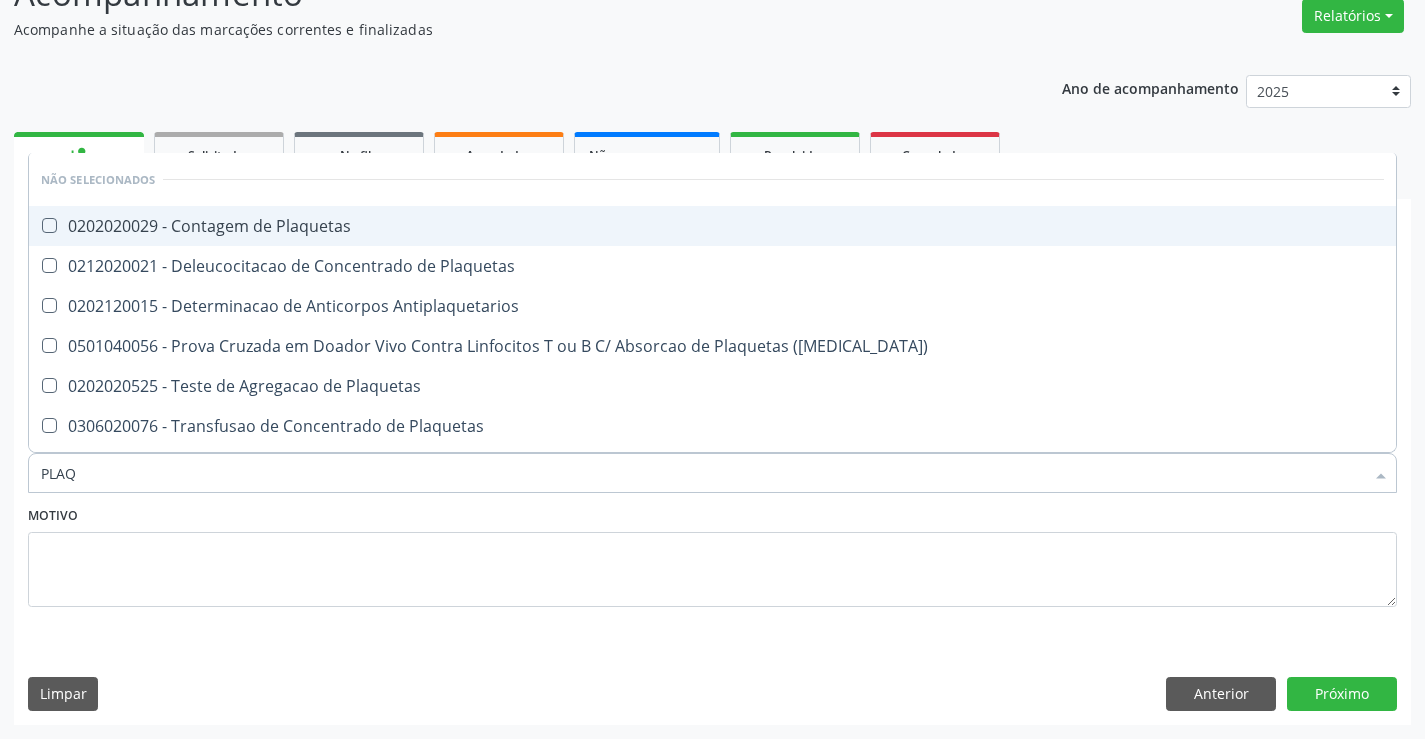 drag, startPoint x: 283, startPoint y: 249, endPoint x: 300, endPoint y: 239, distance: 19.723083 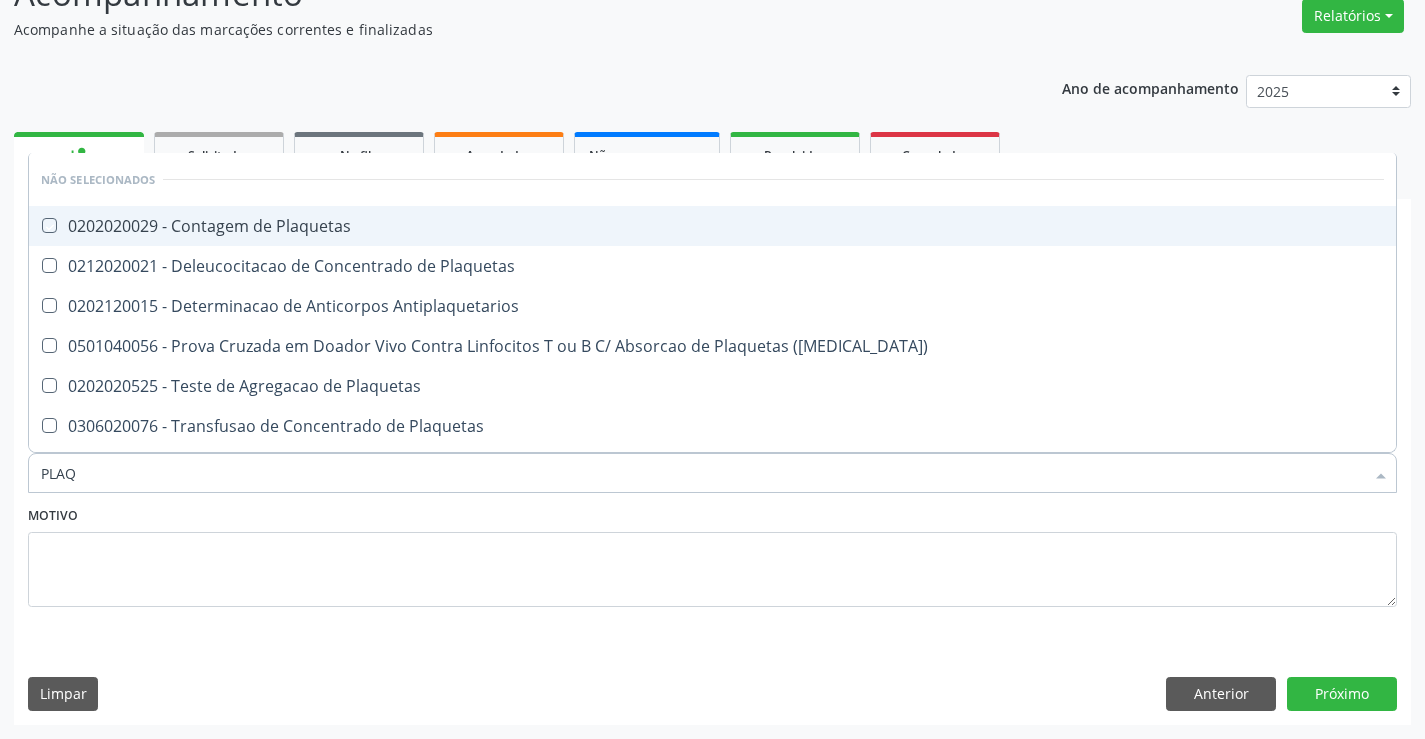 checkbox on "true" 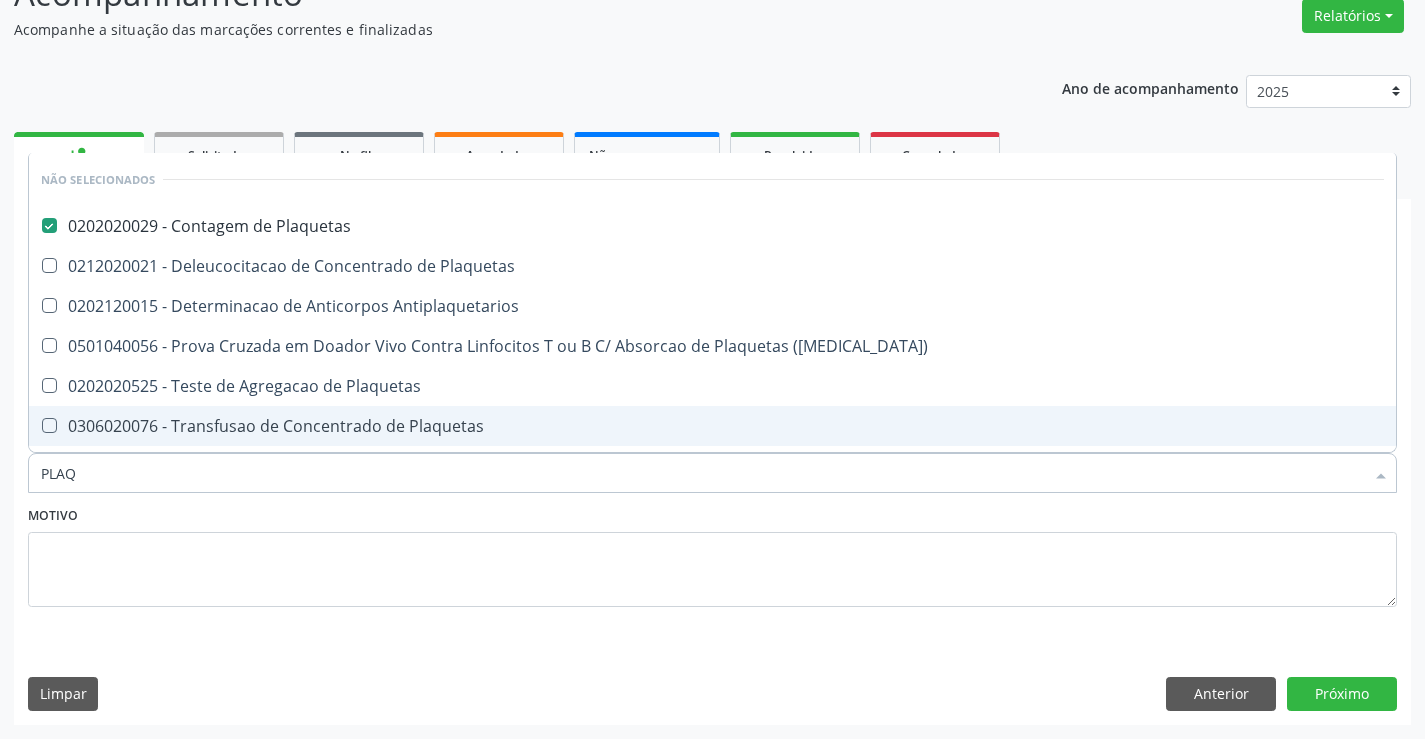 click on "Motivo" at bounding box center [712, 554] 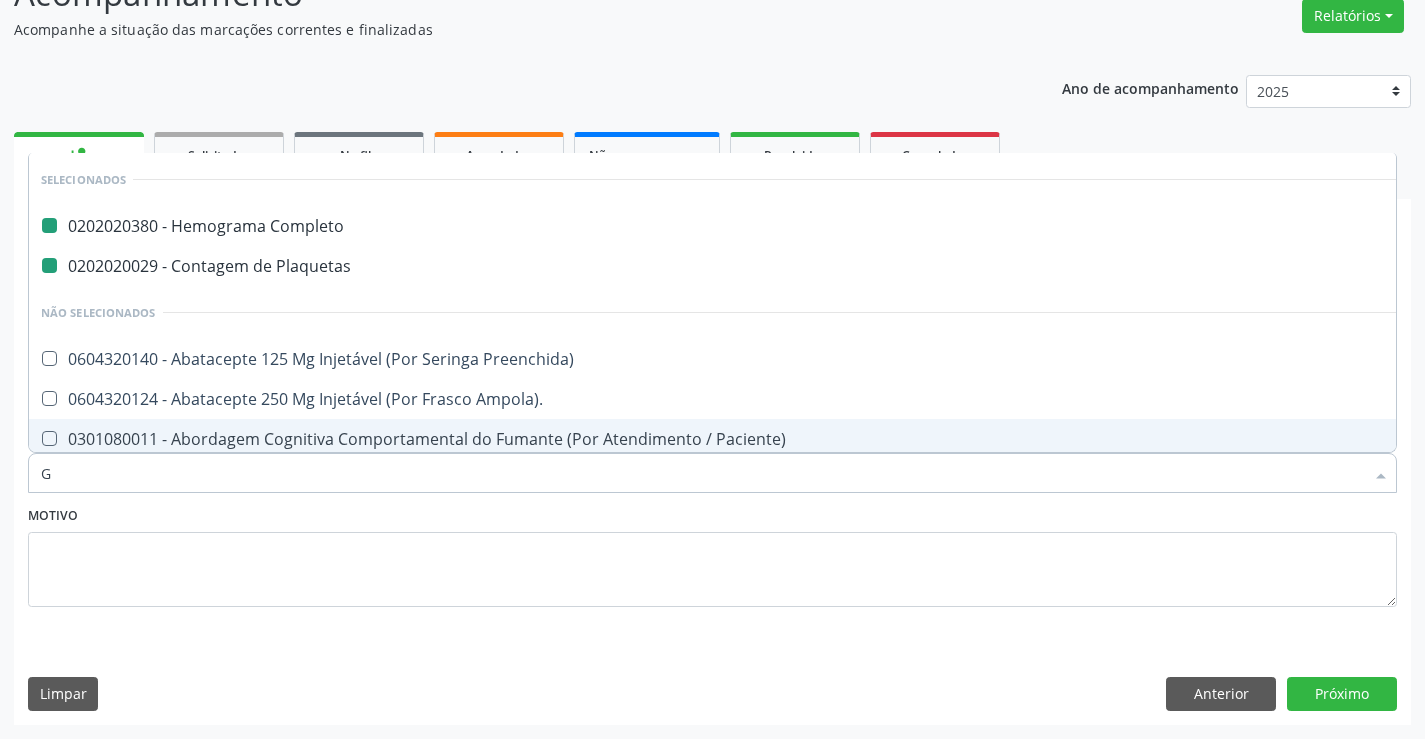 type on "GL" 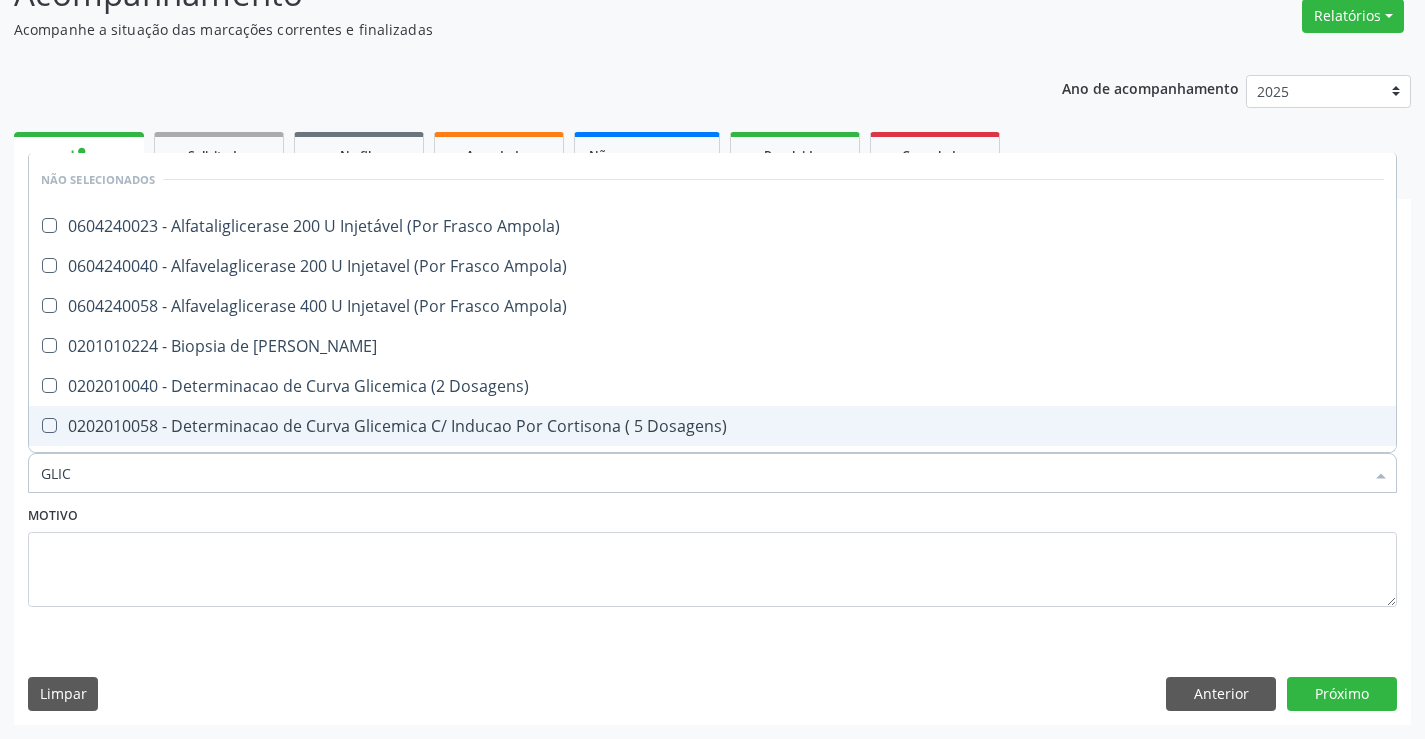 type on "GLICO" 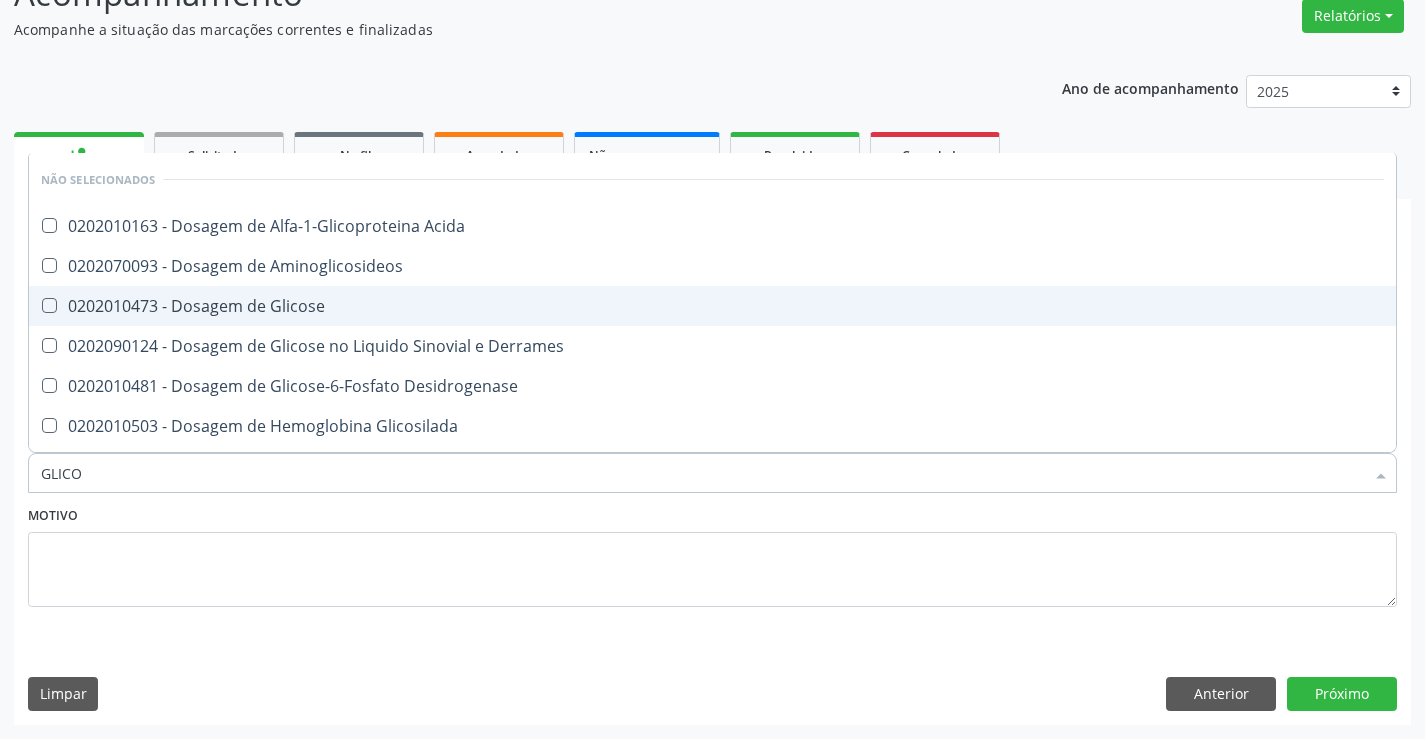click on "0202010473 - Dosagem de Glicose" at bounding box center (712, 306) 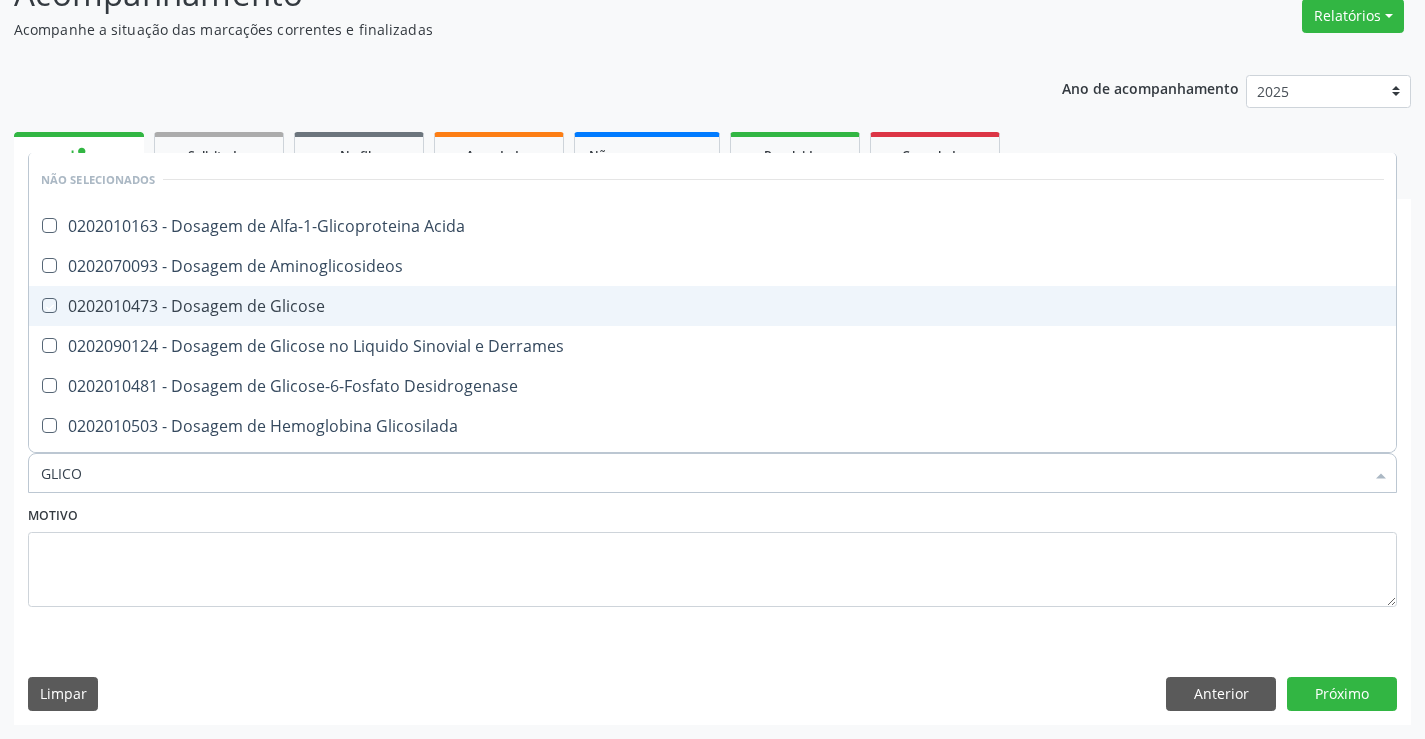 checkbox on "true" 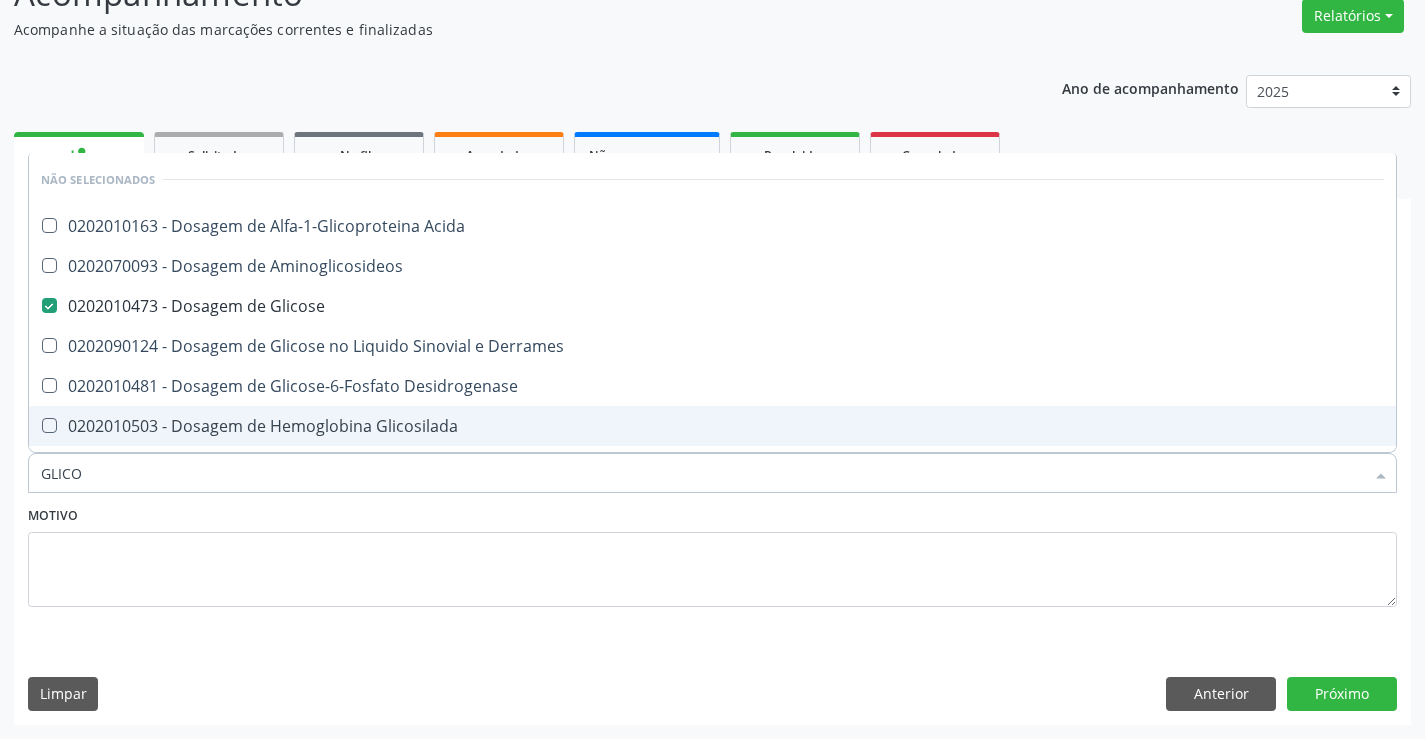click on "Motivo" at bounding box center [712, 554] 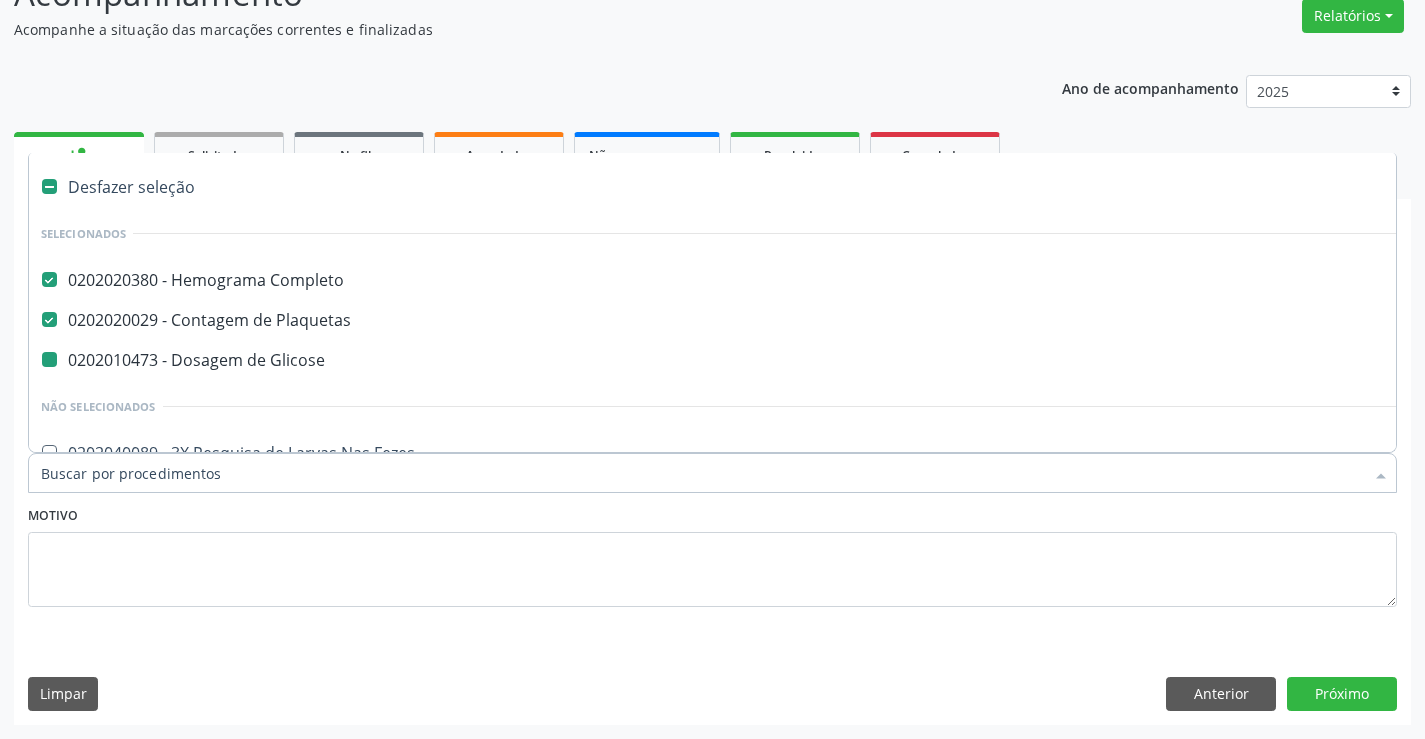 type on "U" 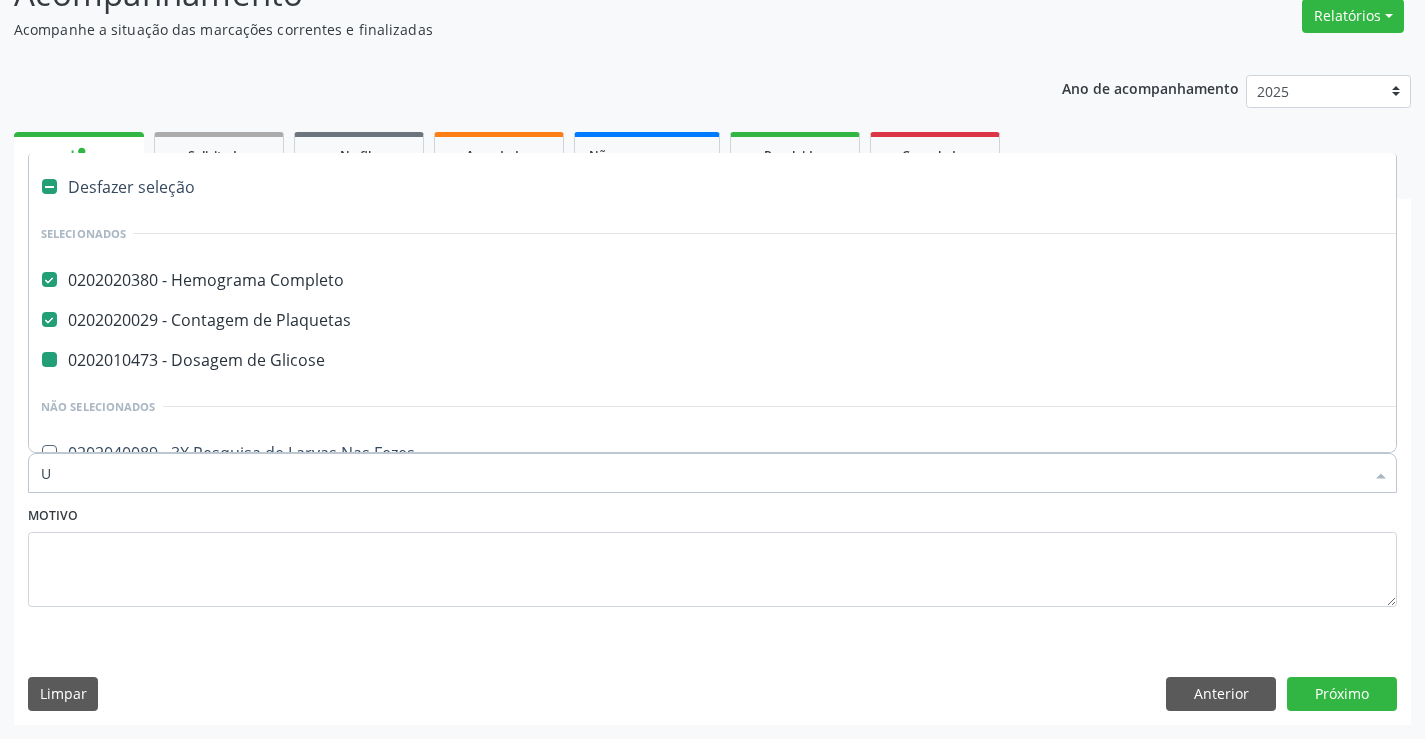 checkbox on "false" 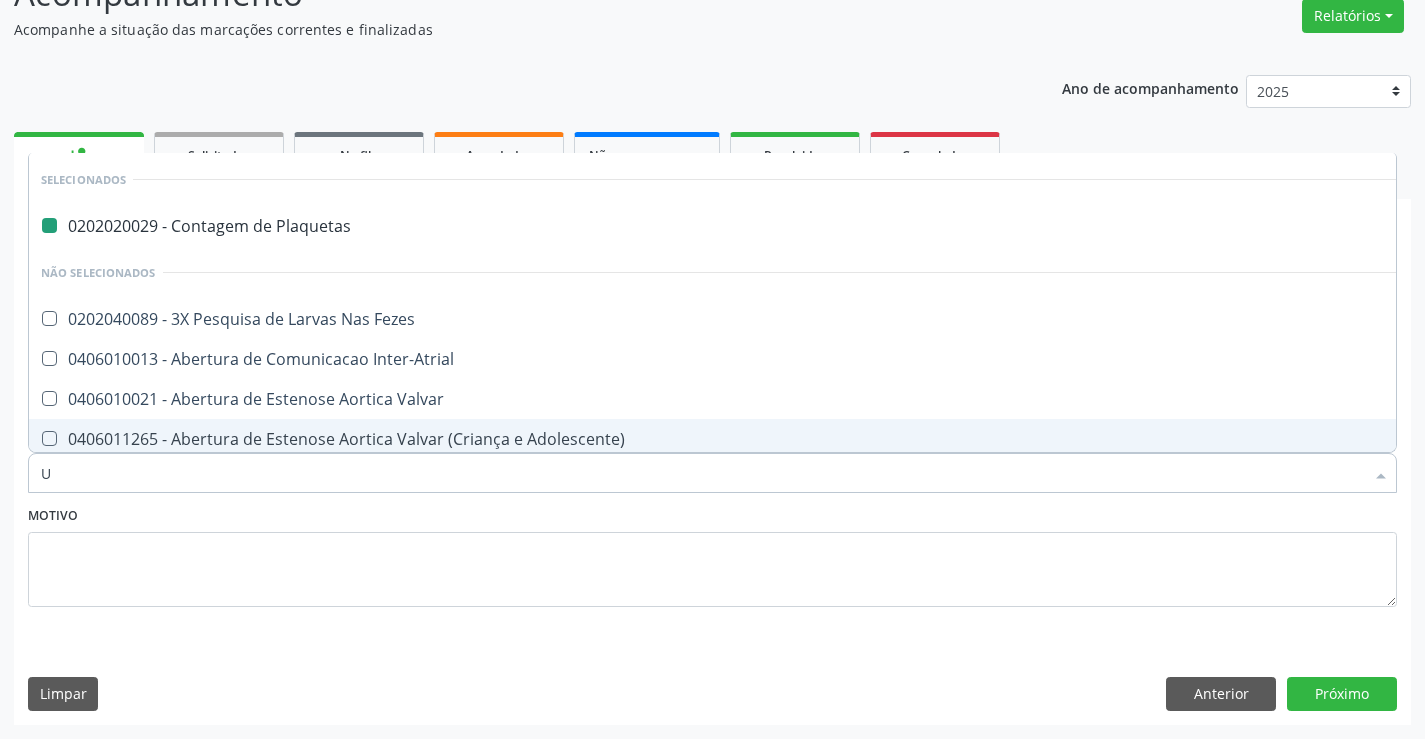 type on "UR" 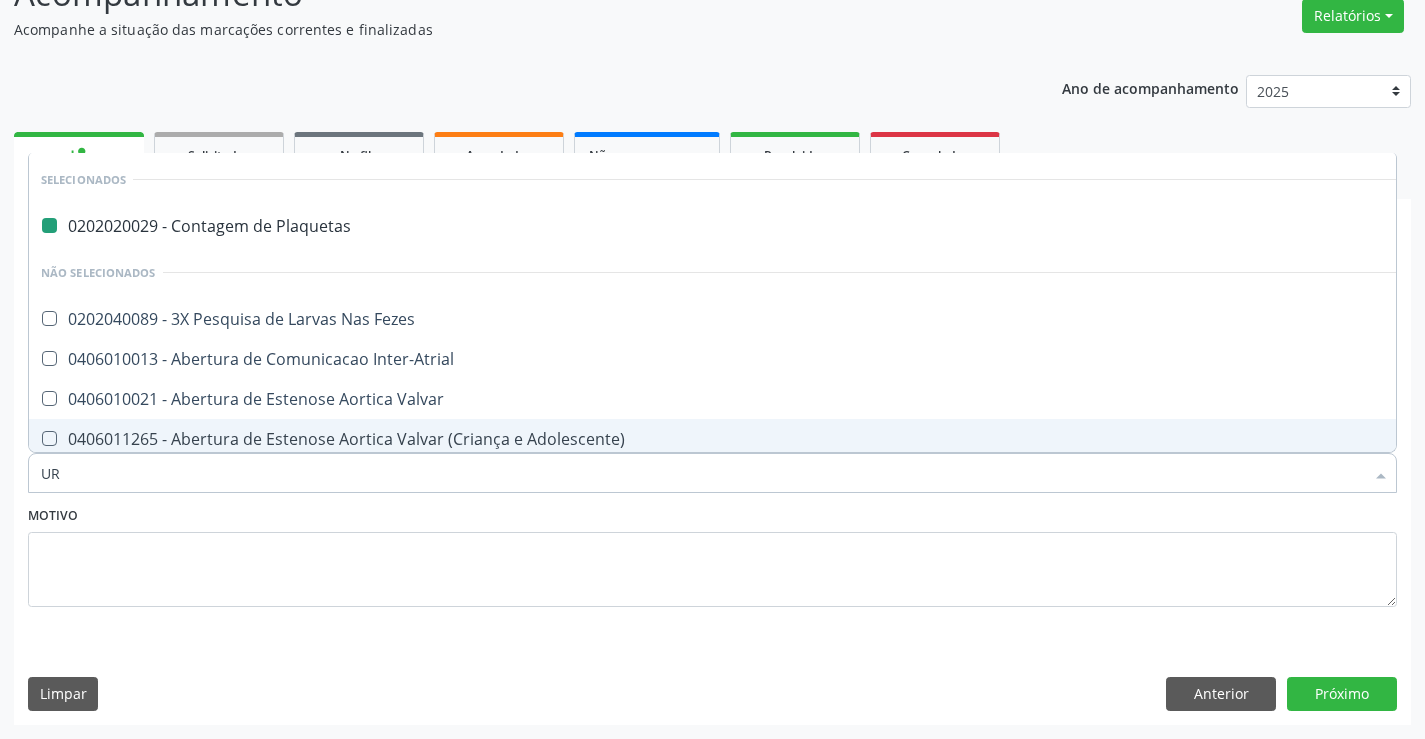 checkbox on "false" 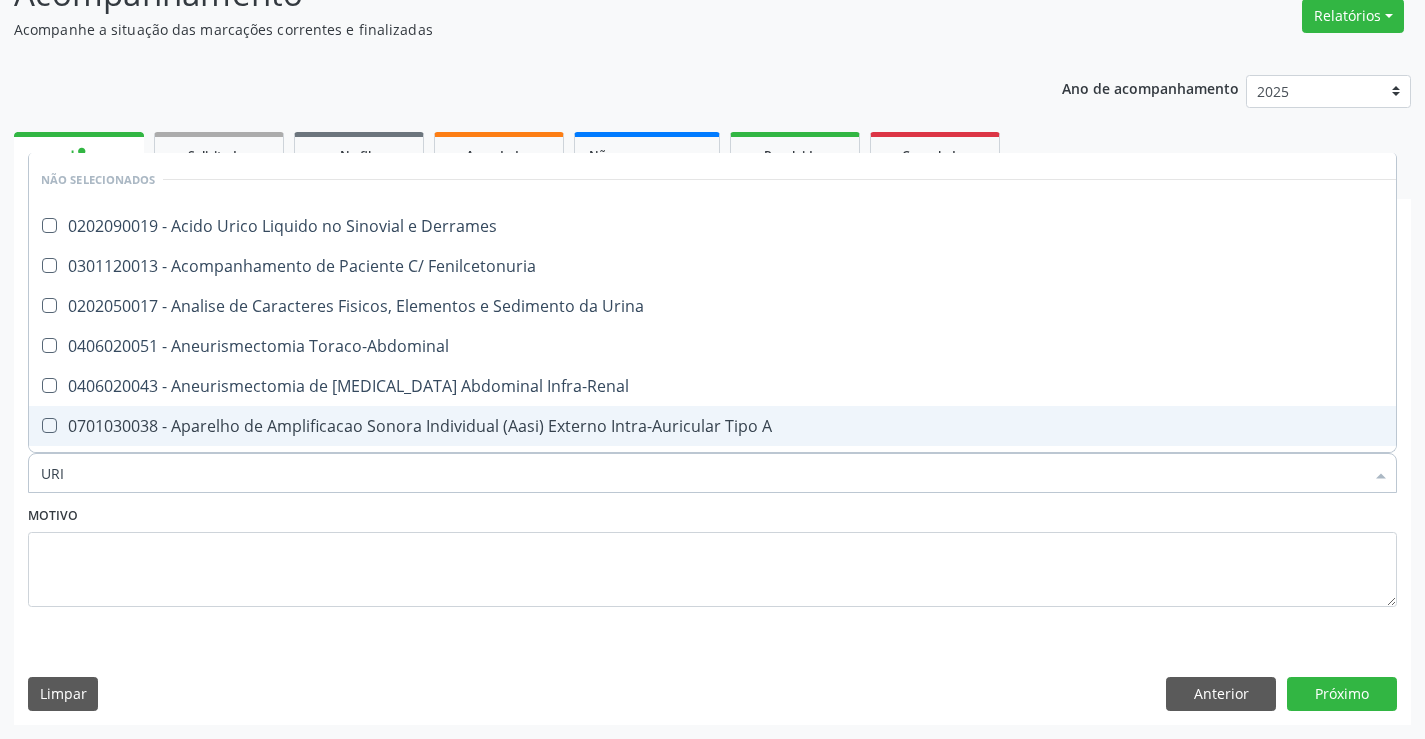 type on "URIN" 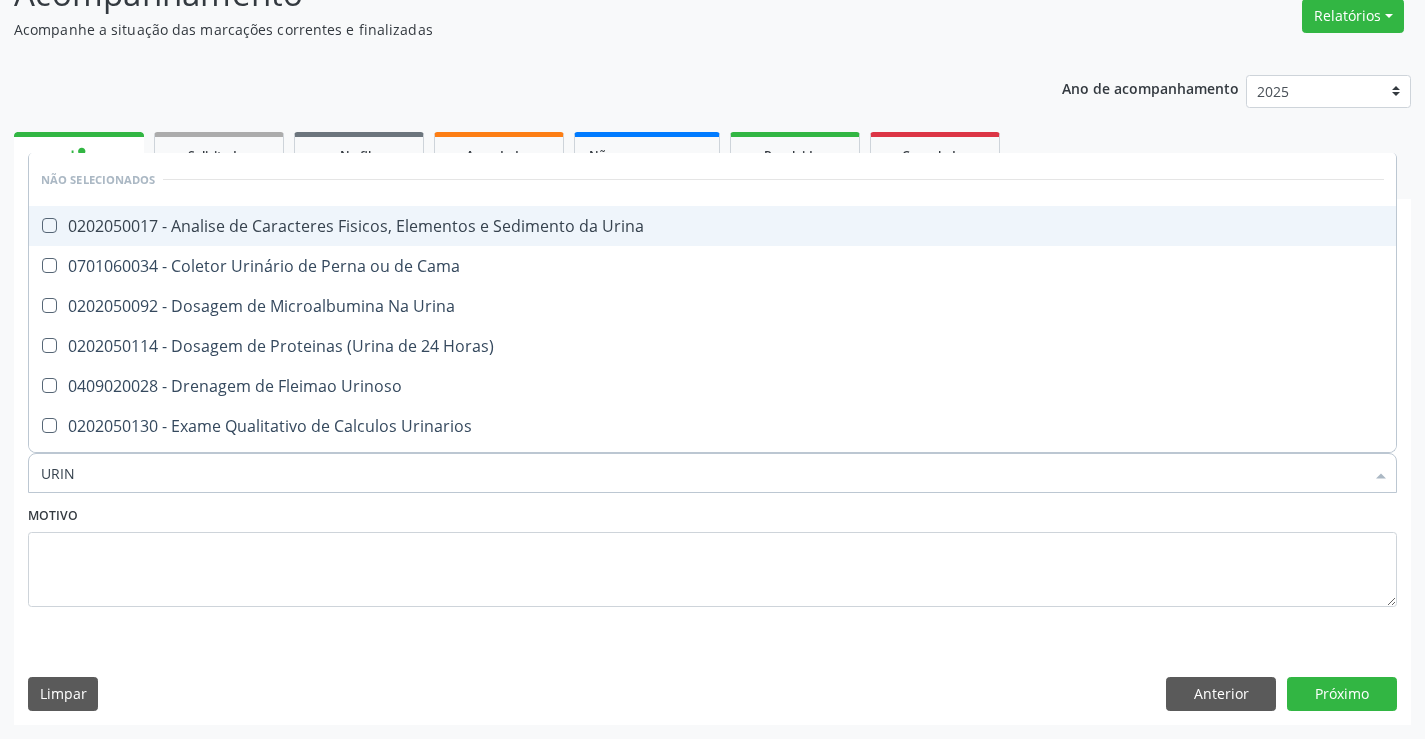 click on "0202050017 - Analise de Caracteres Fisicos, Elementos e Sedimento da Urina" at bounding box center [712, 226] 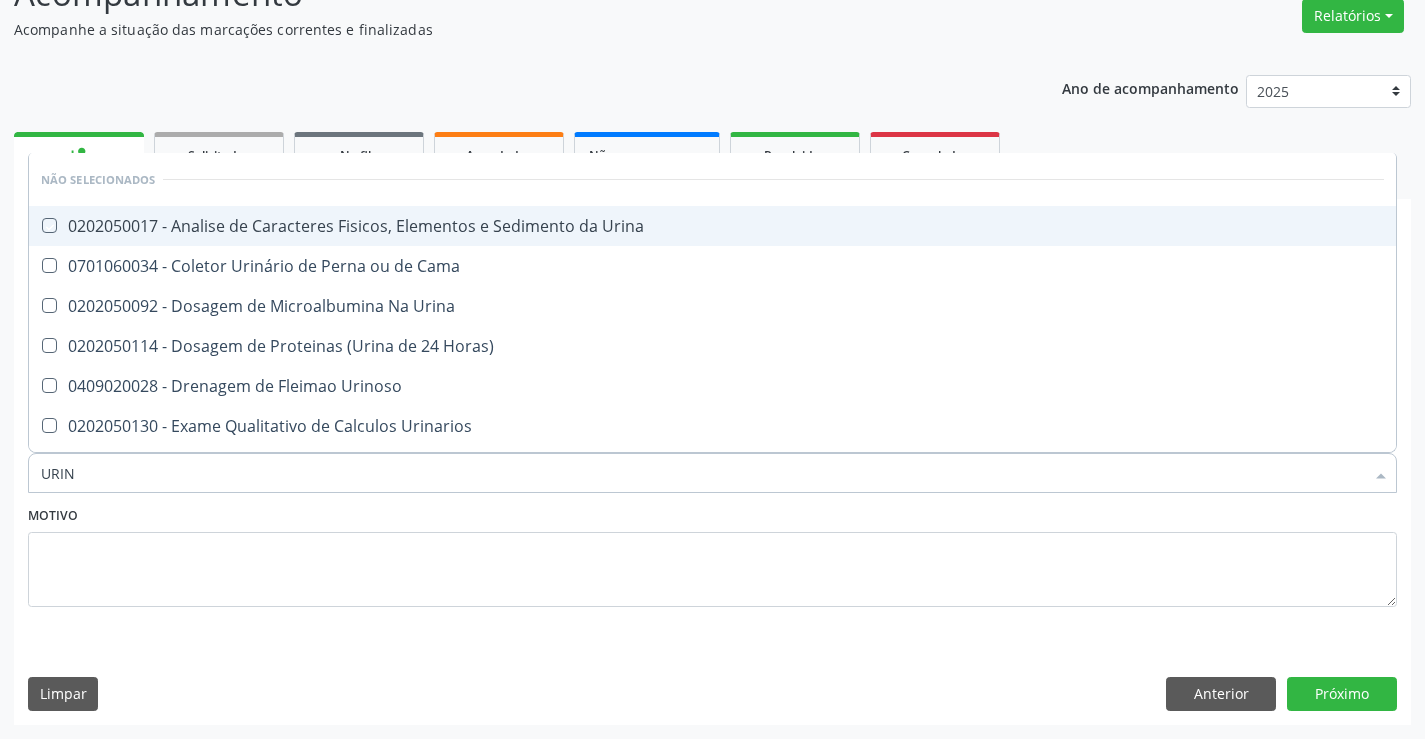 checkbox on "true" 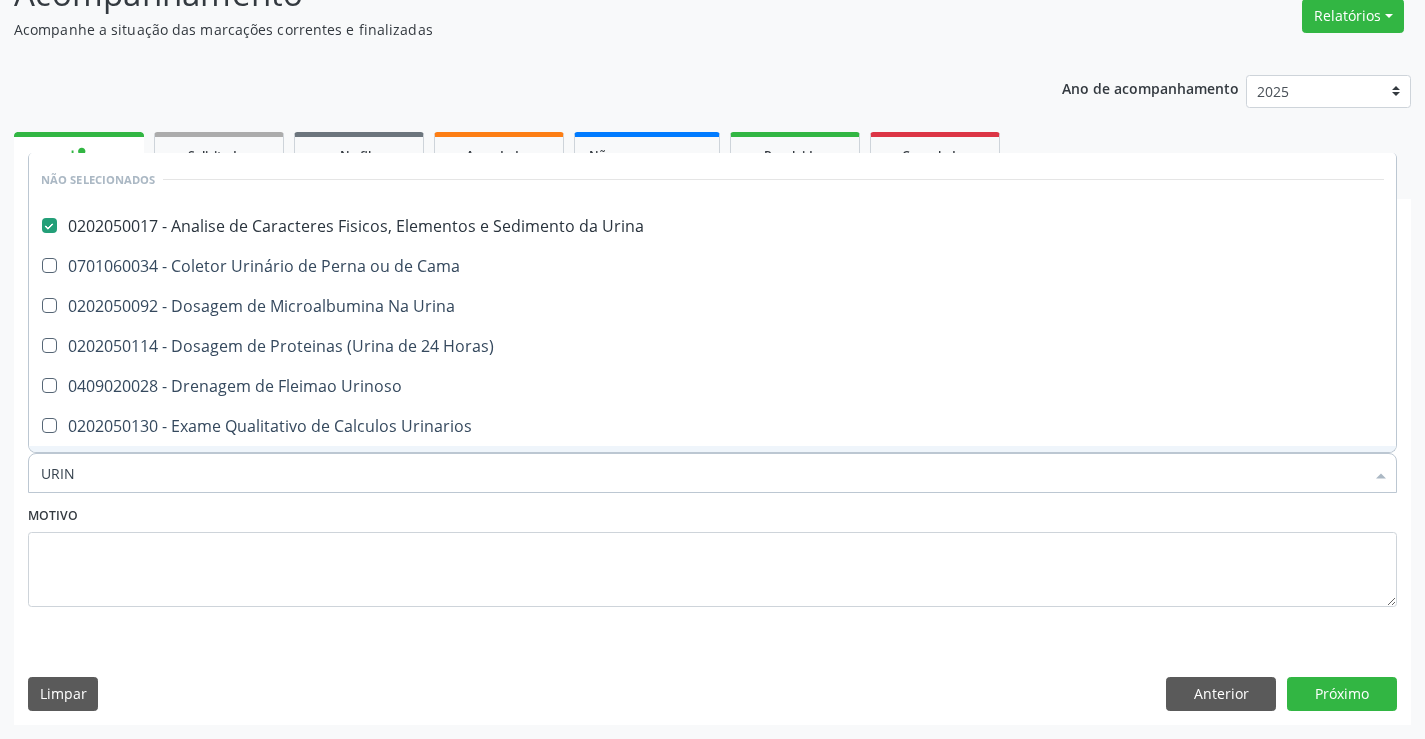 click on "Motivo" at bounding box center (712, 554) 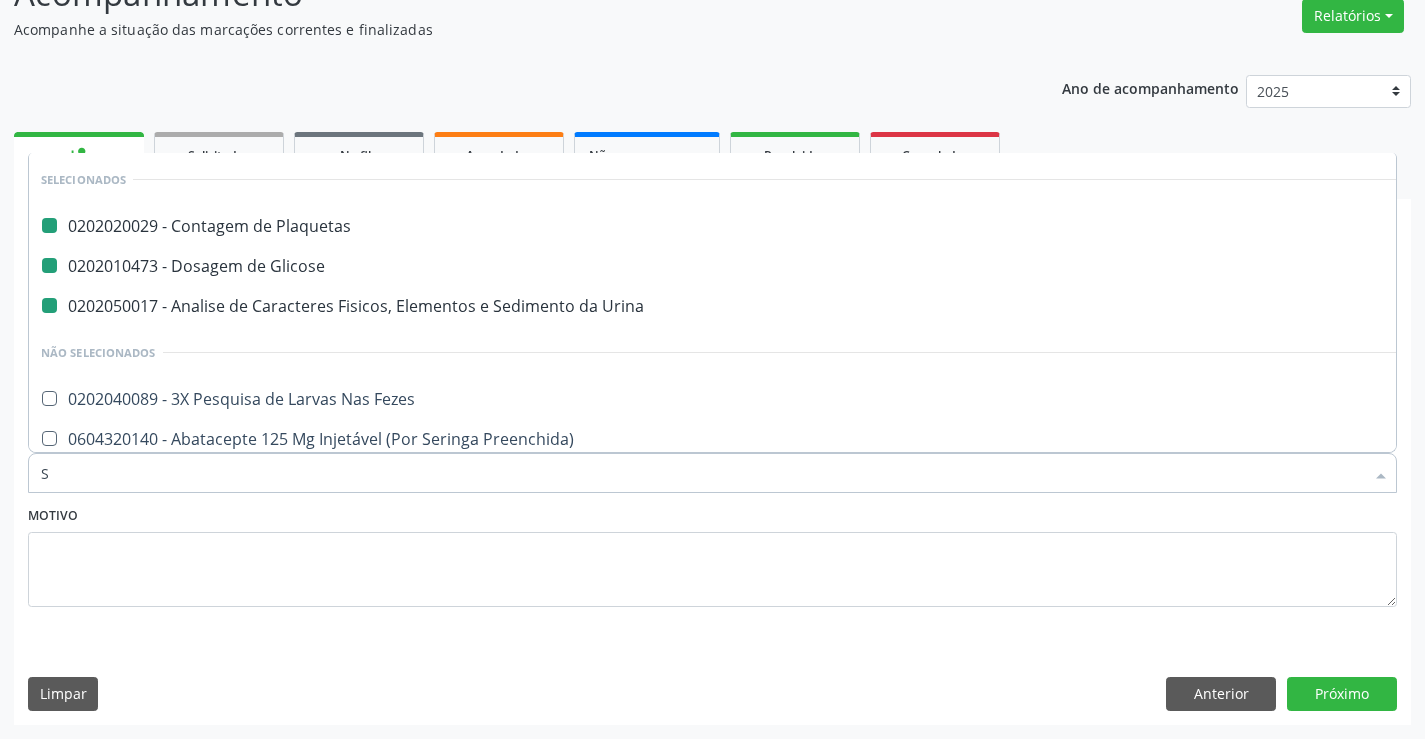 type on "SF" 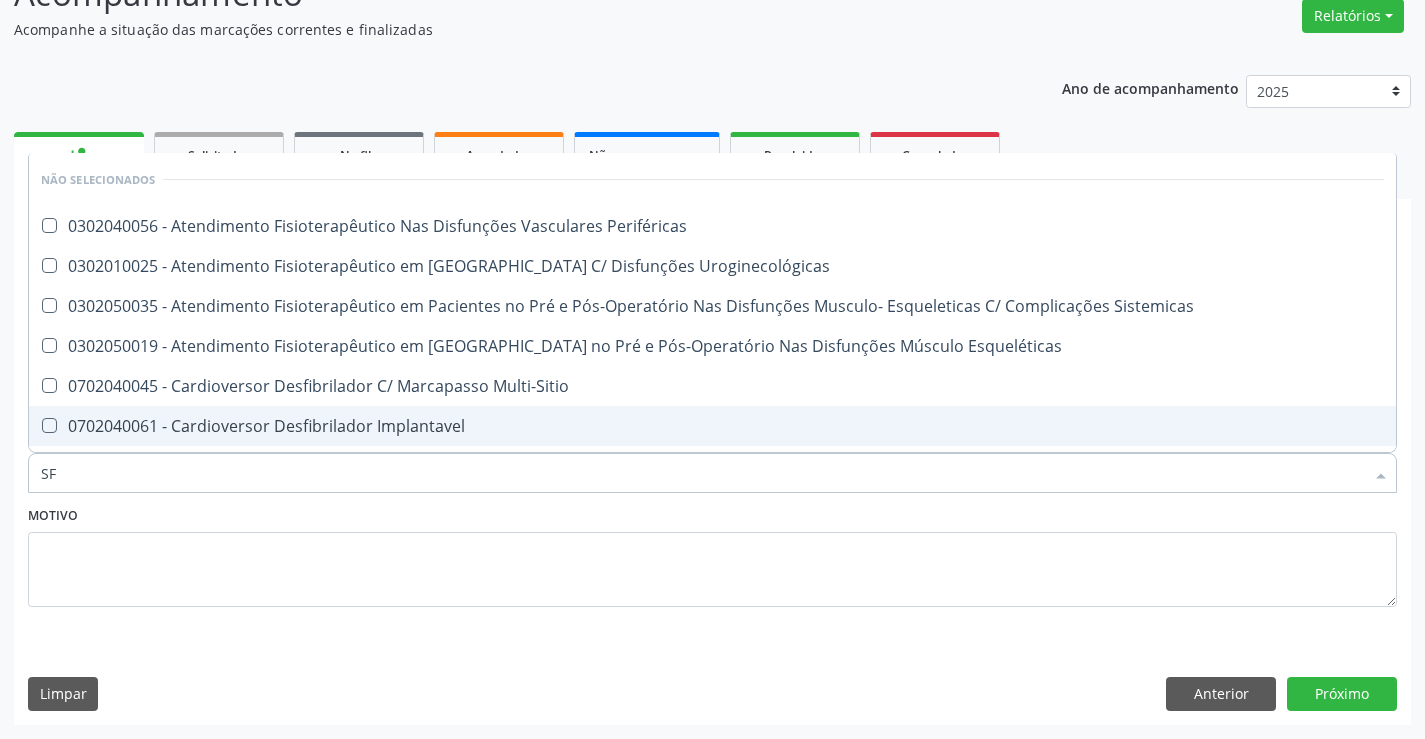 type on "S" 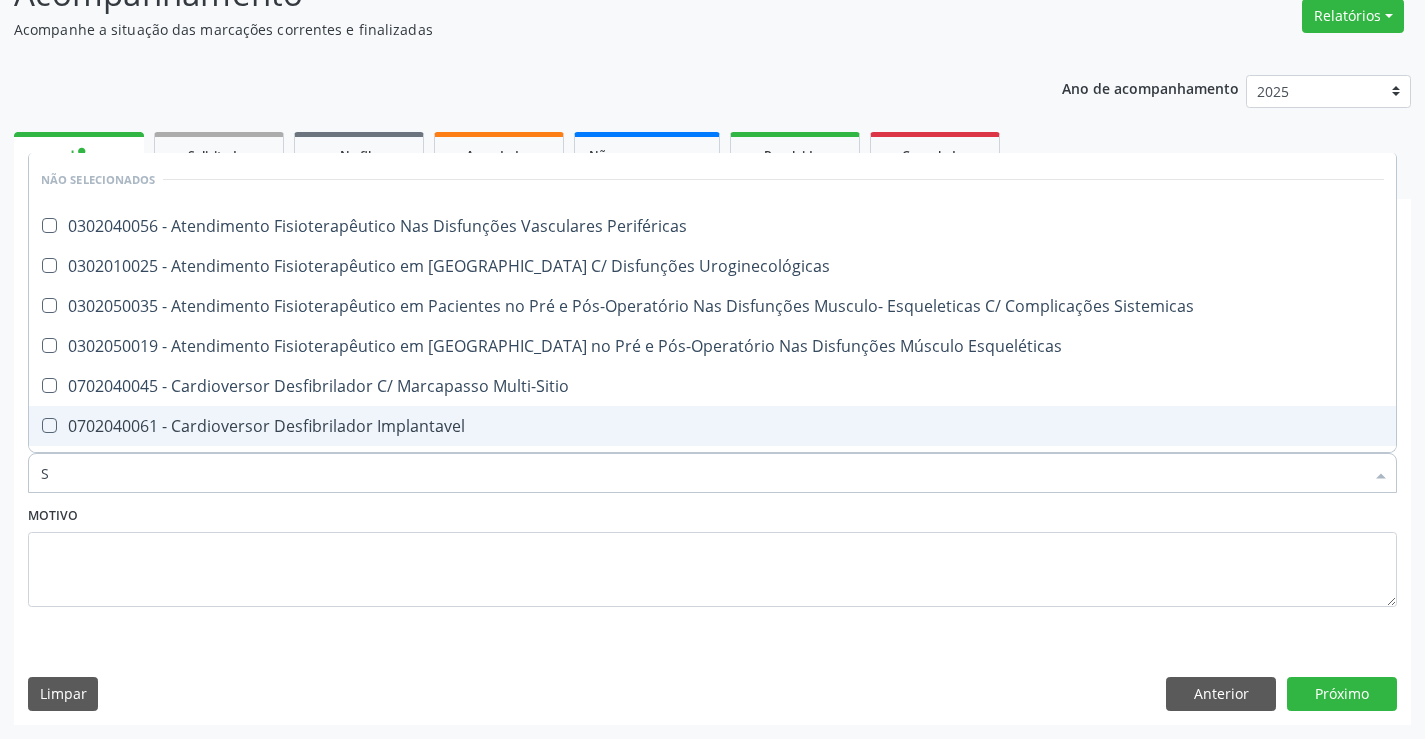 checkbox on "true" 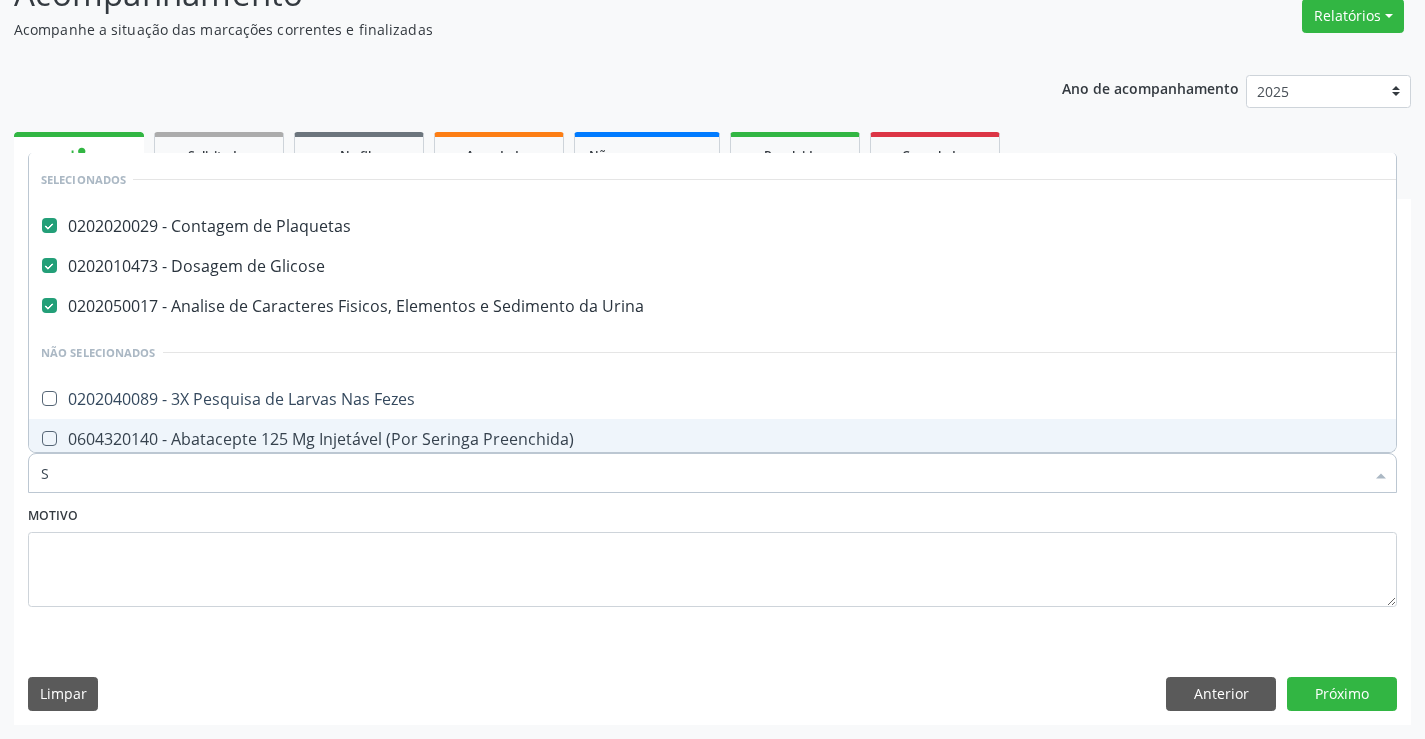 type on "SI" 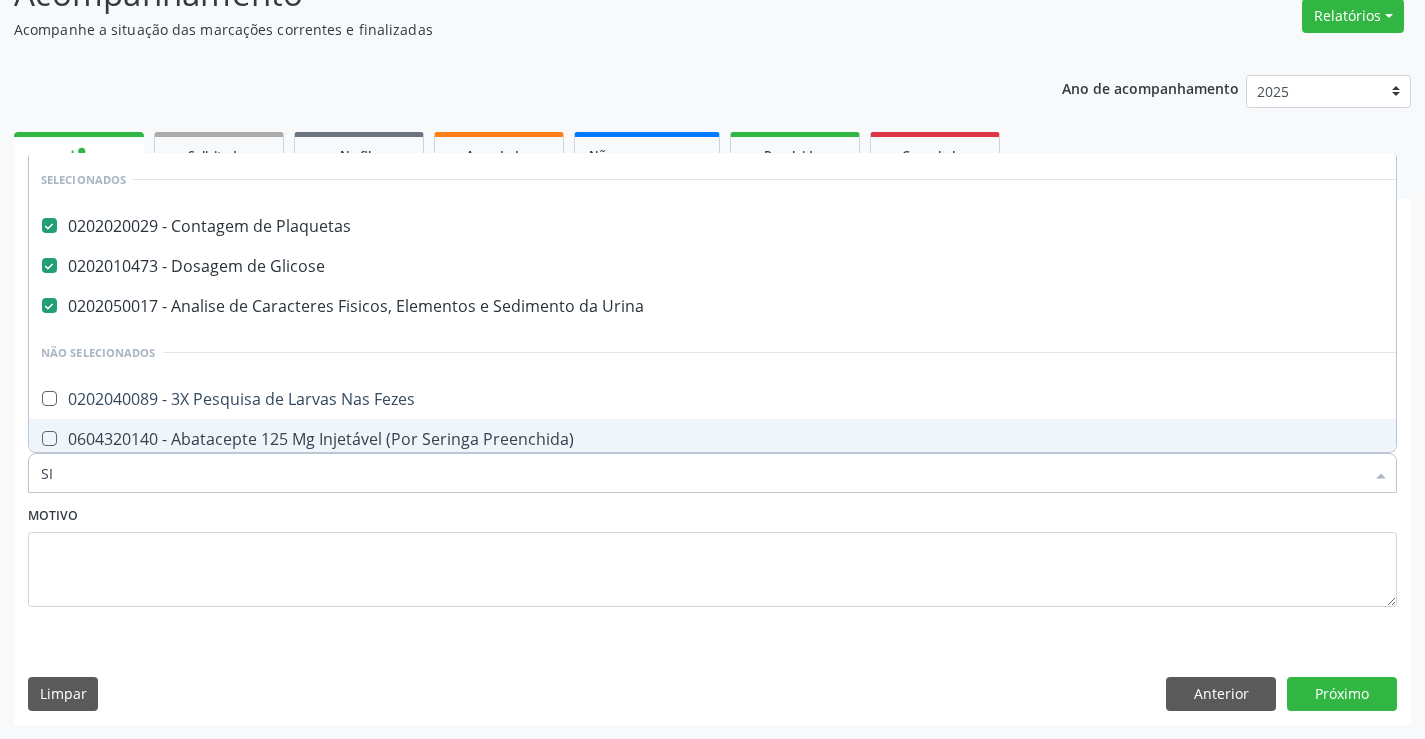 checkbox on "false" 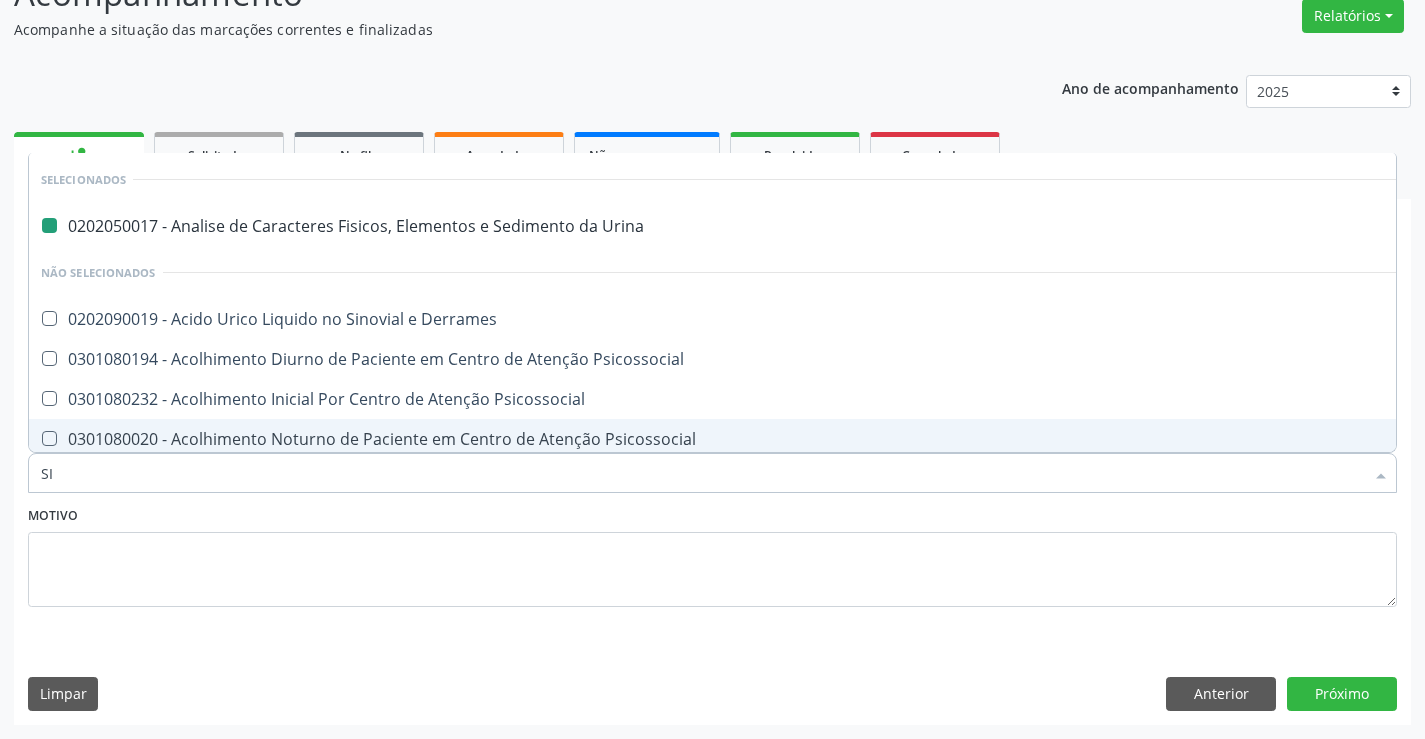 type on "SIF" 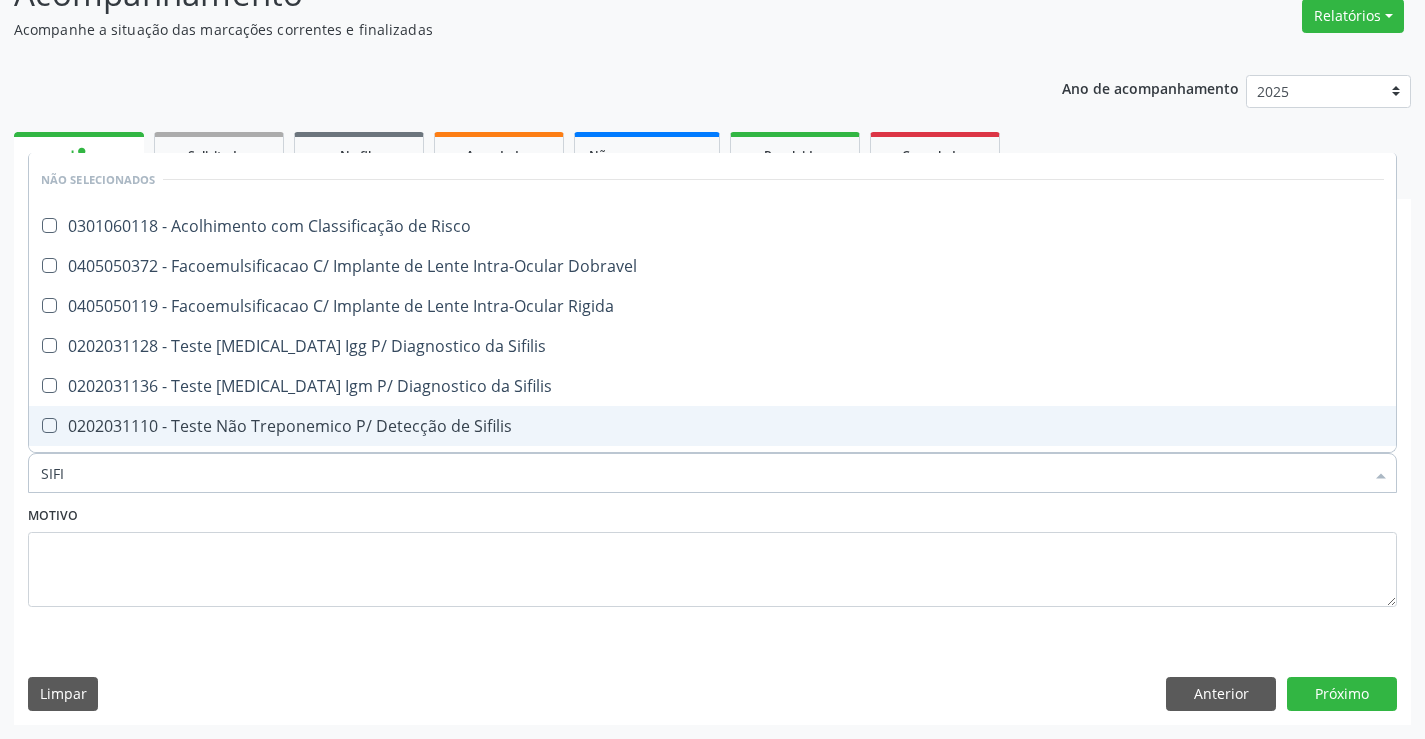 type on "SIFIL" 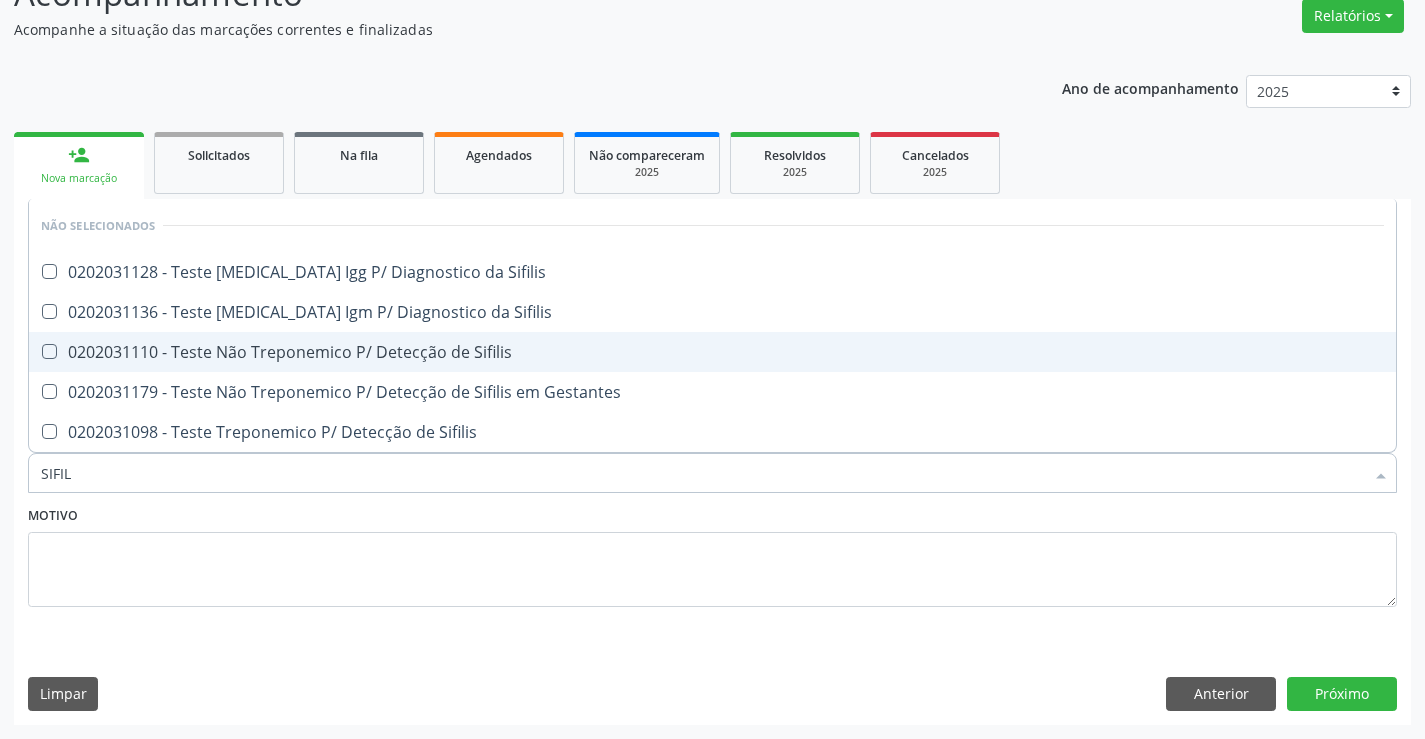 click on "0202031110 - Teste Não Treponemico P/ Detecção de Sifilis" at bounding box center [712, 352] 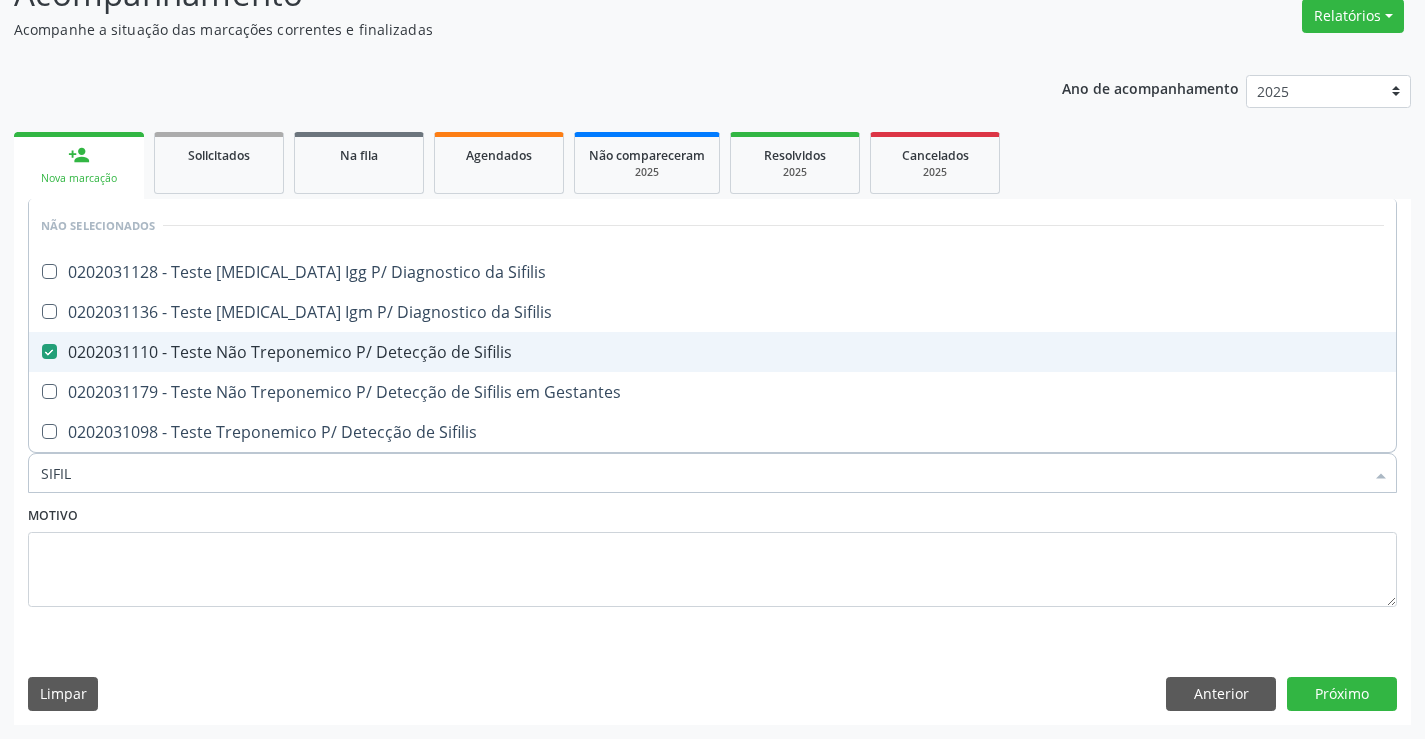 click on "0202031110 - Teste Não Treponemico P/ Detecção de Sifilis" at bounding box center [712, 352] 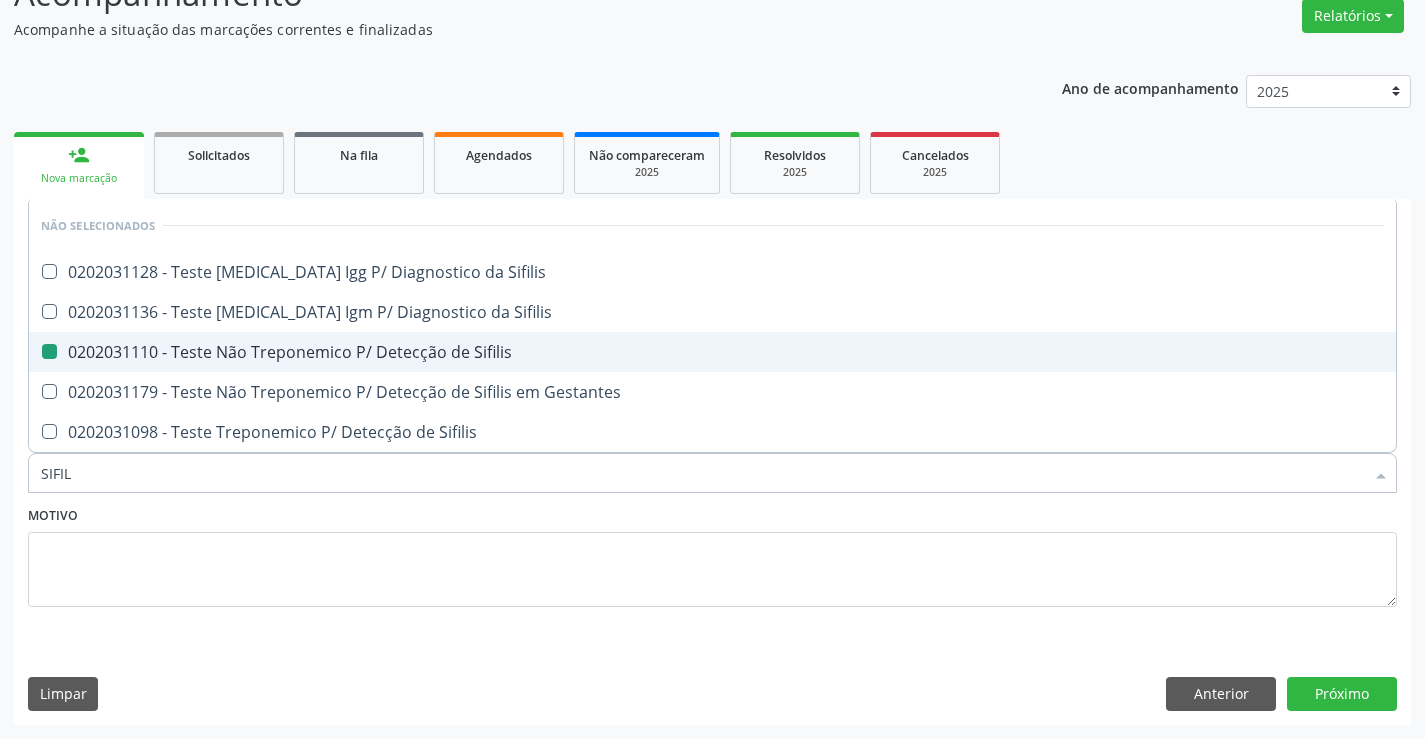 checkbox on "false" 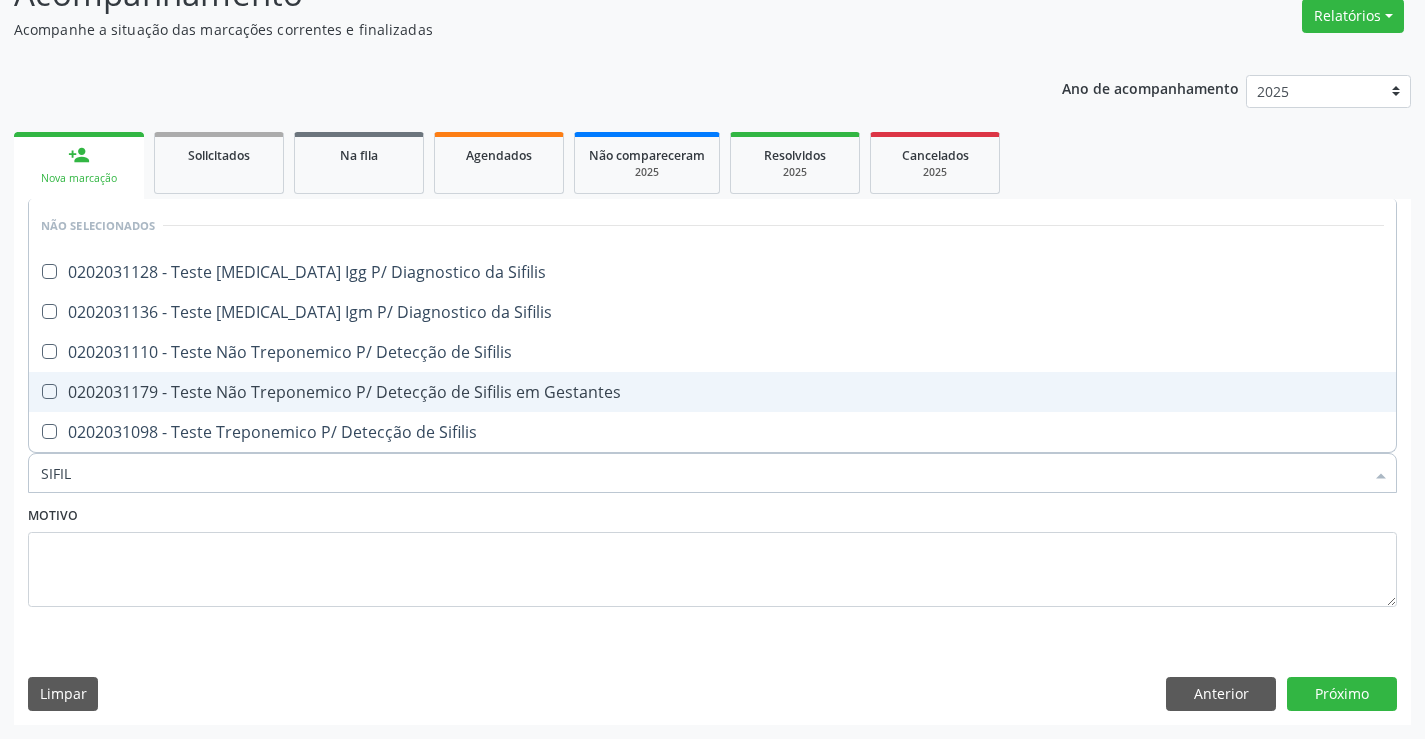 click on "0202031179 - Teste Não Treponemico P/ Detecção de Sifilis em Gestantes" at bounding box center (712, 392) 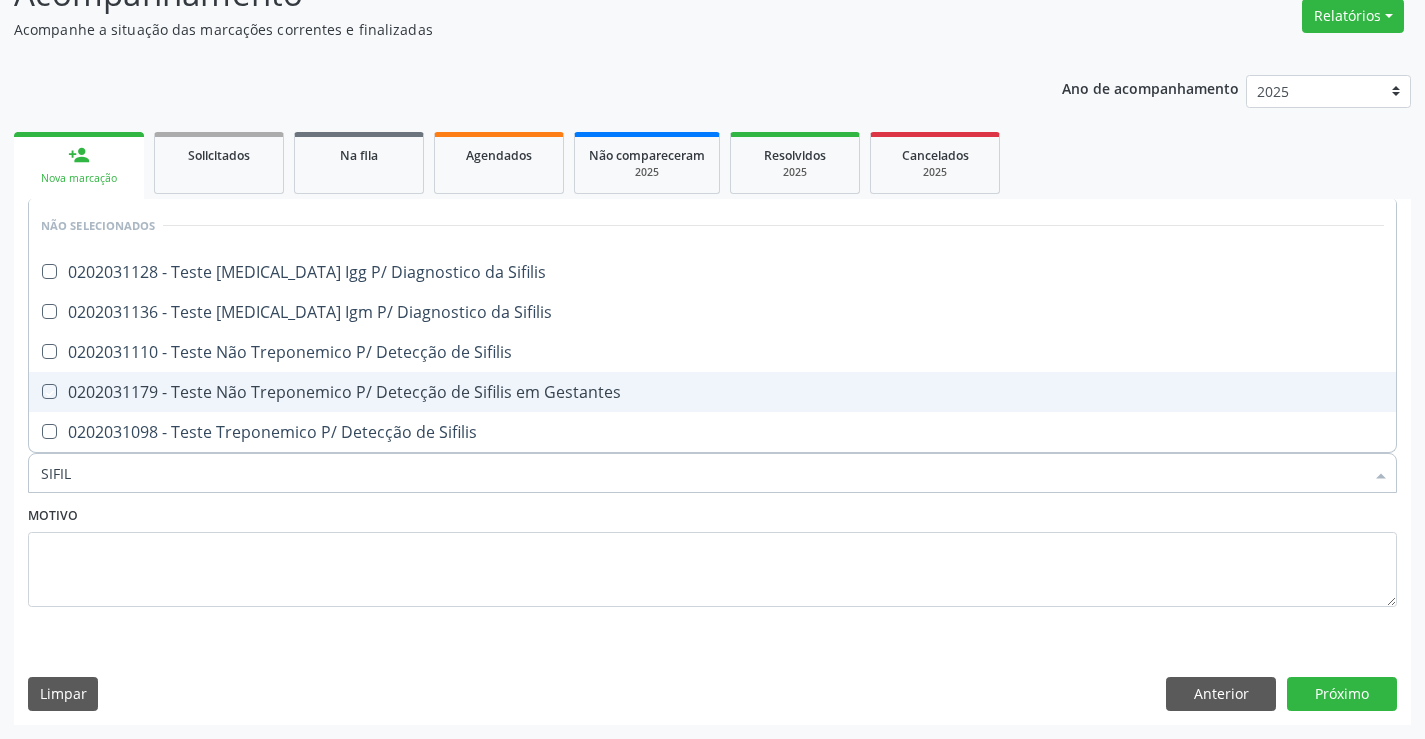 checkbox on "true" 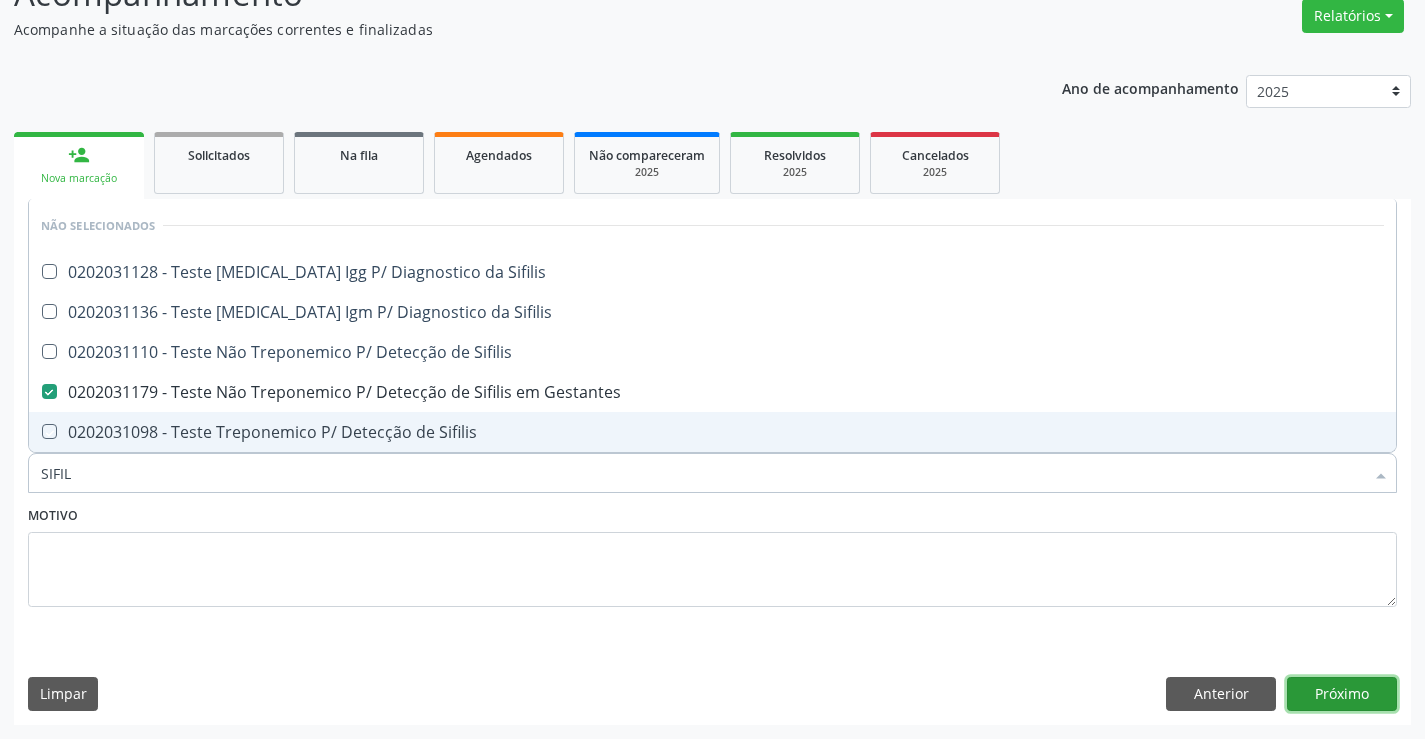 click on "Próximo" at bounding box center (1342, 694) 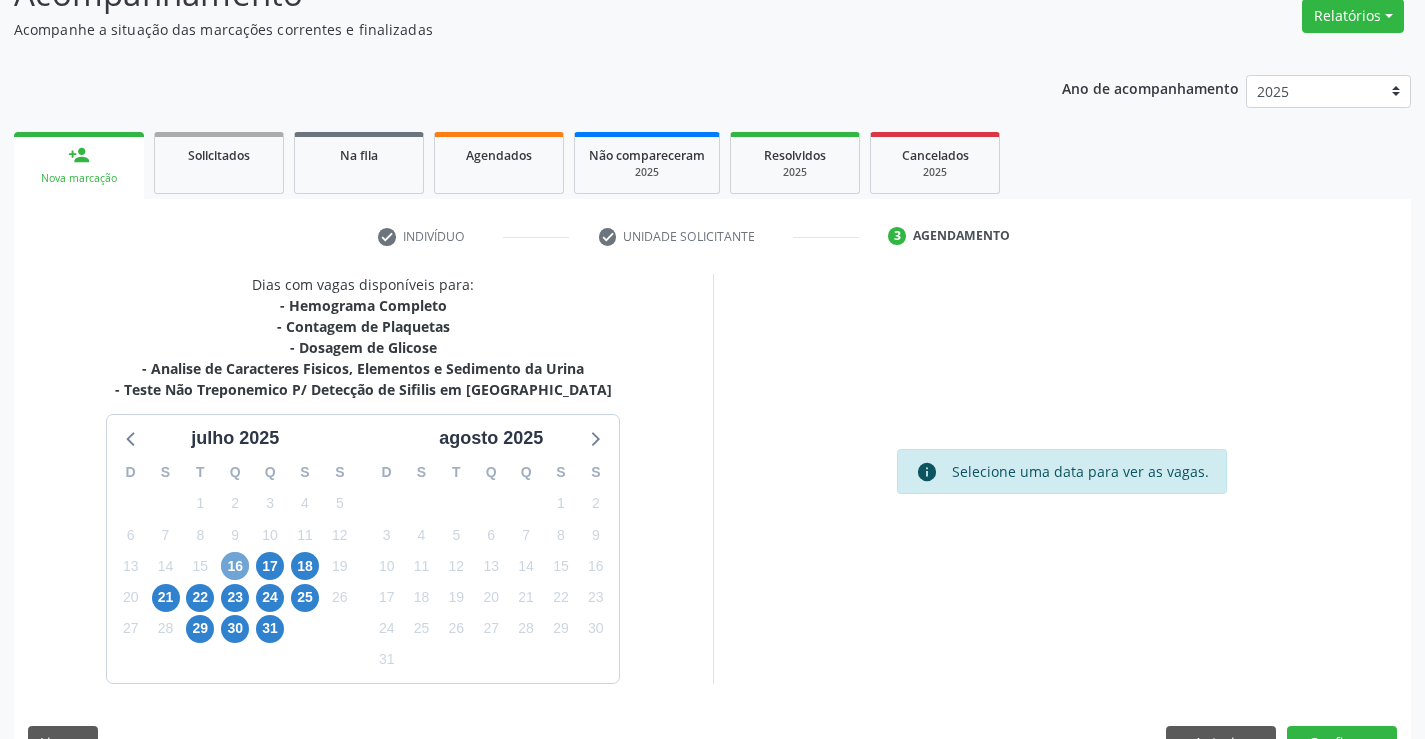 click on "16" at bounding box center [235, 566] 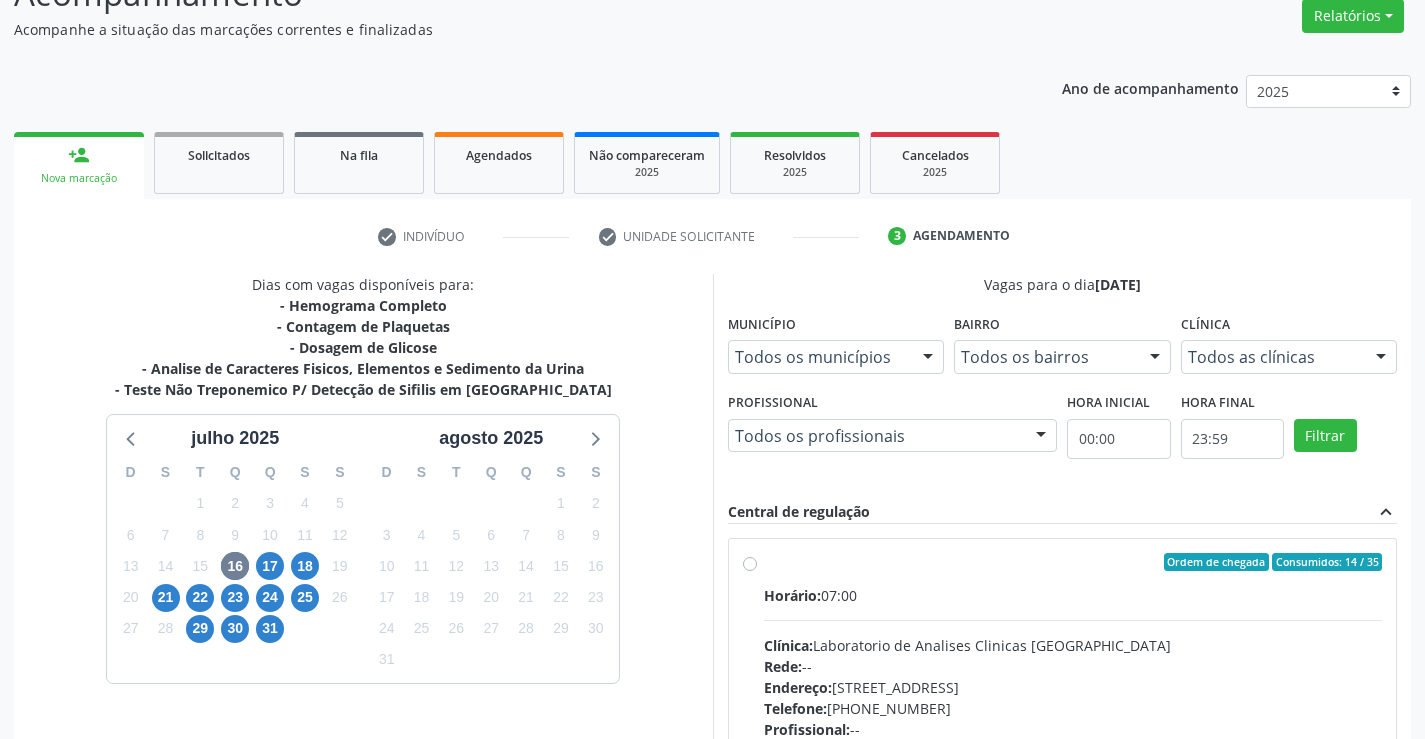 drag, startPoint x: 973, startPoint y: 568, endPoint x: 1439, endPoint y: 569, distance: 466.00107 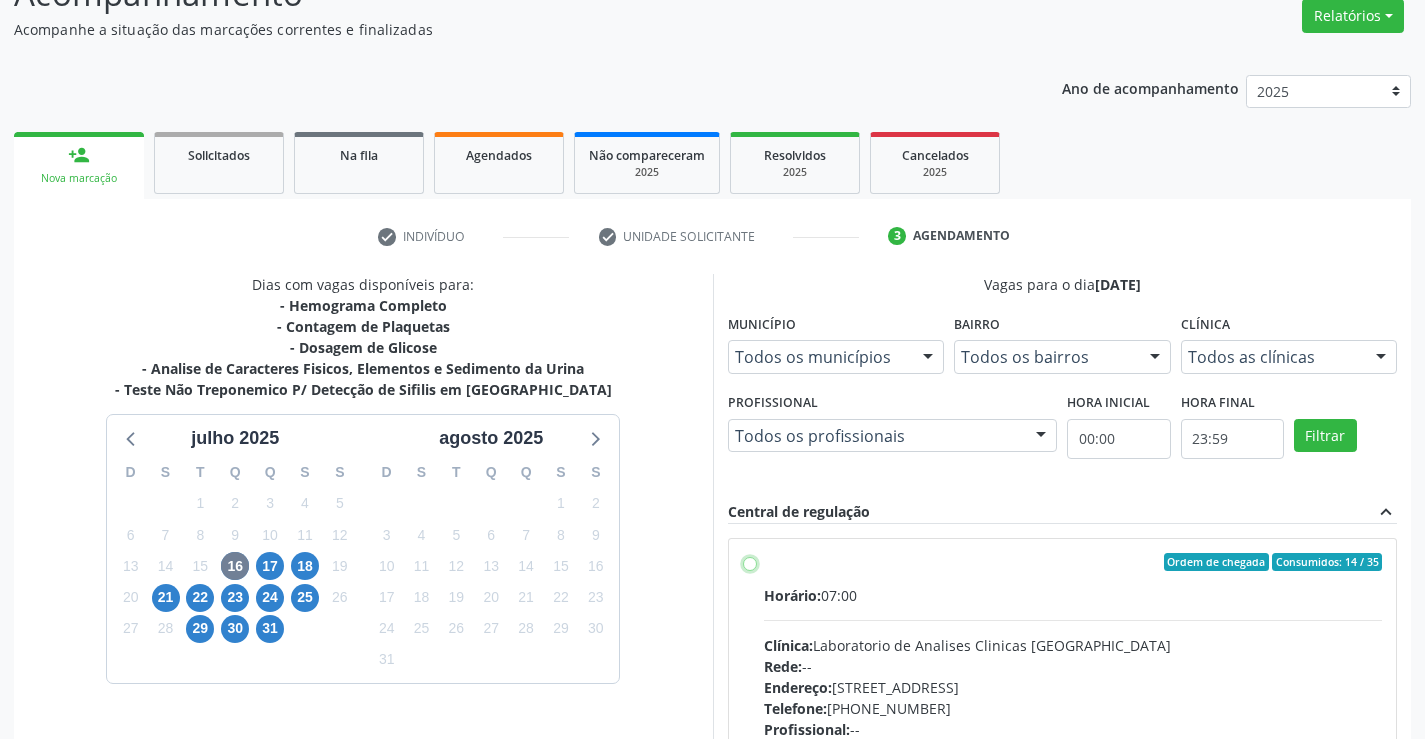 click on "Ordem de chegada
Consumidos: 14 / 35
Horário:   07:00
Clínica:  Laboratorio de Analises Clinicas Sao Francisco
Rede:
--
Endereço:   Terreo, nº 258, Centro, Campo Formoso - BA
Telefone:   (74) 36453588
Profissional:
--
Informações adicionais sobre o atendimento
Idade de atendimento:
Sem restrição
Gênero(s) atendido(s):
Sem restrição
Informações adicionais:
--" at bounding box center [750, 562] 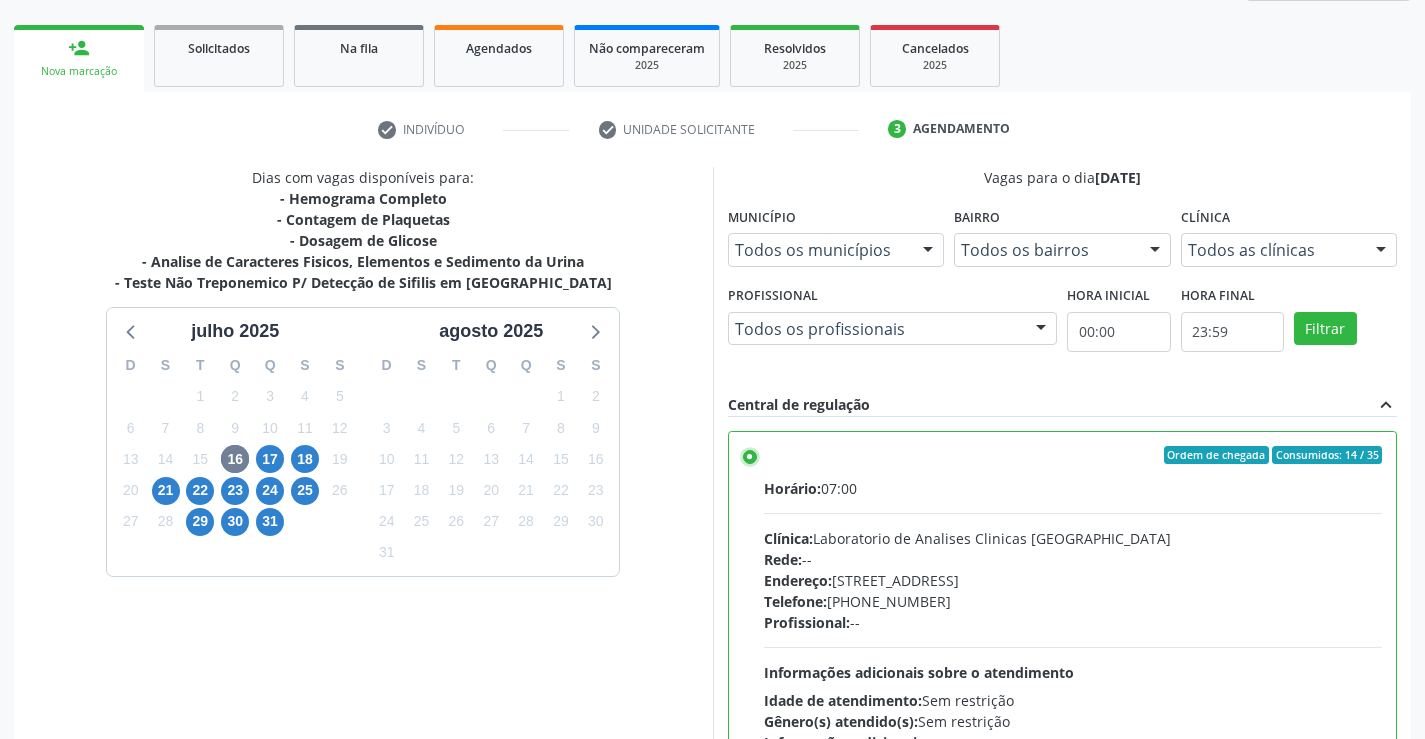scroll, scrollTop: 456, scrollLeft: 0, axis: vertical 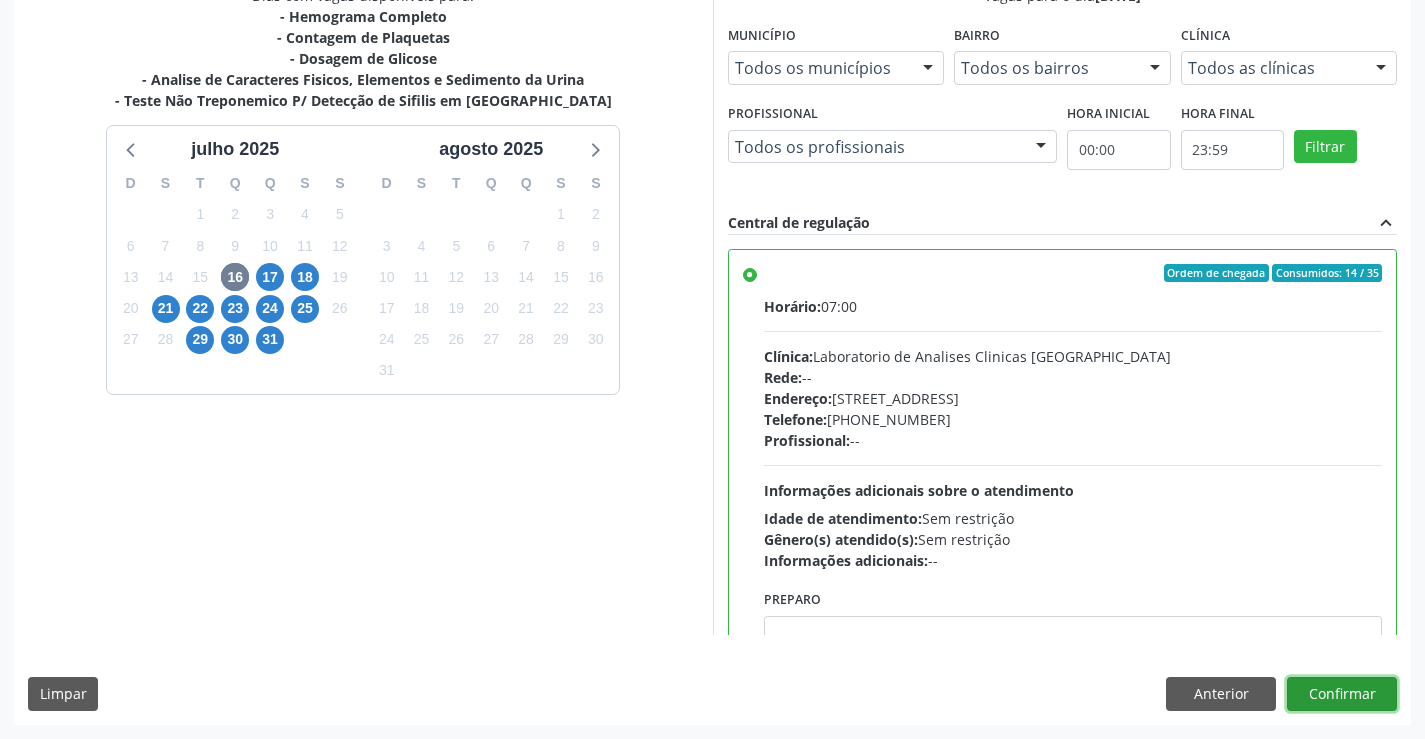 click on "Confirmar" at bounding box center [1342, 694] 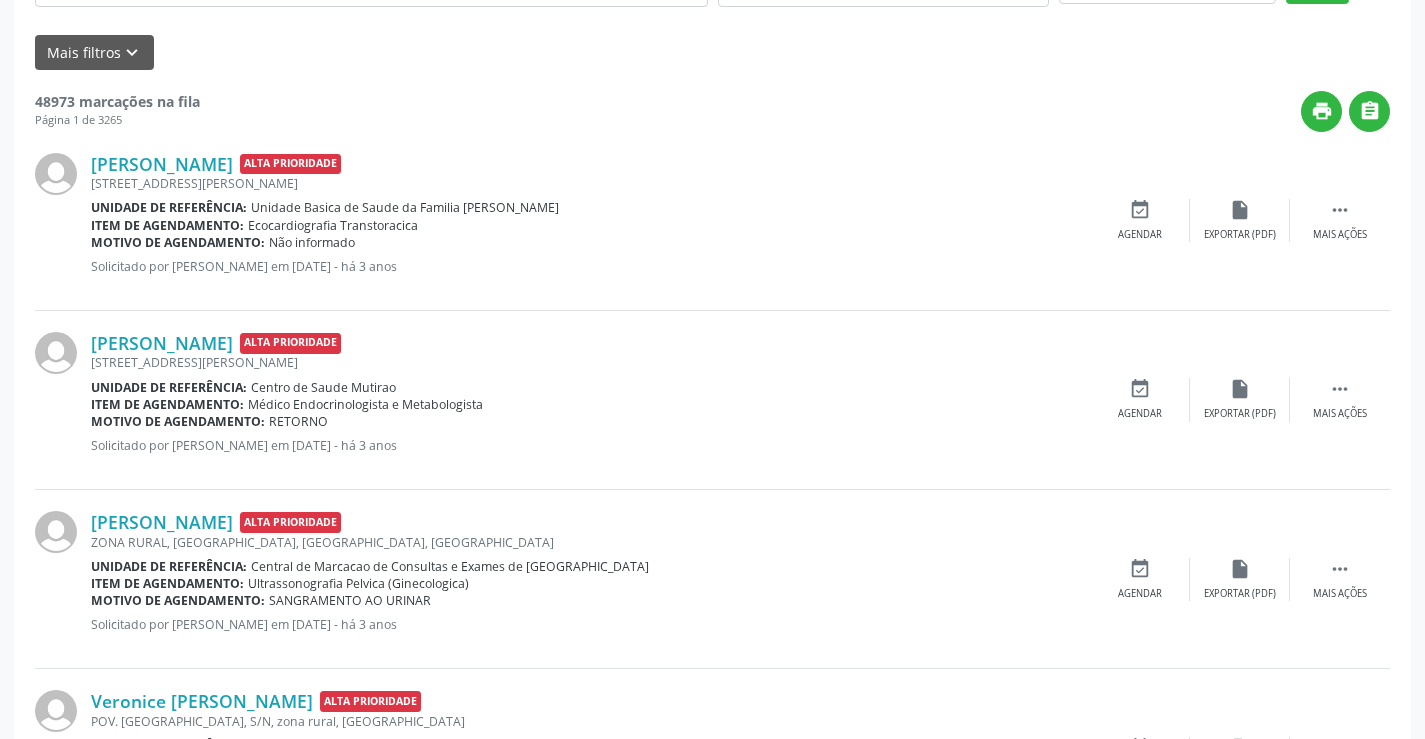 scroll, scrollTop: 0, scrollLeft: 0, axis: both 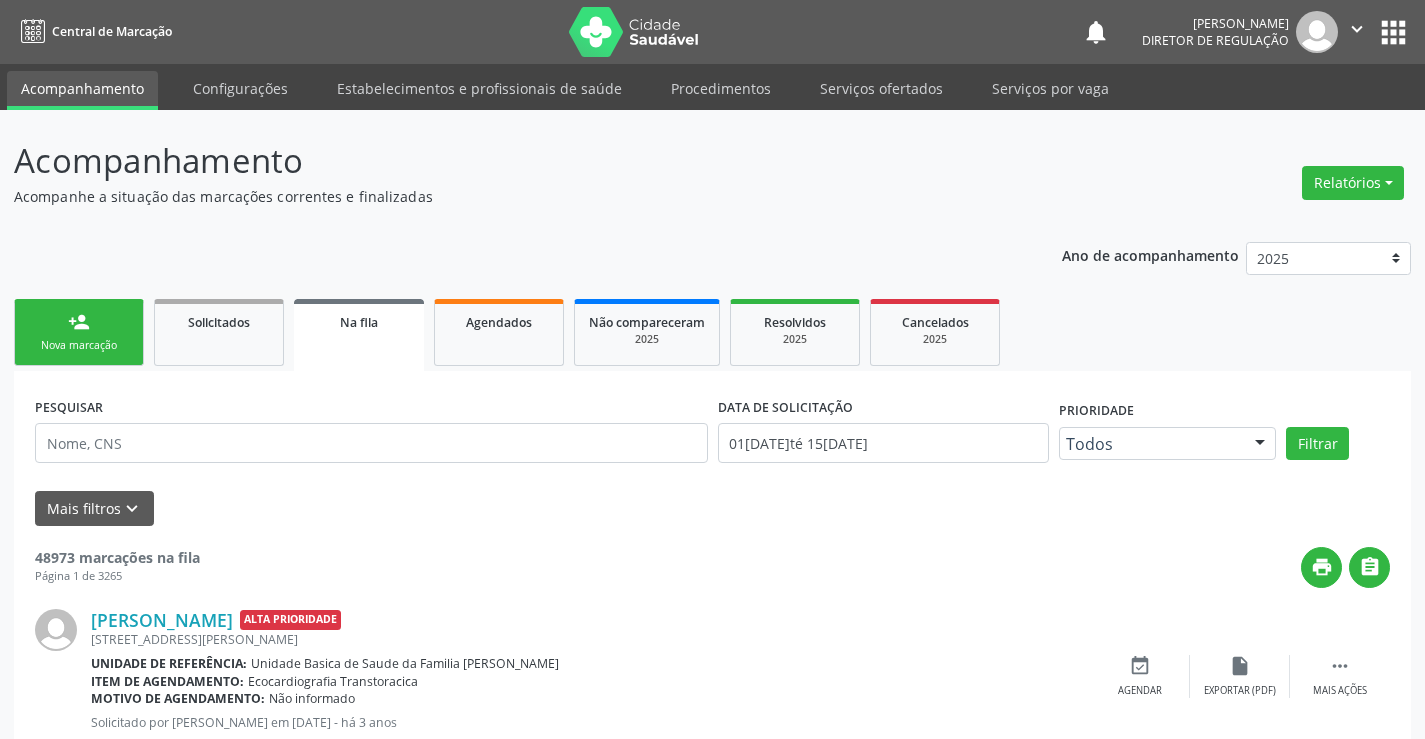 click on "Nova marcação" at bounding box center [79, 345] 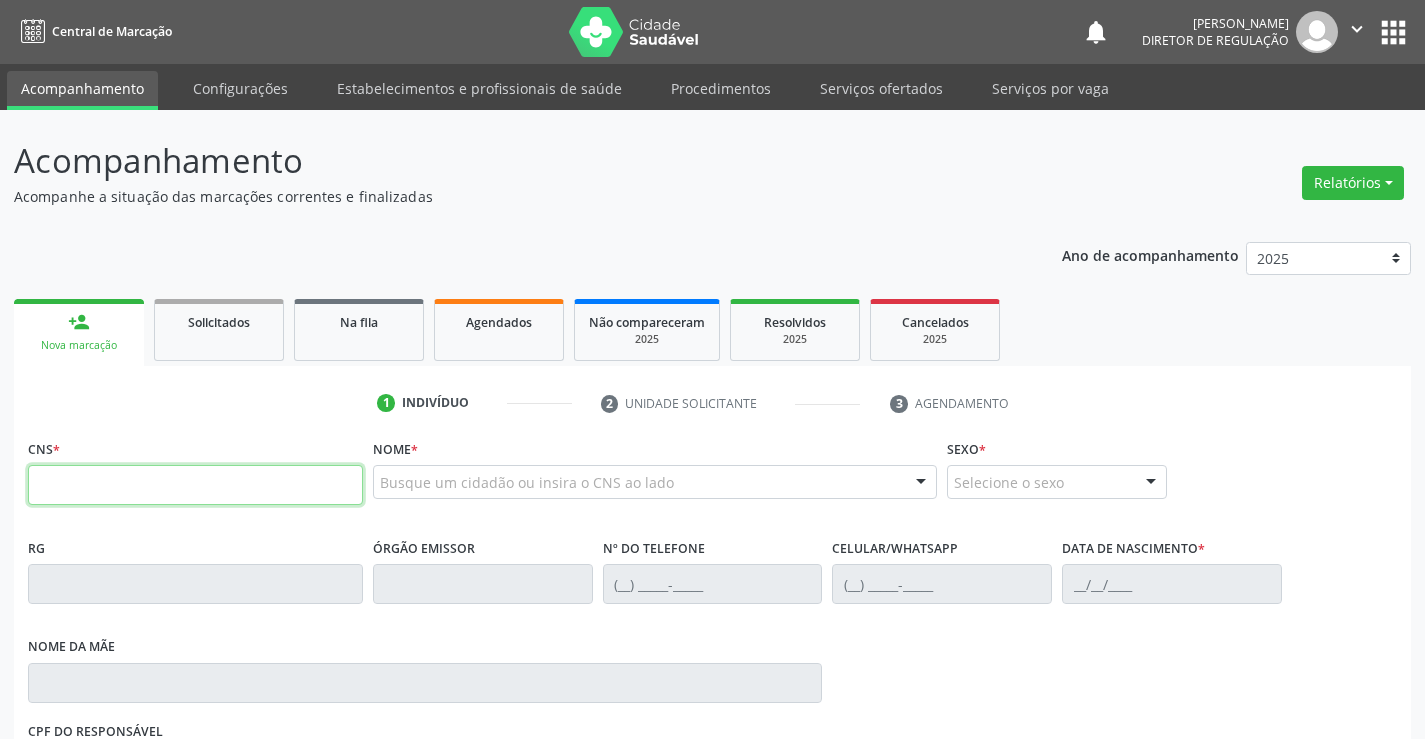 click at bounding box center [195, 485] 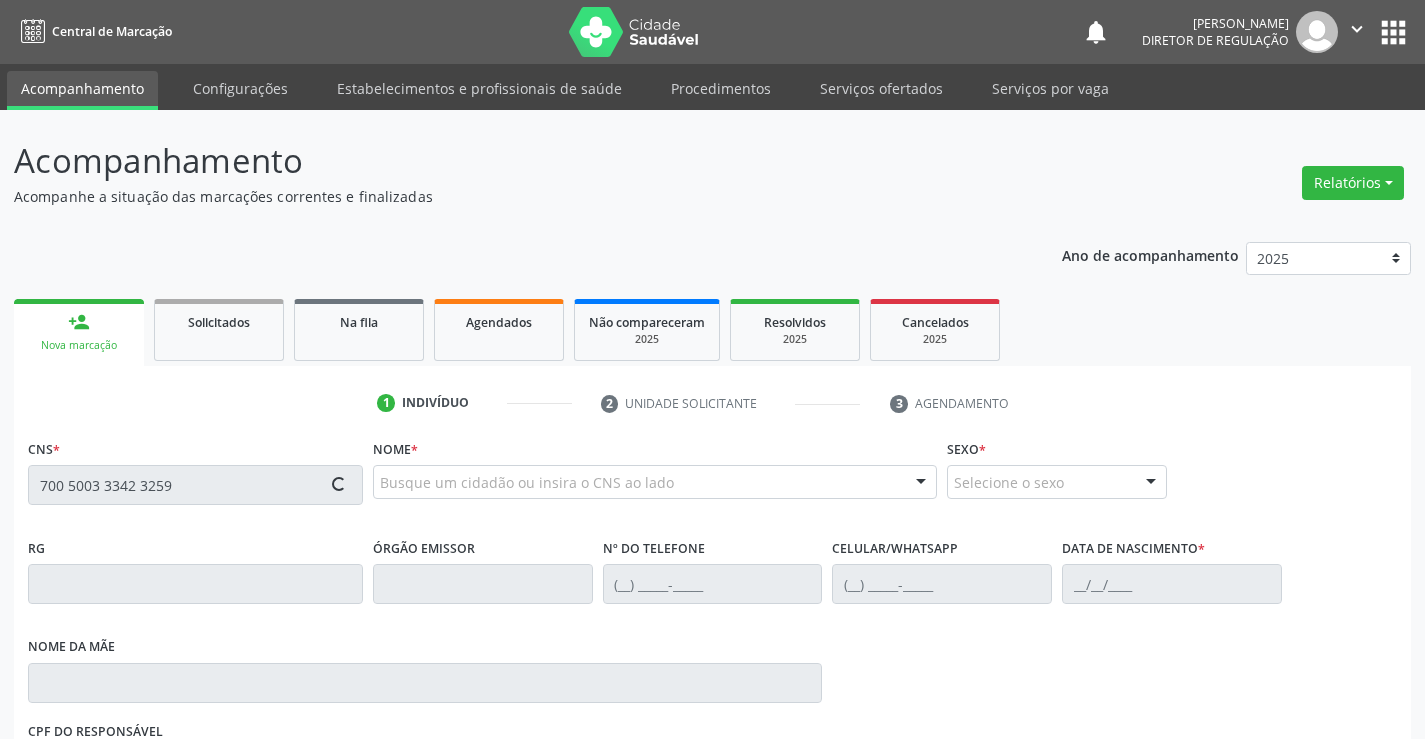 type on "700 5003 3342 3259" 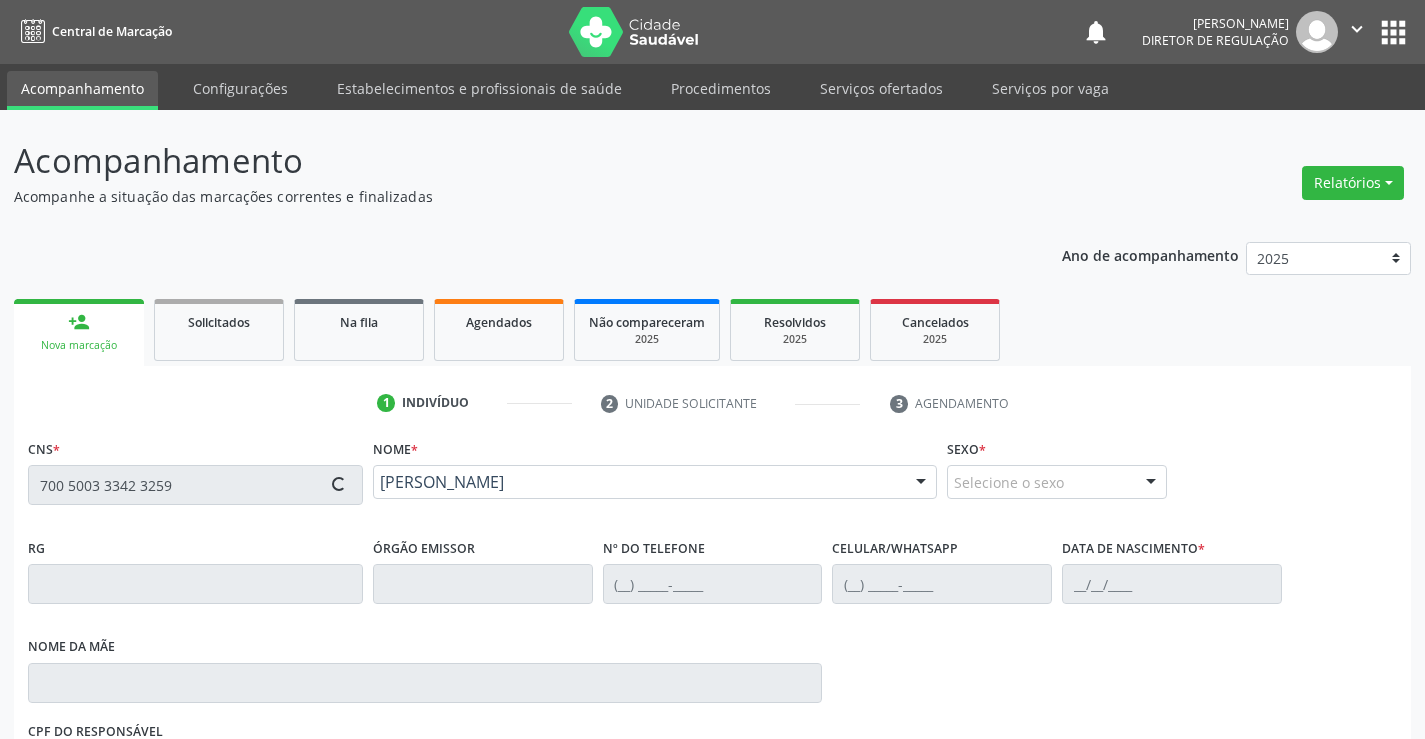 type on "(74) 9931-4219" 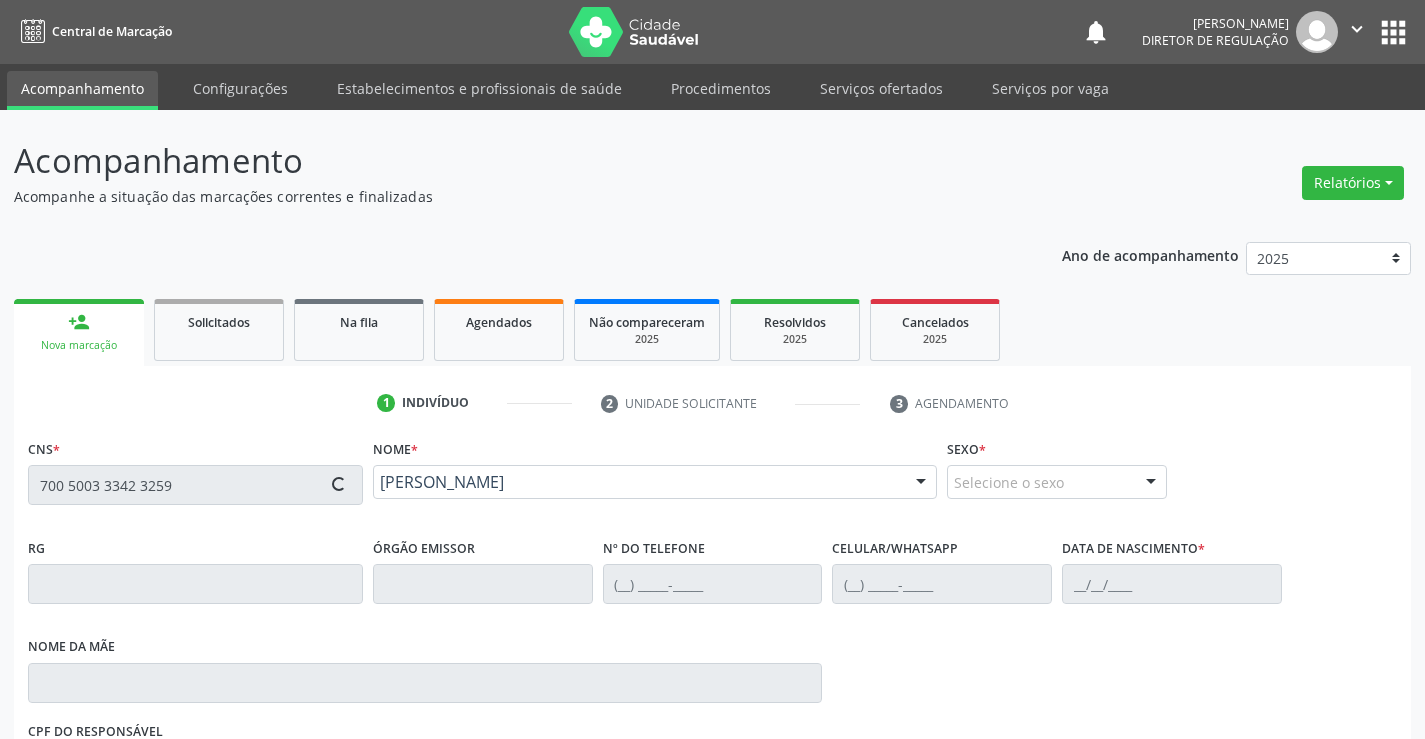 type on "(74) 9931-4219" 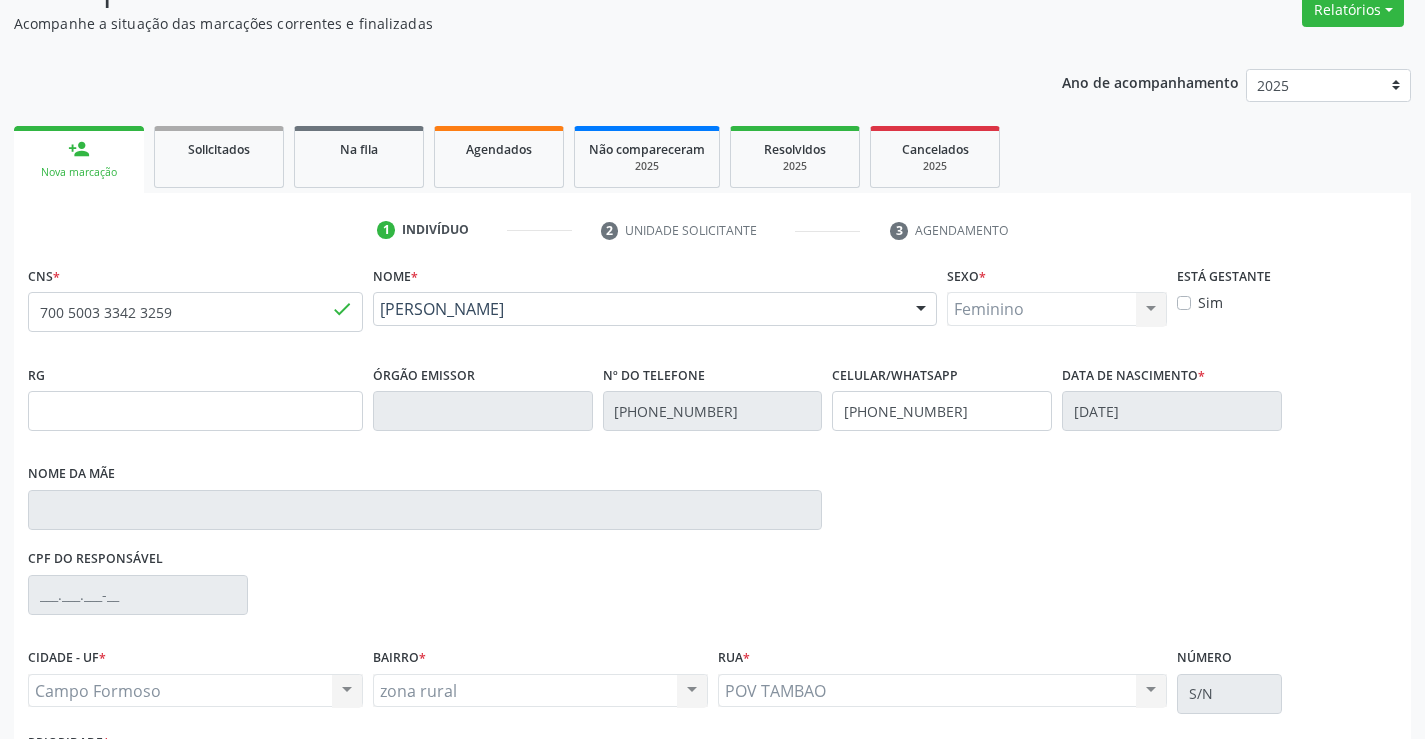 scroll, scrollTop: 331, scrollLeft: 0, axis: vertical 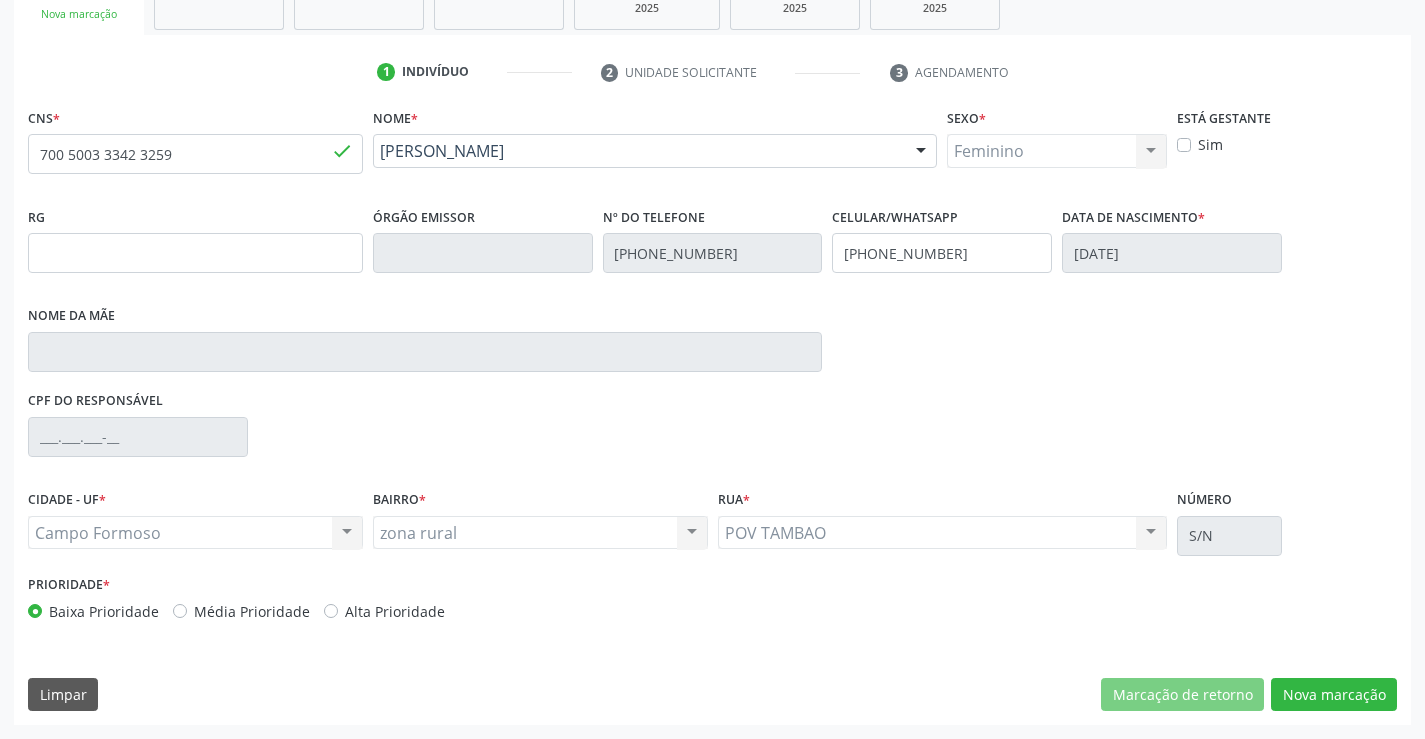 click on "CNS
*
700 5003 3342 3259       done
Nome
*
Leide Daiane dos Santos Araujo
Leide Daiane dos Santos Araujo
CNS:
700 5003 3342 3259
CPF:    --   Nascimento:
10/03/2001
Nenhum resultado encontrado para: "   "
Digite o nome ou CNS para buscar um indivíduo
Sexo
*
Feminino         Masculino   Feminino
Nenhum resultado encontrado para: "   "
Não há nenhuma opção para ser exibida.
Está gestante
Sim
RG
Órgão emissor
Nº do Telefone
(74) 9931-4219
Celular/WhatsApp
(74) 9931-4219
Data de nascimento
*
10/03/2001
Nome da mãe
CPF do responsável
CIDADE - UF
*
Campo Formoso         Campo Formoso" at bounding box center (712, 414) 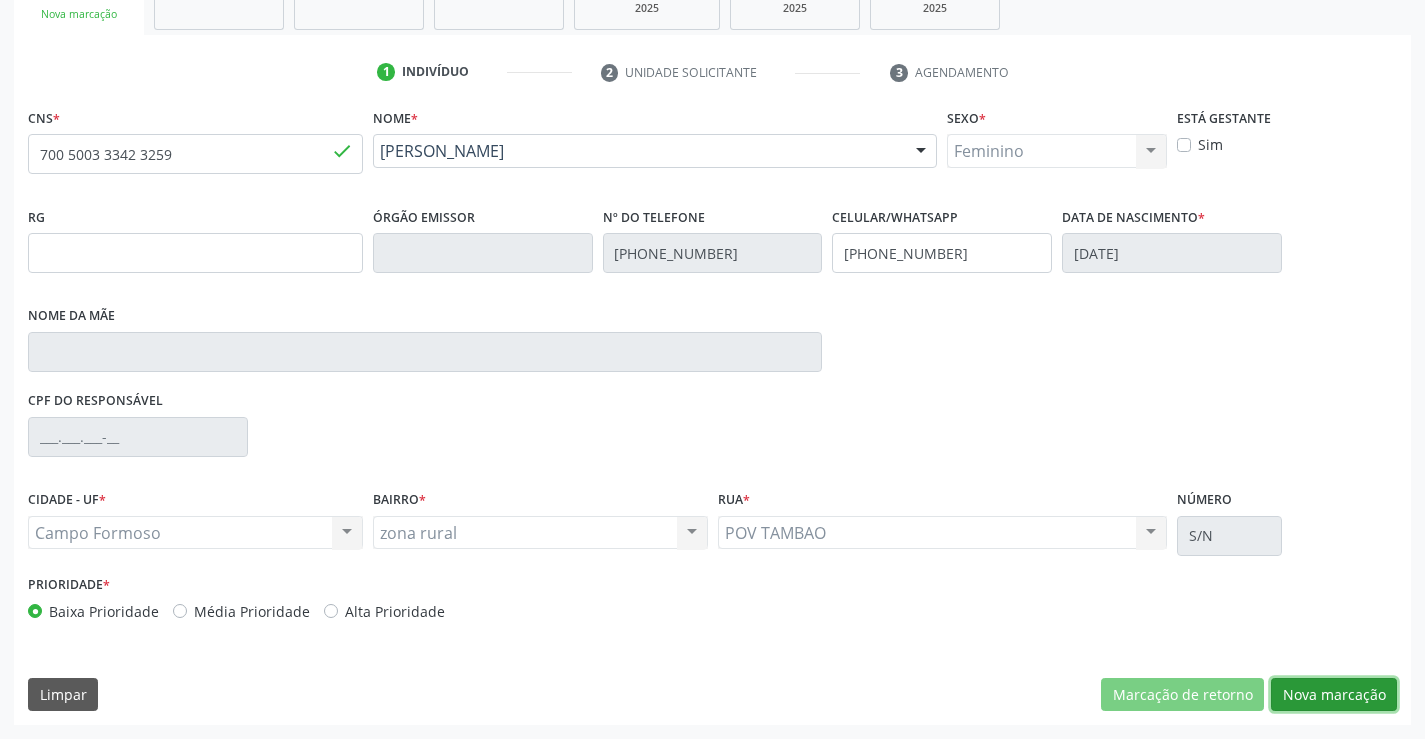 click on "Nova marcação" at bounding box center (1334, 695) 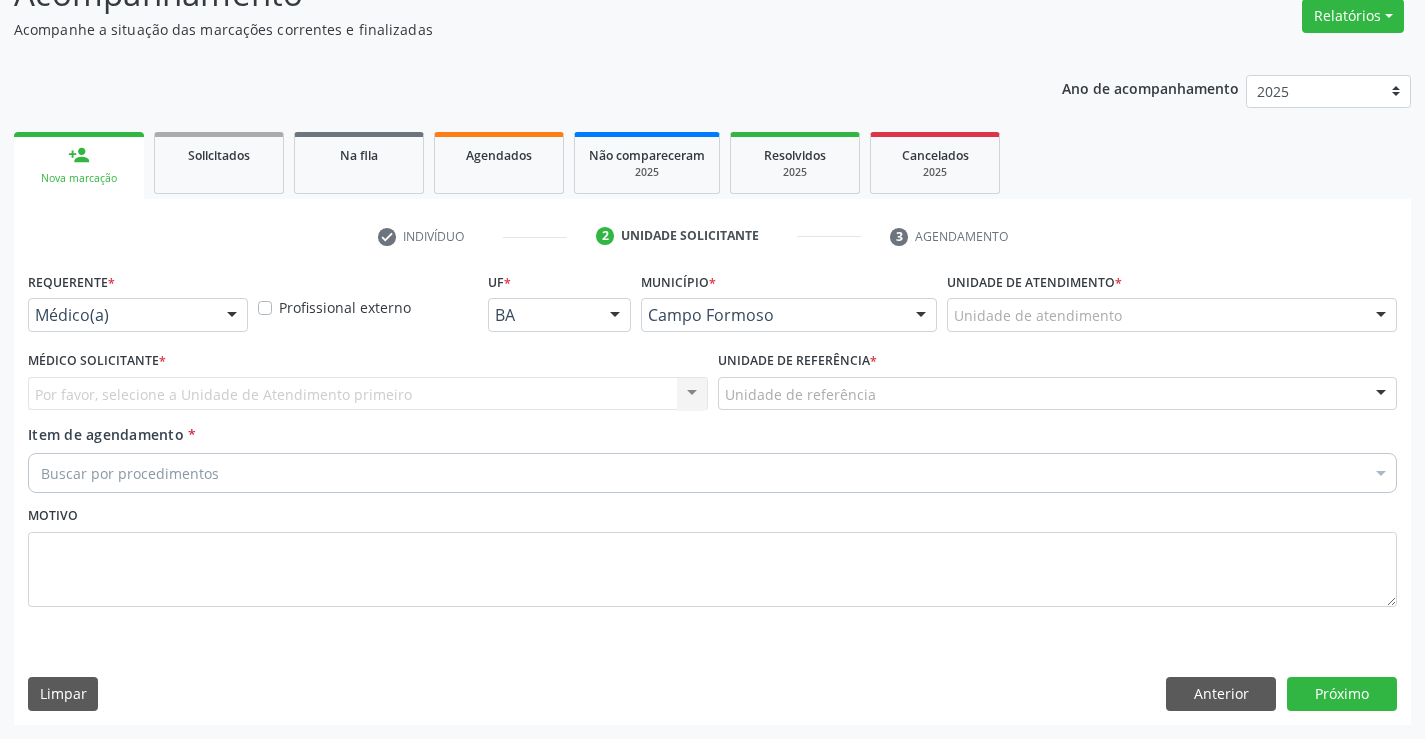 scroll, scrollTop: 167, scrollLeft: 0, axis: vertical 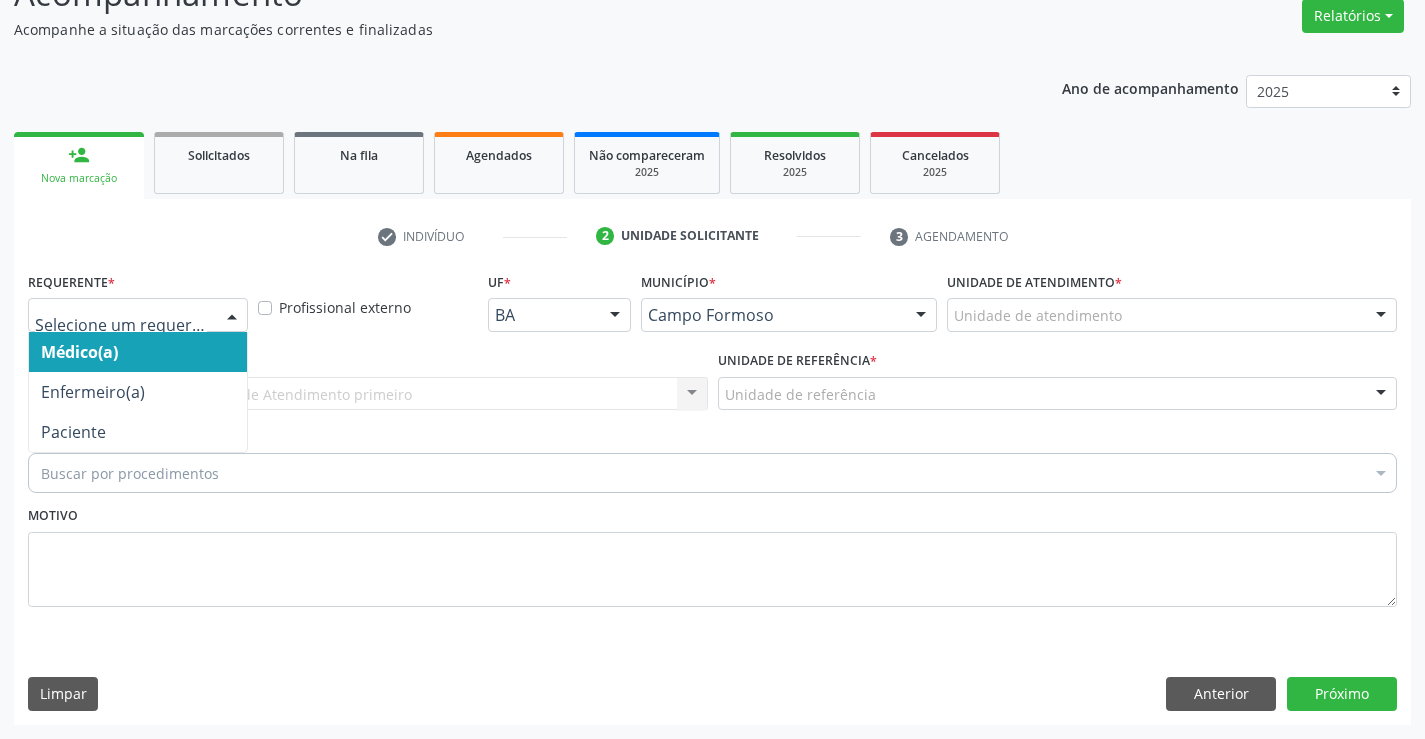 click on "Médico(a)   Enfermeiro(a)   Paciente
Nenhum resultado encontrado para: "   "
Não há nenhuma opção para ser exibida." at bounding box center (138, 315) 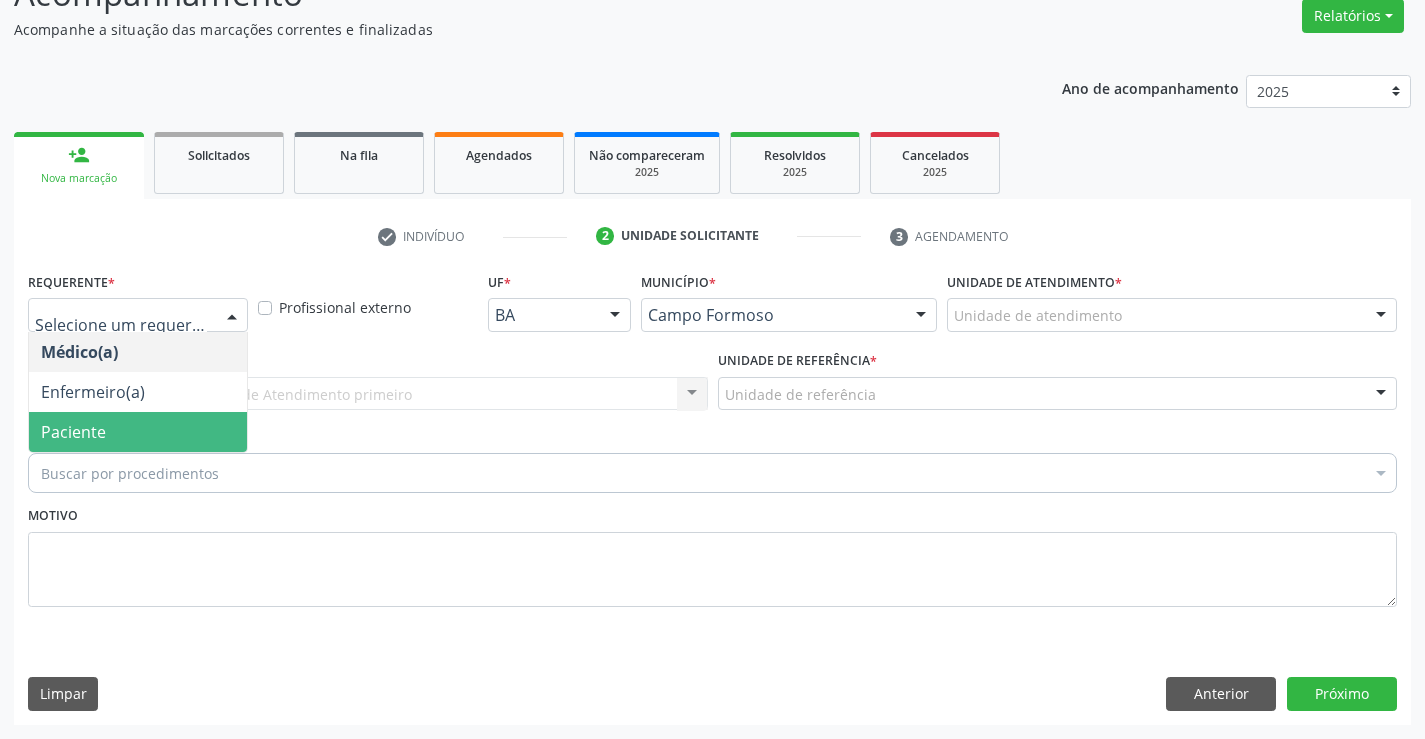 click on "Paciente" at bounding box center [138, 432] 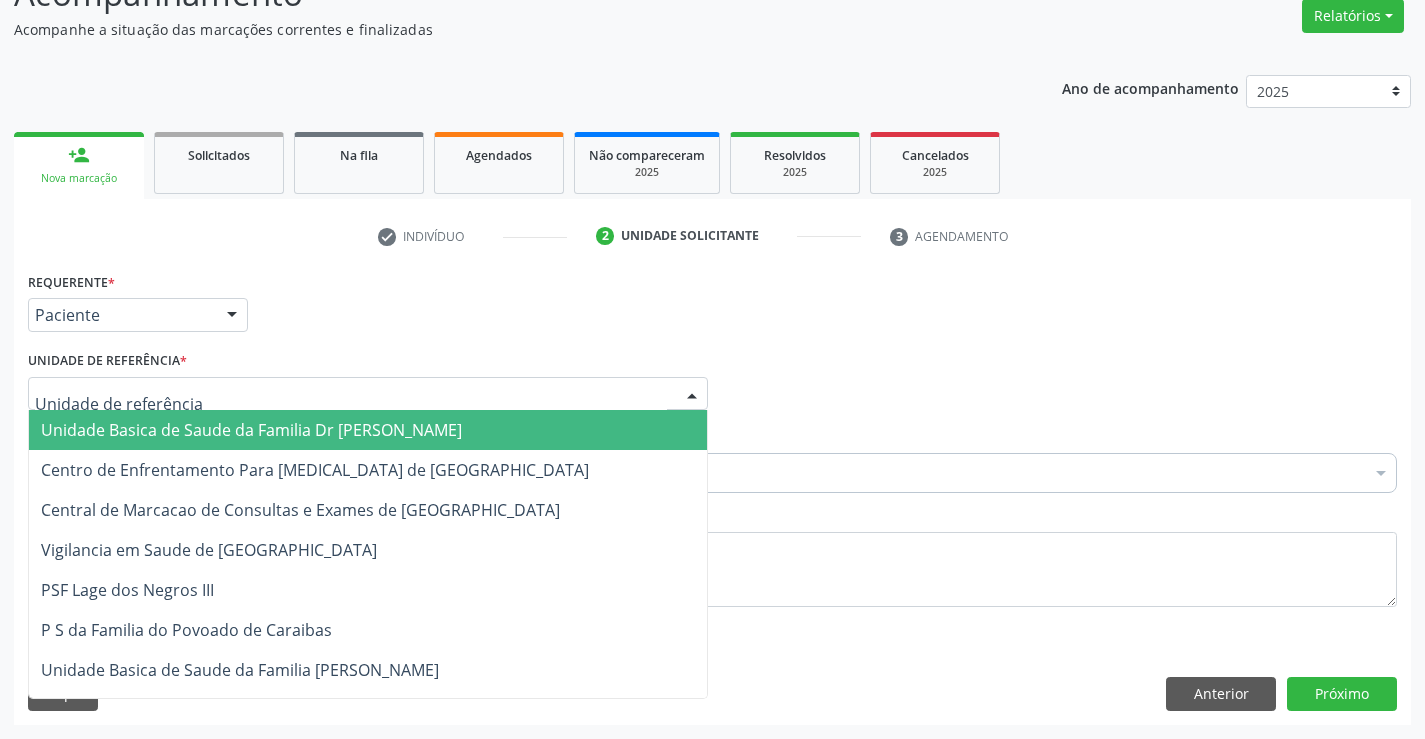 click at bounding box center [368, 394] 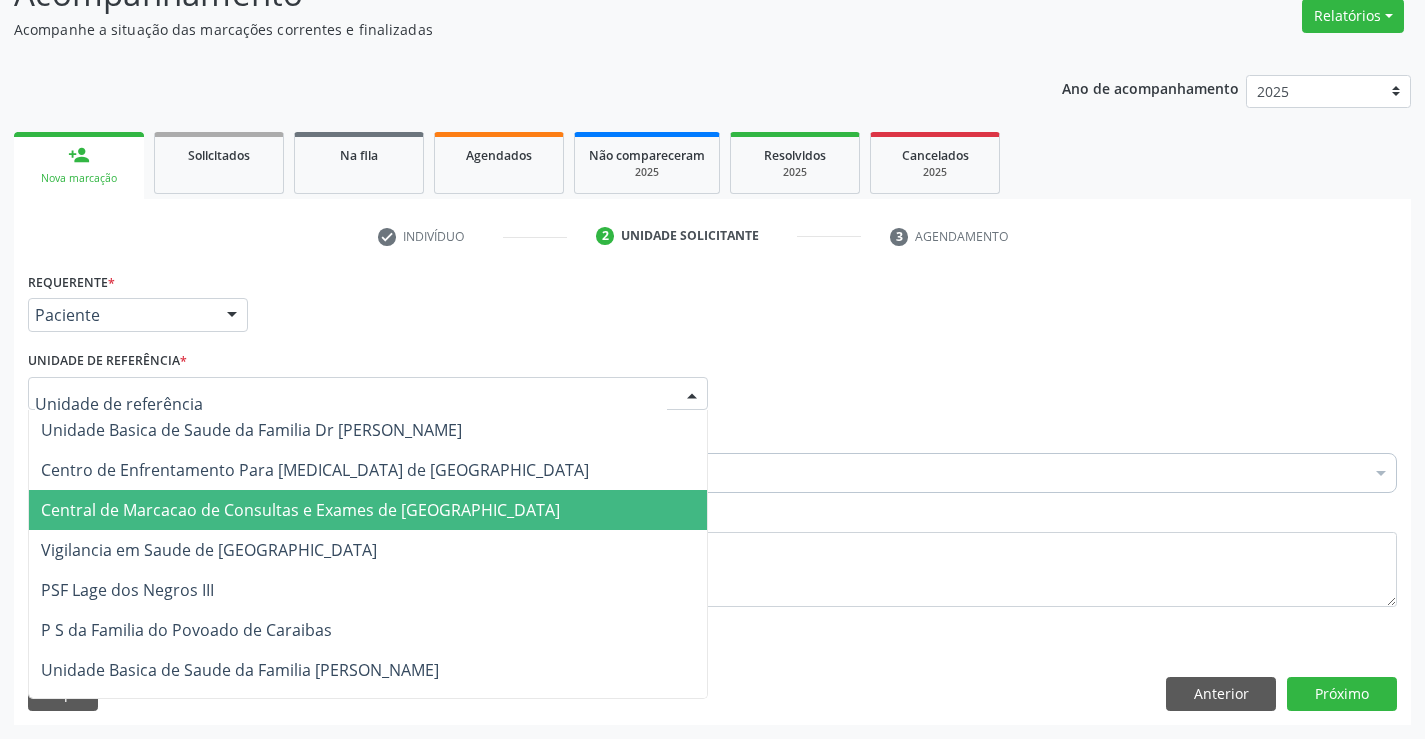 click on "Central de Marcacao de Consultas e Exames de Campo Formoso" at bounding box center [368, 510] 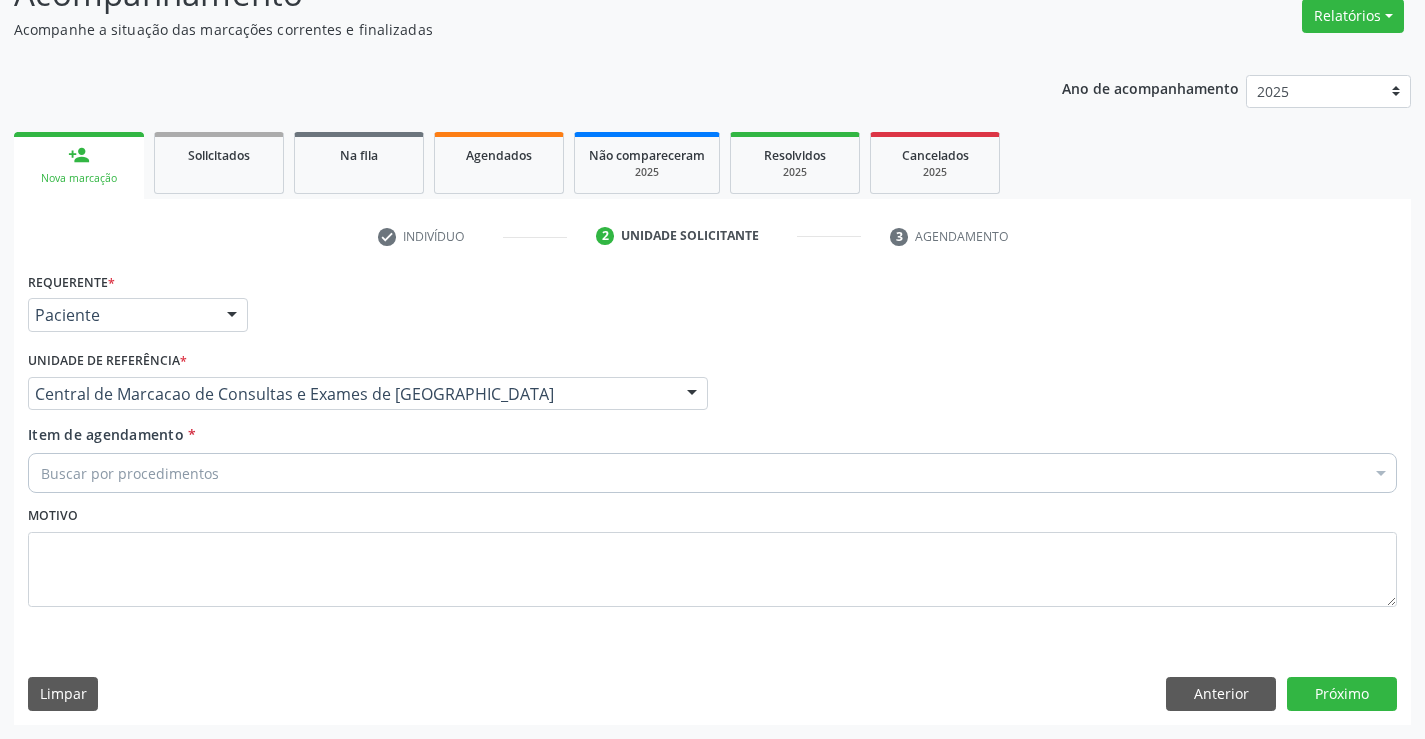 click on "Buscar por procedimentos" at bounding box center [712, 473] 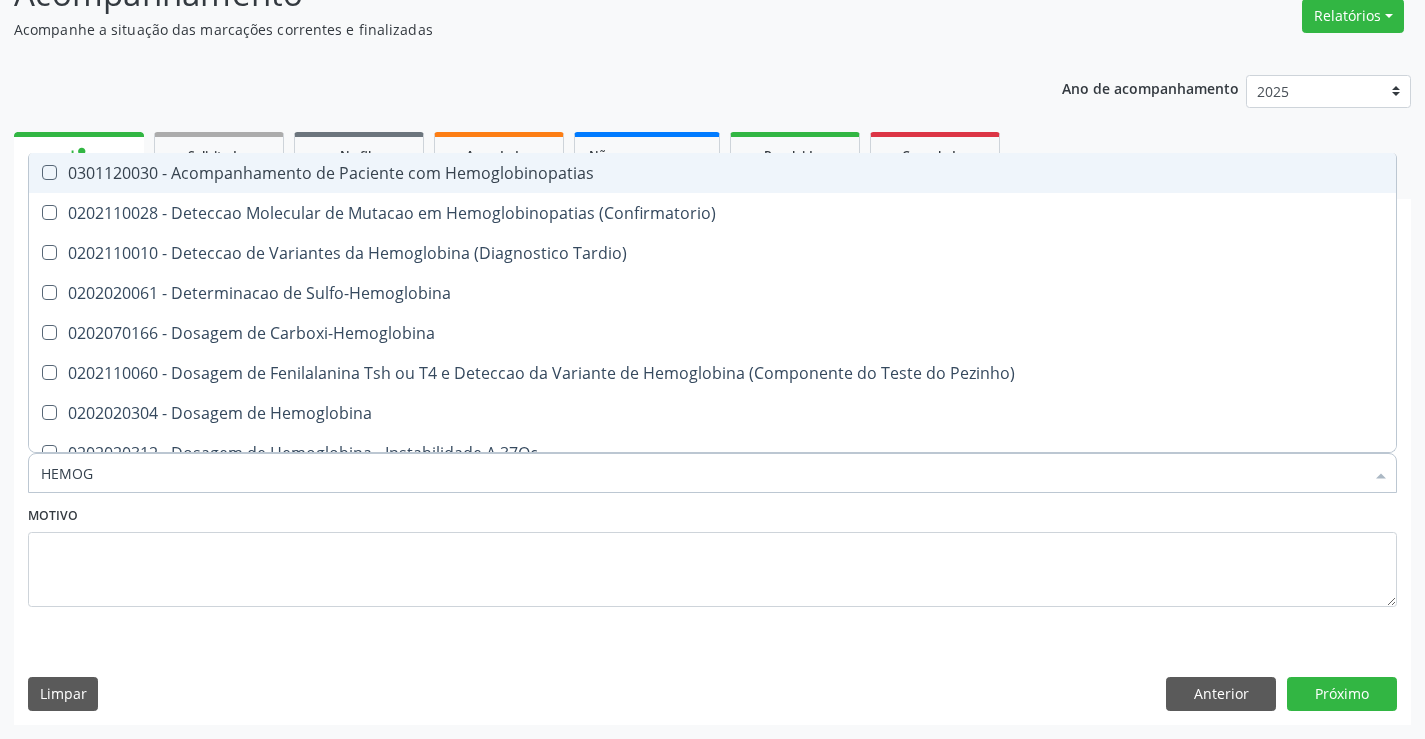 type on "HEMOGR" 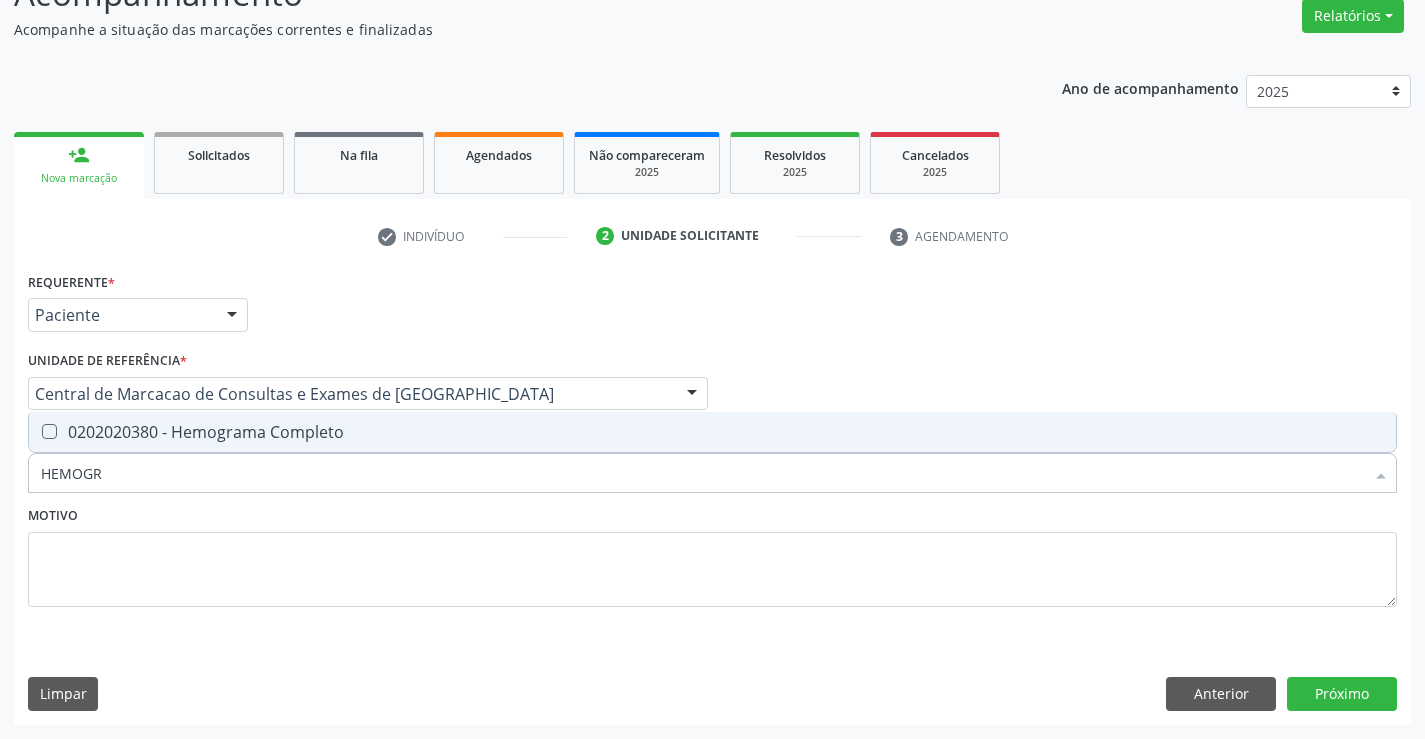 click on "0202020380 - Hemograma Completo" at bounding box center [712, 432] 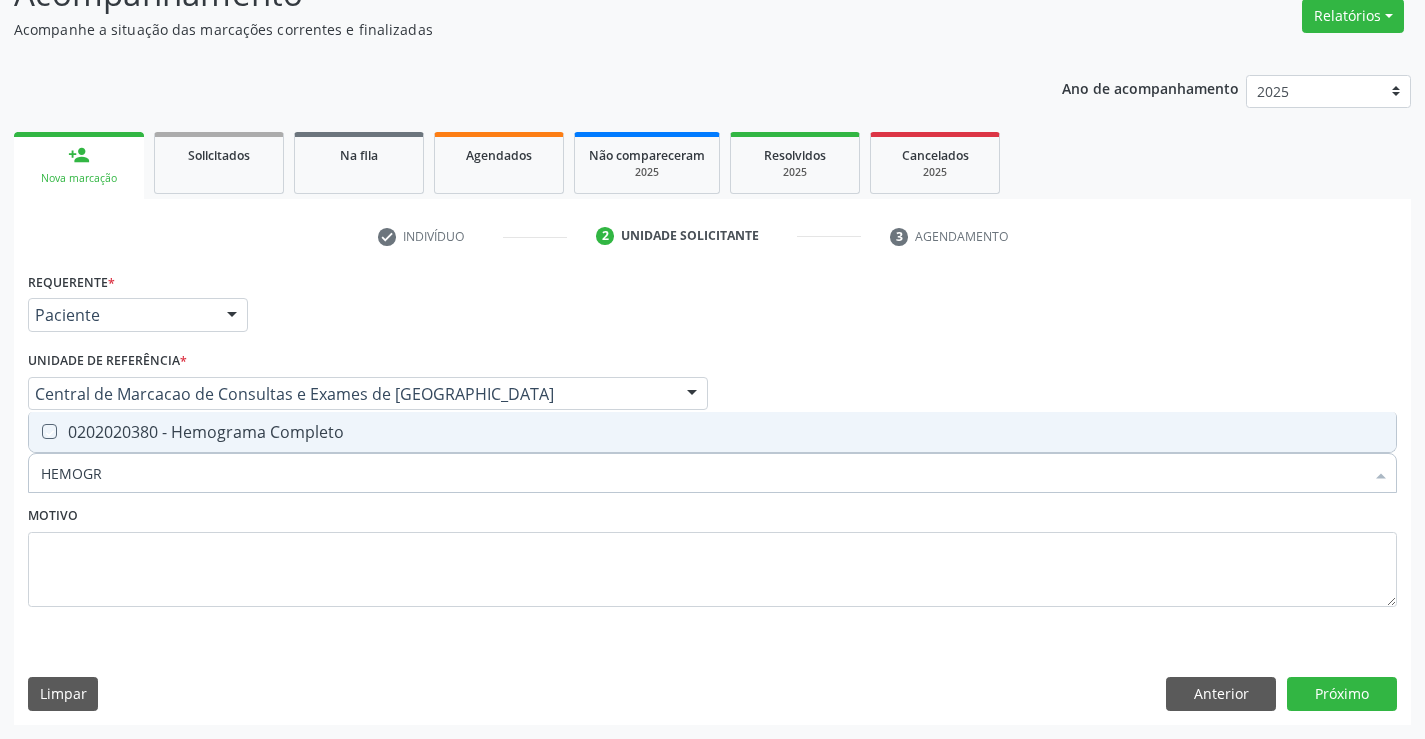checkbox on "true" 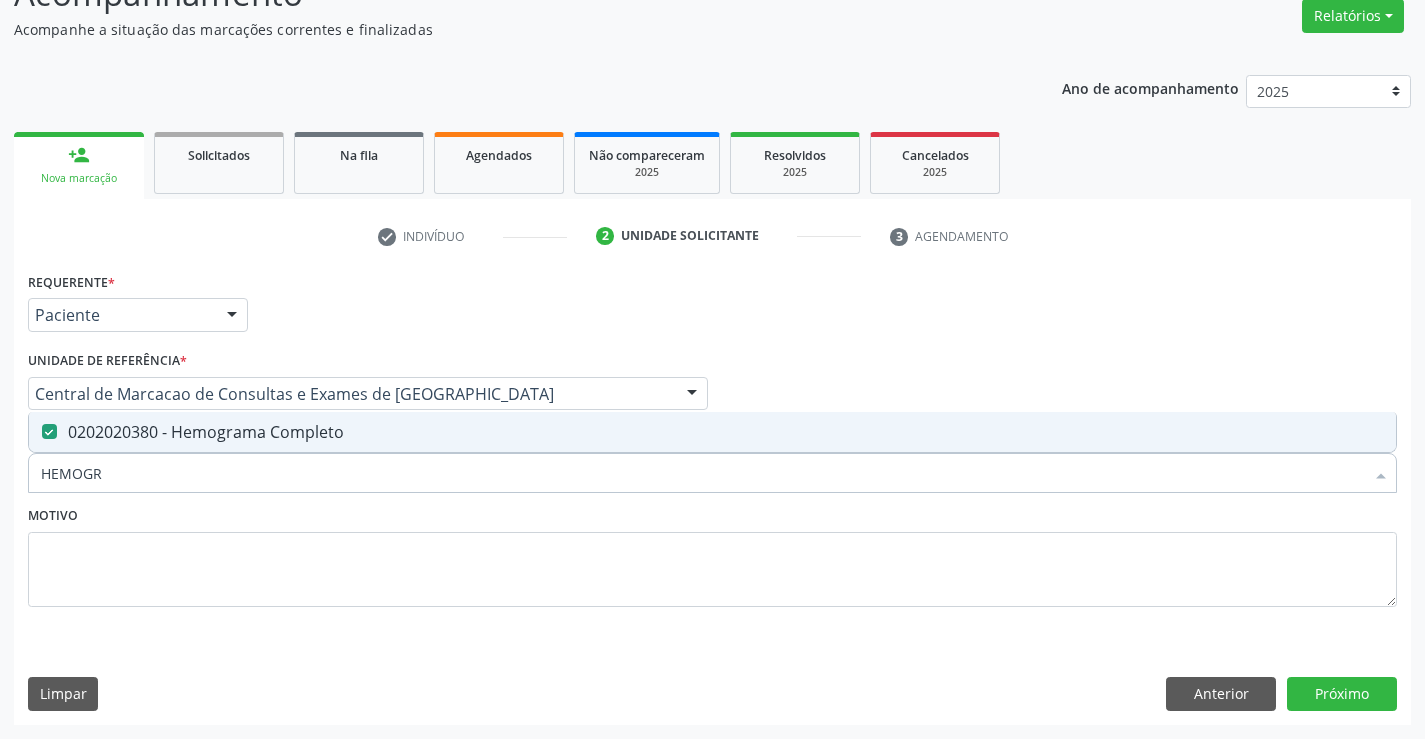 type on "HEMOGR" 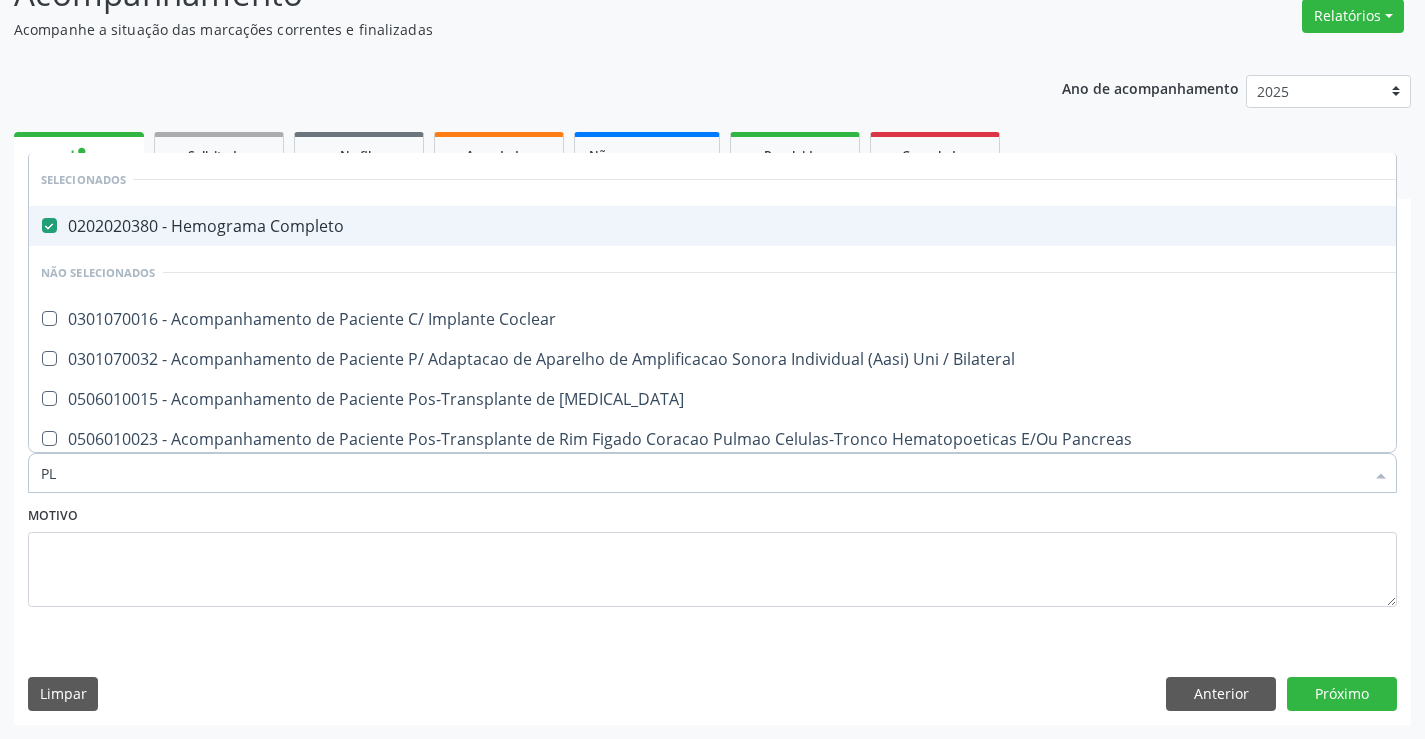 type on "PLA" 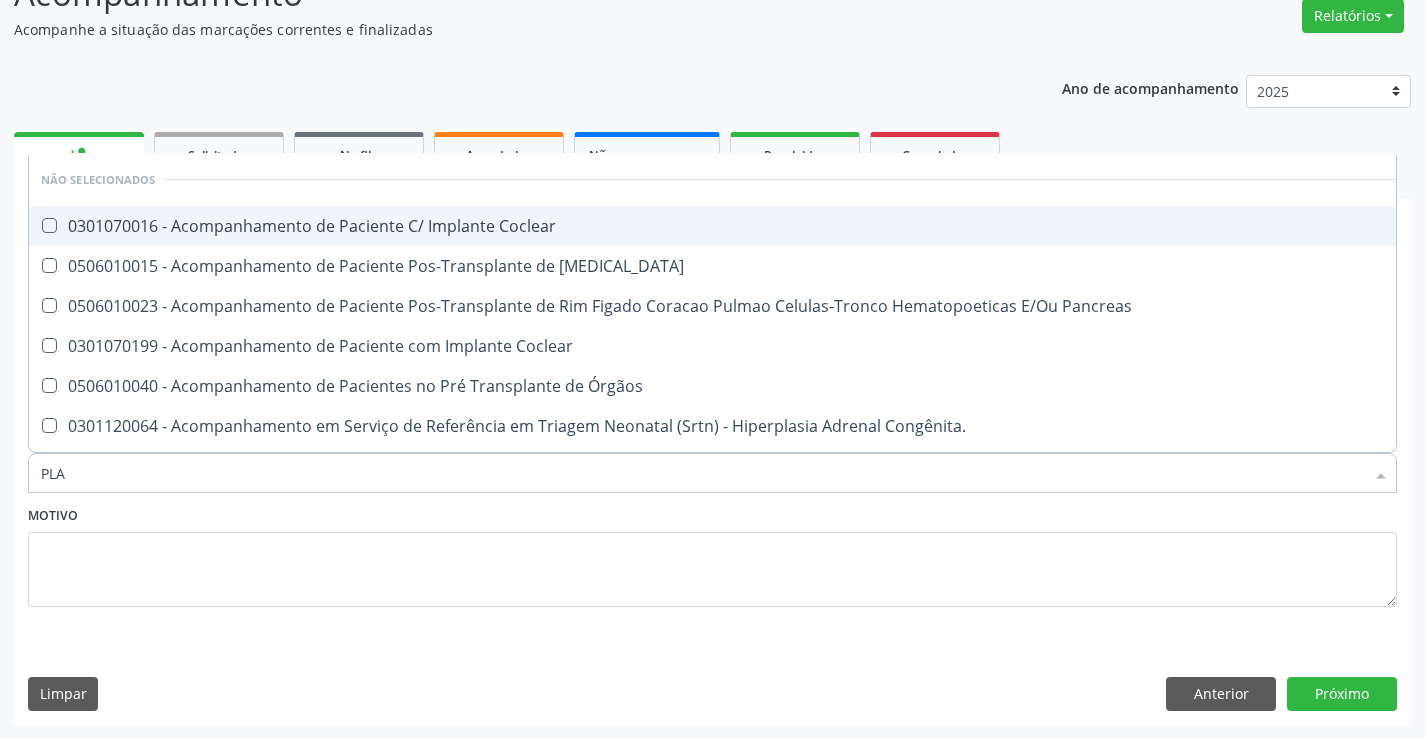 type on "PLAQ" 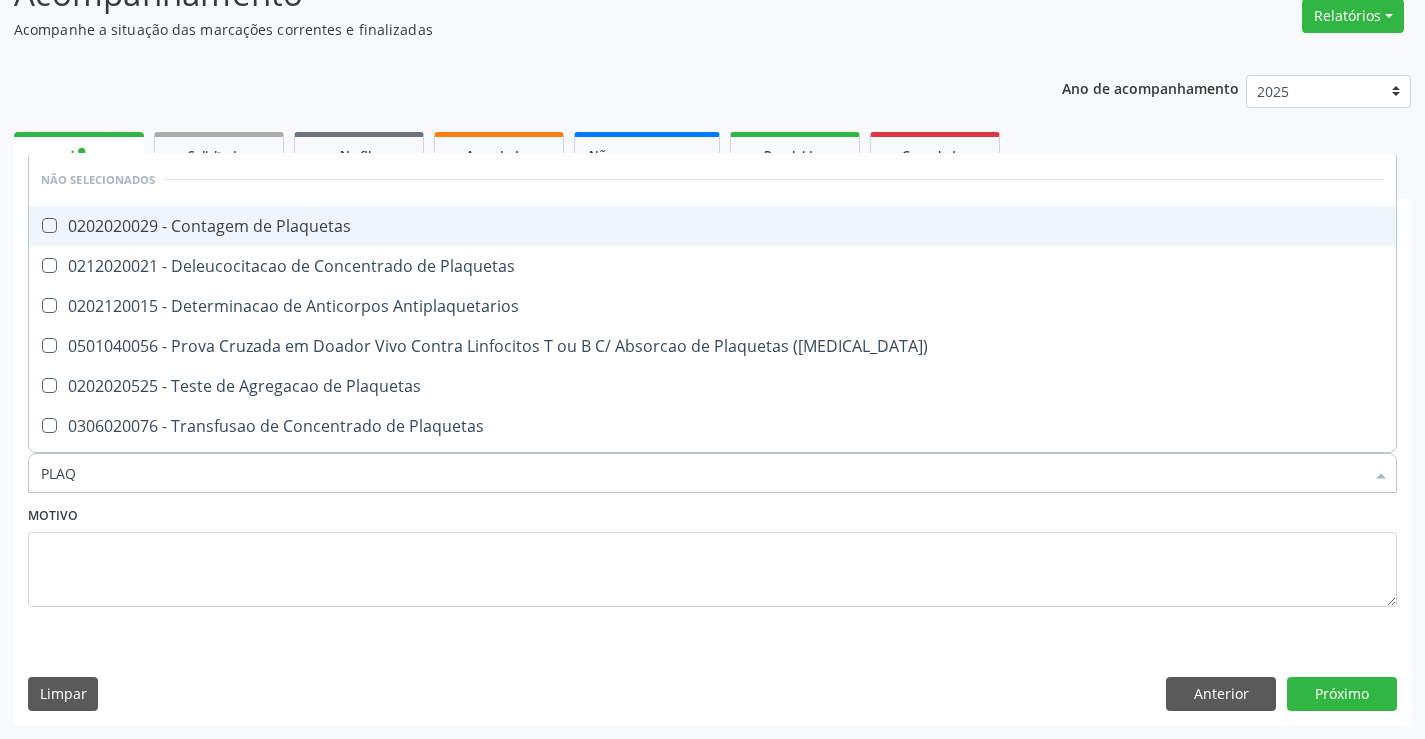 click on "0202020029 - Contagem de Plaquetas" at bounding box center (712, 226) 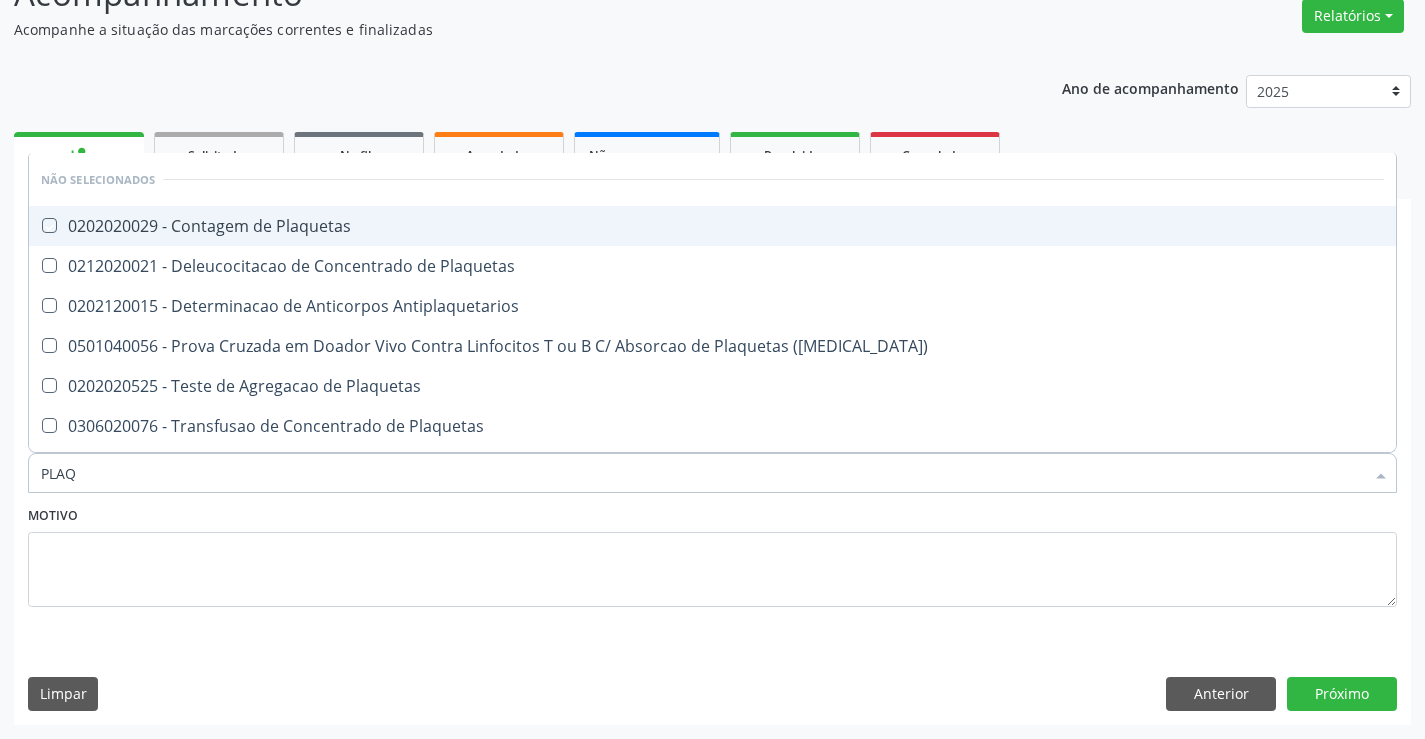 checkbox on "true" 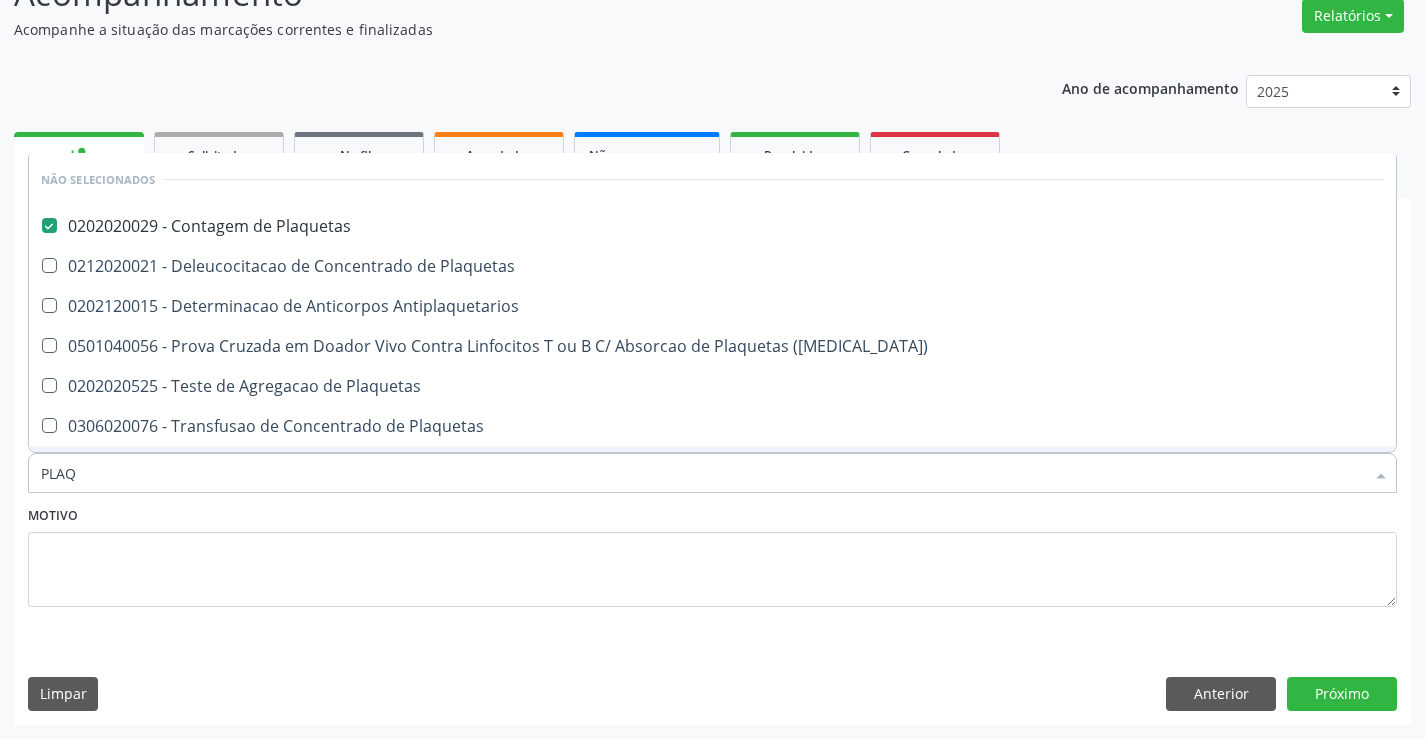 type on "PLAQ" 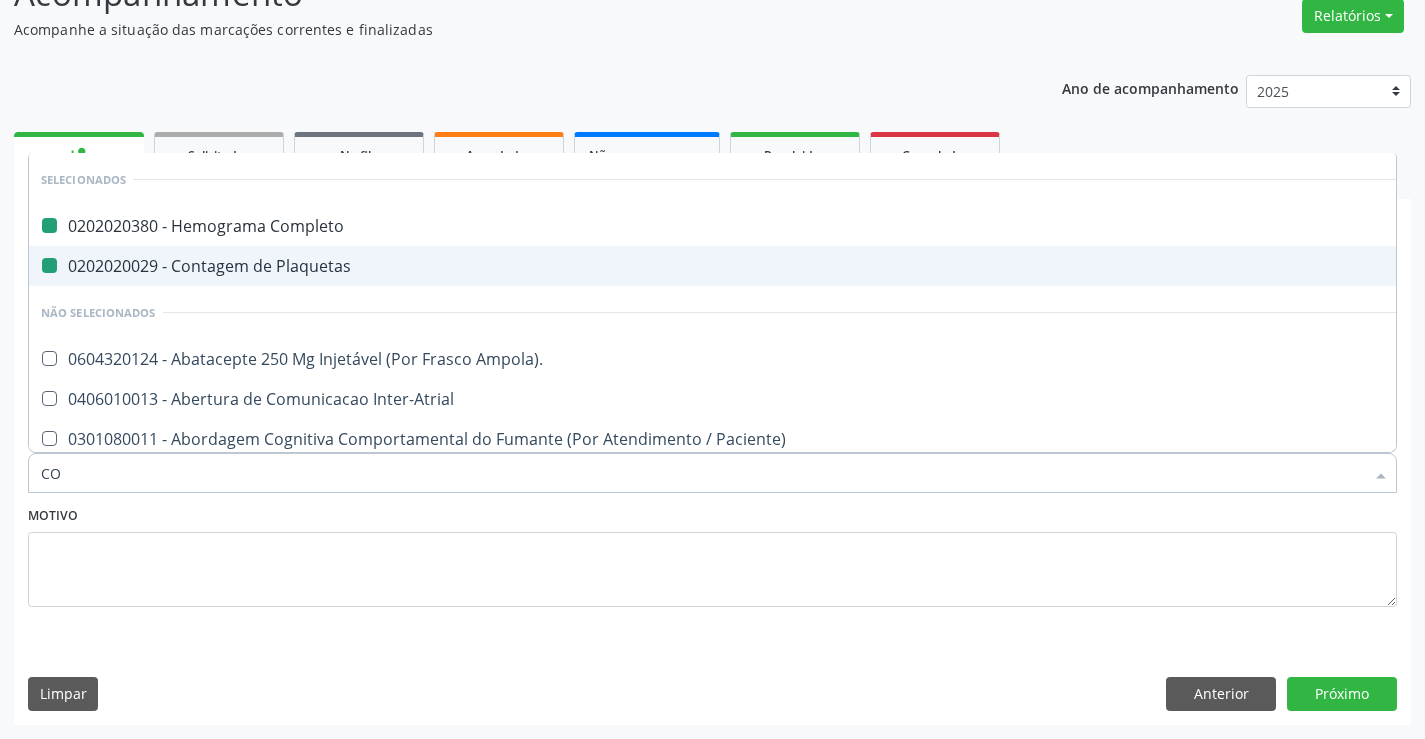 type on "COL" 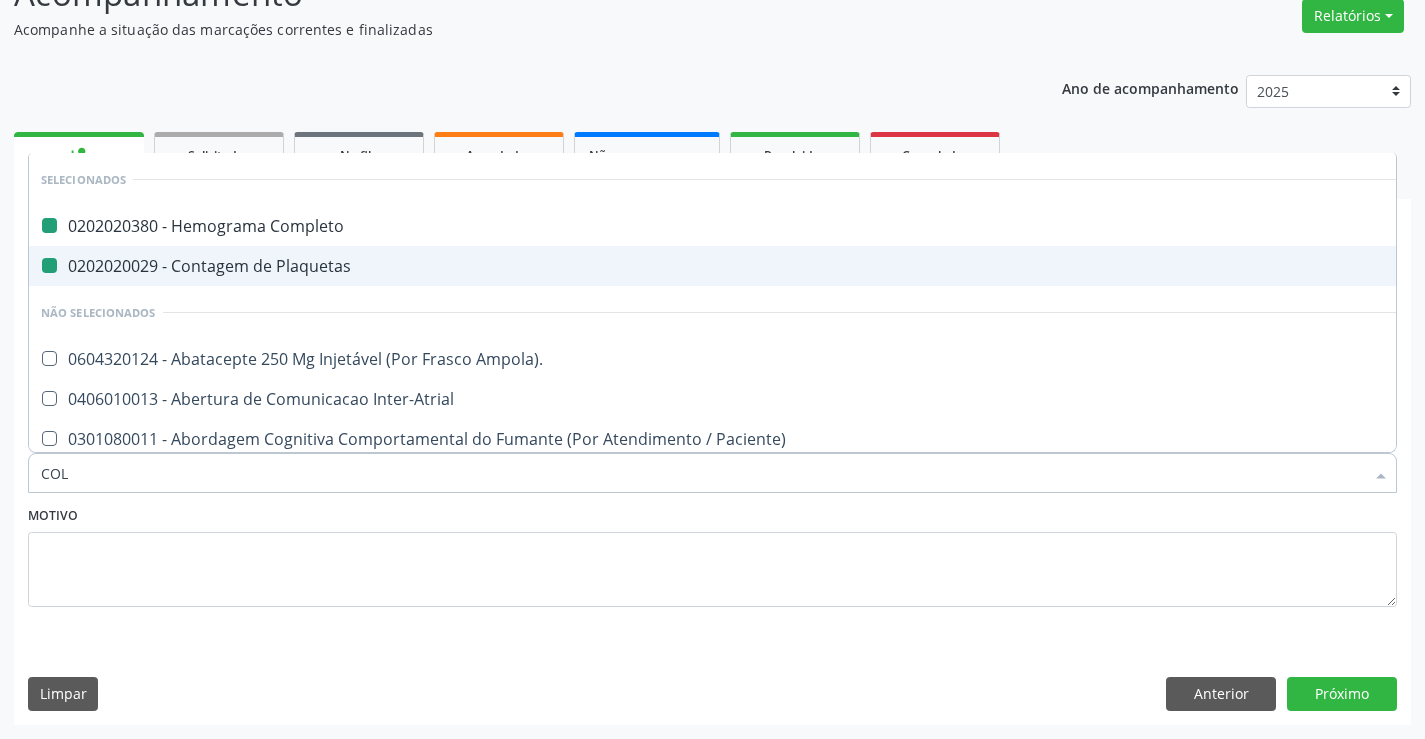 checkbox on "false" 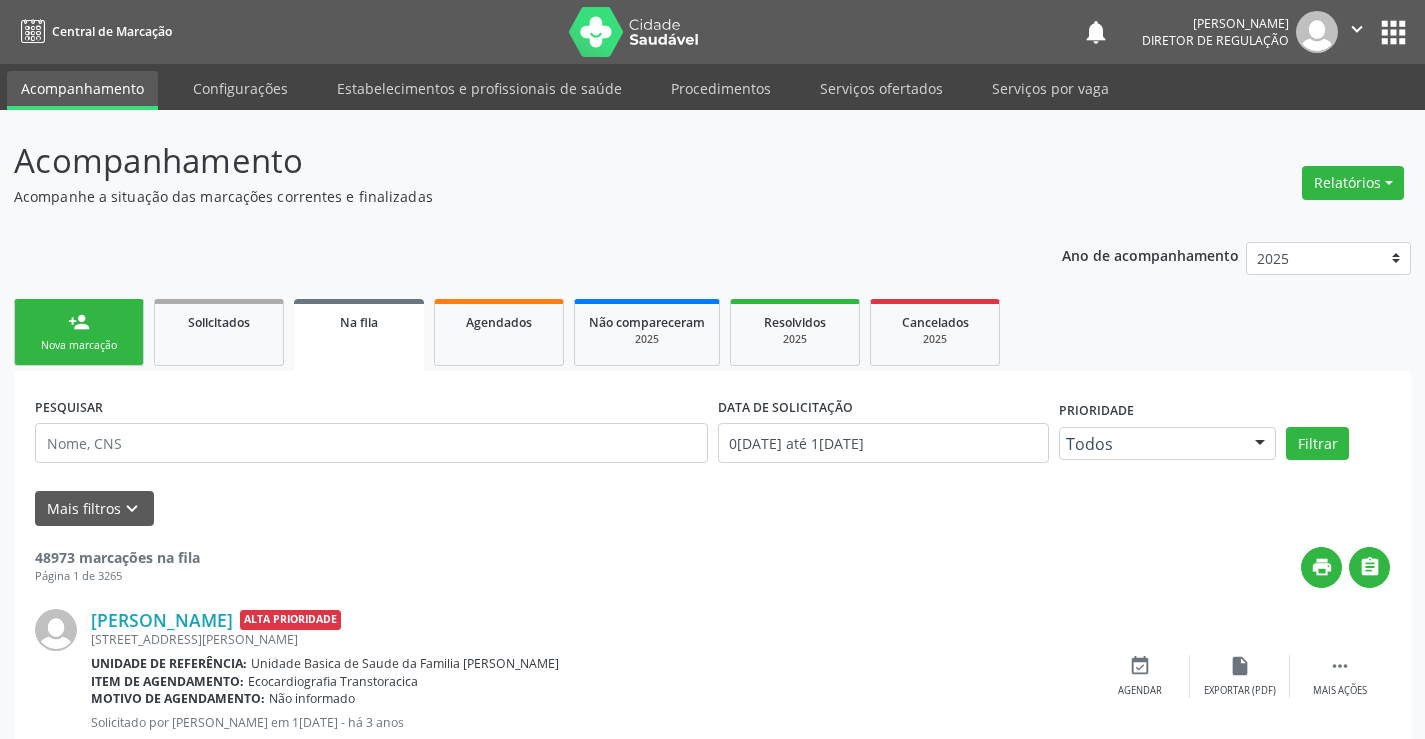 scroll, scrollTop: 0, scrollLeft: 0, axis: both 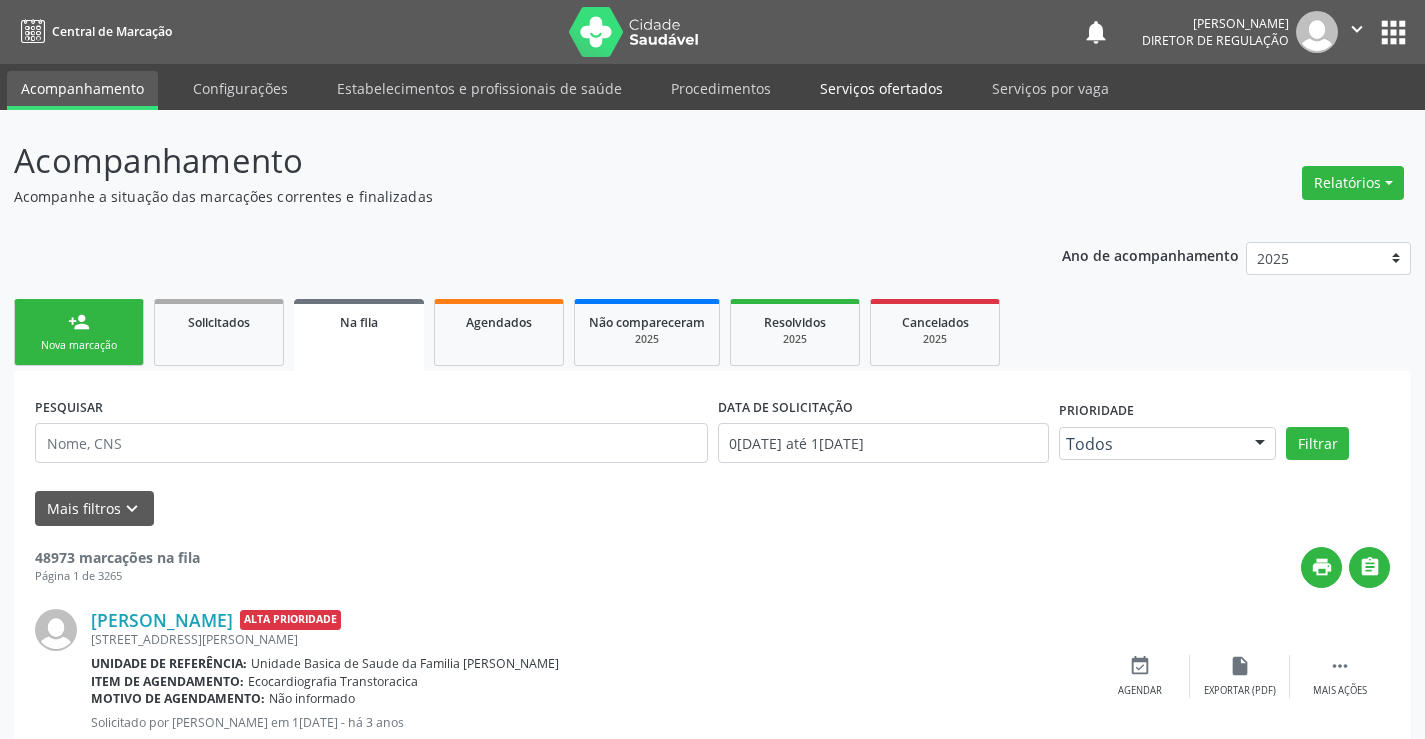 click on "Serviços ofertados" at bounding box center [881, 88] 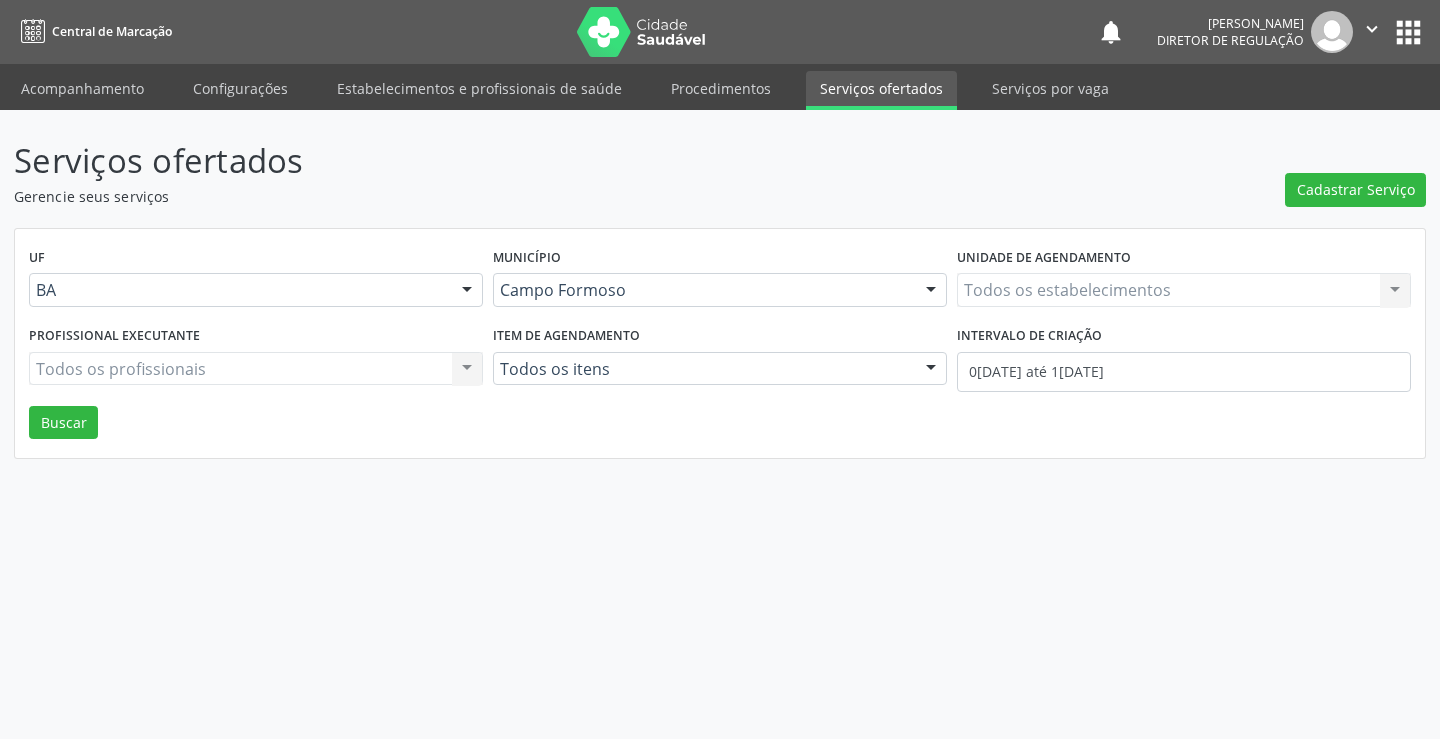 click on "Todos os estabelecimentos         Todos os estabelecimentos
Nenhum resultado encontrado para: "   "
Não há nenhuma opção para ser exibida." at bounding box center (1184, 290) 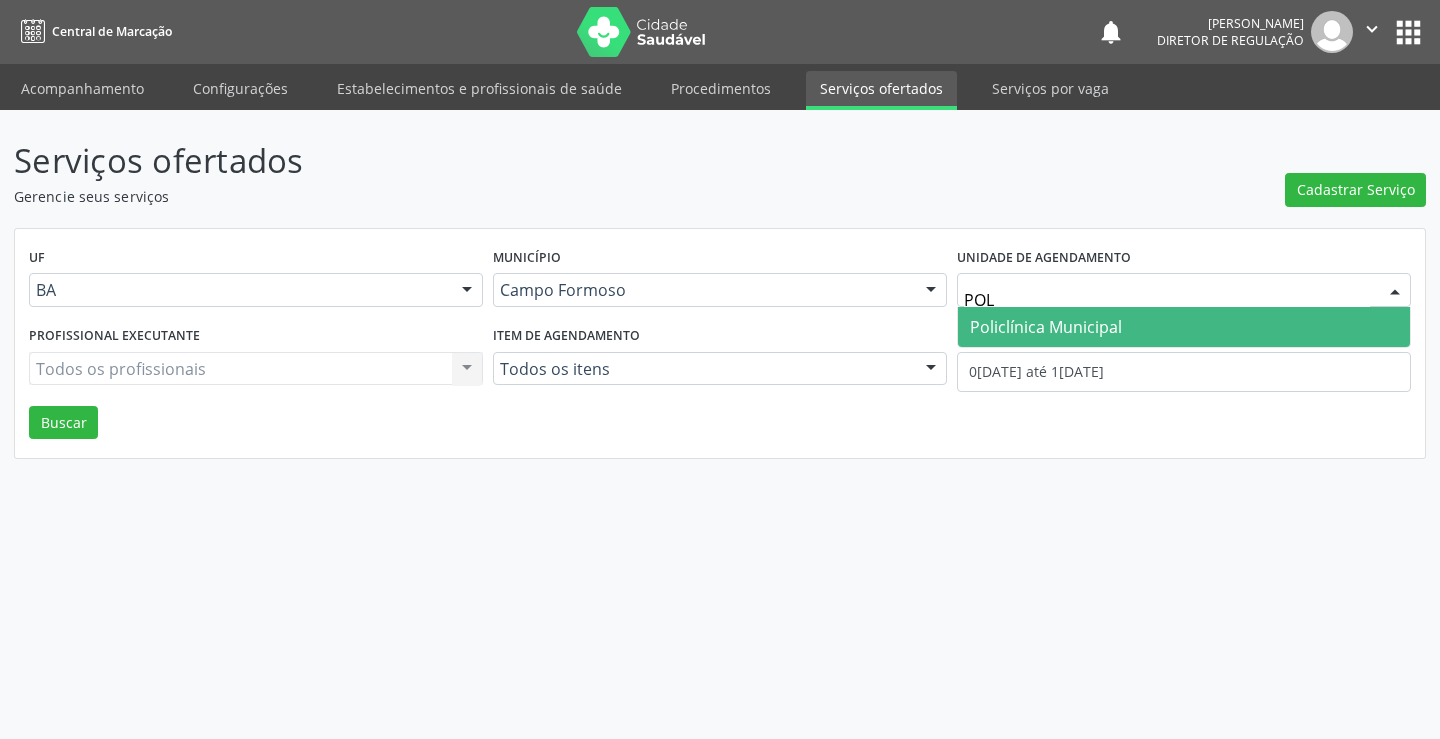 type on "POLI" 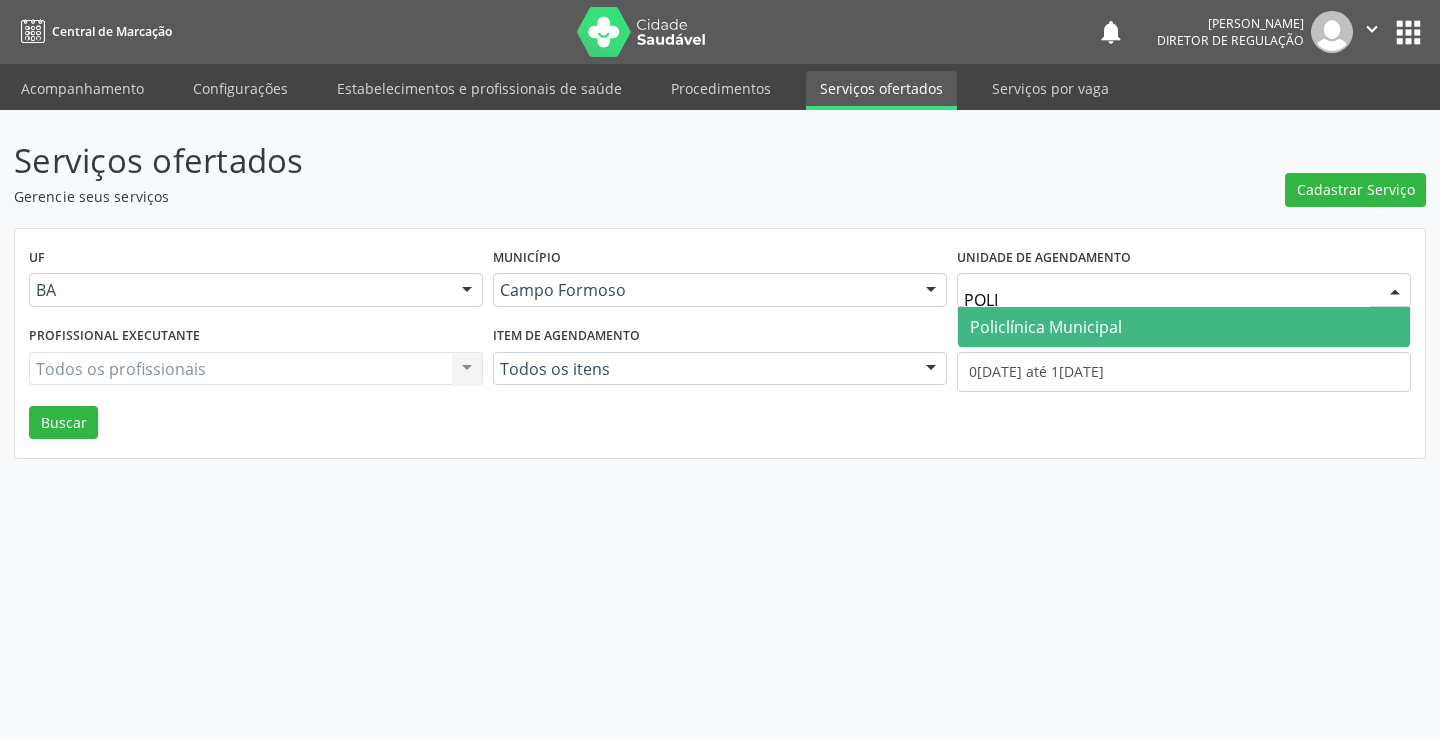 click on "Policlínica Municipal" at bounding box center [1046, 327] 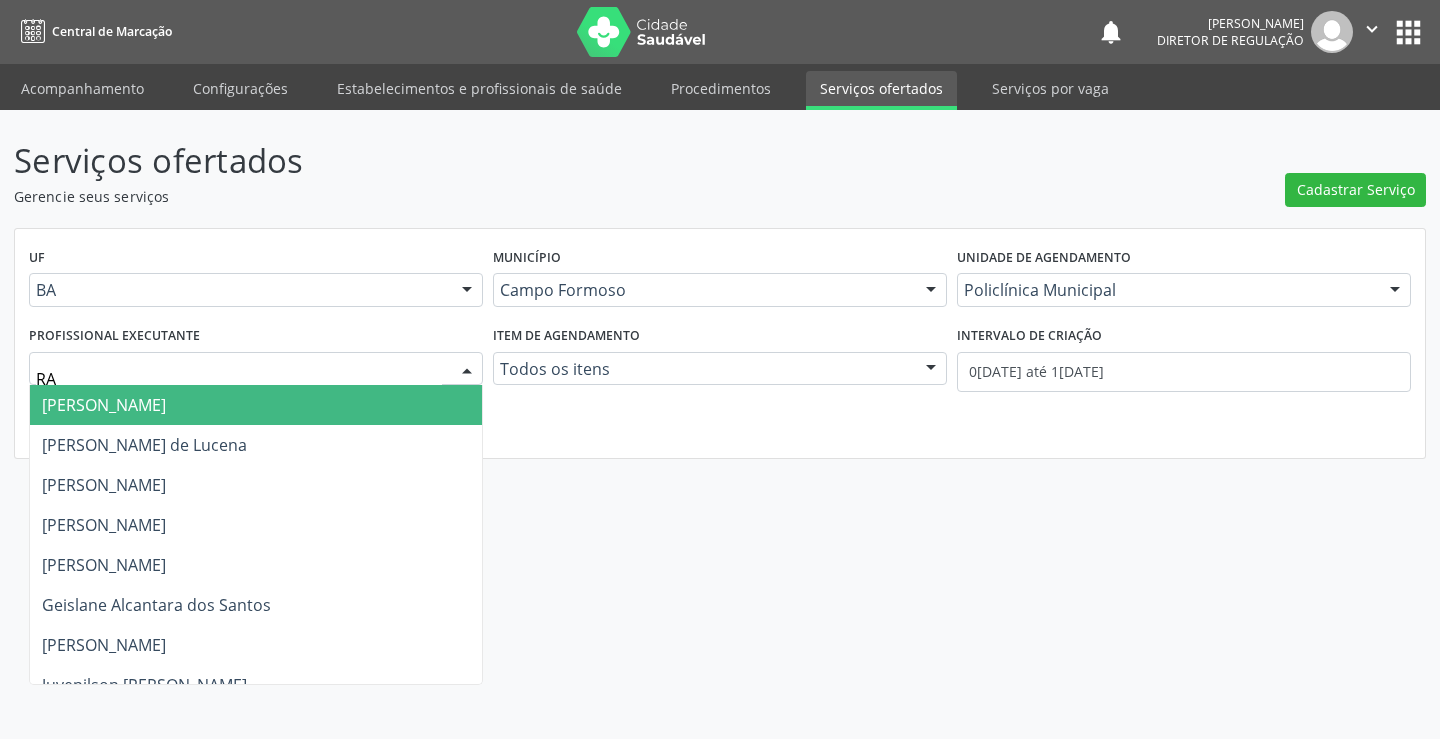 type on "RAM" 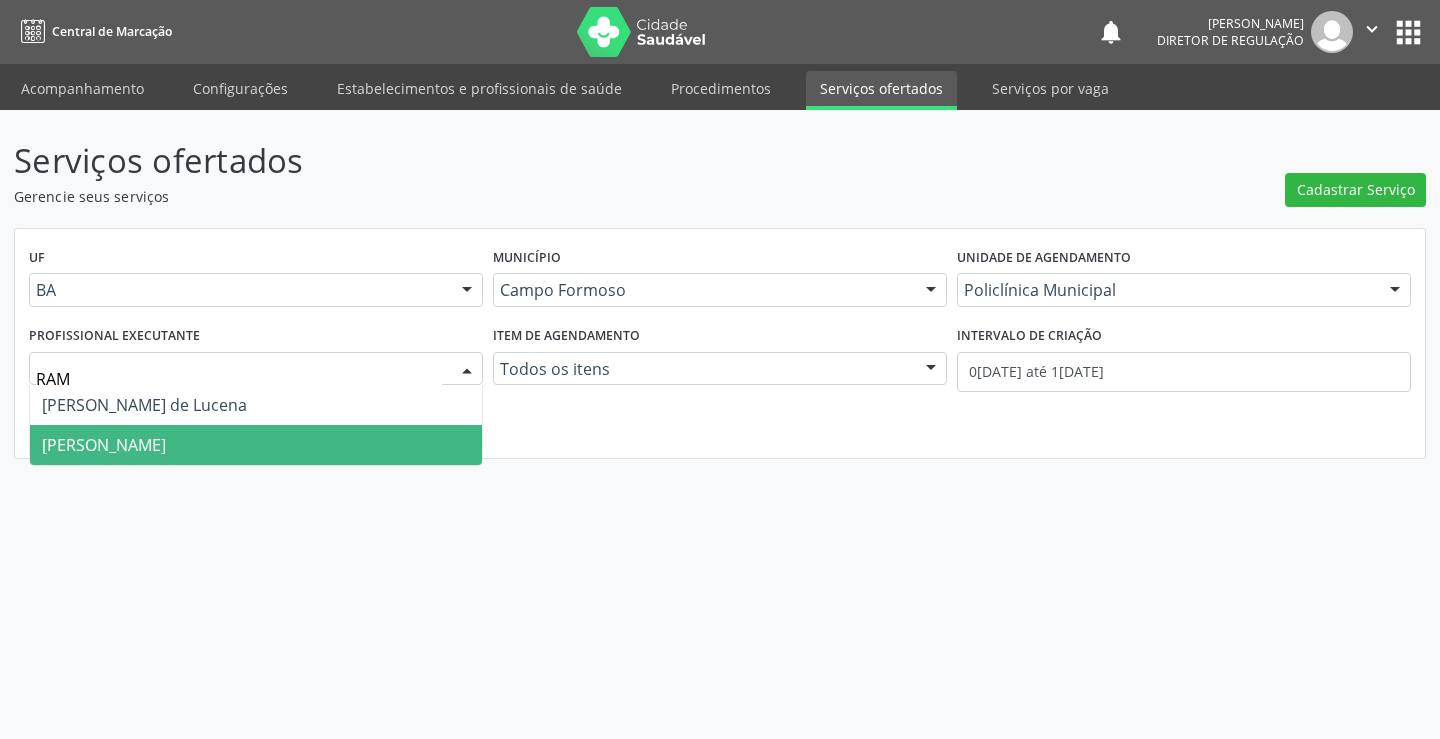 click on "[PERSON_NAME]" at bounding box center (256, 445) 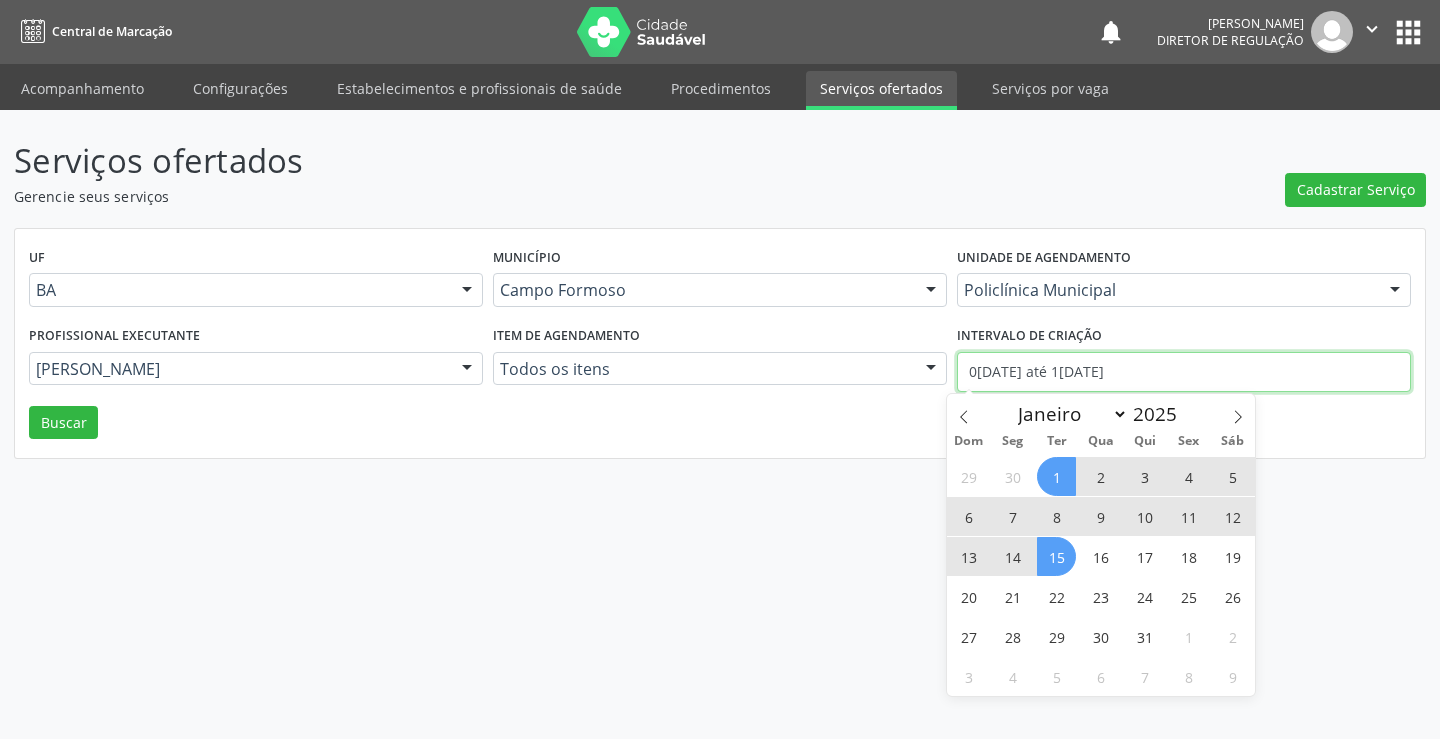 click on "0[DATE] até 1[DATE]" at bounding box center (1184, 372) 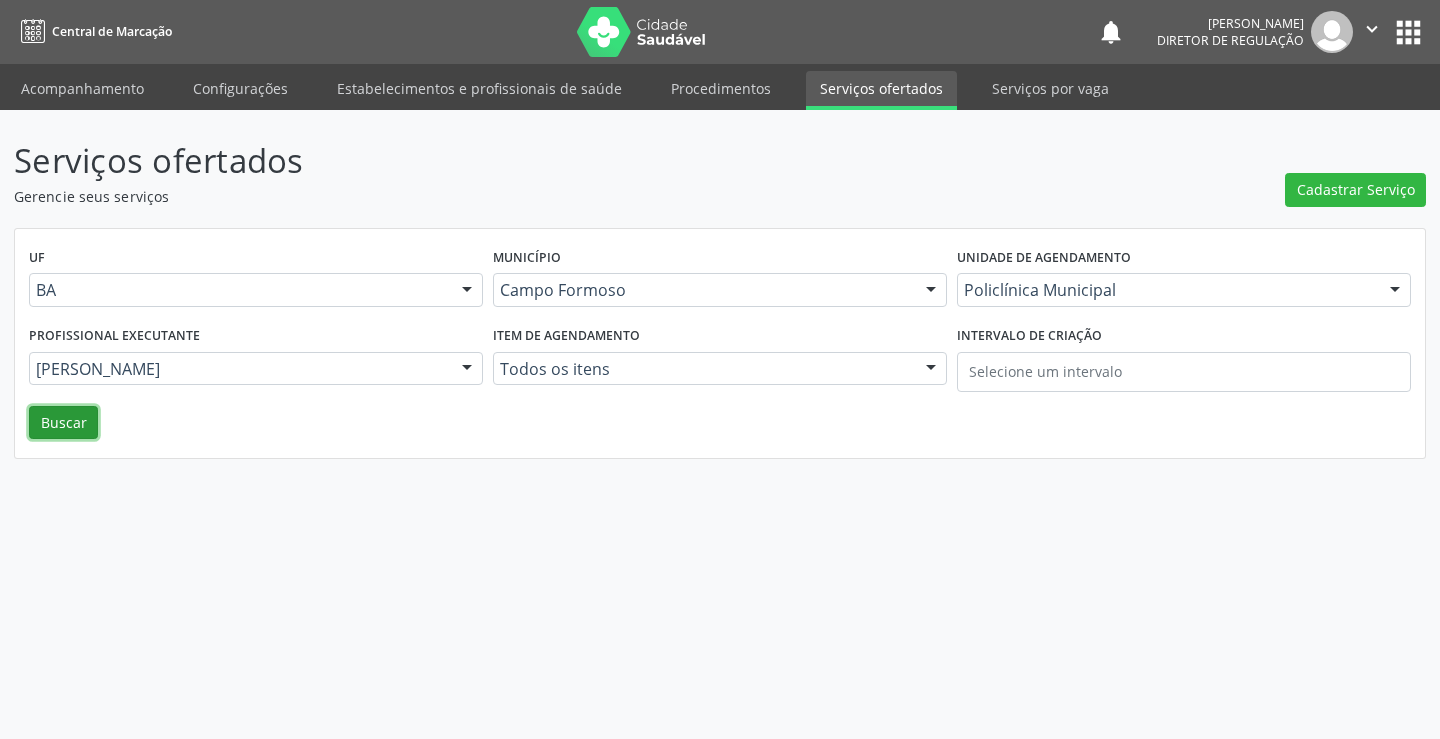 click on "Buscar" at bounding box center [63, 423] 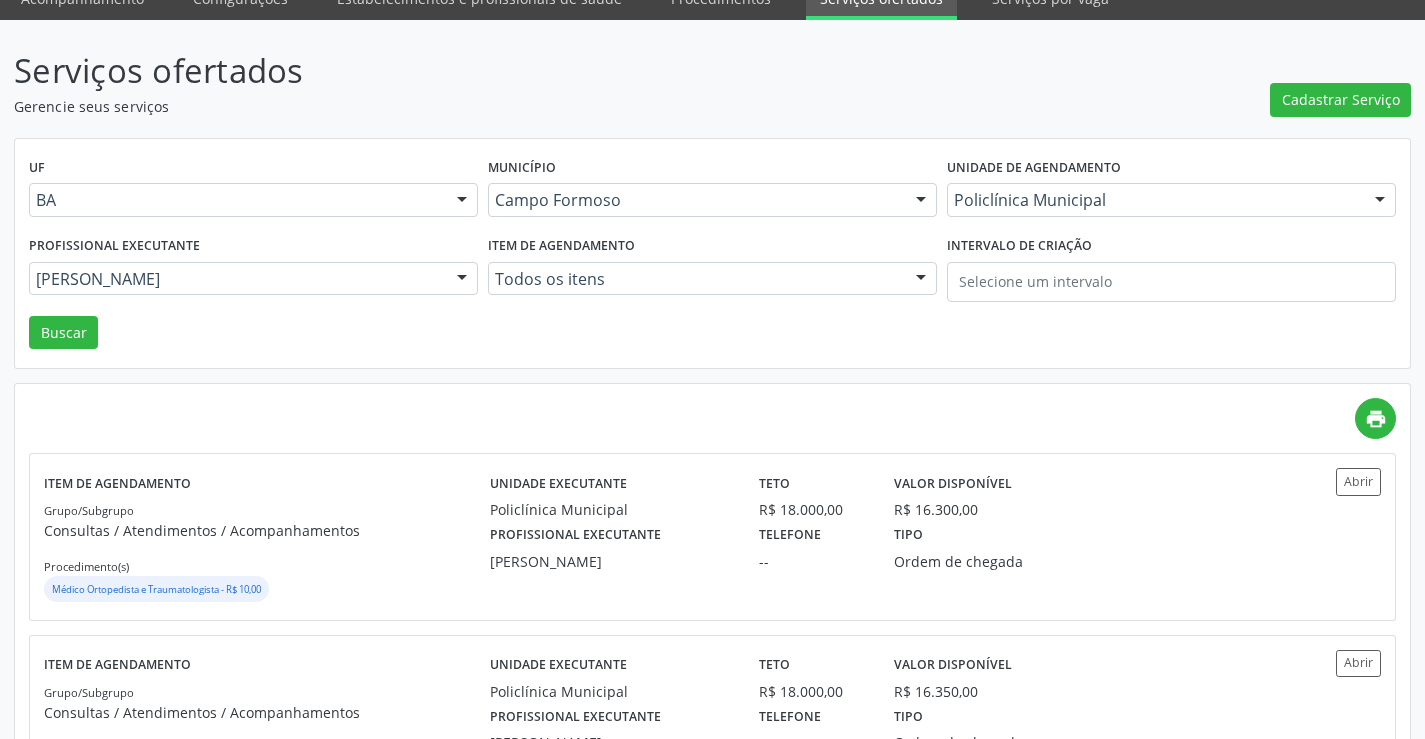 scroll, scrollTop: 300, scrollLeft: 0, axis: vertical 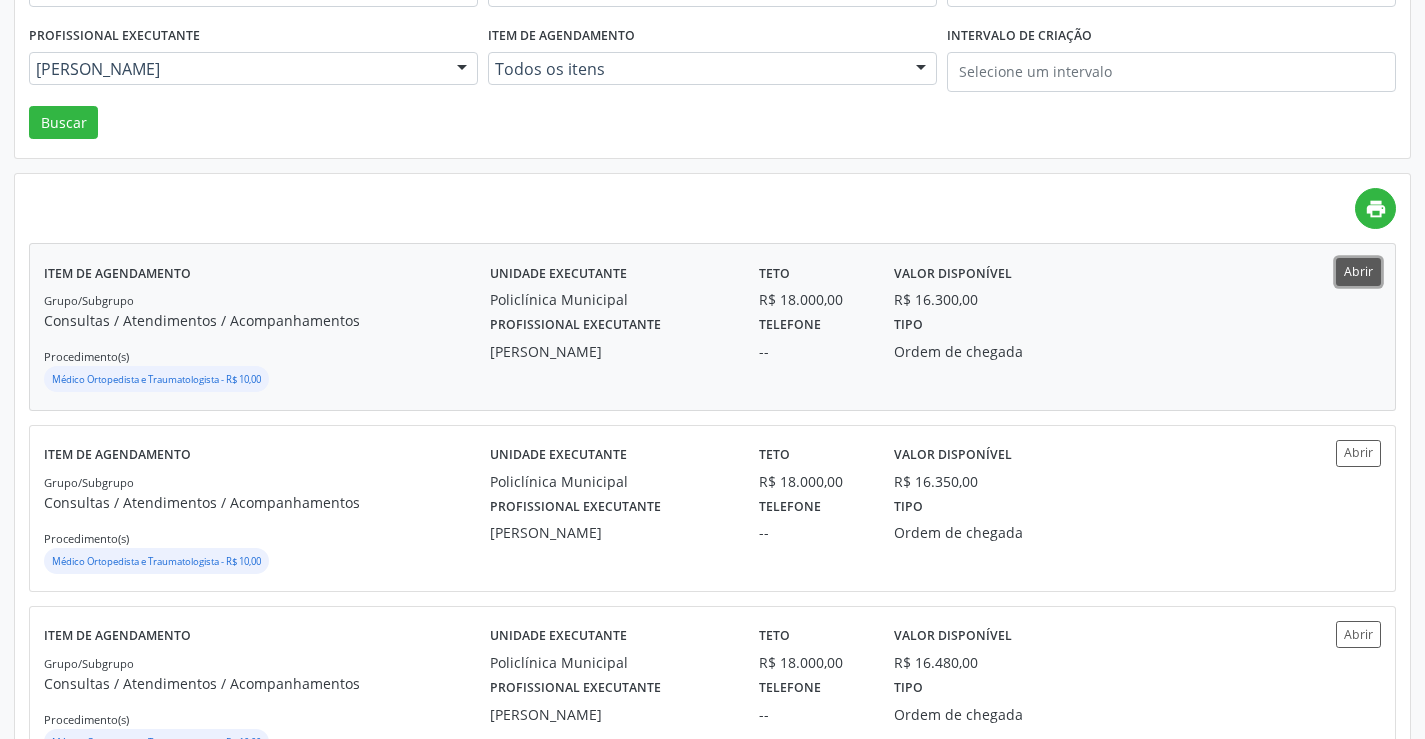 click on "Abrir" at bounding box center [1358, 271] 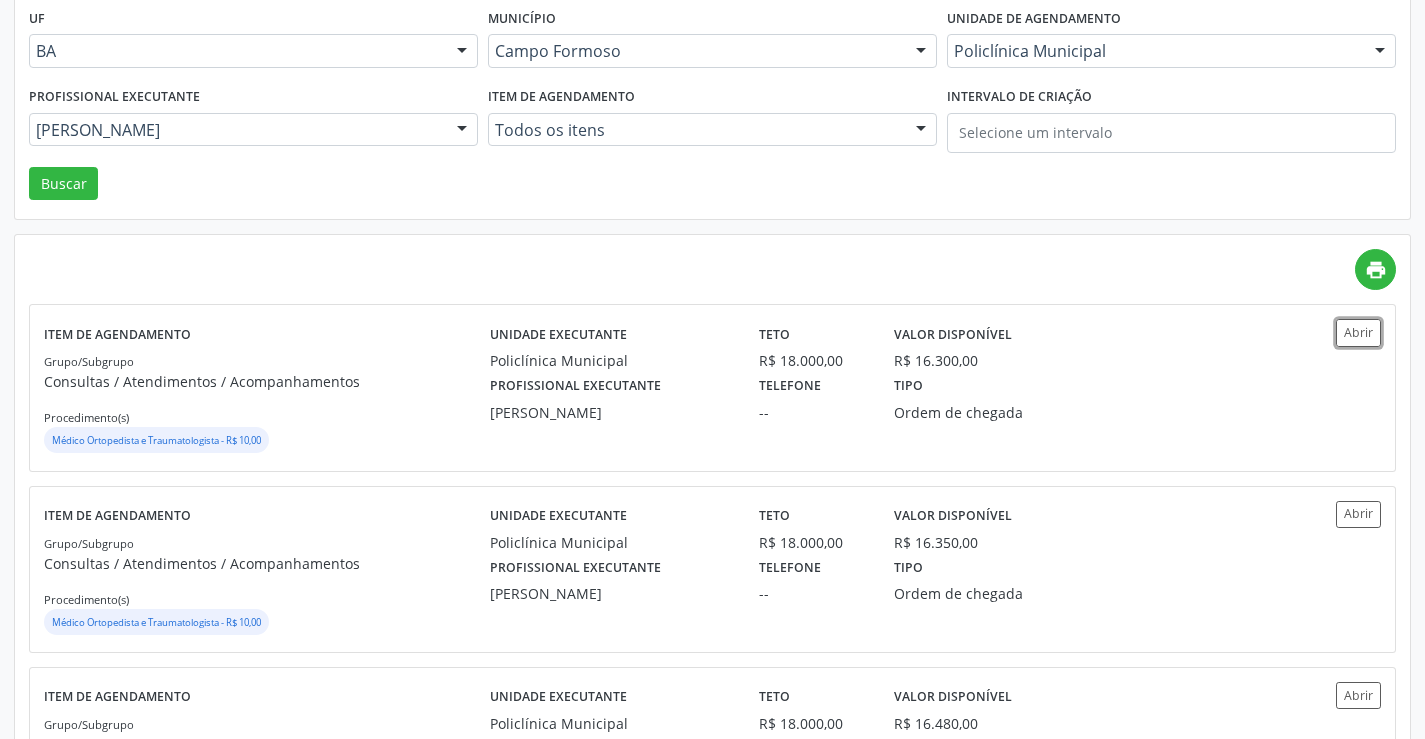 scroll, scrollTop: 0, scrollLeft: 0, axis: both 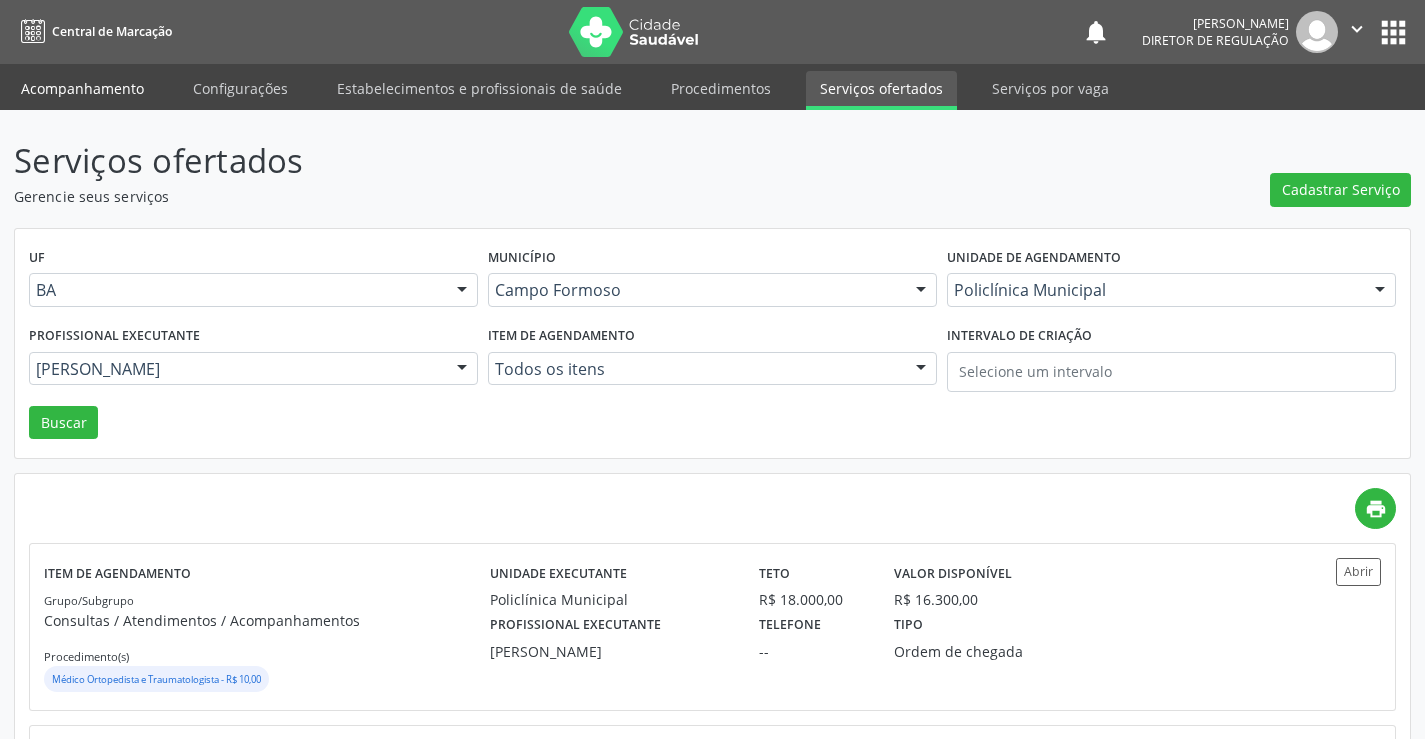 click on "Acompanhamento" at bounding box center [82, 88] 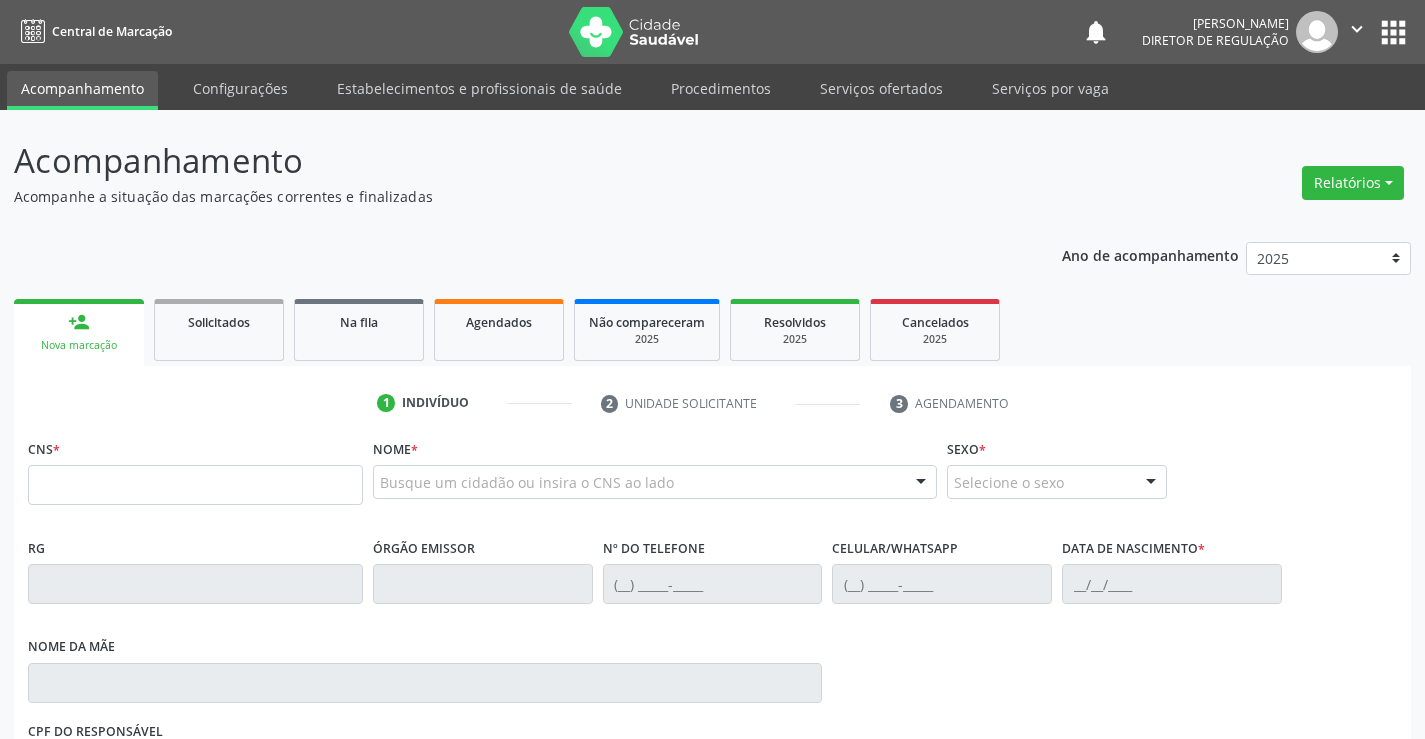click on "1
Indivíduo
2
Unidade solicitante
3
Agendamento" at bounding box center (712, 403) 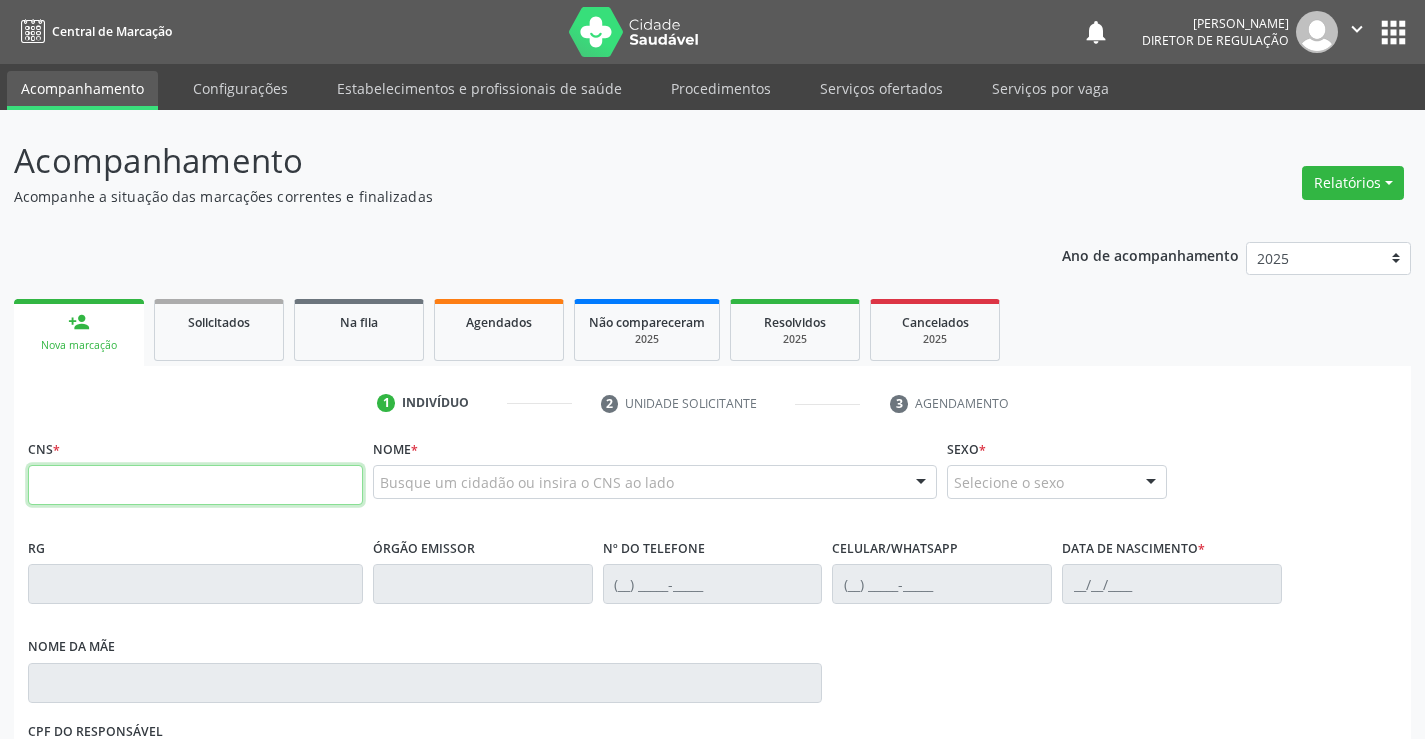 click at bounding box center [195, 485] 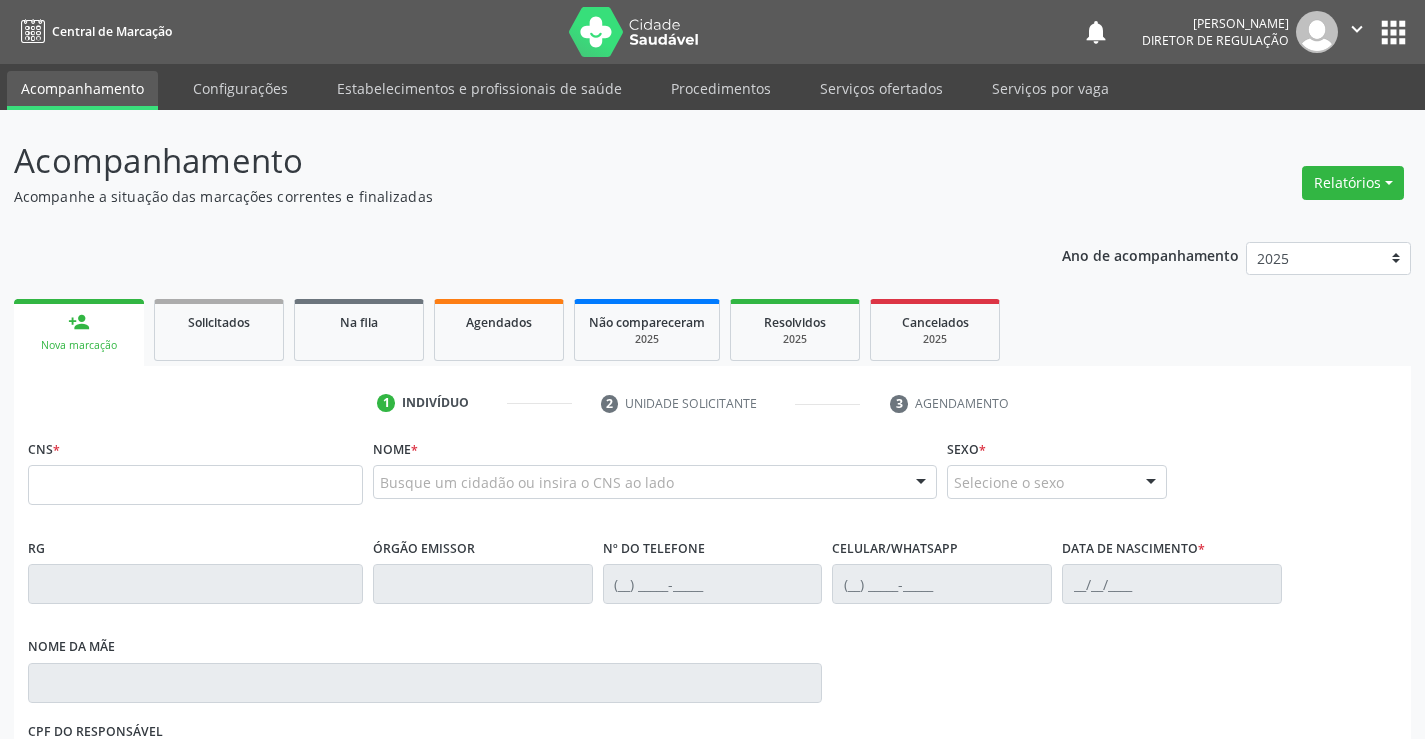 drag, startPoint x: 171, startPoint y: 462, endPoint x: 165, endPoint y: 472, distance: 11.661903 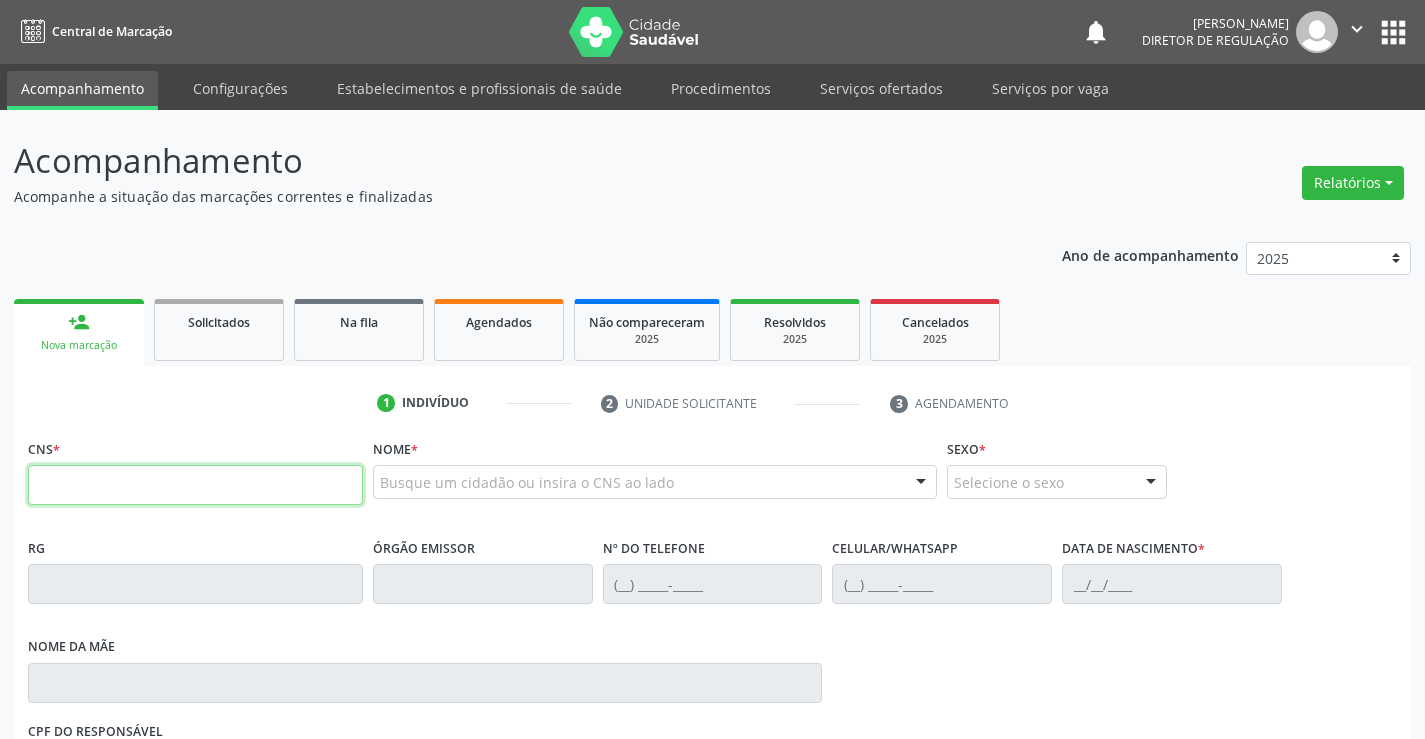 click at bounding box center (195, 485) 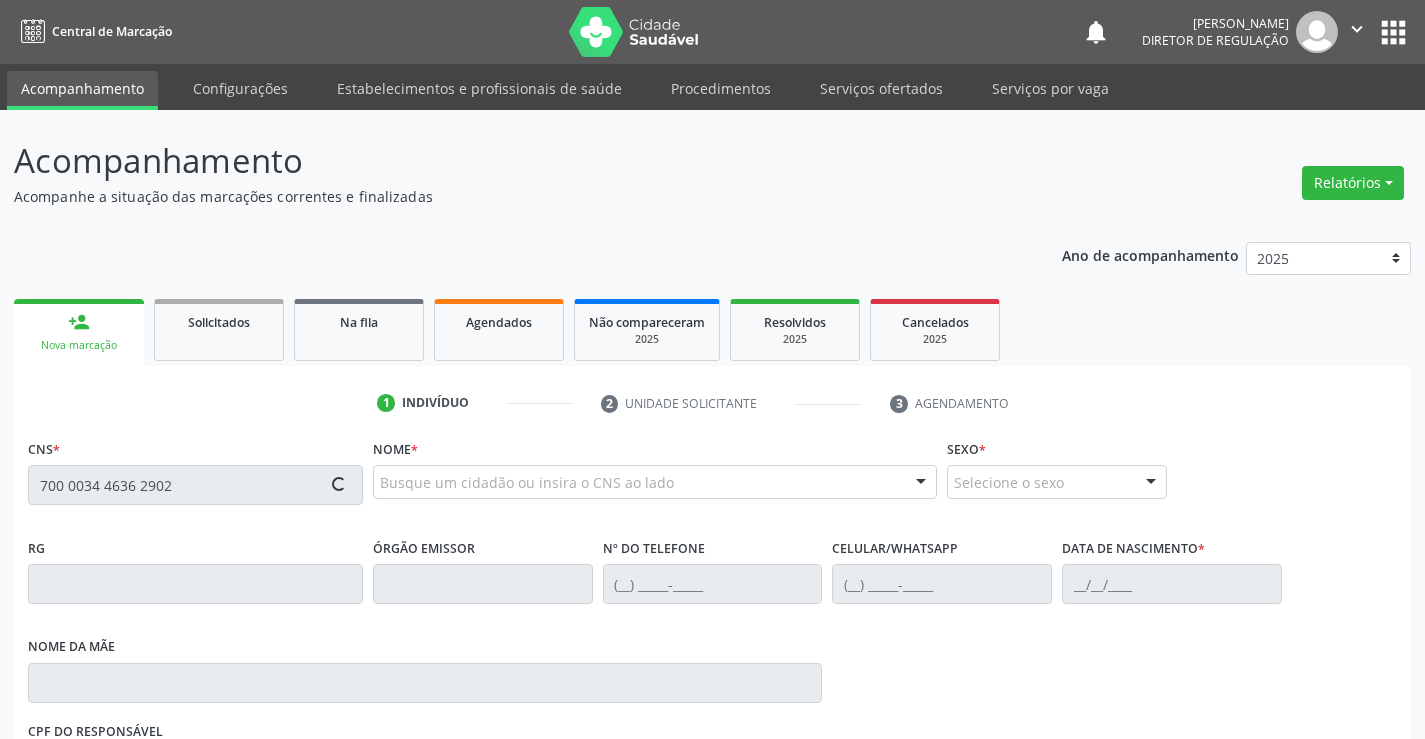 type on "700 0034 4636 2902" 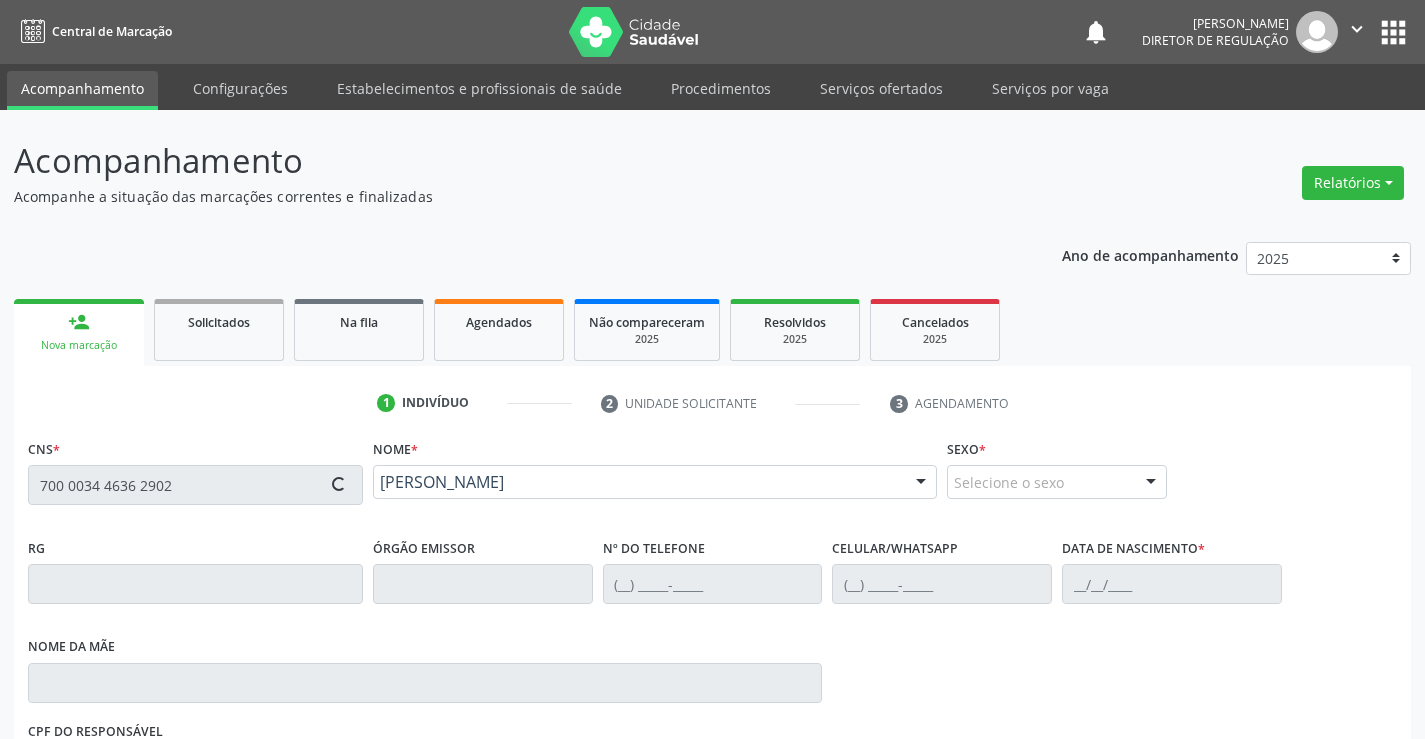 type on "0953105920" 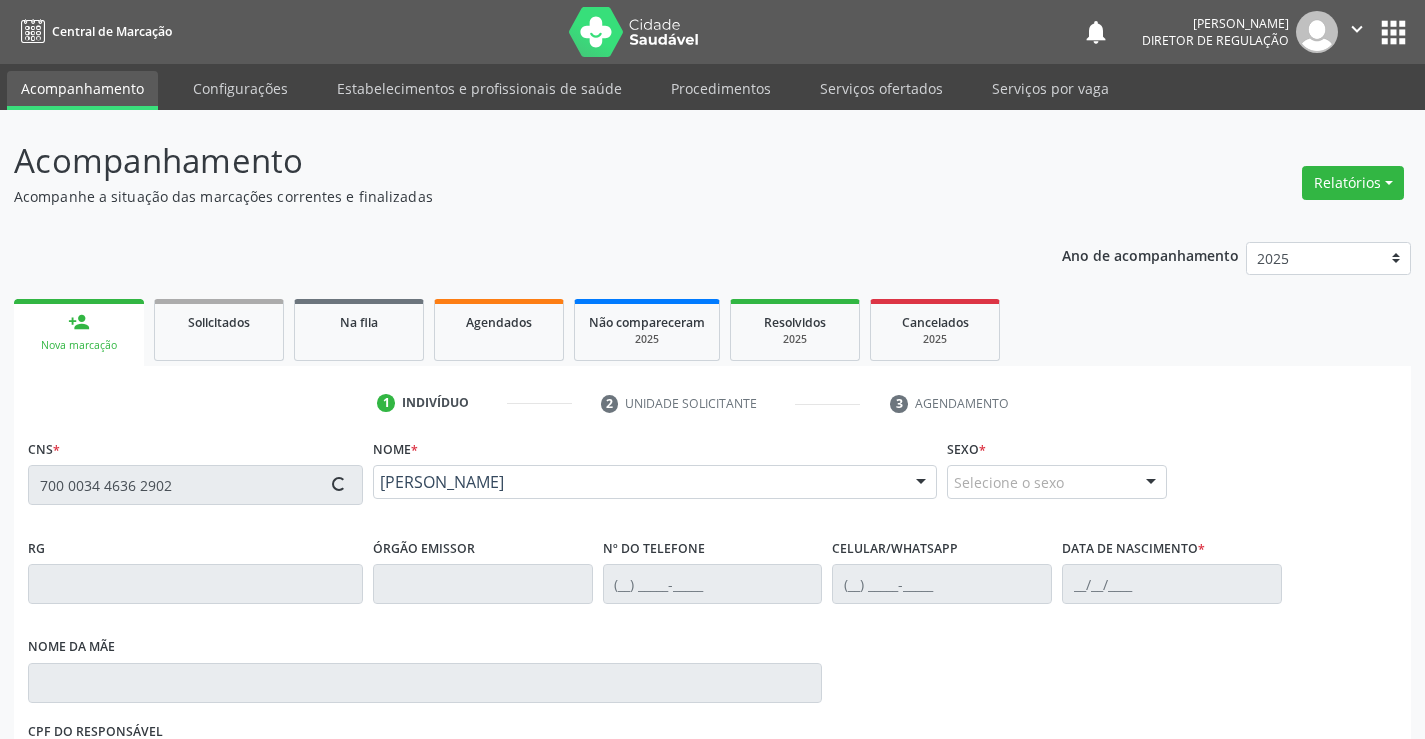 type on "(74) 9983-2979" 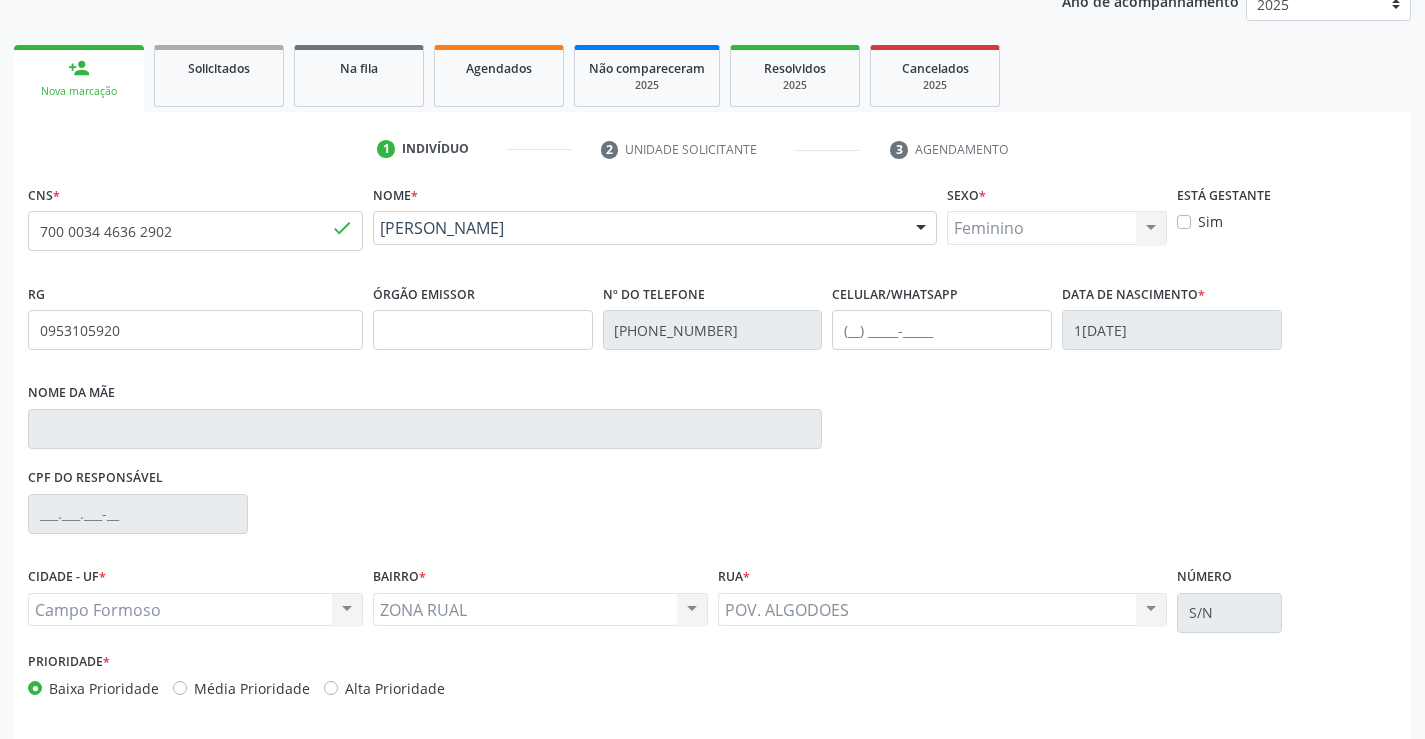 scroll, scrollTop: 331, scrollLeft: 0, axis: vertical 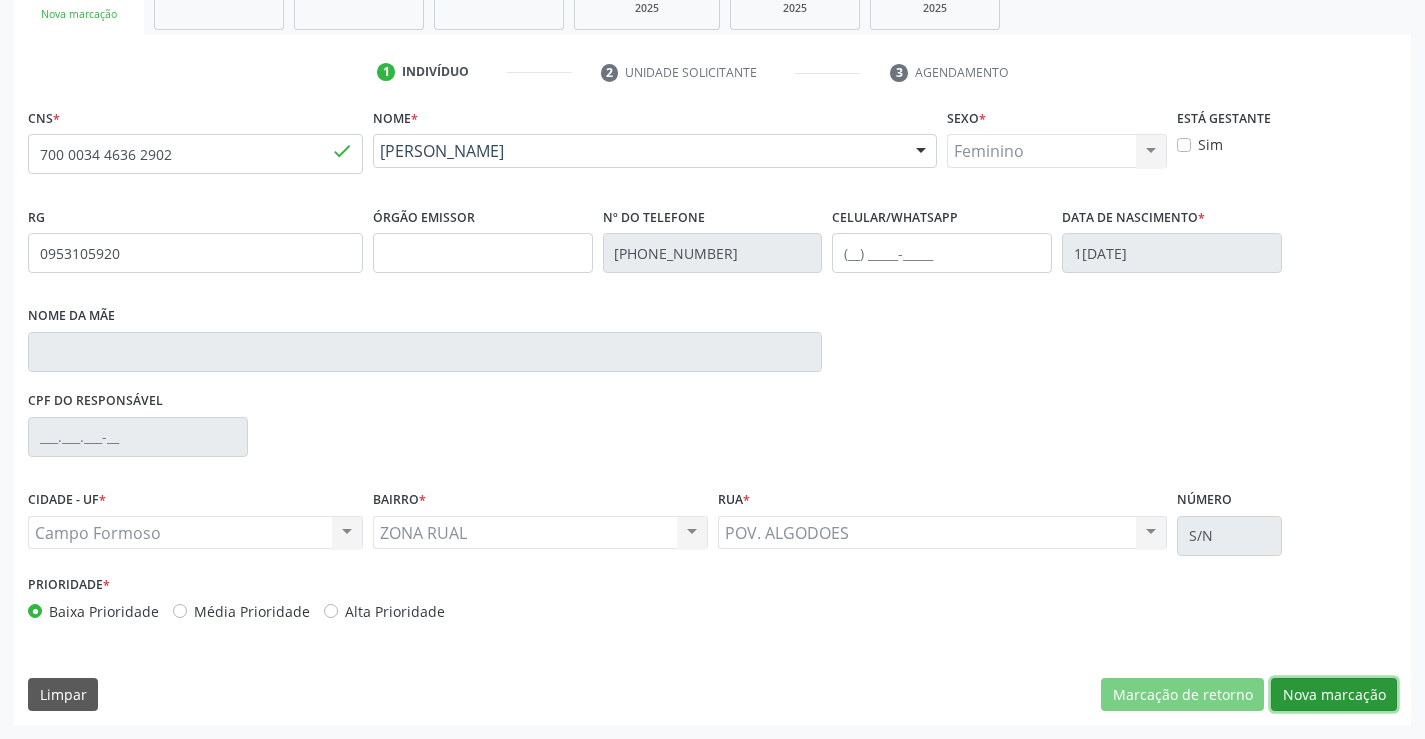 click on "Nova marcação" at bounding box center [1334, 695] 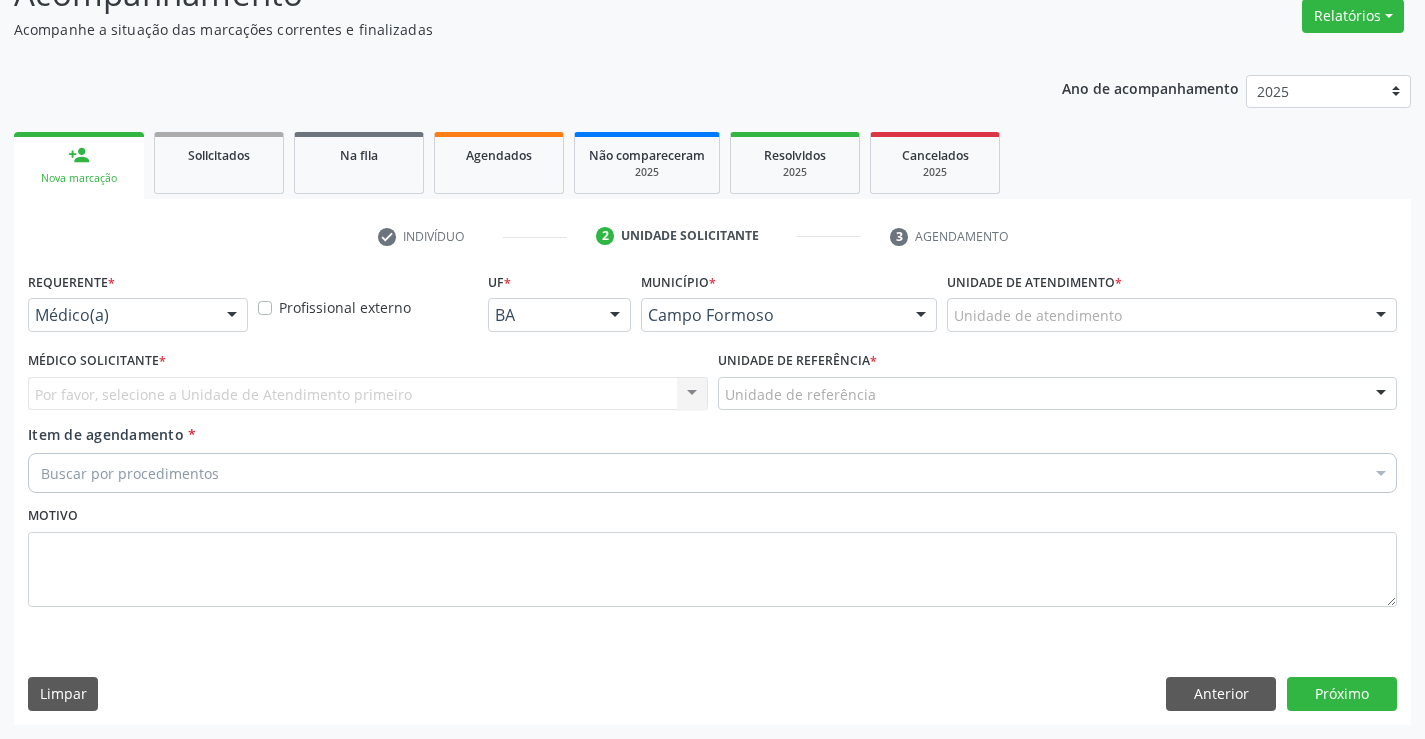 scroll, scrollTop: 167, scrollLeft: 0, axis: vertical 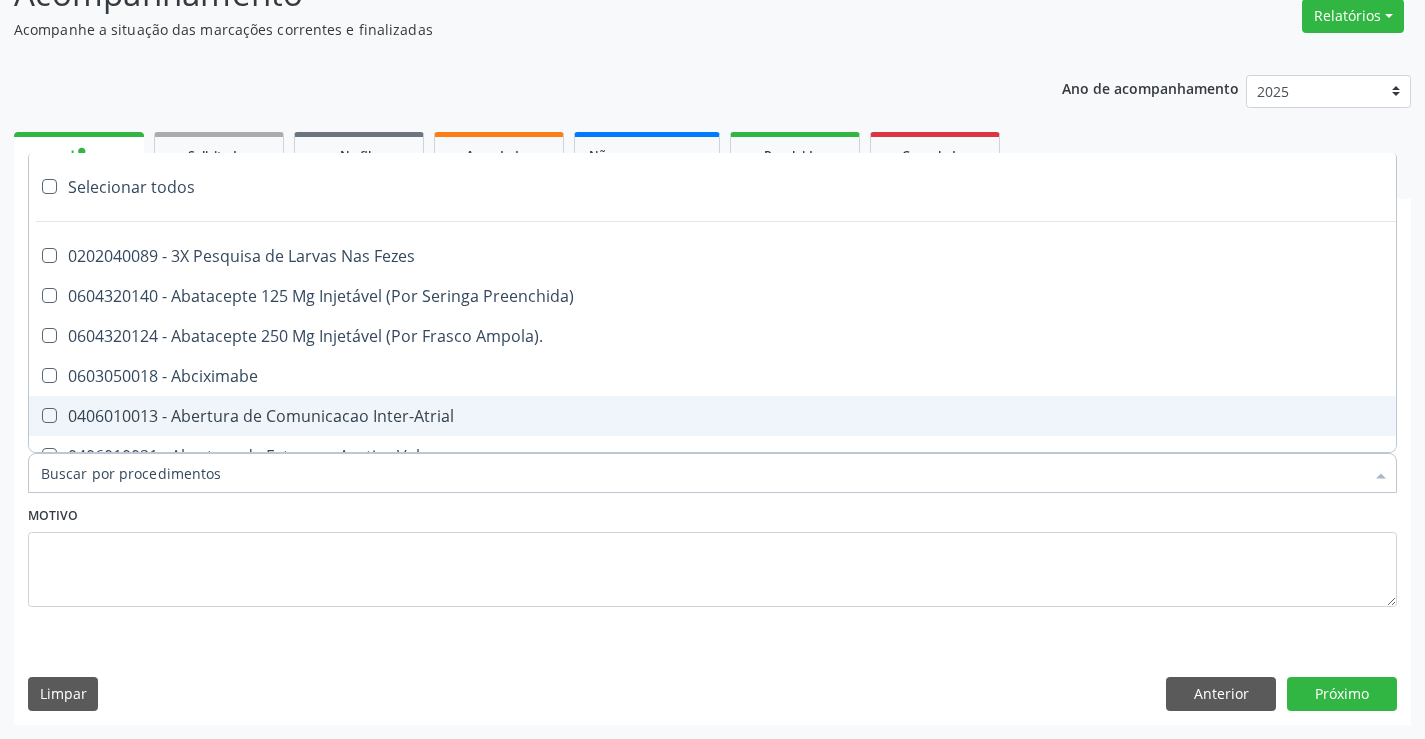 click on "Motivo" at bounding box center [712, 554] 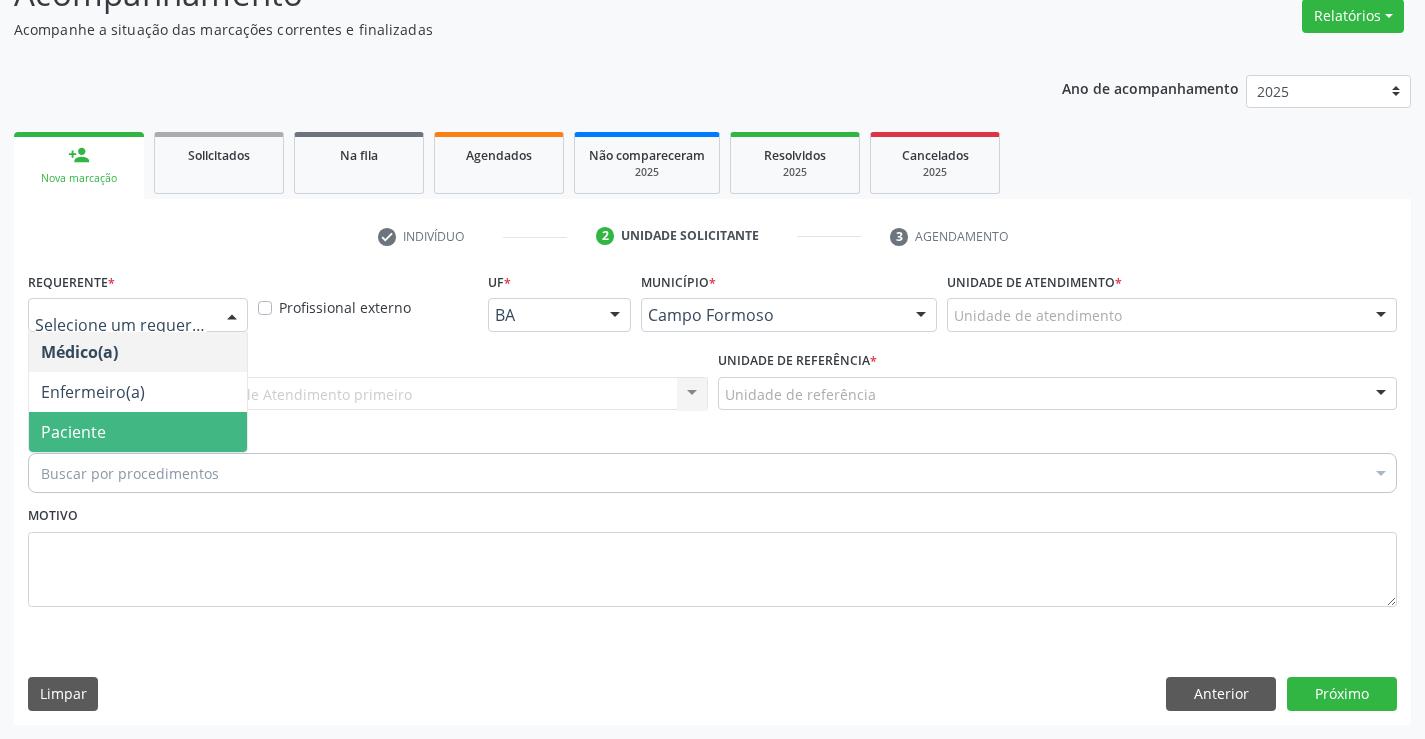 click on "Paciente" at bounding box center [138, 432] 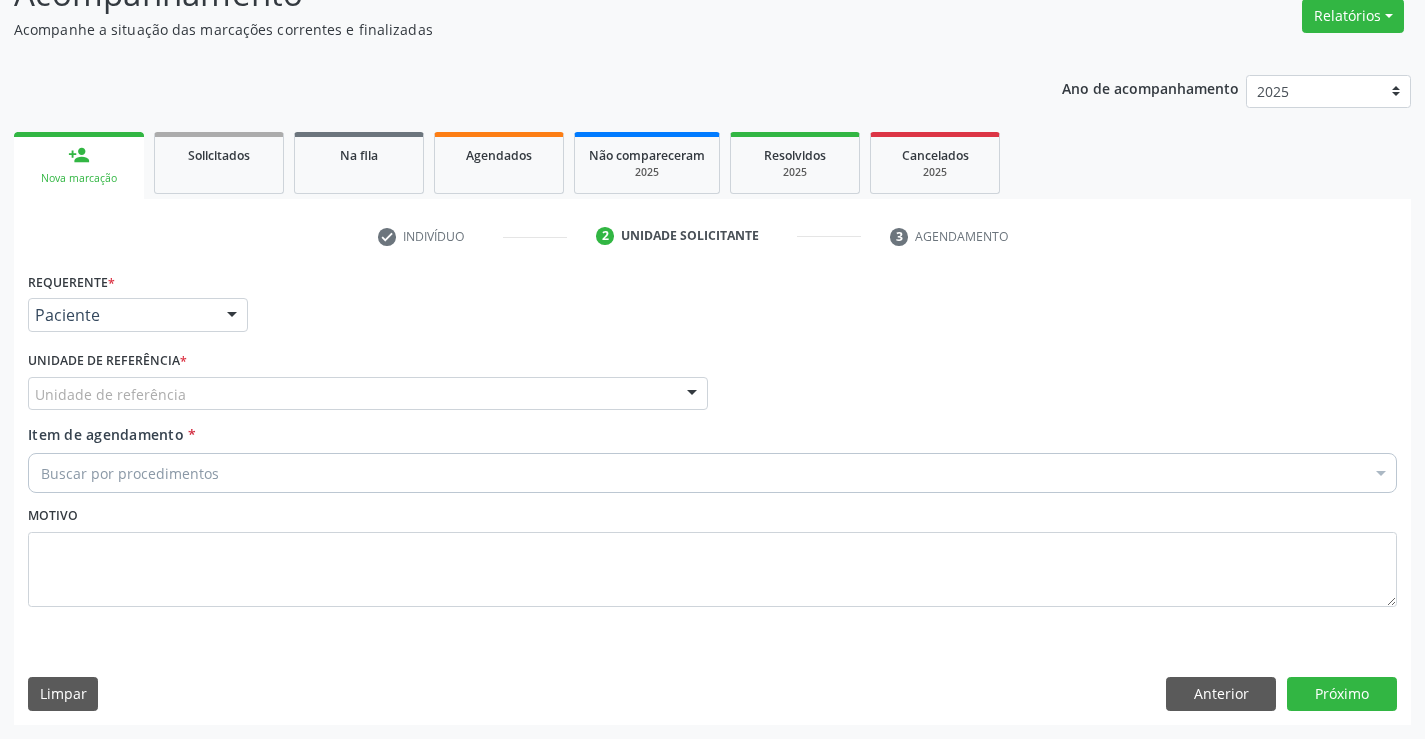 click on "Unidade de referência" at bounding box center [368, 394] 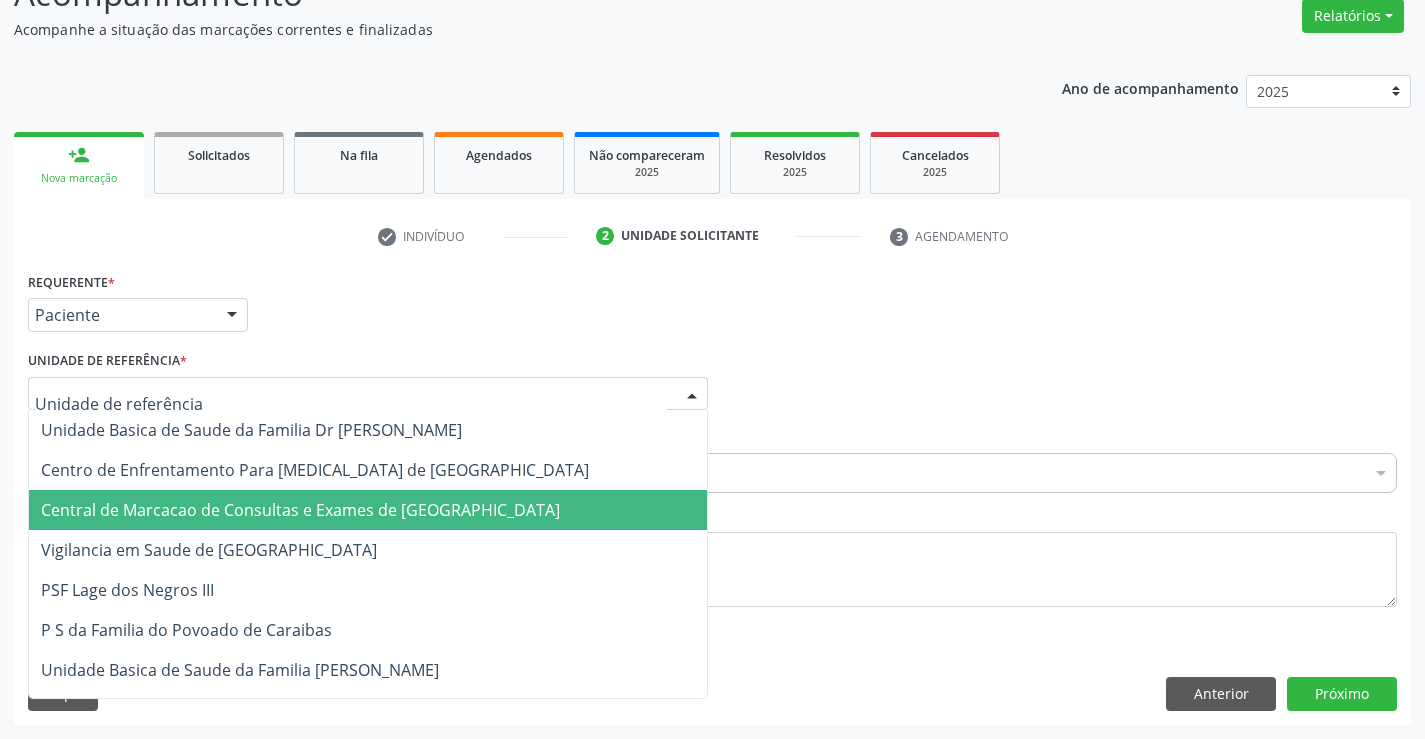 click on "Central de Marcacao de Consultas e Exames de Campo Formoso" at bounding box center [300, 510] 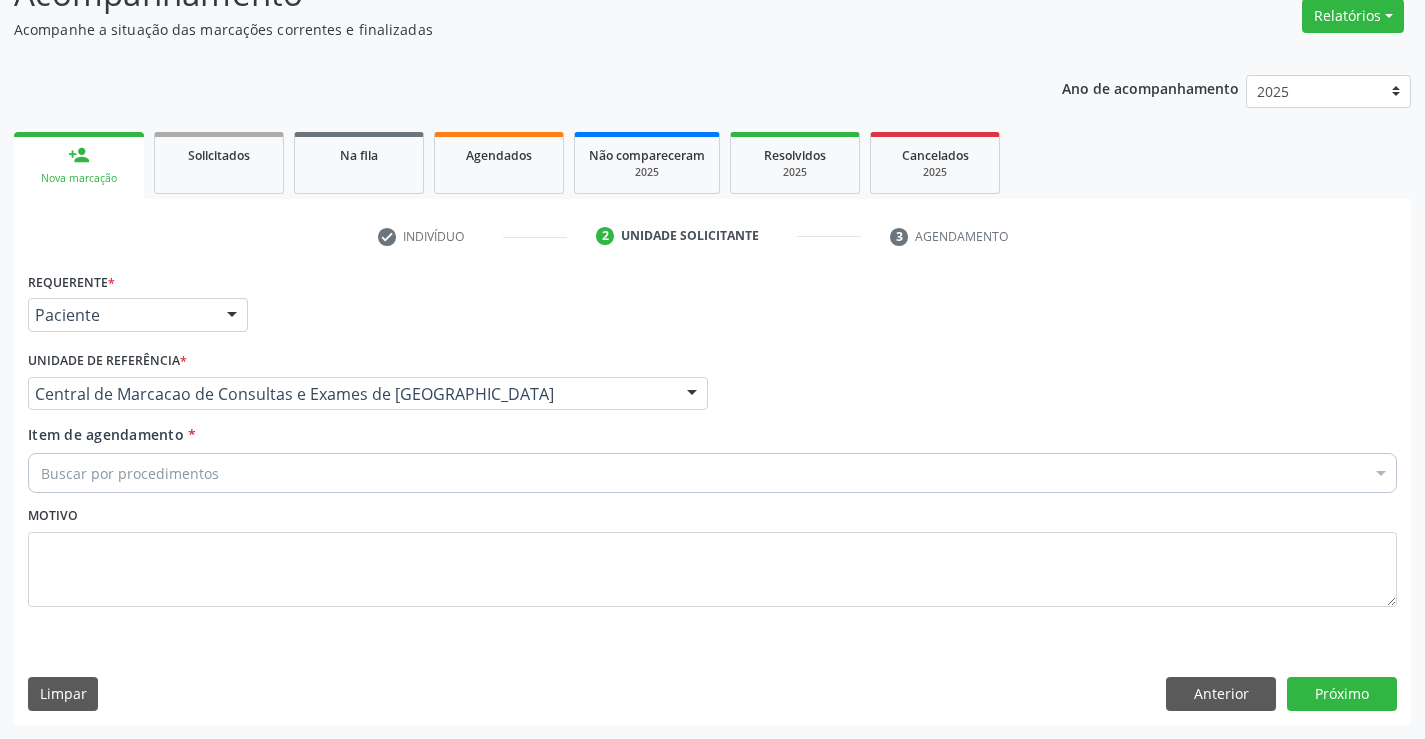 click on "Buscar por procedimentos" at bounding box center (712, 473) 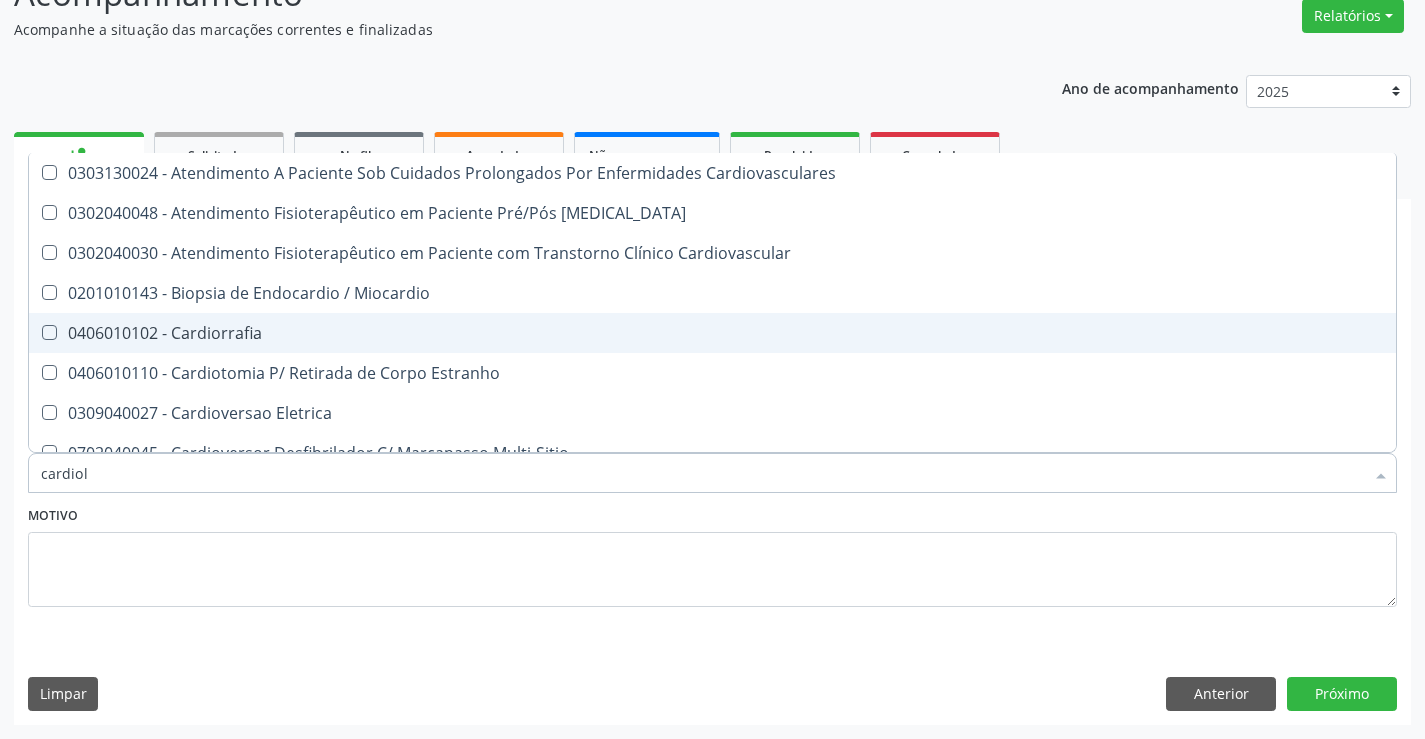 type on "cardiolo" 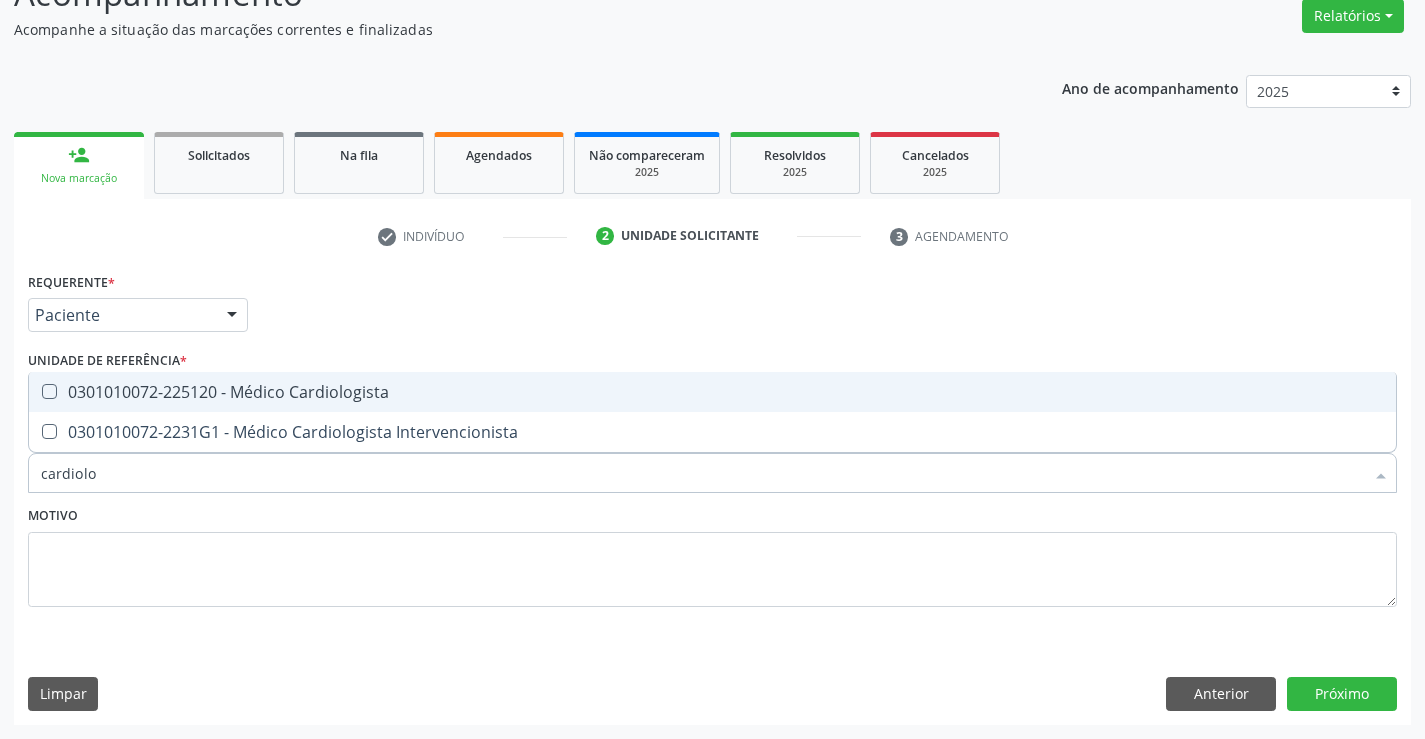 click on "0301010072-225120 - Médico Cardiologista" at bounding box center [712, 392] 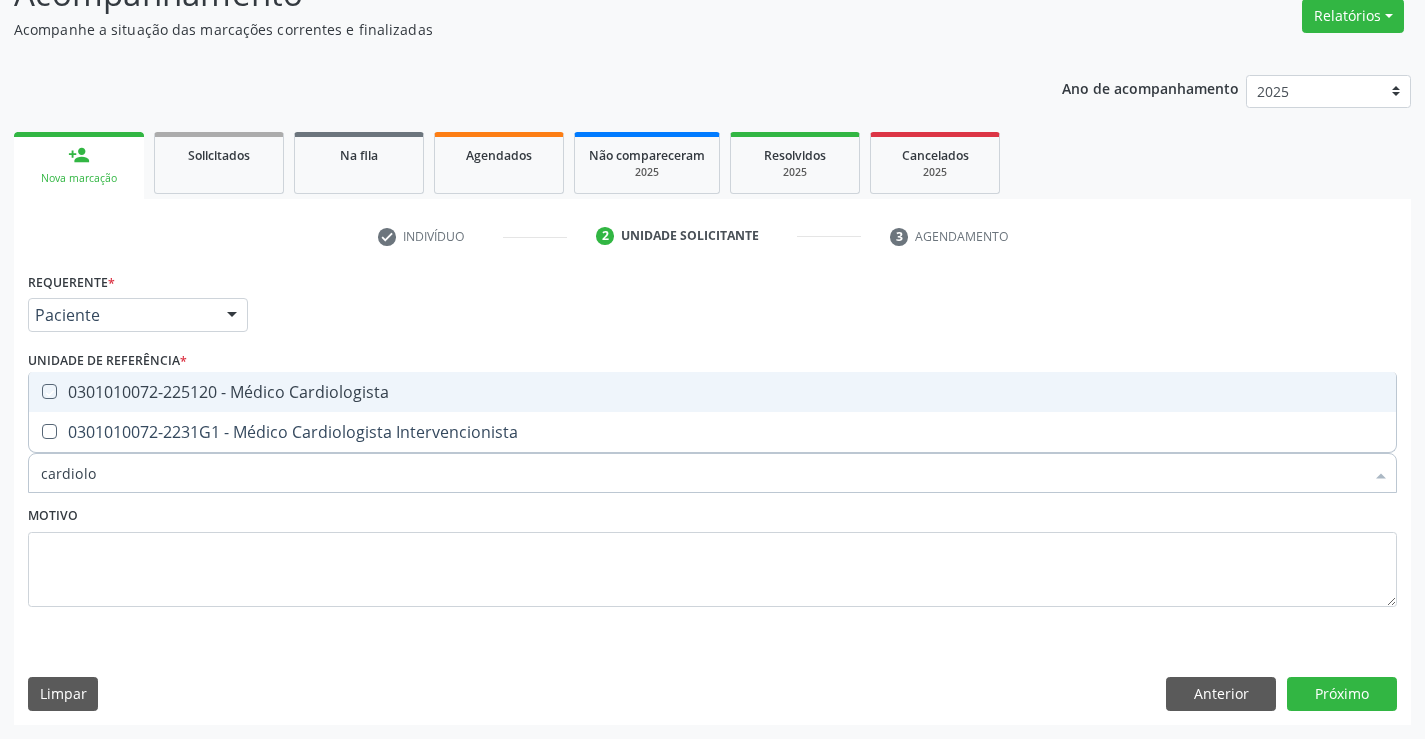 checkbox on "true" 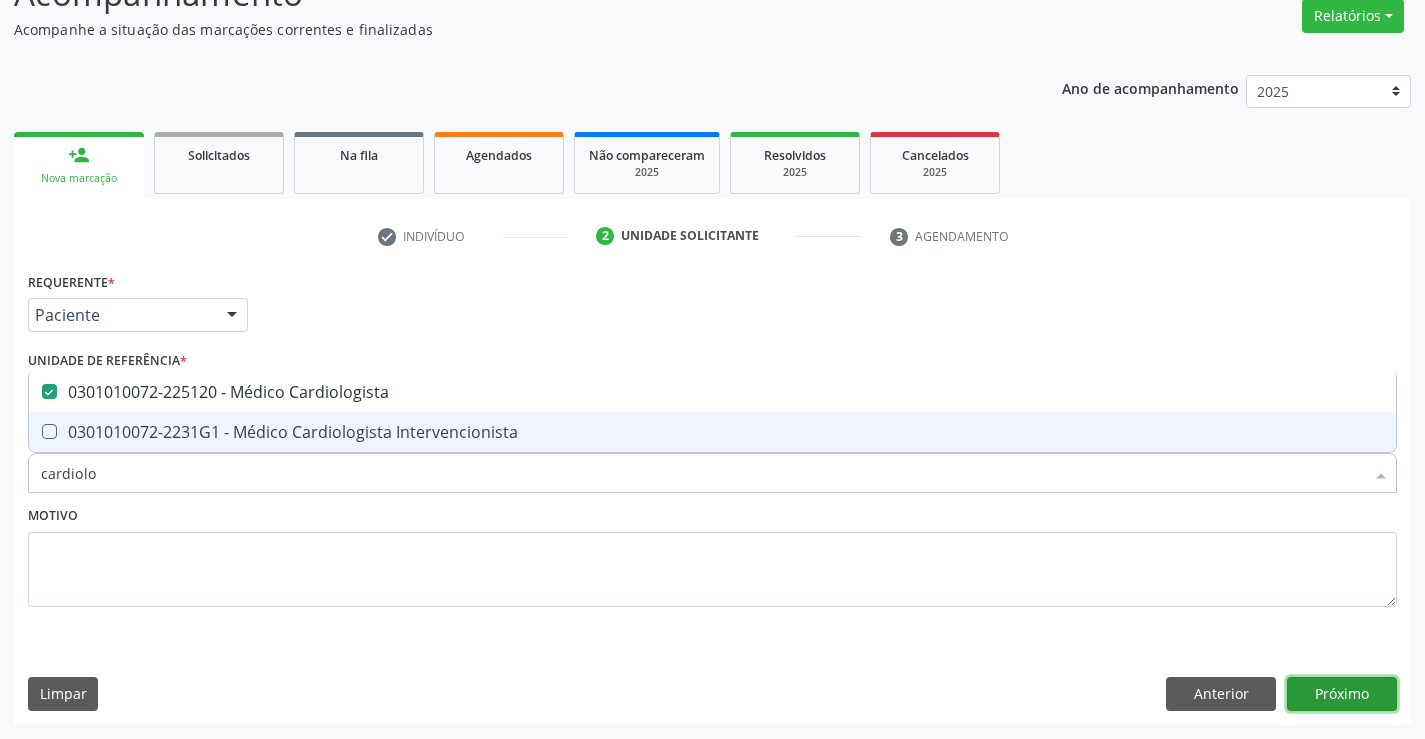 click on "Próximo" at bounding box center [1342, 694] 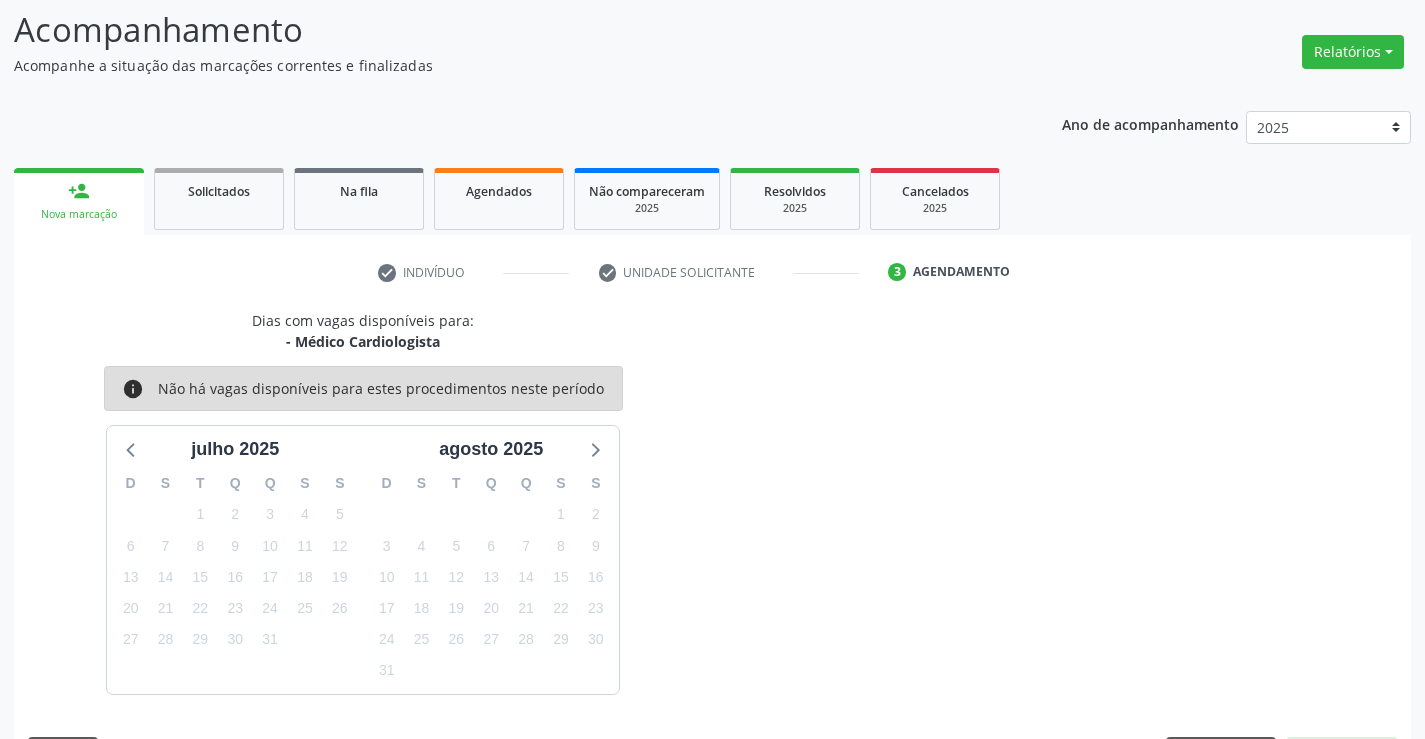 scroll, scrollTop: 167, scrollLeft: 0, axis: vertical 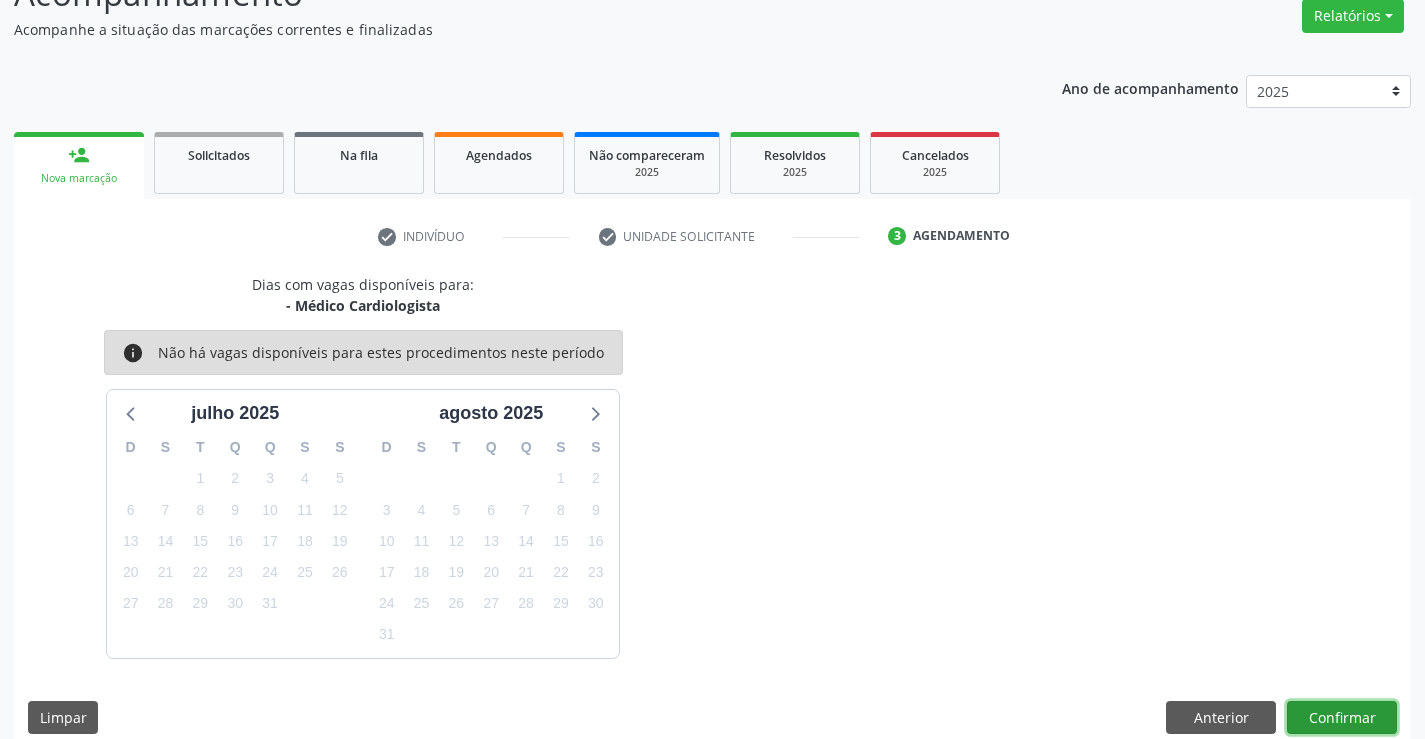 click on "Confirmar" at bounding box center (1342, 718) 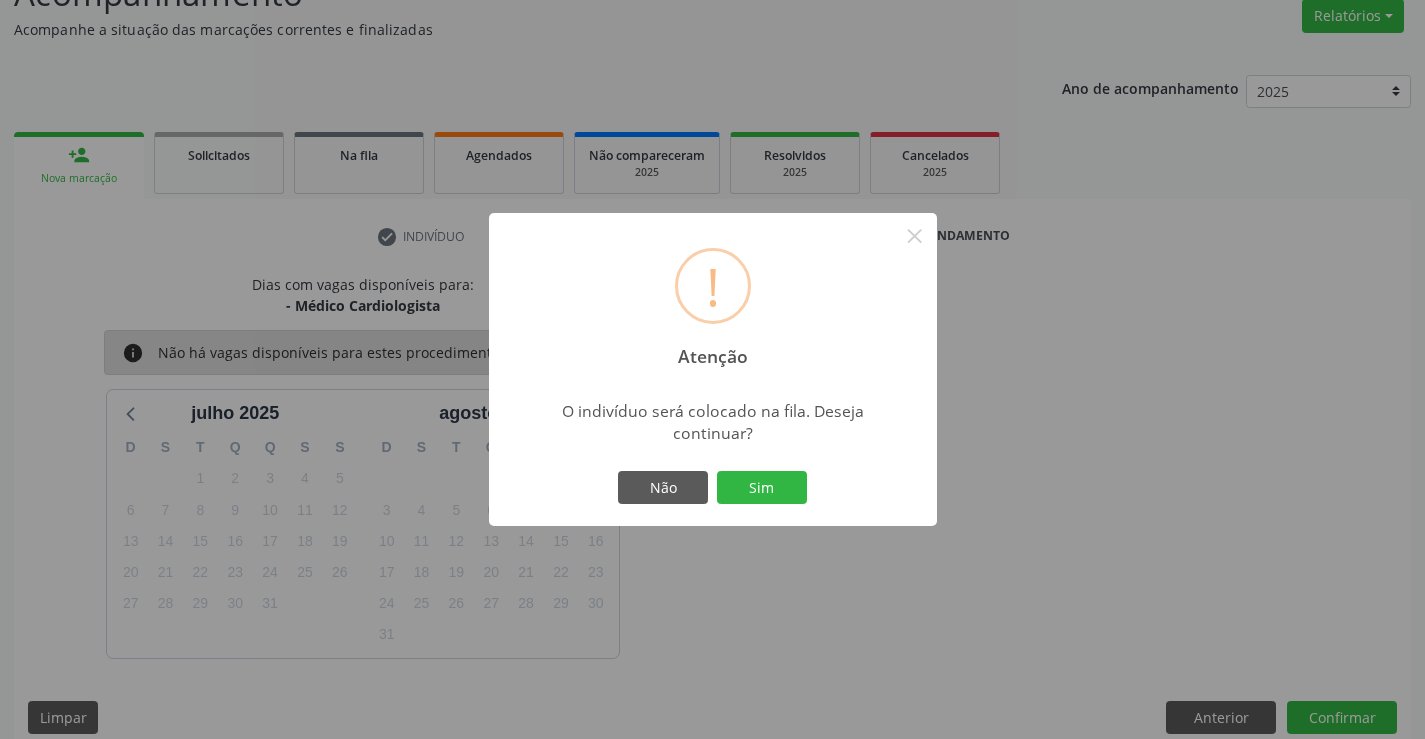 type 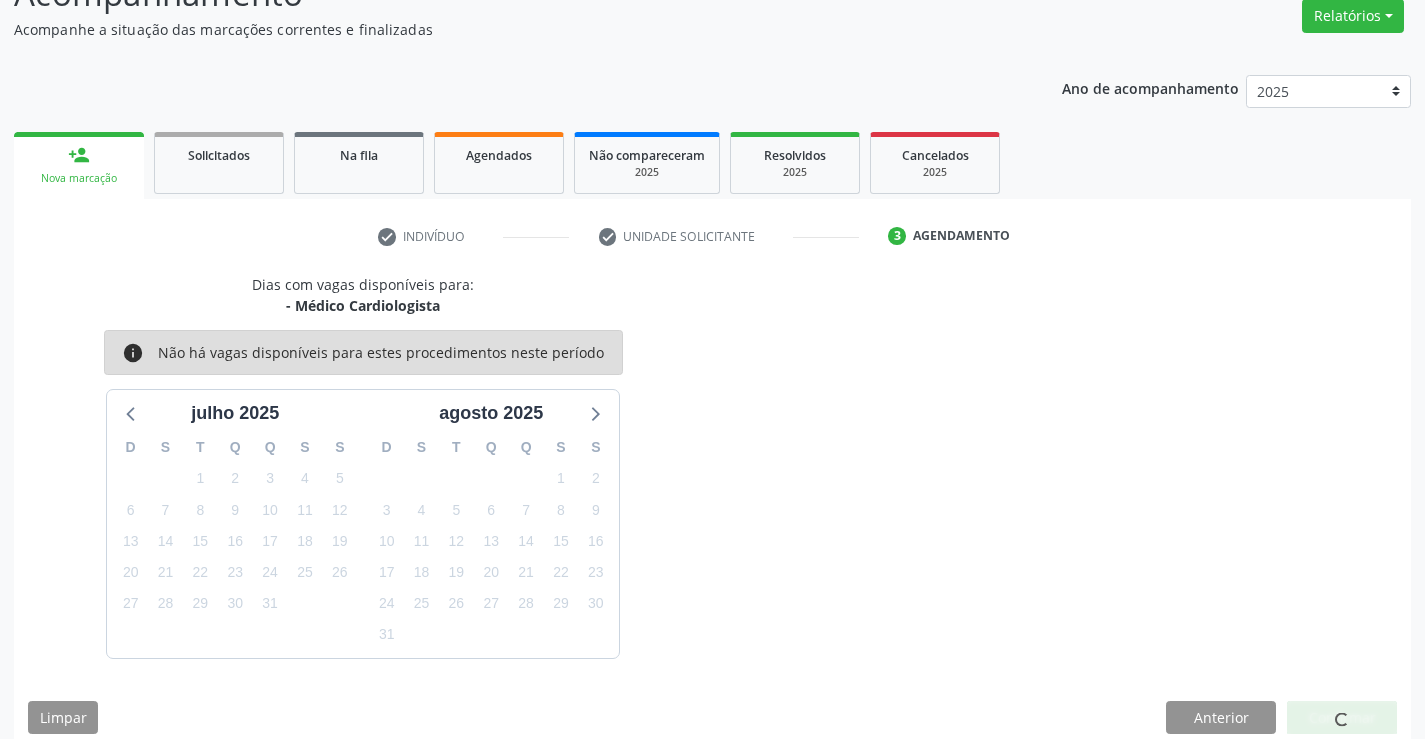 scroll, scrollTop: 0, scrollLeft: 0, axis: both 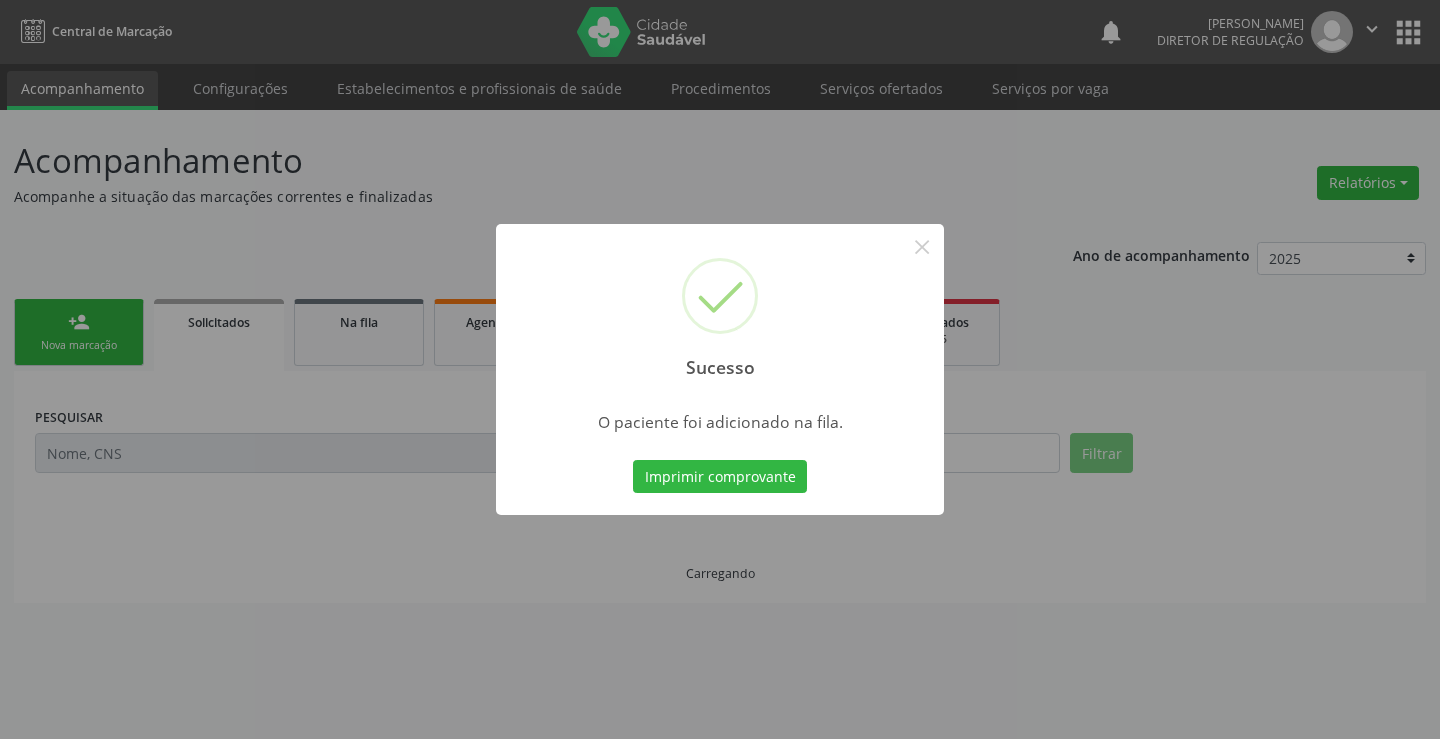 type 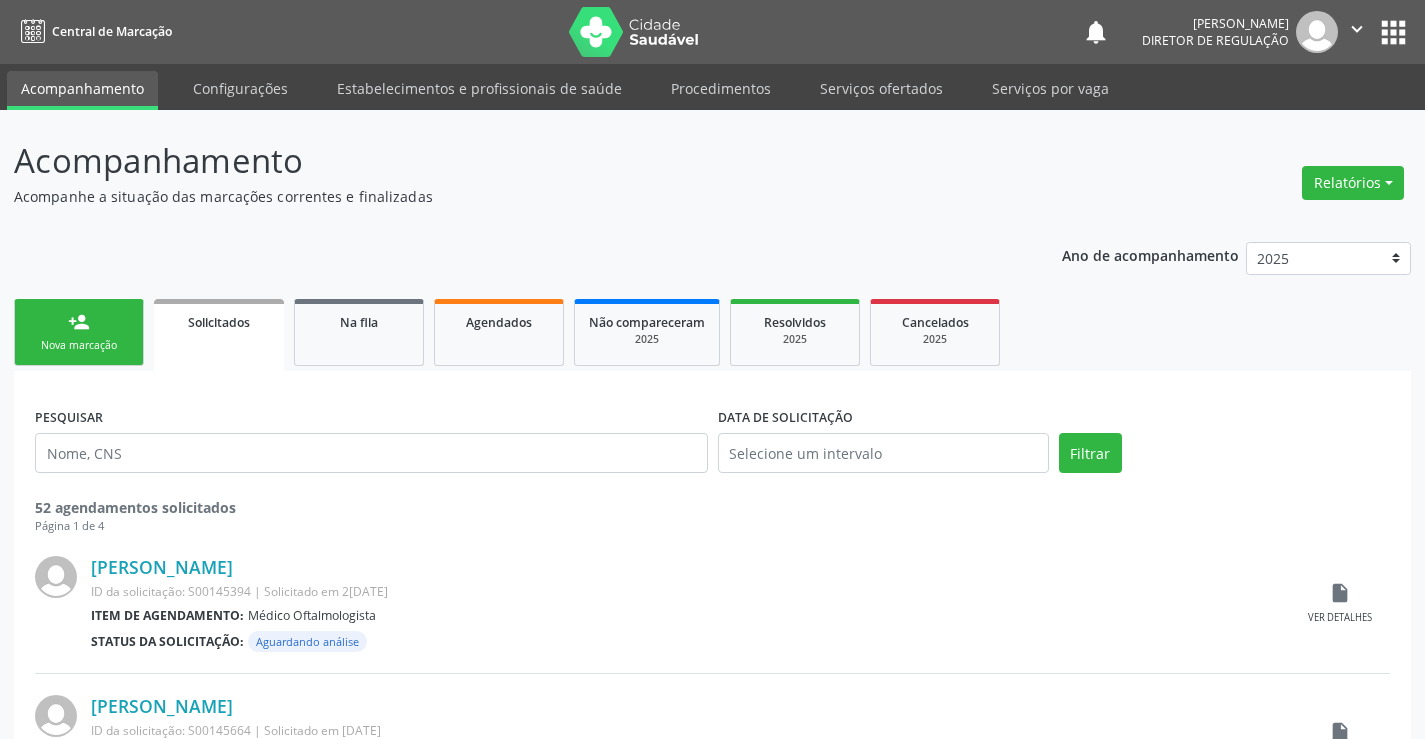 click on "person_add
Nova marcação" at bounding box center [79, 332] 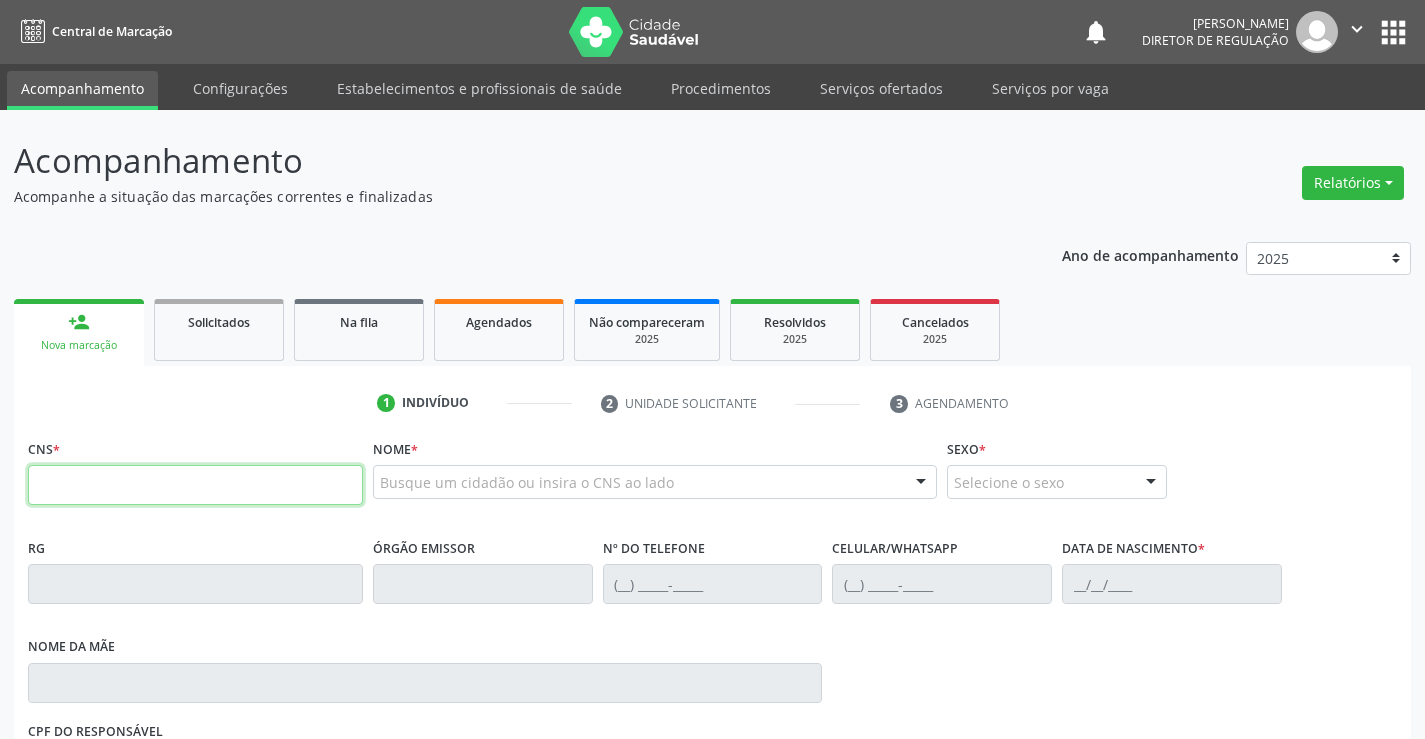drag, startPoint x: 216, startPoint y: 475, endPoint x: 225, endPoint y: 470, distance: 10.29563 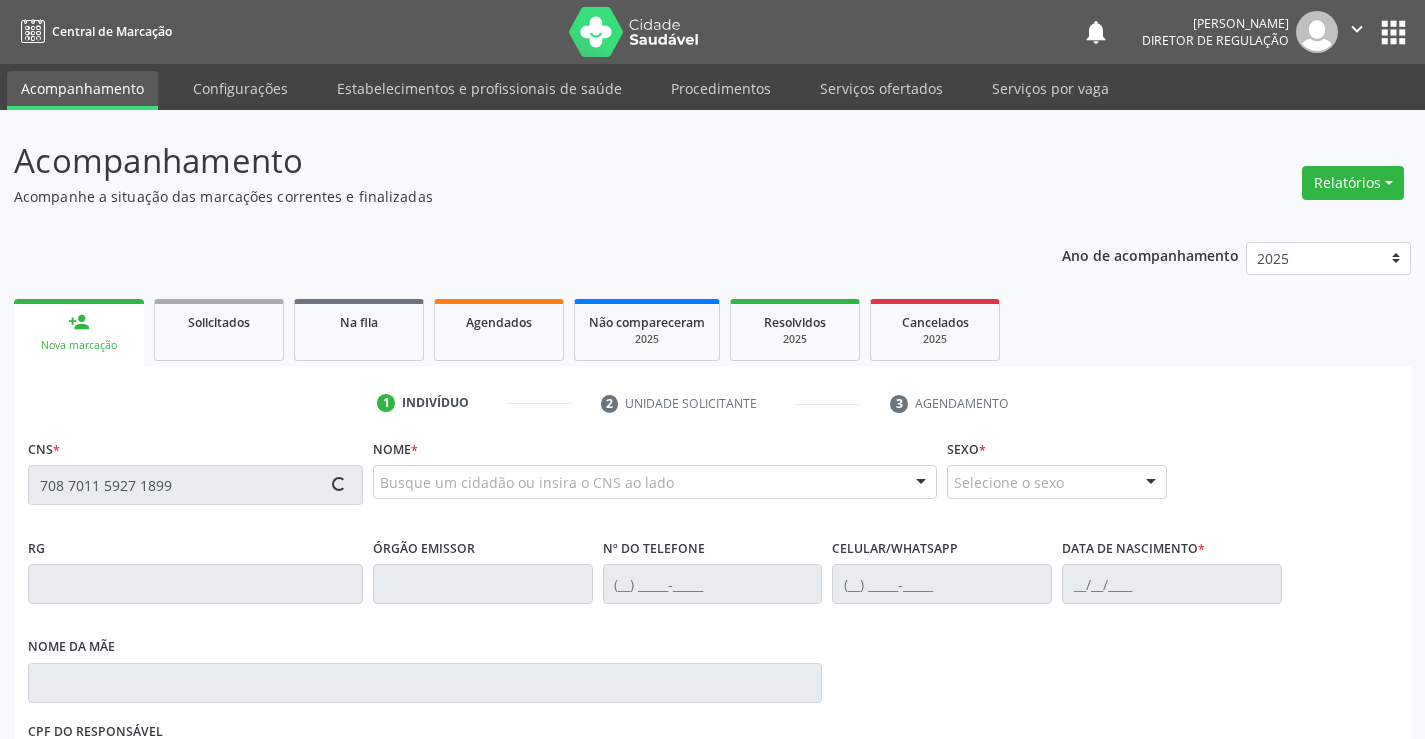 type on "708 7011 5927 1899" 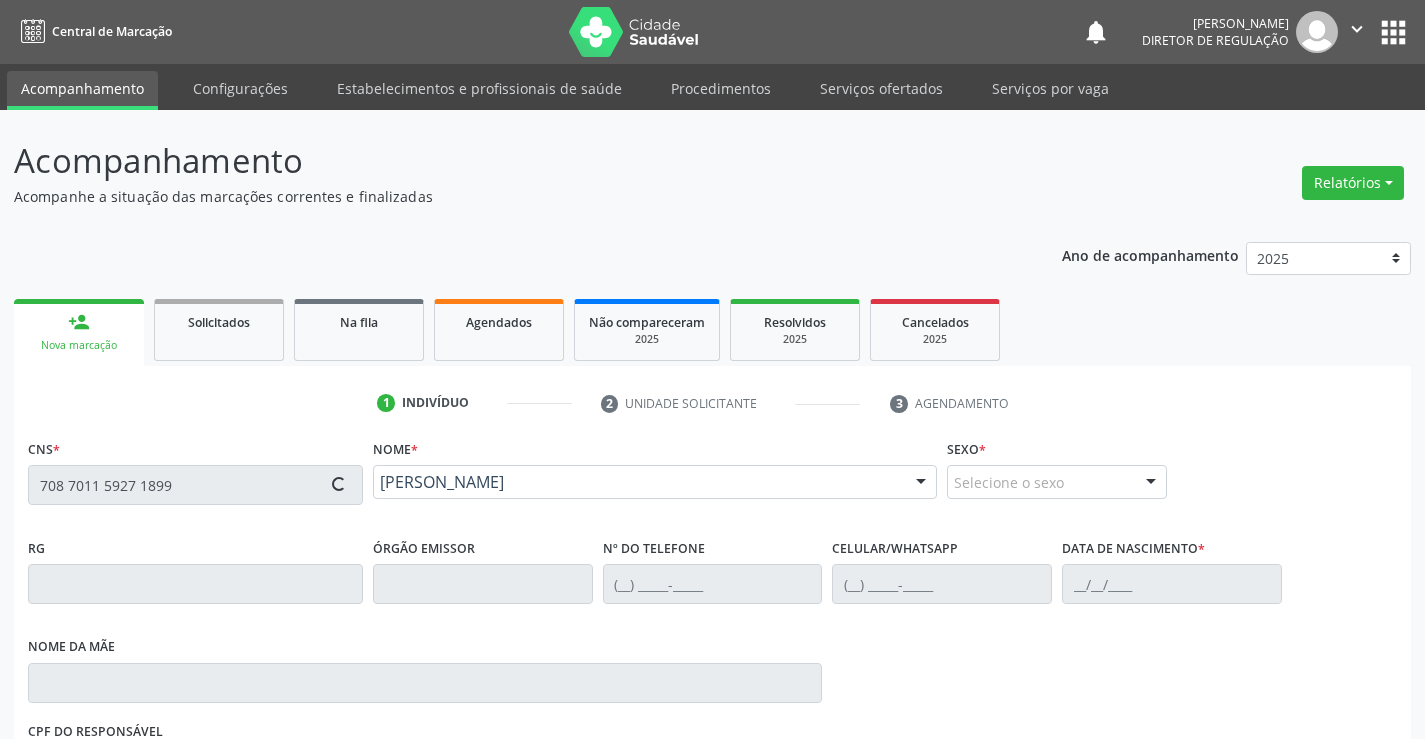 type on "2302239741" 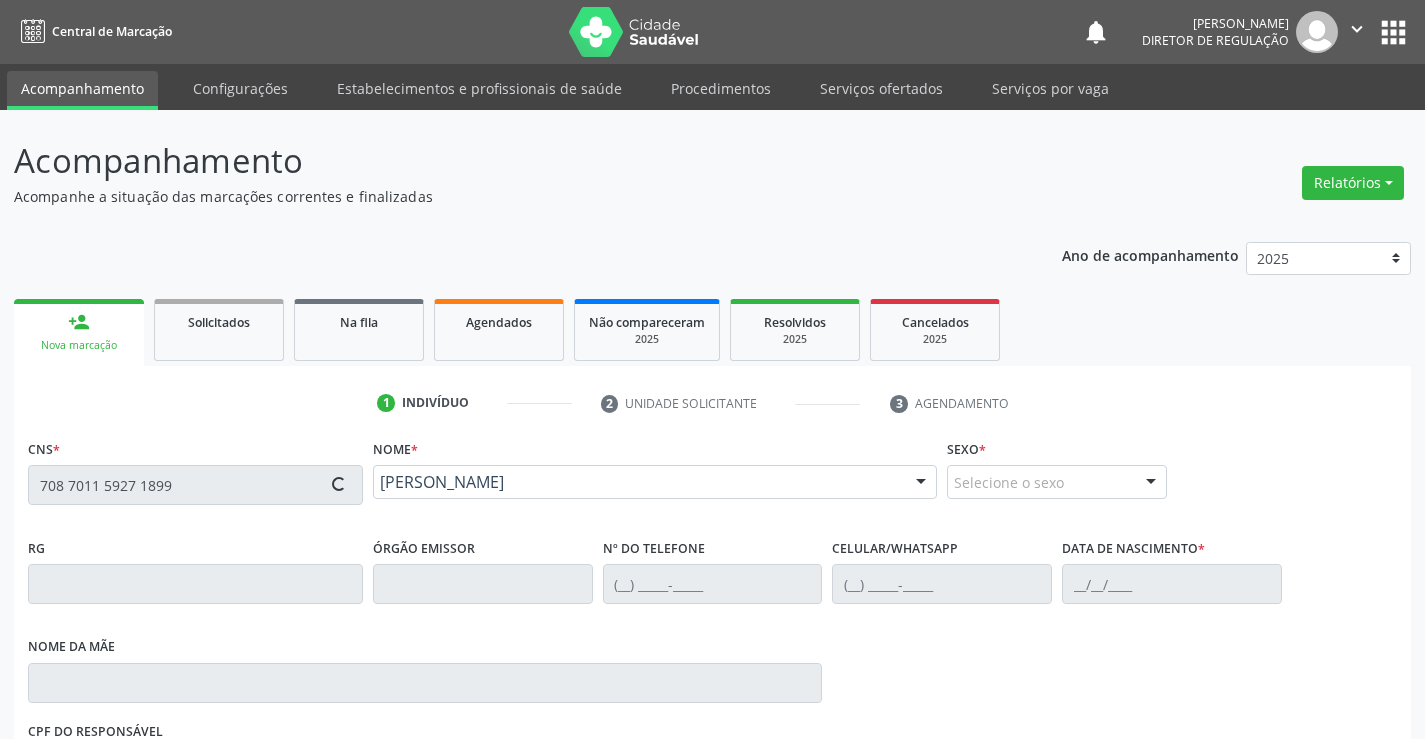 type on "(74) 98835-4988" 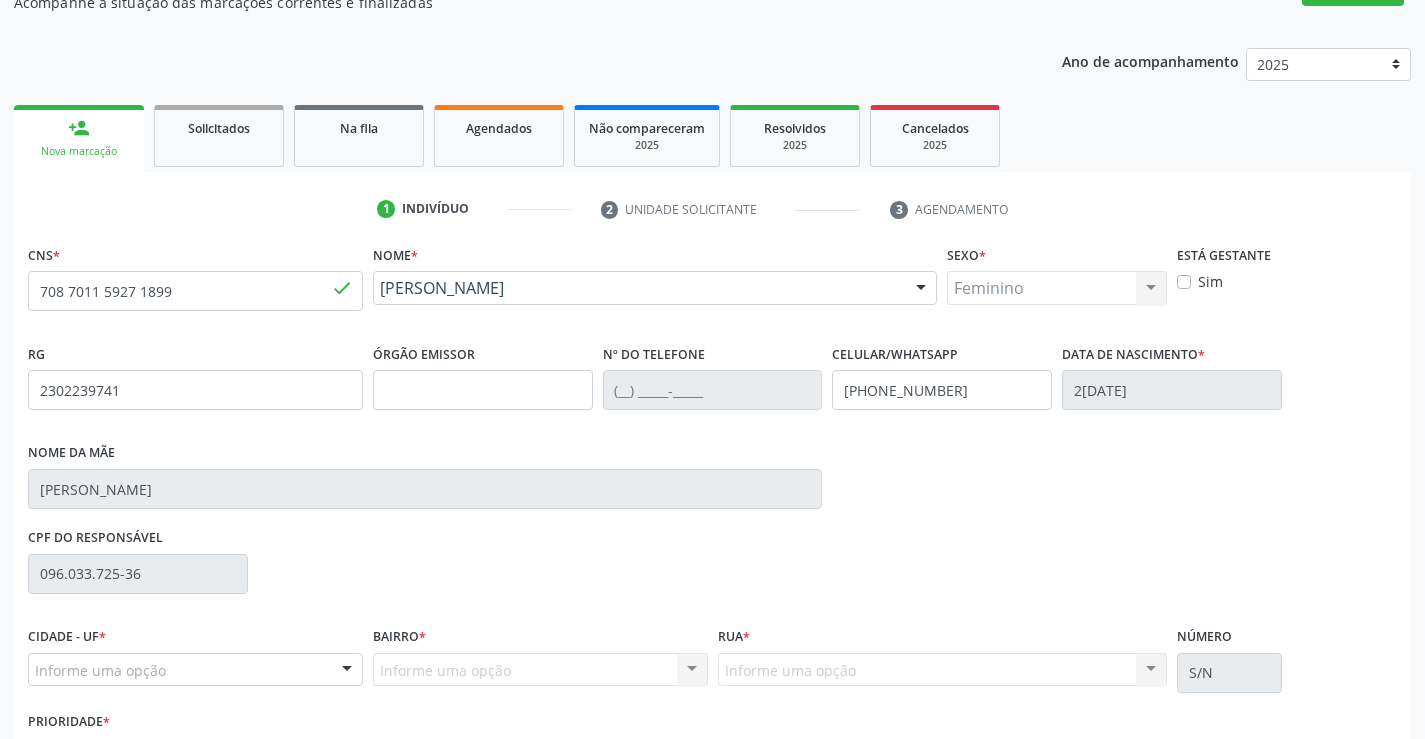 scroll, scrollTop: 331, scrollLeft: 0, axis: vertical 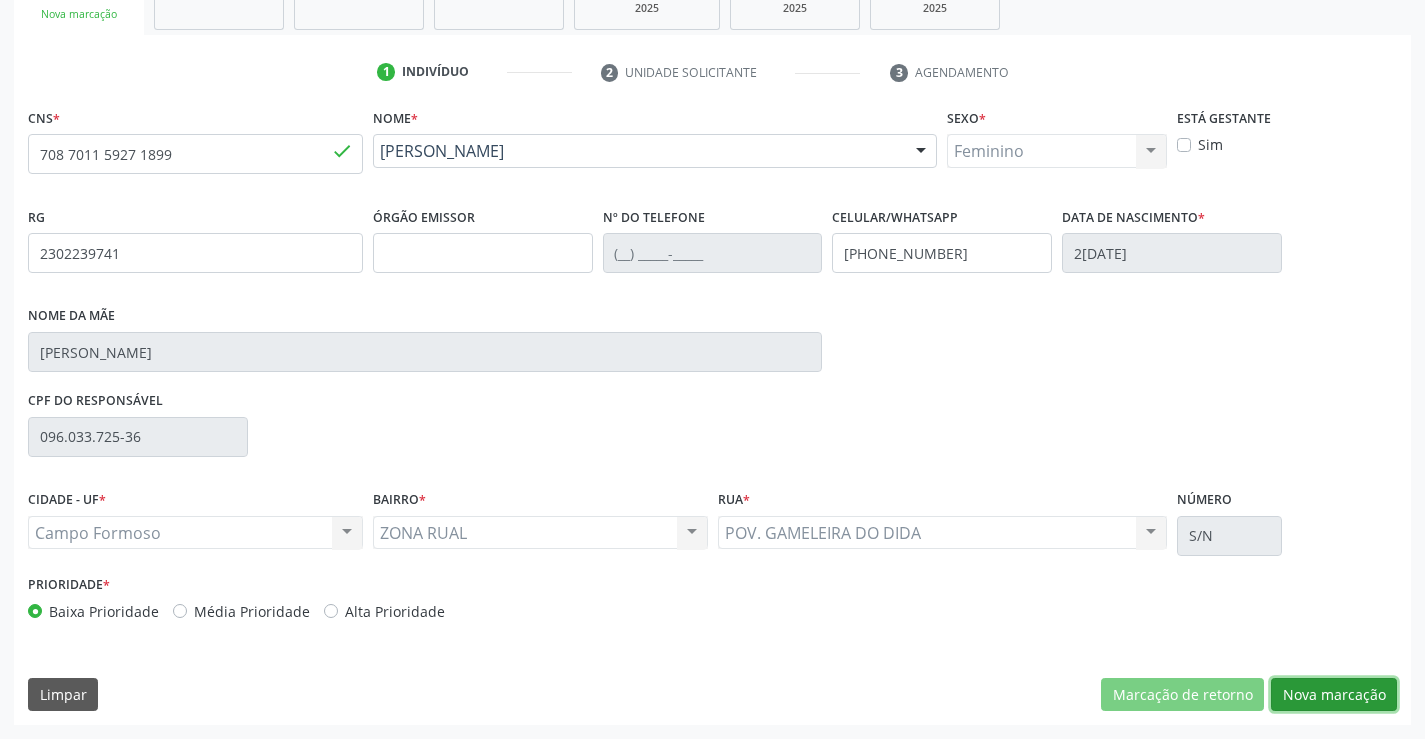 click on "Nova marcação" at bounding box center (1334, 695) 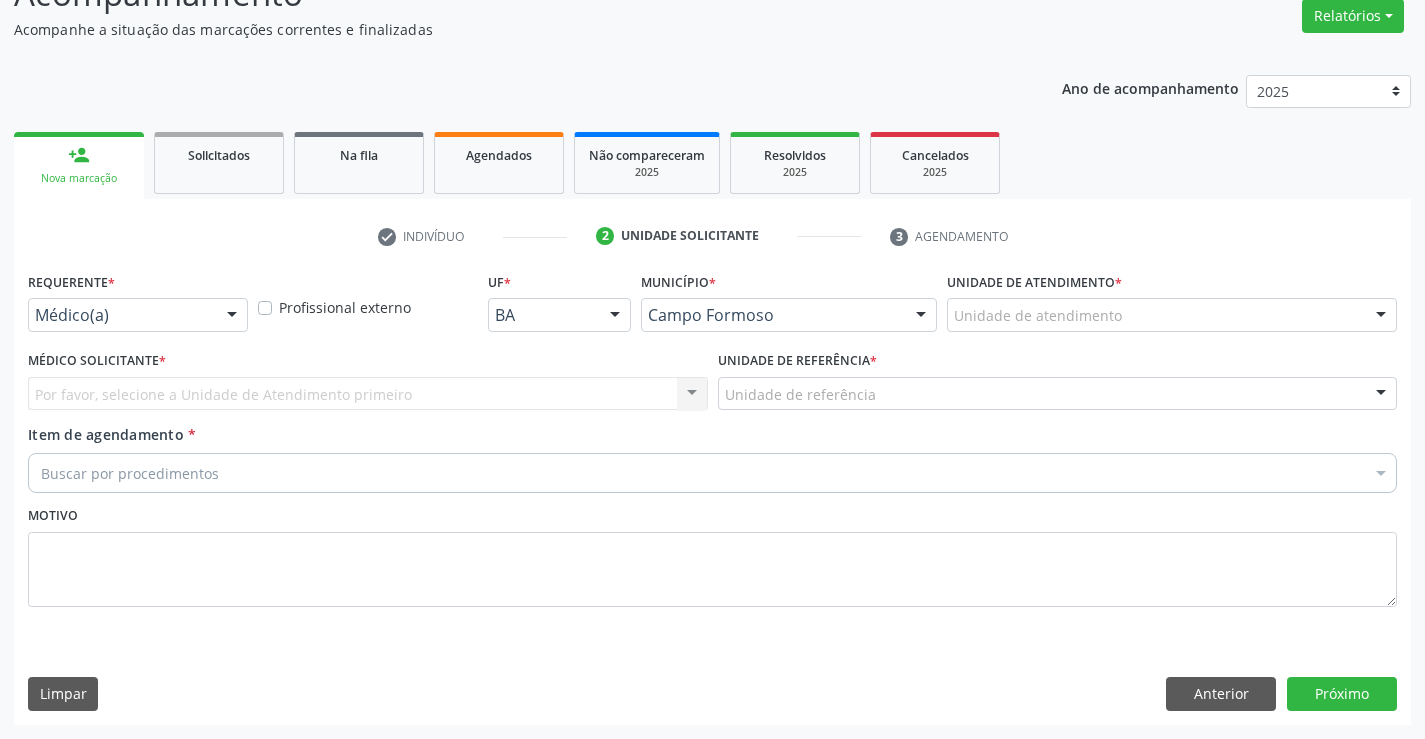scroll, scrollTop: 167, scrollLeft: 0, axis: vertical 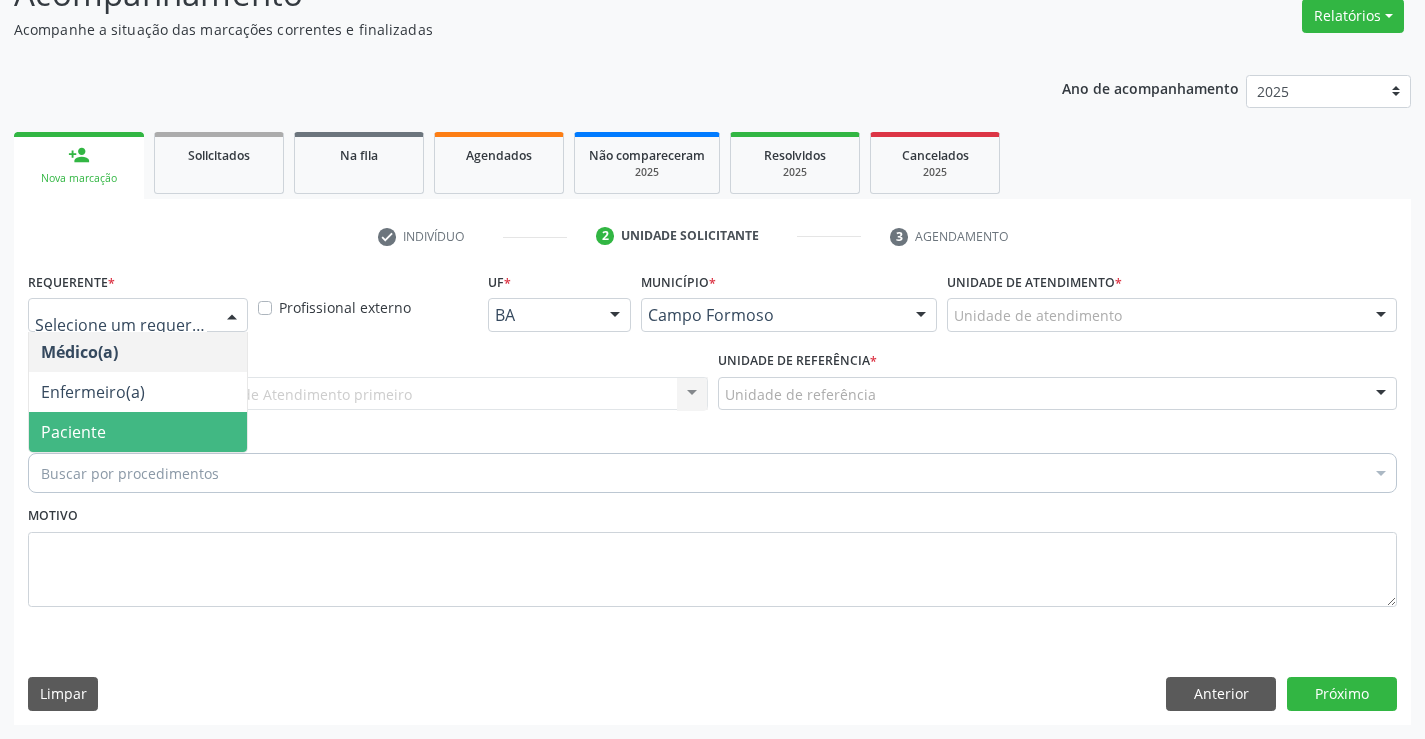 drag, startPoint x: 183, startPoint y: 428, endPoint x: 344, endPoint y: 394, distance: 164.5509 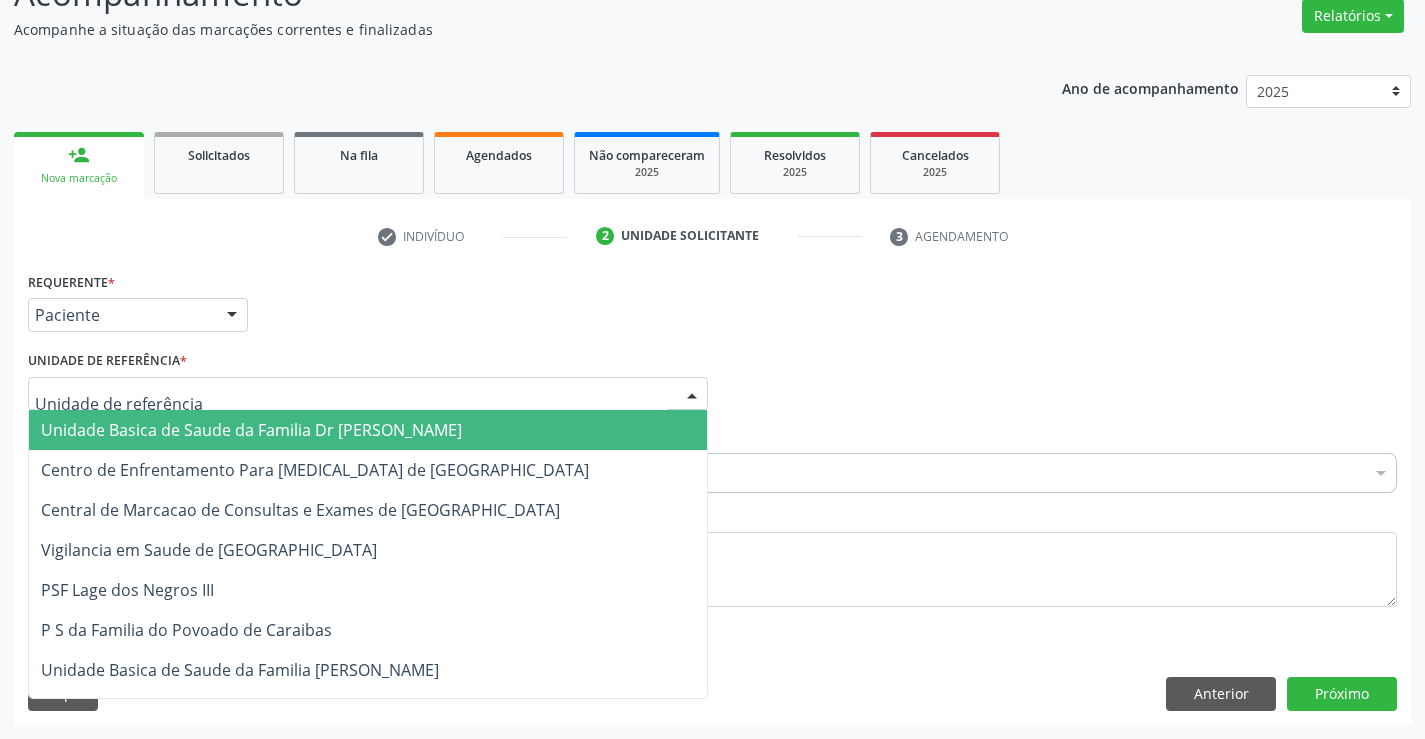 drag, startPoint x: 352, startPoint y: 391, endPoint x: 370, endPoint y: 485, distance: 95.707886 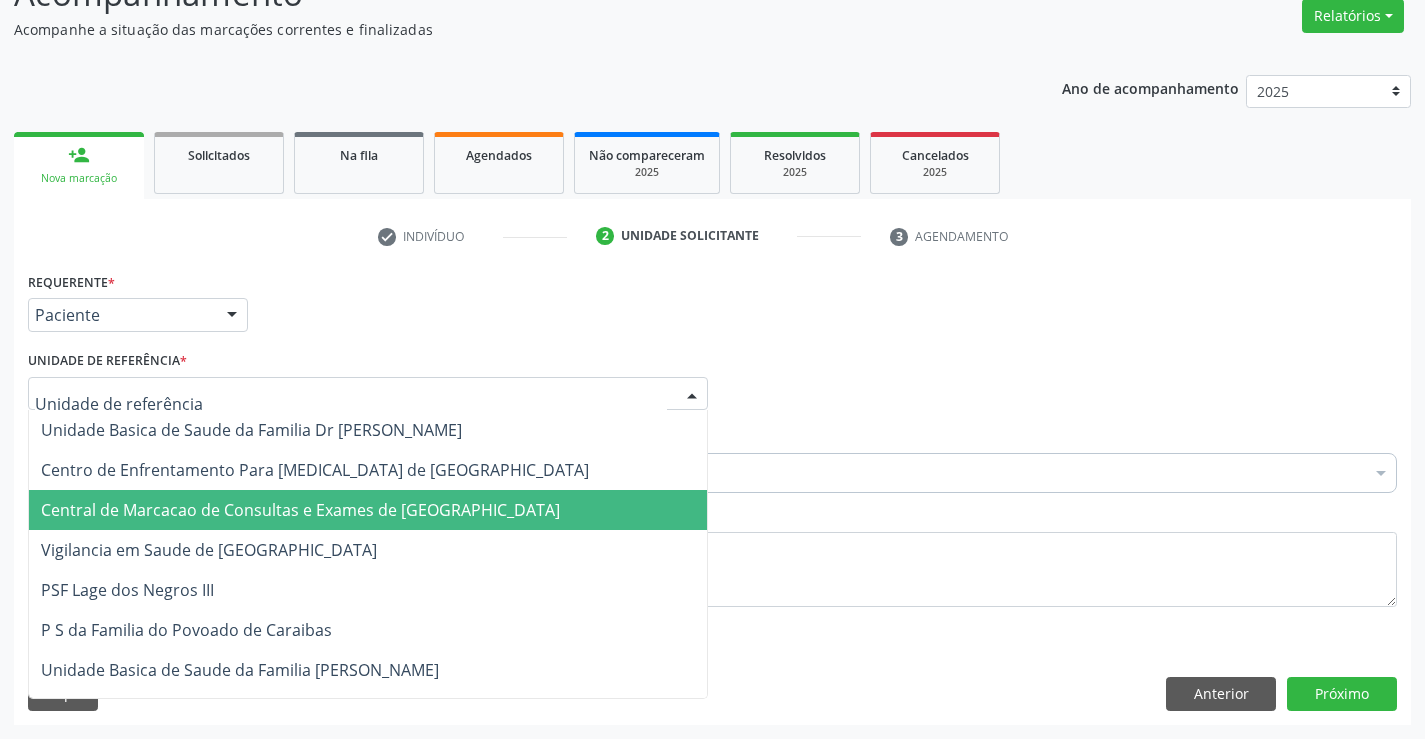 drag, startPoint x: 370, startPoint y: 488, endPoint x: 379, endPoint y: 509, distance: 22.847319 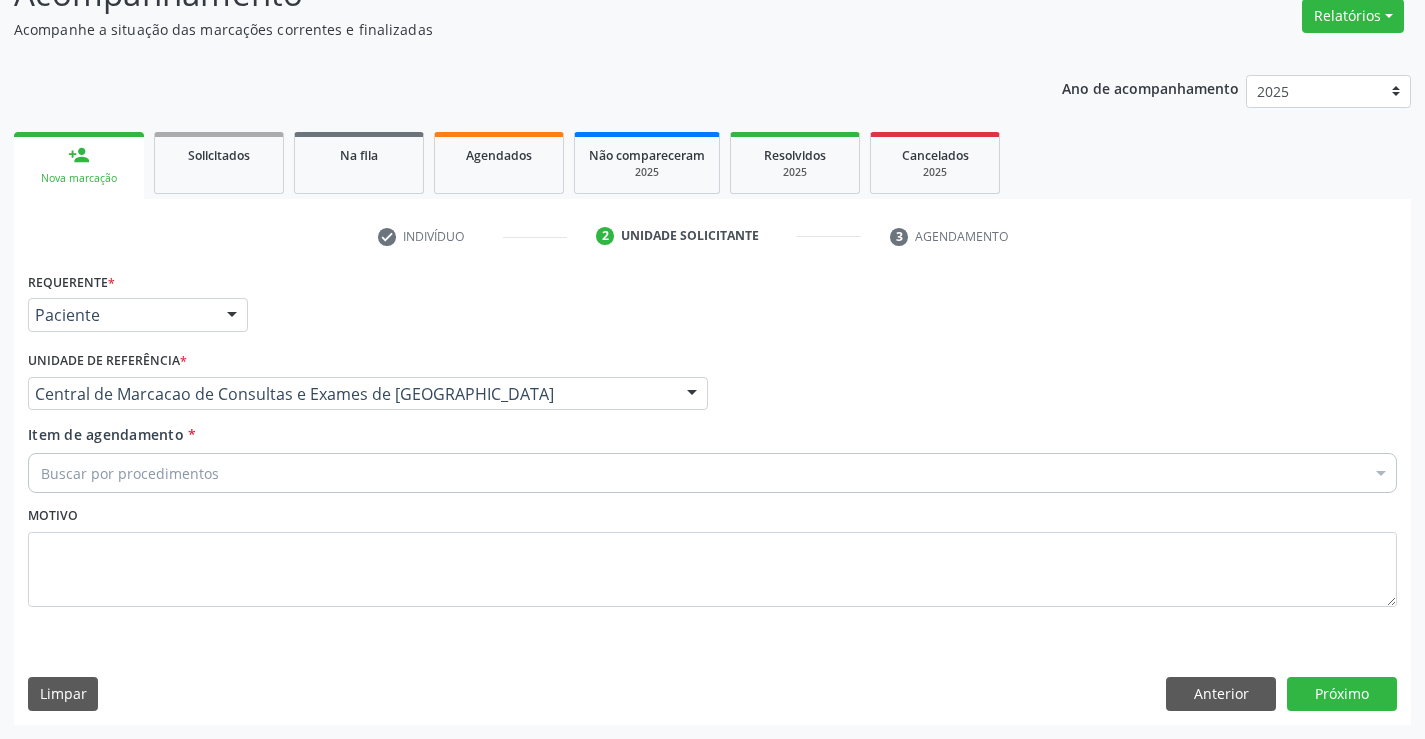 click on "Buscar por procedimentos" at bounding box center [712, 473] 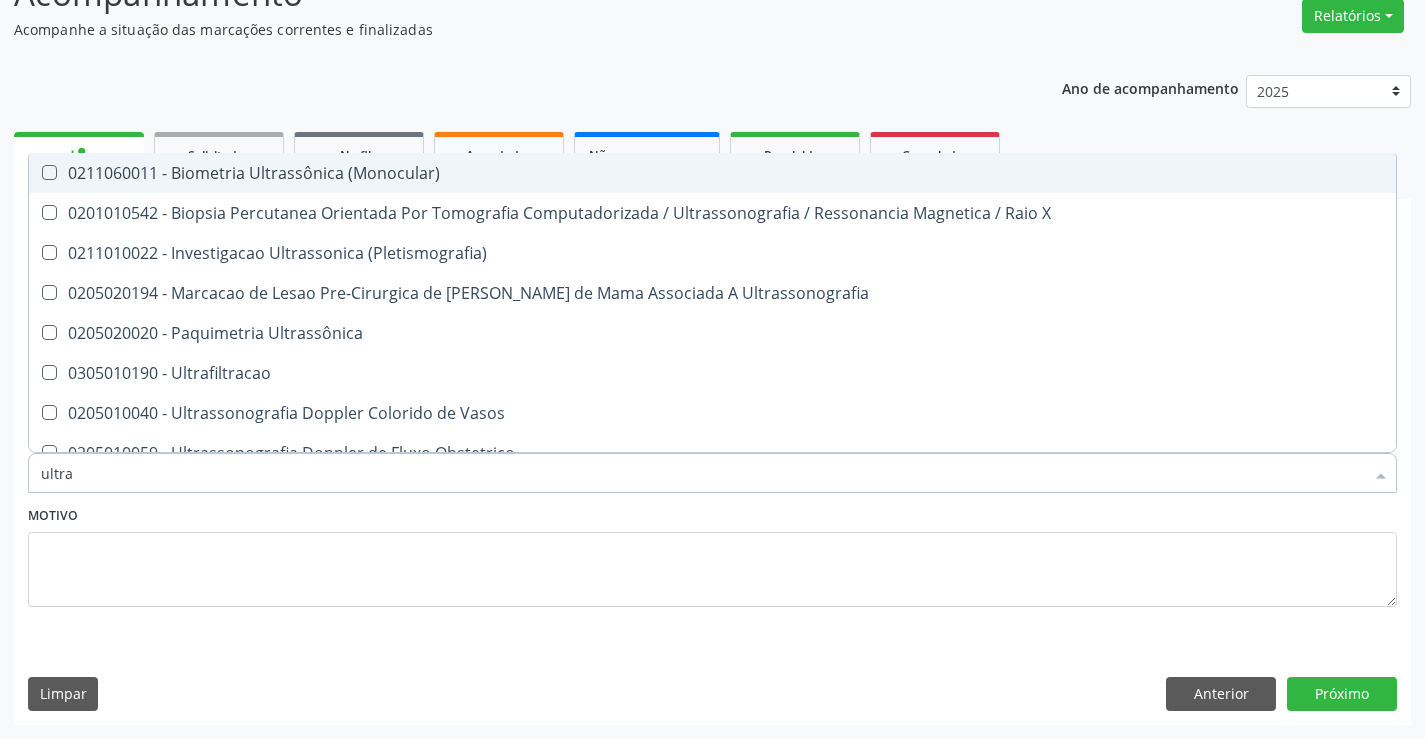 type on "ultras" 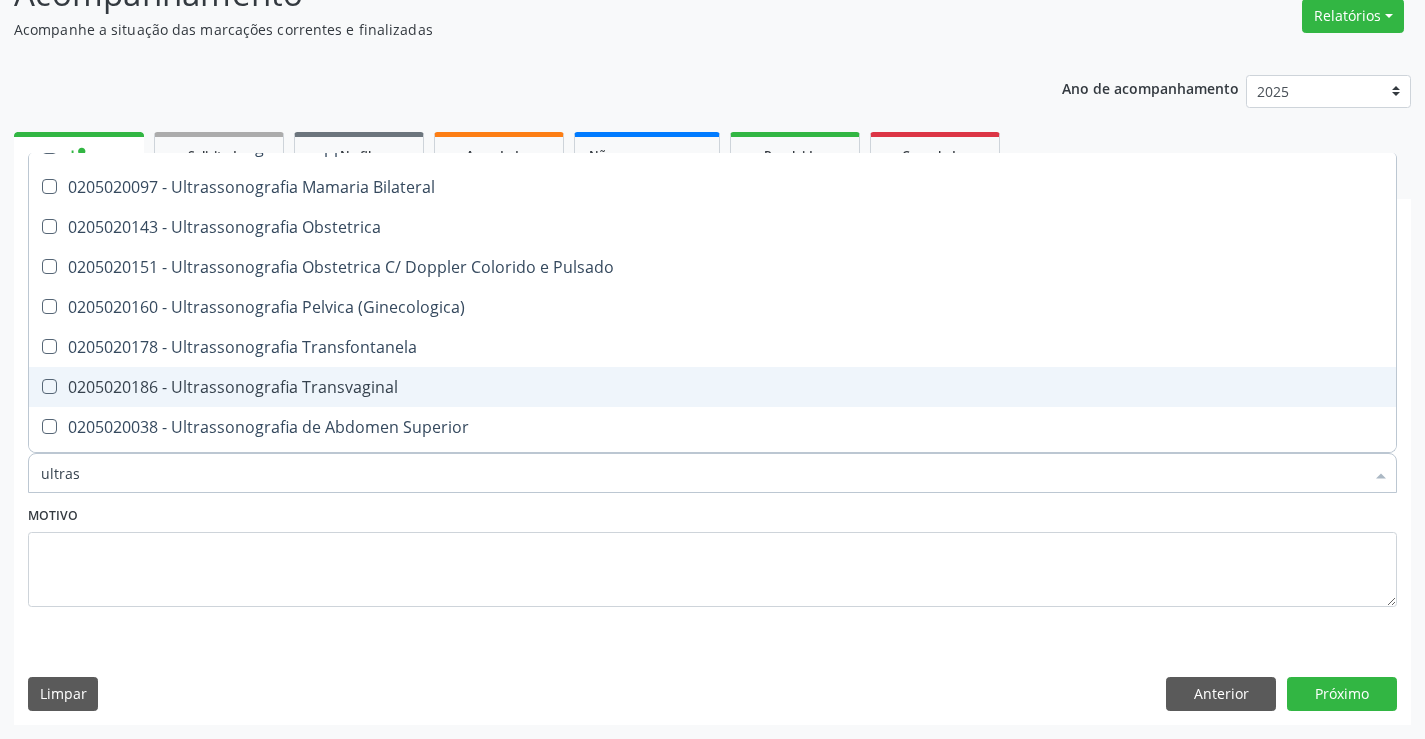 scroll, scrollTop: 300, scrollLeft: 0, axis: vertical 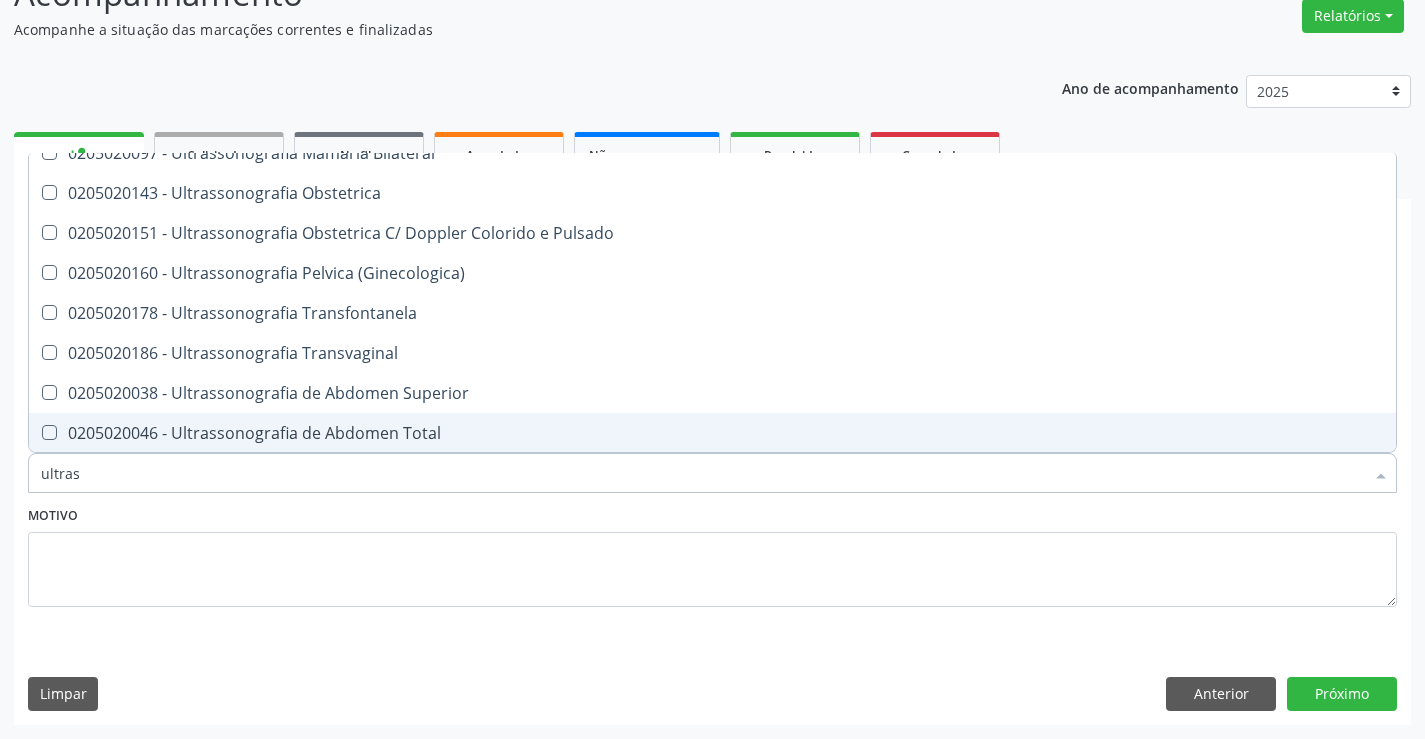 click on "0205020046 - Ultrassonografia de Abdomen Total" at bounding box center (712, 433) 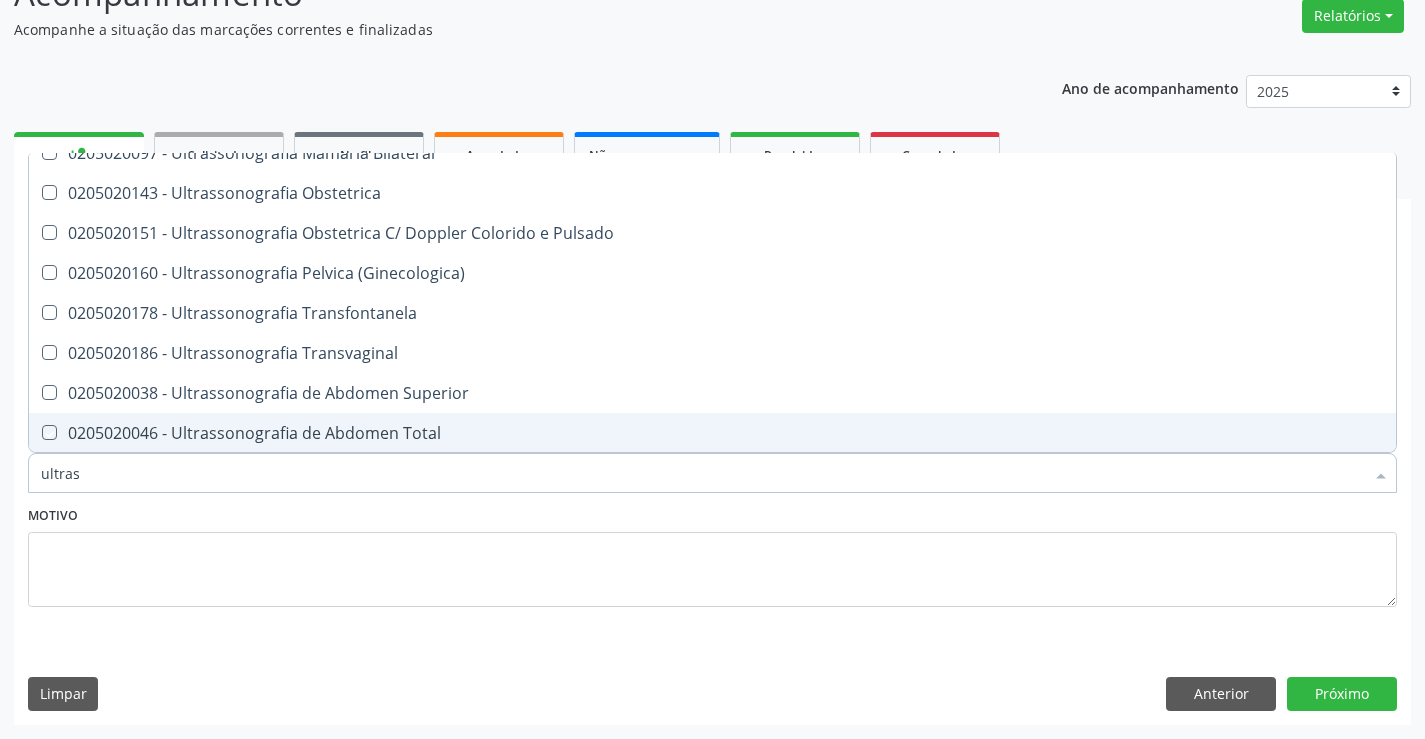 checkbox on "true" 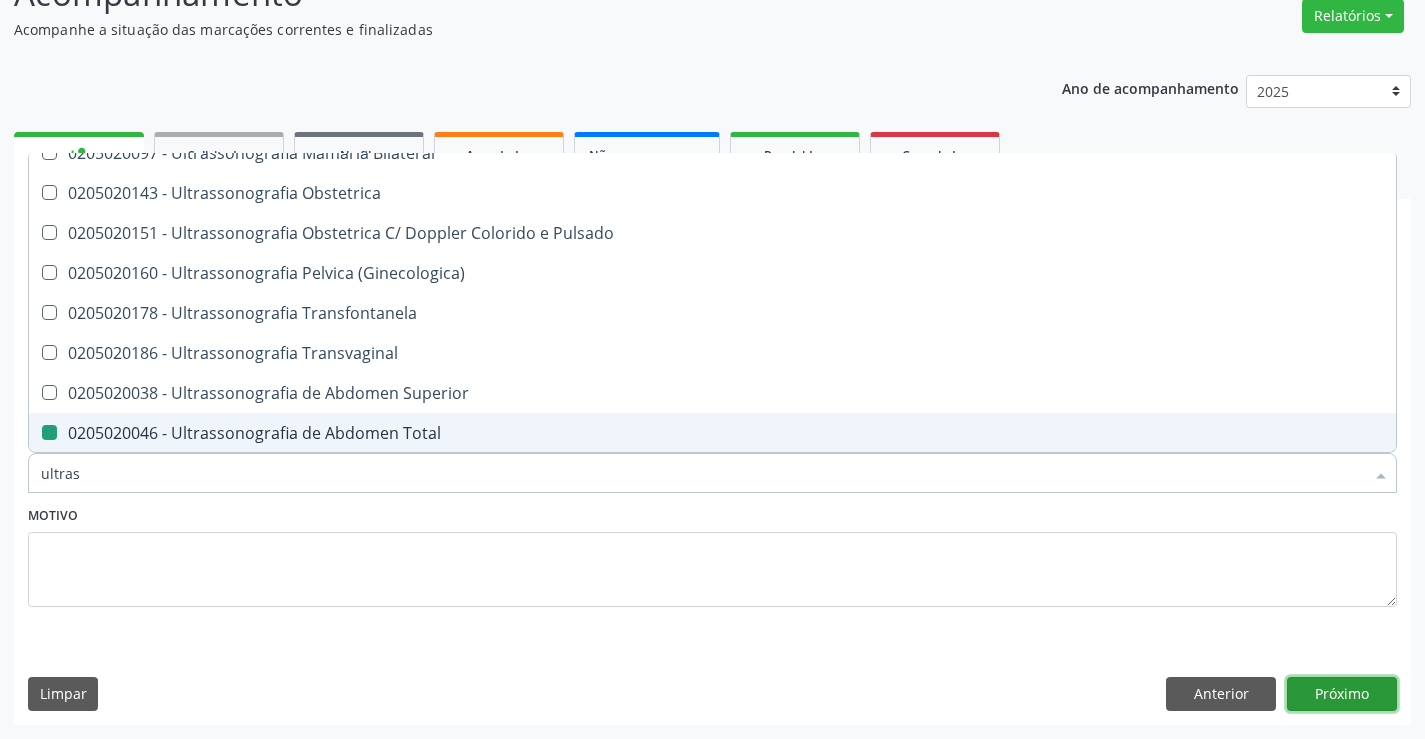 click on "Próximo" at bounding box center (1342, 694) 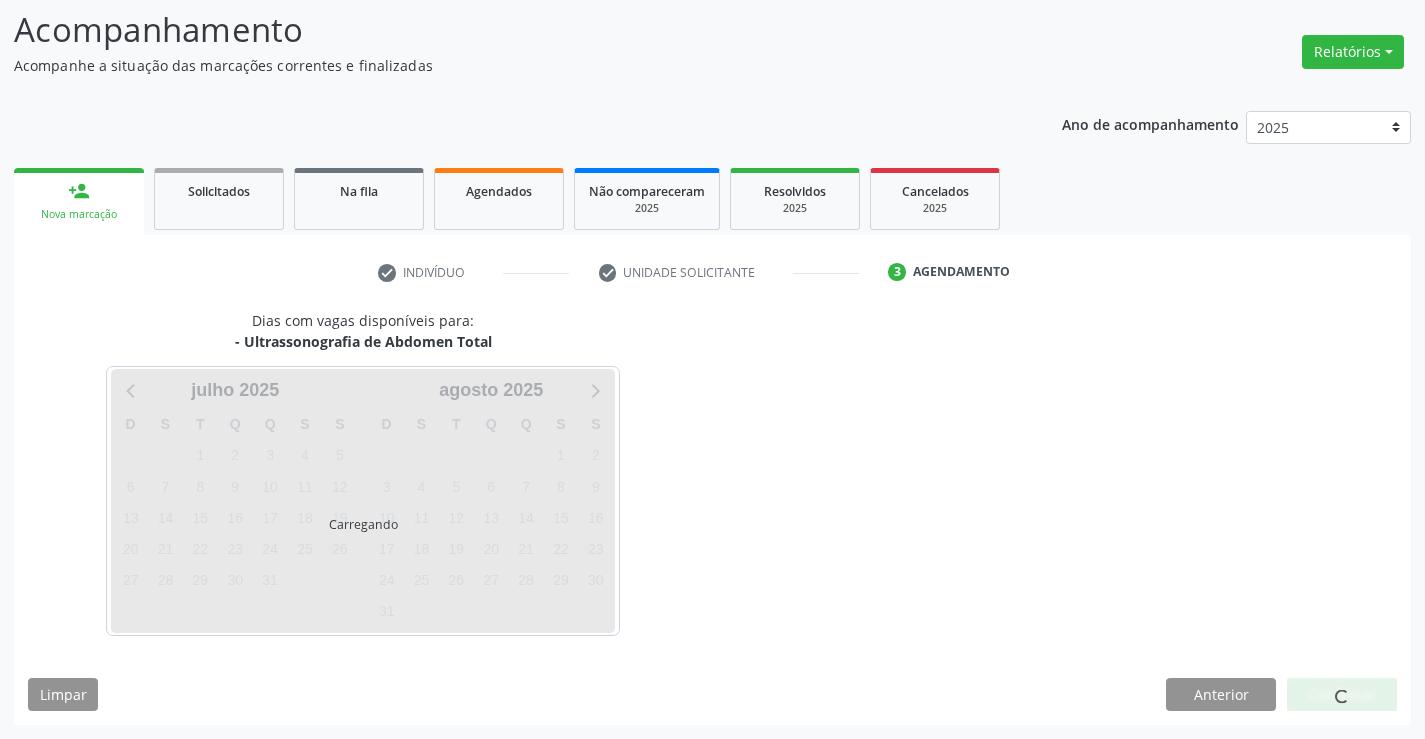 scroll, scrollTop: 131, scrollLeft: 0, axis: vertical 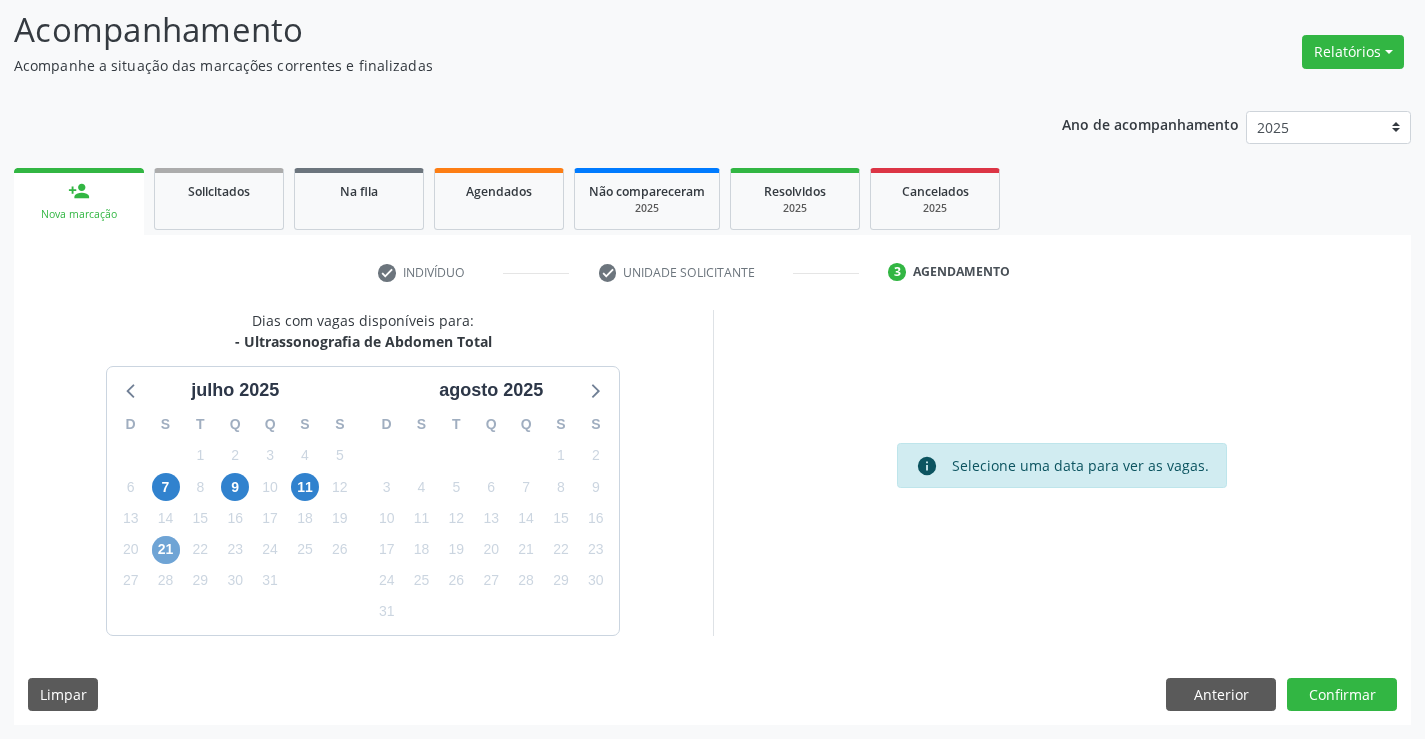 click on "21" at bounding box center [166, 550] 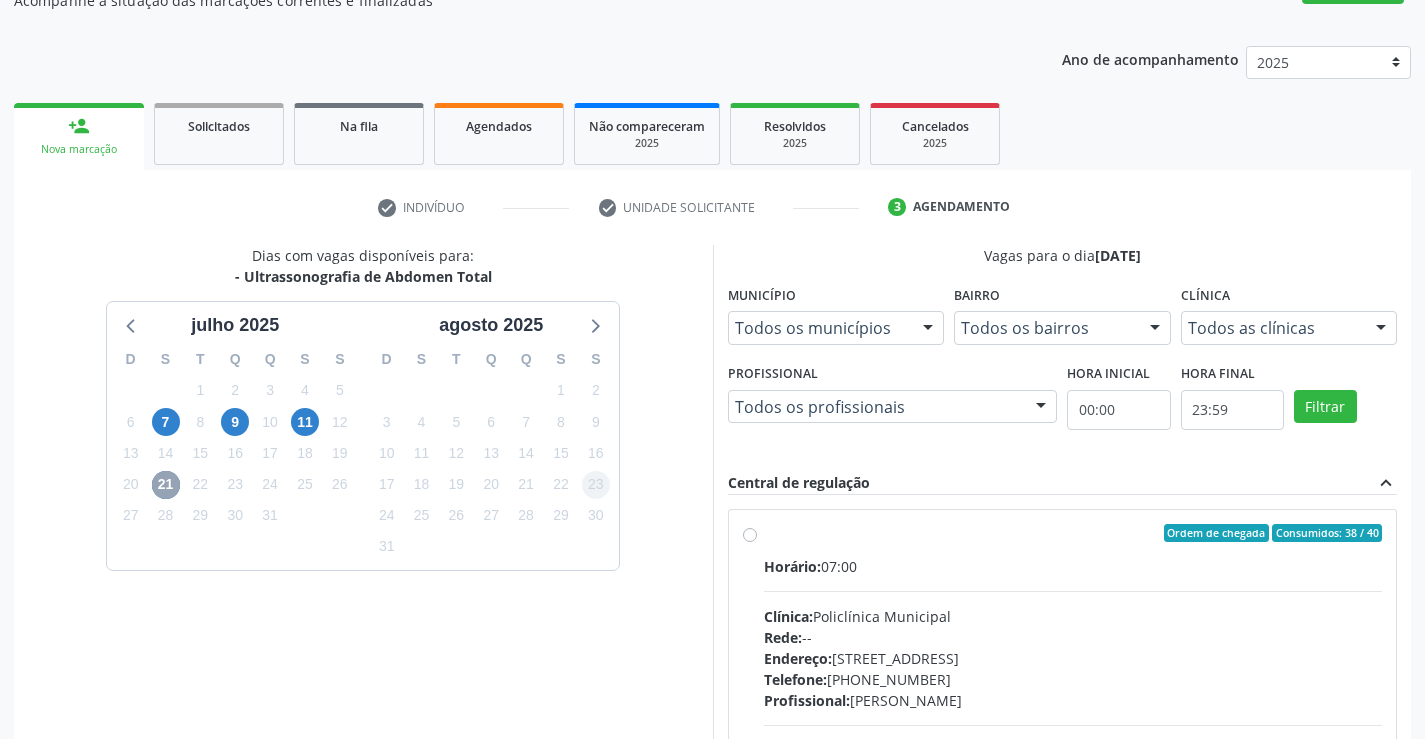 scroll, scrollTop: 231, scrollLeft: 0, axis: vertical 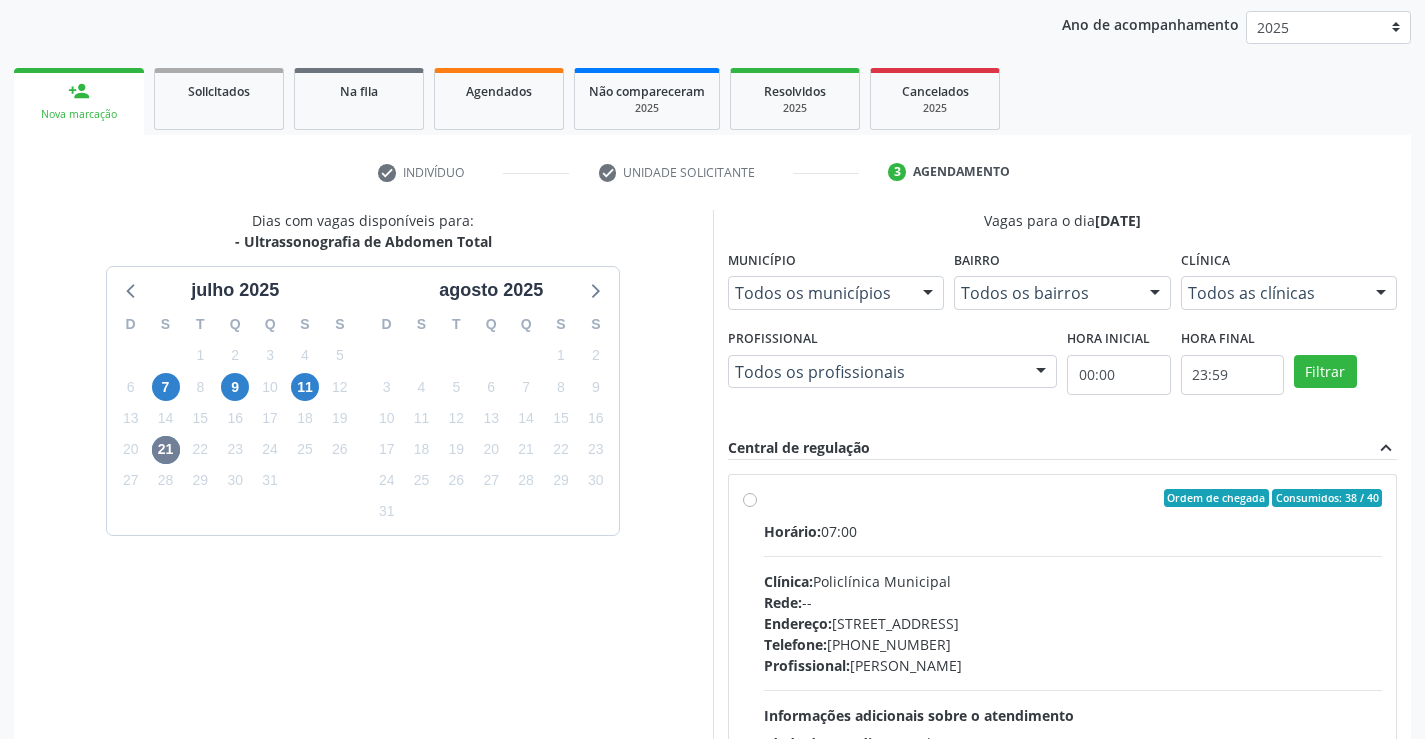 drag, startPoint x: 928, startPoint y: 527, endPoint x: 1439, endPoint y: 633, distance: 521.87836 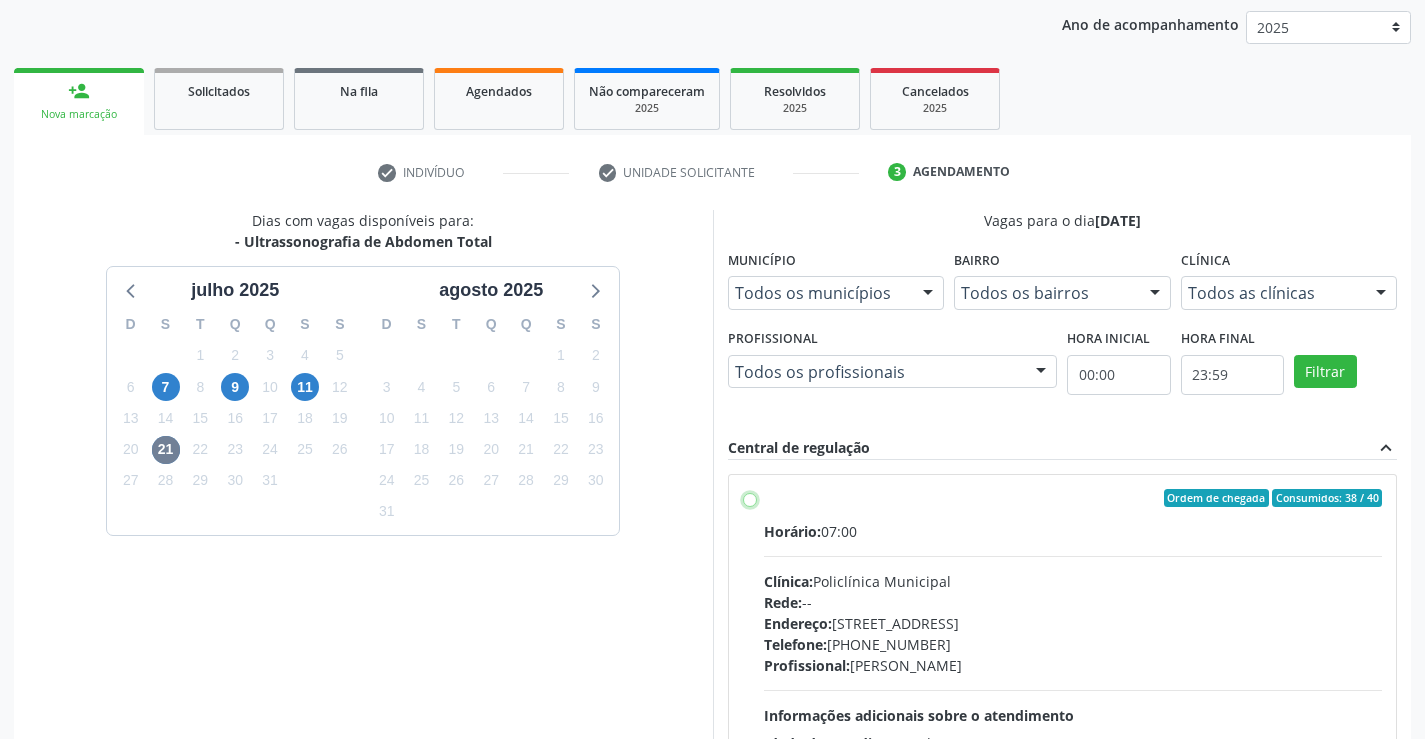 click on "Ordem de chegada
Consumidos: 38 / 40
Horário:   07:00
Clínica:  Policlínica Municipal
Rede:
--
Endereço:   Predio, nº 386, Centro, Campo Formoso - BA
Telefone:   (74) 6451312
Profissional:
Amilton Soares
Informações adicionais sobre o atendimento
Idade de atendimento:
de 0 a 120 anos
Gênero(s) atendido(s):
Masculino e Feminino
Informações adicionais:
--" at bounding box center (750, 498) 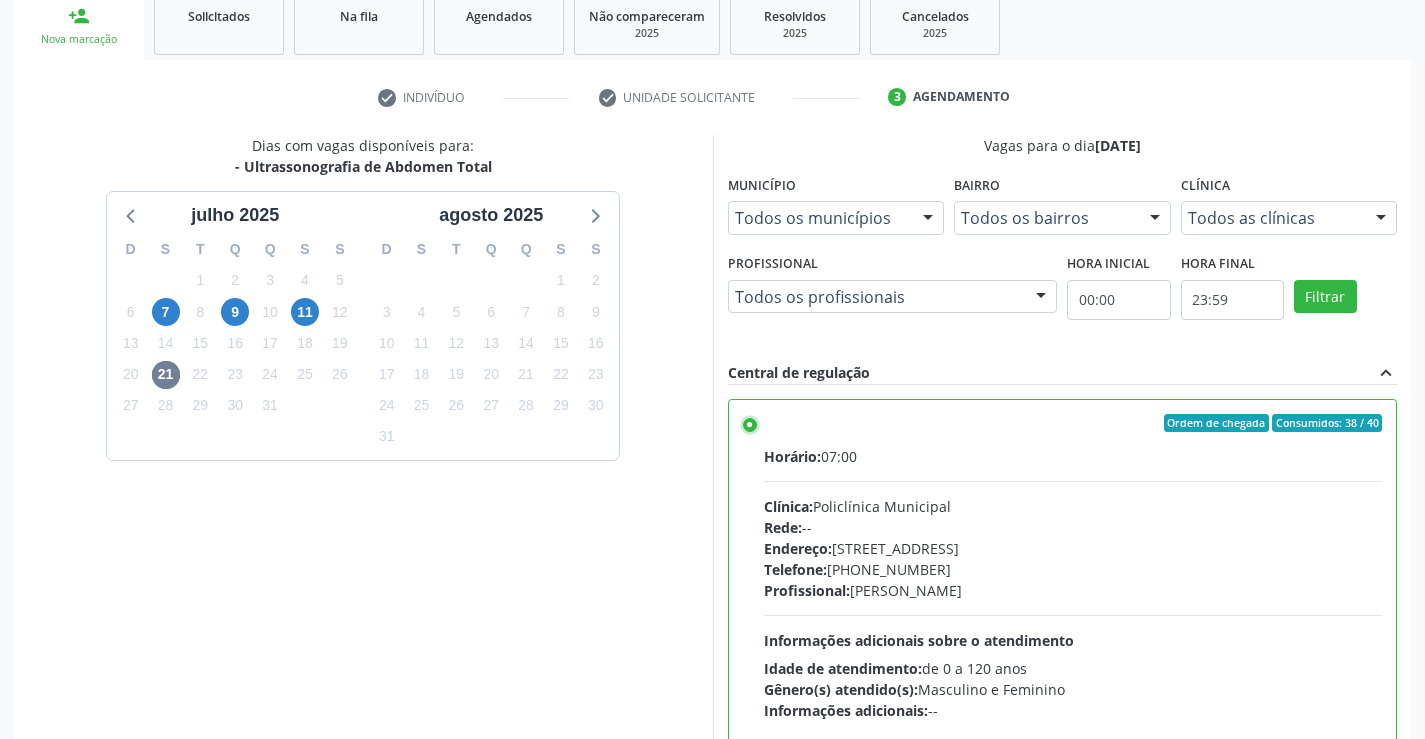 scroll, scrollTop: 456, scrollLeft: 0, axis: vertical 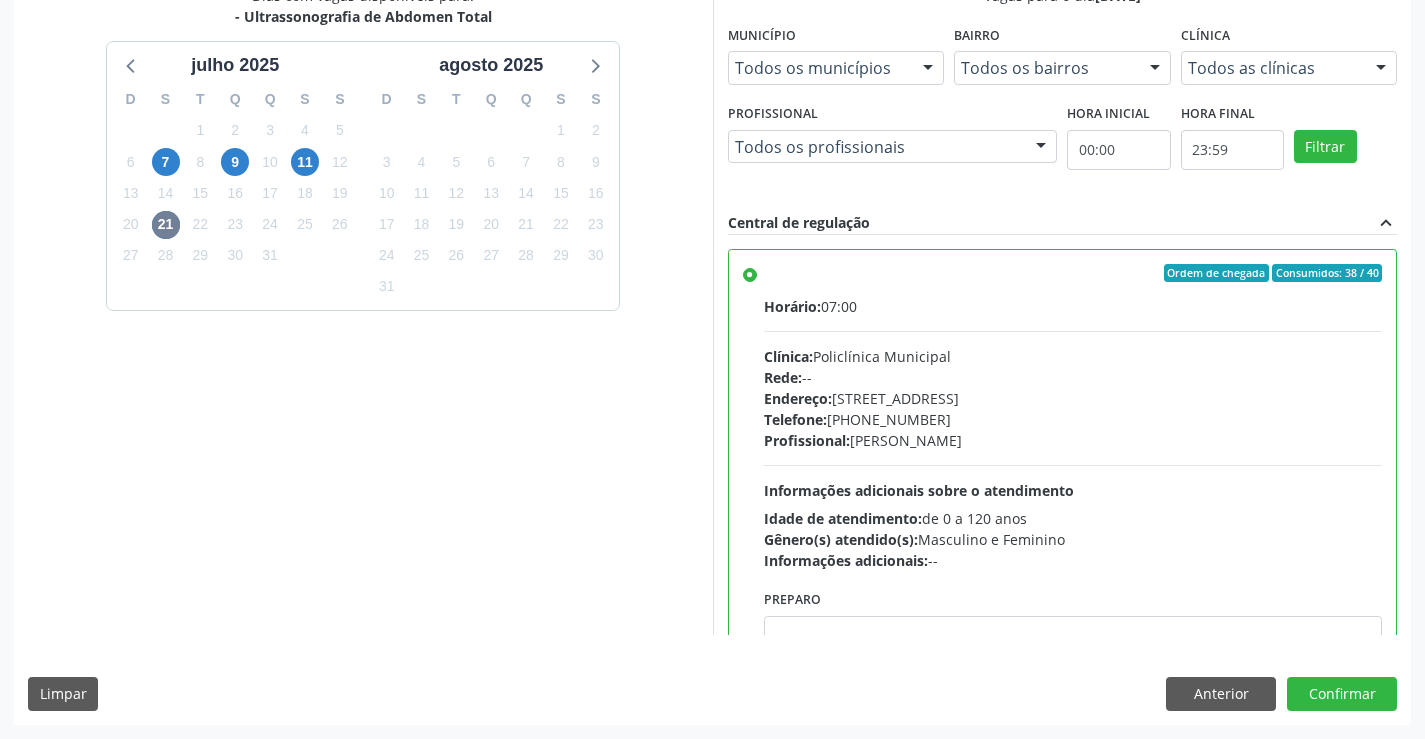 click on "Dias com vagas disponíveis para:
- Ultrassonografia de Abdomen Total
julho 2025 D S T Q Q S S 29 30 1 2 3 4 5 6 7 8 9 10 11 12 13 14 15 16 17 18 19 20 21 22 23 24 25 26 27 28 29 30 31 1 2 3 4 5 6 7 8 9 agosto 2025 D S T Q Q S S 27 28 29 30 31 1 2 3 4 5 6 7 8 9 10 11 12 13 14 15 16 17 18 19 20 21 22 23 24 25 26 27 28 29 30 31 1 2 3 4 5 6
Vagas para o dia
21/07/2025
Município
Todos os municípios         Todos os municípios   Campo Formoso - BA
Nenhum resultado encontrado para: "   "
Não há nenhuma opção para ser exibida.
Bairro
Todos os bairros         Todos os bairros   Centro
Nenhum resultado encontrado para: "   "
Não há nenhuma opção para ser exibida.
Clínica
Todos as clínicas         Todos as clínicas   Policlínica Municipal   Ultradiagnose
Nenhum resultado encontrado para: "   "" at bounding box center (712, 354) 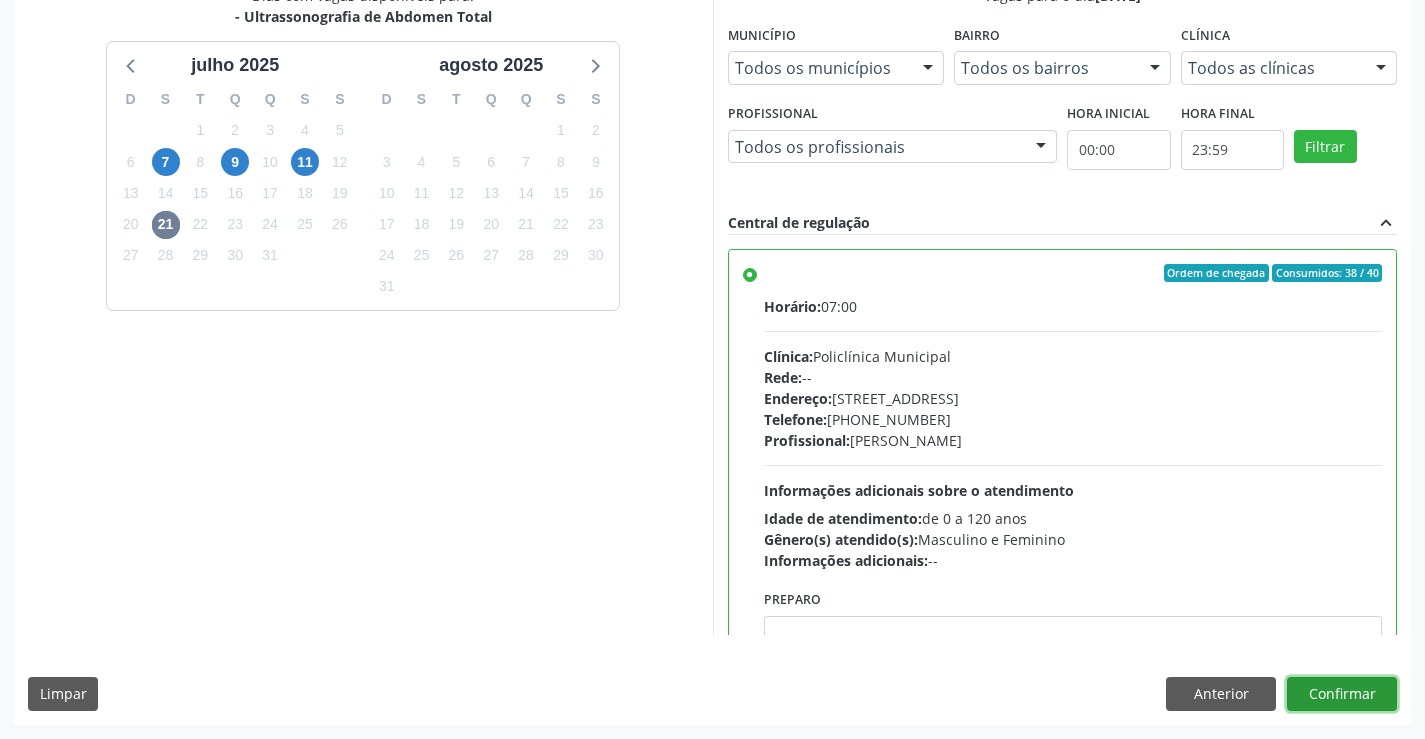 click on "Confirmar" at bounding box center [1342, 694] 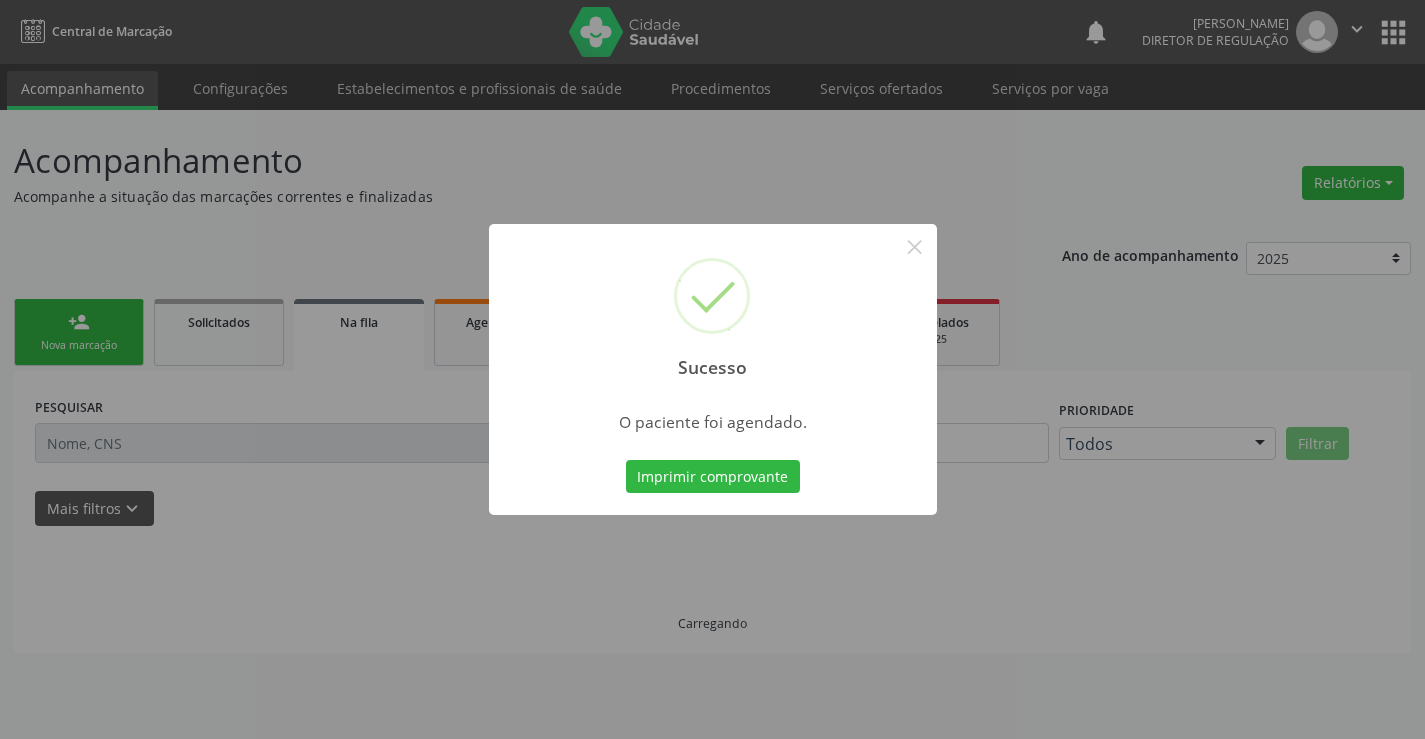 scroll, scrollTop: 0, scrollLeft: 0, axis: both 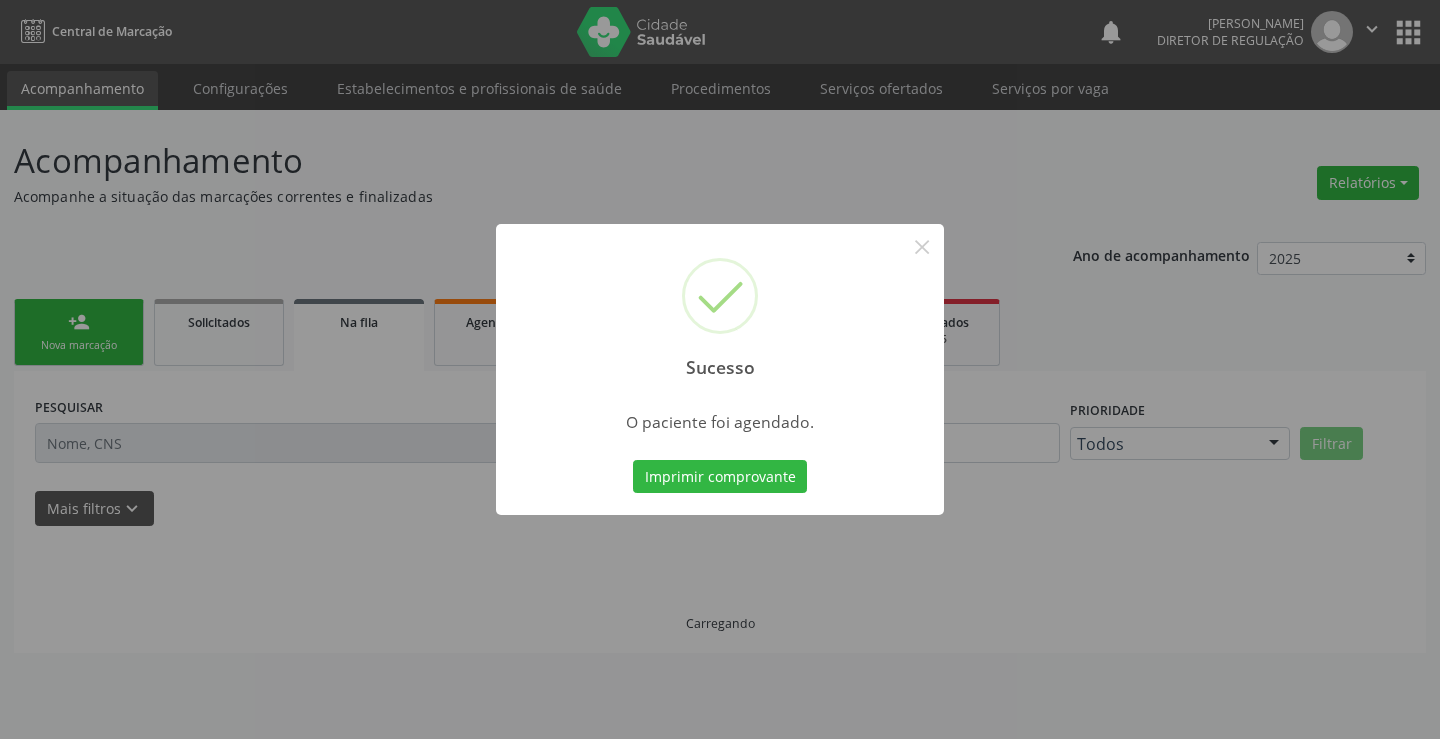 type 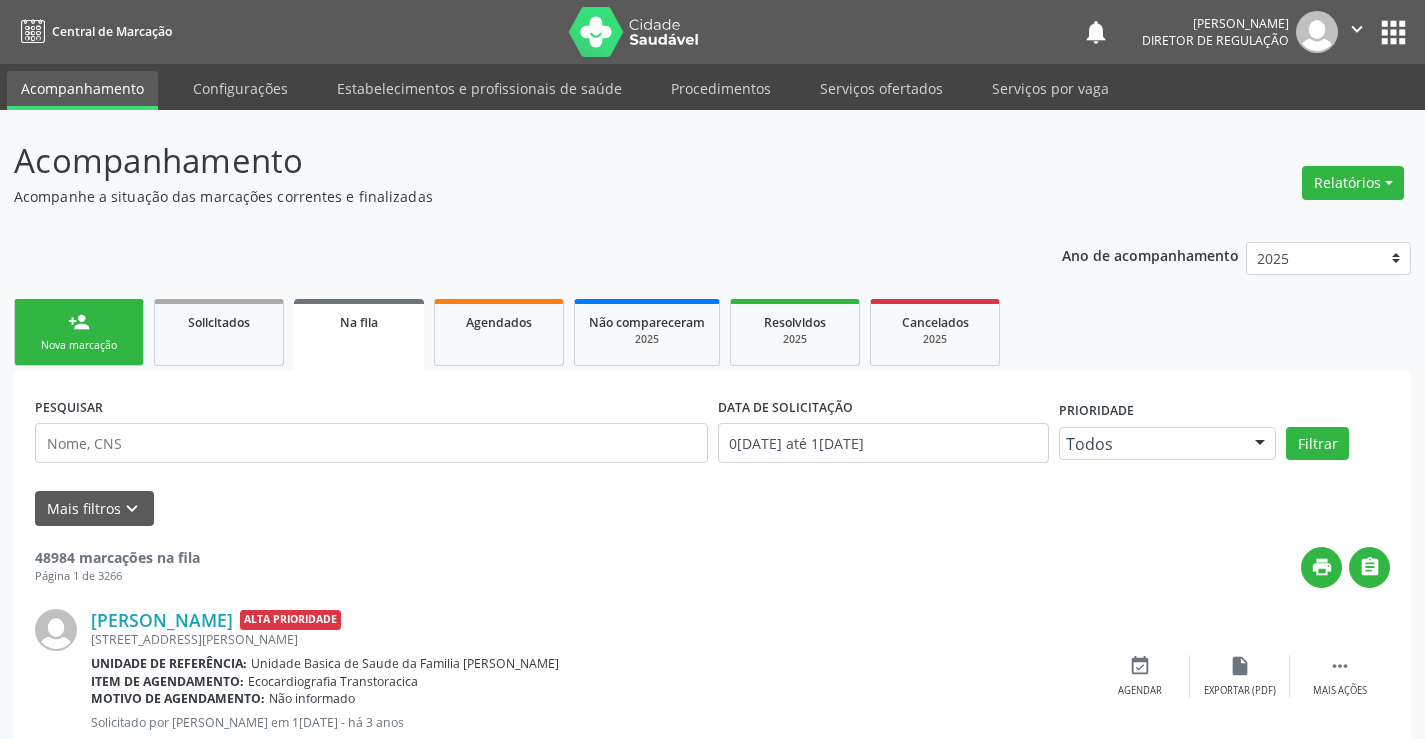 click on "" at bounding box center (1357, 32) 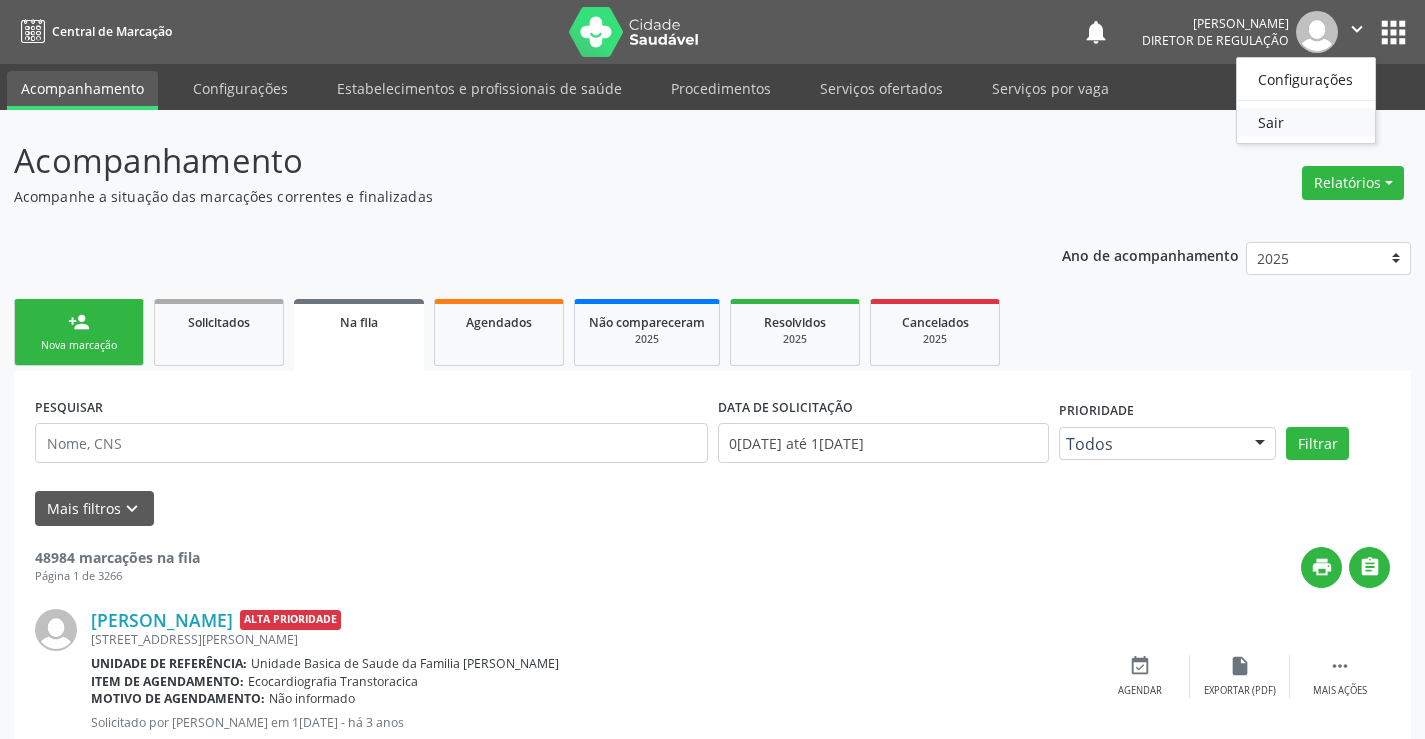click on "Sair" at bounding box center [1306, 122] 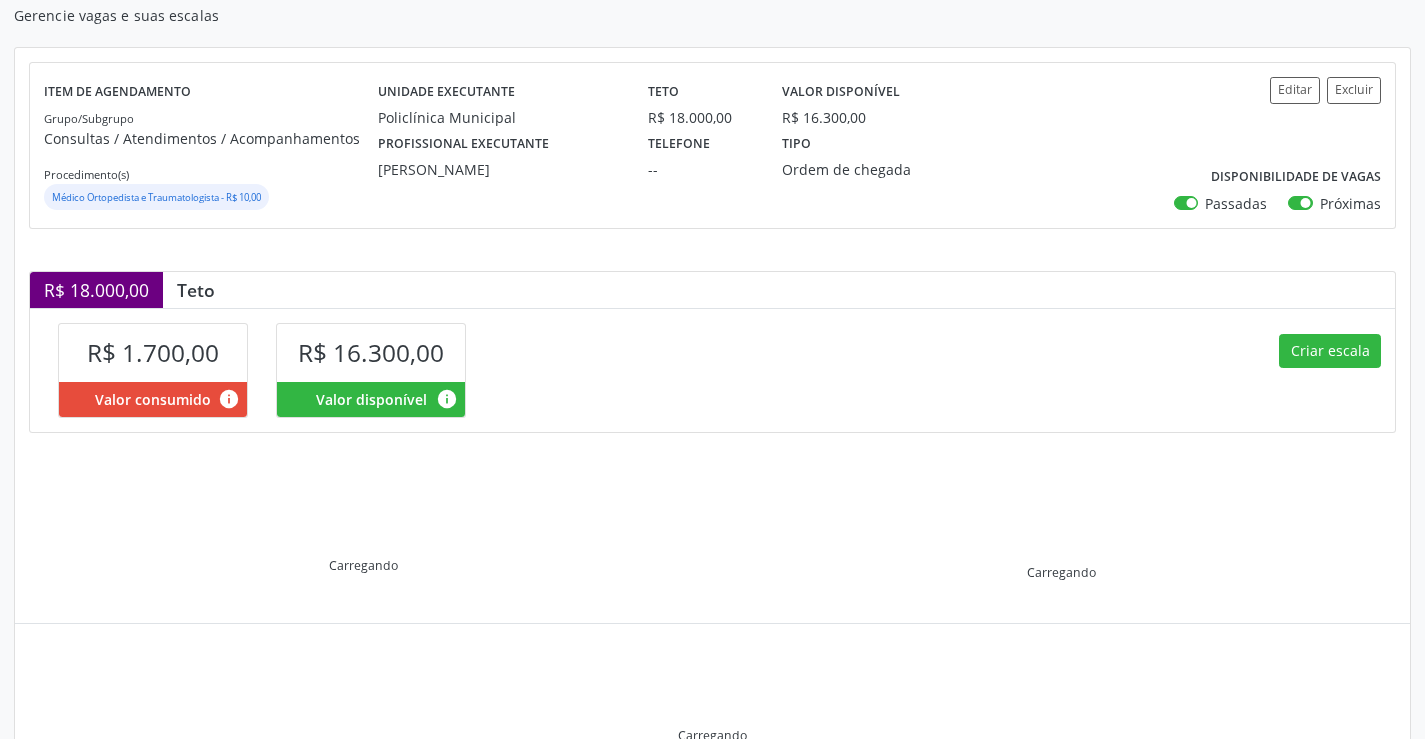 scroll, scrollTop: 285, scrollLeft: 0, axis: vertical 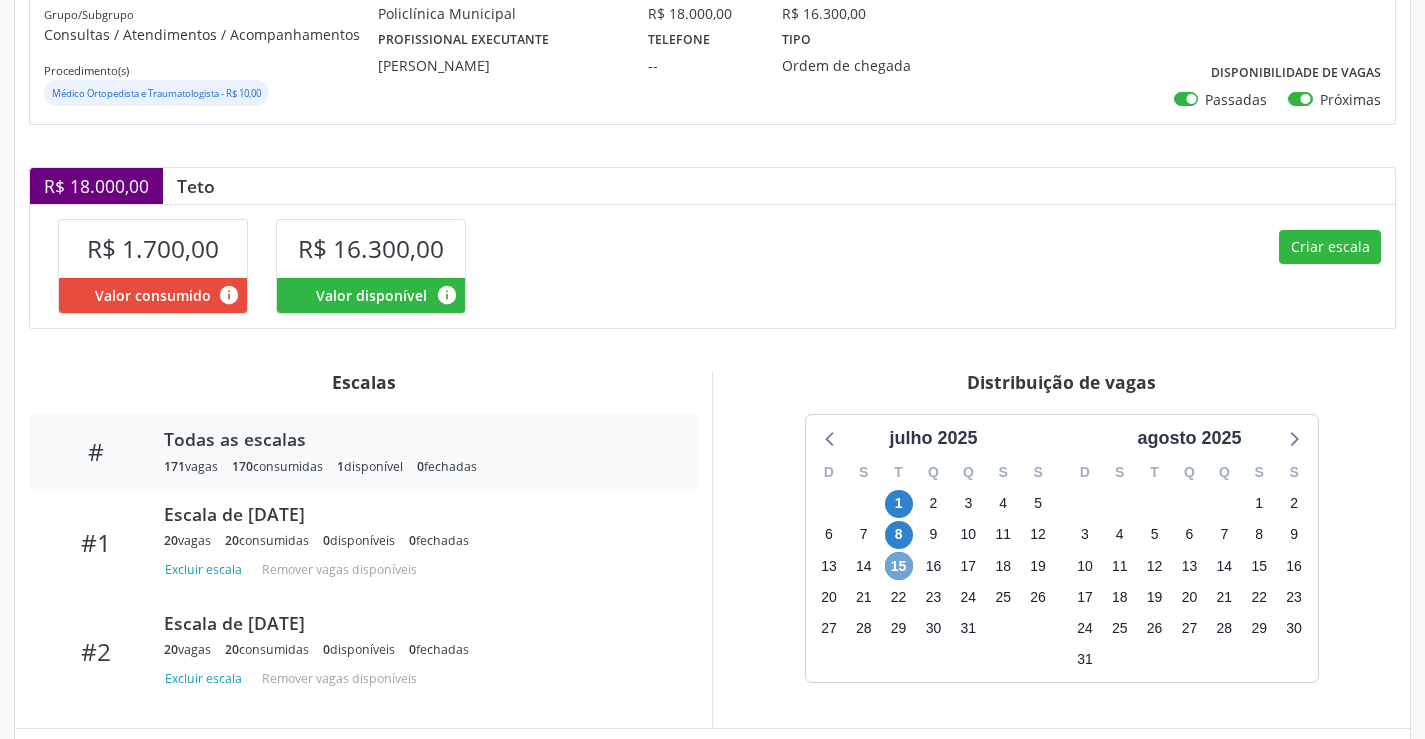click on "15" at bounding box center [899, 566] 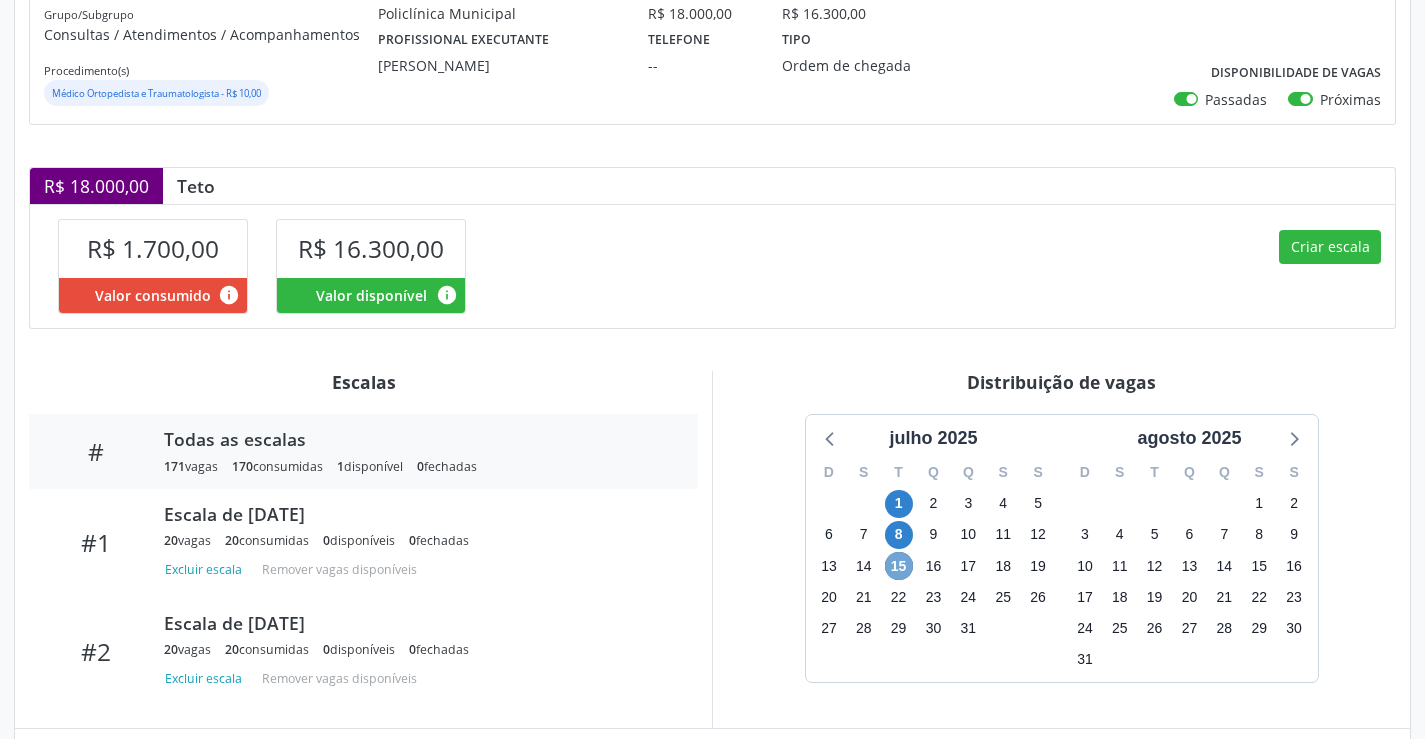 click on "15" at bounding box center (899, 566) 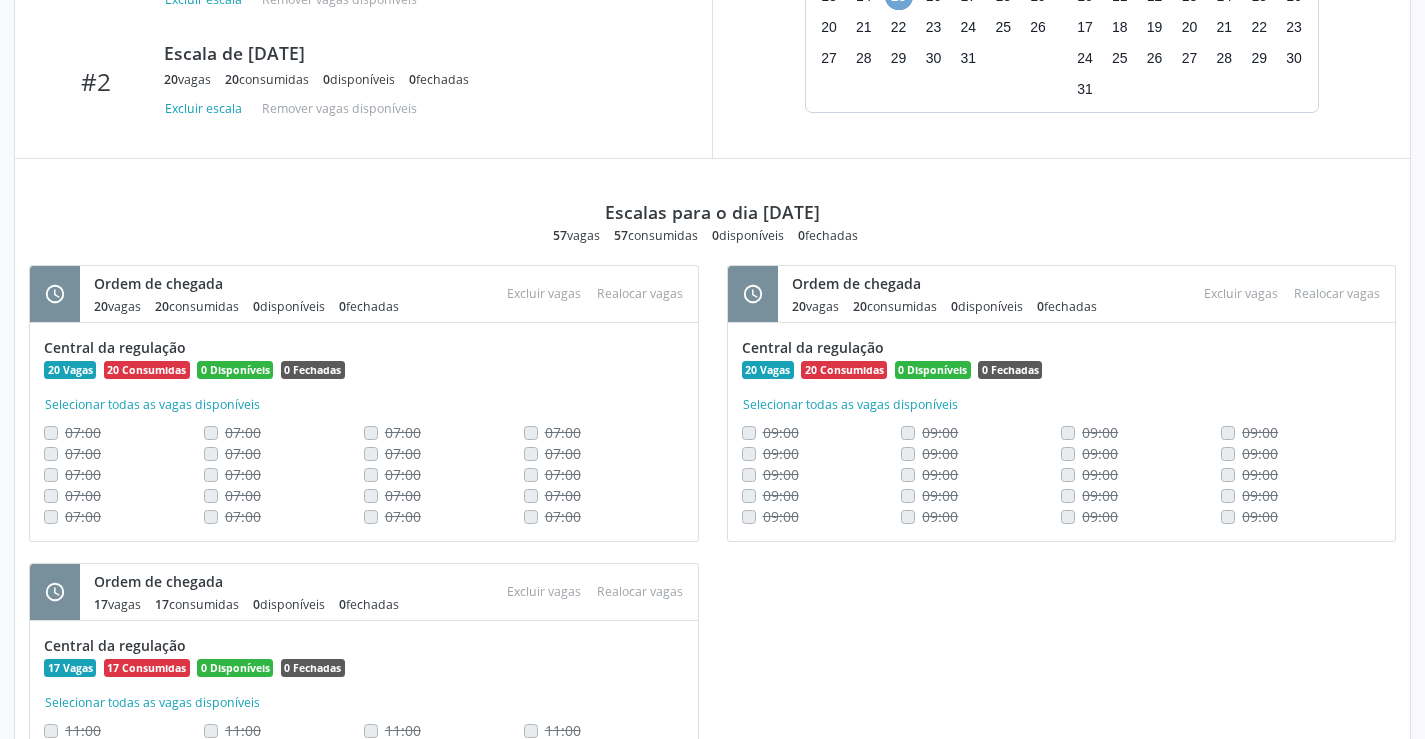 scroll, scrollTop: 820, scrollLeft: 0, axis: vertical 